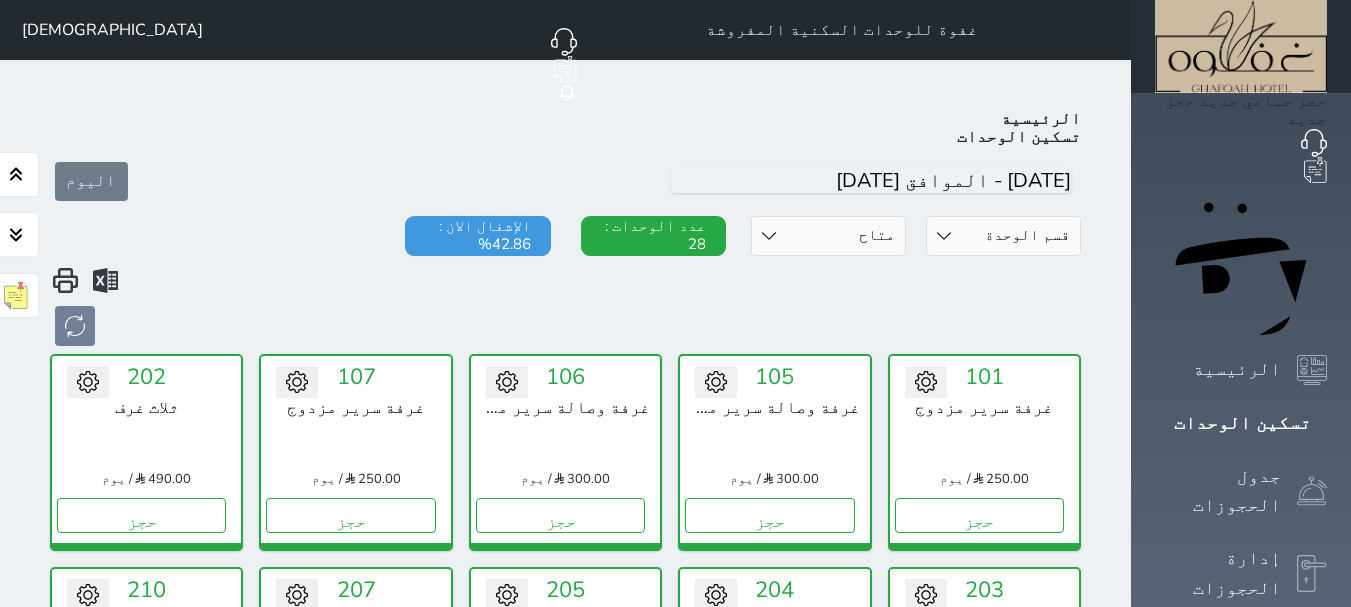 select on "1" 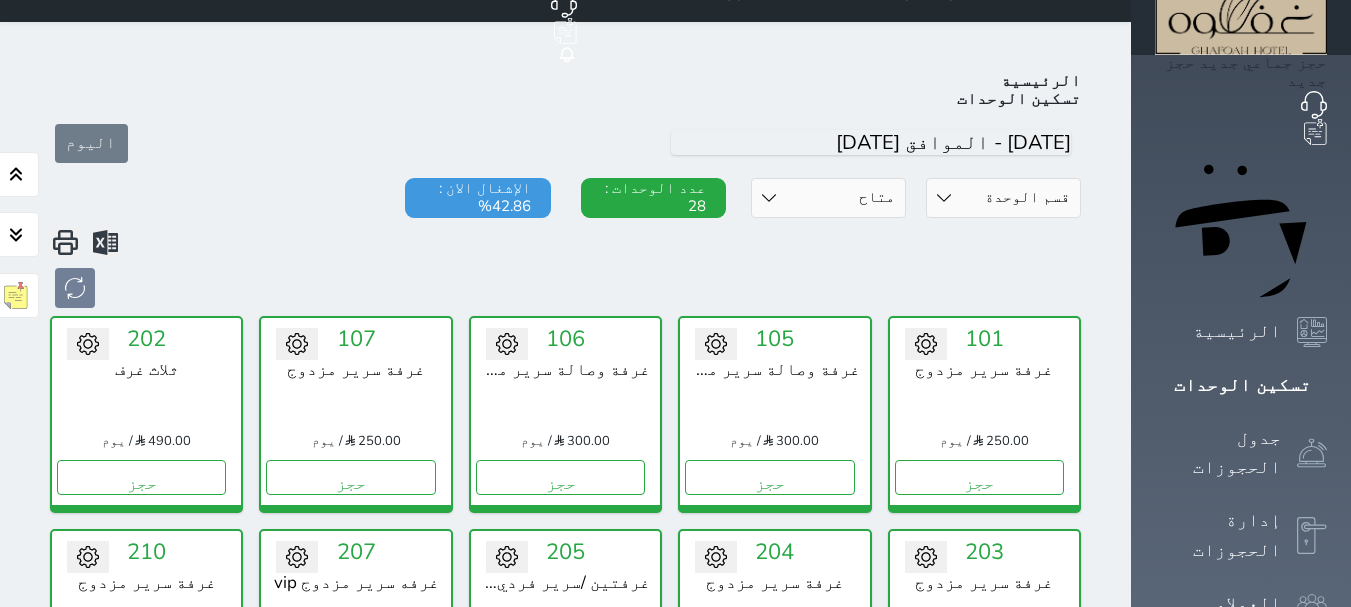 scroll, scrollTop: 0, scrollLeft: 0, axis: both 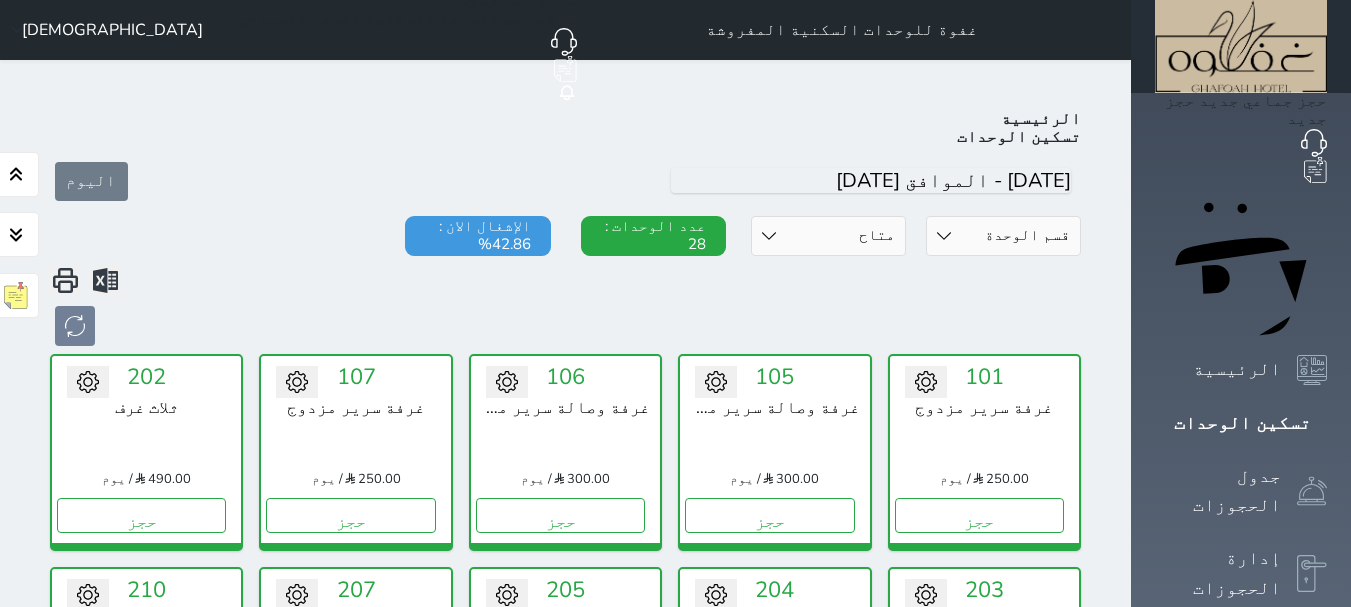 click on "الإشغال الان : 42.86%" at bounding box center [477, 236] 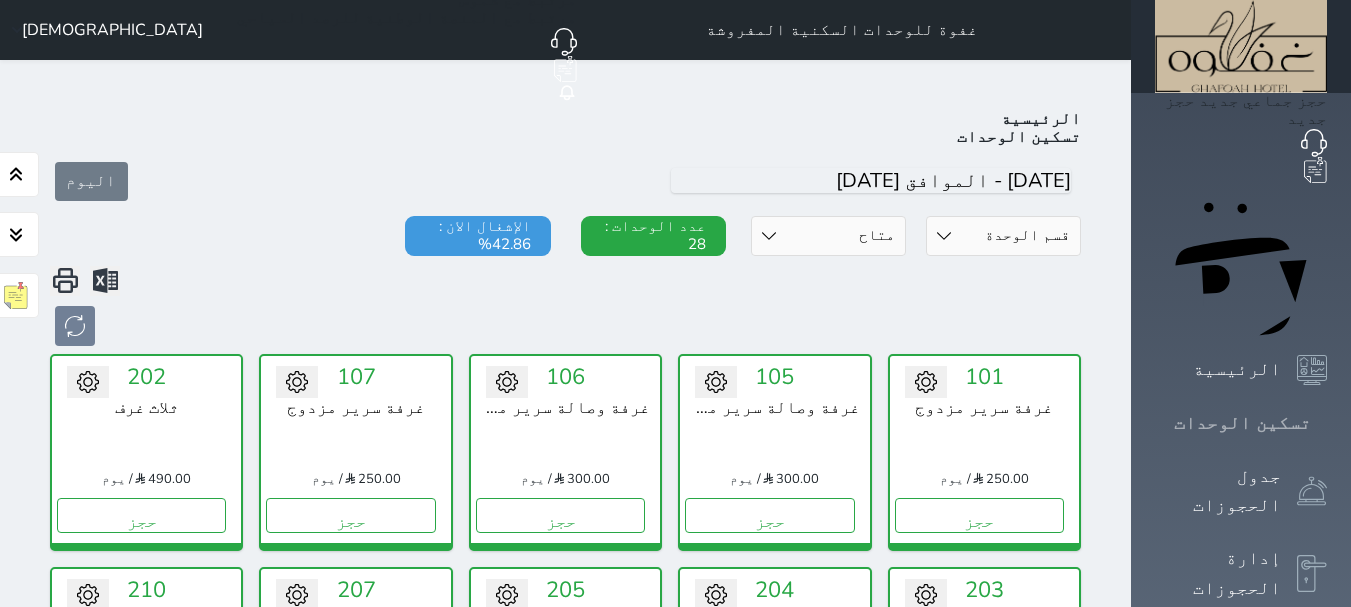 click at bounding box center [1327, 423] 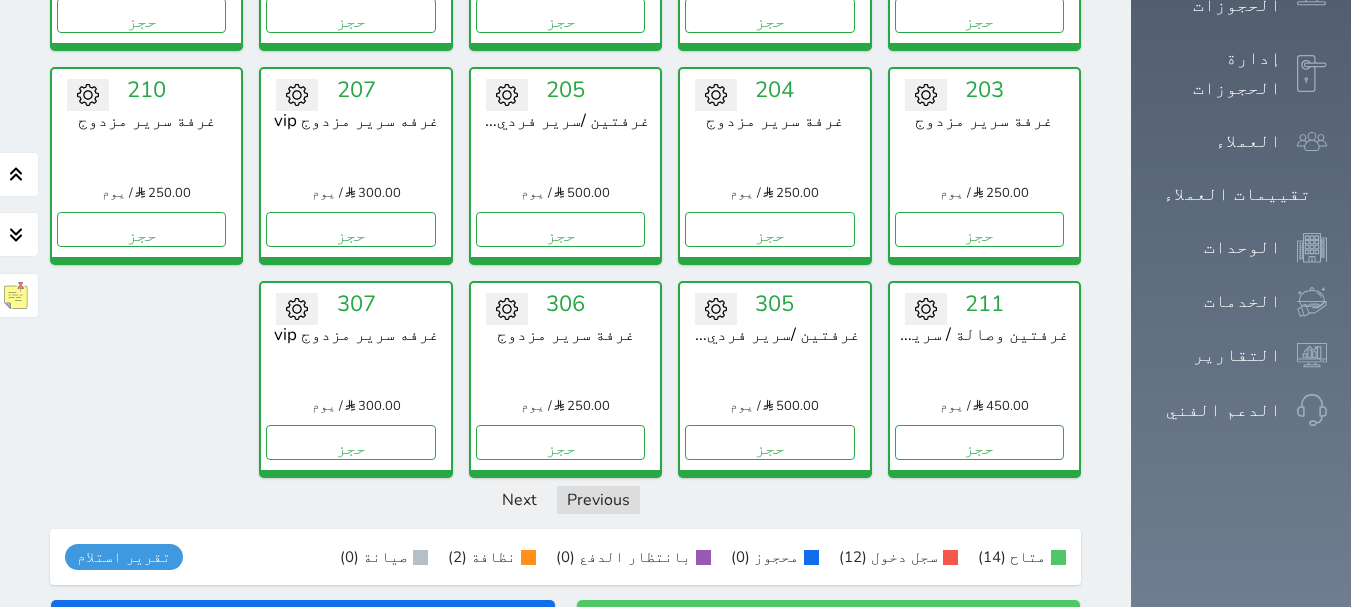 scroll, scrollTop: 773, scrollLeft: 0, axis: vertical 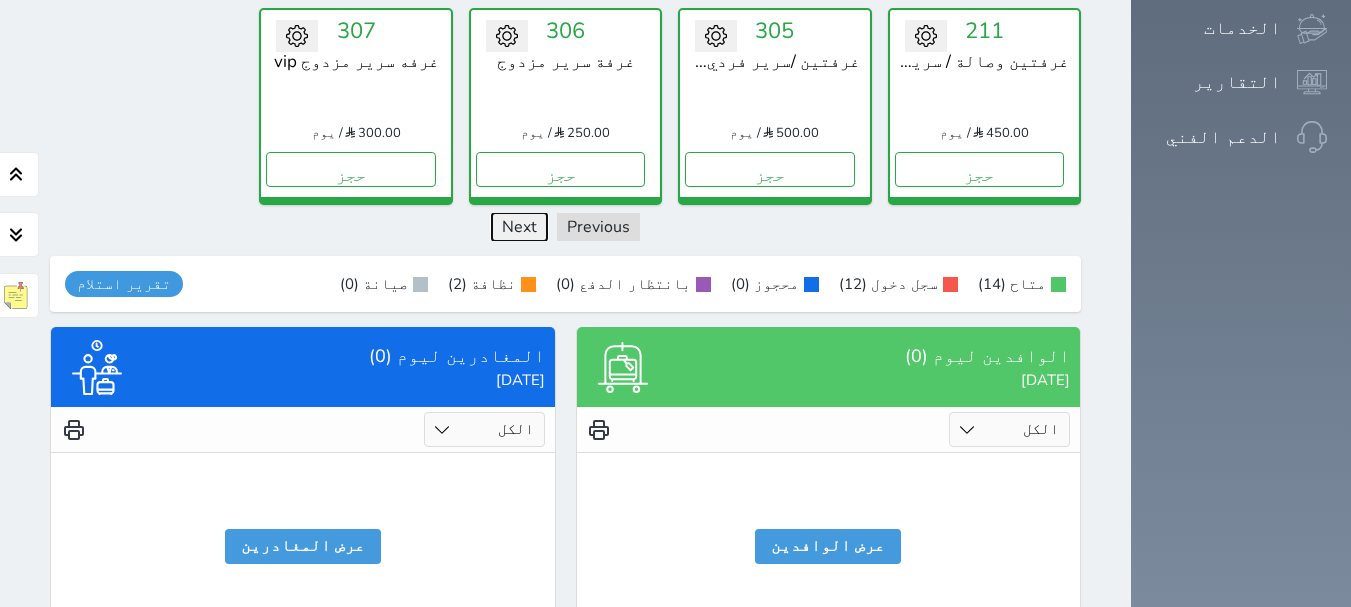 click on "Next" at bounding box center [519, 227] 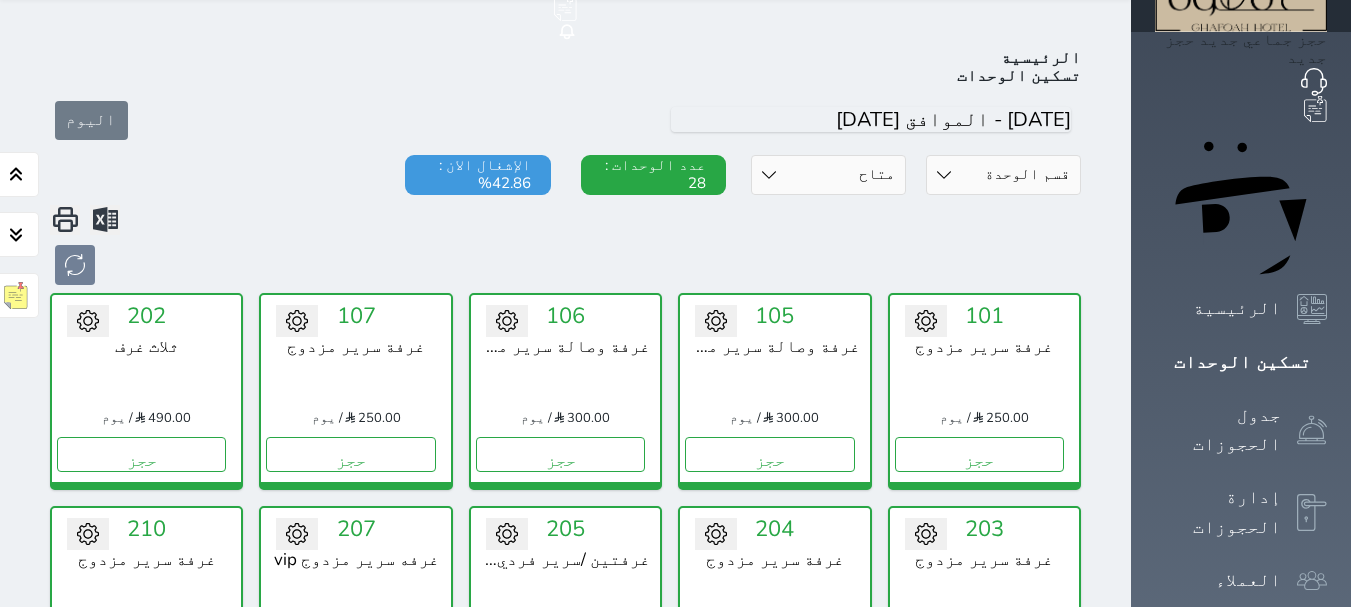 scroll, scrollTop: 0, scrollLeft: 0, axis: both 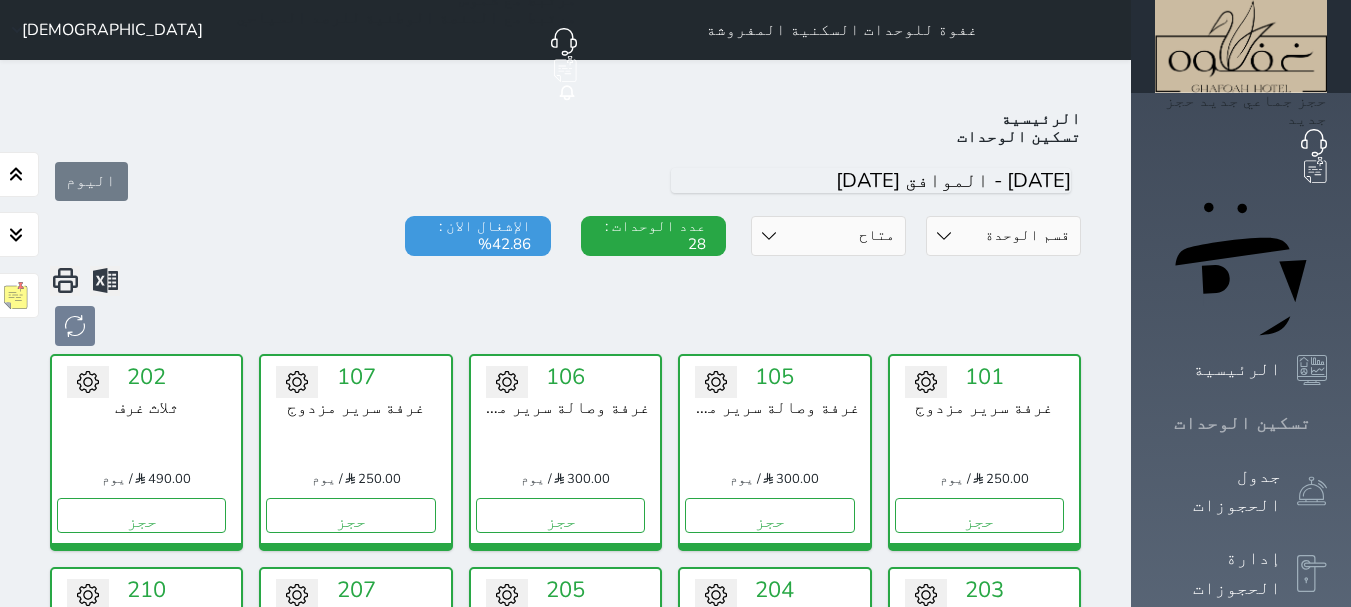 click at bounding box center (1327, 423) 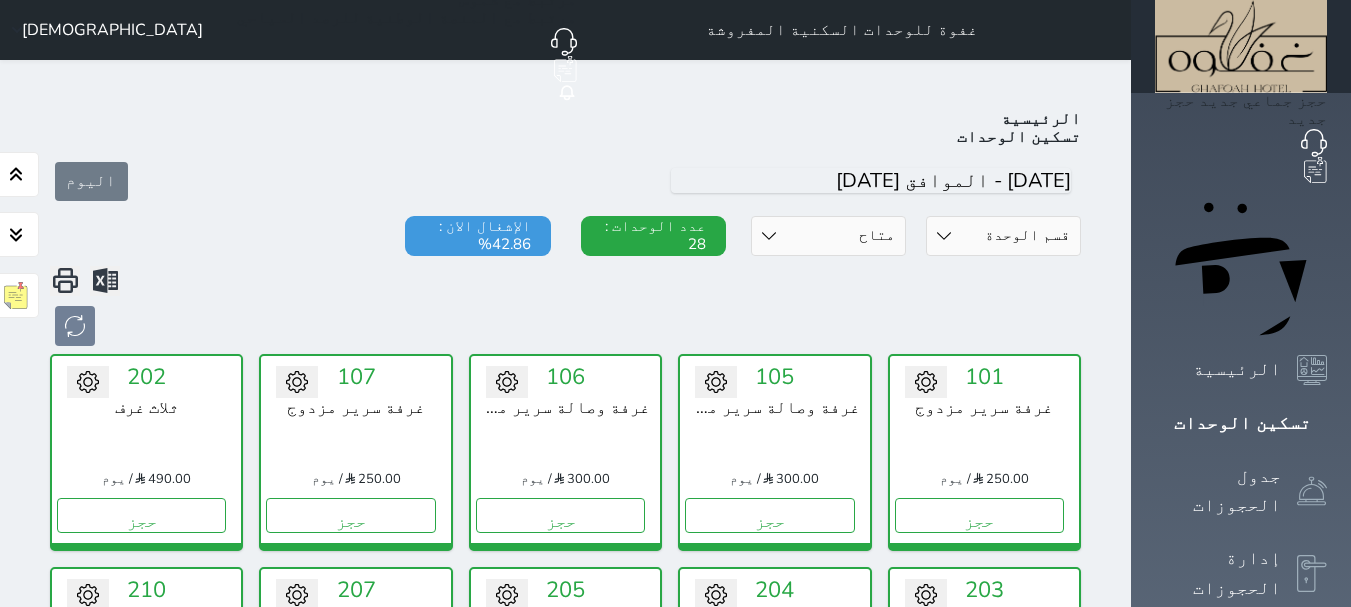 click on "حالة الوحدات متاح تحت التنظيف تحت الصيانة سجل دخول  لم يتم تسجيل الدخول" at bounding box center [828, 236] 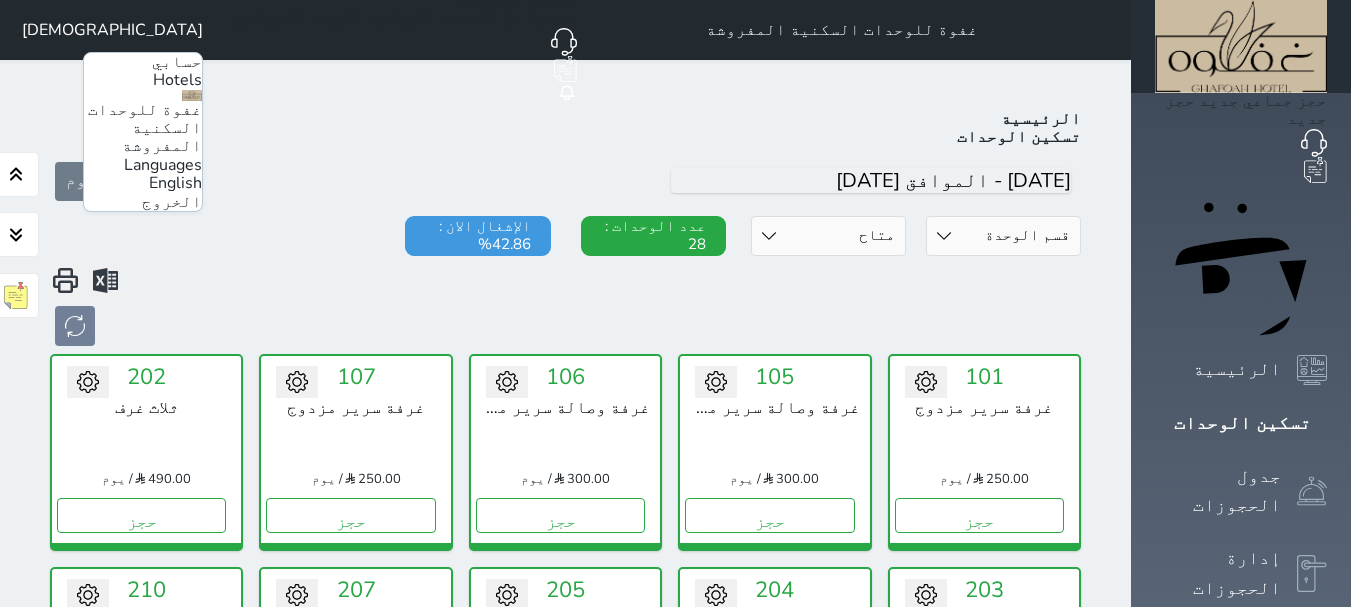 click on "English" at bounding box center [175, 183] 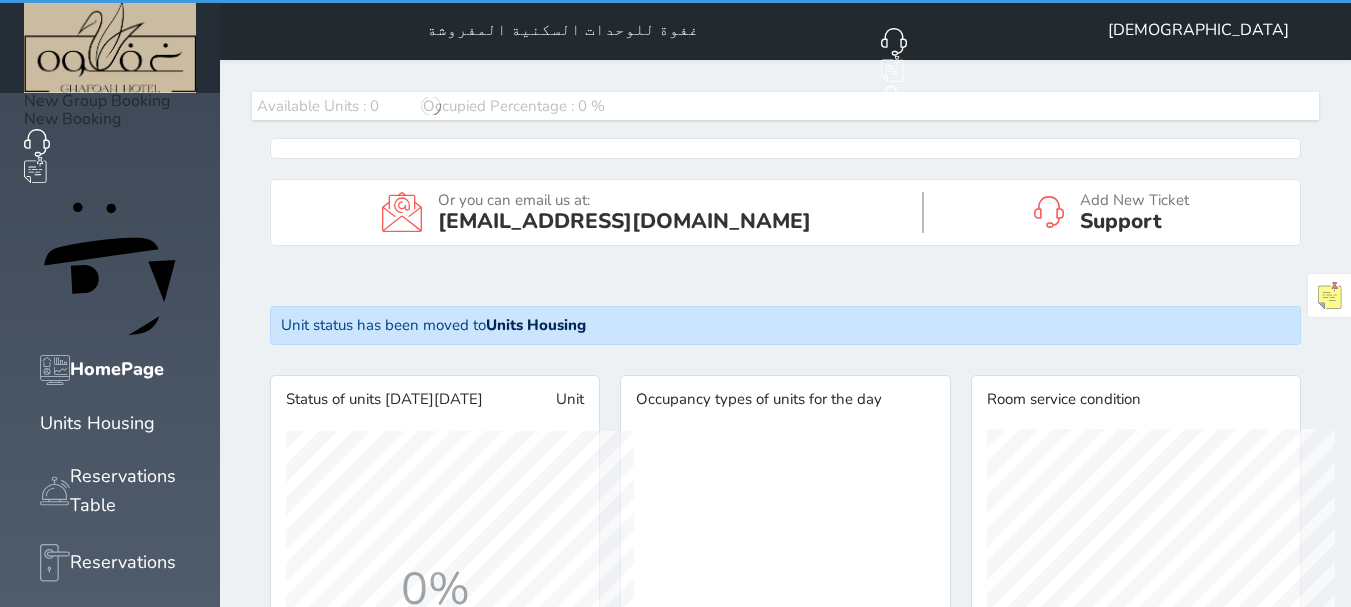 scroll, scrollTop: 0, scrollLeft: 0, axis: both 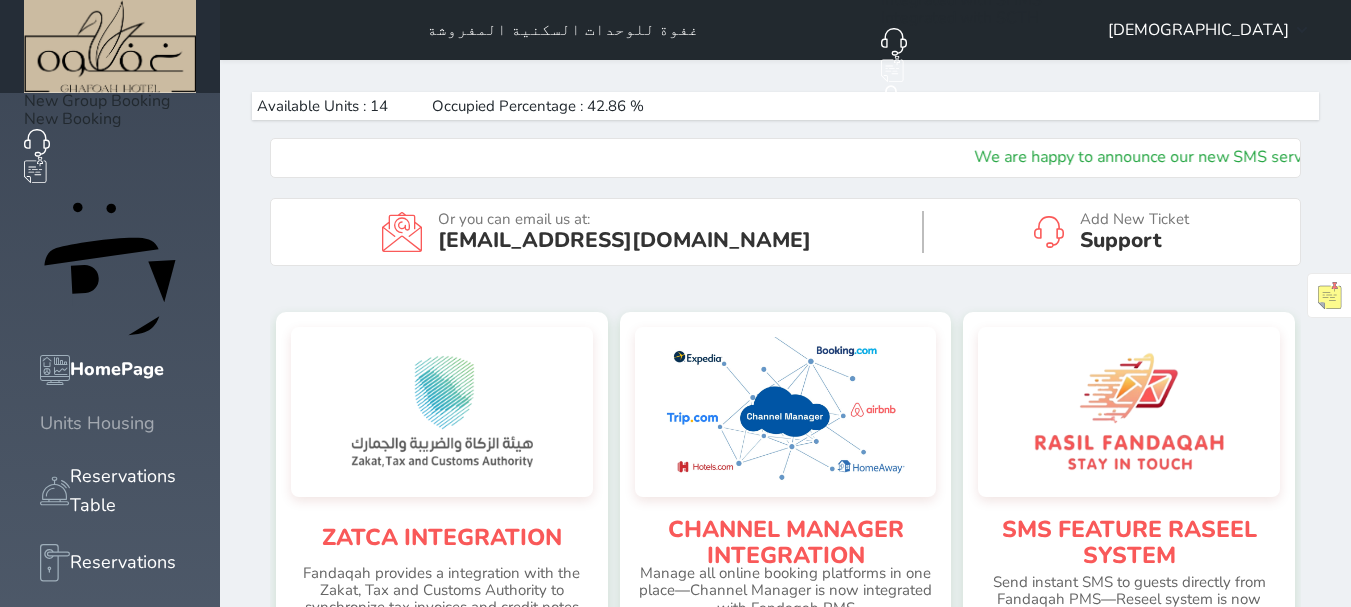 click on "Units Housing" at bounding box center (110, 423) 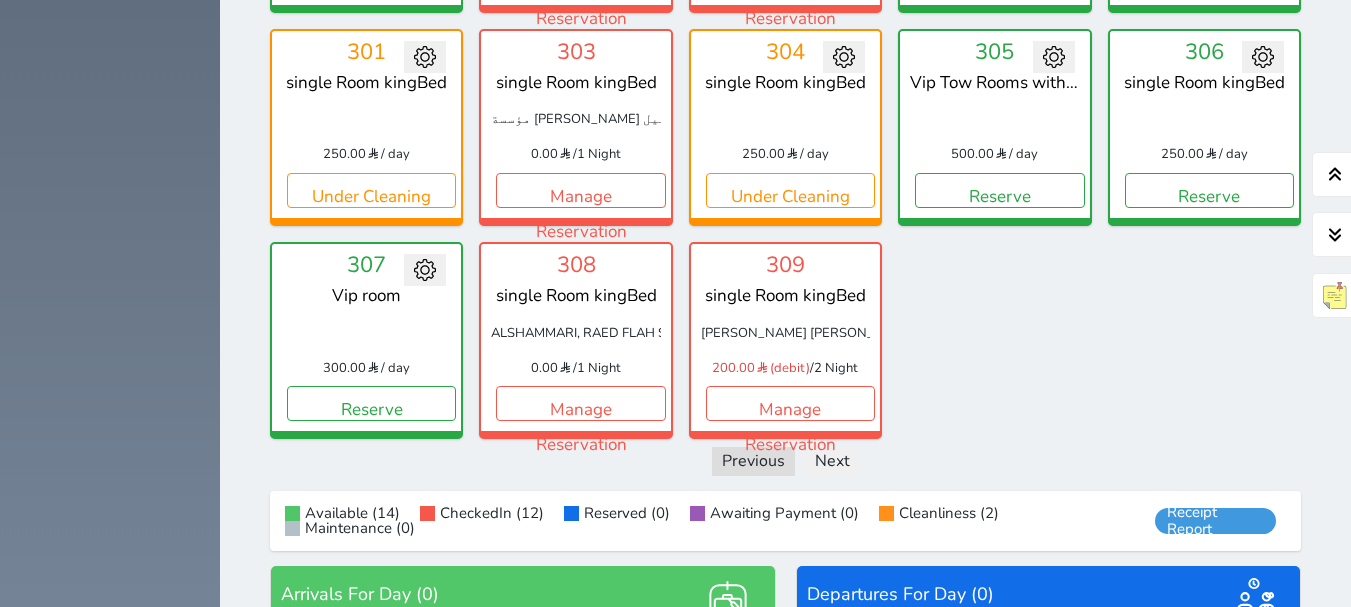 scroll, scrollTop: 1160, scrollLeft: 0, axis: vertical 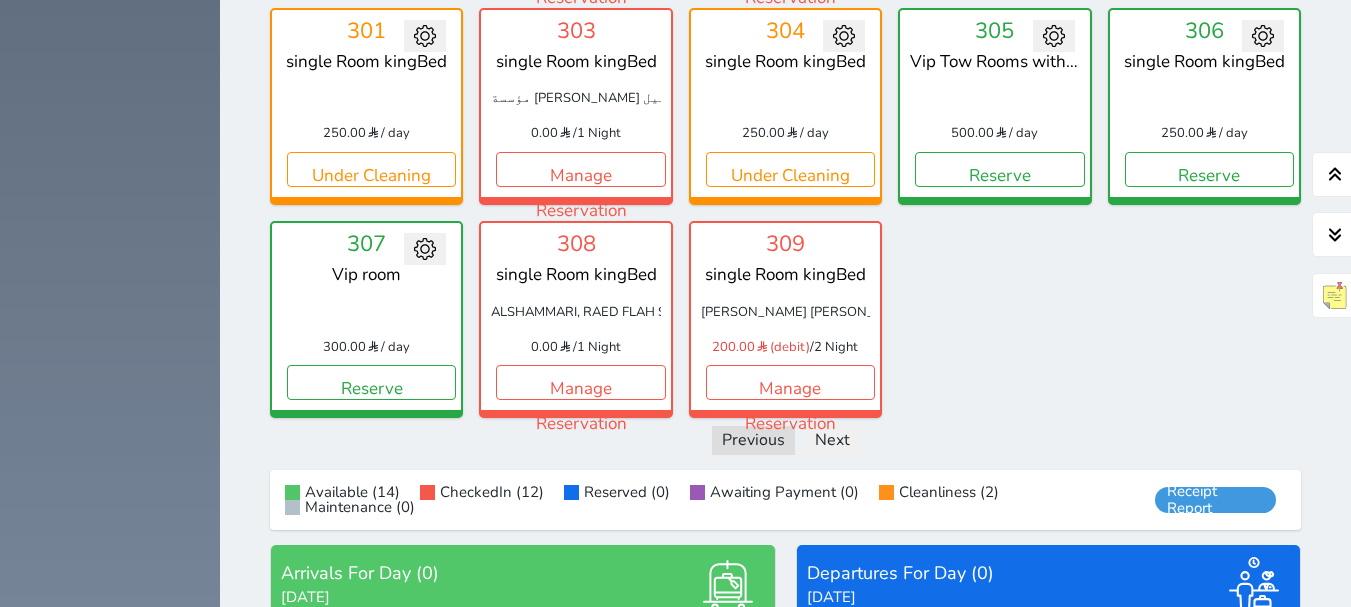 click on "Show Departures" at bounding box center (1048, 764) 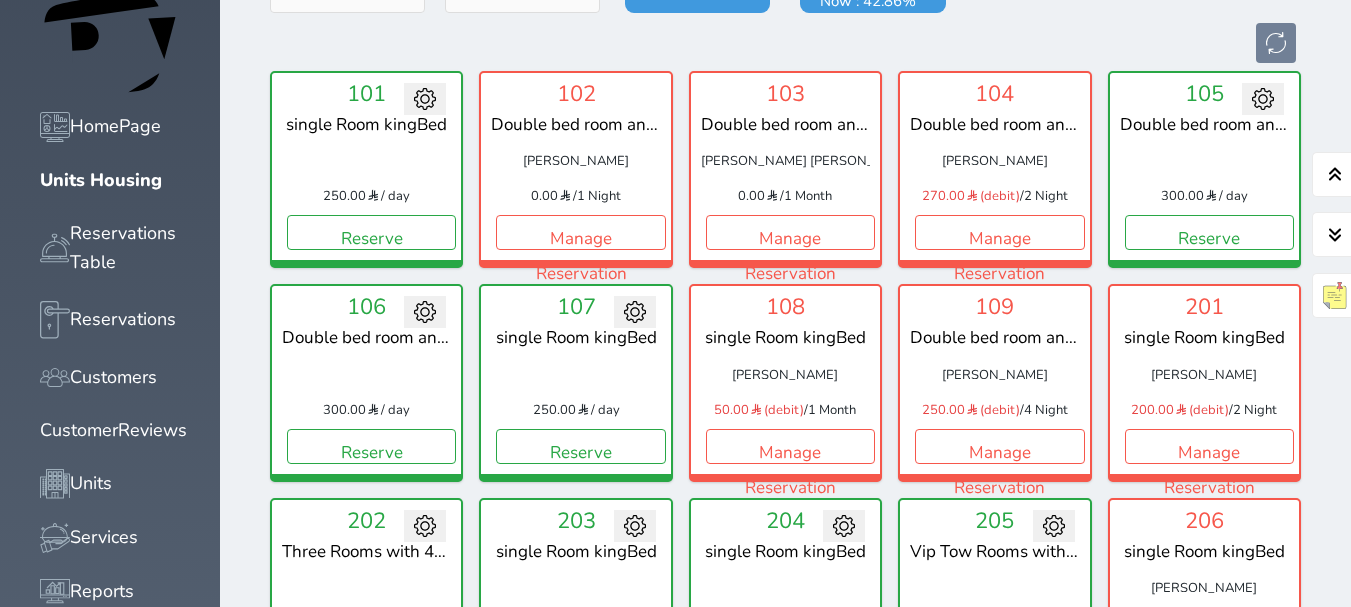 scroll, scrollTop: 160, scrollLeft: 0, axis: vertical 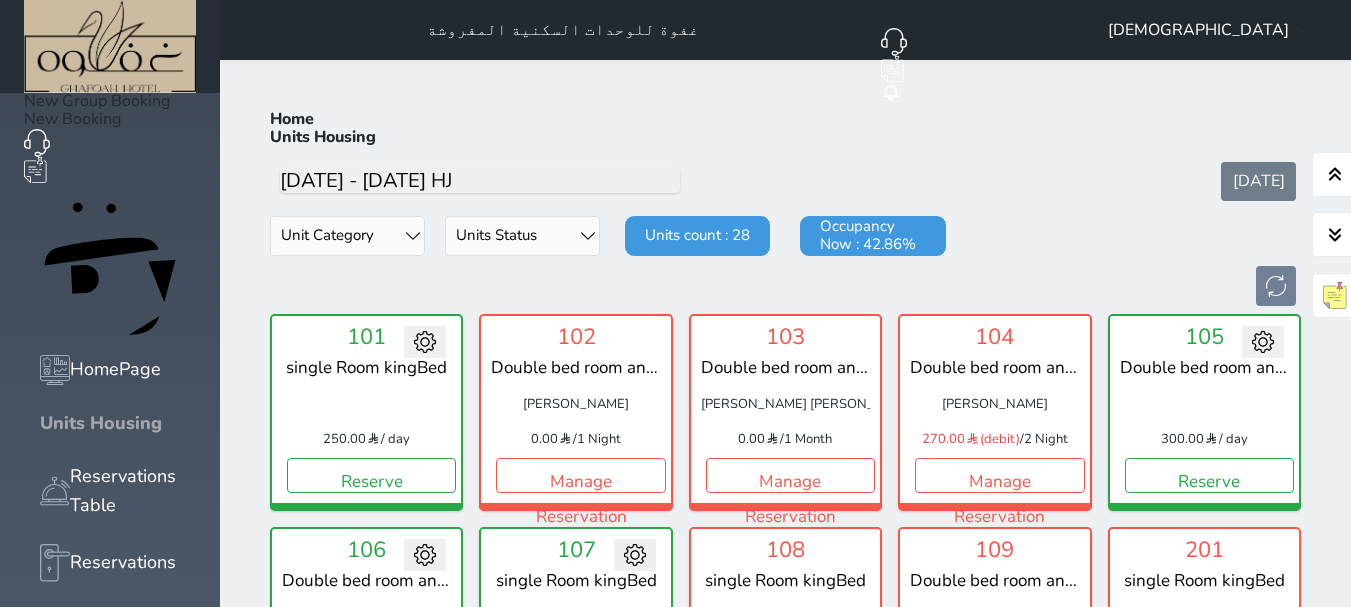 click at bounding box center (40, 423) 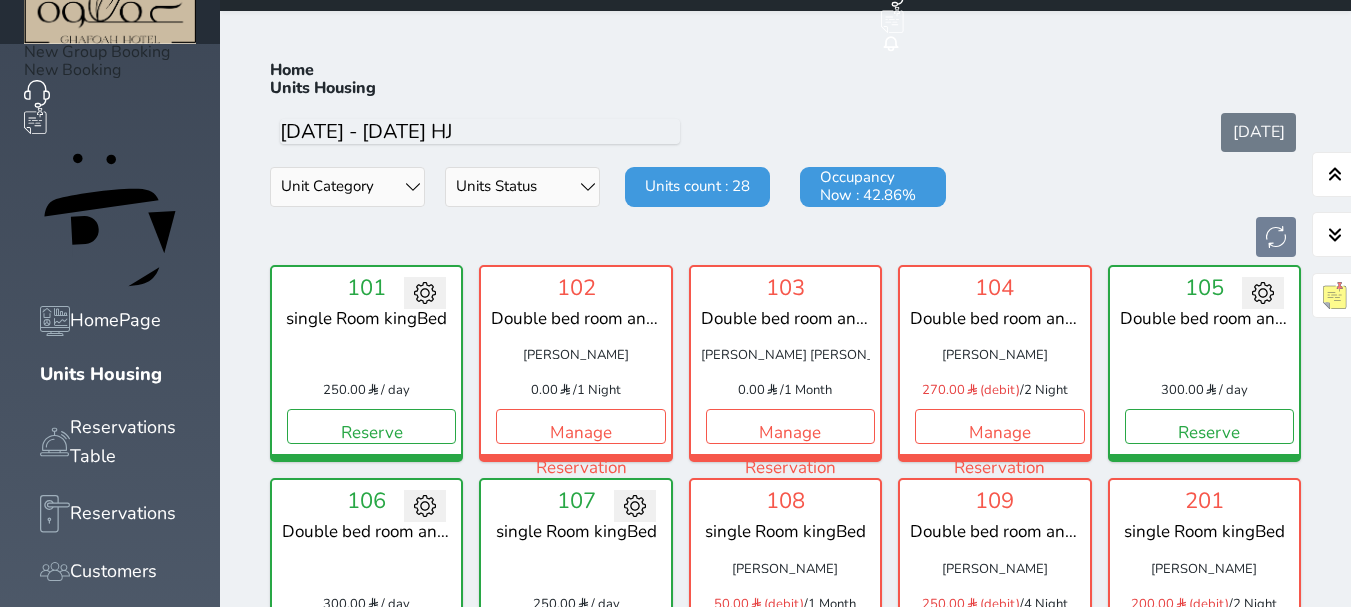 scroll, scrollTop: 0, scrollLeft: 0, axis: both 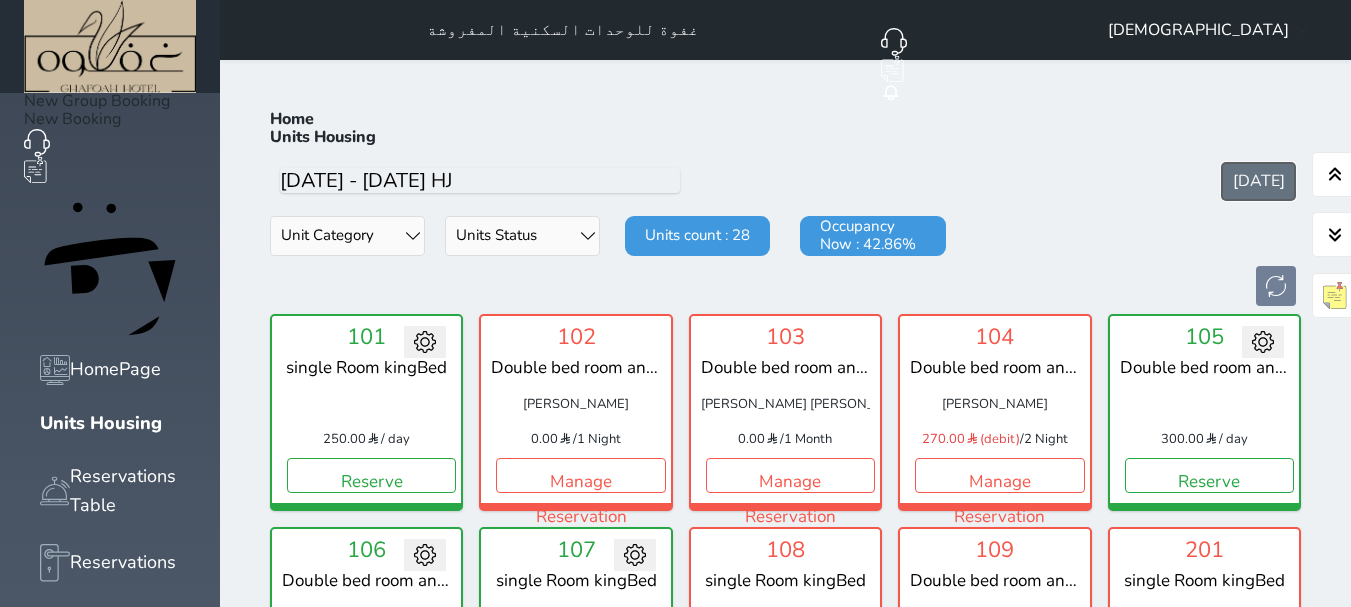 click on "Today" at bounding box center (1258, 181) 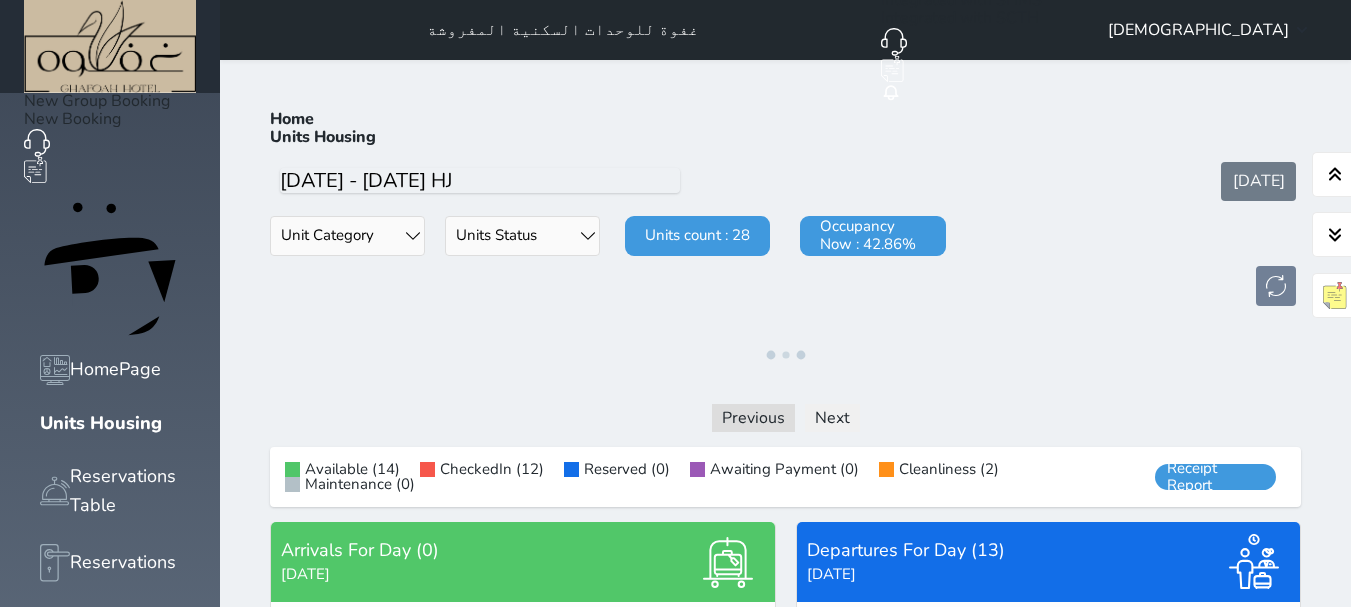 click on "[DEMOGRAPHIC_DATA]" at bounding box center [1207, 30] 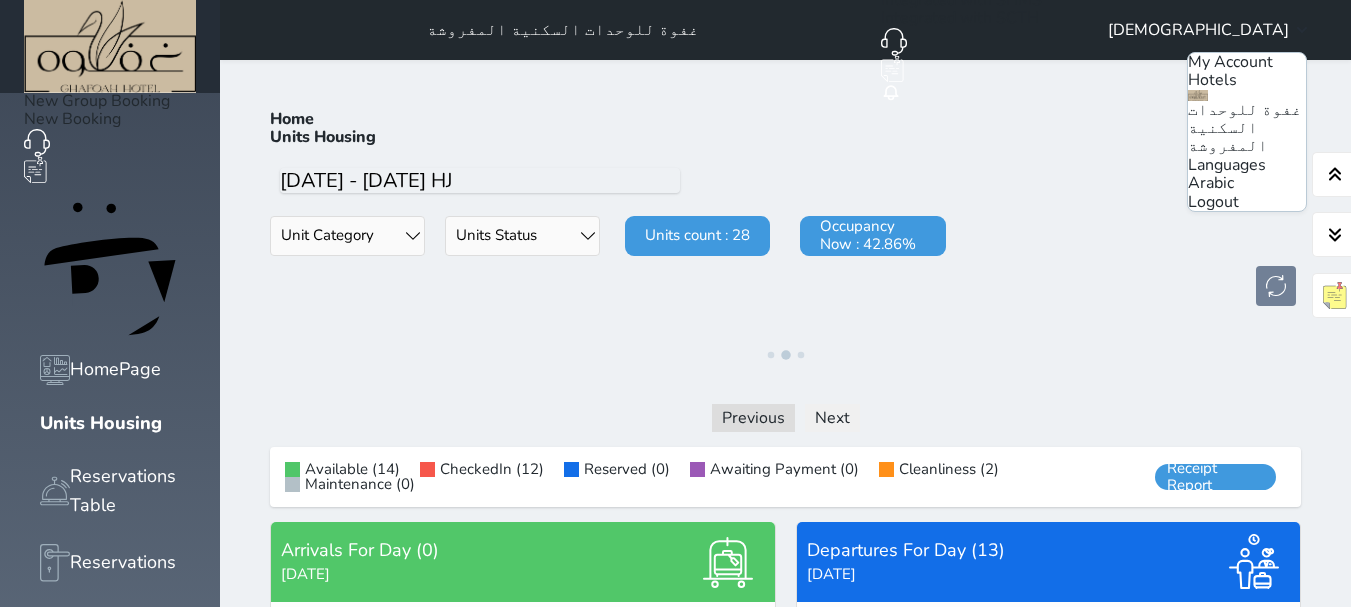 click on "Arabic" at bounding box center [1211, 183] 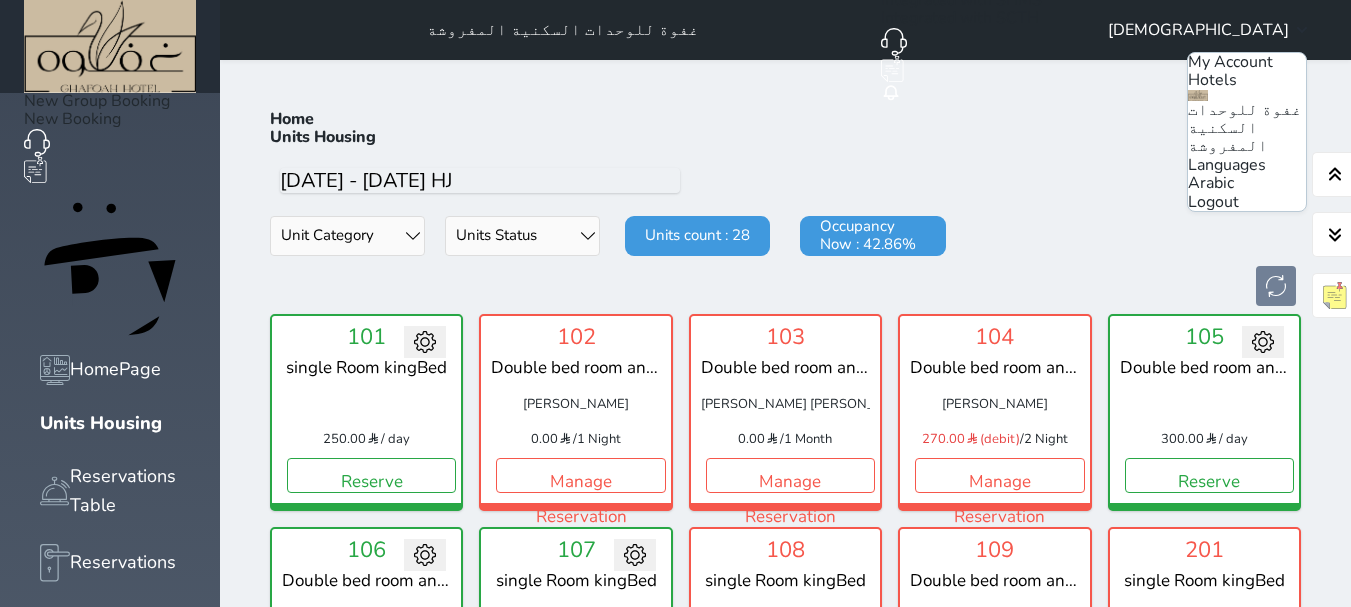 scroll, scrollTop: 78, scrollLeft: 0, axis: vertical 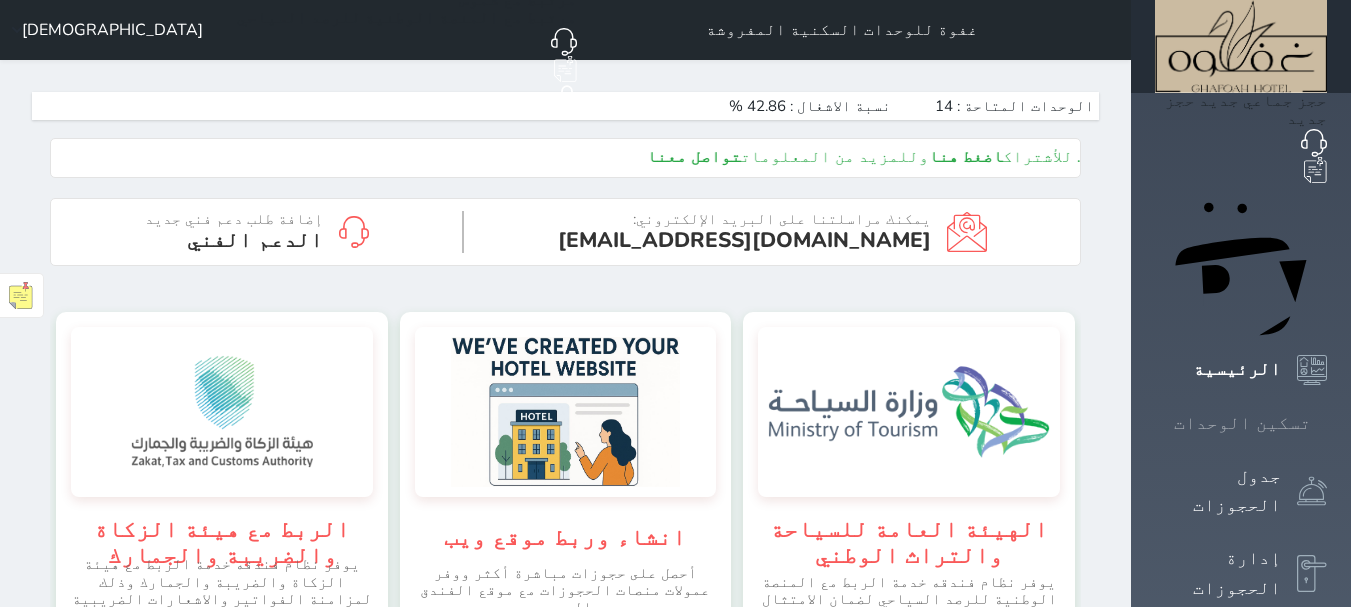 click on "تسكين الوحدات" at bounding box center [1241, 423] 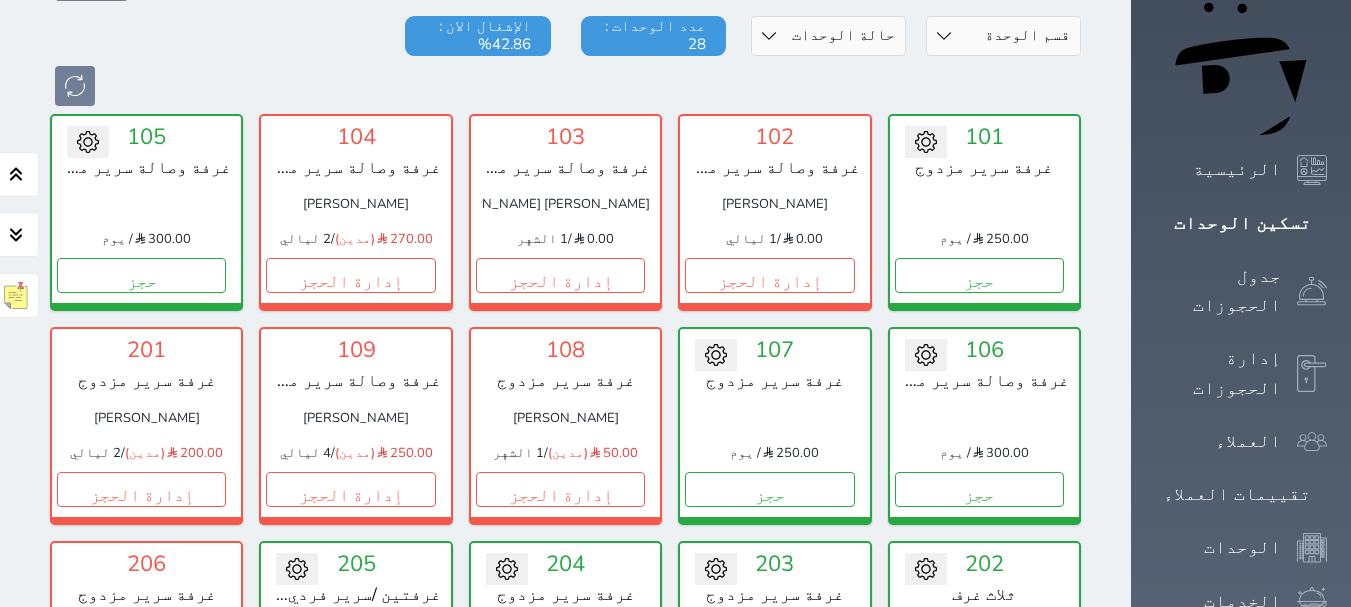scroll, scrollTop: 100, scrollLeft: 0, axis: vertical 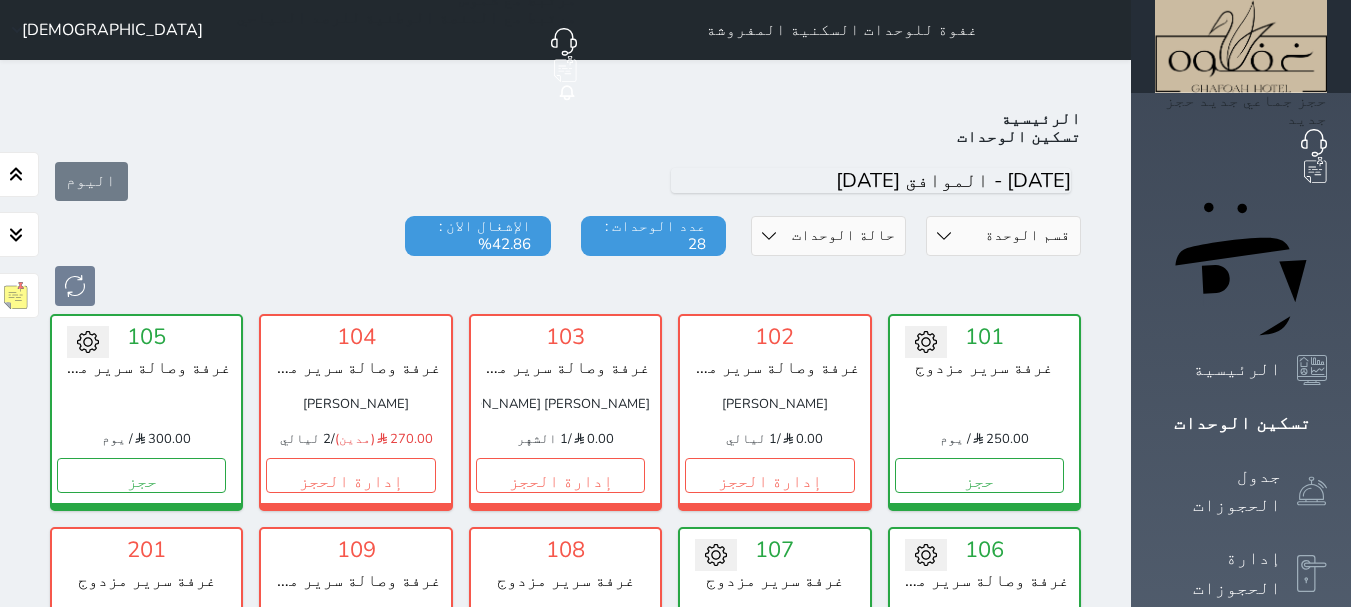 click on "بندر [PERSON_NAME]" at bounding box center (355, 618) 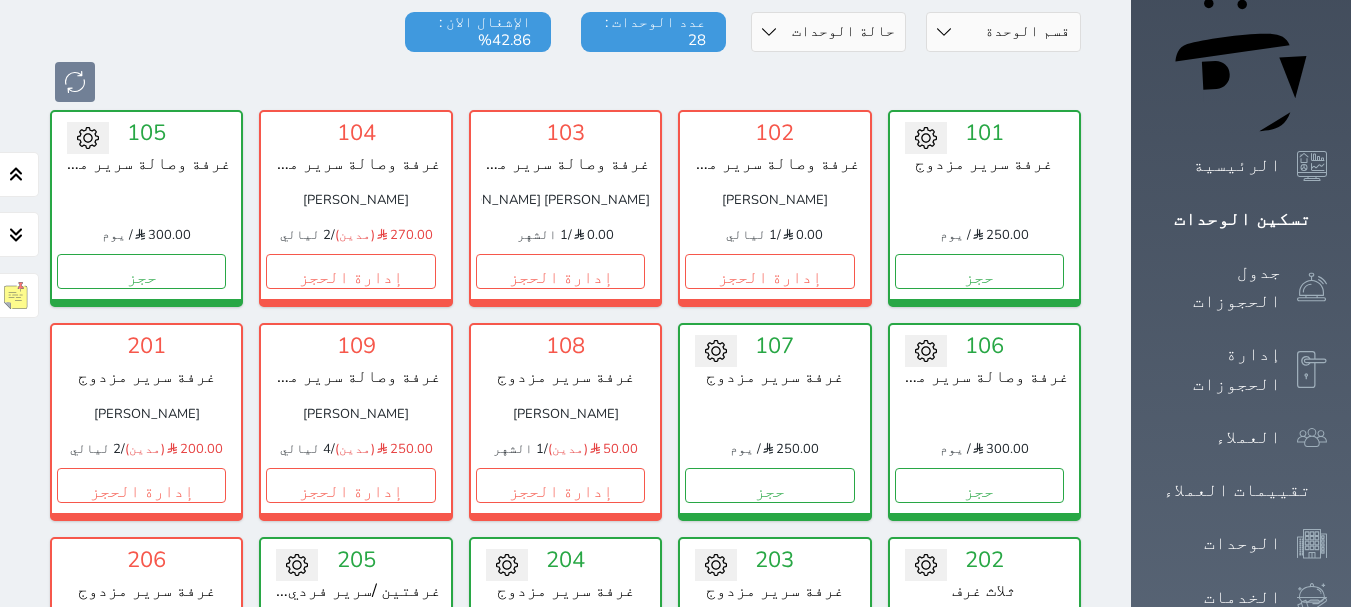 scroll, scrollTop: 500, scrollLeft: 0, axis: vertical 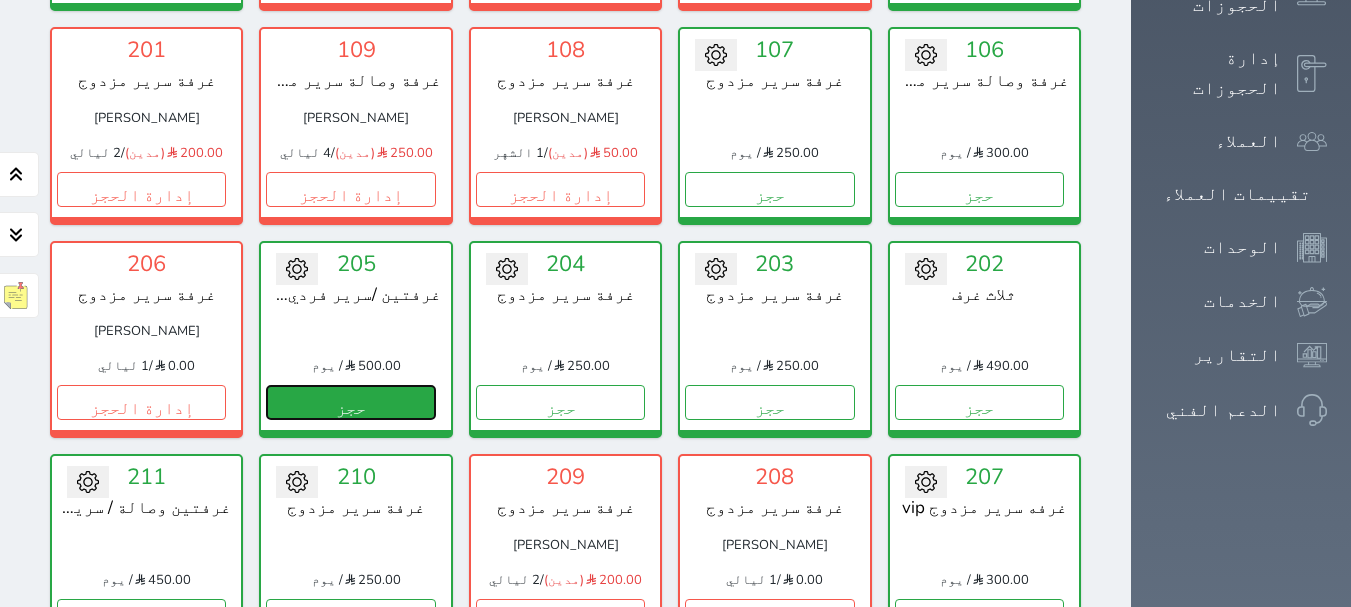 click on "حجز" at bounding box center (350, 402) 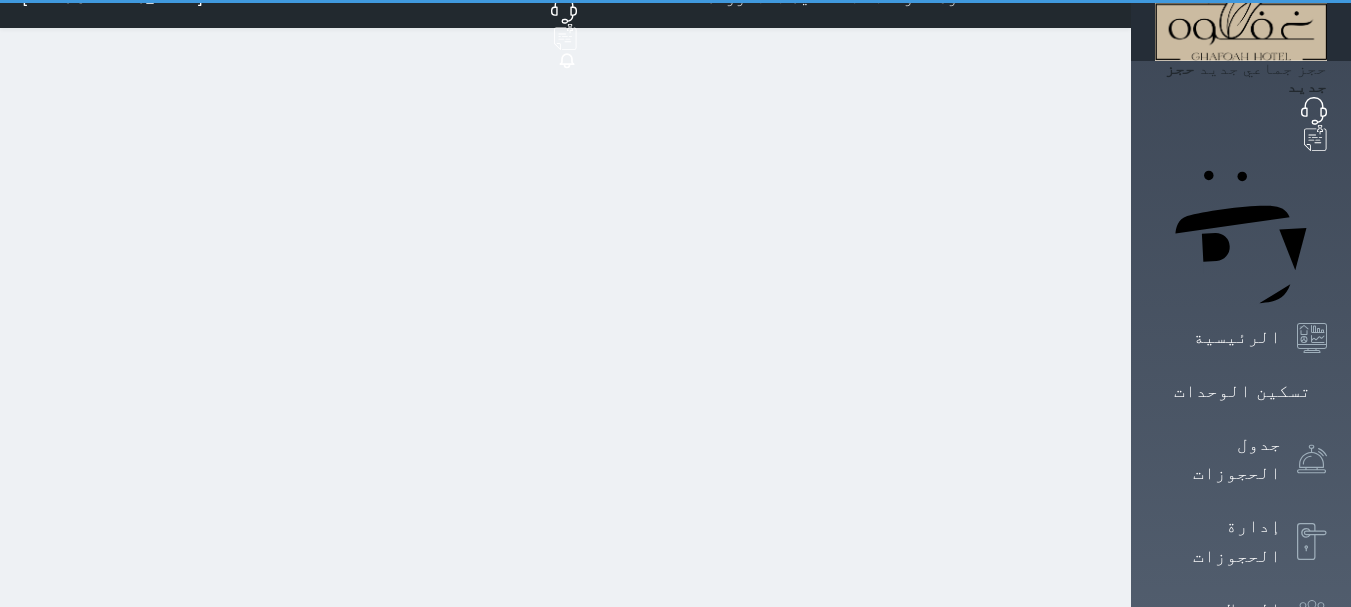 scroll, scrollTop: 0, scrollLeft: 0, axis: both 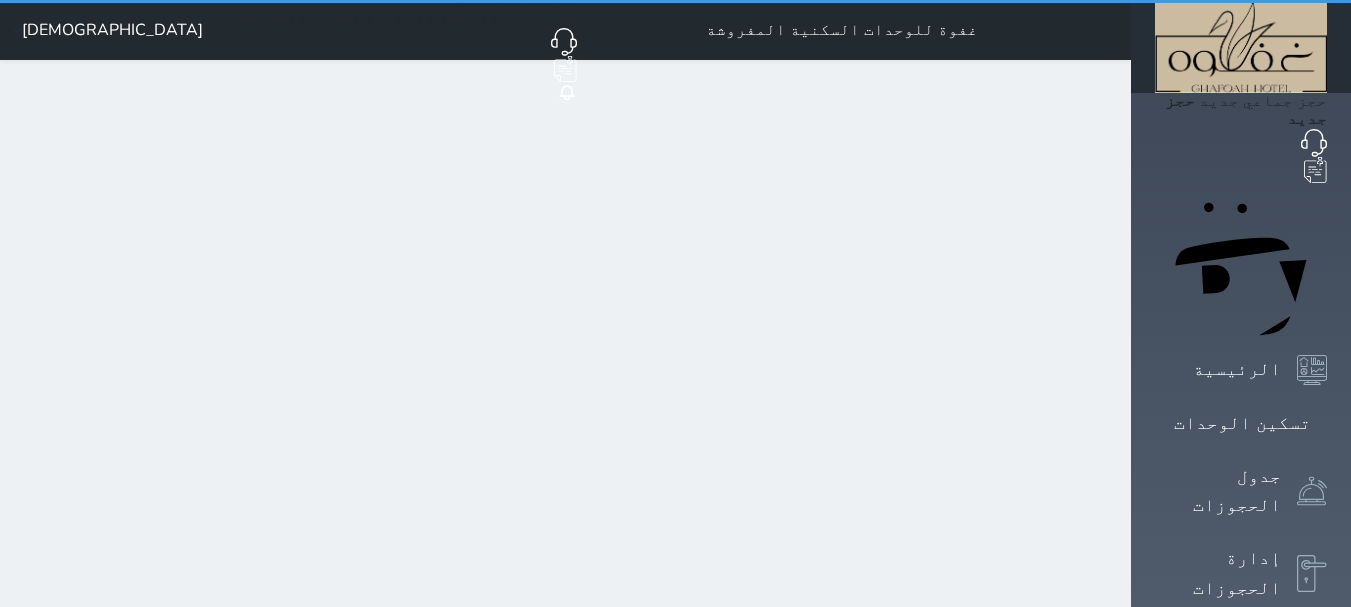 select on "1" 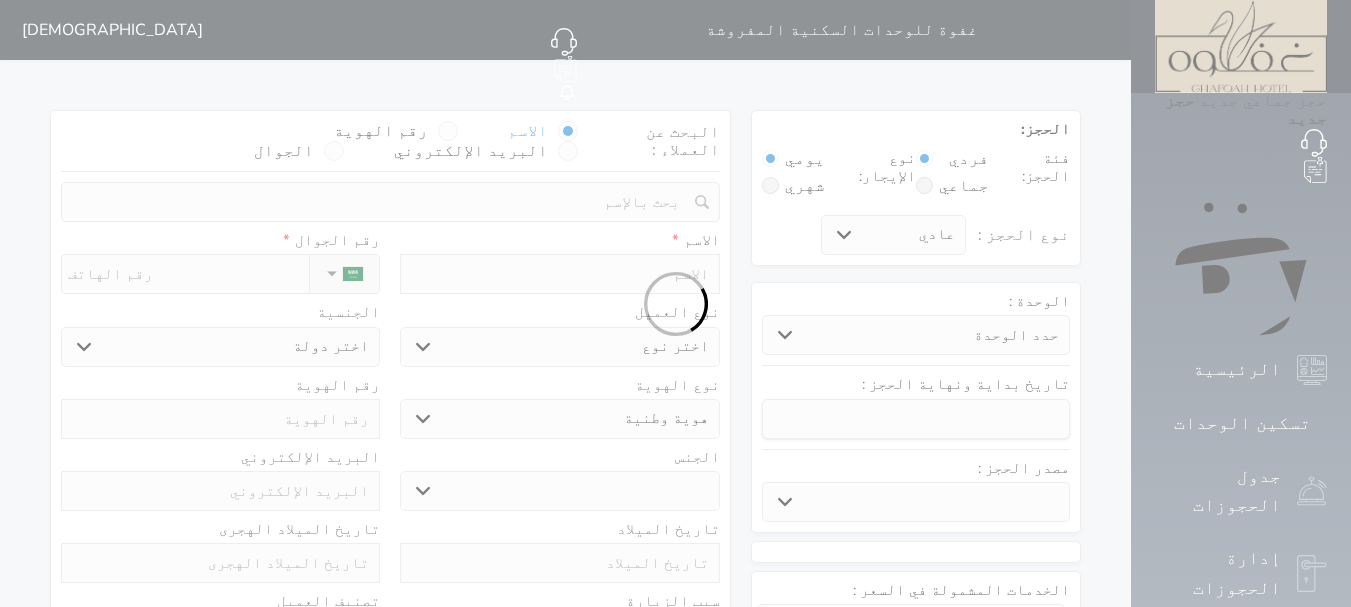 select 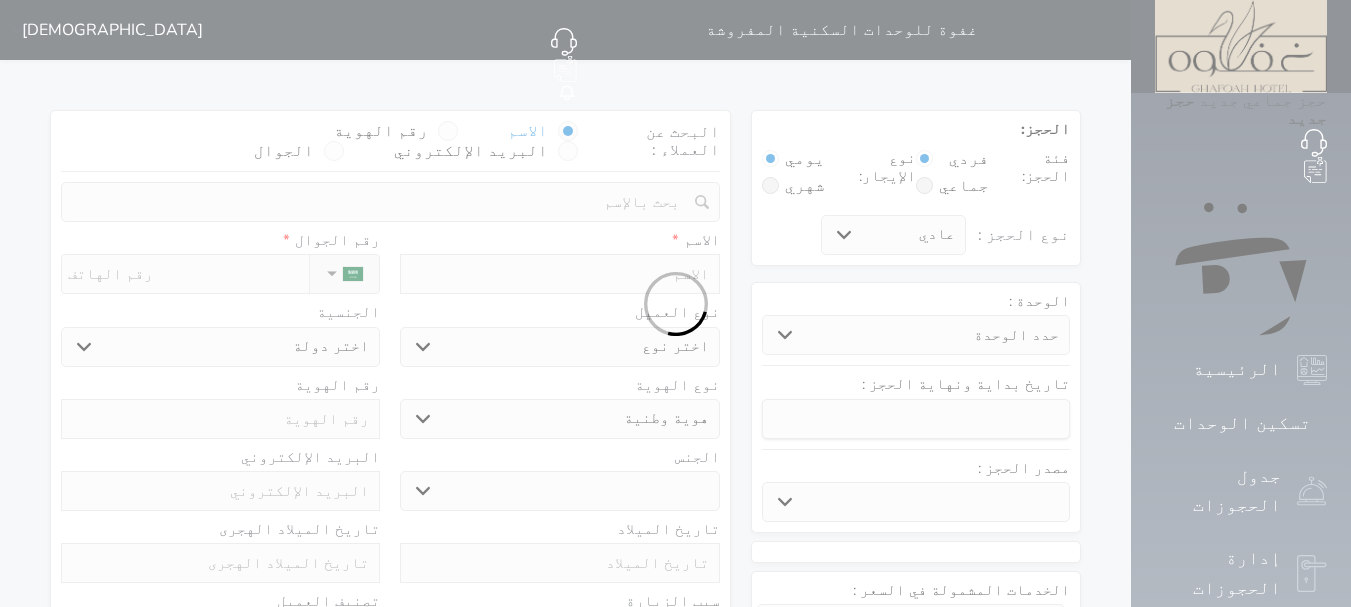 select 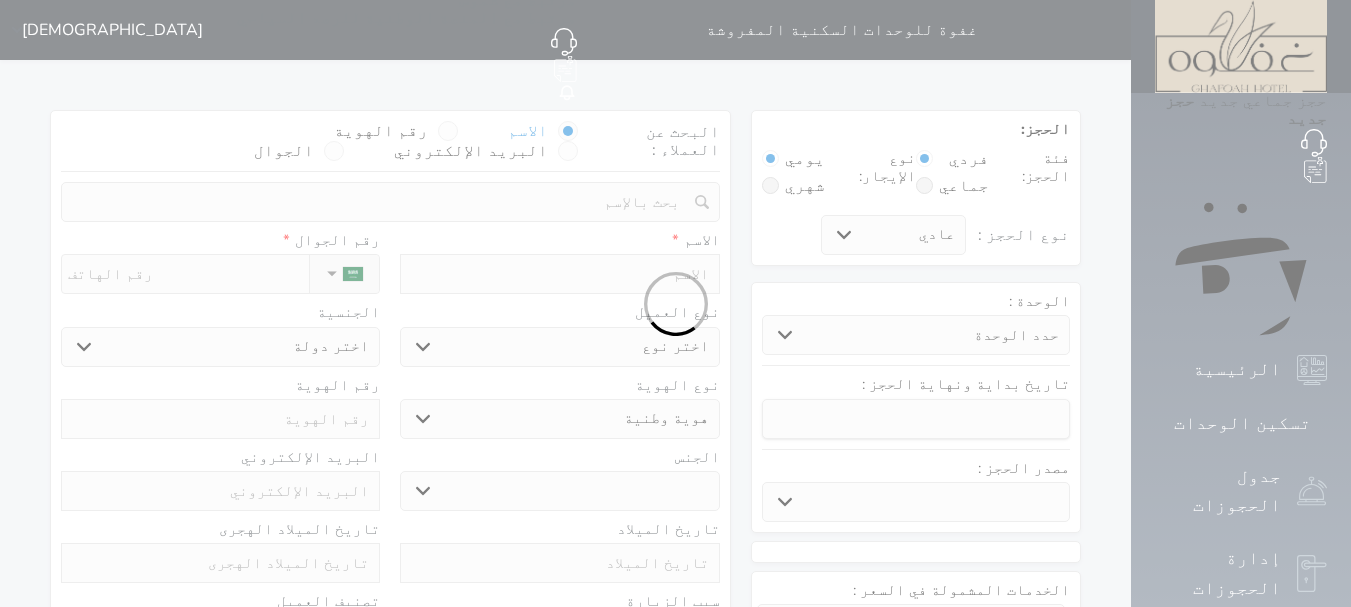 select 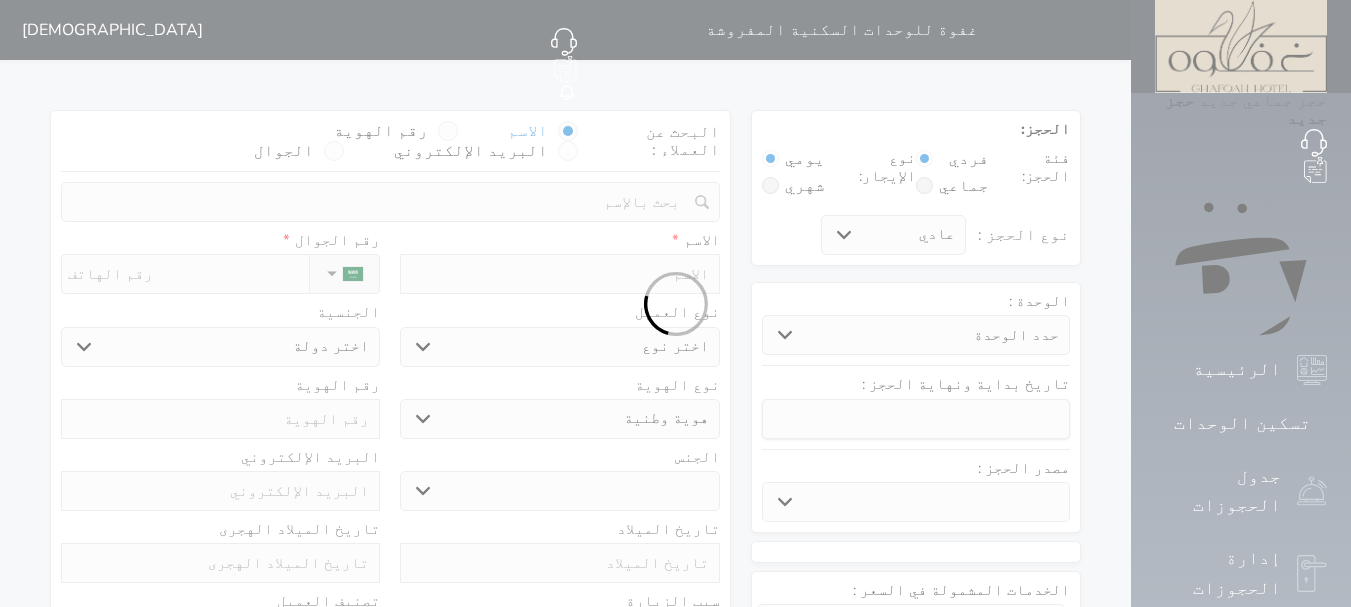 select 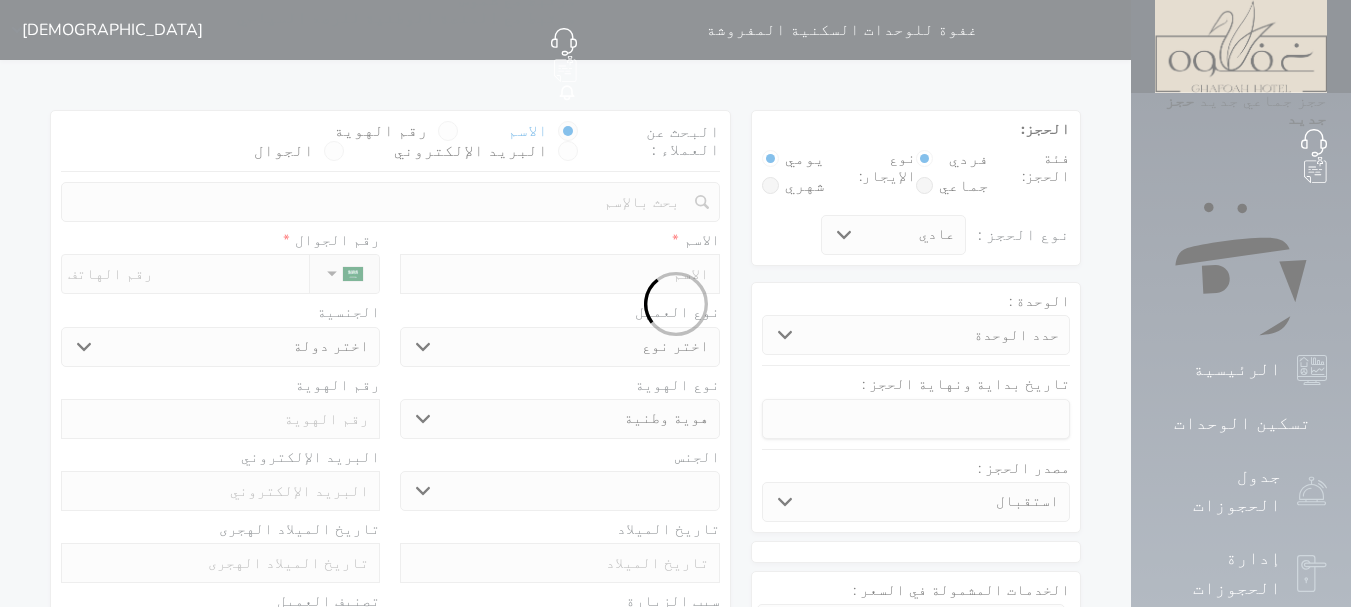 select 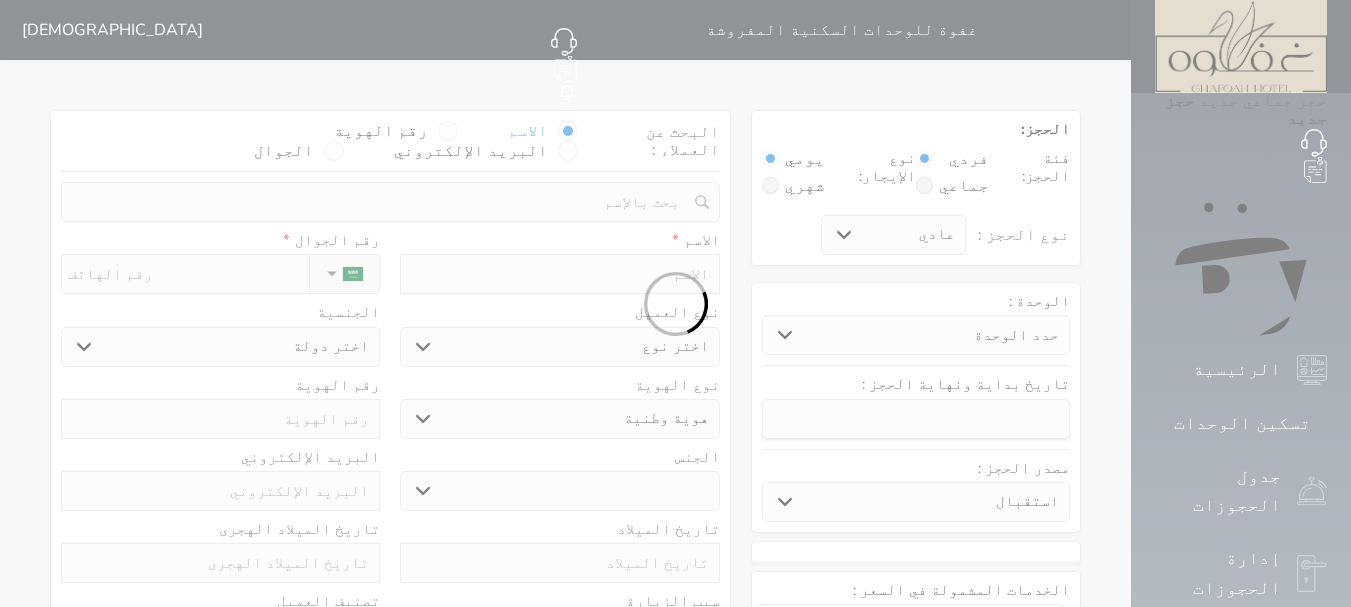 select 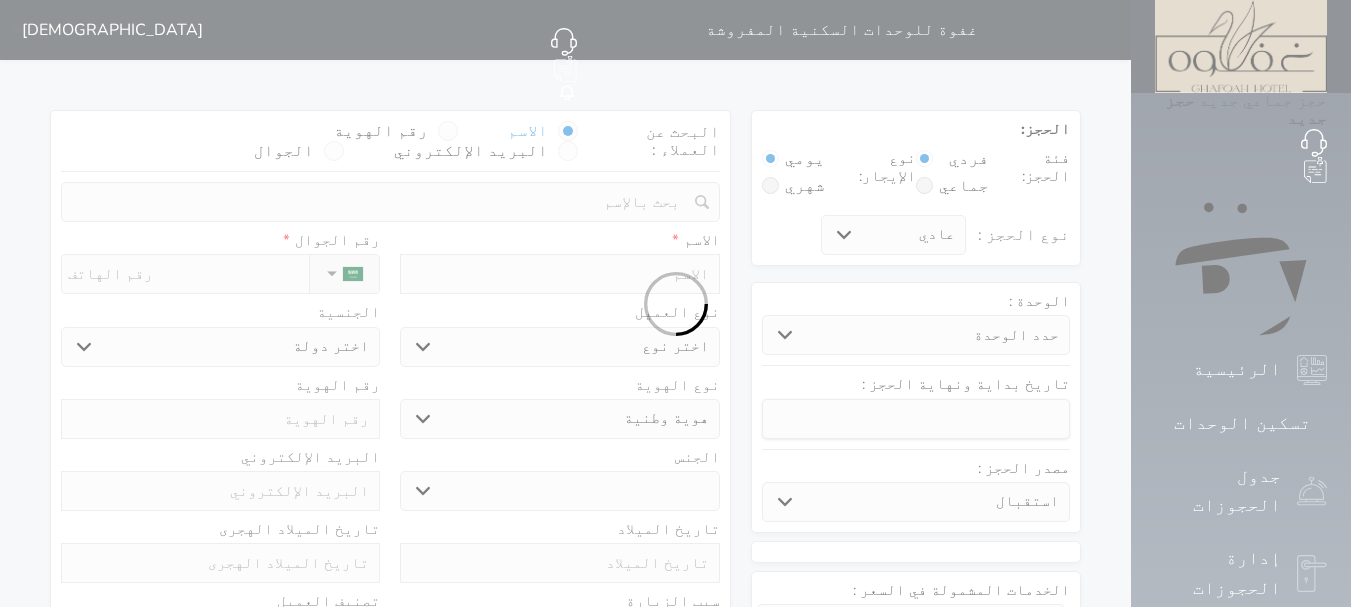 select 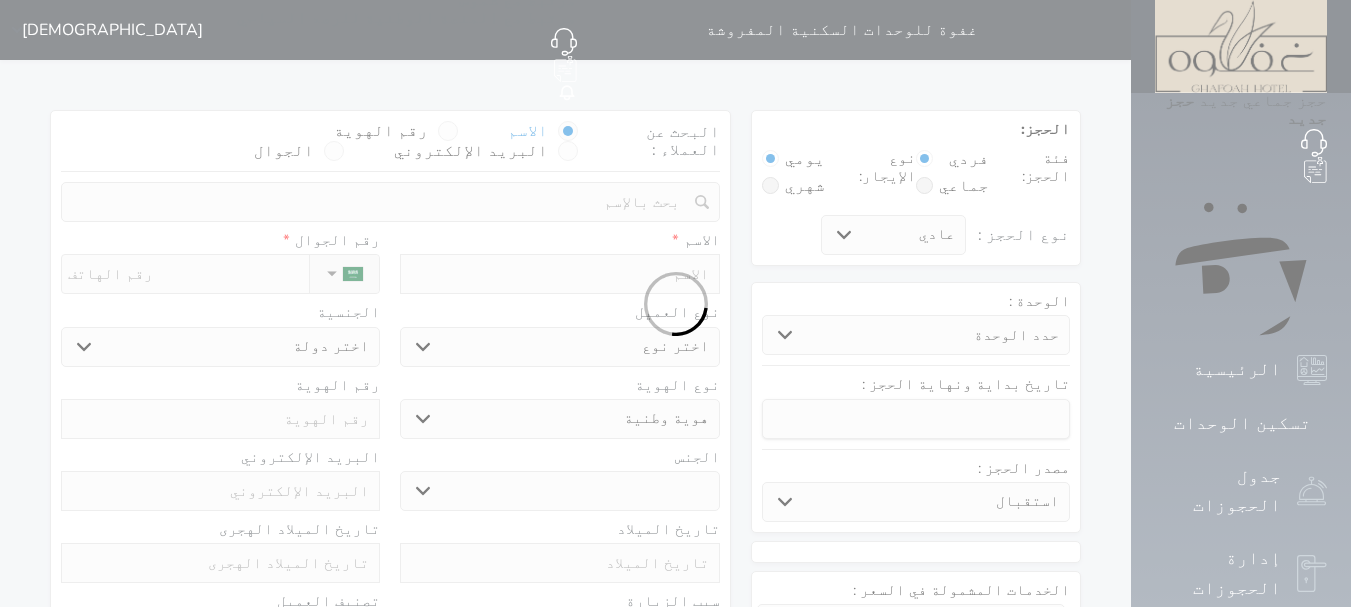 select 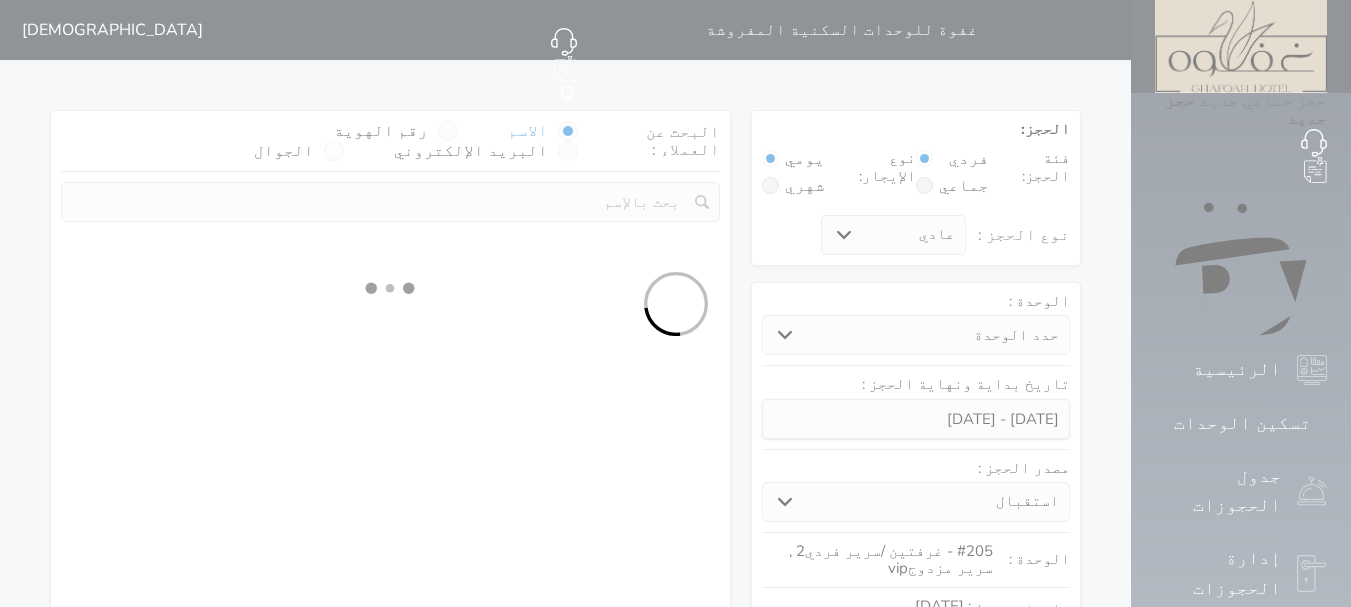 select on "31622" 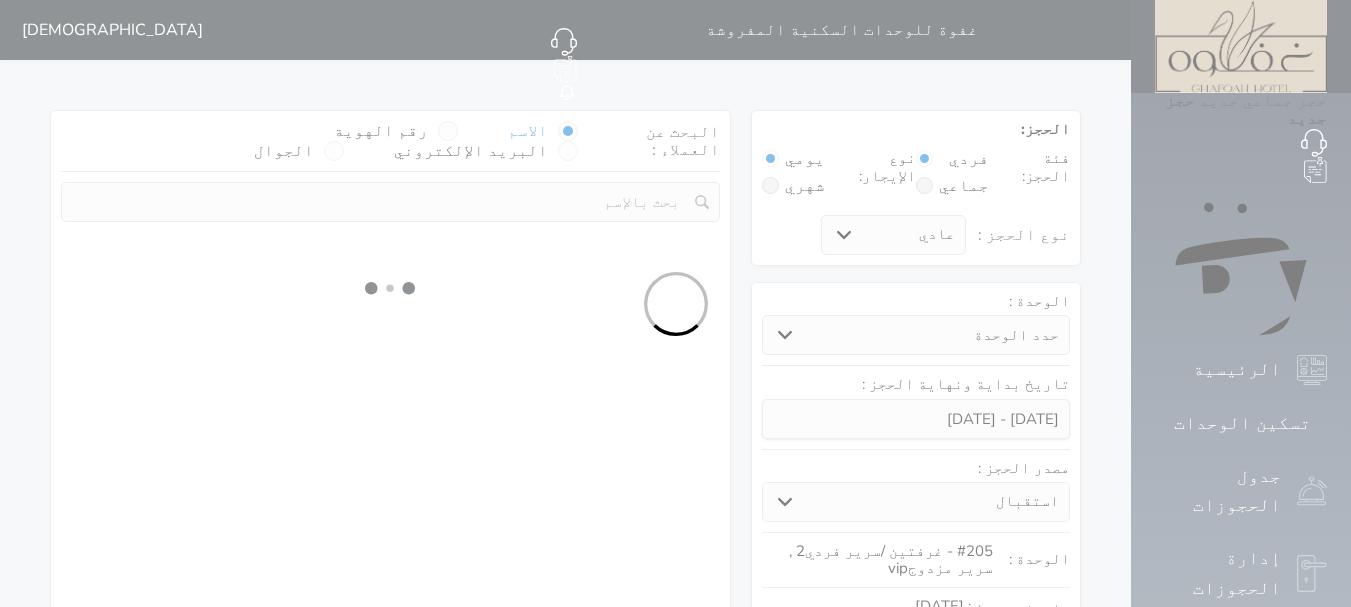 select on "1" 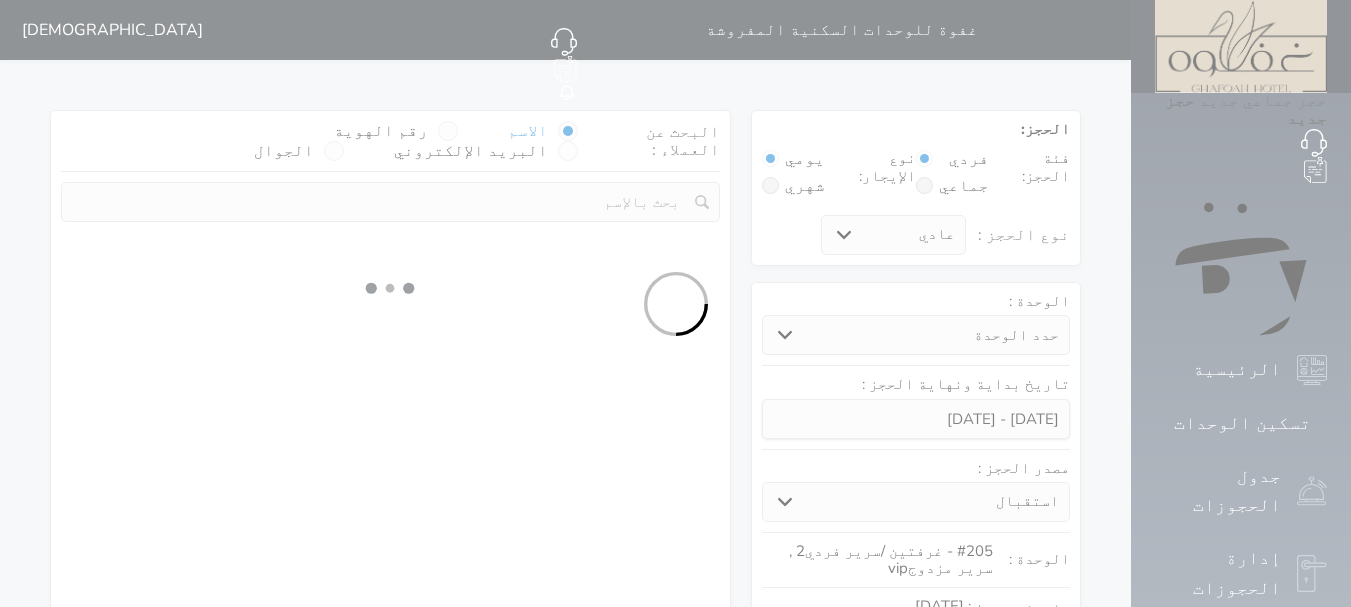 select on "113" 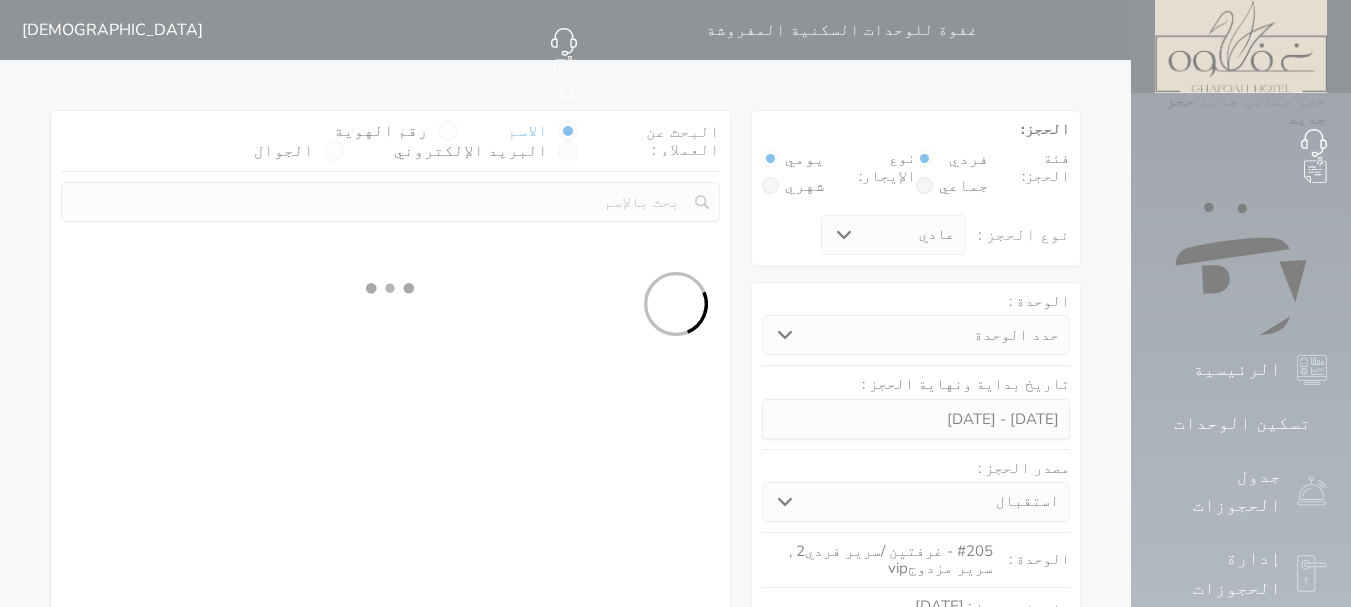 select on "1" 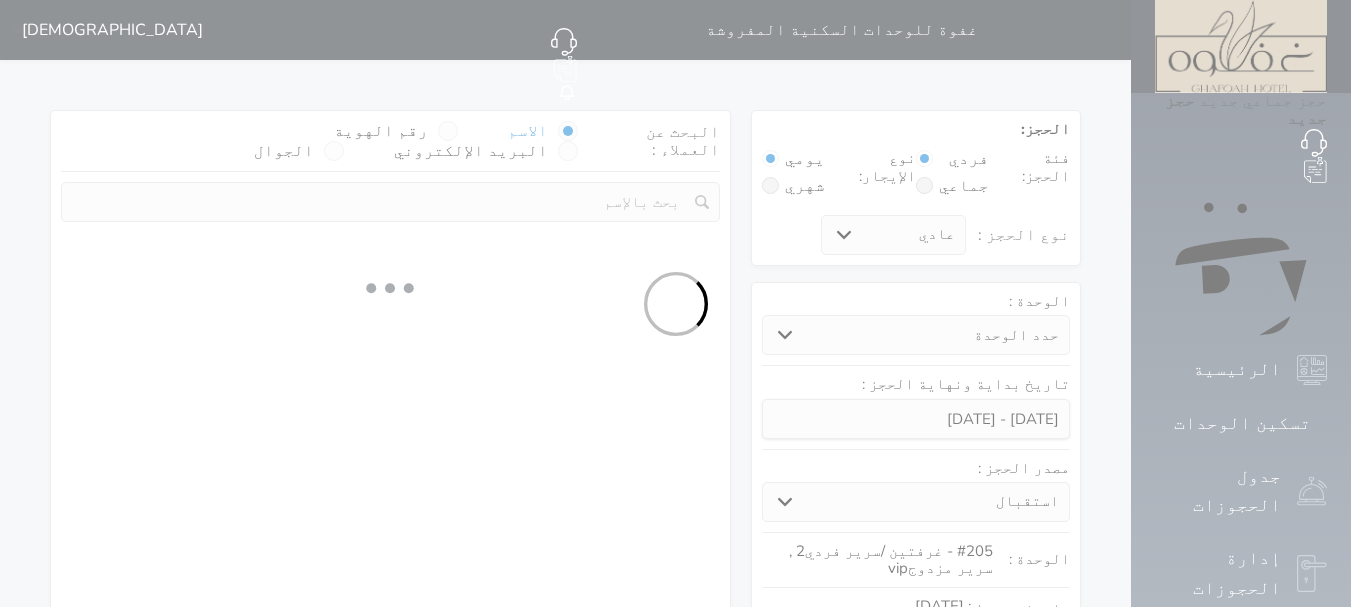 select 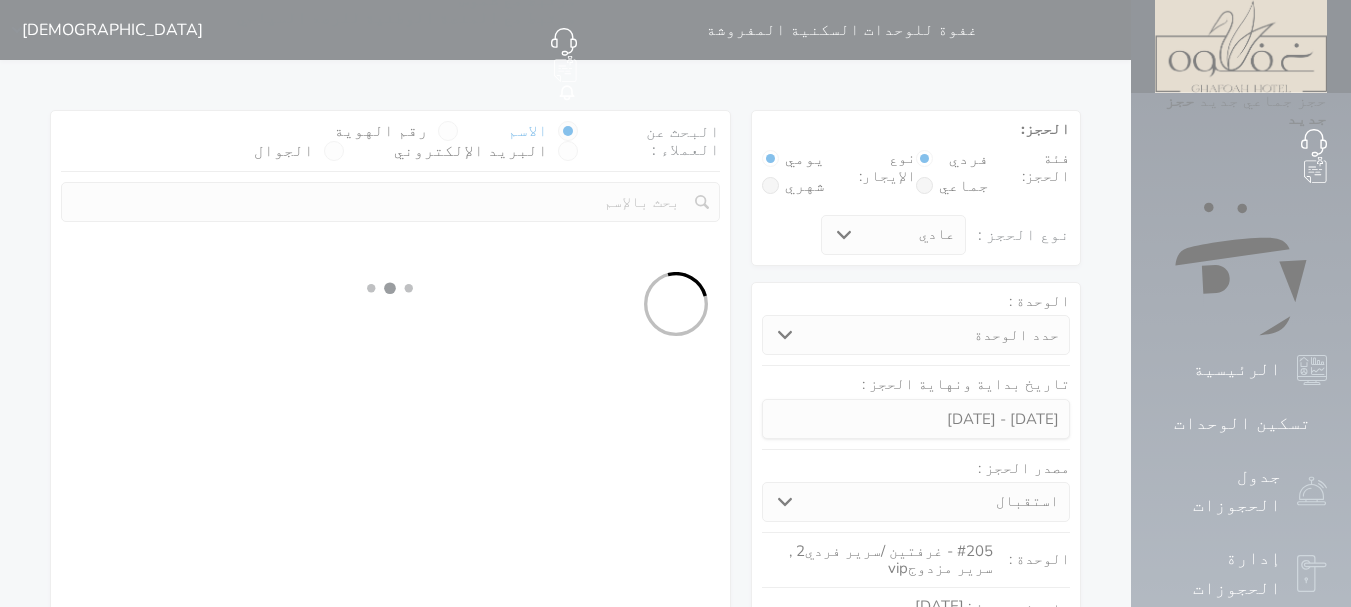 select on "7" 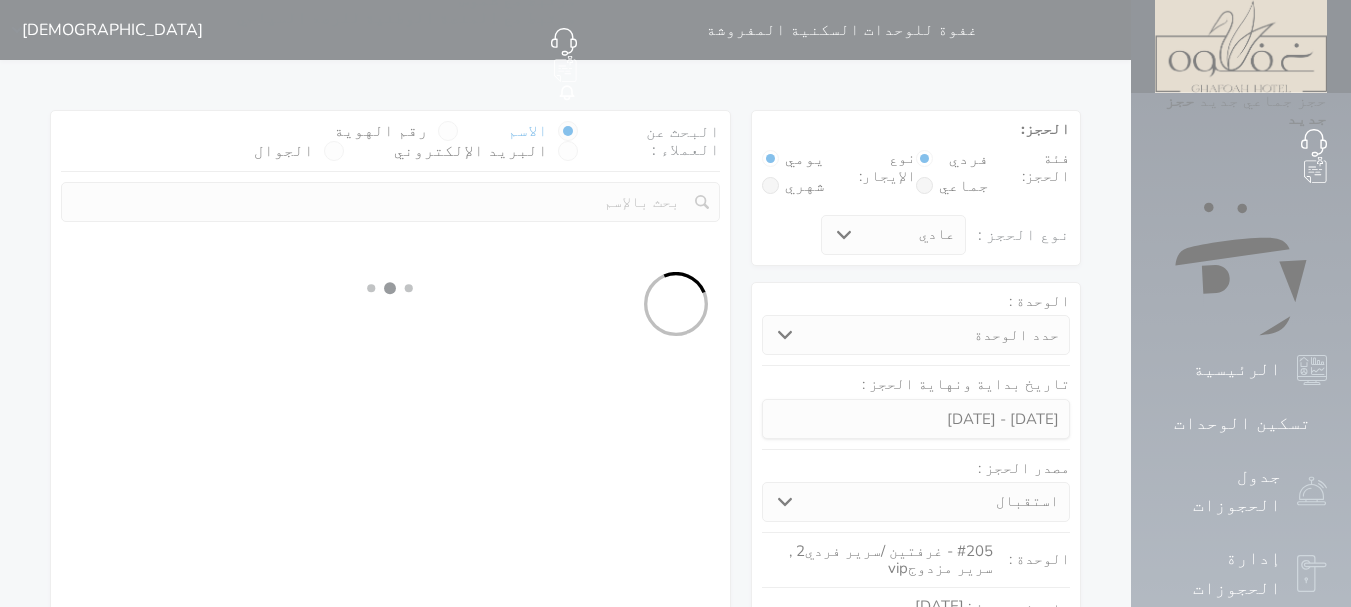 select 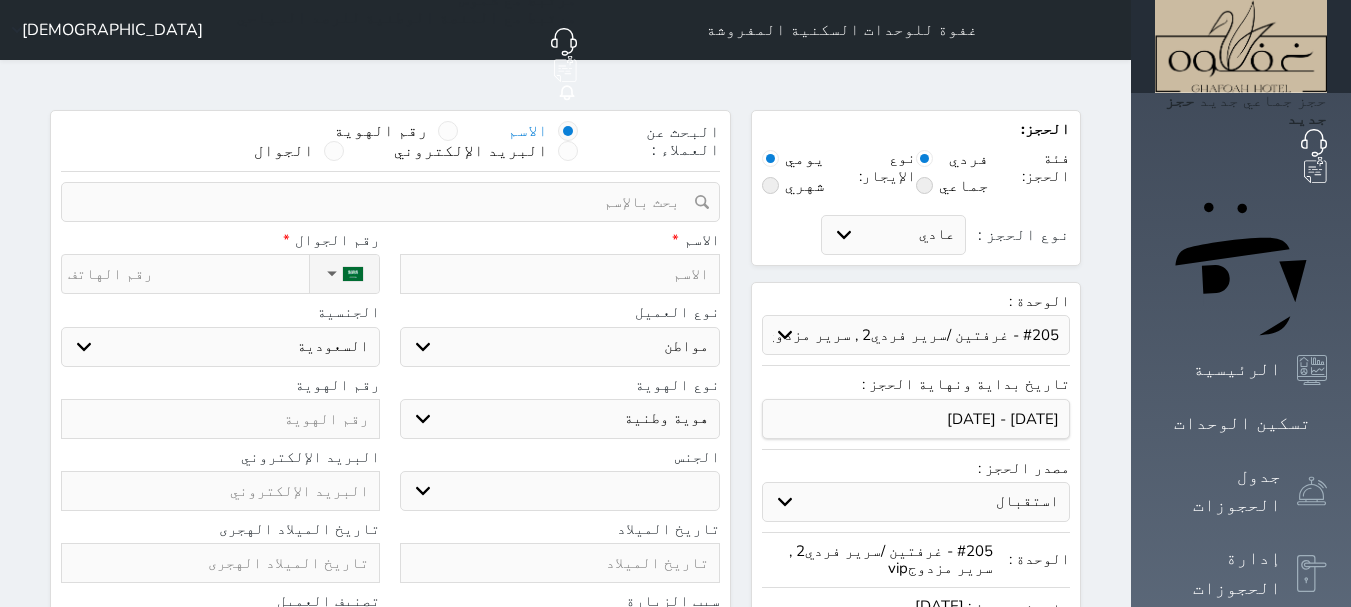 select 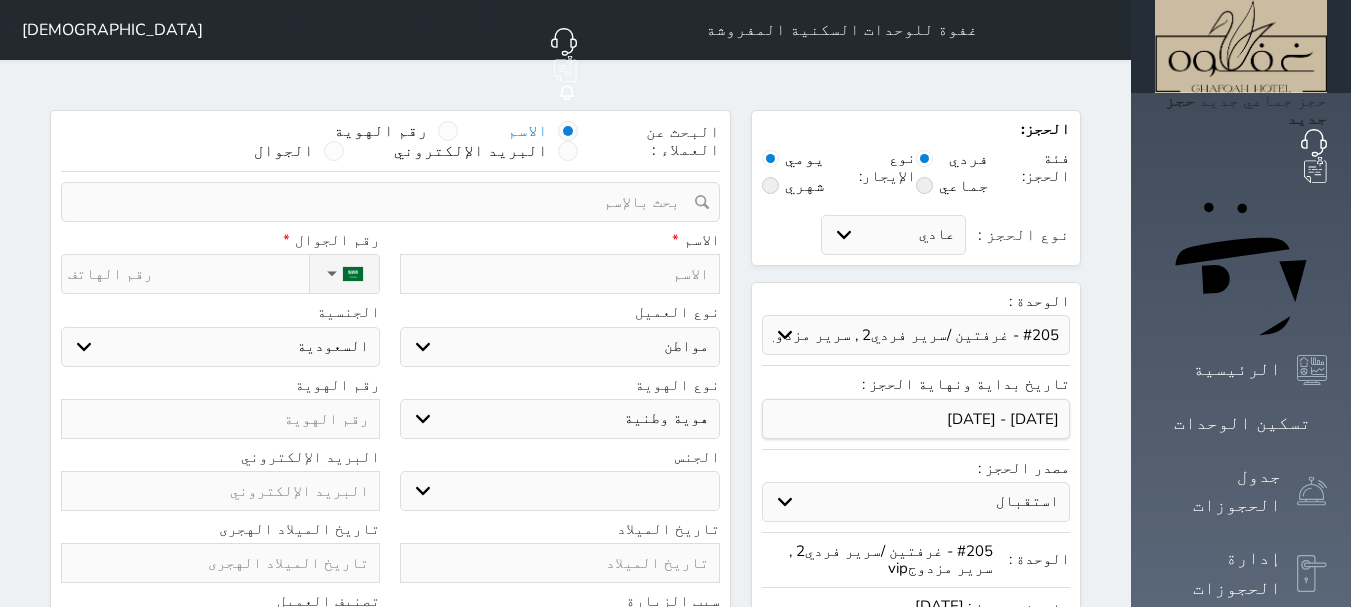 select 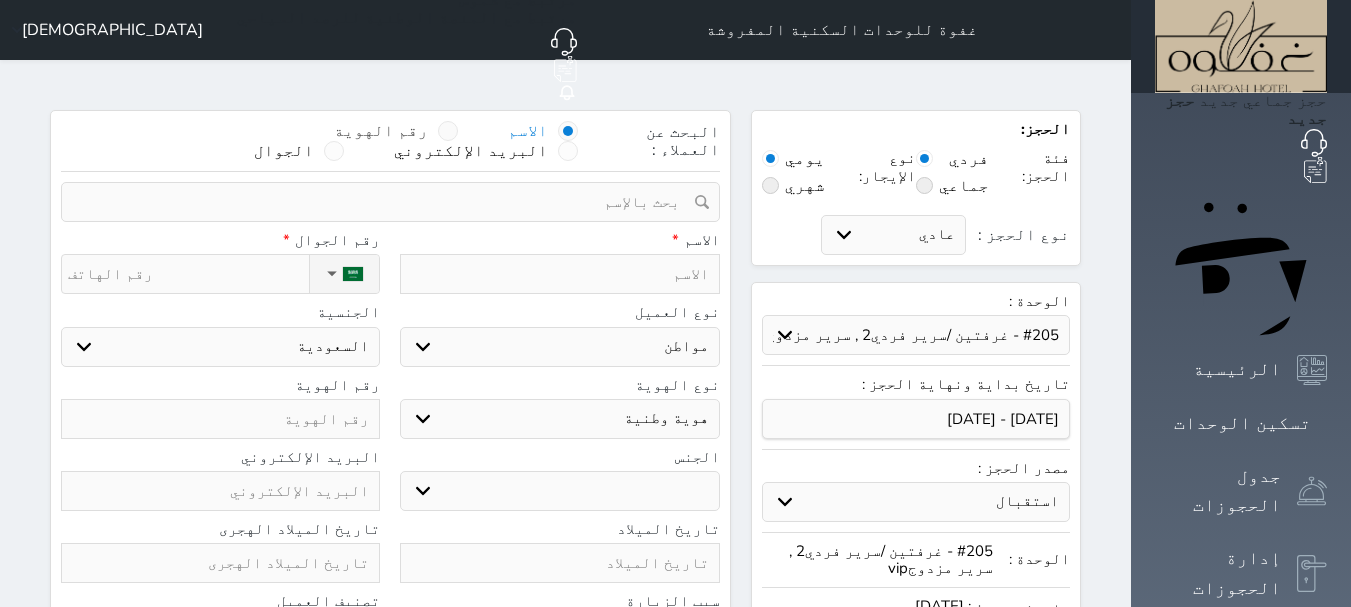 click at bounding box center [448, 131] 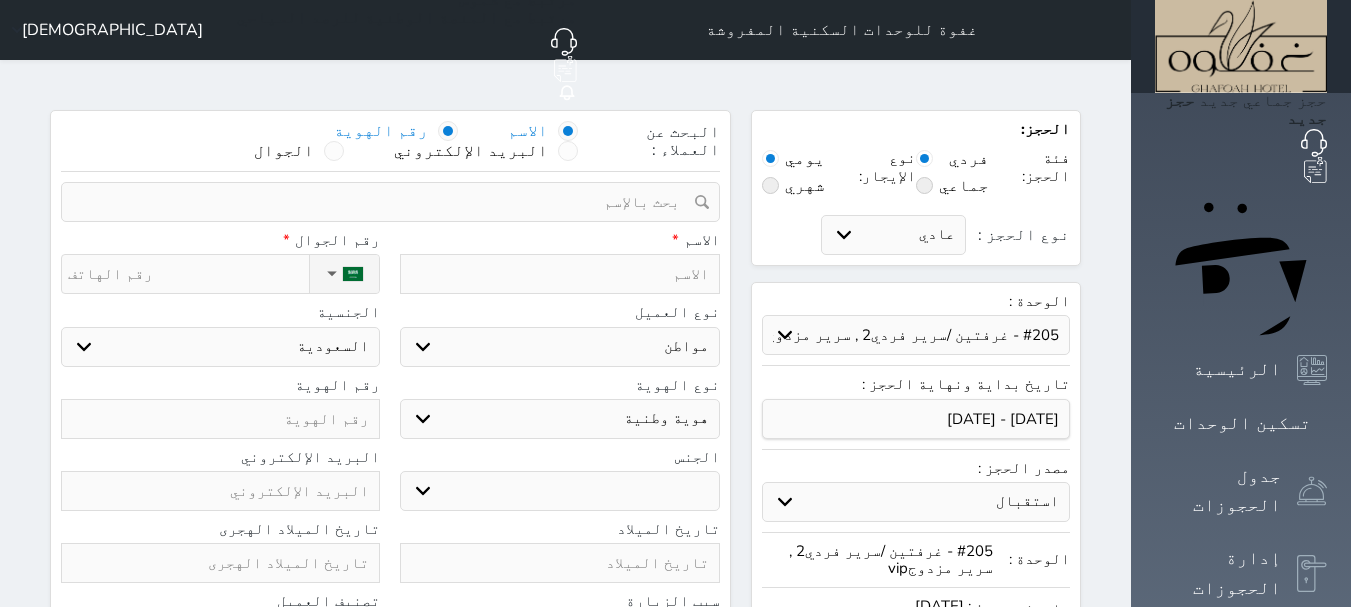 select 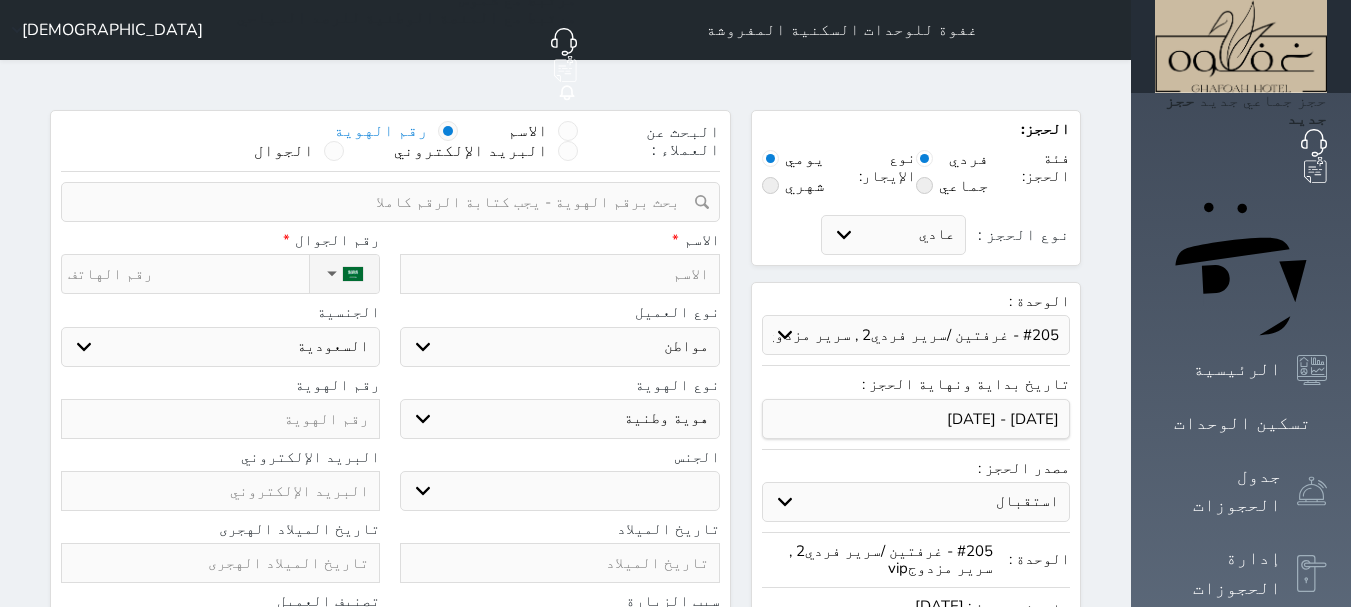 click at bounding box center [383, 202] 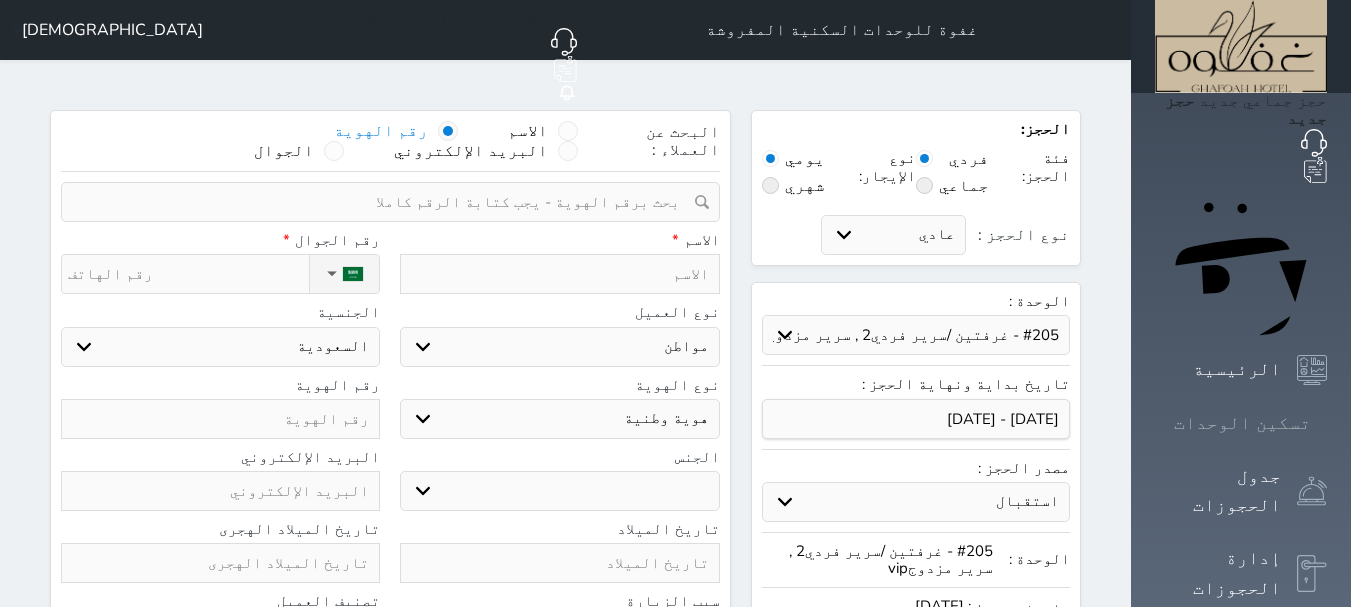 click at bounding box center [1327, 423] 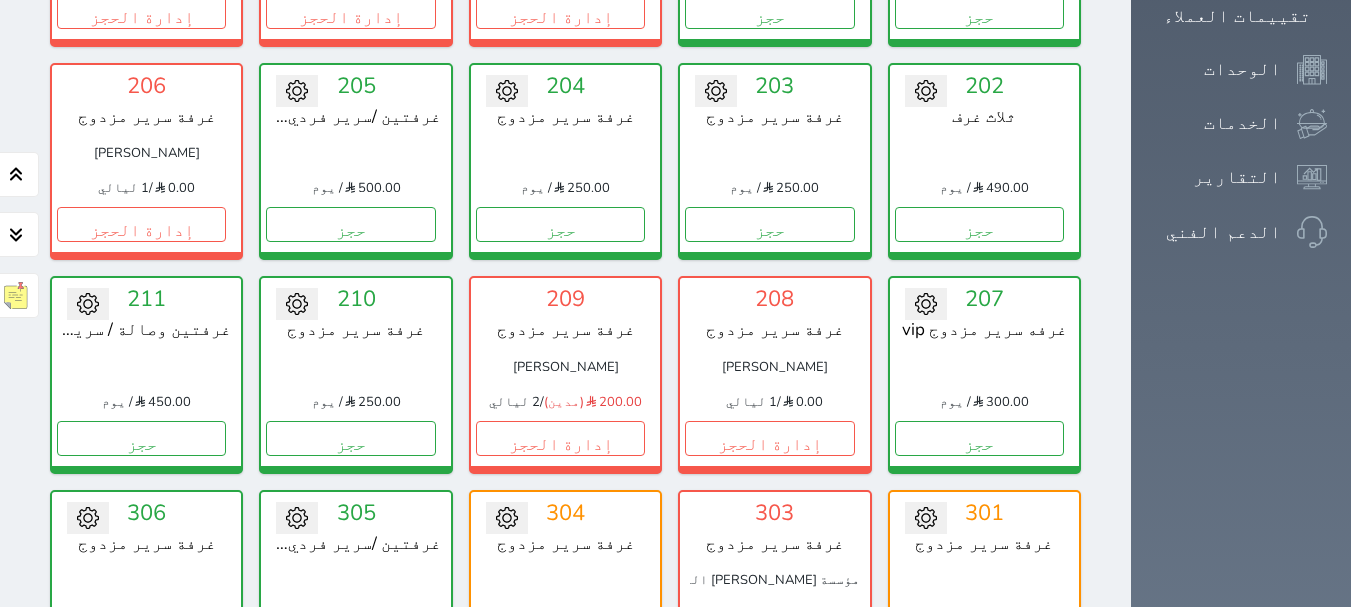 scroll, scrollTop: 778, scrollLeft: 0, axis: vertical 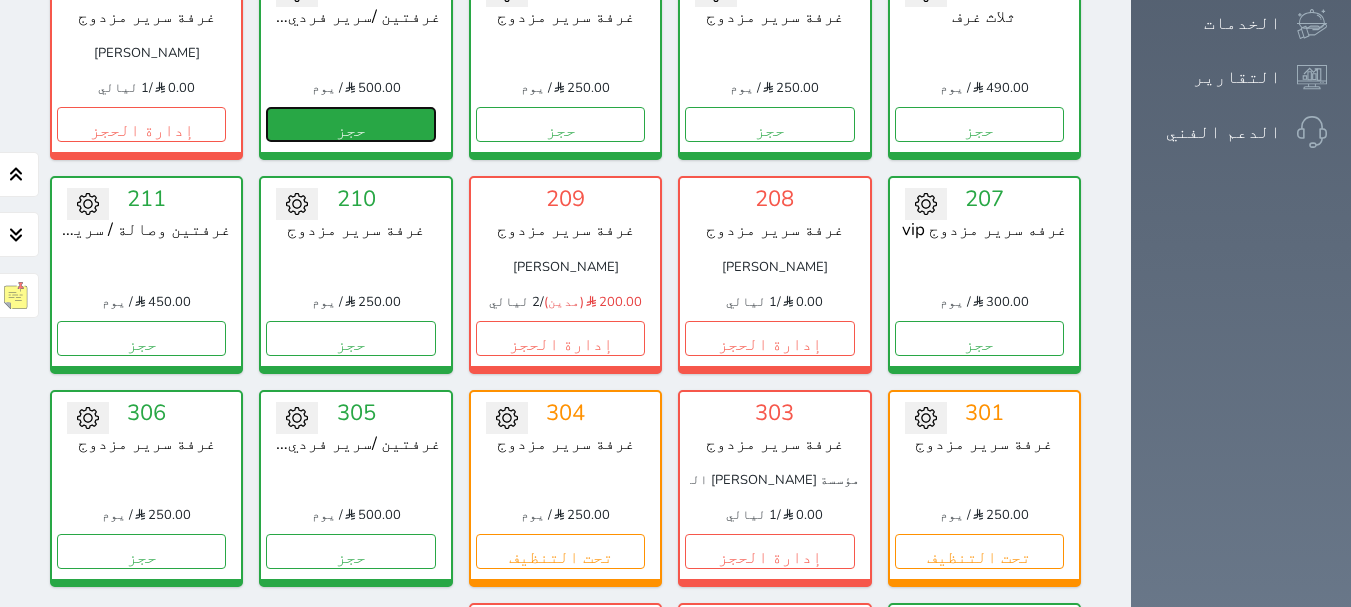 click on "حجز" at bounding box center (350, 124) 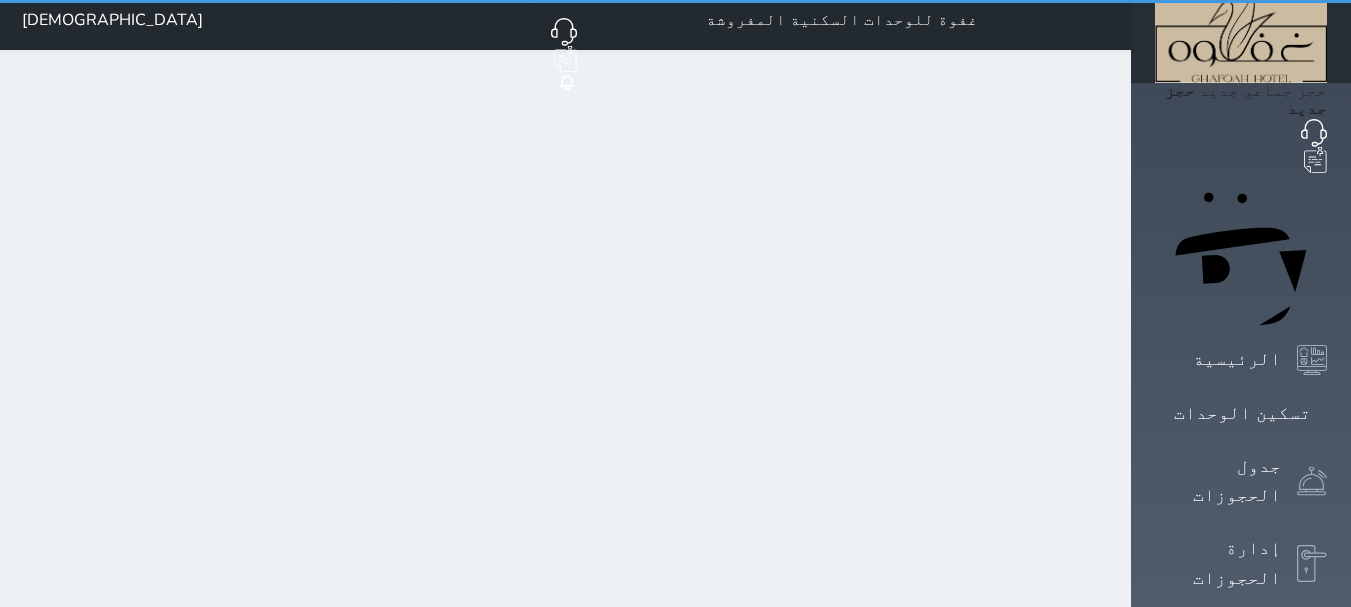 scroll, scrollTop: 0, scrollLeft: 0, axis: both 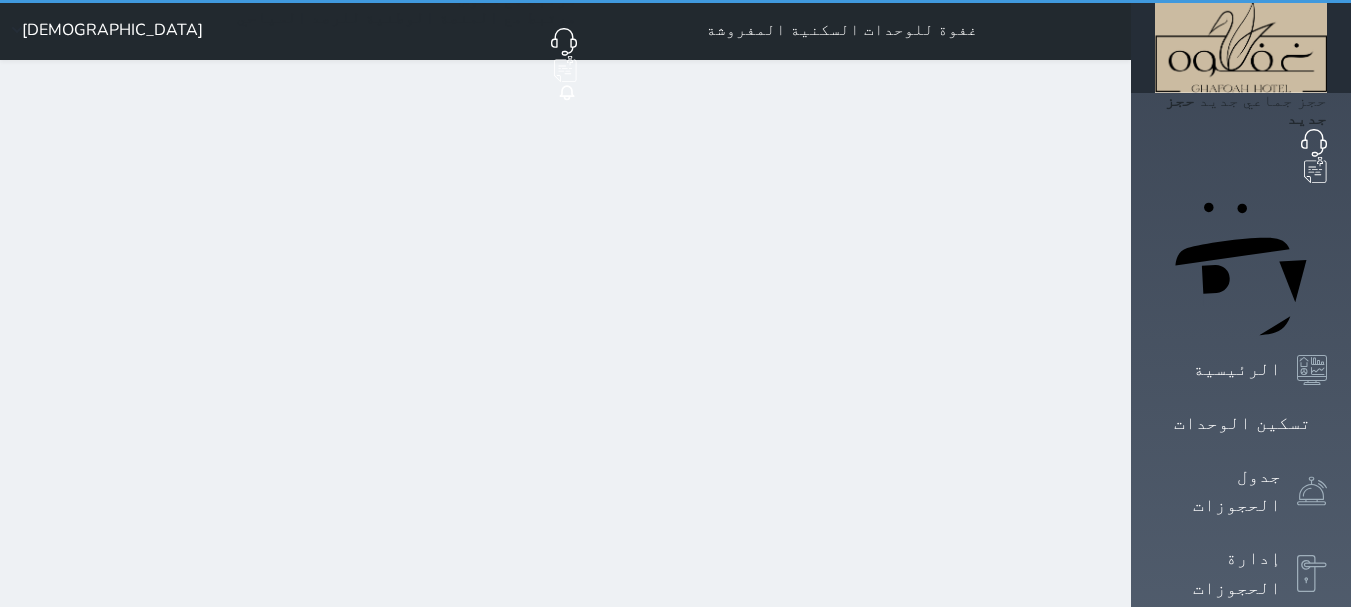 select on "1" 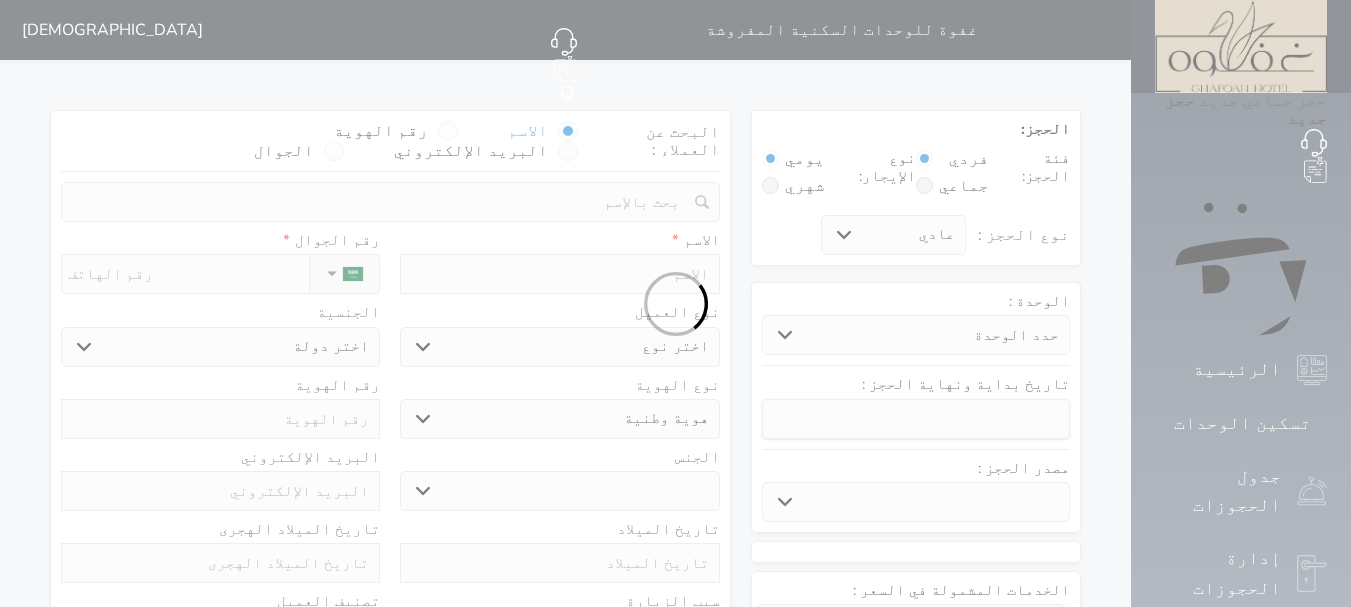 select 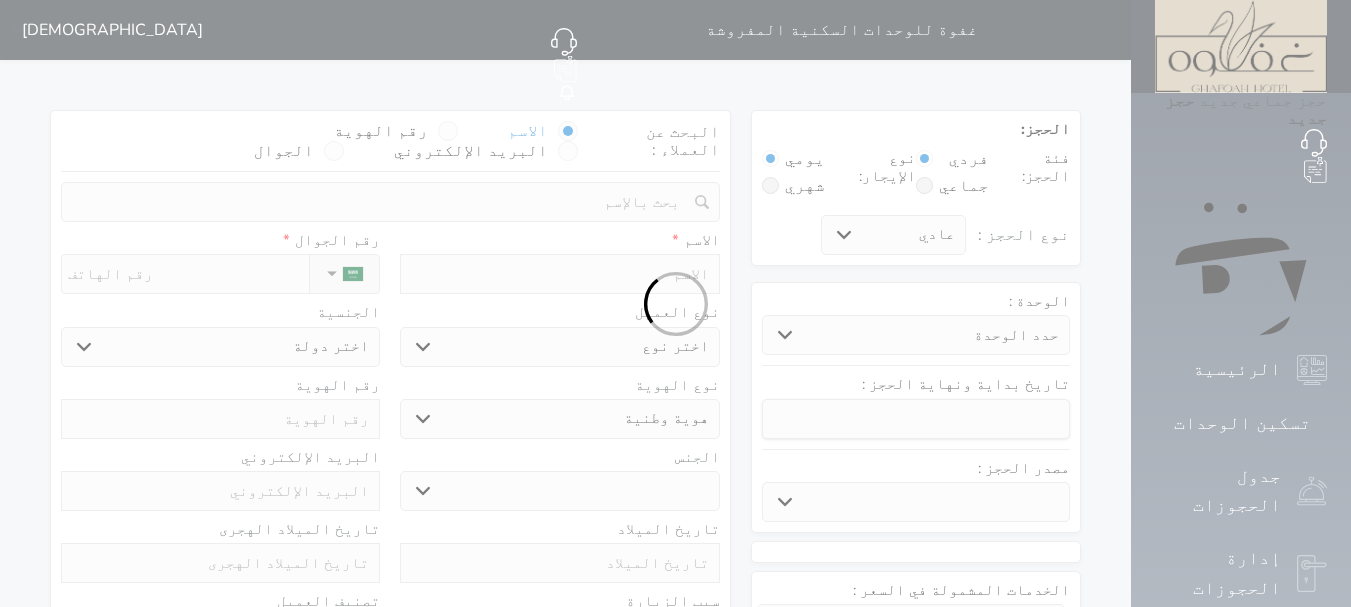 select on "18480" 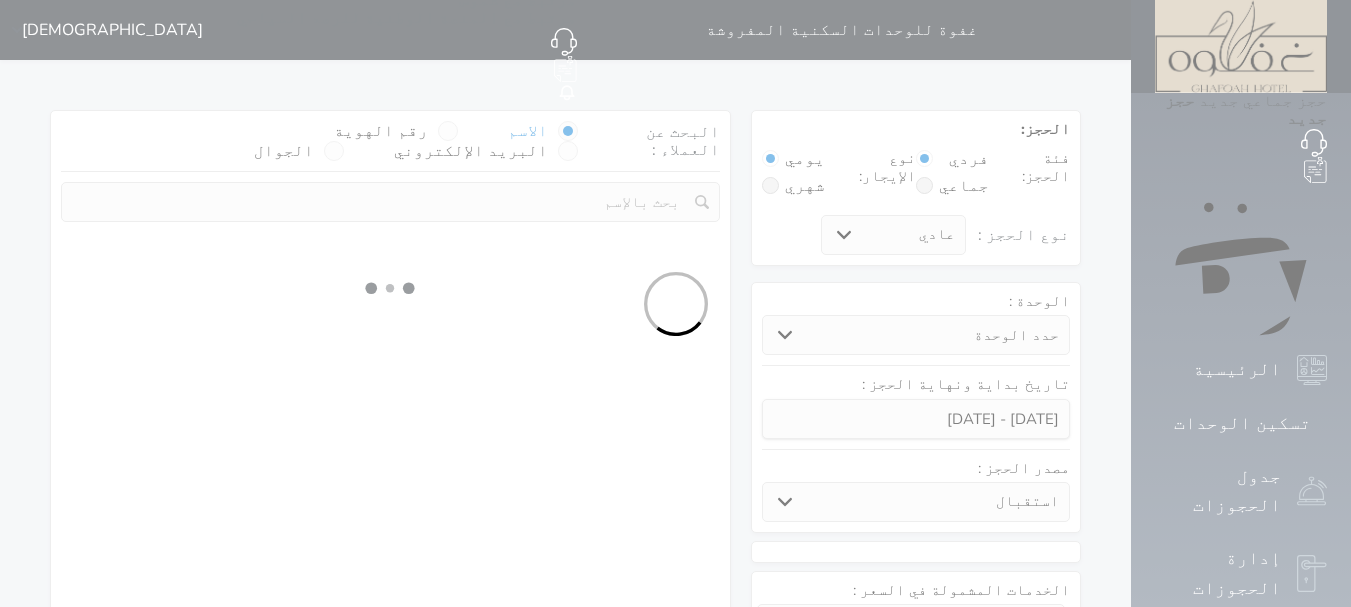 select 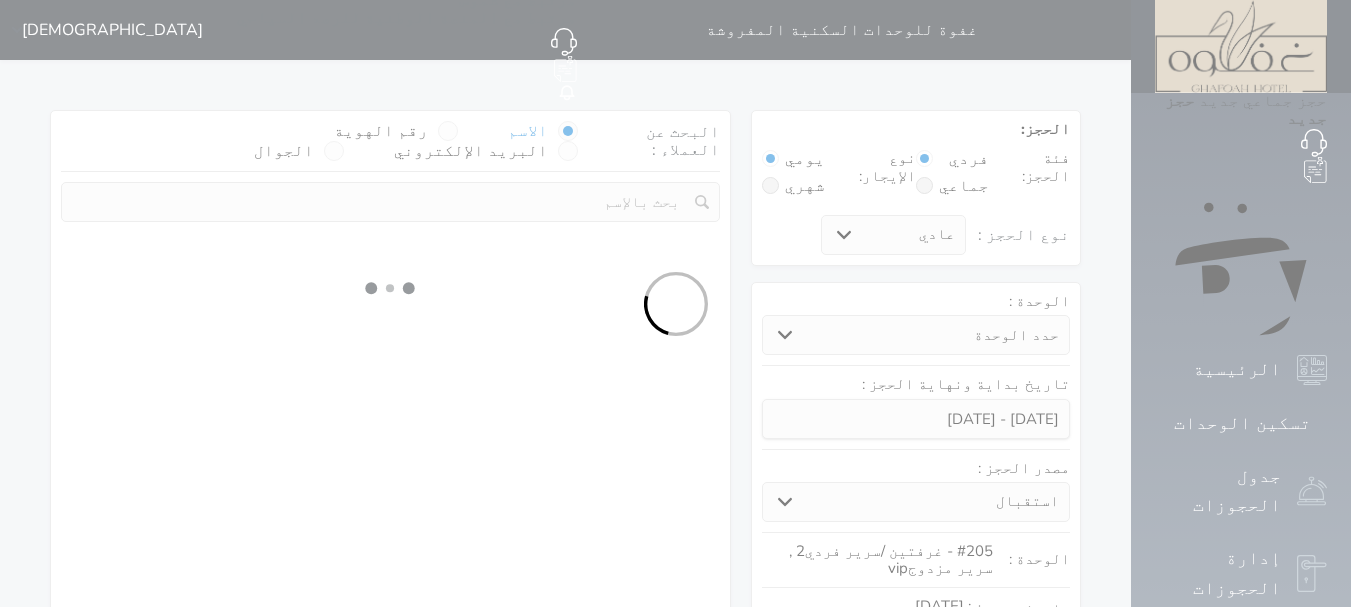 select on "1" 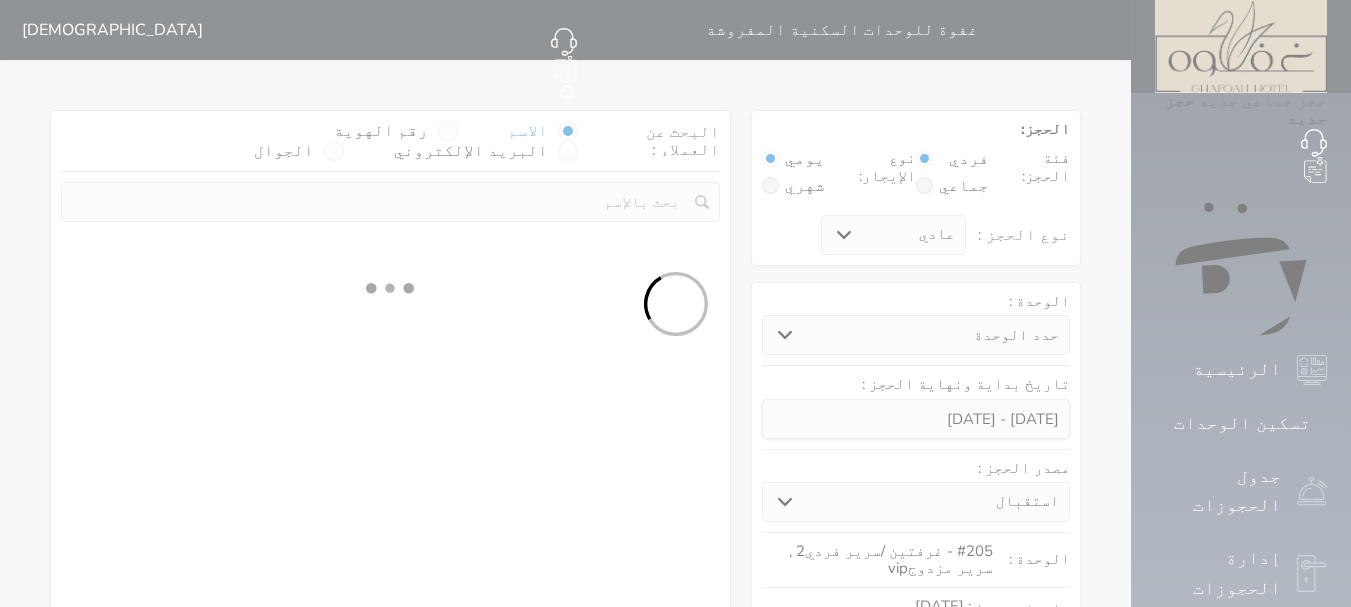 select on "113" 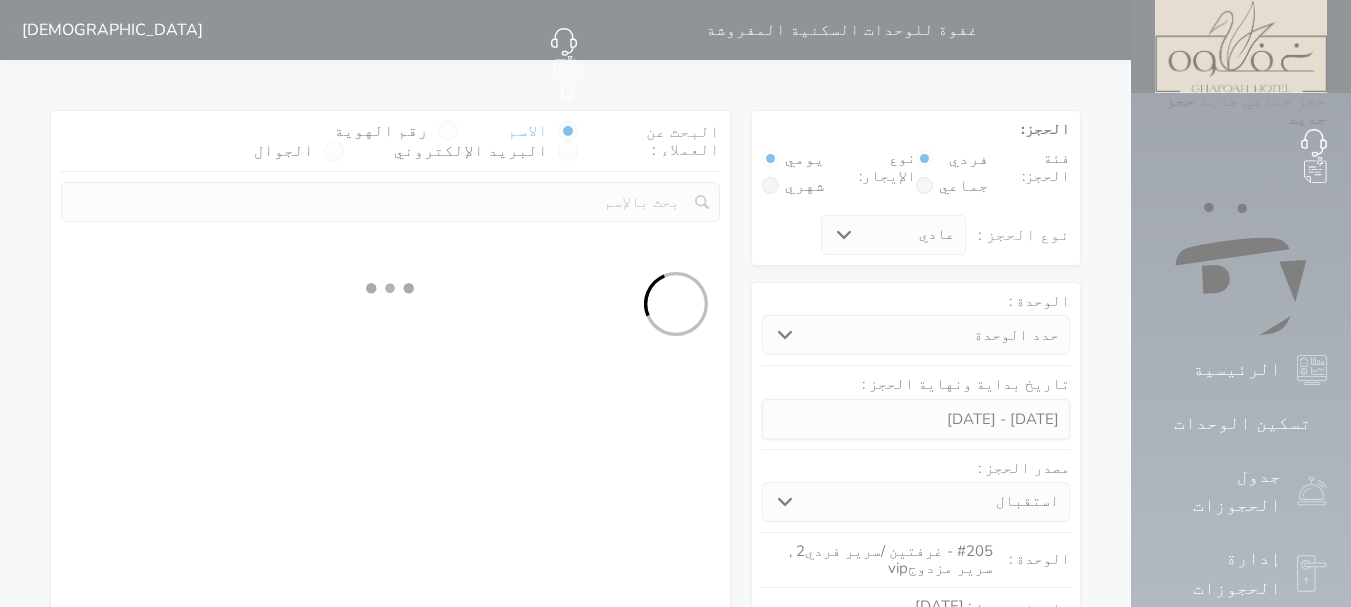 select on "1" 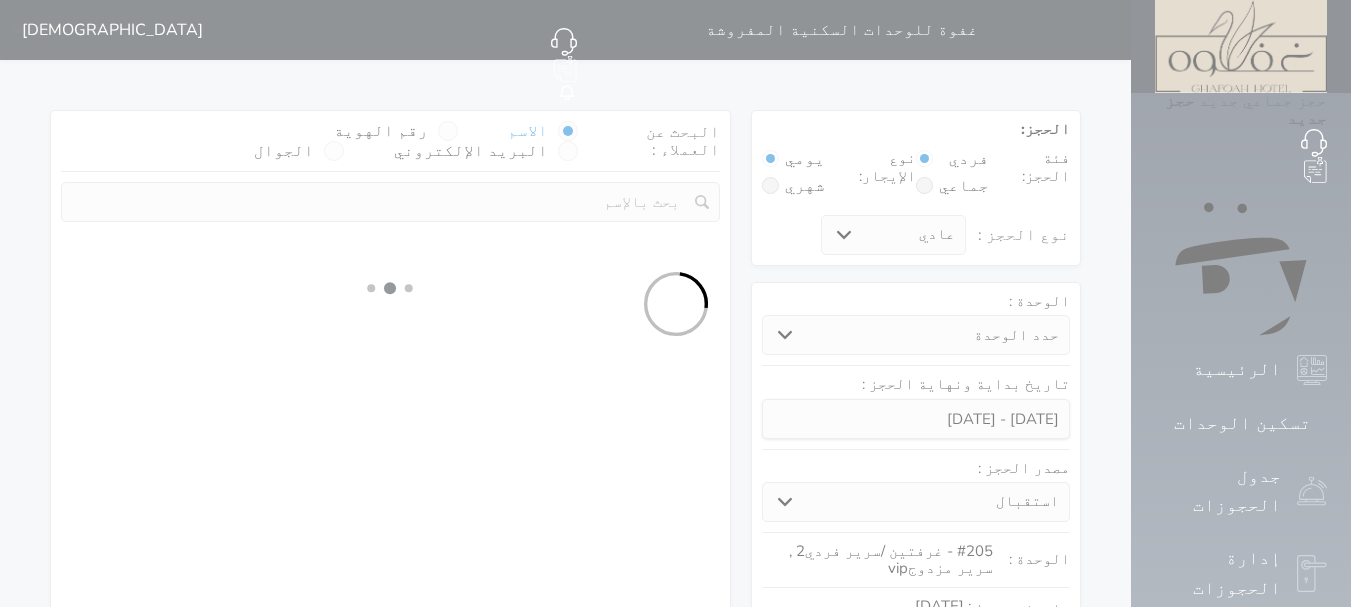 select 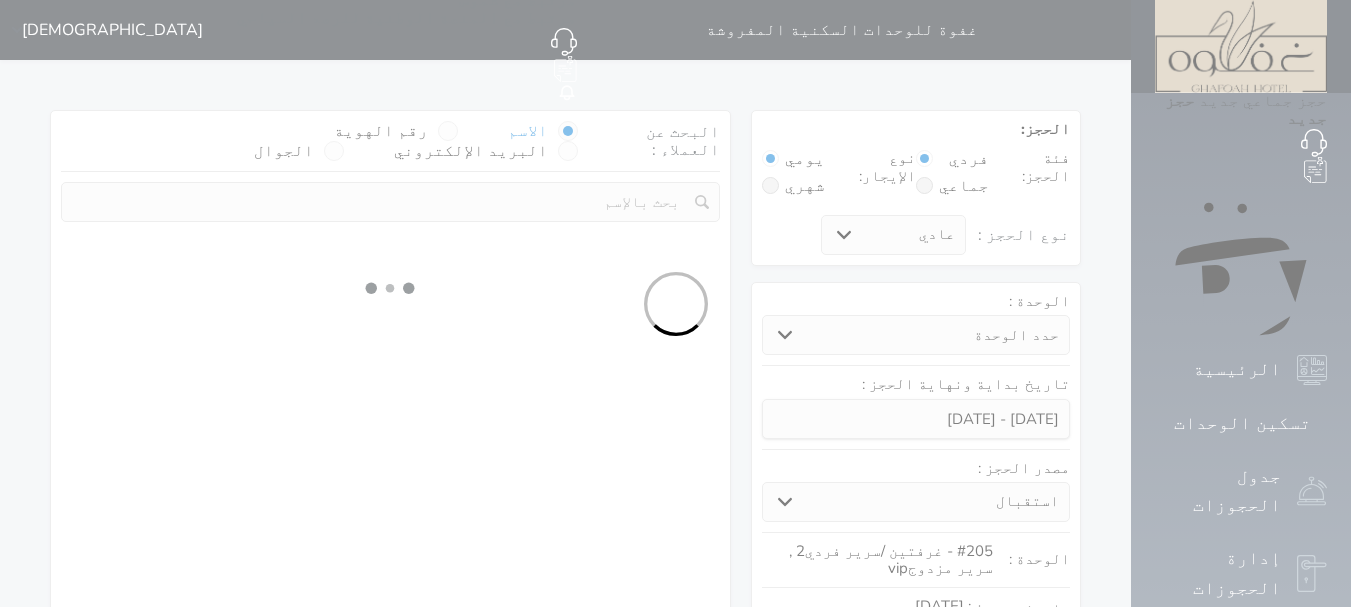 select on "7" 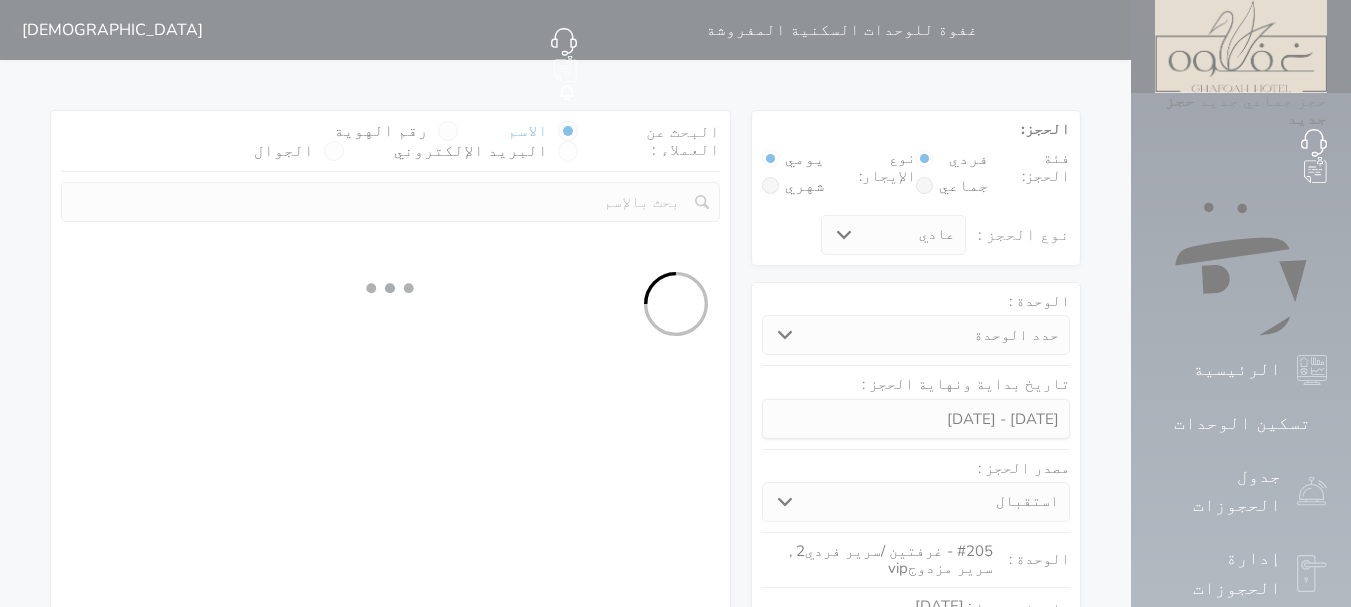 select 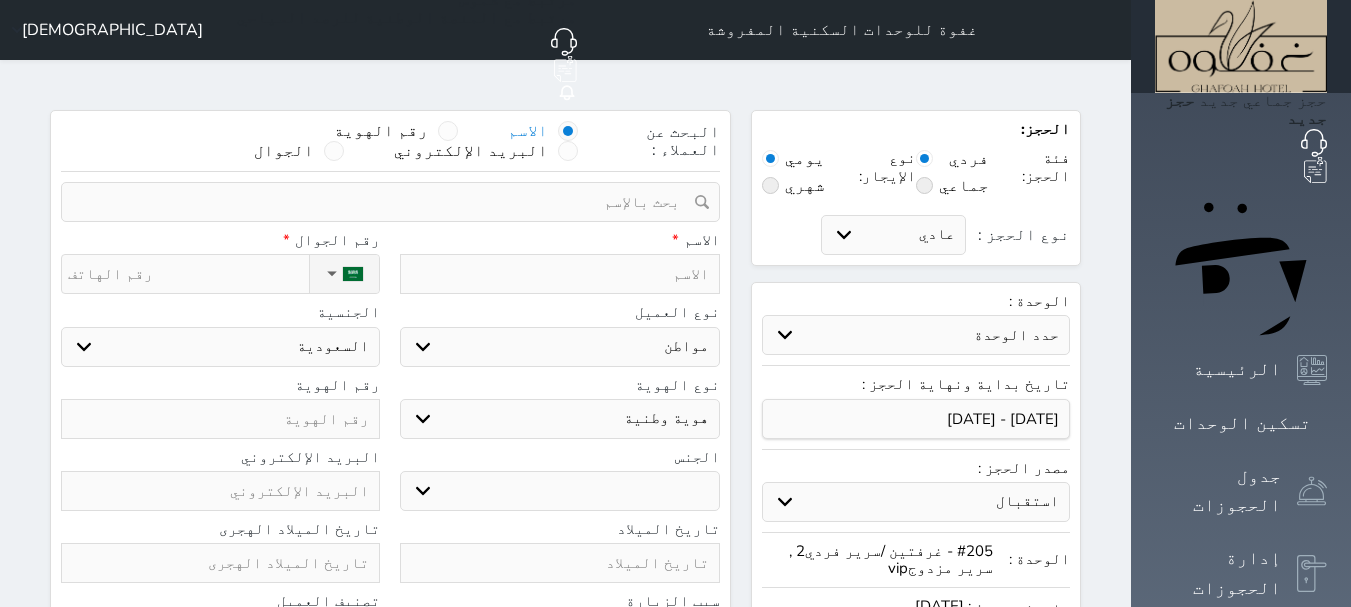 select 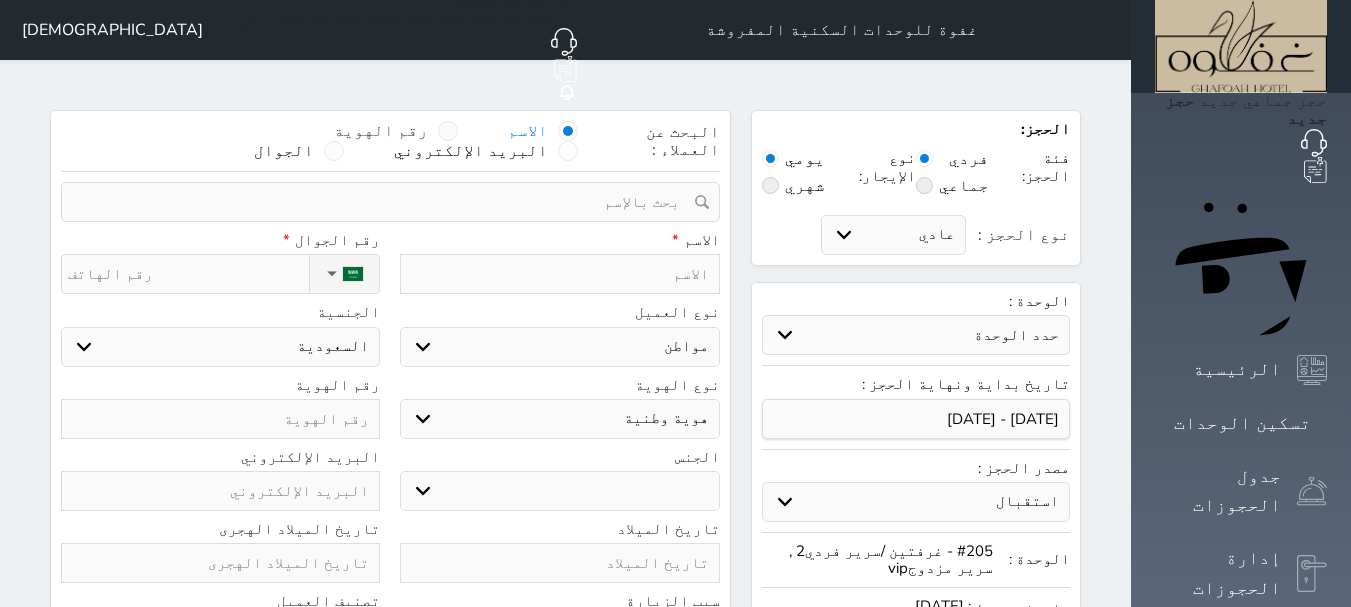 select 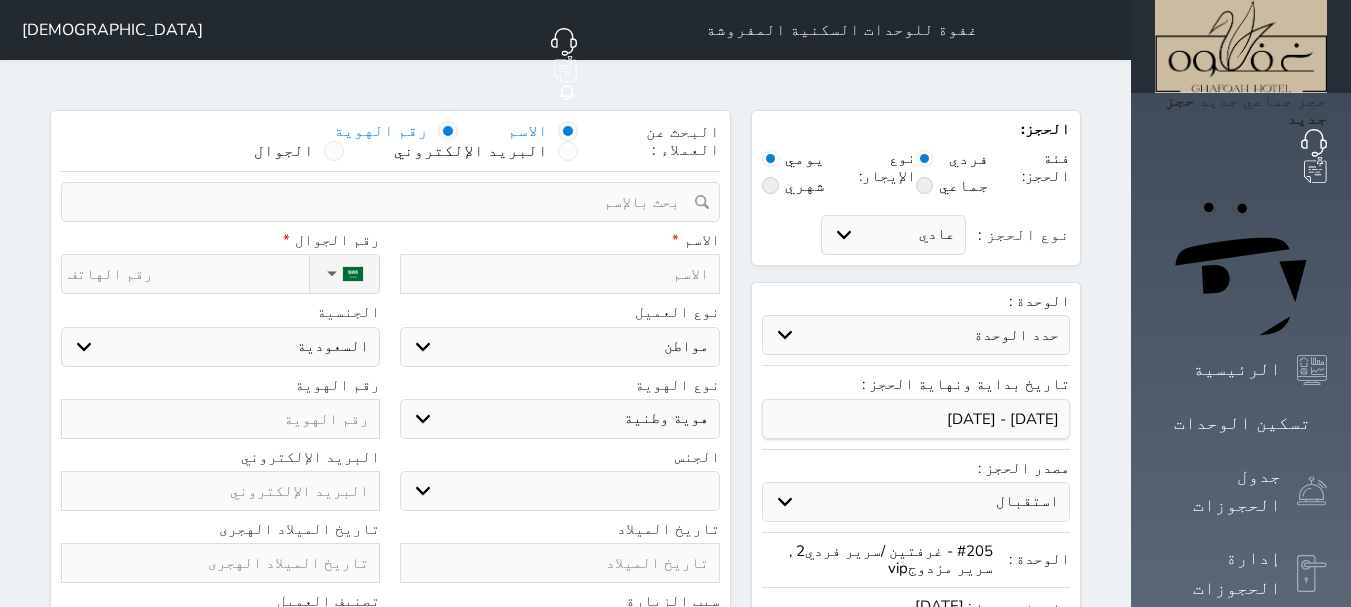 select 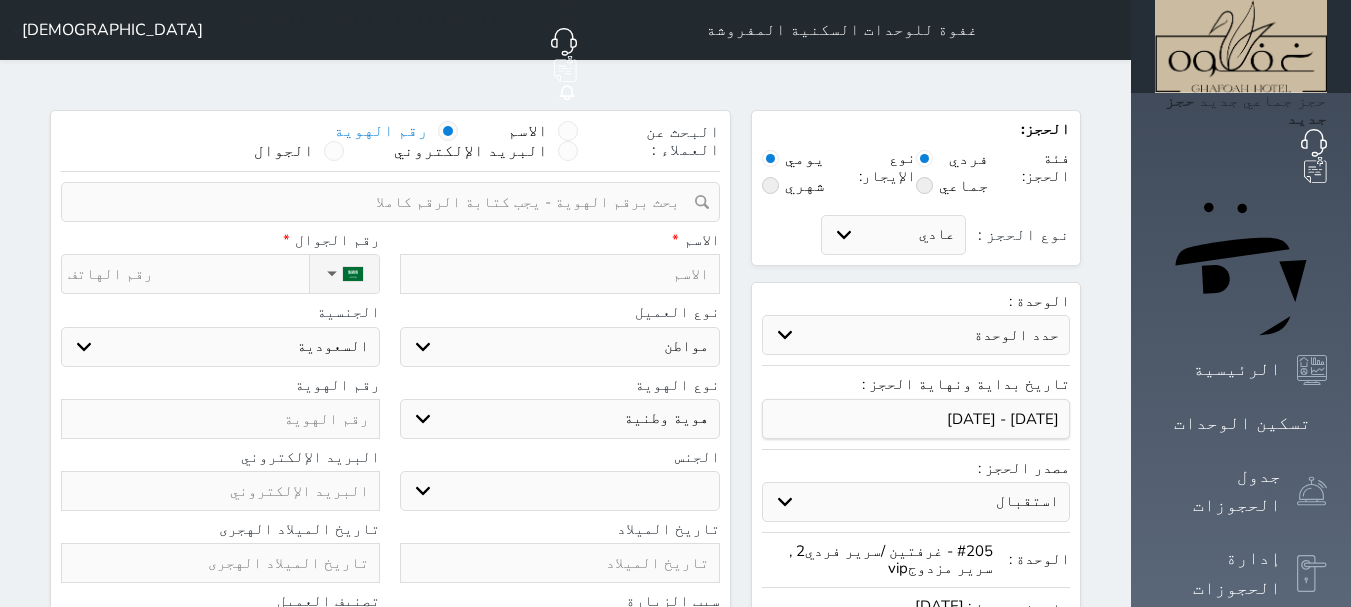 click at bounding box center [383, 202] 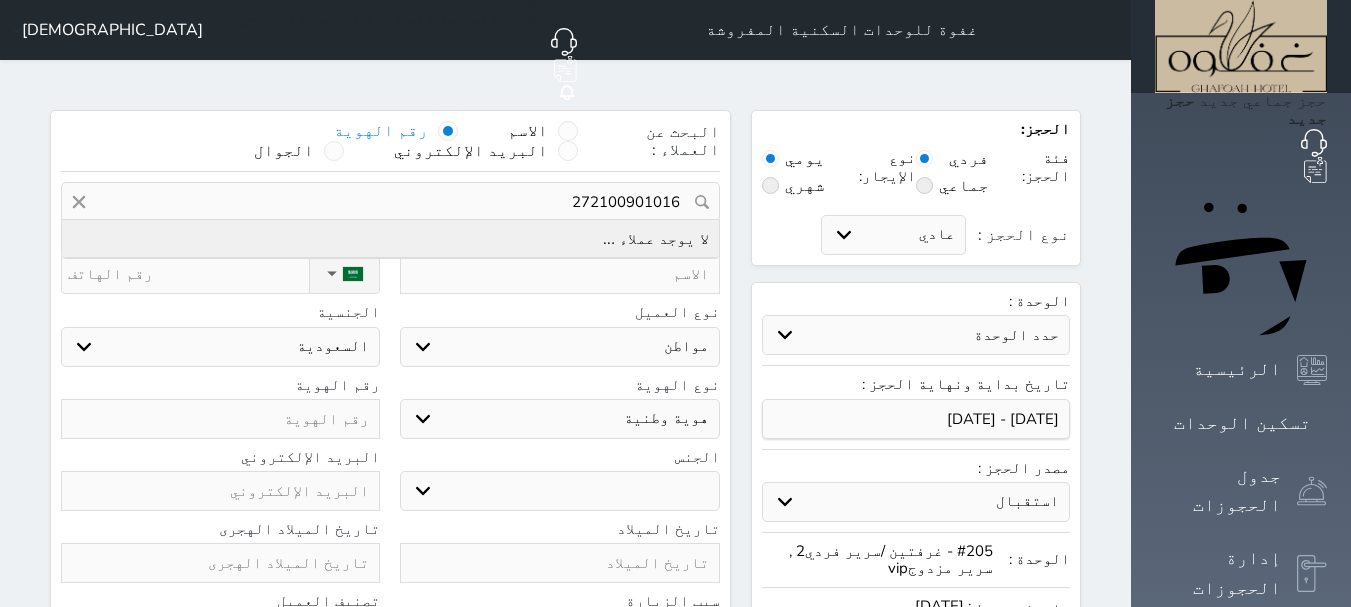 type on "272100901016" 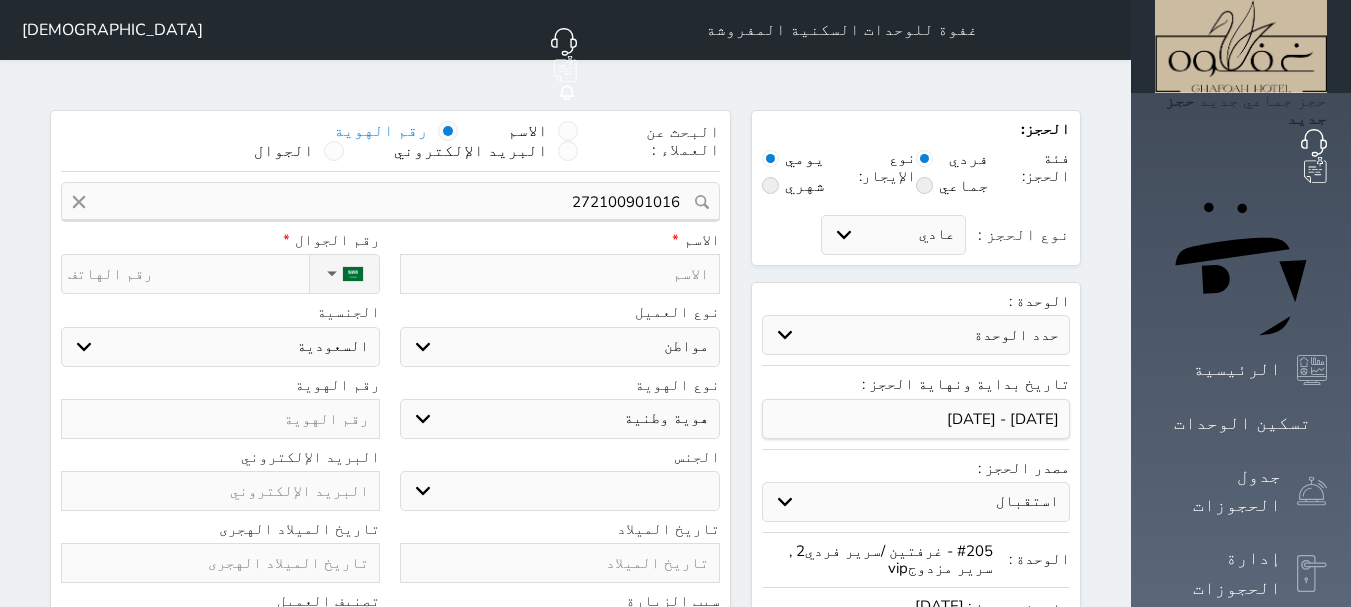 click at bounding box center (559, 274) 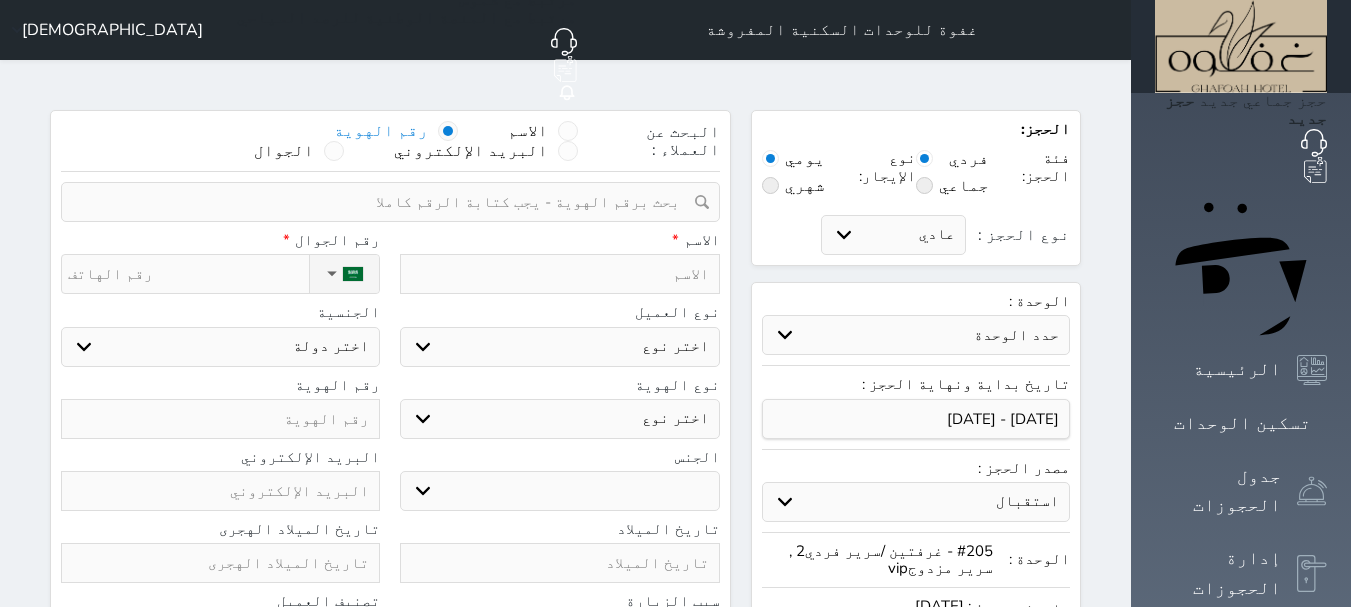 type on "خ" 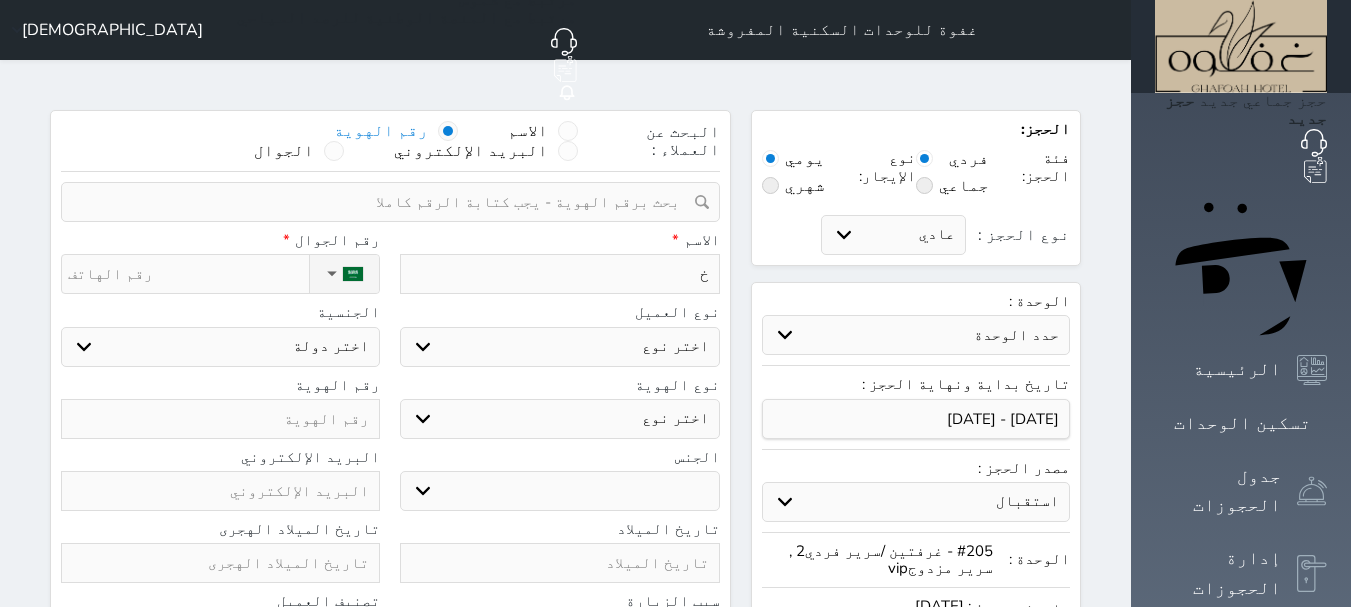 select 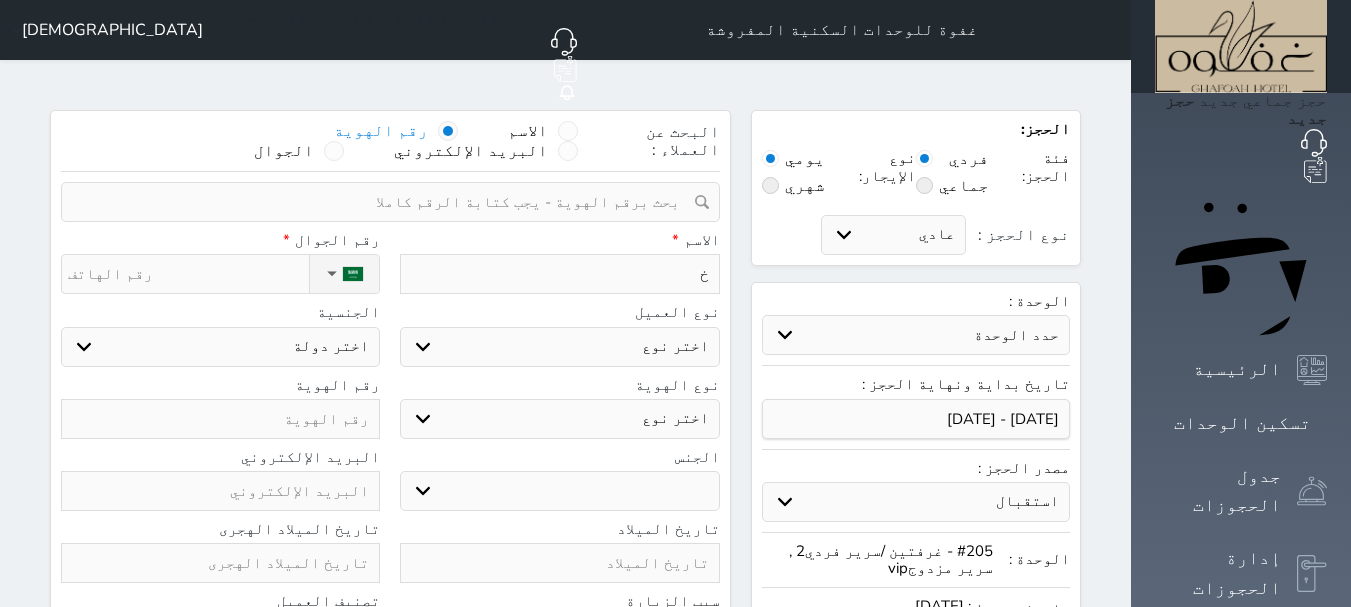 type on "خش" 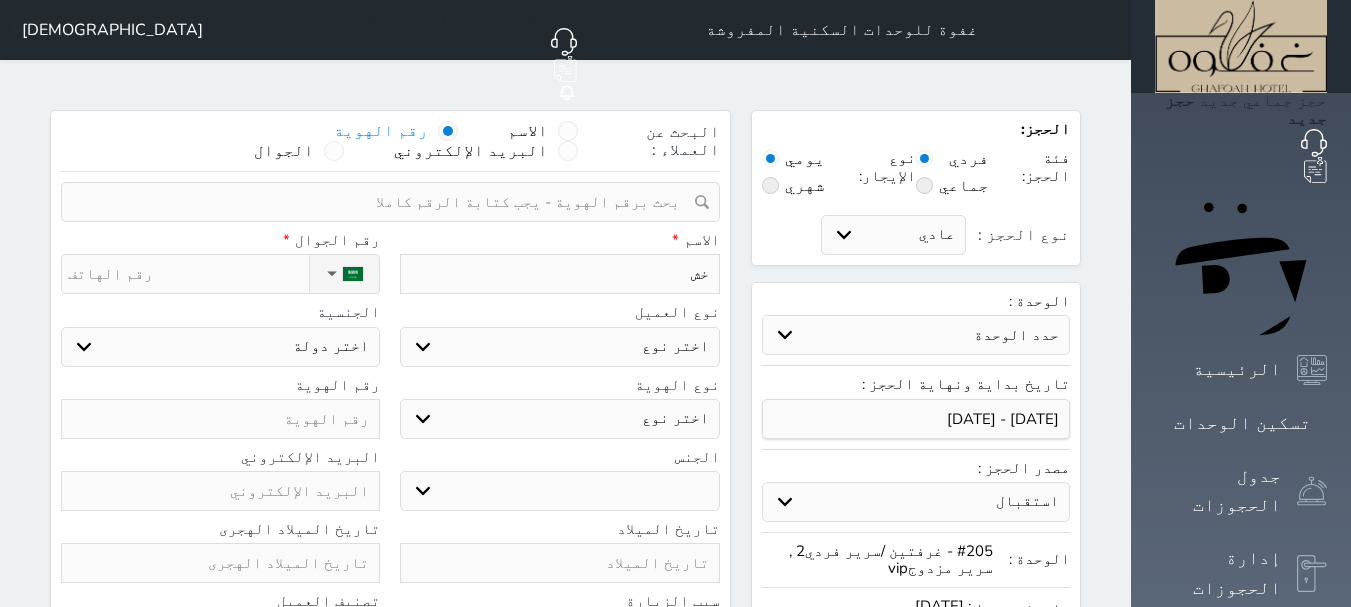type on "خشم" 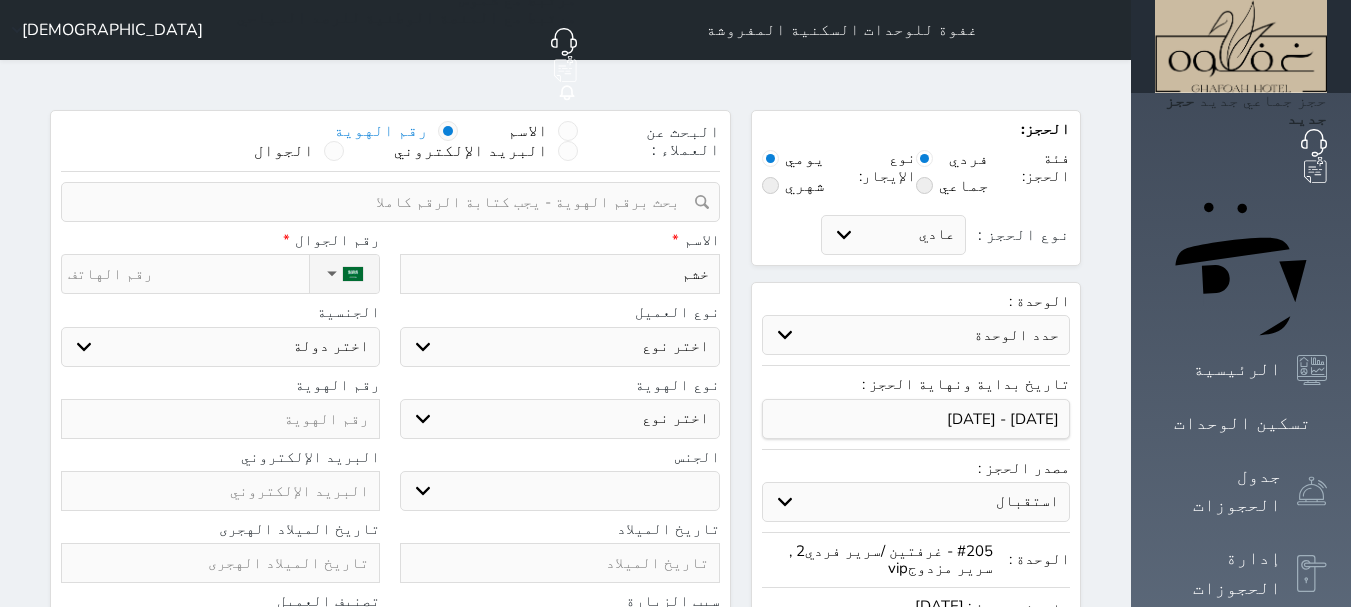 type on "خشما" 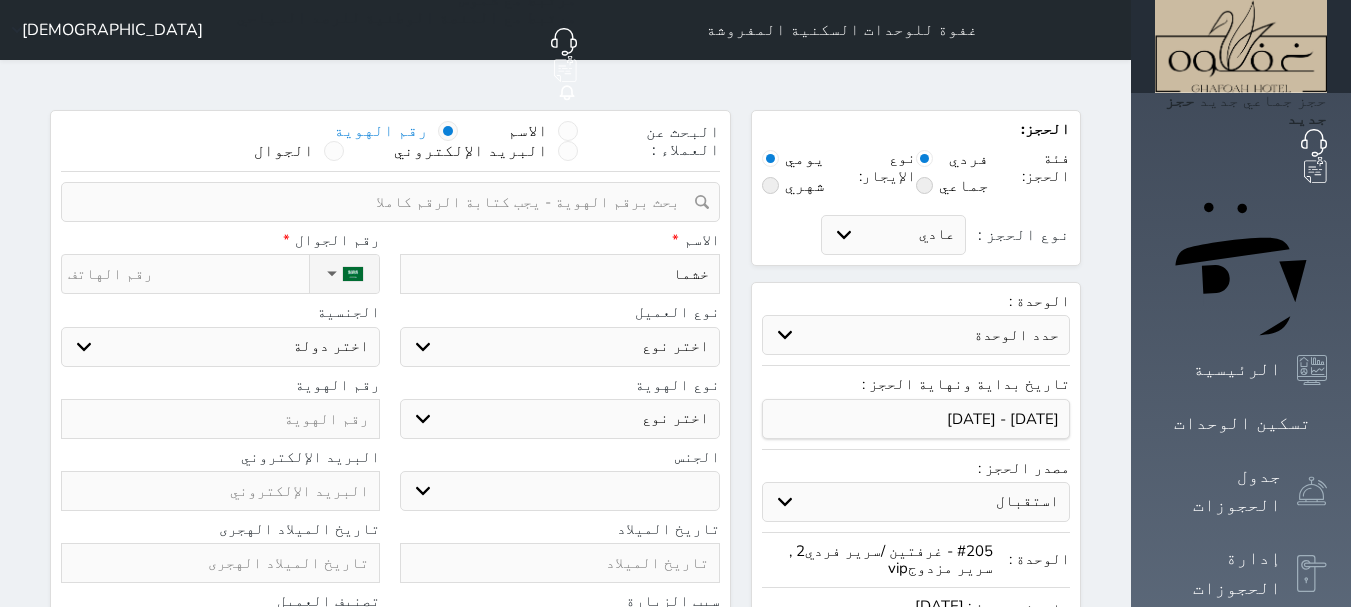 type on "خشمان" 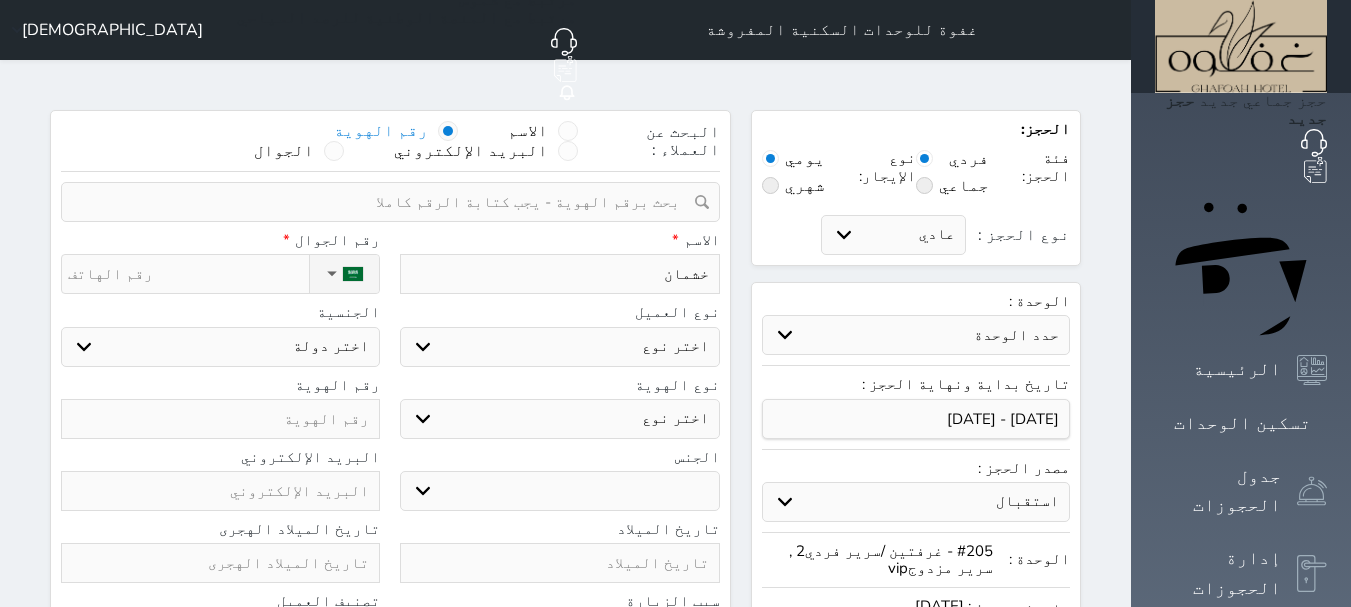type on "خشمان" 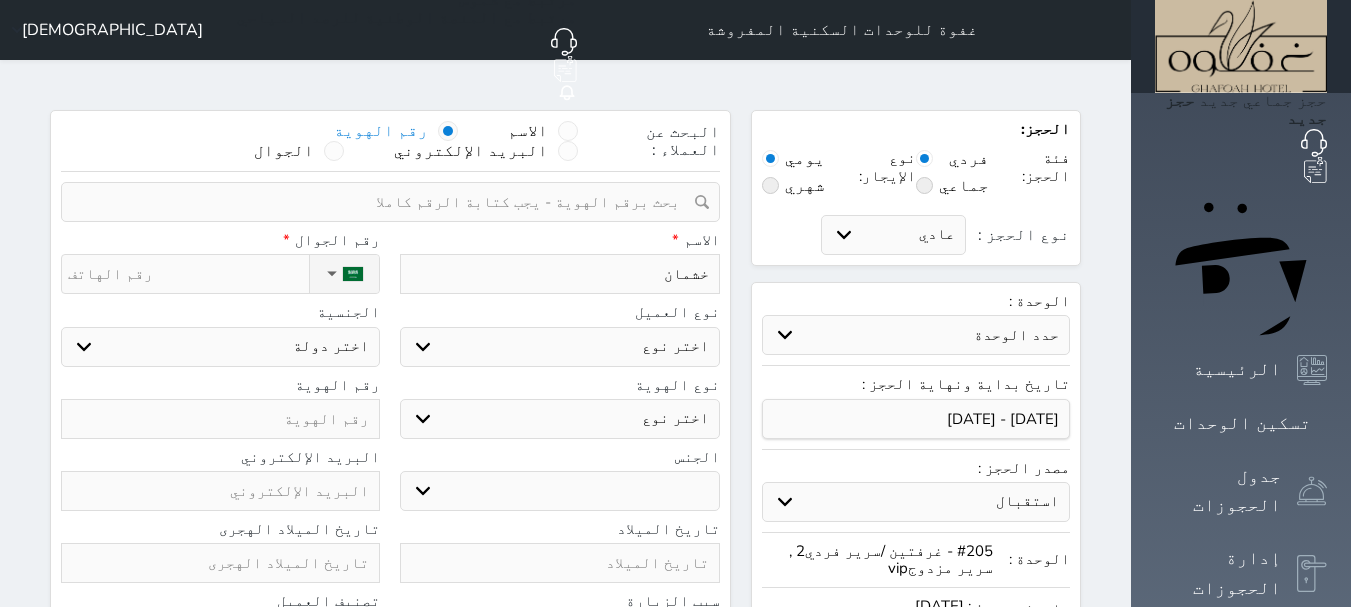 type on "خشمان ح" 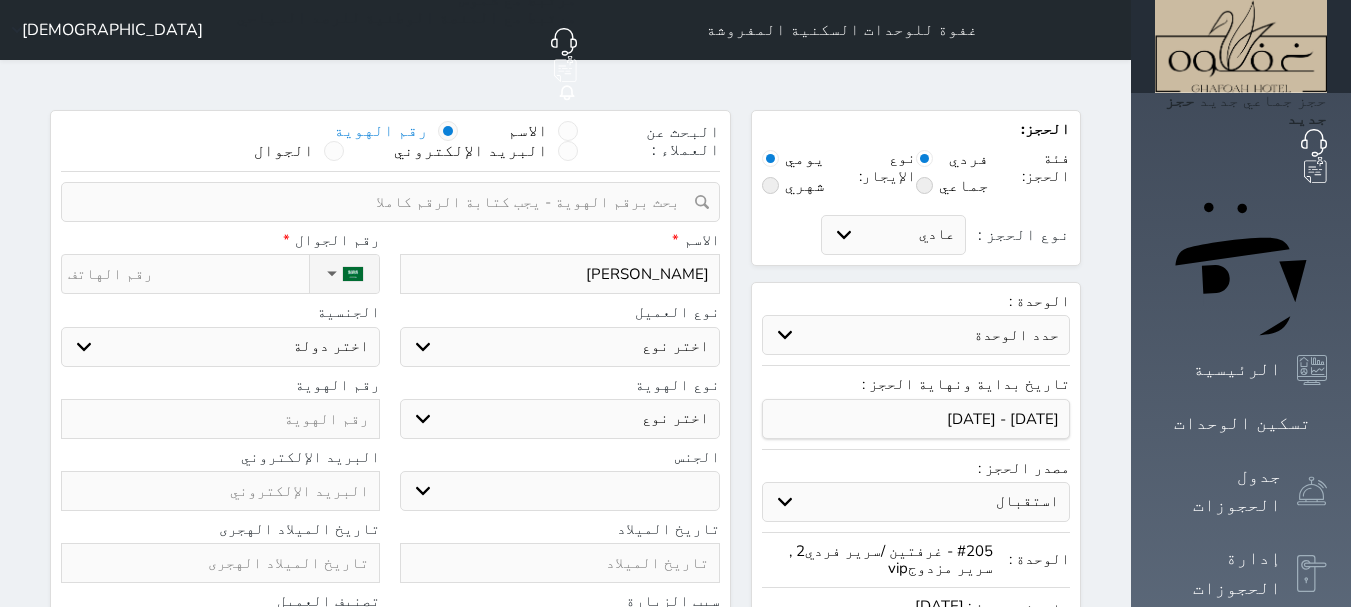 type on "خشمان حج" 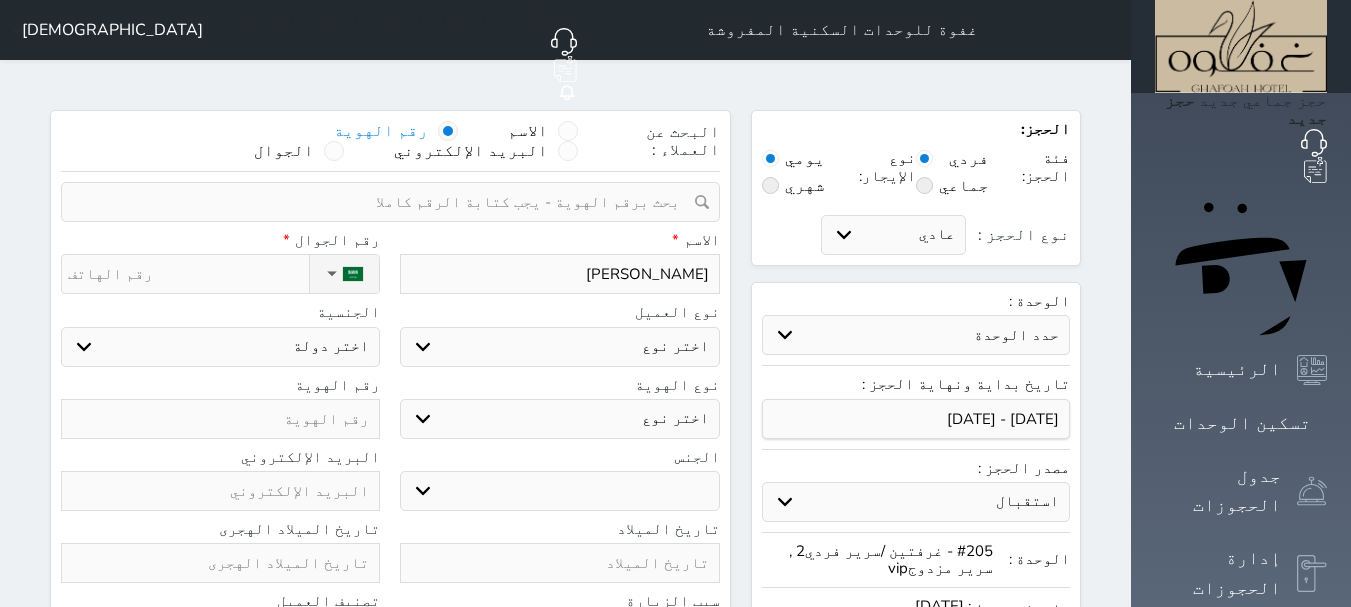type on "خشمان حجى" 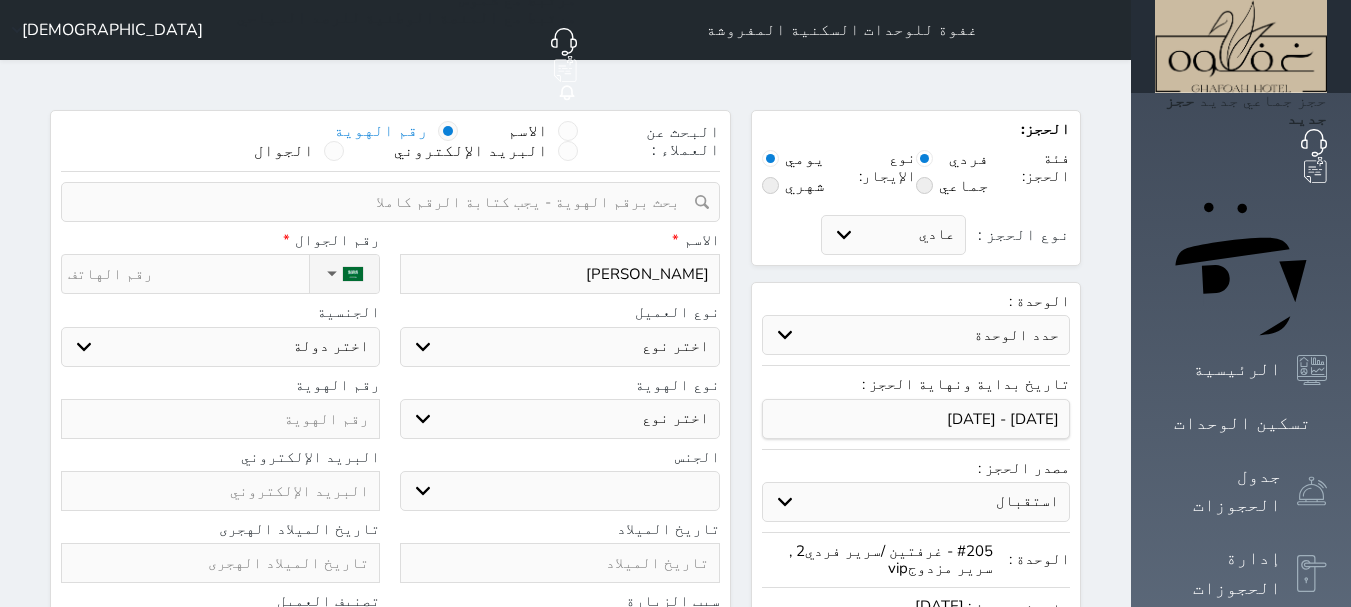 type on "خشمان حجى" 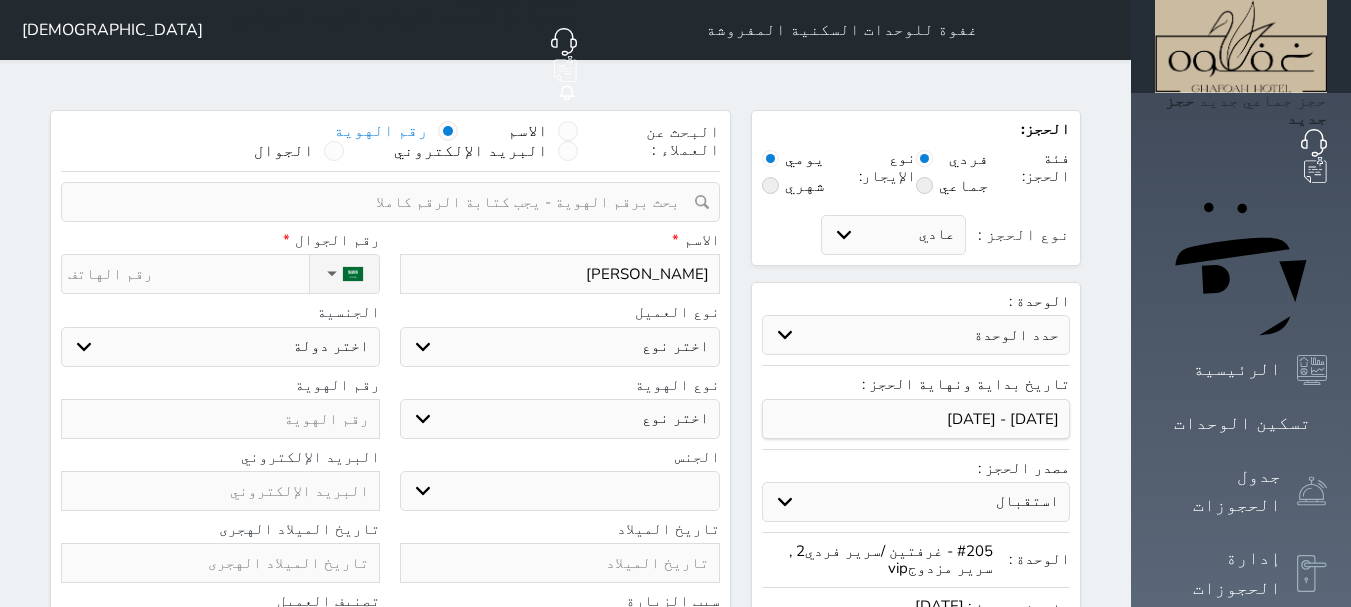 type on "خشمان حجى م" 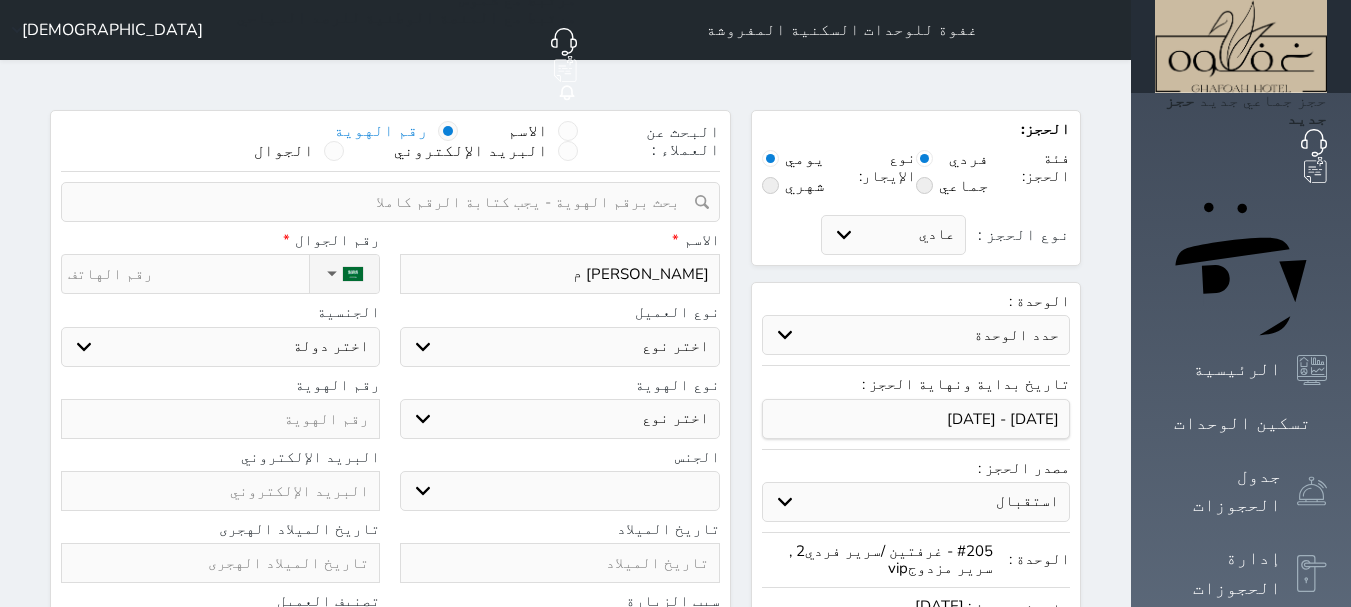 type on "خشمان حجى مخ" 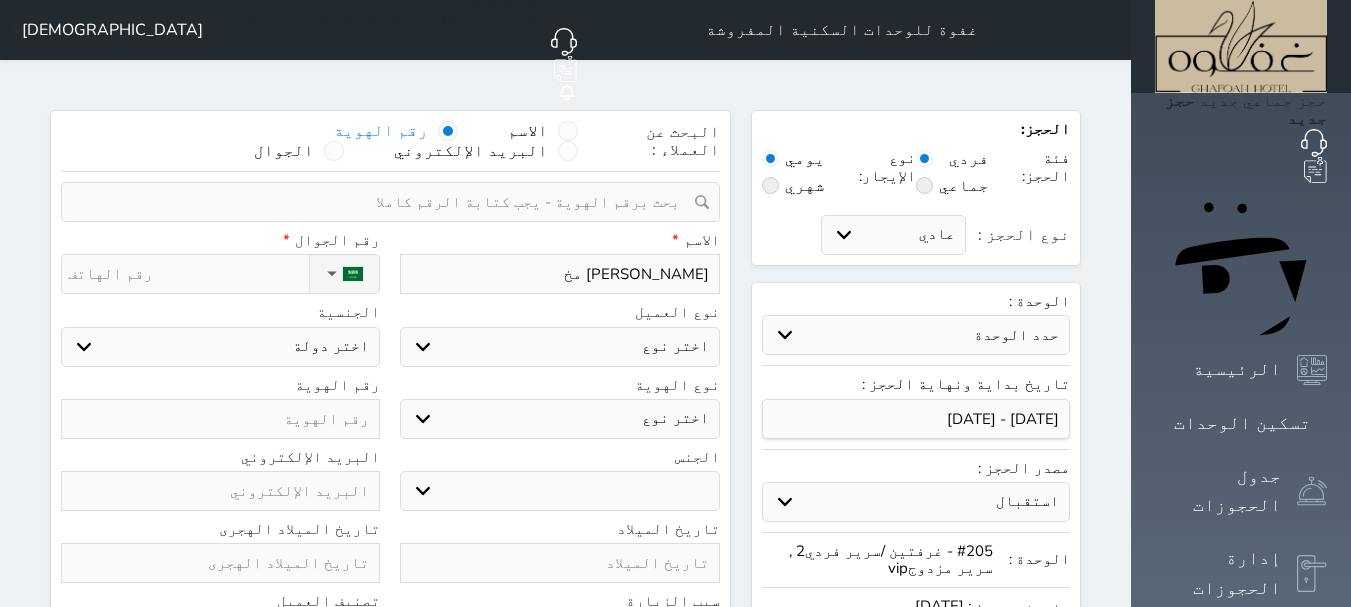 type on "خشمان حجى مخش" 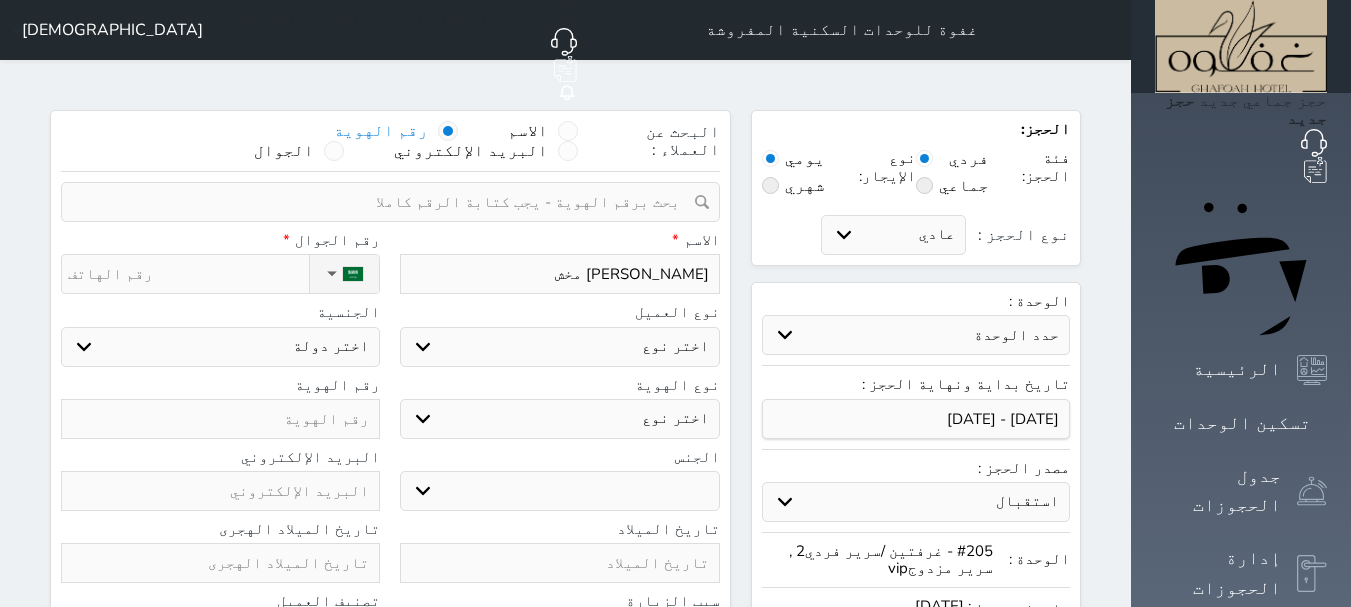 type on "خشمان حجى مخشي" 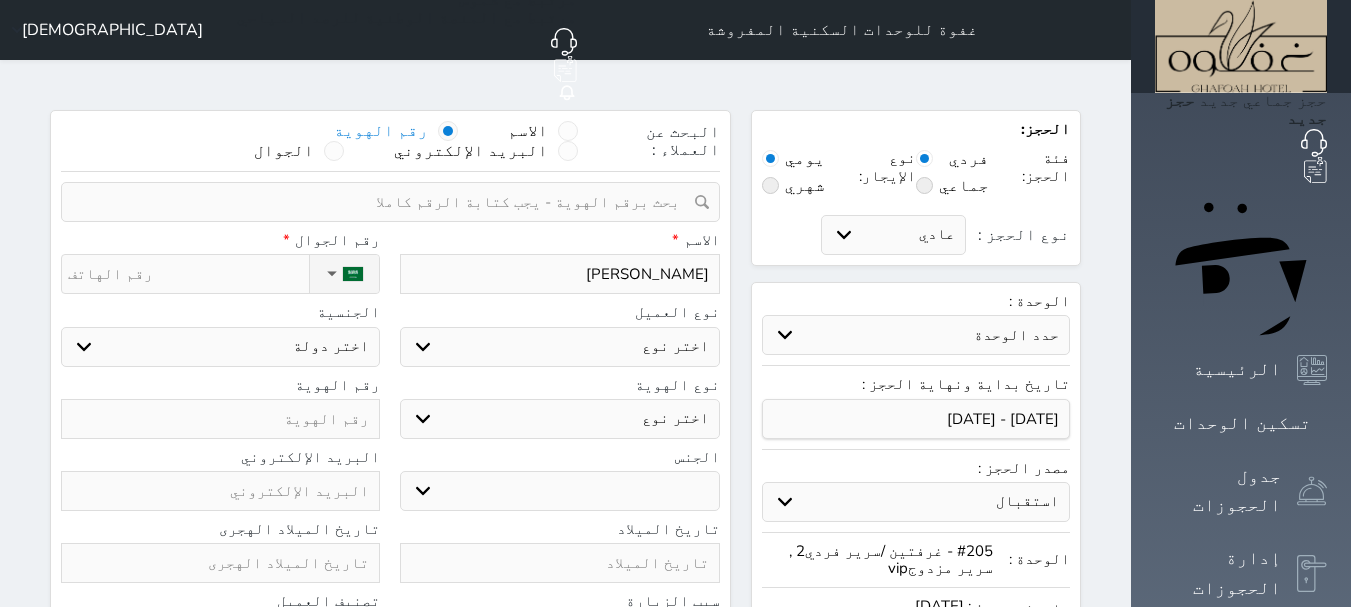 type on "خشمان حجى مخشيم" 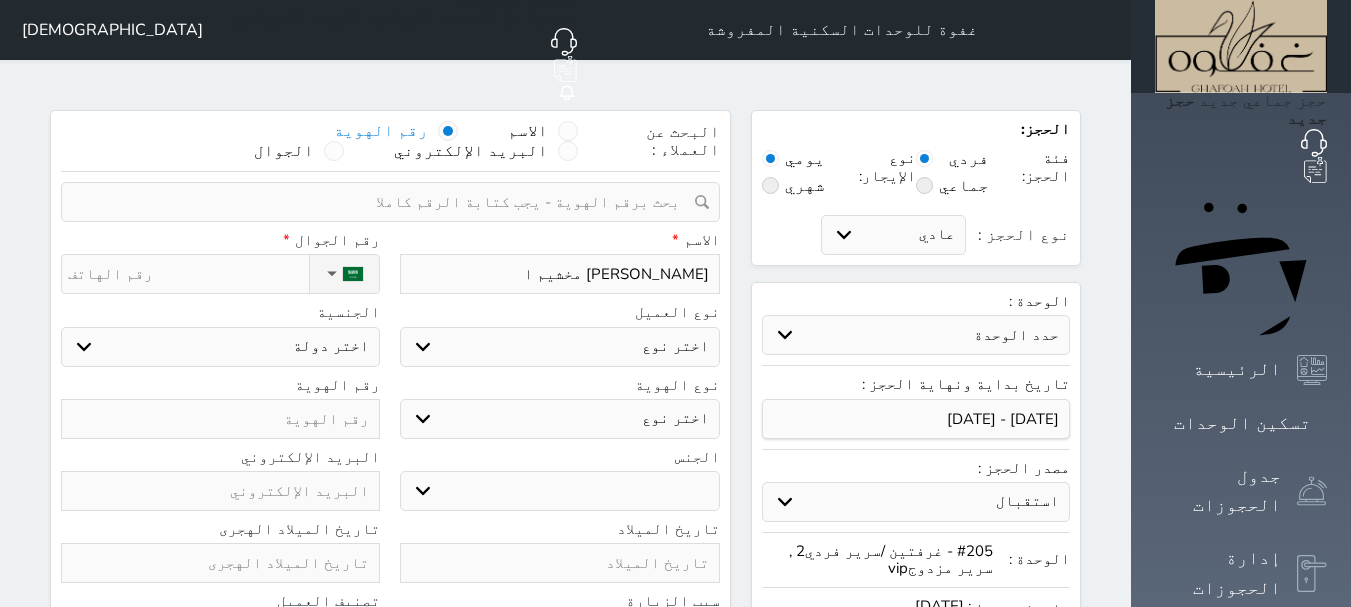 type on "خشمان حجى مخشيم ال" 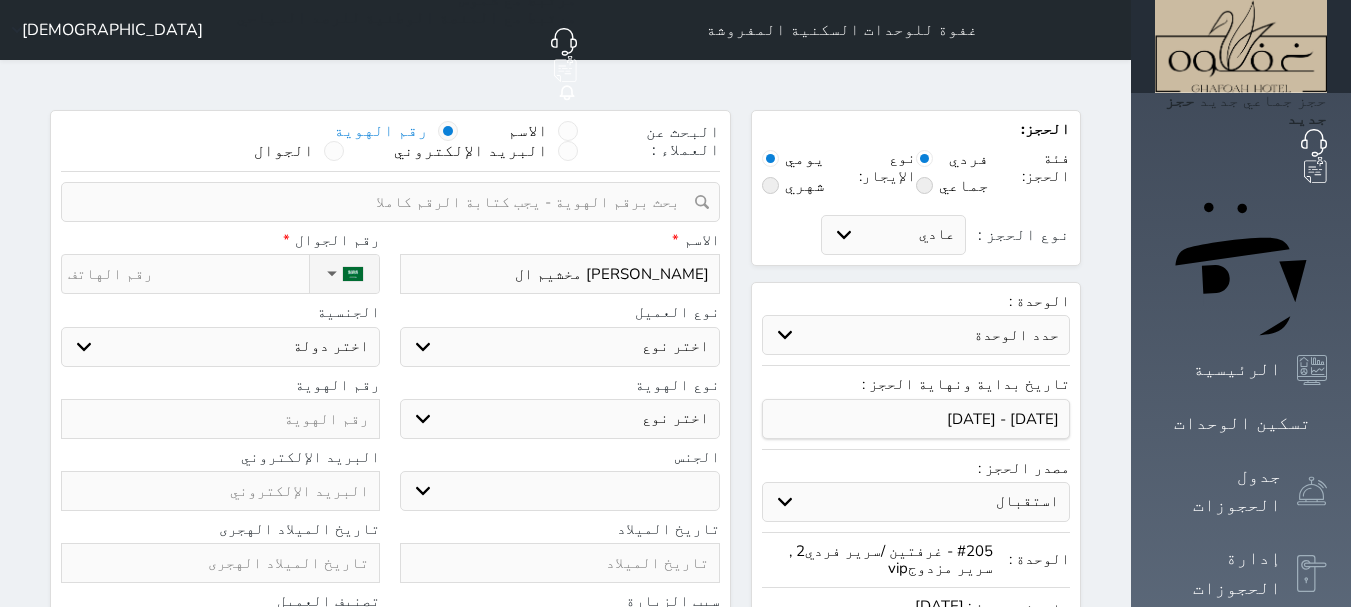 type on "خشمان حجى مخشيم الش" 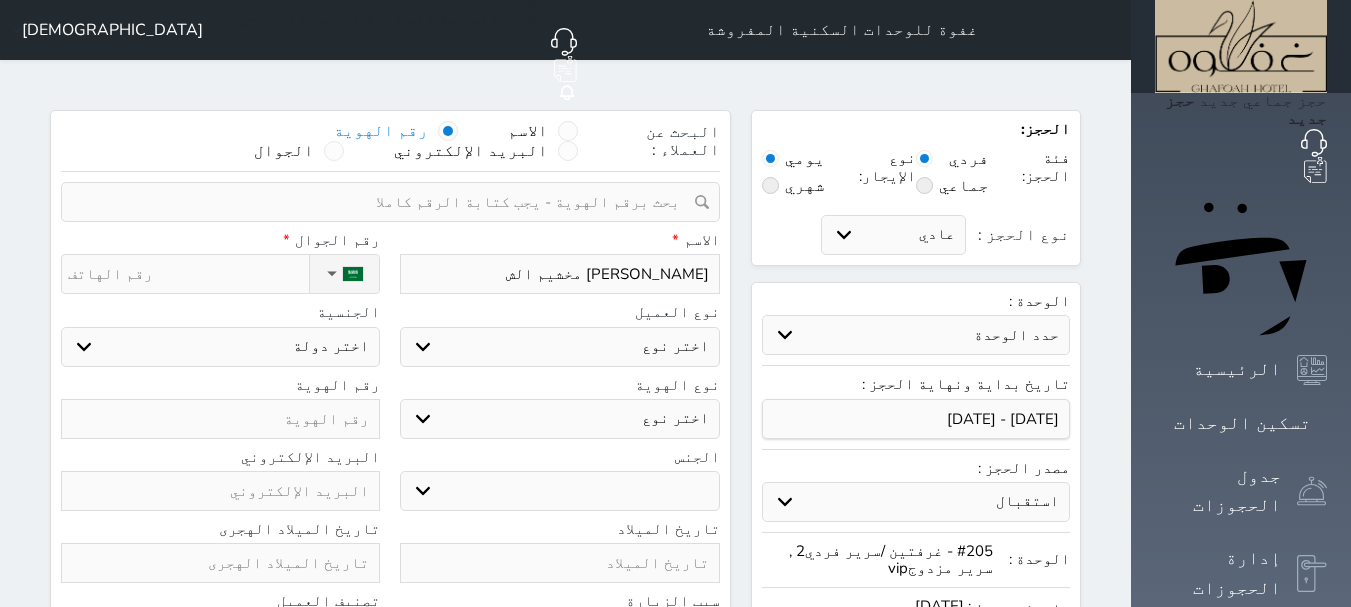 type on "خشمان حجى مخشيم الشم" 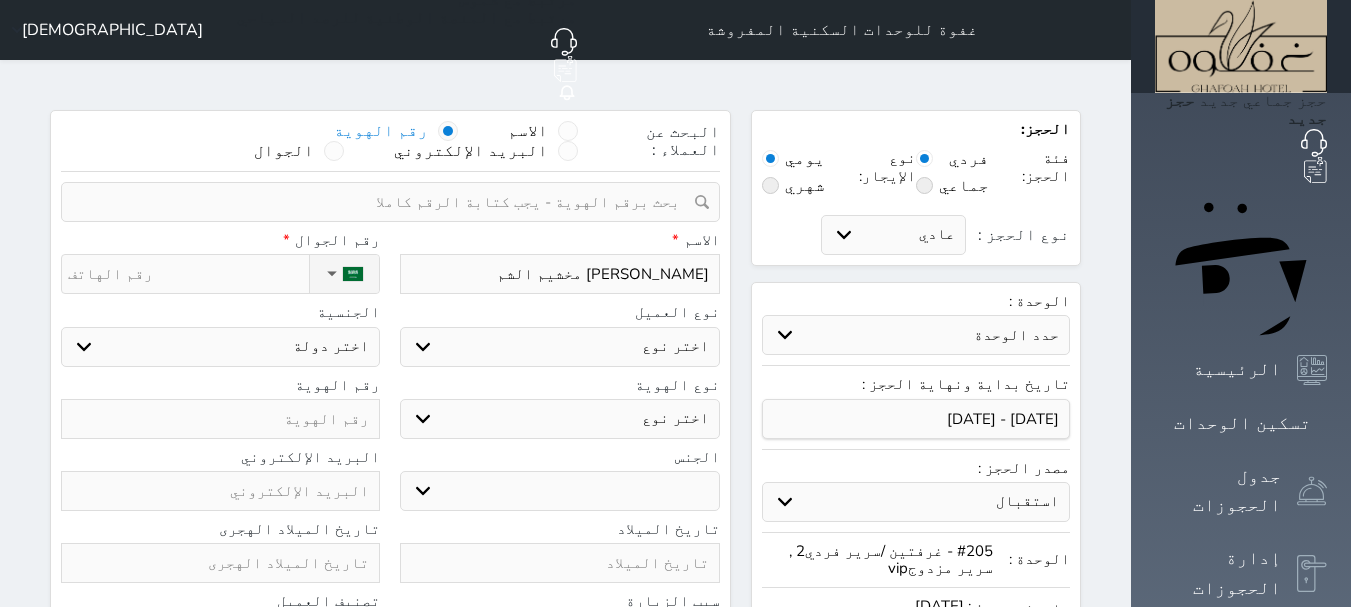 type on "خشمان حجى مخشيم الشمر" 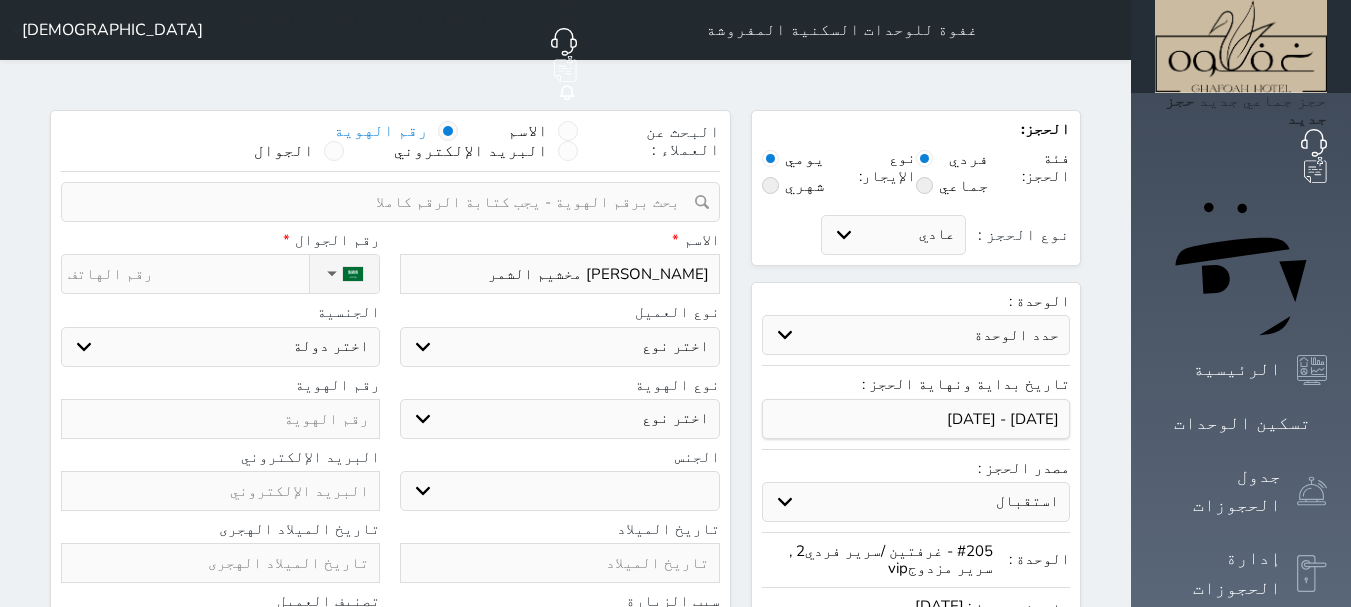 type on "[PERSON_NAME]" 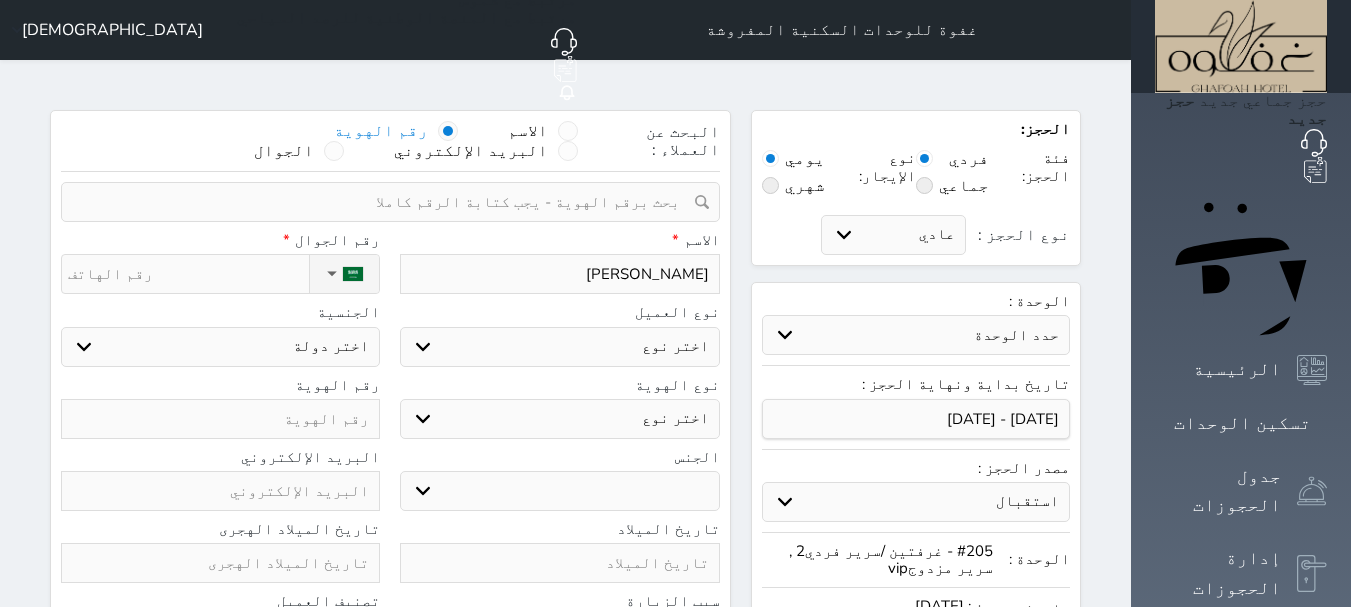 type on "[PERSON_NAME]" 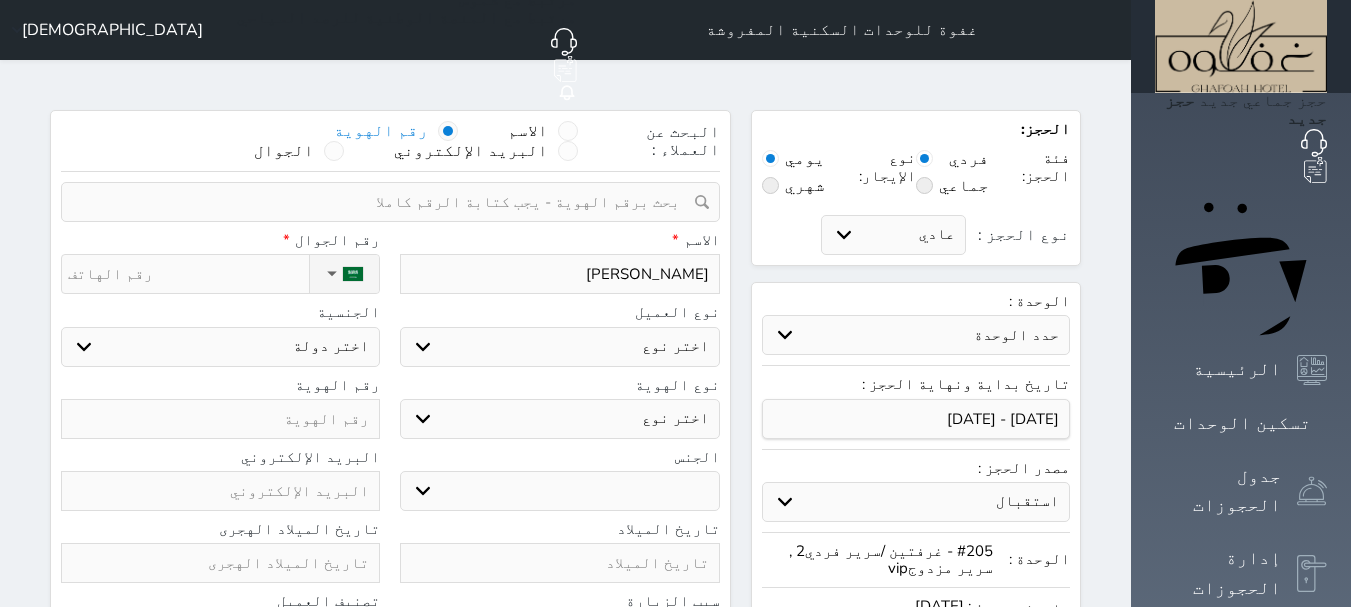 type on "[PERSON_NAME]" 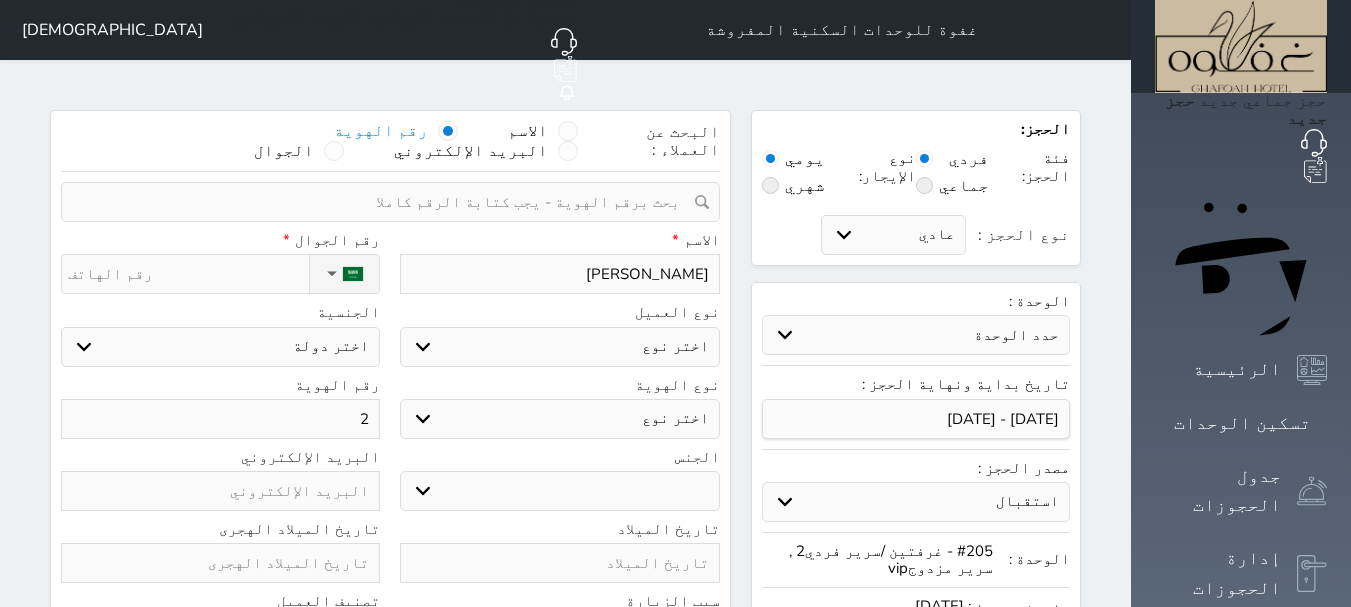 select 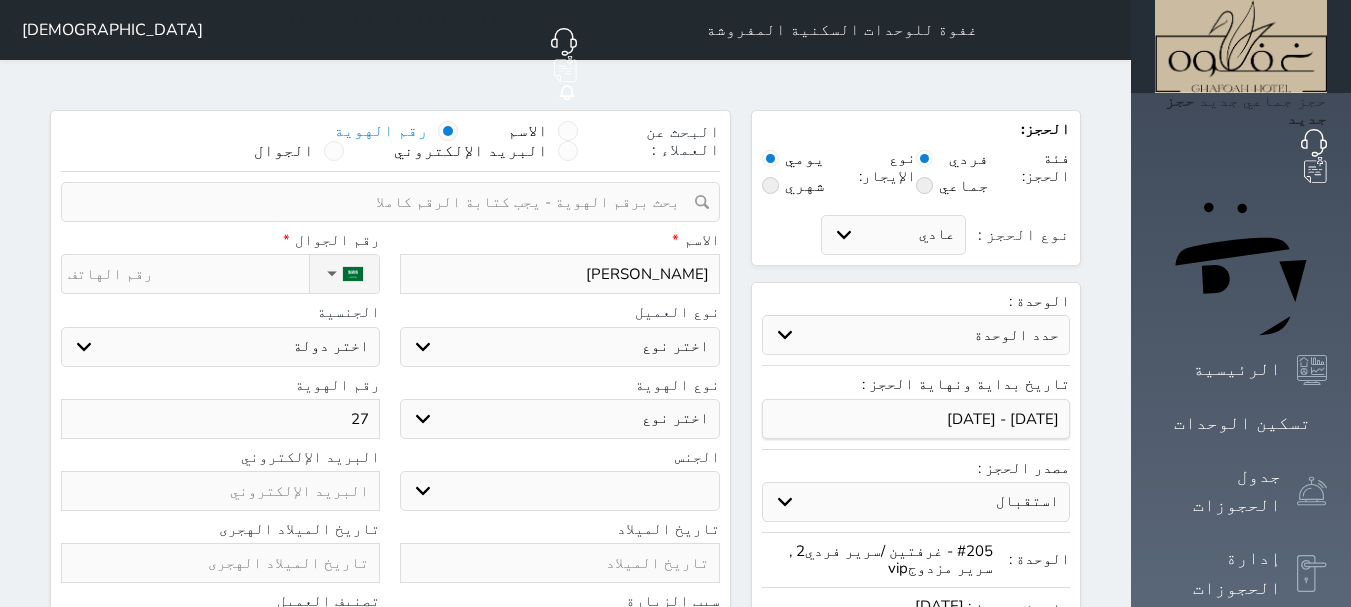 select 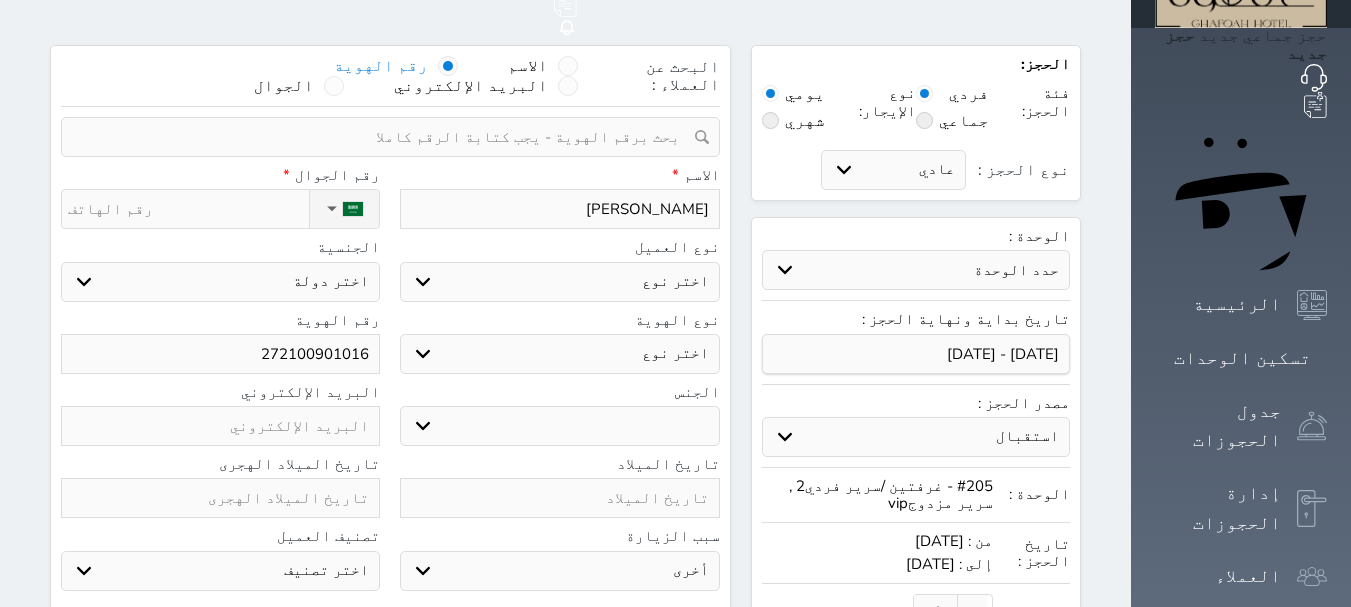 scroll, scrollTop: 100, scrollLeft: 0, axis: vertical 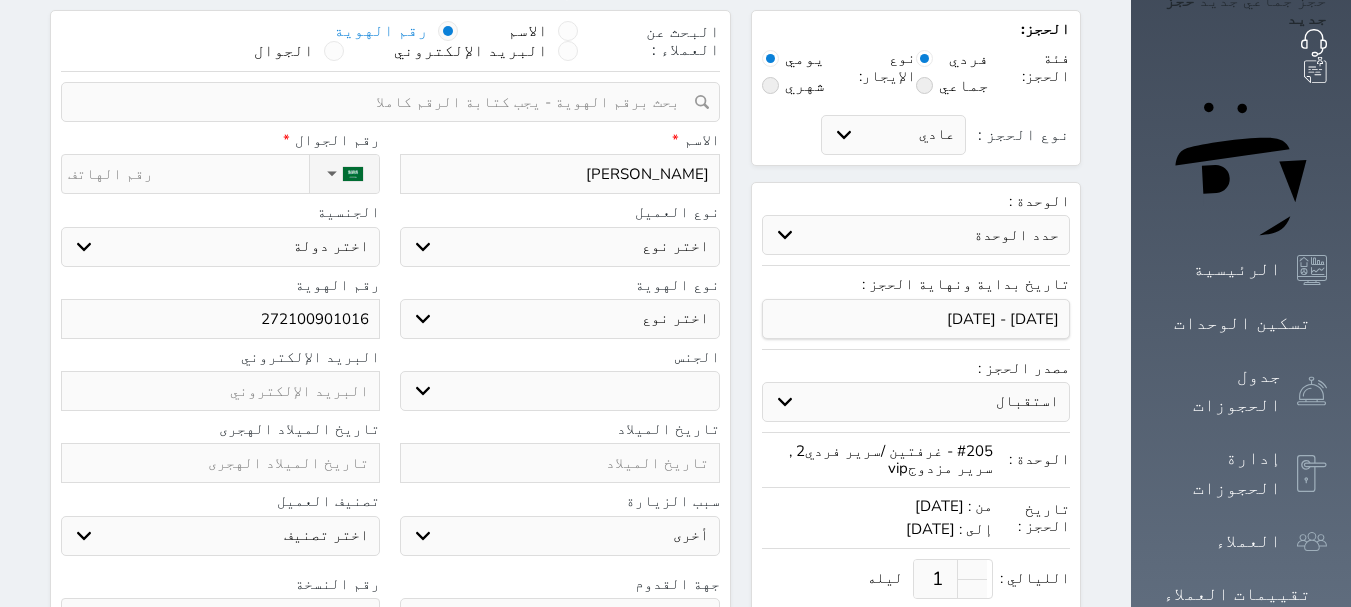 click on "نوع الحجز :" at bounding box center (188, 174) 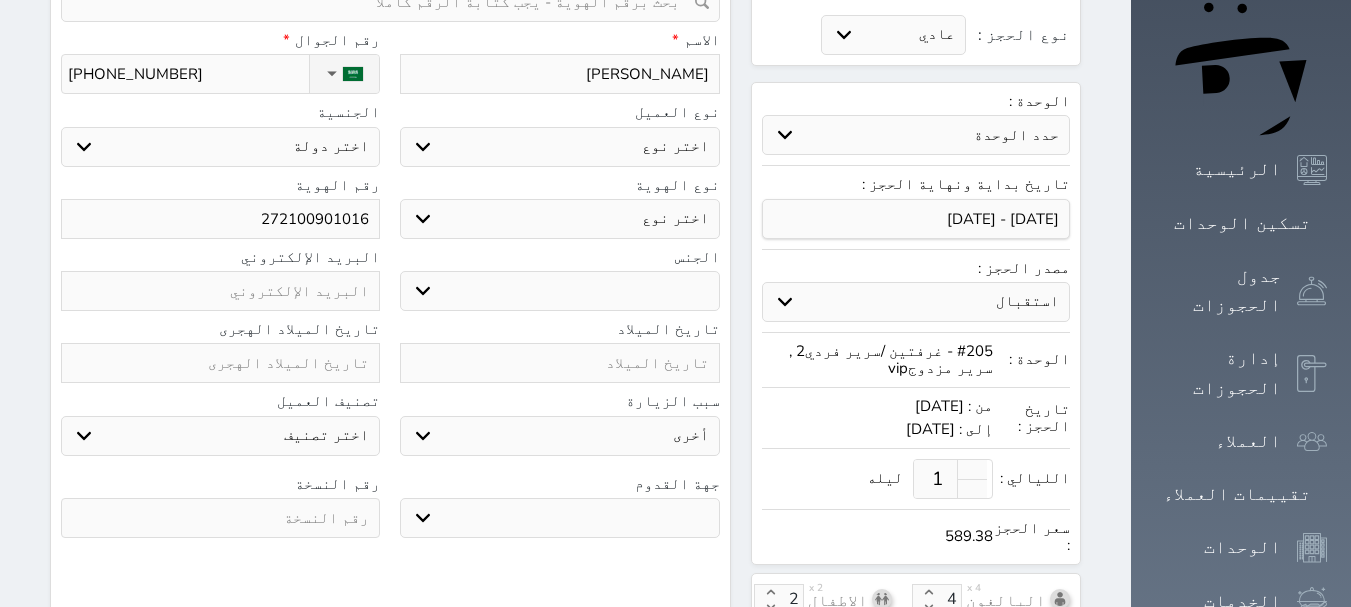 scroll, scrollTop: 300, scrollLeft: 0, axis: vertical 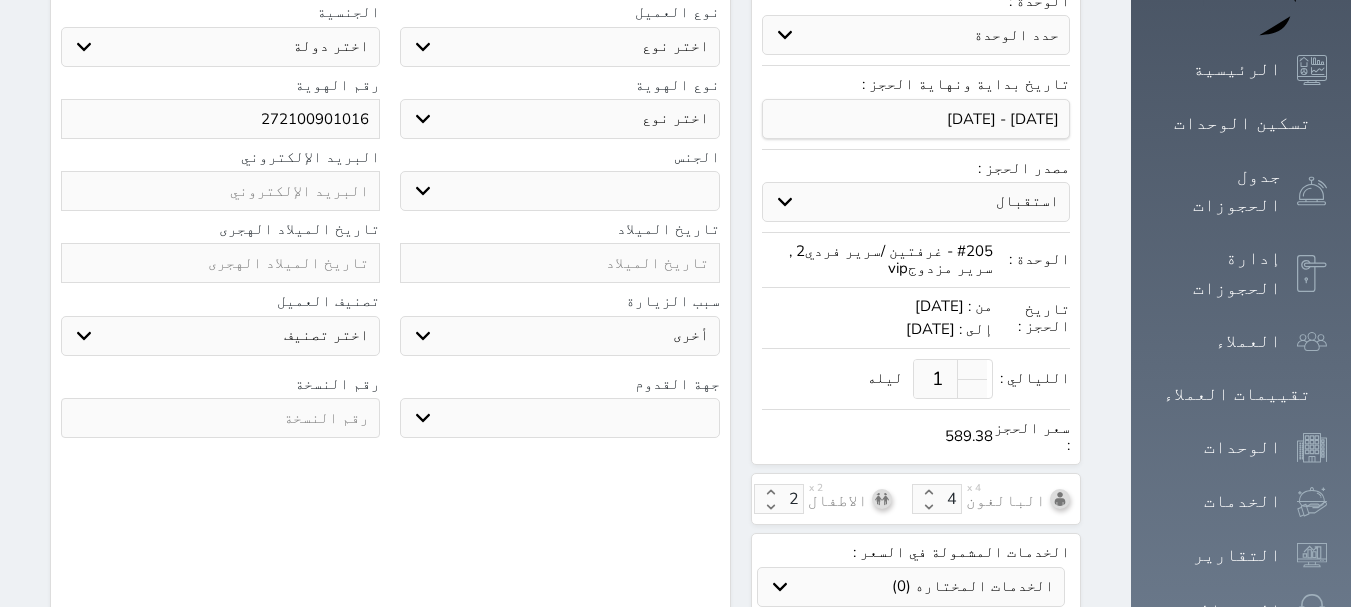 click at bounding box center [220, 418] 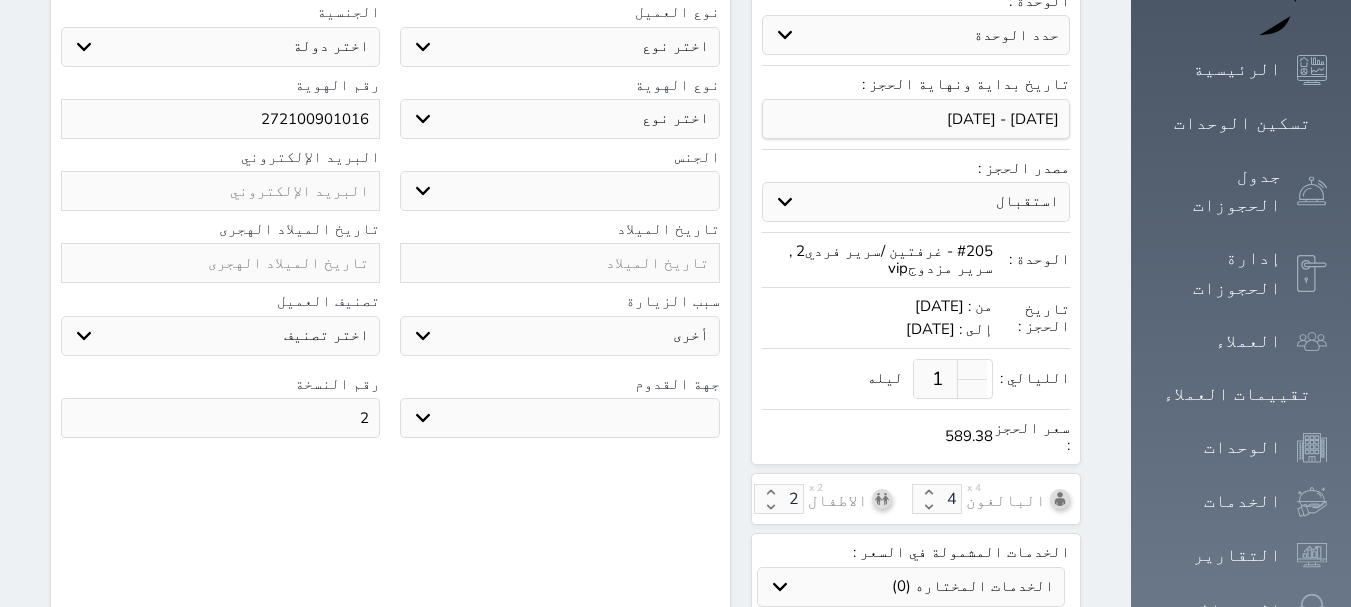 drag, startPoint x: 581, startPoint y: 363, endPoint x: 588, endPoint y: 385, distance: 23.086792 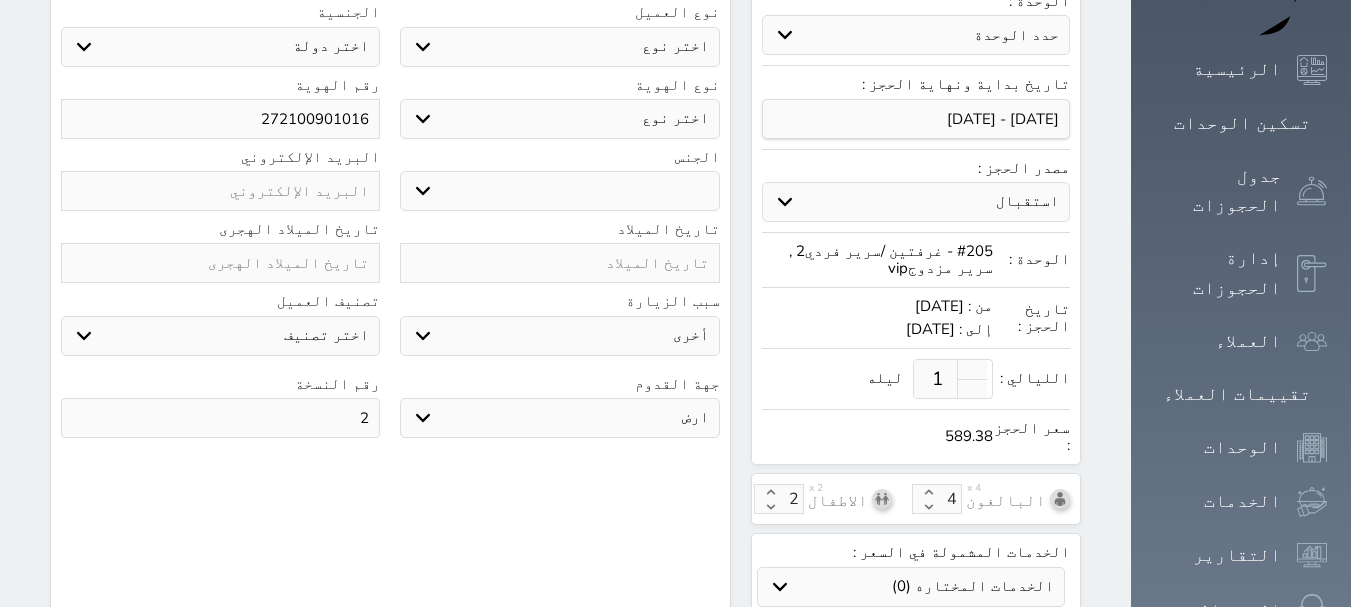 click on "جو بحر ارض" at bounding box center (559, 418) 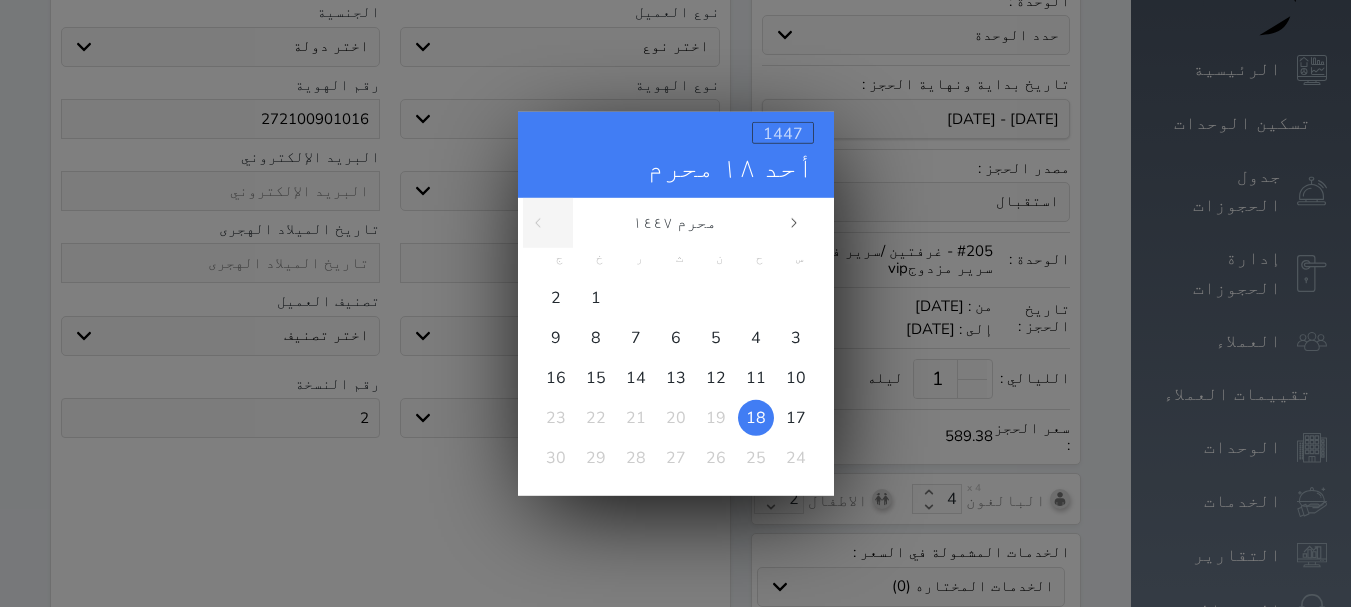 click on "1447" at bounding box center [783, 133] 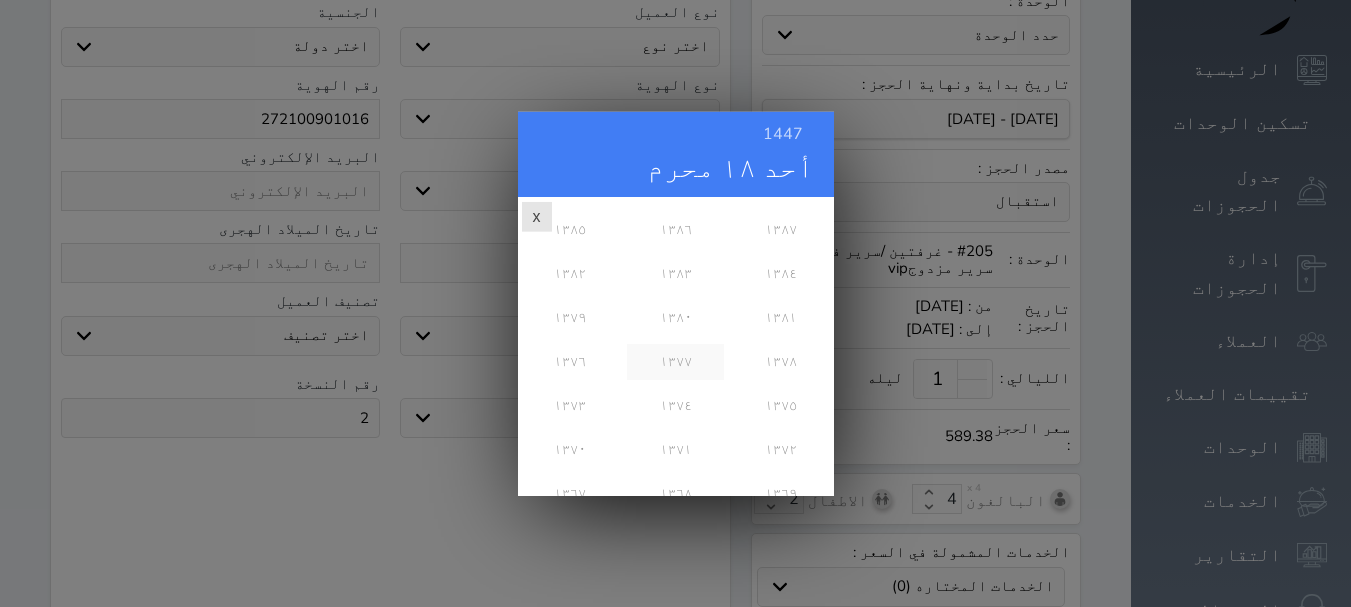 scroll, scrollTop: 1000, scrollLeft: 0, axis: vertical 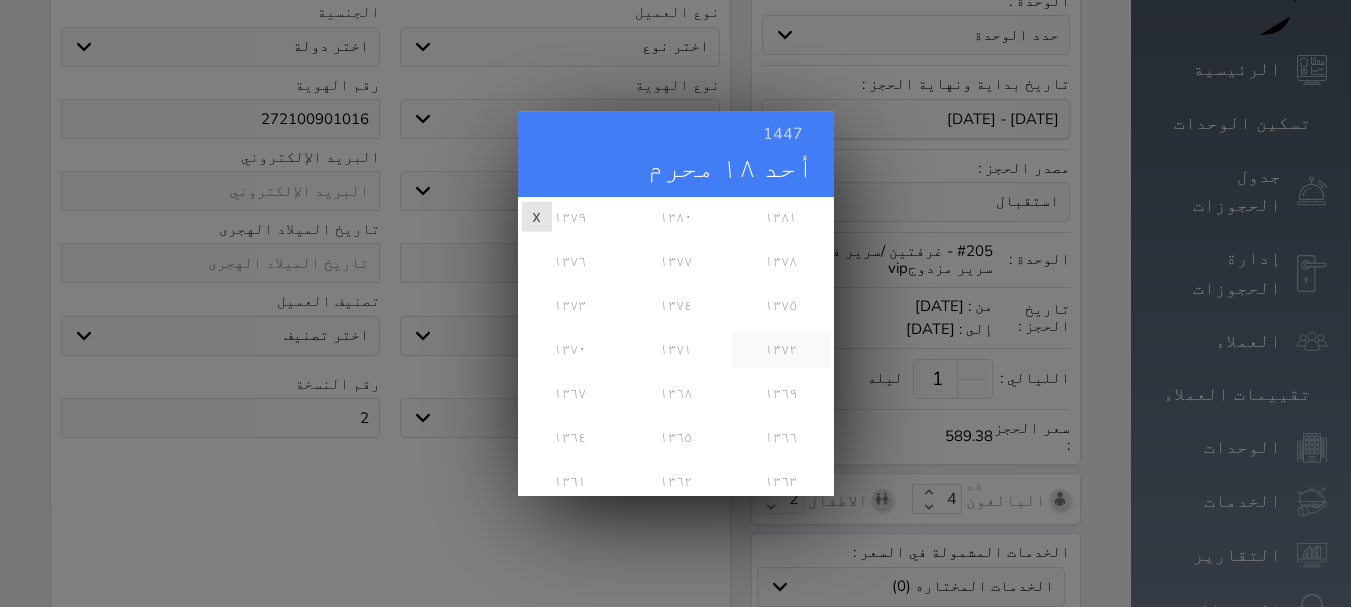 click on "١٣٧٢" at bounding box center (780, 349) 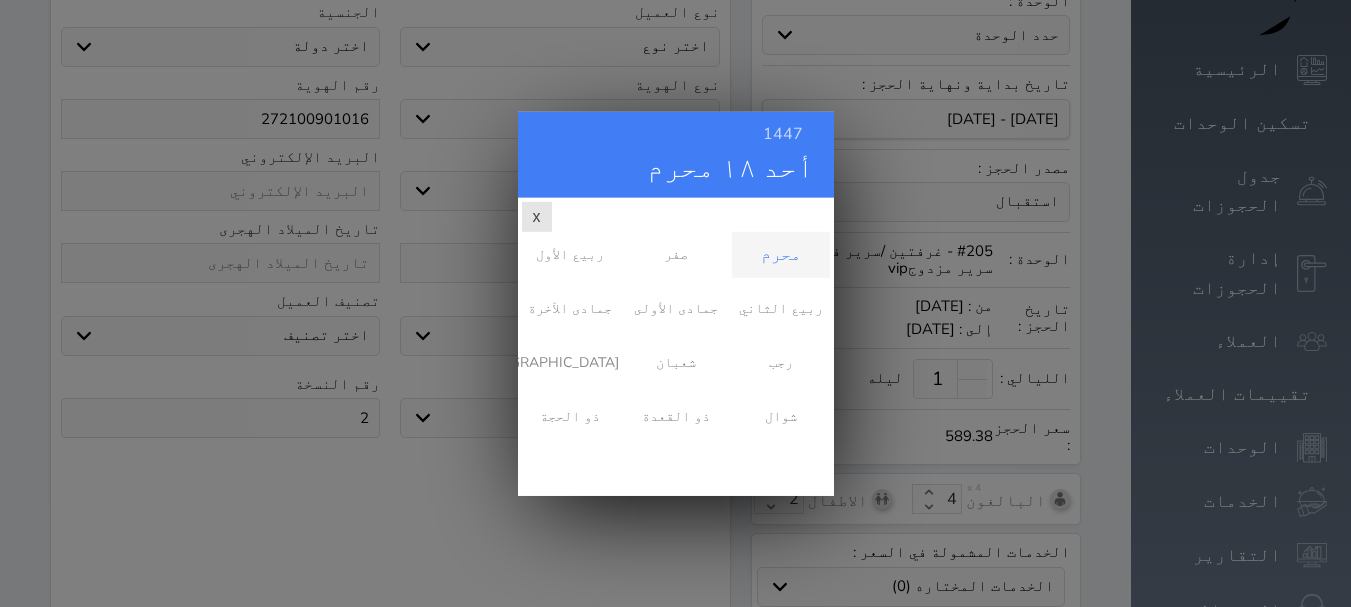 scroll, scrollTop: 0, scrollLeft: 0, axis: both 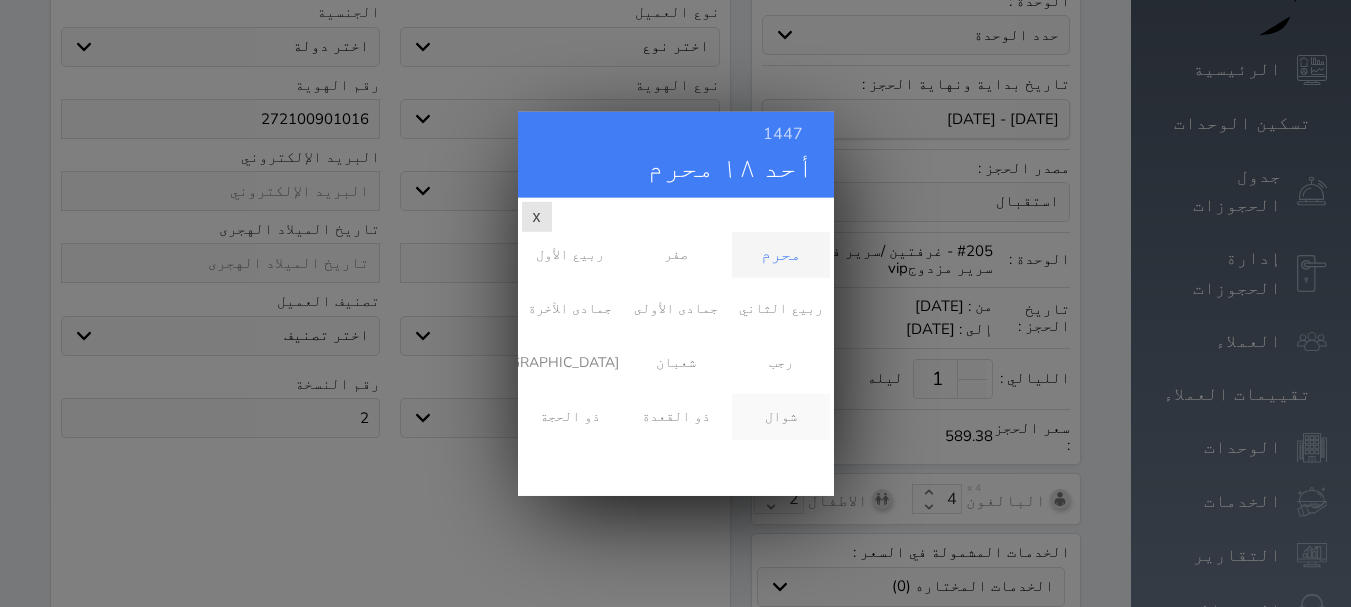 click on "شوال" at bounding box center [780, 416] 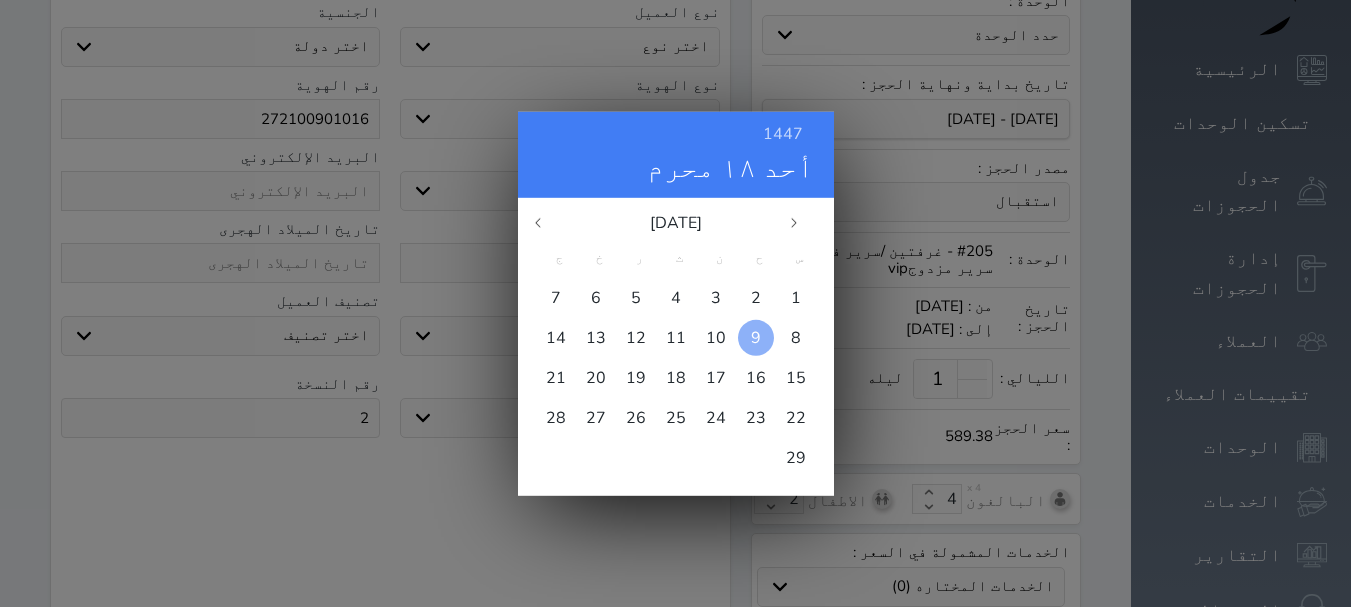 click on "9" at bounding box center [756, 337] 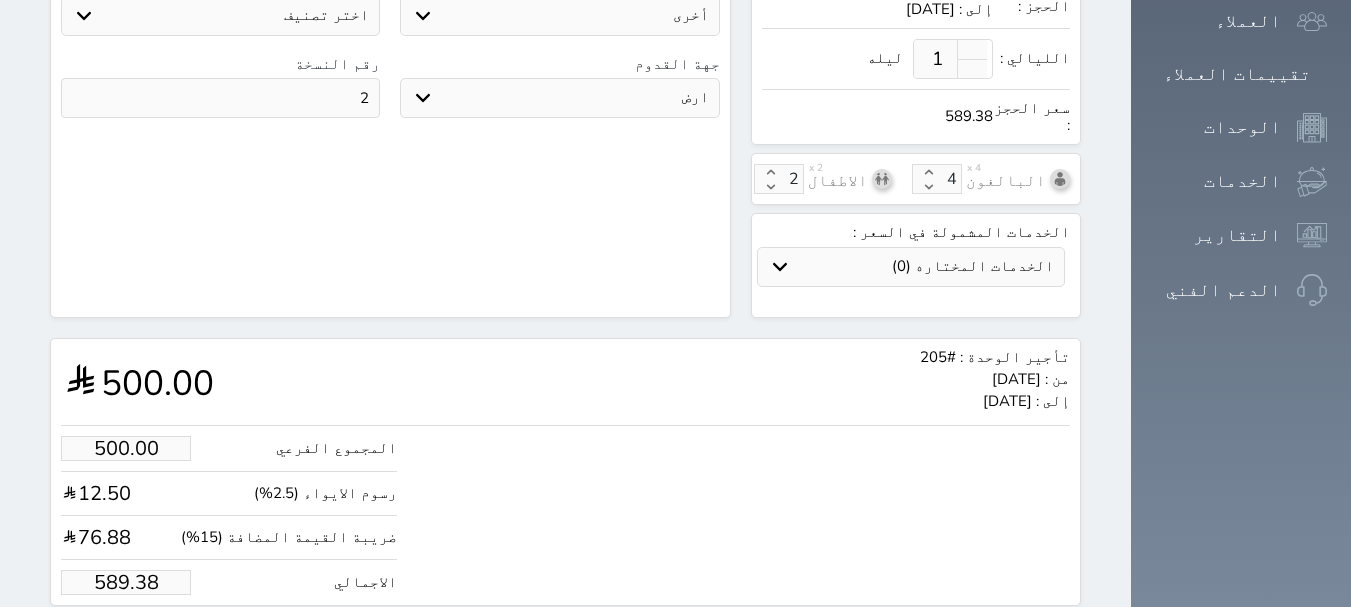 scroll, scrollTop: 626, scrollLeft: 0, axis: vertical 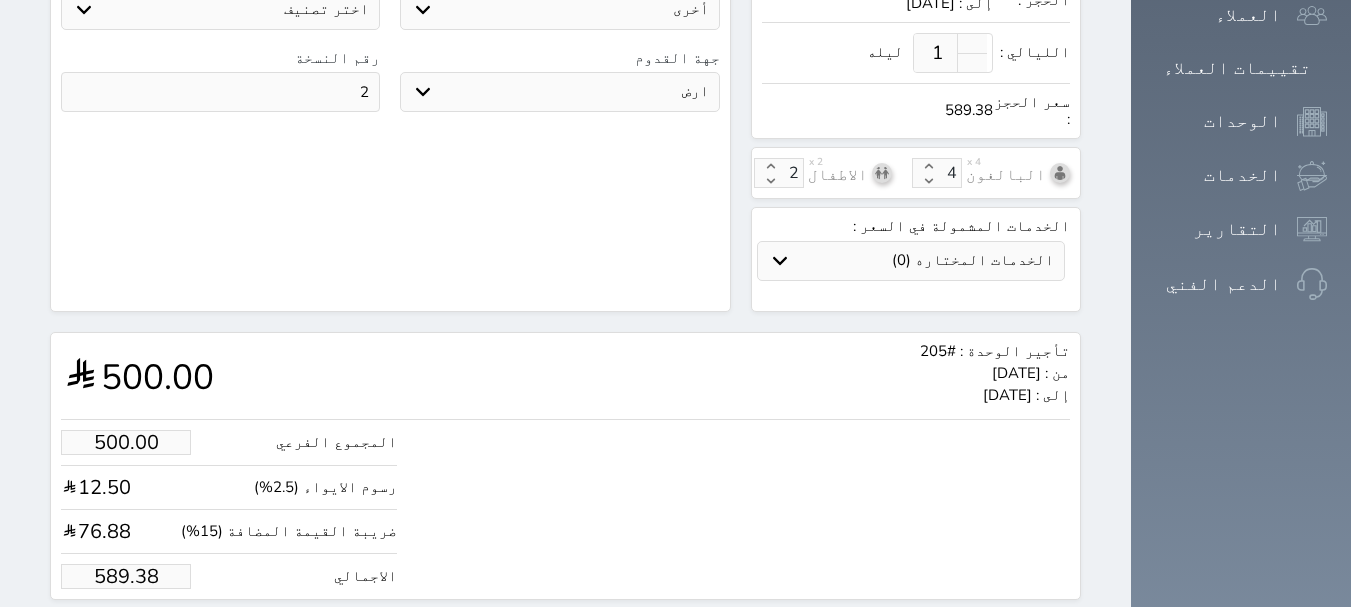 click on "589.38" at bounding box center (126, 576) 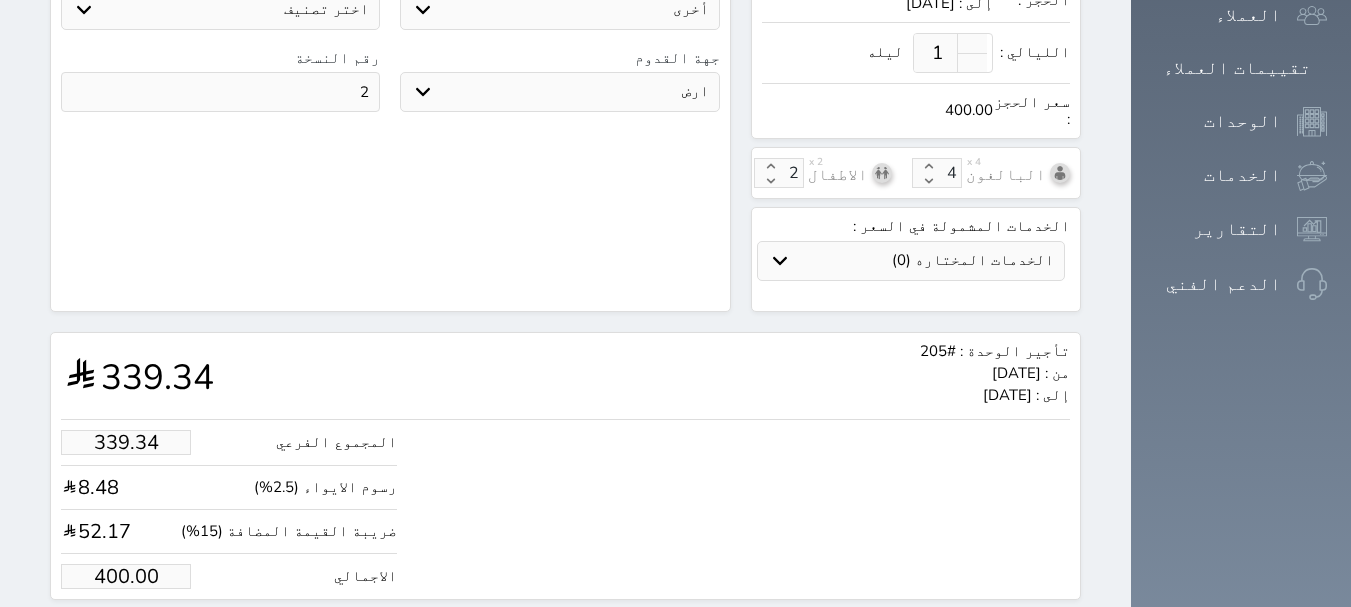 click on "حجز" at bounding box center (149, 637) 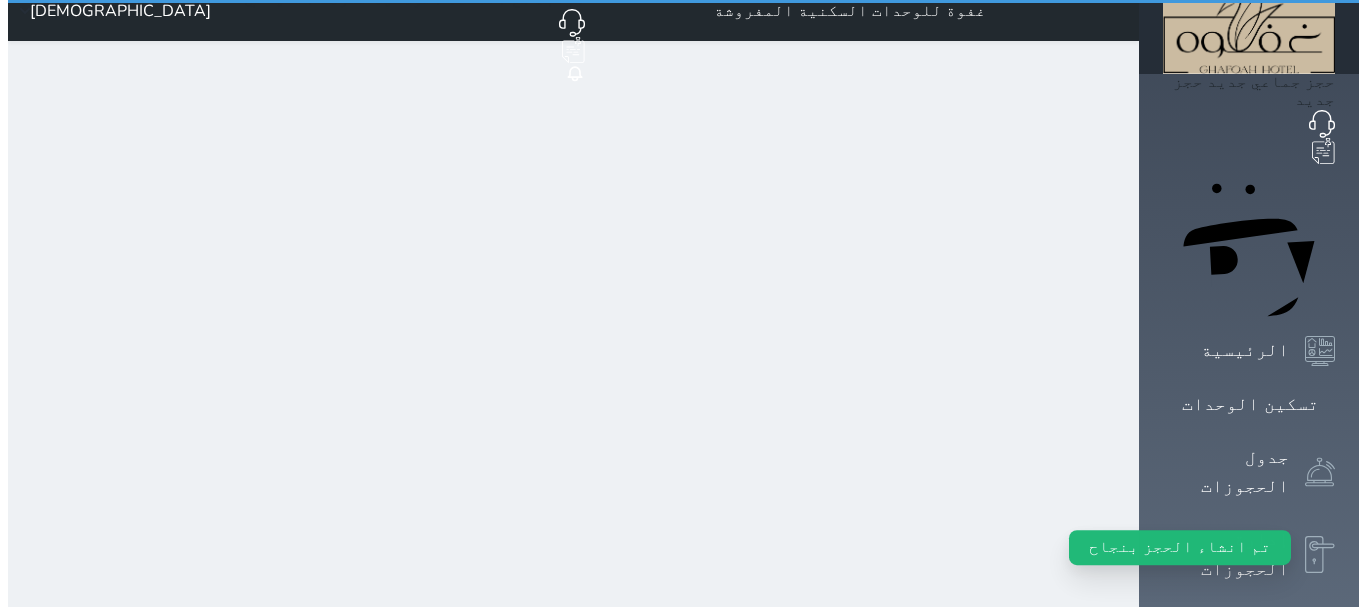 scroll, scrollTop: 0, scrollLeft: 0, axis: both 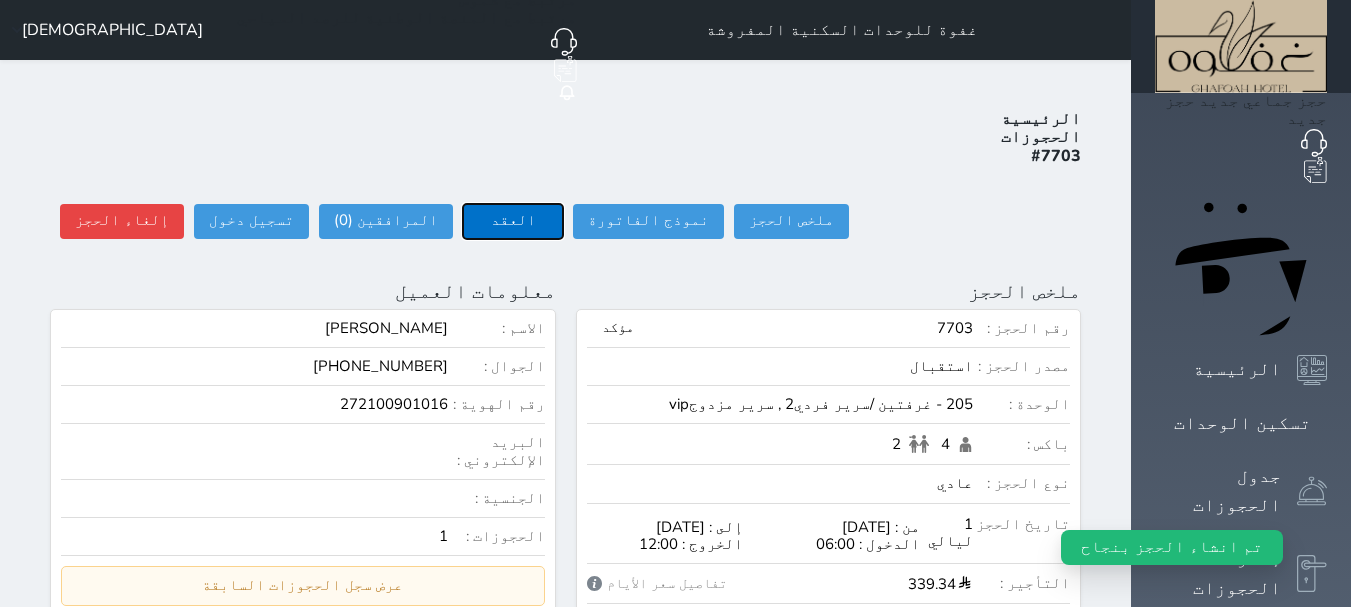 click on "العقد" at bounding box center [513, 221] 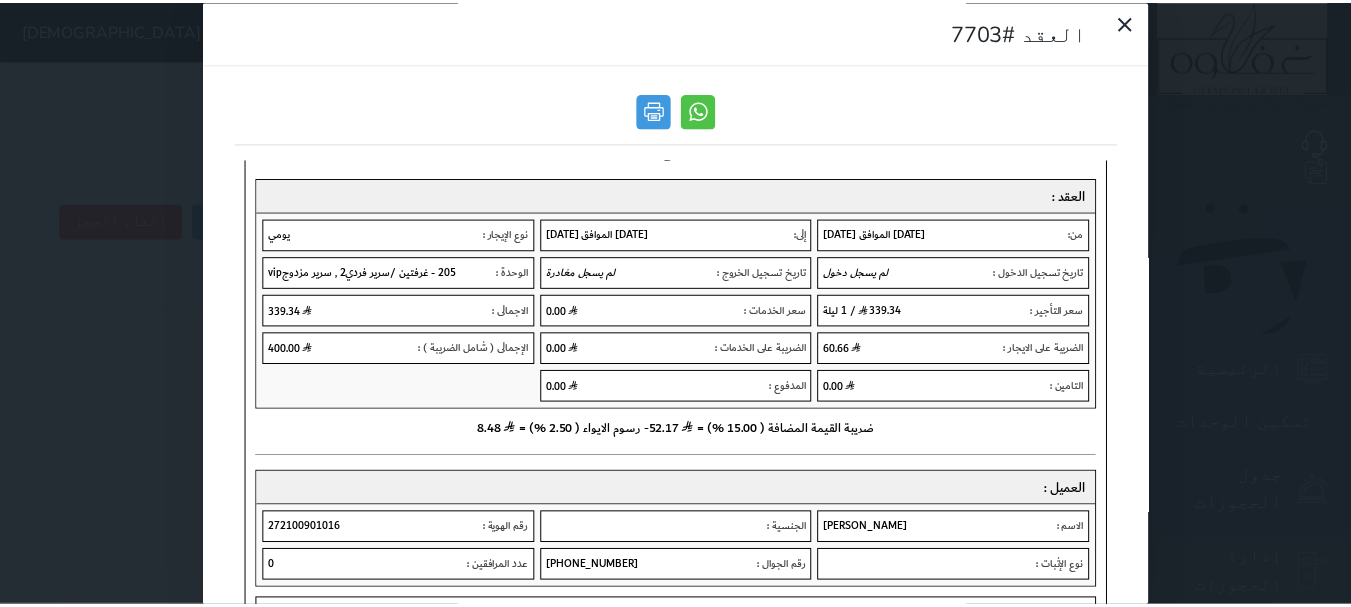 scroll, scrollTop: 100, scrollLeft: 0, axis: vertical 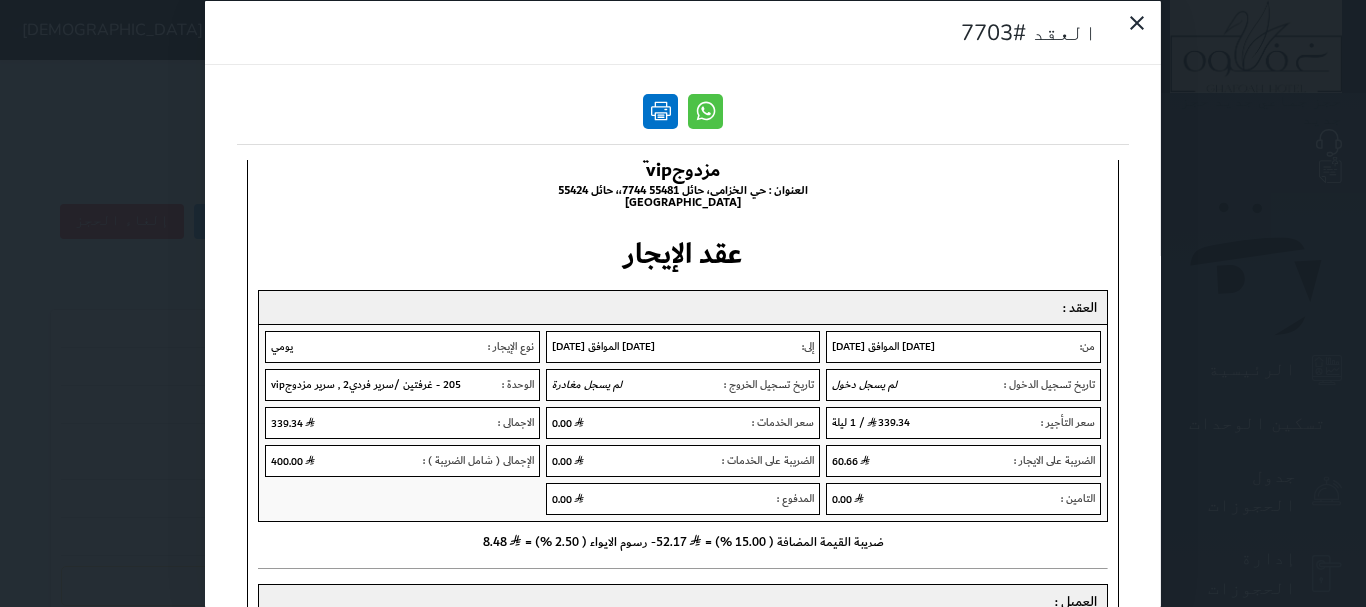 click at bounding box center (660, 110) 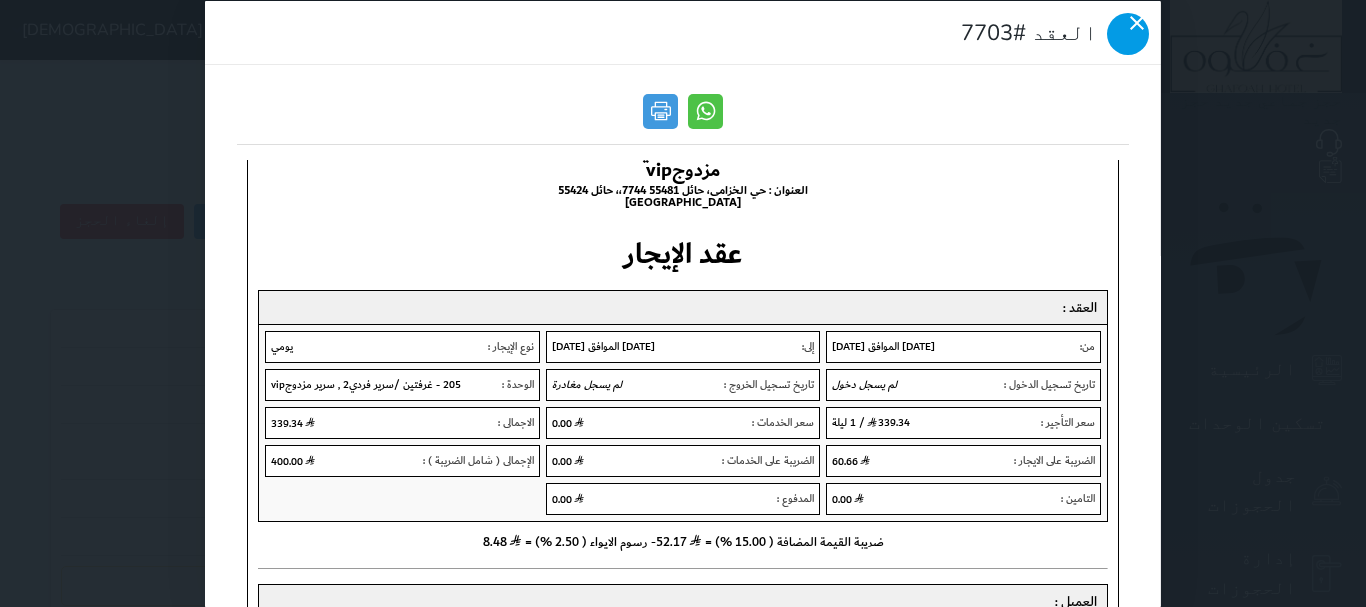 click 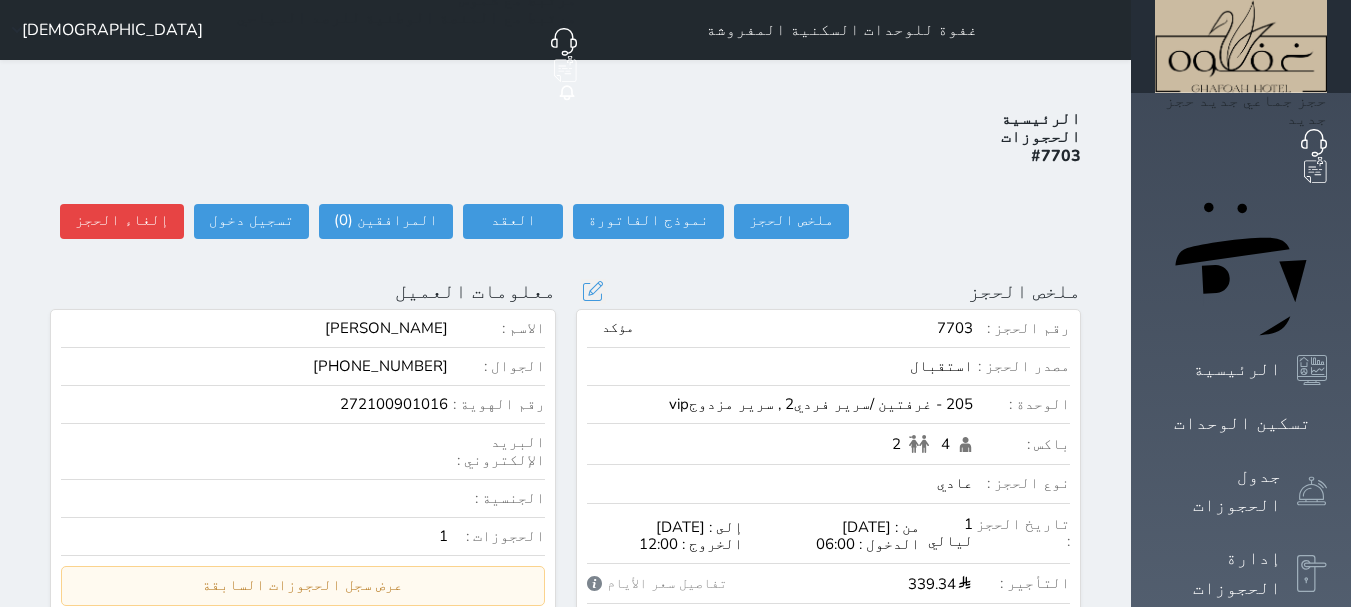 scroll, scrollTop: 0, scrollLeft: 0, axis: both 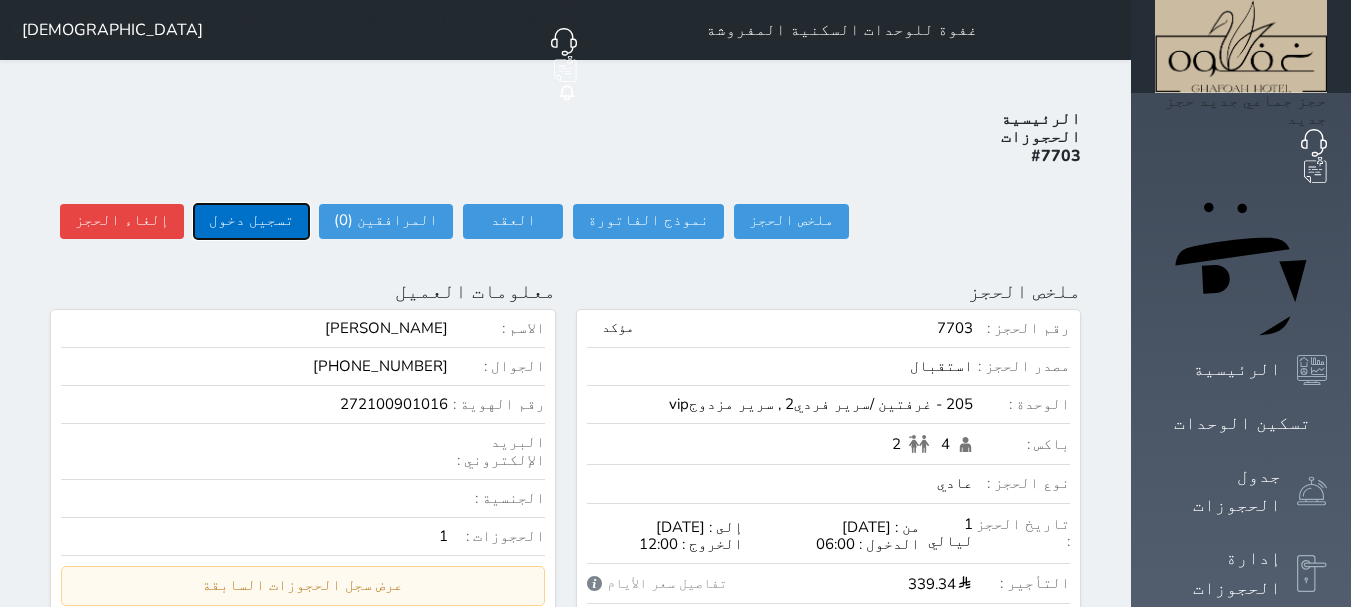 click on "تسجيل دخول" at bounding box center (251, 221) 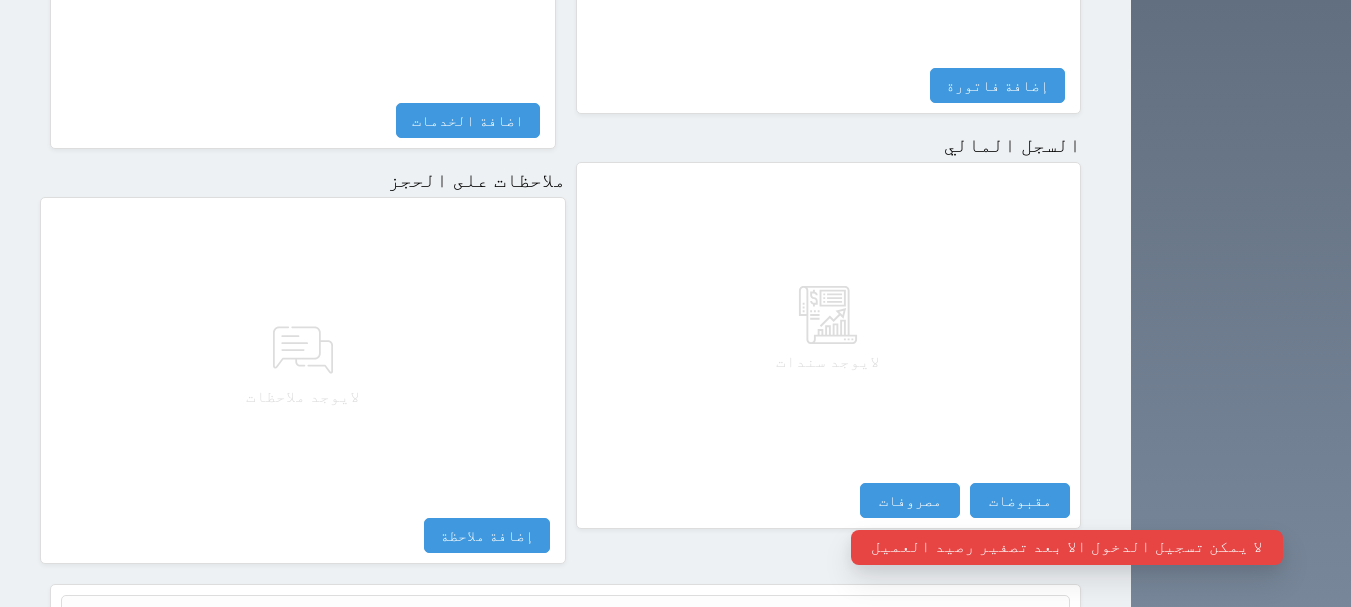 scroll, scrollTop: 1095, scrollLeft: 0, axis: vertical 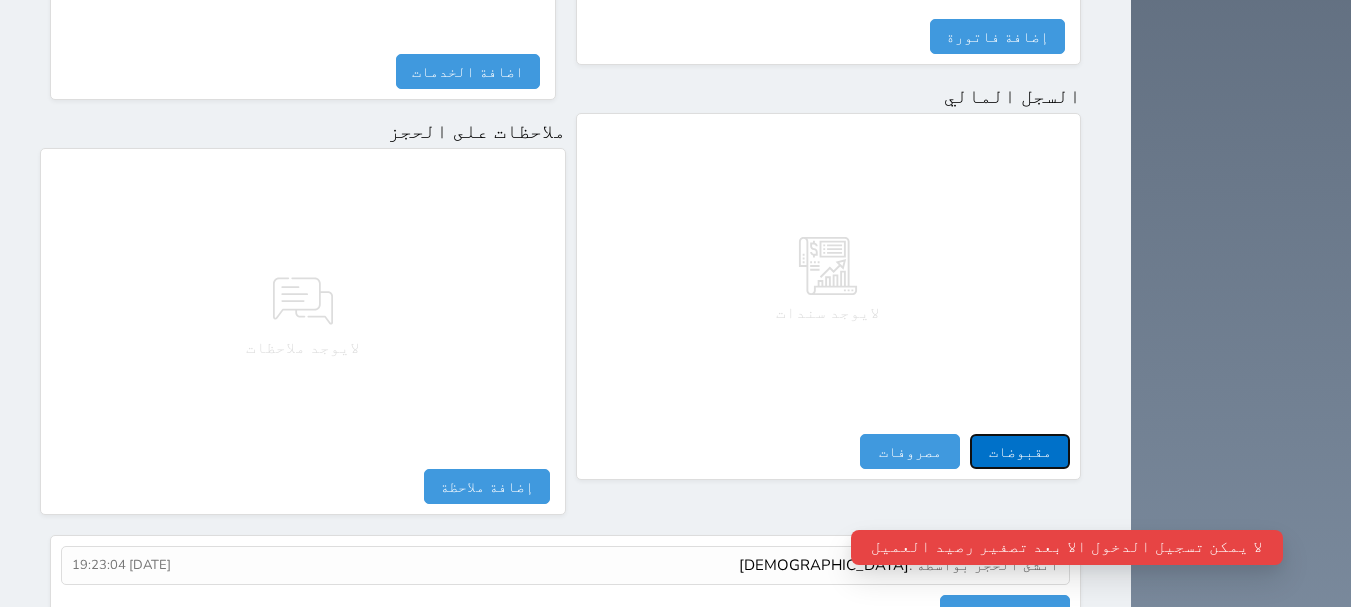 click on "مقبوضات" at bounding box center [1020, 451] 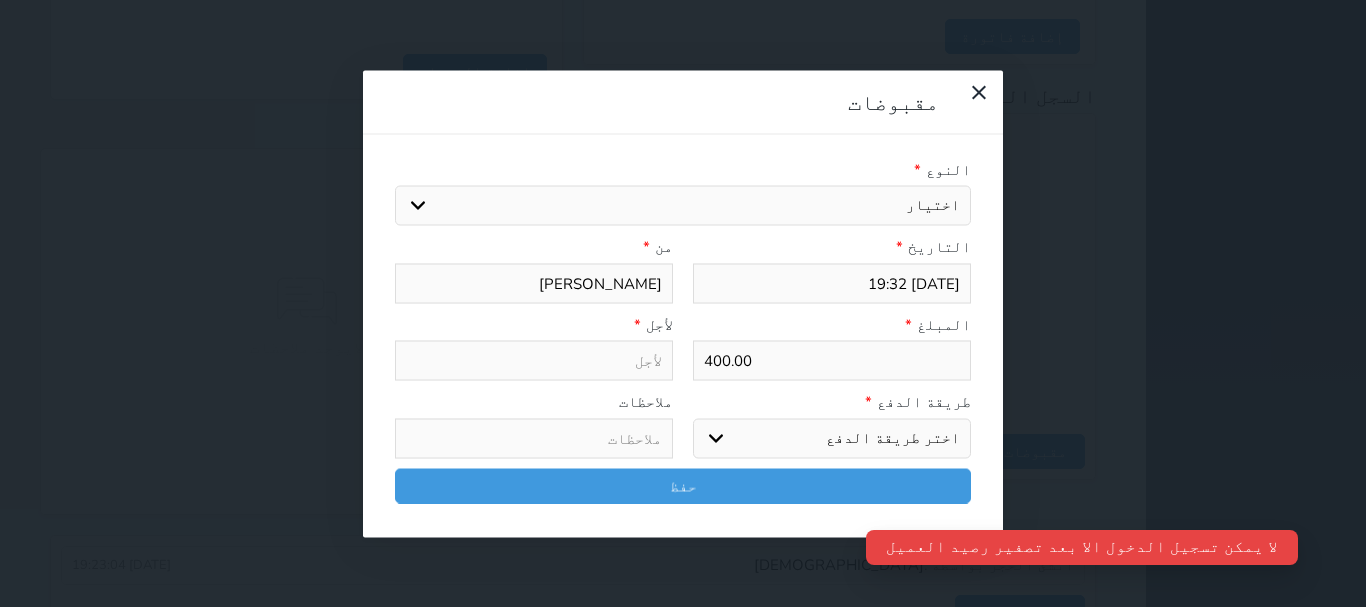 click on "اختيار   مقبوضات عامة قيمة إيجار فواتير تامين عربون لا ينطبق آخر مغسلة واي فاي - الإنترنت مواقف السيارات طعام الأغذية والمشروبات مشروبات المشروبات الباردة المشروبات الساخنة الإفطار غداء عشاء مخبز و كعك حمام سباحة الصالة الرياضية سبا و خدمات الجمال اختيار وإسقاط (خدمات النقل) ميني بار كابل - تلفزيون سرير إضافي تصفيف الشعر التسوق خدمات الجولات السياحية المنظمة خدمات الدليل السياحي" at bounding box center (683, 206) 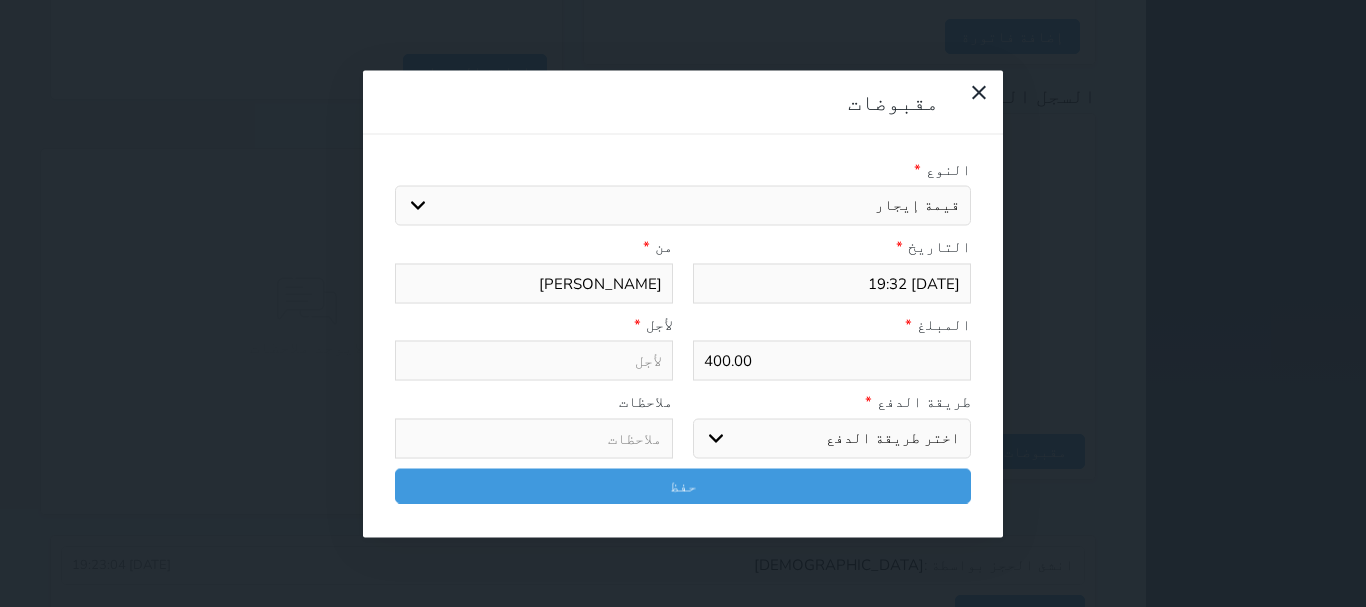 click on "اختيار   مقبوضات عامة قيمة إيجار فواتير تامين عربون لا ينطبق آخر مغسلة واي فاي - الإنترنت مواقف السيارات طعام الأغذية والمشروبات مشروبات المشروبات الباردة المشروبات الساخنة الإفطار غداء عشاء مخبز و كعك حمام سباحة الصالة الرياضية سبا و خدمات الجمال اختيار وإسقاط (خدمات النقل) ميني بار كابل - تلفزيون سرير إضافي تصفيف الشعر التسوق خدمات الجولات السياحية المنظمة خدمات الدليل السياحي" at bounding box center [683, 206] 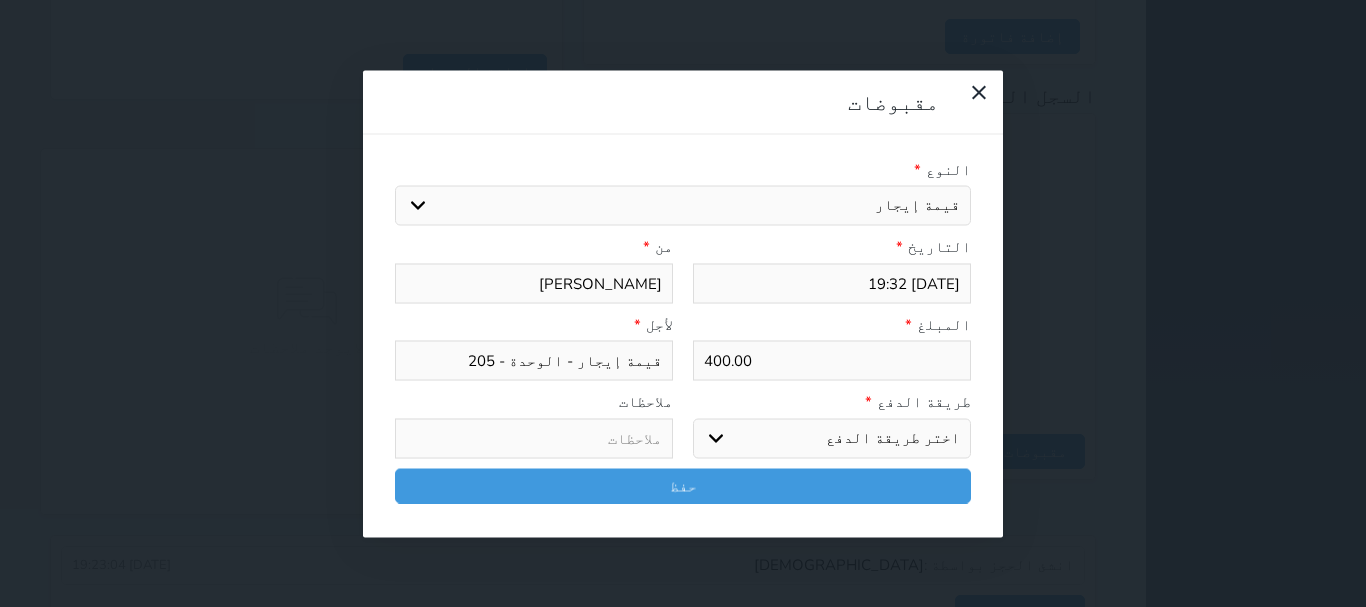 click on "اختر طريقة الدفع   دفع نقدى   تحويل بنكى   مدى   بطاقة ائتمان   آجل" at bounding box center (832, 438) 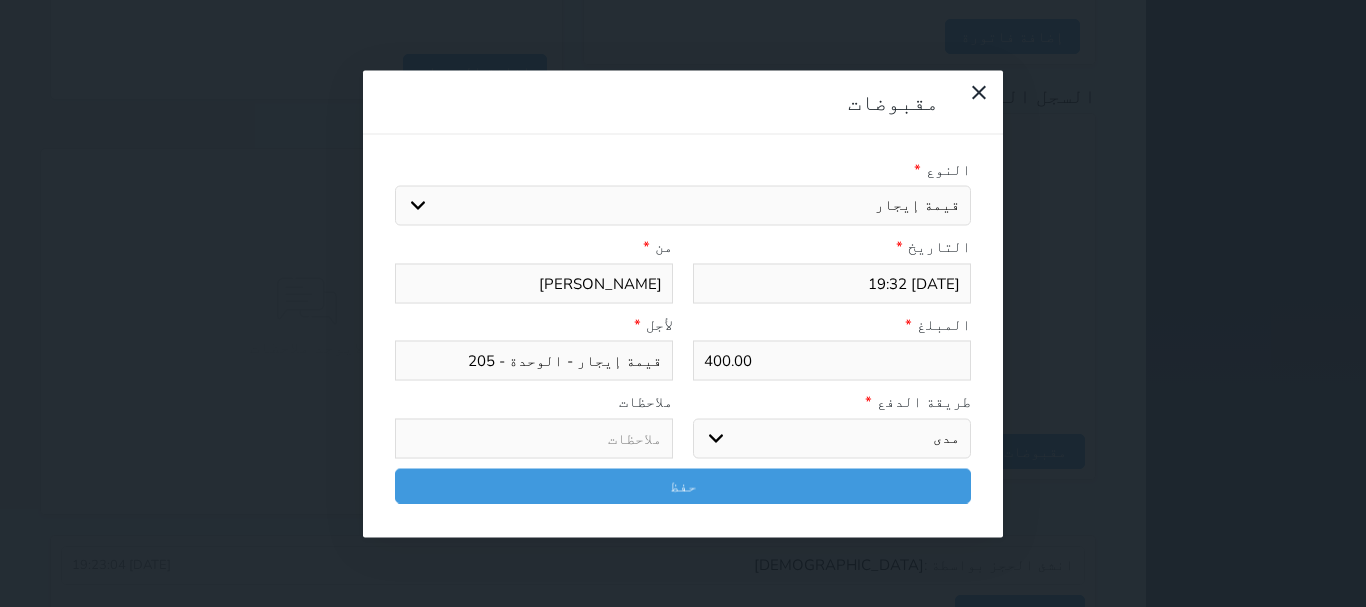 click on "اختر طريقة الدفع   دفع نقدى   تحويل بنكى   مدى   بطاقة ائتمان   آجل" at bounding box center (832, 438) 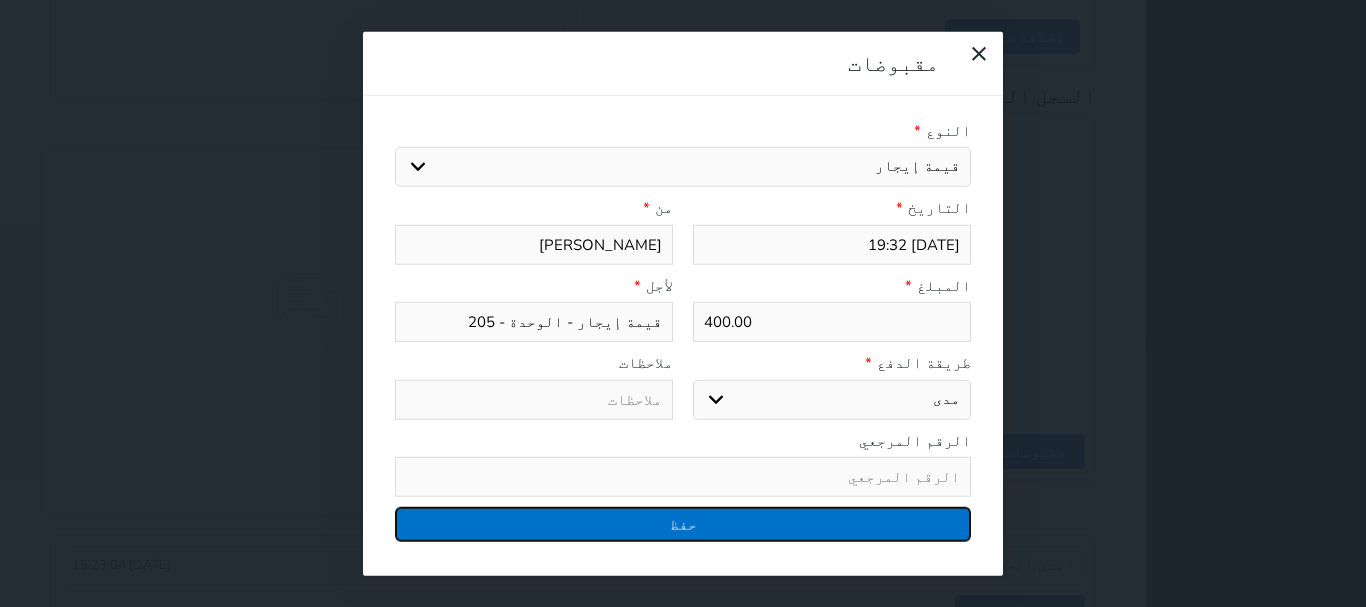 click on "حفظ" at bounding box center (683, 524) 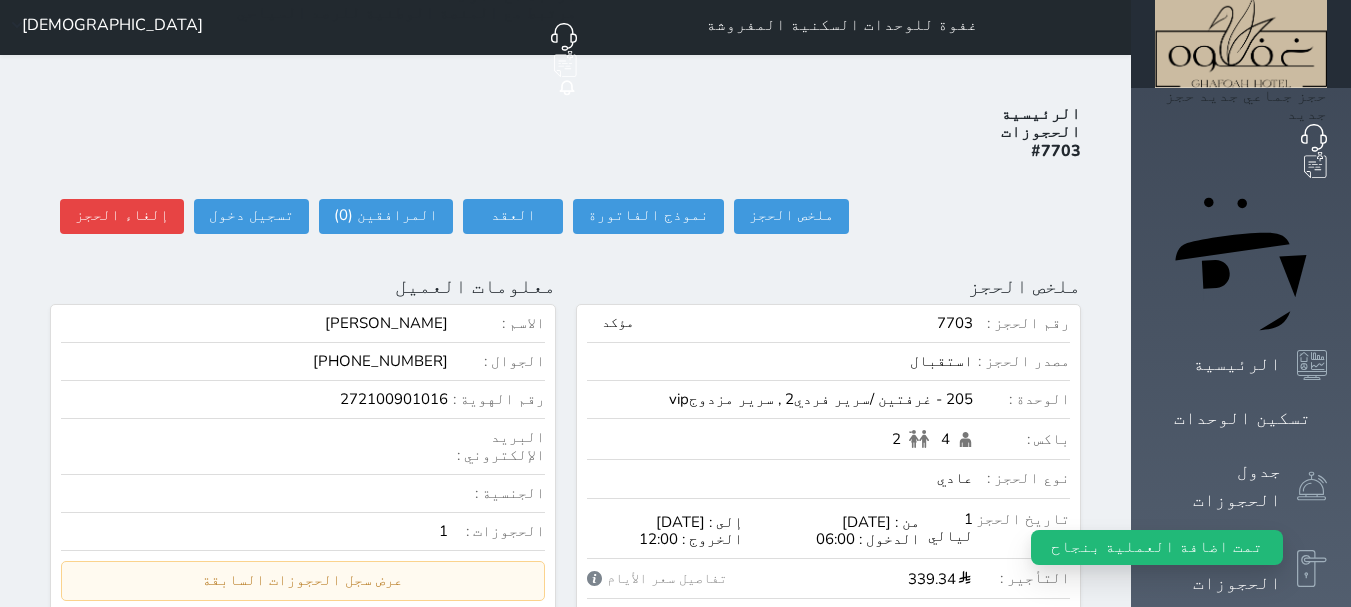 scroll, scrollTop: 0, scrollLeft: 0, axis: both 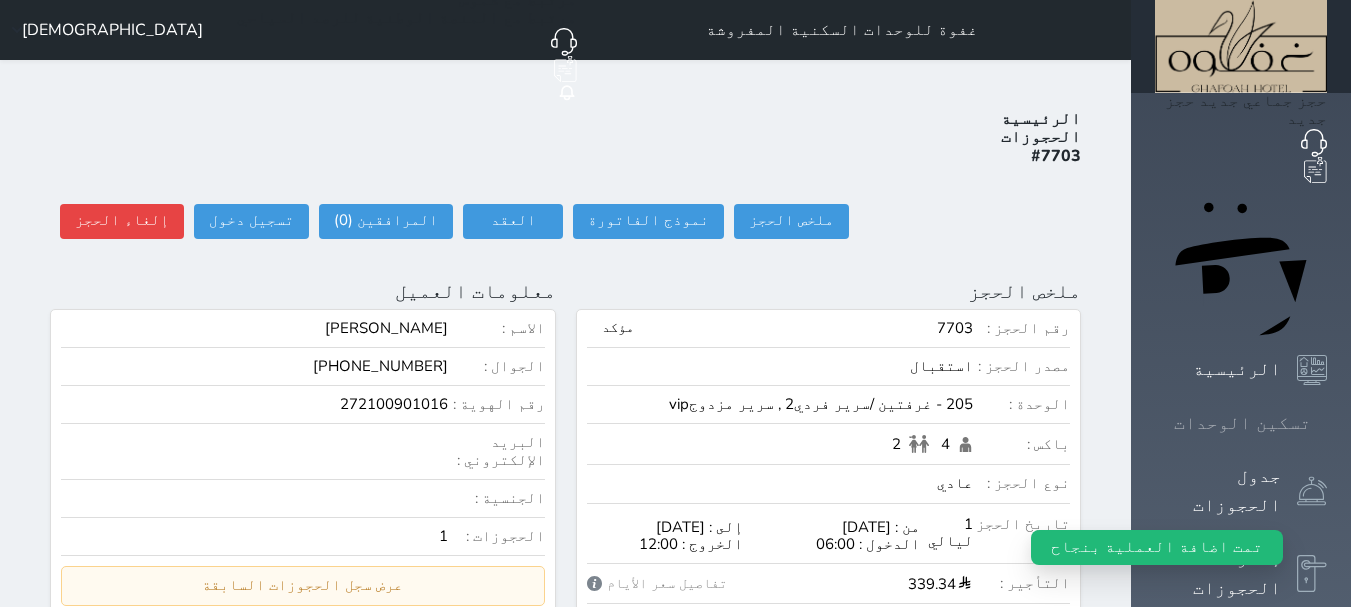 click on "تسكين الوحدات" at bounding box center (1242, 423) 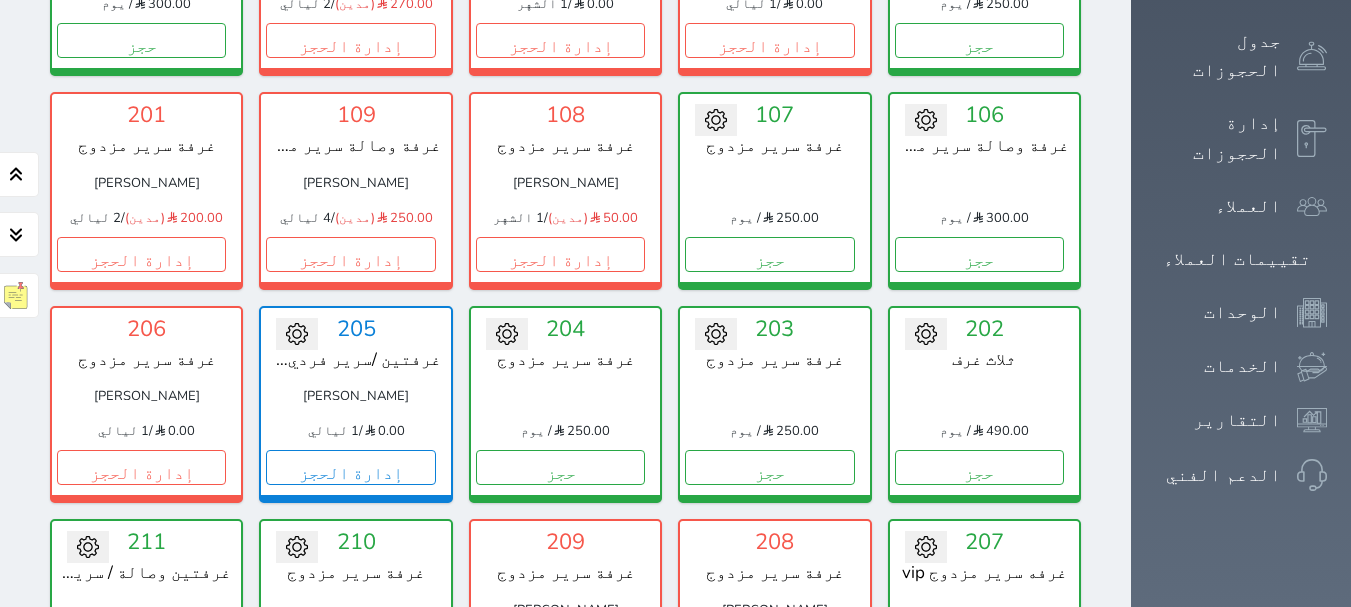 scroll, scrollTop: 500, scrollLeft: 0, axis: vertical 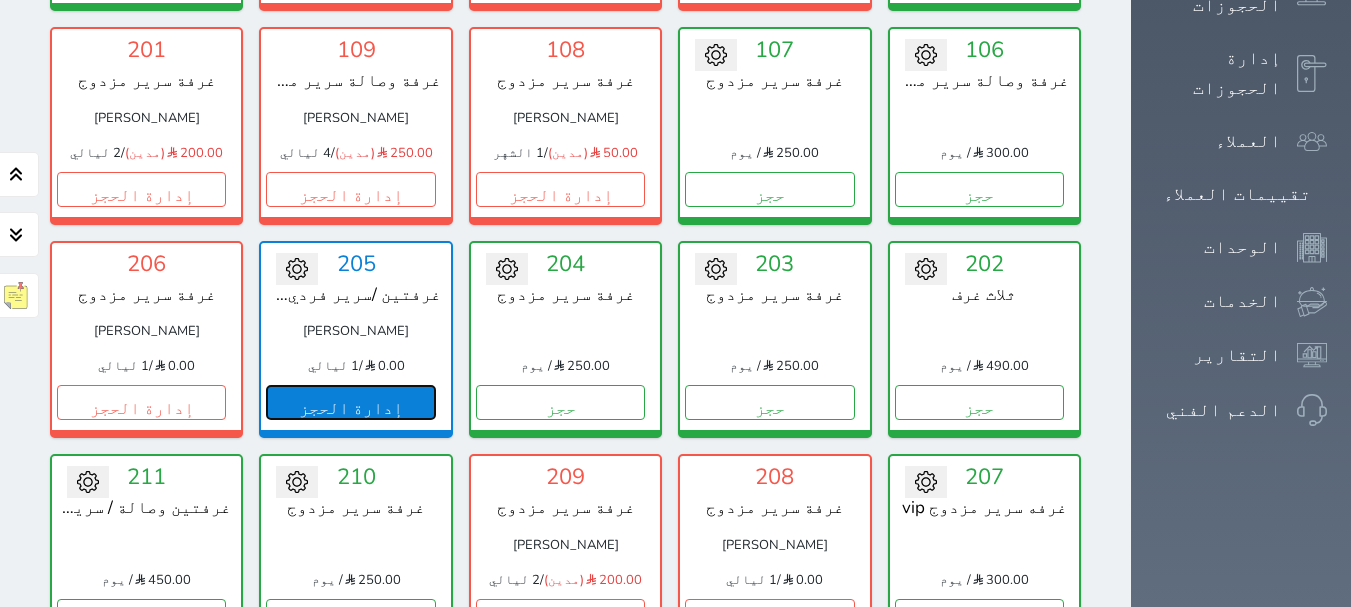 click on "إدارة الحجز" at bounding box center [350, 402] 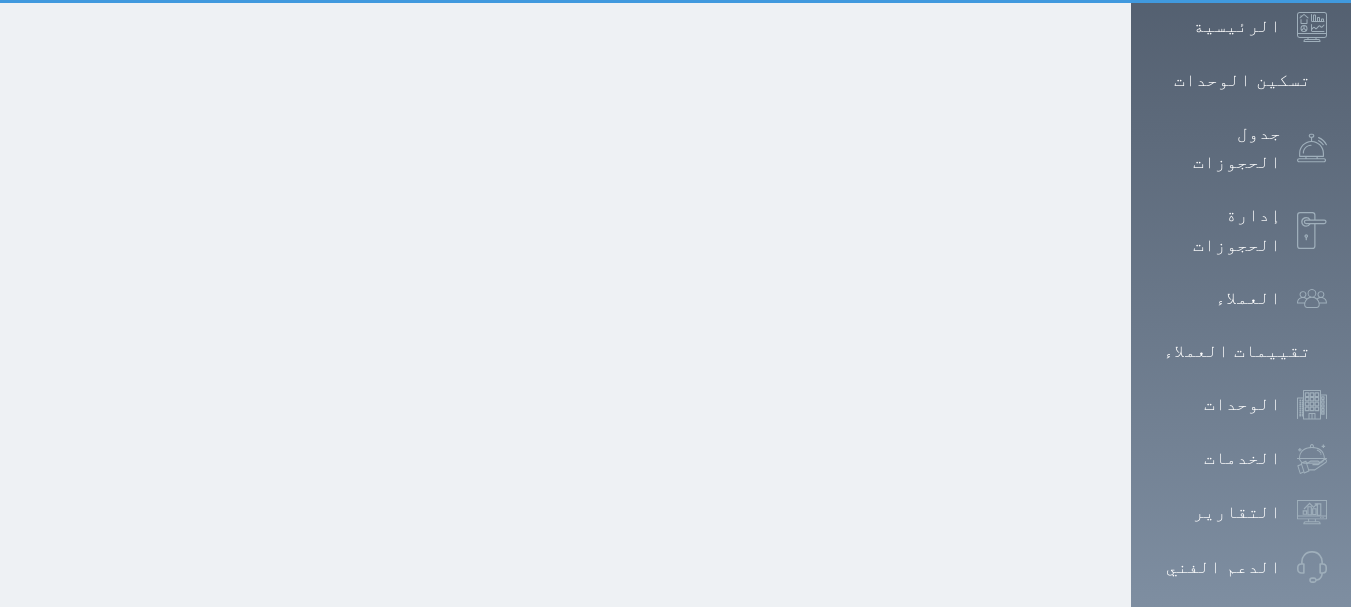 scroll, scrollTop: 0, scrollLeft: 0, axis: both 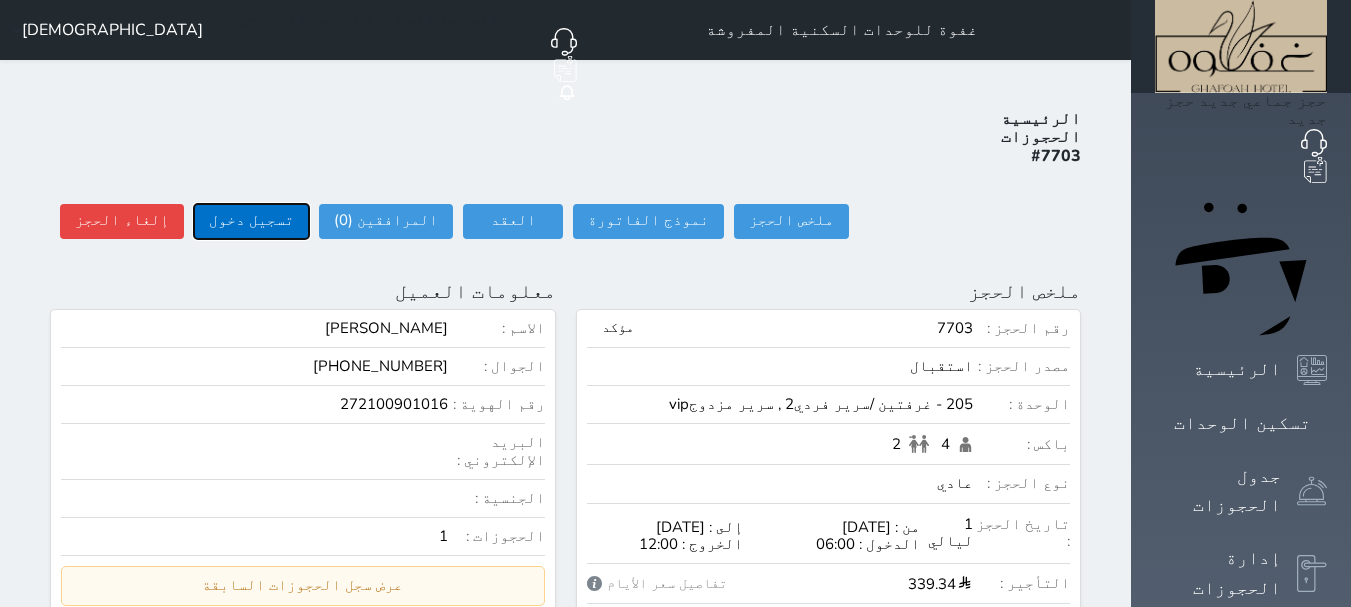 click on "تسجيل دخول" at bounding box center (251, 221) 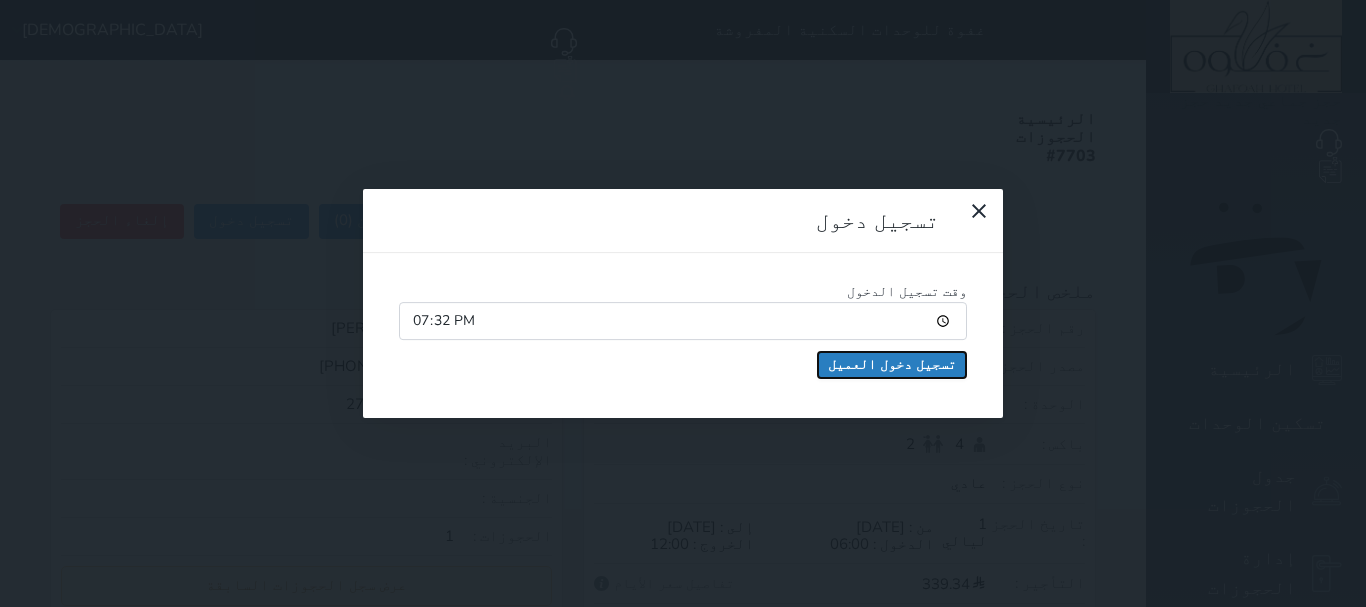 click on "تسجيل دخول العميل" at bounding box center (892, 365) 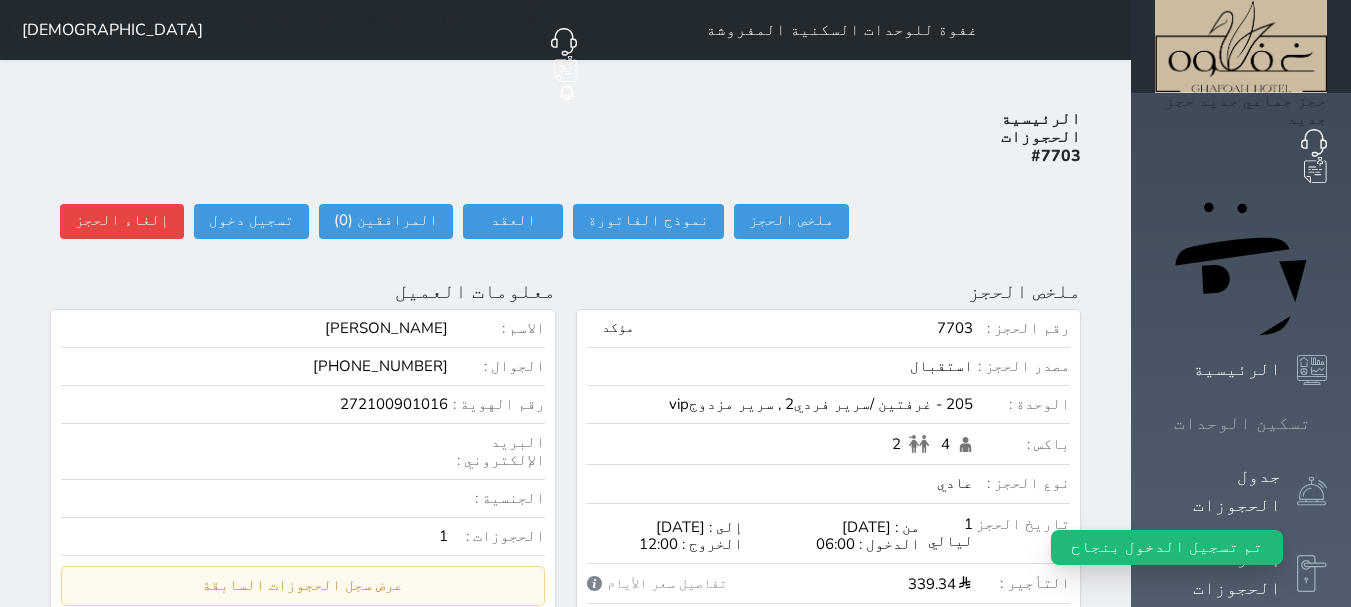 click on "تسكين الوحدات" at bounding box center (1242, 423) 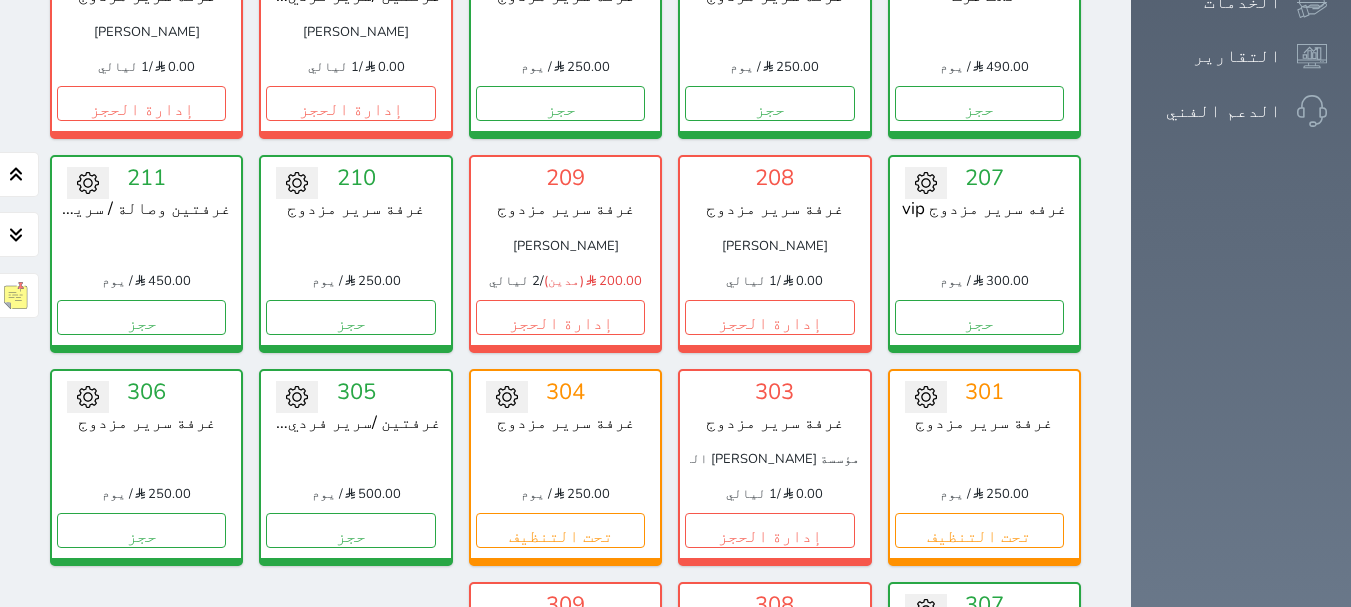 scroll, scrollTop: 800, scrollLeft: 0, axis: vertical 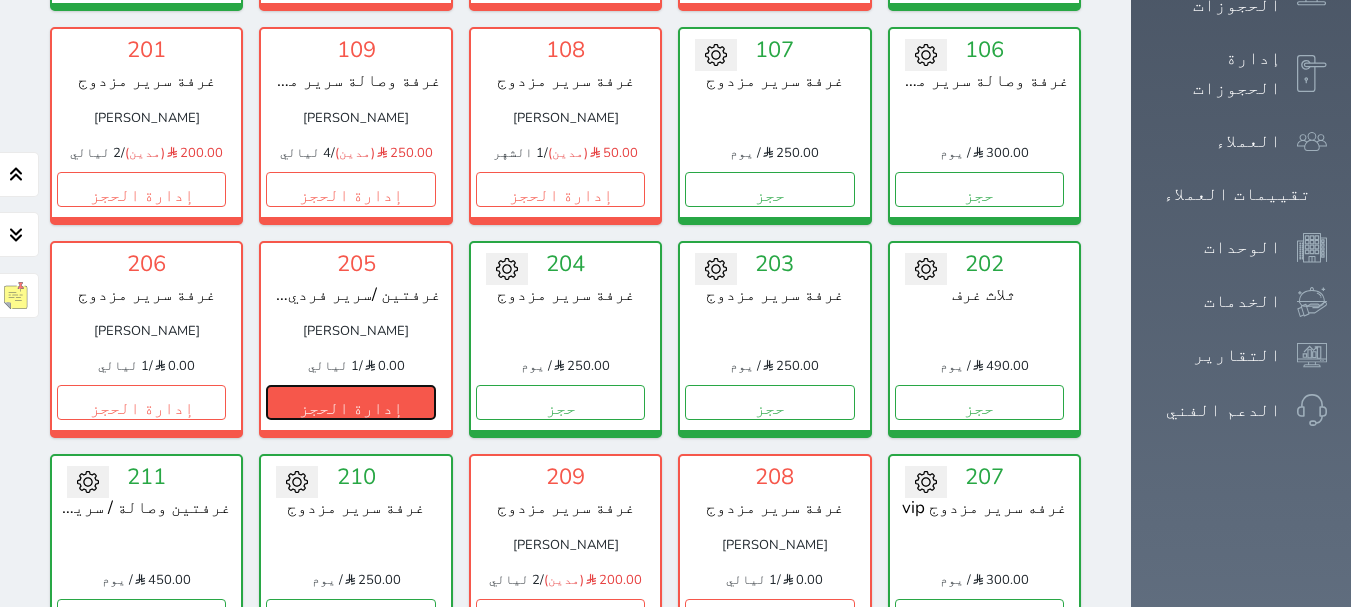 drag, startPoint x: 963, startPoint y: 343, endPoint x: 965, endPoint y: 365, distance: 22.090721 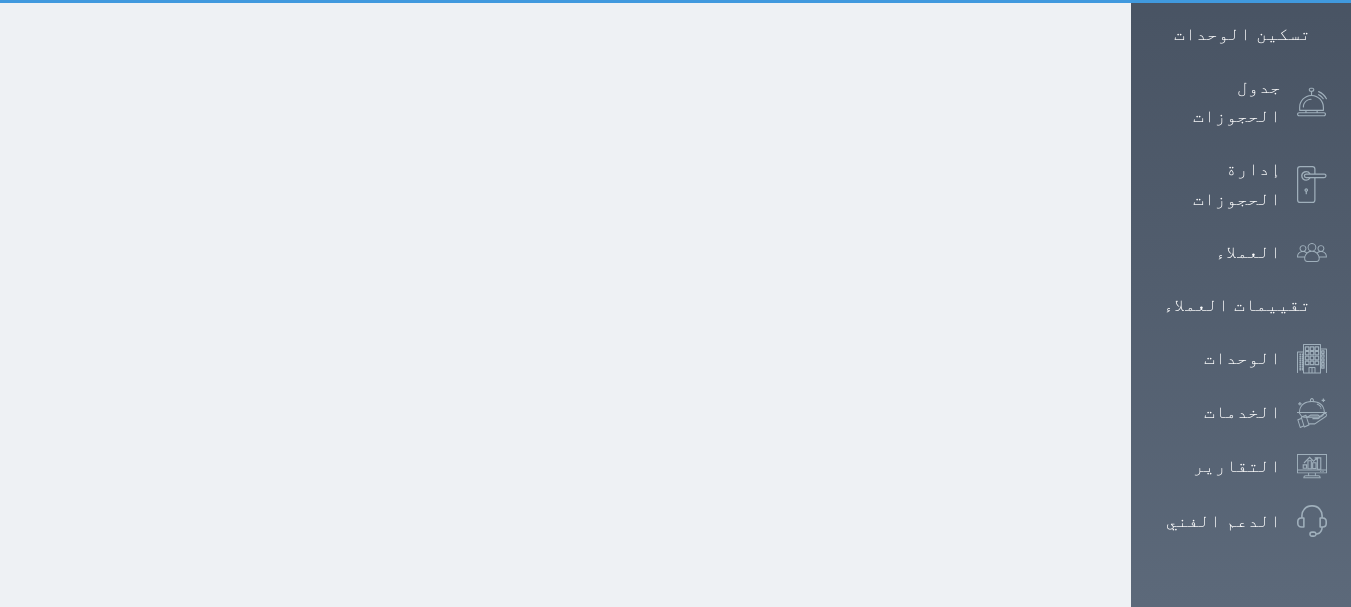 click on "إدارة الحجز" at bounding box center [350, 513] 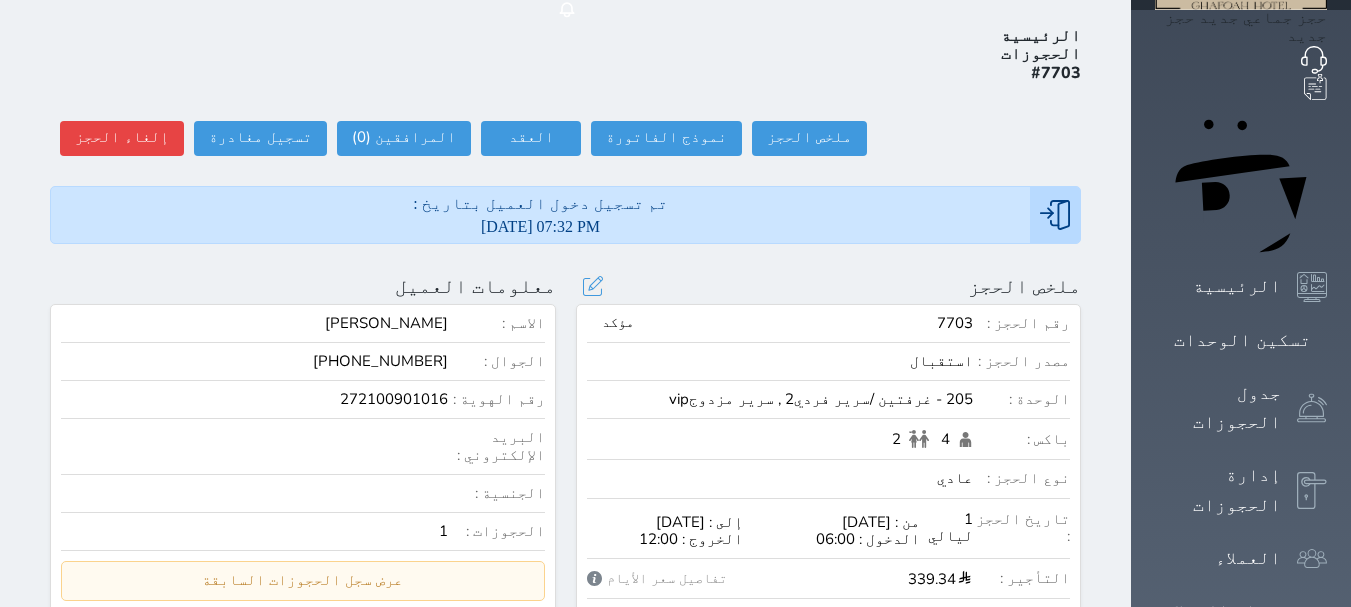 scroll, scrollTop: 0, scrollLeft: 0, axis: both 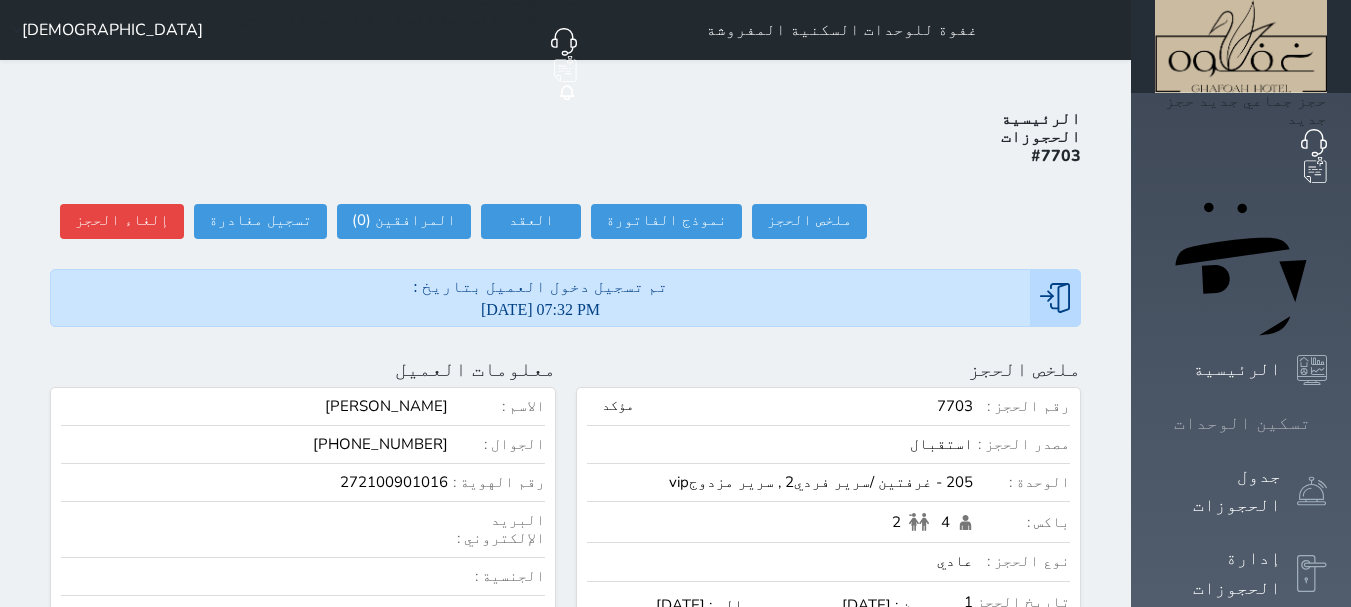 click on "تسكين الوحدات" at bounding box center [1241, 423] 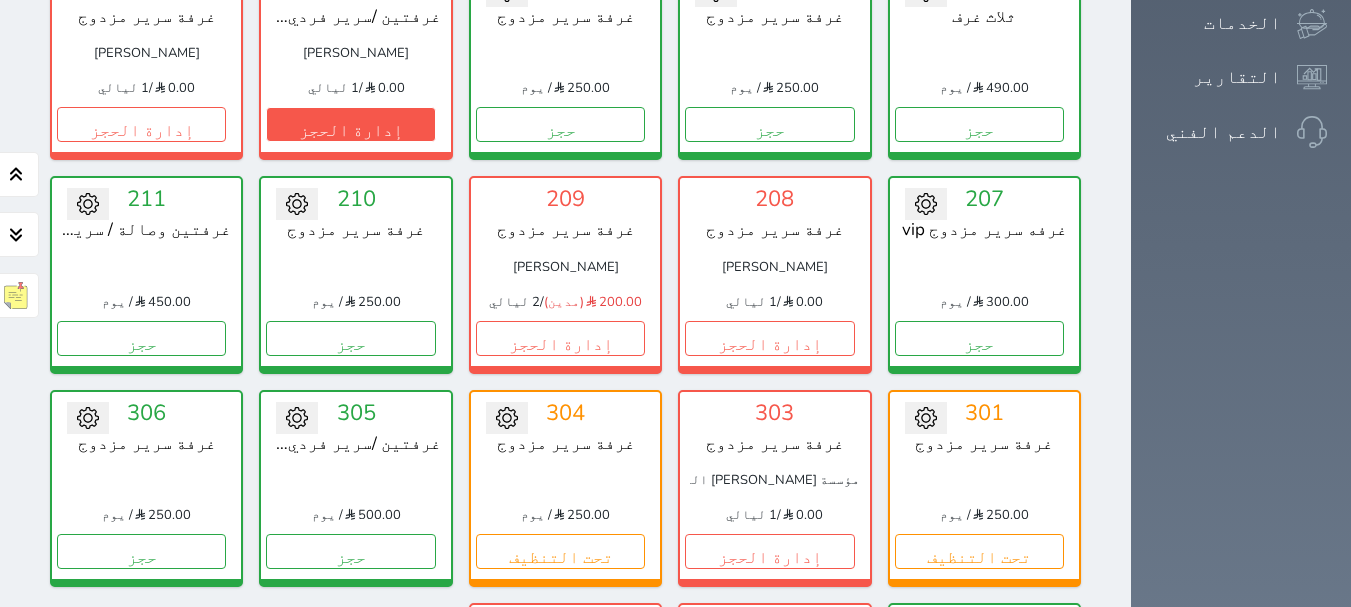 scroll, scrollTop: 678, scrollLeft: 0, axis: vertical 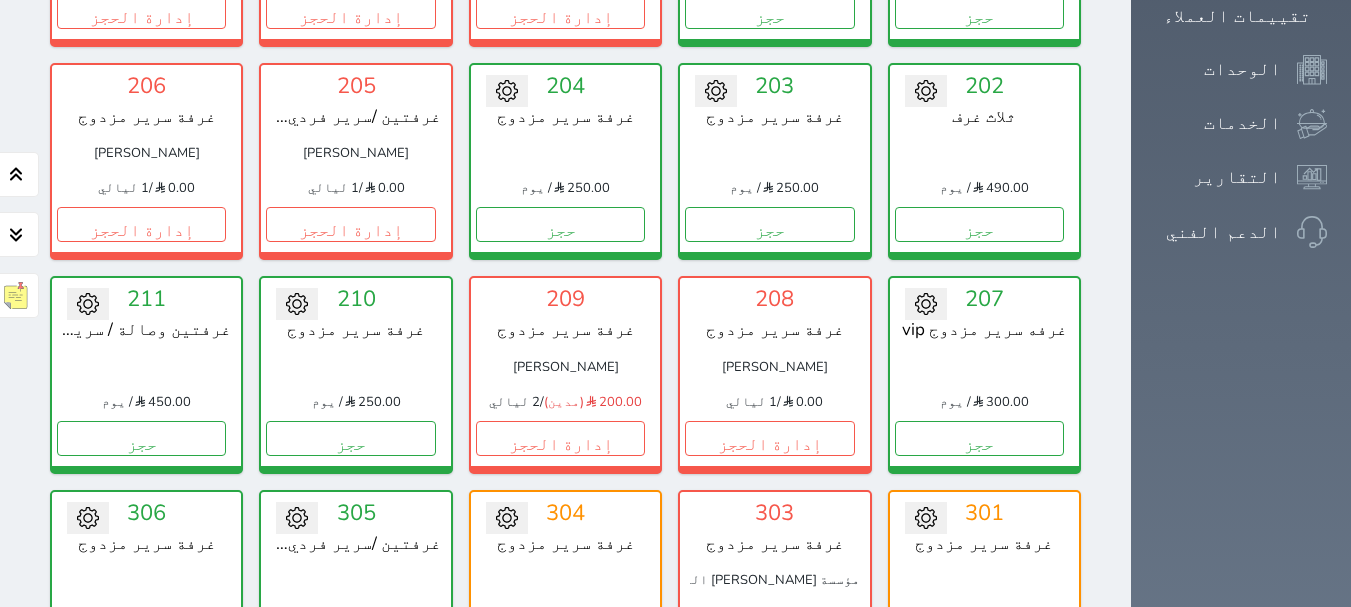click on "تحت التنظيف" at bounding box center [560, 651] 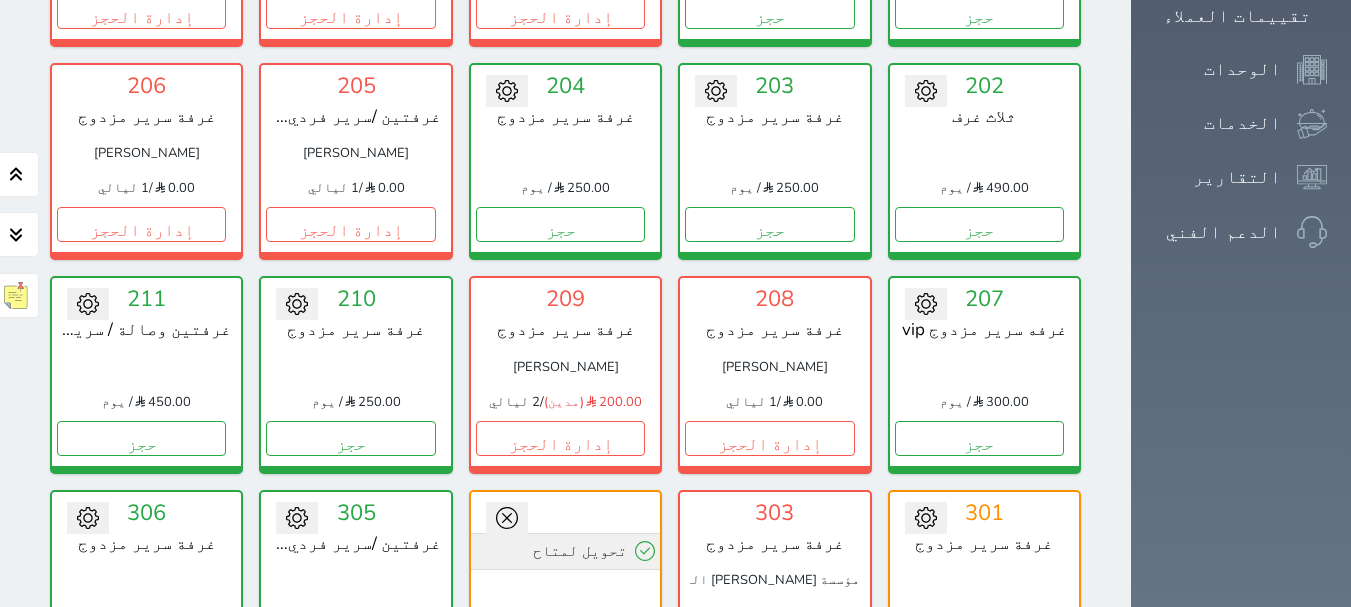 click 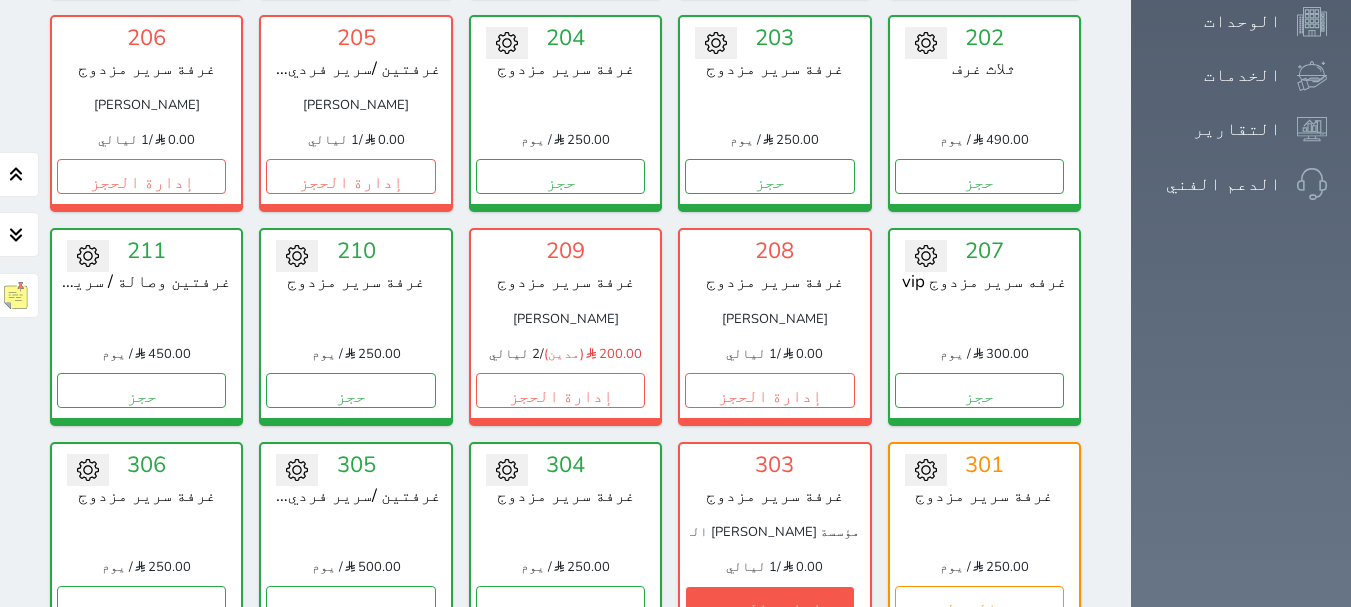 scroll, scrollTop: 760, scrollLeft: 0, axis: vertical 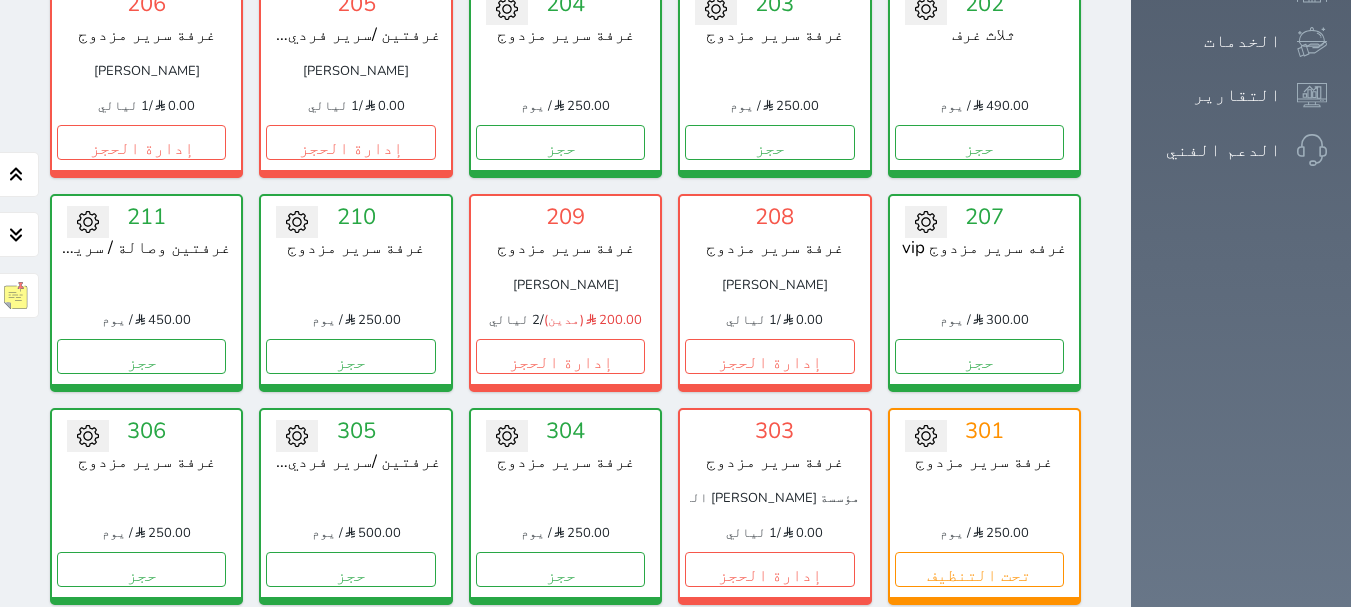 click on "إدارة الحجز" at bounding box center (560, 782) 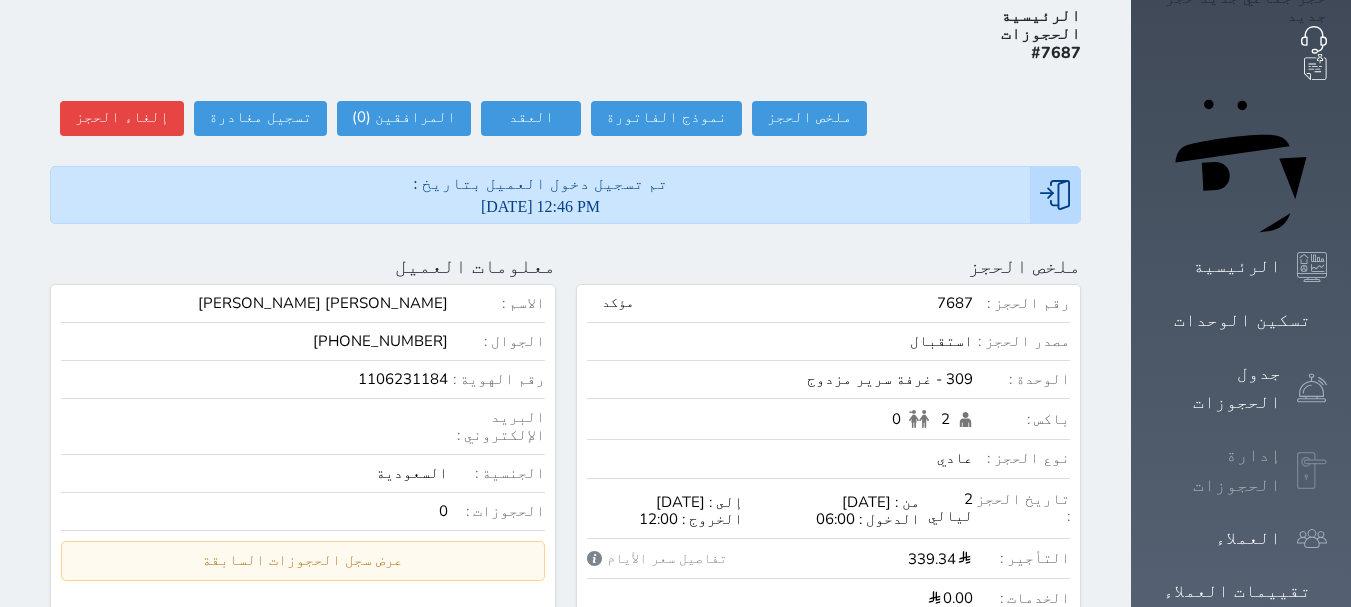 scroll, scrollTop: 0, scrollLeft: 0, axis: both 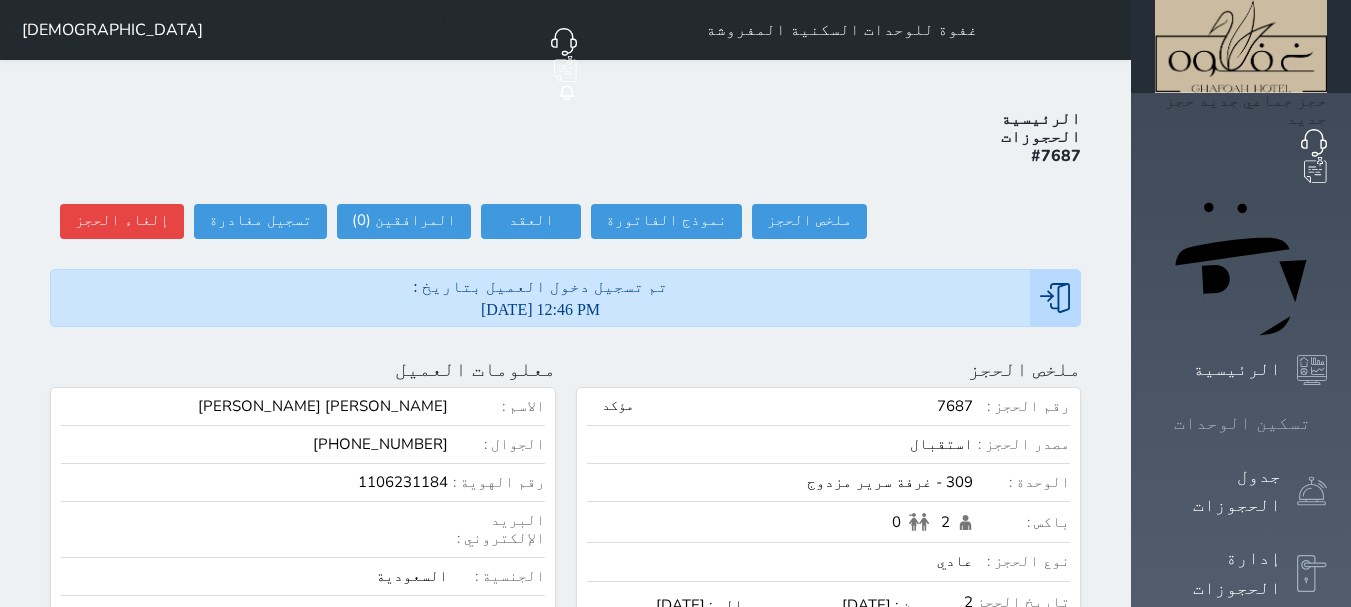 click 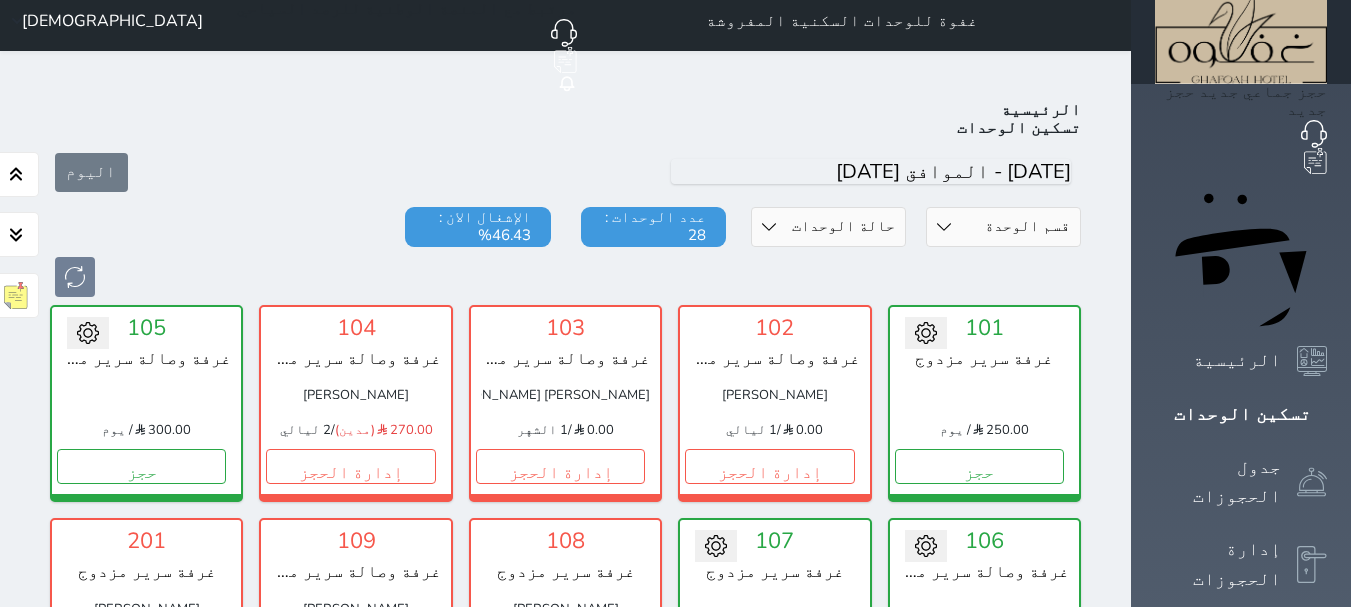 scroll, scrollTop: 0, scrollLeft: 0, axis: both 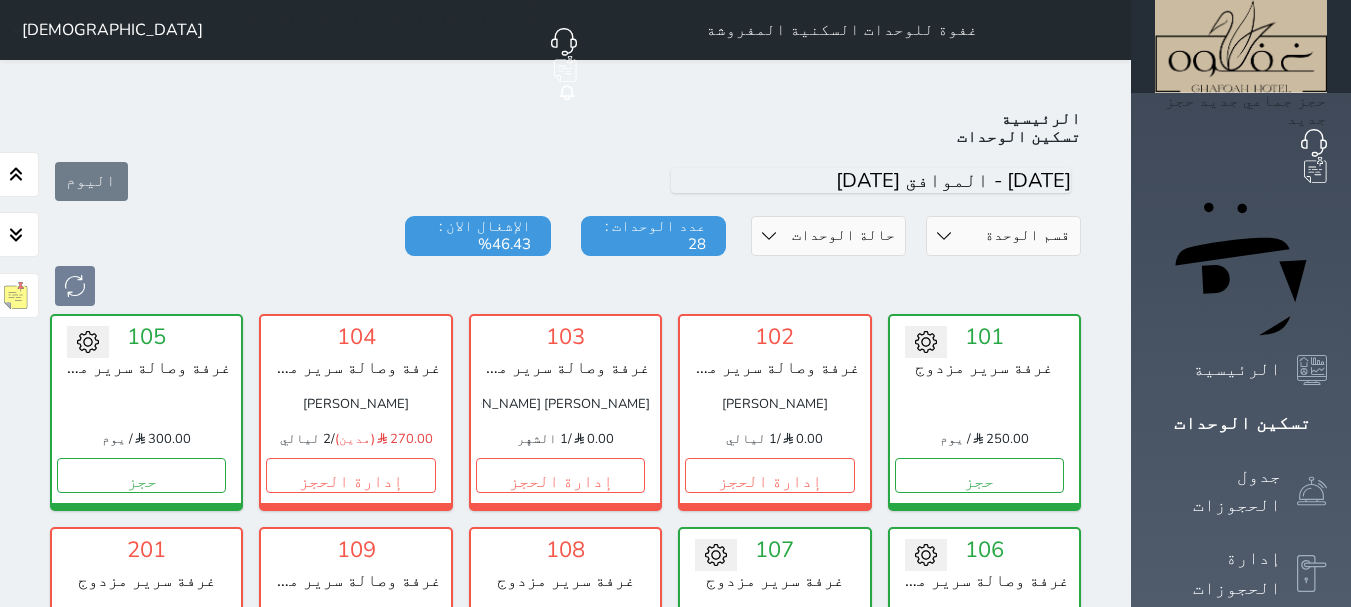 click on "[DEMOGRAPHIC_DATA]" at bounding box center (103, 30) 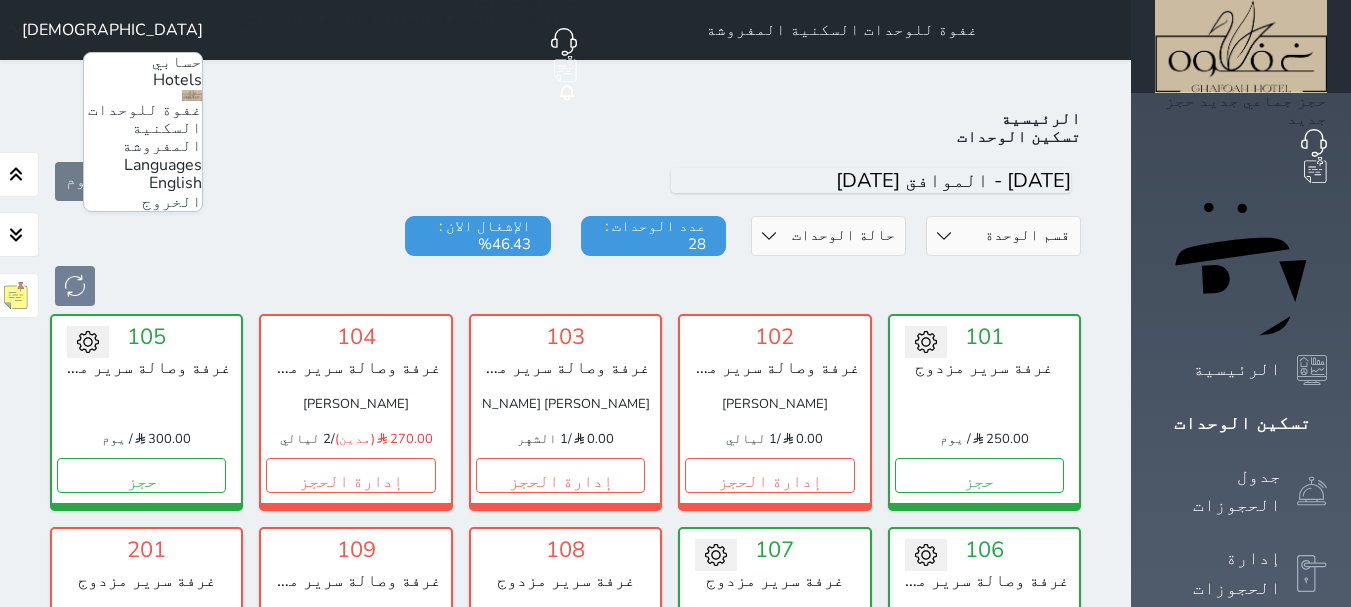 click on "English" at bounding box center [175, 183] 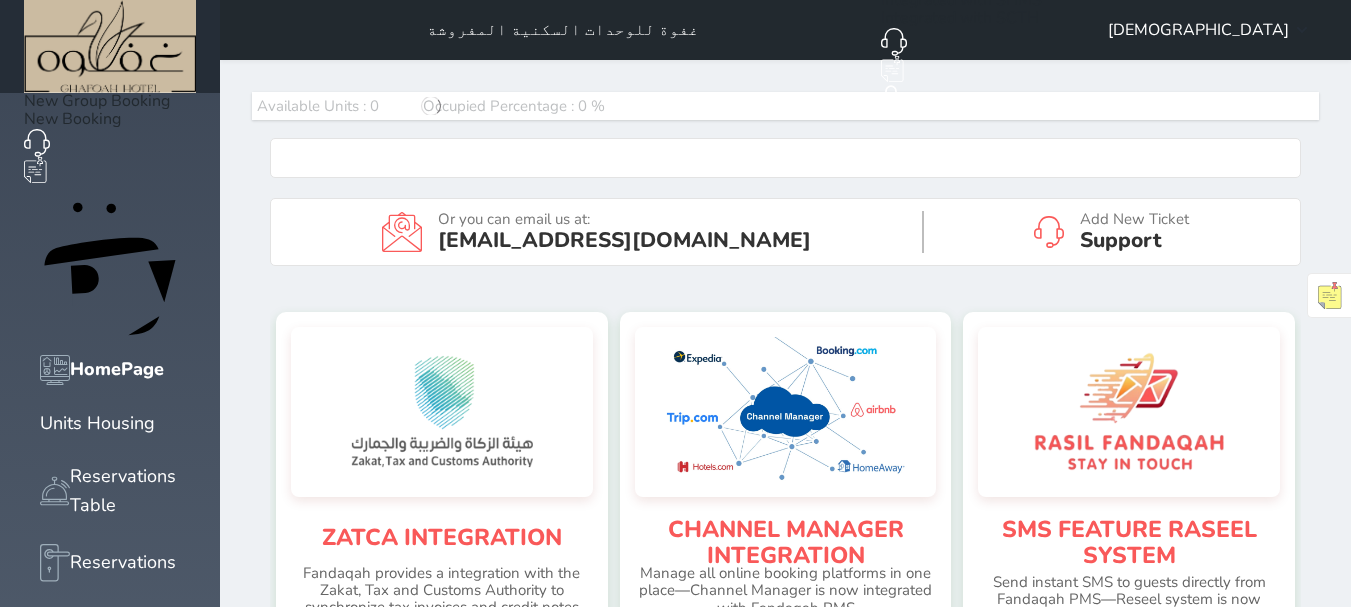 scroll, scrollTop: 0, scrollLeft: 0, axis: both 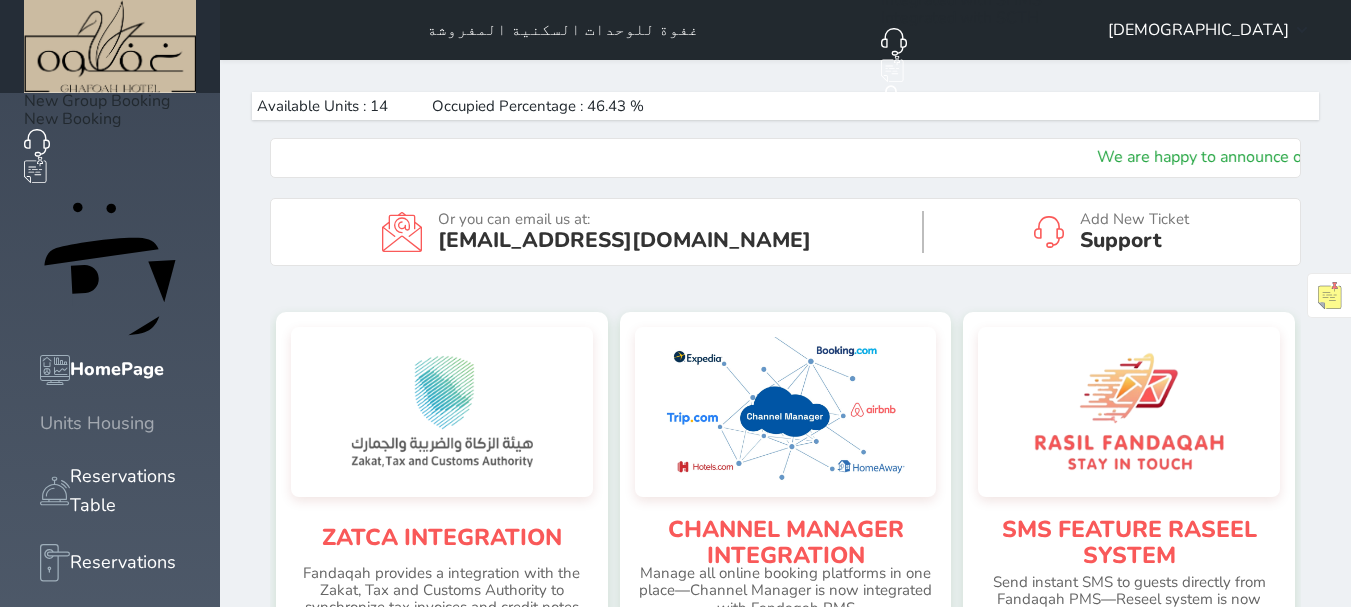 click on "Units Housing" at bounding box center [110, 423] 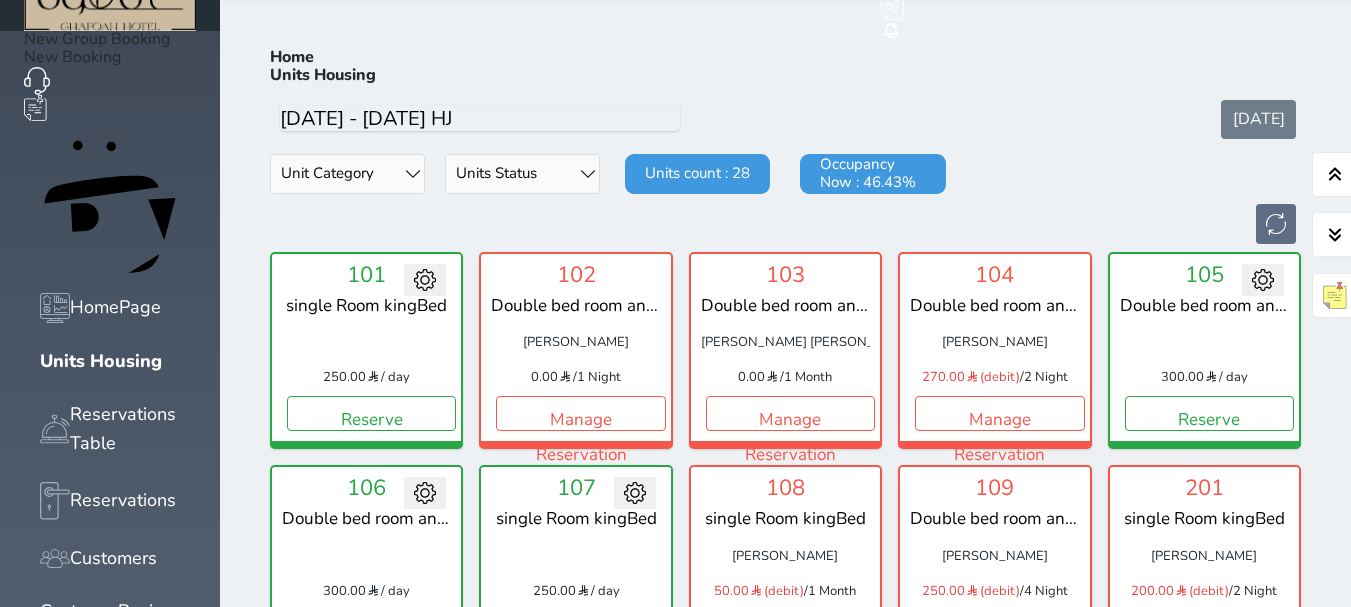scroll, scrollTop: 0, scrollLeft: 0, axis: both 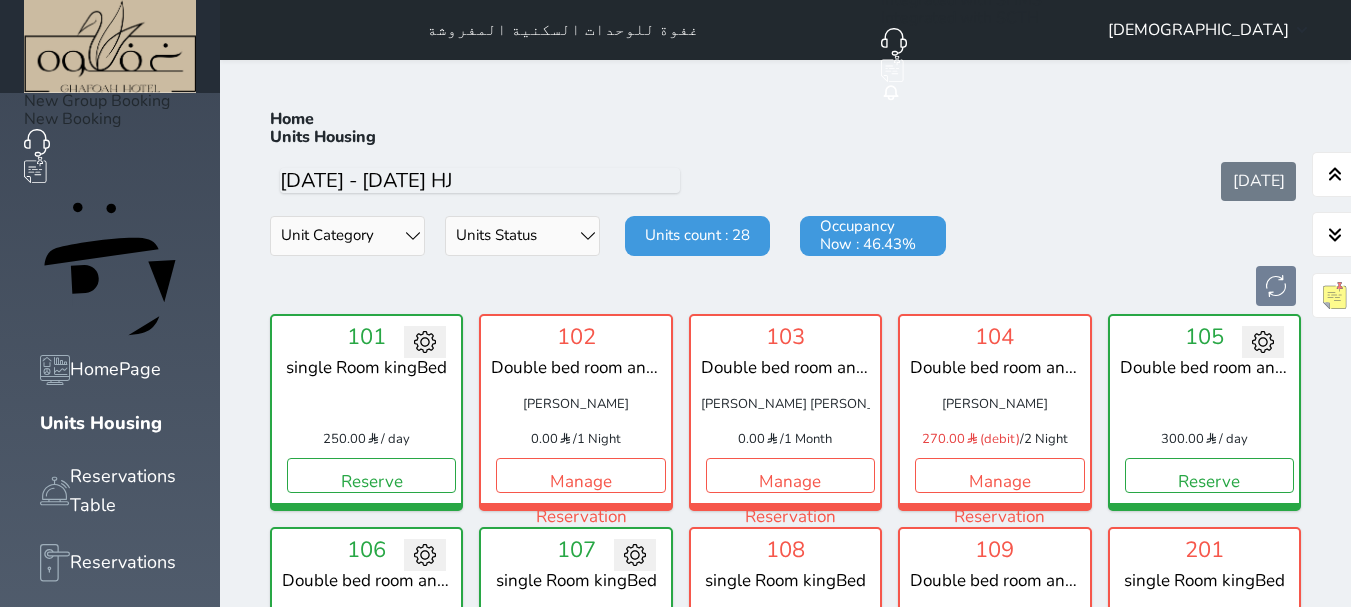 click on "[DEMOGRAPHIC_DATA]" at bounding box center (1207, 30) 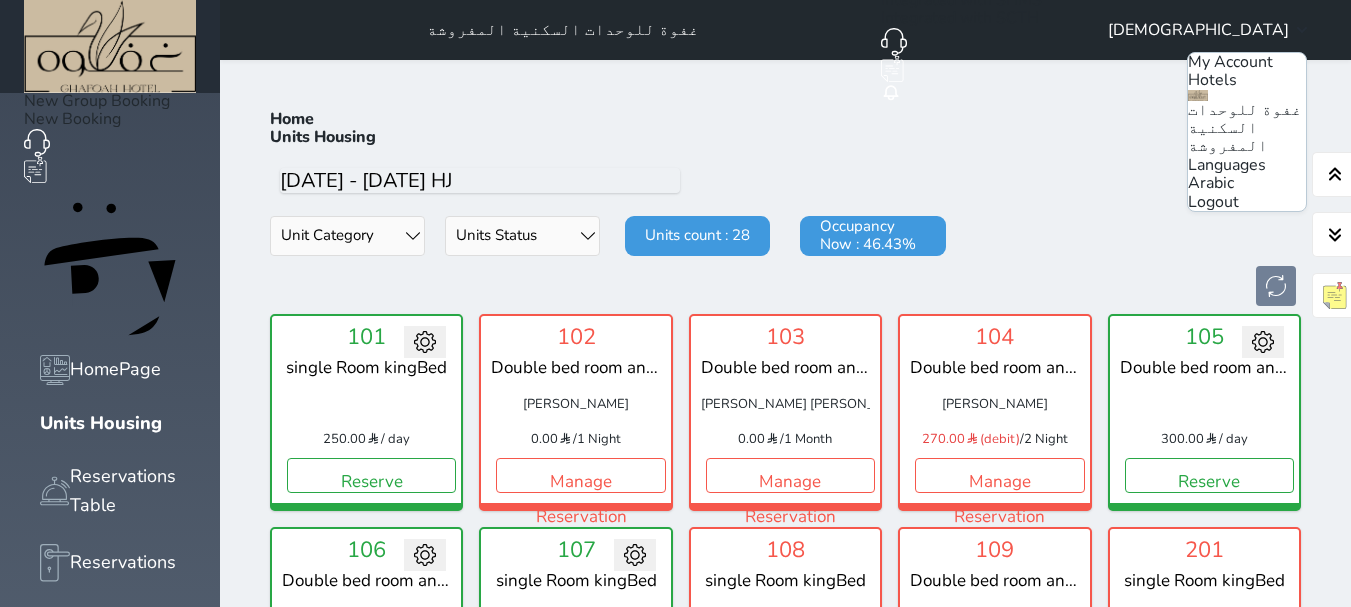 click on "Arabic" at bounding box center [1211, 183] 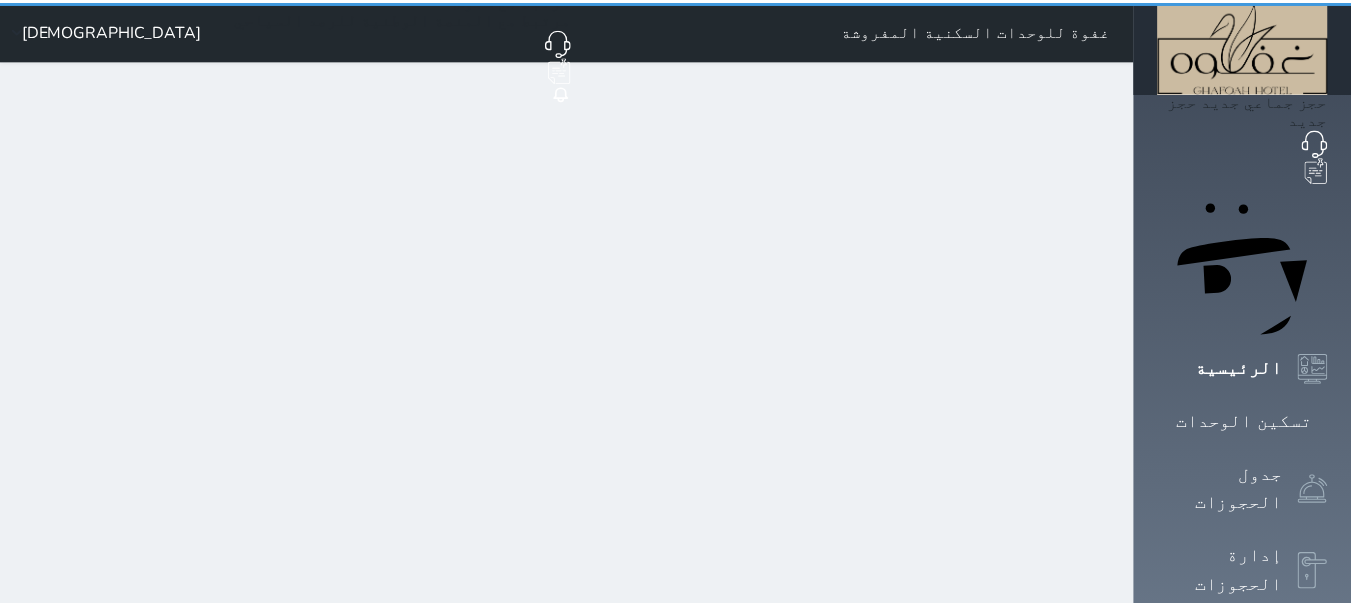 scroll, scrollTop: 0, scrollLeft: 0, axis: both 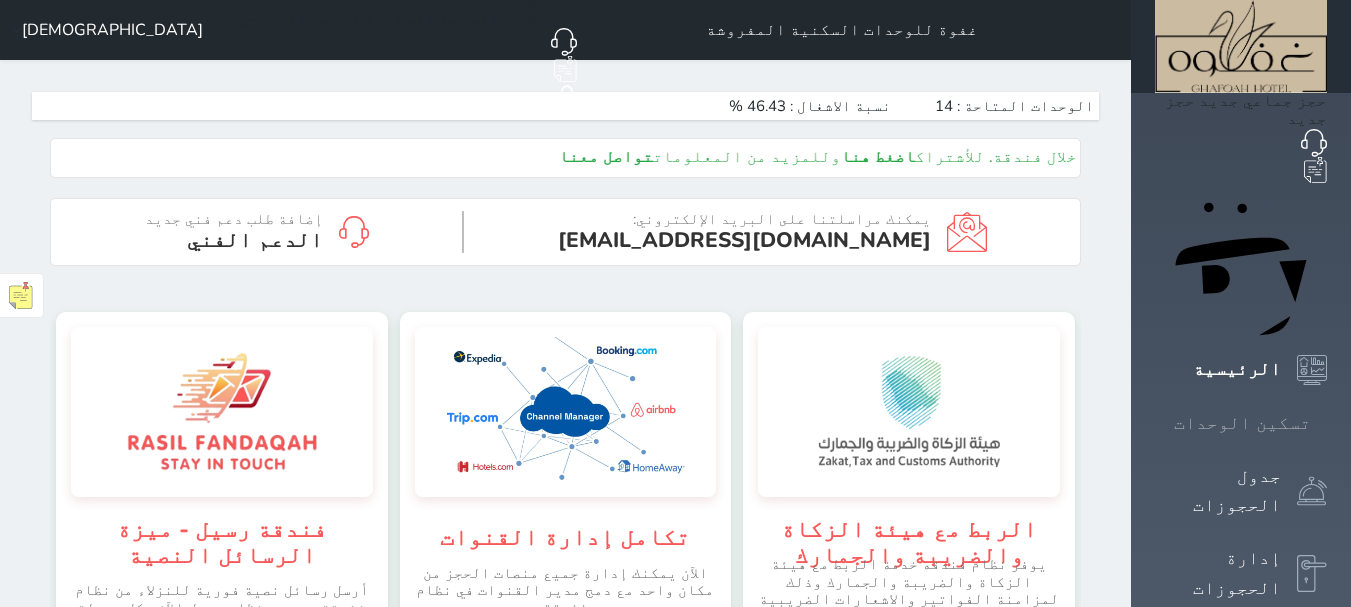 click 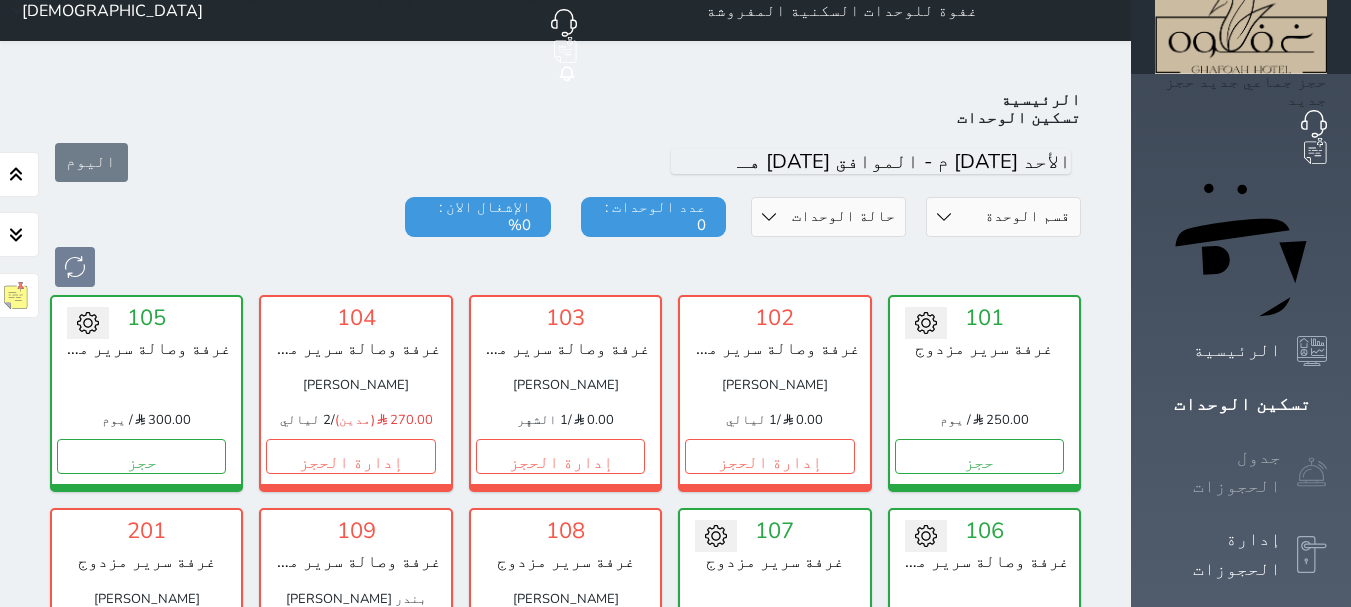 scroll, scrollTop: 78, scrollLeft: 0, axis: vertical 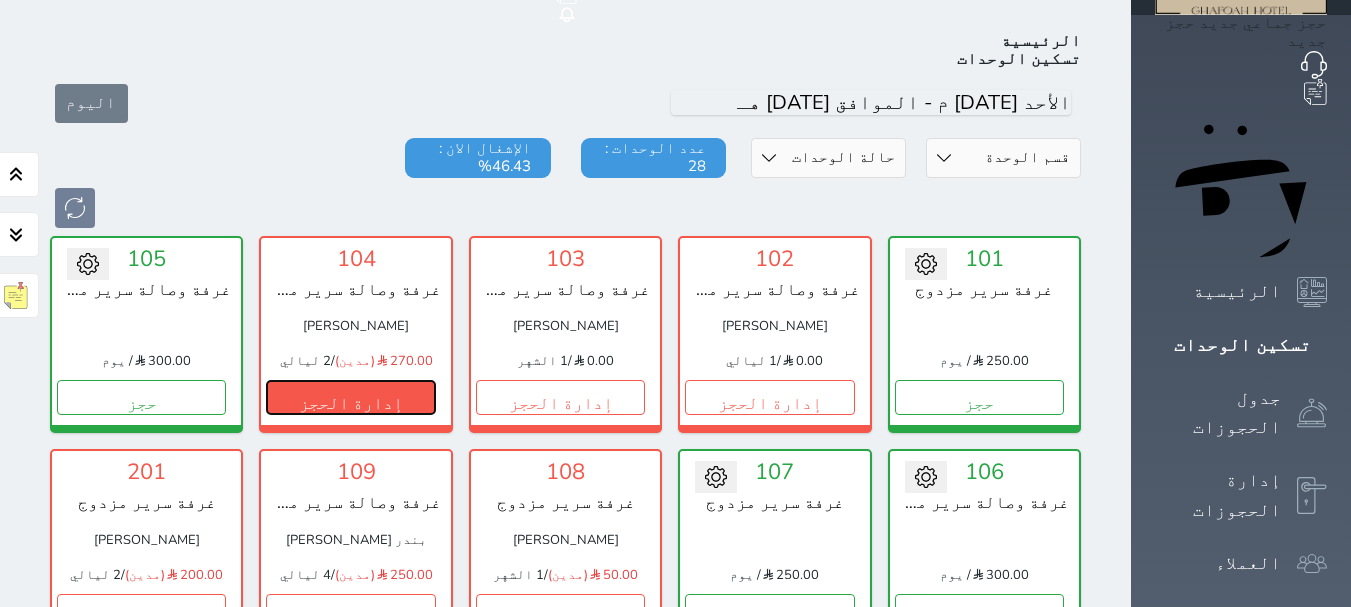 click on "إدارة الحجز" at bounding box center (350, 397) 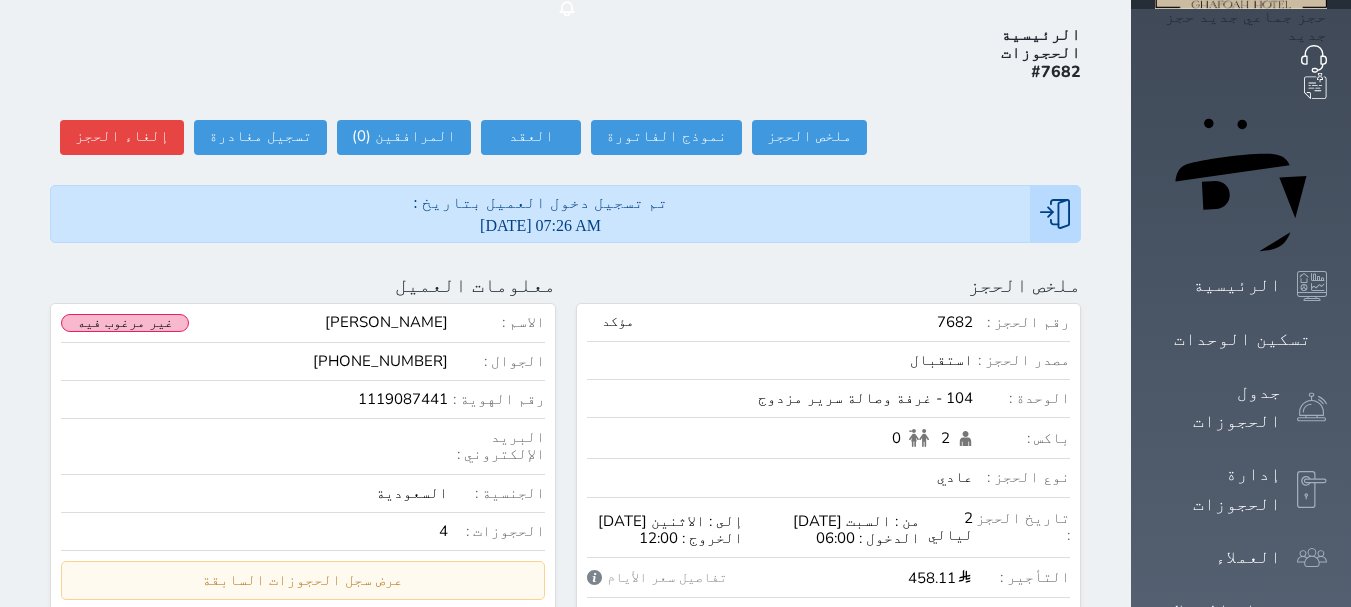 scroll, scrollTop: 0, scrollLeft: 0, axis: both 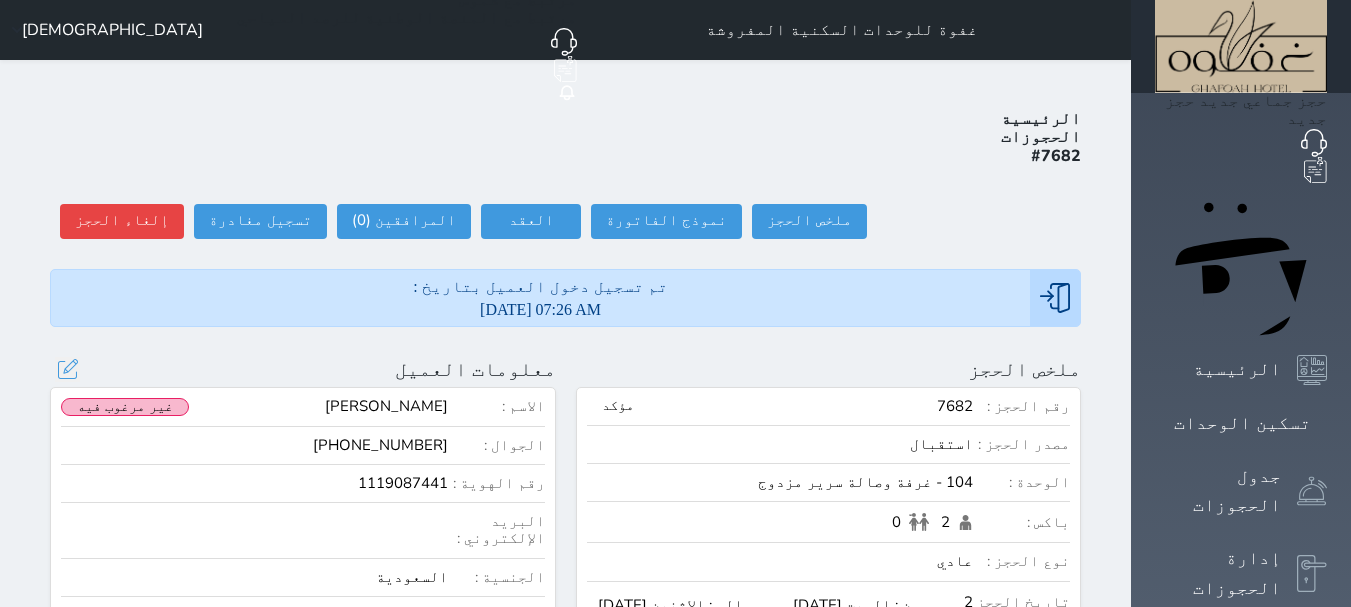 drag, startPoint x: 472, startPoint y: 338, endPoint x: 361, endPoint y: 351, distance: 111.75867 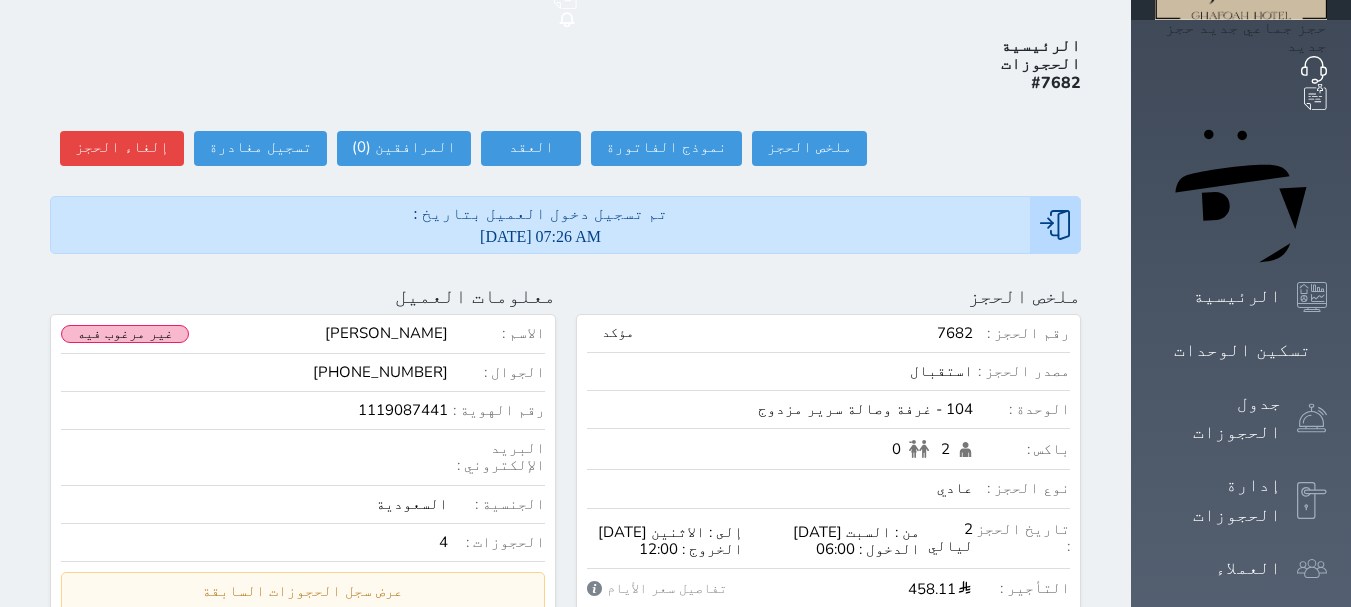 scroll, scrollTop: 0, scrollLeft: 0, axis: both 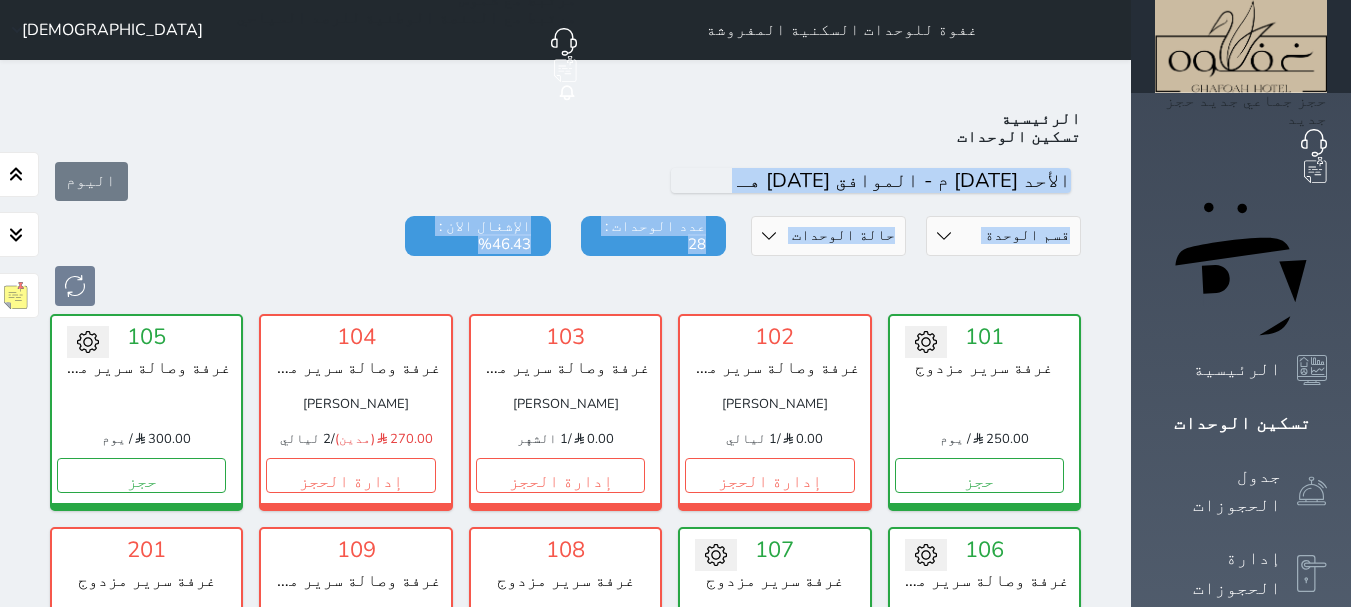 drag, startPoint x: 615, startPoint y: 125, endPoint x: 566, endPoint y: 225, distance: 111.35978 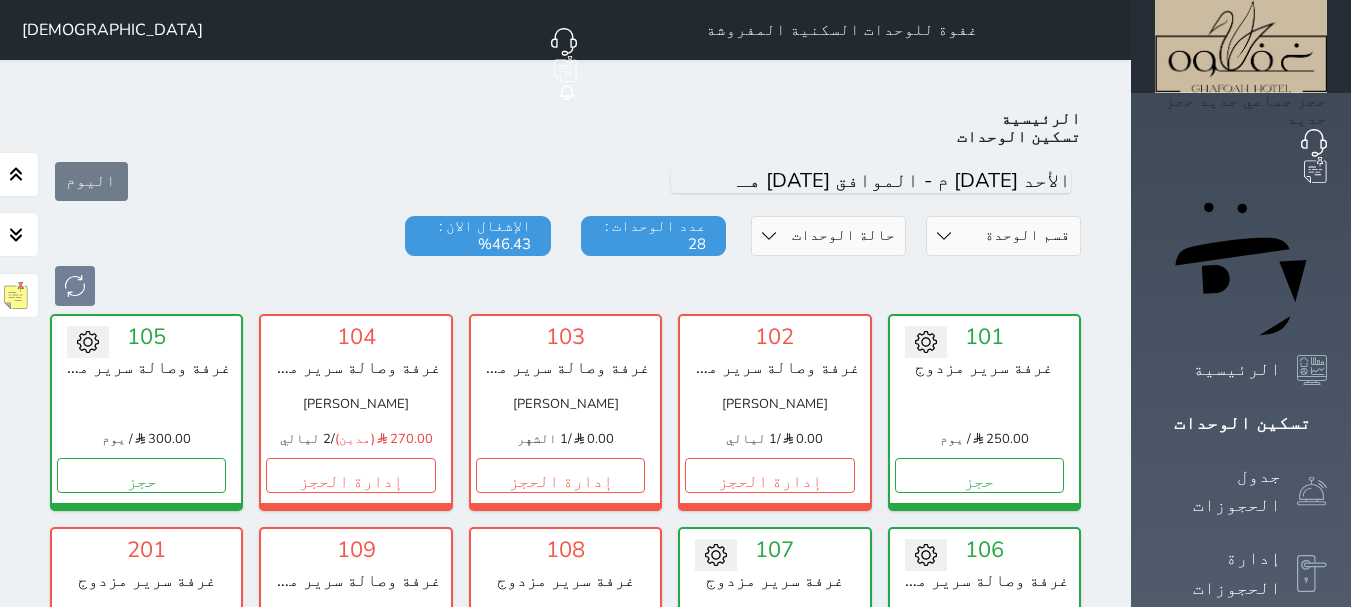 click at bounding box center (565, 286) 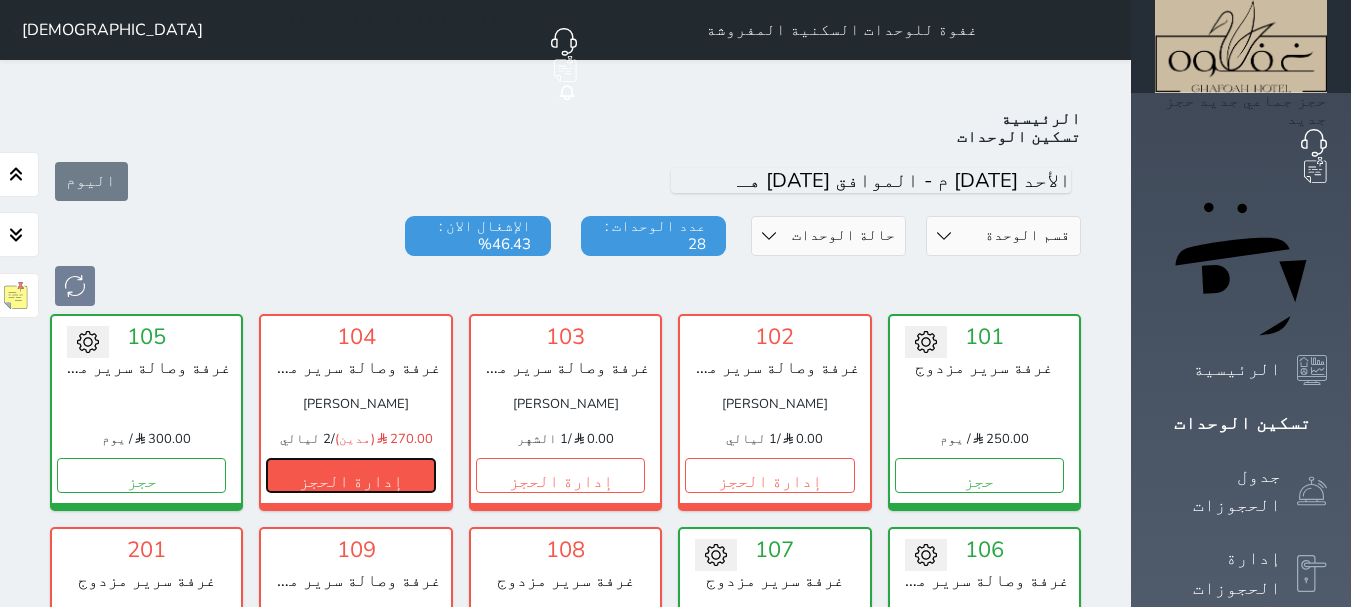 click on "إدارة الحجز" at bounding box center (350, 475) 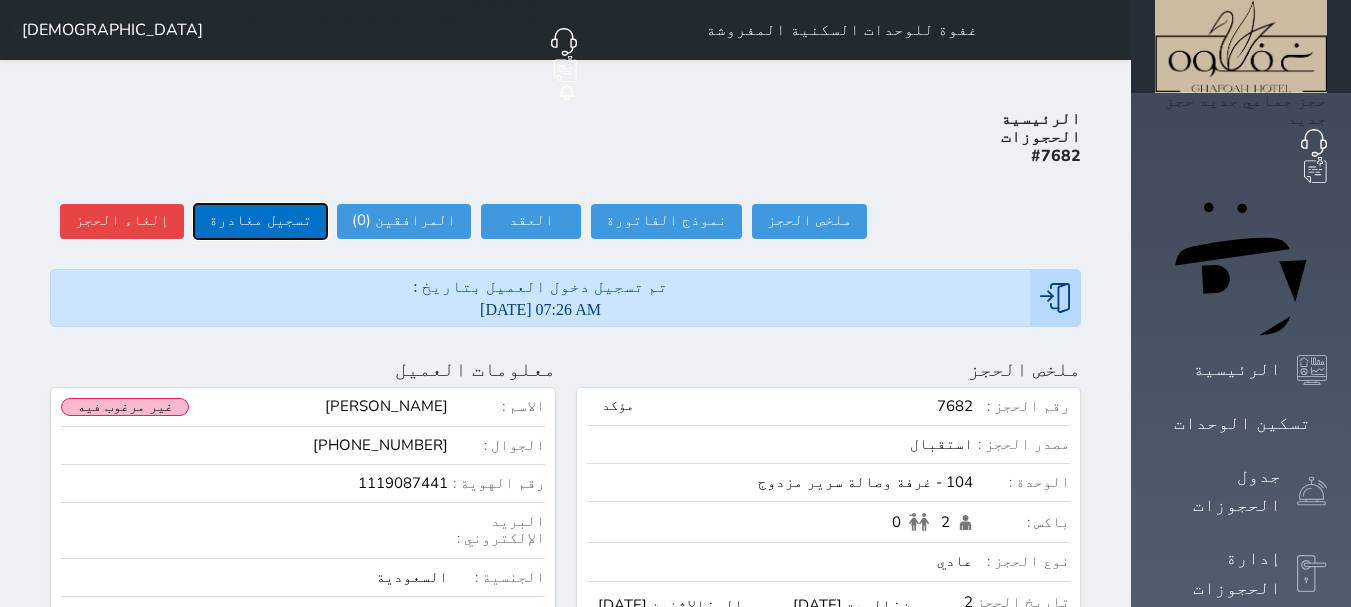 click on "تسجيل مغادرة" at bounding box center [260, 221] 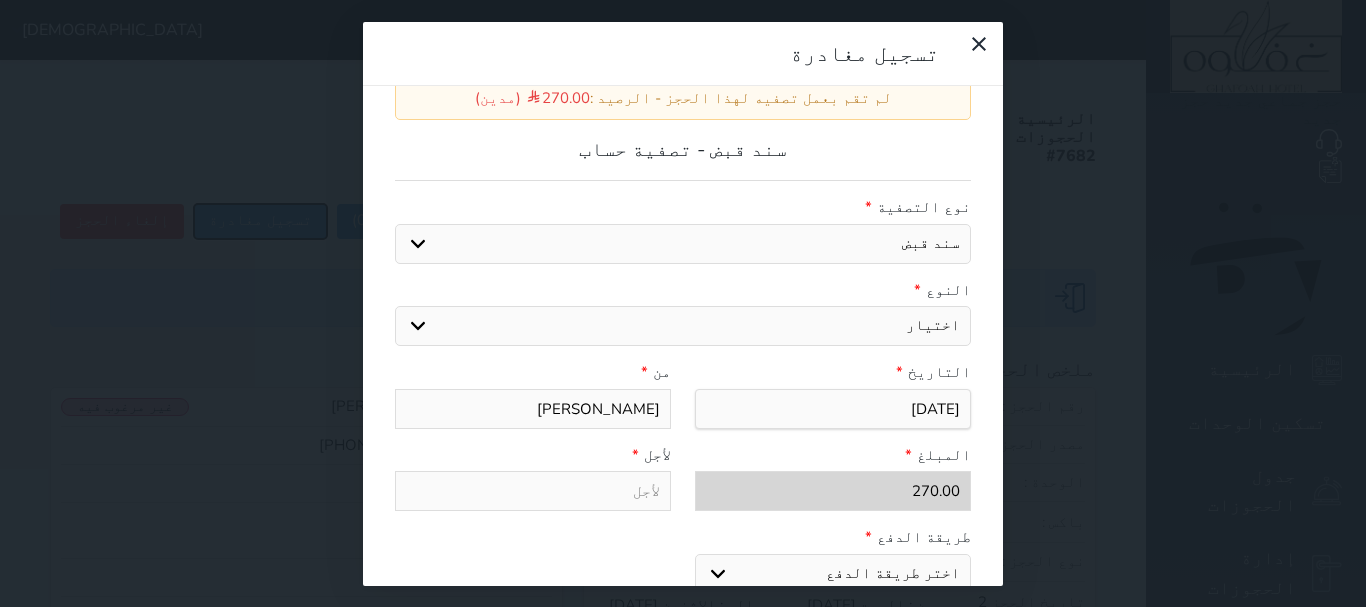 scroll, scrollTop: 0, scrollLeft: 0, axis: both 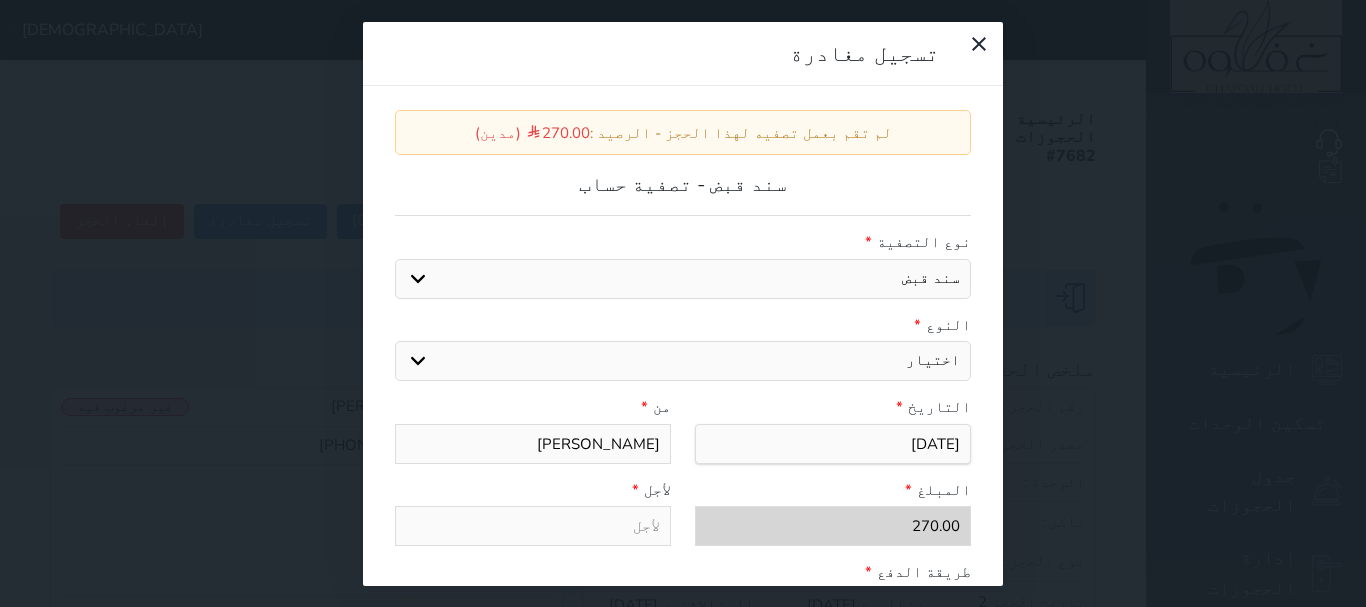 click on "سند قبض    كمبيالة" at bounding box center (683, 279) 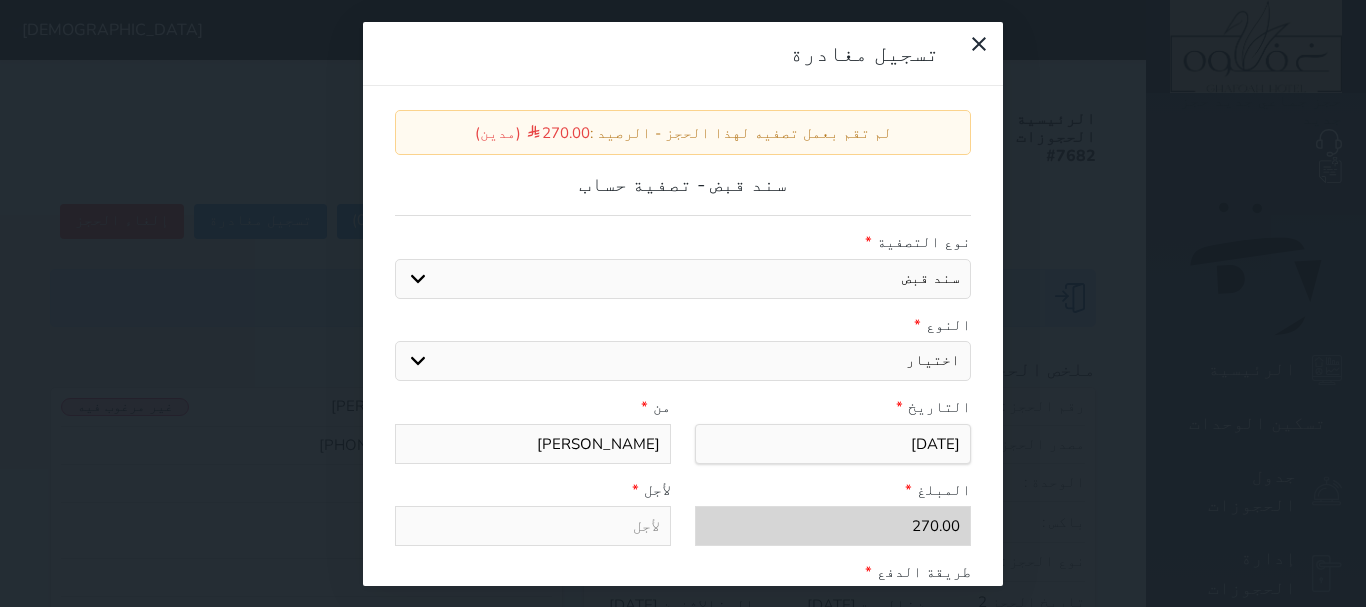select on "promissory" 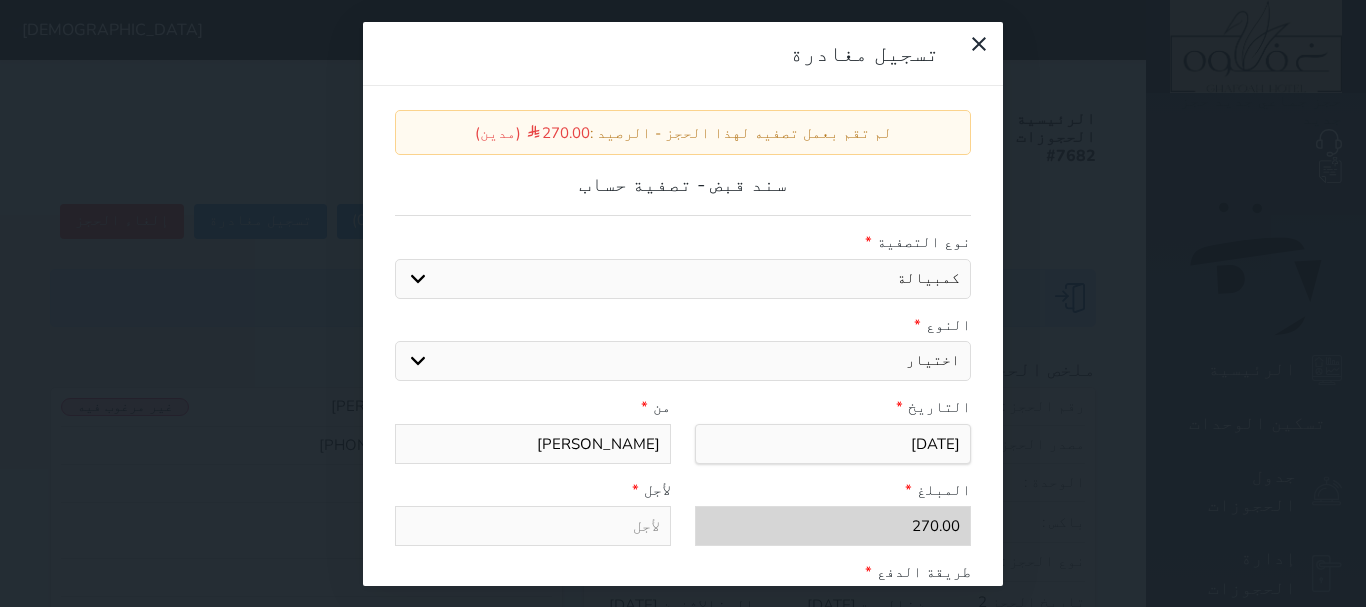 click on "سند قبض    كمبيالة" at bounding box center (683, 279) 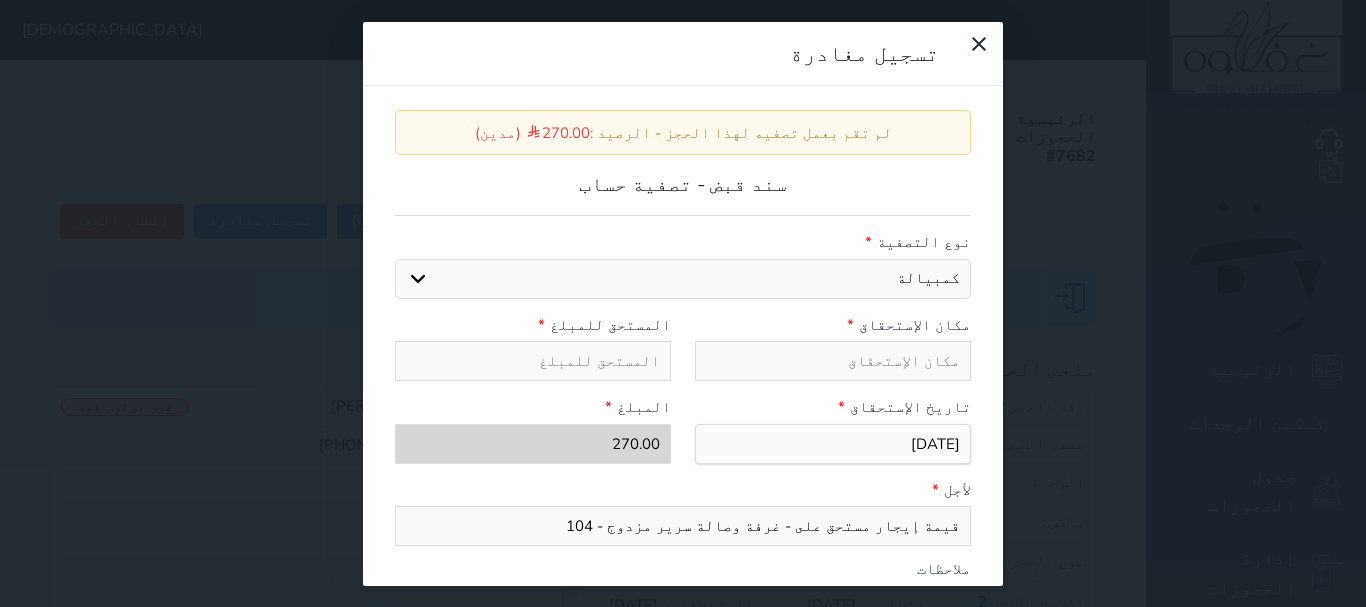 click at bounding box center (833, 361) 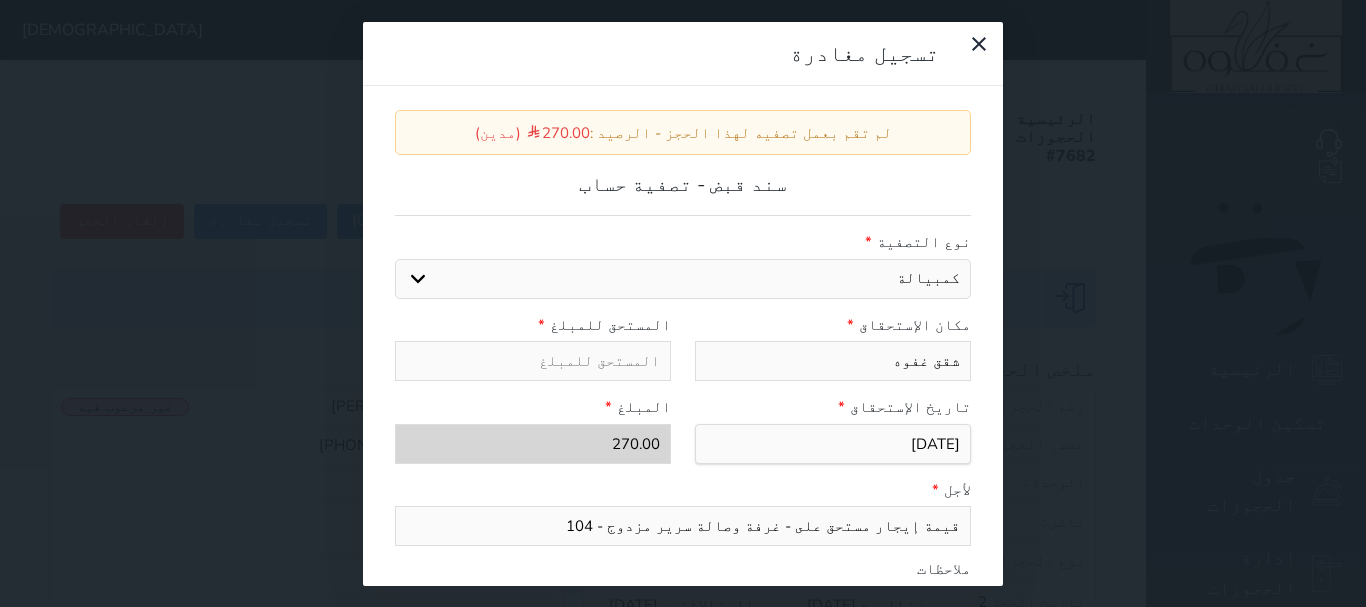 type on "شقق غفوه" 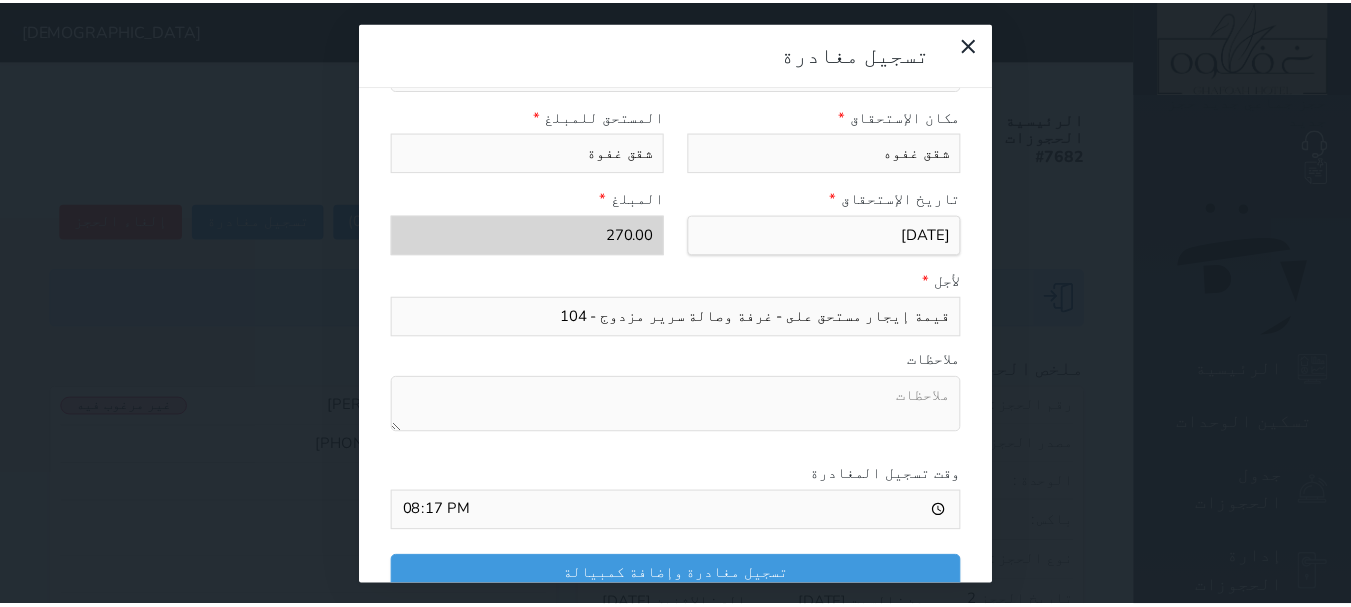 scroll, scrollTop: 223, scrollLeft: 0, axis: vertical 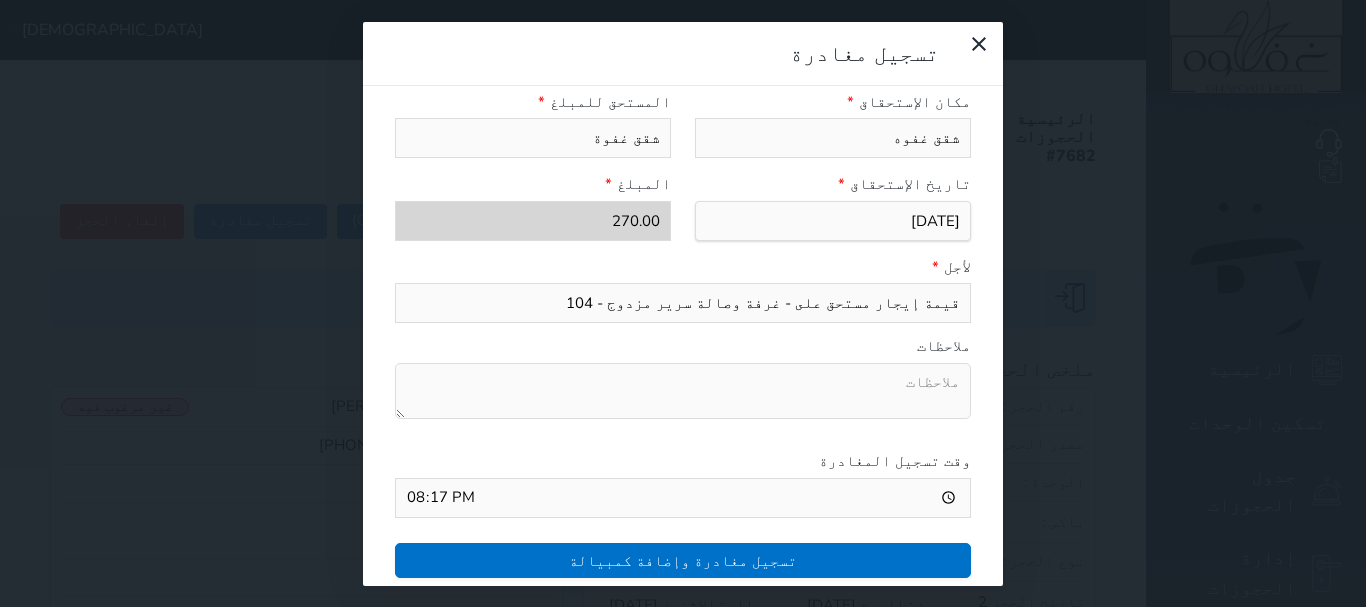 type on "شقق غفوة" 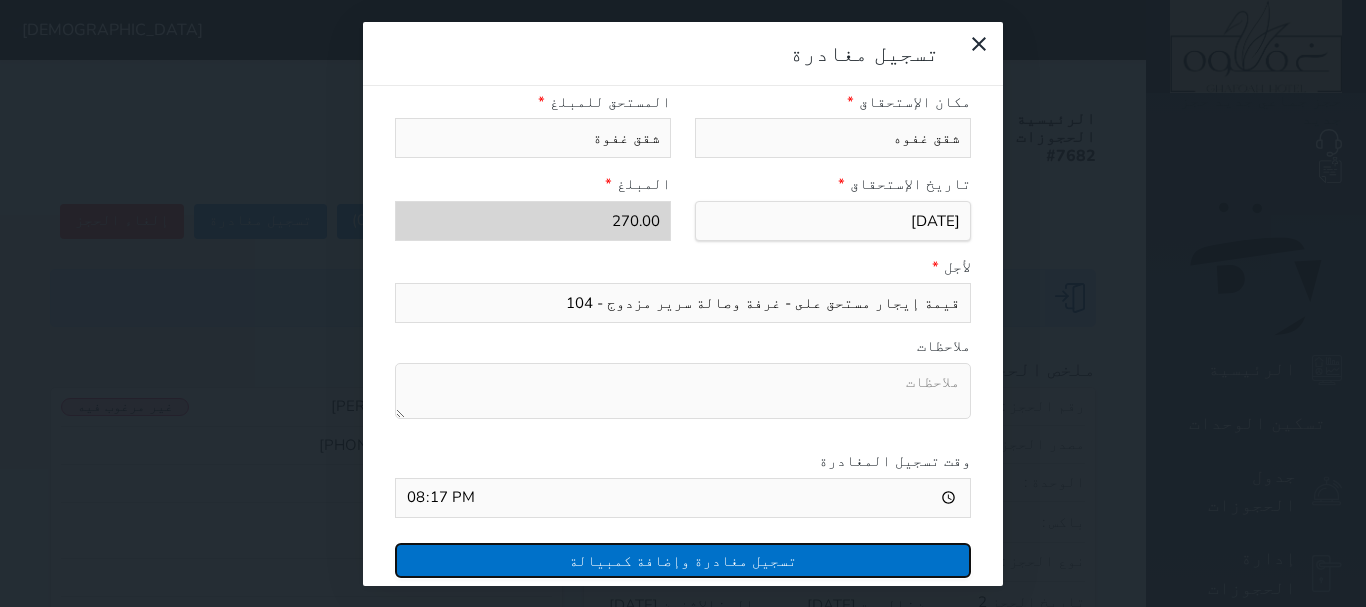 click on "تسجيل مغادرة وإضافة كمبيالة" at bounding box center (683, 560) 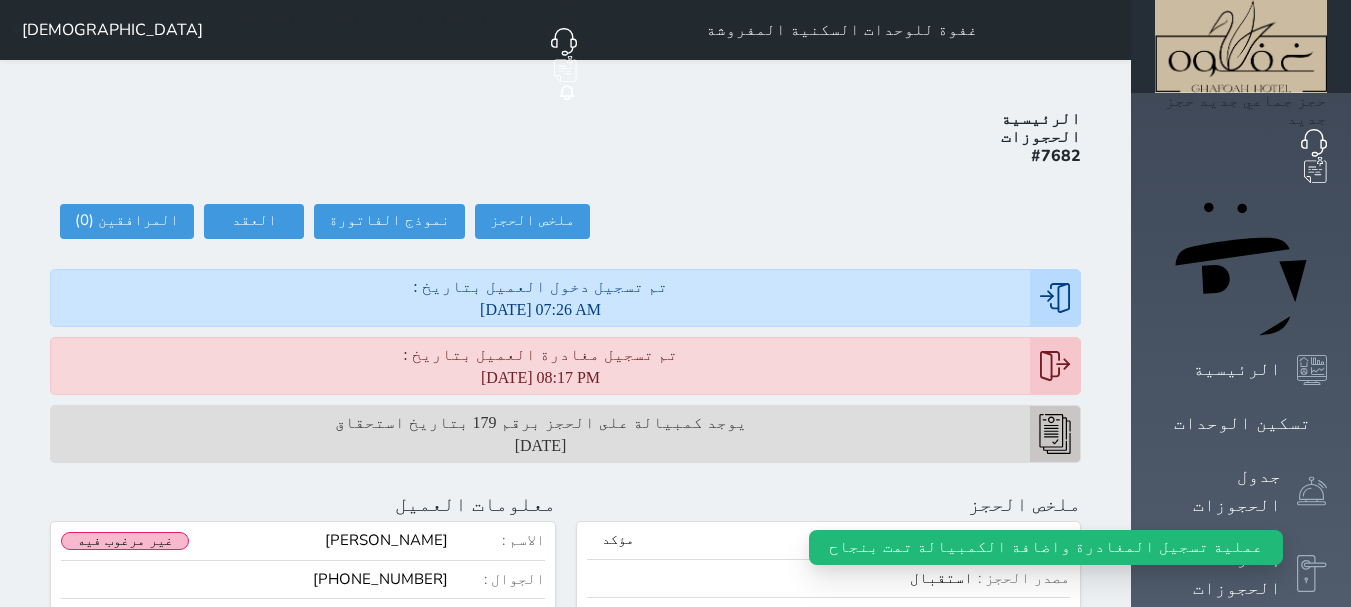 click on "يوجد كمبيالة على الحجز برقم 179 بتاريخ استحقاق
[DATE]" at bounding box center [540, 434] 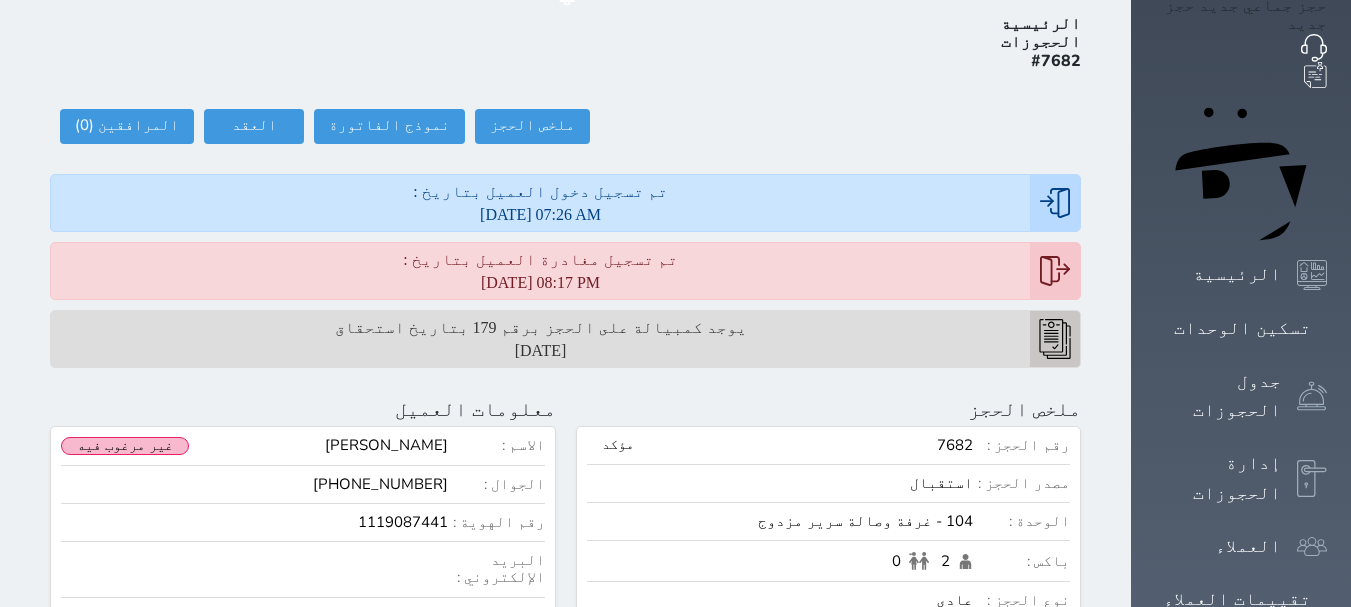 scroll, scrollTop: 0, scrollLeft: 0, axis: both 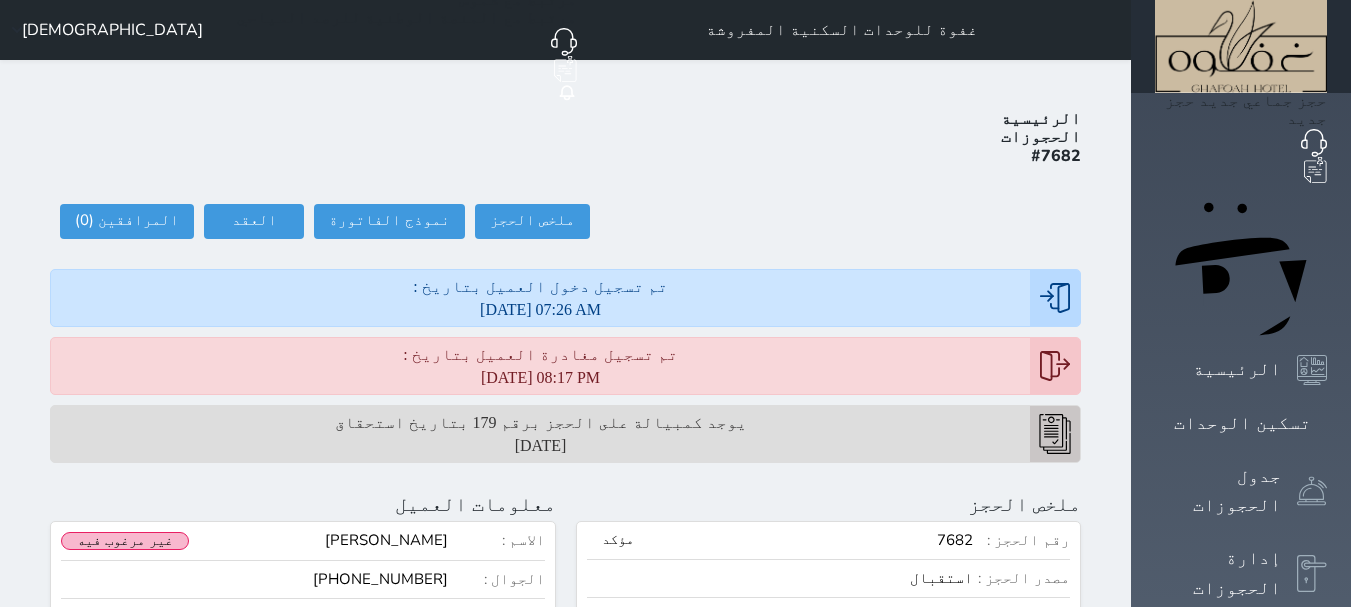 click on "يوجد كمبيالة على الحجز برقم 179 بتاريخ استحقاق
[DATE]" at bounding box center [540, 434] 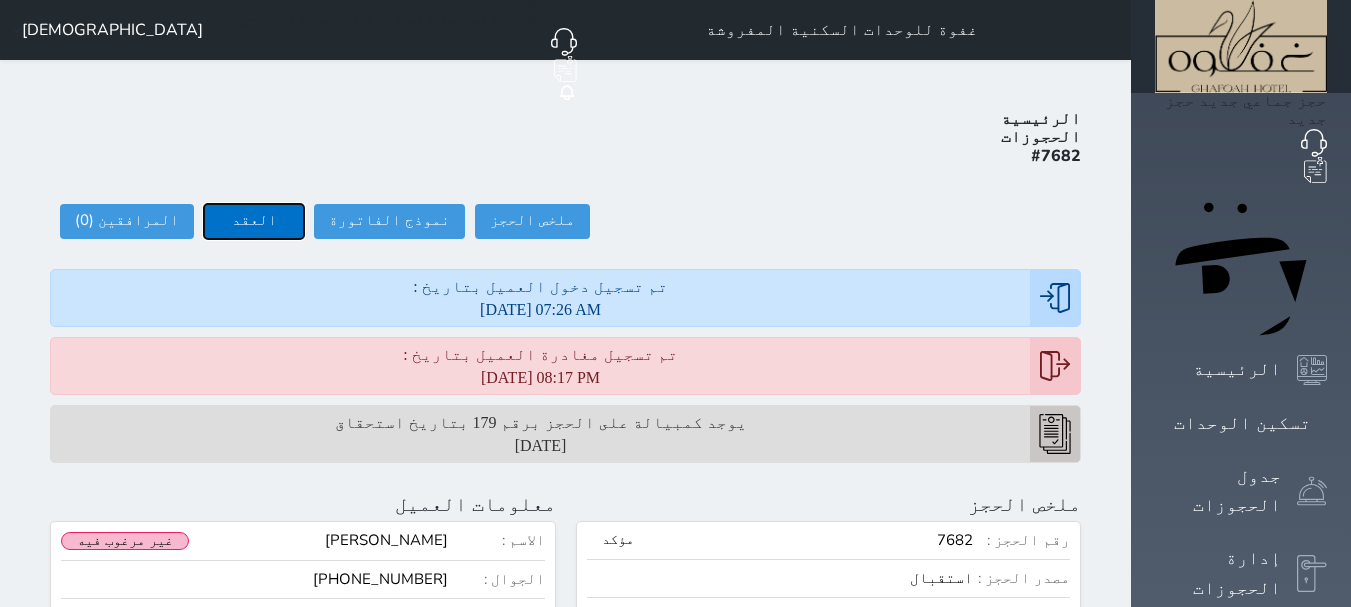 click on "العقد" at bounding box center (254, 221) 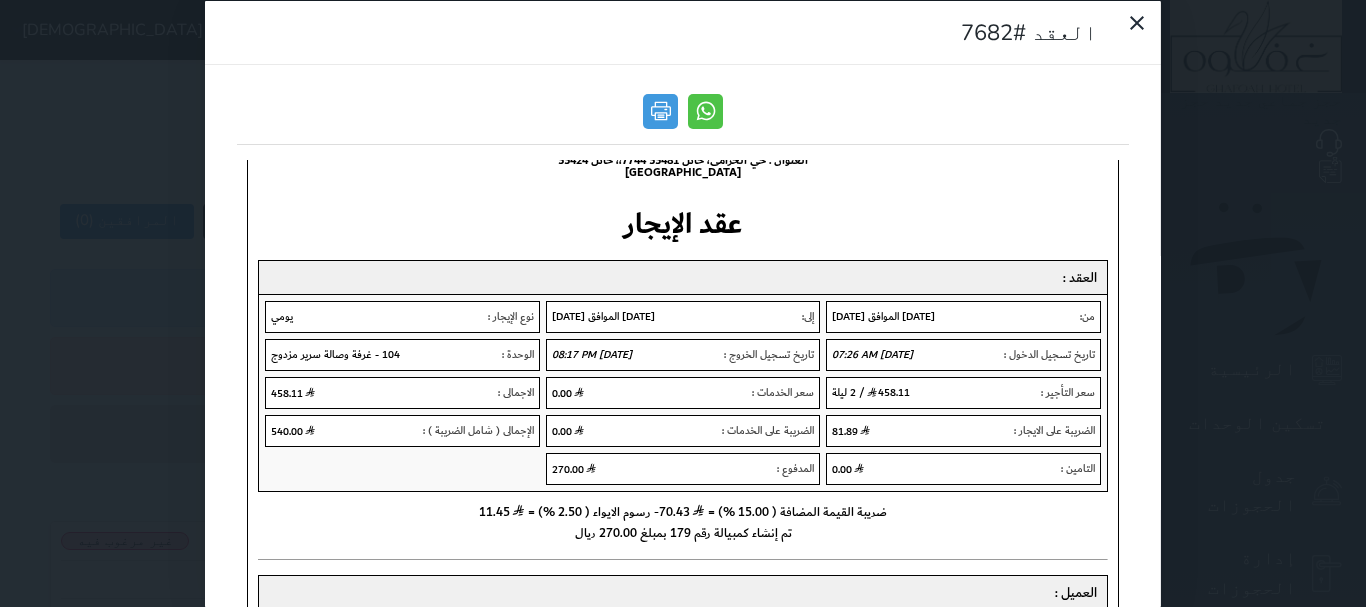 scroll, scrollTop: 594, scrollLeft: 0, axis: vertical 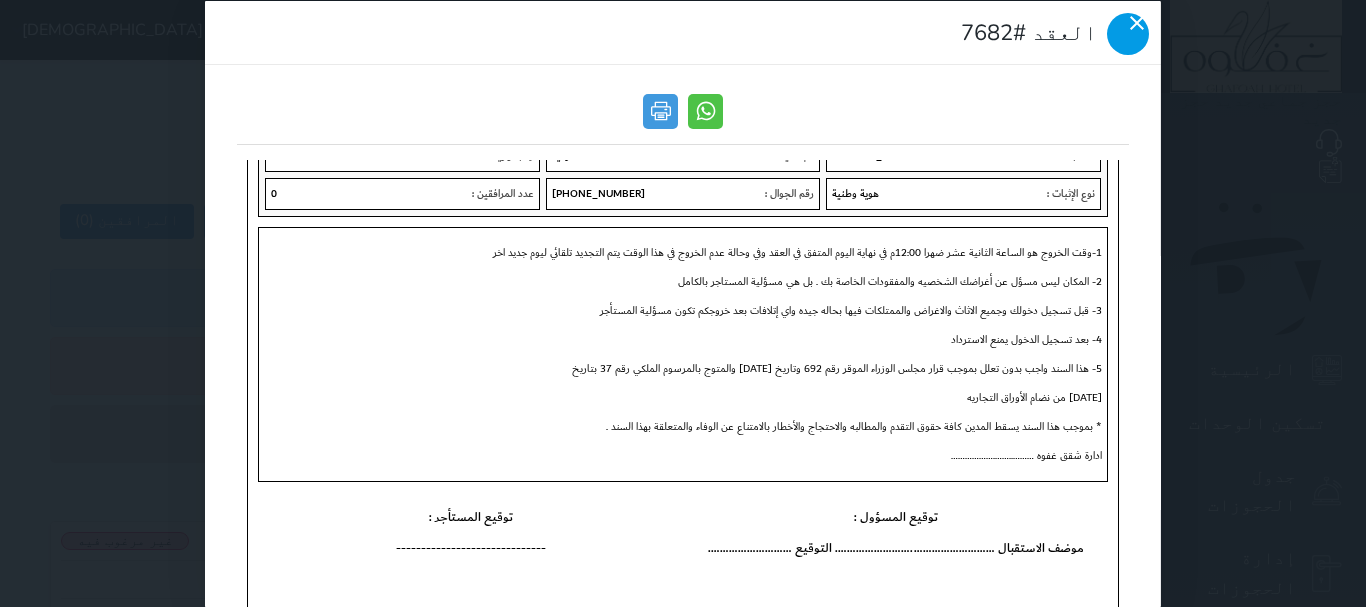 click 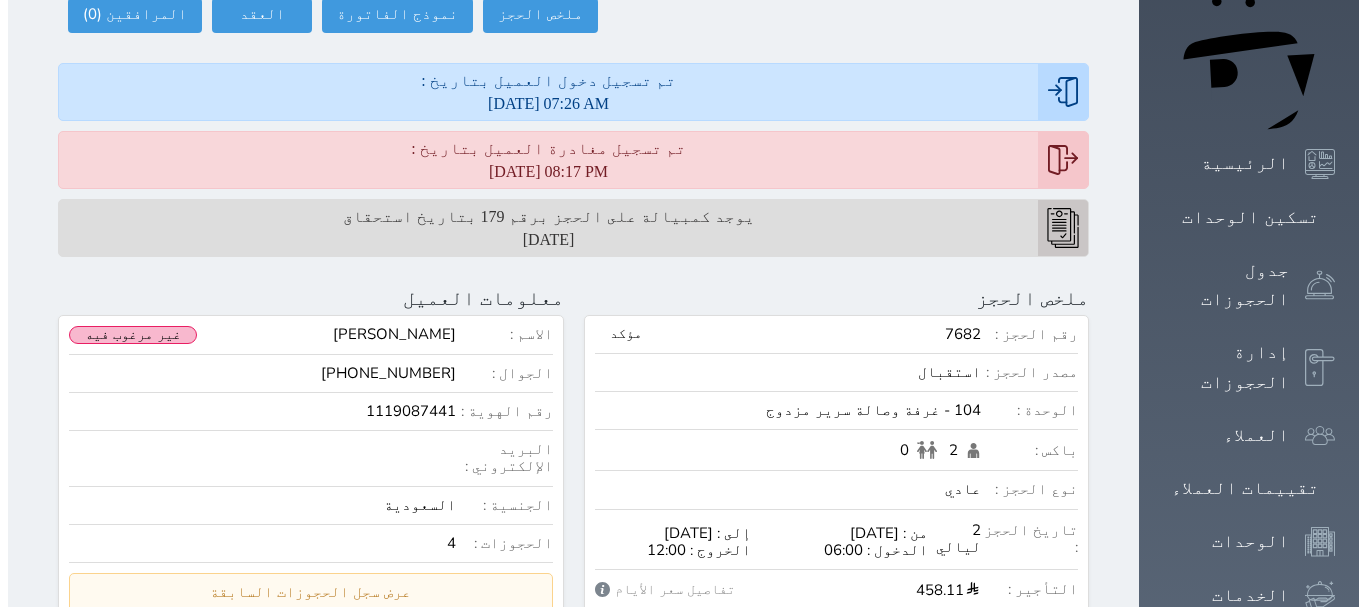 scroll, scrollTop: 100, scrollLeft: 0, axis: vertical 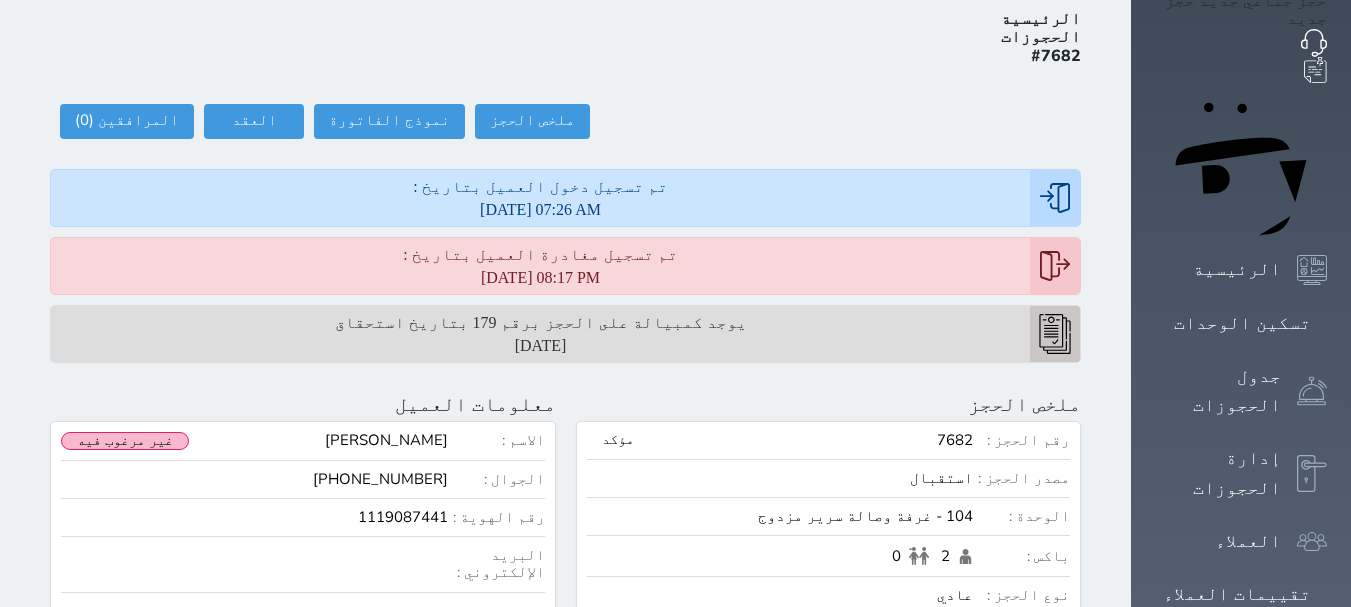 click on "يوجد كمبيالة على الحجز برقم 179 بتاريخ استحقاق
[DATE]" at bounding box center (540, 334) 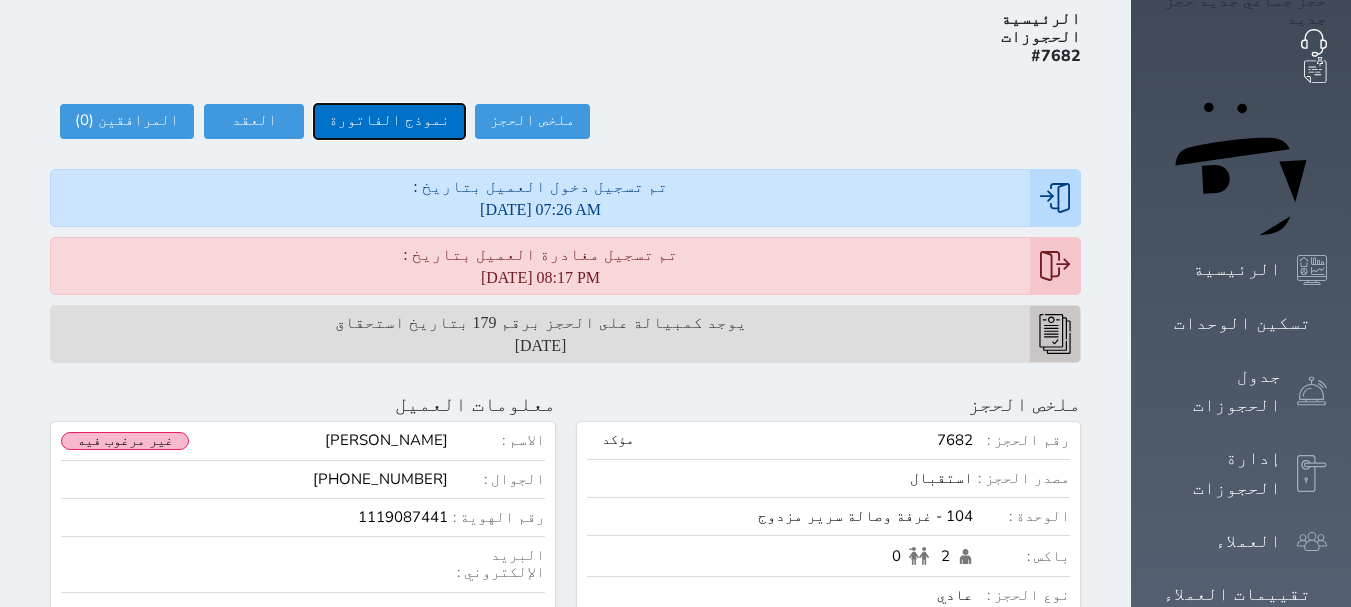 click on "نموذج الفاتورة" at bounding box center (389, 121) 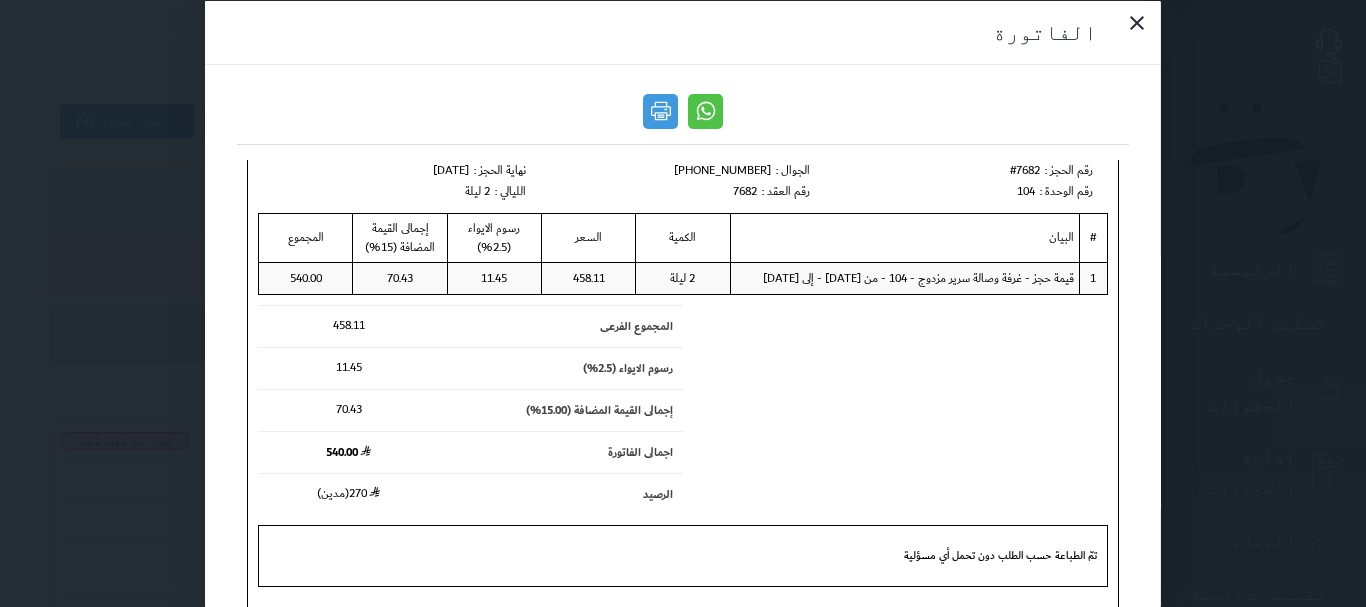 scroll, scrollTop: 281, scrollLeft: 0, axis: vertical 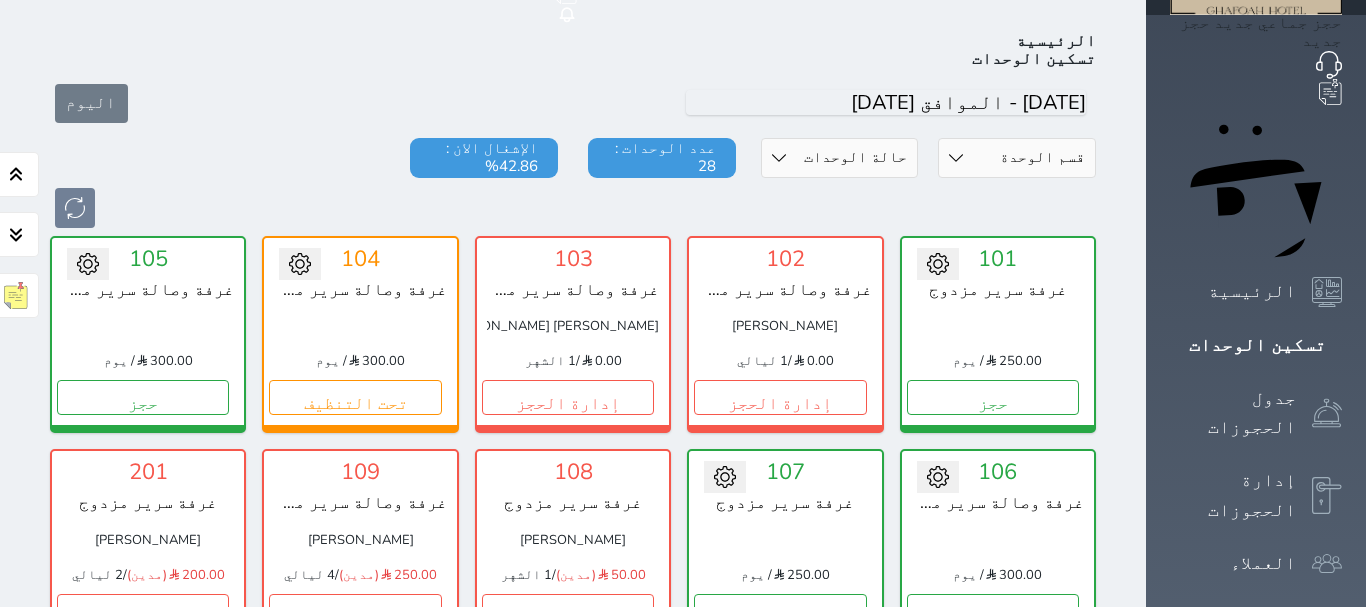 click on "201   غرفة سرير مزدوج
ALSHAMMARI FAHAD JAZI H
200.00
(مدين)
/   2 ليالي           إدارة الحجز               تغيير الحالة الى صيانة                   التاريخ المتوقع للانتهاء       حفظ" at bounding box center [148, 547] 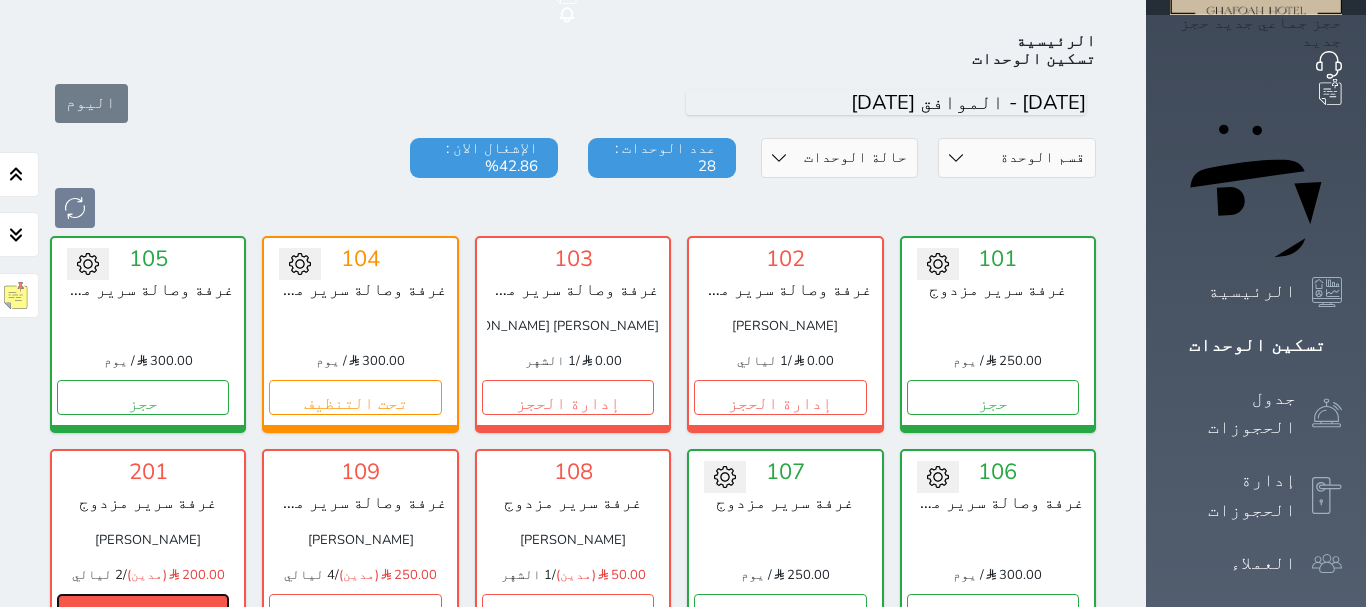 click on "إدارة الحجز" at bounding box center (143, 611) 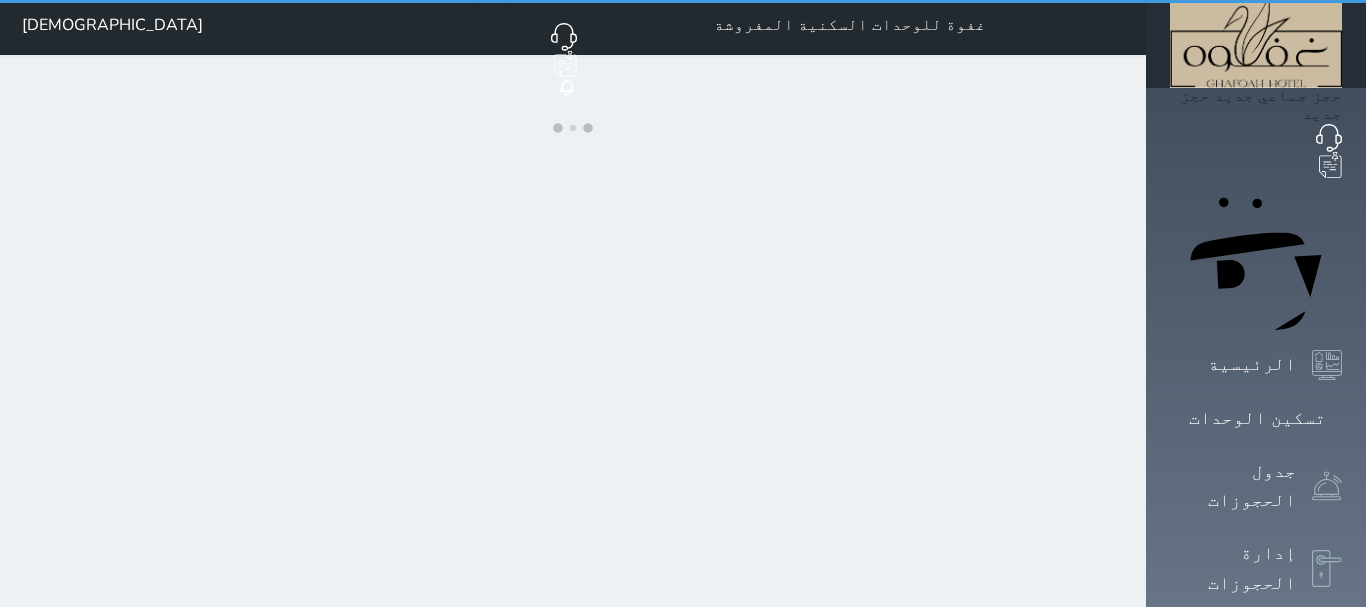 scroll, scrollTop: 0, scrollLeft: 0, axis: both 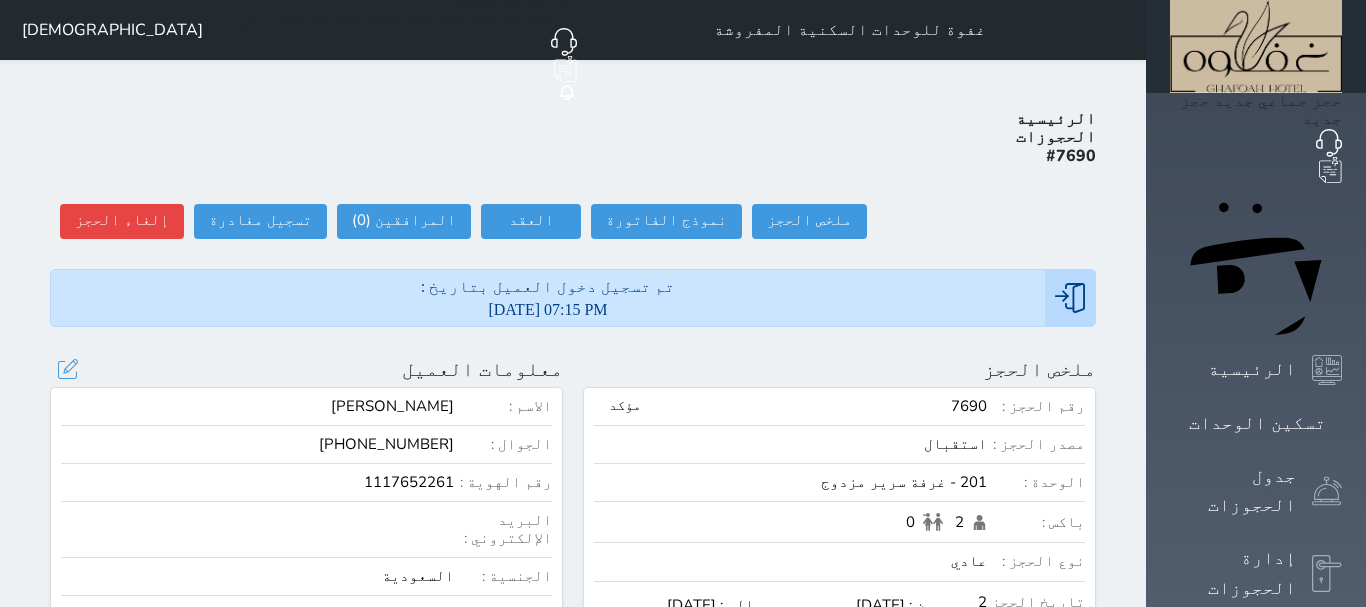 click on "[PHONE_NUMBER]" at bounding box center [386, 444] 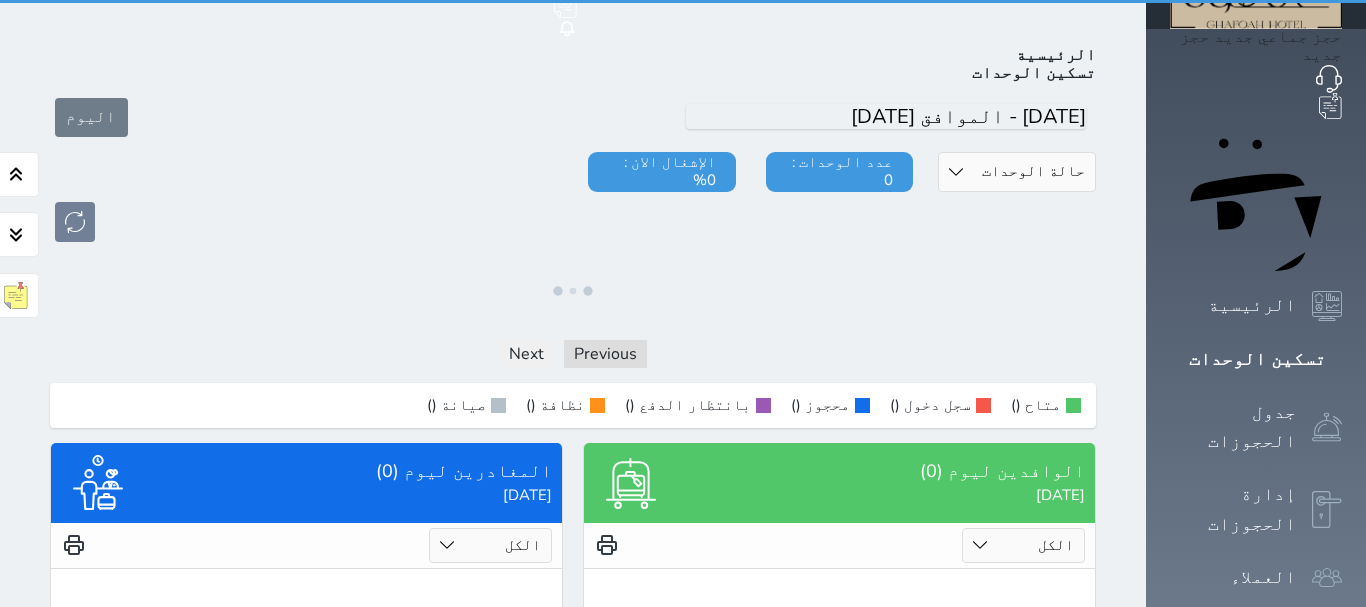 scroll, scrollTop: 0, scrollLeft: 0, axis: both 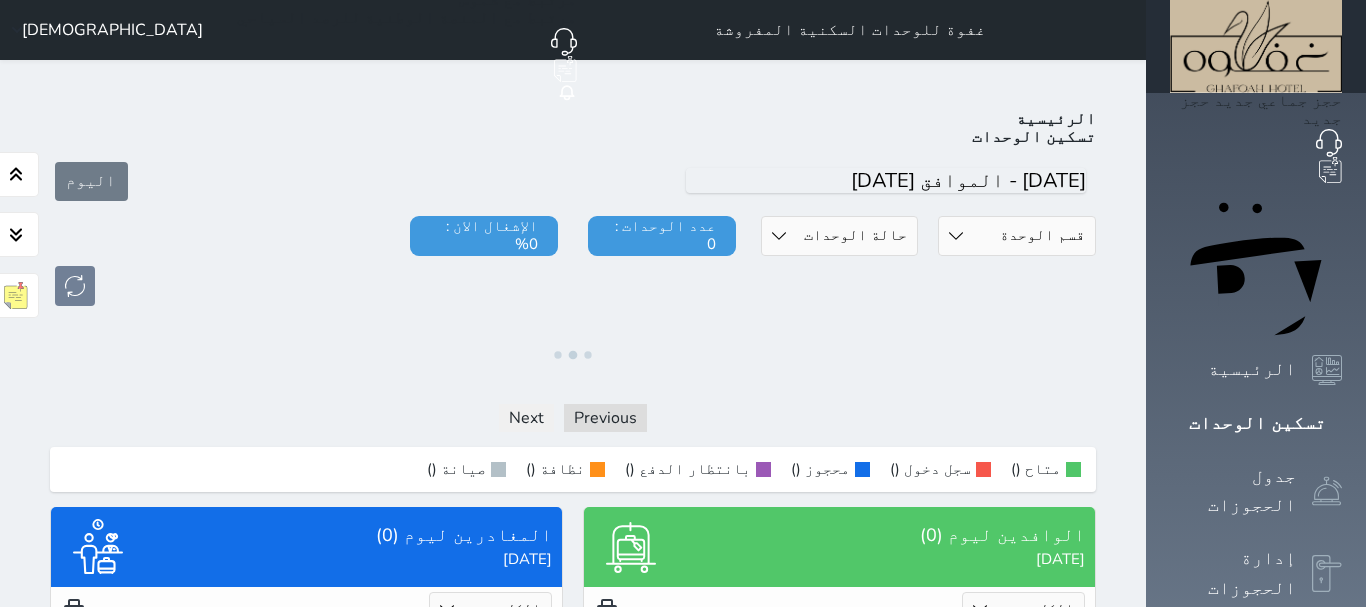 click on "الرئيسية   تسكين الوحدات       اليوم   قسم الوحدة   غرفتين vip ومطبخ غرفه سرير مزدوج vip ثلاث غرف غرفتين وصالة / سرير فردي 2, سرير مزدوج غرفة وصالة سرير مزدوج غرفة سرير مزدوج   حالة الوحدات متاح تحت التنظيف تحت الصيانة سجل دخول  لم يتم تسجيل الدخول   عدد الوحدات : 0   الإشغال الان : 0%                   ملاحظات فريق العمل       حفظ   Previous    Next     متاح ()   سجل دخول ()   محجوز ()   بانتظار الدفع ()   نظافة ()   صيانة ()         تقرير استلام     الوافدين ليوم (0)   الأحد  2025/07/13     الكل   لم يسجل دخول   تم الدخول       لايوجد عملاء وافدين   عرض الوافدين       المغادرين ليوم (0)   الأحد  2025/07/13     الكل   تم الدخول" at bounding box center (573, 457) 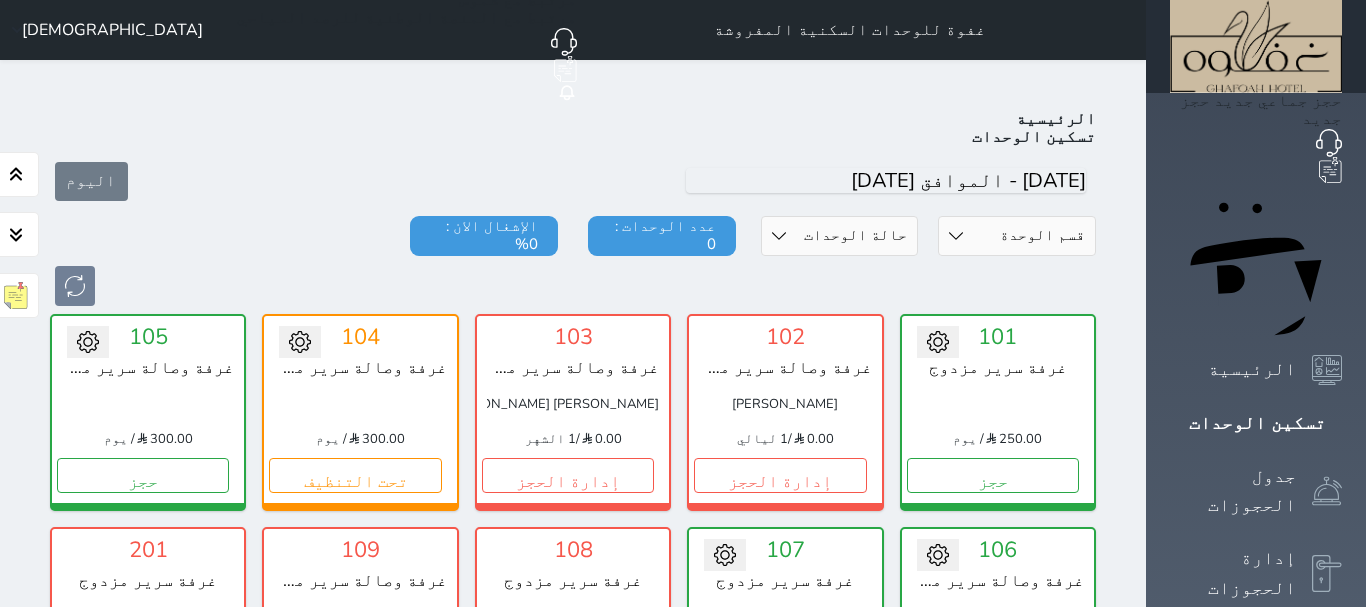 scroll, scrollTop: 78, scrollLeft: 0, axis: vertical 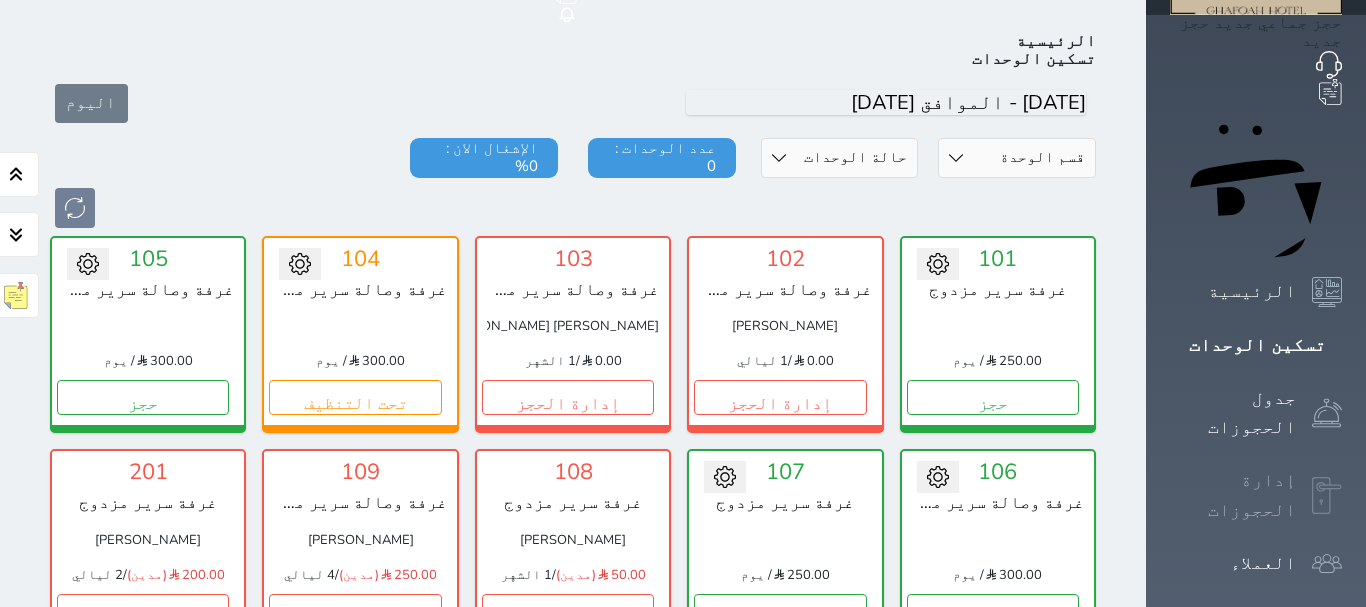 click on "إدارة الحجوزات" at bounding box center [1233, 495] 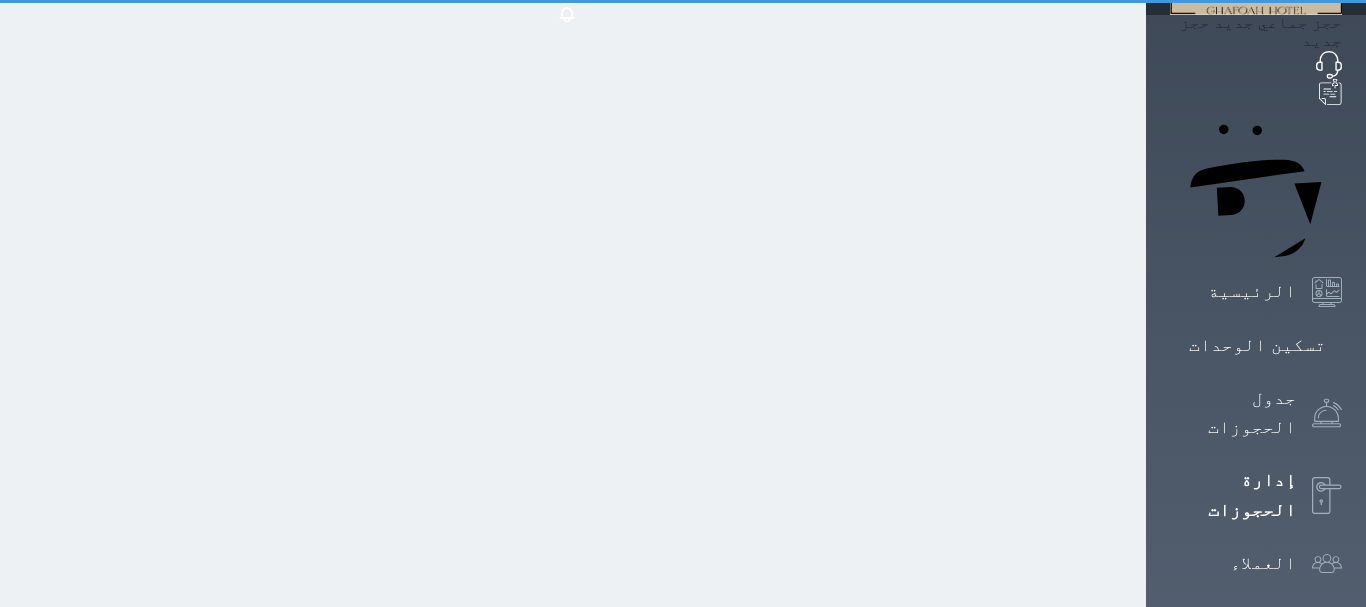 scroll, scrollTop: 0, scrollLeft: 0, axis: both 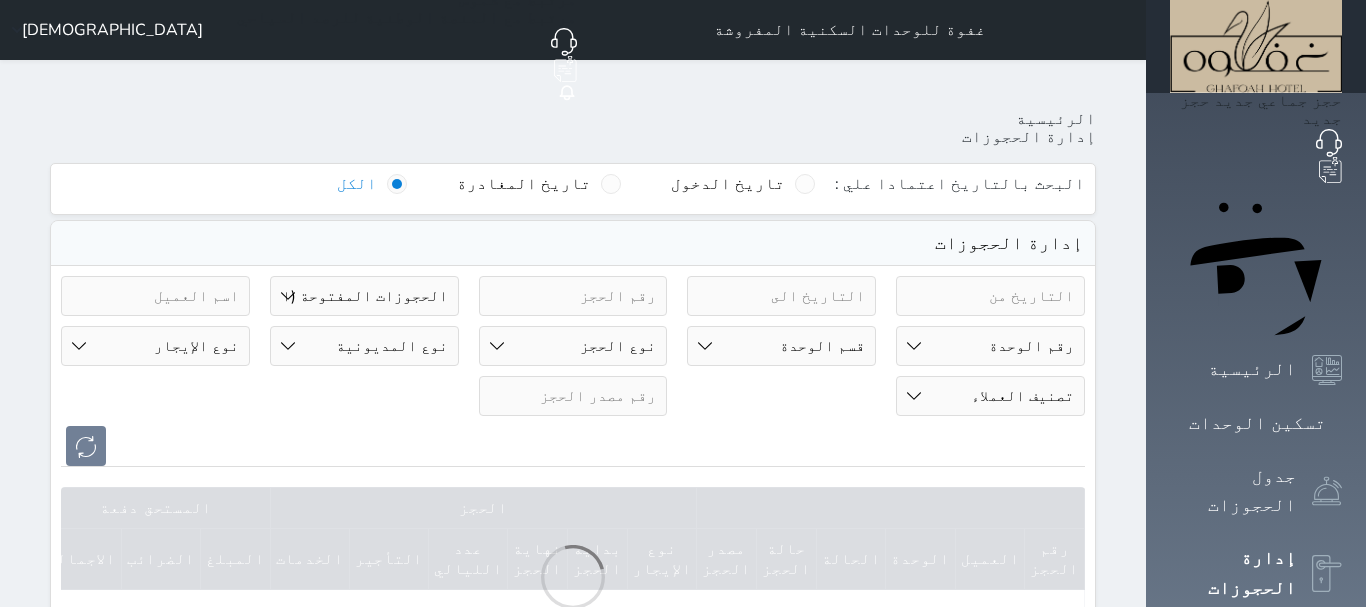 click on "حالة الحجز
الحجوزات المفتوحة (الكل)
الحجوزات المغلقة (الكل)
الحجوزات المفتوحة (مسجل دخول)
الحجوزات المغلقة (تسجيل مغادرة)
الحجوزات لم تسجل دخول
الحجوزات المؤكدة (الكل)
الحجوزات الملغية
الحجوزات المنتهية مهلة دفعها
حجوزات بانتظار الدفع" at bounding box center [364, 296] 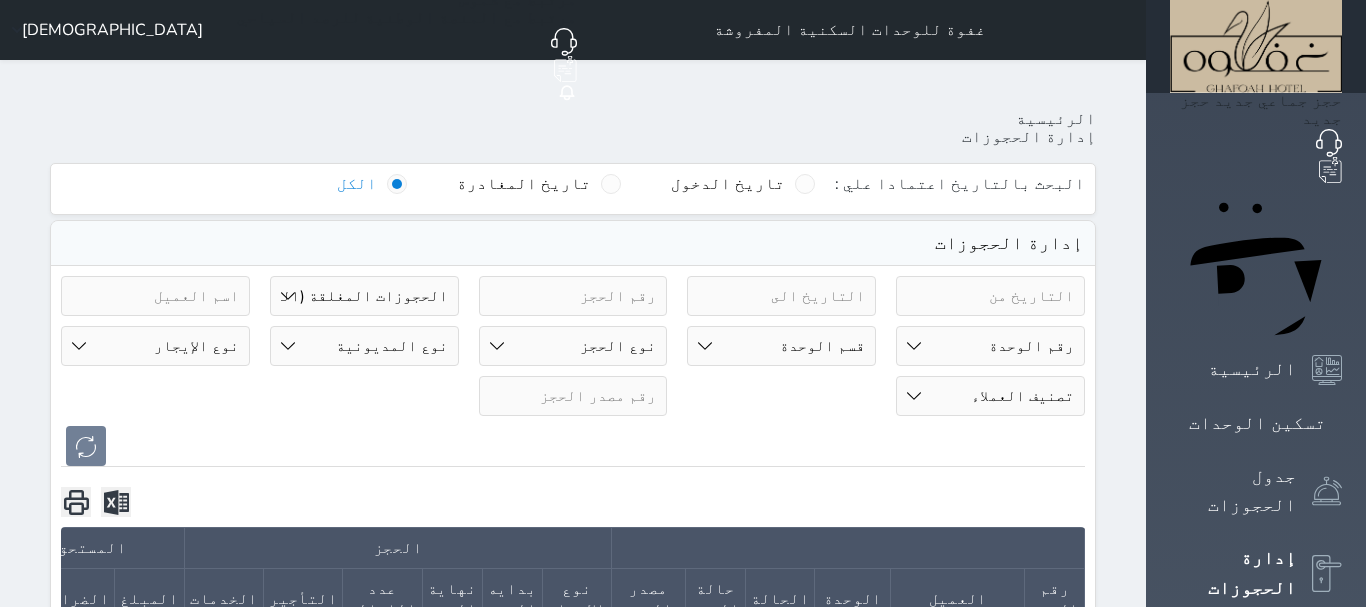 click on "حالة الحجز
الحجوزات المفتوحة (الكل)
الحجوزات المغلقة (الكل)
الحجوزات المفتوحة (مسجل دخول)
الحجوزات المغلقة (تسجيل مغادرة)
الحجوزات لم تسجل دخول
الحجوزات المؤكدة (الكل)
الحجوزات الملغية
الحجوزات المنتهية مهلة دفعها
حجوزات بانتظار الدفع" at bounding box center (364, 296) 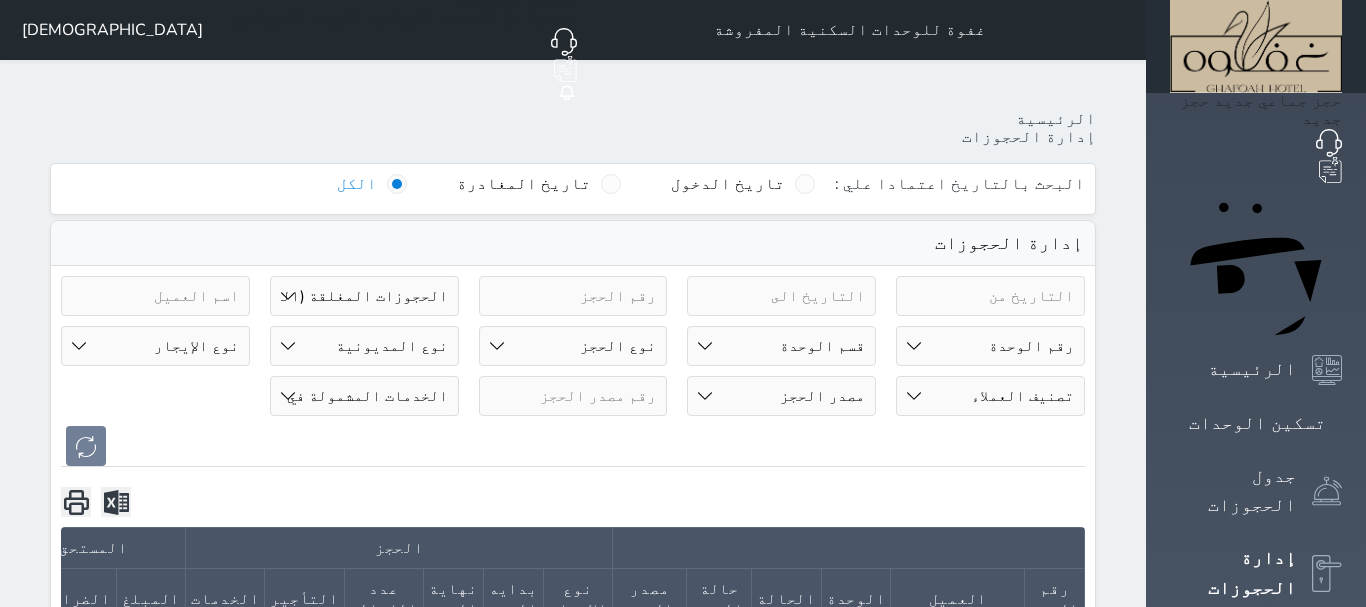 click on "حالة الحجز
الحجوزات المفتوحة (الكل)
الحجوزات المغلقة (الكل)
الحجوزات المفتوحة (مسجل دخول)
الحجوزات المغلقة (تسجيل مغادرة)
الحجوزات لم تسجل دخول
الحجوزات المؤكدة (الكل)
الحجوزات الملغية
الحجوزات المنتهية مهلة دفعها
حجوزات بانتظار الدفع" at bounding box center [364, 296] 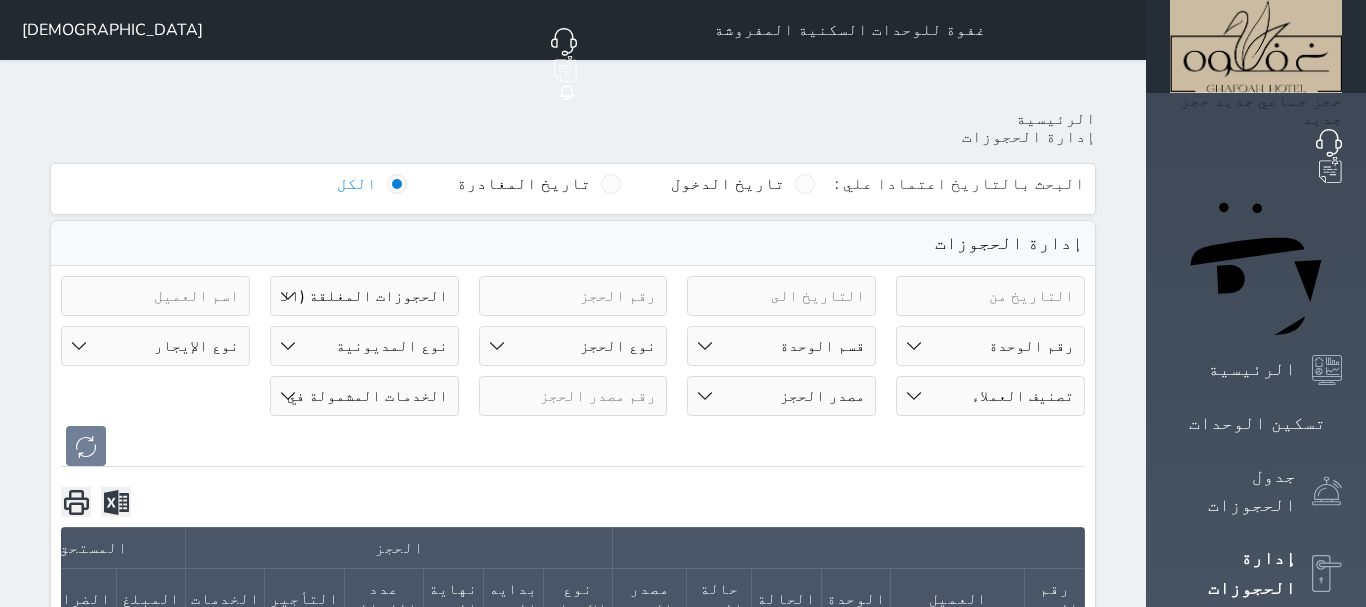 select on "checked_out" 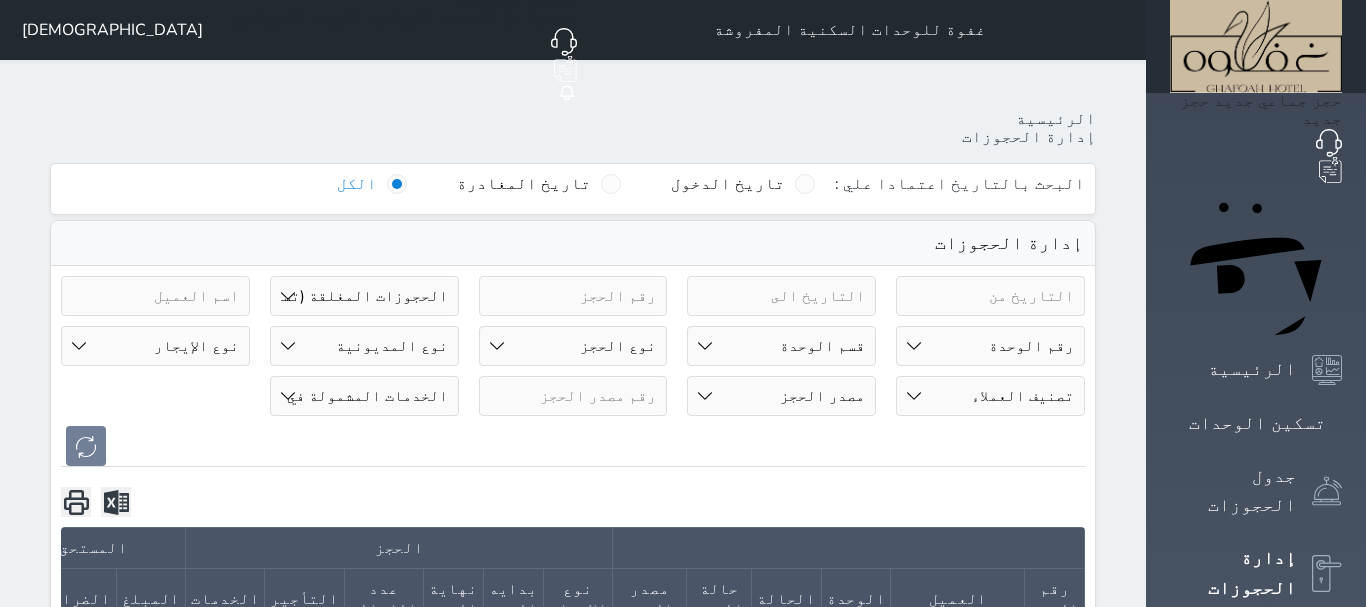 click on "حالة الحجز
الحجوزات المفتوحة (الكل)
الحجوزات المغلقة (الكل)
الحجوزات المفتوحة (مسجل دخول)
الحجوزات المغلقة (تسجيل مغادرة)
الحجوزات لم تسجل دخول
الحجوزات المؤكدة (الكل)
الحجوزات الملغية
الحجوزات المنتهية مهلة دفعها
حجوزات بانتظار الدفع" at bounding box center (364, 296) 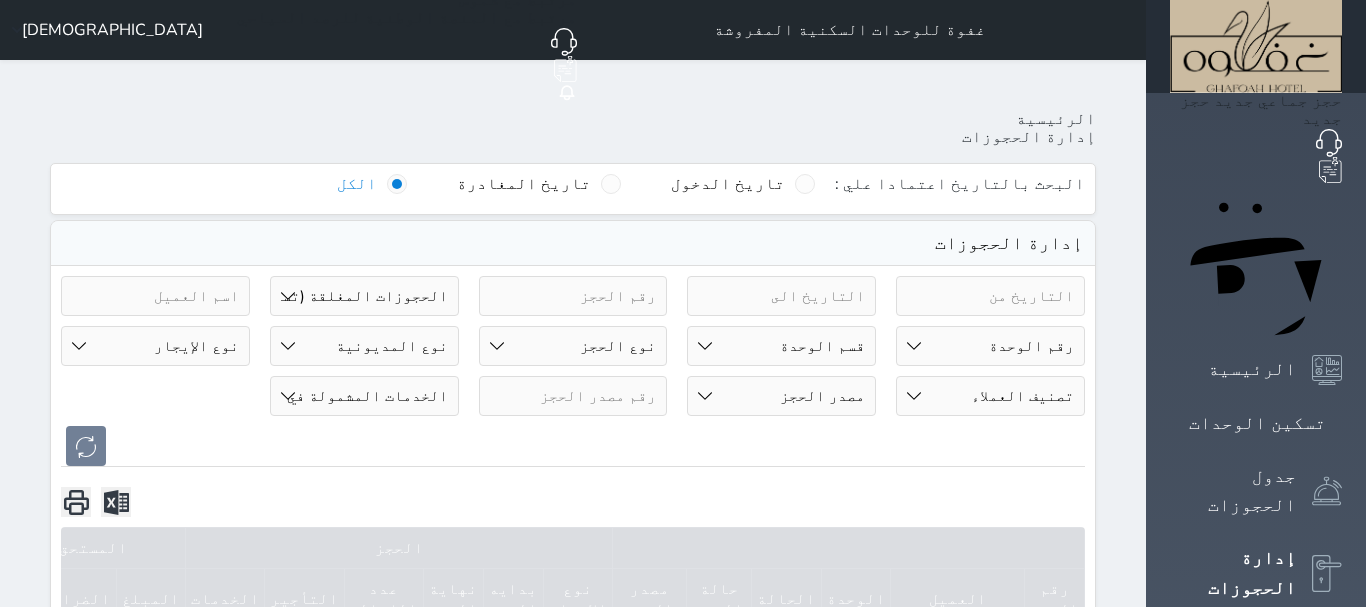 click on "حالة الحجز
الحجوزات المفتوحة (الكل)
الحجوزات المغلقة (الكل)
الحجوزات المفتوحة (مسجل دخول)
الحجوزات المغلقة (تسجيل مغادرة)
الحجوزات لم تسجل دخول
الحجوزات المؤكدة (الكل)
الحجوزات الملغية
الحجوزات المنتهية مهلة دفعها
حجوزات بانتظار الدفع" at bounding box center [364, 296] 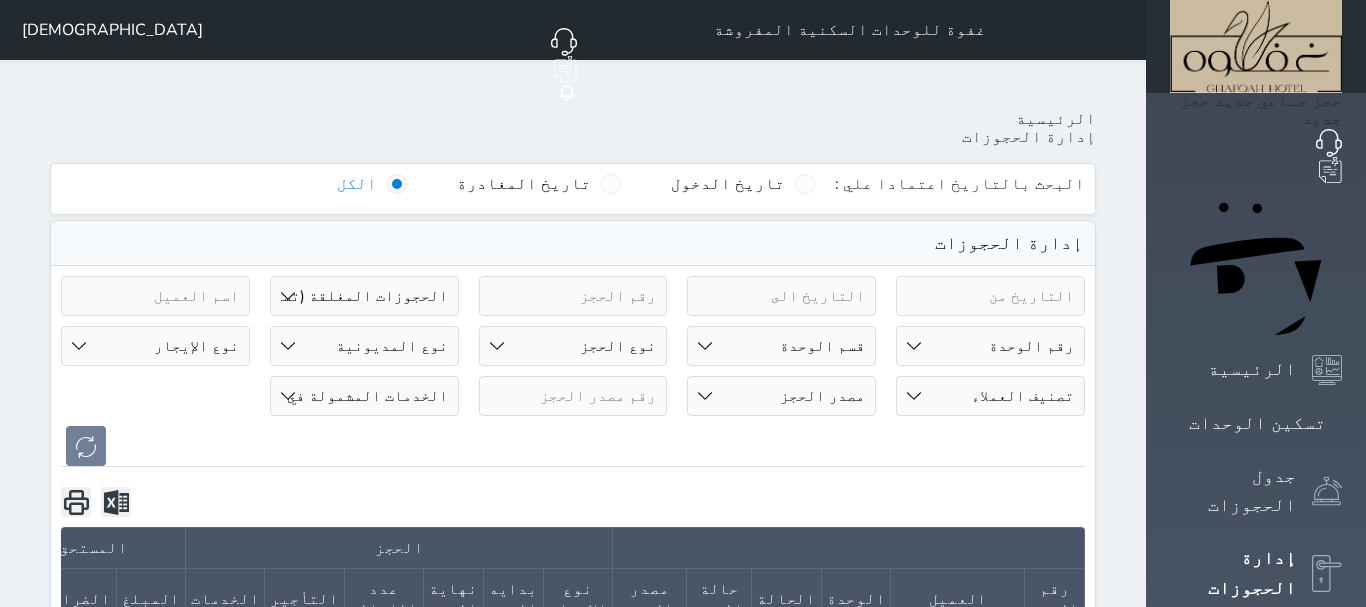 click at bounding box center [573, 446] 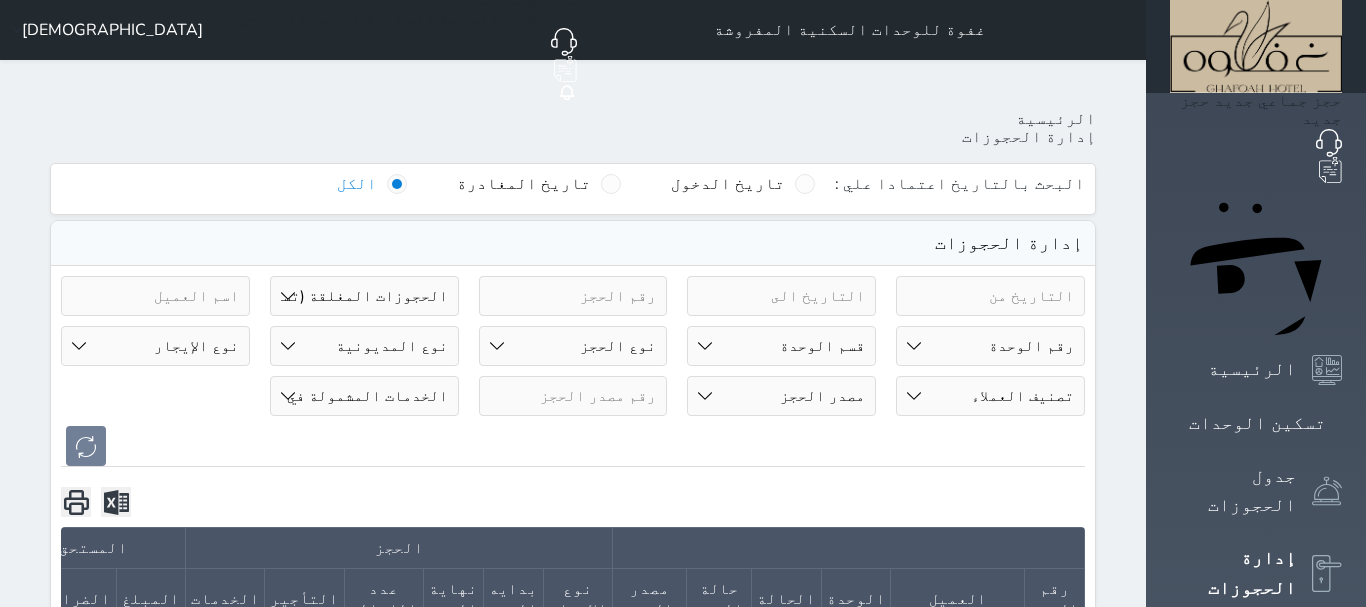 click on "إدارة الحجوزات" at bounding box center (573, 244) 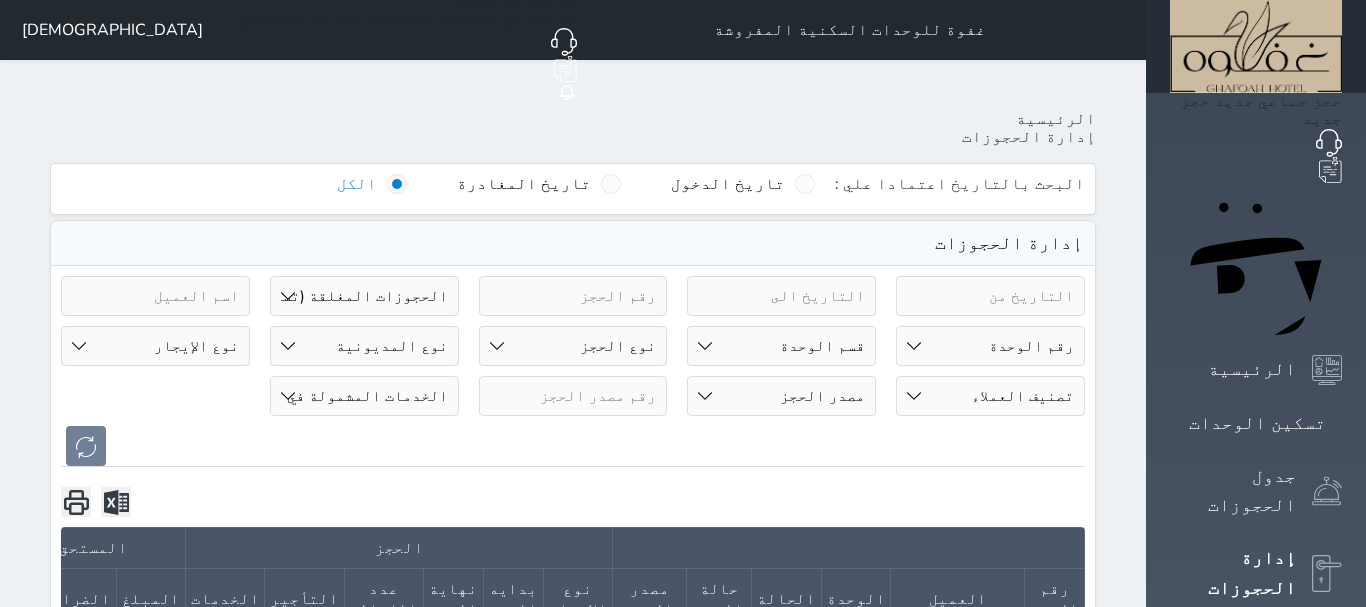 drag, startPoint x: 429, startPoint y: 239, endPoint x: 433, endPoint y: 255, distance: 16.492422 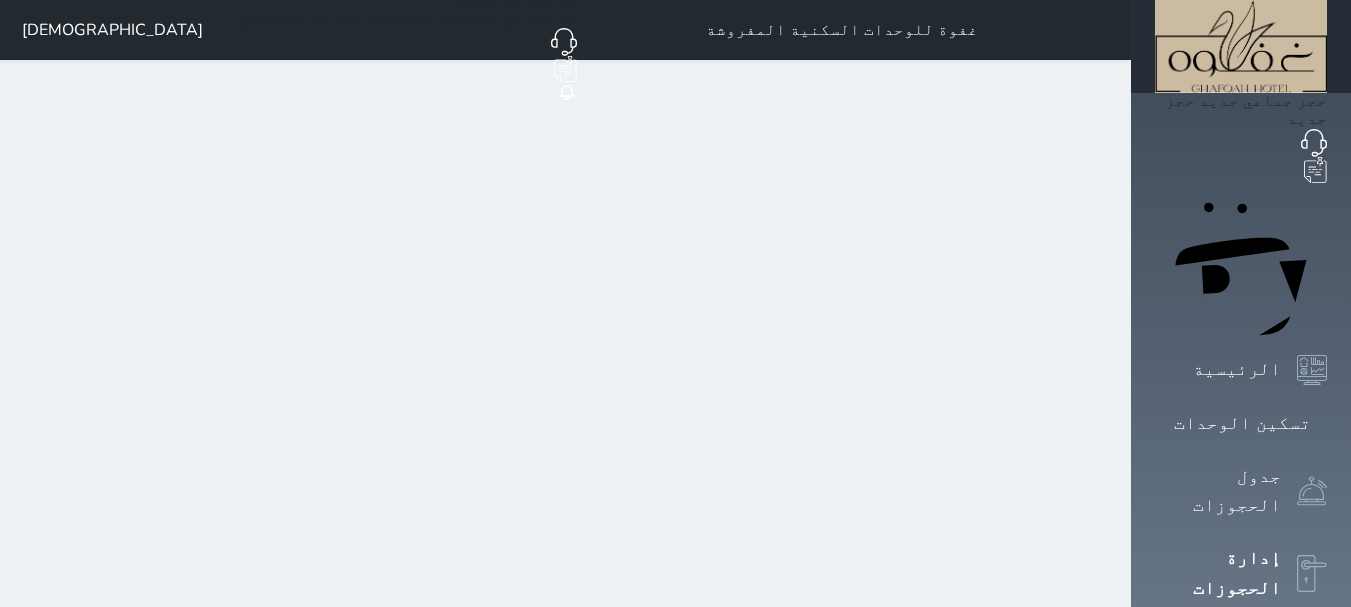 select on "open_all" 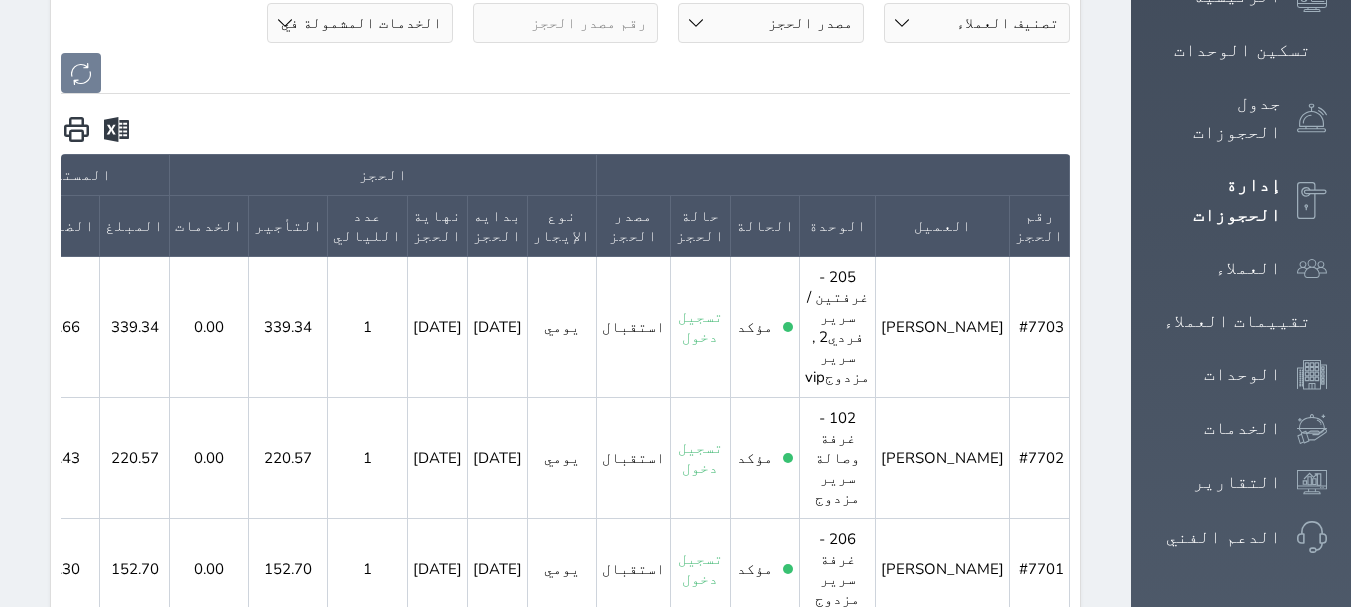 scroll, scrollTop: 100, scrollLeft: 0, axis: vertical 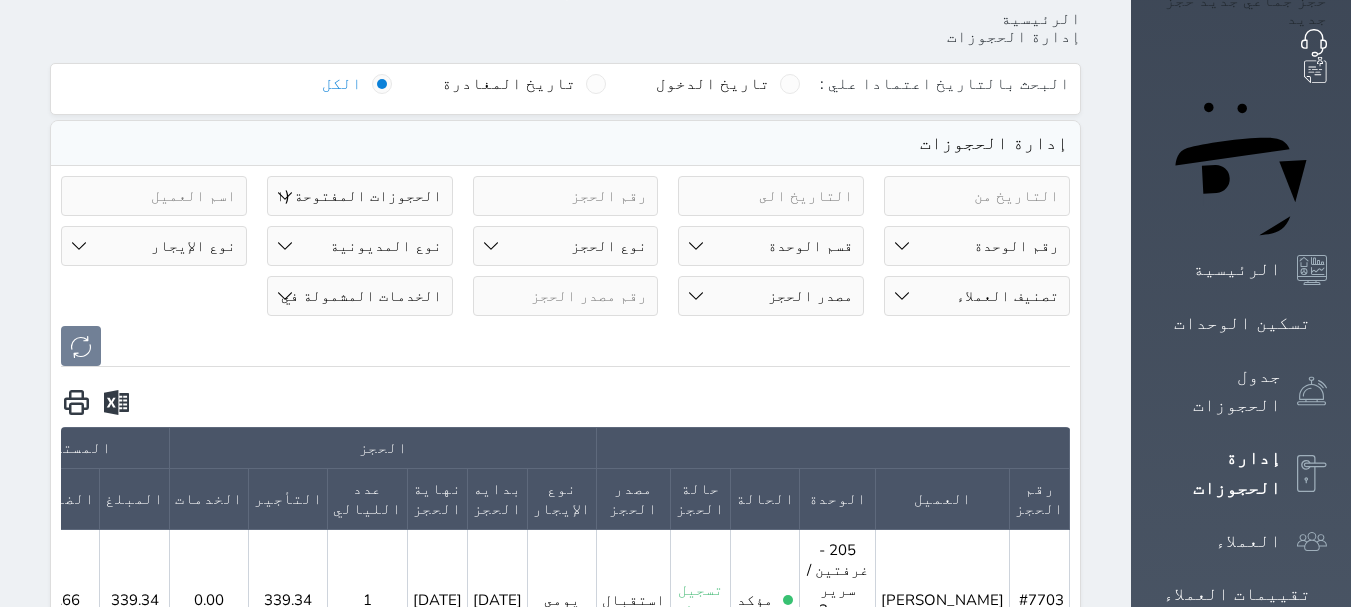 click on "رقم الوحدة
101 - غرفة سرير مزدوج
102 - غرفة وصالة سرير مزدوج
103 - غرفة وصالة سرير مزدوج
104 - غرفة وصالة سرير مزدوج
105 - غرفة وصالة سرير مزدوج
106 - غرفة وصالة سرير مزدوج
107 - غرفة سرير مزدوج
108 - غرفة سرير مزدوج
109 - غرفة وصالة سرير مزدوج
201 - غرفة سرير مزدوج
202 - ثلاث غرف
203 - غرفة سرير مزدوج
204 - غرفة سرير مزدوج
205 - غرفتين /سرير فردي2 , سرير مزدوجvip" at bounding box center (977, 246) 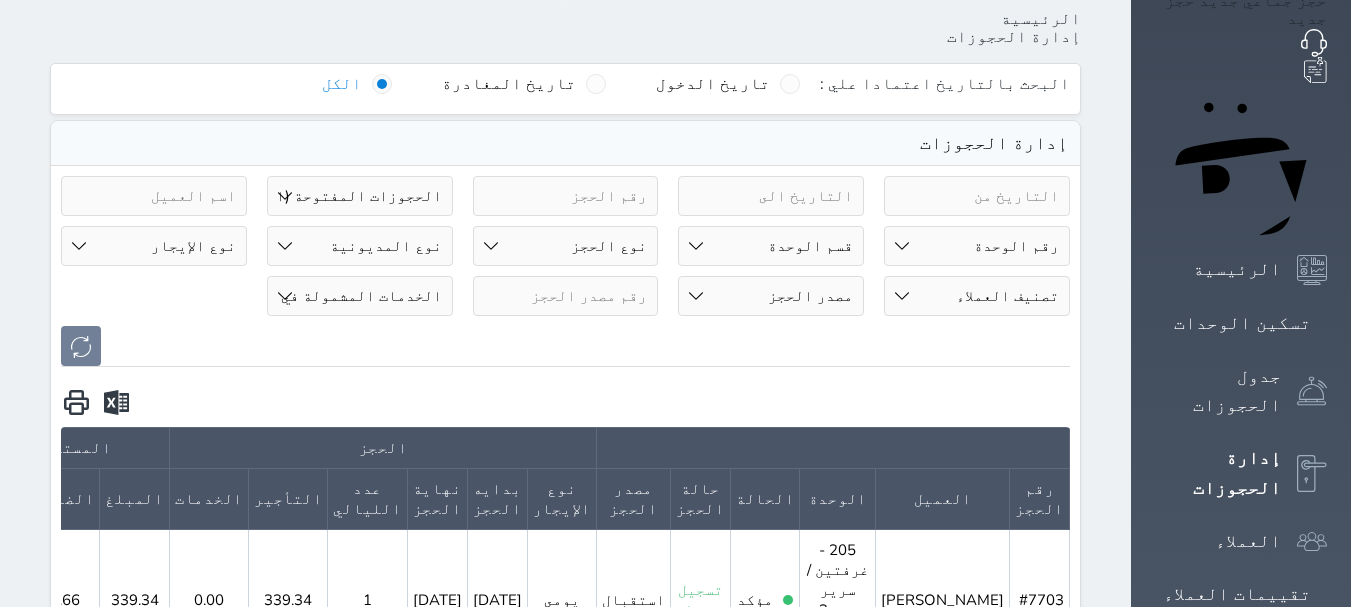 select on "31616" 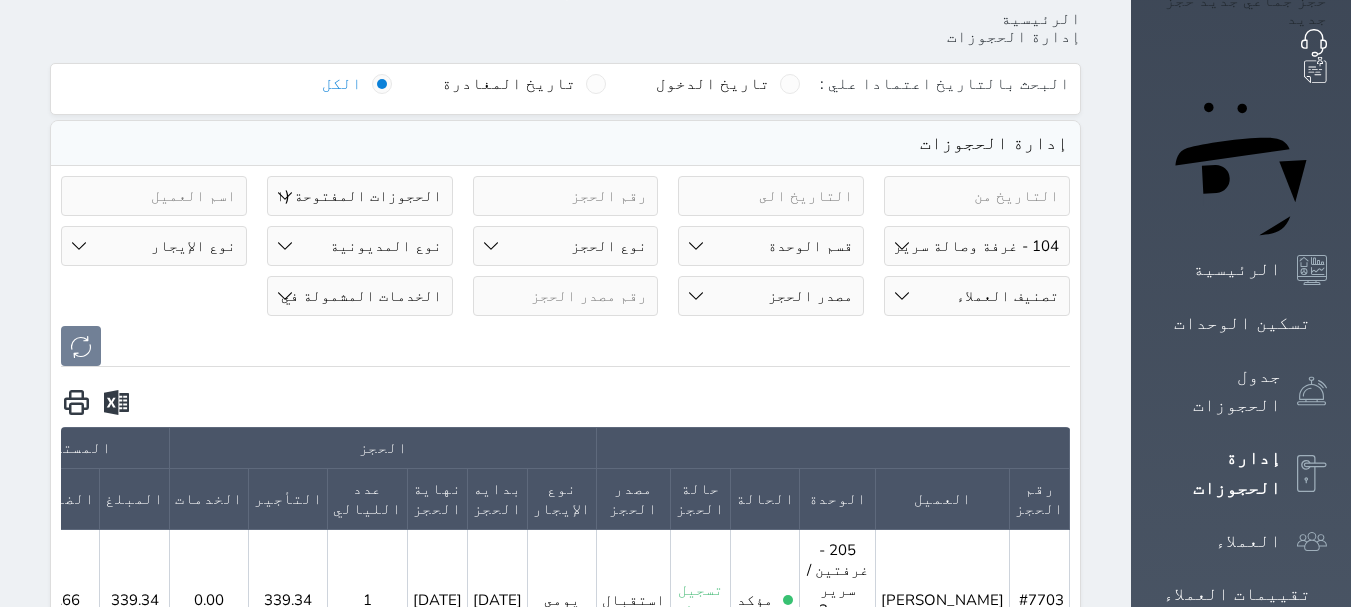 click on "رقم الوحدة
101 - غرفة سرير مزدوج
102 - غرفة وصالة سرير مزدوج
103 - غرفة وصالة سرير مزدوج
104 - غرفة وصالة سرير مزدوج
105 - غرفة وصالة سرير مزدوج
106 - غرفة وصالة سرير مزدوج
107 - غرفة سرير مزدوج
108 - غرفة سرير مزدوج
109 - غرفة وصالة سرير مزدوج
201 - غرفة سرير مزدوج
202 - ثلاث غرف
203 - غرفة سرير مزدوج
204 - غرفة سرير مزدوج
205 - غرفتين /سرير فردي2 , سرير مزدوجvip" at bounding box center [977, 246] 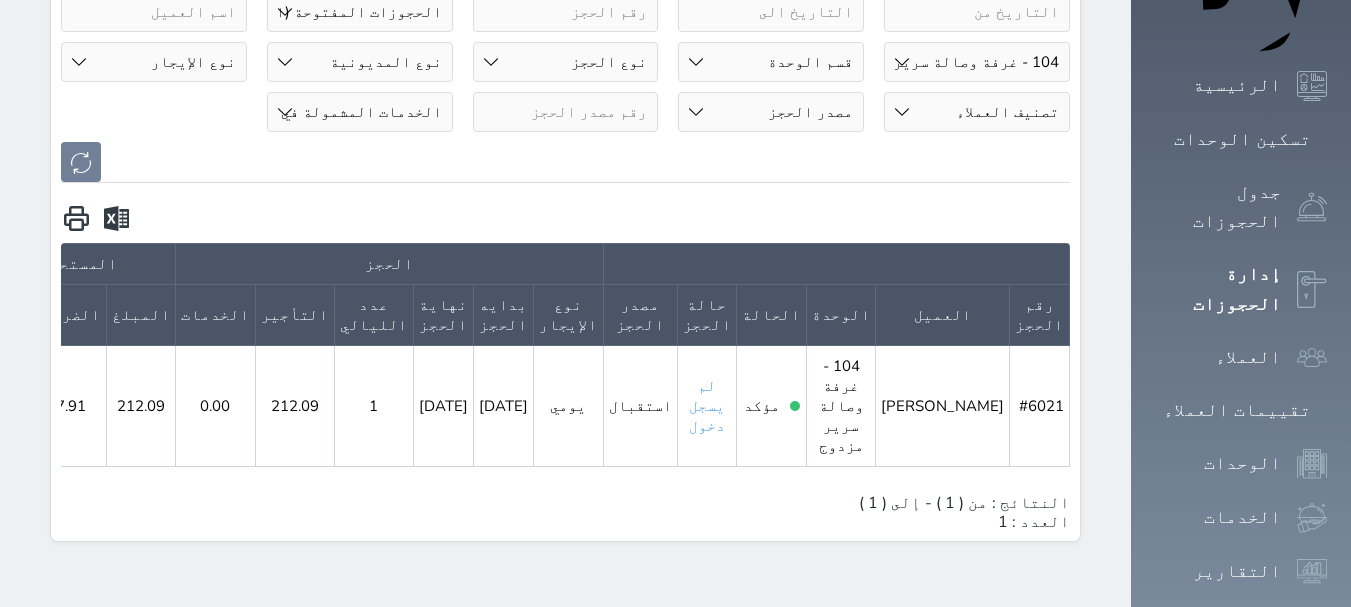 scroll, scrollTop: 0, scrollLeft: 0, axis: both 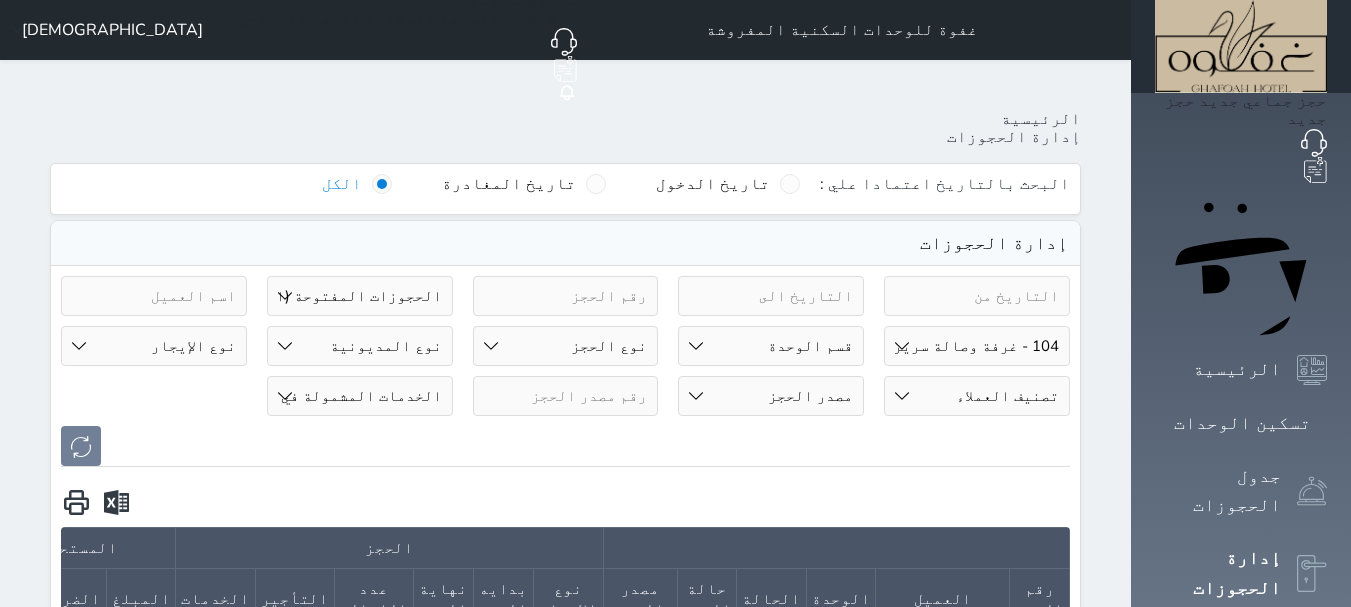 click on "حالة الحجز
الحجوزات المفتوحة (الكل)
الحجوزات المغلقة (الكل)
الحجوزات المفتوحة (مسجل دخول)
الحجوزات المغلقة (تسجيل مغادرة)
الحجوزات لم تسجل دخول
الحجوزات المؤكدة (الكل)
الحجوزات الملغية
الحجوزات المنتهية مهلة دفعها
حجوزات بانتظار الدفع" at bounding box center (360, 296) 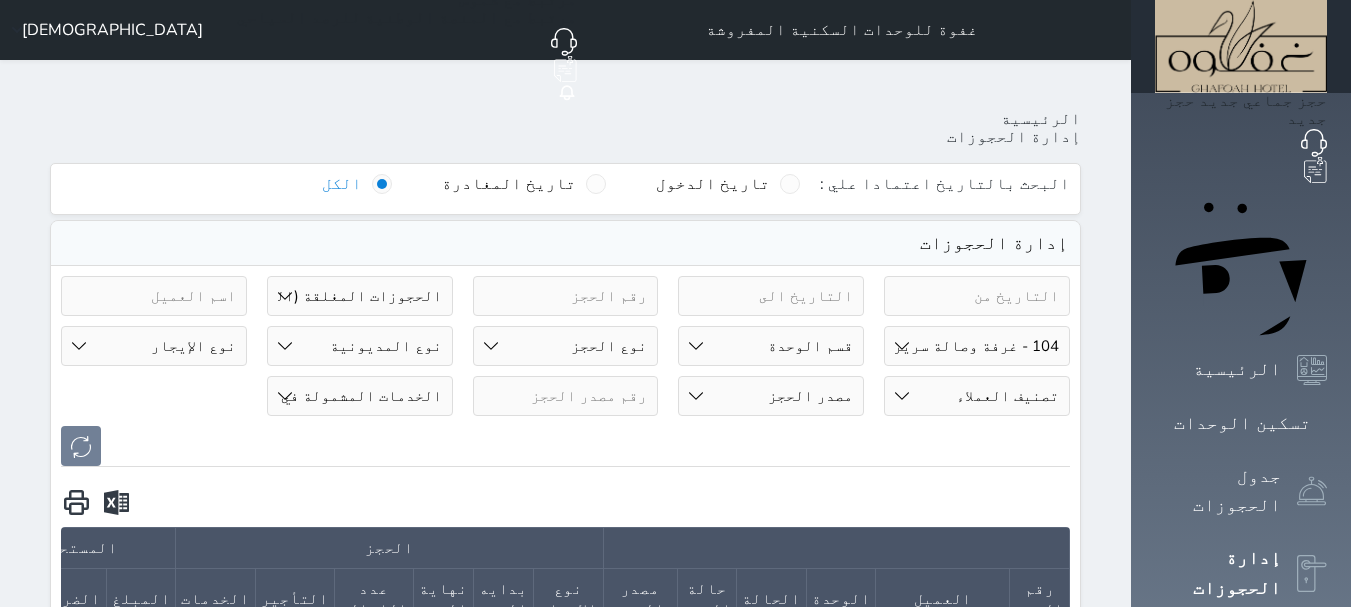 click on "حالة الحجز
الحجوزات المفتوحة (الكل)
الحجوزات المغلقة (الكل)
الحجوزات المفتوحة (مسجل دخول)
الحجوزات المغلقة (تسجيل مغادرة)
الحجوزات لم تسجل دخول
الحجوزات المؤكدة (الكل)
الحجوزات الملغية
الحجوزات المنتهية مهلة دفعها
حجوزات بانتظار الدفع" at bounding box center (360, 296) 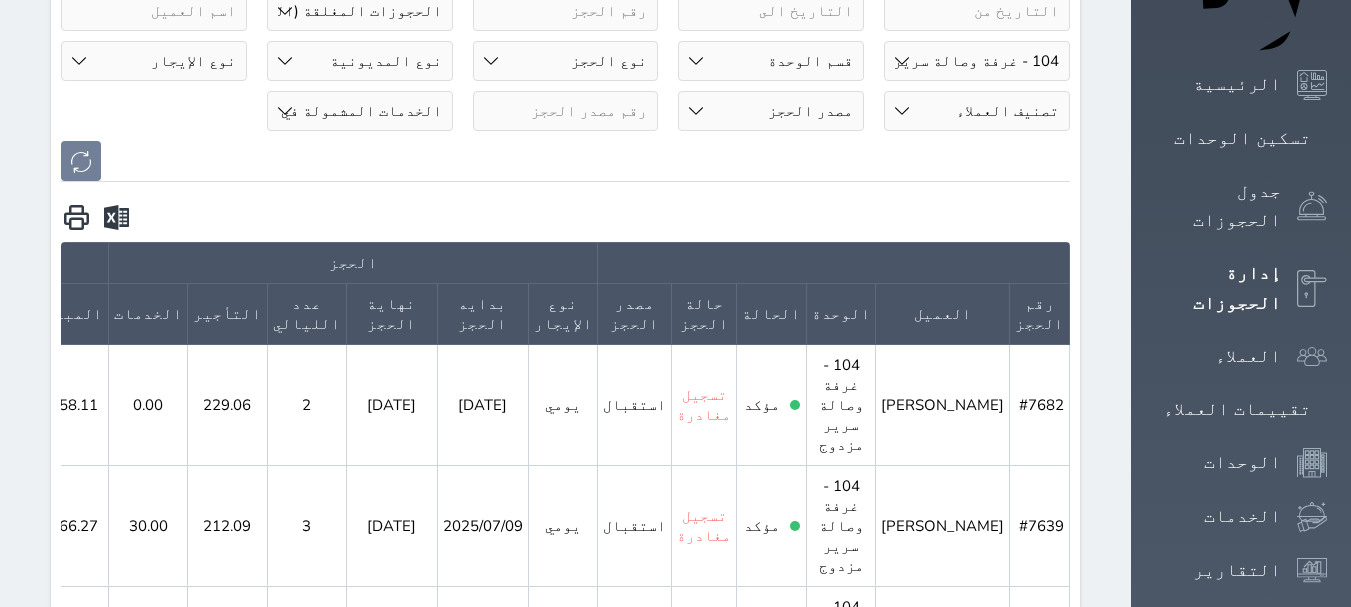 scroll, scrollTop: 300, scrollLeft: 0, axis: vertical 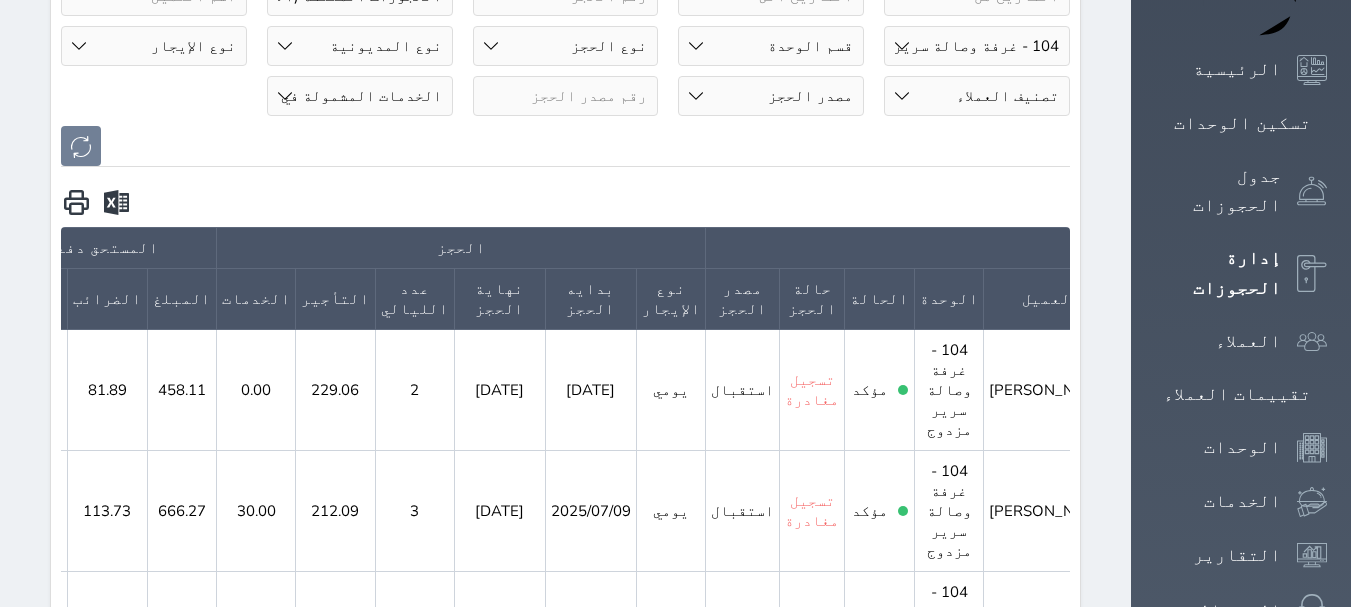 click 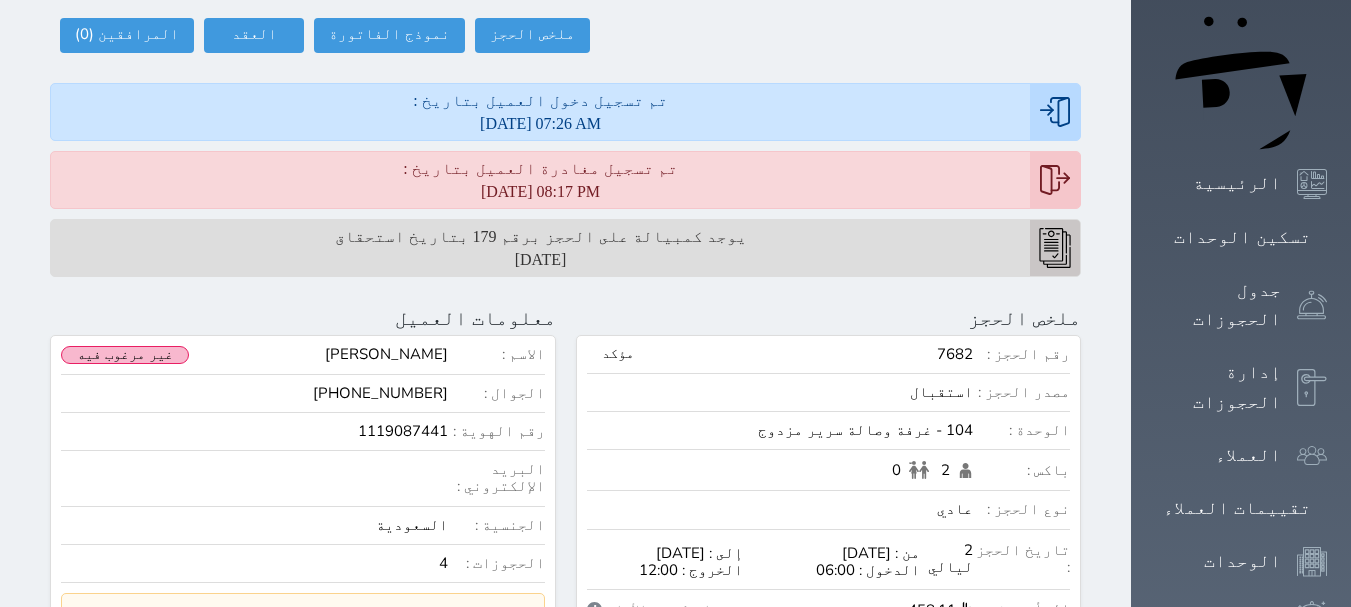 scroll, scrollTop: 200, scrollLeft: 0, axis: vertical 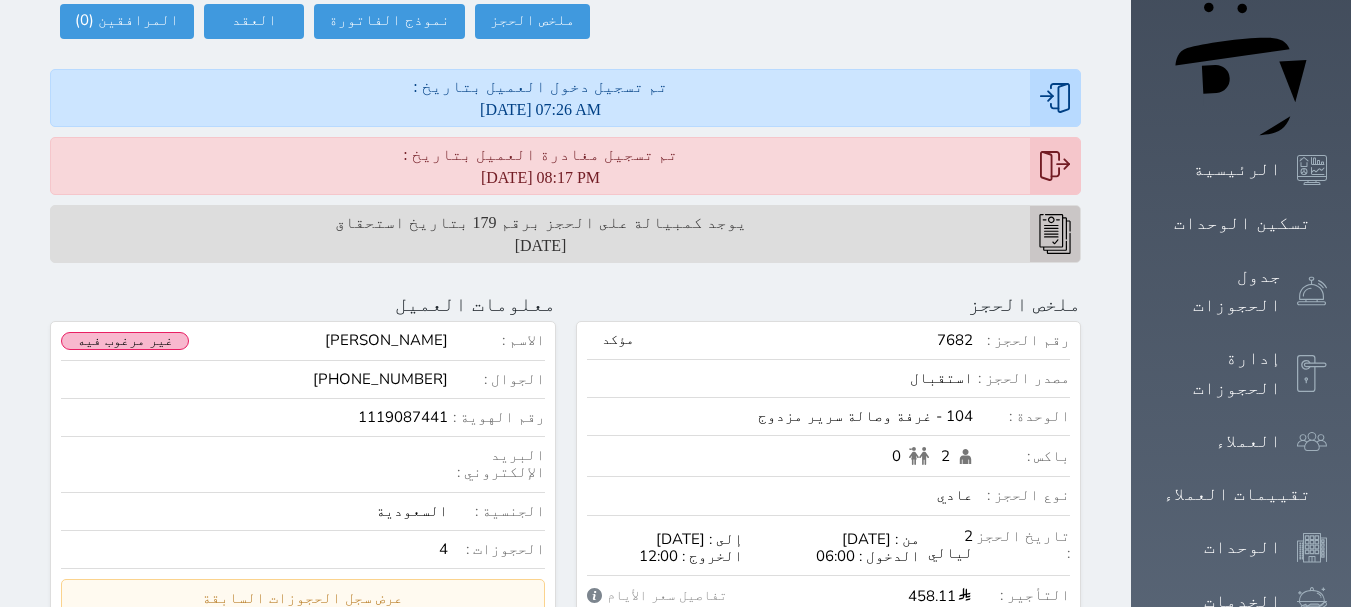 click 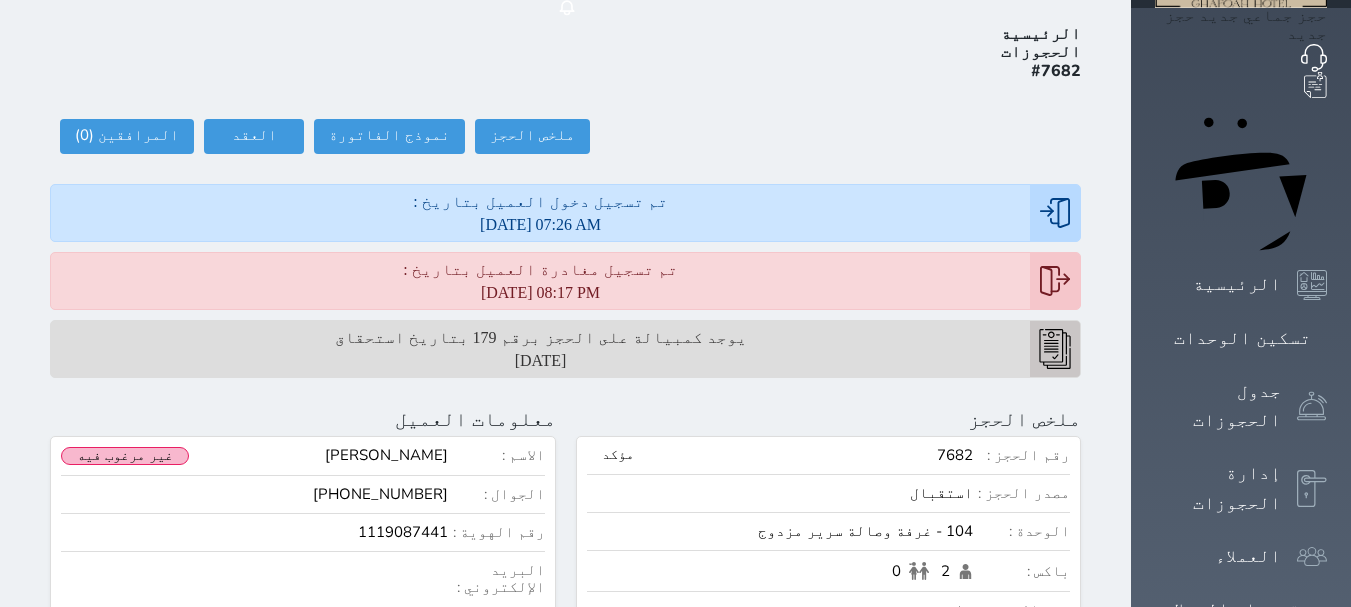 scroll, scrollTop: 0, scrollLeft: 0, axis: both 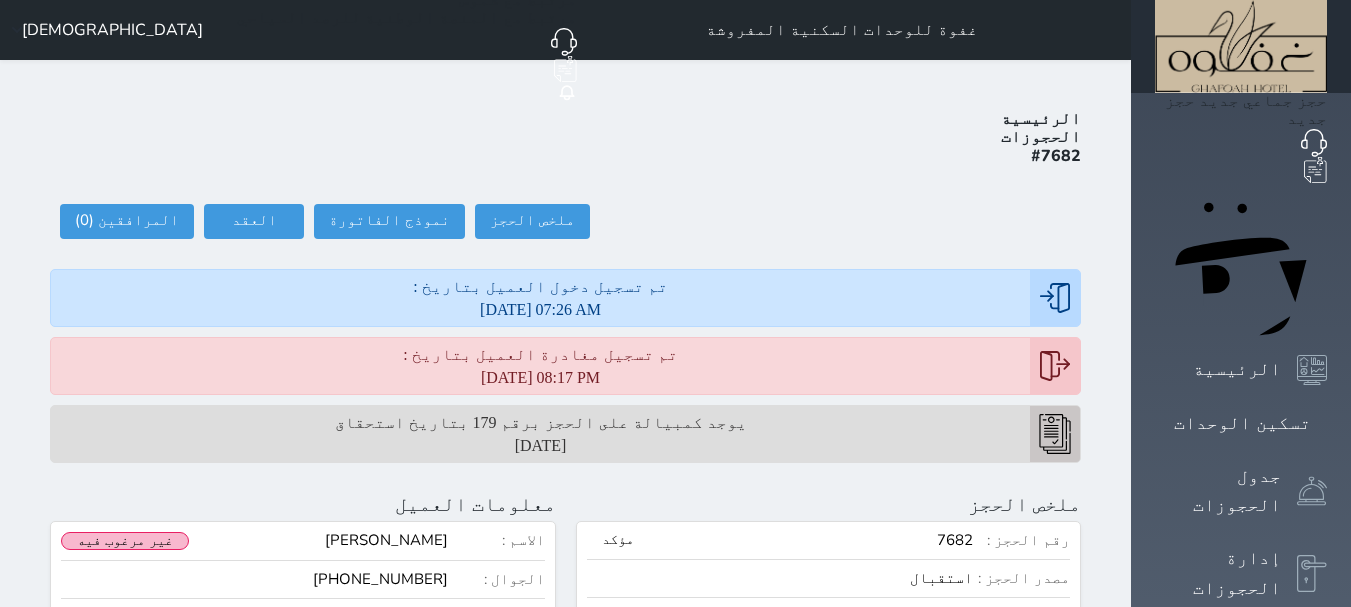 click 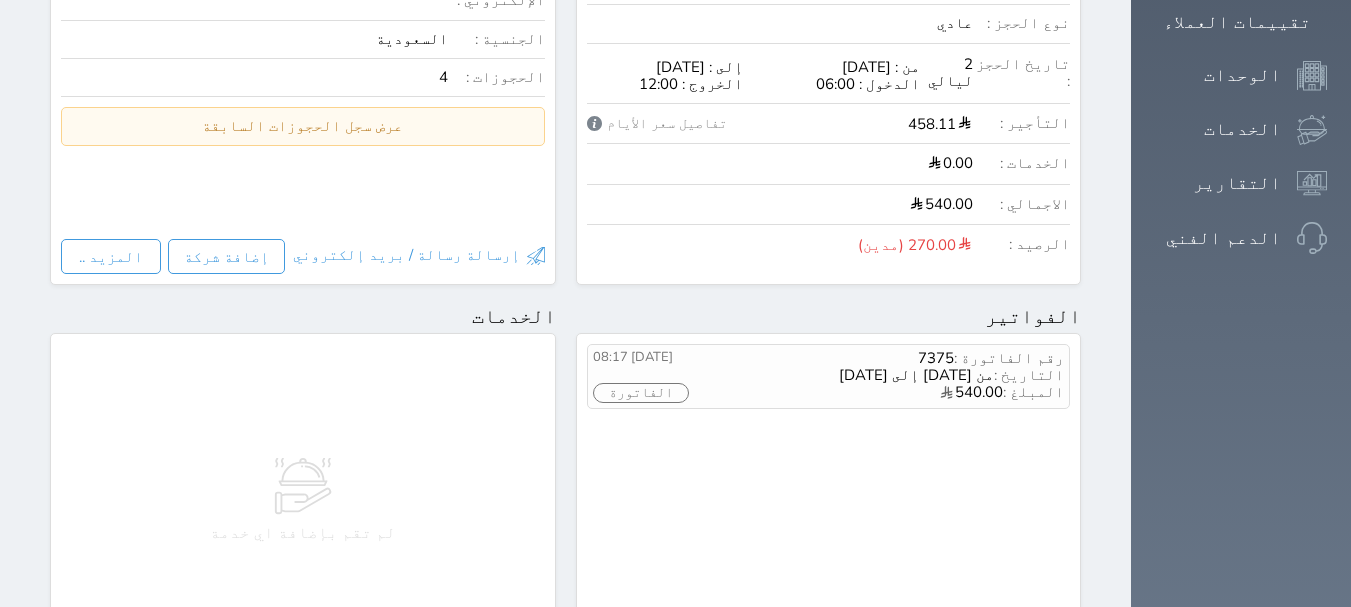 scroll, scrollTop: 72, scrollLeft: 0, axis: vertical 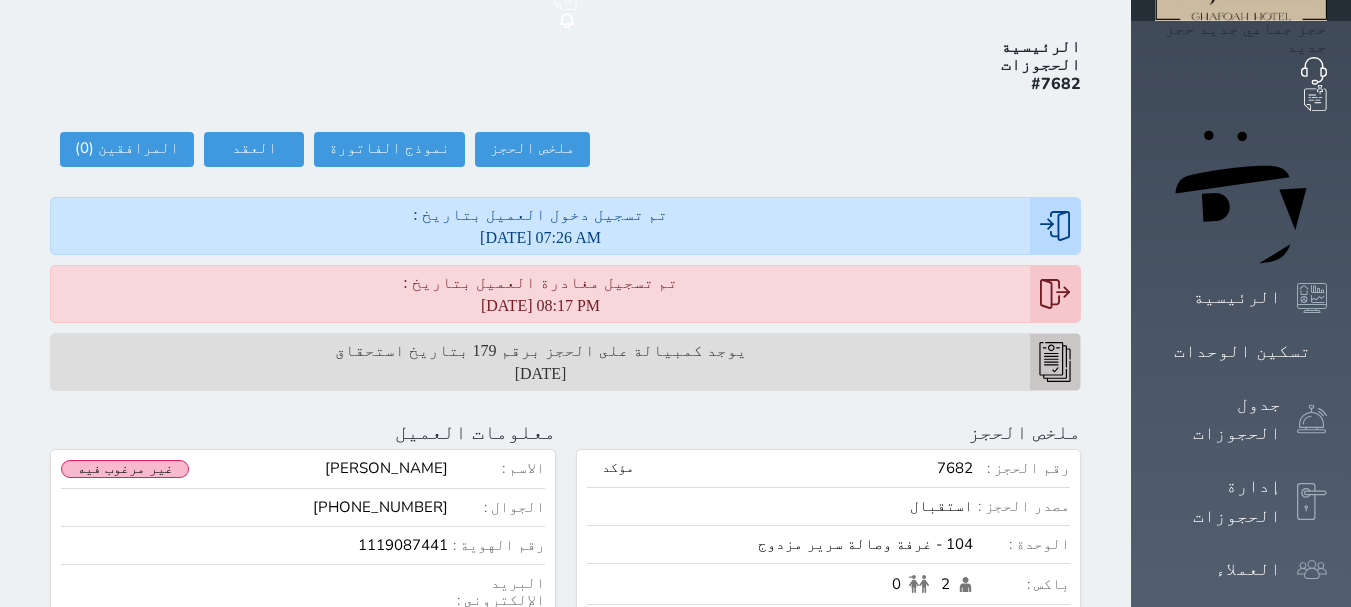 click 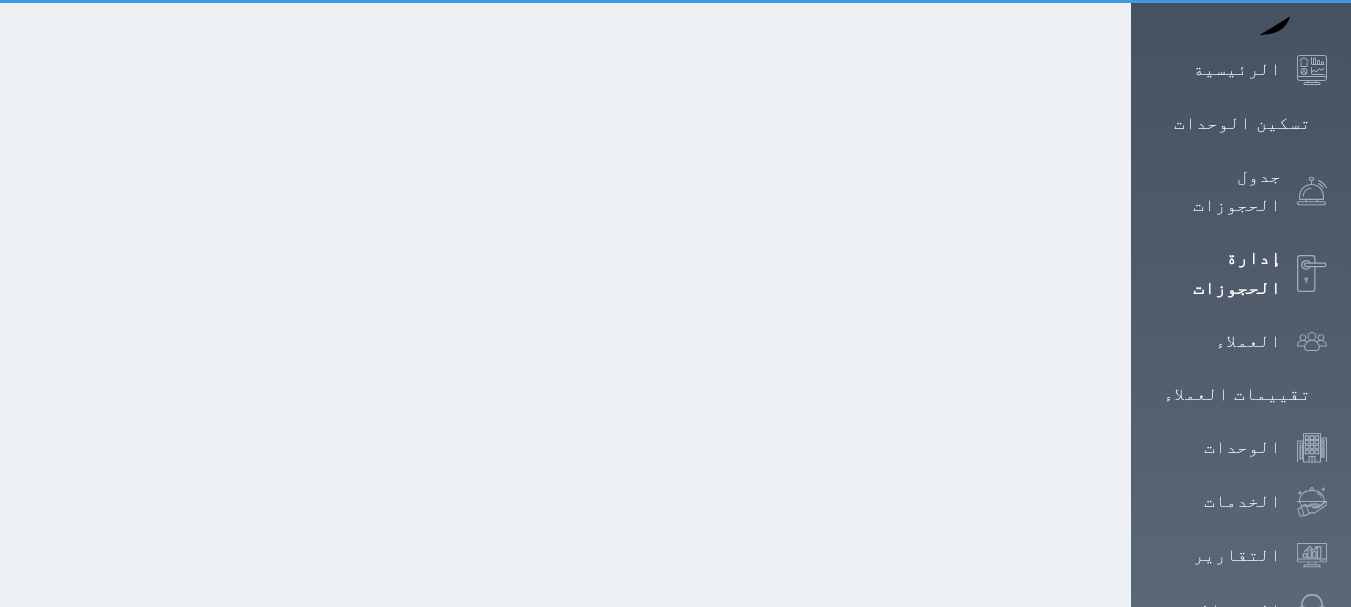 scroll, scrollTop: 14, scrollLeft: 0, axis: vertical 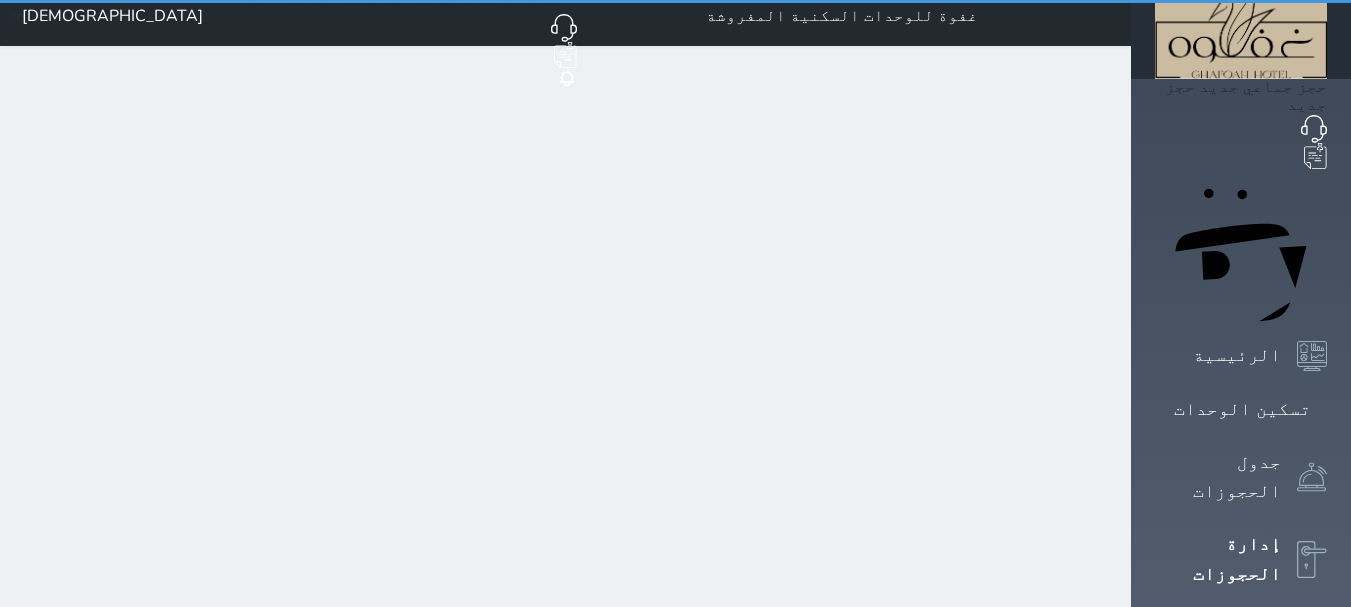 select on "open_all" 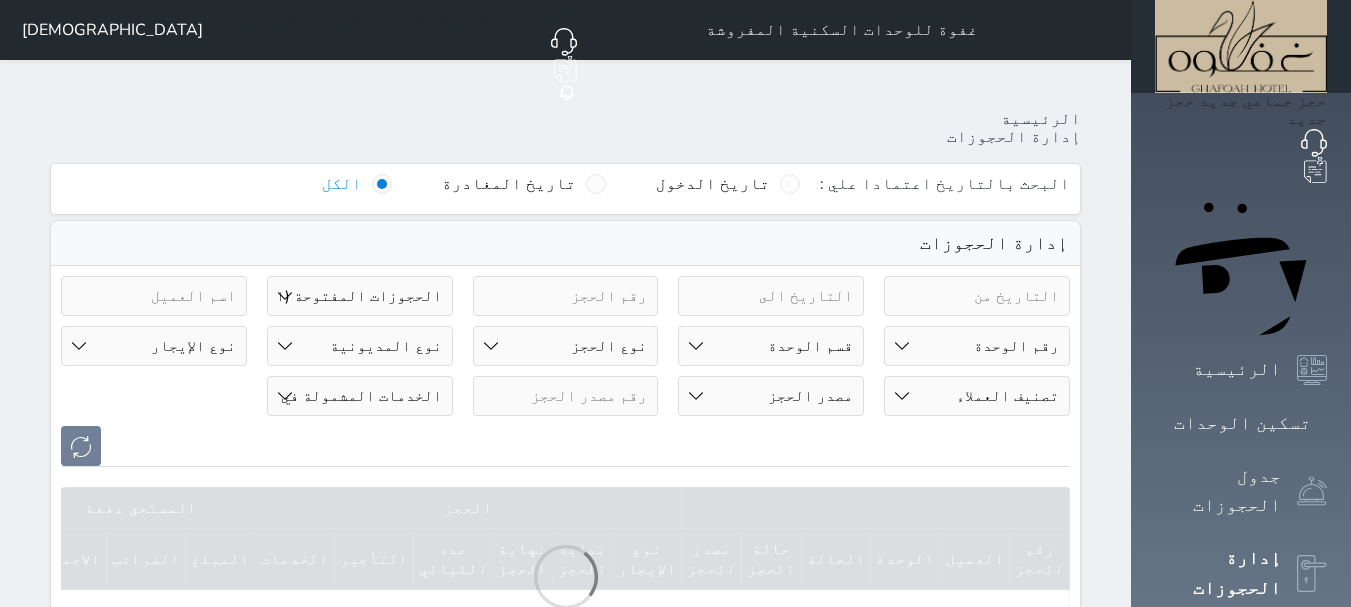 scroll, scrollTop: 200, scrollLeft: 0, axis: vertical 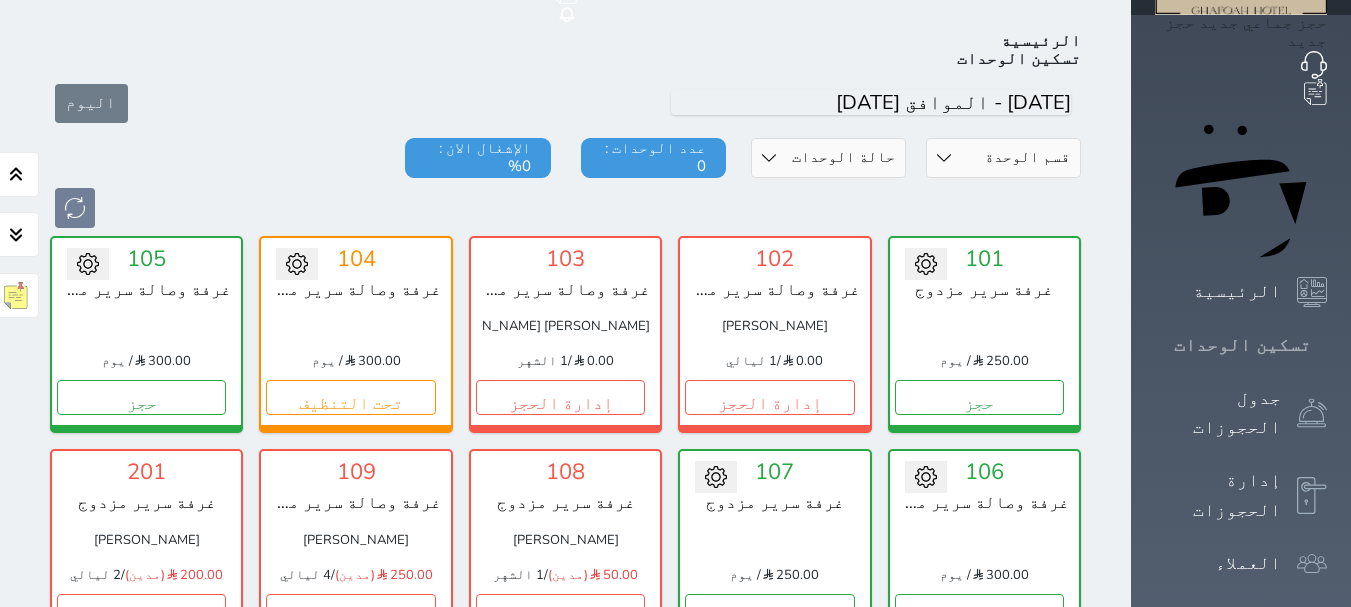 click on "حجز جماعي جديد   حجز جديد             الرئيسية     تسكين الوحدات     جدول الحجوزات     إدارة الحجوزات         العملاء     تقييمات العملاء     الوحدات     الخدمات     التقارير       الدعم الفني" at bounding box center (1241, 940) 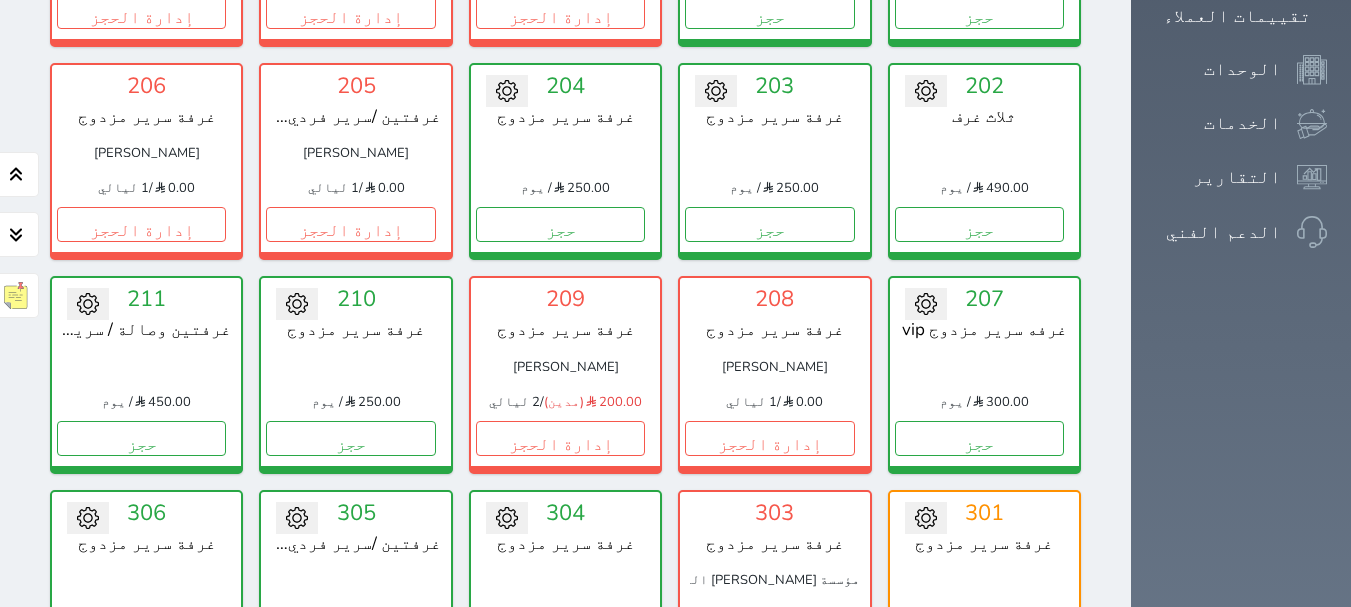 scroll, scrollTop: 478, scrollLeft: 0, axis: vertical 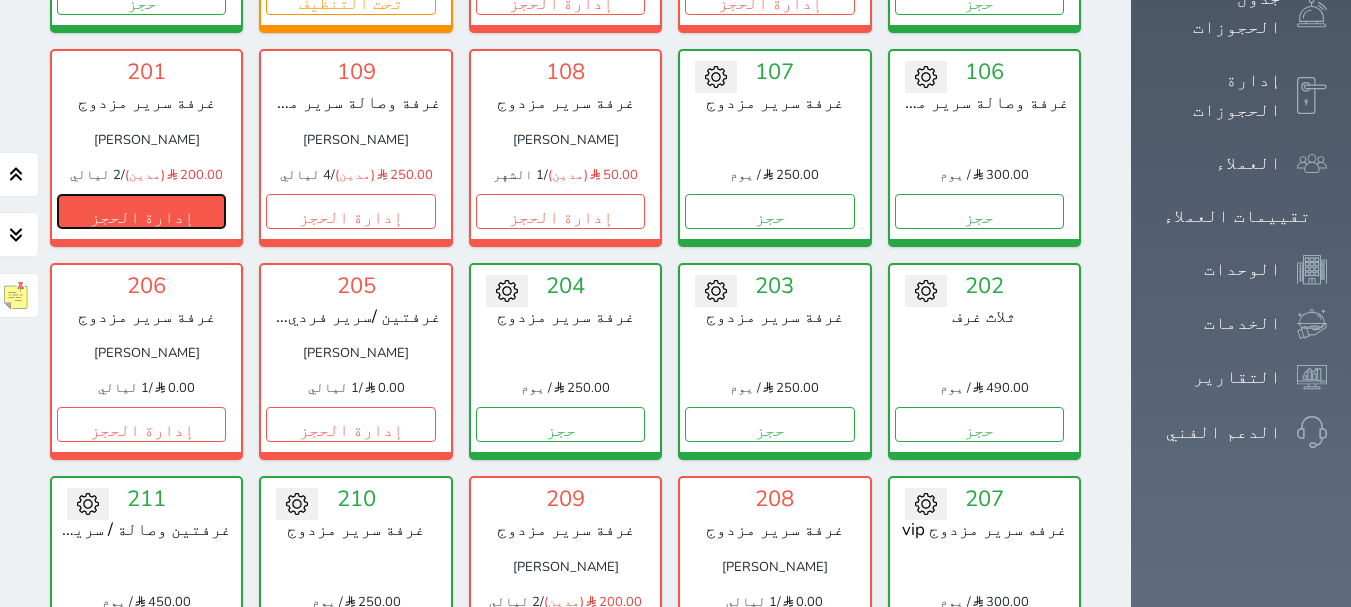 click on "إدارة الحجز" at bounding box center (141, 211) 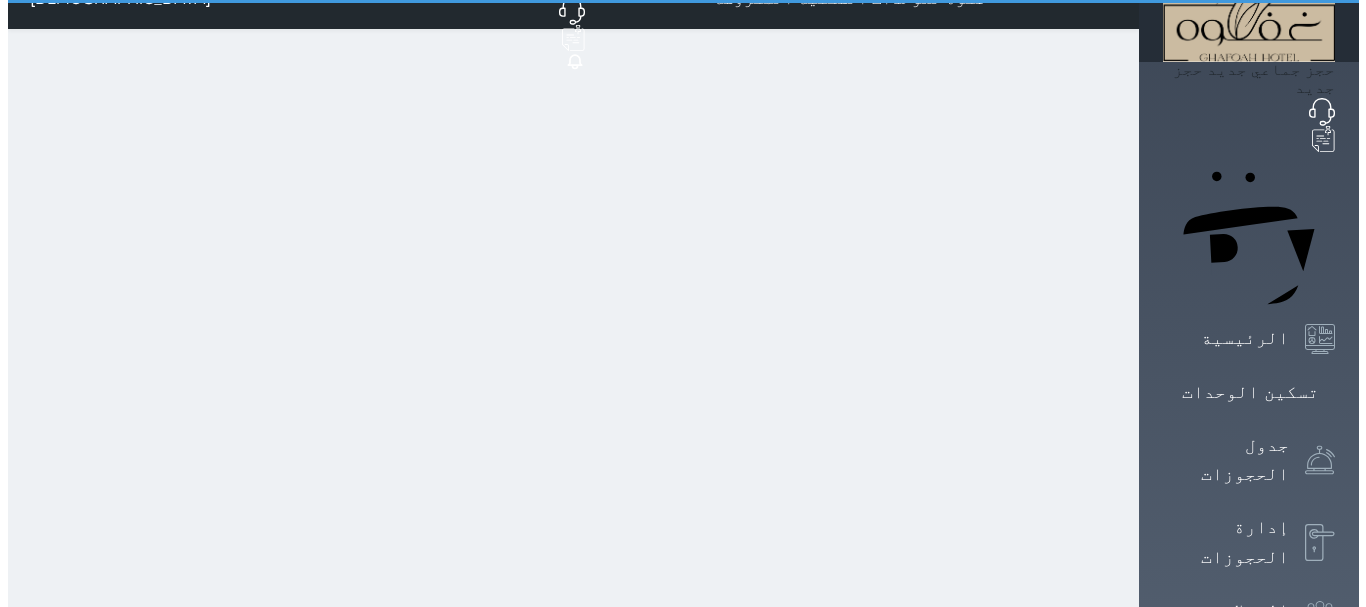 scroll, scrollTop: 0, scrollLeft: 0, axis: both 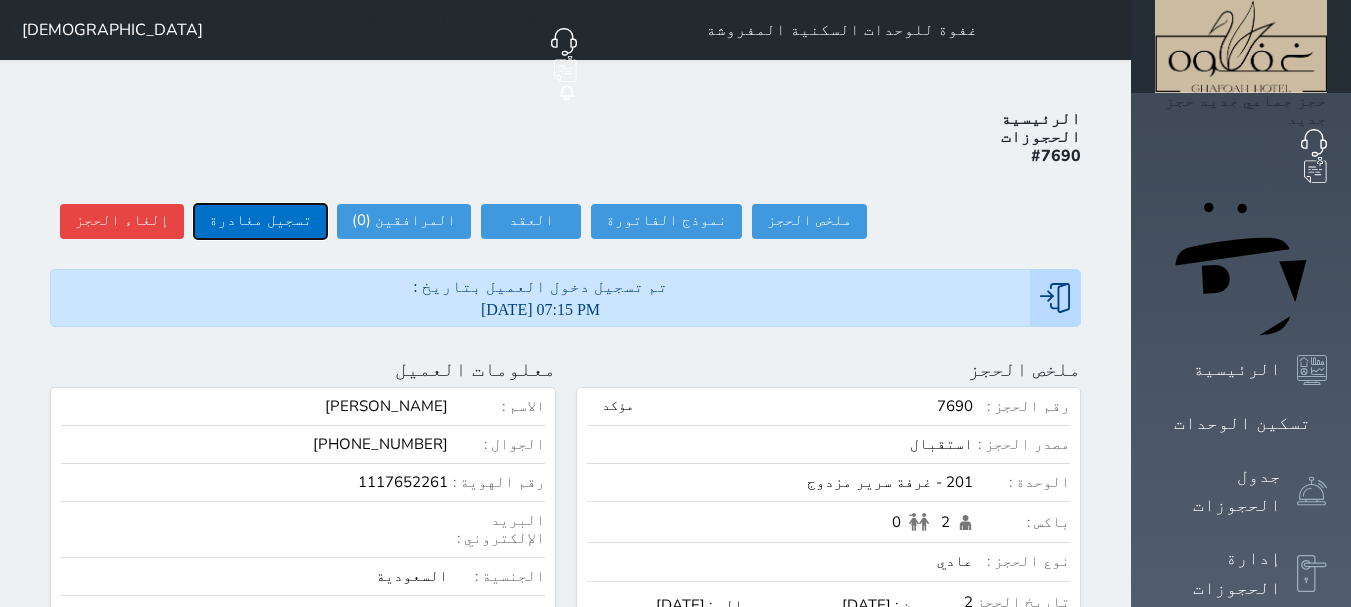 click on "تسجيل مغادرة" at bounding box center (260, 221) 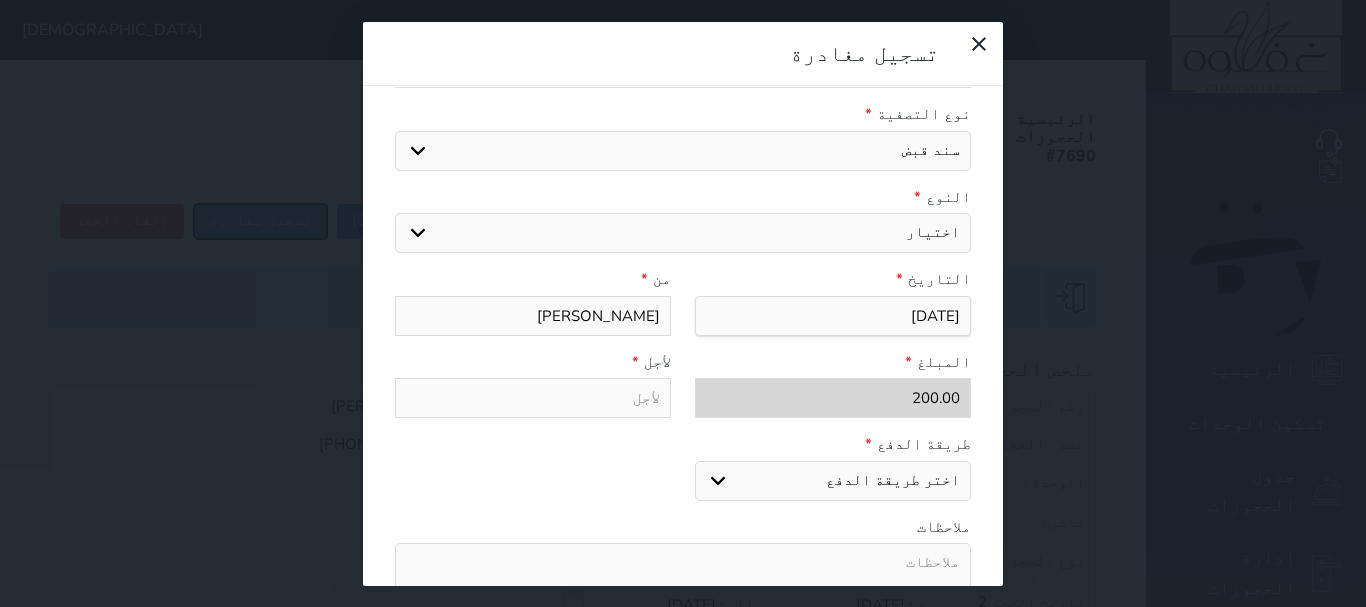 scroll, scrollTop: 309, scrollLeft: 0, axis: vertical 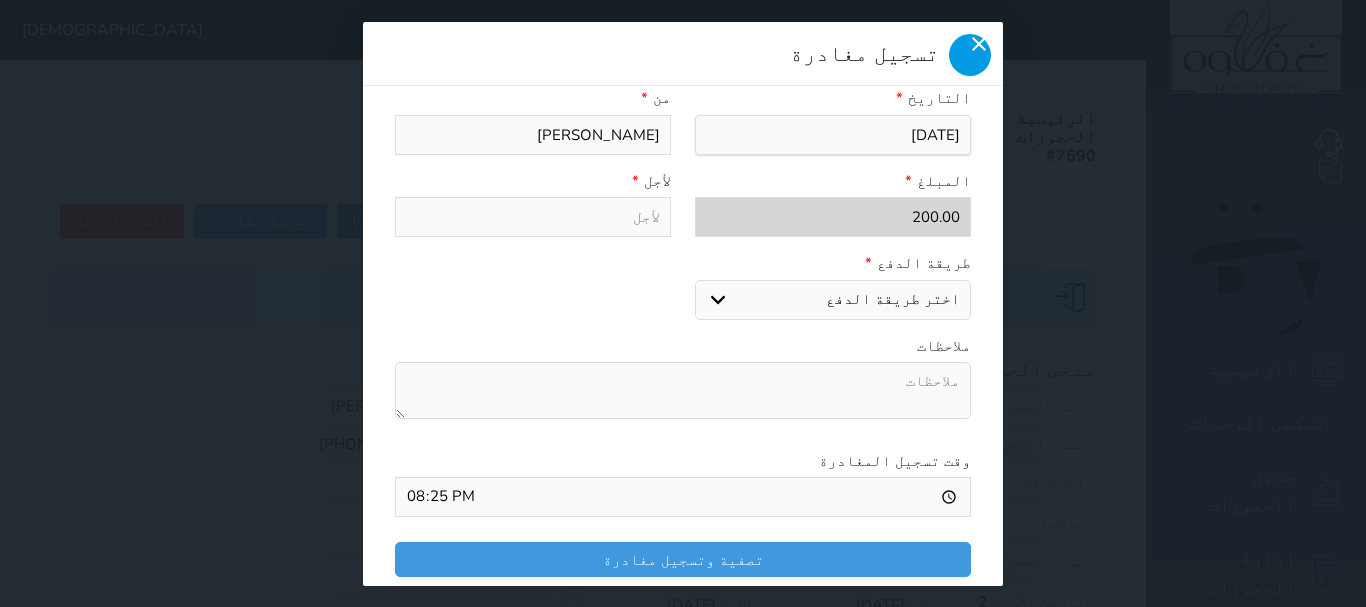 click 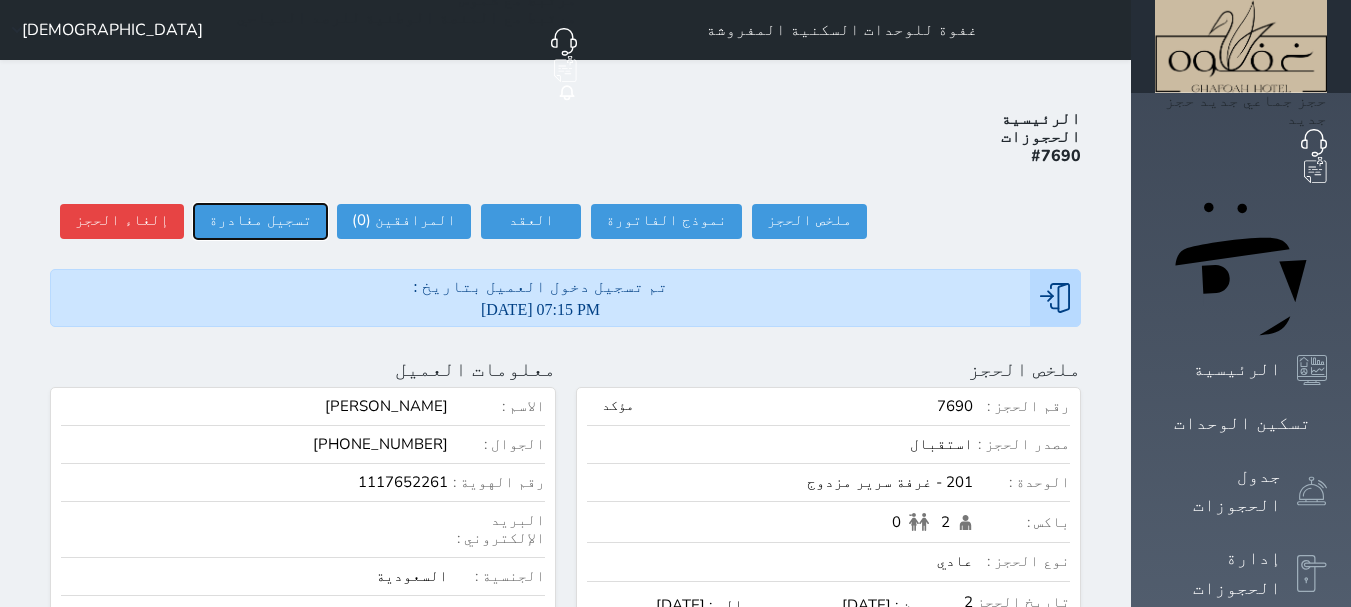 click on "تسجيل مغادرة" at bounding box center [260, 221] 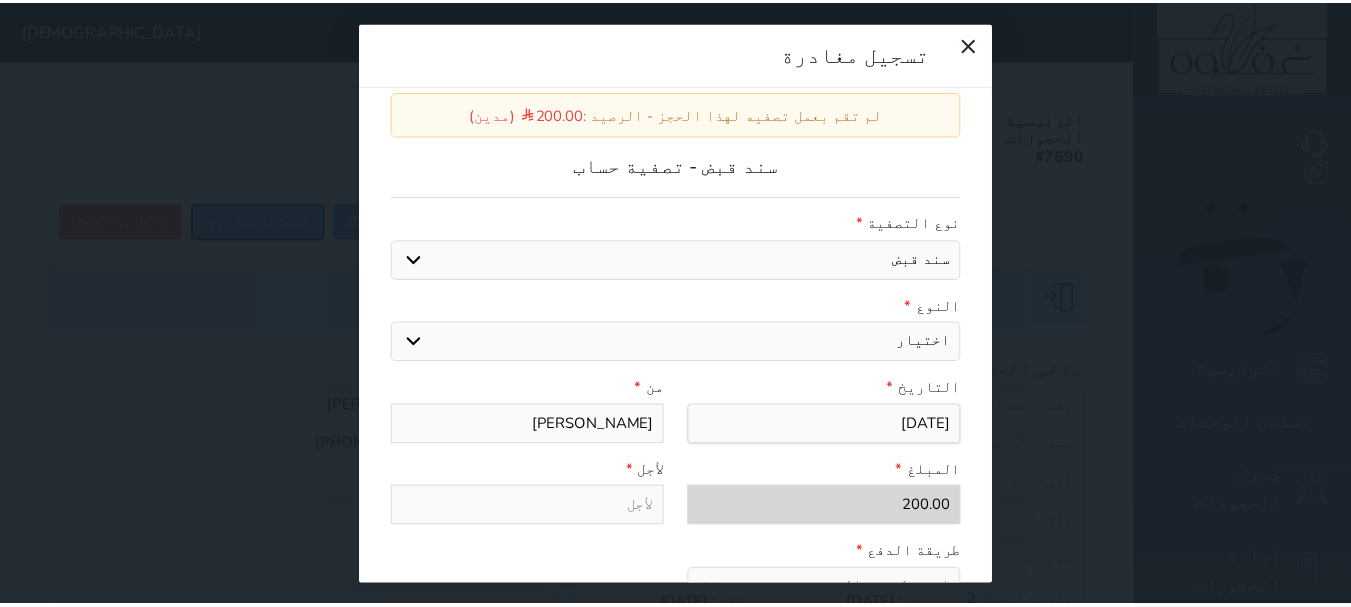 scroll, scrollTop: 0, scrollLeft: 0, axis: both 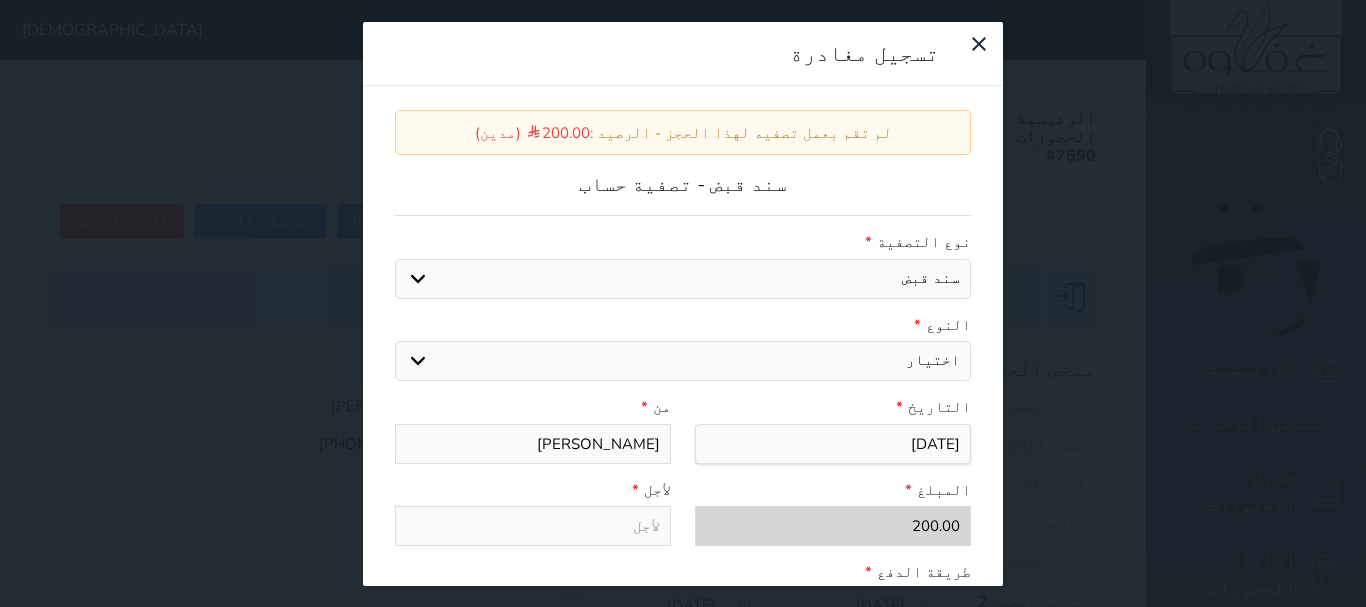 click on "تسجيل مغادرة
لم تقم بعمل تصفيه لهذا الحجز - الرصيد :
200.00     (مدين)   سند قبض - تصفية حساب   نوع التصفية *    سند قبض    كمبيالة     النوع *    اختيار   مقبوضات عامة
قيمة إيجار
فواتير
عربون
لا ينطبق
آخر
مغسلة
واي فاي - الإنترنت
مواقف السيارات
طعام
الأغذية والمشروبات
مشروبات
المشروبات الباردة
المشروبات الساخنة
الإفطار
غداء
عشاء
مخبز و كعك
حمام سباحة
الصالة الرياضية
ميني بار" at bounding box center (683, 303) 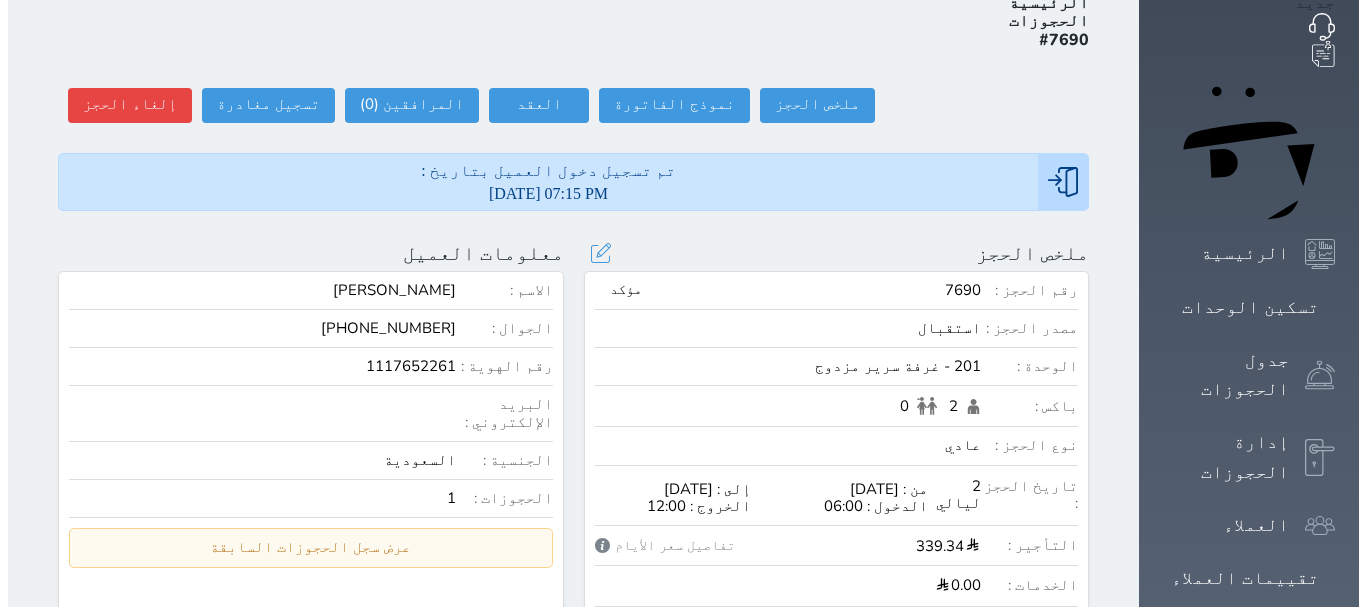 scroll, scrollTop: 200, scrollLeft: 0, axis: vertical 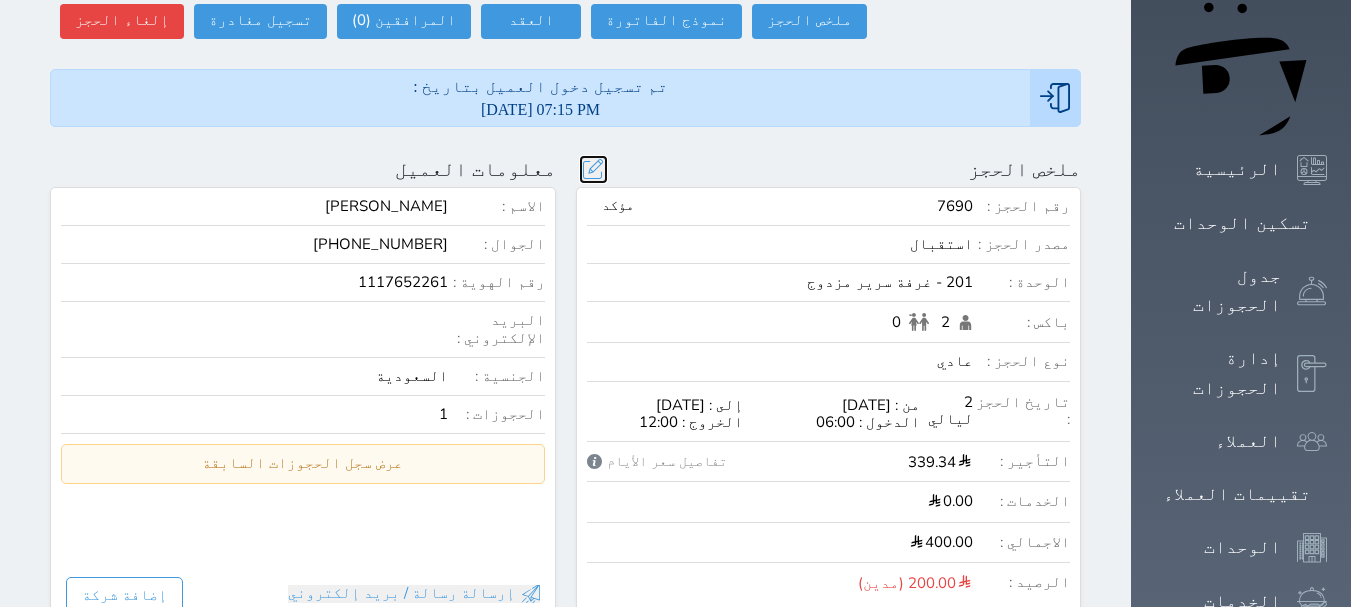 click at bounding box center (593, 169) 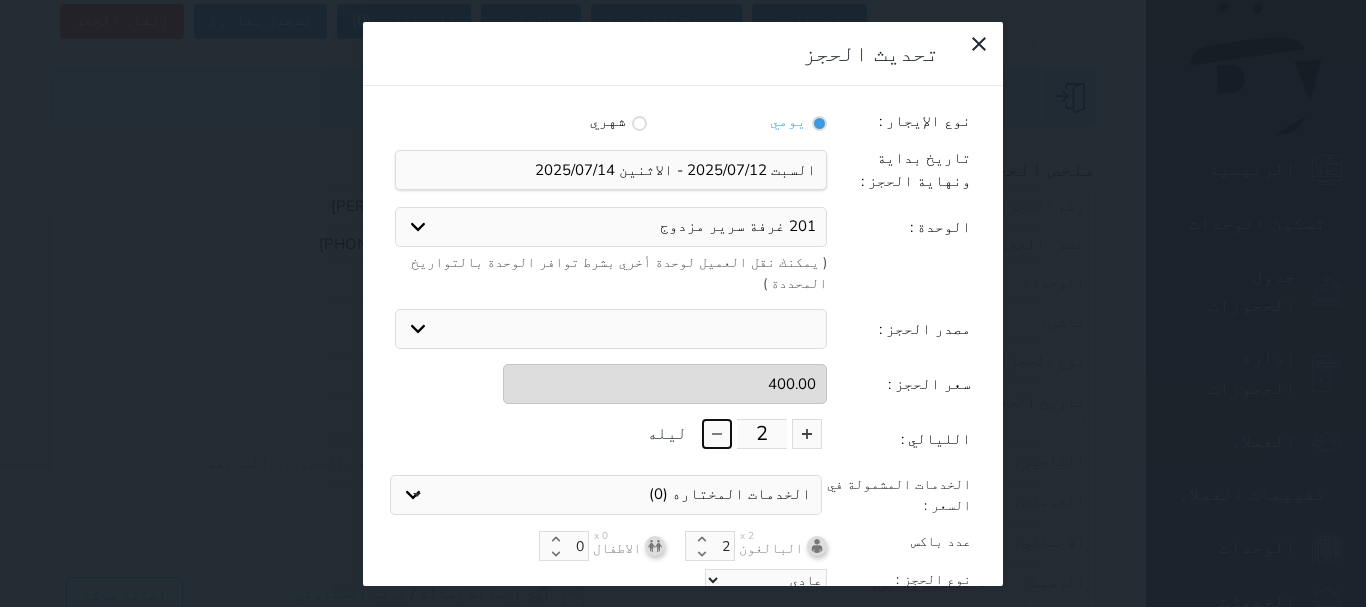 click at bounding box center [717, 434] 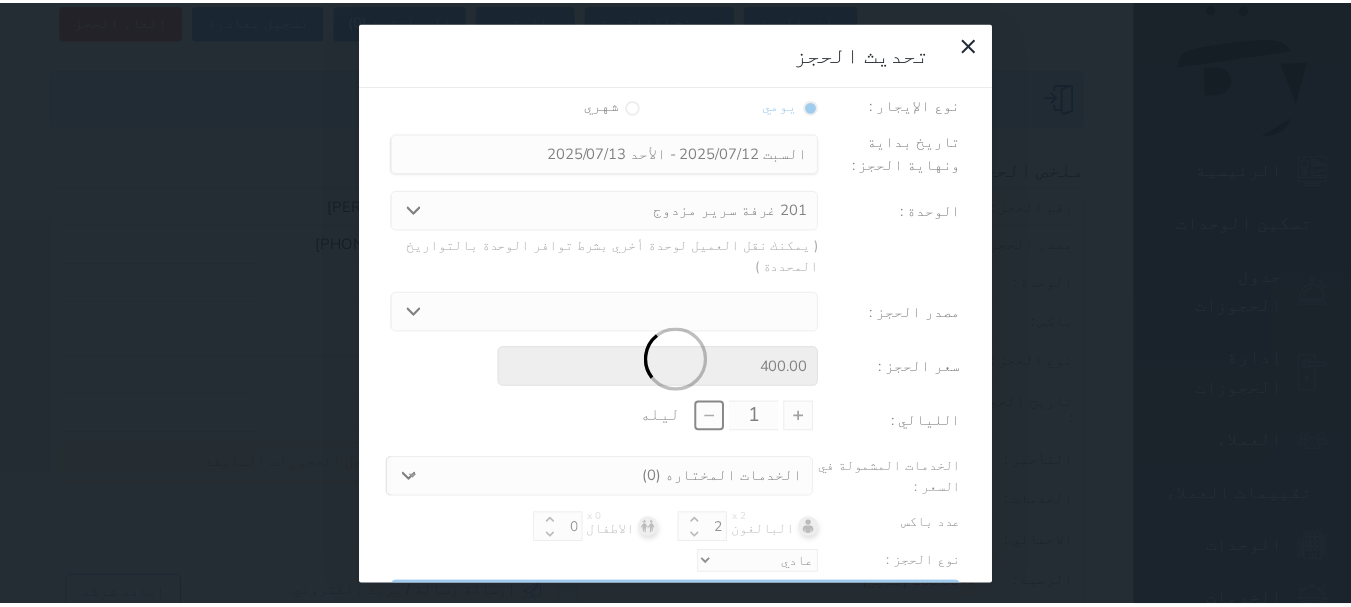 scroll, scrollTop: 45, scrollLeft: 0, axis: vertical 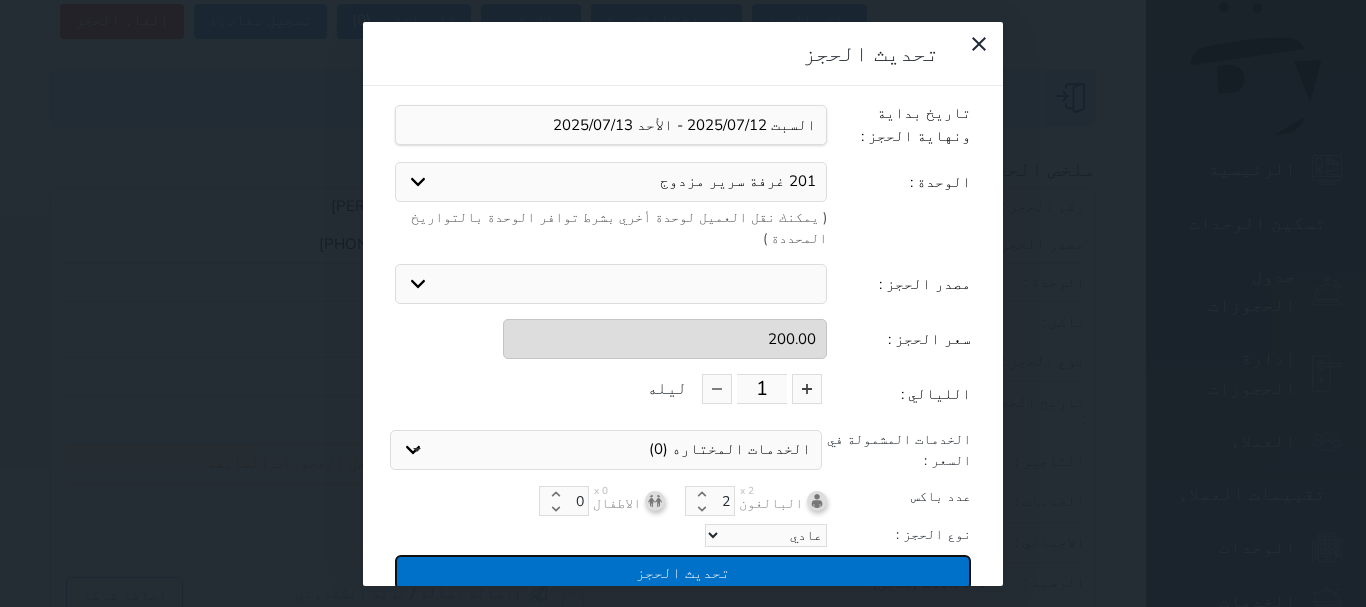 click on "تحديث الحجز" at bounding box center (683, 572) 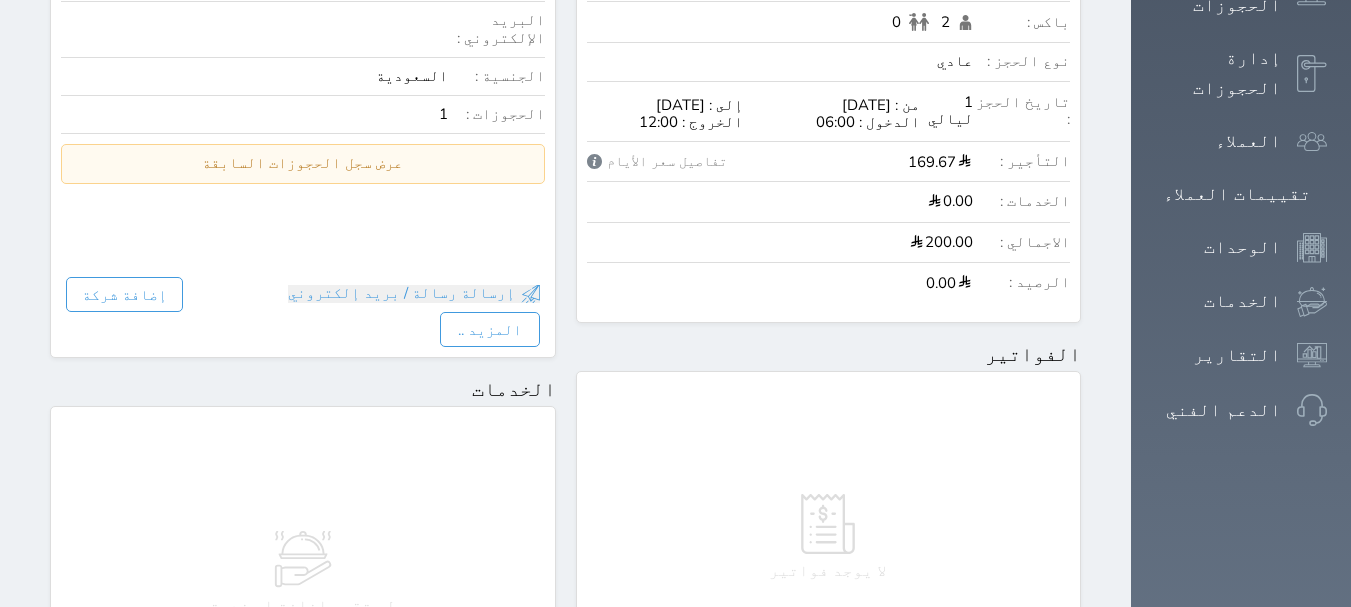 scroll, scrollTop: 100, scrollLeft: 0, axis: vertical 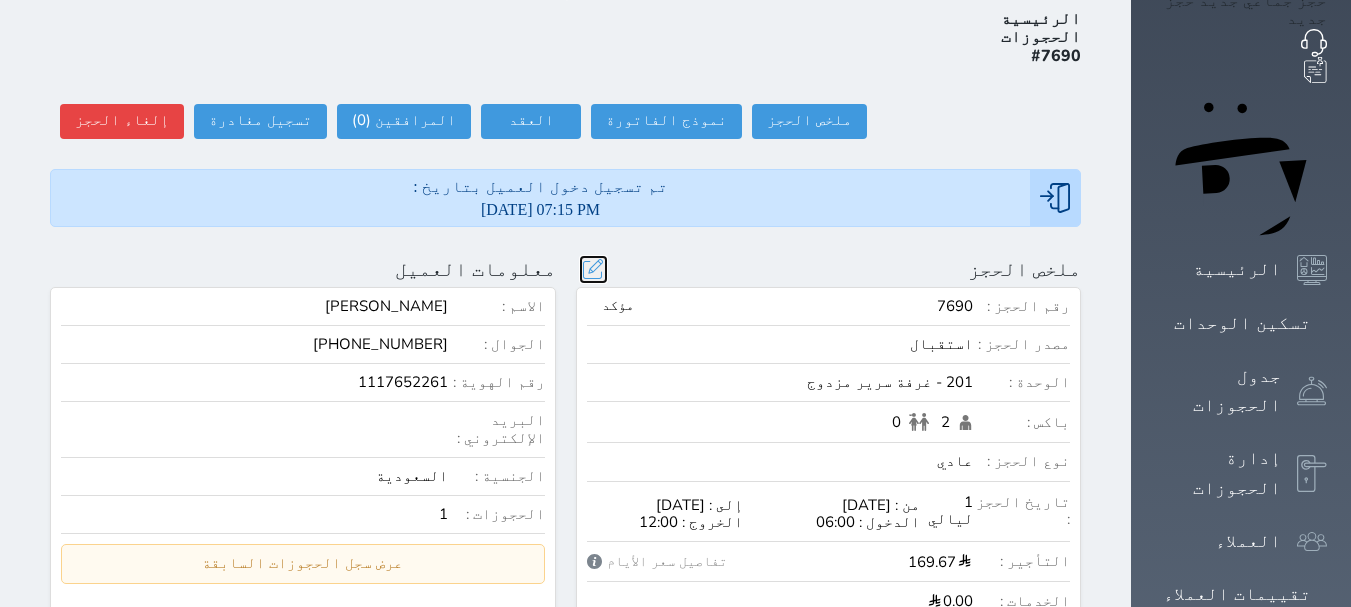 click at bounding box center (593, 269) 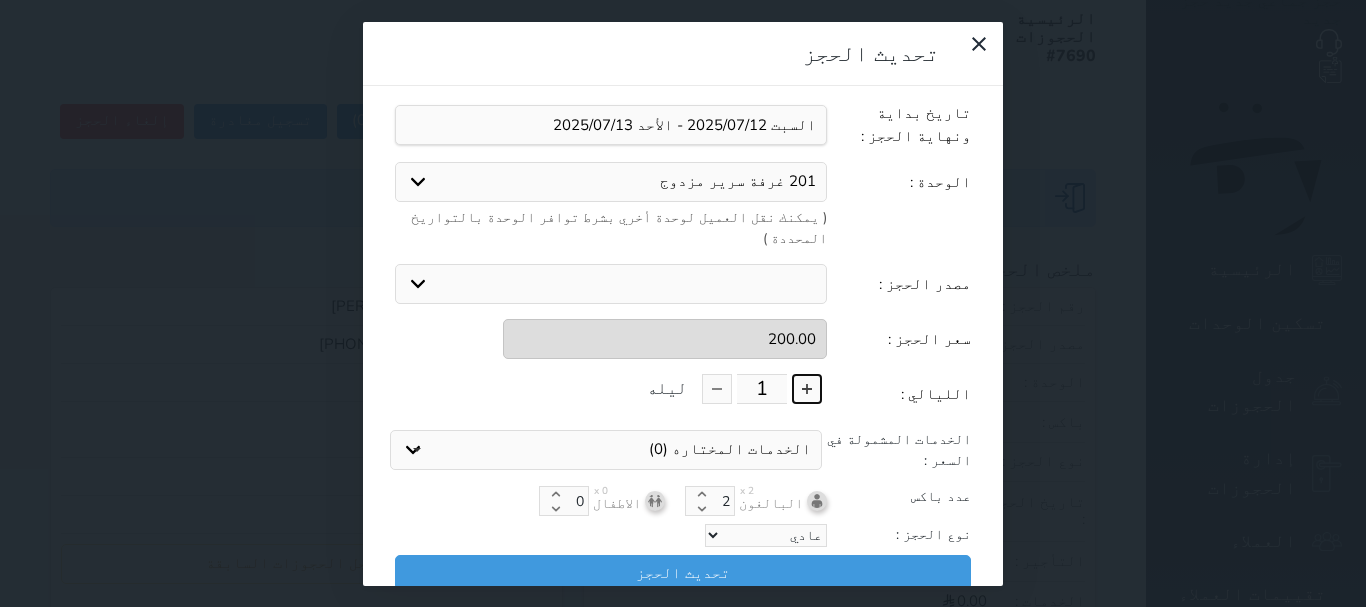 click at bounding box center [807, 389] 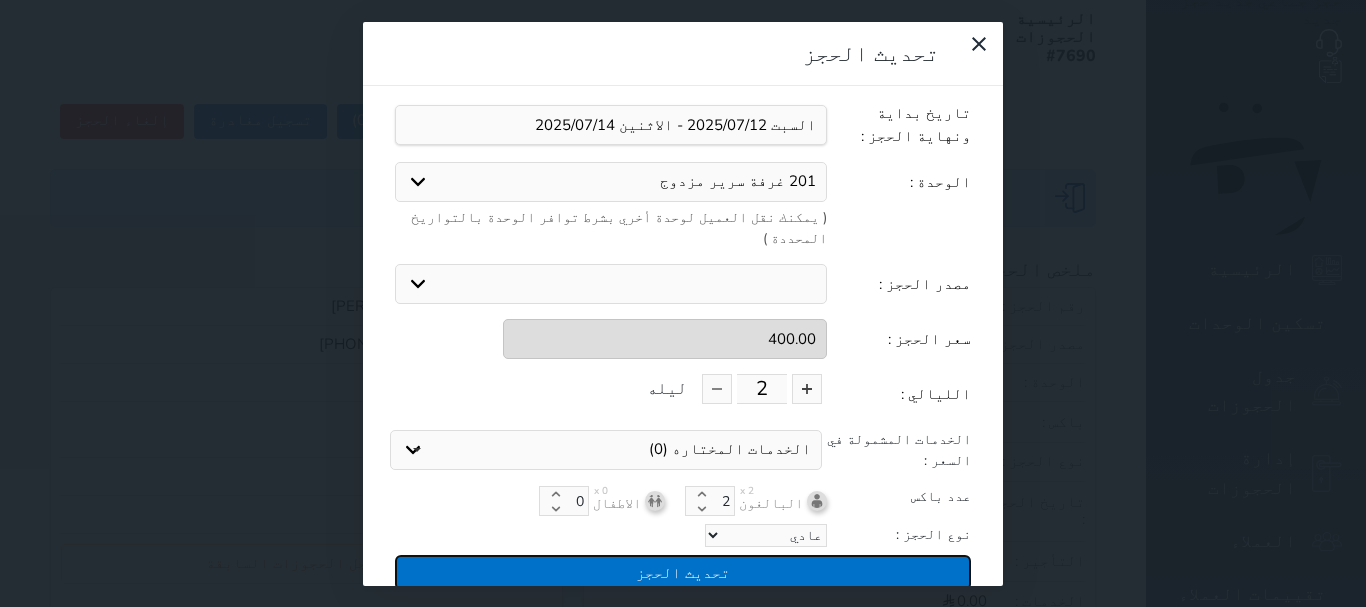 click on "تحديث الحجز" at bounding box center [683, 572] 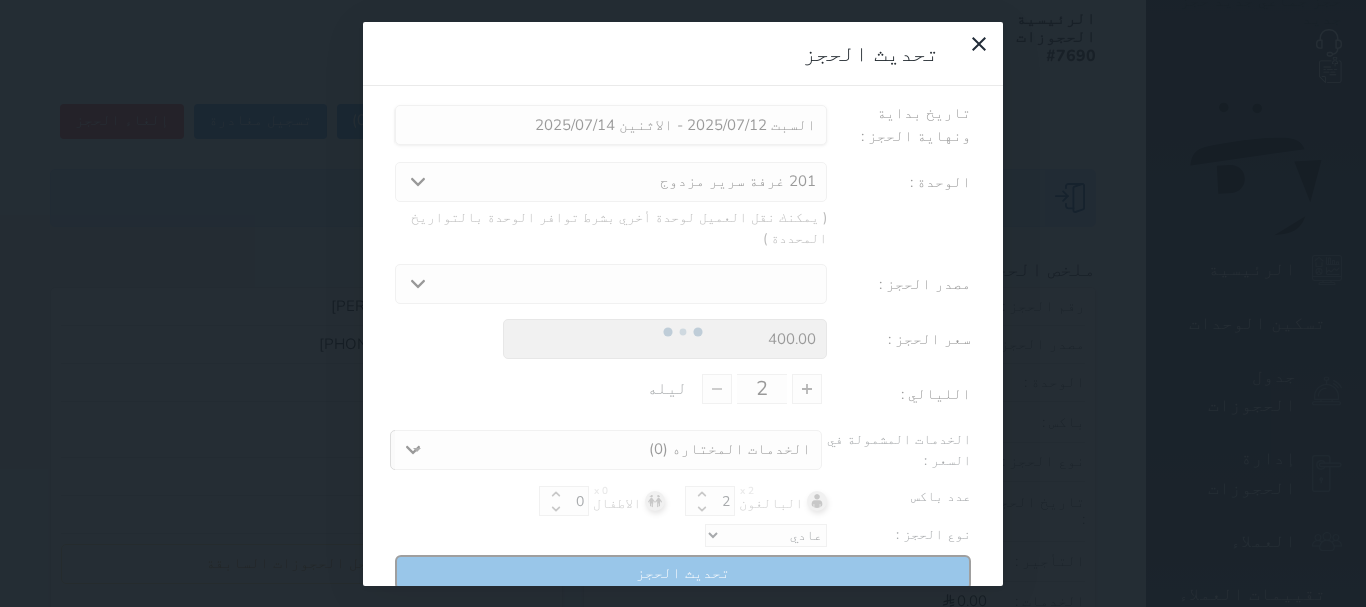 type on "400" 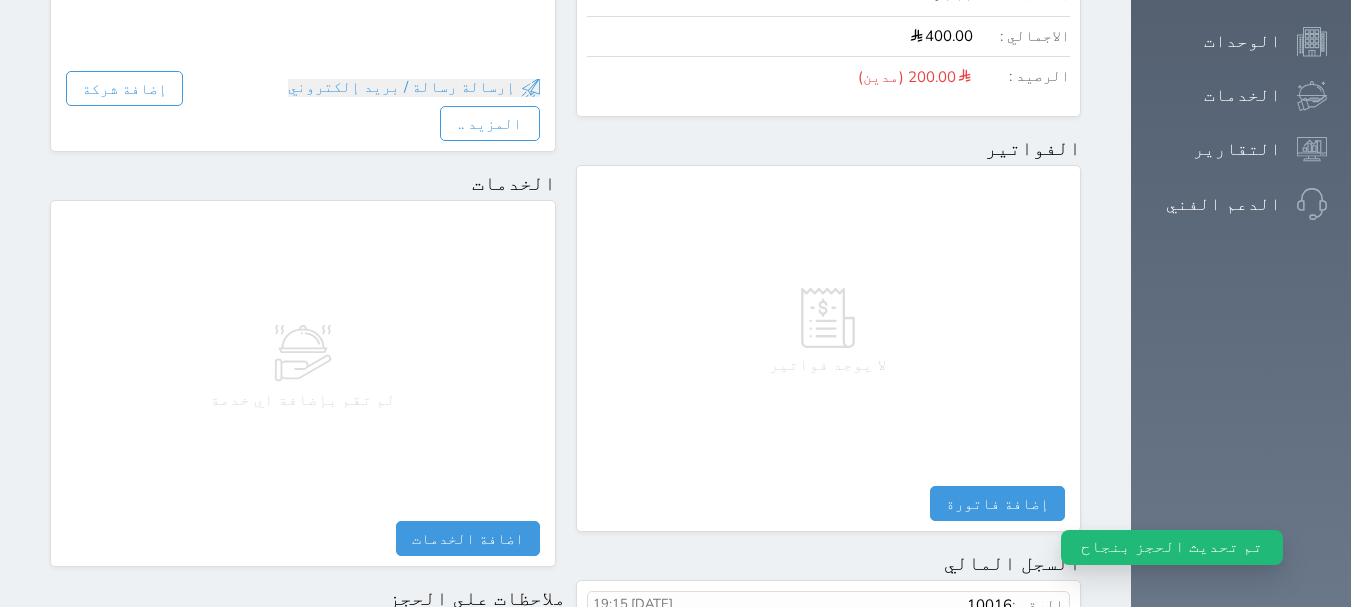 scroll, scrollTop: 1000, scrollLeft: 0, axis: vertical 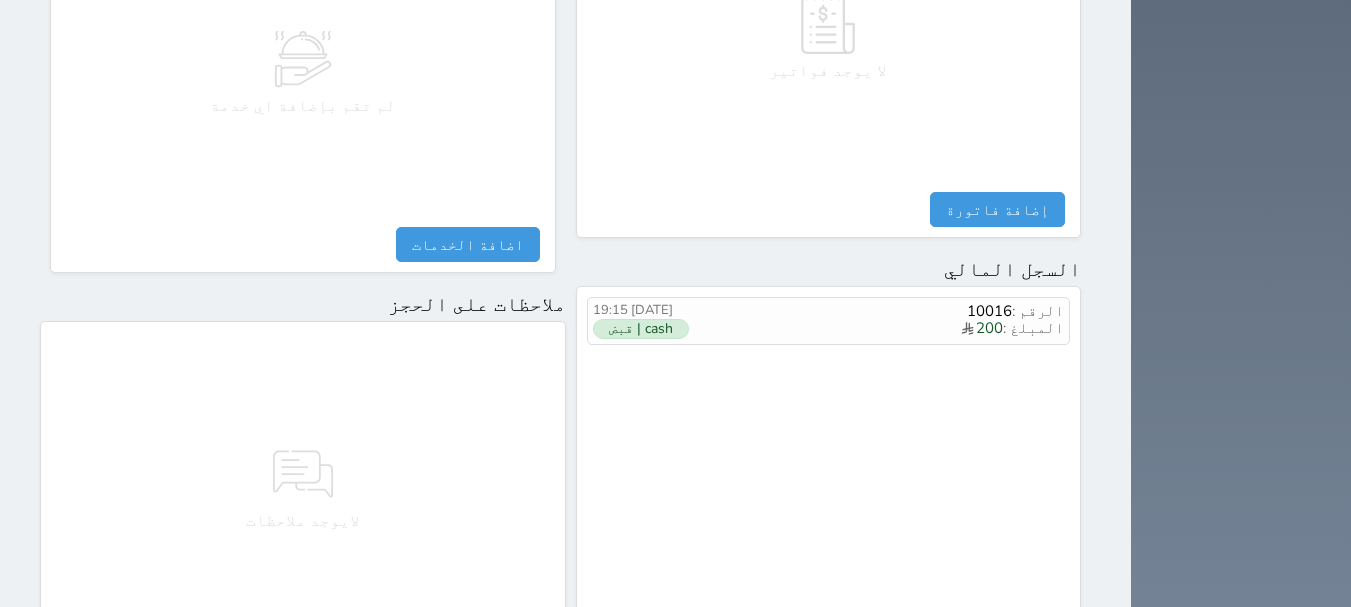 click on "إضافة ملاحظة" at bounding box center (487, 659) 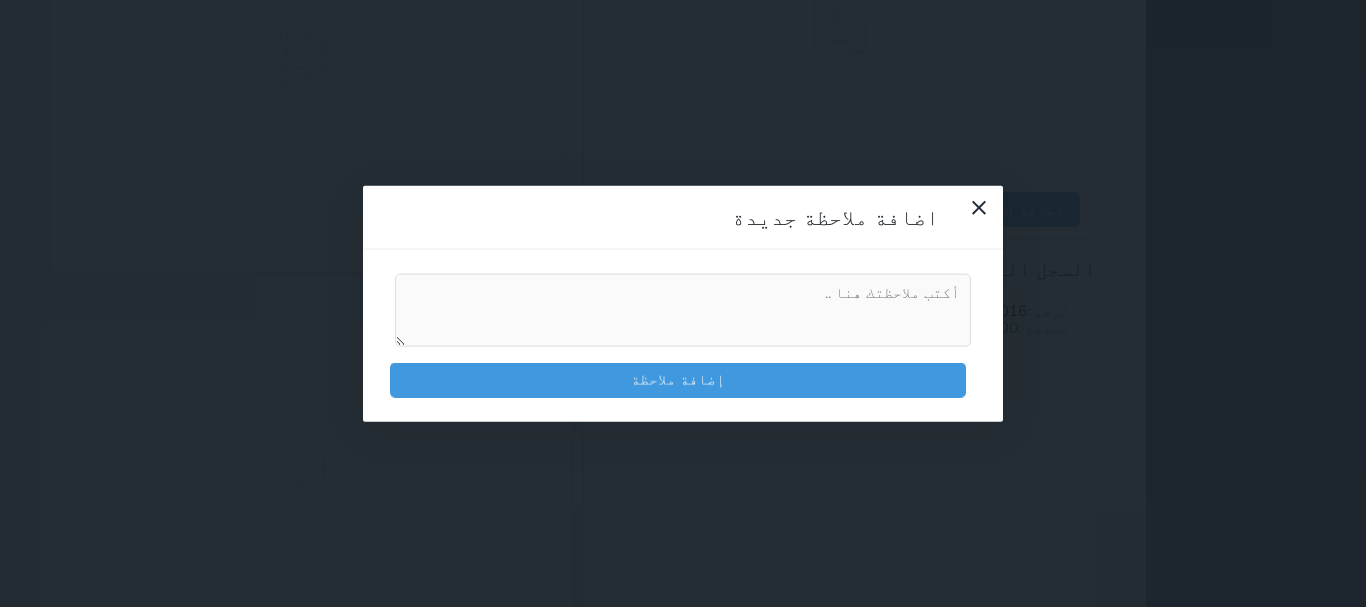 click at bounding box center [683, 310] 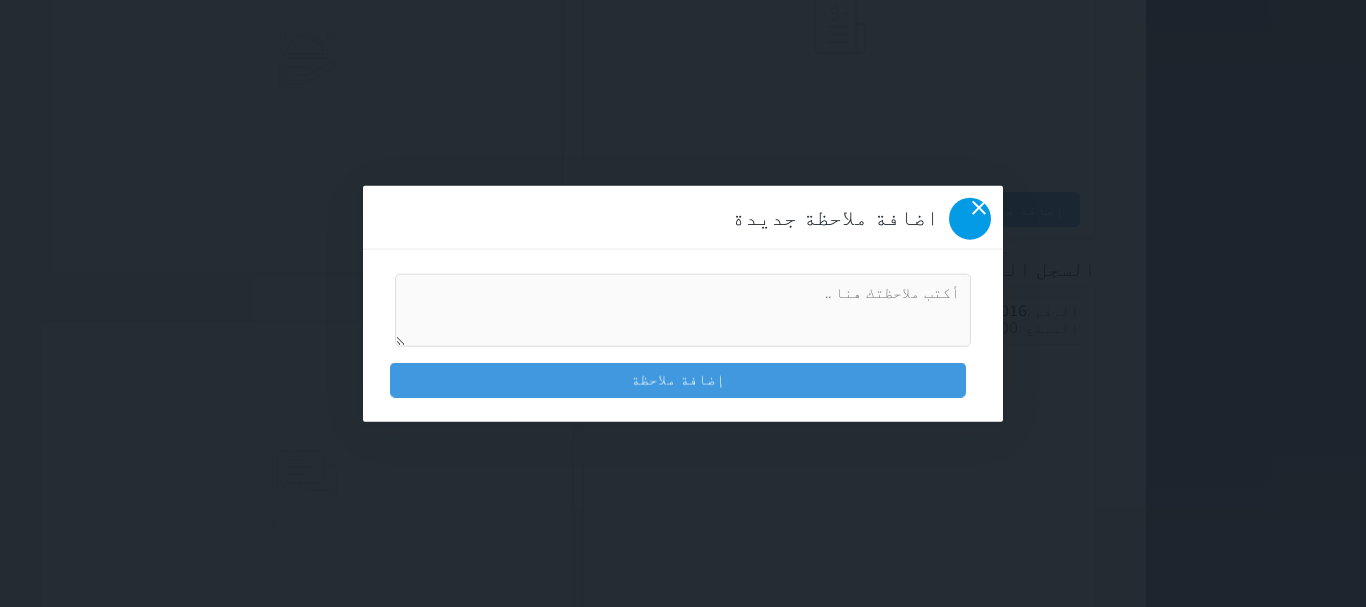 click 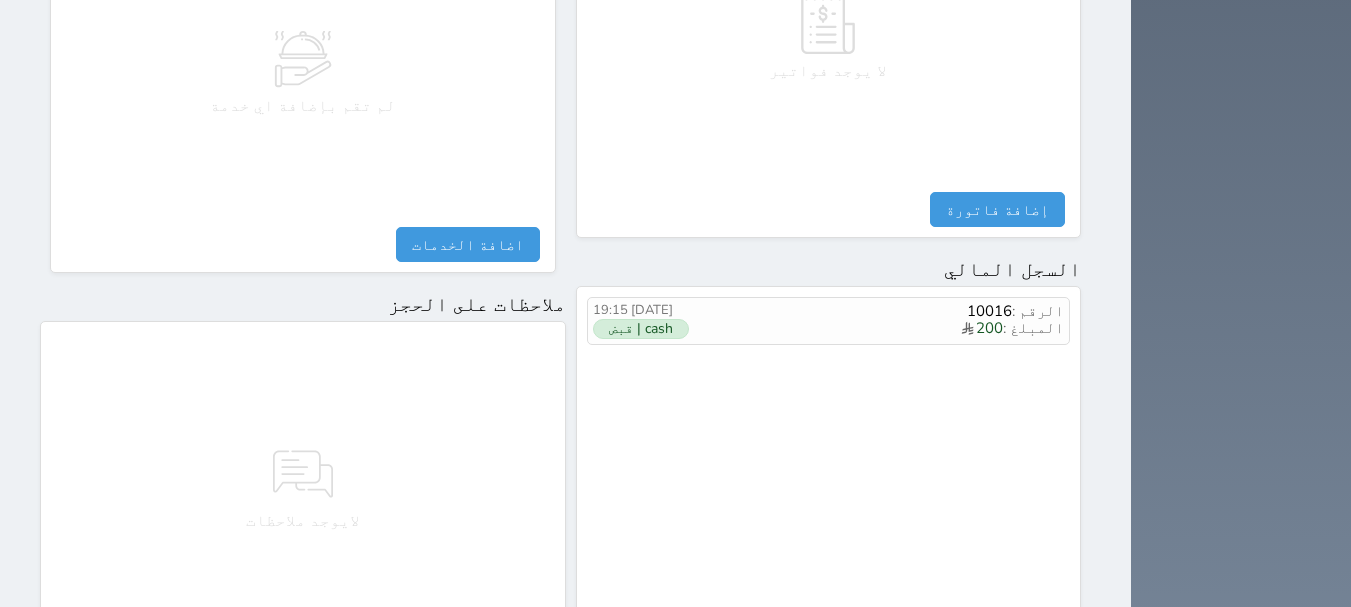 scroll, scrollTop: 800, scrollLeft: 0, axis: vertical 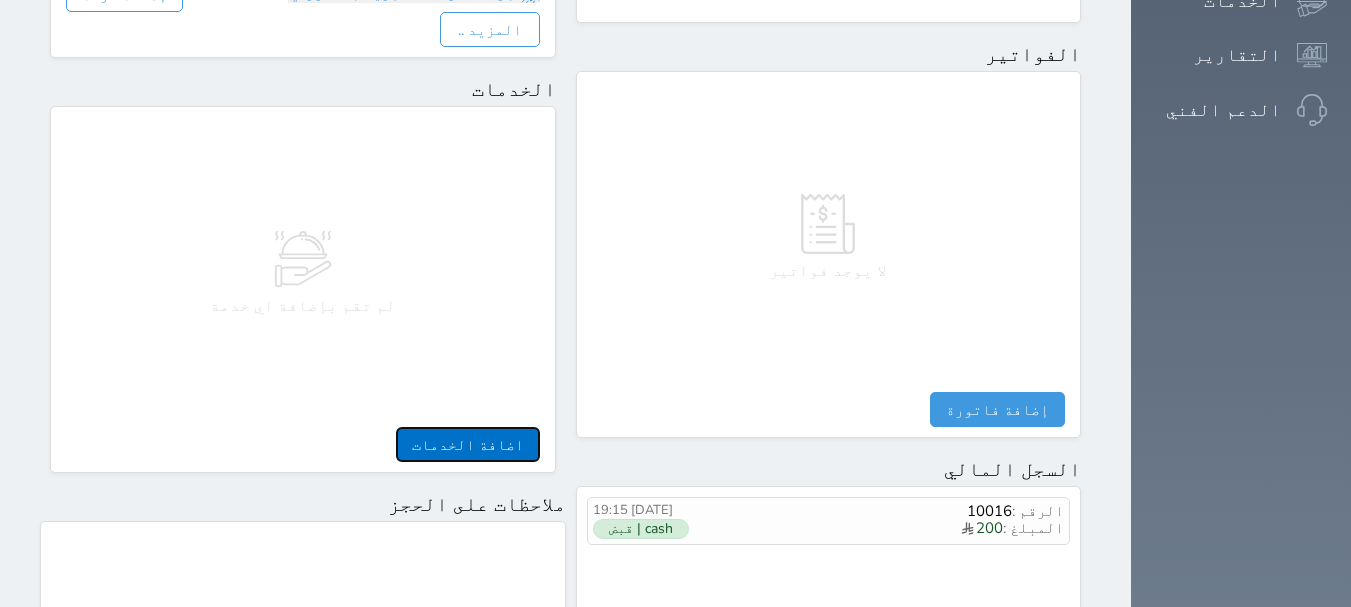 click on "اضافة الخدمات" at bounding box center [468, 444] 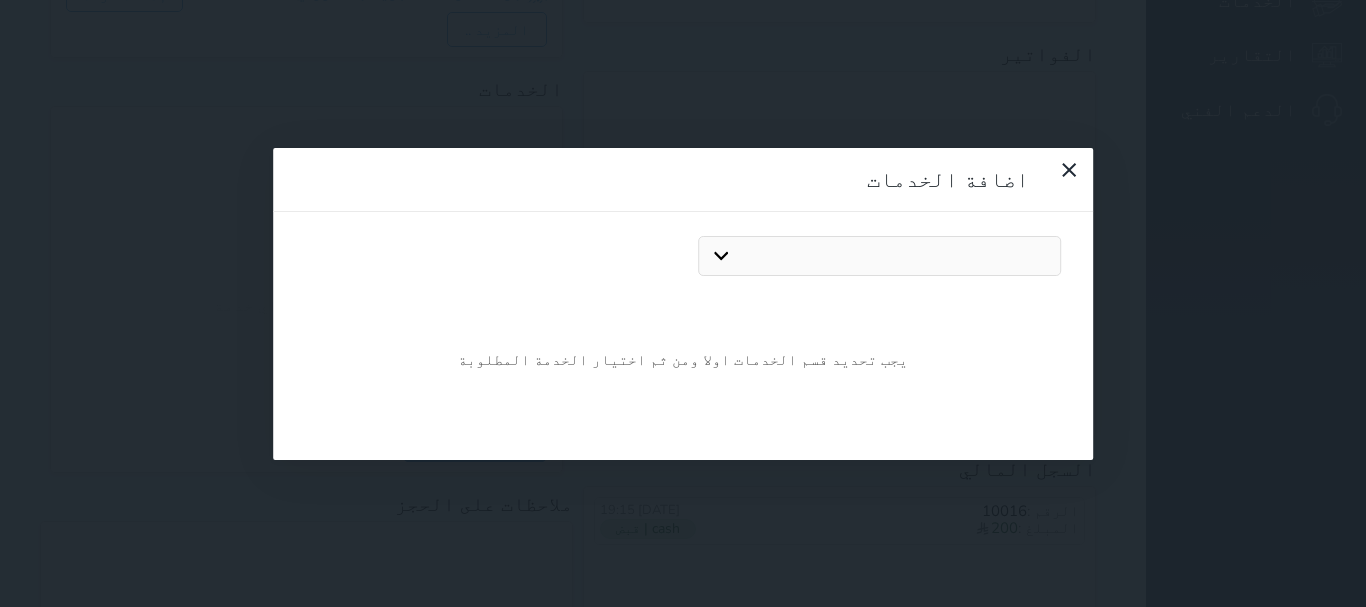 click on "مطعم مغسلة اتلافات" at bounding box center (879, 256) 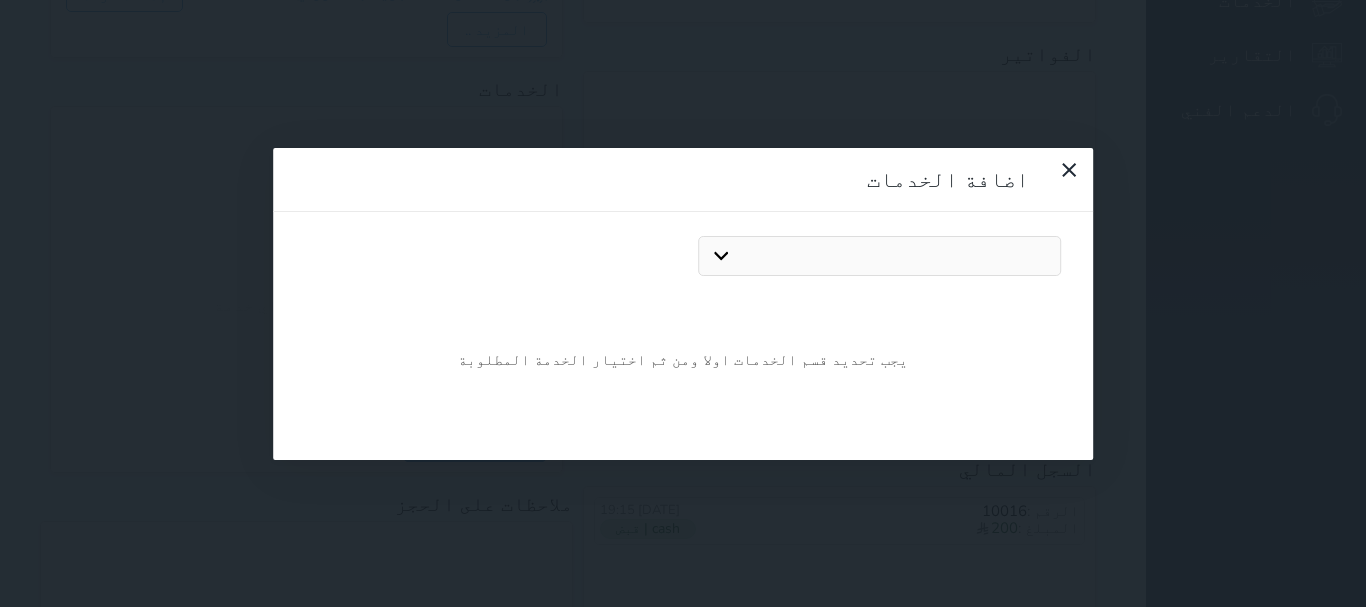 select on "2" 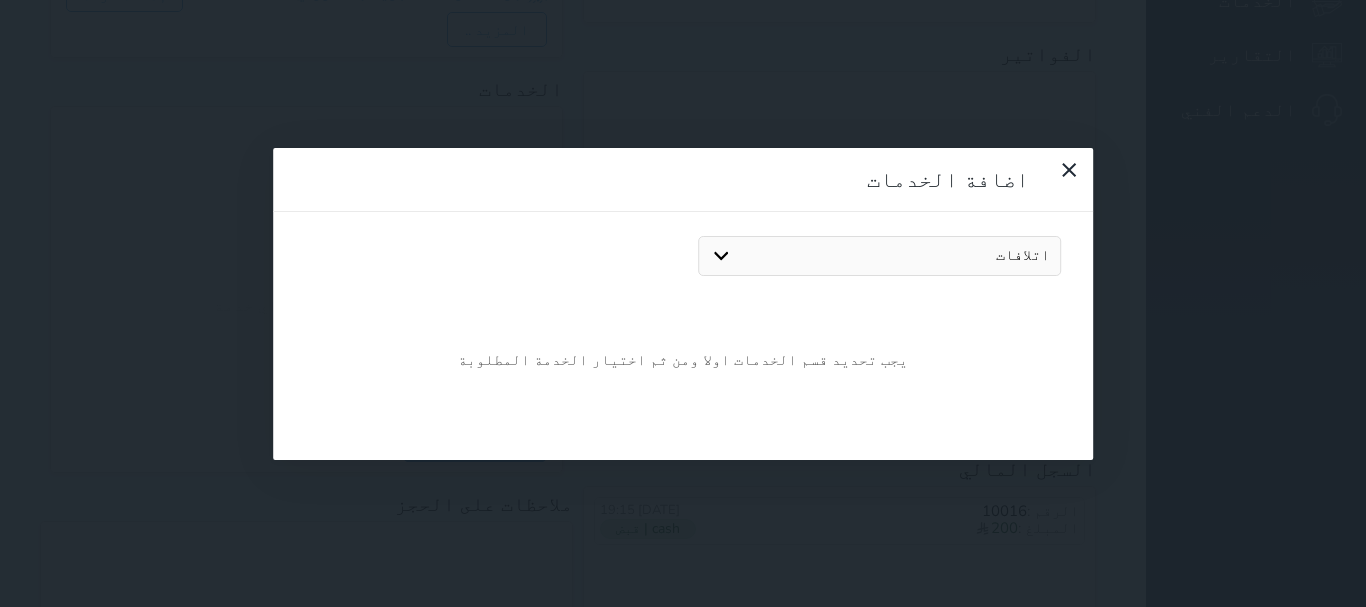 click on "مطعم مغسلة اتلافات" at bounding box center [879, 256] 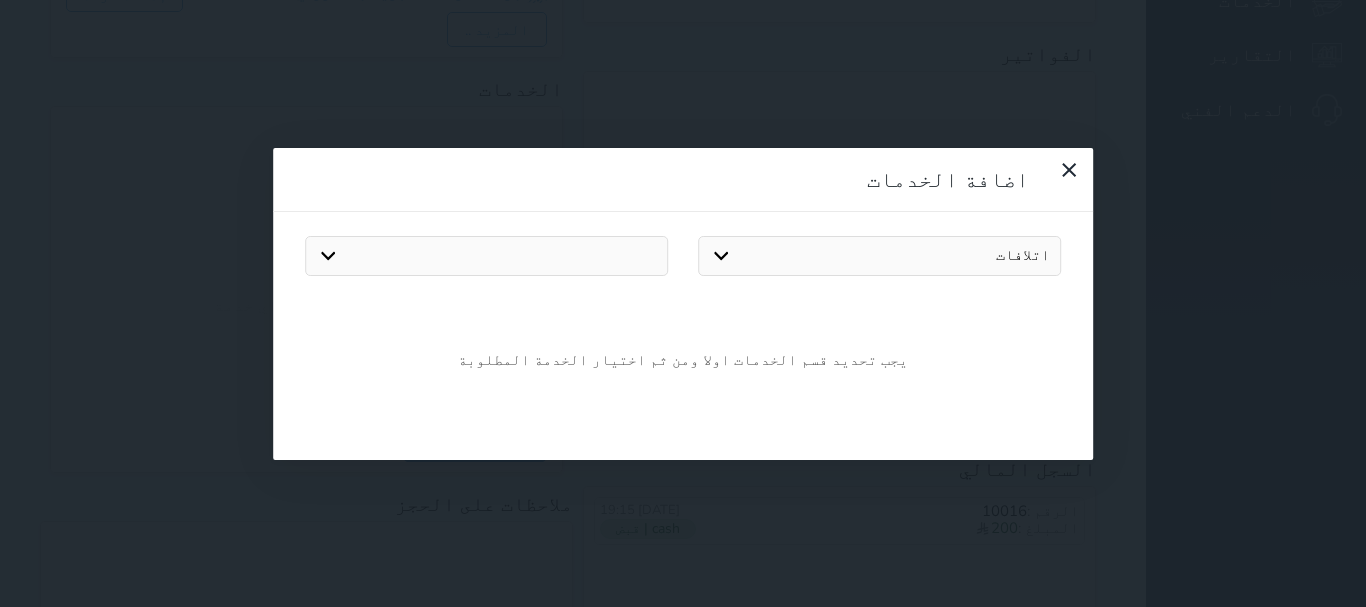 click on "الشاشه ستاره كنب سرير سليب هاي مرتبه اتلافات اخرى مفتاح بطاقه مفقود" at bounding box center (486, 256) 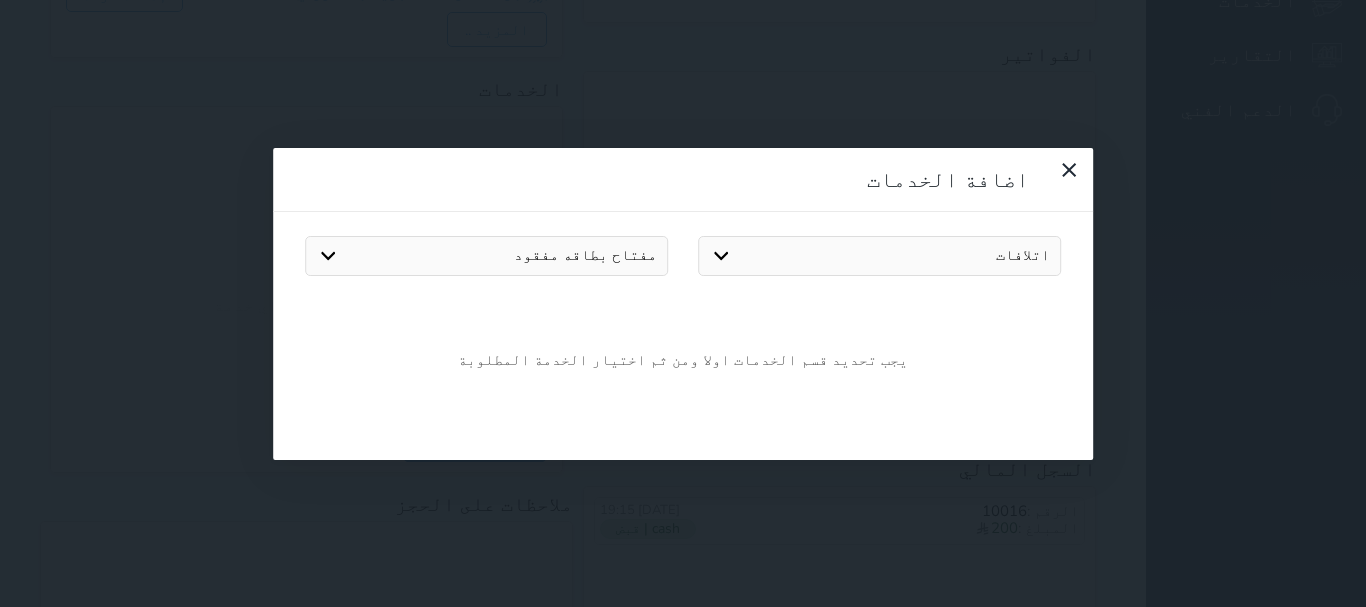 click on "الشاشه ستاره كنب سرير سليب هاي مرتبه اتلافات اخرى مفتاح بطاقه مفقود" at bounding box center [486, 256] 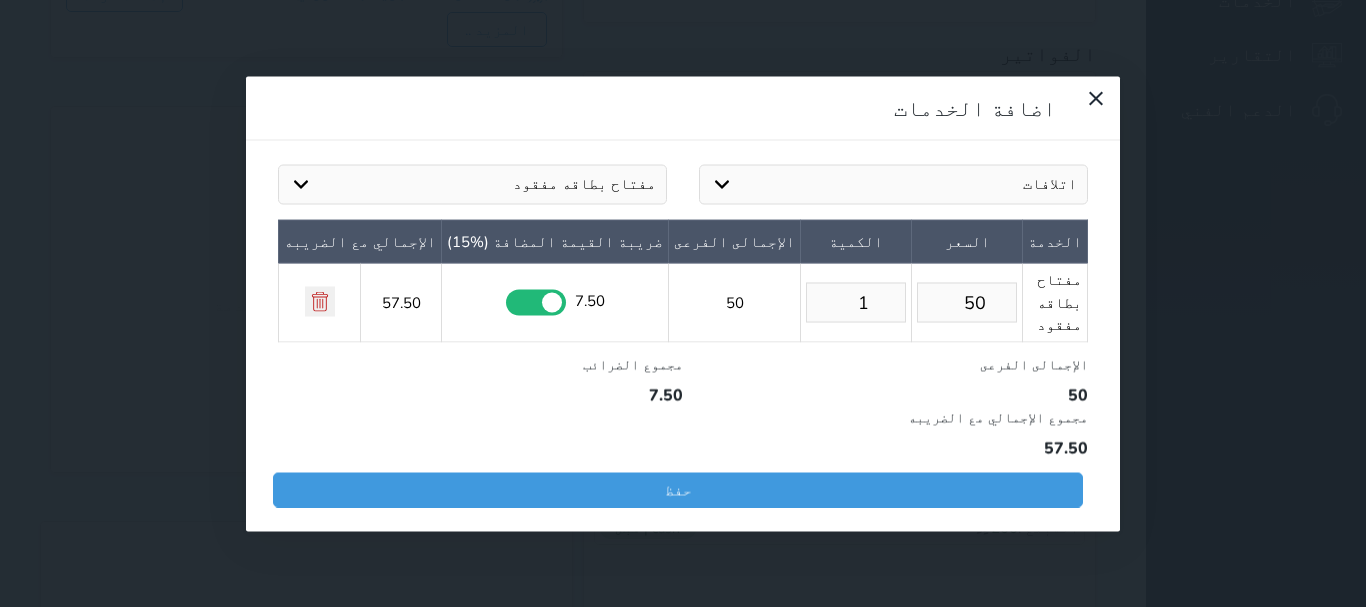 click at bounding box center (536, 302) 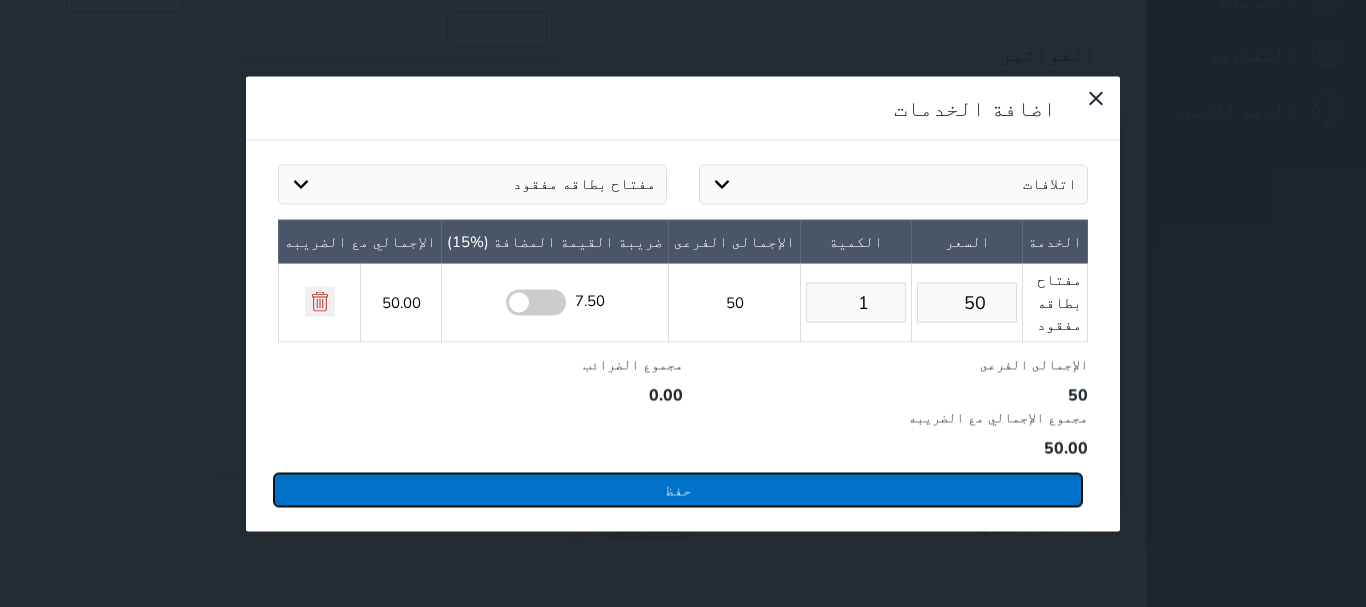 click on "حفظ" at bounding box center (678, 489) 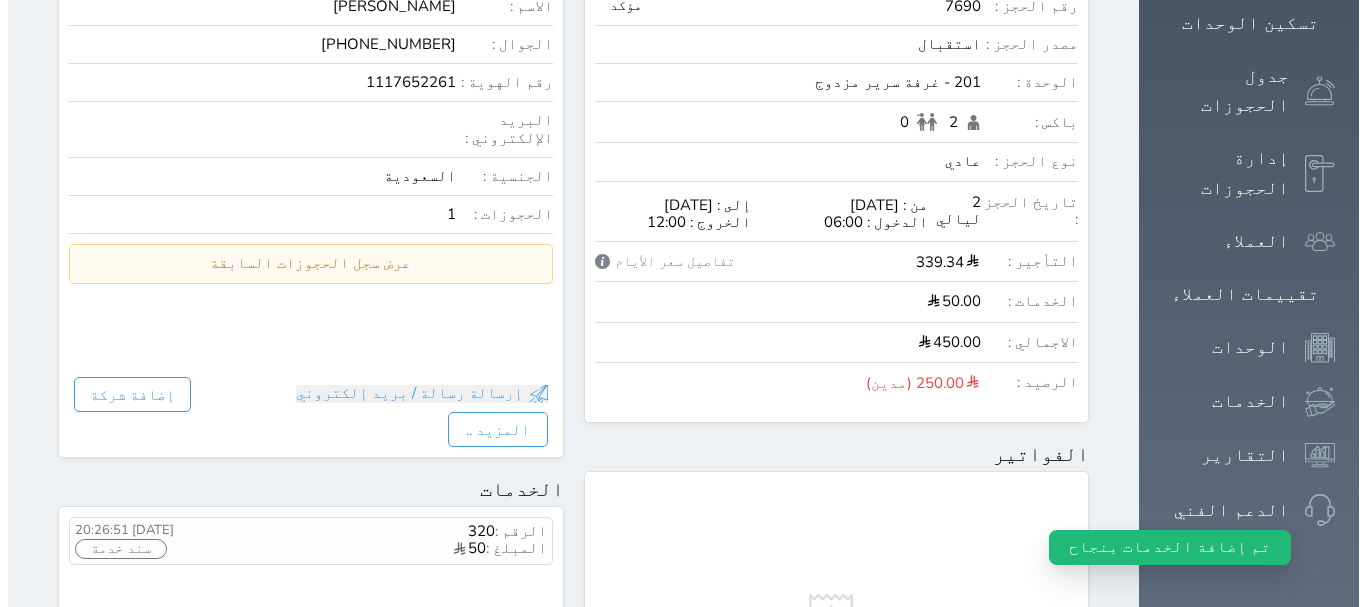 scroll, scrollTop: 0, scrollLeft: 0, axis: both 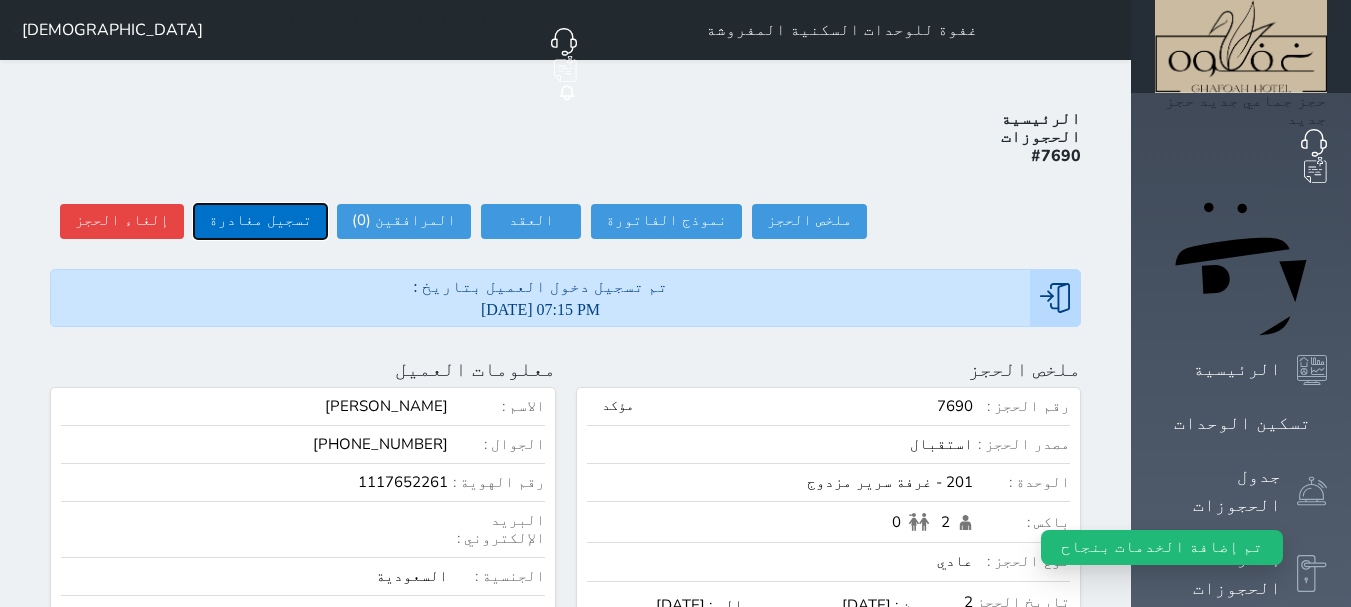 click on "تسجيل مغادرة" at bounding box center (260, 221) 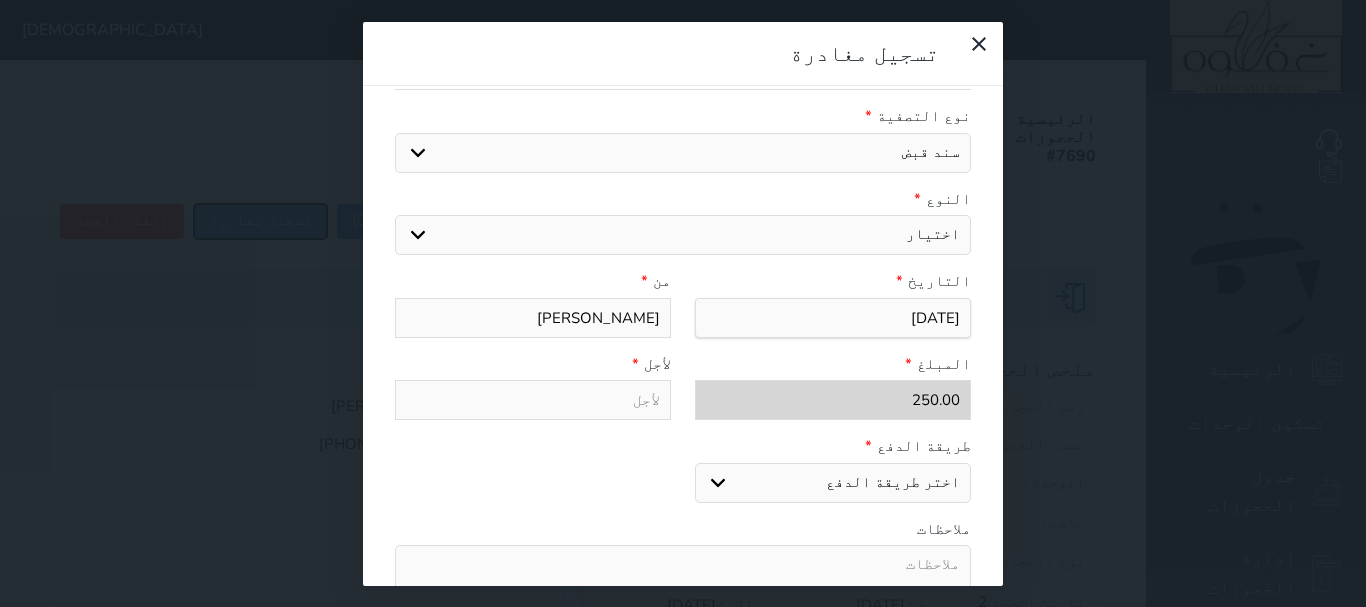 scroll, scrollTop: 0, scrollLeft: 0, axis: both 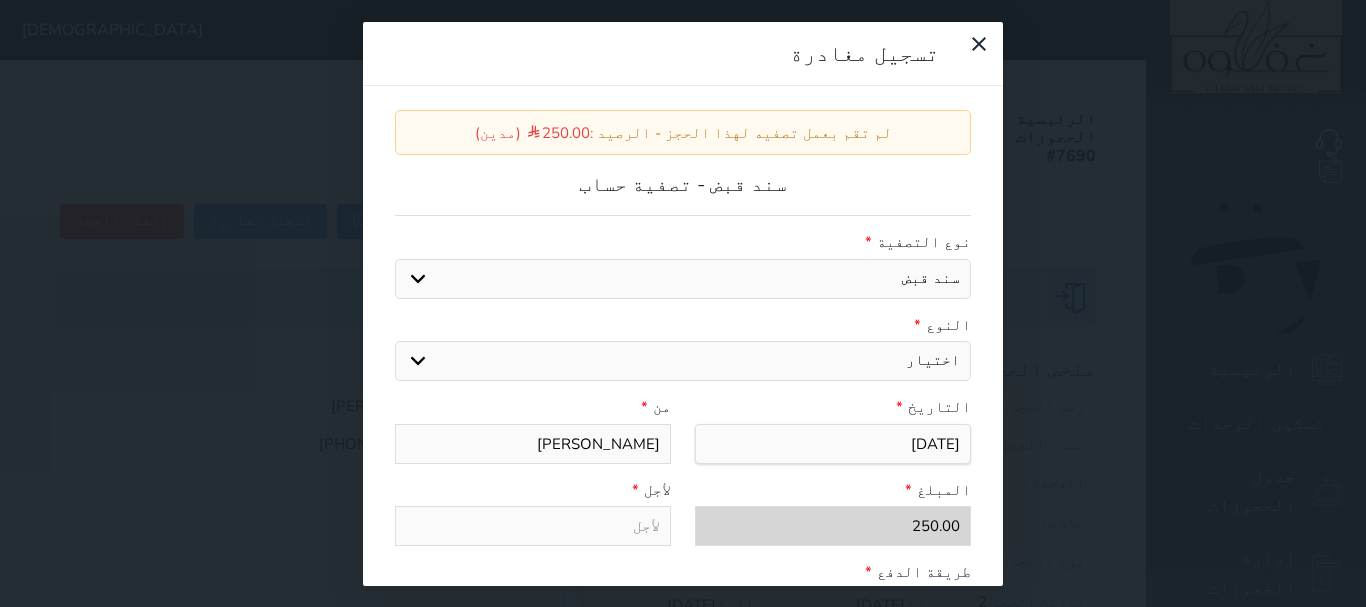 click on "سند قبض    كمبيالة" at bounding box center [683, 279] 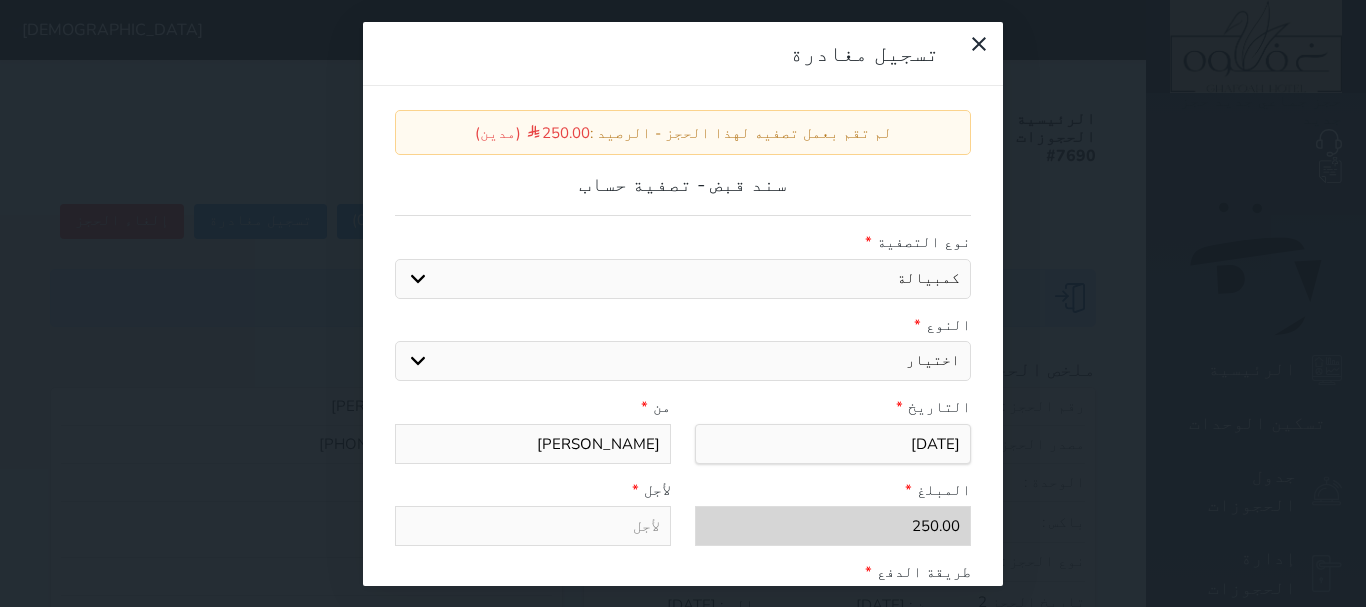 click on "سند قبض    كمبيالة" at bounding box center [683, 279] 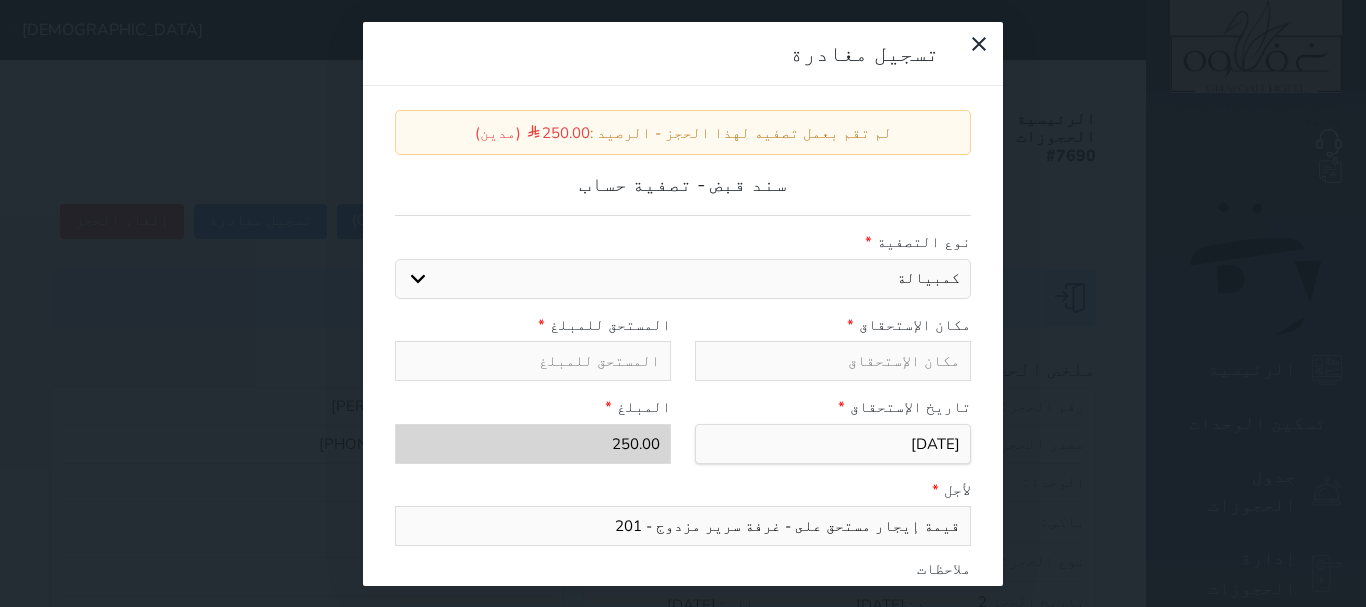 click at bounding box center (833, 361) 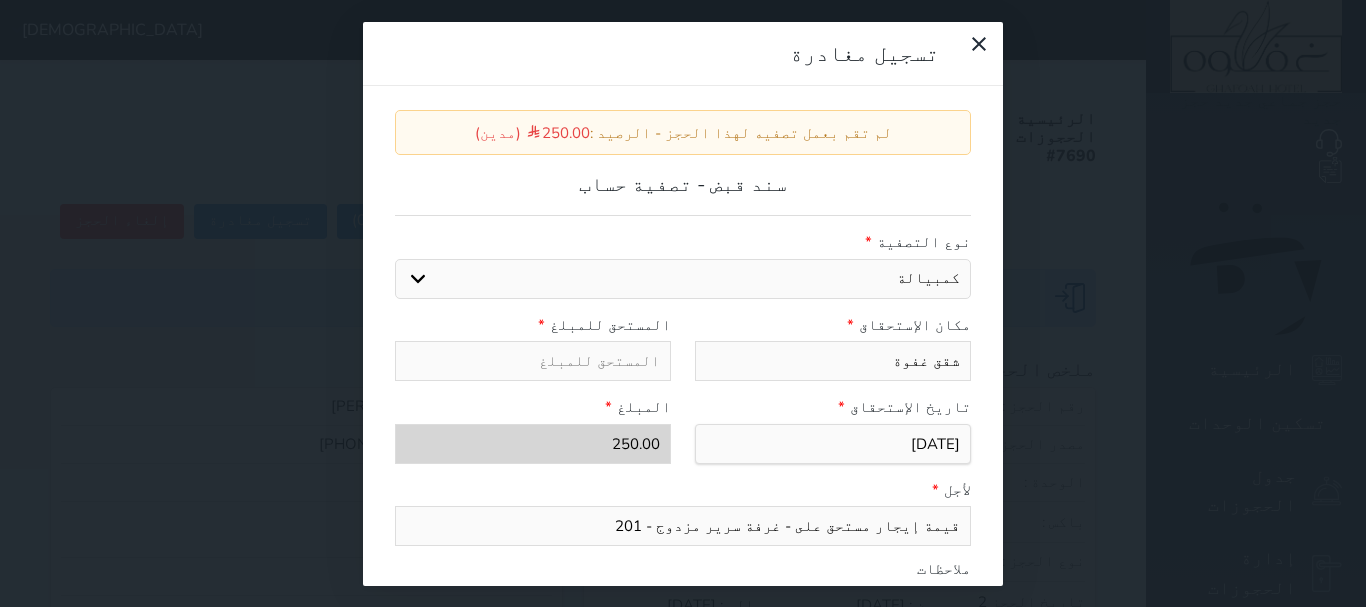 type on "شقق غفوة" 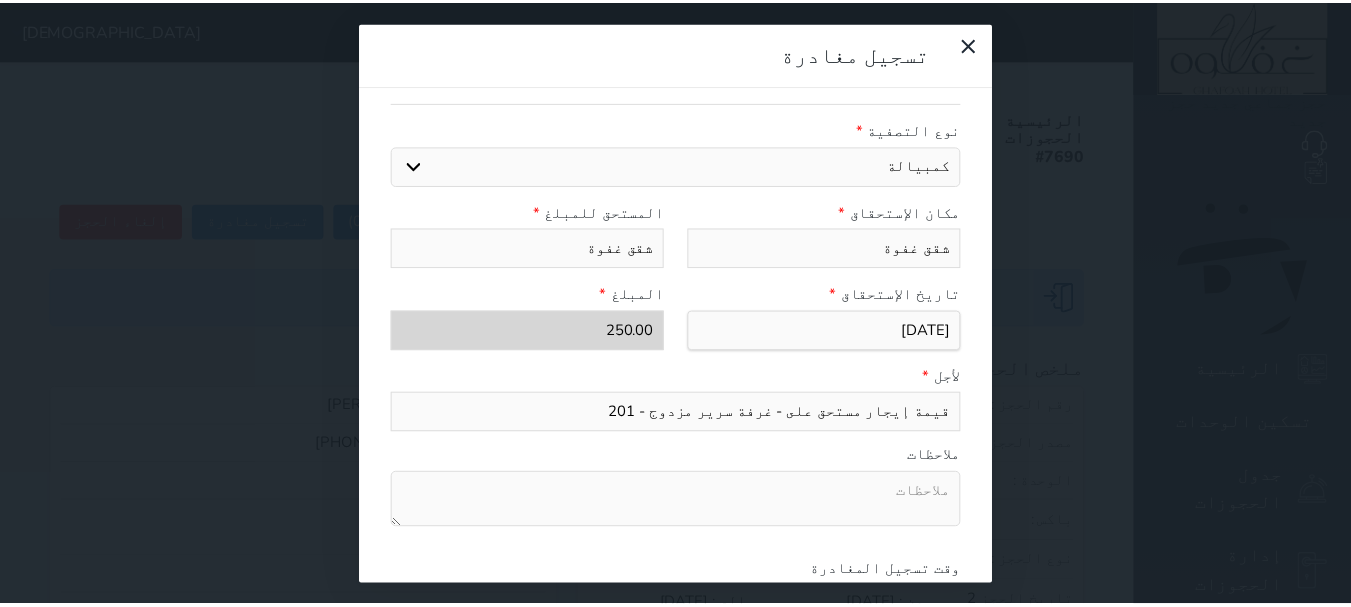 scroll, scrollTop: 223, scrollLeft: 0, axis: vertical 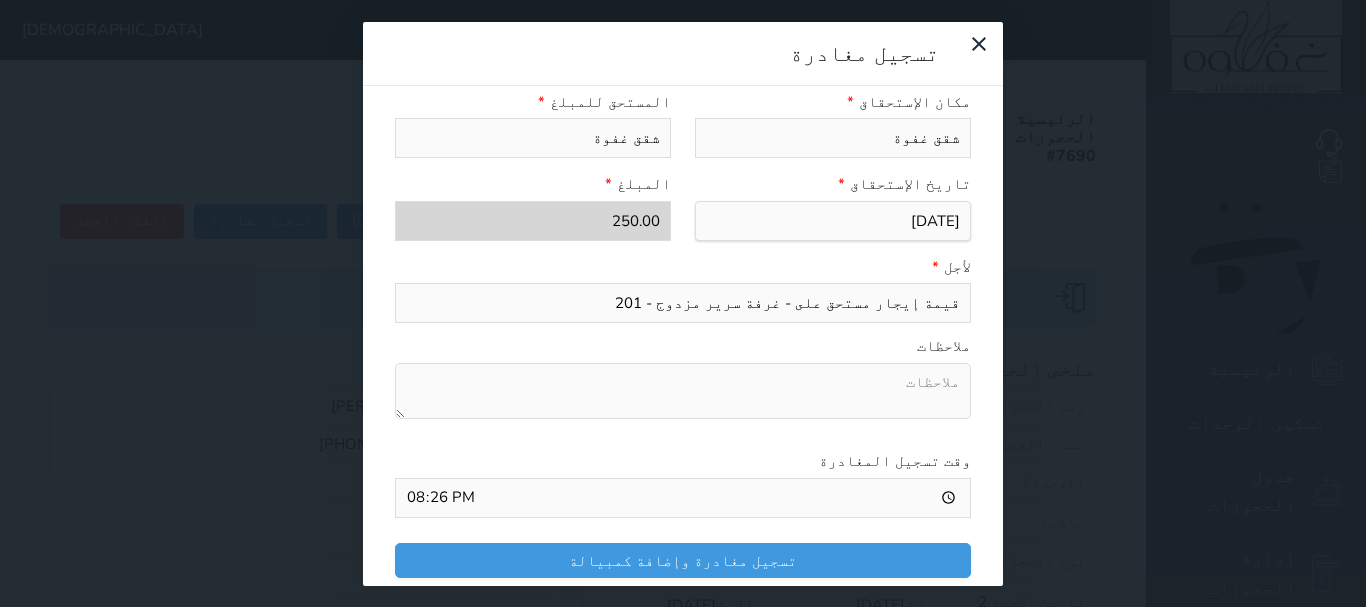 type on "شقق غفوة" 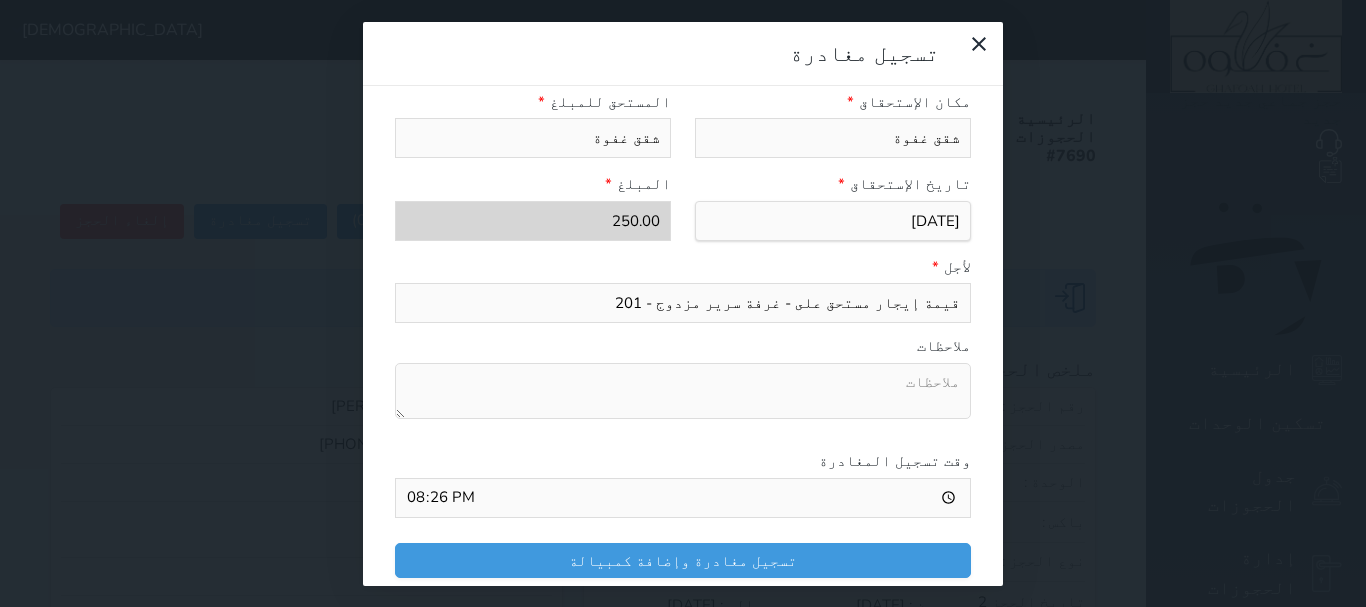 click on "قيمة إيجار مستحق على - غرفة سرير مزدوج - 201" at bounding box center [683, 303] 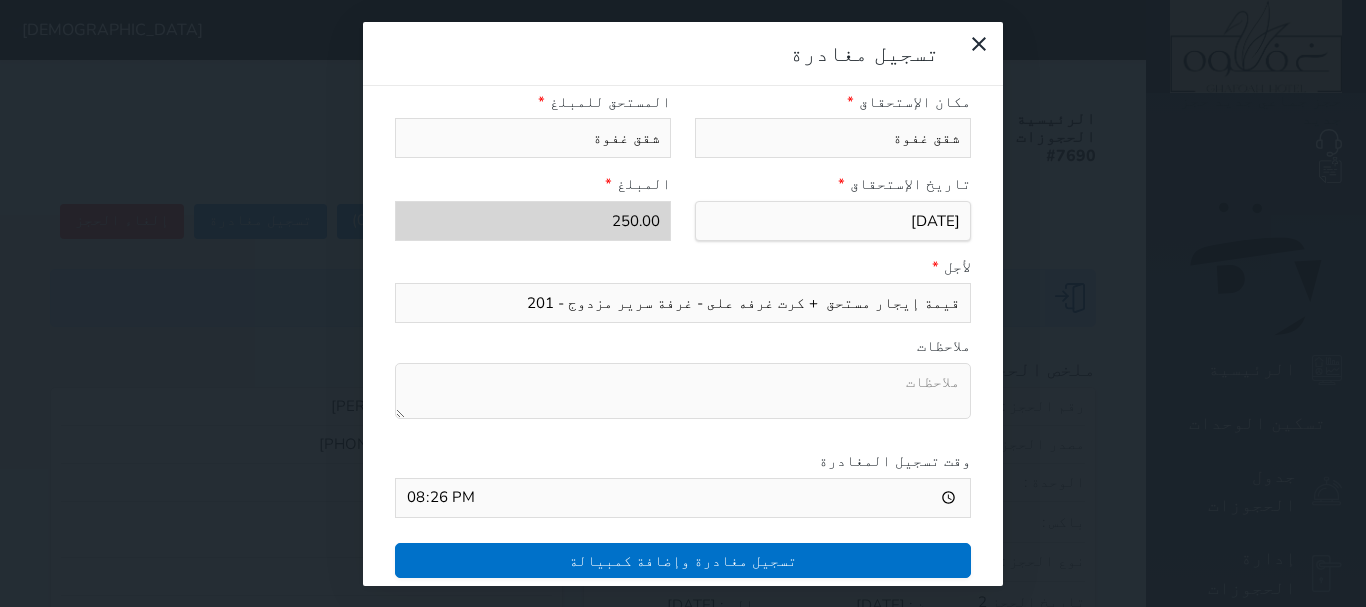 type on "قيمة إيجار مستحق  + كرت غرفه على - غرفة سرير مزدوج - 201" 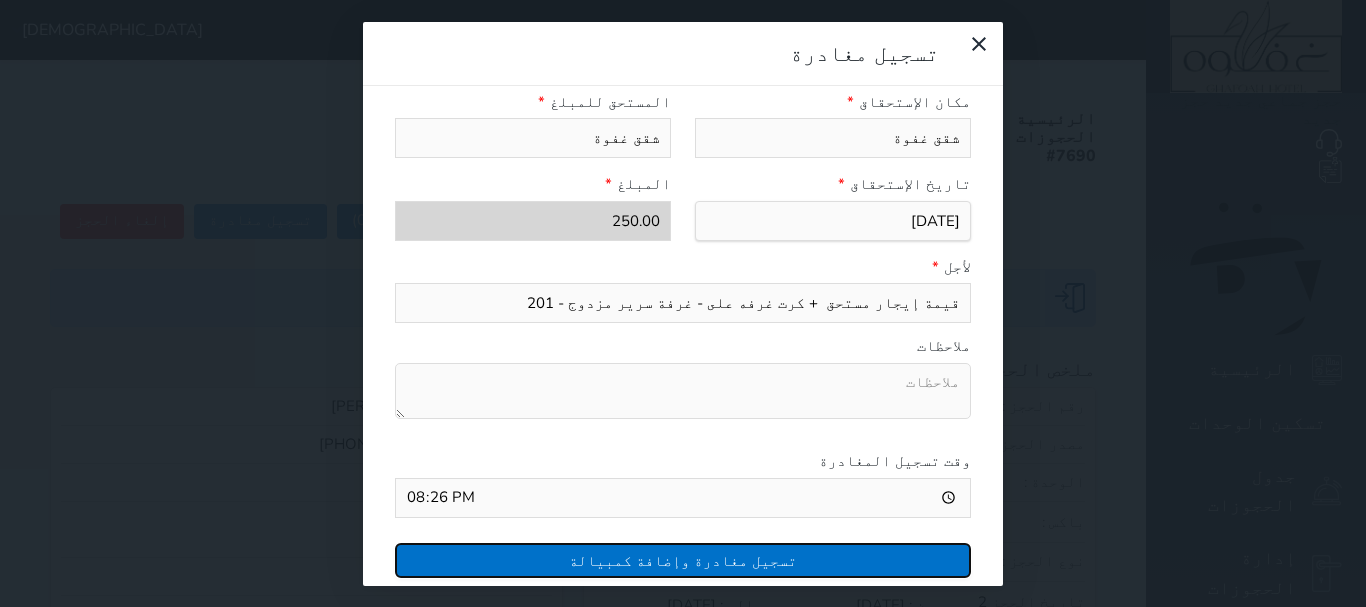 click on "تسجيل مغادرة وإضافة كمبيالة" at bounding box center (683, 560) 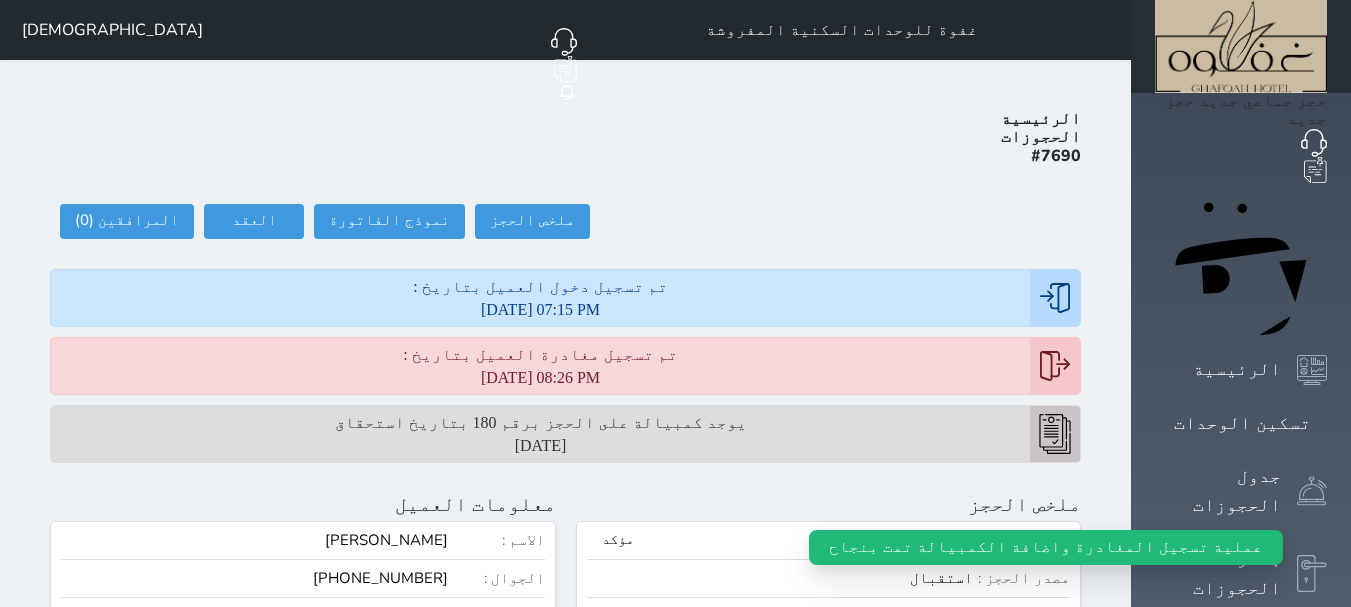 click on "يوجد كمبيالة على الحجز برقم 180 بتاريخ استحقاق
2025-07-13" at bounding box center [540, 434] 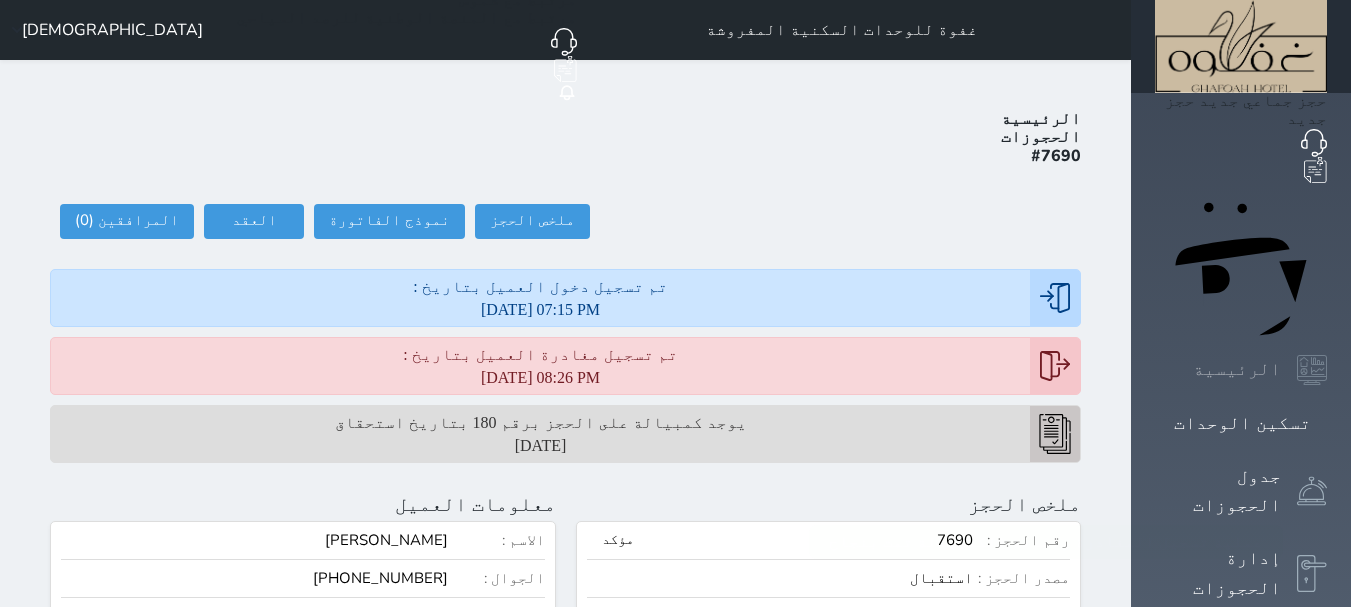 click at bounding box center (1312, 370) 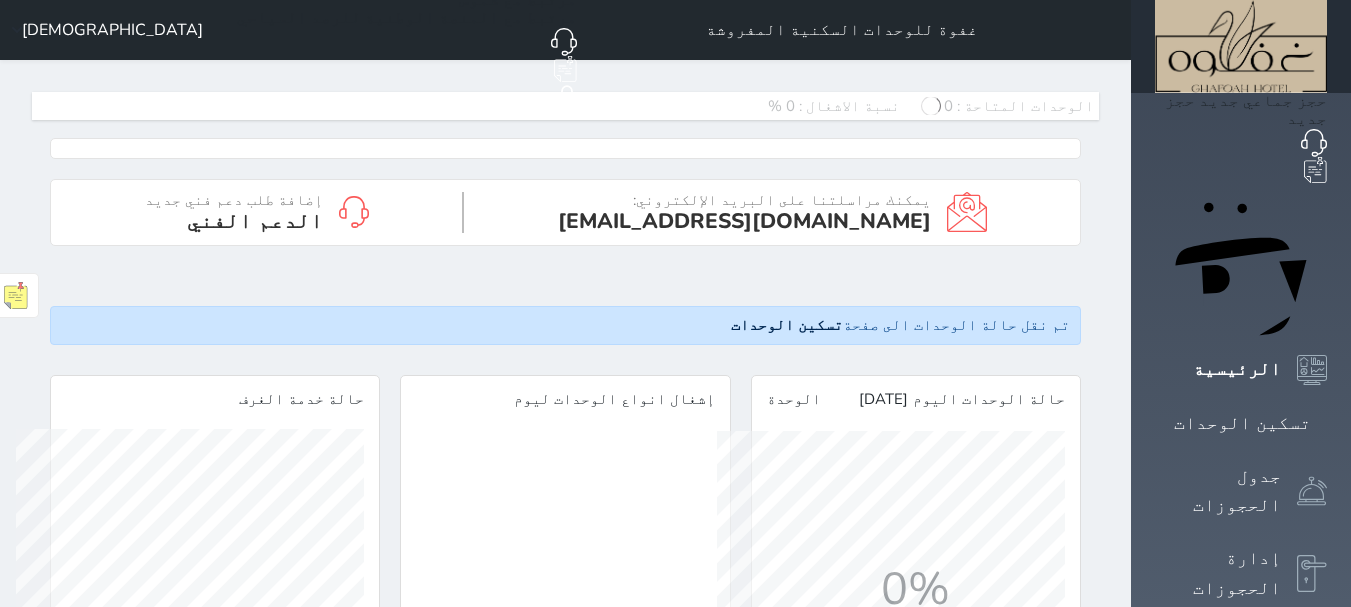 scroll, scrollTop: 999652, scrollLeft: 999652, axis: both 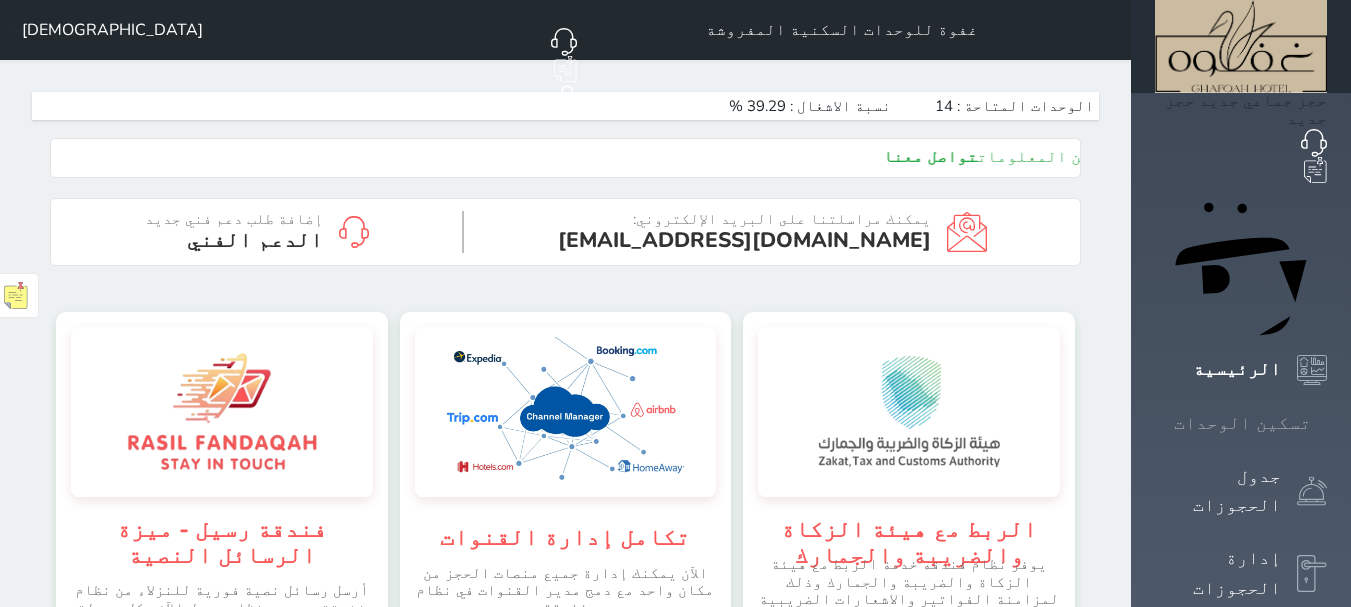 click 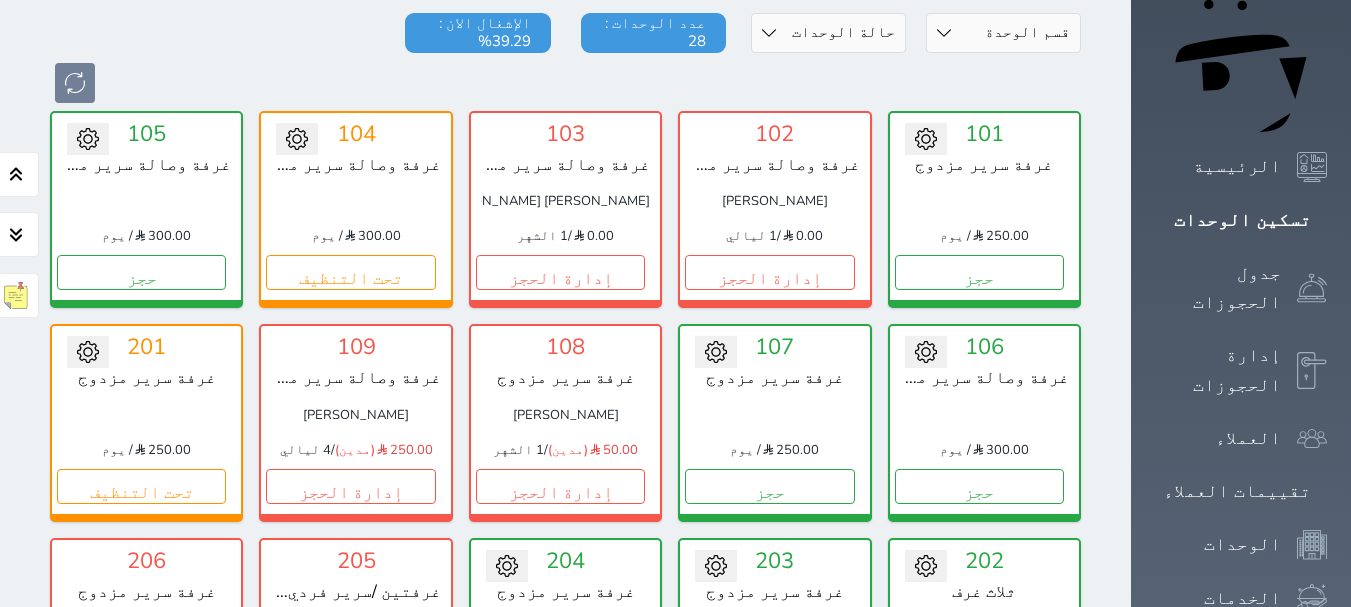 scroll, scrollTop: 200, scrollLeft: 0, axis: vertical 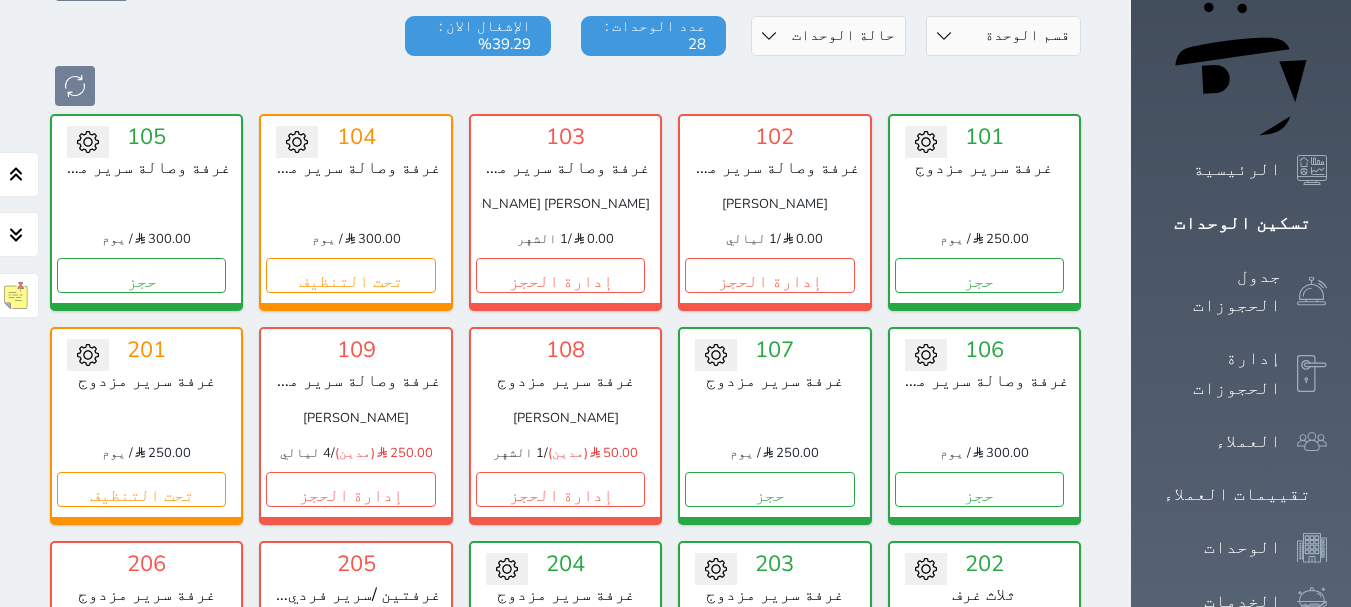 click 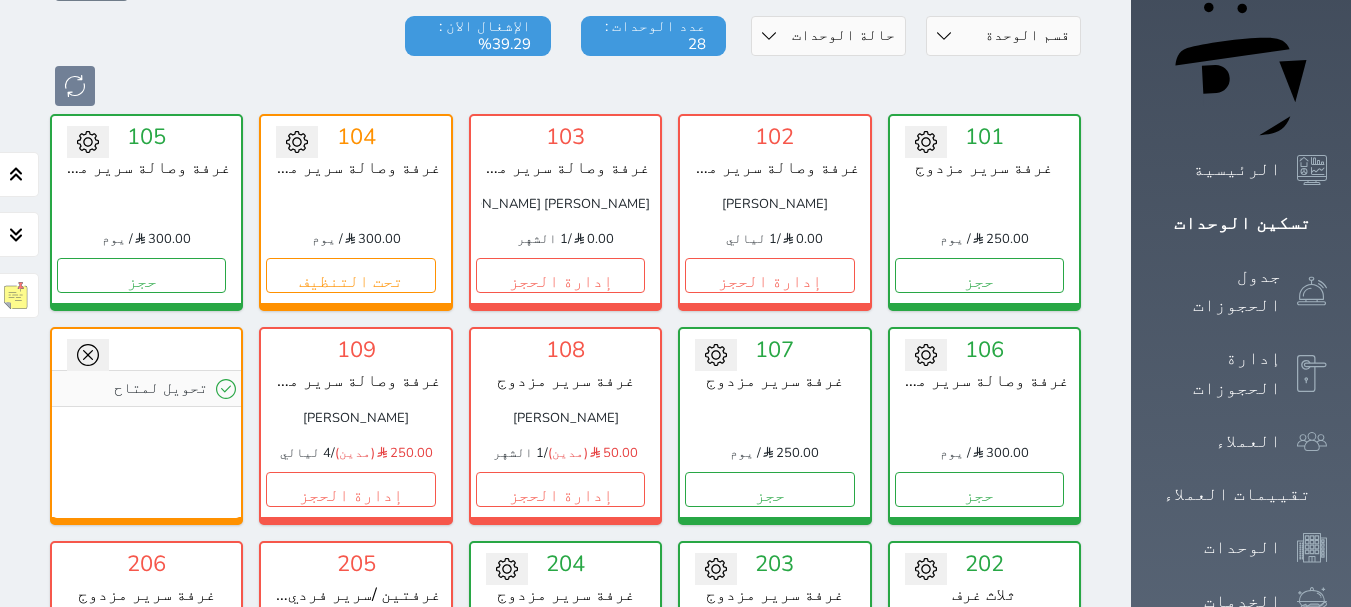 click on "تحويل لمتاح" at bounding box center [146, 423] 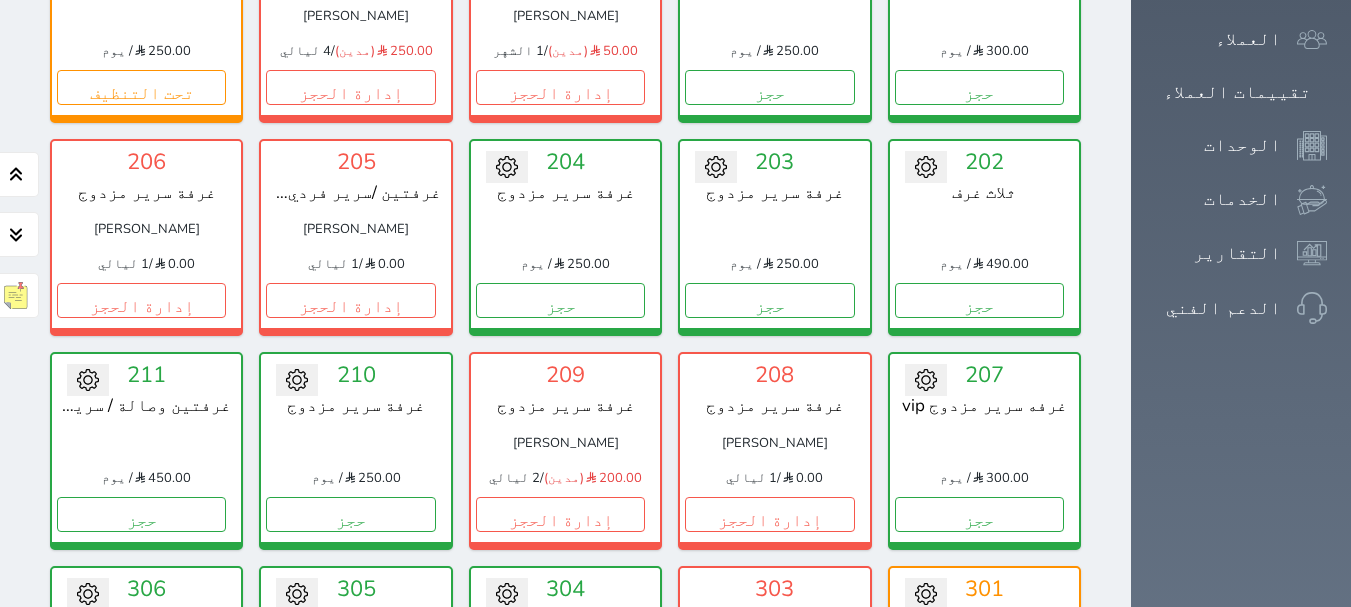 scroll, scrollTop: 600, scrollLeft: 0, axis: vertical 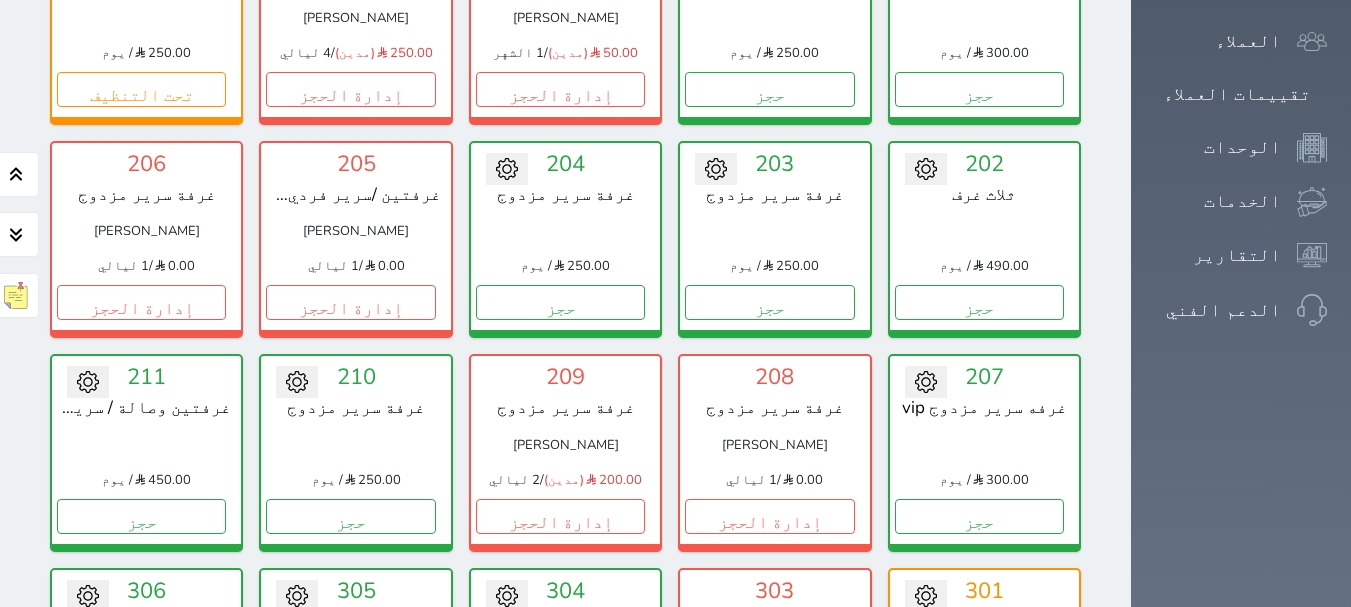 type 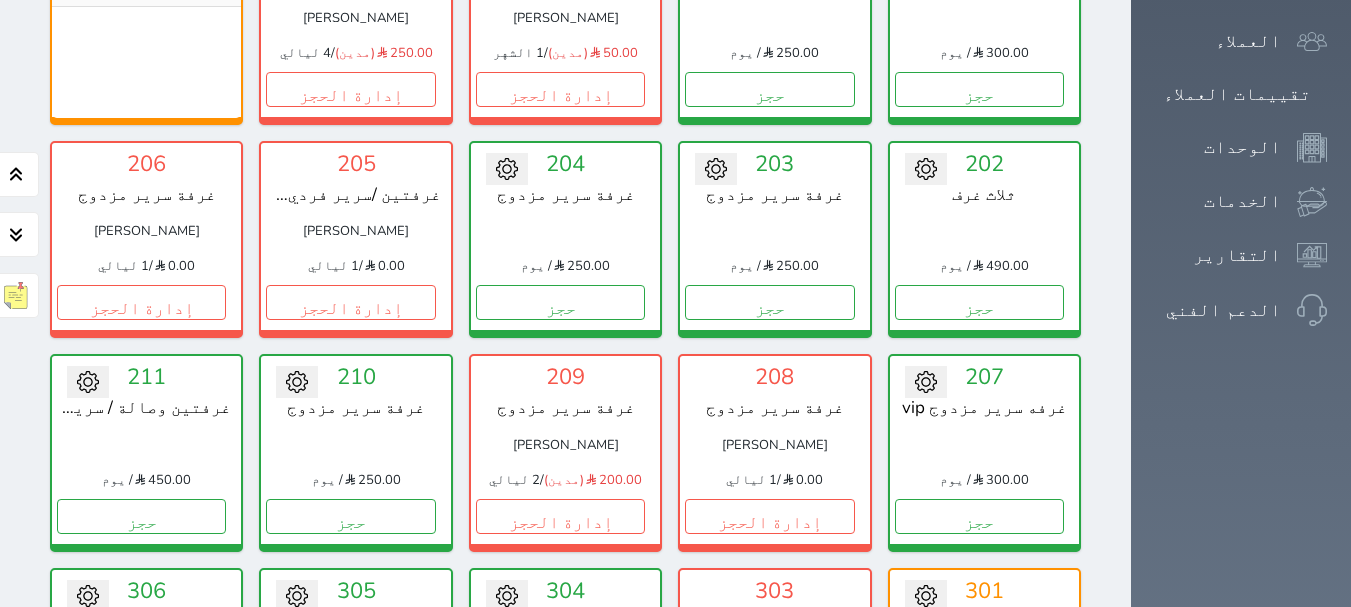 click at bounding box center [88, -45] 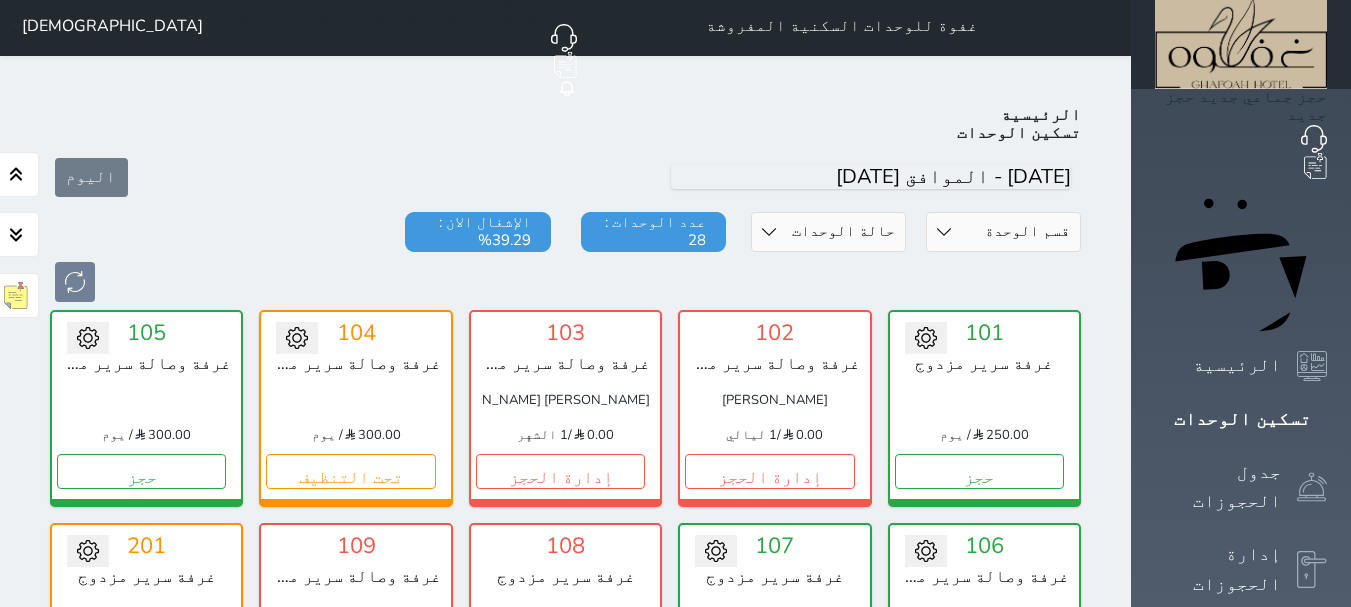 scroll, scrollTop: 0, scrollLeft: 0, axis: both 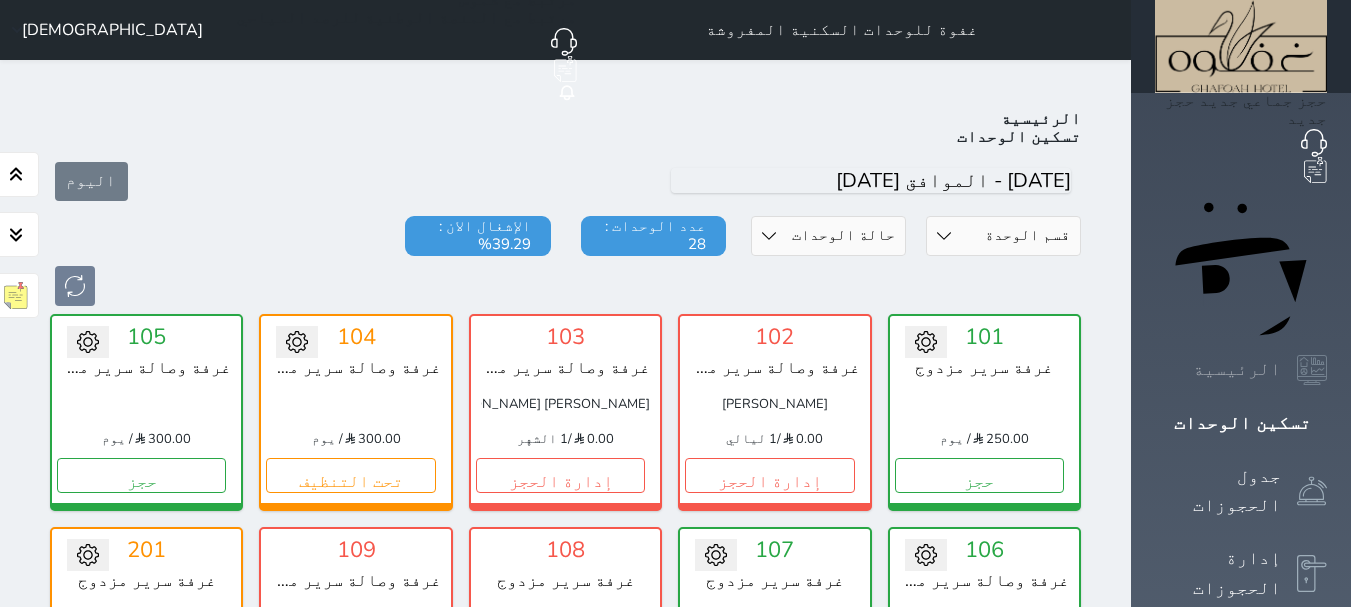 click 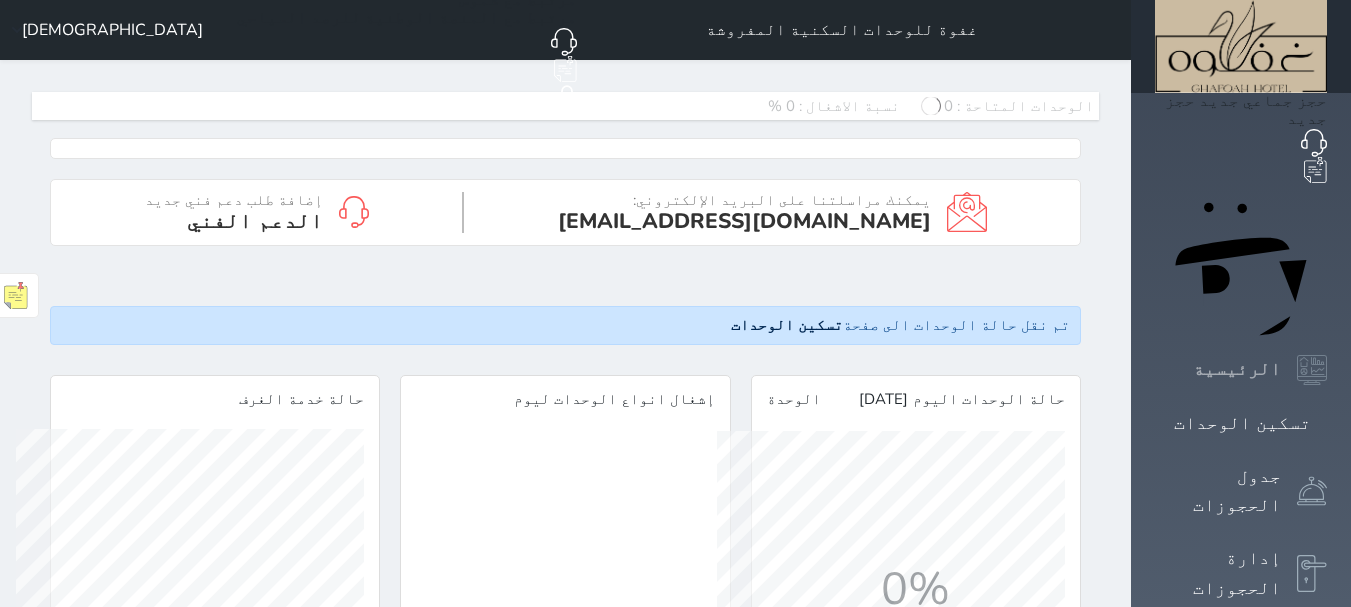 scroll, scrollTop: 999652, scrollLeft: 999652, axis: both 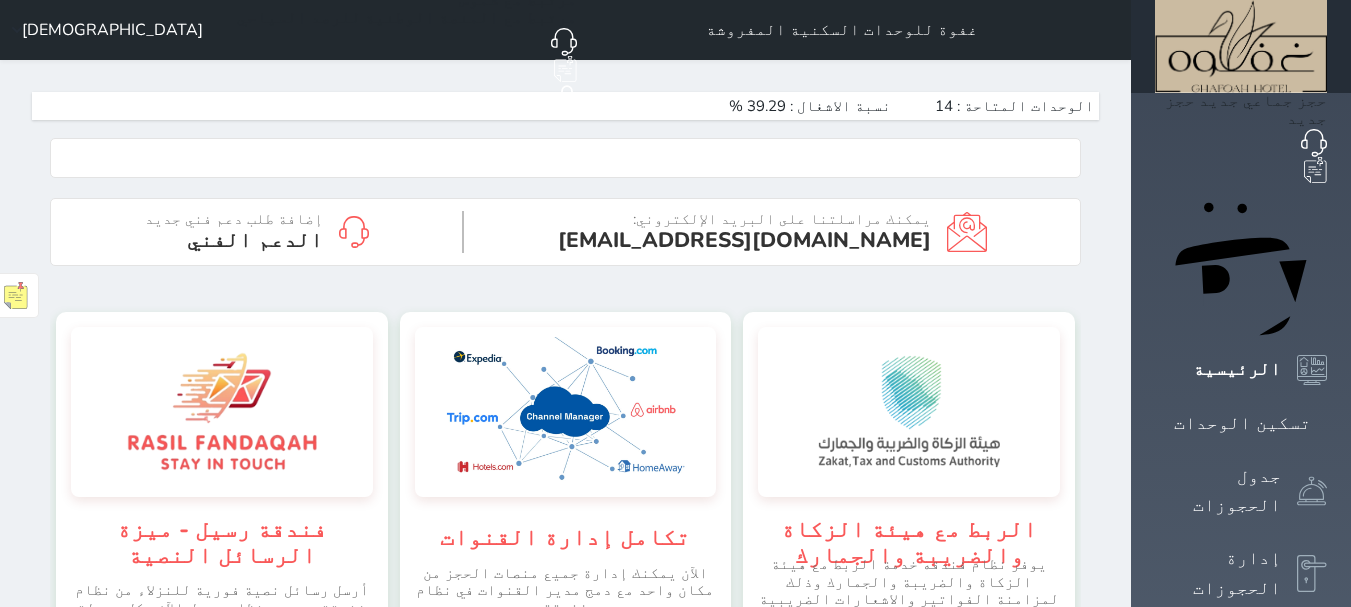 click on "الدعم الفني" at bounding box center [255, 240] 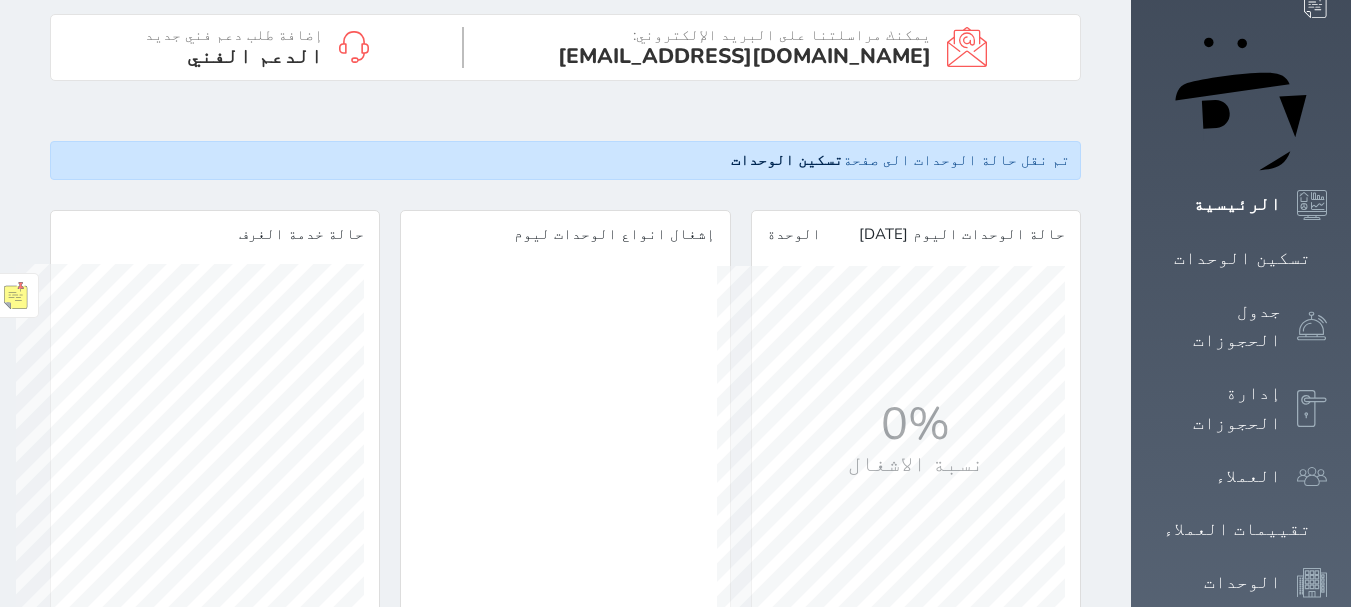scroll, scrollTop: 413, scrollLeft: 0, axis: vertical 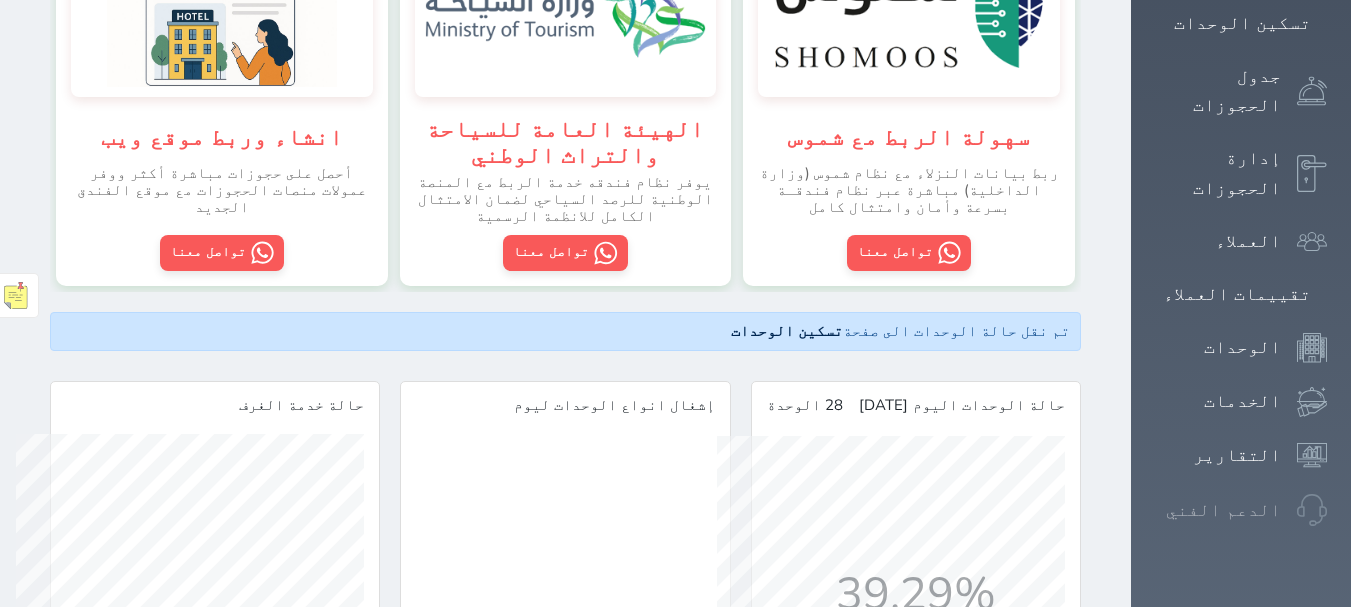 click 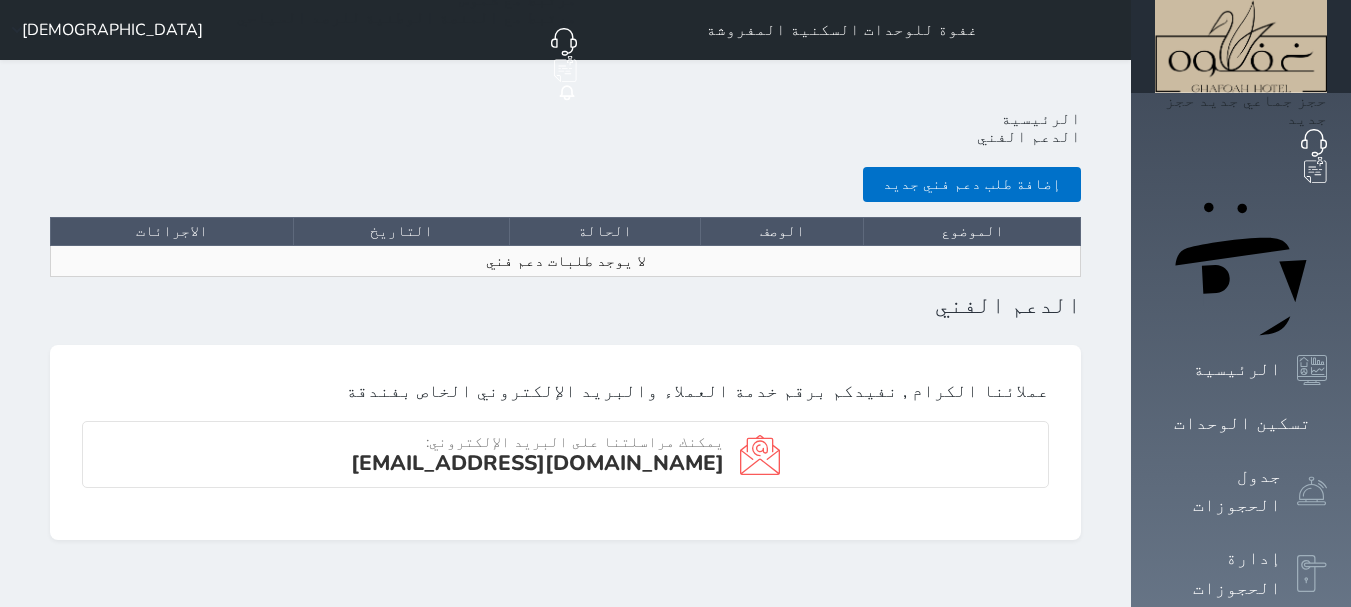 click on "إضافة طلب دعم فني جديد" at bounding box center [972, 184] 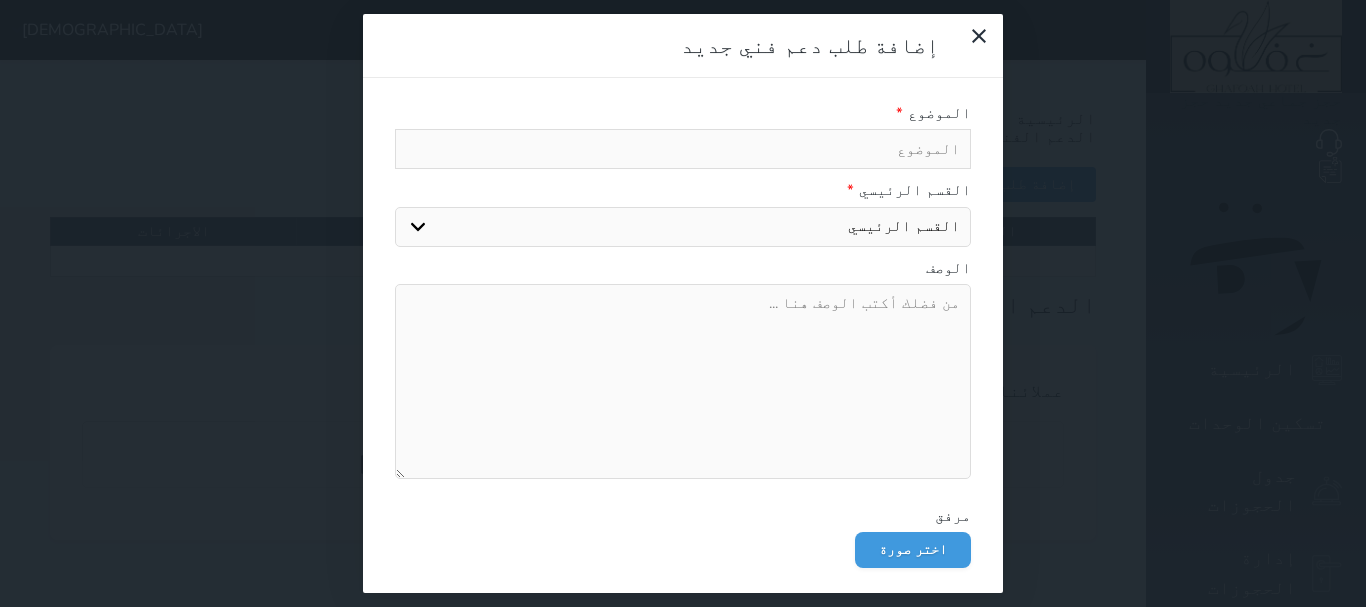 click at bounding box center [683, 381] 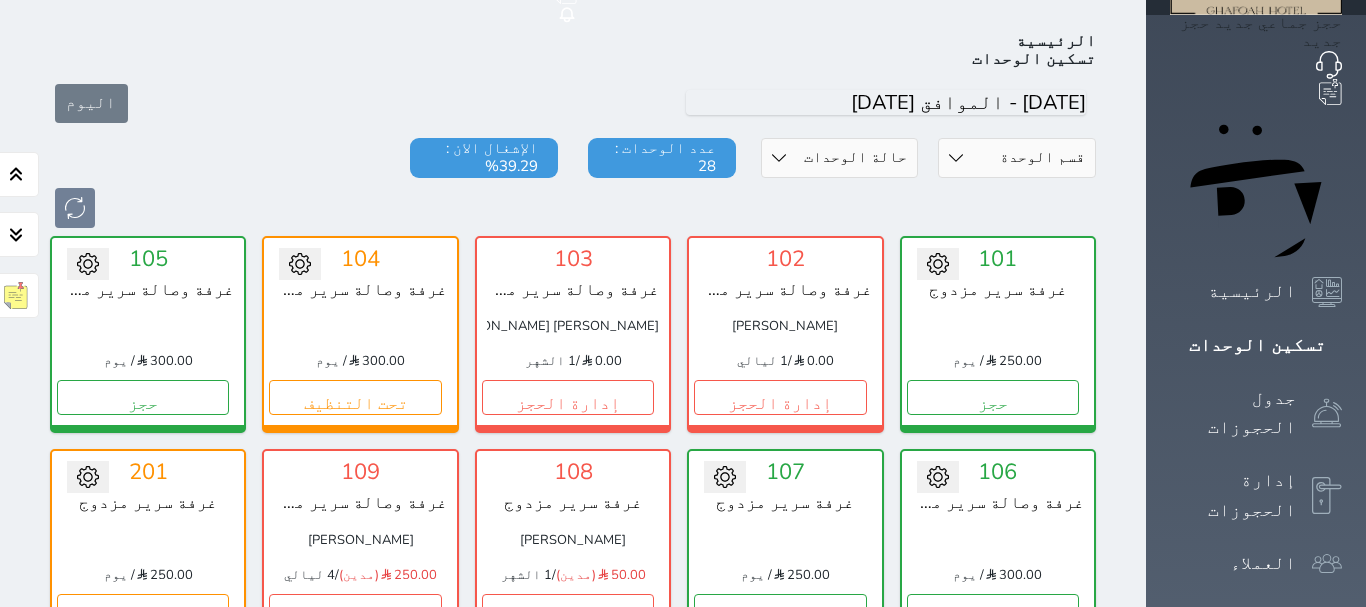 click on "102   غرفة وصالة سرير مزدوج
طلال عايد الشمري
0.00
/   1 ليالي           إدارة الحجز               تغيير الحالة الى صيانة                   التاريخ المتوقع للانتهاء       حفظ" at bounding box center [785, 334] 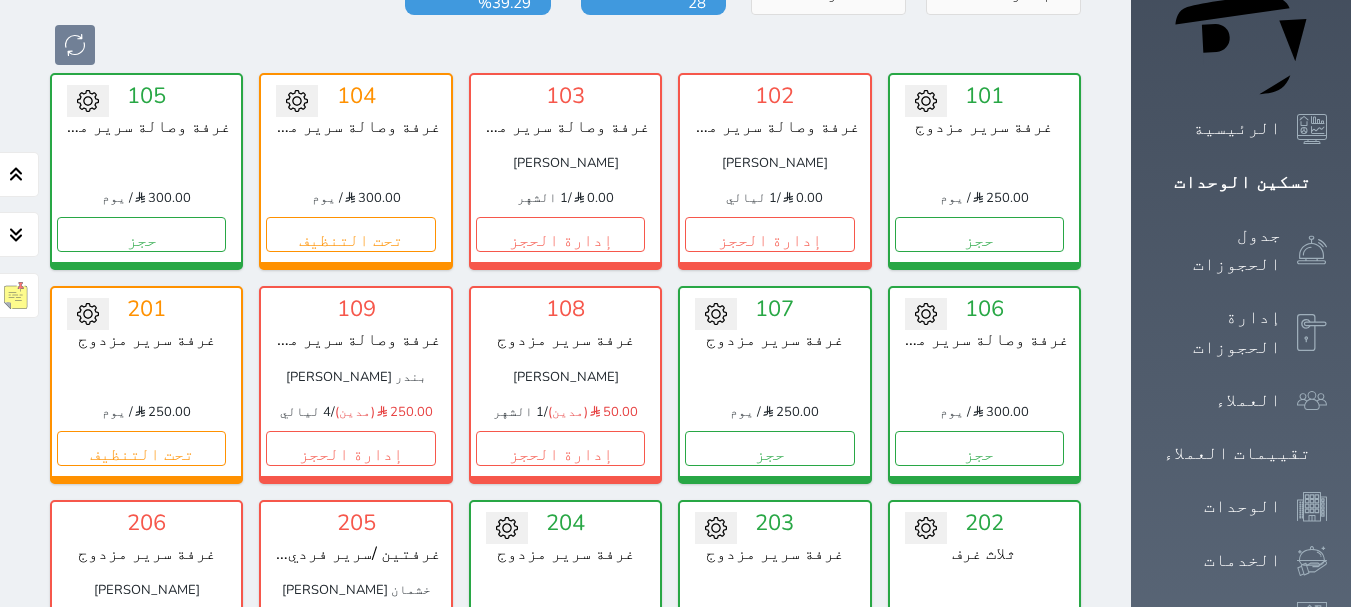 scroll, scrollTop: 178, scrollLeft: 0, axis: vertical 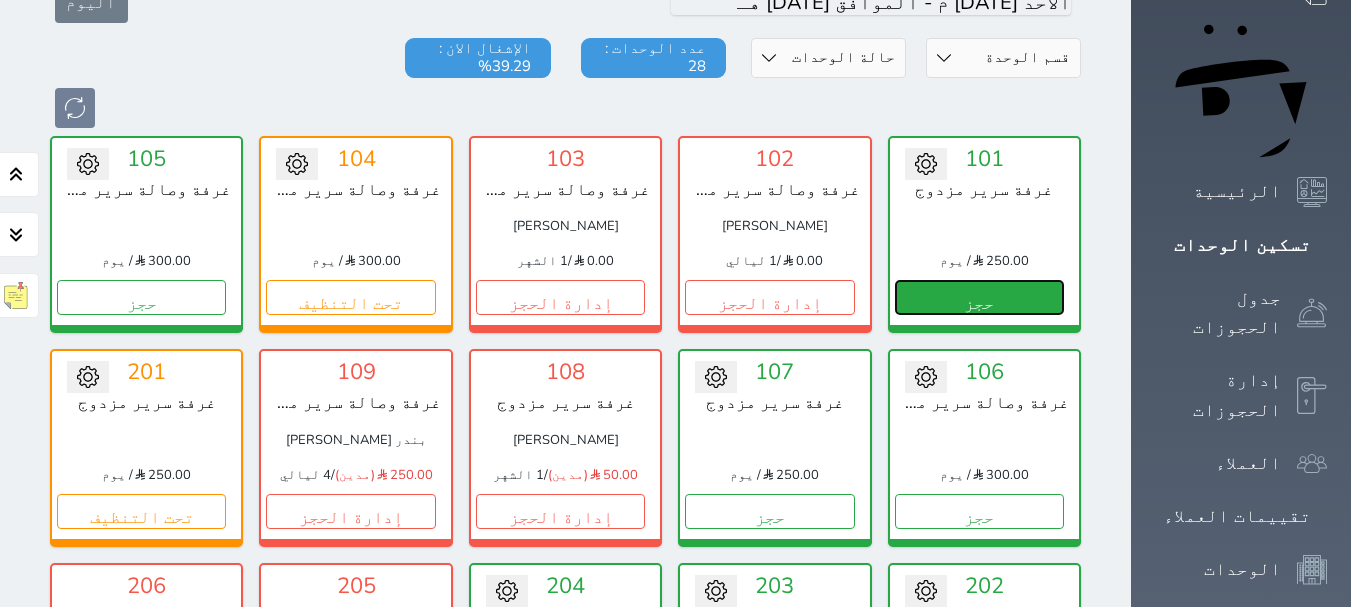 click on "حجز" at bounding box center [979, 297] 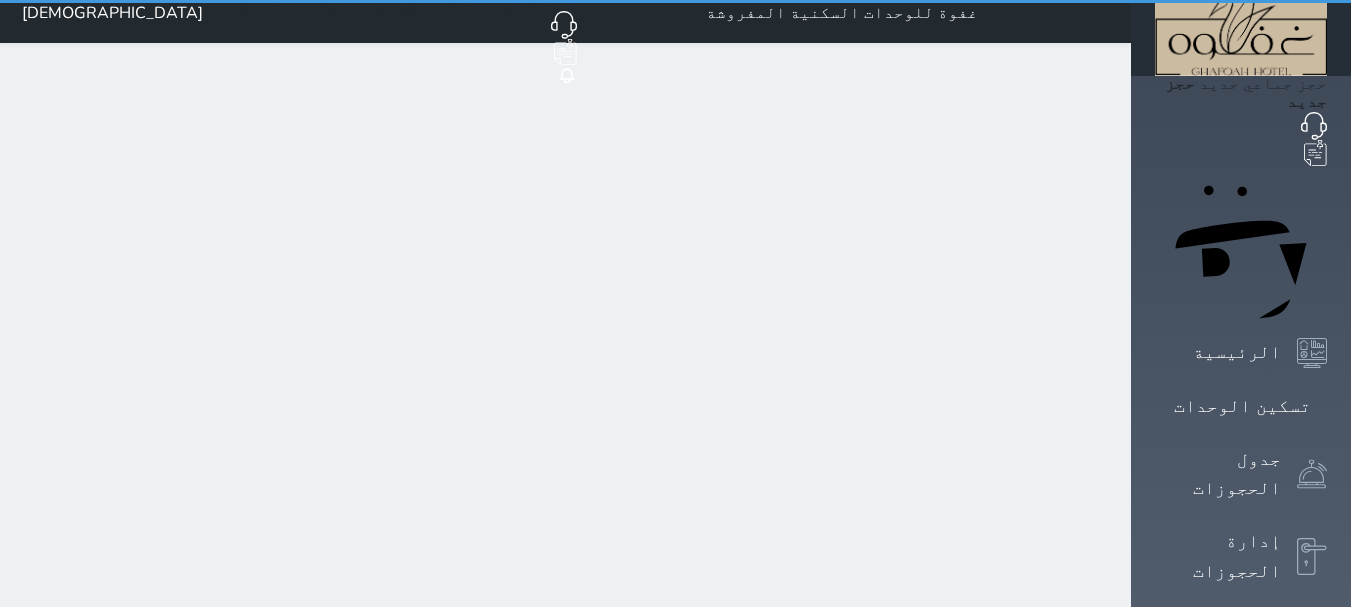 scroll, scrollTop: 0, scrollLeft: 0, axis: both 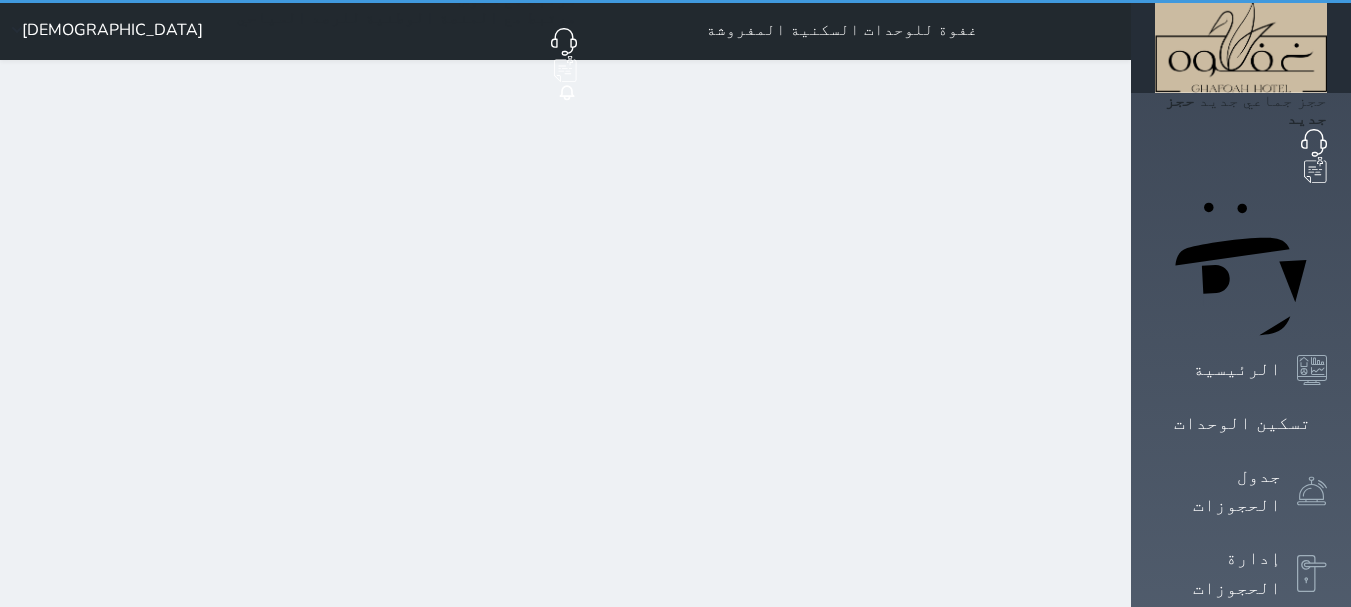 select on "1" 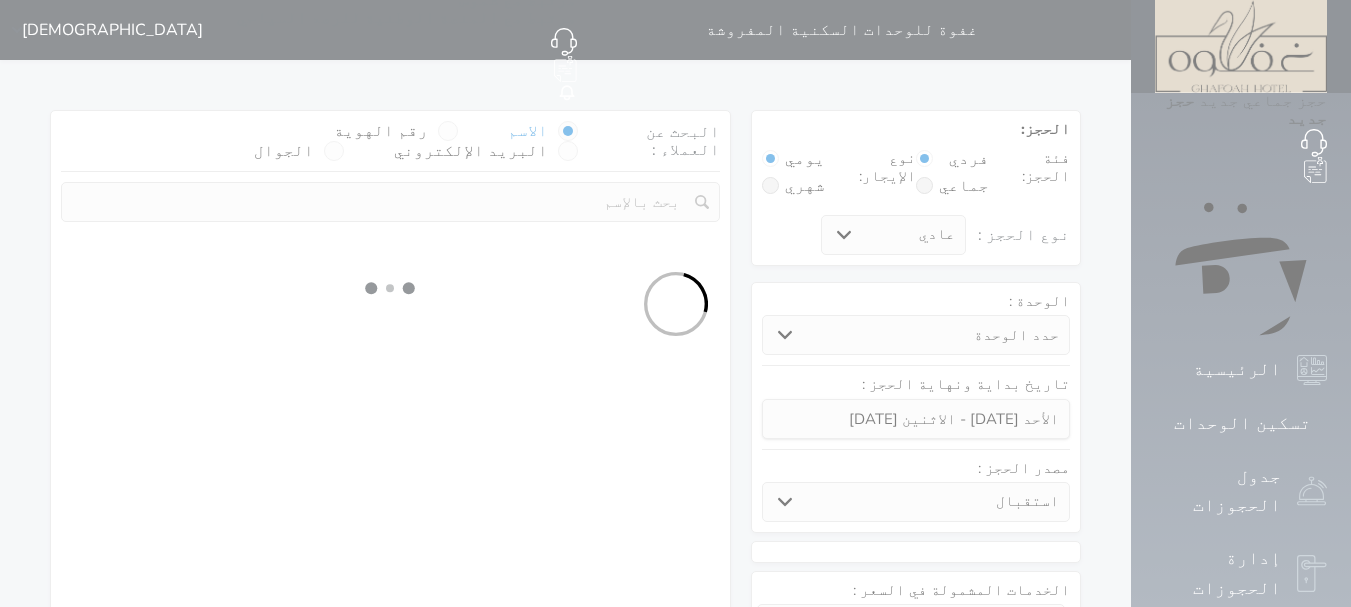 click at bounding box center [675, 303] 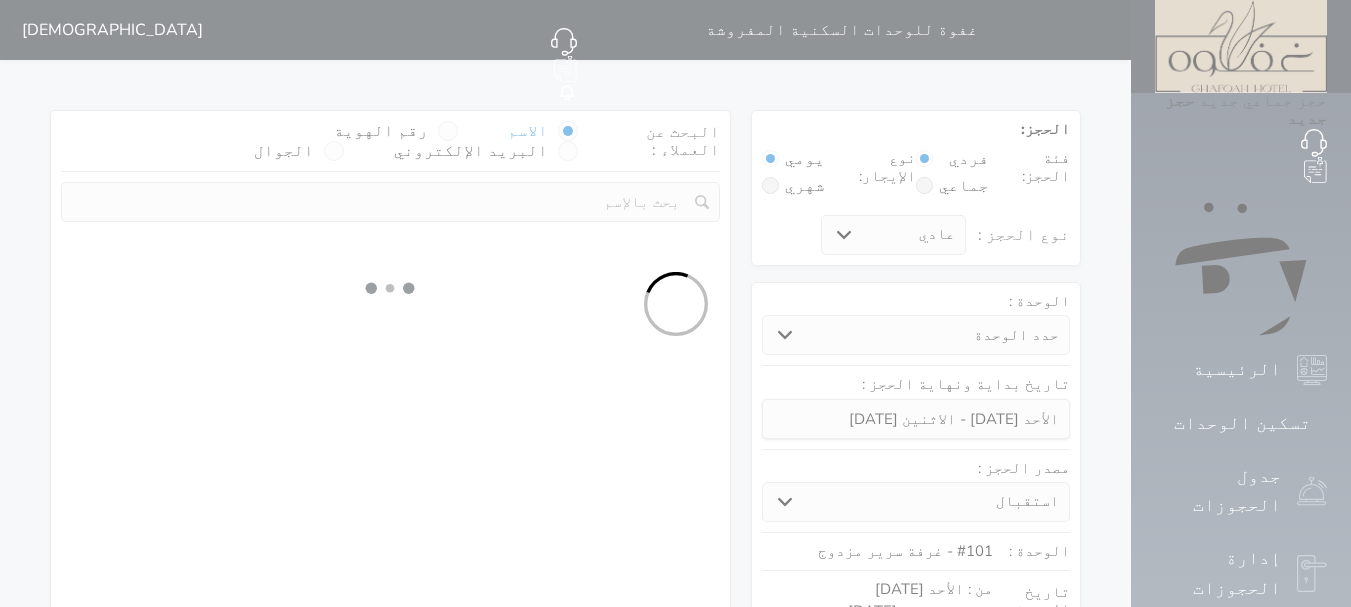 select 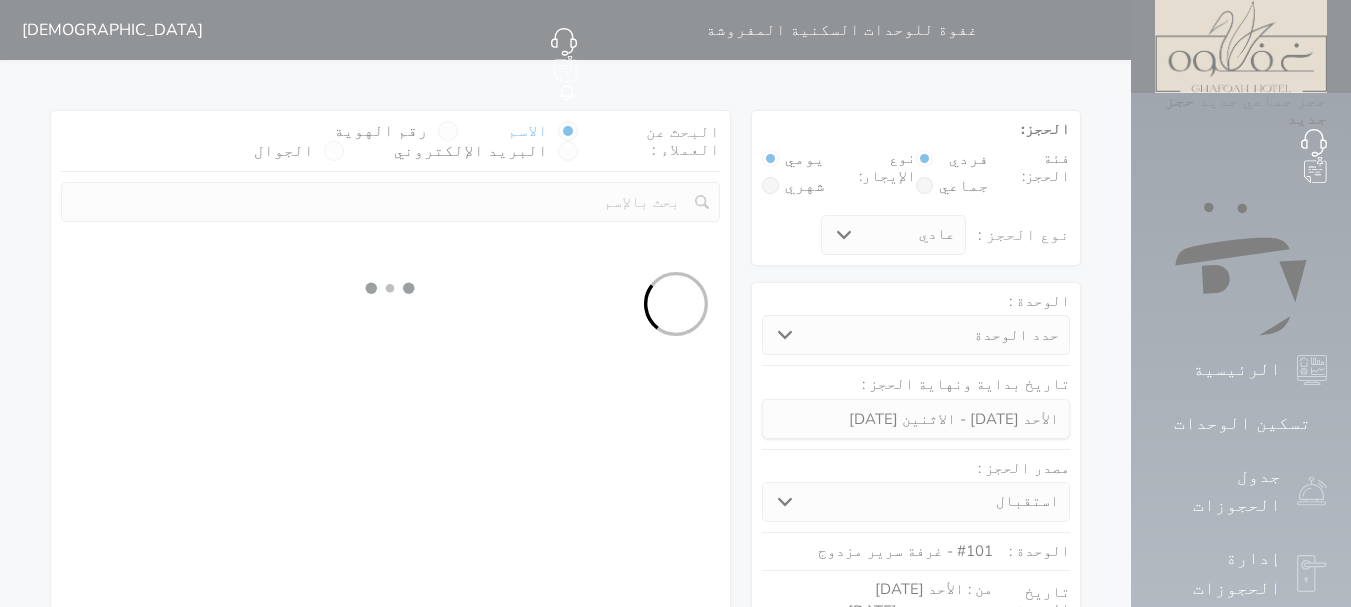 select on "113" 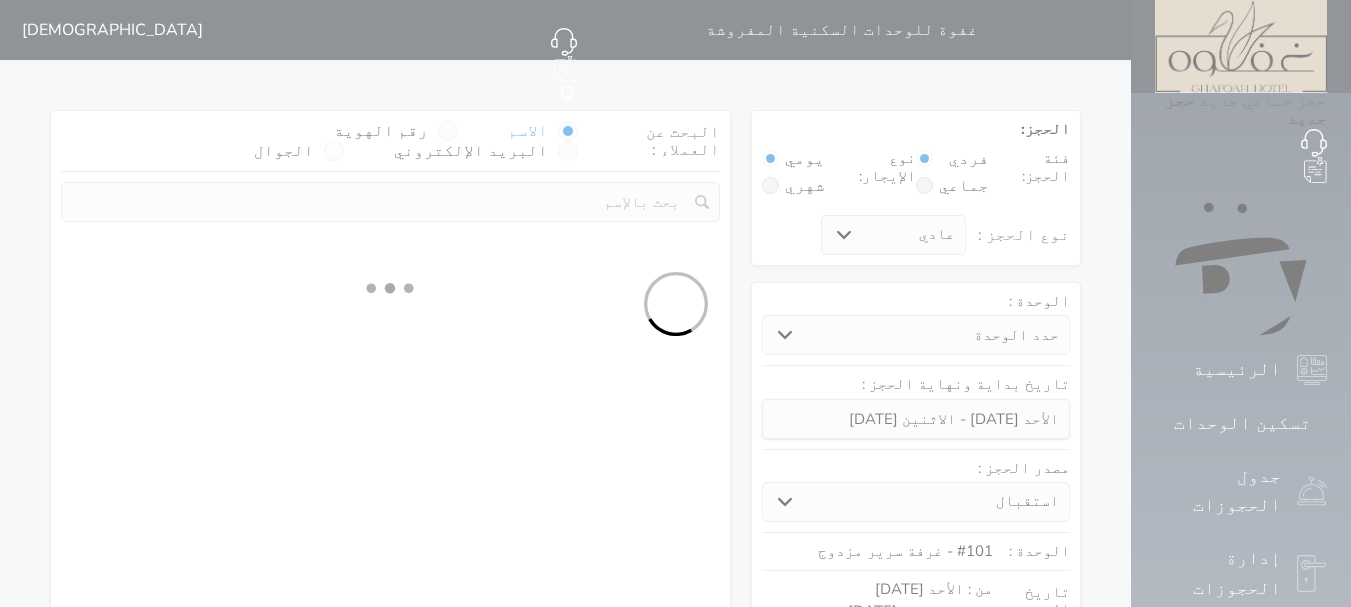 select on "1" 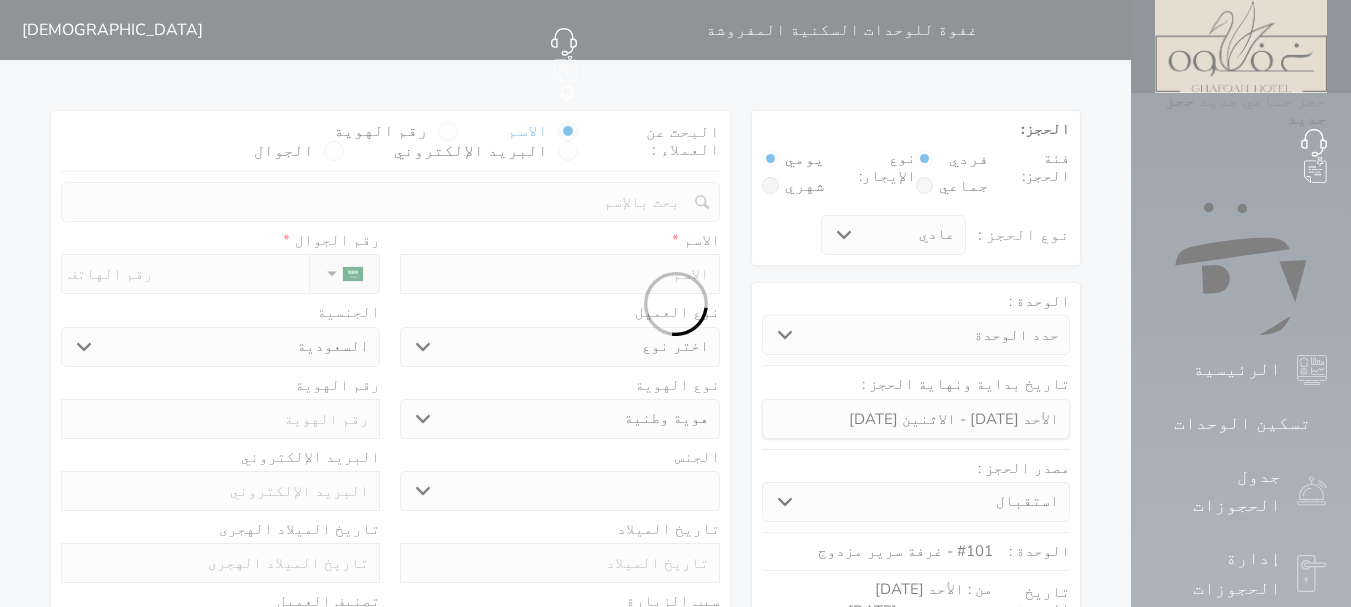 select 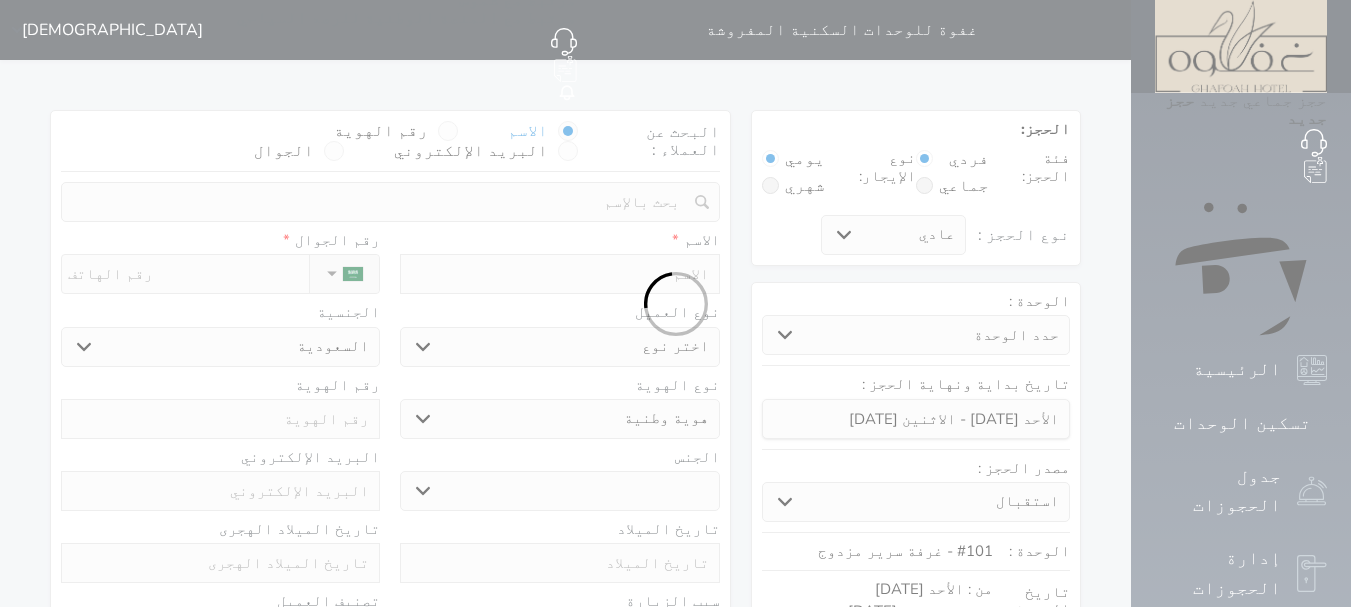 select on "1" 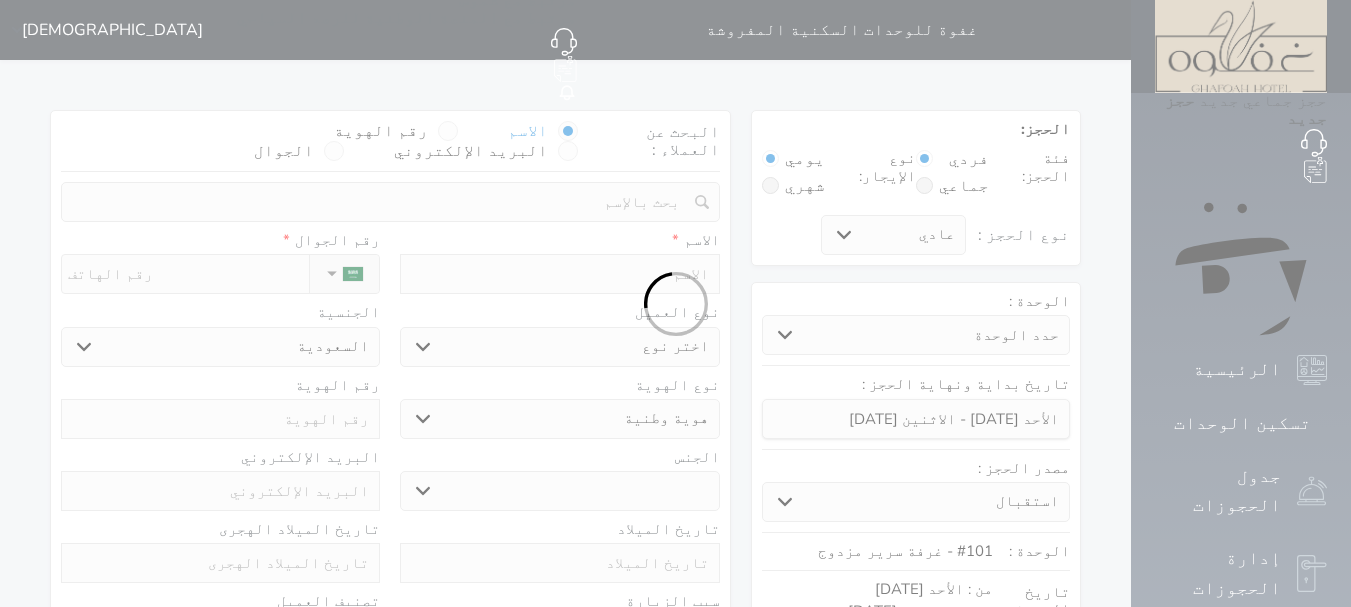 select on "7" 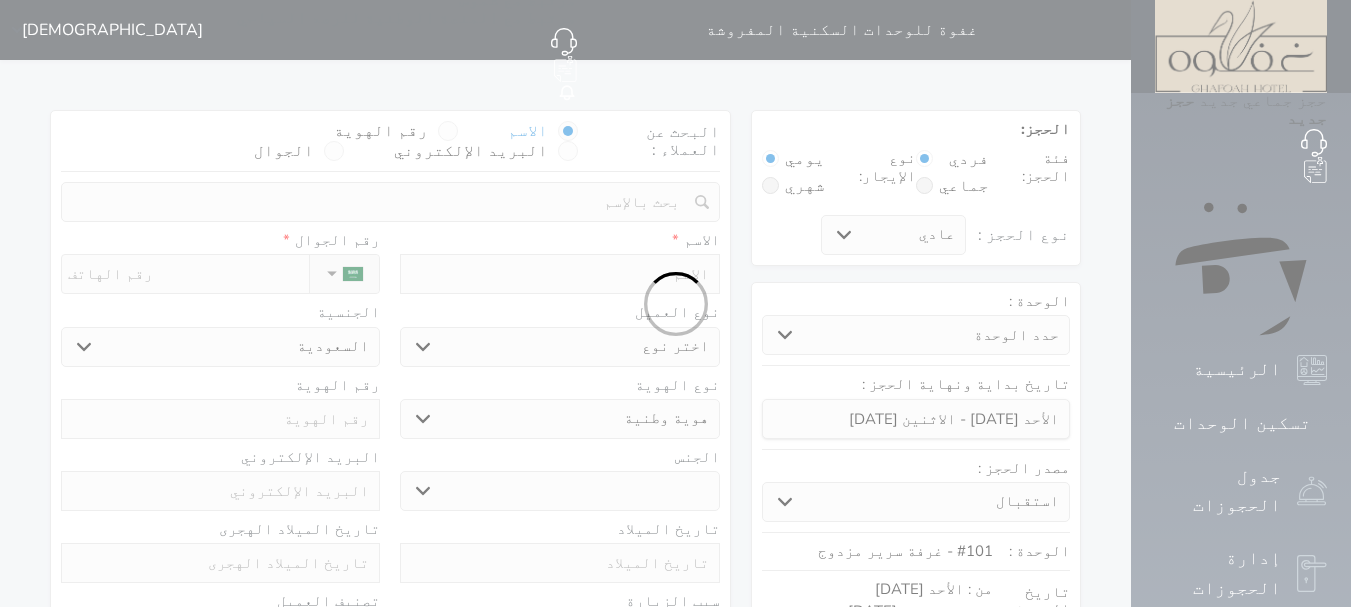 select 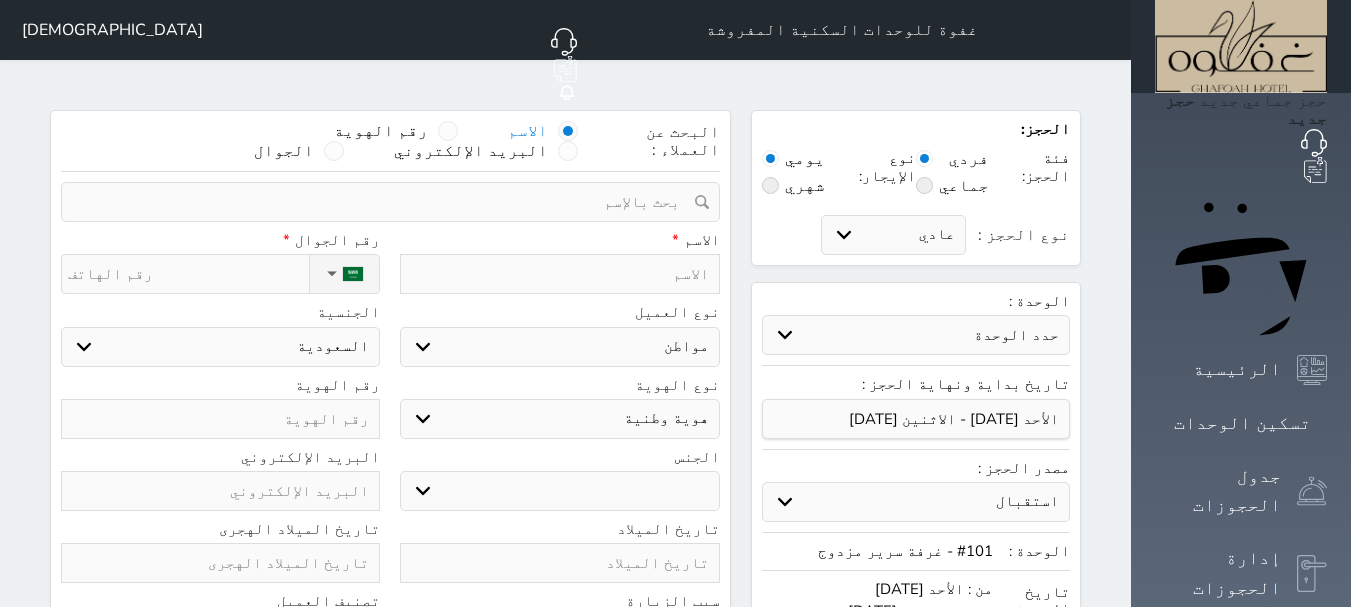 select 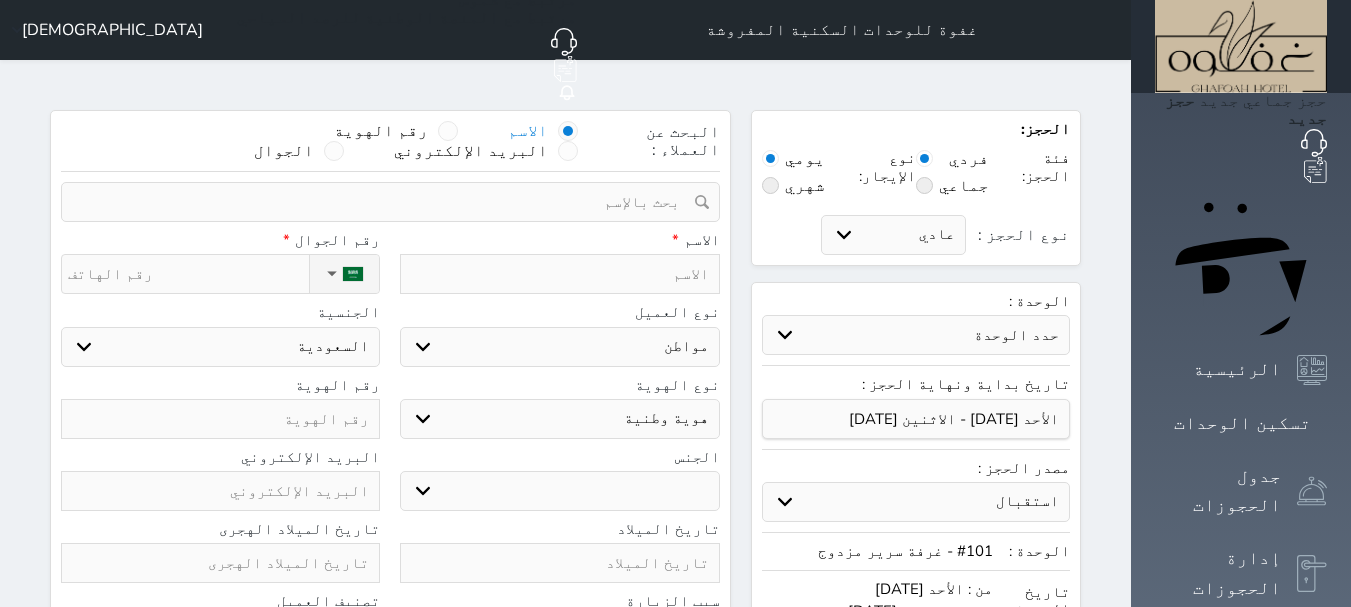 click at bounding box center (448, 131) 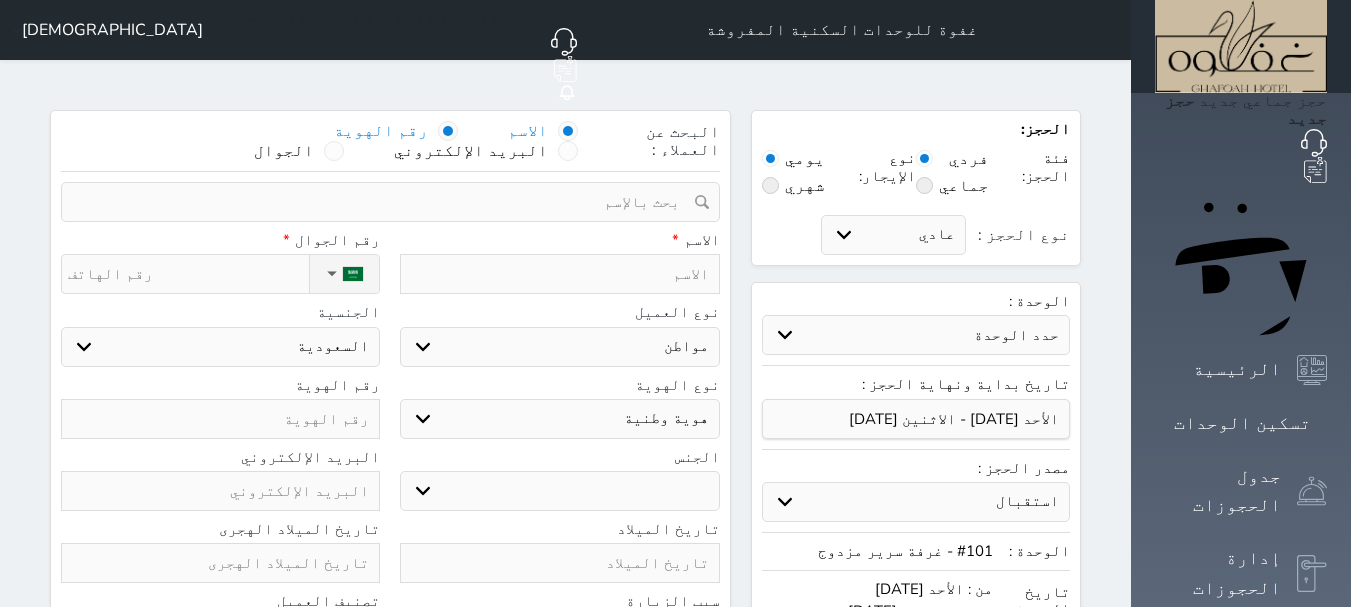 select 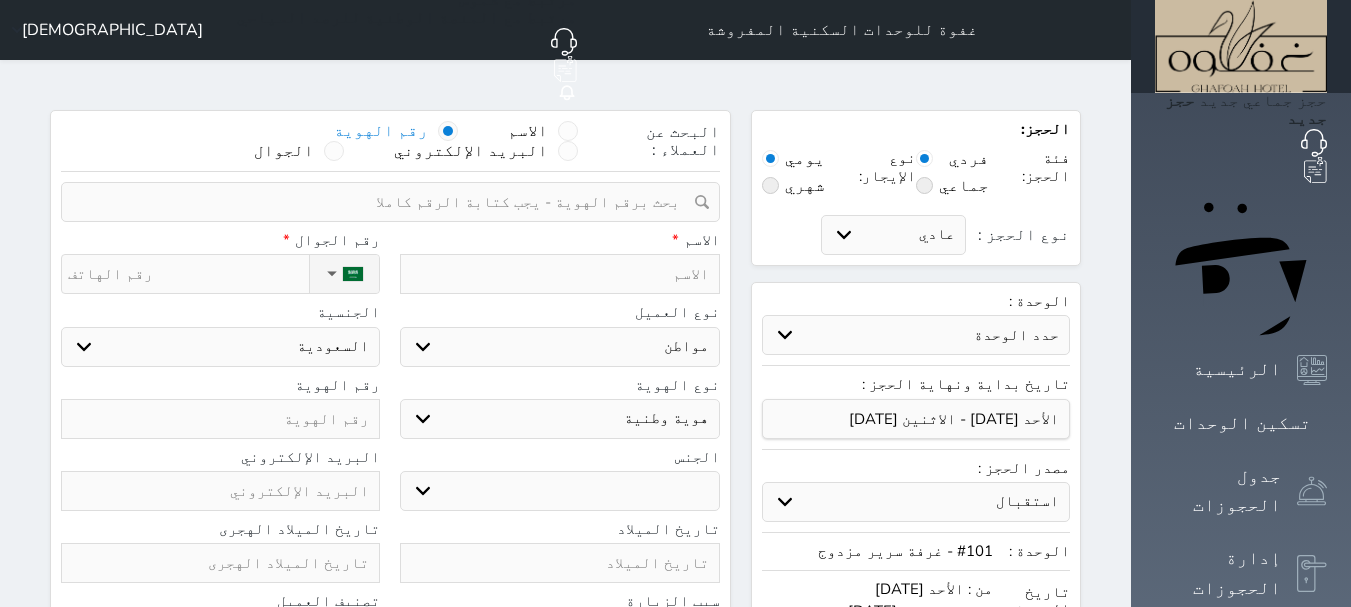 click at bounding box center (383, 202) 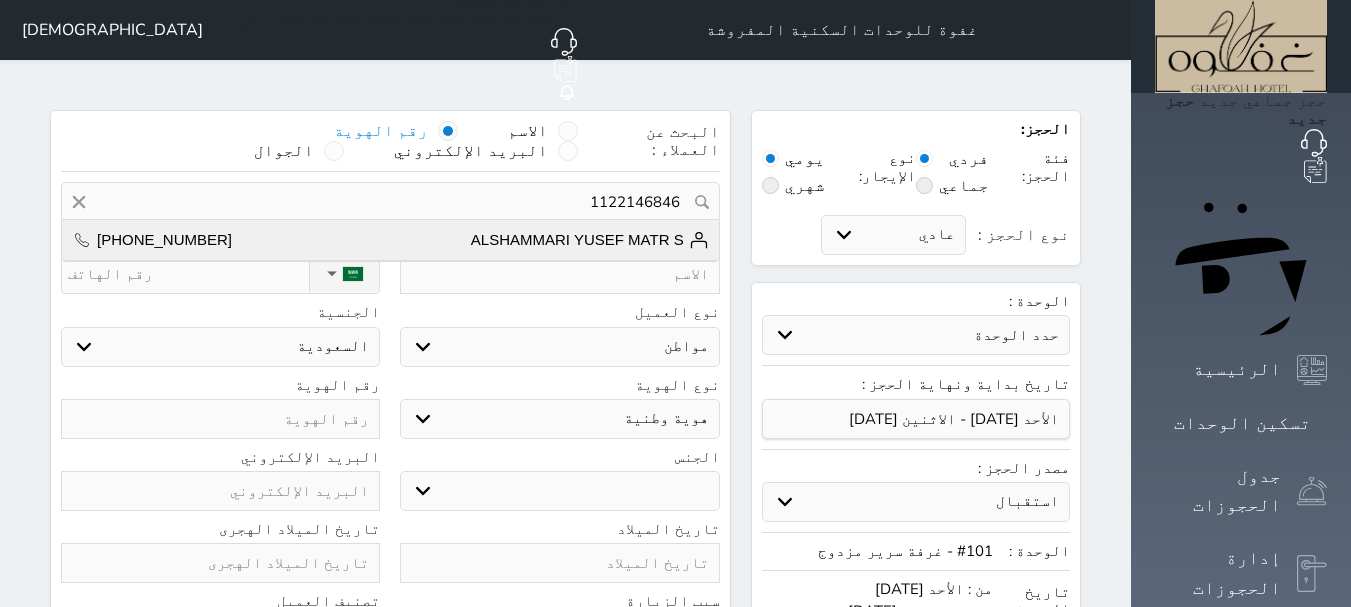 click on "ALSHAMMARI YUSEF MATR S" at bounding box center (590, 240) 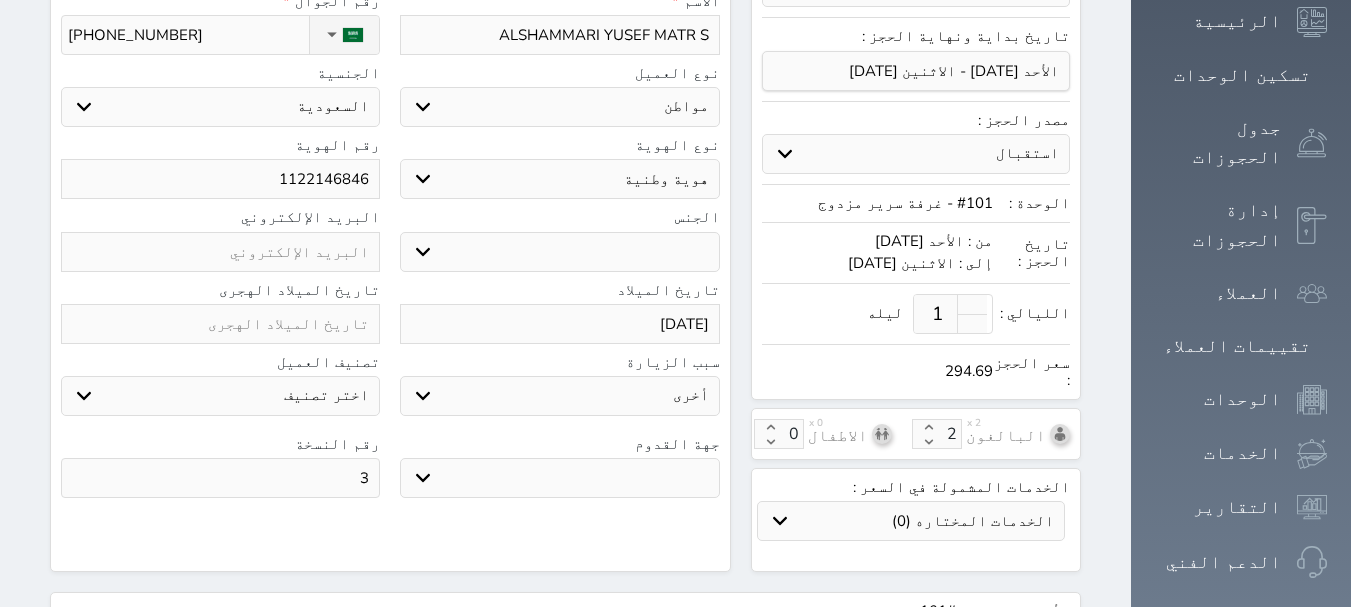 scroll, scrollTop: 400, scrollLeft: 0, axis: vertical 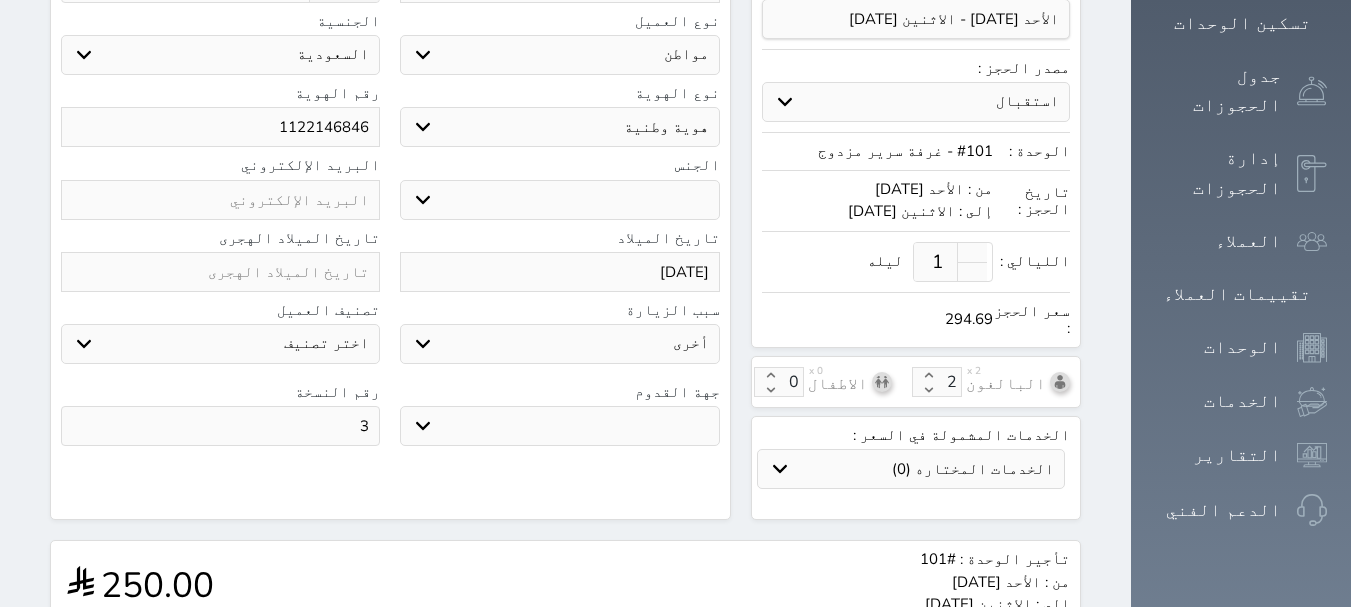 click on "جو بحر ارض" at bounding box center [559, 426] 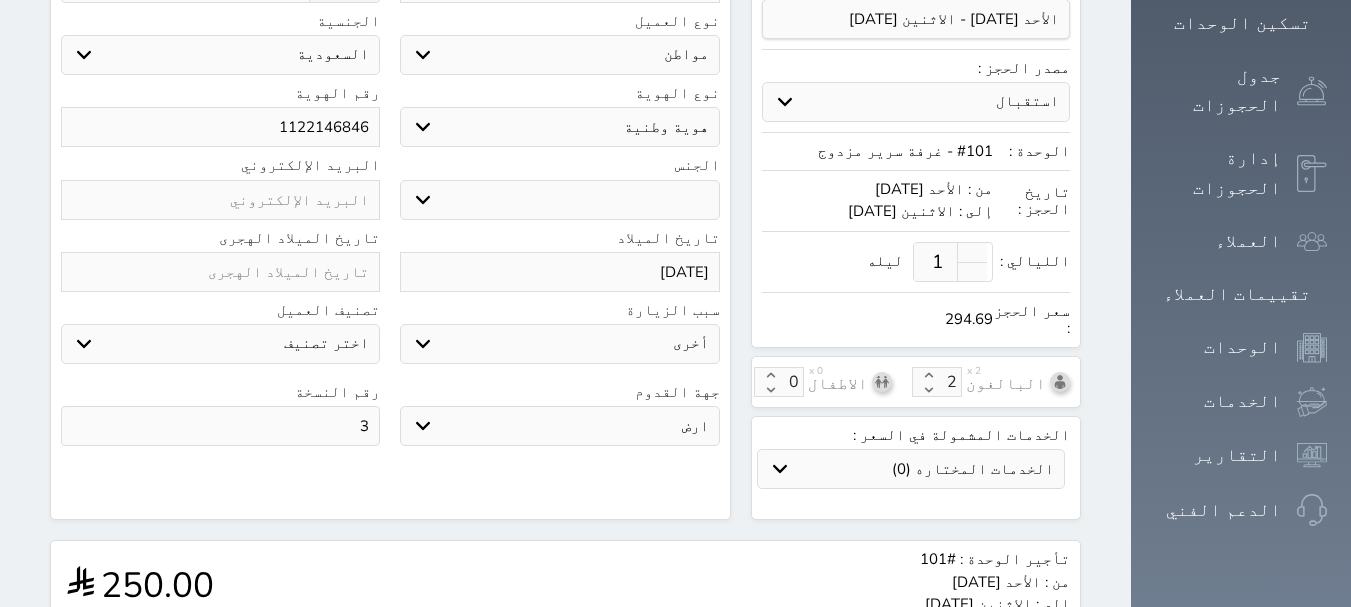 click on "جو بحر ارض" at bounding box center (559, 426) 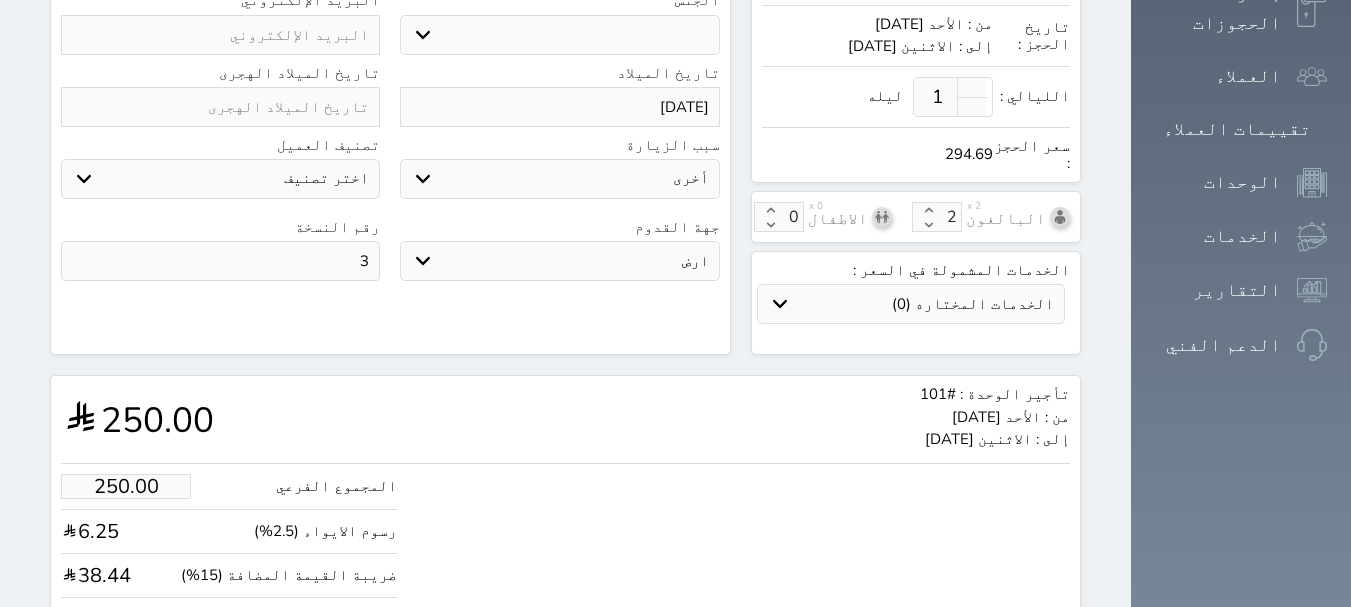 scroll, scrollTop: 600, scrollLeft: 0, axis: vertical 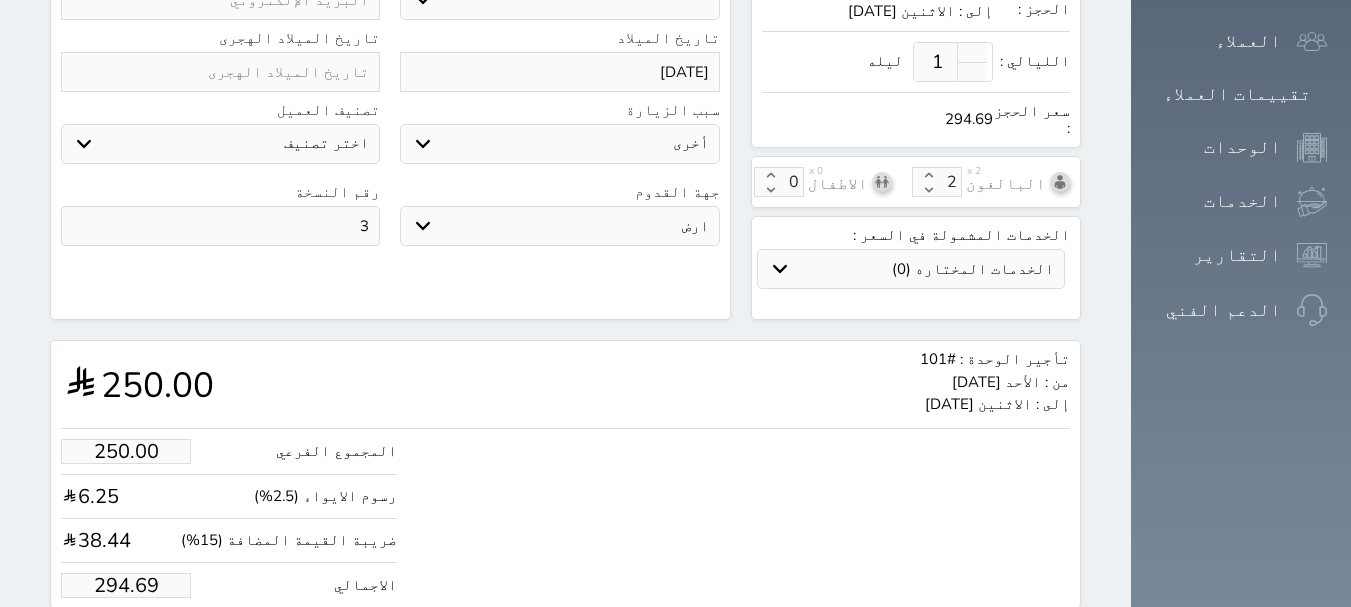 drag, startPoint x: 63, startPoint y: 537, endPoint x: 202, endPoint y: 539, distance: 139.01439 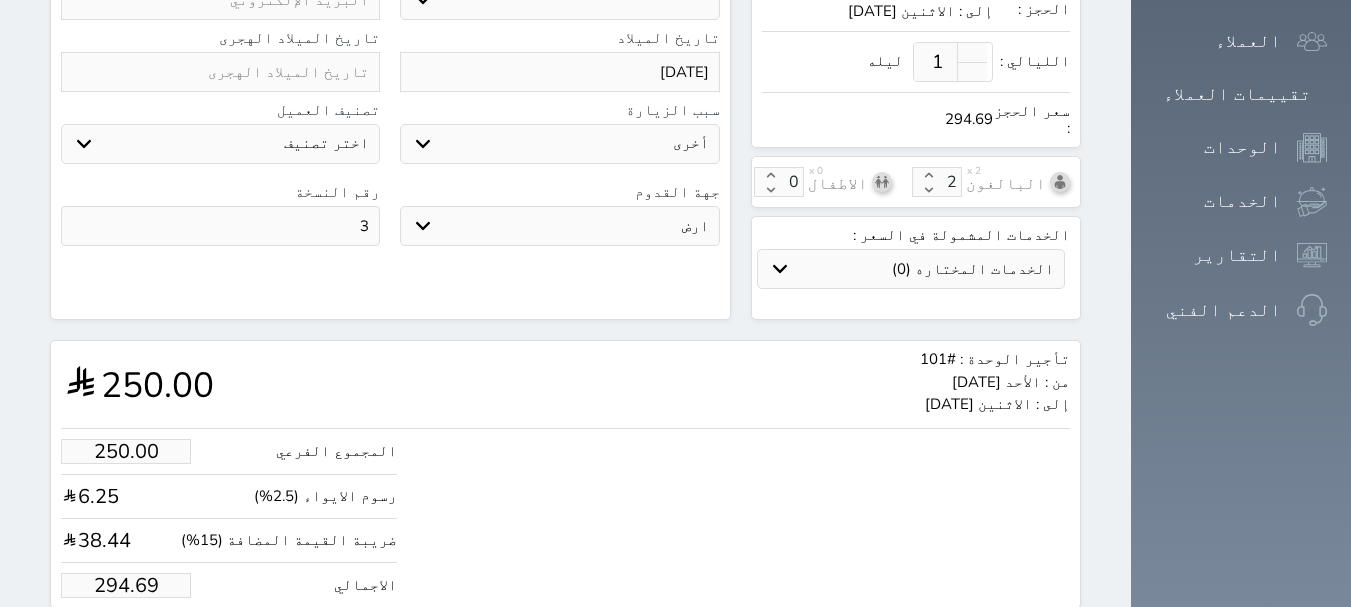type on "1.00" 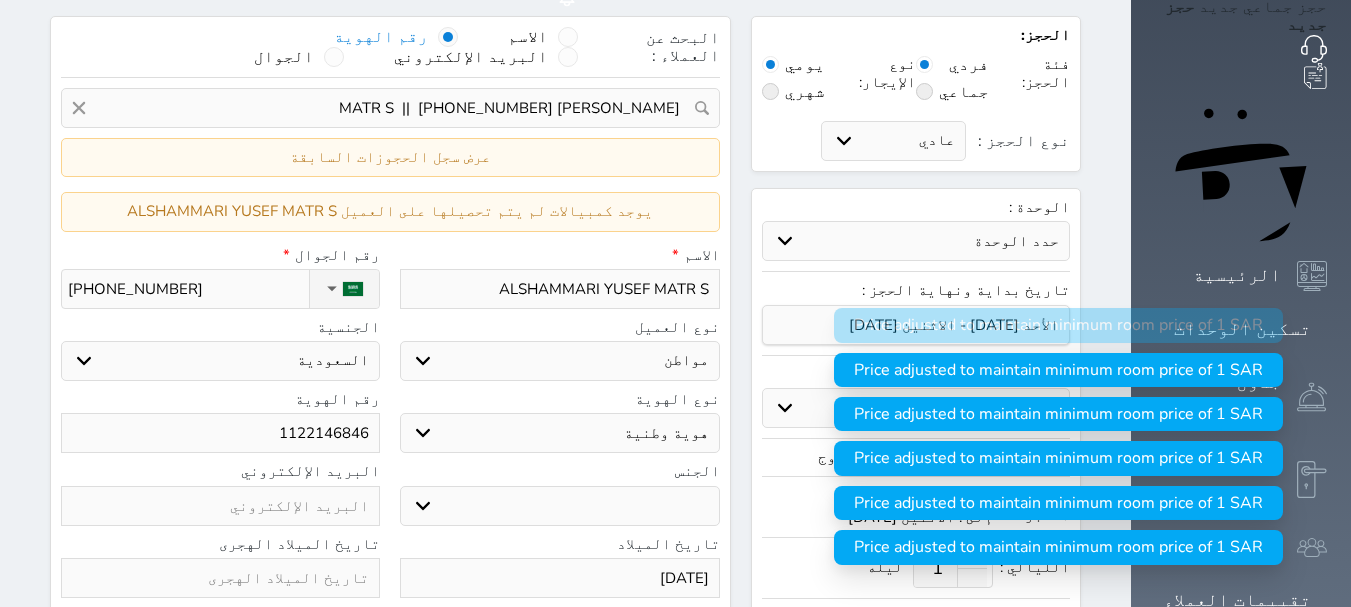 scroll, scrollTop: 0, scrollLeft: 0, axis: both 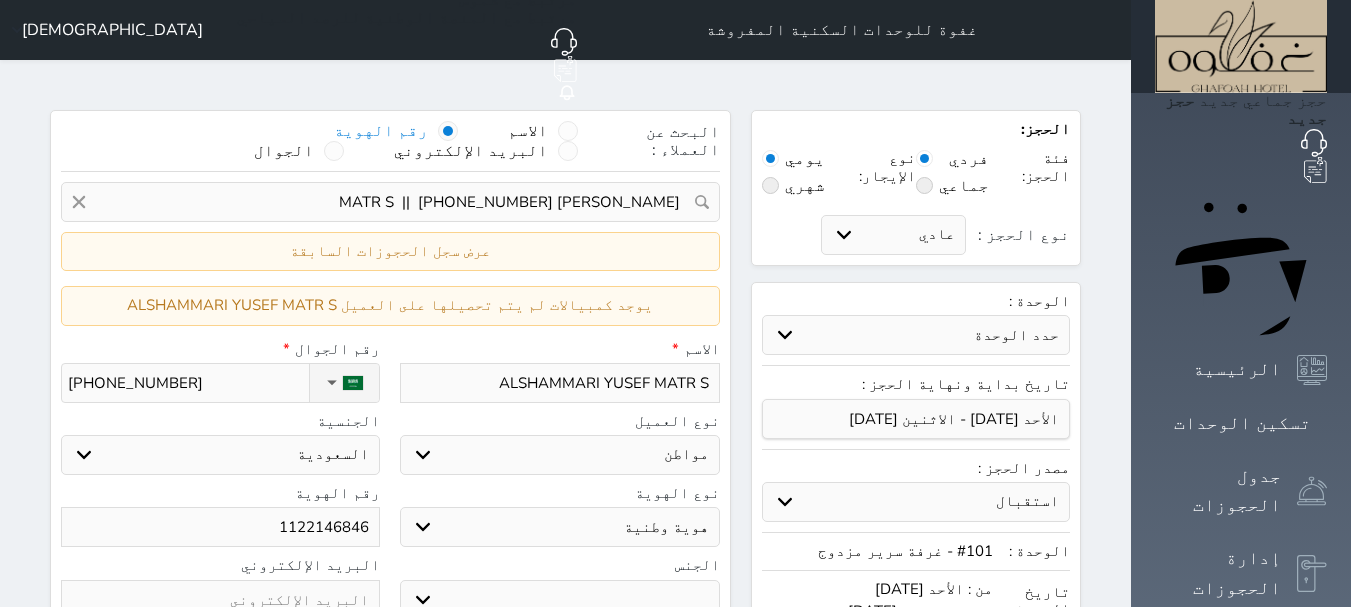 click on "يوجد كمبيالات لم يتم تحصيلها على العميل ALSHAMMARI YUSEF MATR S" at bounding box center (390, 305) 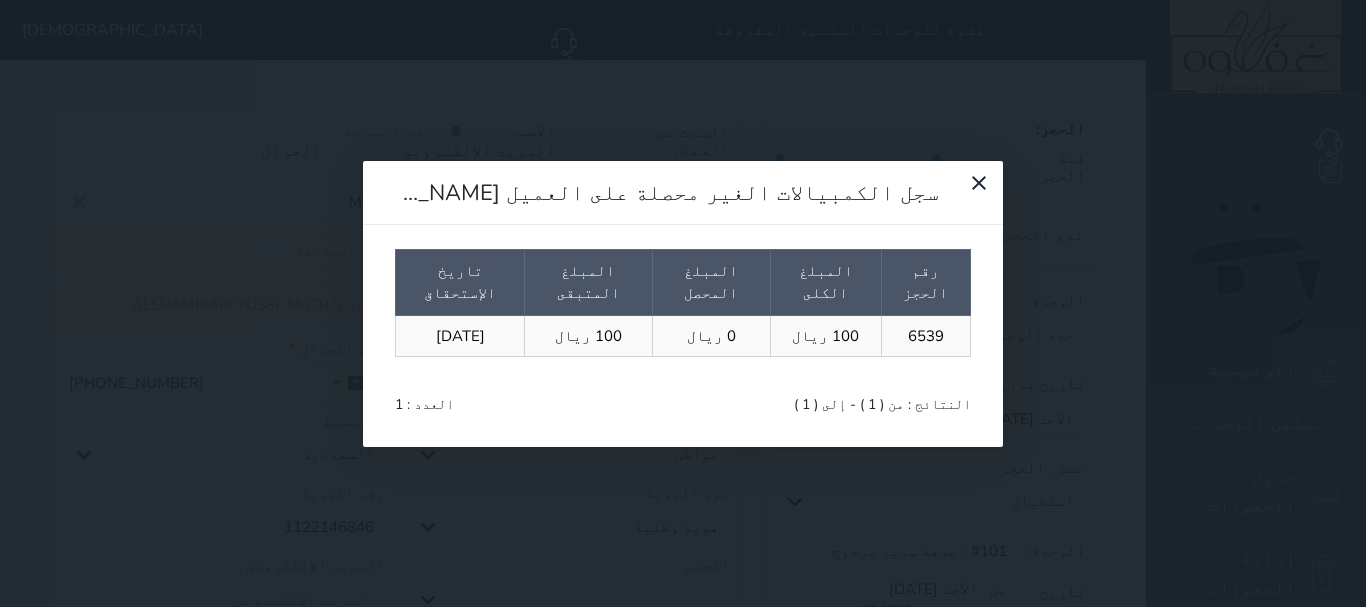 click on "سجل الكمبيالات الغير محصلة على العميل ALSHAMMARI YUSEF MATR S                 رقم الحجز   المبلغ الكلى    المبلغ المحصل    المبلغ المتبقى    تاريخ الإستحقاق   6539   100 ريال   0 ريال   100 ريال   2025/03/20       النتائج  : من ( 1 ) - إلى  ( 1 )   العدد  : 1" at bounding box center (683, 303) 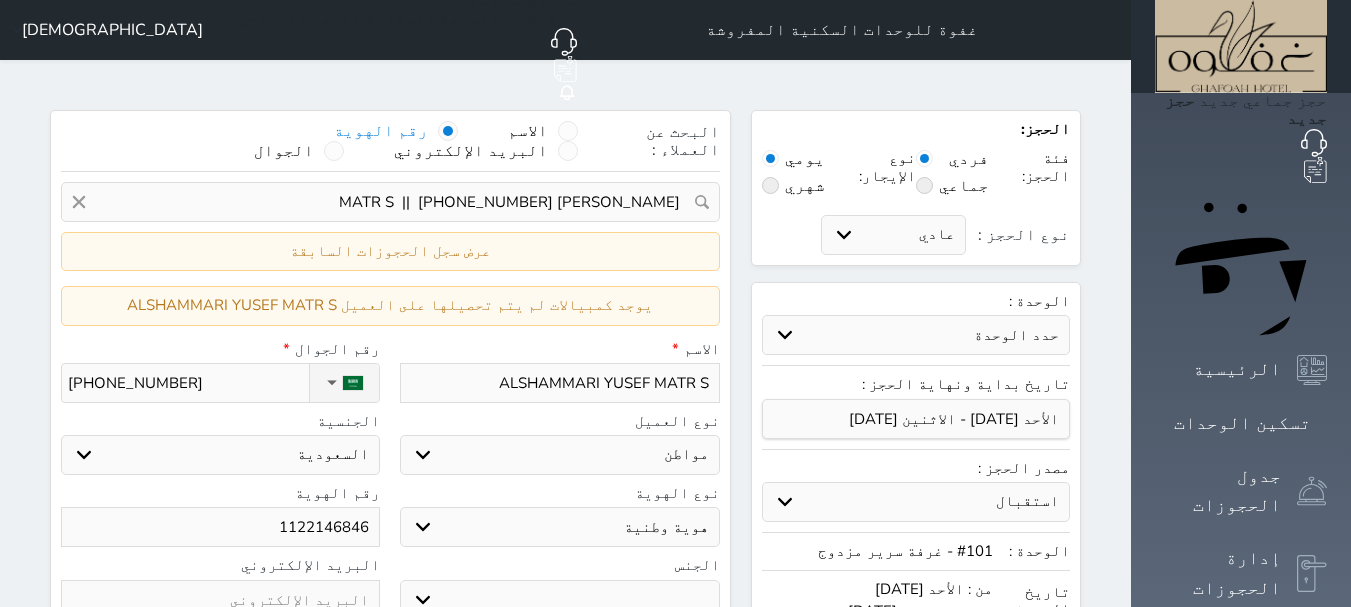 click on "يوجد كمبيالات لم يتم تحصيلها على العميل ALSHAMMARI YUSEF MATR S" at bounding box center (390, 305) 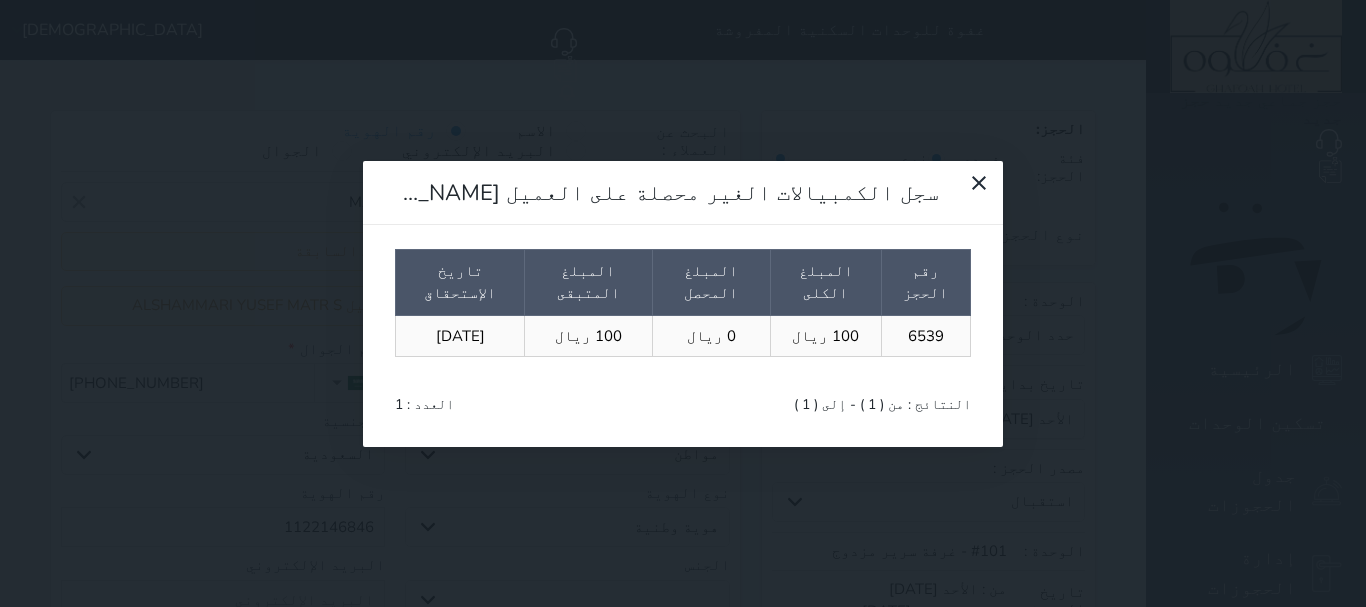 click on "سجل الكمبيالات الغير محصلة على العميل ALSHAMMARI YUSEF MATR S                 رقم الحجز   المبلغ الكلى    المبلغ المحصل    المبلغ المتبقى    تاريخ الإستحقاق   6539   100 ريال   0 ريال   100 ريال   2025/03/20       النتائج  : من ( 1 ) - إلى  ( 1 )   العدد  : 1" at bounding box center [683, 303] 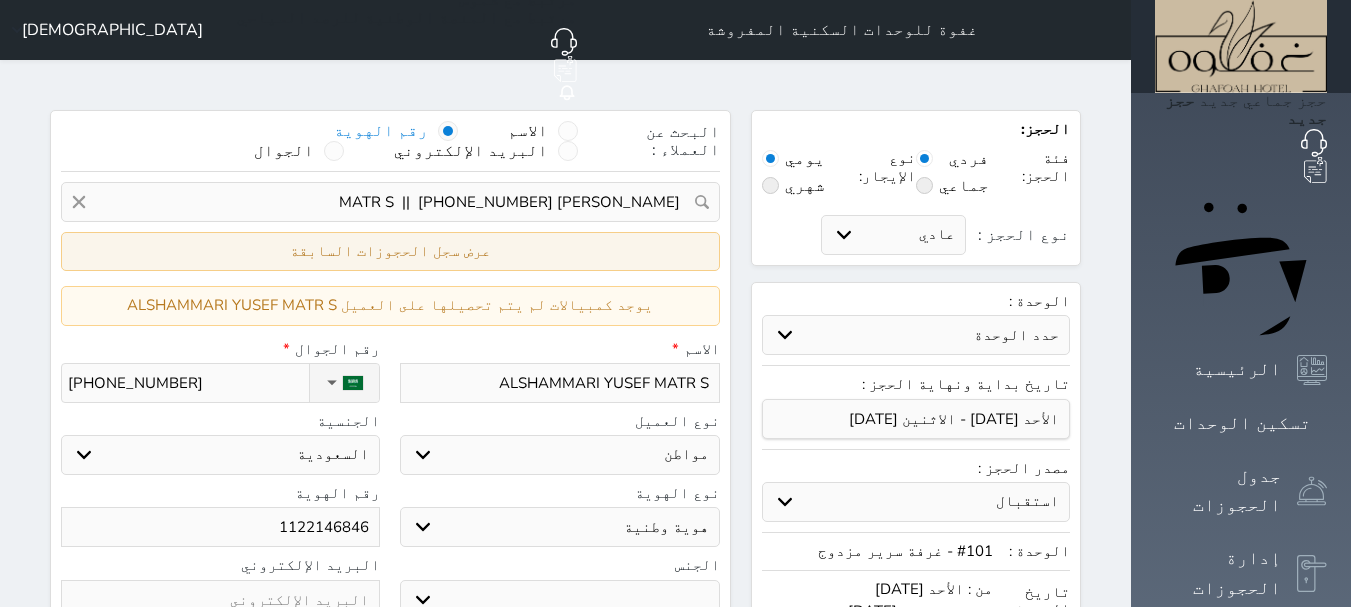 click on "عرض سجل الحجوزات السابقة" at bounding box center [390, 251] 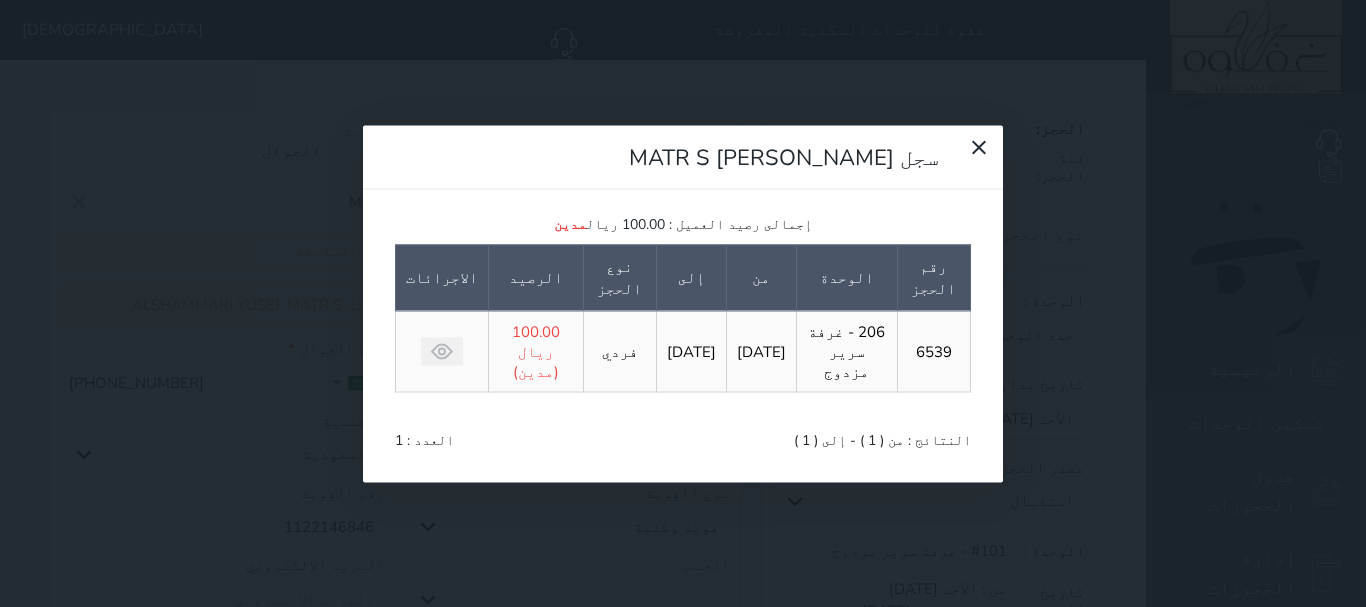 drag, startPoint x: 410, startPoint y: 222, endPoint x: 446, endPoint y: 261, distance: 53.075417 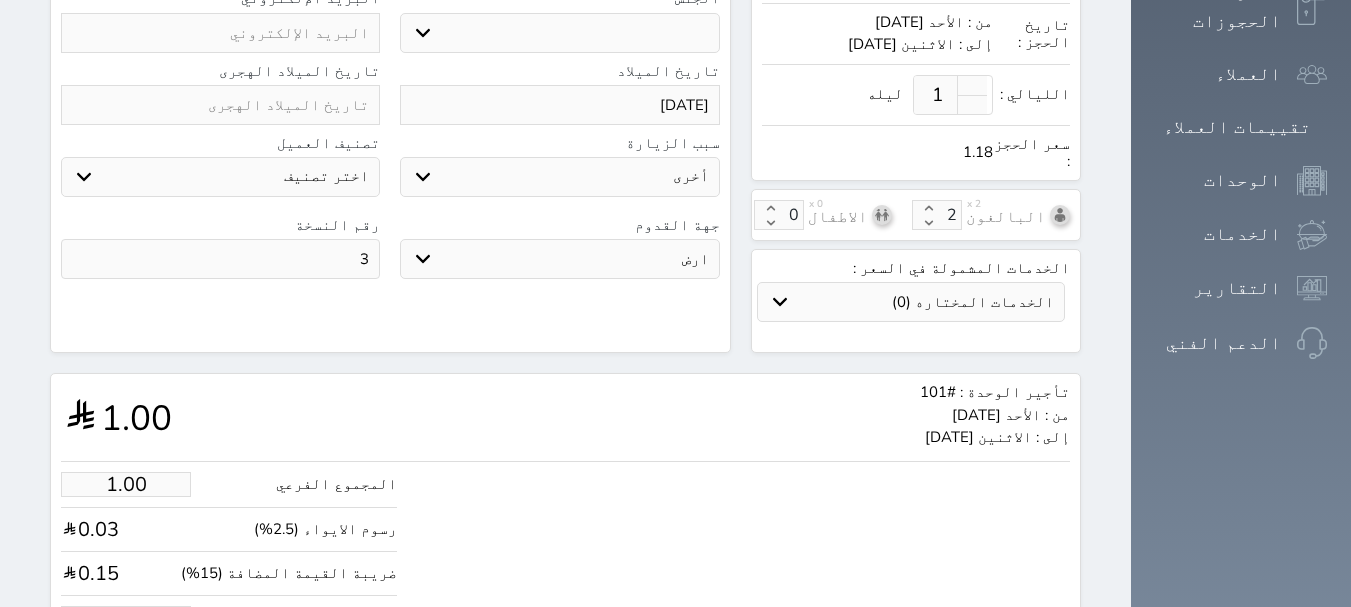 scroll, scrollTop: 626, scrollLeft: 0, axis: vertical 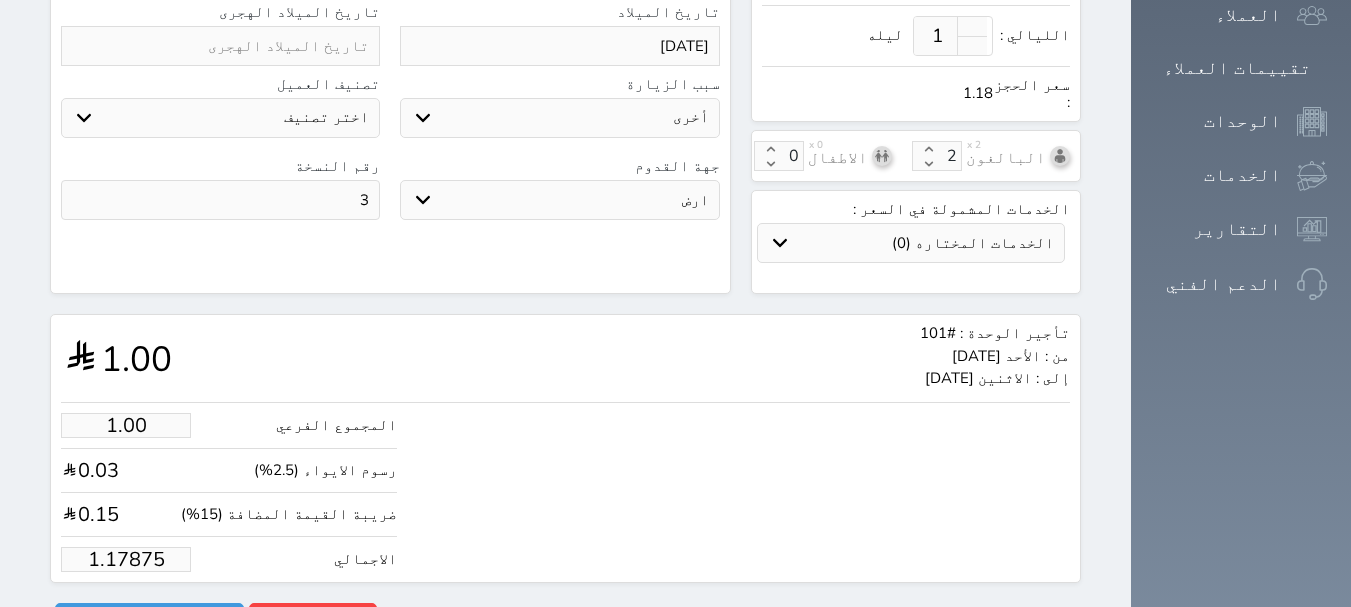 click on "1.17875" at bounding box center (126, 559) 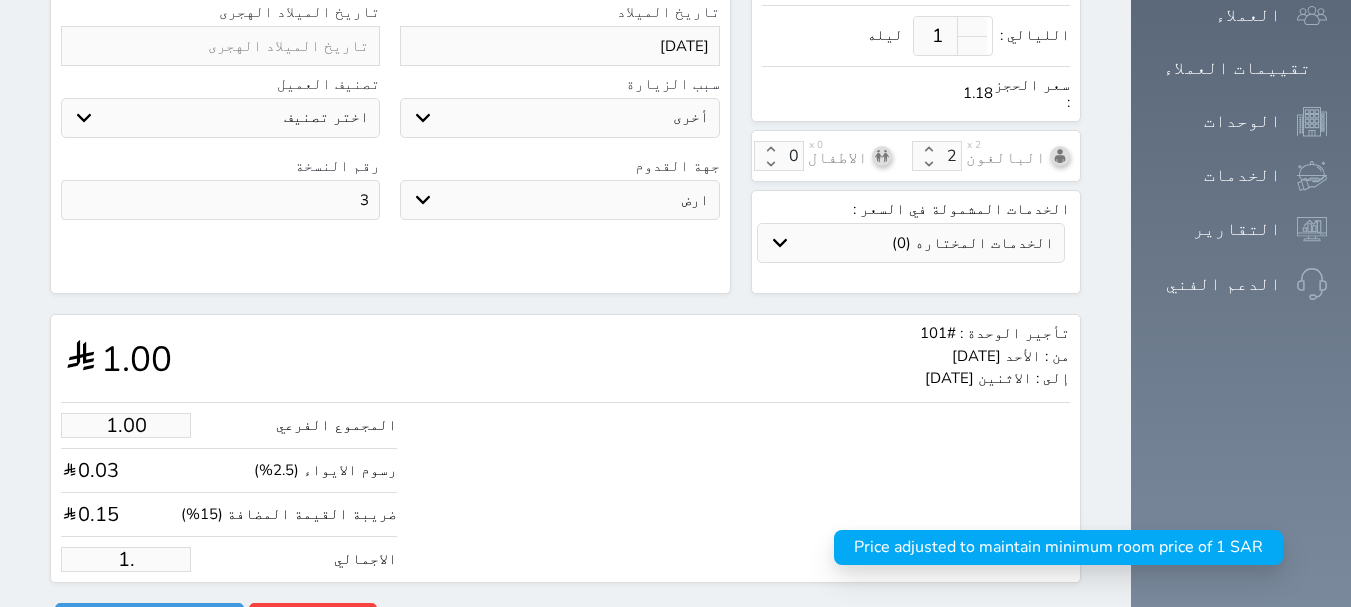 type on "1" 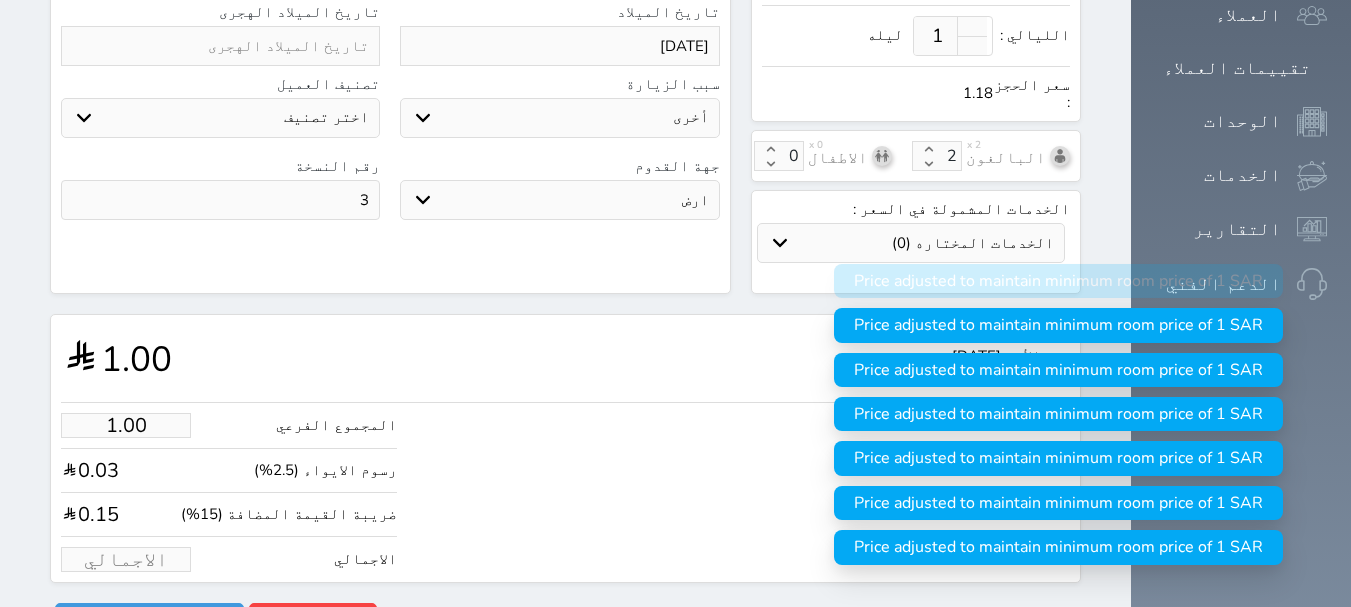 type on "1" 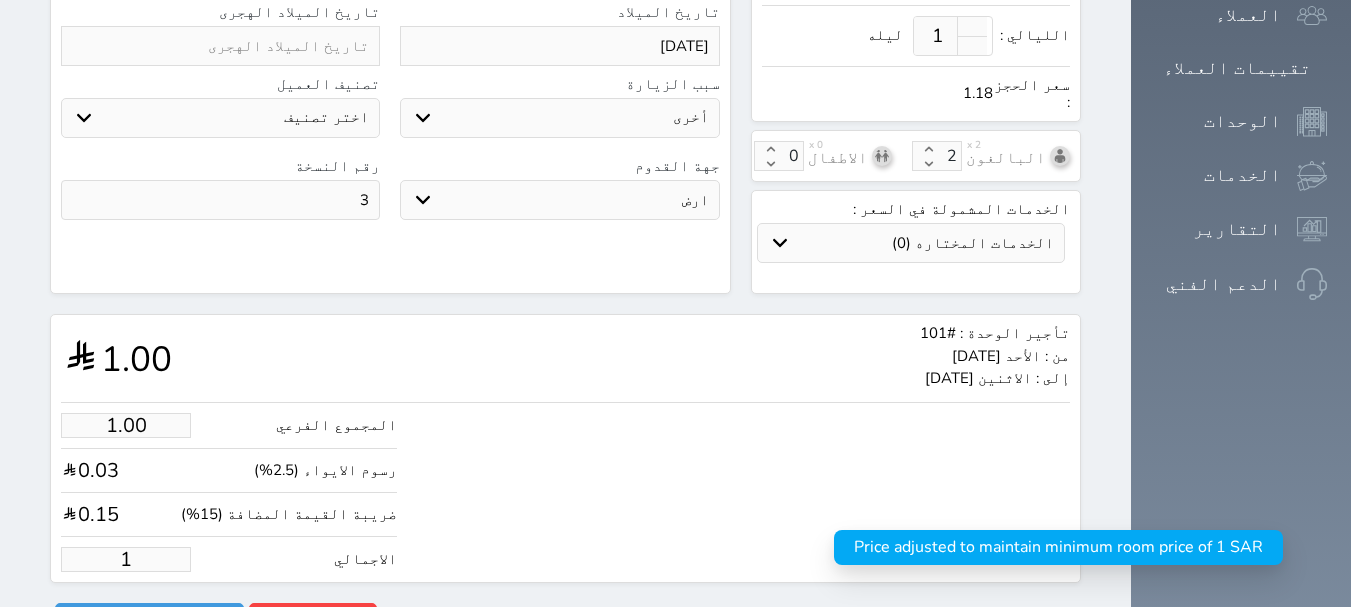 type on "16.12" 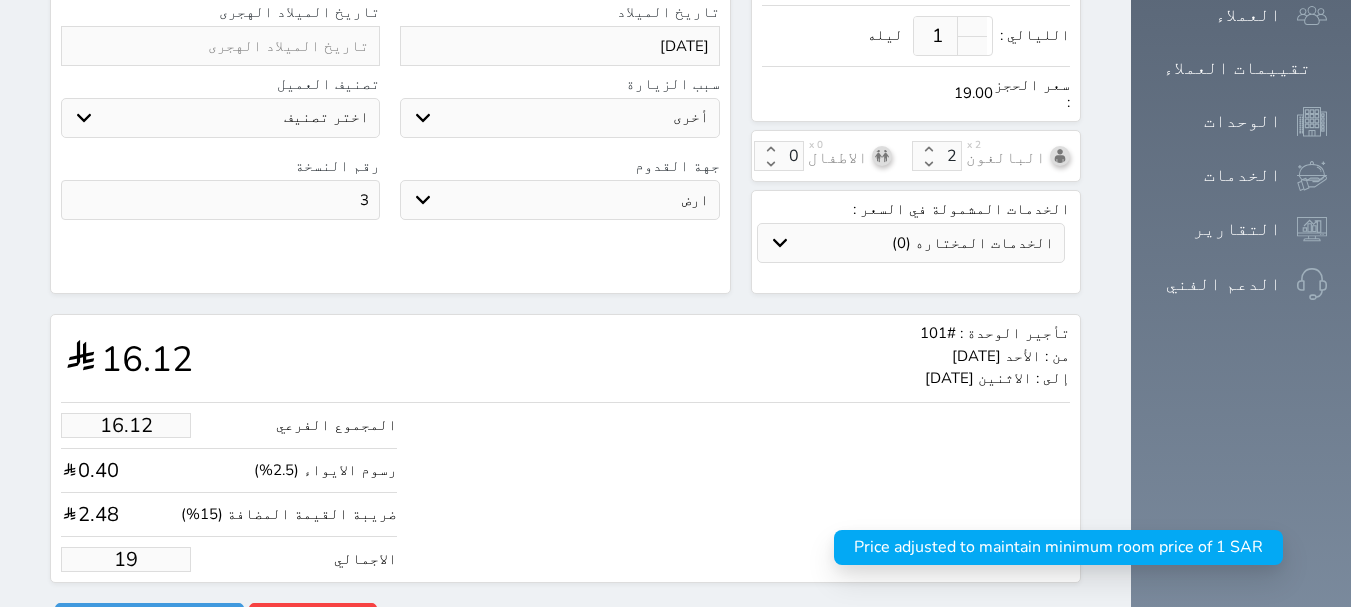 type on "161.19" 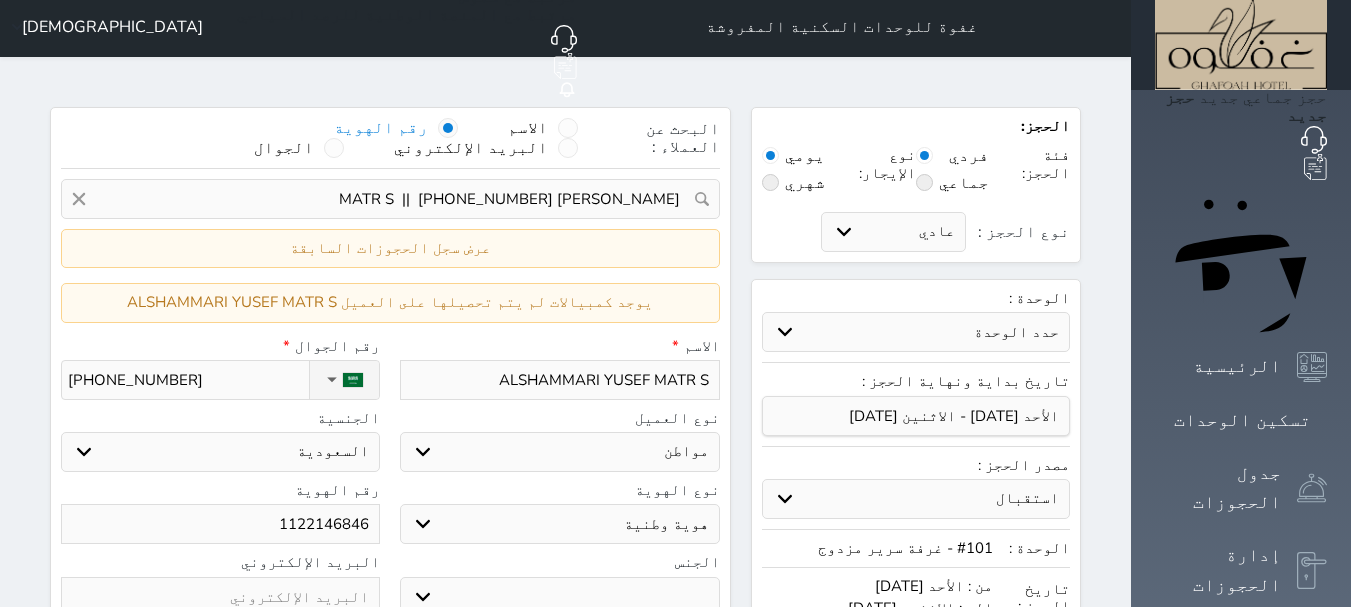 scroll, scrollTop: 0, scrollLeft: 0, axis: both 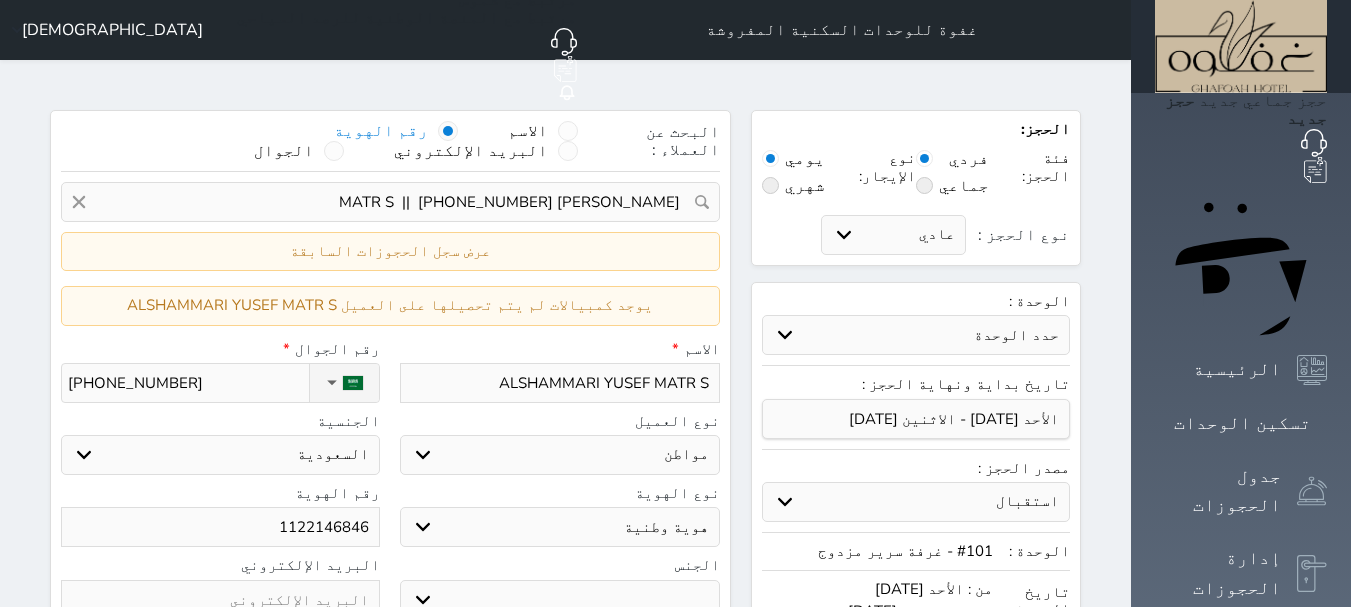 type on "190.00" 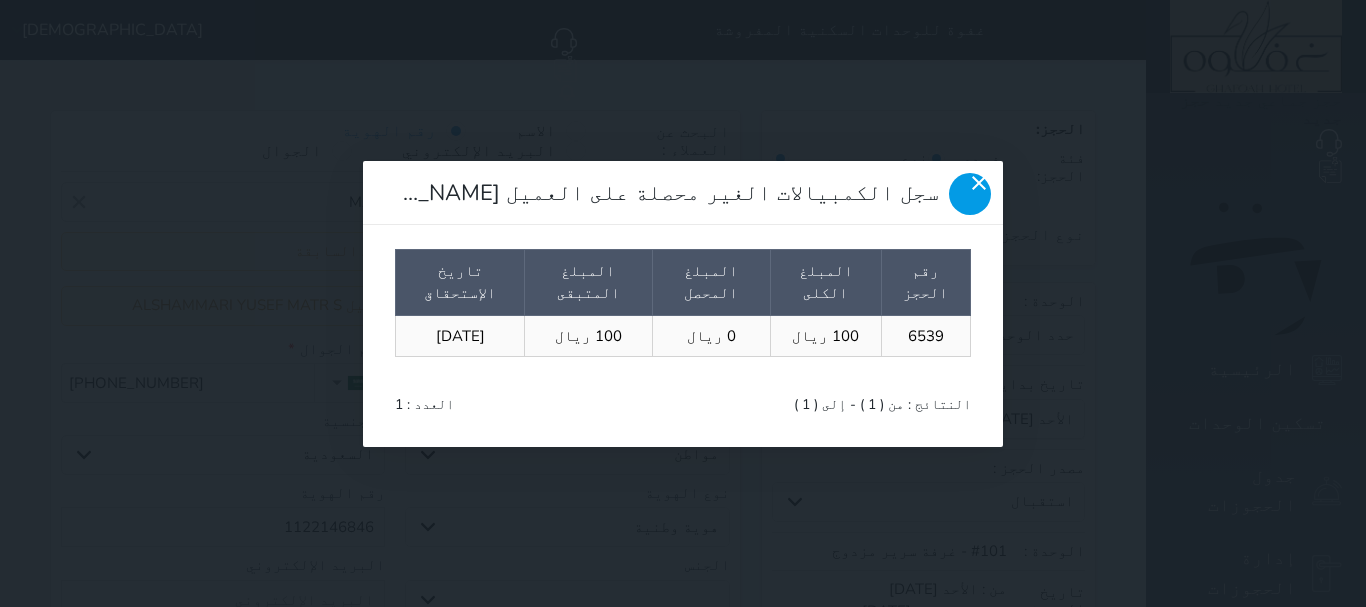 click 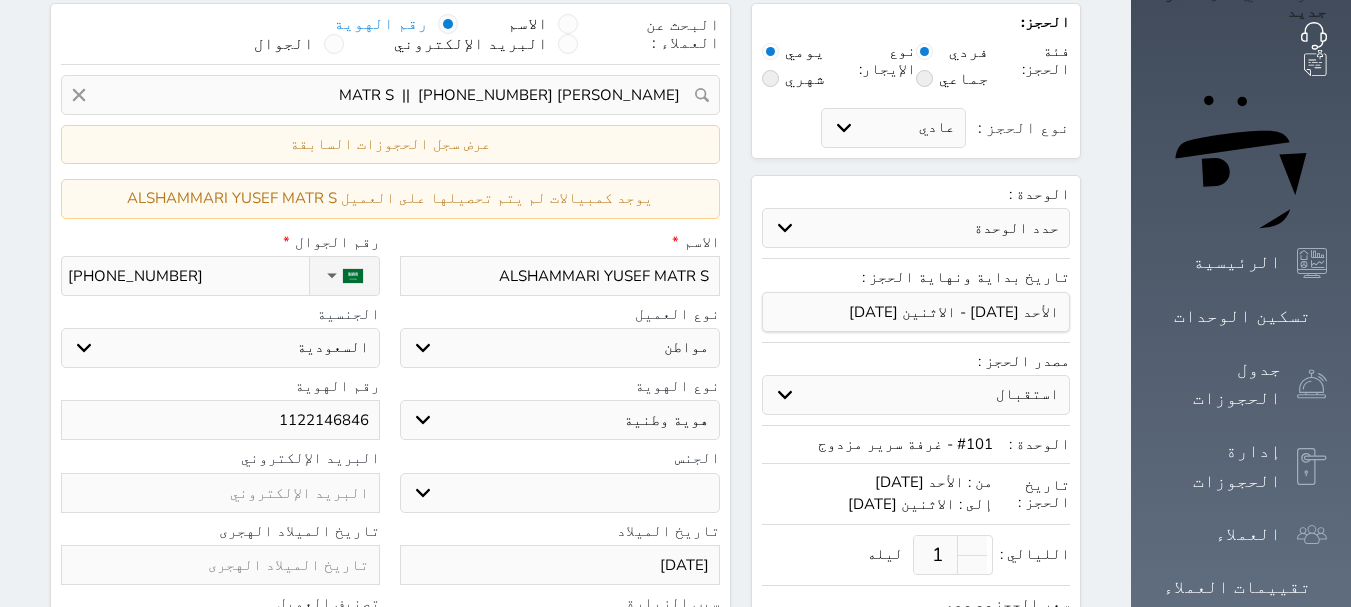 scroll, scrollTop: 0, scrollLeft: 0, axis: both 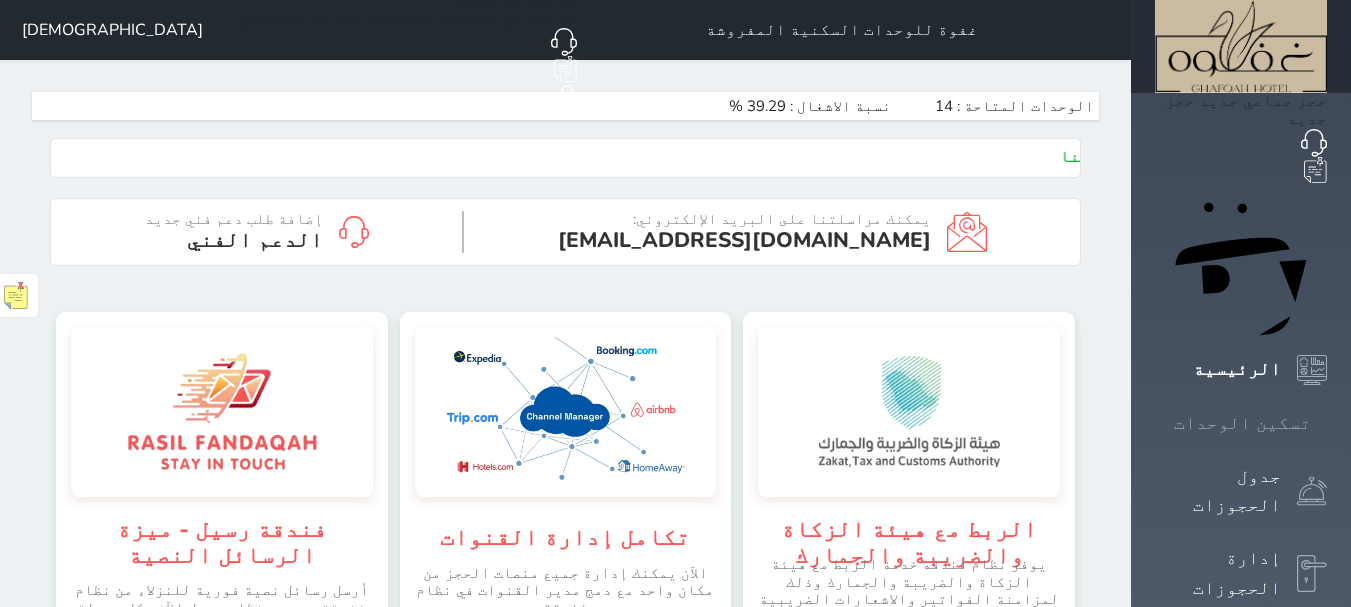 click 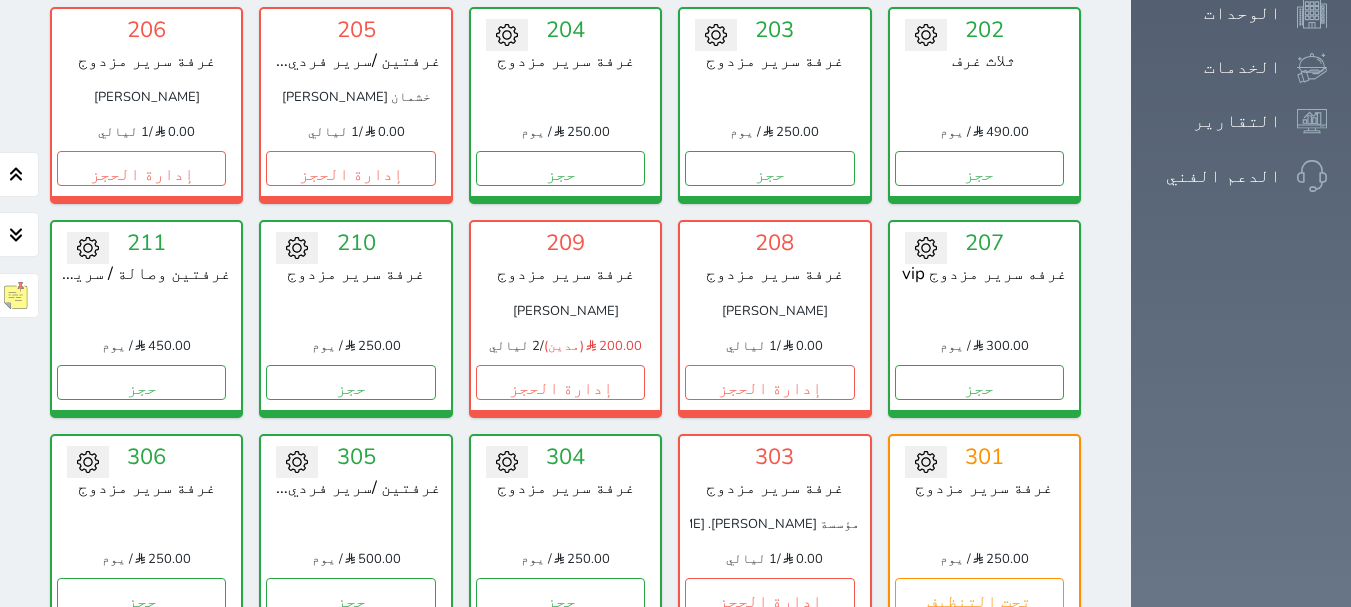 scroll, scrollTop: 1160, scrollLeft: 0, axis: vertical 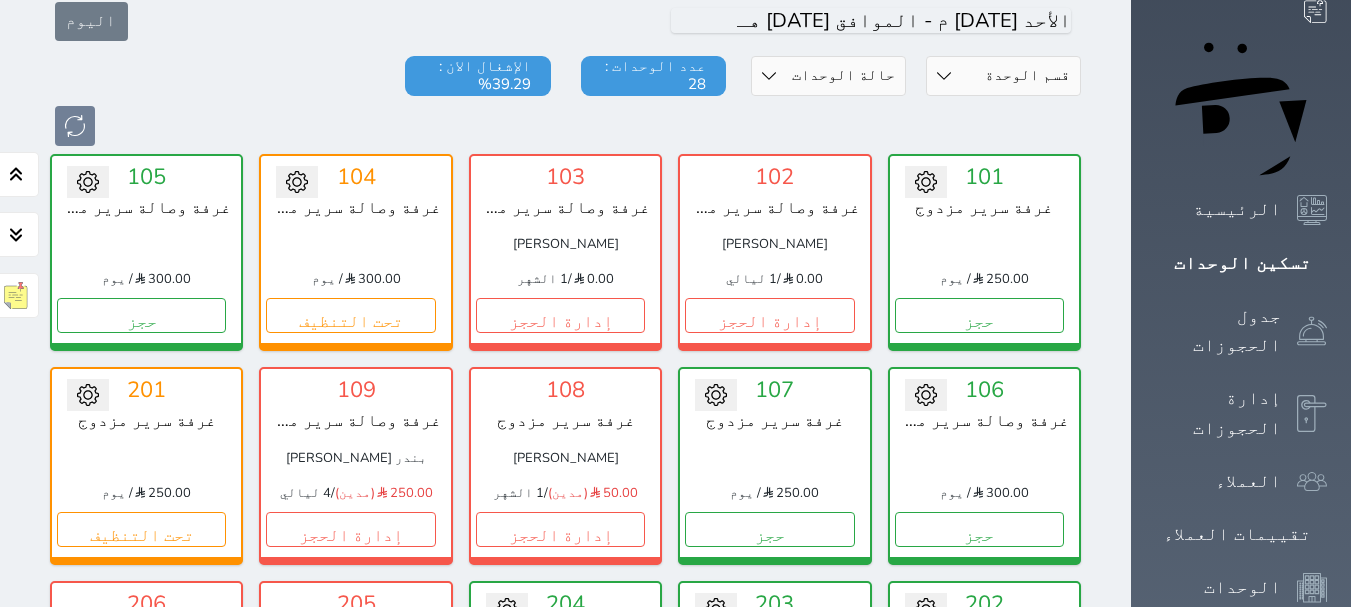 click at bounding box center [355, 244] 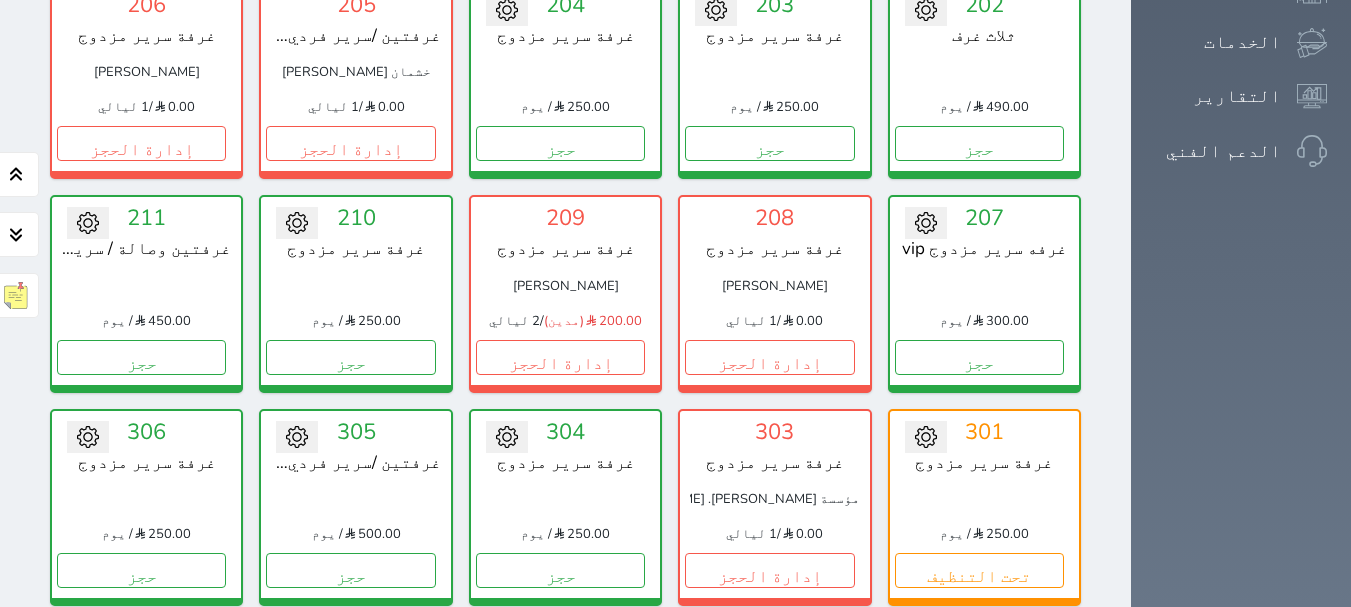 scroll, scrollTop: 760, scrollLeft: 0, axis: vertical 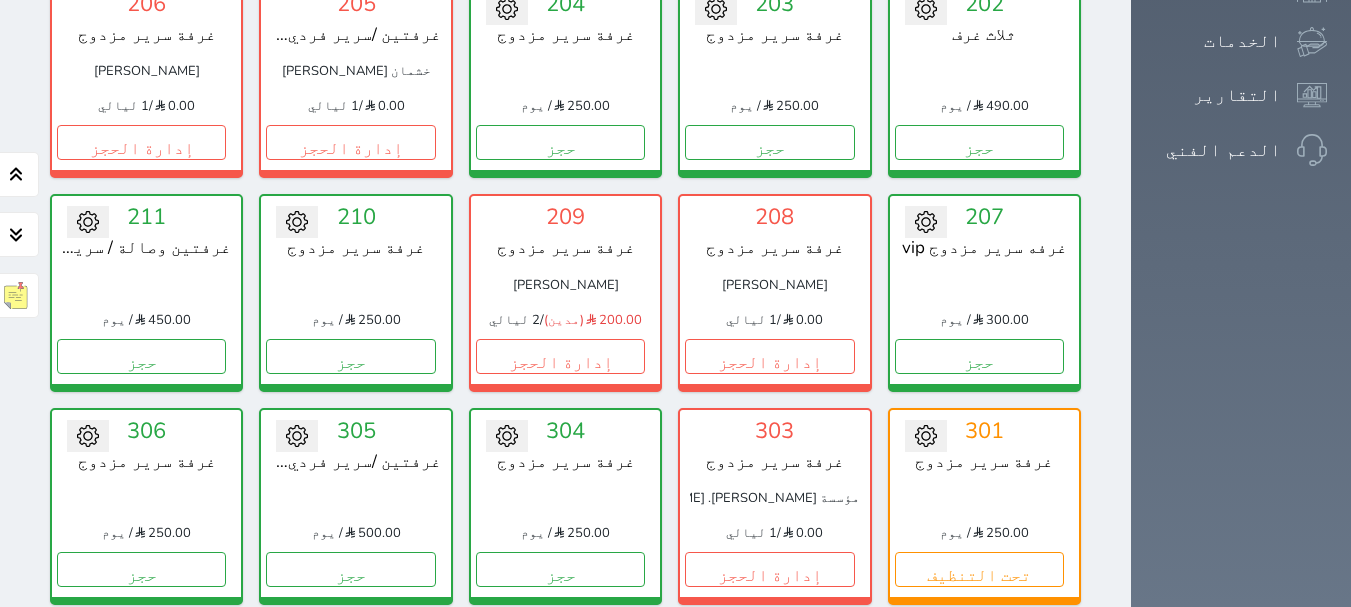 click on "تحويل لتحت الصيانة
تحويل لتحت التنظيف
101   غرفة سرير مزدوج
250.00
/ يوم       حجز                   تغيير الحالة الى صيانة                   التاريخ المتوقع للانتهاء       حفظ                   102   غرفة وصالة سرير مزدوج
طلال عايد الشمري
0.00
/   1 ليالي           إدارة الحجز               تغيير الحالة الى صيانة                   التاريخ المتوقع للانتهاء       حفظ                   103   غرفة وصالة سرير مزدوج
منال حميد سعود الرشيدي
0.00
/
1 الشهر
إدارة الحجز" at bounding box center (565, 186) 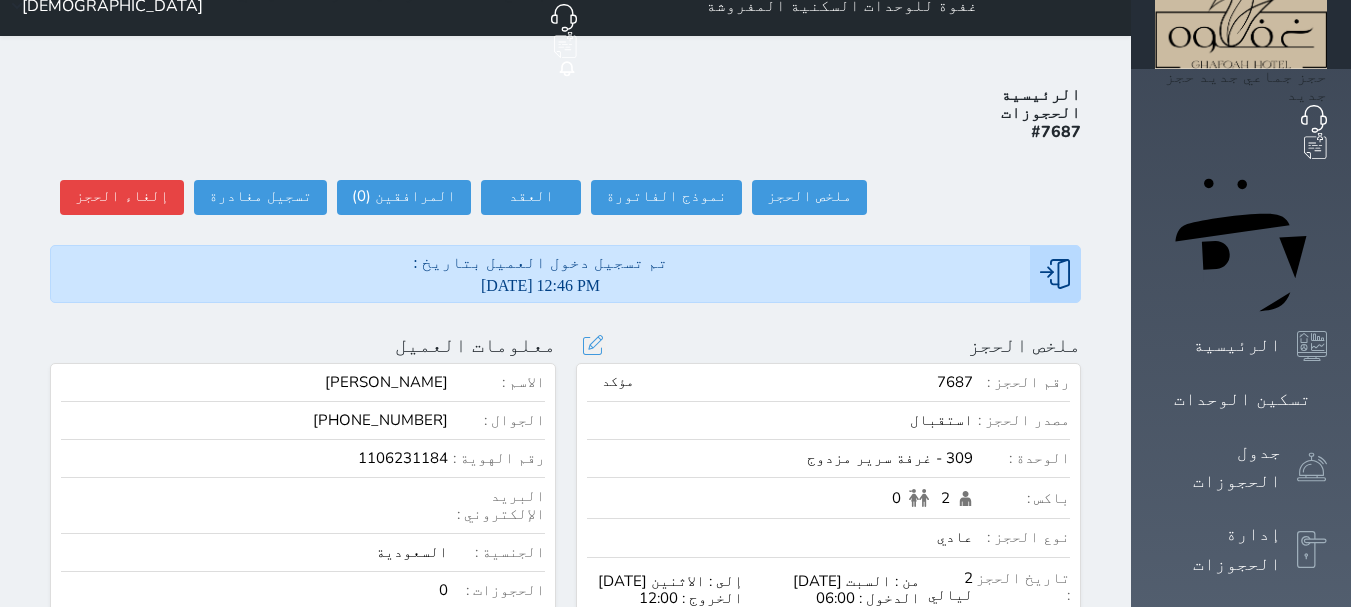 scroll, scrollTop: 0, scrollLeft: 0, axis: both 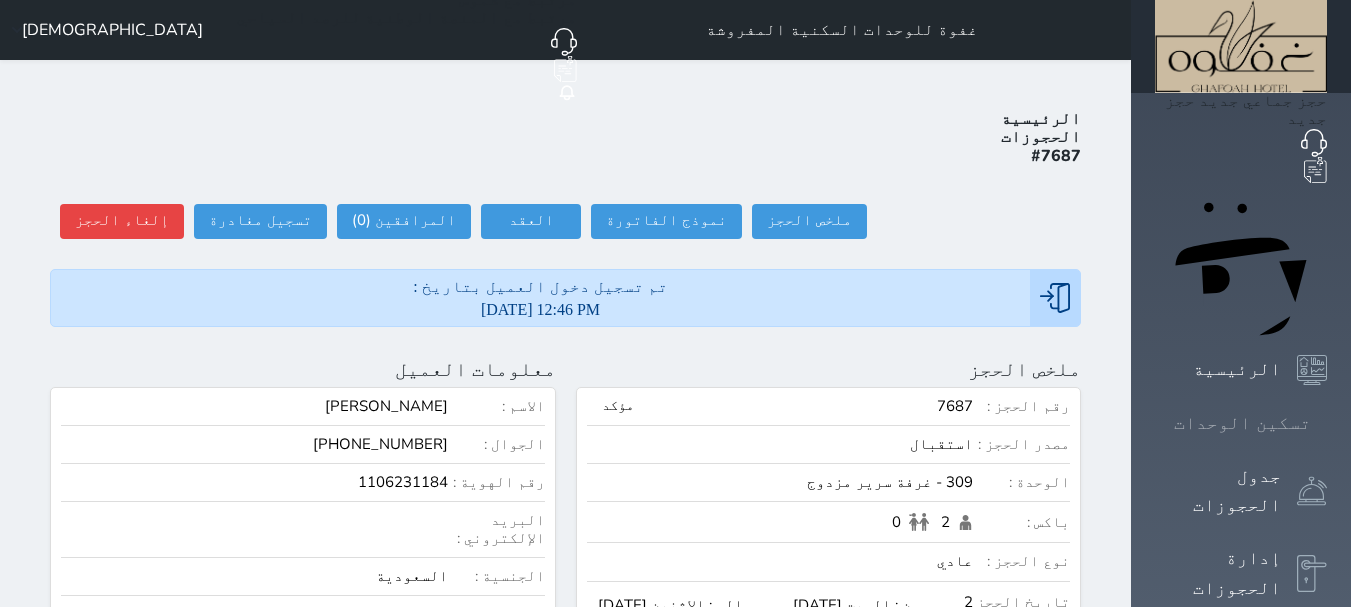 click 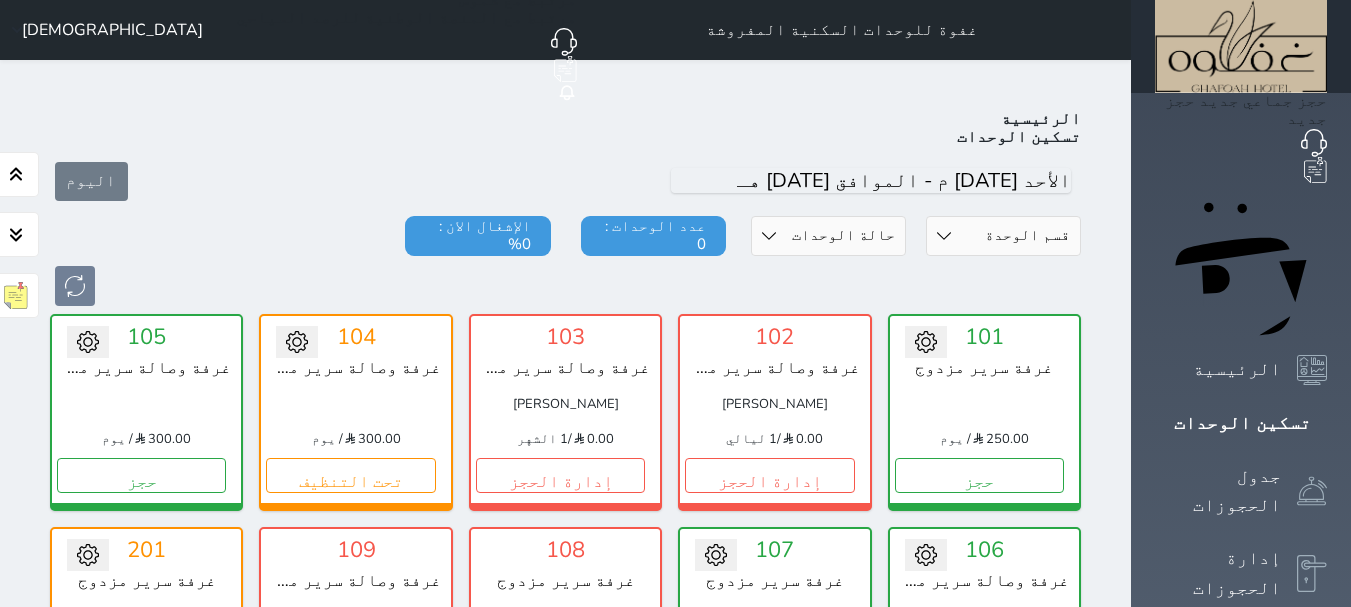 scroll, scrollTop: 78, scrollLeft: 0, axis: vertical 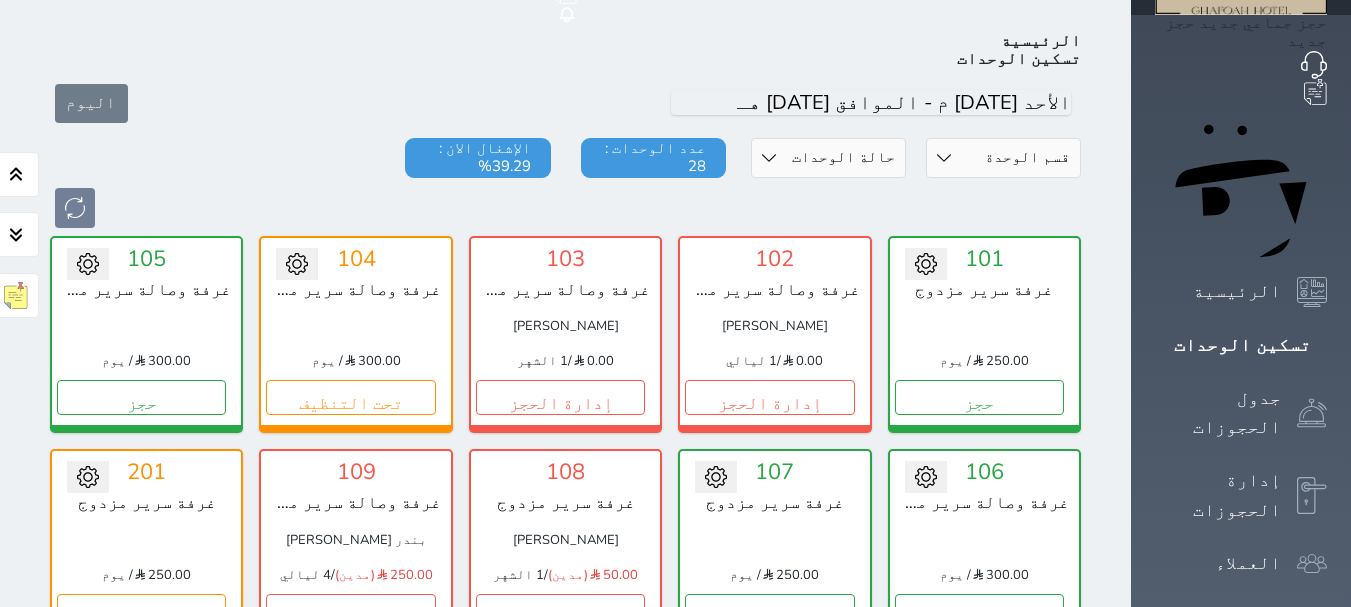 click at bounding box center [565, 208] 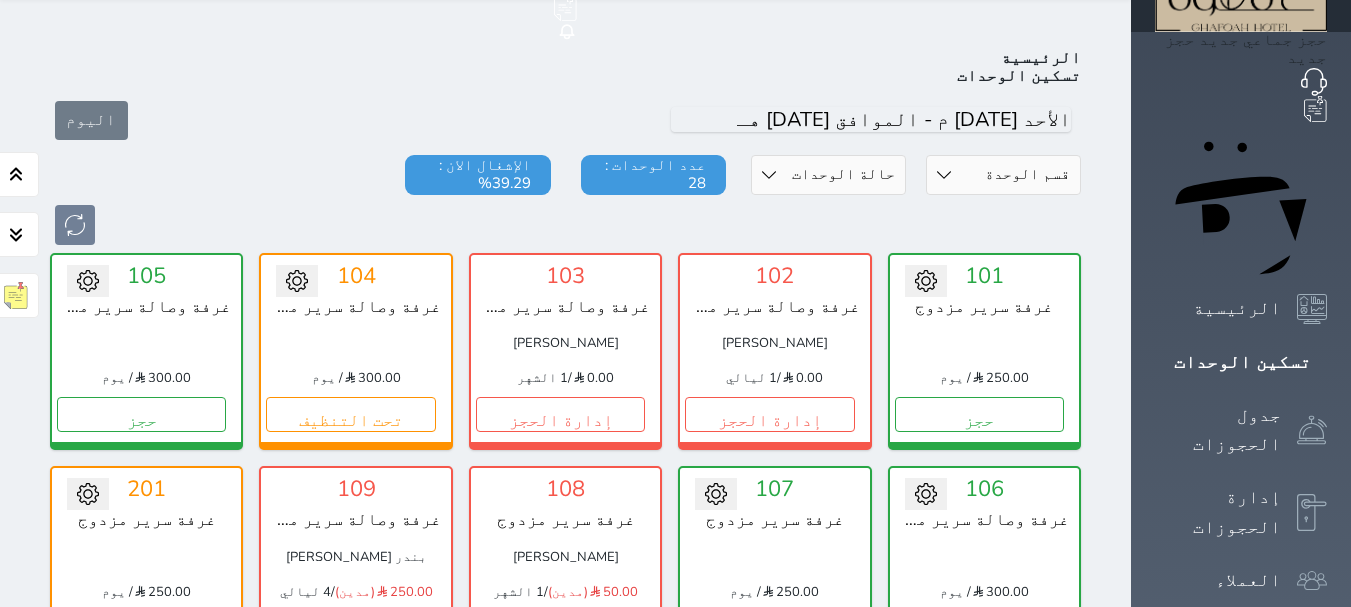 scroll, scrollTop: 0, scrollLeft: 0, axis: both 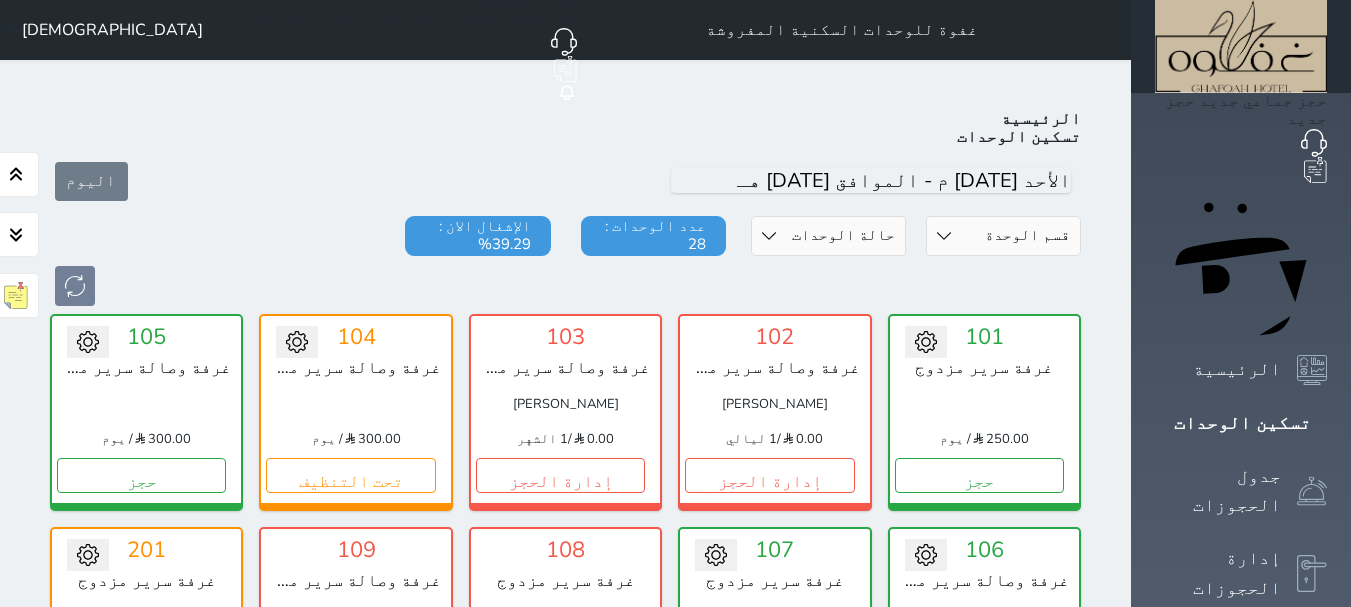 click on "اليوم" at bounding box center (565, 181) 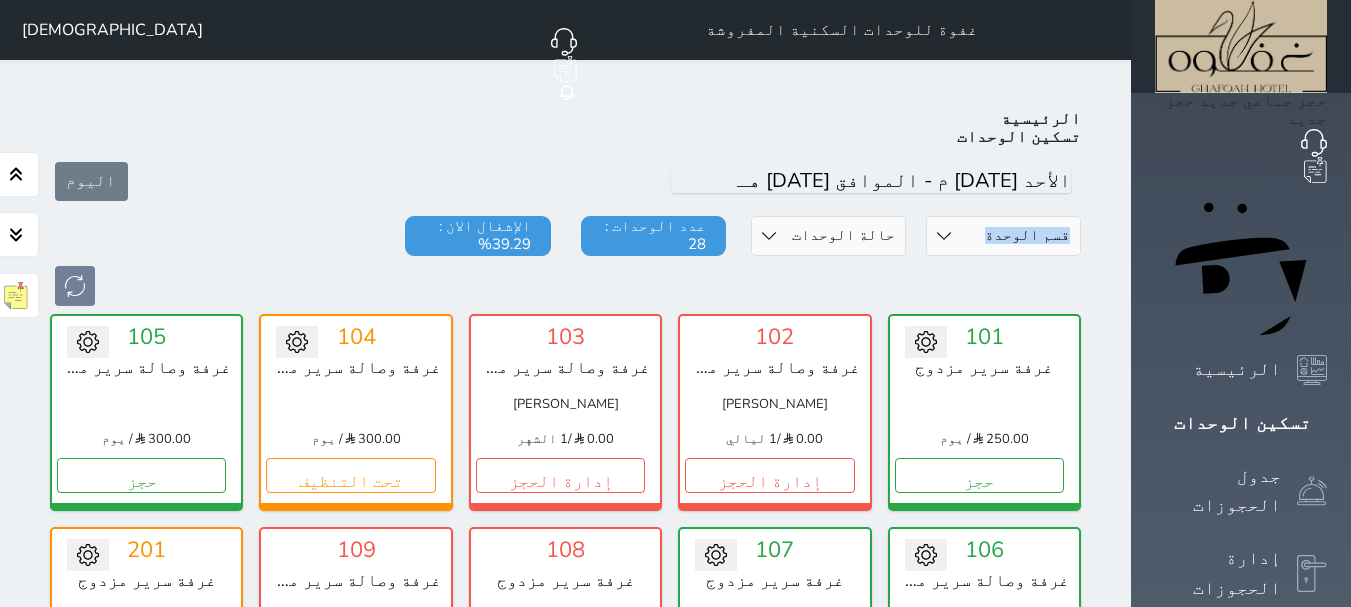 click on "اليوم" at bounding box center (565, 181) 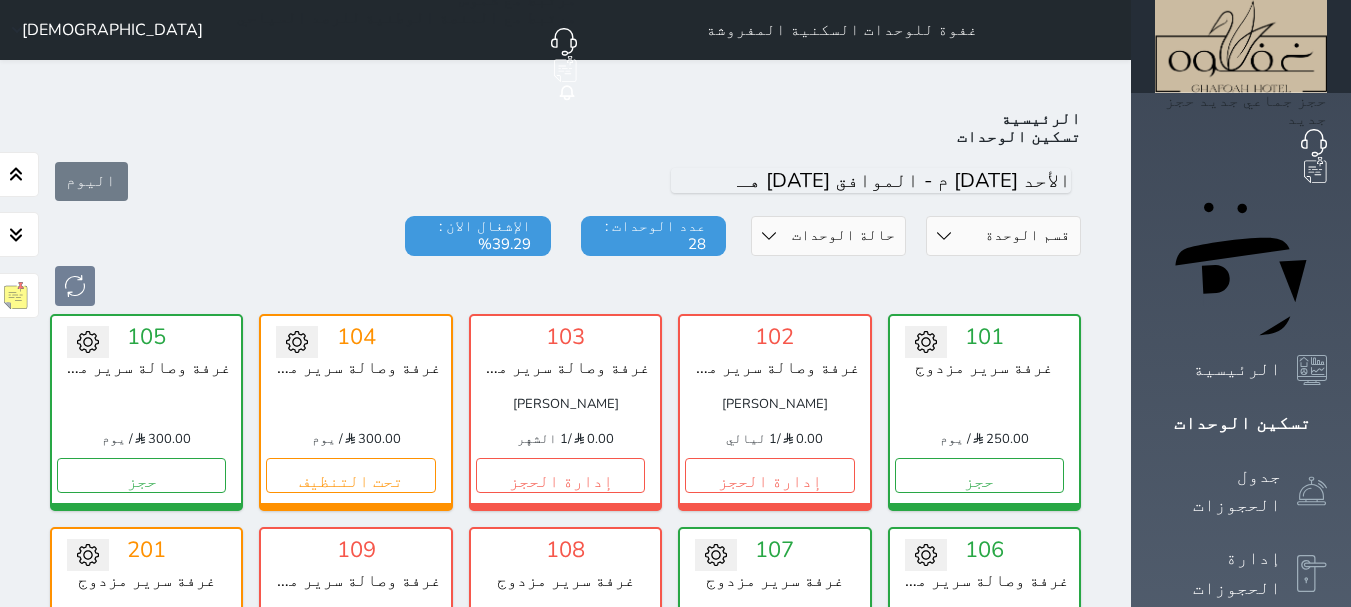 click on "اليوم" at bounding box center (565, 181) 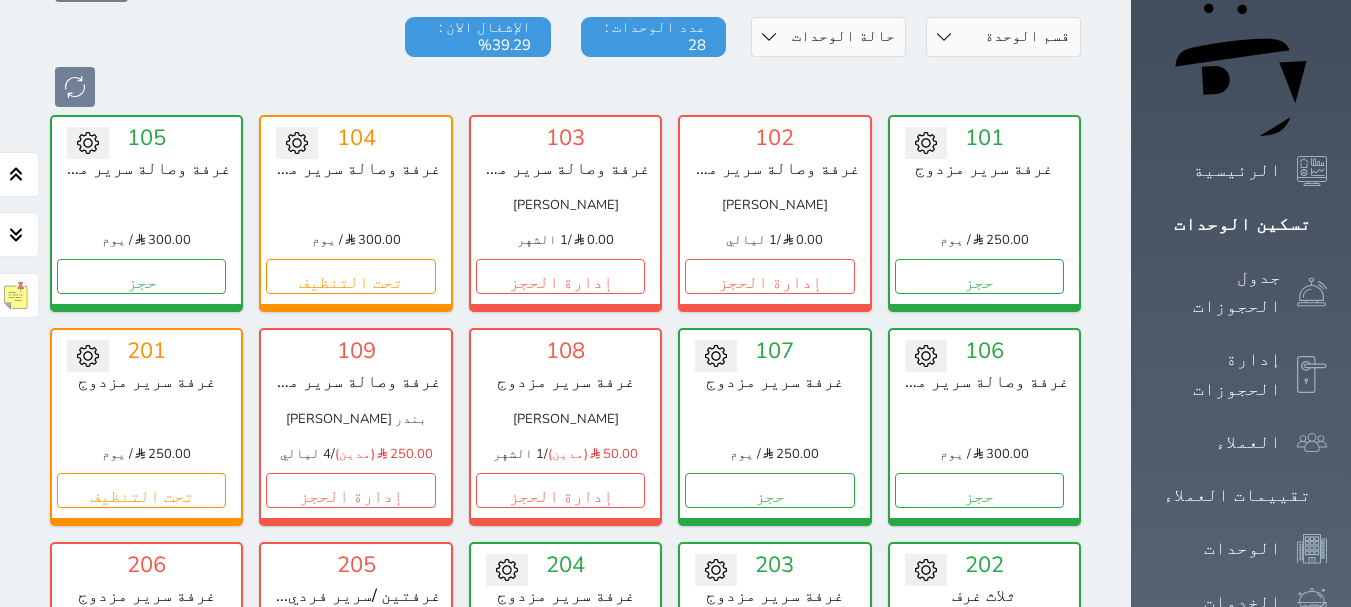 scroll, scrollTop: 200, scrollLeft: 0, axis: vertical 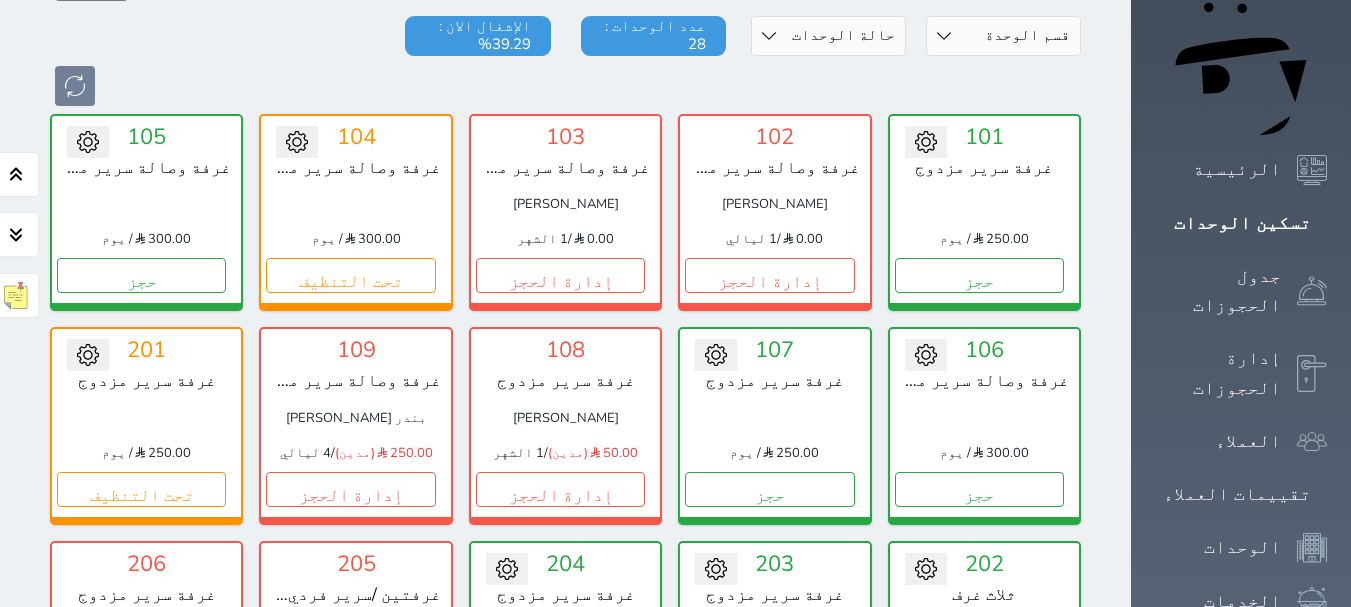 click at bounding box center (146, 204) 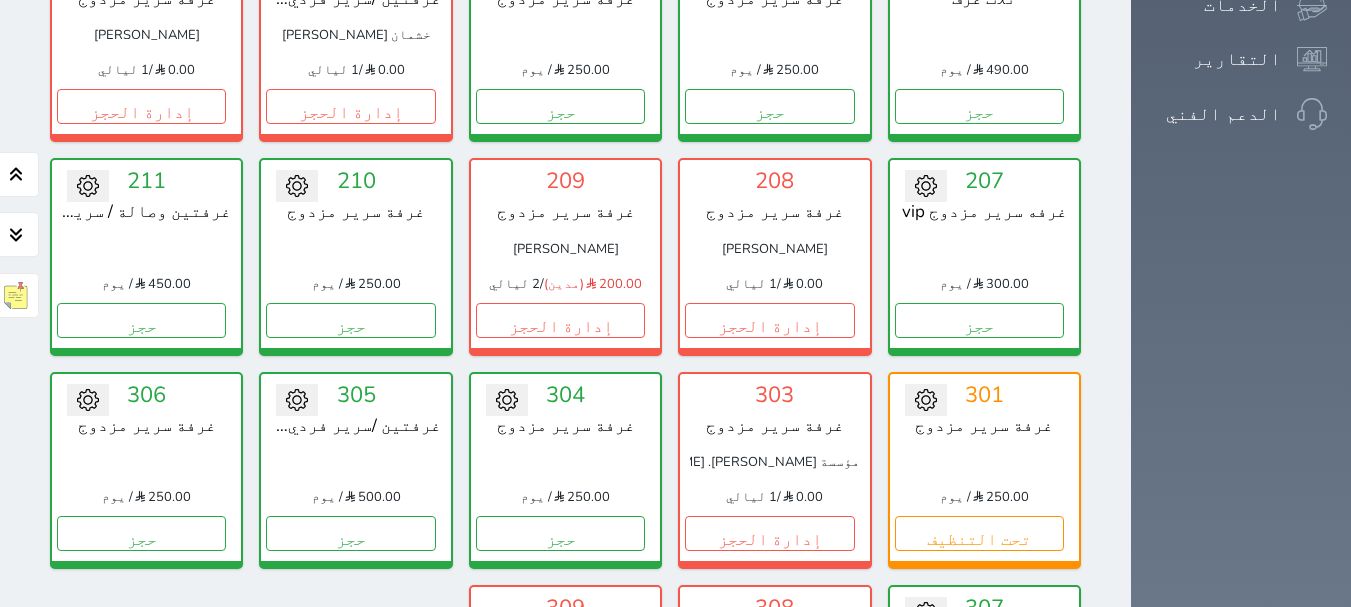 scroll, scrollTop: 800, scrollLeft: 0, axis: vertical 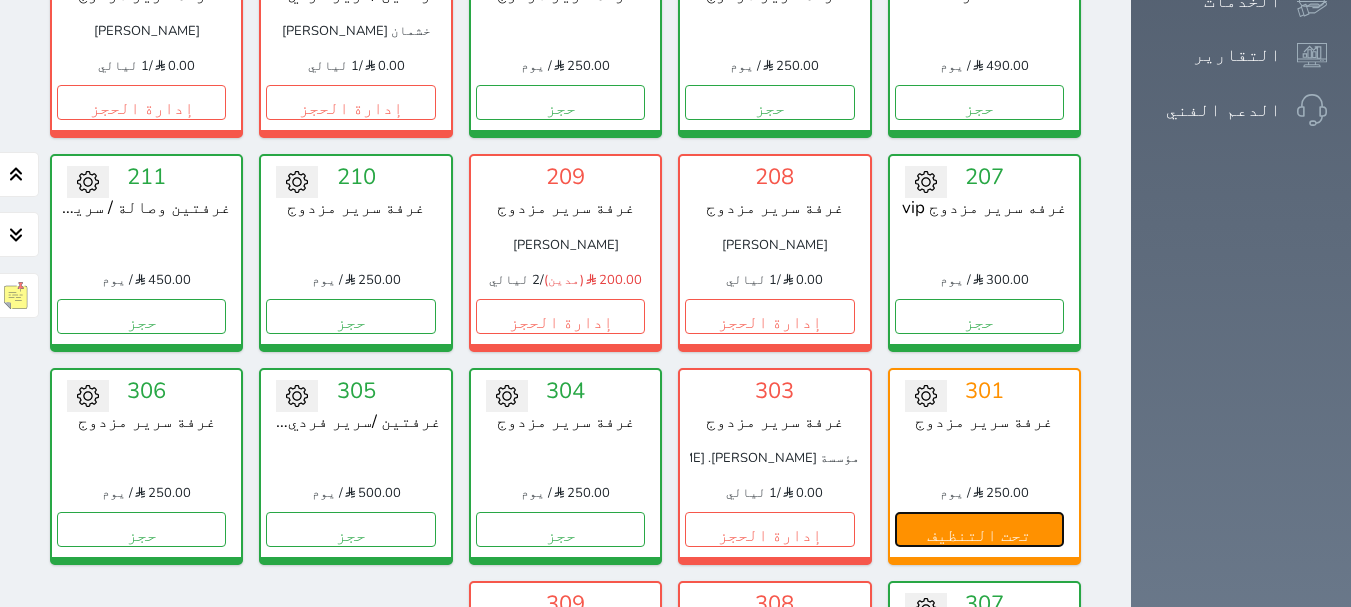 click on "تحت التنظيف" at bounding box center (979, 529) 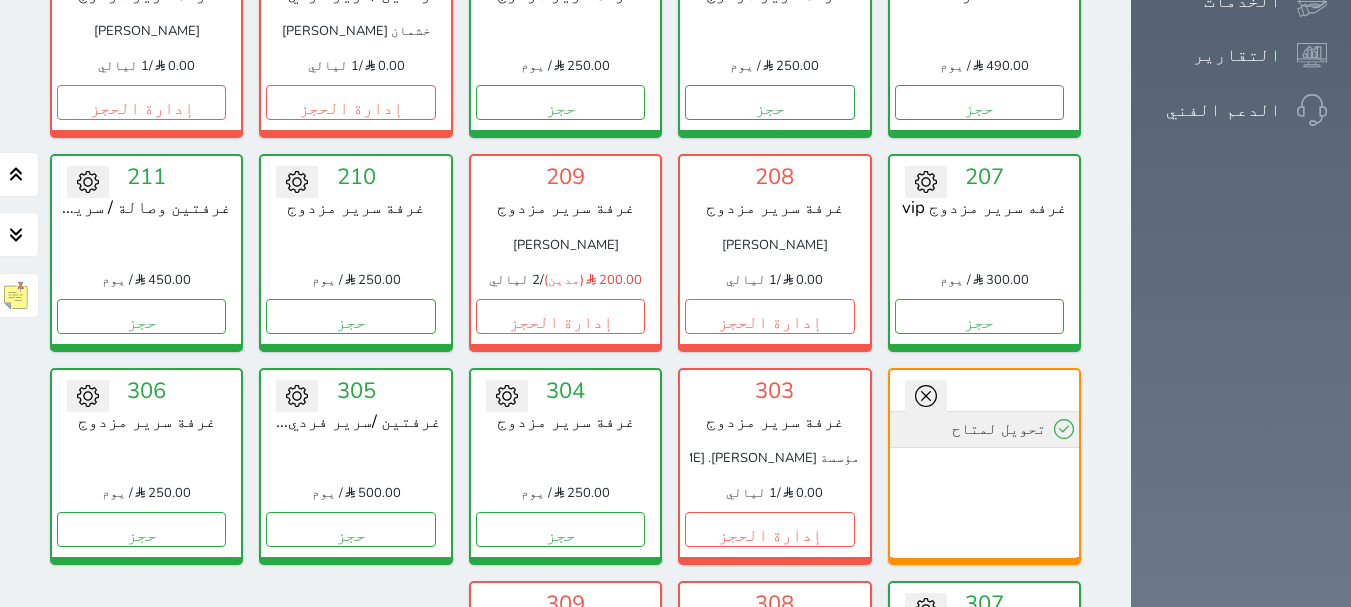 click on "تحويل لمتاح" at bounding box center (984, 429) 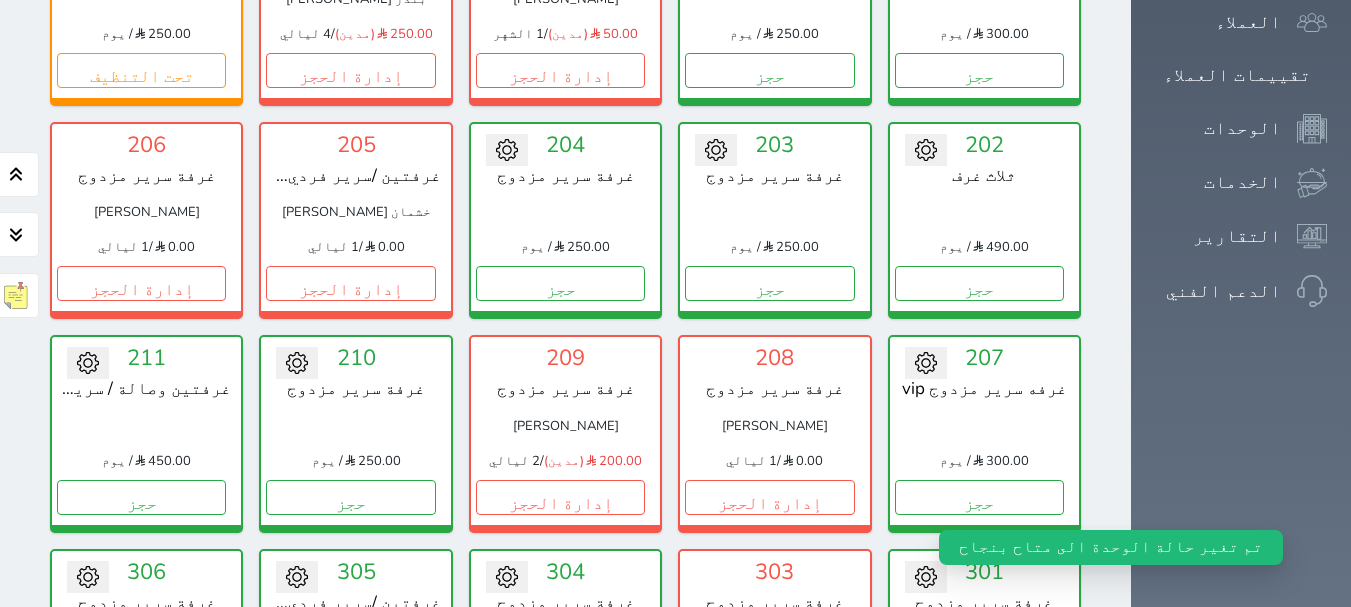 scroll, scrollTop: 200, scrollLeft: 0, axis: vertical 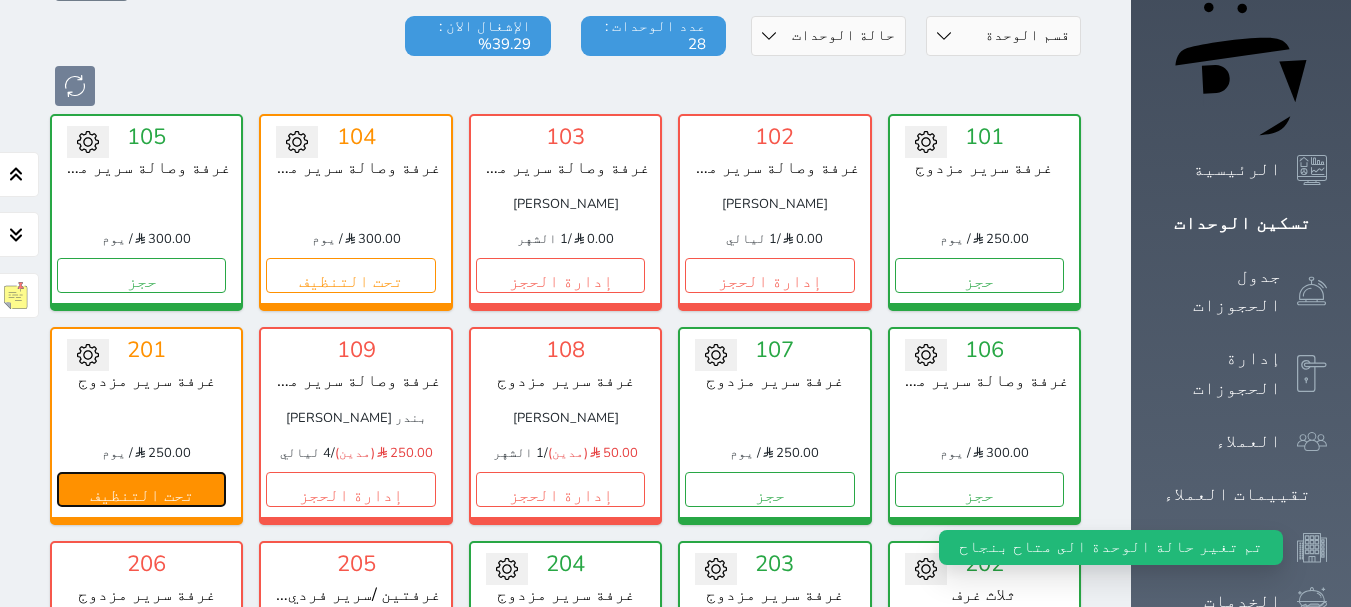 click on "تحت التنظيف" at bounding box center (141, 489) 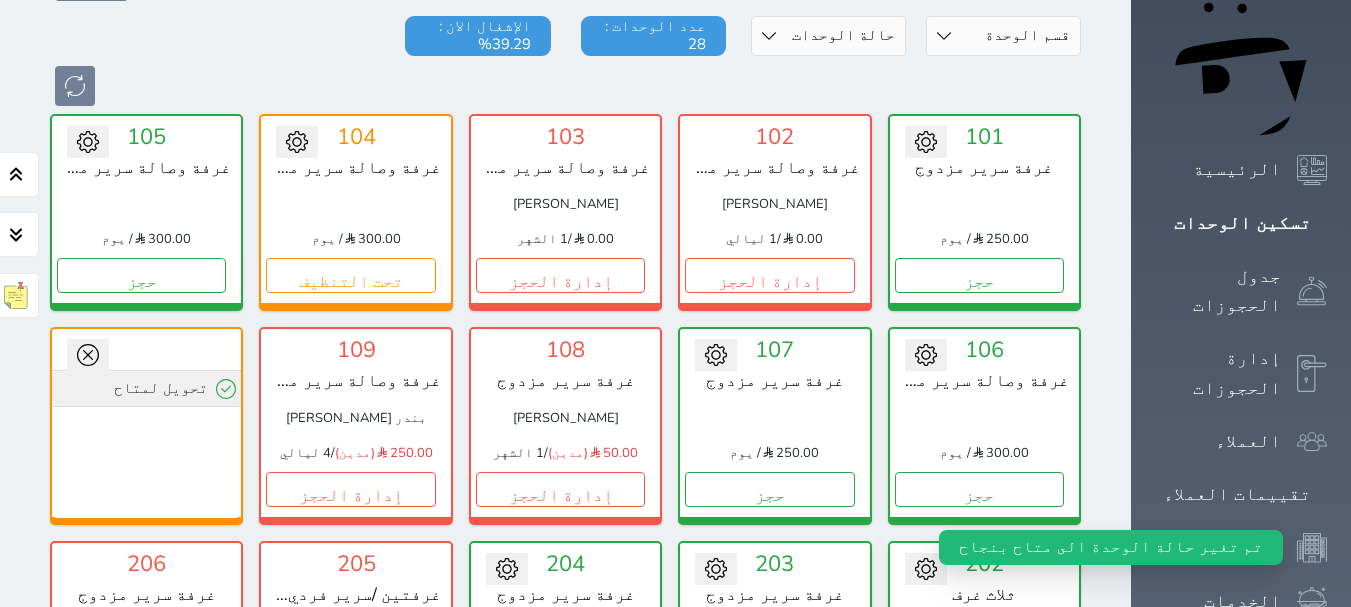 click on "تحويل لمتاح" at bounding box center (146, 388) 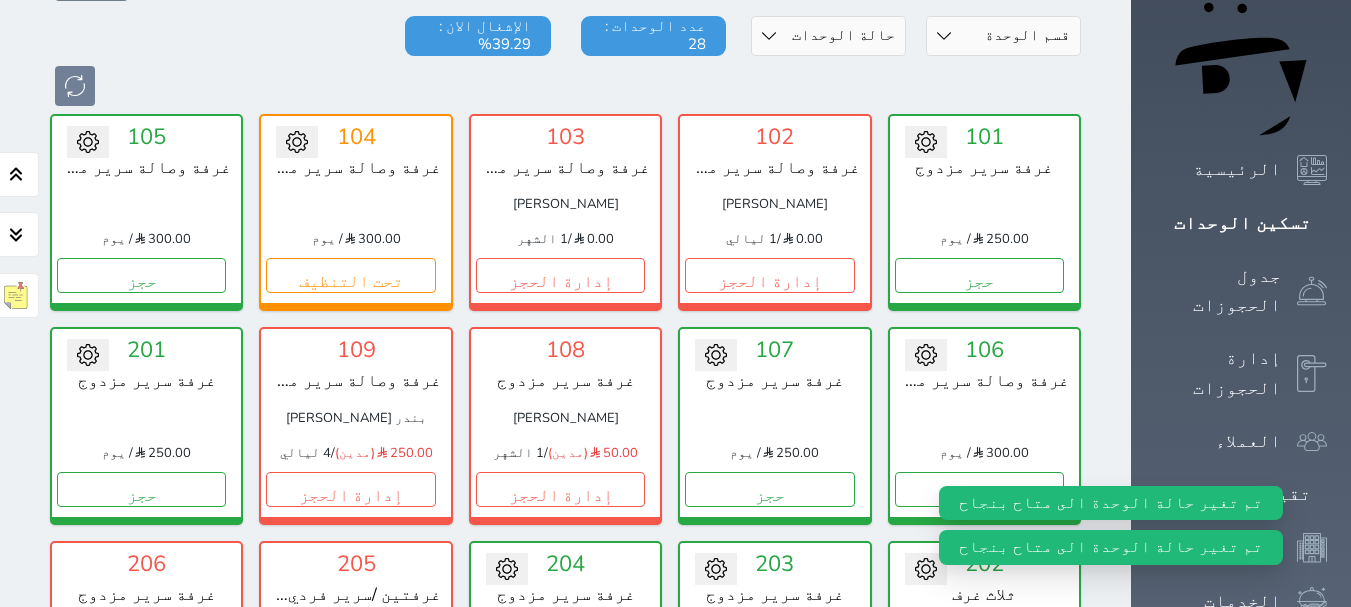 click at bounding box center (146, 418) 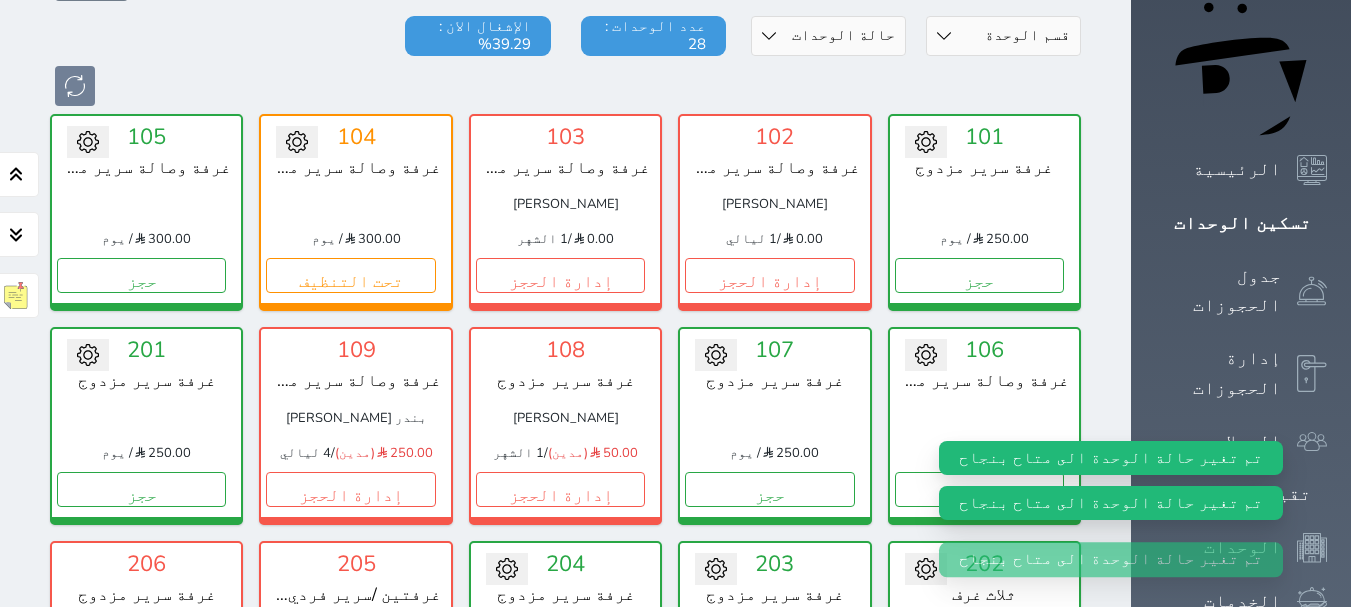 click on "غرفة وصالة سرير مزدوج" at bounding box center (355, 168) 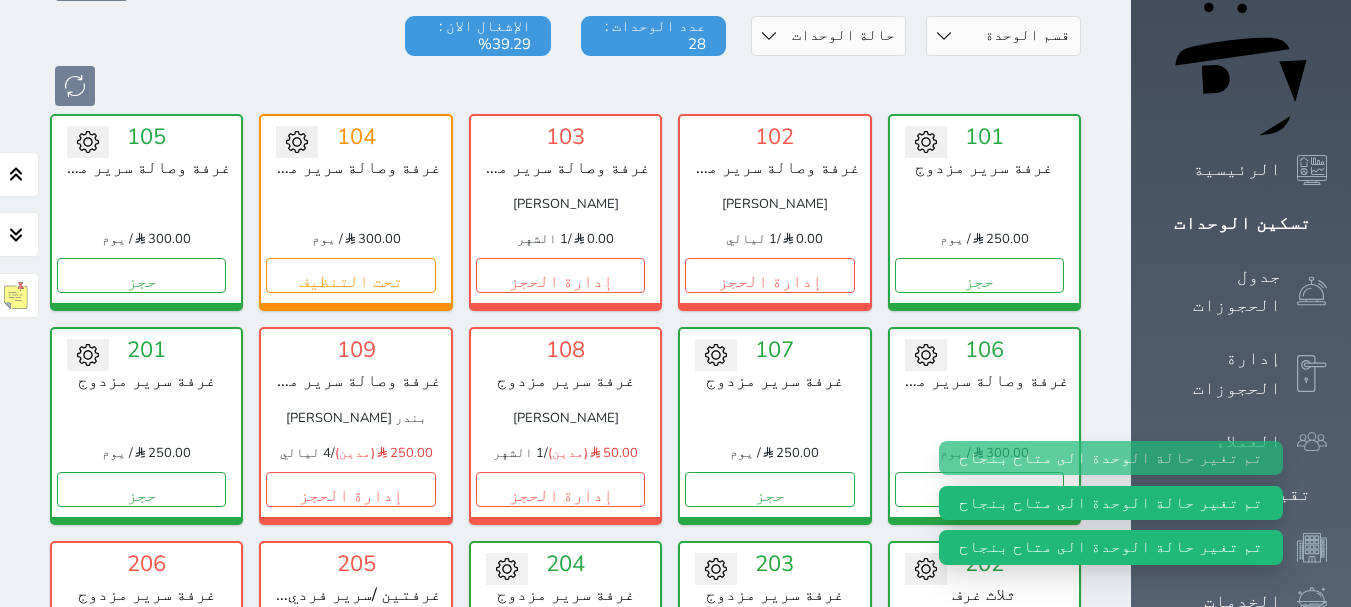 click at bounding box center [355, 204] 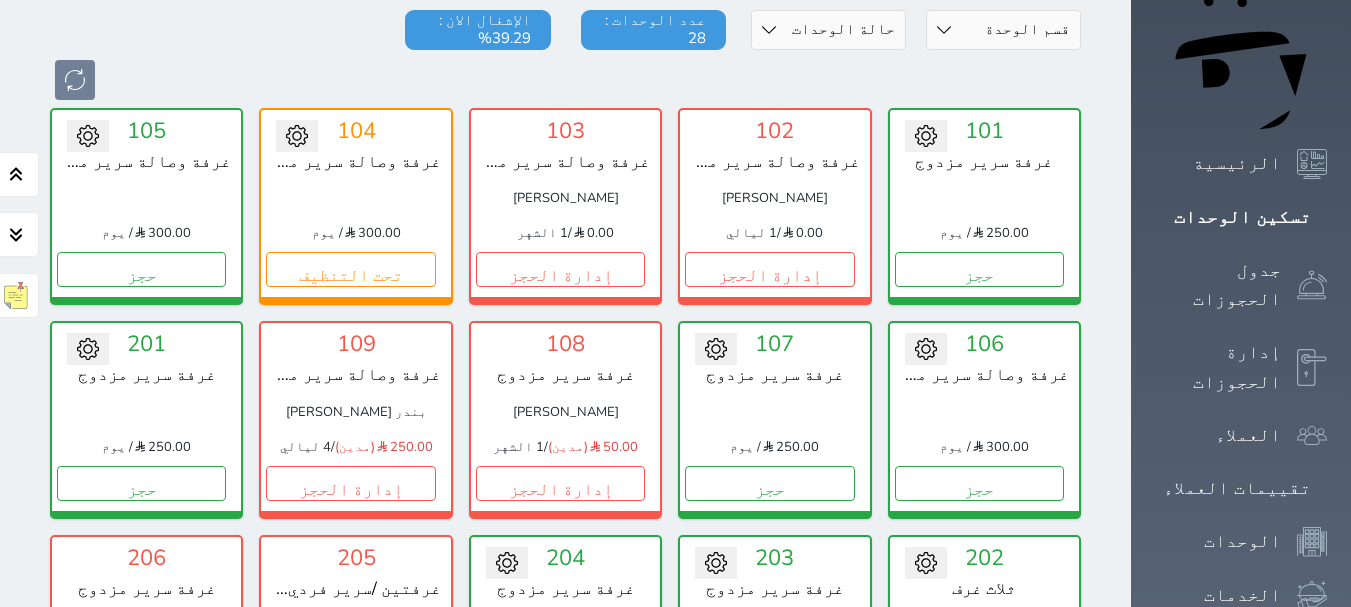 scroll, scrollTop: 200, scrollLeft: 0, axis: vertical 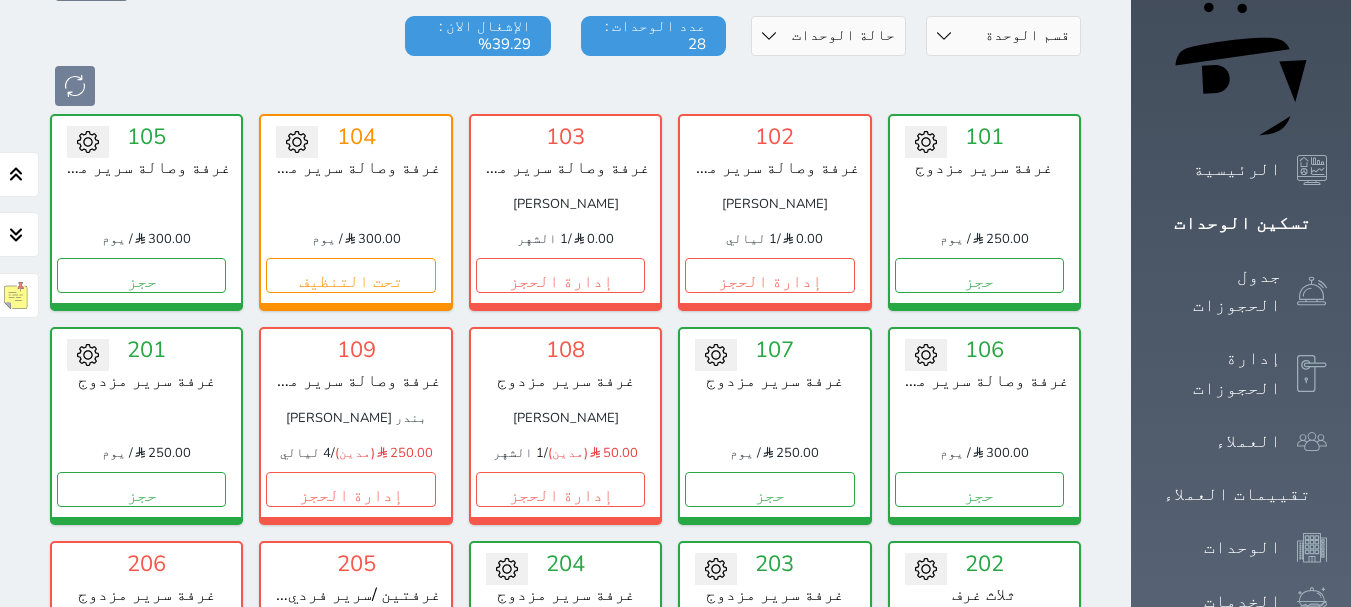 click on "بندر عبدالله حسن" at bounding box center [355, 418] 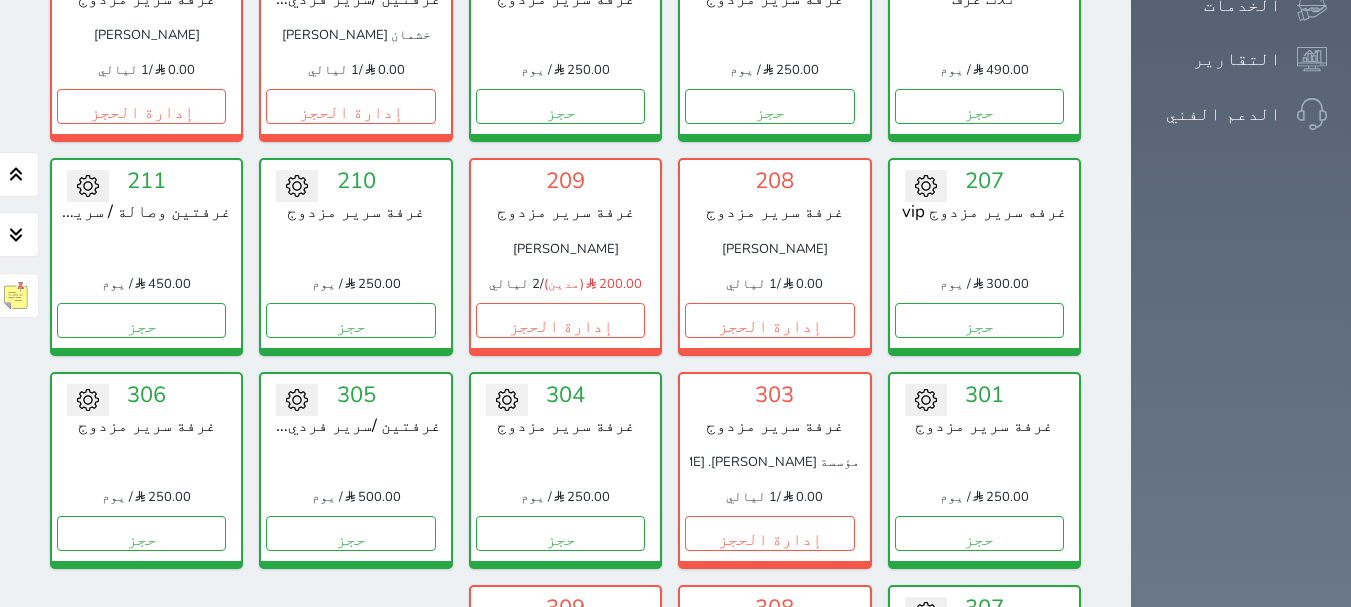 scroll, scrollTop: 560, scrollLeft: 0, axis: vertical 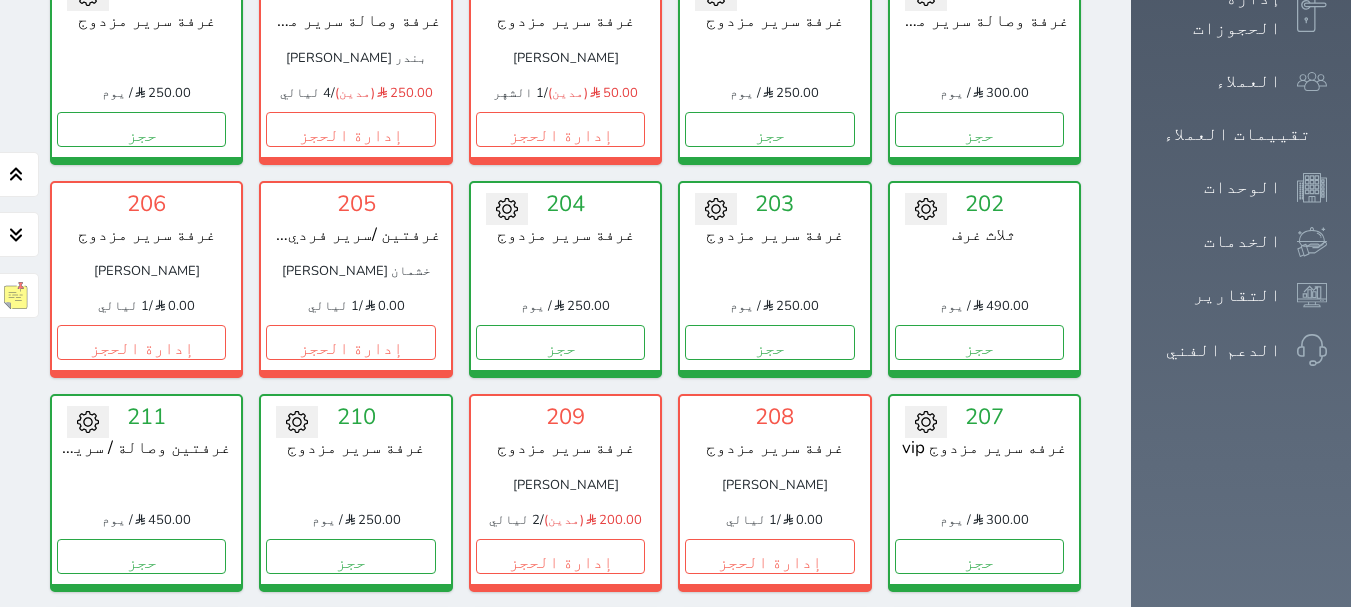 click on "تحويل لتحت الصيانة
تحويل لتحت التنظيف
301   غرفة سرير مزدوج
250.00
/ يوم       حجز" at bounding box center [984, 706] 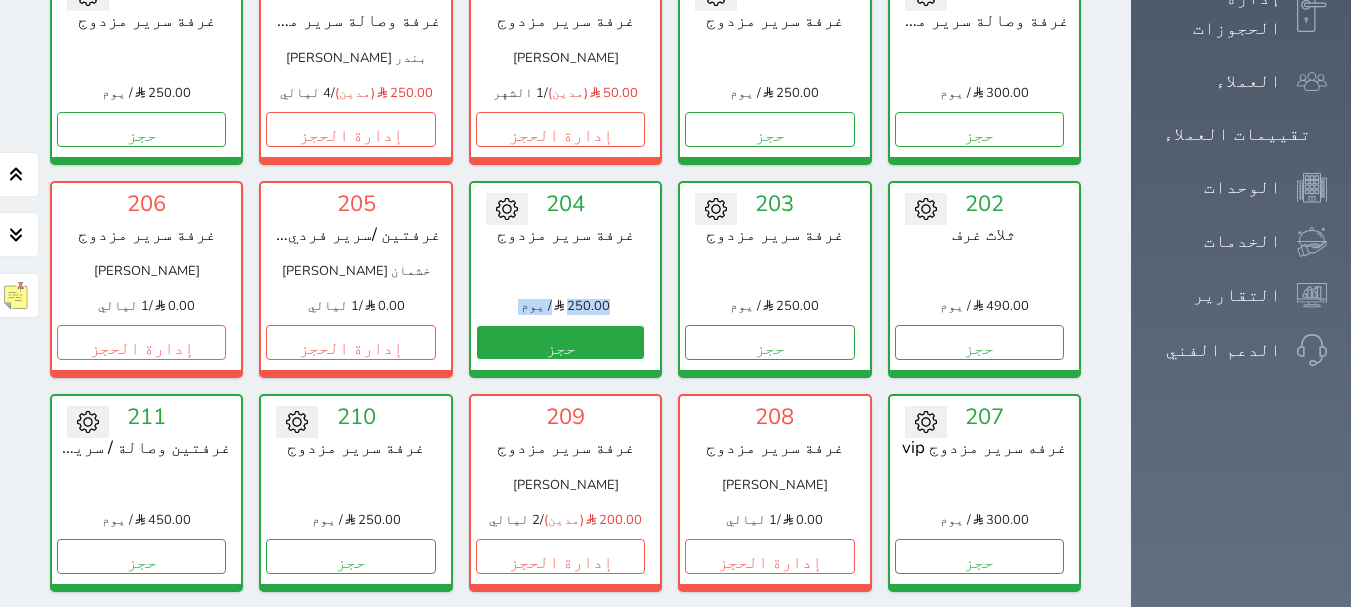 drag, startPoint x: 1111, startPoint y: 251, endPoint x: 1106, endPoint y: 286, distance: 35.35534 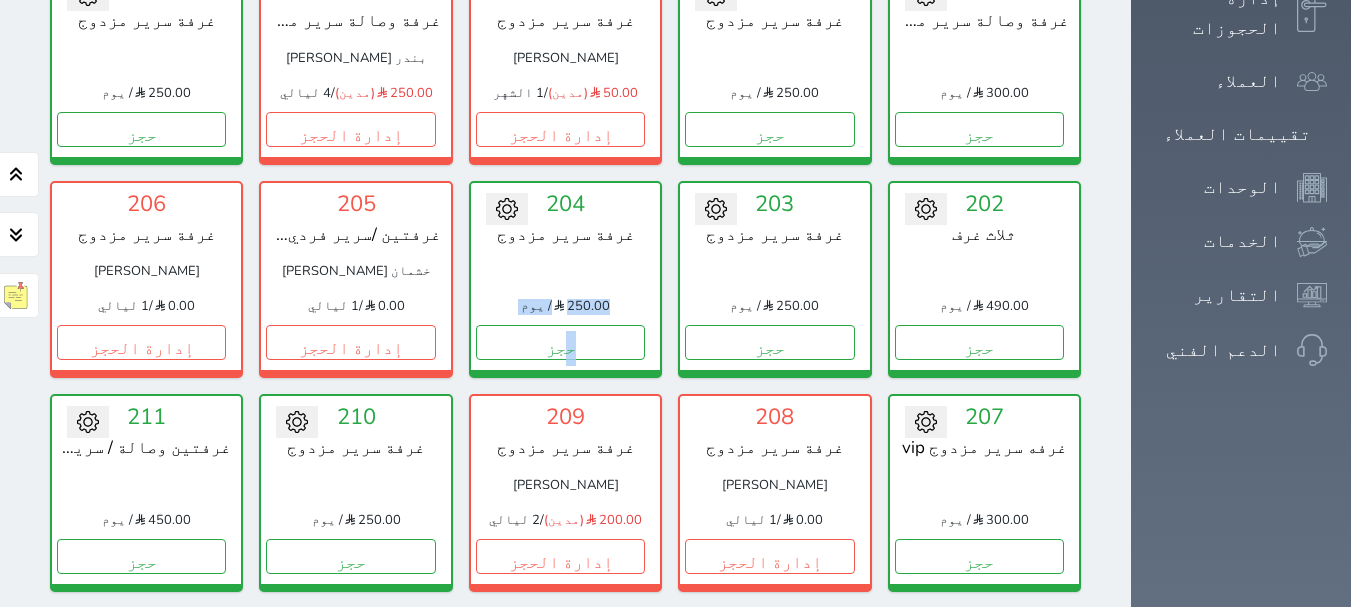 click on "تحويل لتحت الصيانة
تحويل لتحت التنظيف
204   غرفة سرير مزدوج
250.00
/ يوم       حجز" at bounding box center [565, 279] 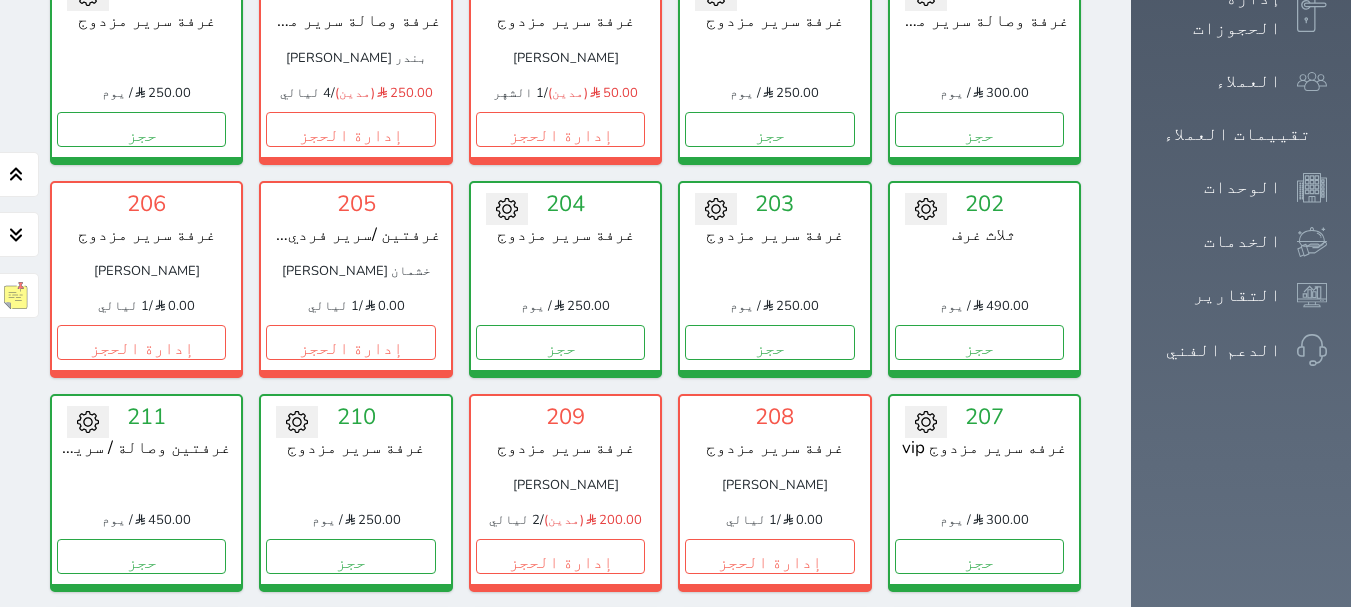 click on "250.00
/ يوم" at bounding box center (565, 307) 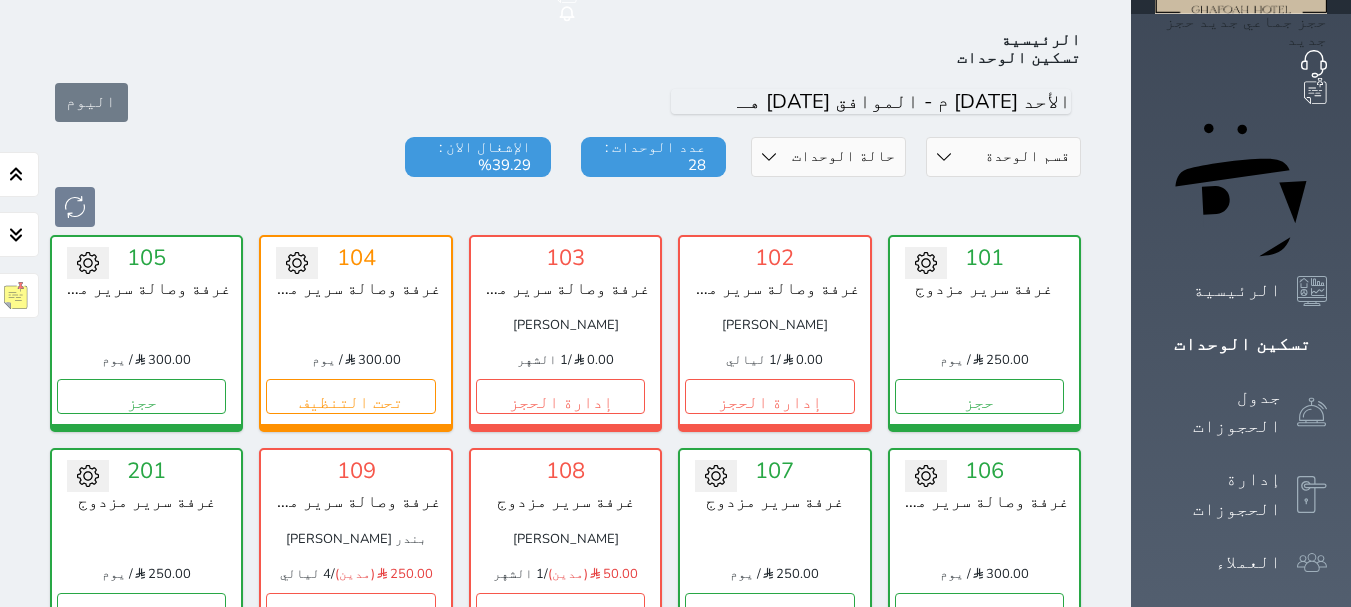 scroll, scrollTop: 0, scrollLeft: 0, axis: both 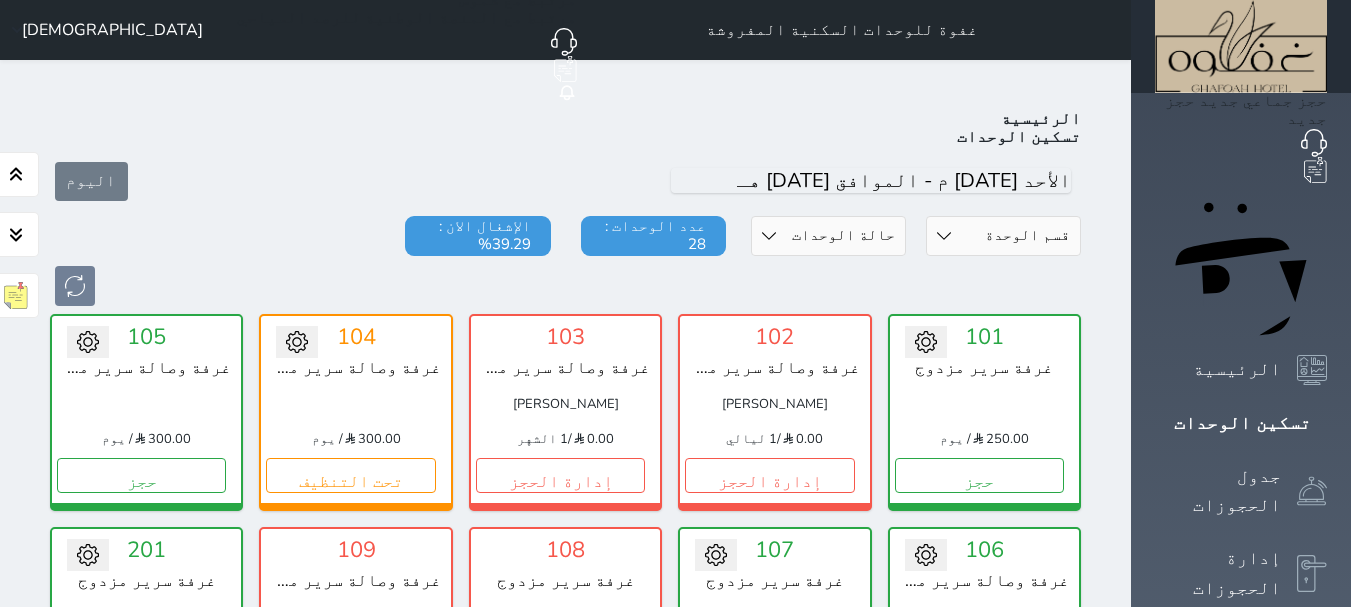 click on "اليوم" at bounding box center [565, 181] 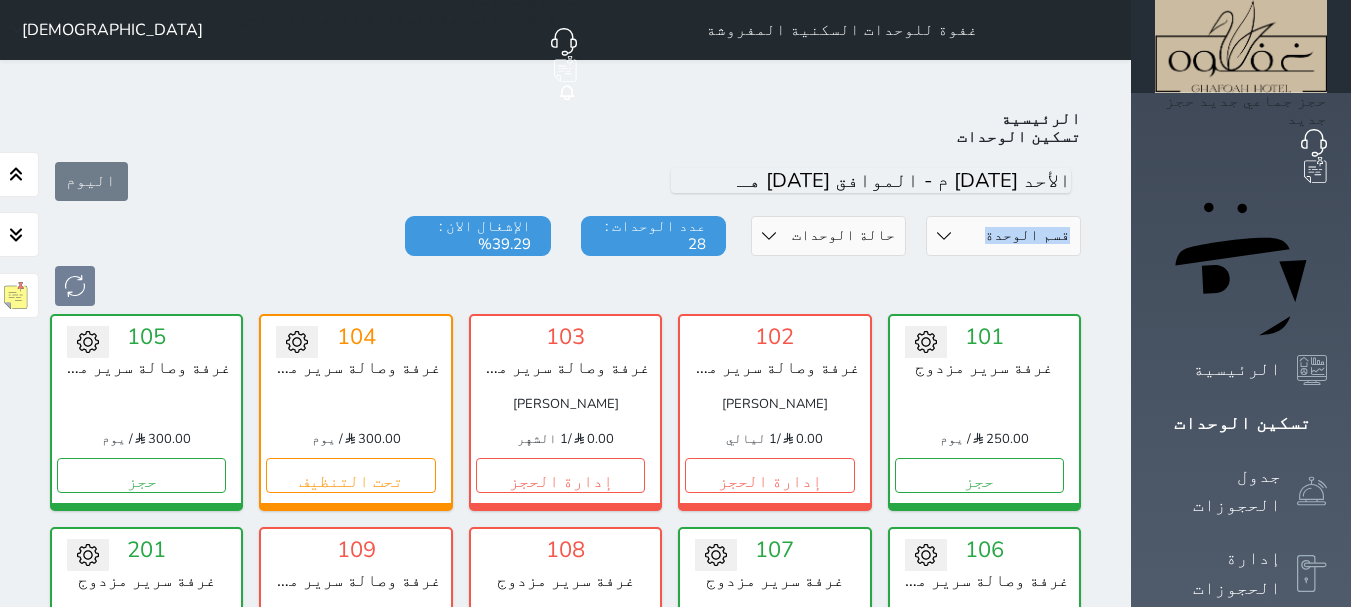 click on "اليوم" at bounding box center (565, 181) 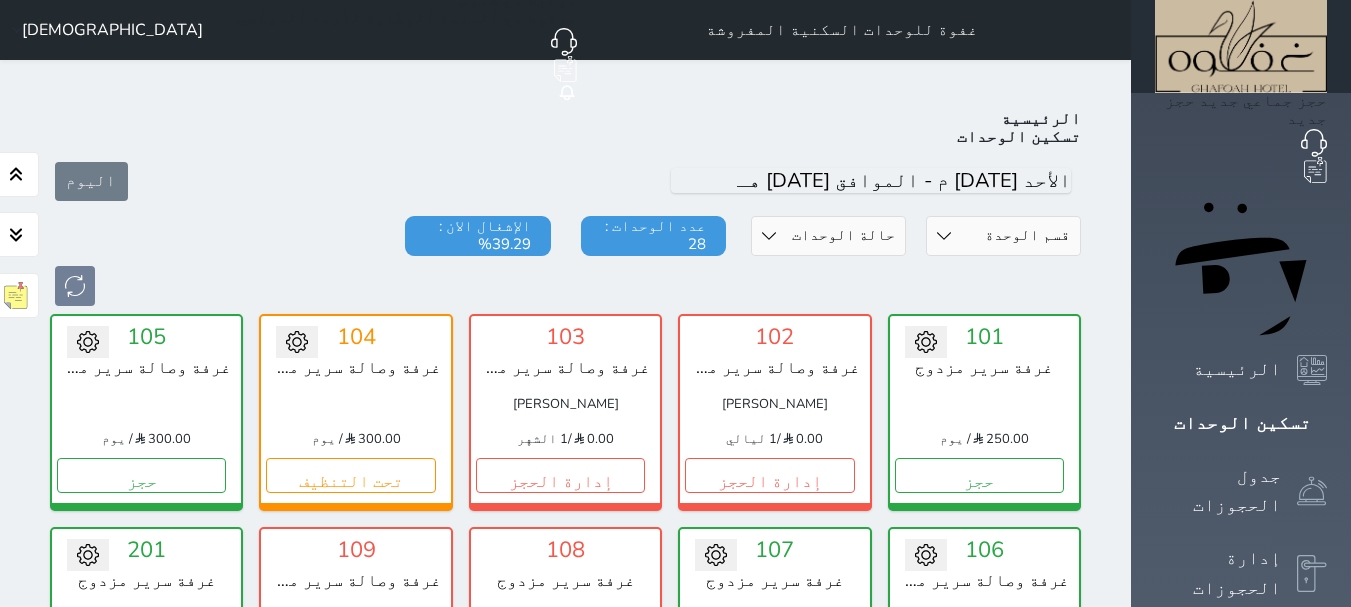 click on "الرئيسية   تسكين الوحدات       اليوم   قسم الوحدة   غرفتين vip ومطبخ غرفه سرير مزدوج vip ثلاث غرف غرفتين وصالة / سرير فردي 2, سرير مزدوج غرفة وصالة سرير مزدوج غرفة سرير مزدوج   حالة الوحدات متاح تحت التنظيف تحت الصيانة سجل دخول  لم يتم تسجيل الدخول   عدد الوحدات : 28   الإشغال الان : 39.29%
تحويل لتحت الصيانة
تحويل لتحت التنظيف
101   غرفة سرير مزدوج
250.00
/ يوم       حجز                   تغيير الحالة الى صيانة                   التاريخ المتوقع للانتهاء       حفظ                   102   غرفة وصالة سرير مزدوج
طلال عايد الشمري" at bounding box center (565, 1054) 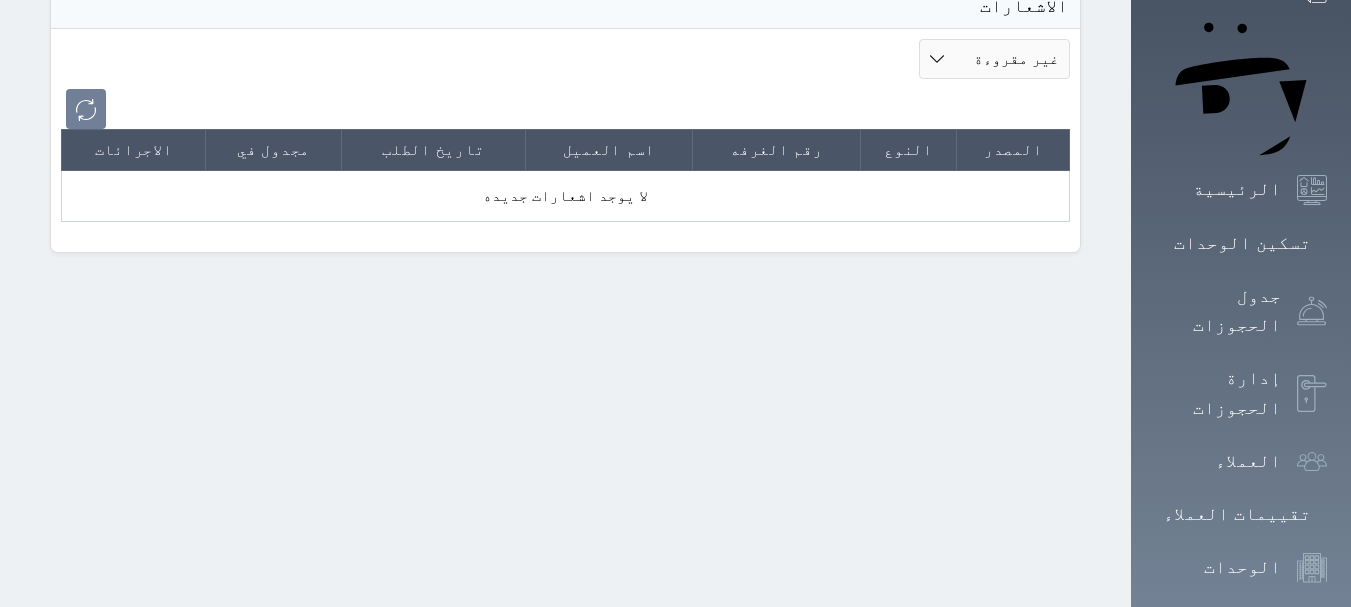scroll, scrollTop: 0, scrollLeft: 0, axis: both 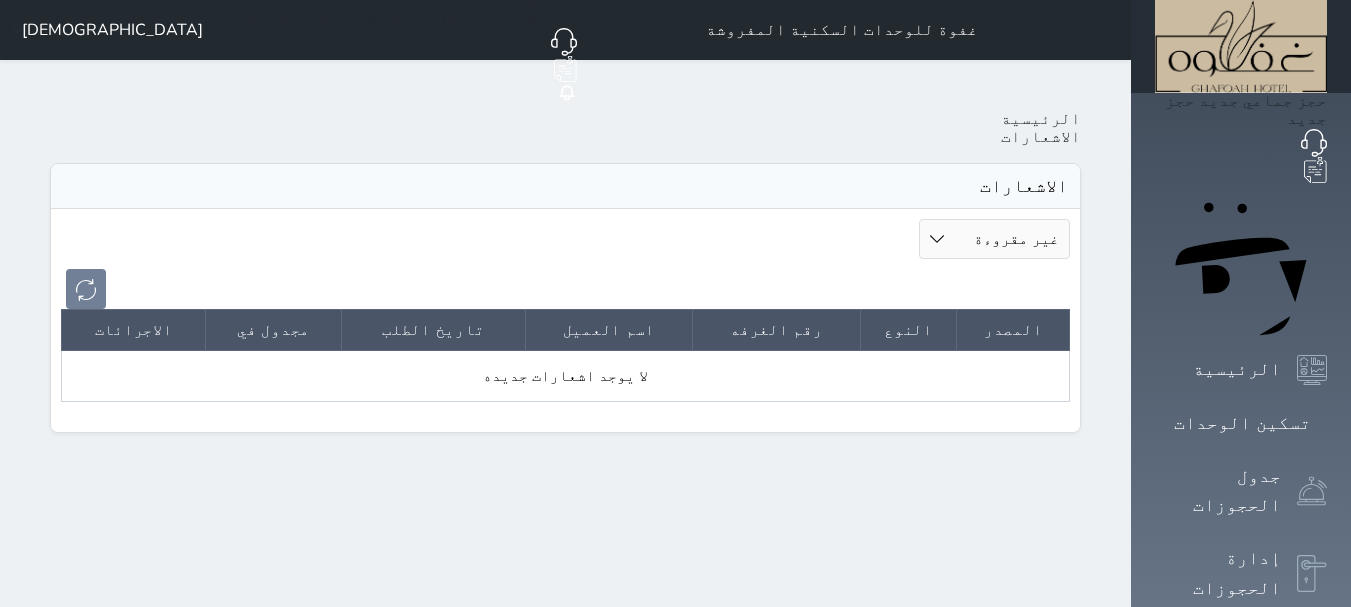 click on "الاشعارات" at bounding box center [565, 187] 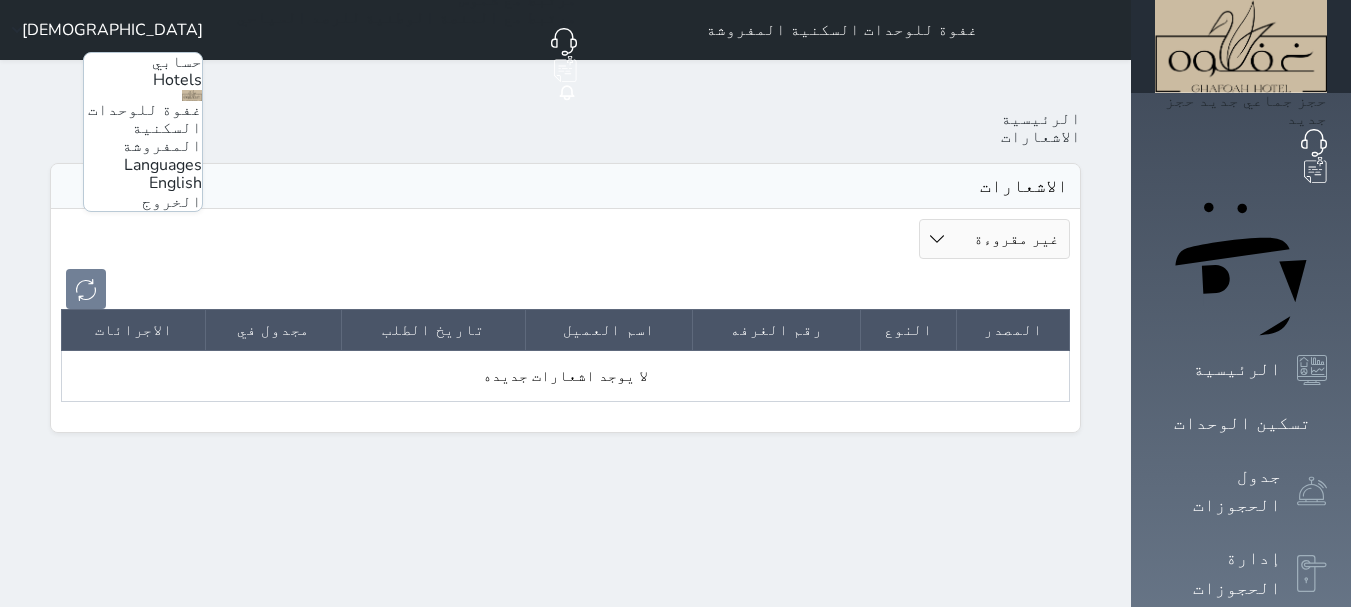 click on "[DEMOGRAPHIC_DATA]" at bounding box center [112, 30] 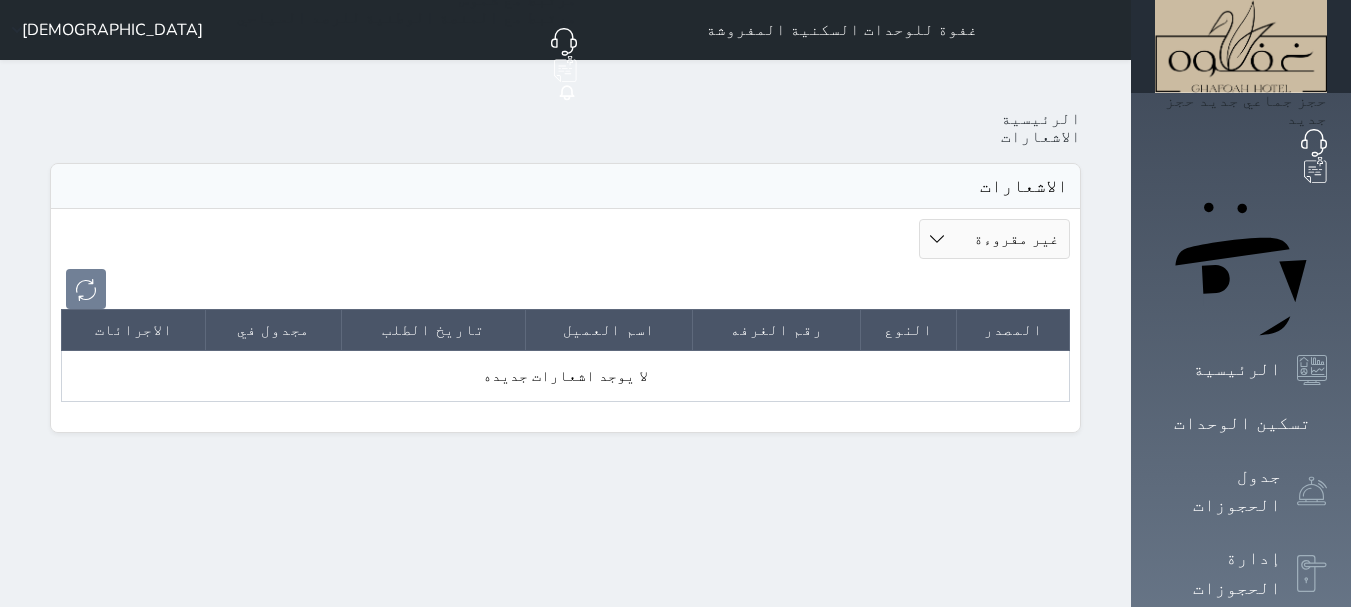 click 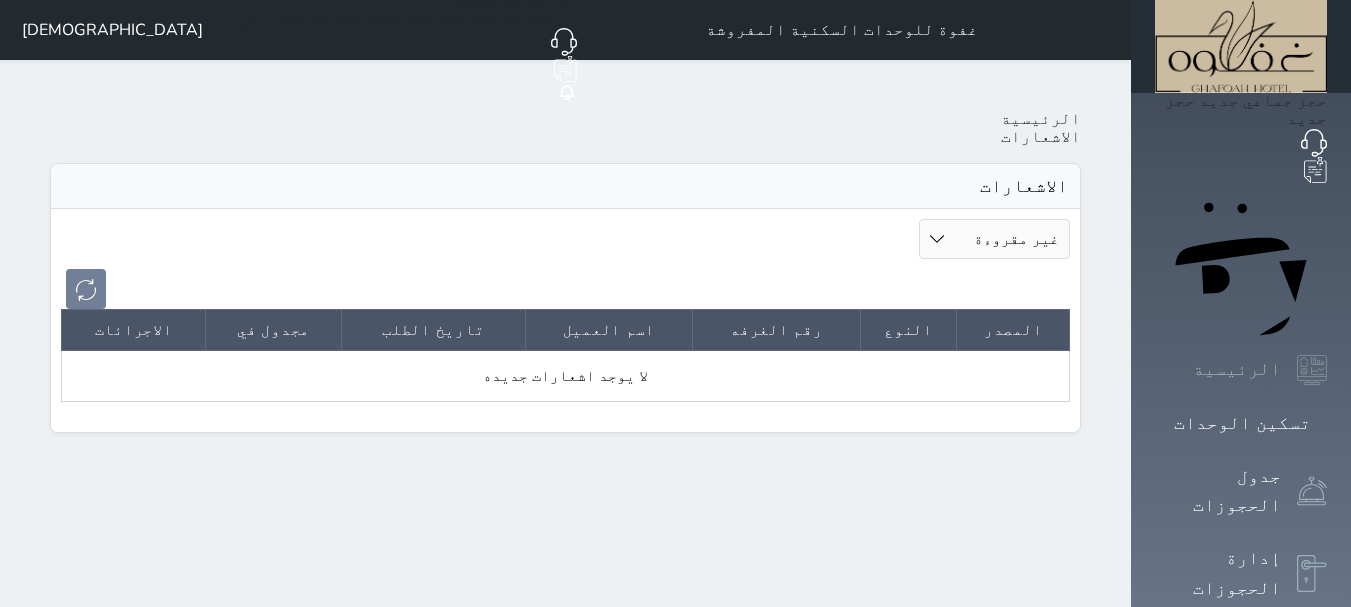 click on "الرئيسية" at bounding box center (1241, 370) 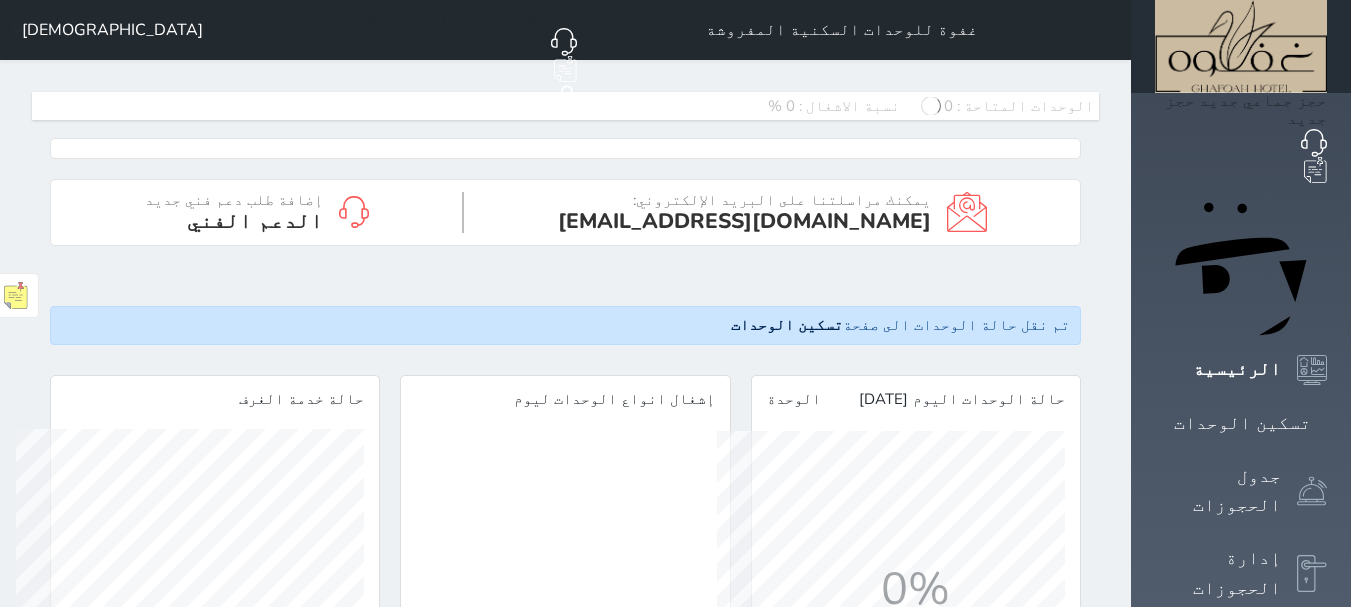 scroll, scrollTop: 999652, scrollLeft: 999652, axis: both 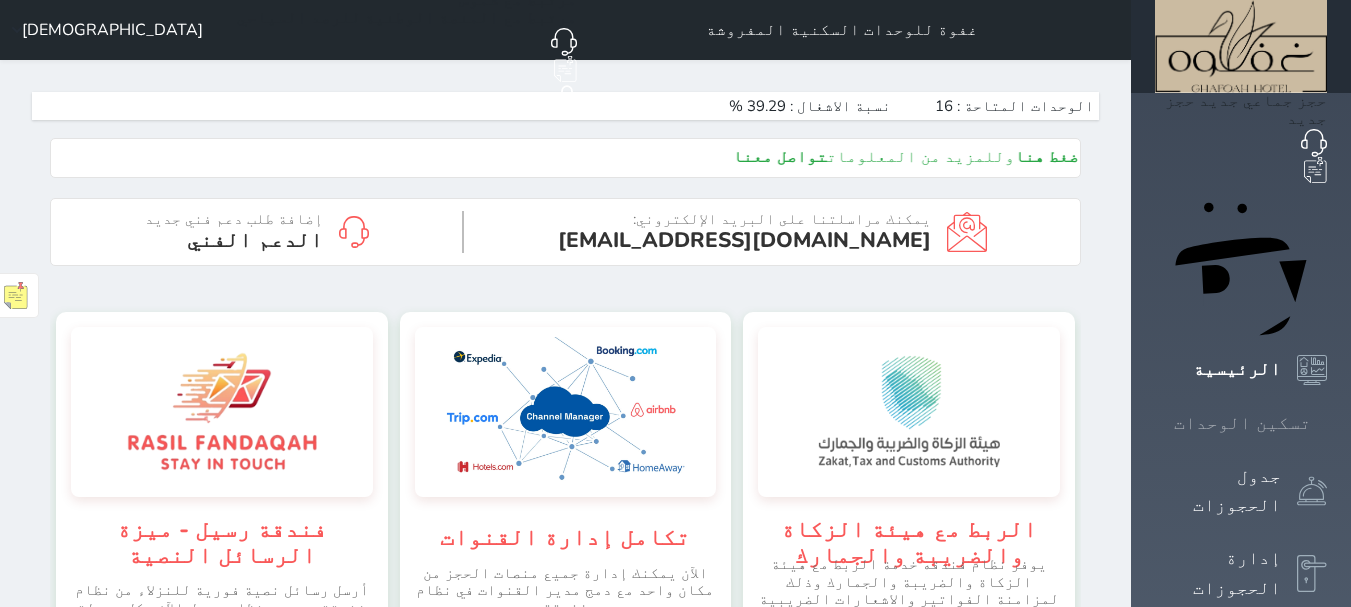 click at bounding box center (1327, 423) 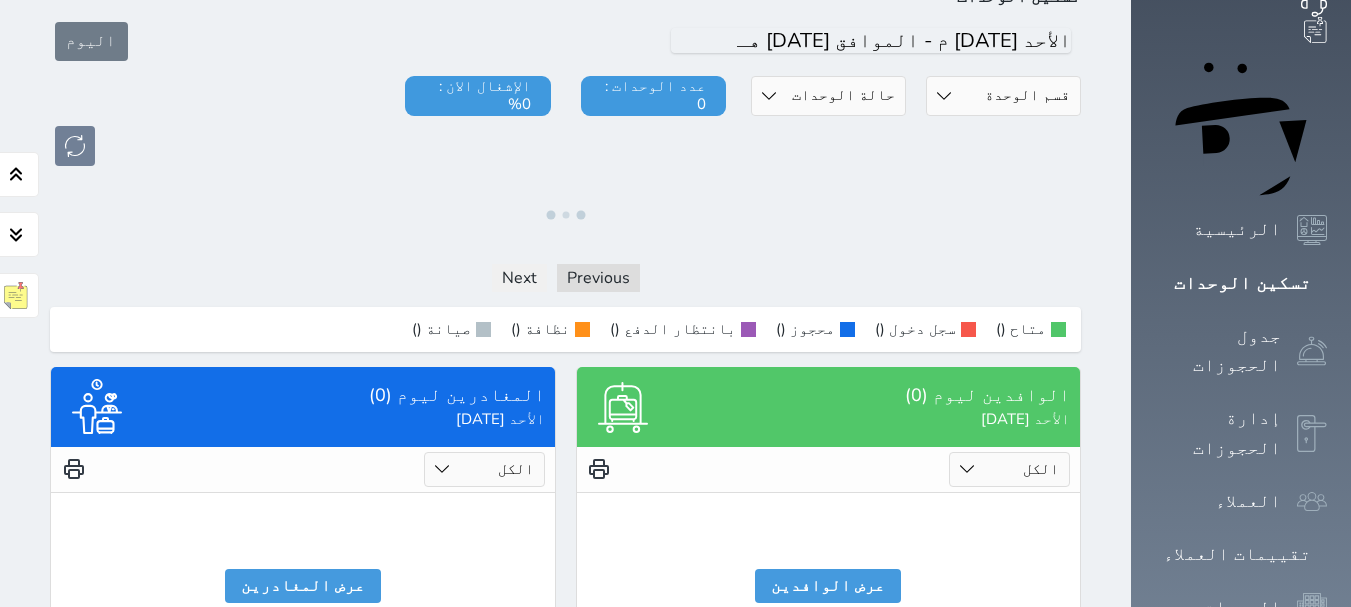 scroll, scrollTop: 0, scrollLeft: 0, axis: both 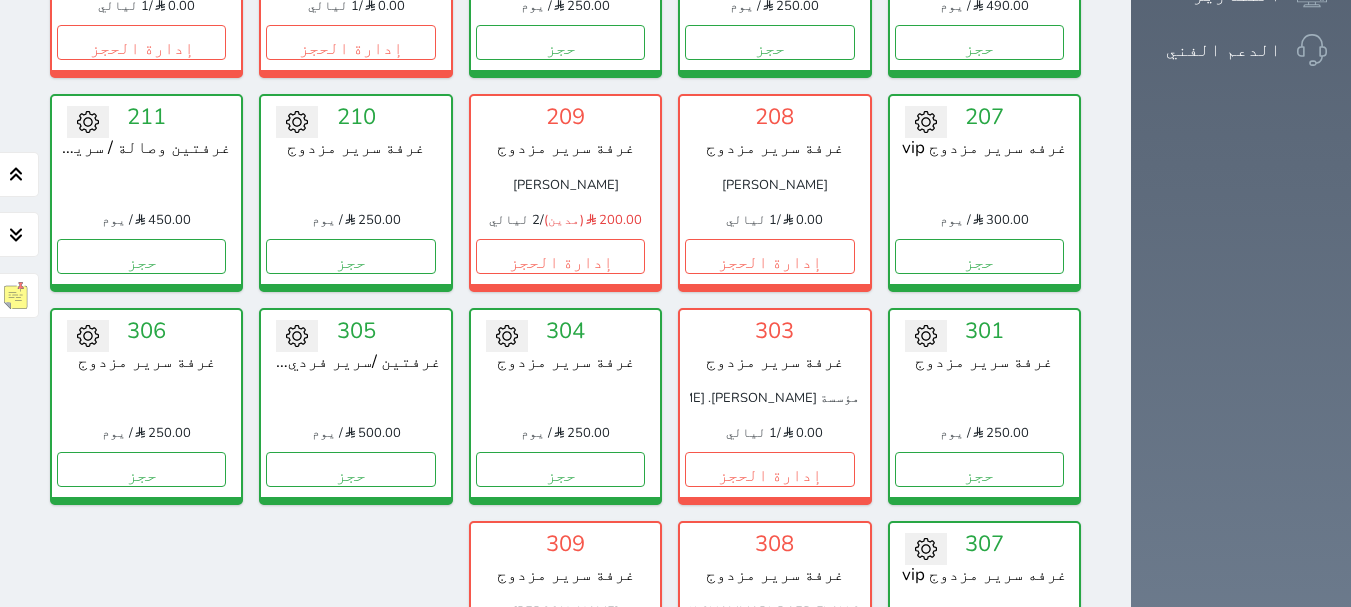 click on "تحويل لتحت الصيانة
تحويل لتحت التنظيف
101   غرفة سرير مزدوج
250.00
/ يوم       حجز                   تغيير الحالة الى صيانة                   التاريخ المتوقع للانتهاء       حفظ                   102   غرفة وصالة سرير مزدوج
[PERSON_NAME]
0.00
/   1 ليالي           إدارة الحجز               تغيير الحالة الى صيانة                   التاريخ المتوقع للانتهاء       حفظ                   103   غرفة وصالة سرير مزدوج
[PERSON_NAME] [PERSON_NAME]
0.00
/
1 الشهر
إدارة الحجز" at bounding box center (565, 86) 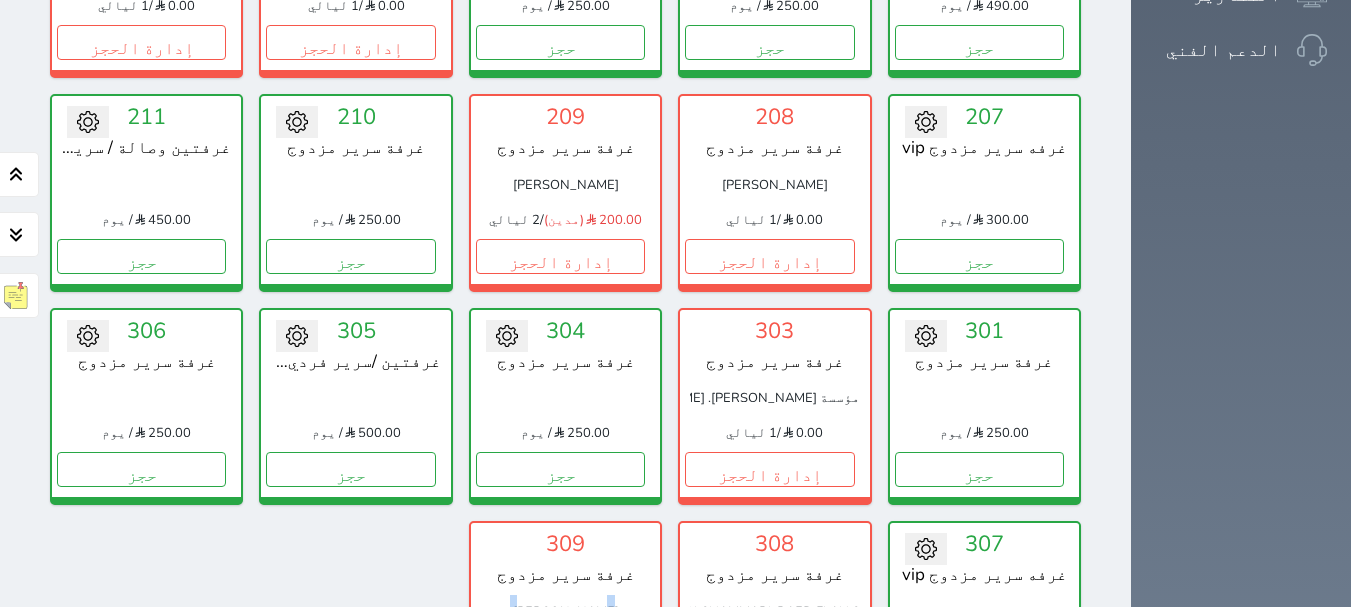 click on "تحويل لتحت الصيانة
تحويل لتحت التنظيف
101   غرفة سرير مزدوج
250.00
/ يوم       حجز                   تغيير الحالة الى صيانة                   التاريخ المتوقع للانتهاء       حفظ                   102   غرفة وصالة سرير مزدوج
[PERSON_NAME]
0.00
/   1 ليالي           إدارة الحجز               تغيير الحالة الى صيانة                   التاريخ المتوقع للانتهاء       حفظ                   103   غرفة وصالة سرير مزدوج
[PERSON_NAME] [PERSON_NAME]
0.00
/
1 الشهر
إدارة الحجز" at bounding box center [565, 86] 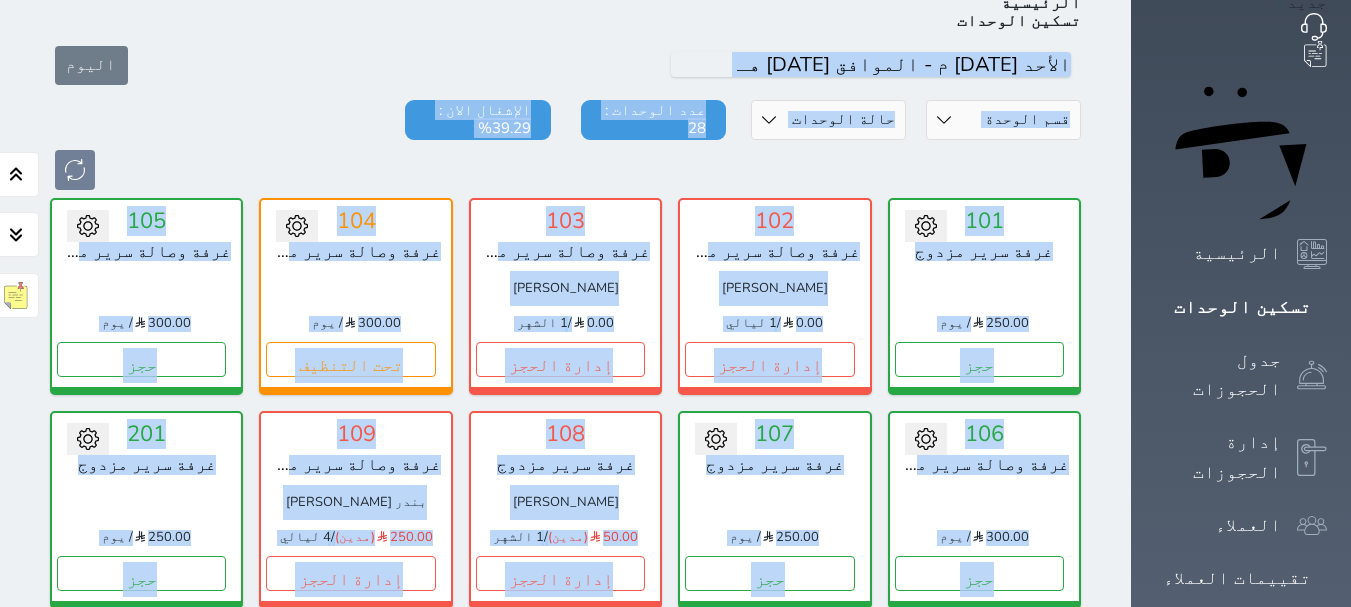 scroll, scrollTop: 0, scrollLeft: 0, axis: both 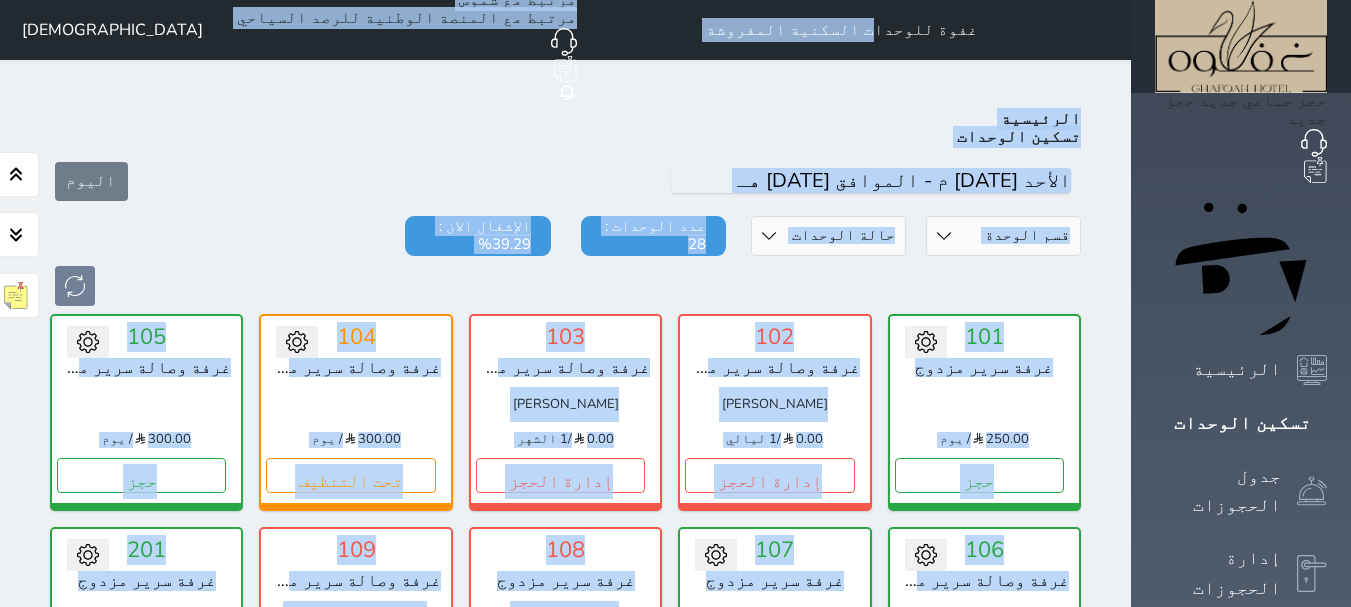 drag, startPoint x: 335, startPoint y: 338, endPoint x: 1041, endPoint y: -22, distance: 792.48724 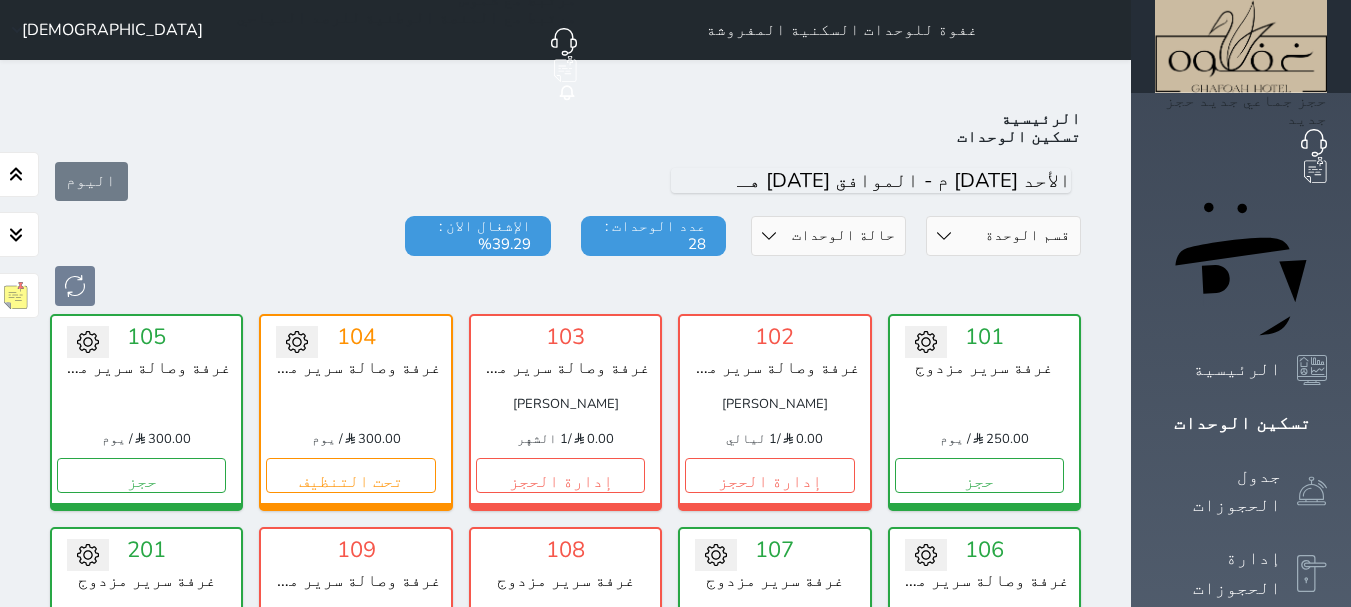 click on "اليوم" at bounding box center (565, 181) 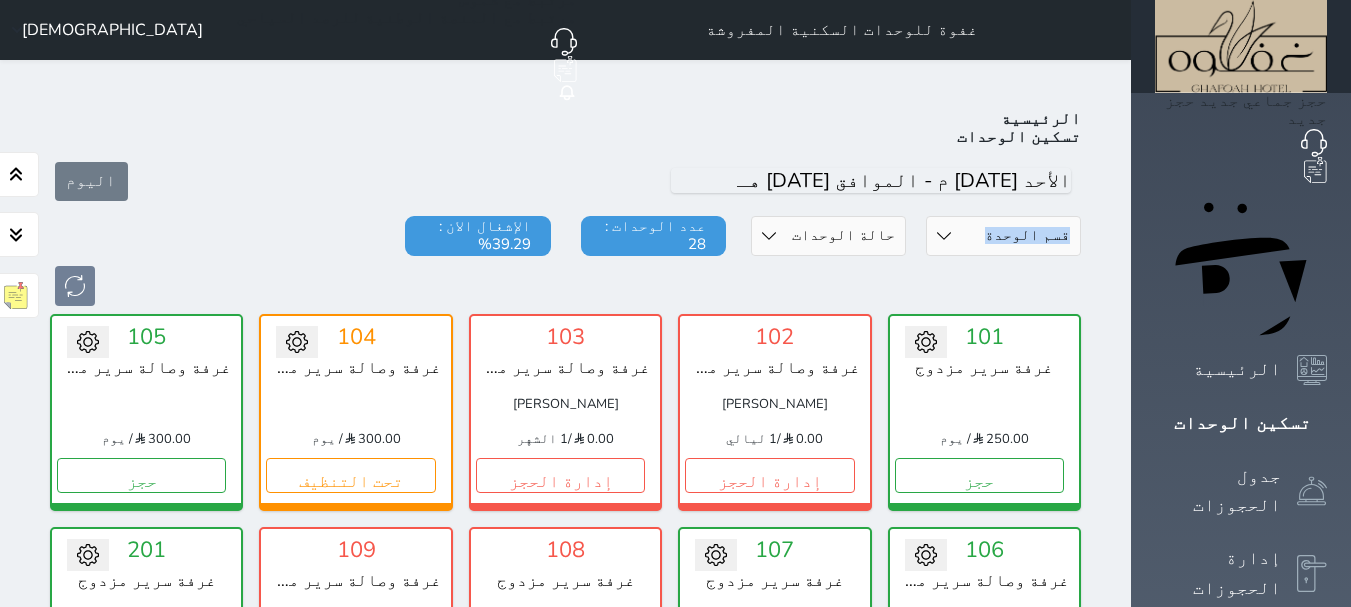 click on "حجز جديد" at bounding box center (408, -37) 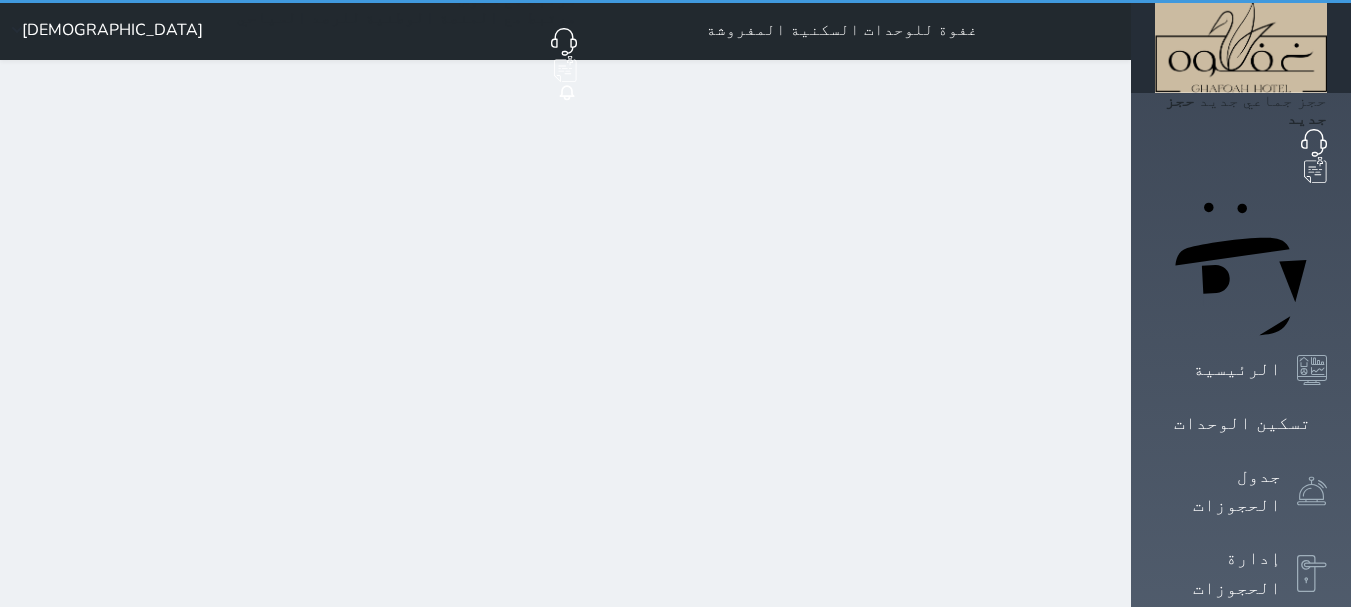 select on "1" 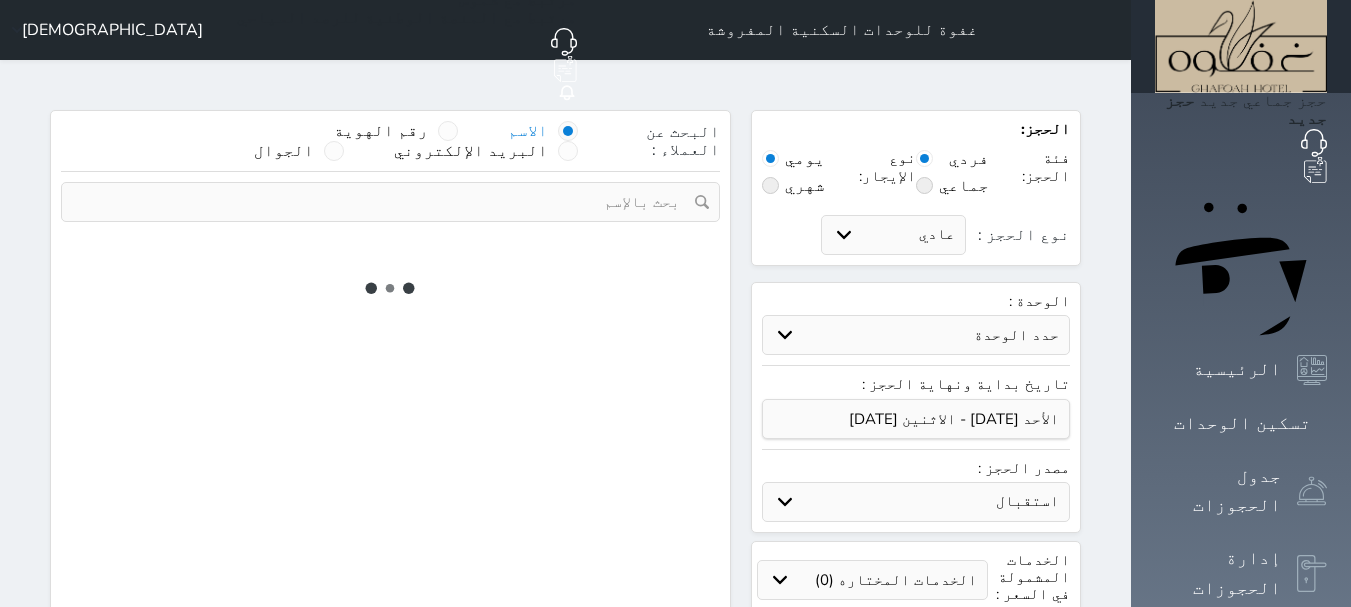 select 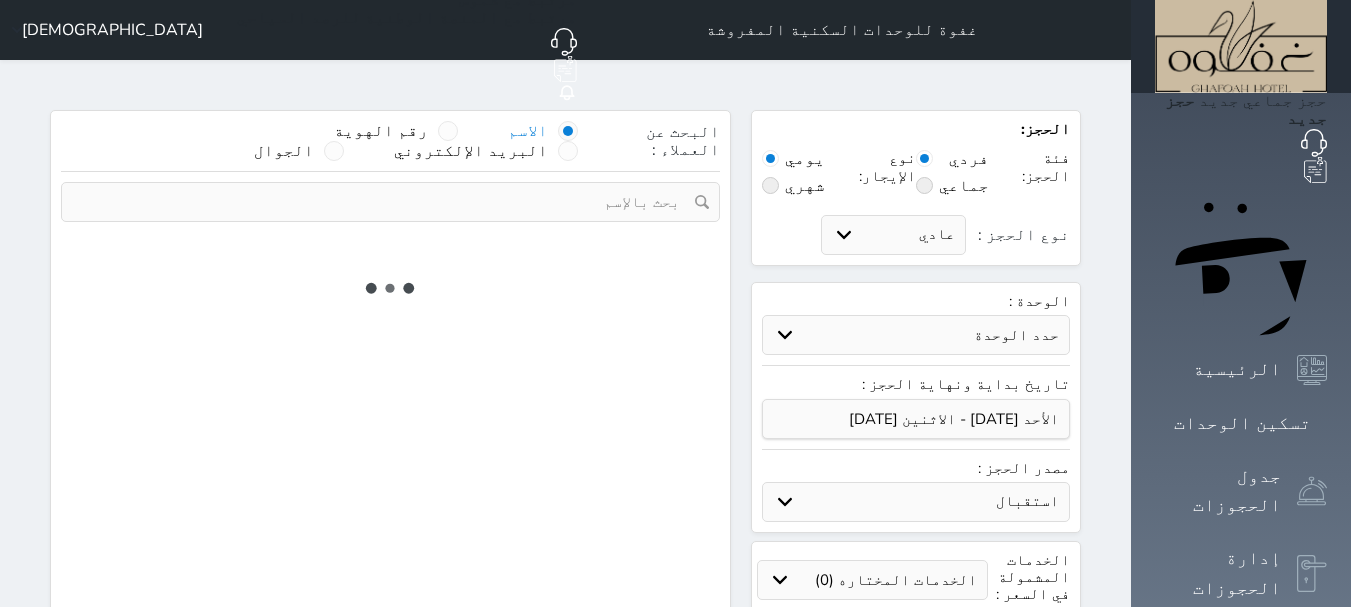 select on "1" 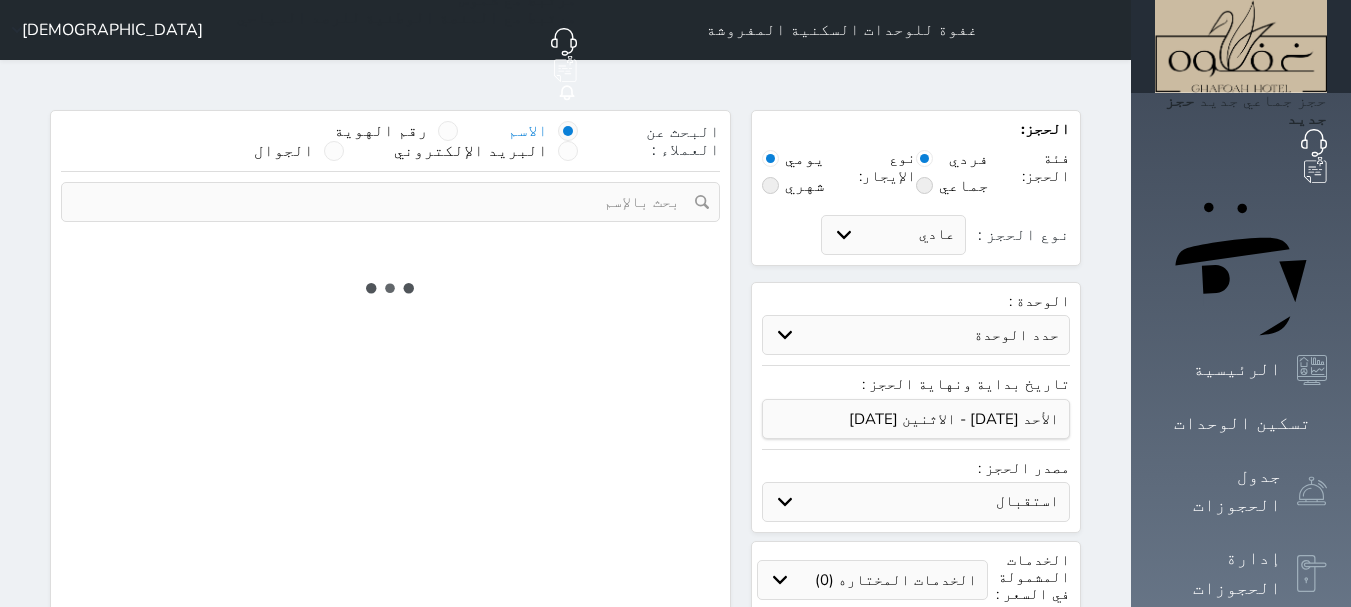select on "113" 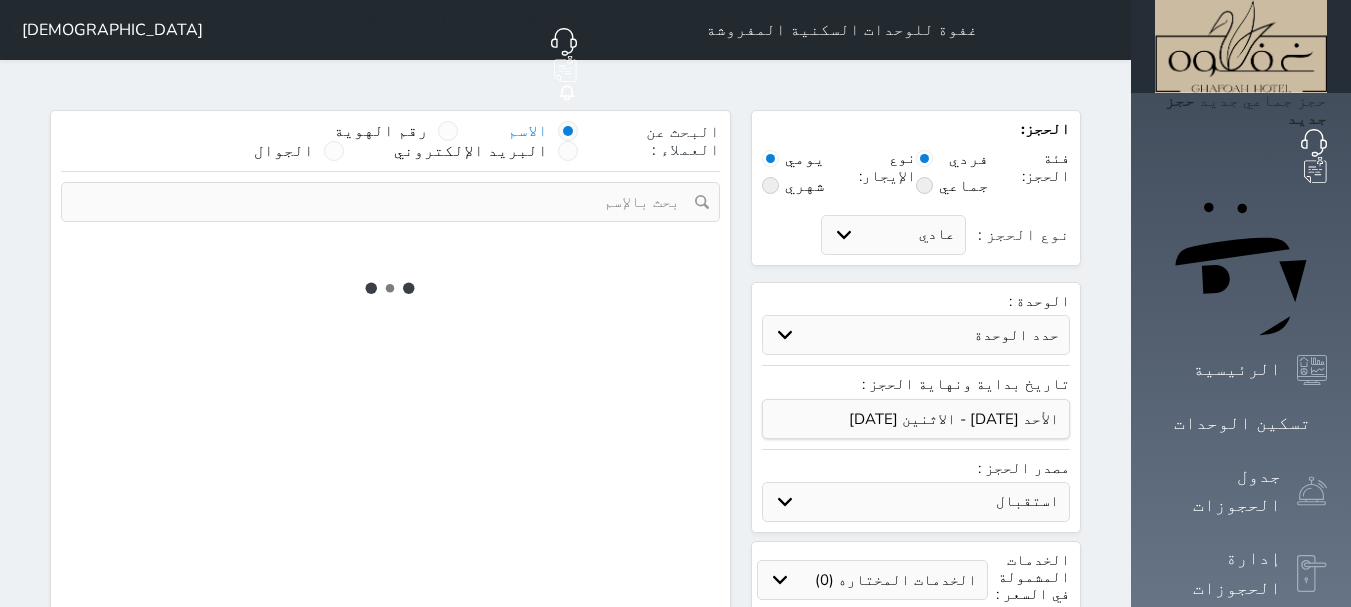 select on "1" 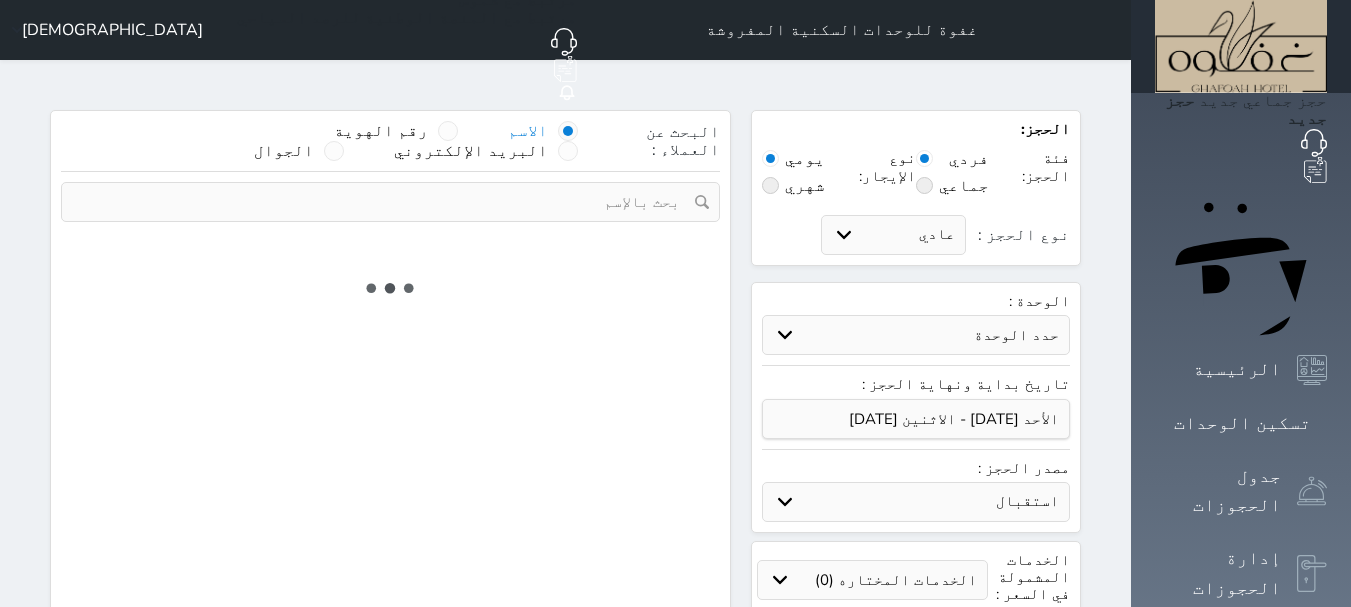 select 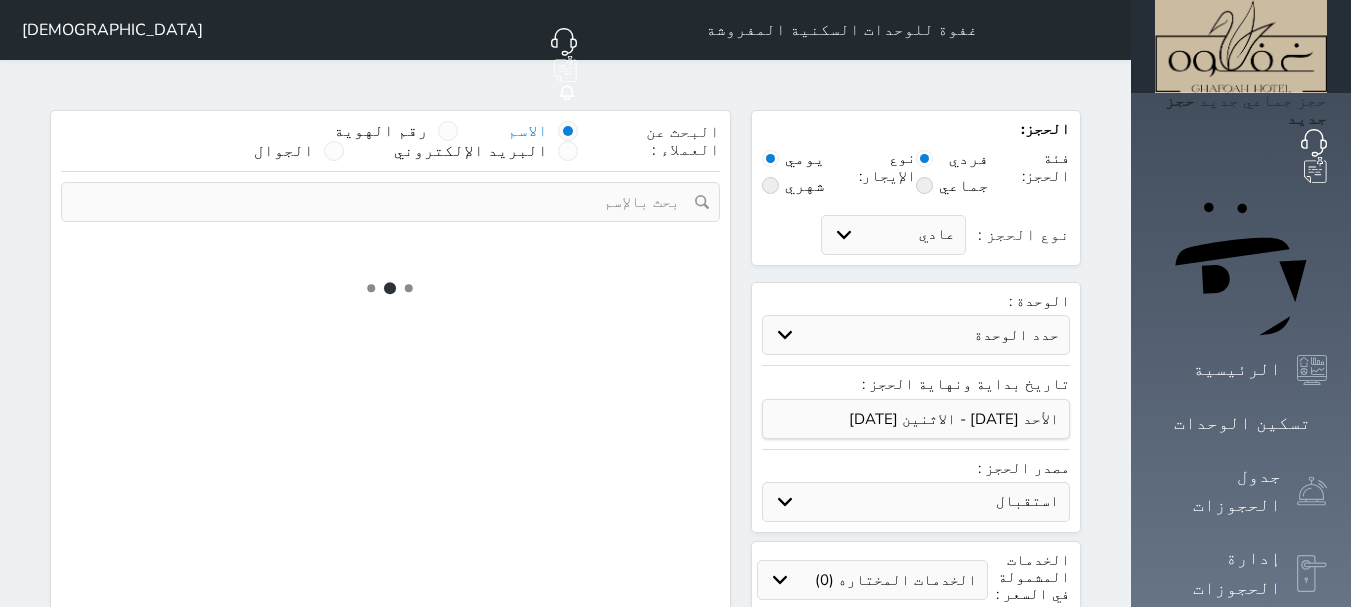 select on "7" 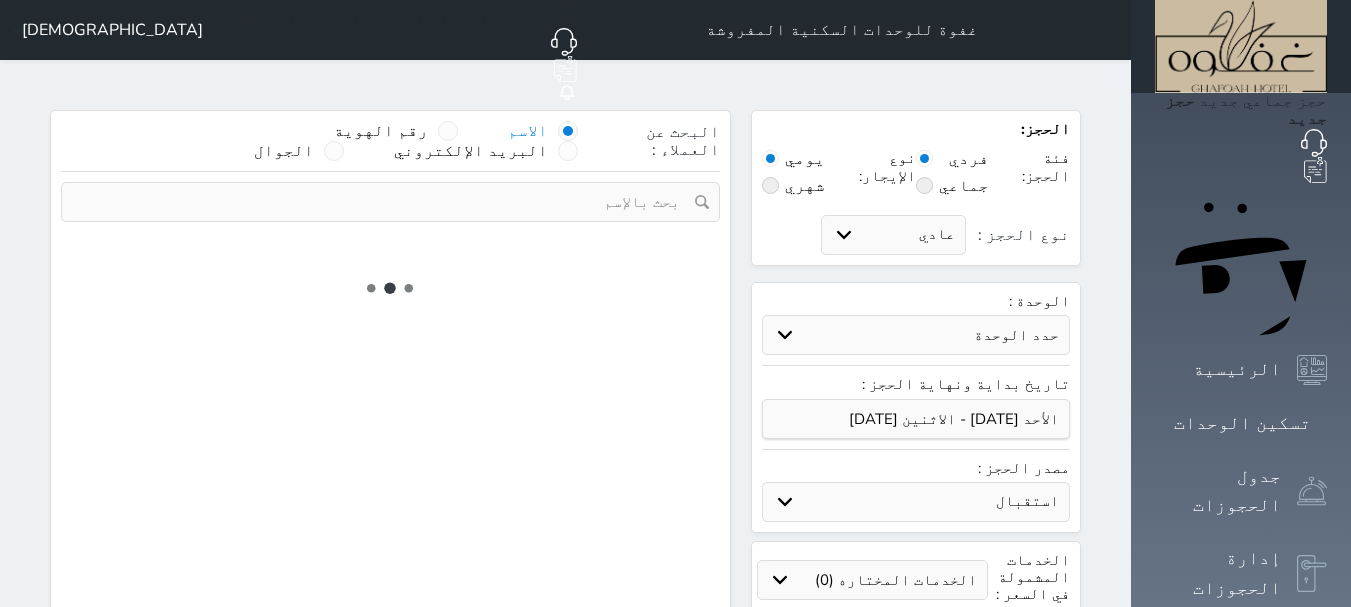 select 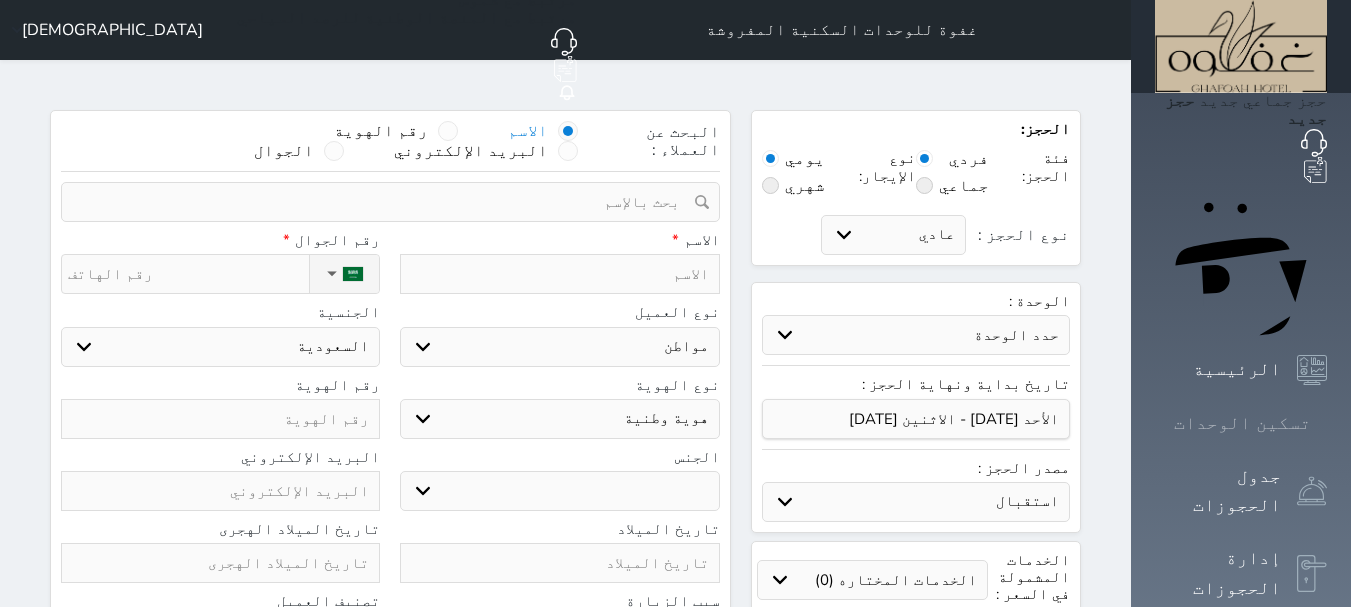 click on "تسكين الوحدات" at bounding box center (1242, 423) 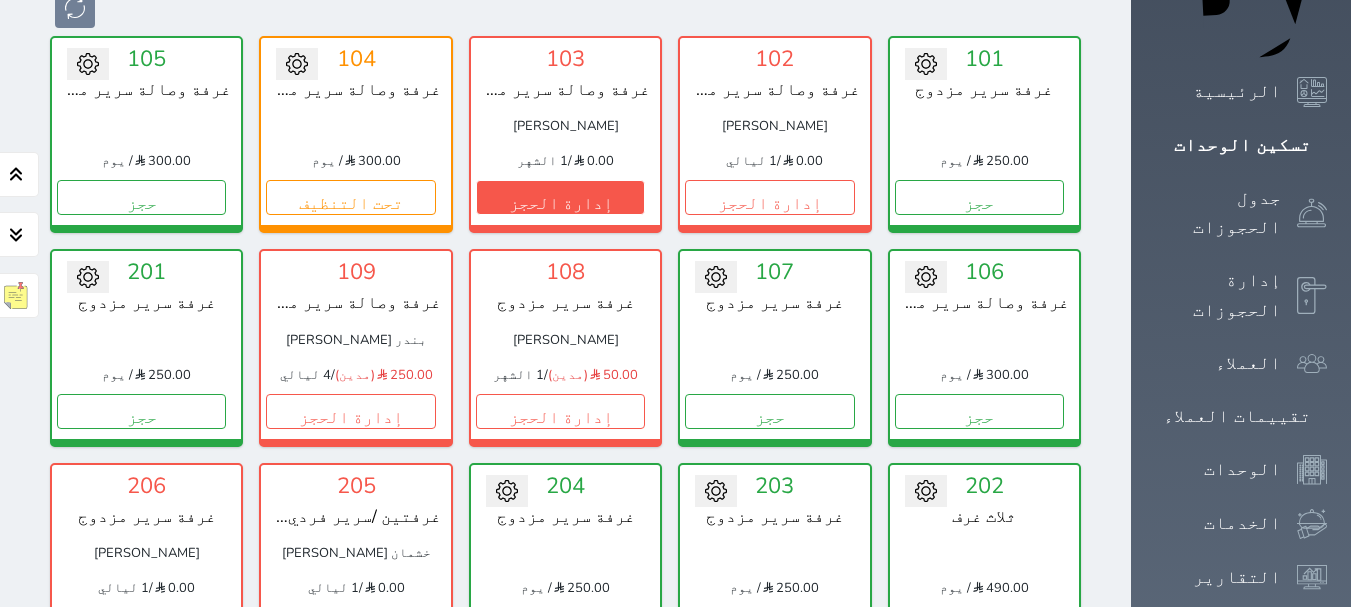 scroll, scrollTop: 78, scrollLeft: 0, axis: vertical 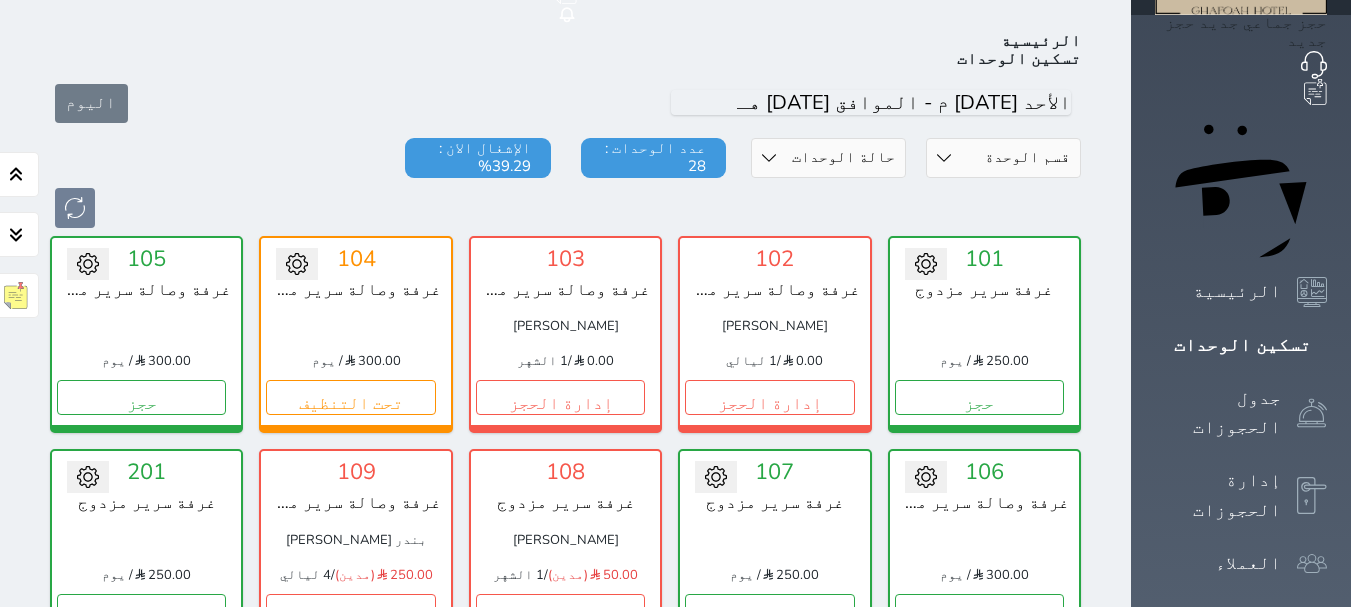 click on "اليوم" at bounding box center [565, 103] 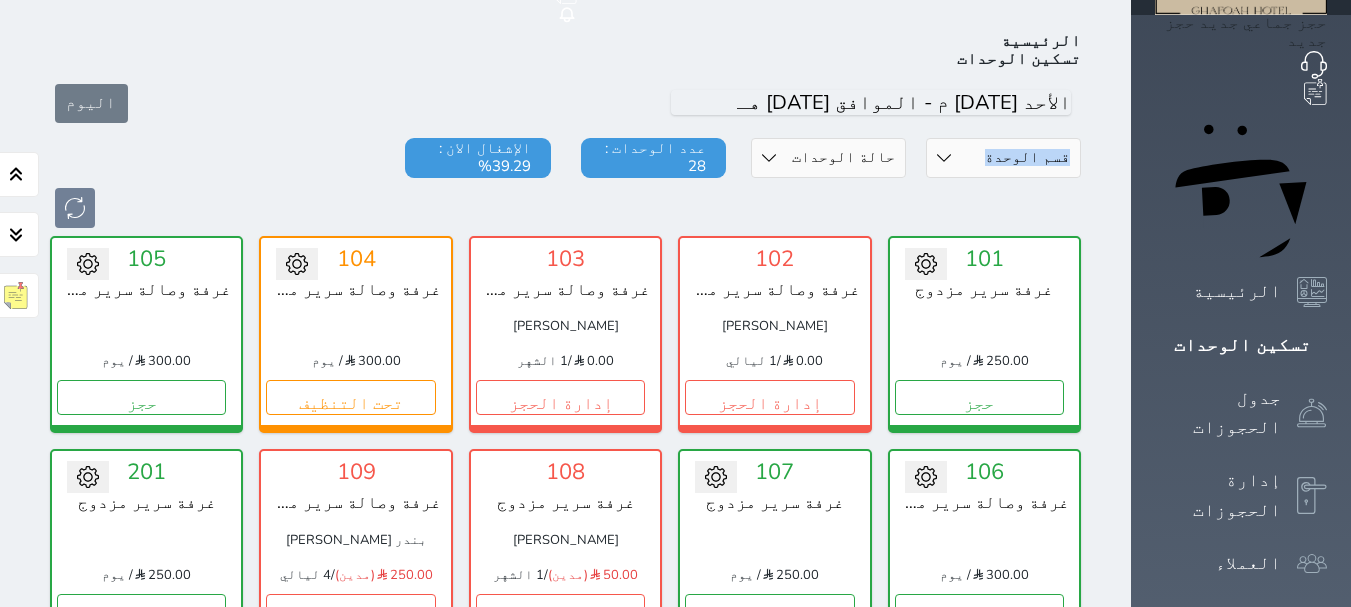 click on "اليوم" at bounding box center (565, 103) 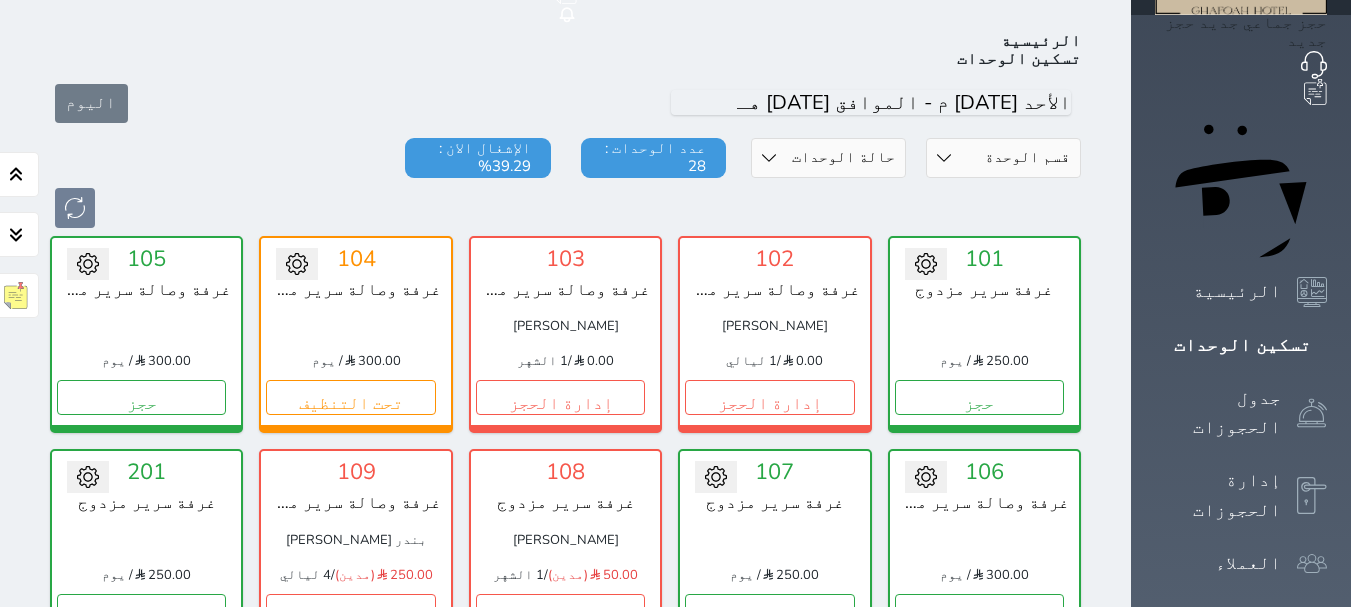 drag, startPoint x: 272, startPoint y: 61, endPoint x: 214, endPoint y: 75, distance: 59.665737 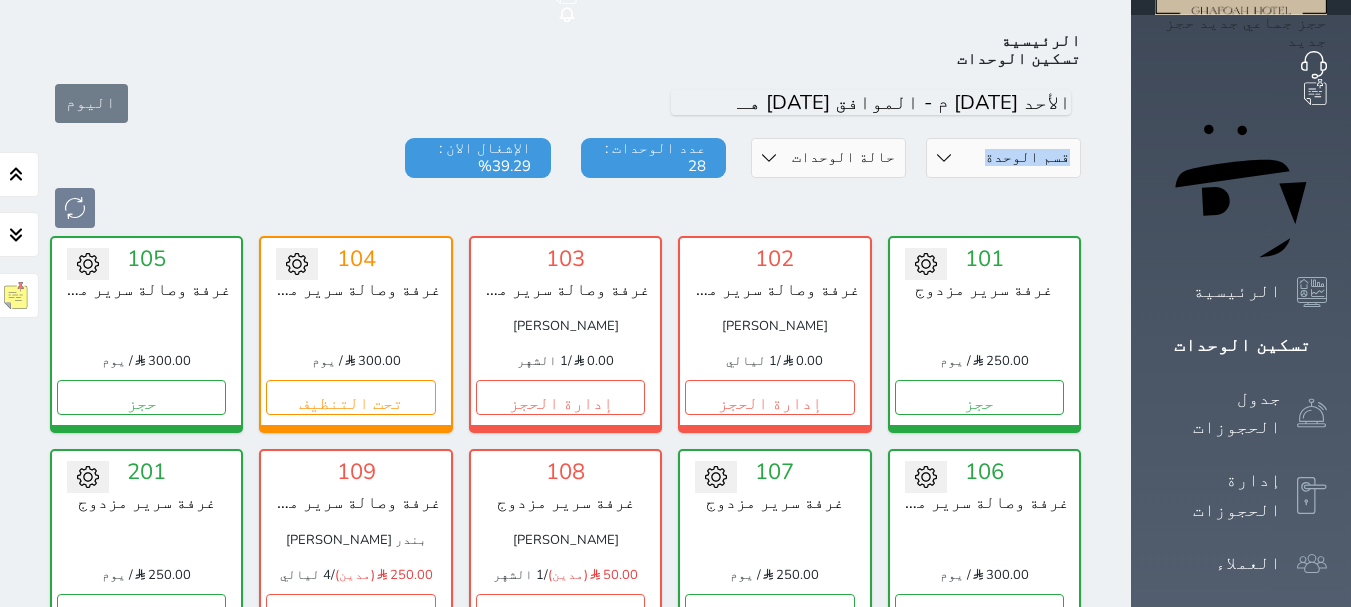 click on "اليوم" at bounding box center (565, 103) 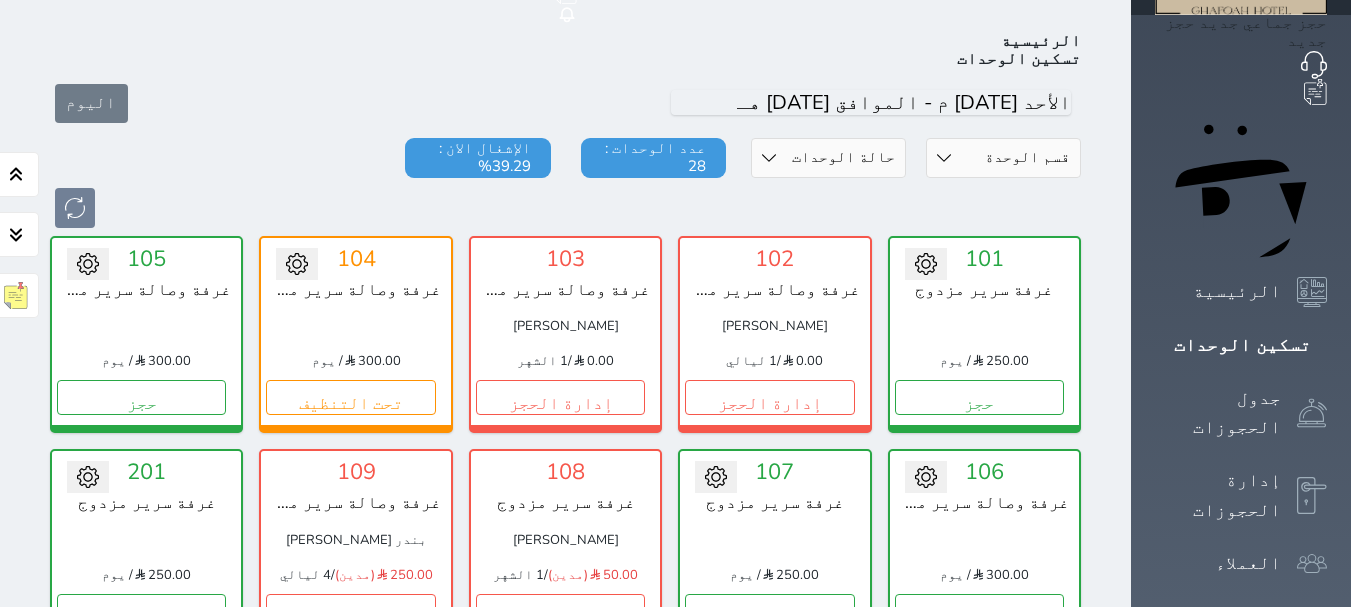 scroll, scrollTop: 0, scrollLeft: 0, axis: both 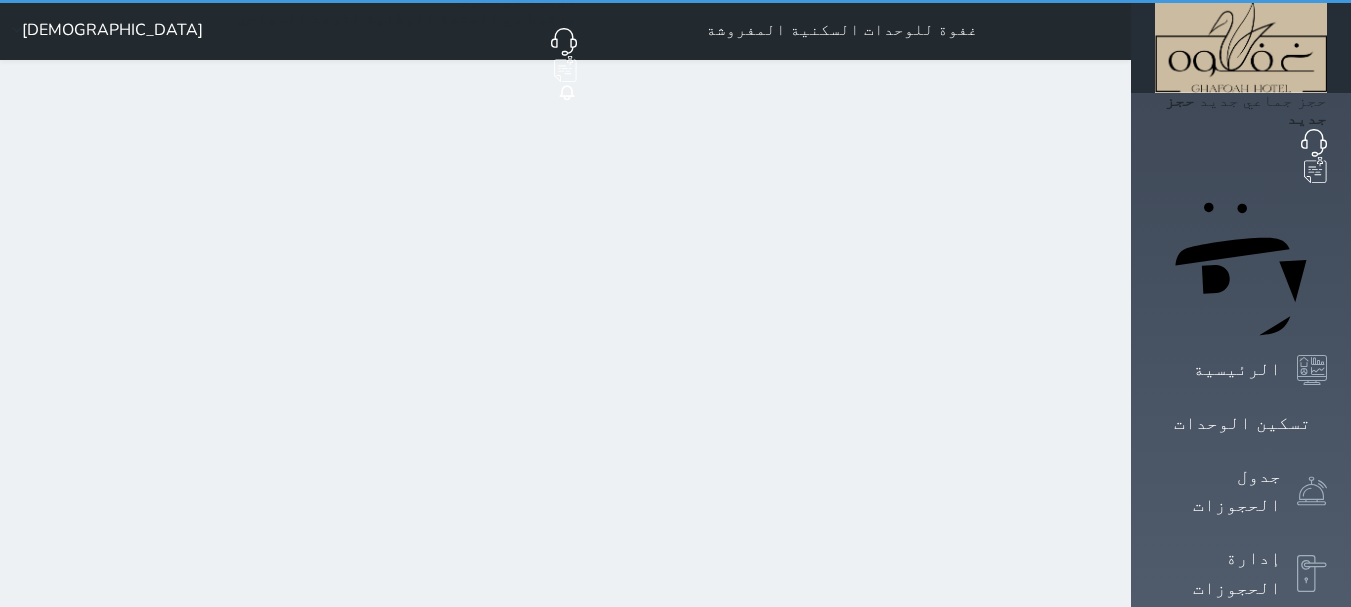 select on "1" 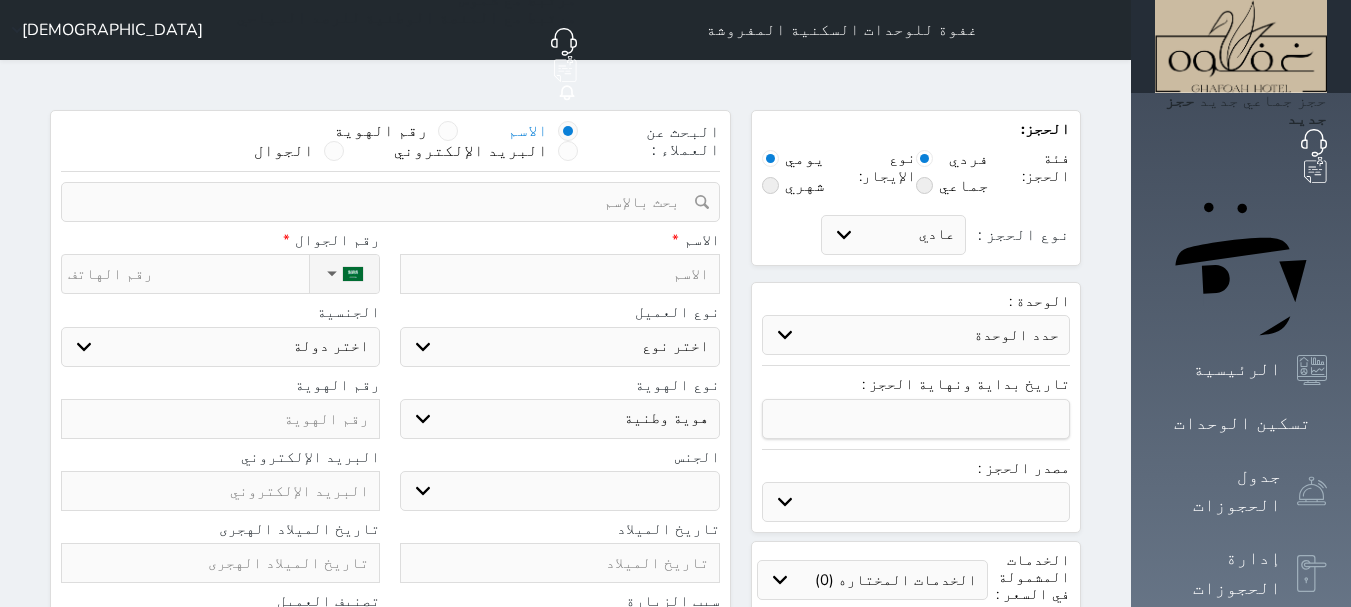 select 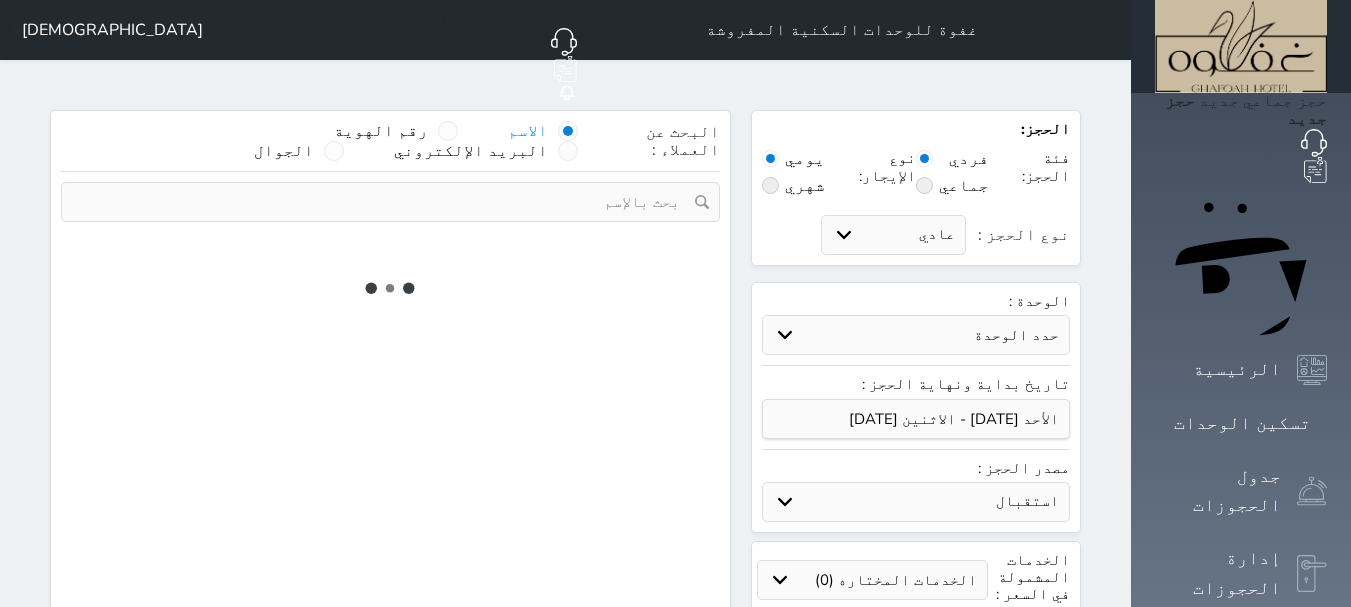 select 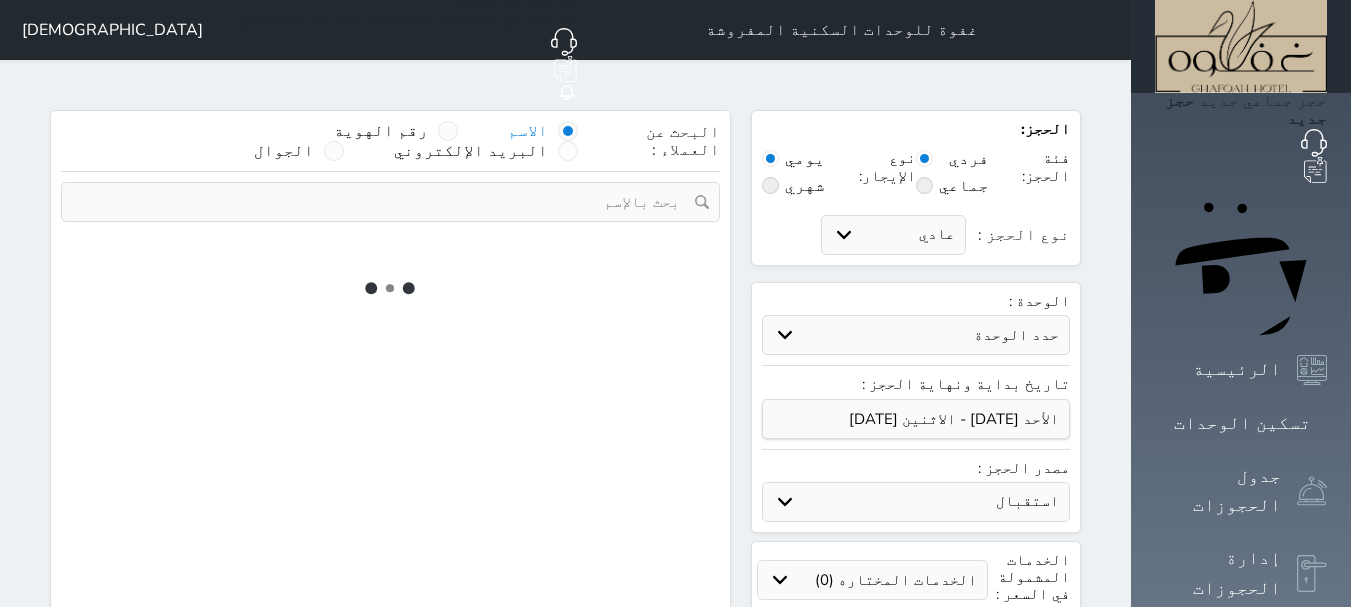 select on "1" 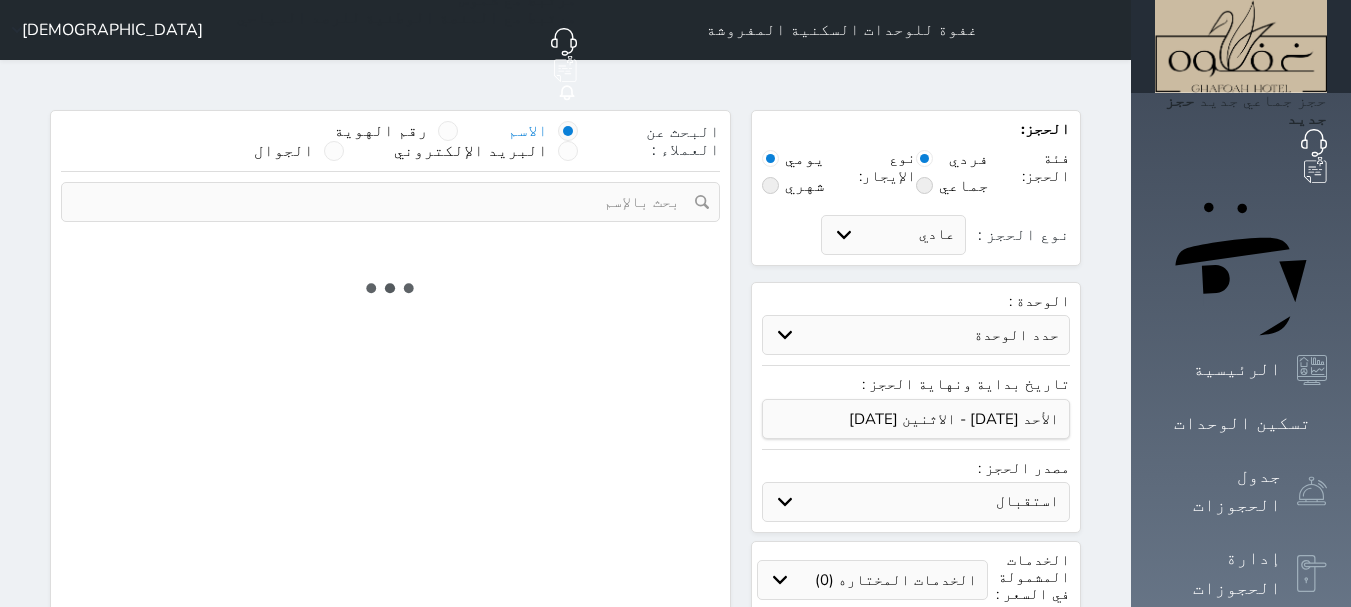 select on "113" 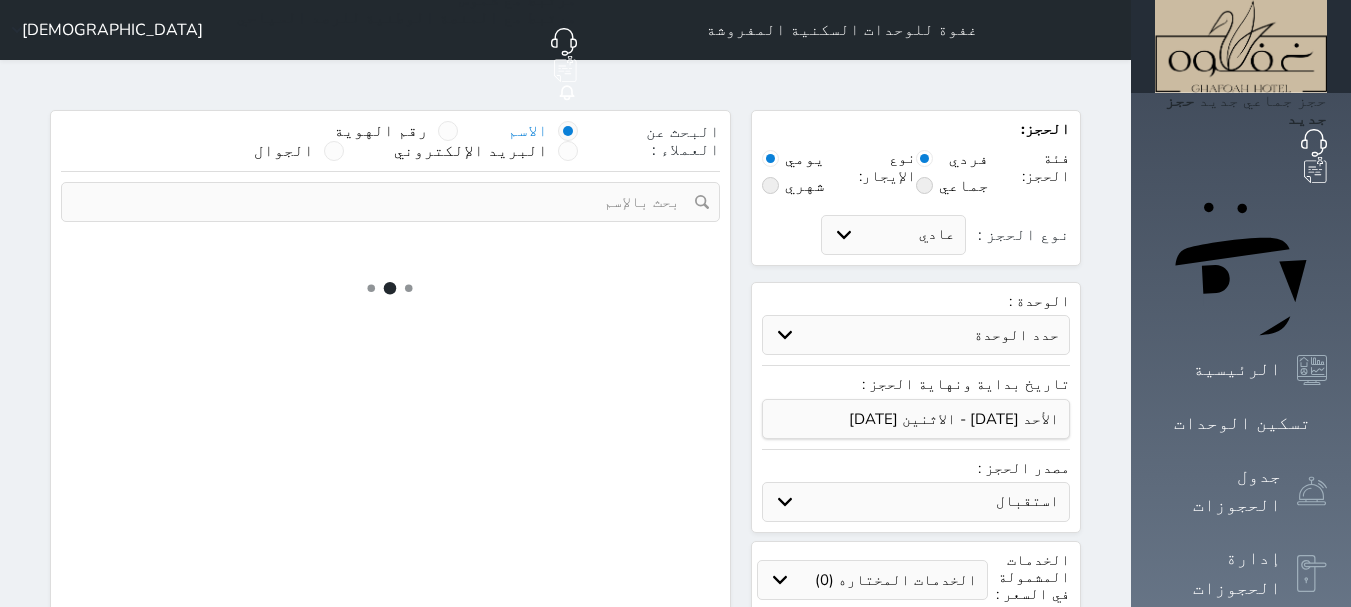 select on "1" 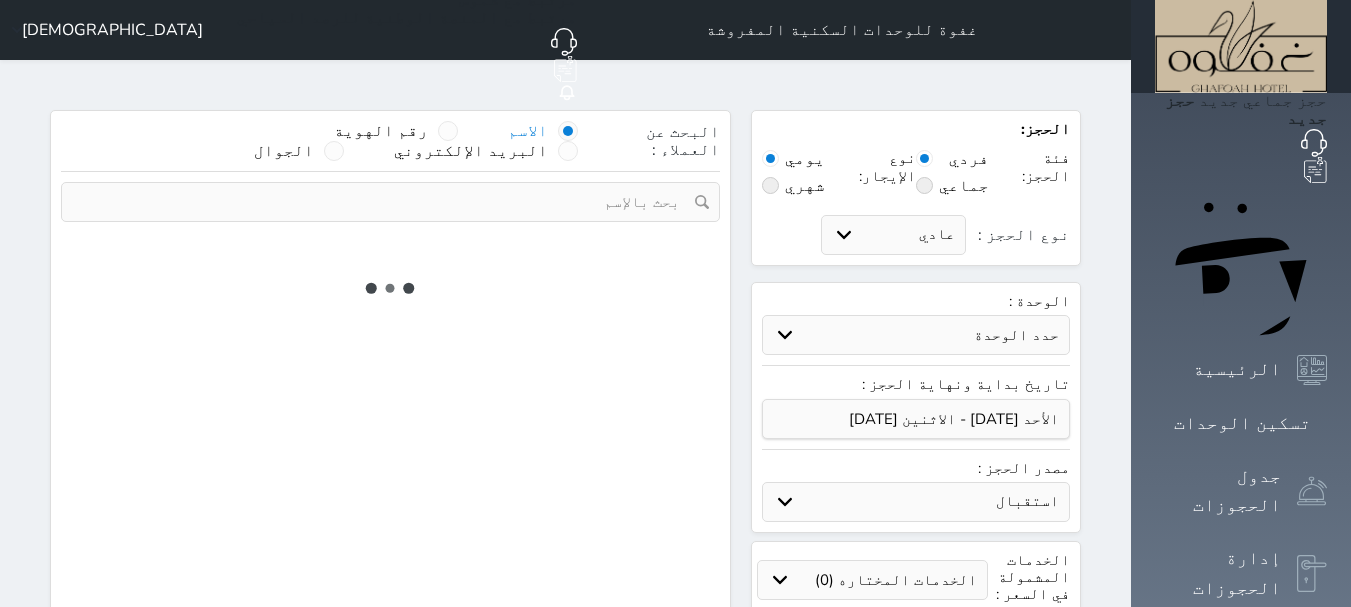select 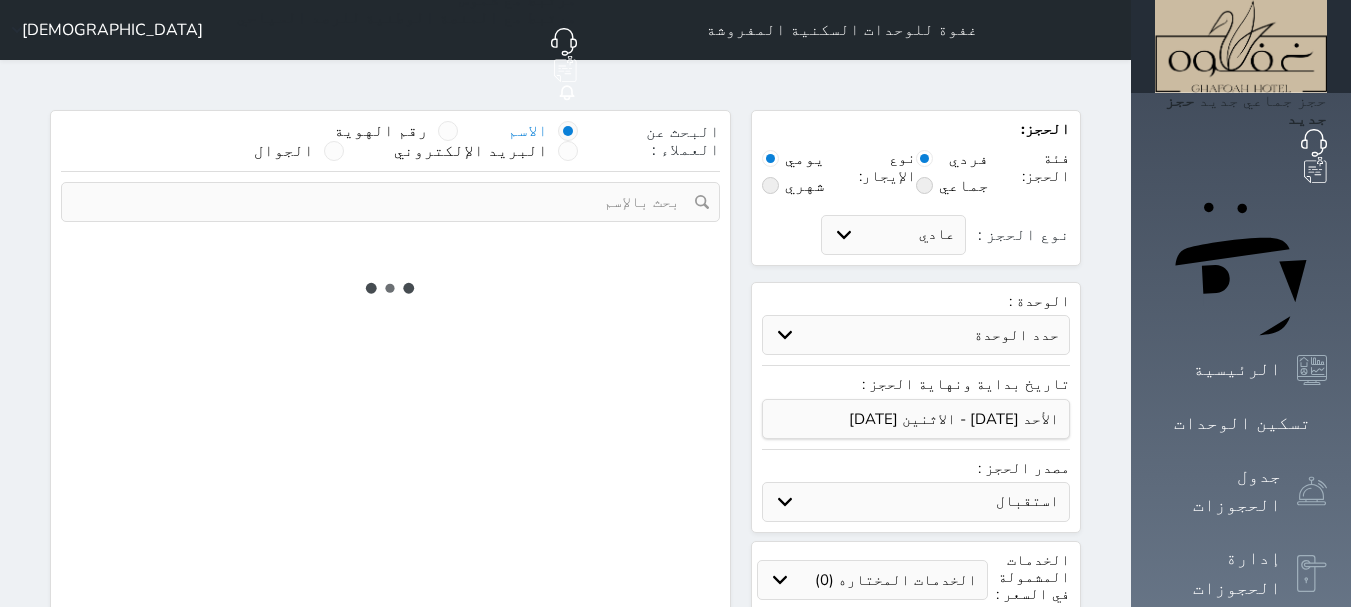 select on "7" 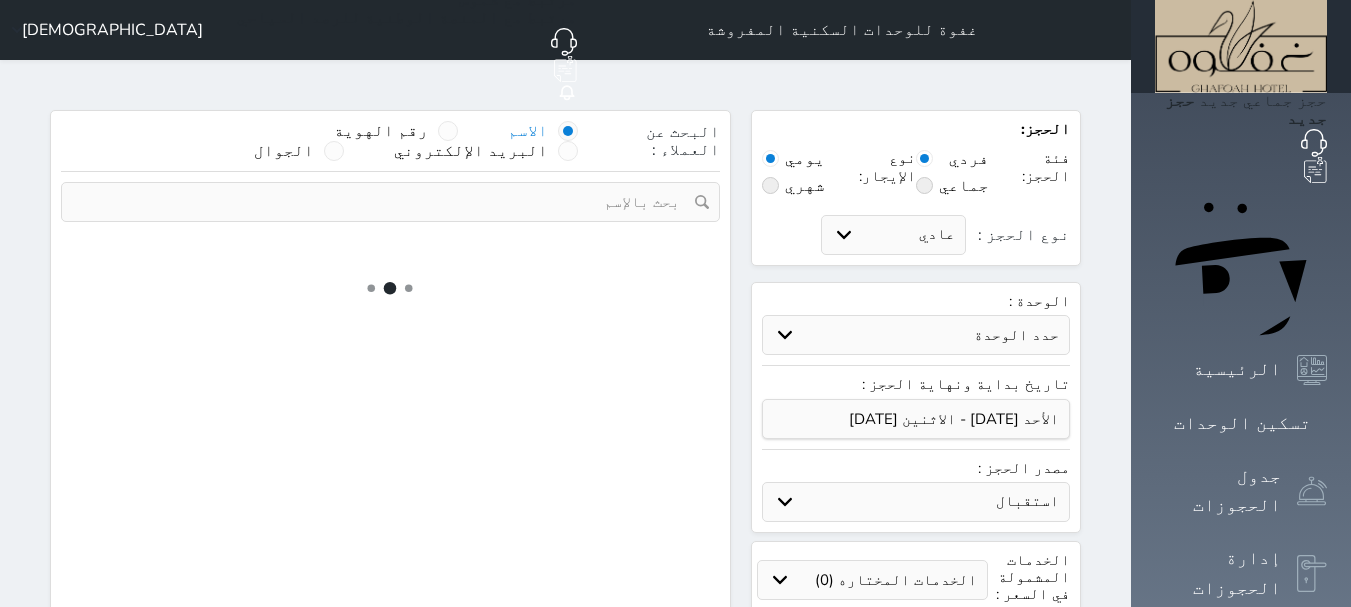 select 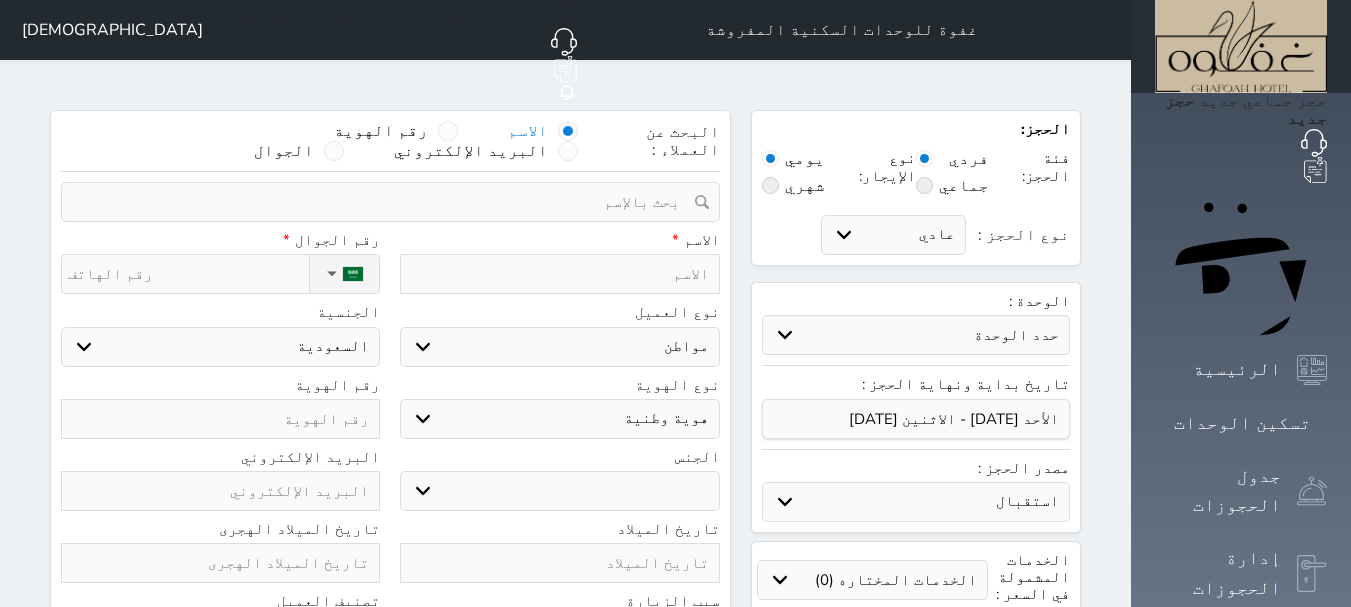 drag, startPoint x: 644, startPoint y: 215, endPoint x: 705, endPoint y: 183, distance: 68.88396 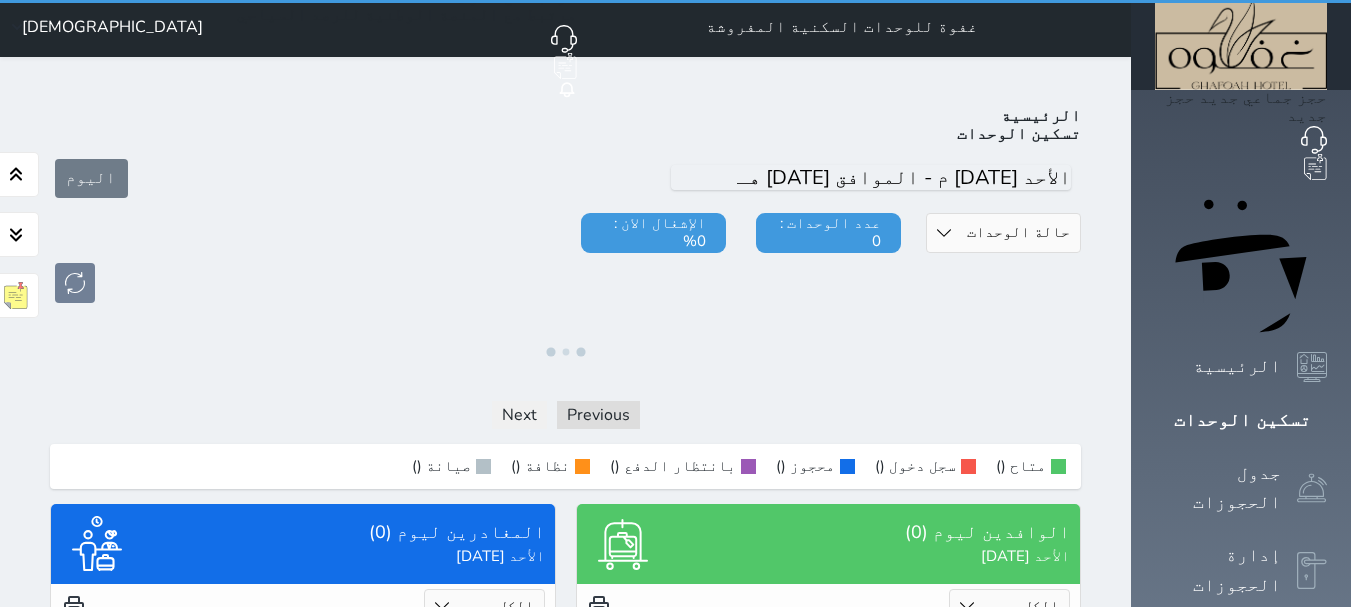 scroll, scrollTop: 0, scrollLeft: 0, axis: both 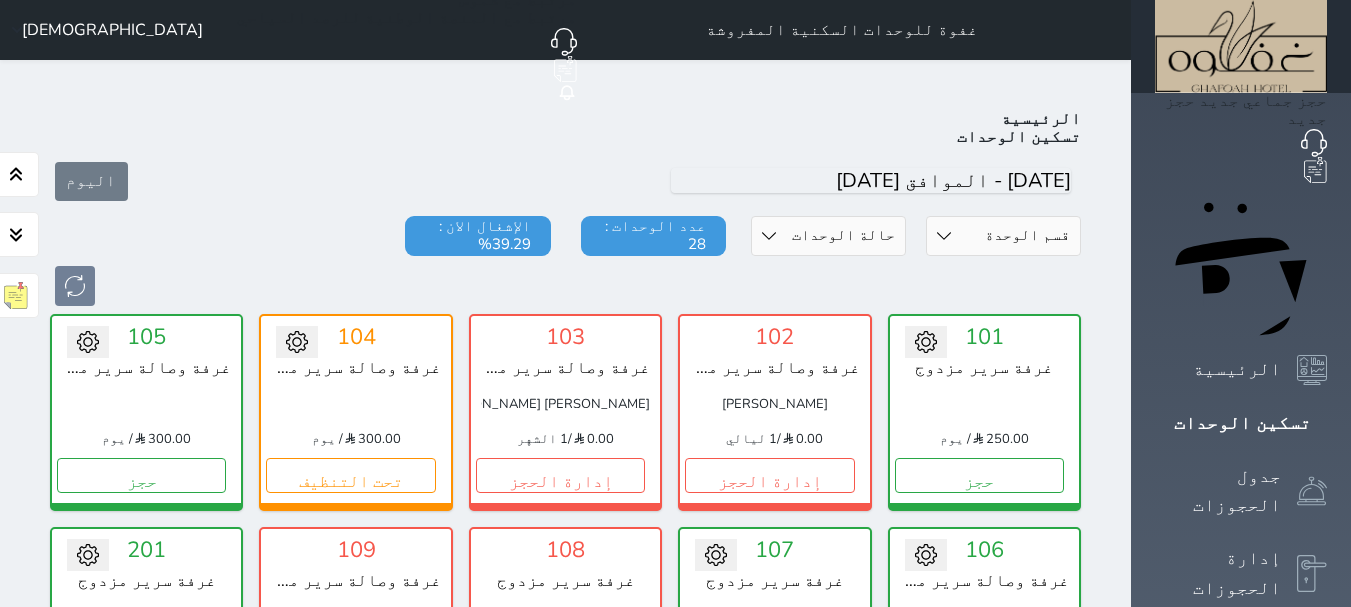 click on "الرئيسية   تسكين الوحدات" at bounding box center (565, 128) 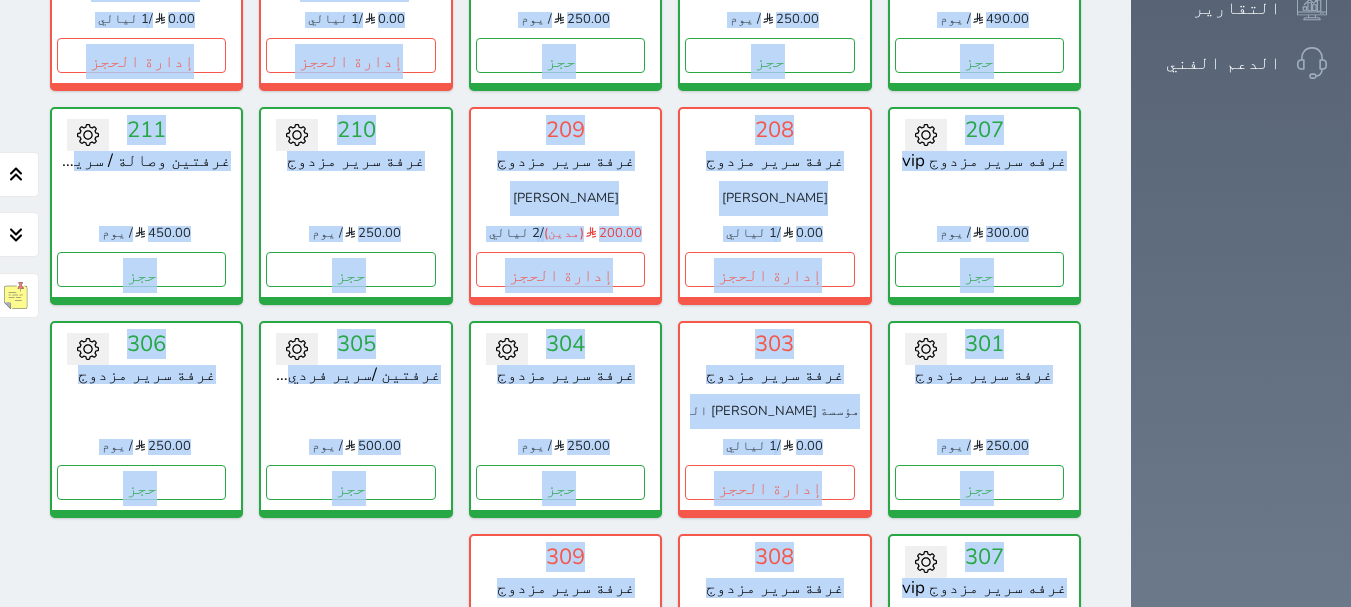 scroll, scrollTop: 1160, scrollLeft: 0, axis: vertical 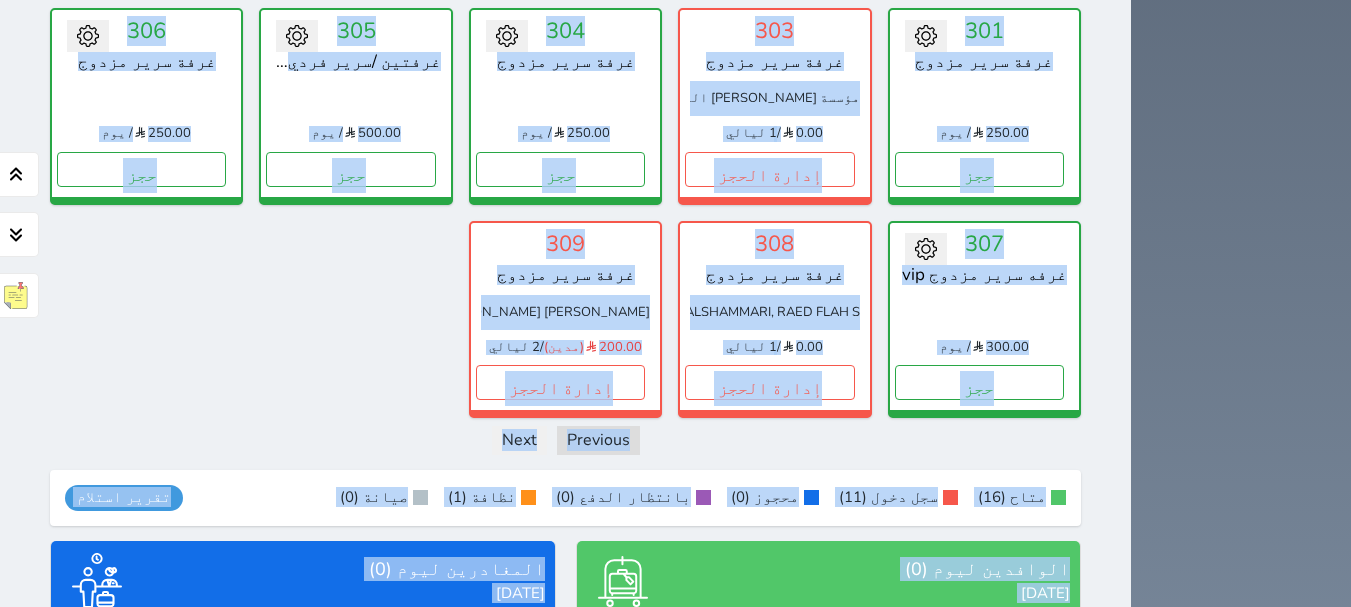 drag, startPoint x: 151, startPoint y: 159, endPoint x: 495, endPoint y: 557, distance: 526.06085 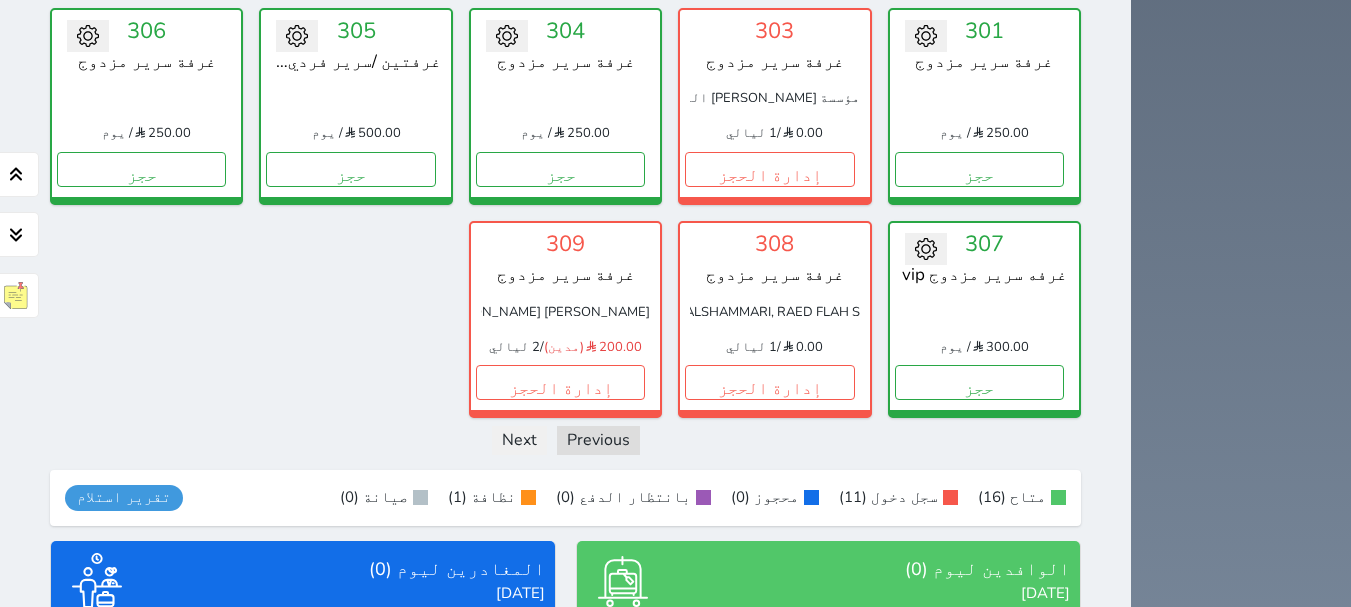 click on "تحويل لتحت الصيانة
تحويل لتحت التنظيف
101   غرفة سرير مزدوج
250.00
/ يوم       حجز                   تغيير الحالة الى صيانة                   التاريخ المتوقع للانتهاء       حفظ                   102   غرفة وصالة سرير مزدوج
[PERSON_NAME]
0.00
/   1 ليالي           إدارة الحجز               تغيير الحالة الى صيانة                   التاريخ المتوقع للانتهاء       حفظ                   103   غرفة وصالة سرير مزدوج
[PERSON_NAME] [PERSON_NAME]
0.00
/
1 الشهر
إدارة الحجز" at bounding box center (565, -214) 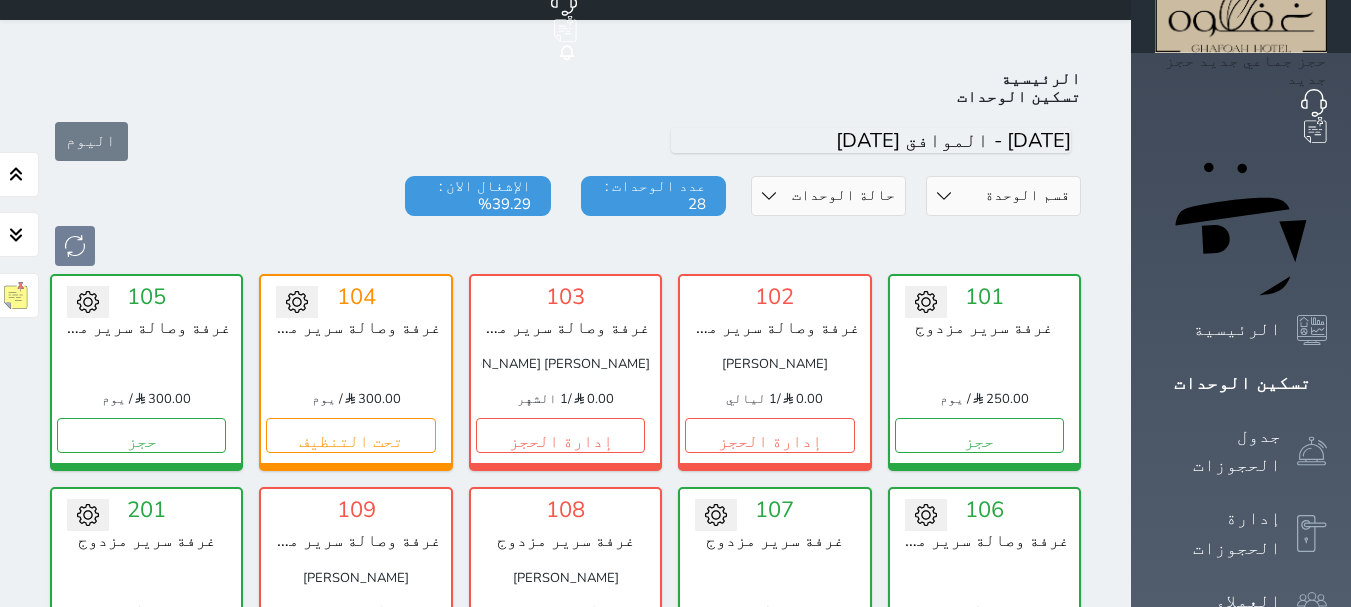 scroll, scrollTop: 0, scrollLeft: 0, axis: both 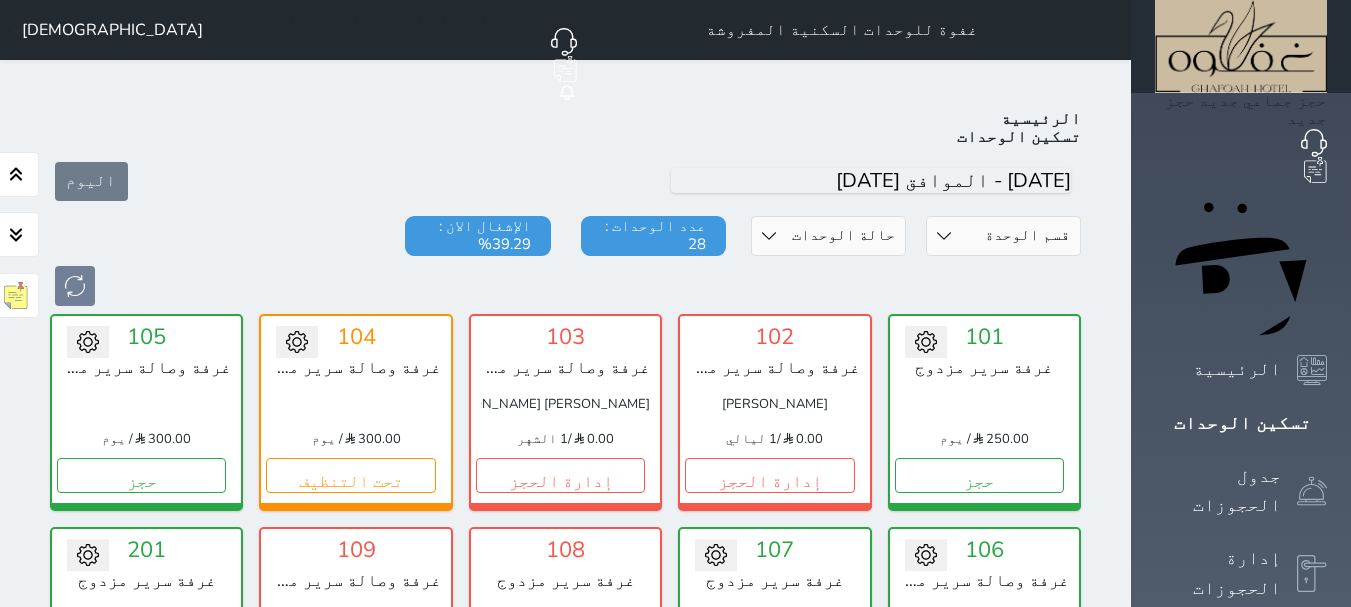 click on "اليوم" at bounding box center (565, 181) 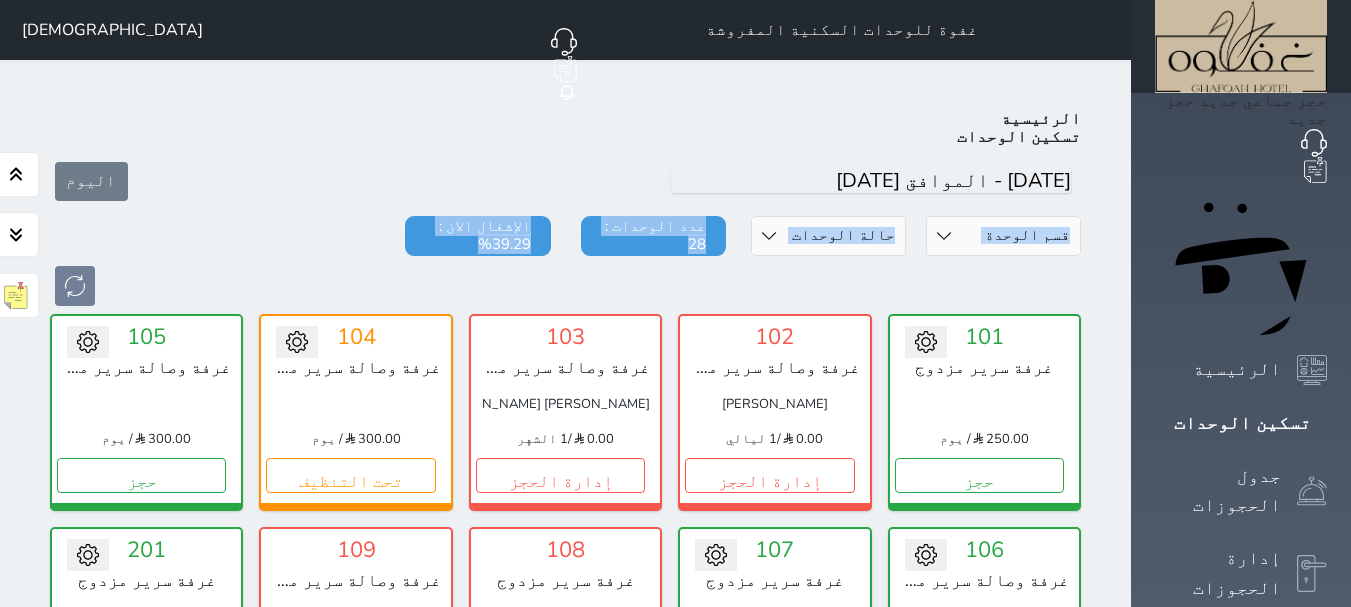 click on "الرئيسية   تسكين الوحدات       [DATE]   قسم الوحدة   غرفتين vip ومطبخ غرفه سرير مزدوج vip ثلاث غرف غرفتين وصالة / سرير فردي 2, سرير مزدوج غرفة وصالة سرير مزدوج غرفة سرير مزدوج   حالة الوحدات متاح تحت التنظيف تحت الصيانة سجل دخول  لم يتم تسجيل الدخول   عدد الوحدات : 28   الإشغال الان : 39.29%
تحويل لتحت الصيانة
تحويل لتحت التنظيف
101   غرفة سرير مزدوج
250.00
/ يوم       حجز                   تغيير الحالة الى صيانة                   التاريخ المتوقع للانتهاء       حفظ                   102   غرفة وصالة سرير مزدوج
[PERSON_NAME]
/" at bounding box center [565, 1054] 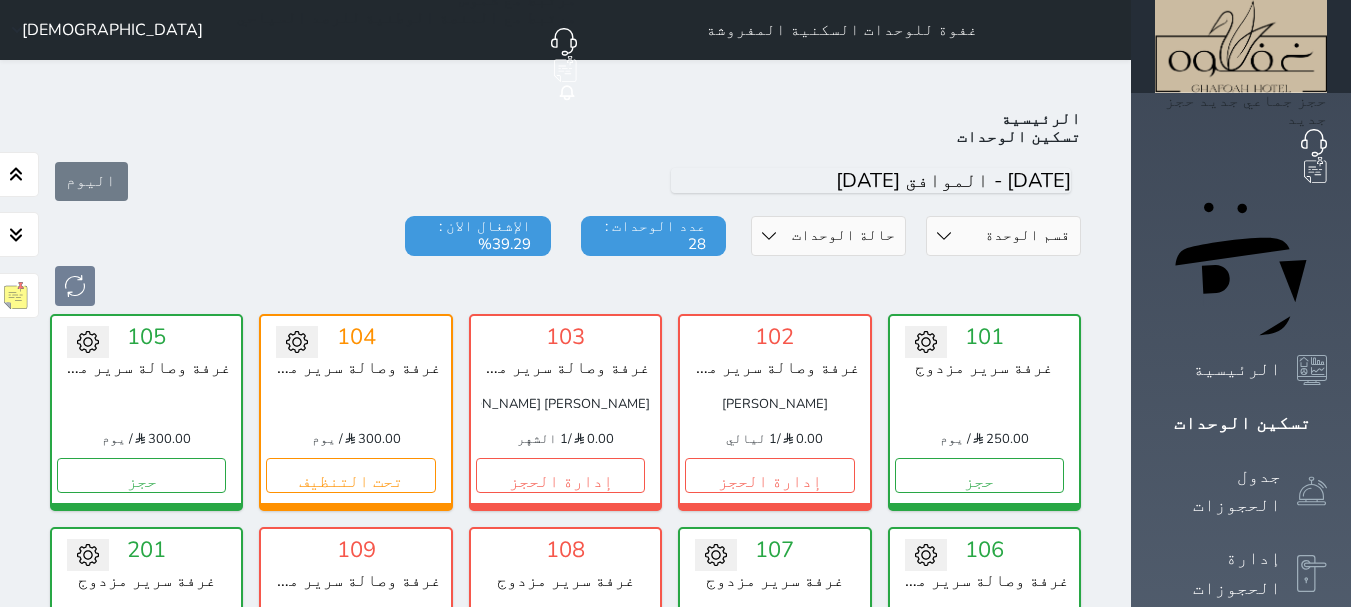 click on "اليوم" at bounding box center (565, 181) 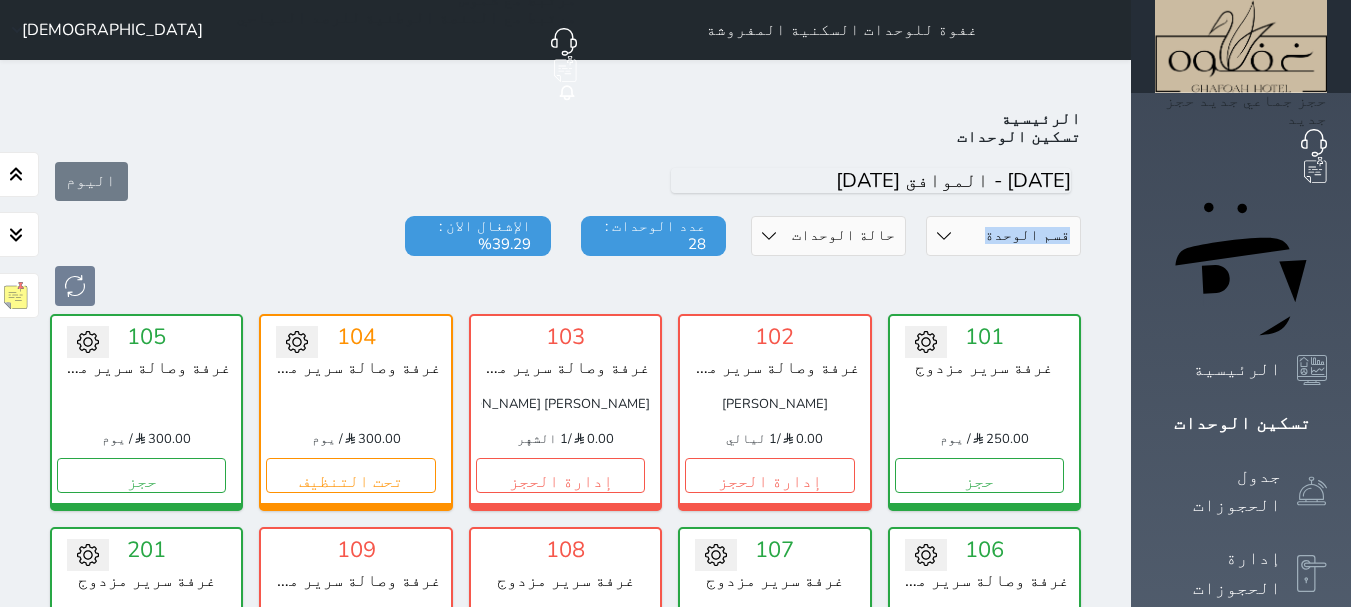 click on "اليوم" at bounding box center [565, 181] 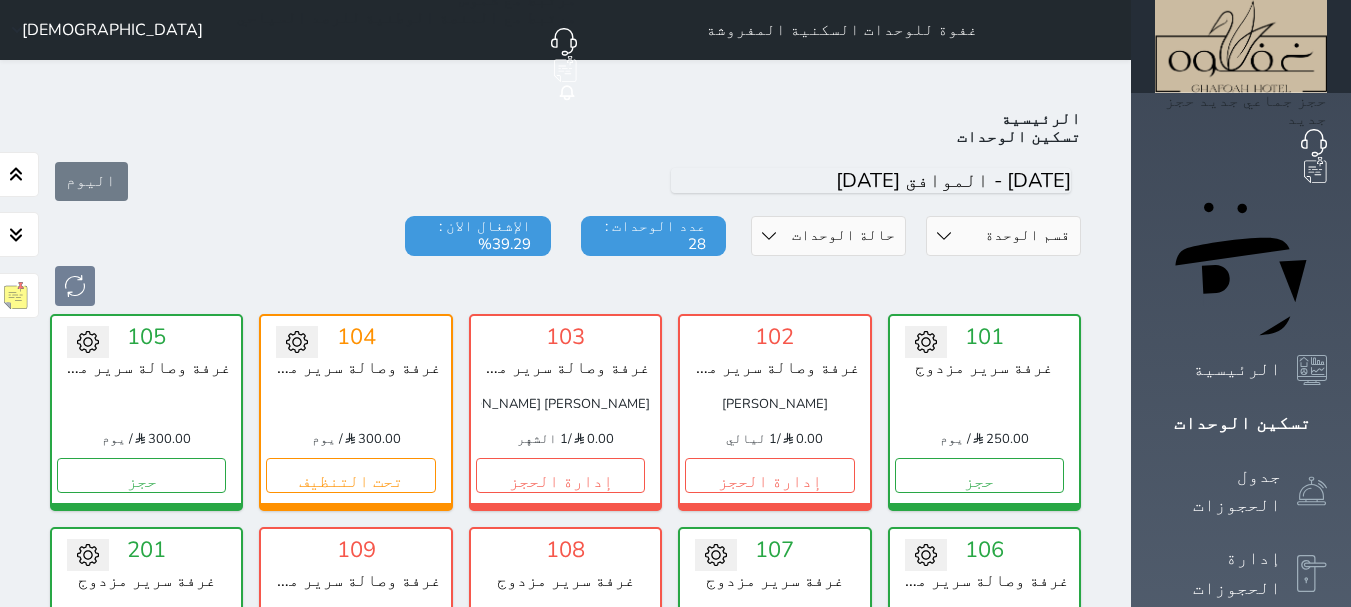 click at bounding box center [565, 286] 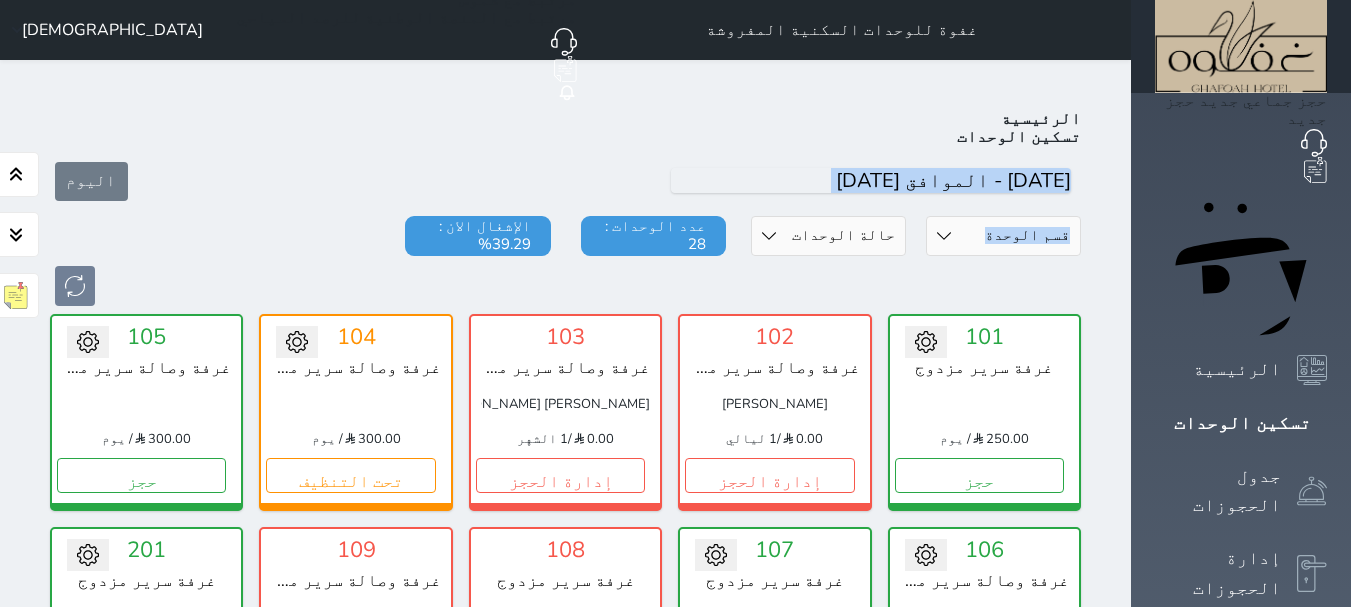 click on "الرئيسية   تسكين الوحدات       [DATE]   قسم الوحدة   غرفتين vip ومطبخ غرفه سرير مزدوج vip ثلاث غرف غرفتين وصالة / سرير فردي 2, سرير مزدوج غرفة وصالة سرير مزدوج غرفة سرير مزدوج   حالة الوحدات متاح تحت التنظيف تحت الصيانة سجل دخول  لم يتم تسجيل الدخول   عدد الوحدات : 28   الإشغال الان : 39.29%
تحويل لتحت الصيانة
تحويل لتحت التنظيف
101   غرفة سرير مزدوج
250.00
/ يوم       حجز                   تغيير الحالة الى صيانة                   التاريخ المتوقع للانتهاء       حفظ                   102   غرفة وصالة سرير مزدوج
[PERSON_NAME]
/" at bounding box center (565, 1054) 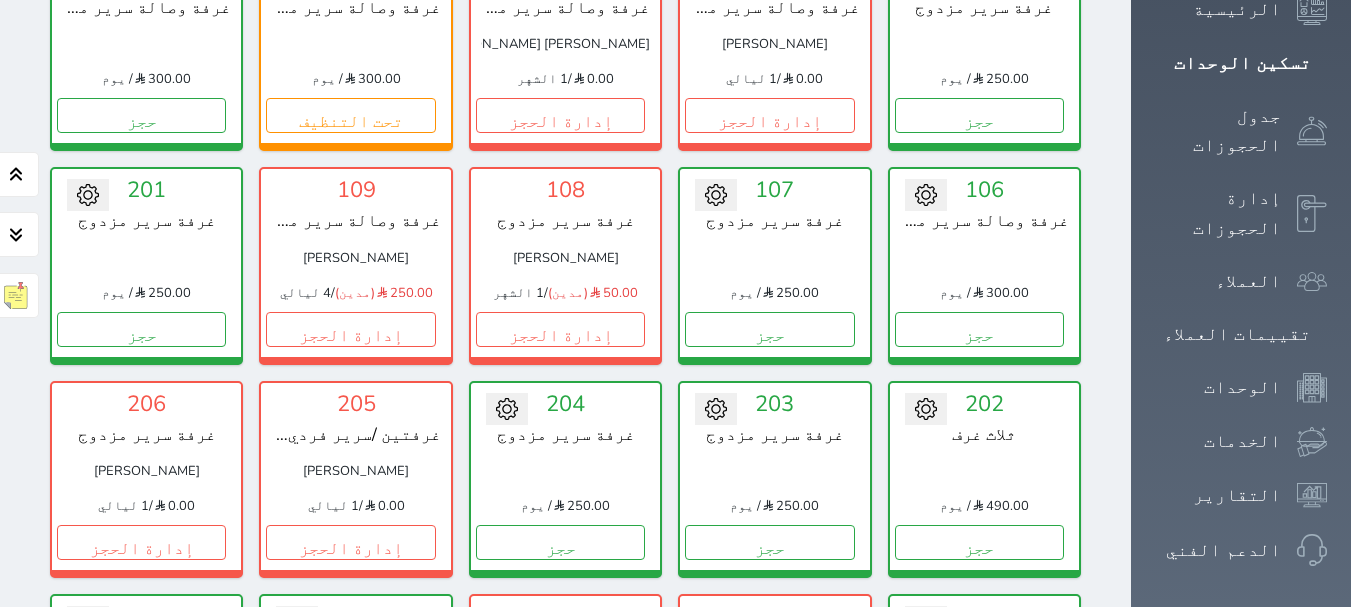 scroll, scrollTop: 0, scrollLeft: 0, axis: both 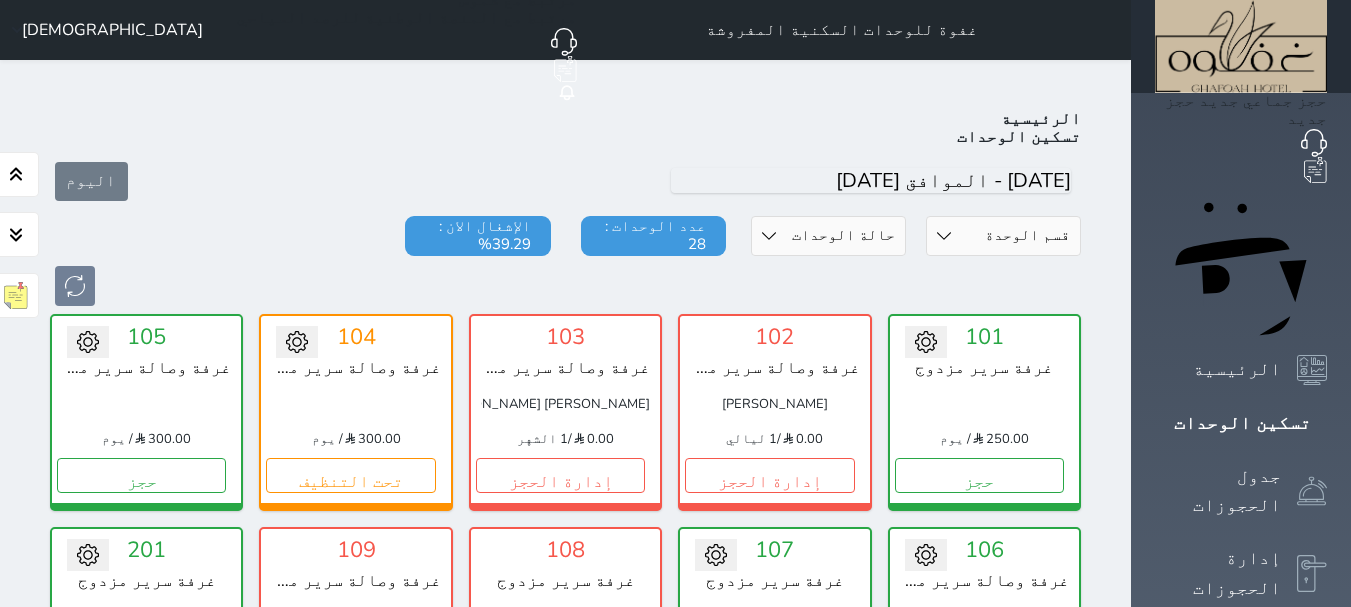click on "اليوم" at bounding box center [565, 181] 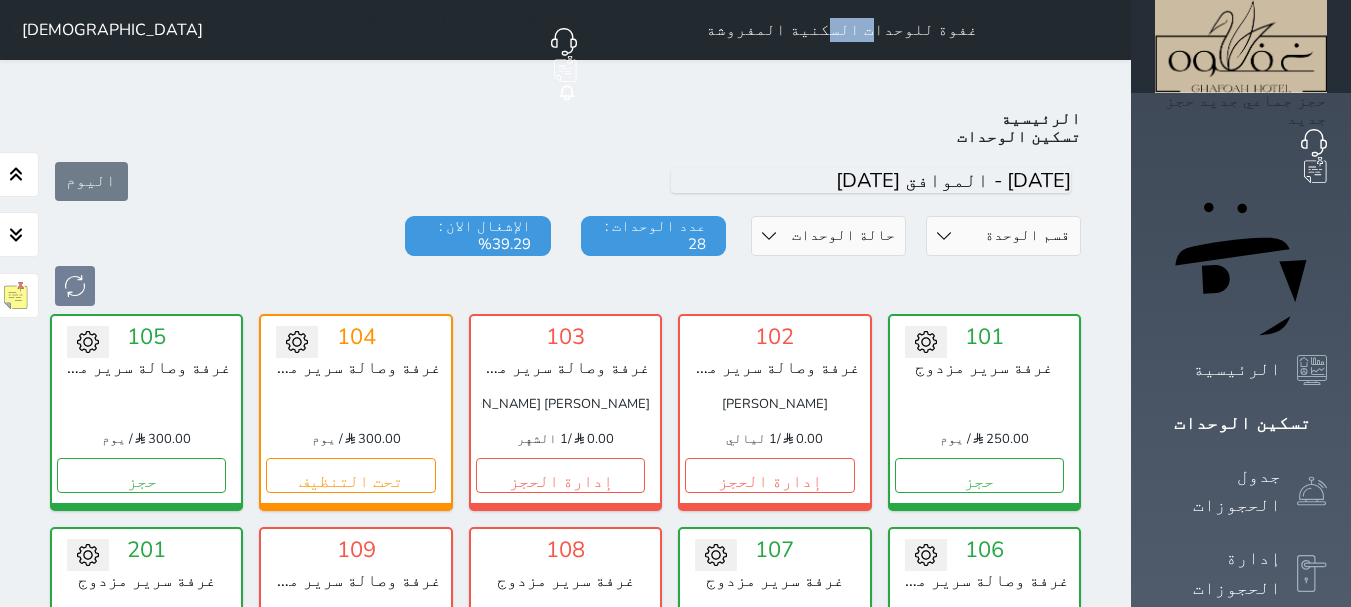 click on "غفوة للوحدات السكنية المفروشة" at bounding box center [842, 30] 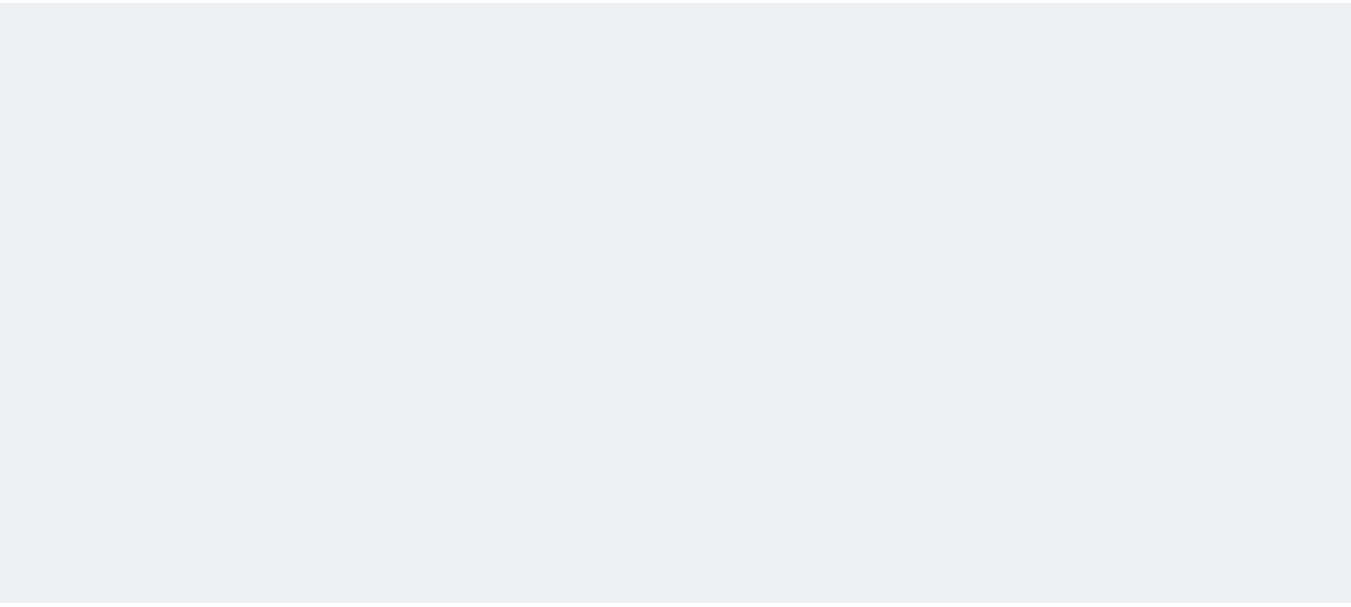 scroll, scrollTop: 0, scrollLeft: 0, axis: both 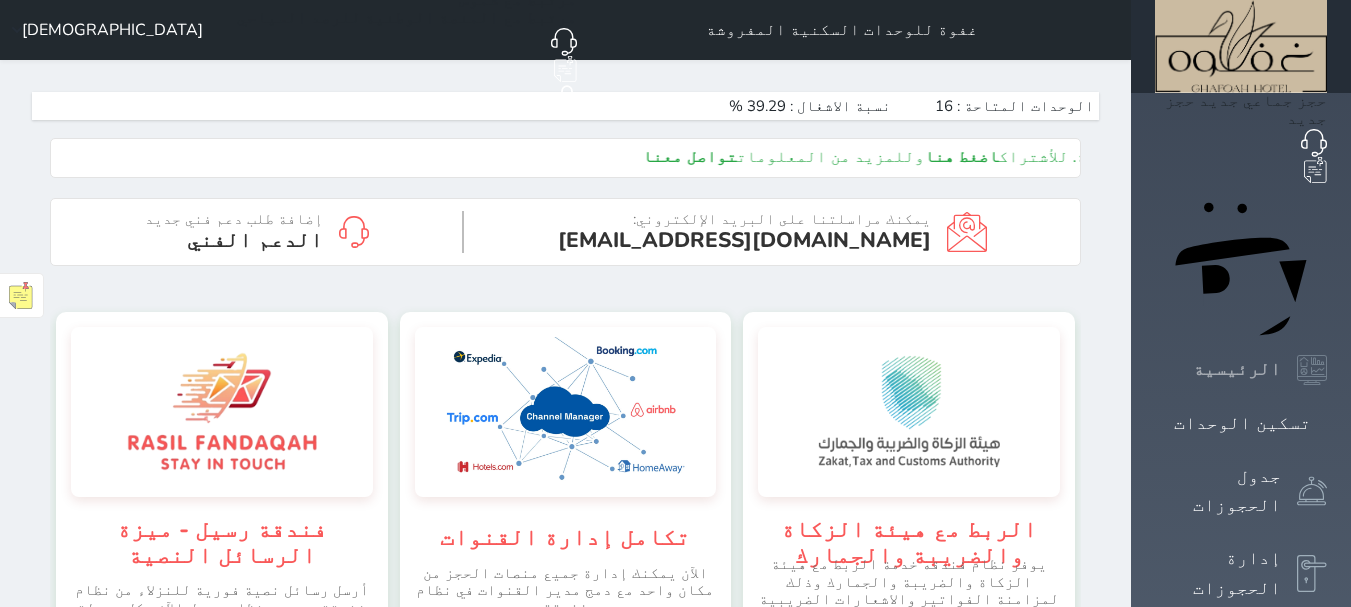 click 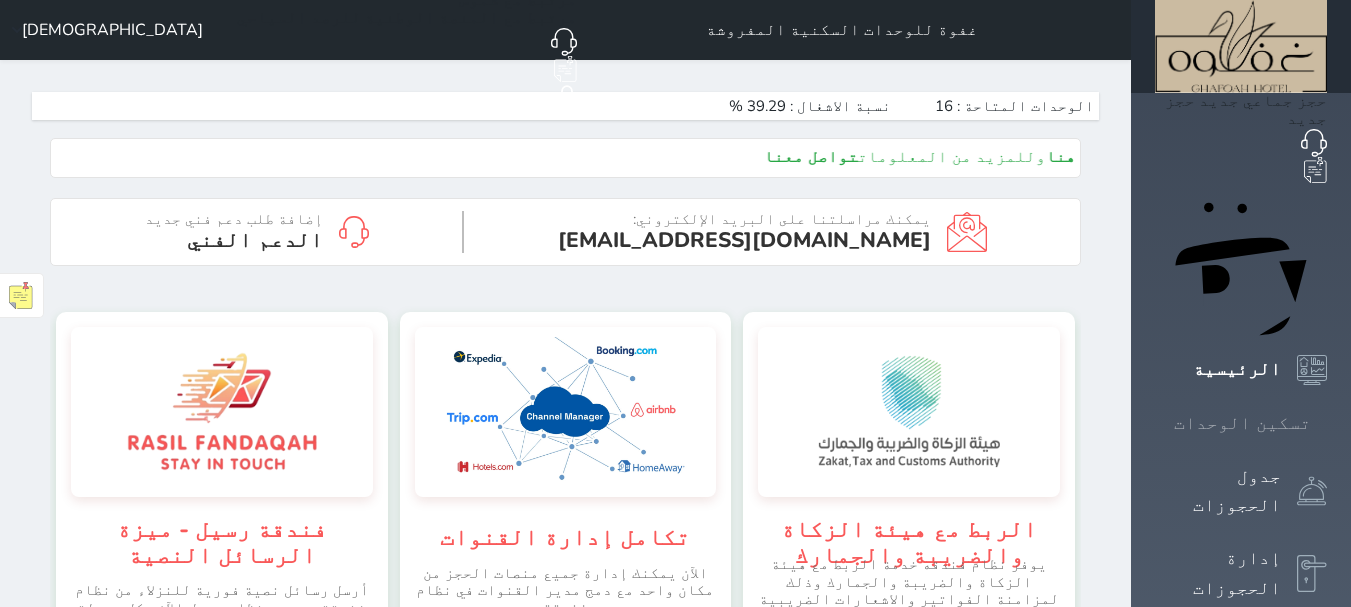 click 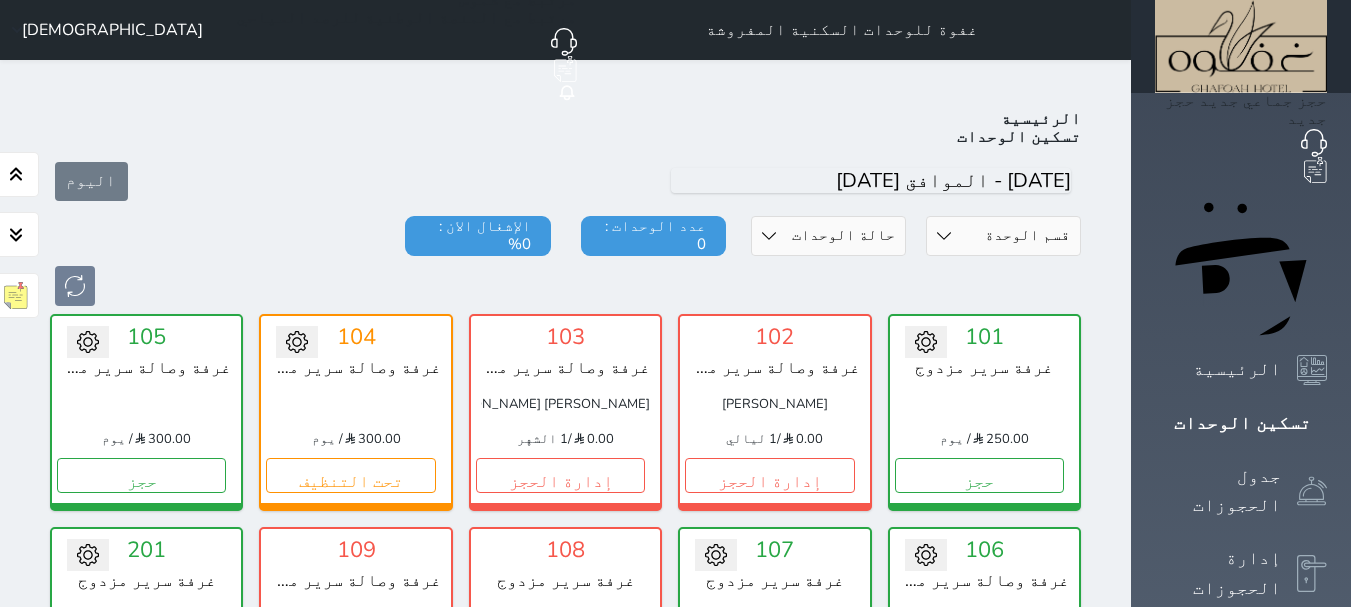 scroll, scrollTop: 78, scrollLeft: 0, axis: vertical 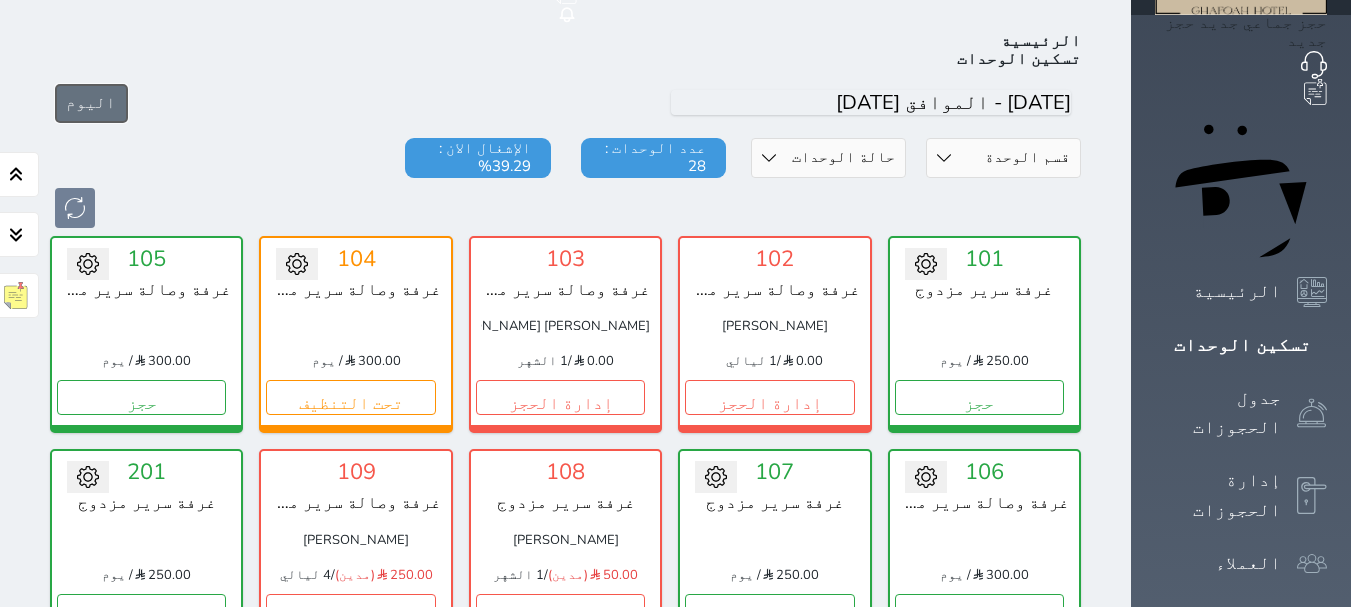 click on "اليوم" at bounding box center [91, 103] 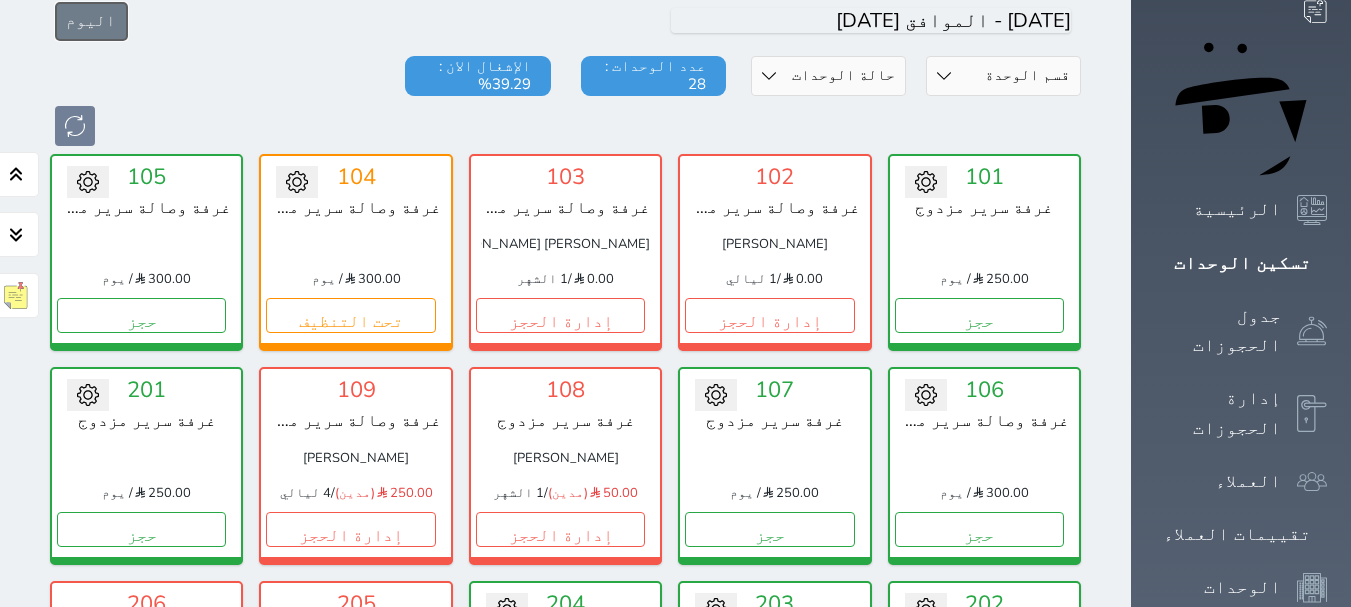scroll, scrollTop: 0, scrollLeft: 0, axis: both 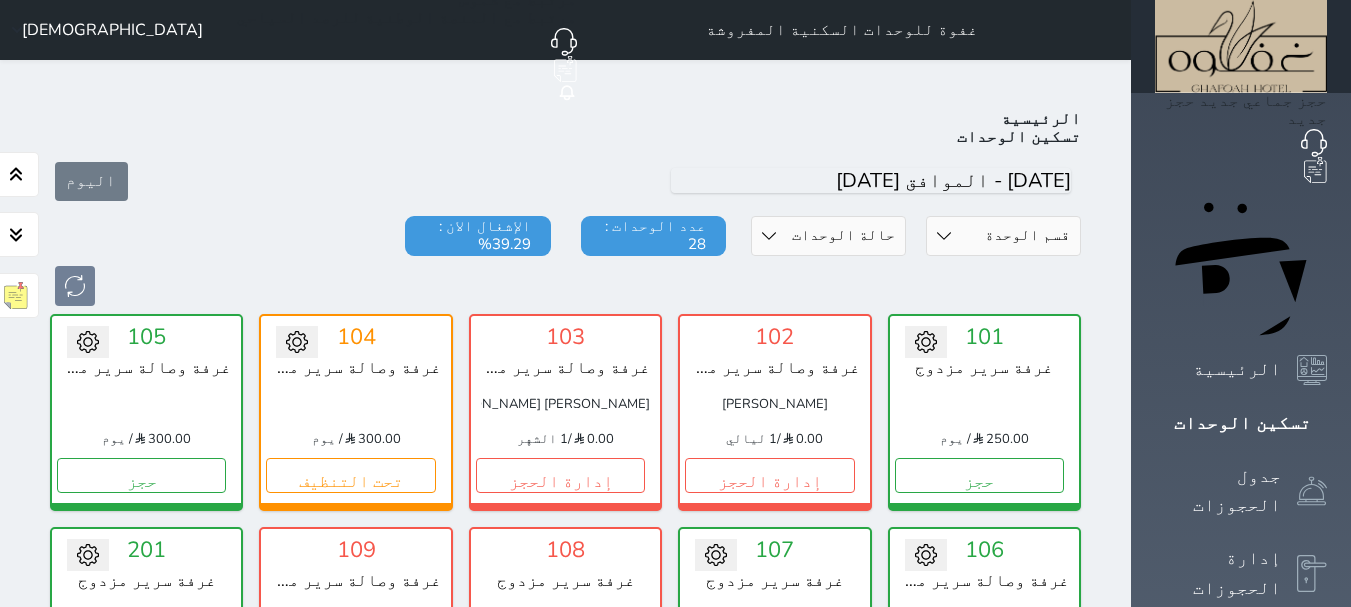 click on "اليوم" at bounding box center (565, 181) 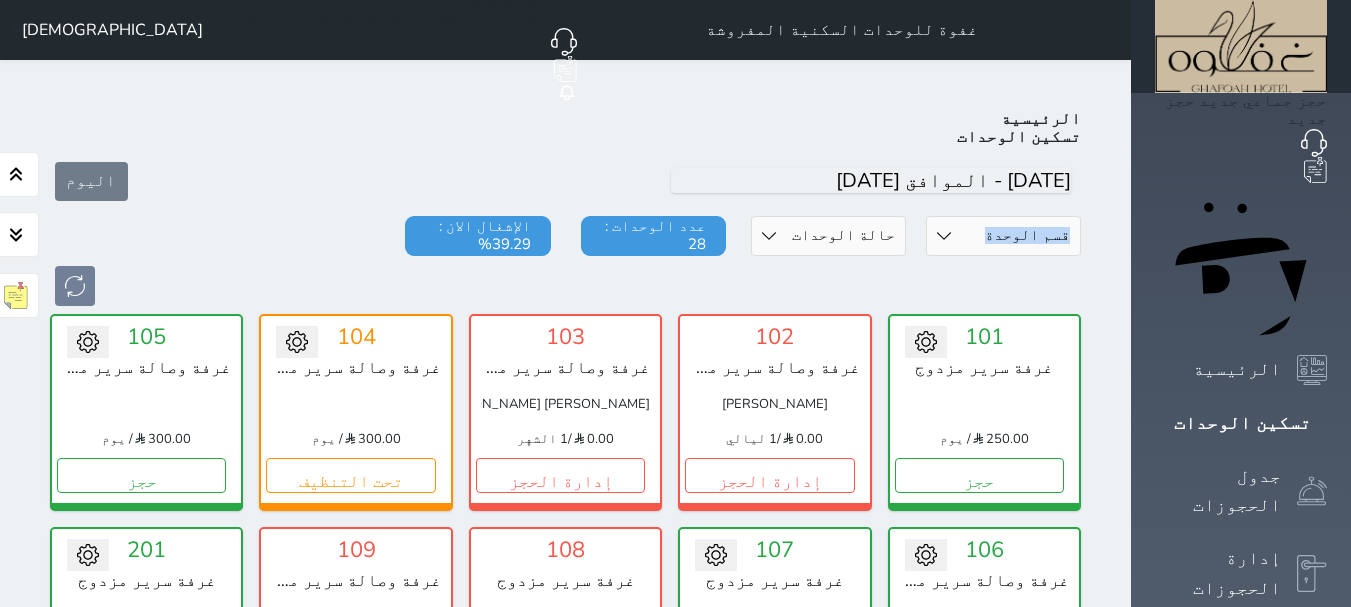 click on "اليوم" at bounding box center [565, 181] 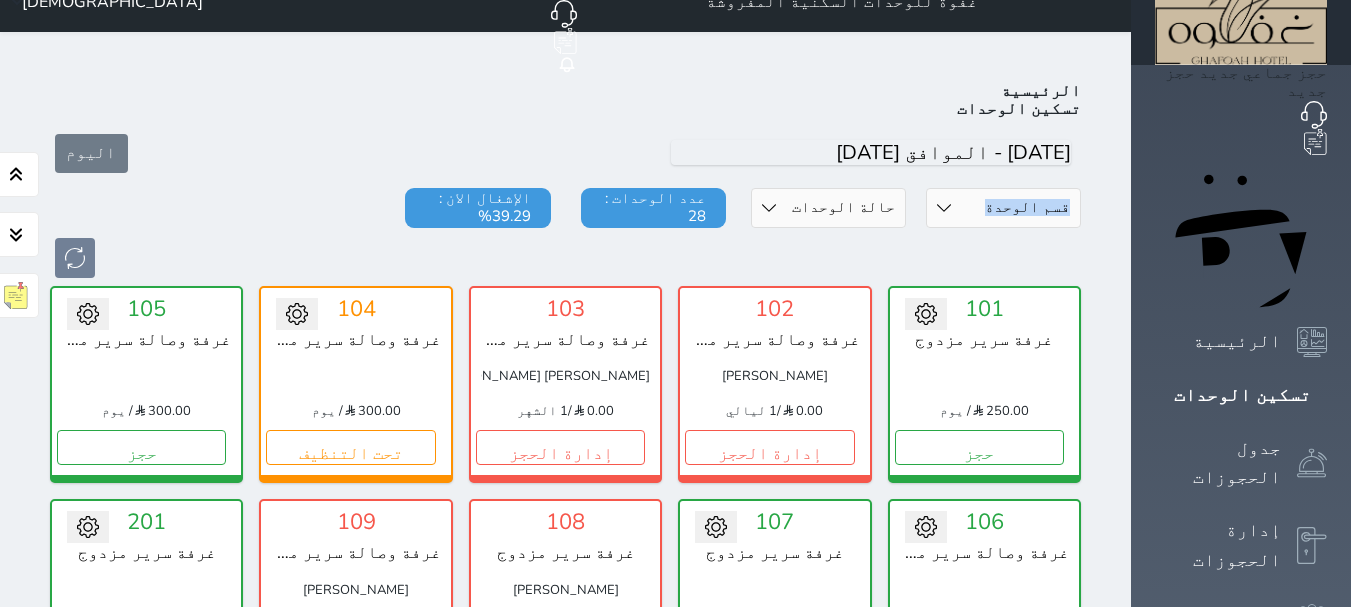 scroll, scrollTop: 0, scrollLeft: 0, axis: both 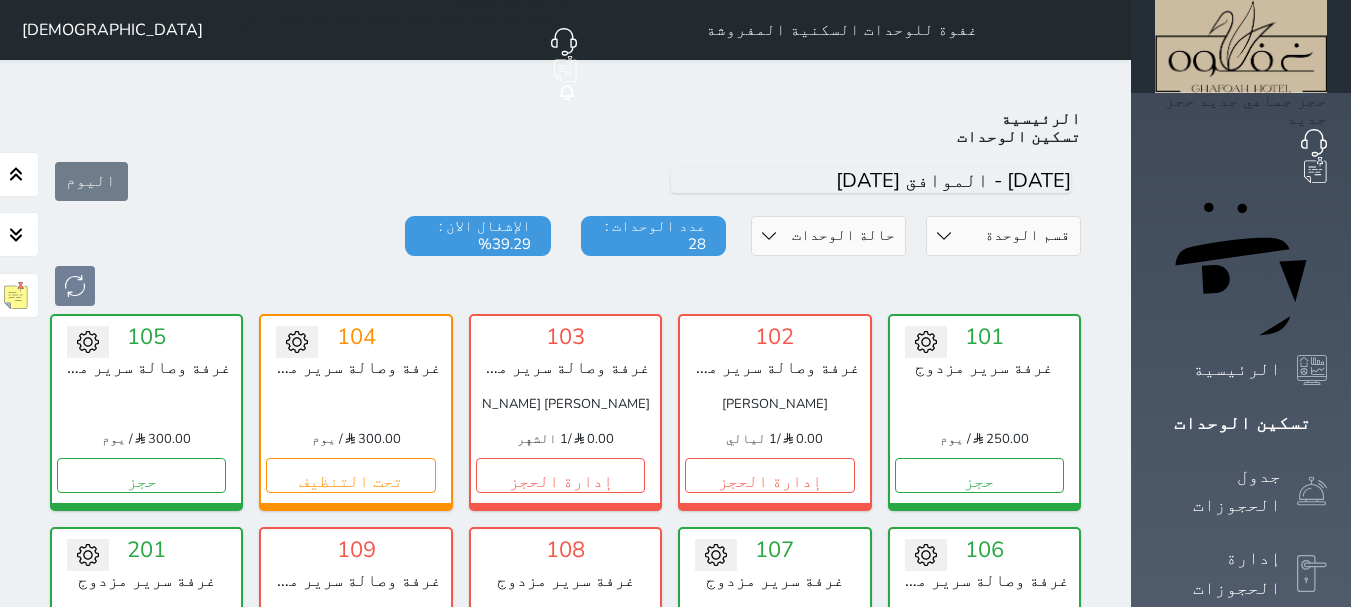 click at bounding box center (565, 286) 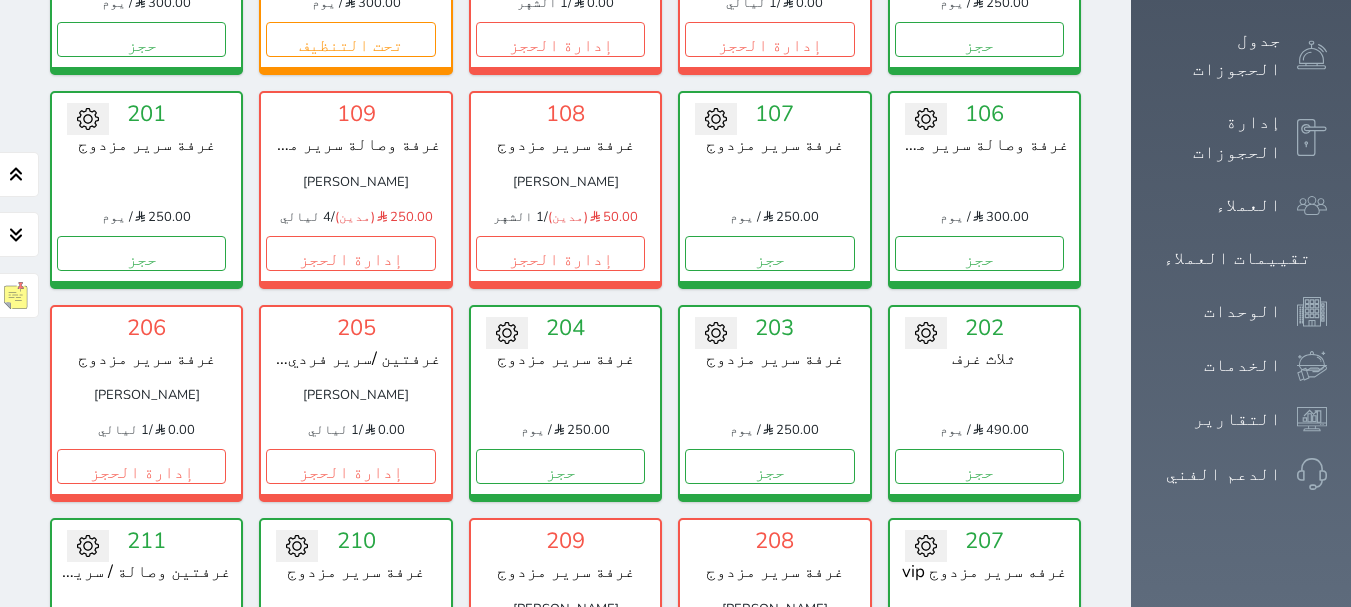 scroll, scrollTop: 308, scrollLeft: 0, axis: vertical 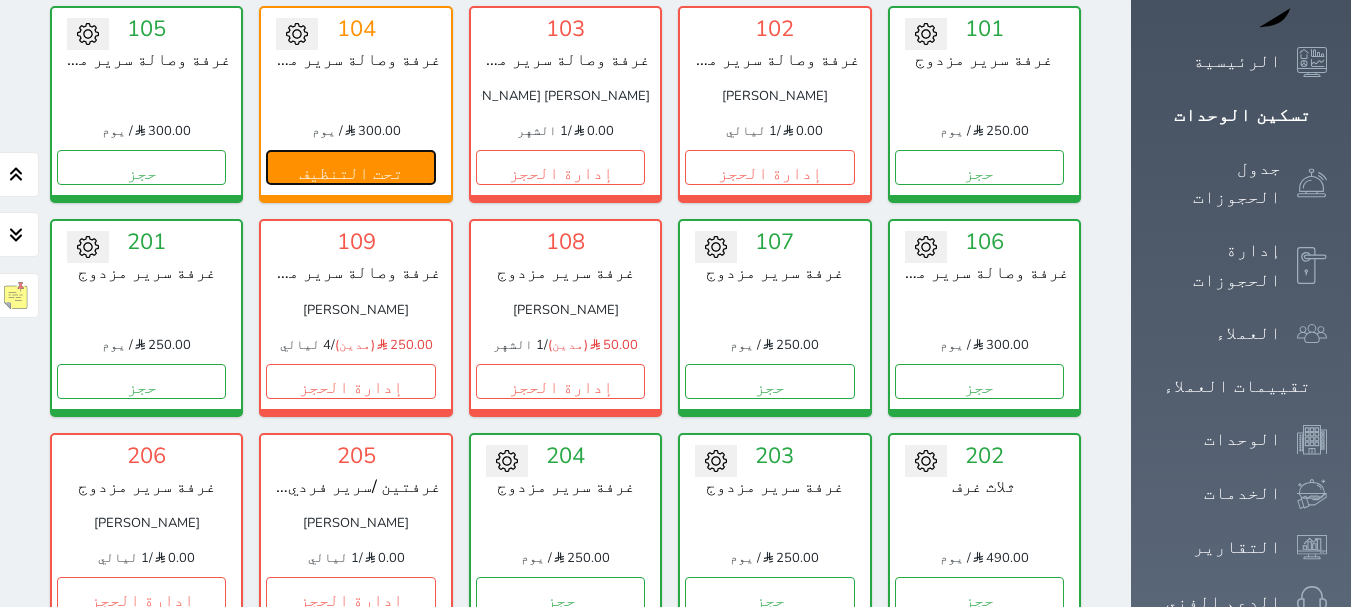 click on "تحت التنظيف" at bounding box center [350, 167] 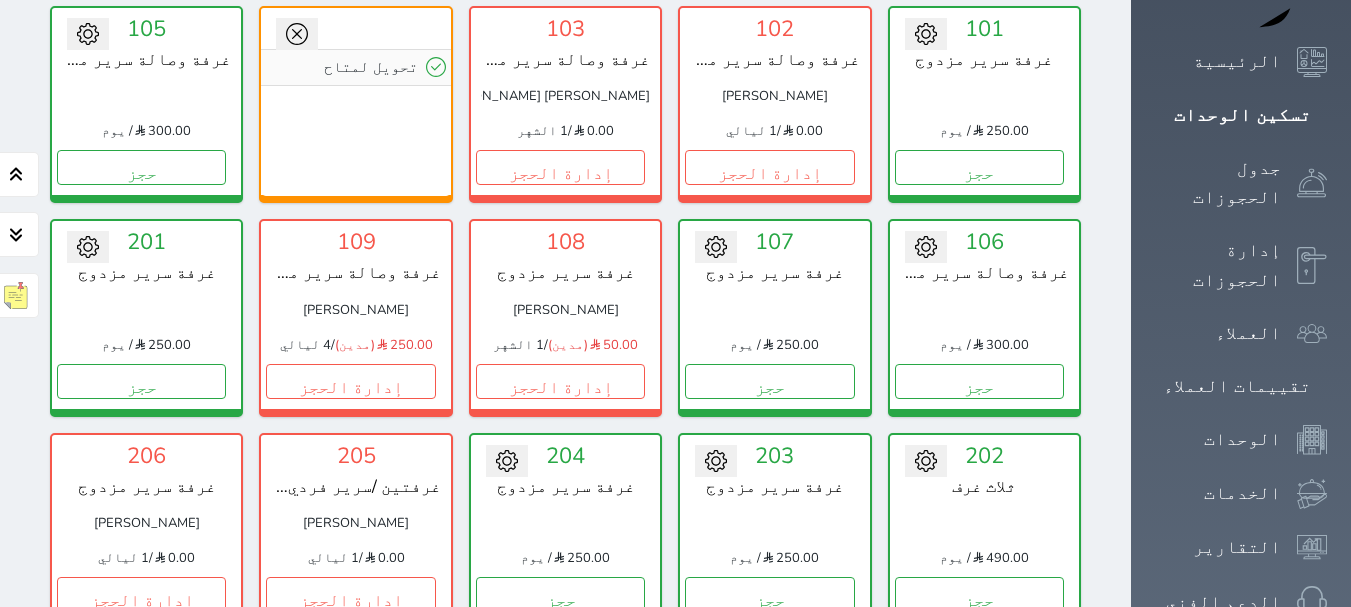 click on "تحويل لتحت الصيانة
تحويل لتحت التنظيف
201   غرفة سرير مزدوج
250.00
/ يوم       حجز" at bounding box center [146, 317] 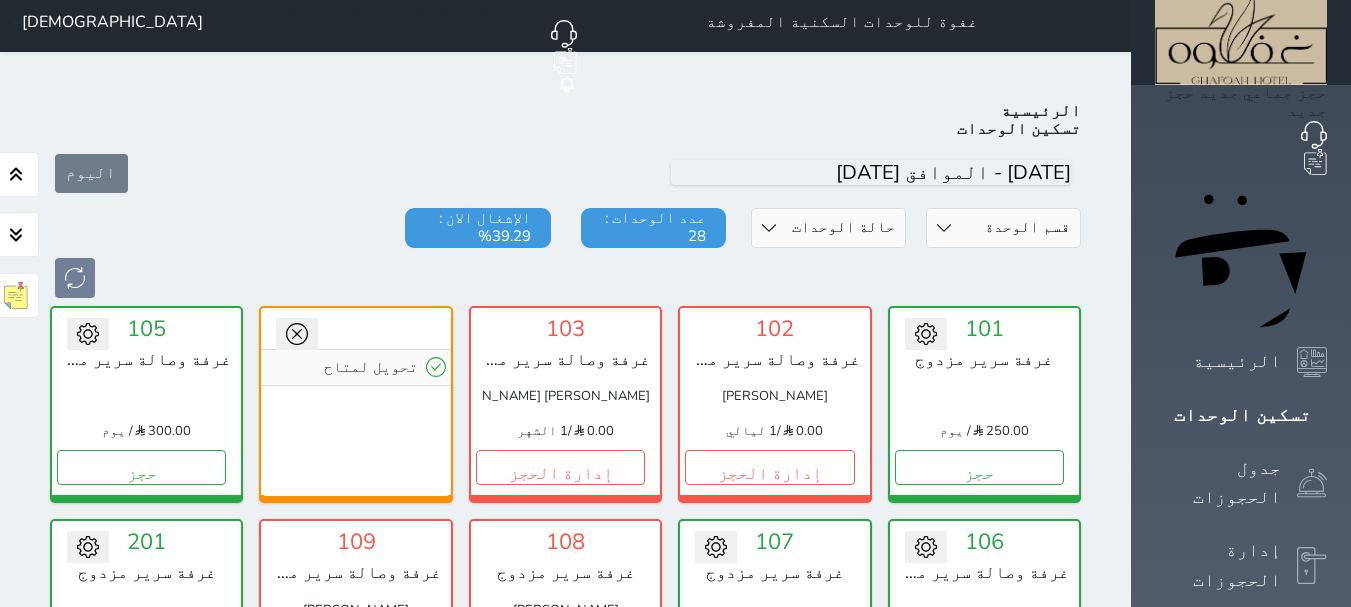 click at bounding box center [146, 396] 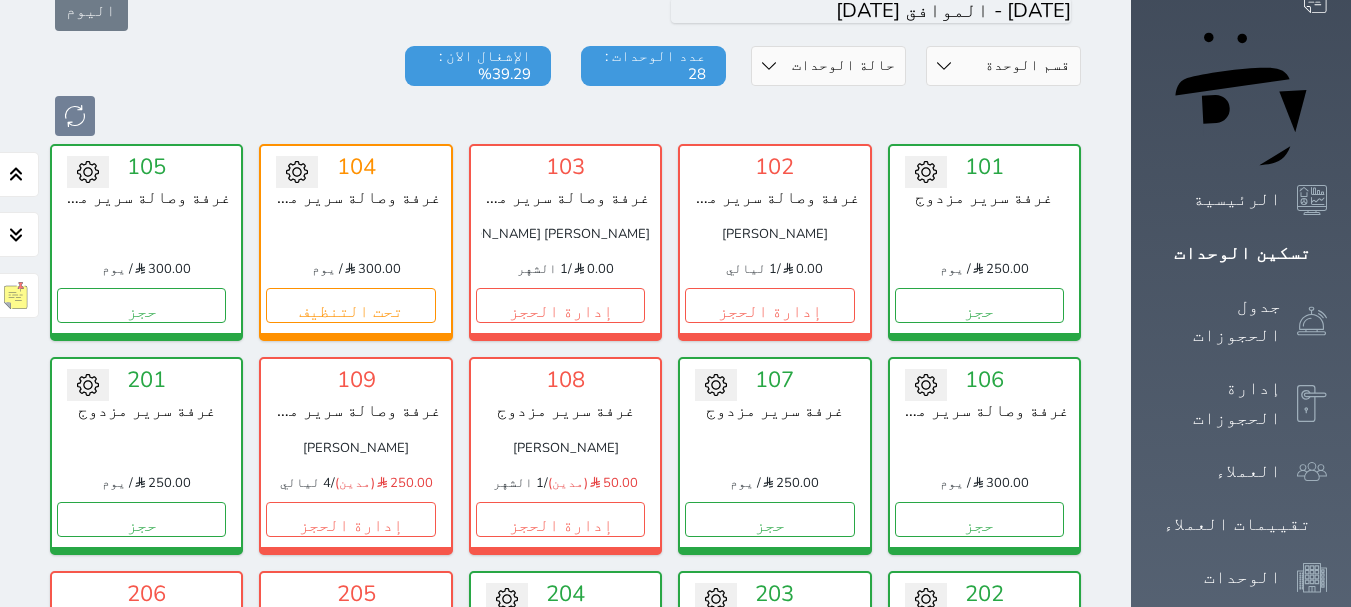 scroll, scrollTop: 408, scrollLeft: 0, axis: vertical 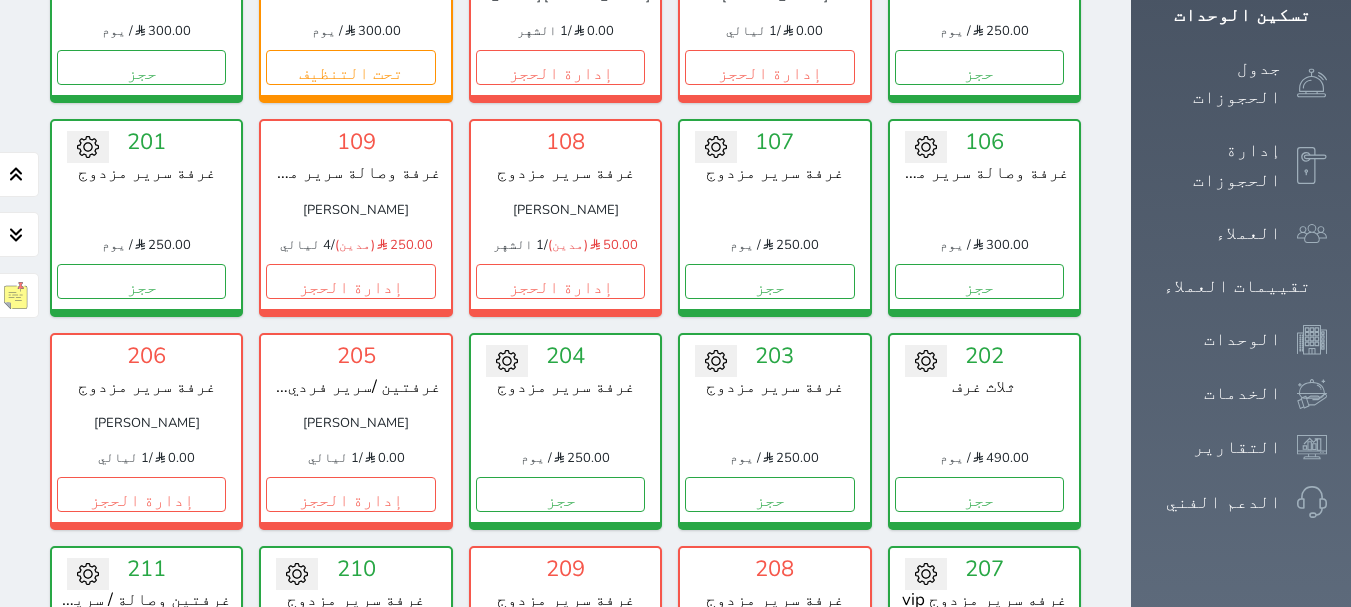 drag, startPoint x: 774, startPoint y: 163, endPoint x: 672, endPoint y: 157, distance: 102.176315 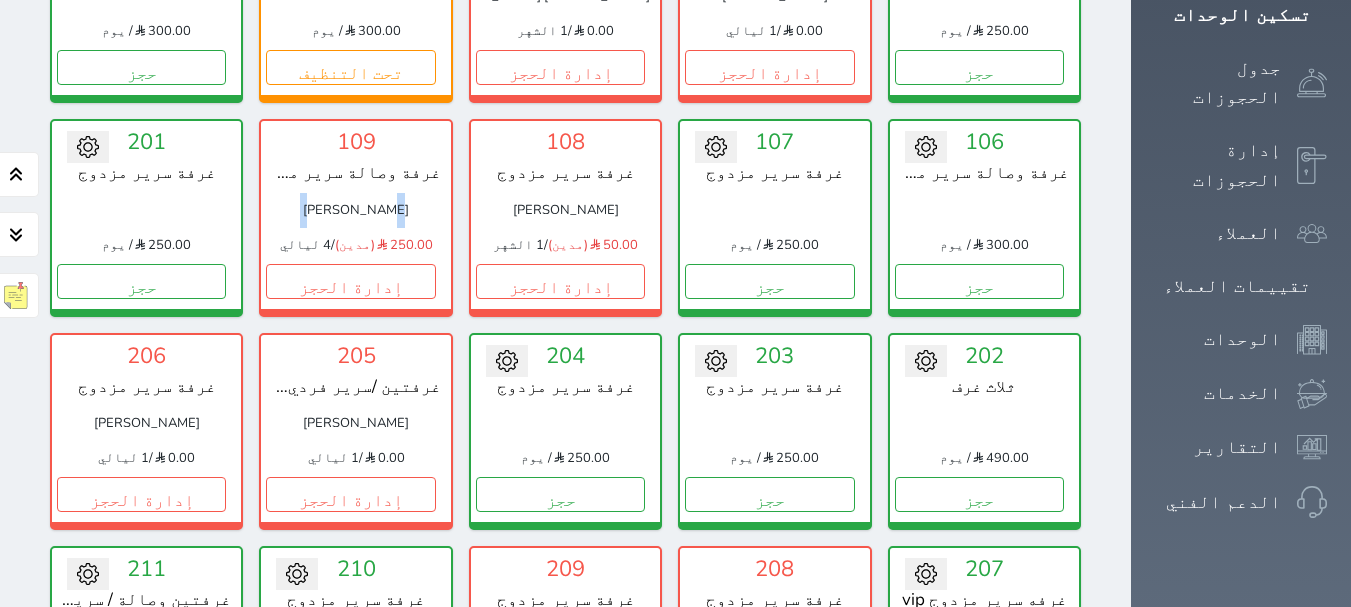 click on "[PERSON_NAME]" at bounding box center [355, 210] 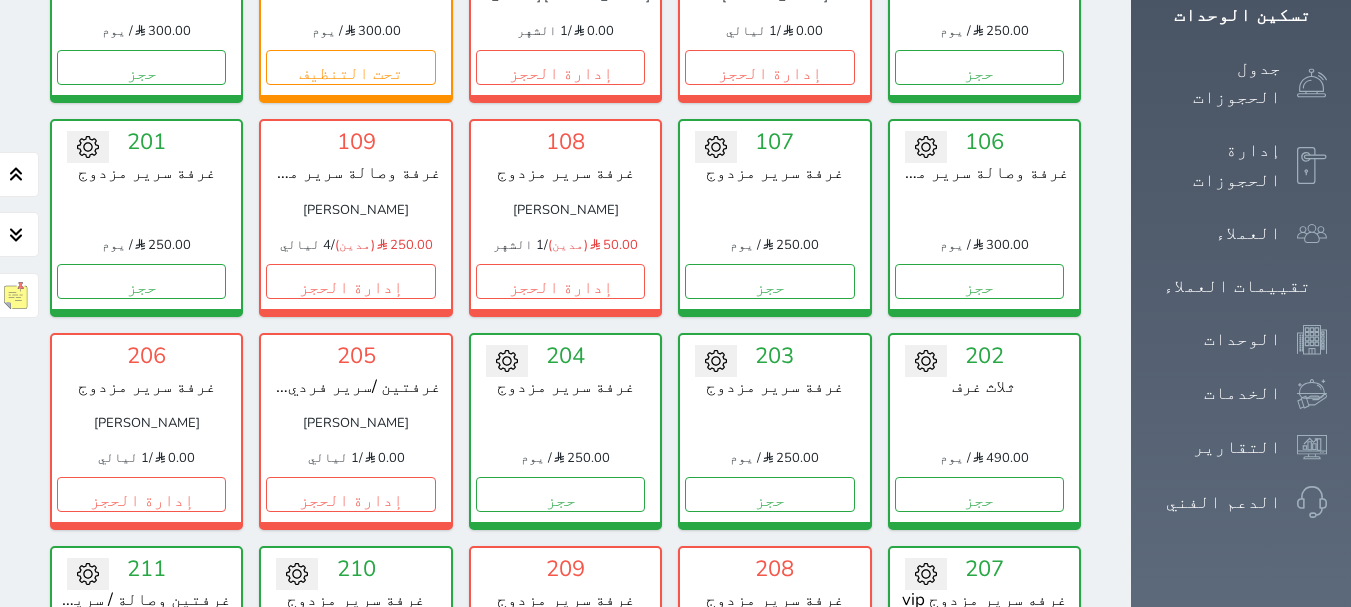 click on "109" at bounding box center (355, 142) 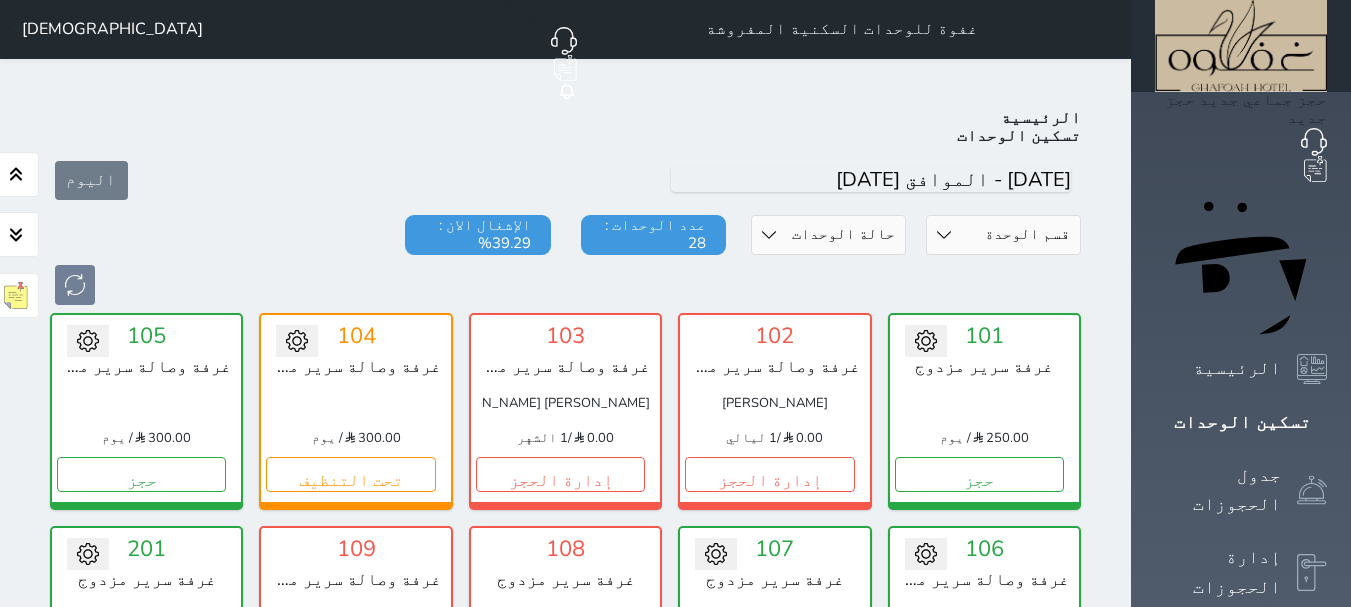 scroll, scrollTop: 0, scrollLeft: 0, axis: both 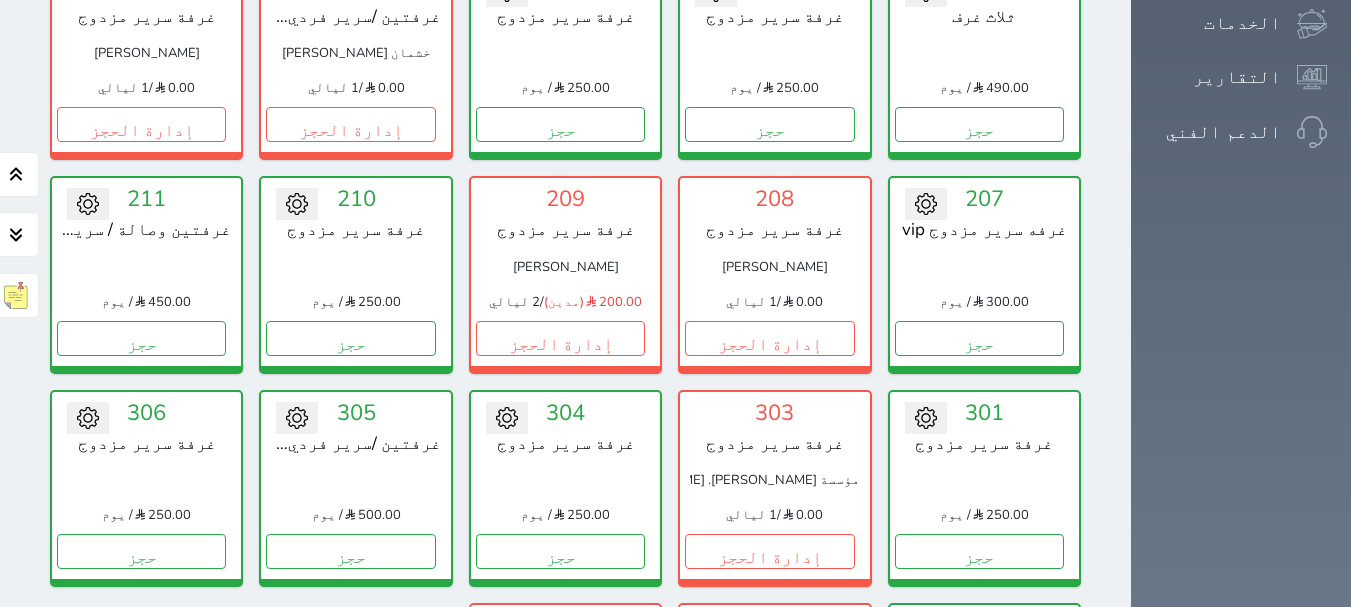 drag, startPoint x: 560, startPoint y: 434, endPoint x: 434, endPoint y: 433, distance: 126.00397 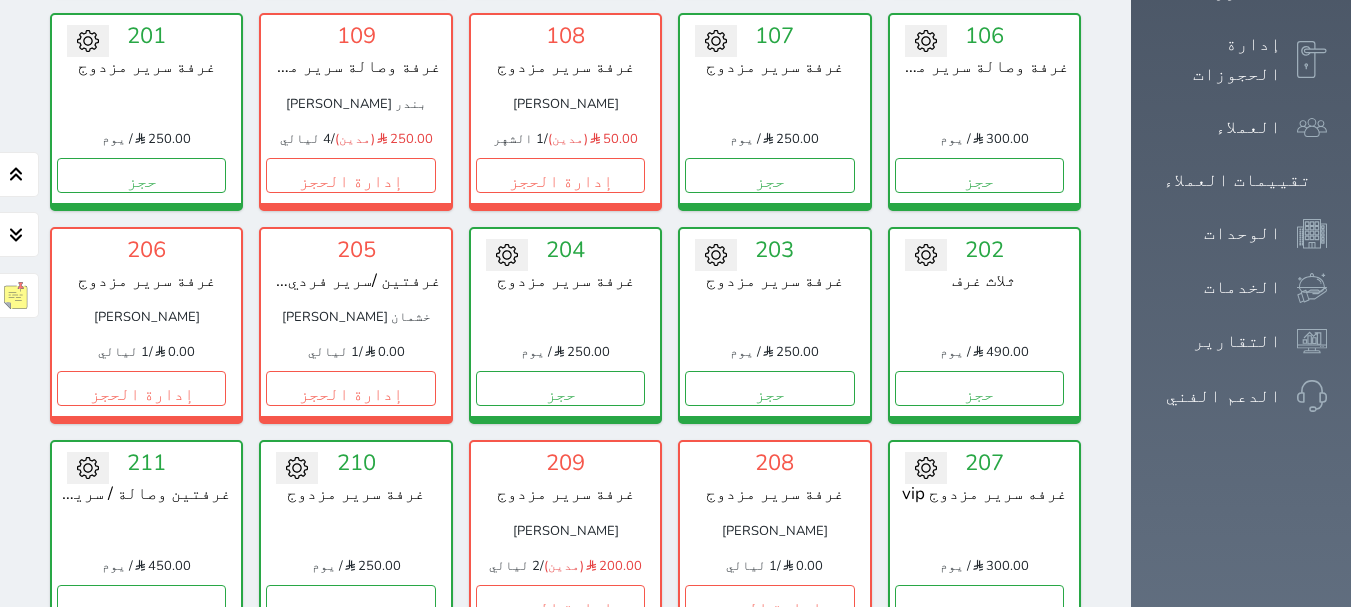 scroll, scrollTop: 378, scrollLeft: 0, axis: vertical 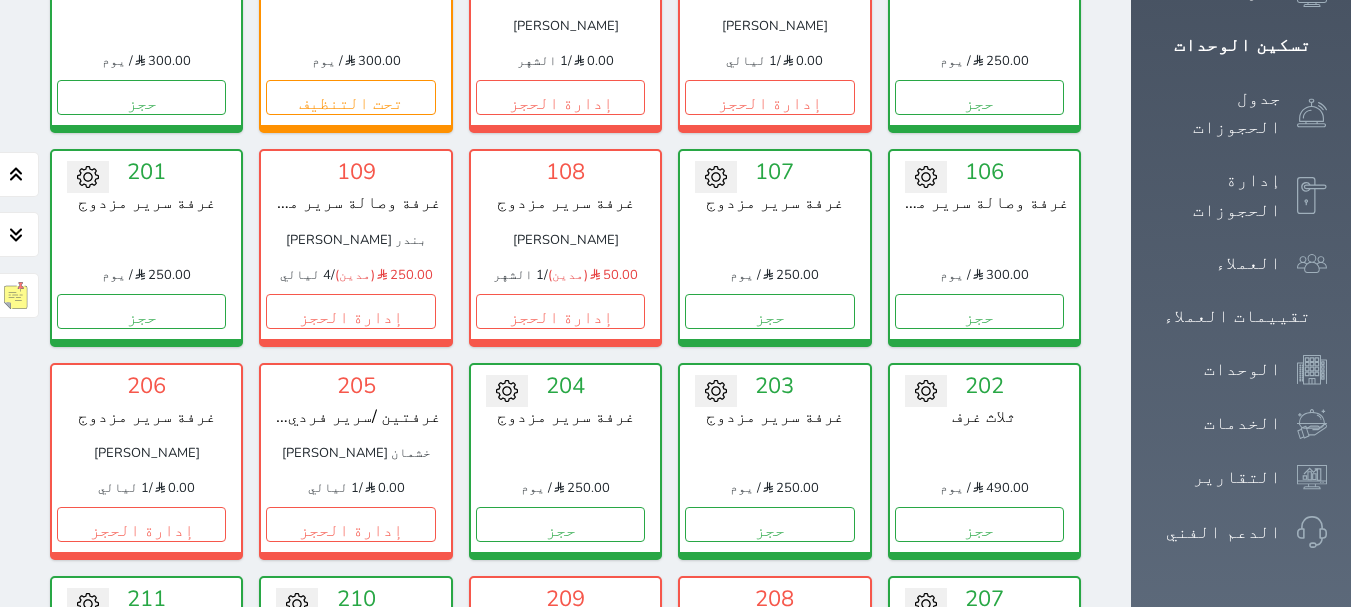 drag, startPoint x: 160, startPoint y: 389, endPoint x: 57, endPoint y: 389, distance: 103 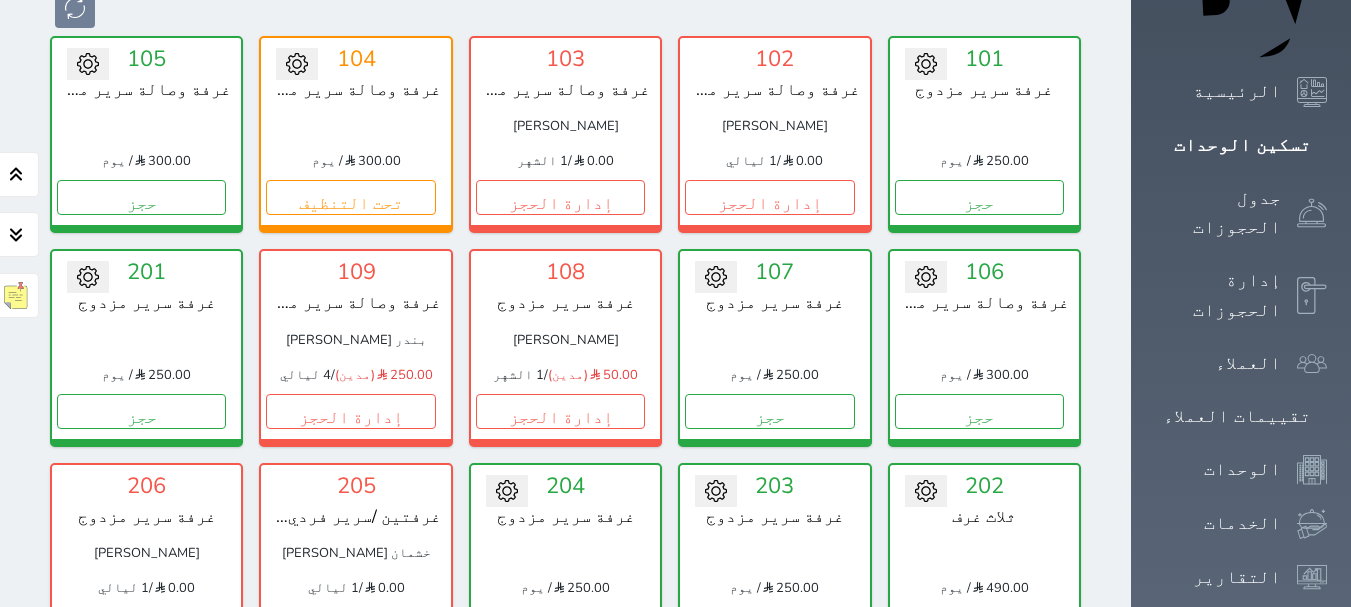 drag, startPoint x: 707, startPoint y: 273, endPoint x: 673, endPoint y: 268, distance: 34.36568 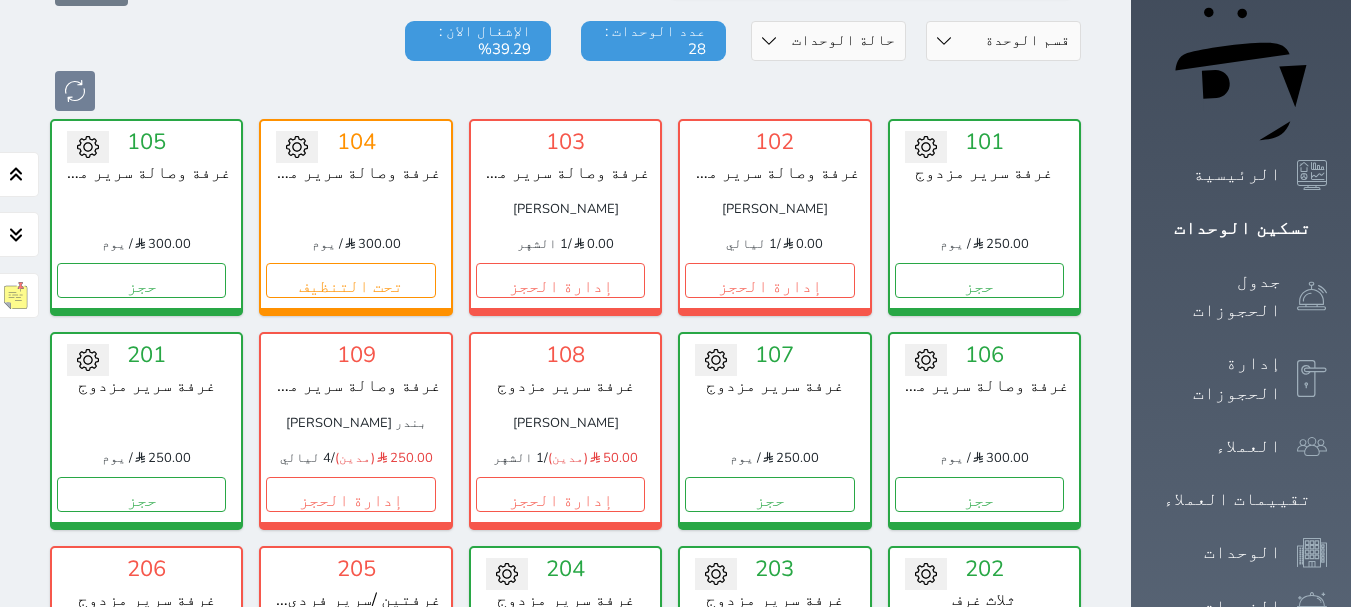 scroll, scrollTop: 378, scrollLeft: 0, axis: vertical 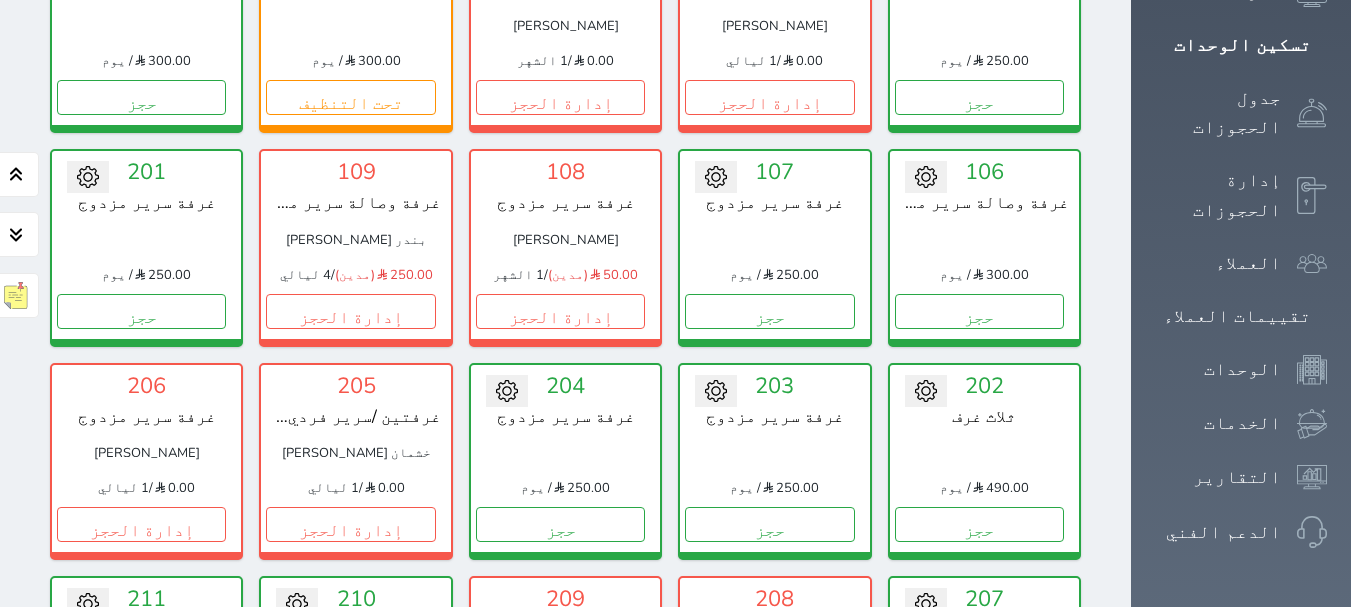 drag, startPoint x: 743, startPoint y: 174, endPoint x: 699, endPoint y: 184, distance: 45.122055 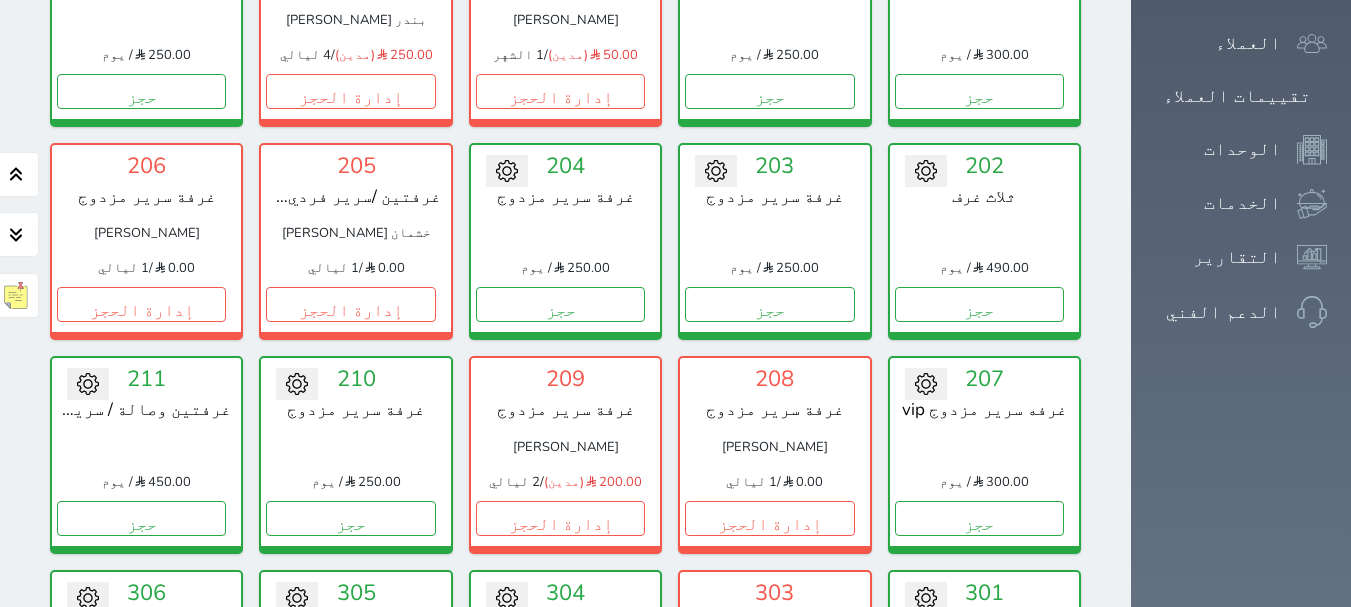 scroll, scrollTop: 678, scrollLeft: 0, axis: vertical 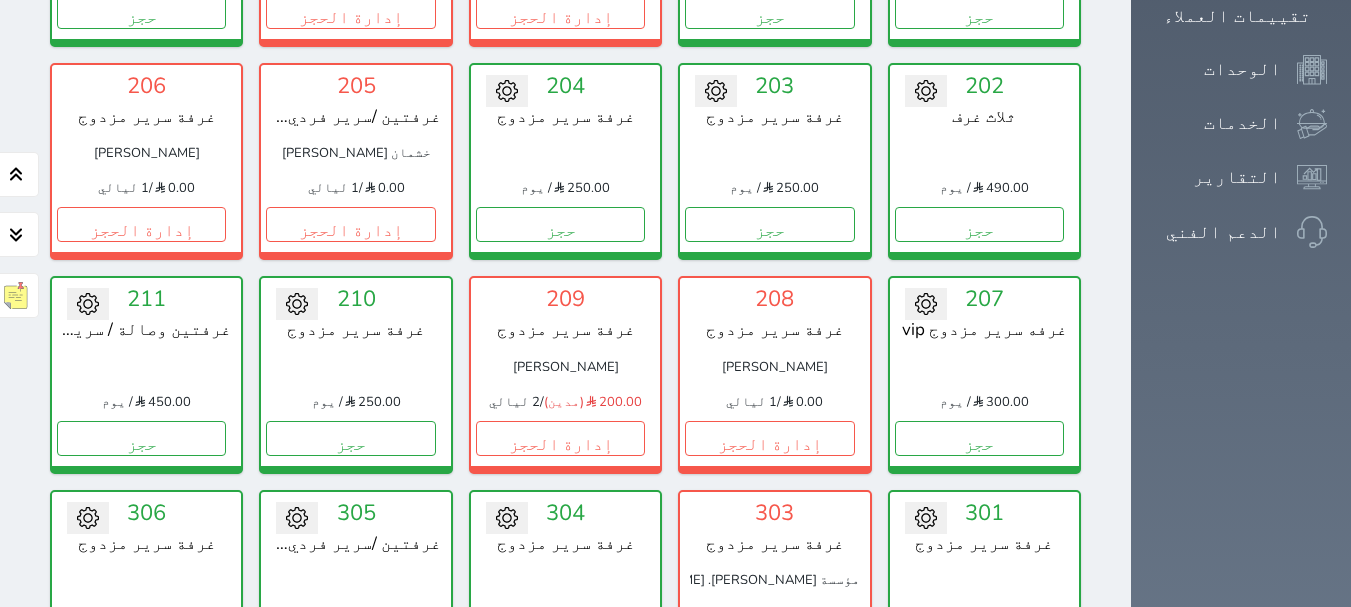 drag, startPoint x: 144, startPoint y: 181, endPoint x: 454, endPoint y: 80, distance: 326.03833 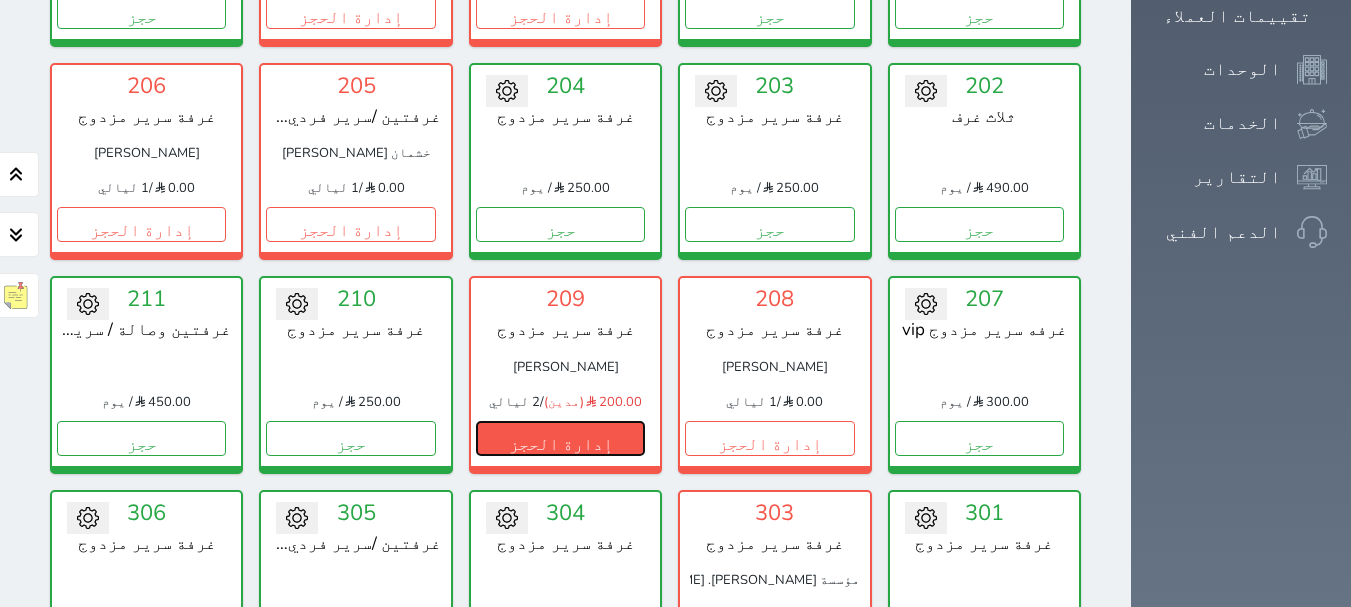 click on "إدارة الحجز" at bounding box center (560, 438) 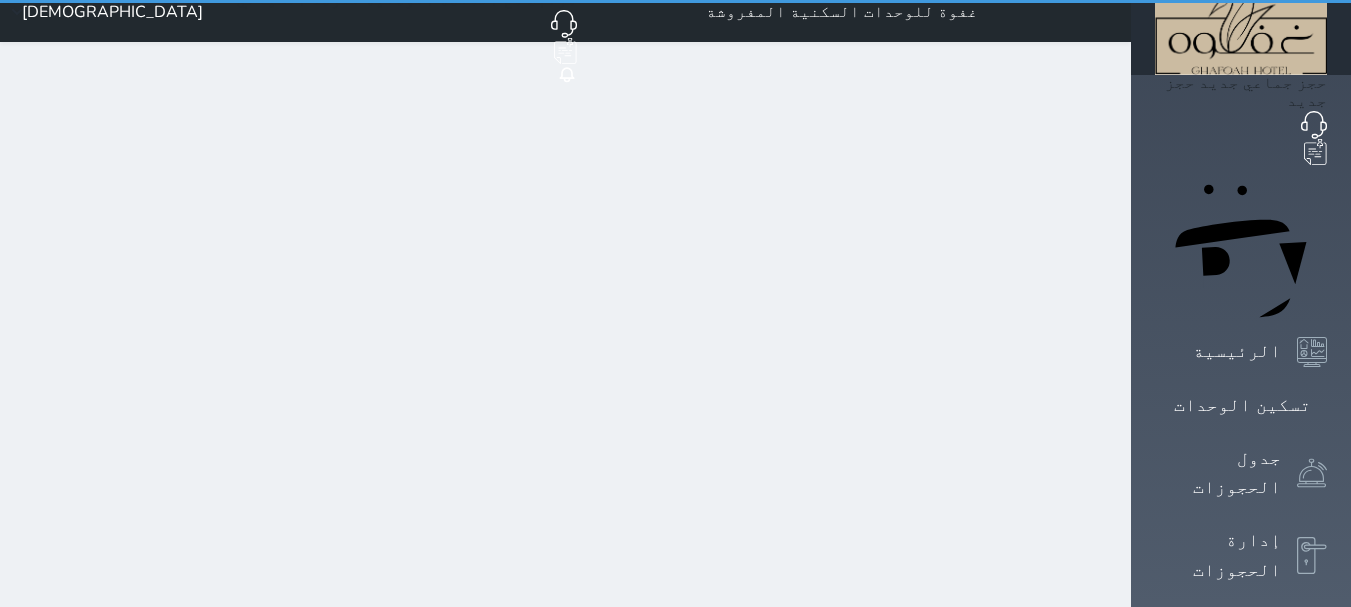 scroll, scrollTop: 0, scrollLeft: 0, axis: both 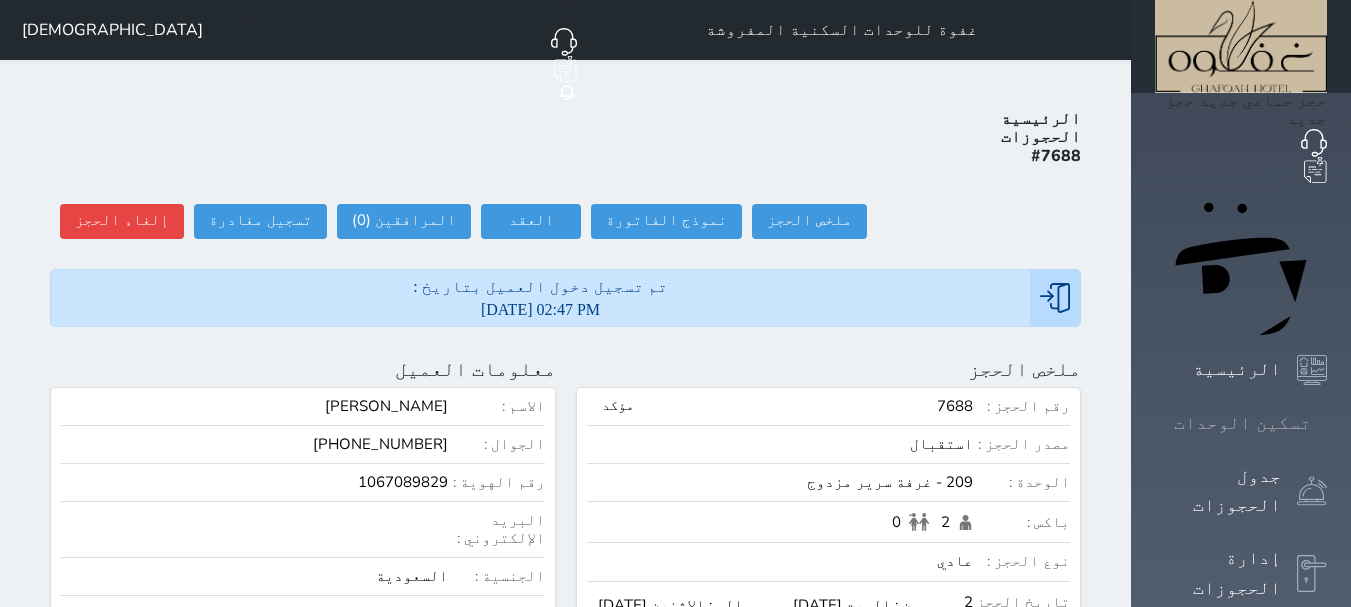click on "تسكين الوحدات" at bounding box center (1241, 423) 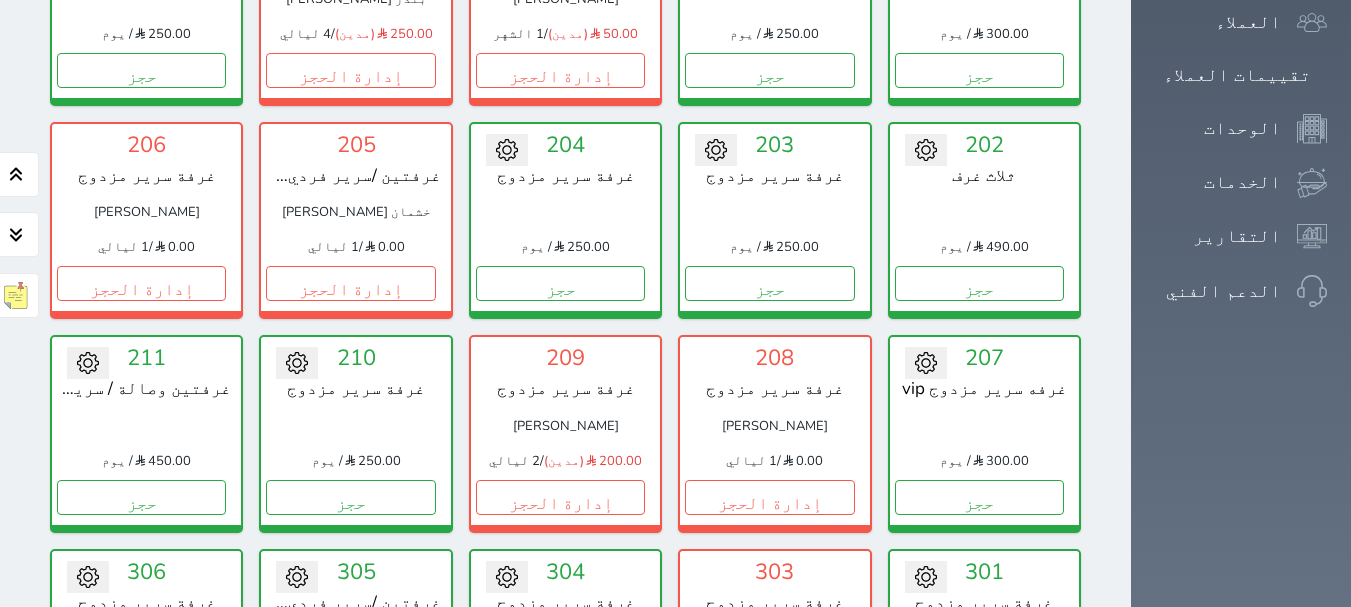 scroll, scrollTop: 778, scrollLeft: 0, axis: vertical 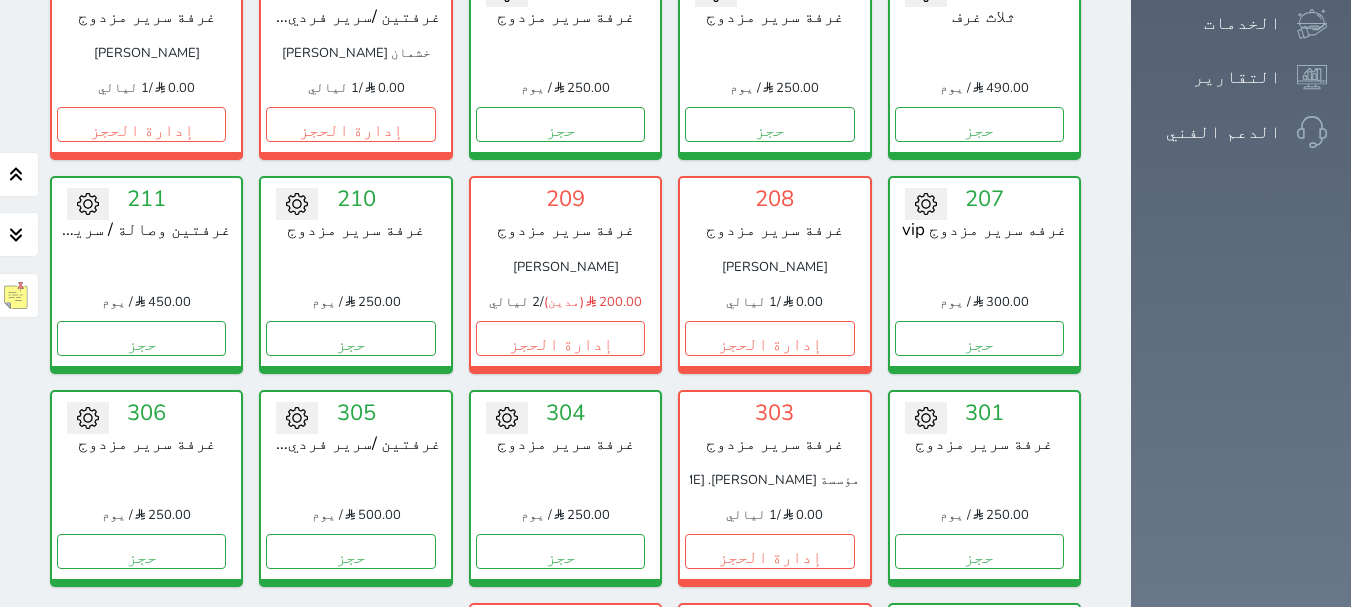 click on "إدارة الحجز" at bounding box center (560, 764) 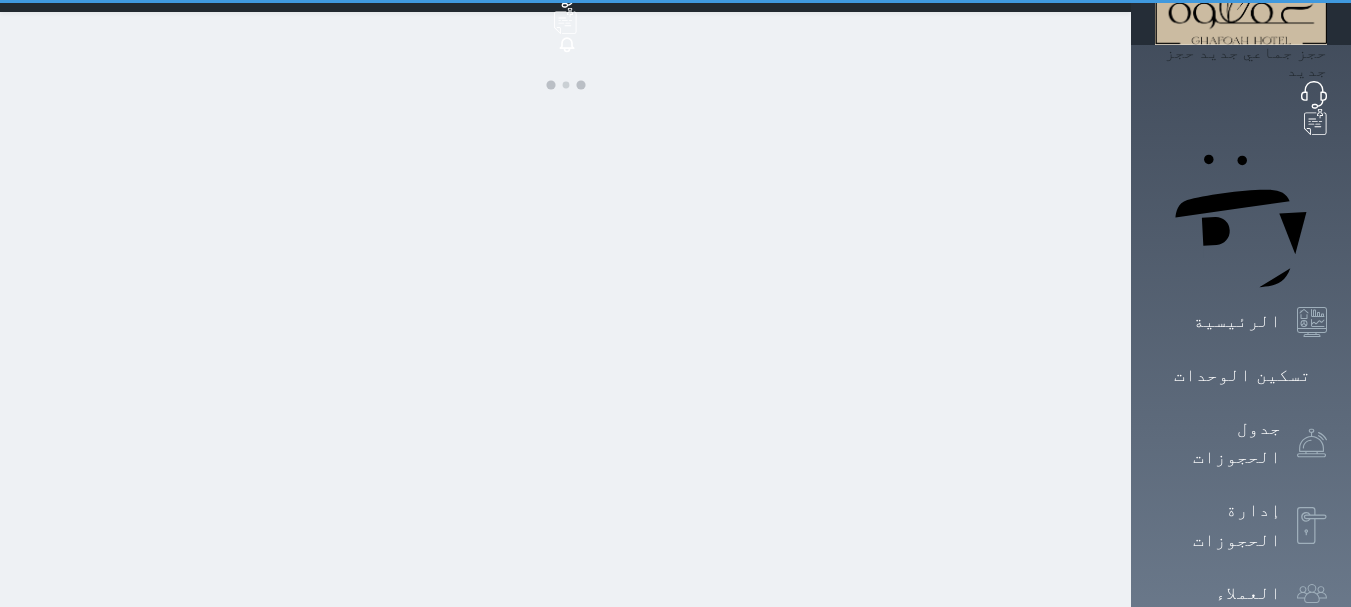 scroll, scrollTop: 0, scrollLeft: 0, axis: both 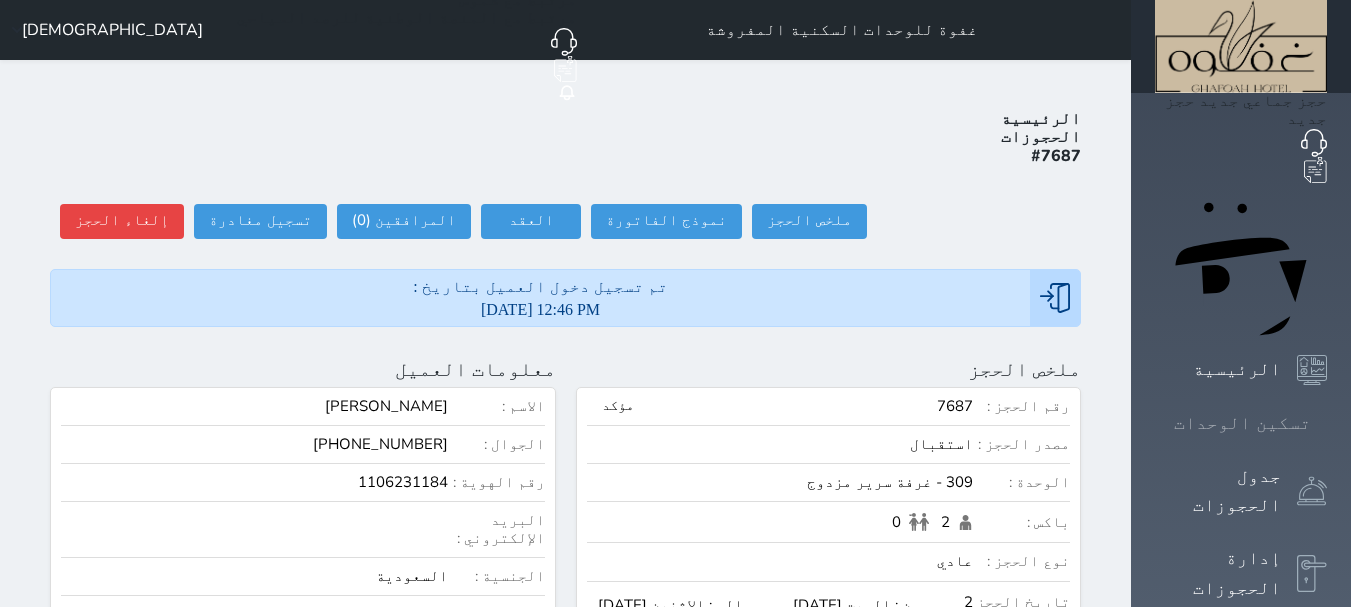 click on "تسكين الوحدات" at bounding box center [1242, 423] 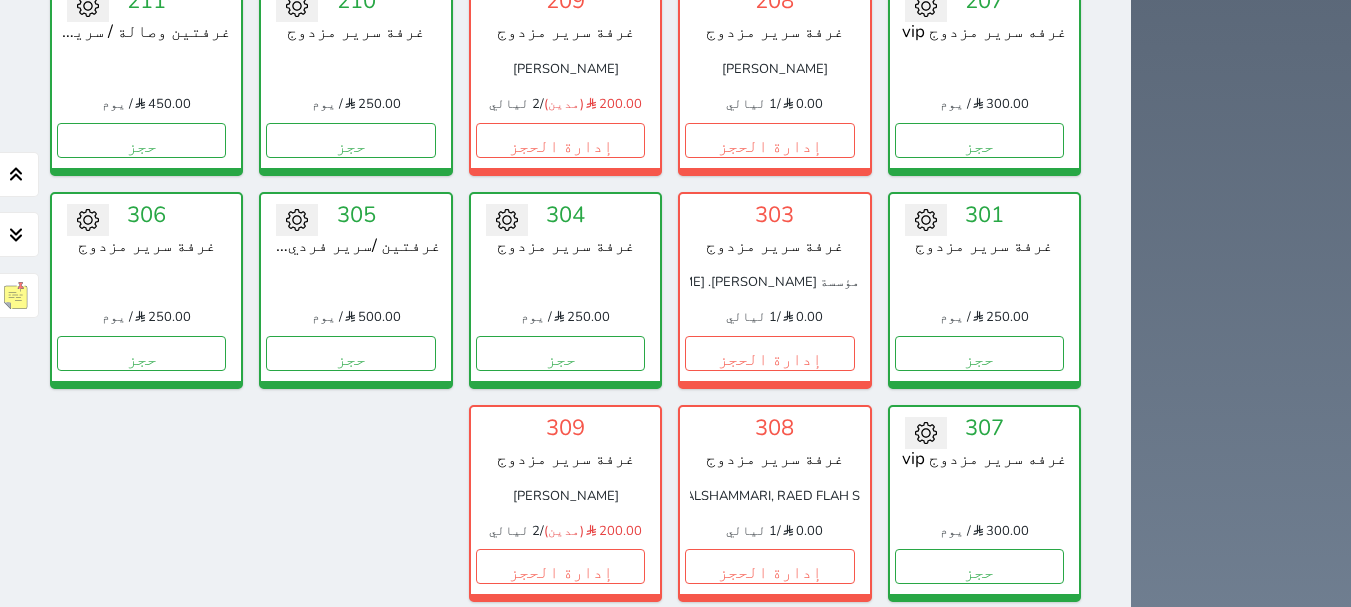 scroll, scrollTop: 1160, scrollLeft: 0, axis: vertical 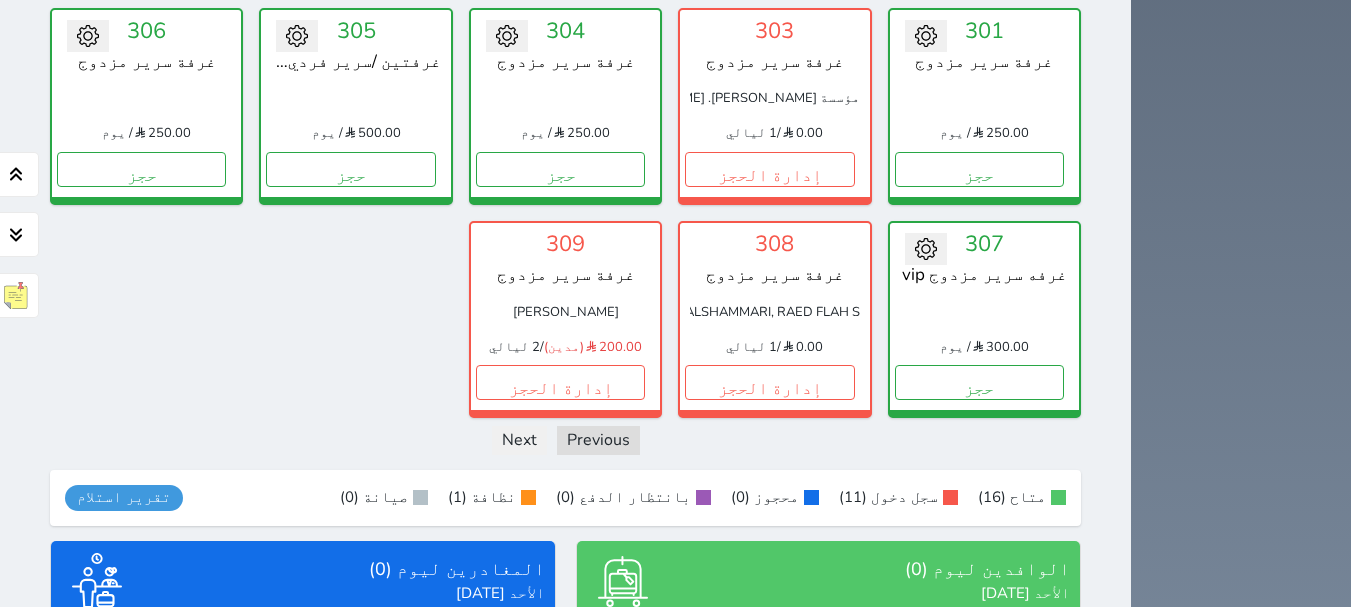 click on "309   غرفة سرير مزدوج
[PERSON_NAME]
200.00
(مدين)
/   2 ليالي           إدارة الحجز" at bounding box center (565, 319) 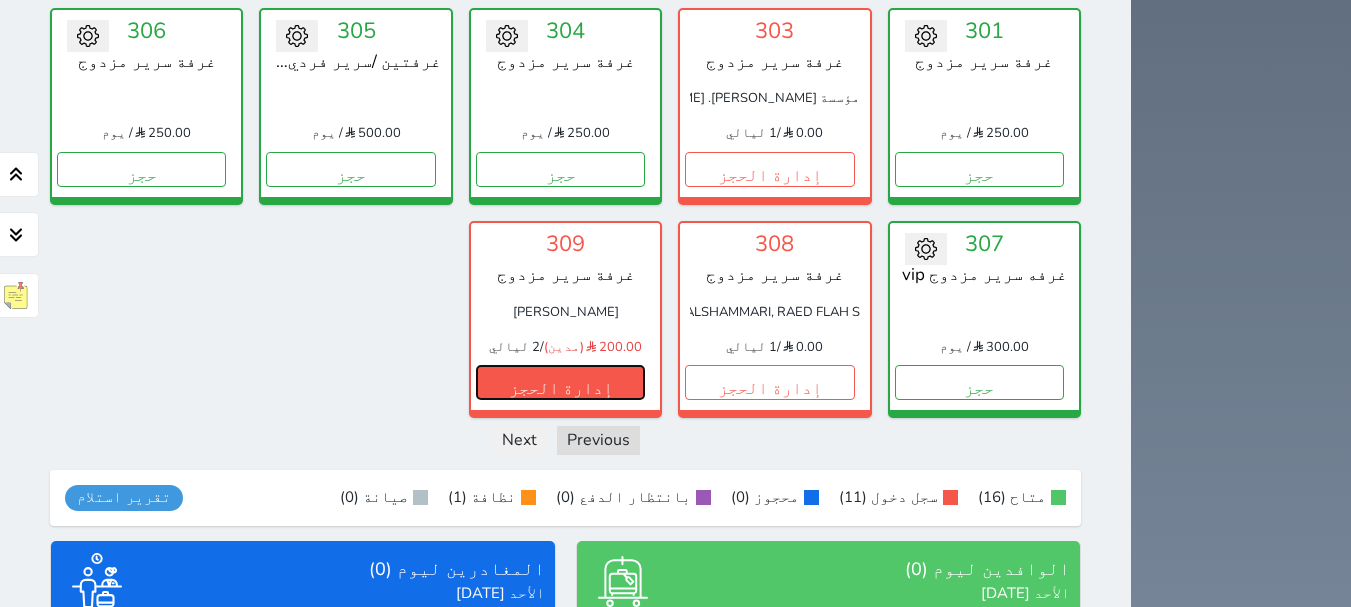 click on "إدارة الحجز" at bounding box center (560, 382) 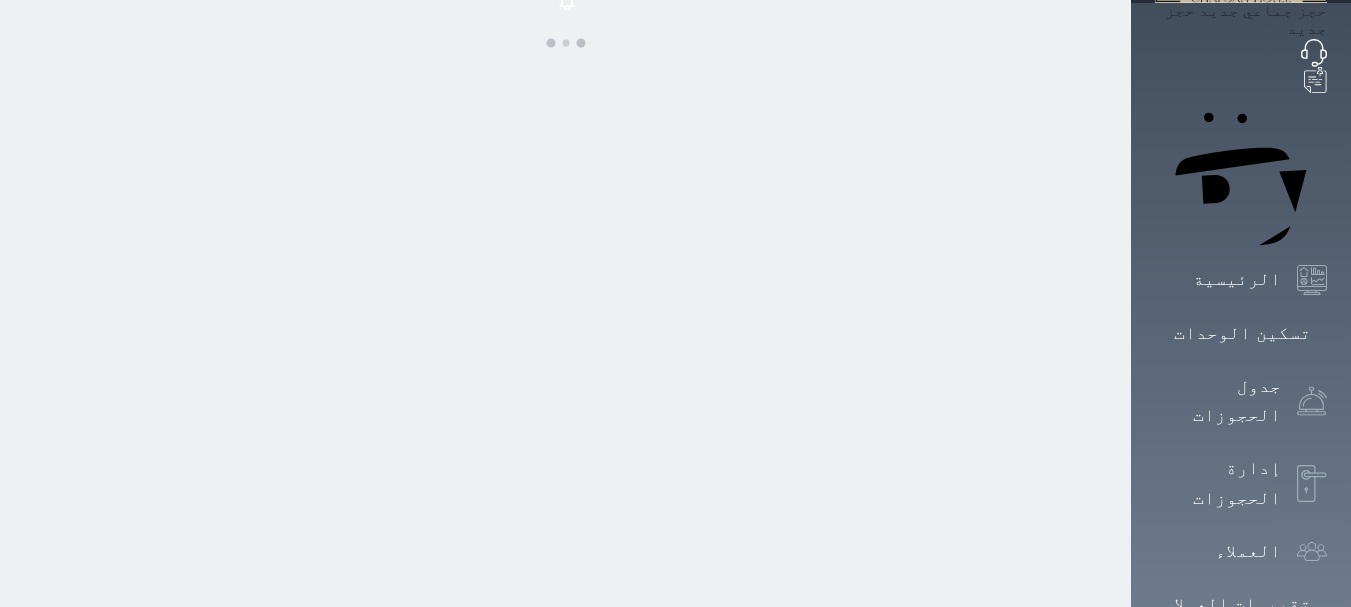 scroll, scrollTop: 0, scrollLeft: 0, axis: both 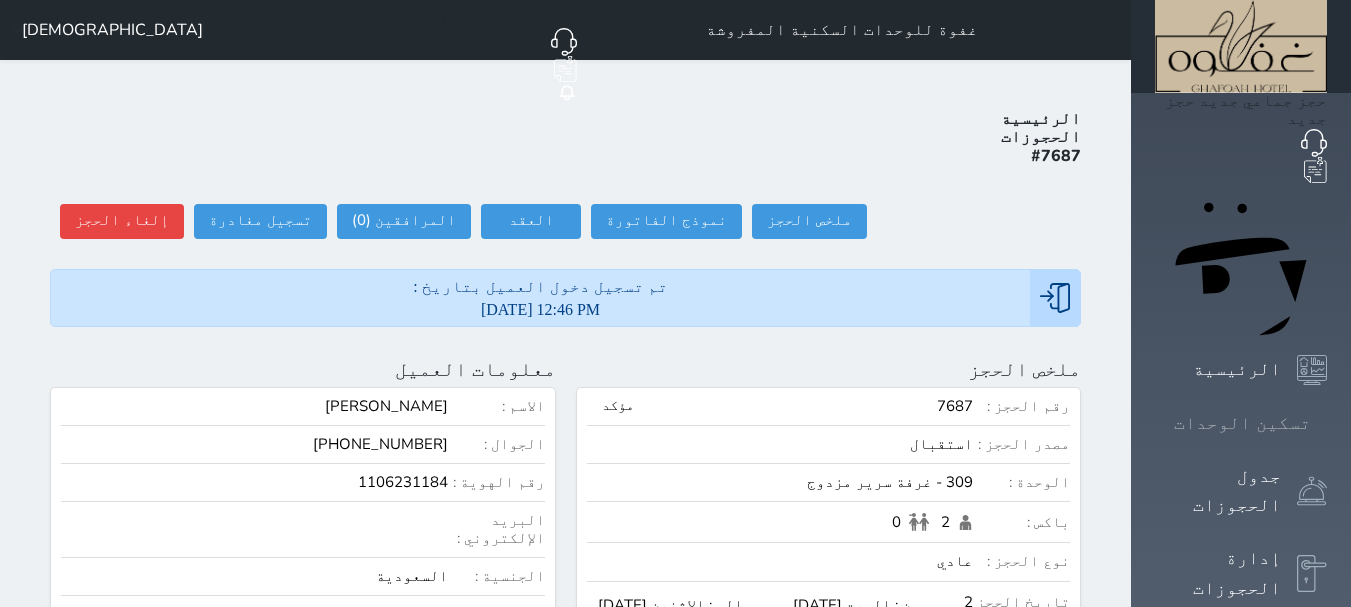 click on "تسكين الوحدات" at bounding box center (1242, 423) 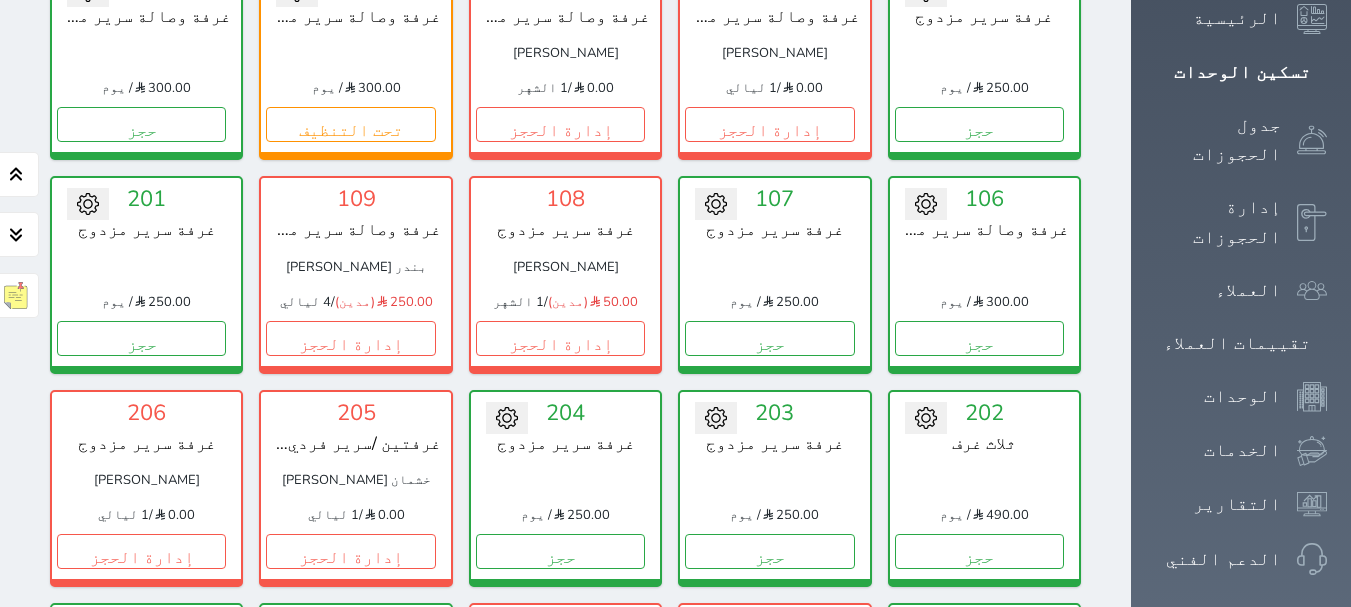 scroll, scrollTop: 400, scrollLeft: 0, axis: vertical 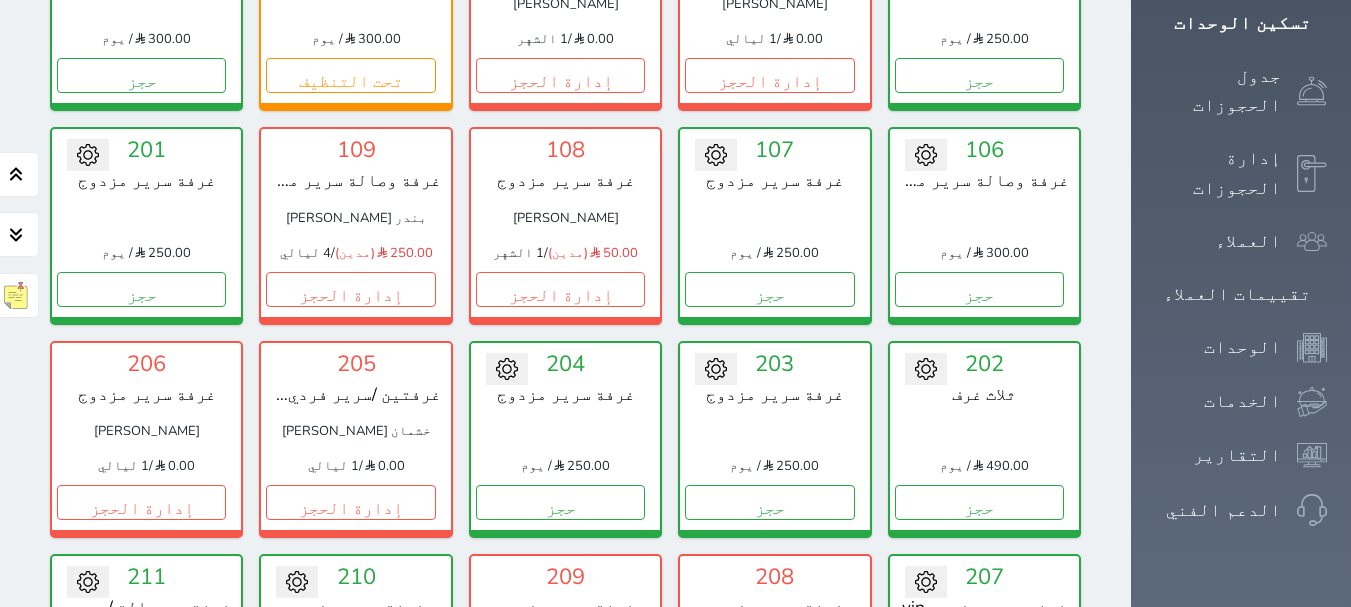click on "إدارة الحجز" at bounding box center [560, 716] 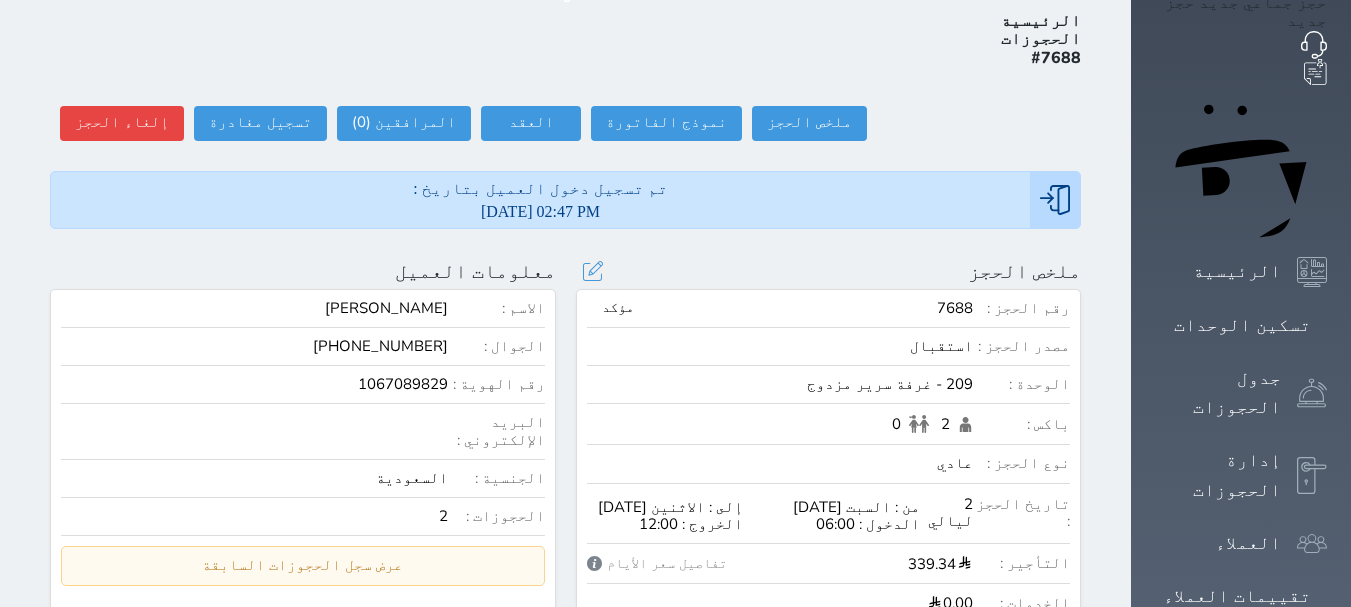 scroll, scrollTop: 0, scrollLeft: 0, axis: both 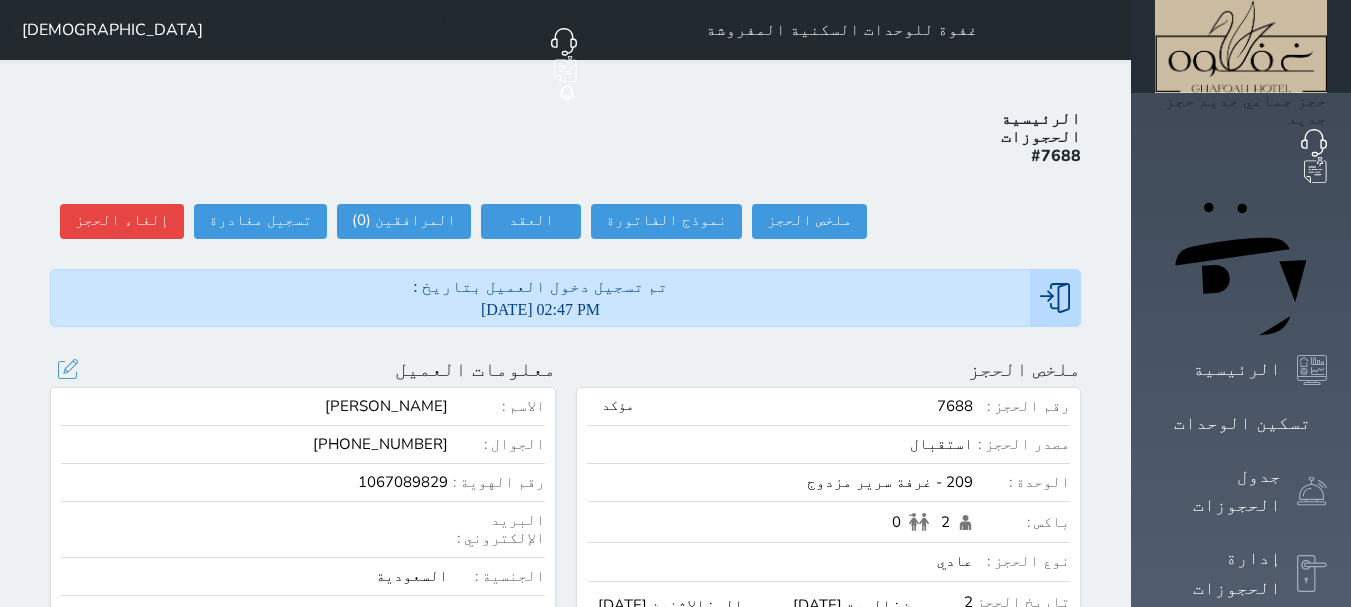 click on "+966555582755" at bounding box center (380, 444) 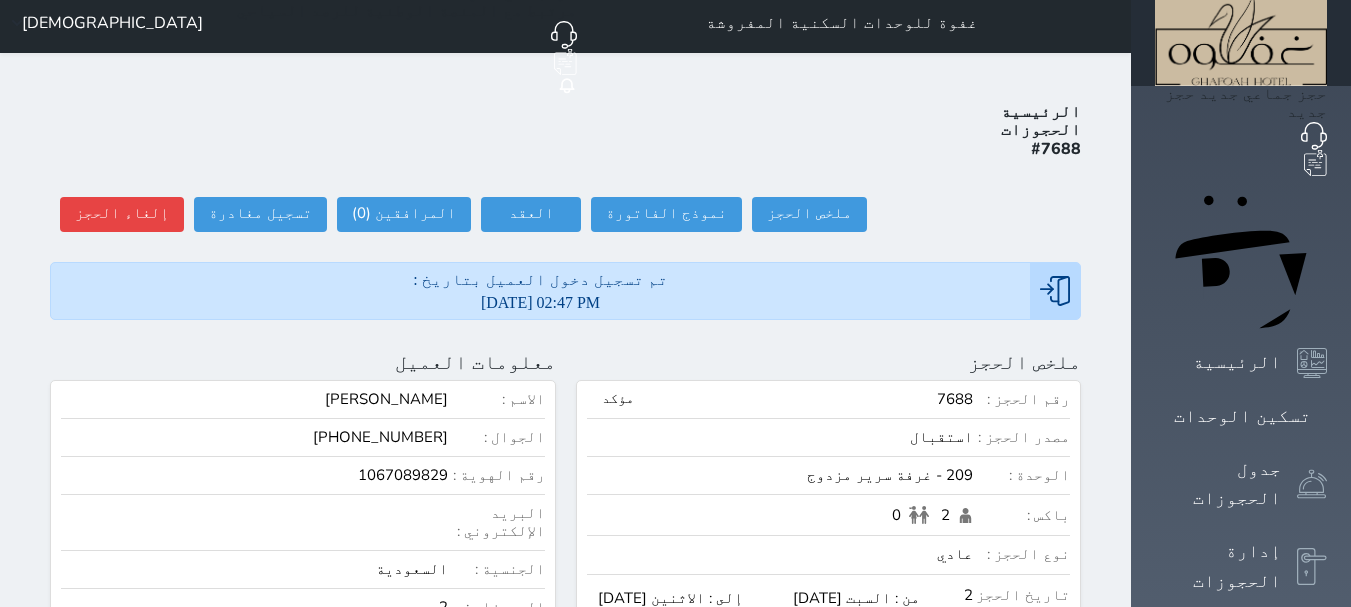 scroll, scrollTop: 0, scrollLeft: 0, axis: both 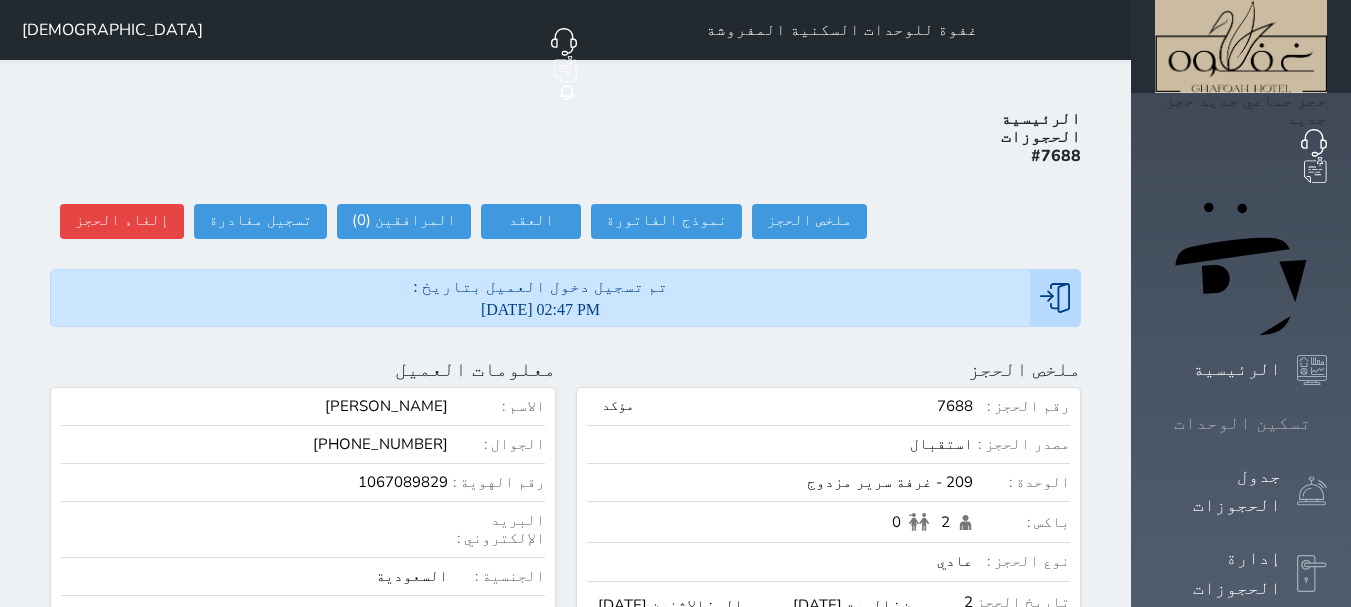 click 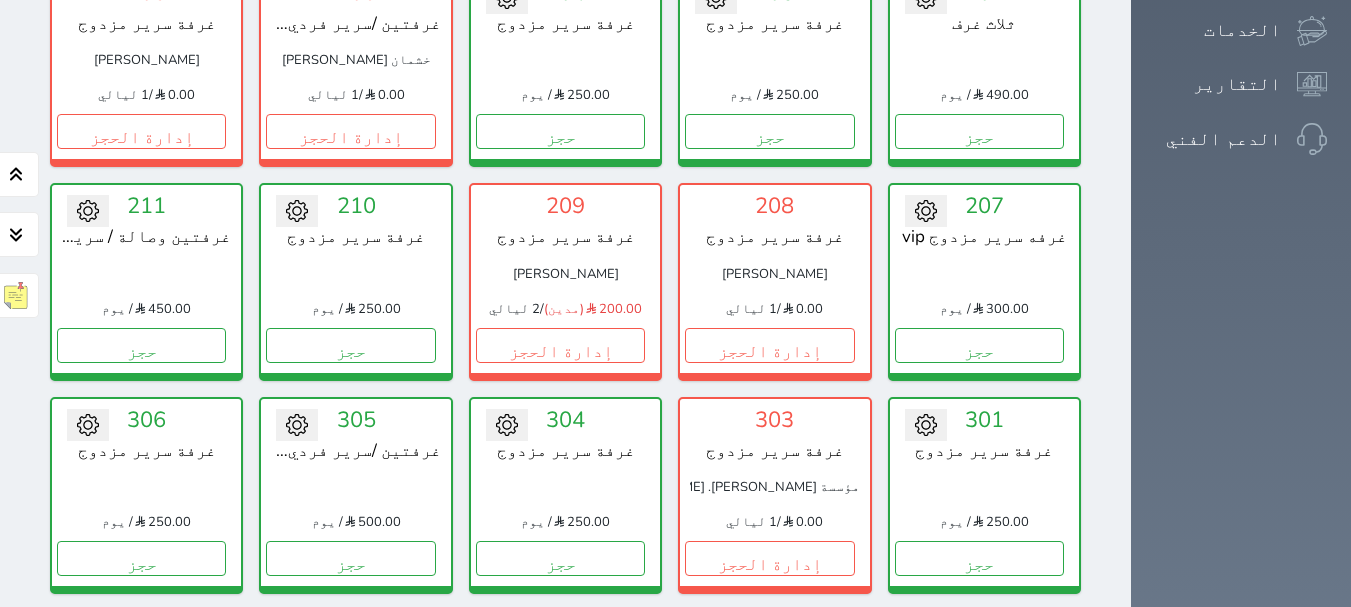 scroll, scrollTop: 778, scrollLeft: 0, axis: vertical 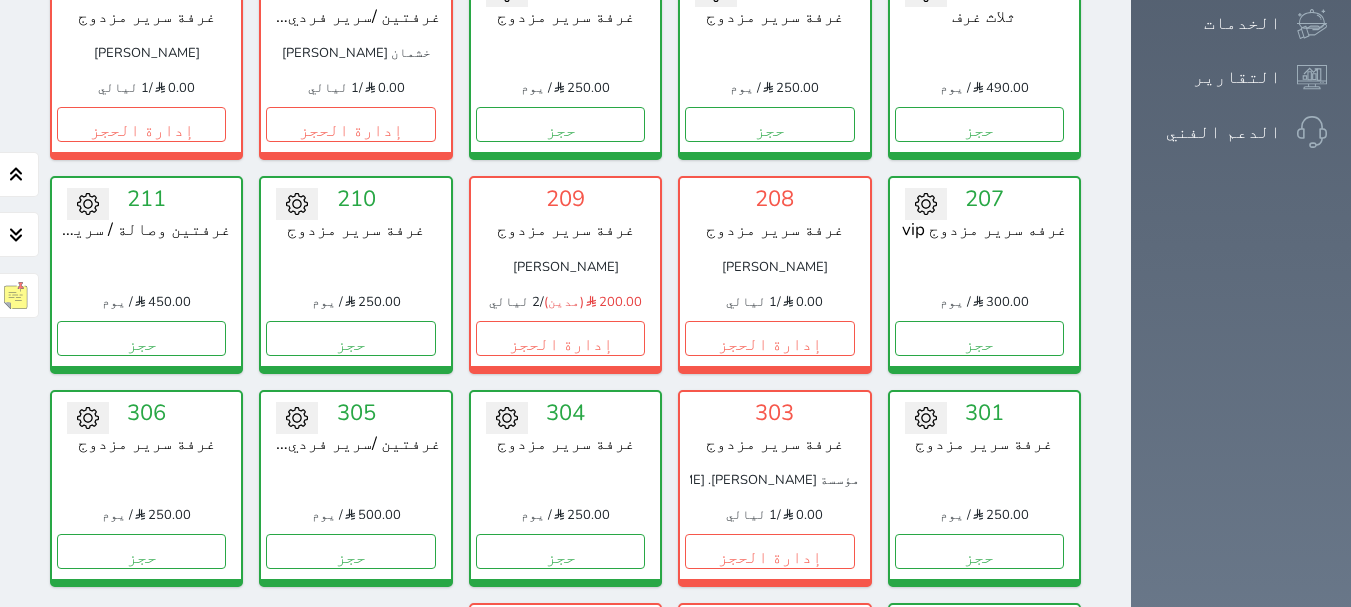 click on "إدارة الحجز" at bounding box center (560, 764) 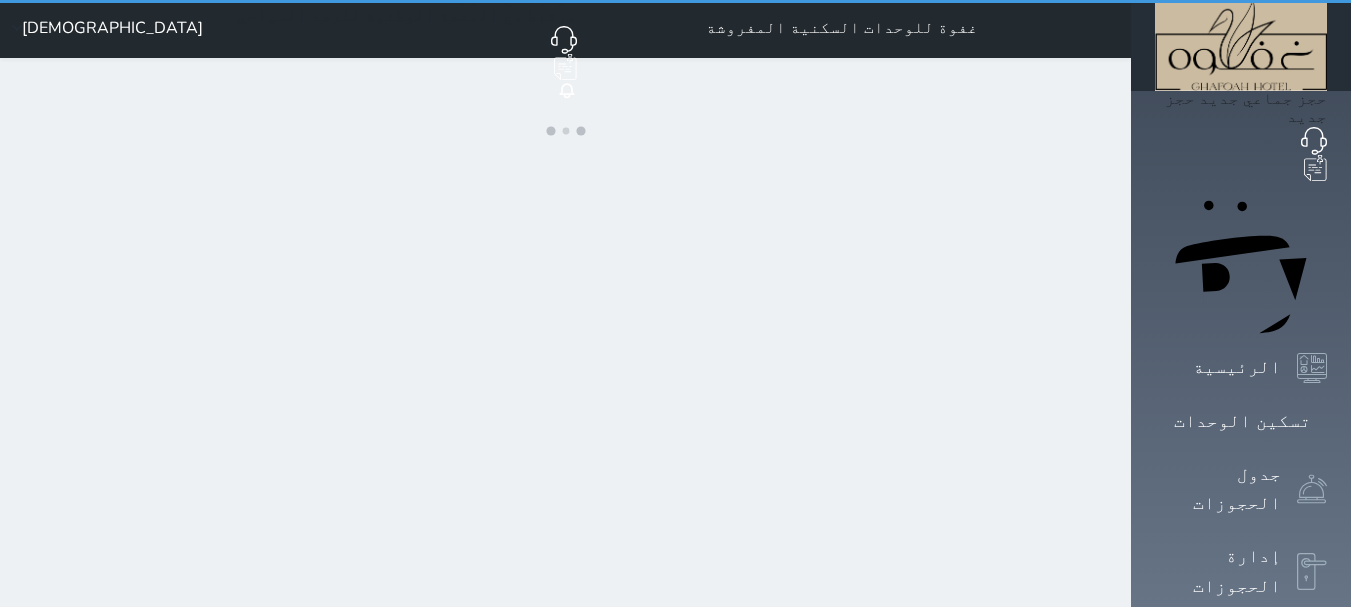 scroll, scrollTop: 0, scrollLeft: 0, axis: both 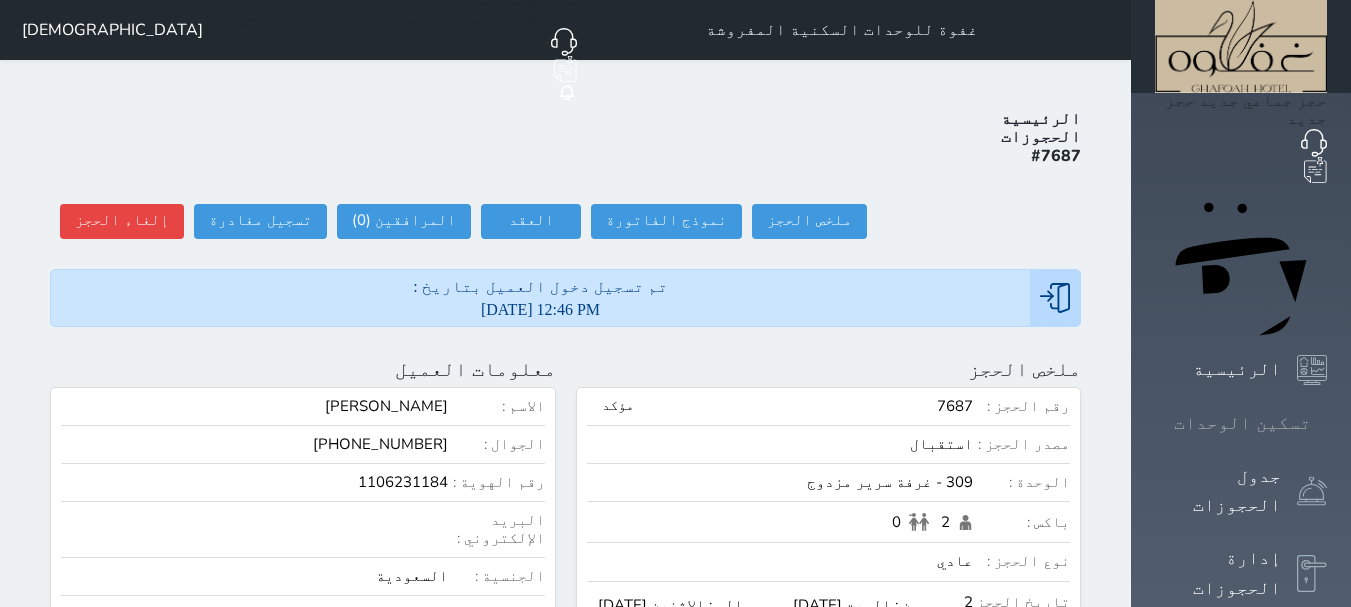 click 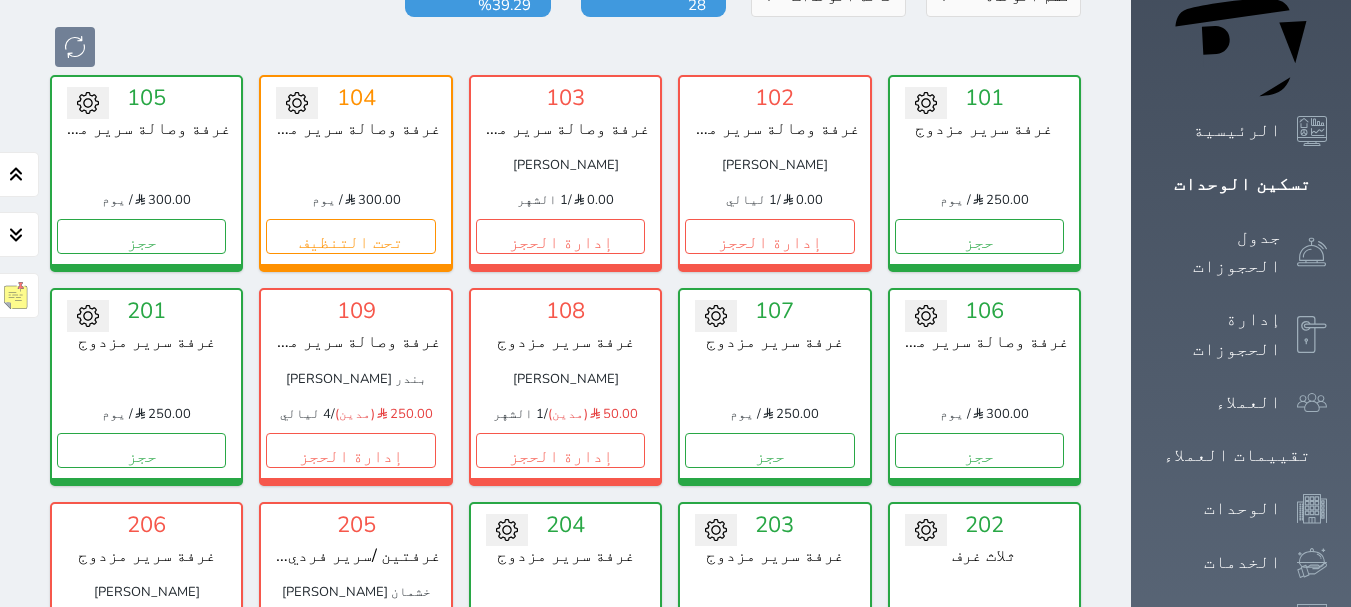 scroll, scrollTop: 178, scrollLeft: 0, axis: vertical 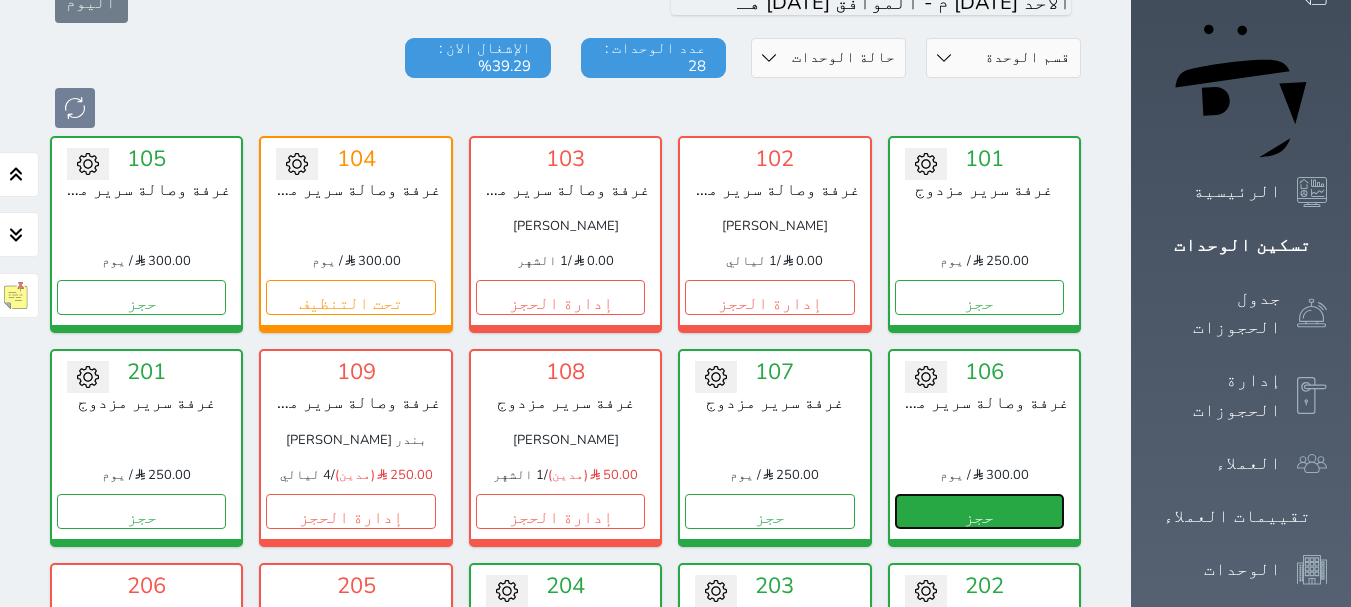 click on "حجز" at bounding box center [979, 511] 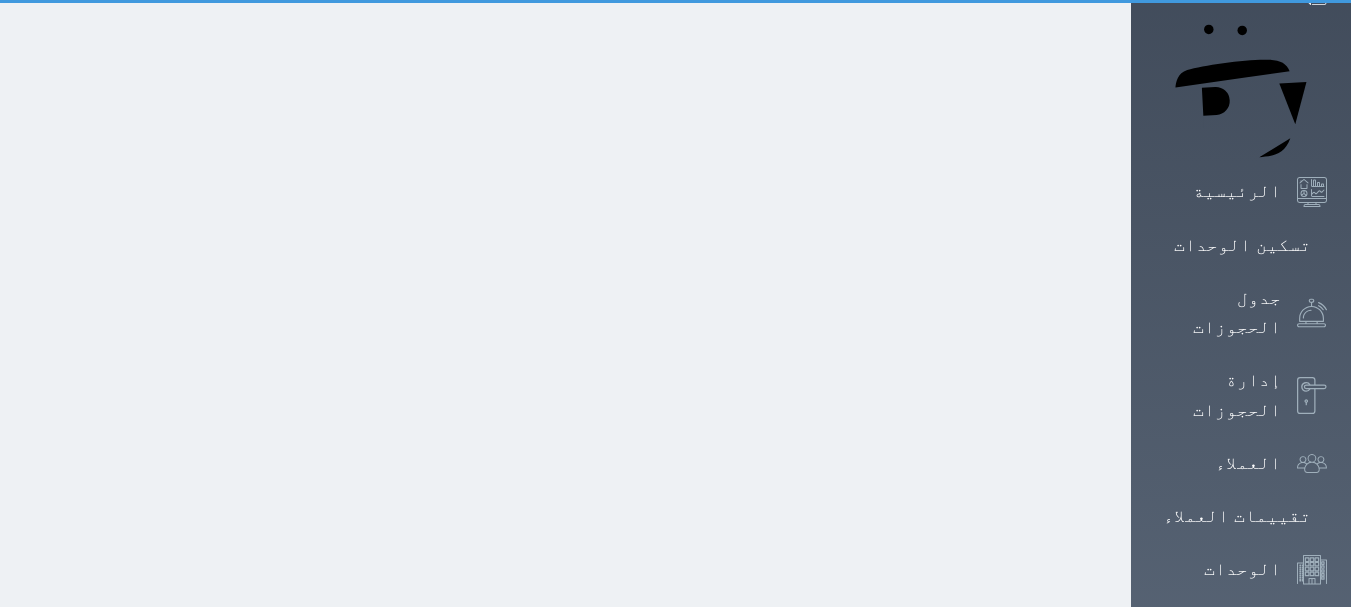scroll, scrollTop: 0, scrollLeft: 0, axis: both 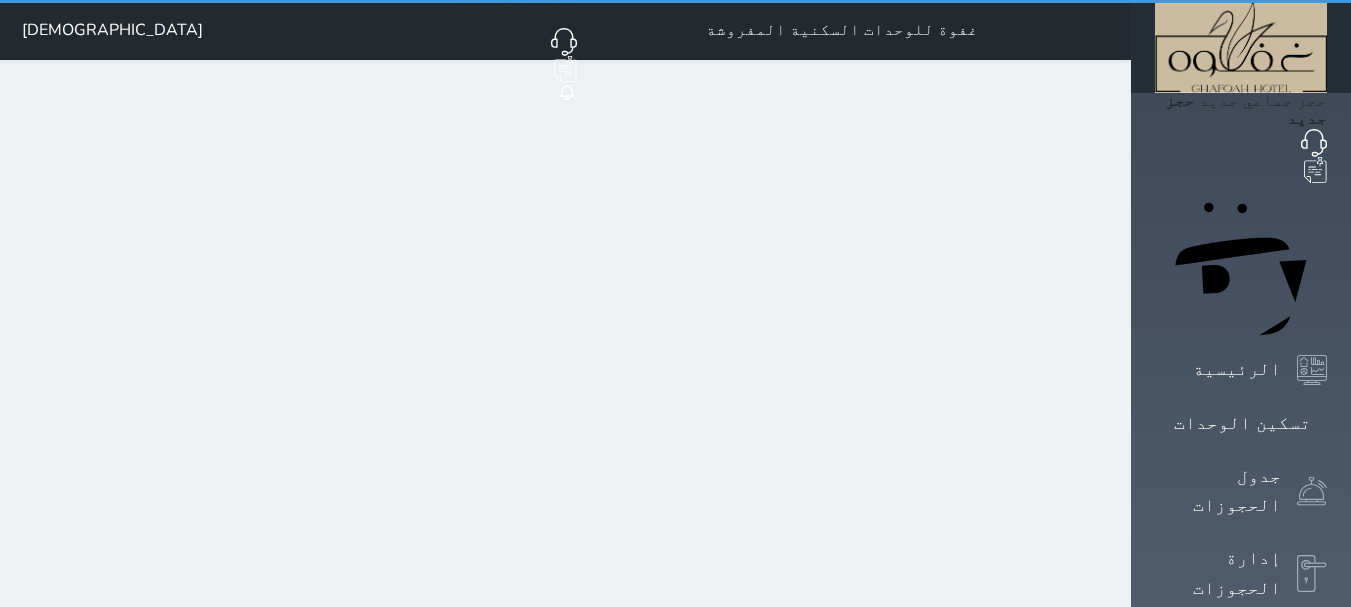 select on "1" 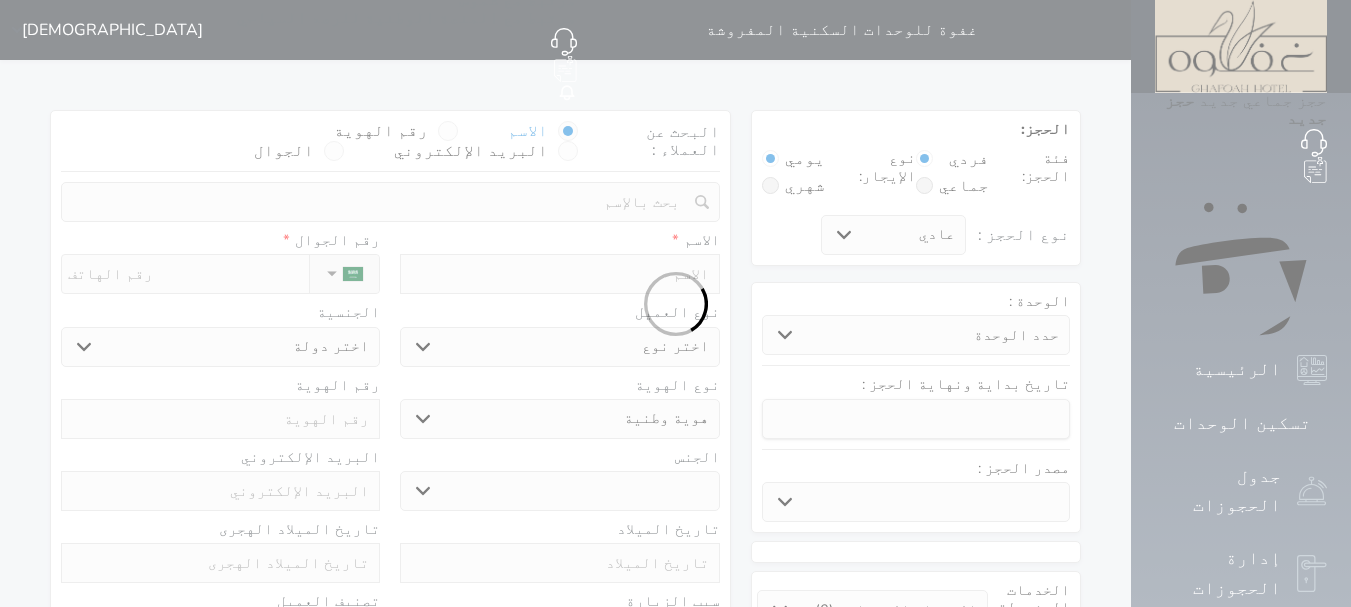 select 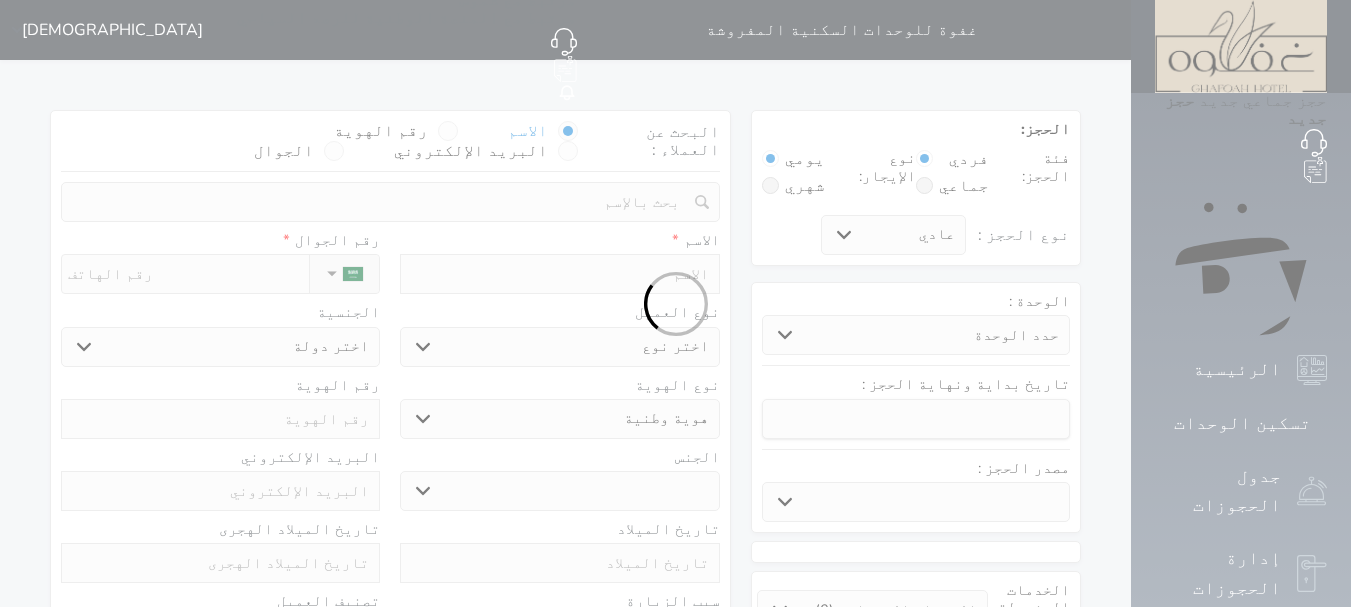 select on "18480" 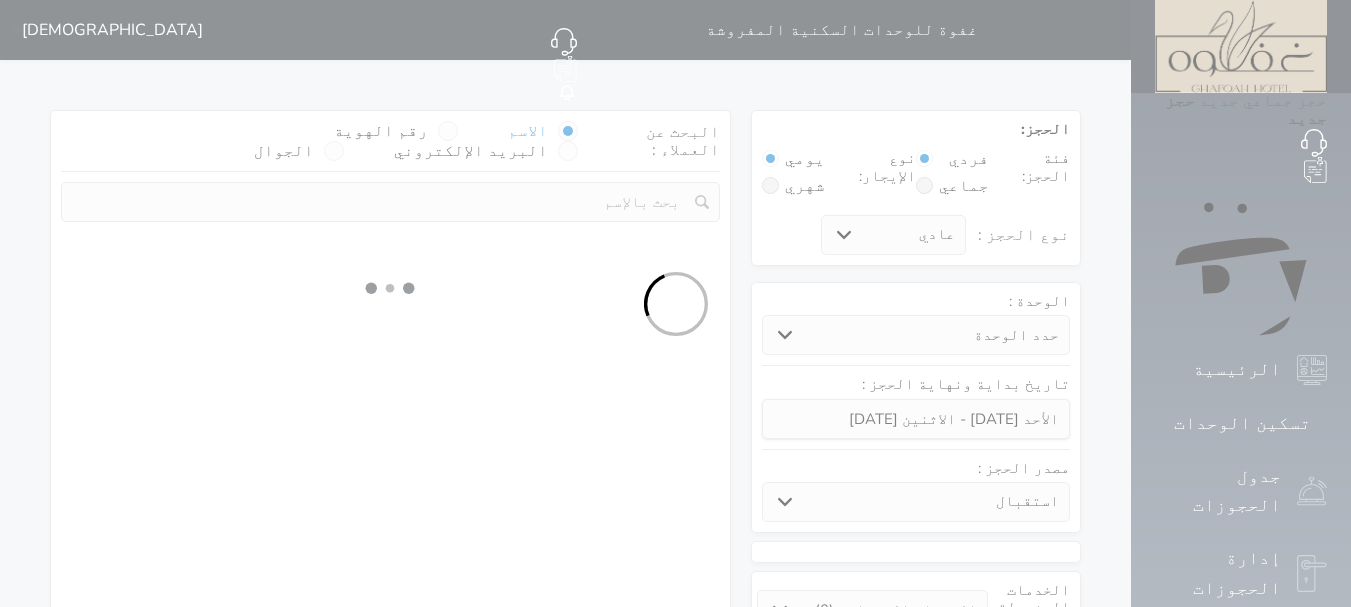 select 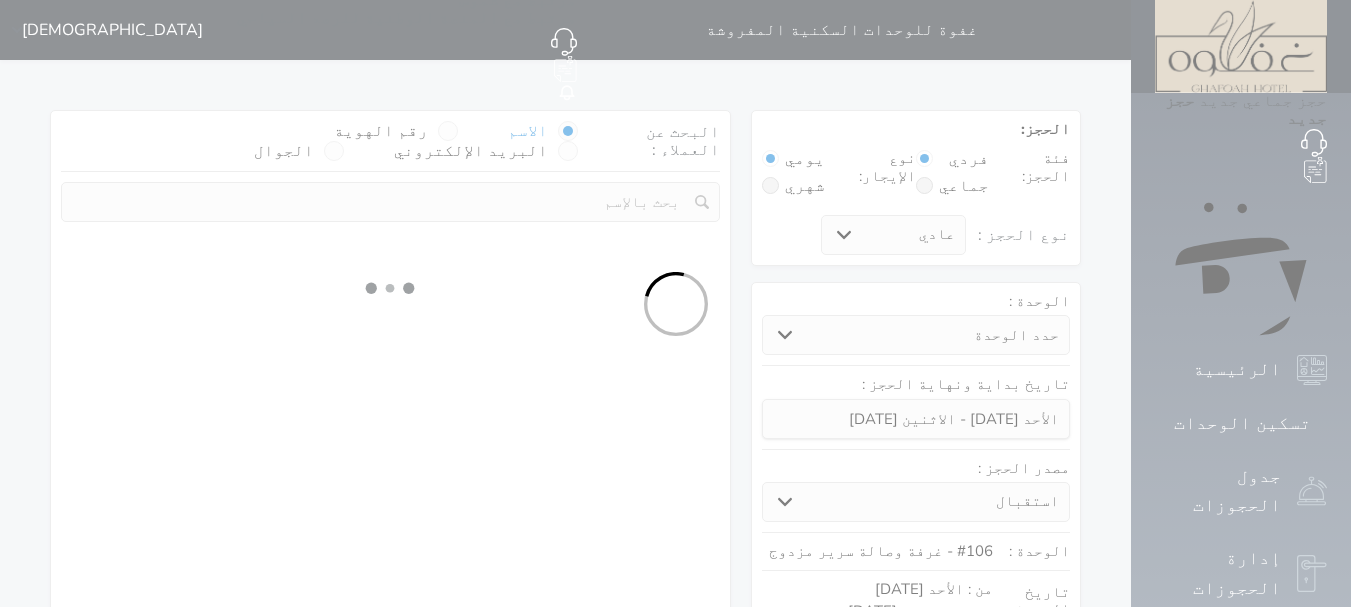 select on "1" 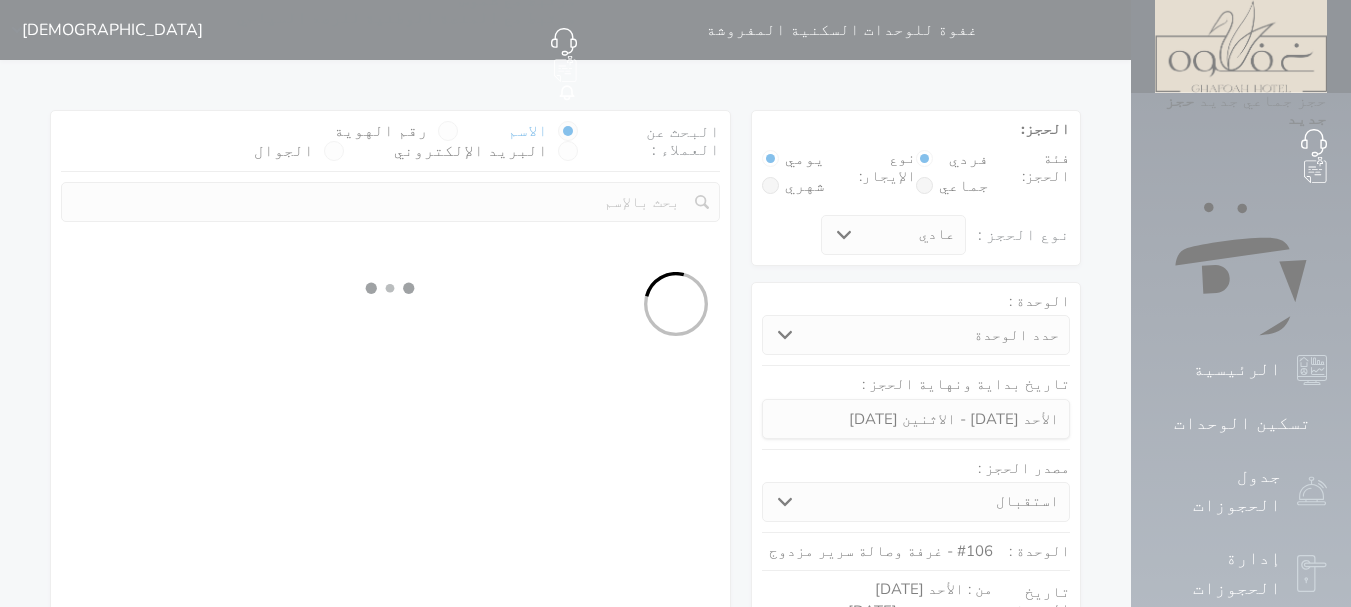 select on "113" 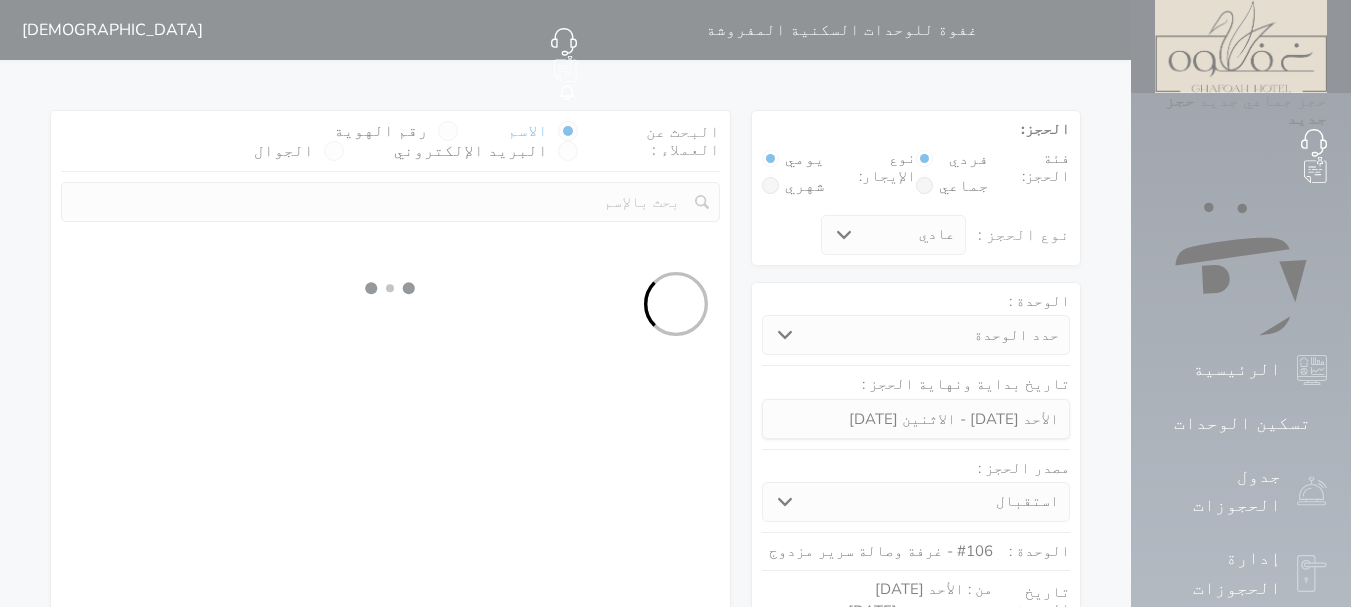 select on "1" 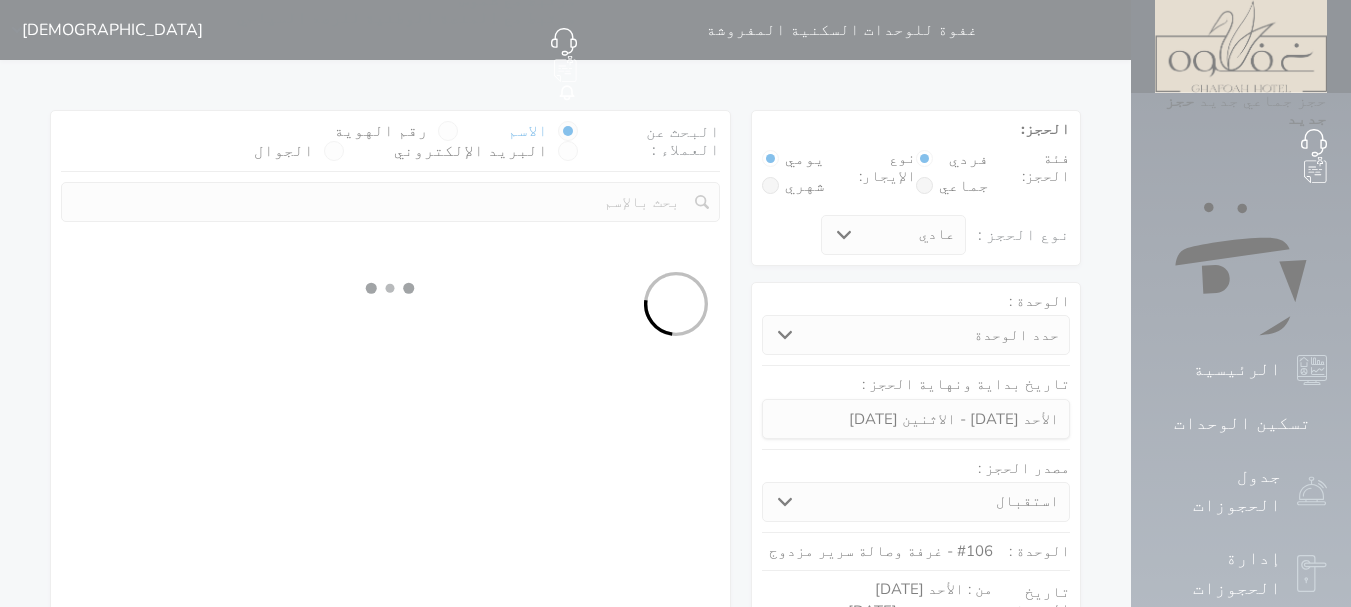 select 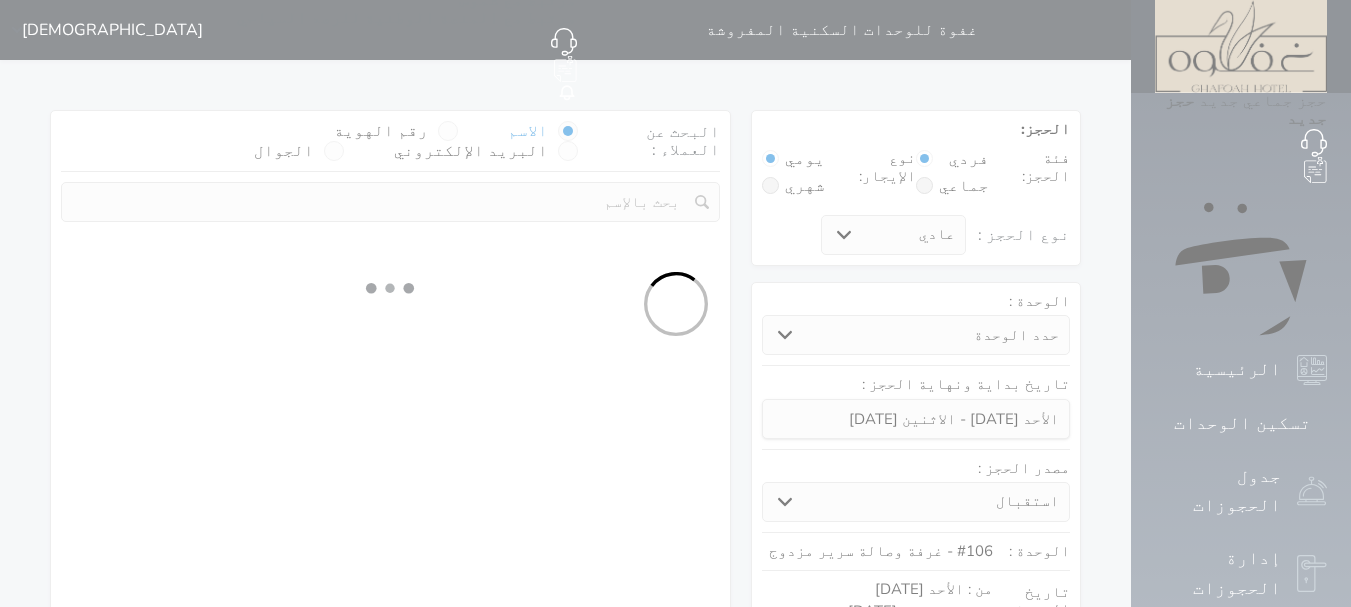 select on "7" 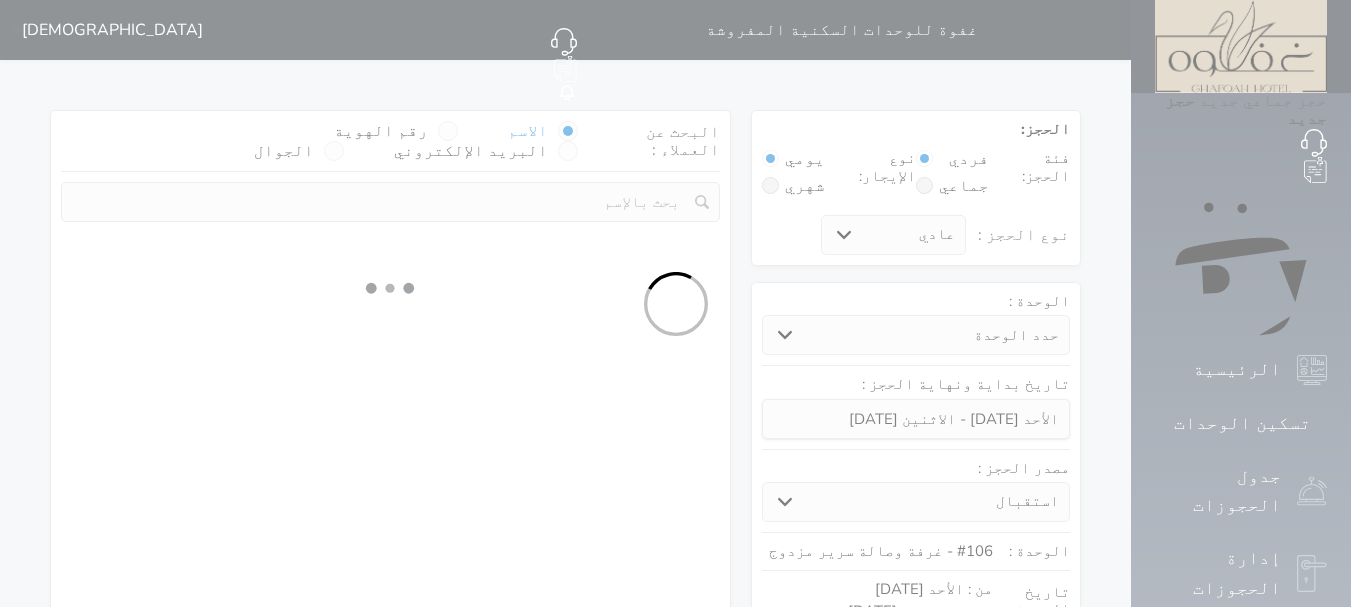 select 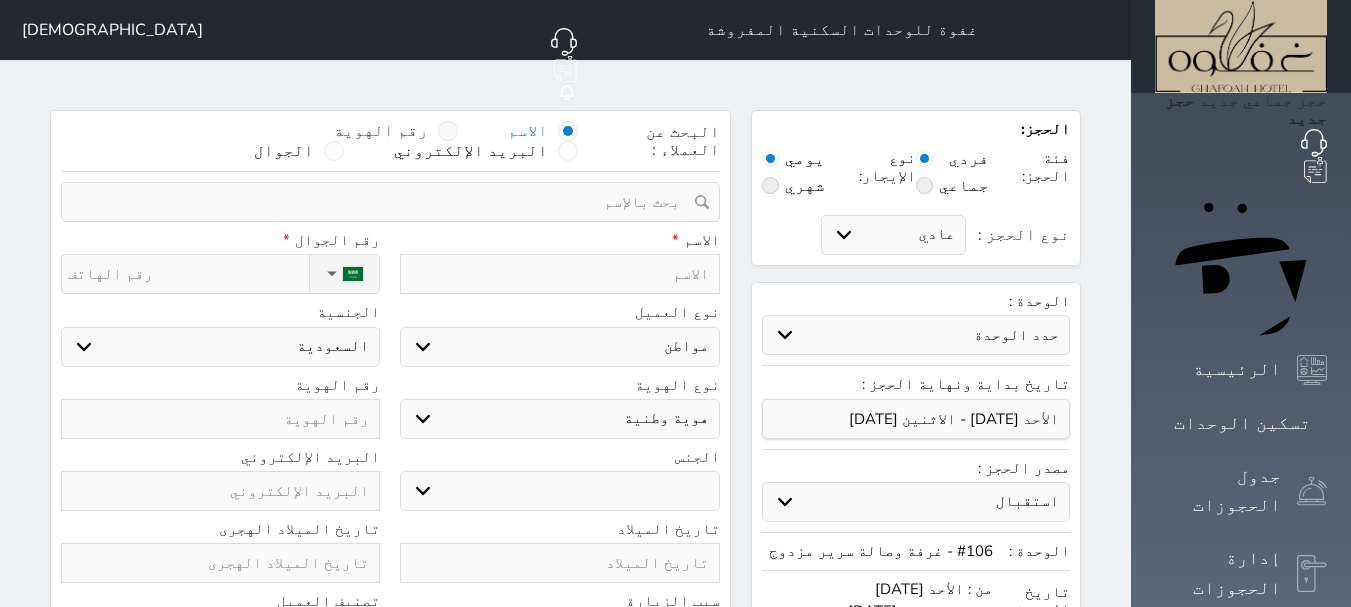 select 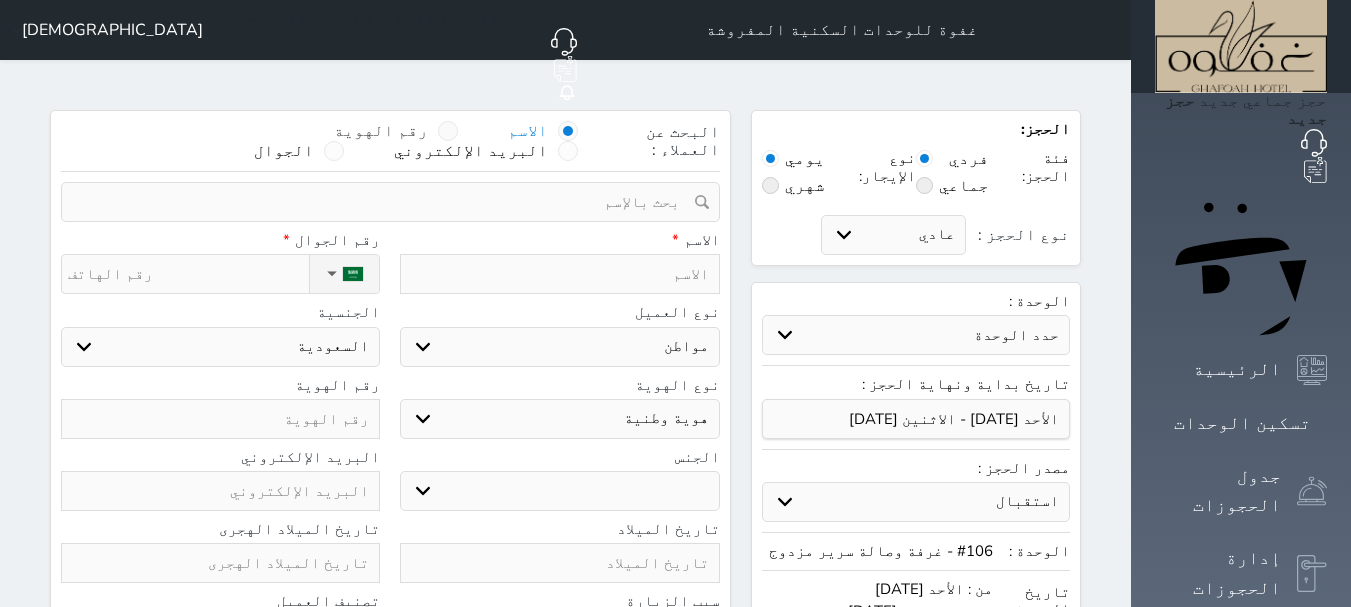 click at bounding box center [448, 131] 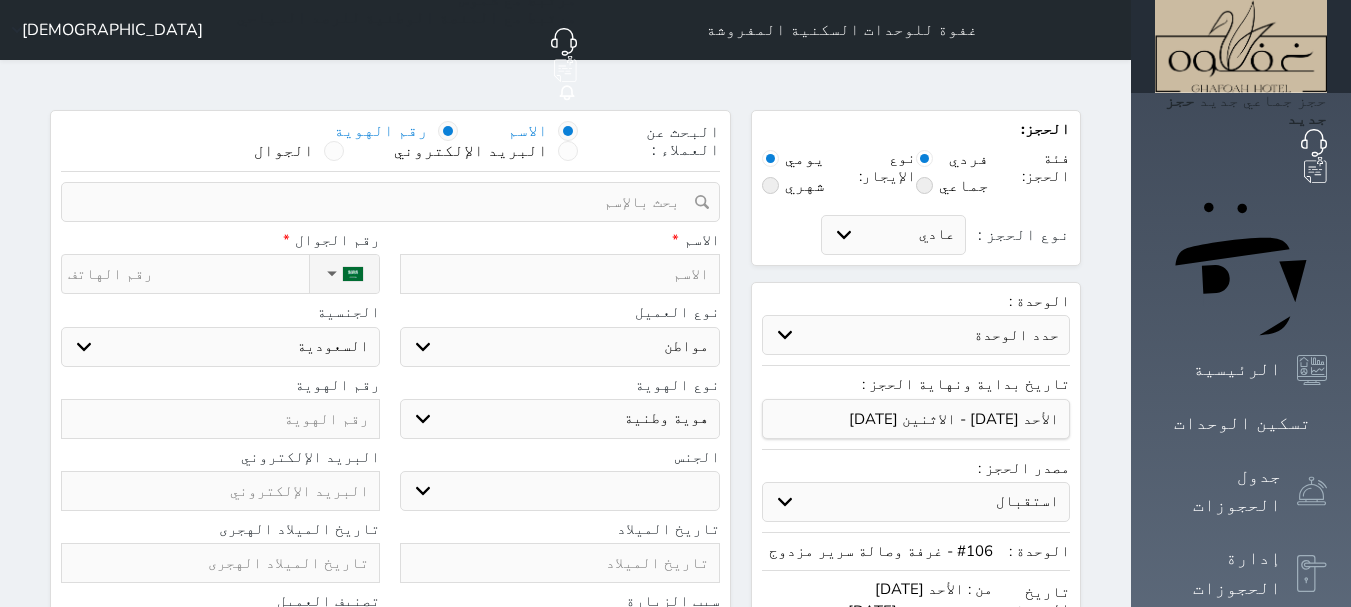 select 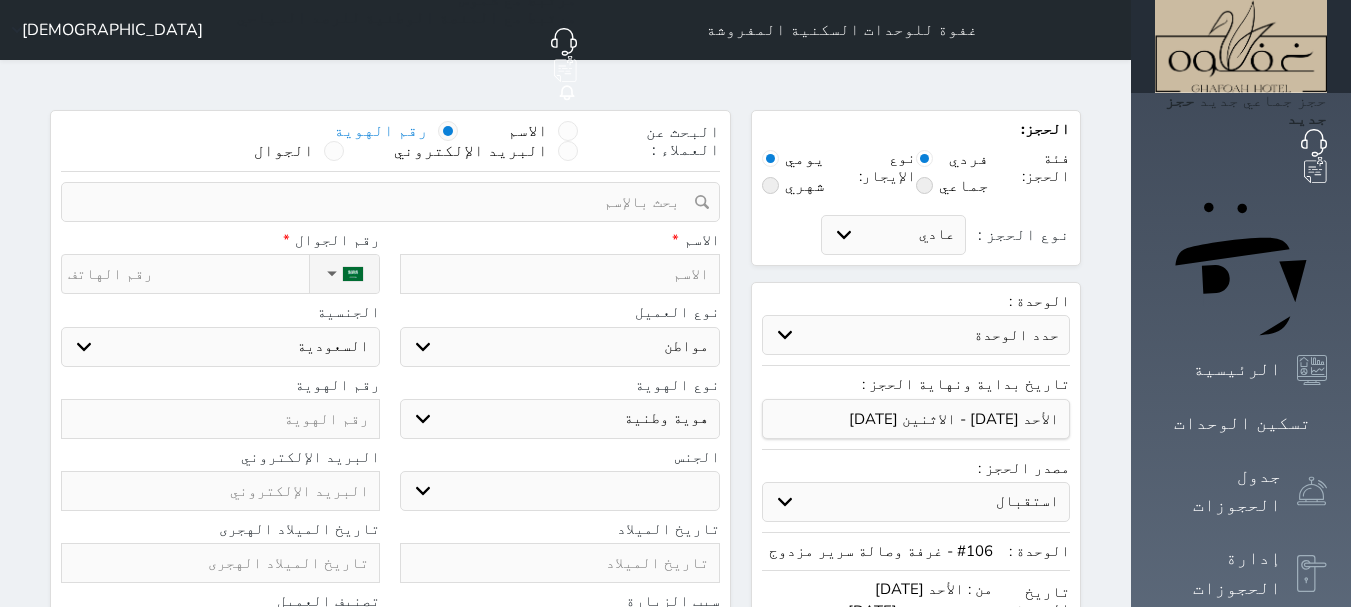 select 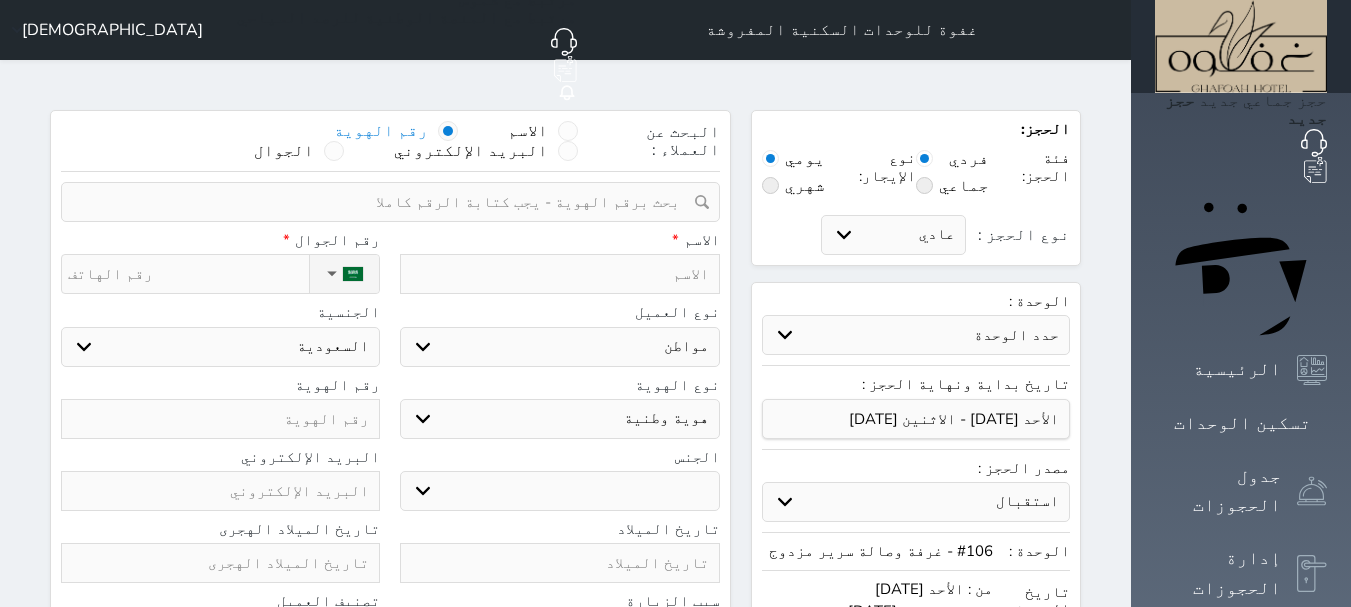 click at bounding box center [383, 202] 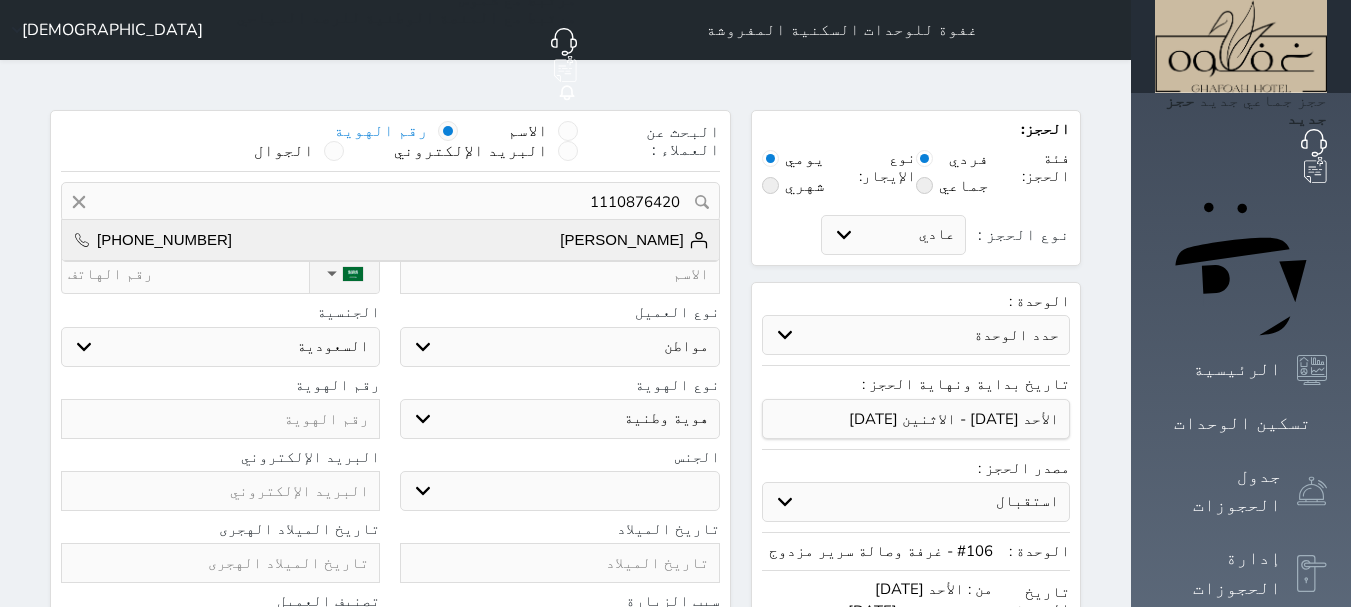 click on "حمود بن صالح بن عبدالعزيز السبيعي" at bounding box center (634, 240) 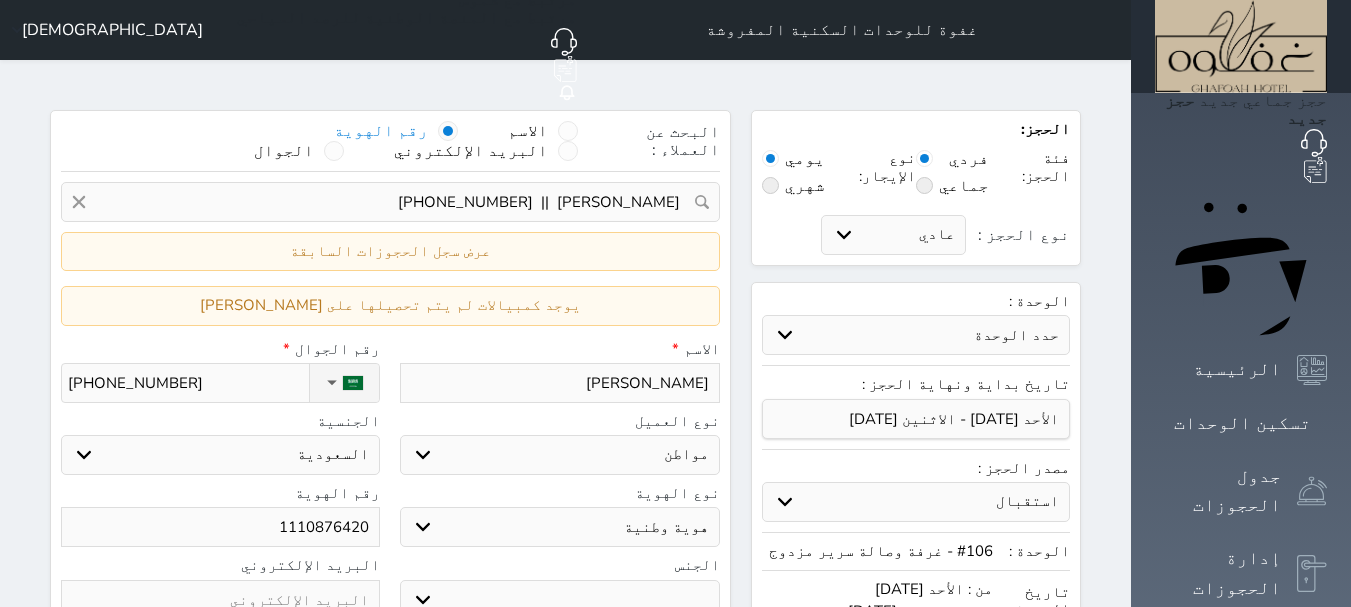 click on "حمود بن صالح بن عبدالعزيز السبيعي" at bounding box center (559, 383) 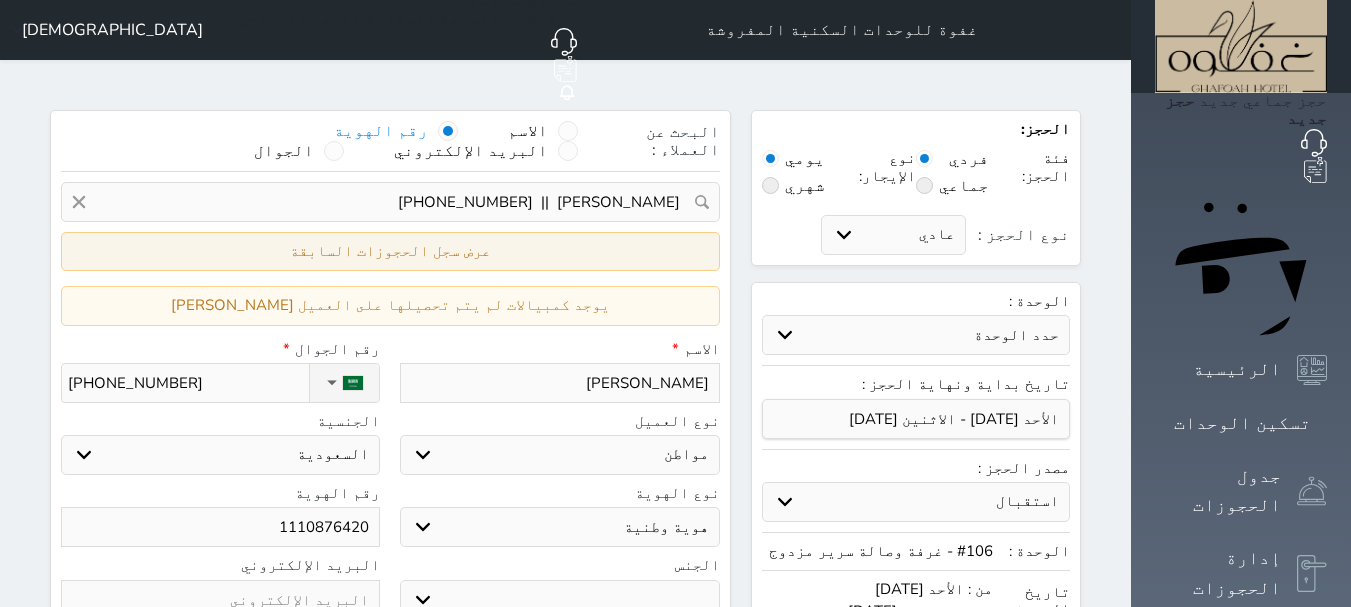 type on "[PERSON_NAME] بن [PERSON_NAME]" 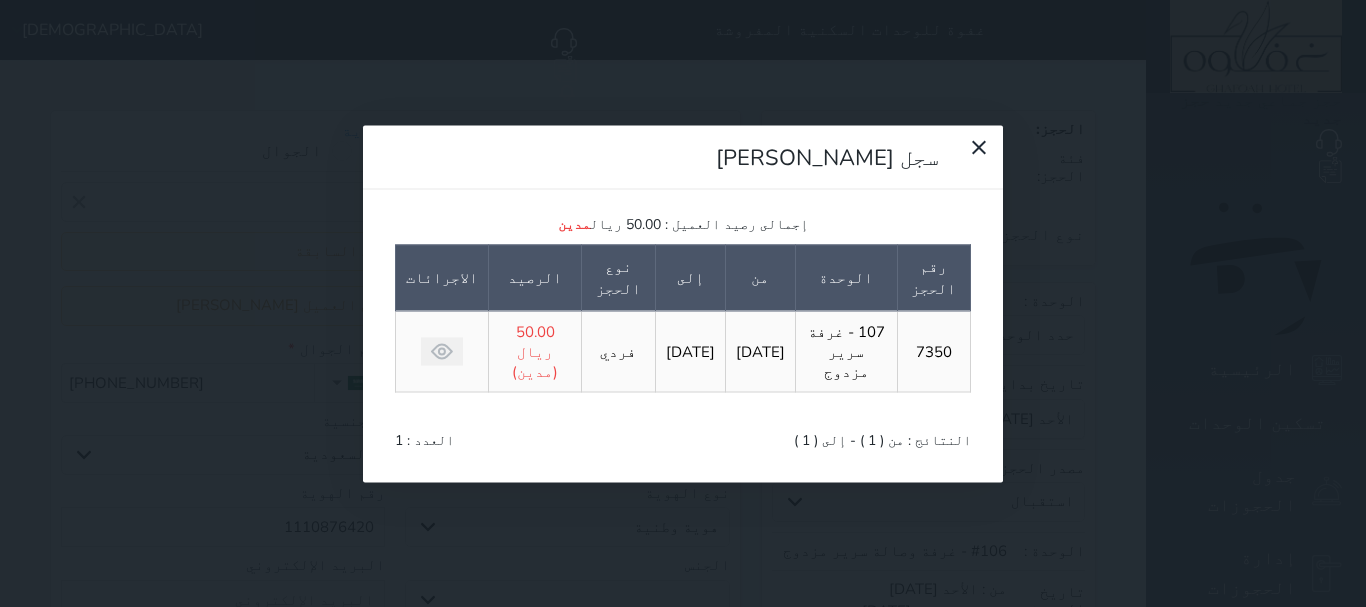 click on "رقم الحجز   الوحدة   من   إلى   نوع الحجز   الرصيد   الاجرائات   7350   107 - غرفة سرير مزدوج   2025-06-10   2025-06-11   فردي   50.00 ريال (مدين)         النتائج  : من ( 1 ) - إلى  ( 1 )   العدد  : 1" at bounding box center (683, 347) 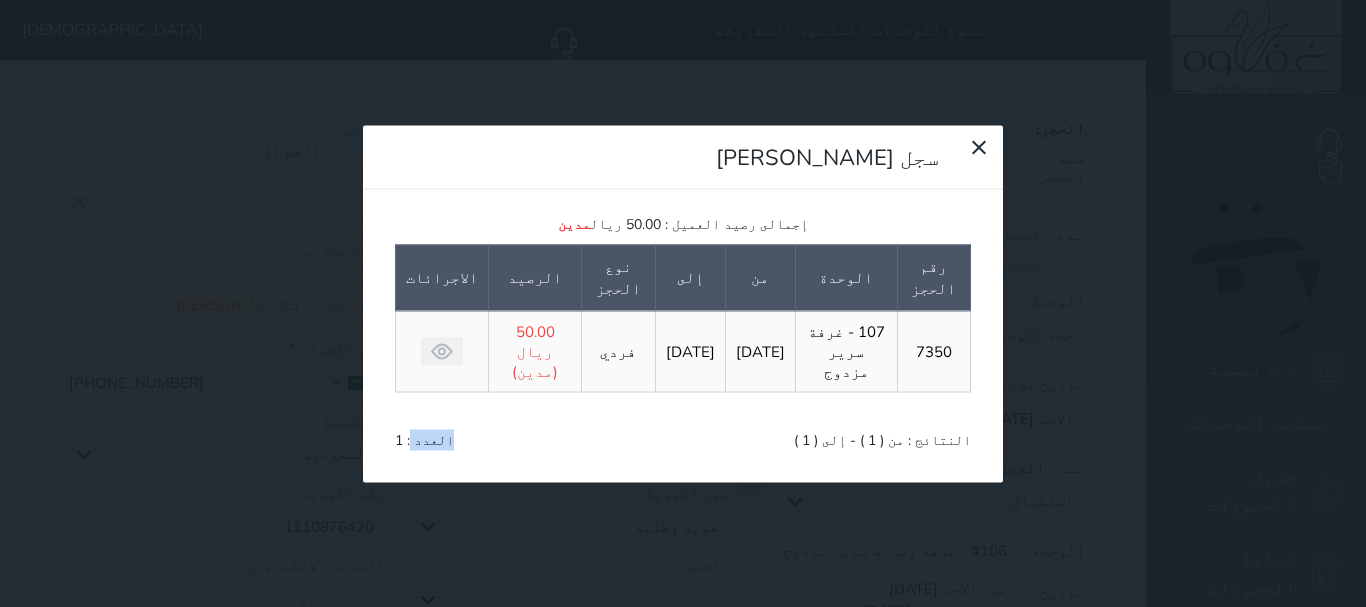 click on "رقم الحجز   الوحدة   من   إلى   نوع الحجز   الرصيد   الاجرائات   7350   107 - غرفة سرير مزدوج   2025-06-10   2025-06-11   فردي   50.00 ريال (مدين)         النتائج  : من ( 1 ) - إلى  ( 1 )   العدد  : 1" at bounding box center [683, 347] 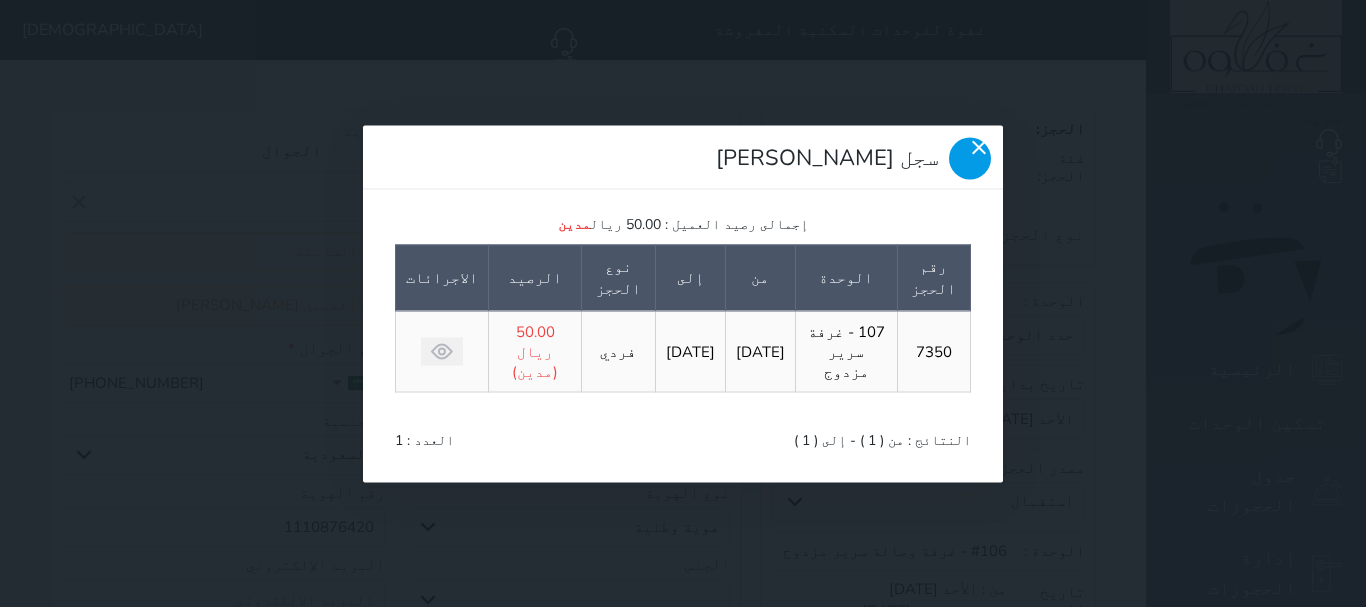 click 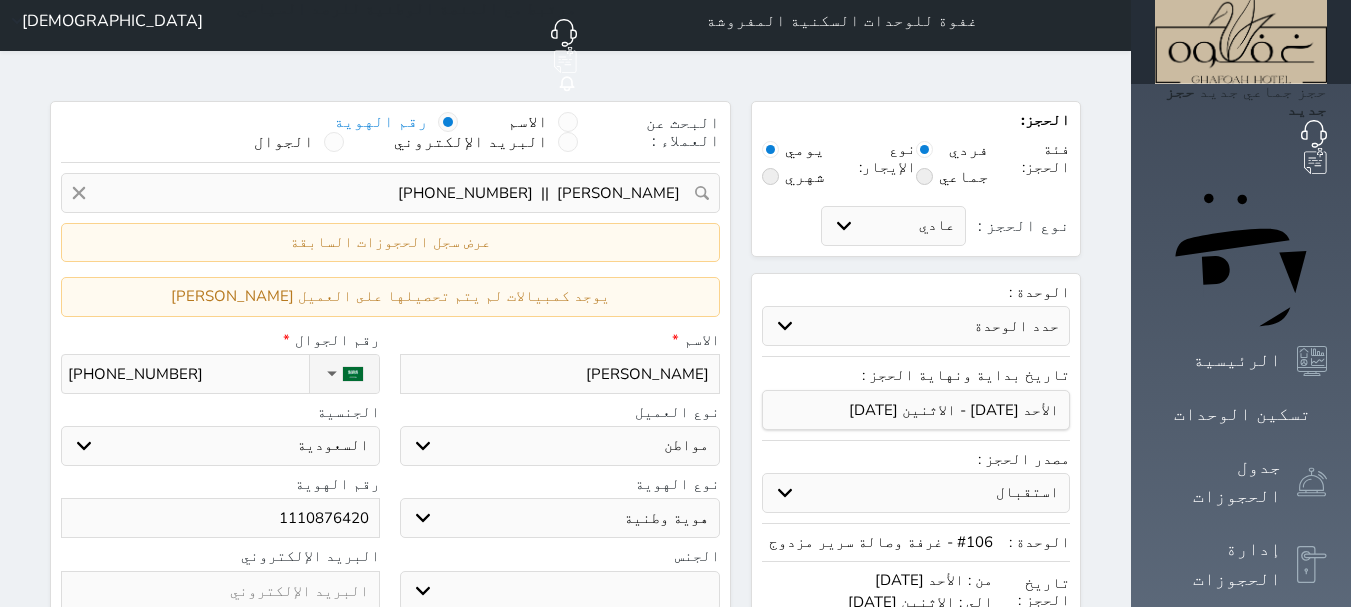 scroll, scrollTop: 0, scrollLeft: 0, axis: both 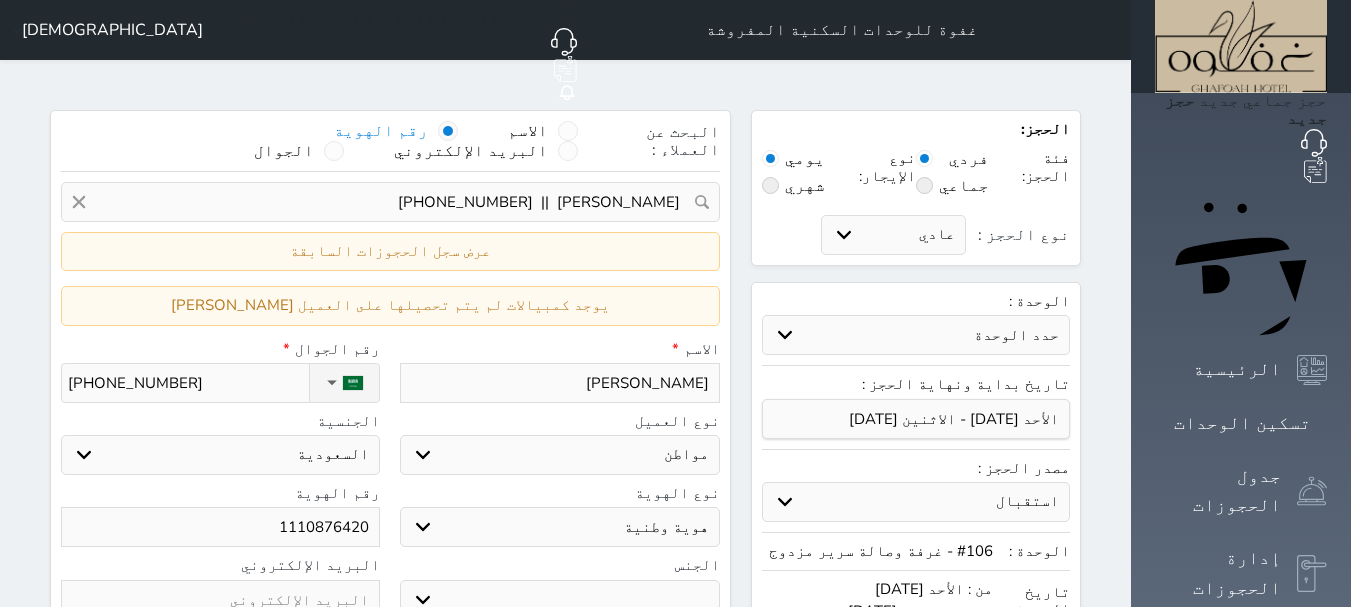 click on "يوجد كمبيالات لم يتم تحصيلها على العميل محمود بن صالح بن عبدالعزيز السبيعي" at bounding box center (390, 305) 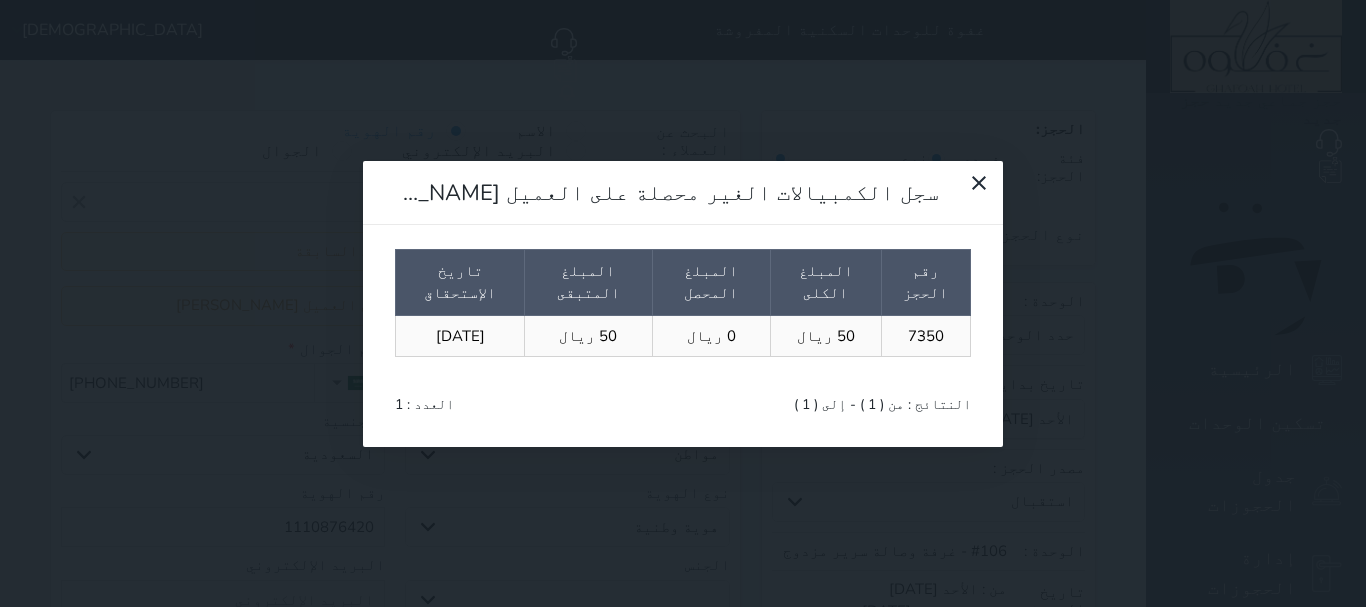 click on "سجل الكمبيالات الغير محصلة على العميل محمود بن صالح بن عبدالعزيز السبيعي                 رقم الحجز   المبلغ الكلى    المبلغ المحصل    المبلغ المتبقى    تاريخ الإستحقاق   7350   50 ريال   0 ريال   50 ريال   2025/06/11       النتائج  : من ( 1 ) - إلى  ( 1 )   العدد  : 1" at bounding box center (683, 303) 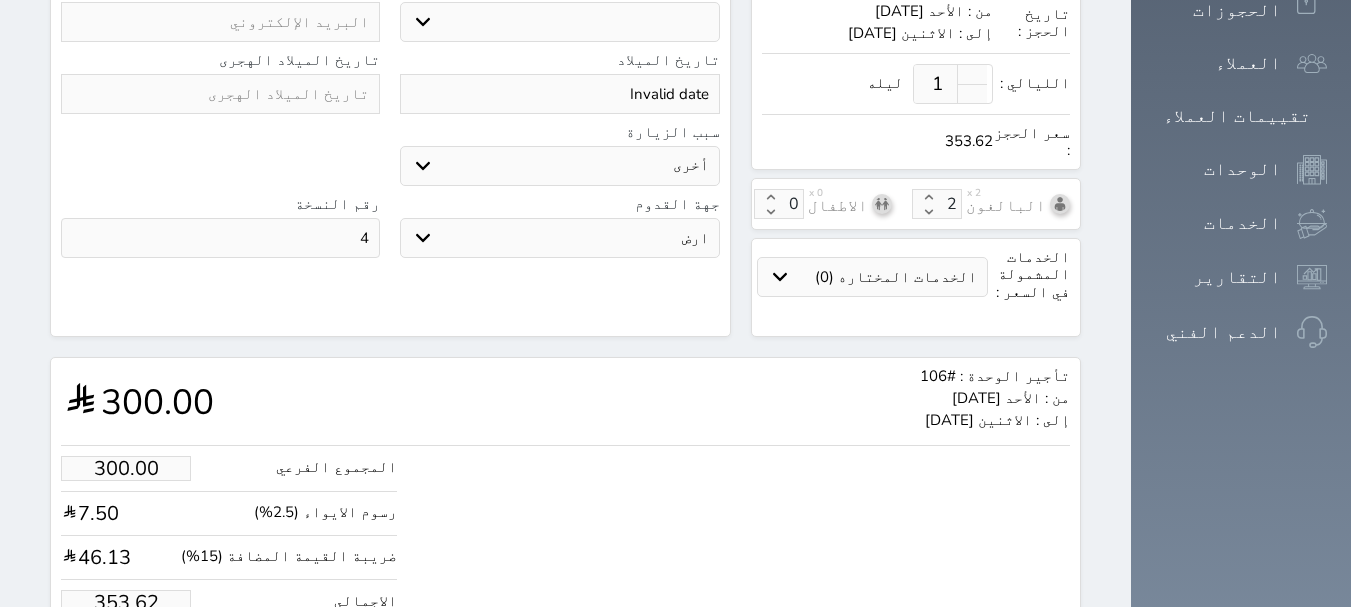 scroll, scrollTop: 620, scrollLeft: 0, axis: vertical 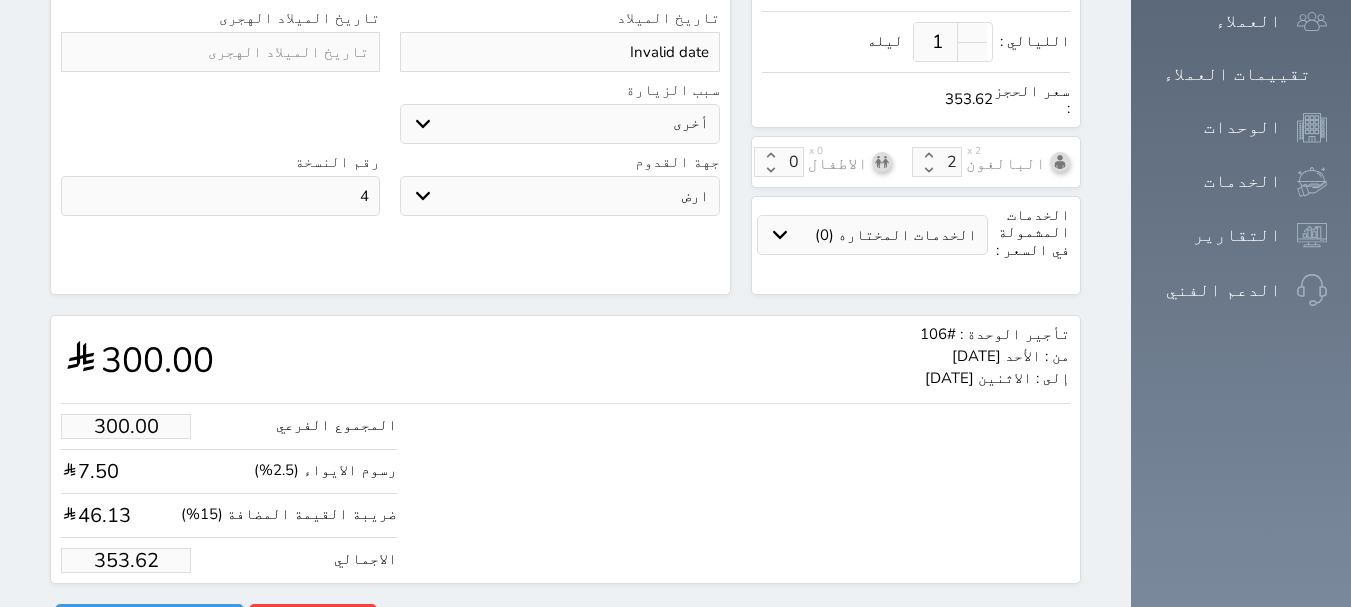 click on "353.62" at bounding box center (126, 560) 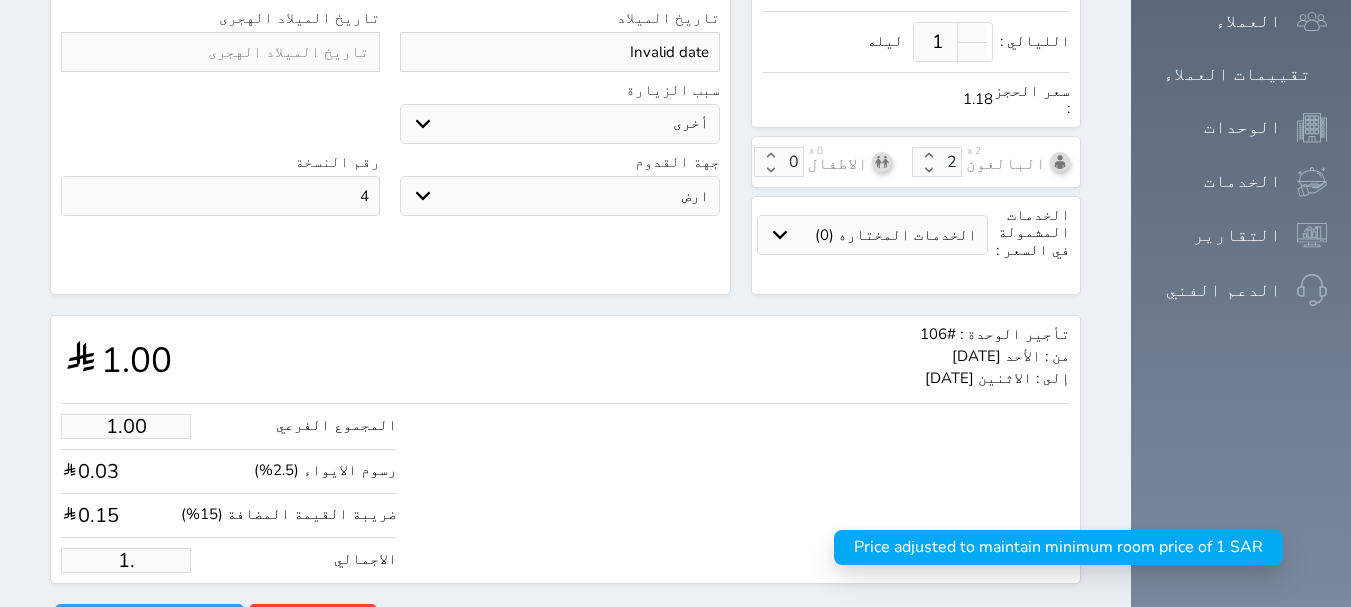 type on "1" 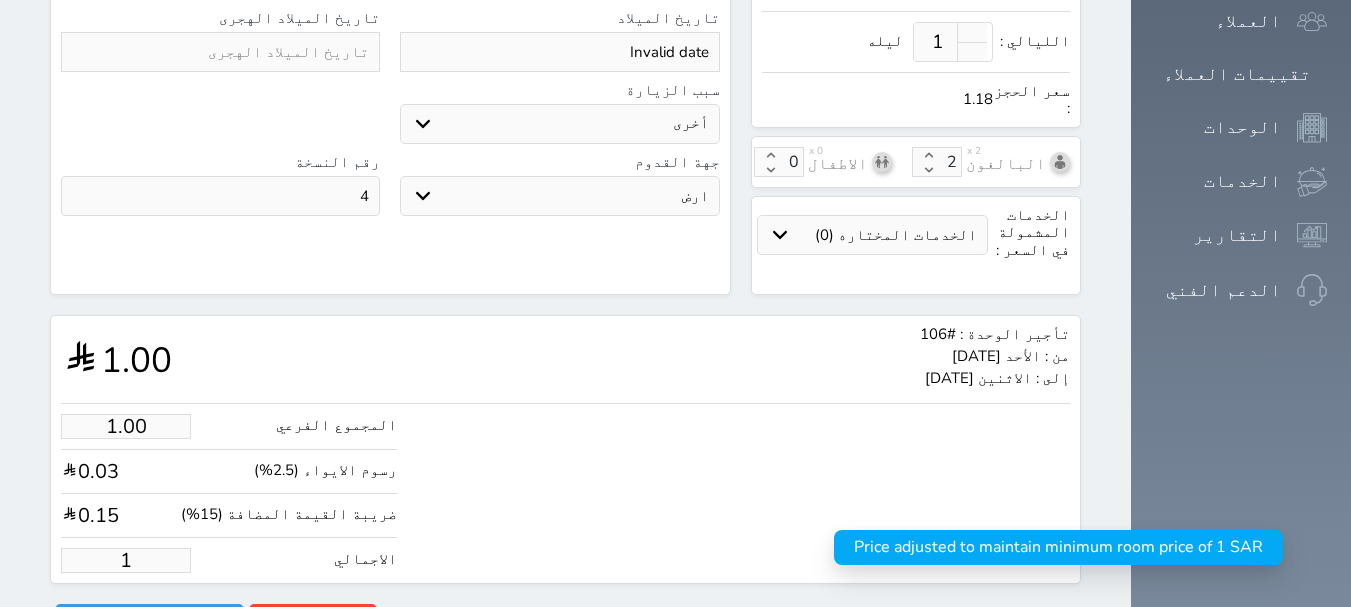 type 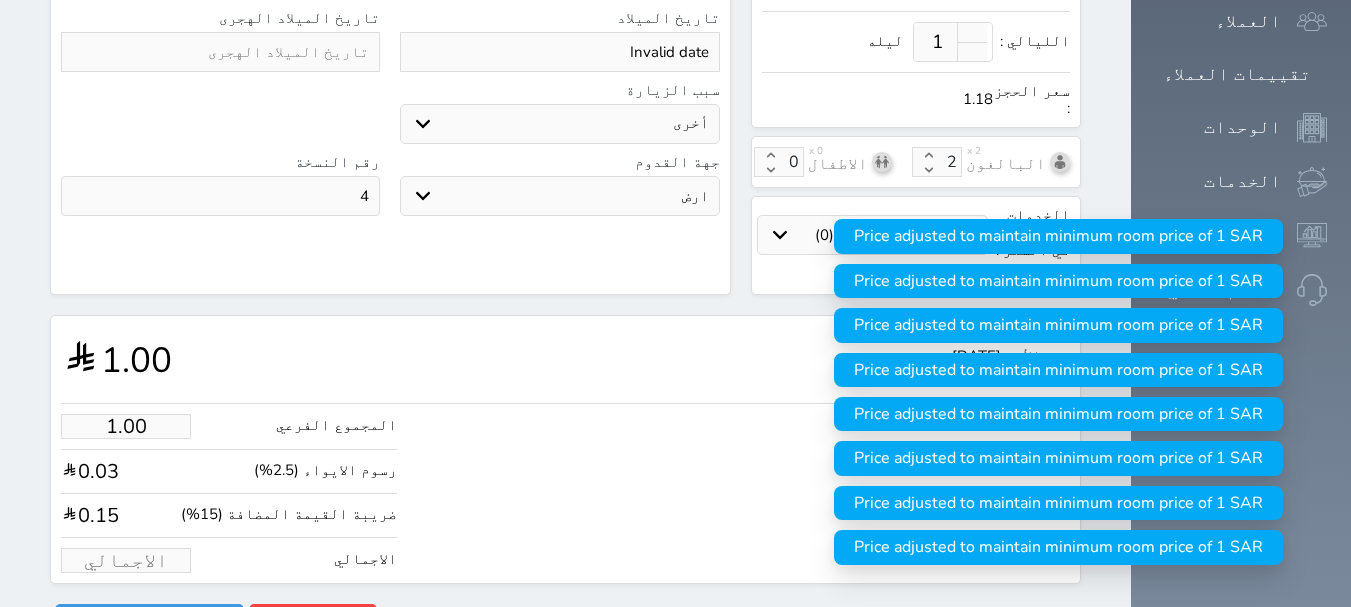 type on "1.70" 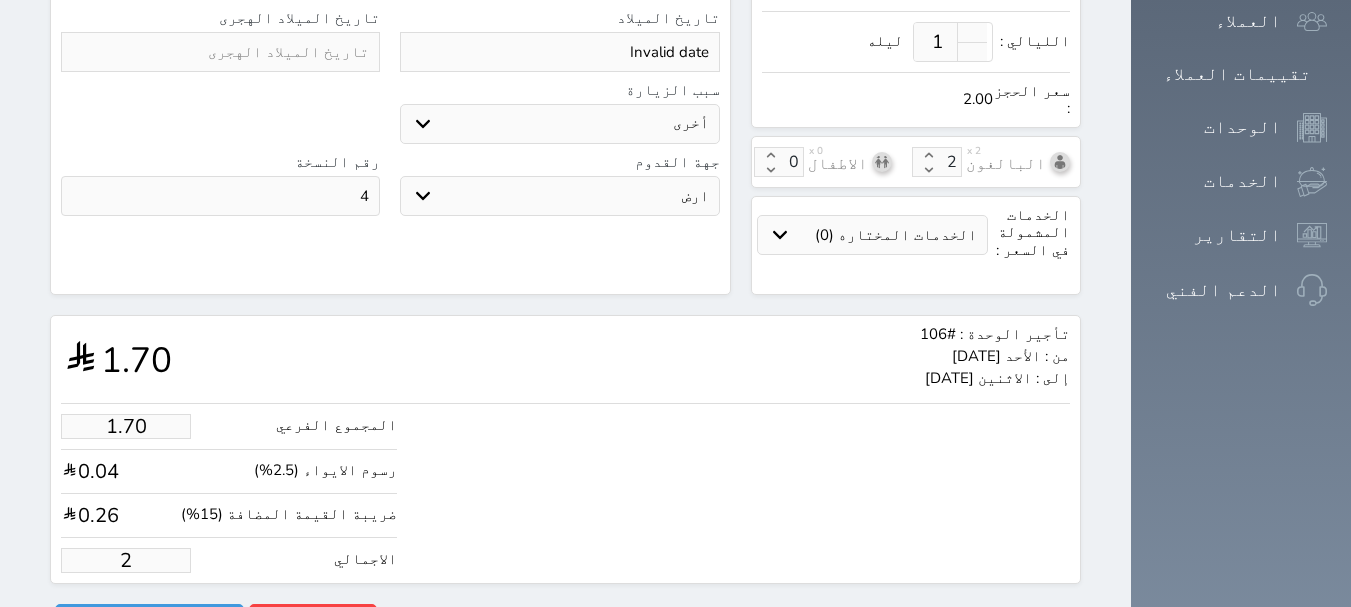 type on "19.51" 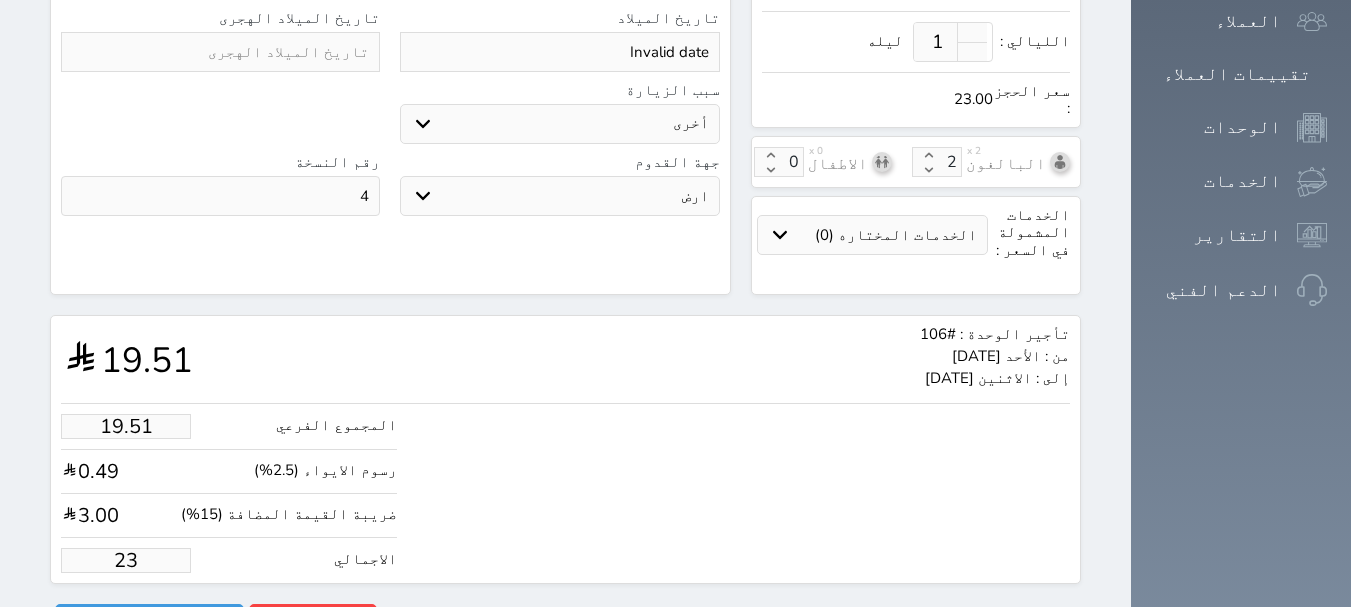 type on "195.12" 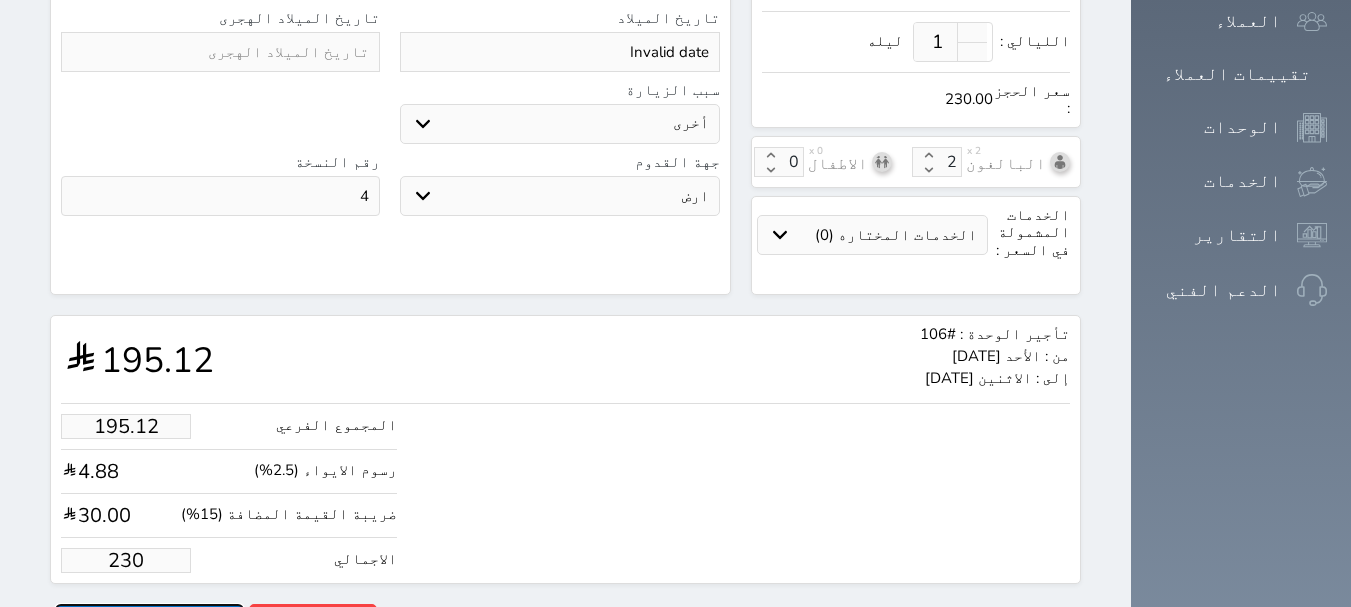 type on "230.00" 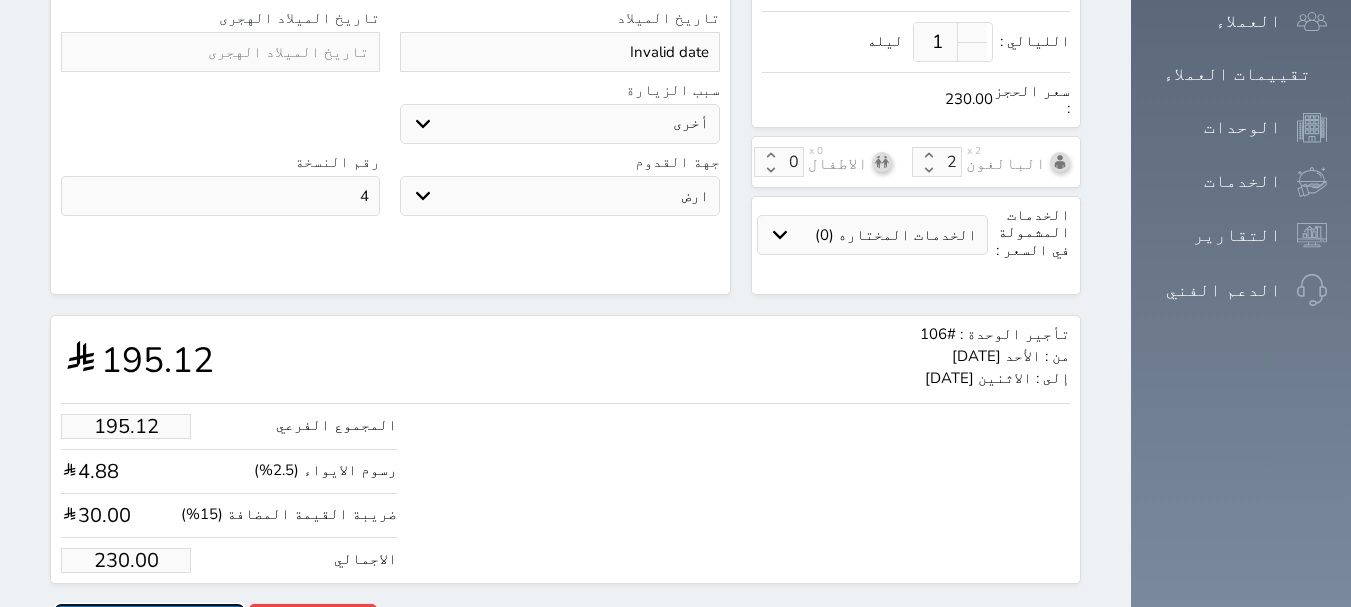 click on "حجز" at bounding box center [149, 621] 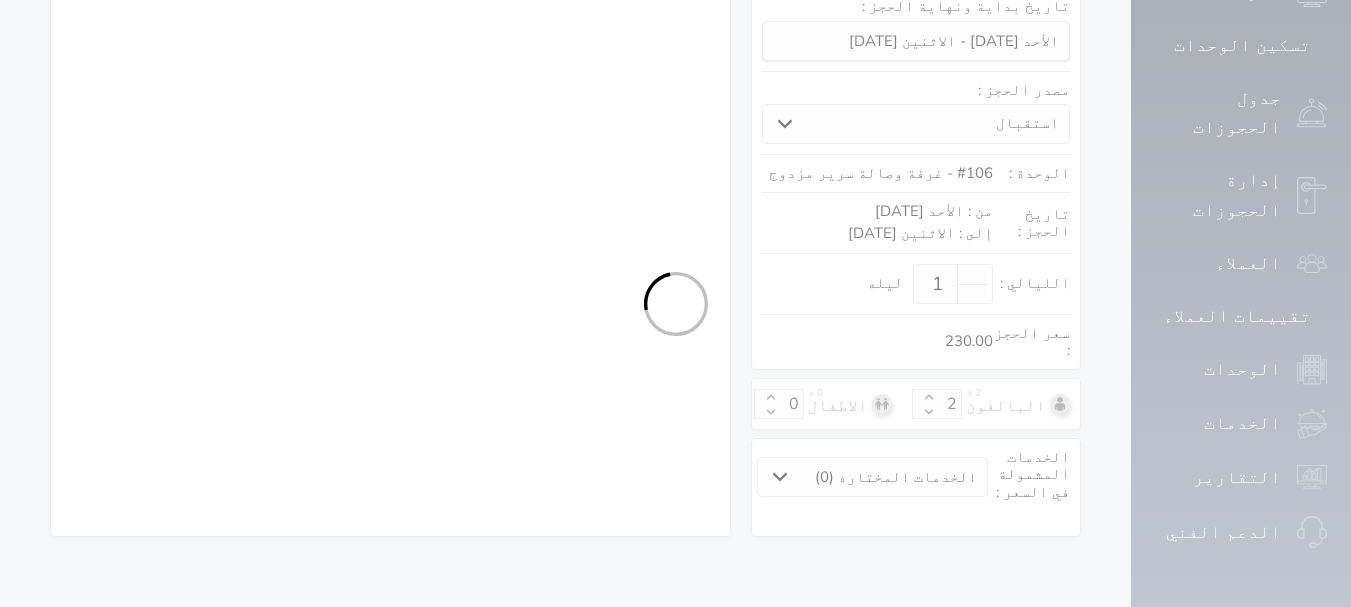 scroll, scrollTop: 329, scrollLeft: 0, axis: vertical 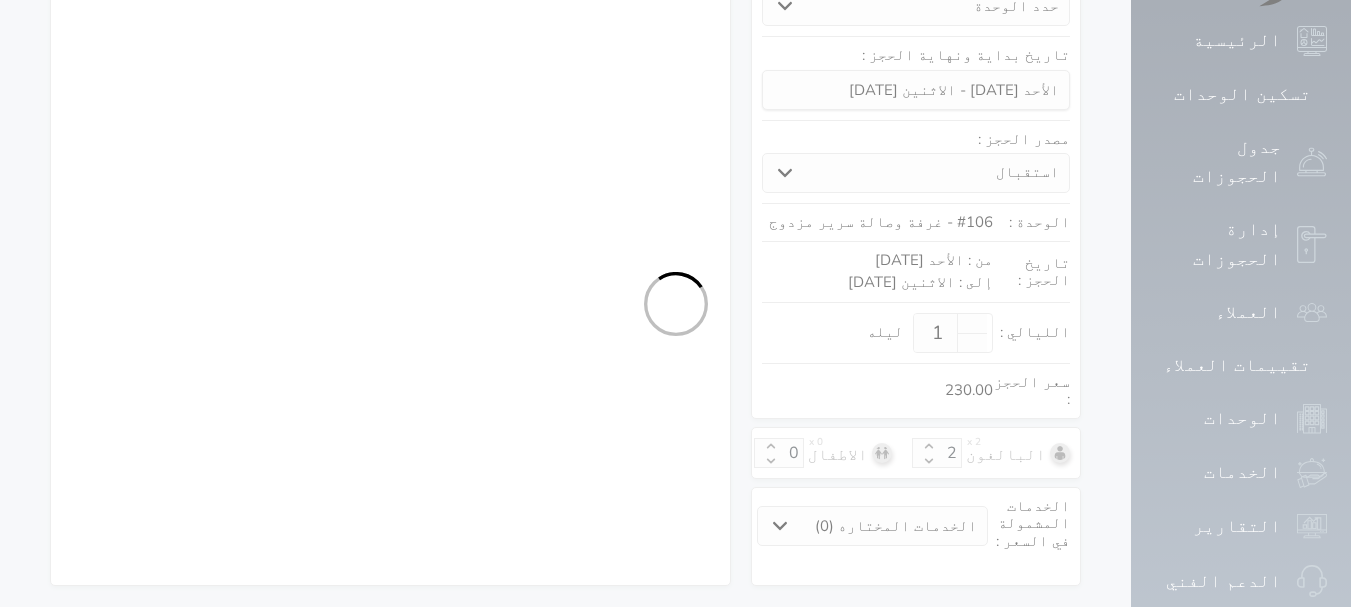 select on "1" 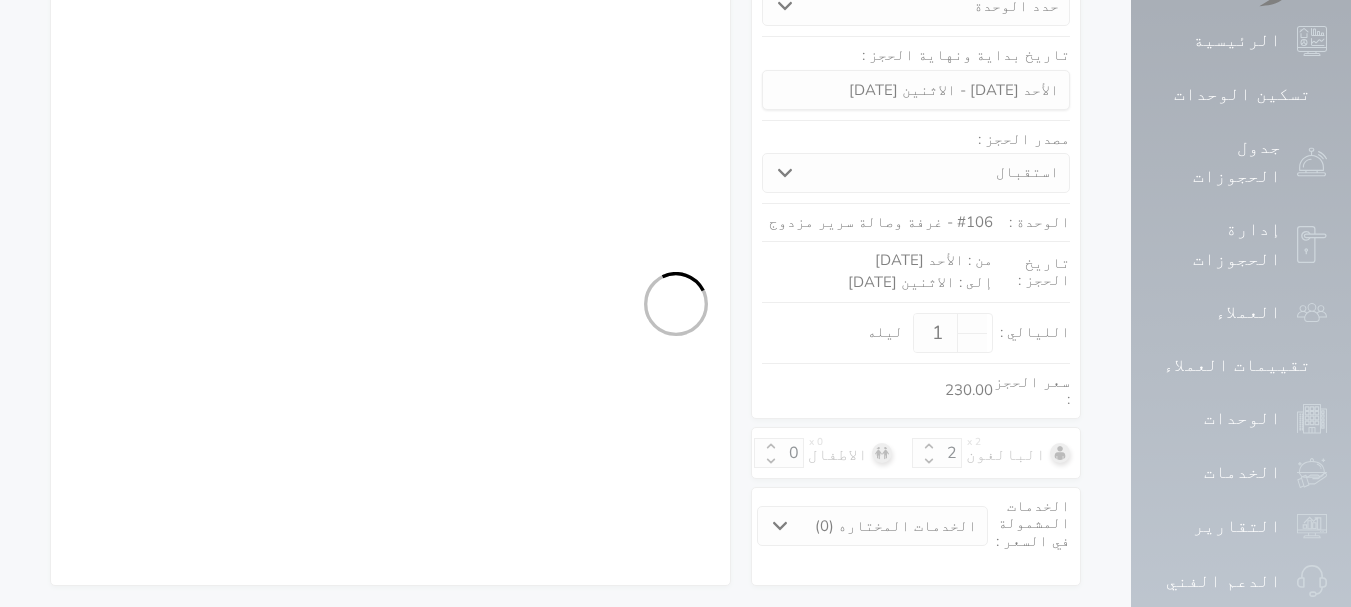 select on "113" 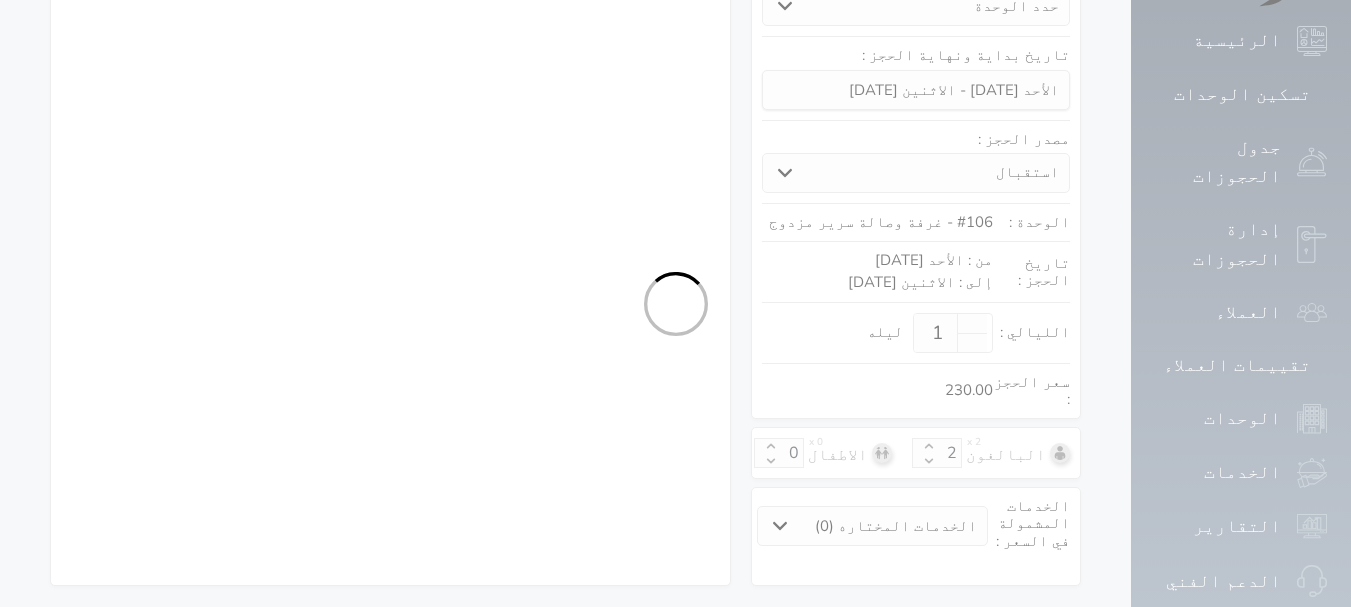 select on "1" 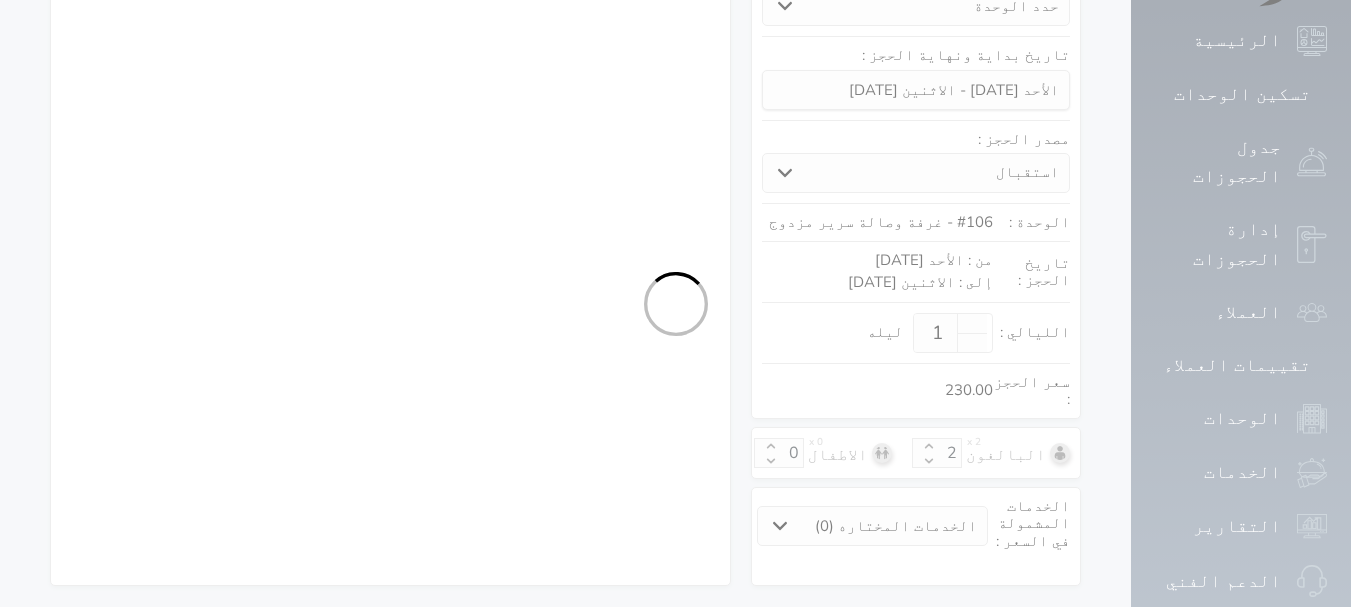 select on "7" 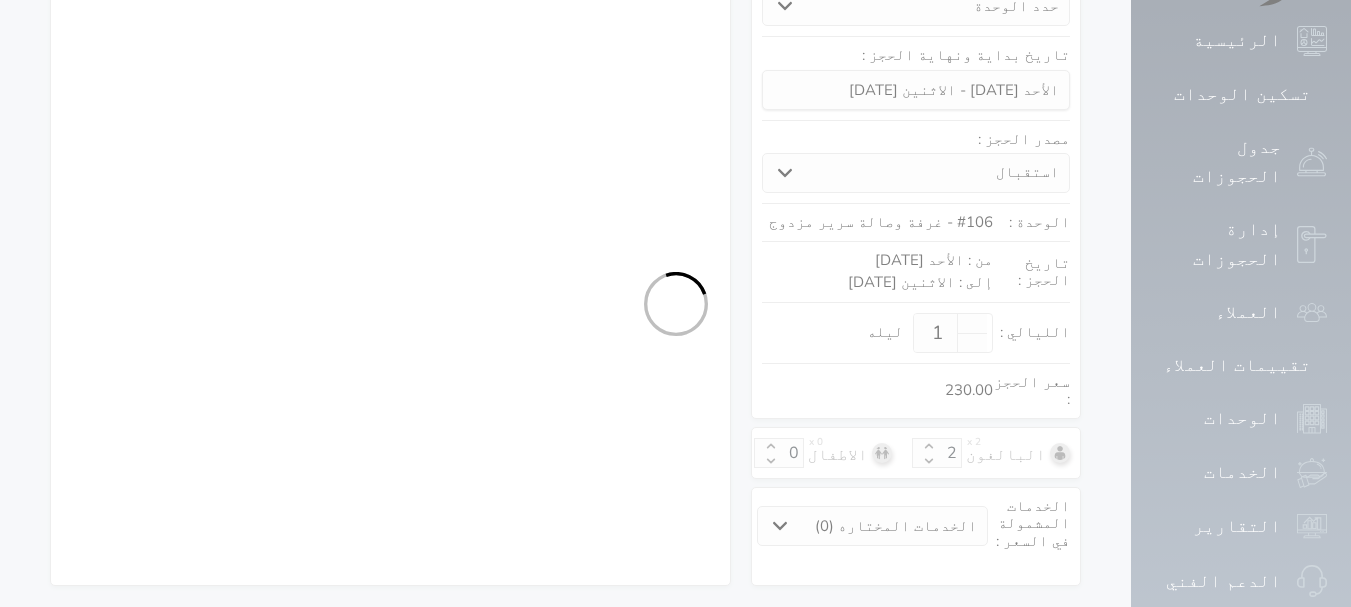 select on "9" 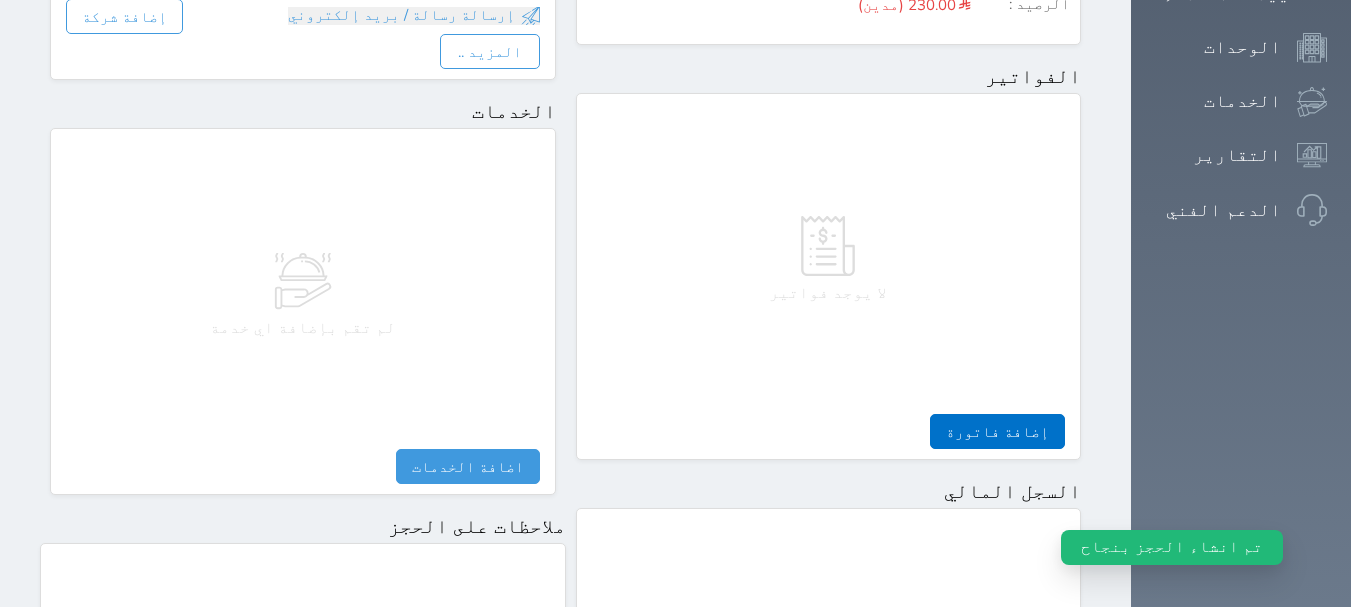 scroll, scrollTop: 1095, scrollLeft: 0, axis: vertical 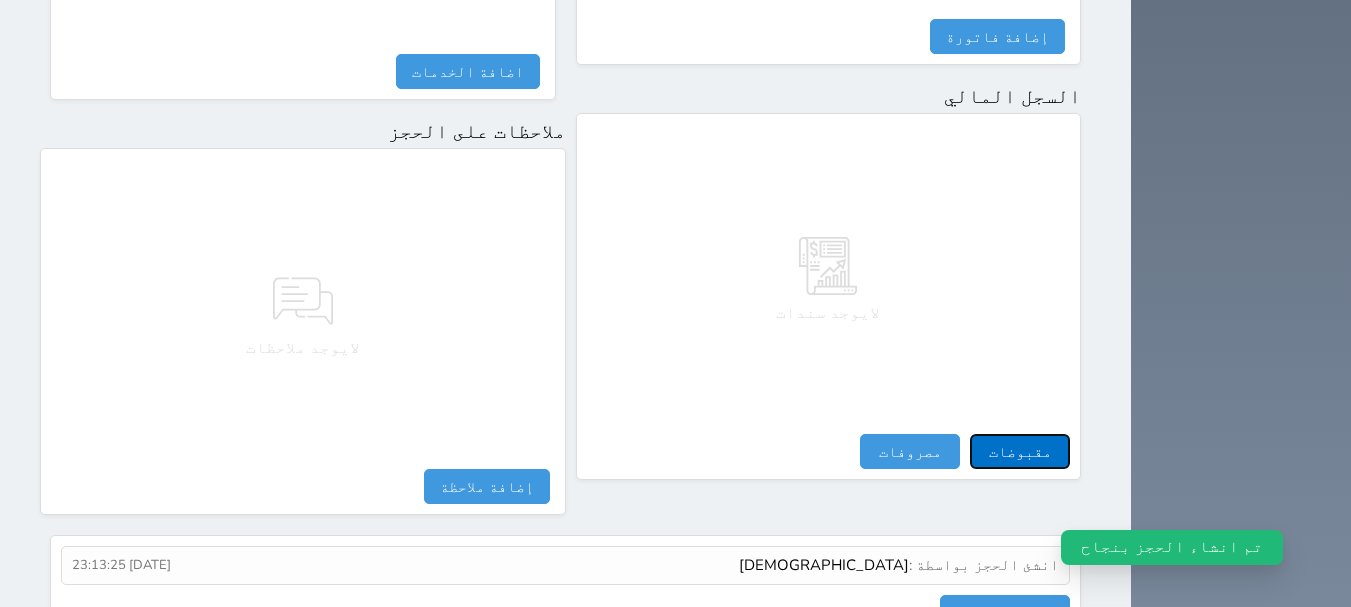 click on "مقبوضات" at bounding box center (1020, 451) 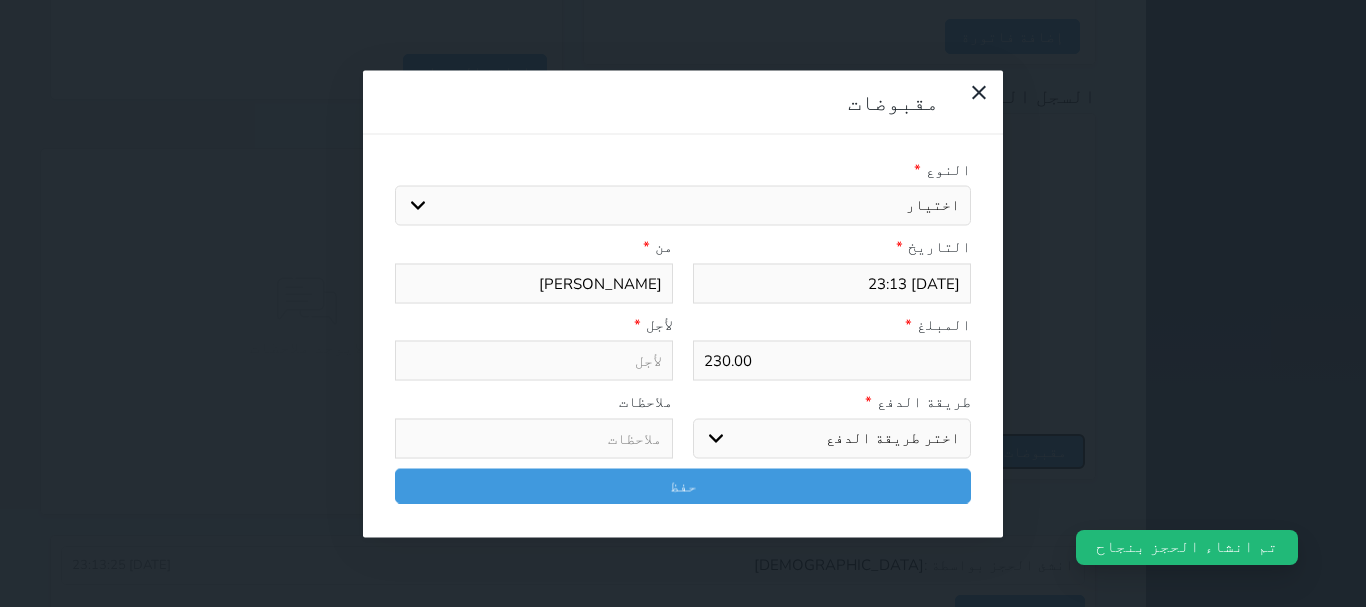 select 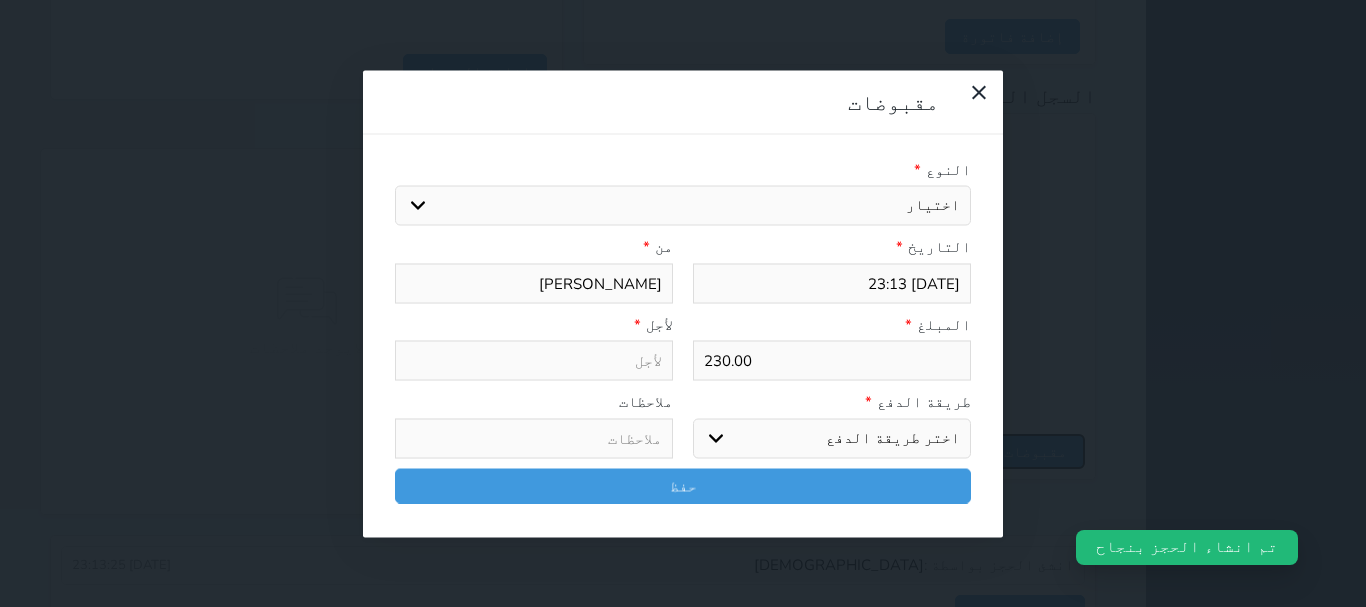 select 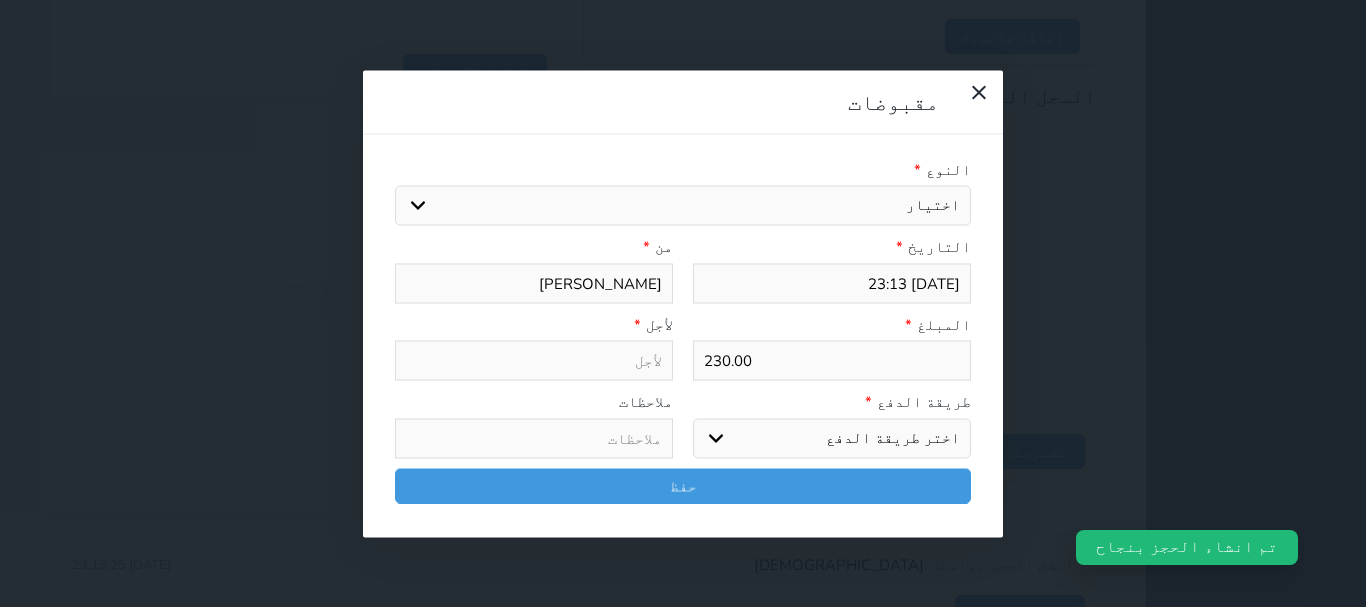 click on "اختر طريقة الدفع   دفع نقدى   تحويل بنكى   مدى   بطاقة ائتمان   آجل" at bounding box center (832, 438) 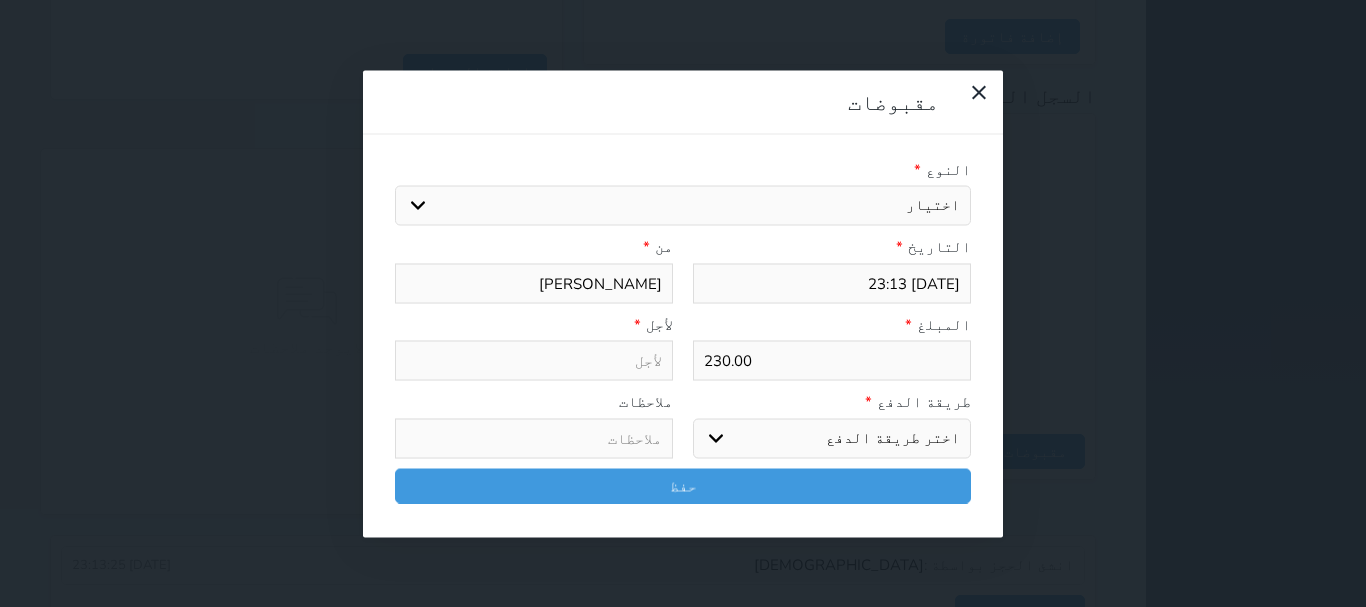 select on "cash" 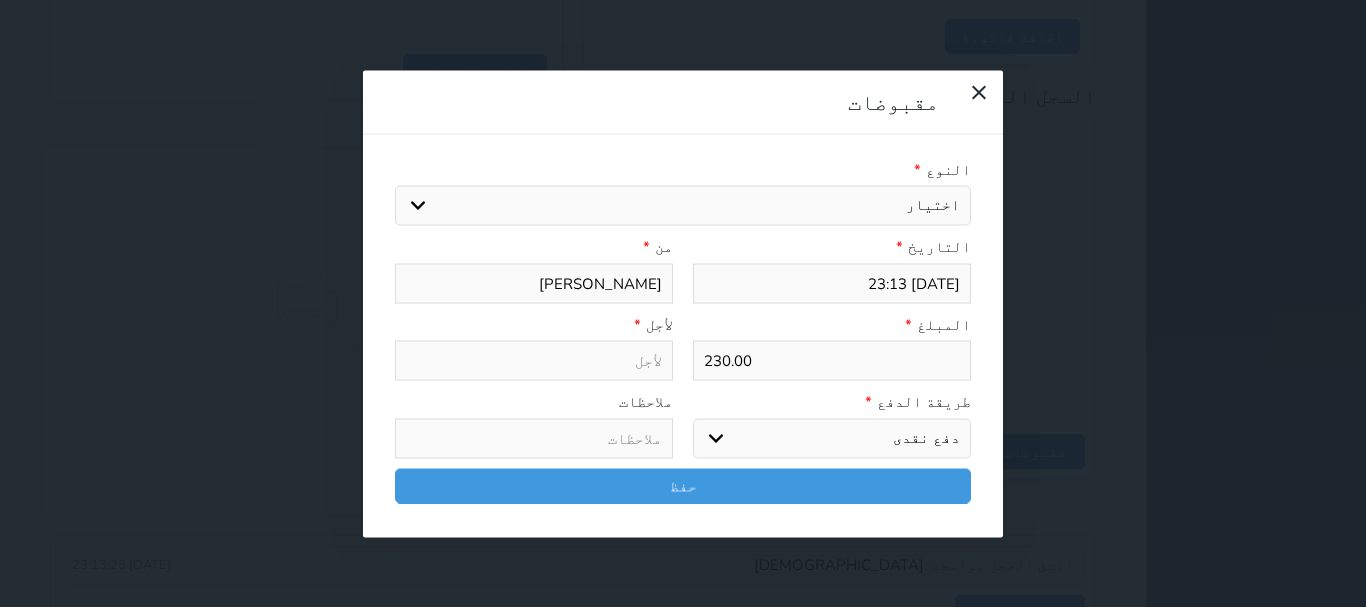 click on "اختر طريقة الدفع   دفع نقدى   تحويل بنكى   مدى   بطاقة ائتمان   آجل" at bounding box center (832, 438) 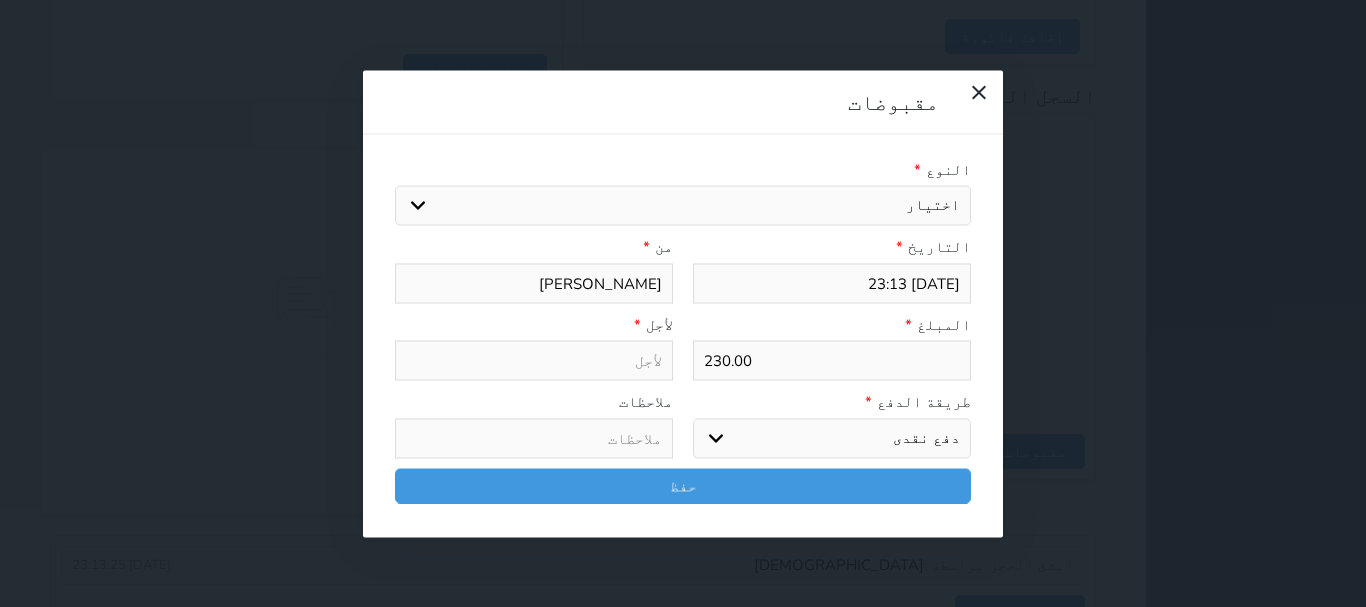 click on "اختيار   مقبوضات عامة قيمة إيجار فواتير تامين عربون لا ينطبق آخر مغسلة واي فاي - الإنترنت مواقف السيارات طعام الأغذية والمشروبات مشروبات المشروبات الباردة المشروبات الساخنة الإفطار غداء عشاء مخبز و كعك حمام سباحة الصالة الرياضية سبا و خدمات الجمال اختيار وإسقاط (خدمات النقل) ميني بار كابل - تلفزيون سرير إضافي تصفيف الشعر التسوق خدمات الجولات السياحية المنظمة خدمات الدليل السياحي" at bounding box center (683, 206) 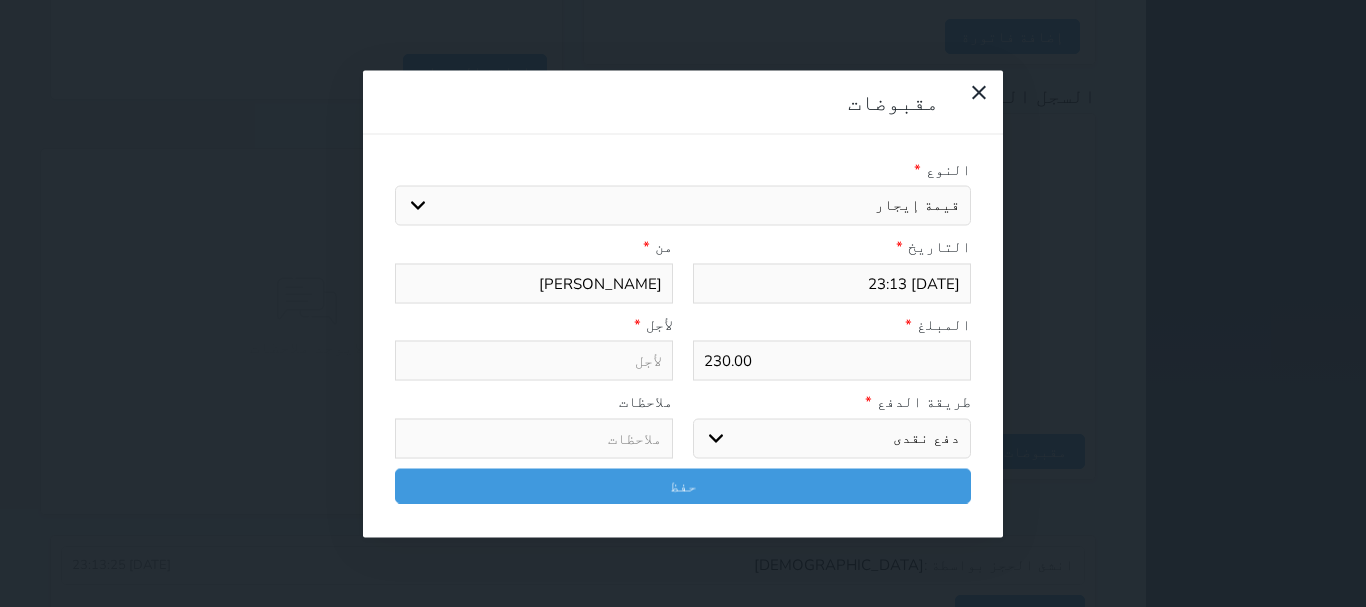 click on "اختيار   مقبوضات عامة قيمة إيجار فواتير تامين عربون لا ينطبق آخر مغسلة واي فاي - الإنترنت مواقف السيارات طعام الأغذية والمشروبات مشروبات المشروبات الباردة المشروبات الساخنة الإفطار غداء عشاء مخبز و كعك حمام سباحة الصالة الرياضية سبا و خدمات الجمال اختيار وإسقاط (خدمات النقل) ميني بار كابل - تلفزيون سرير إضافي تصفيف الشعر التسوق خدمات الجولات السياحية المنظمة خدمات الدليل السياحي" at bounding box center [683, 206] 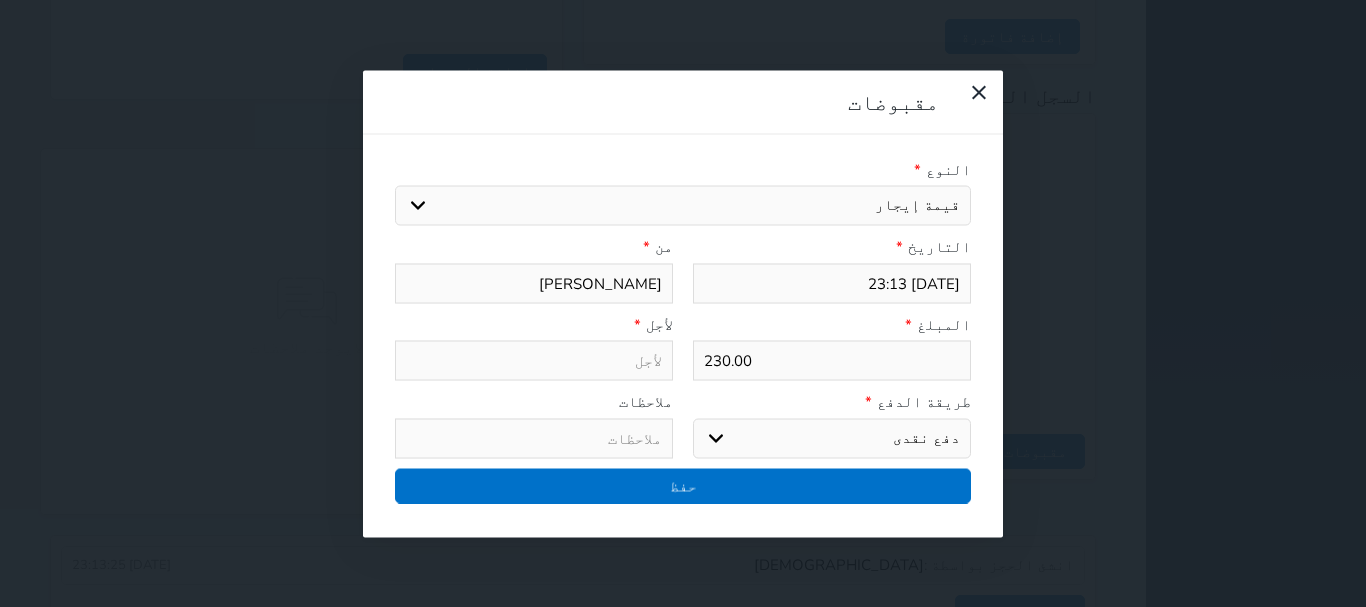type on "قيمة إيجار - الوحدة - 106" 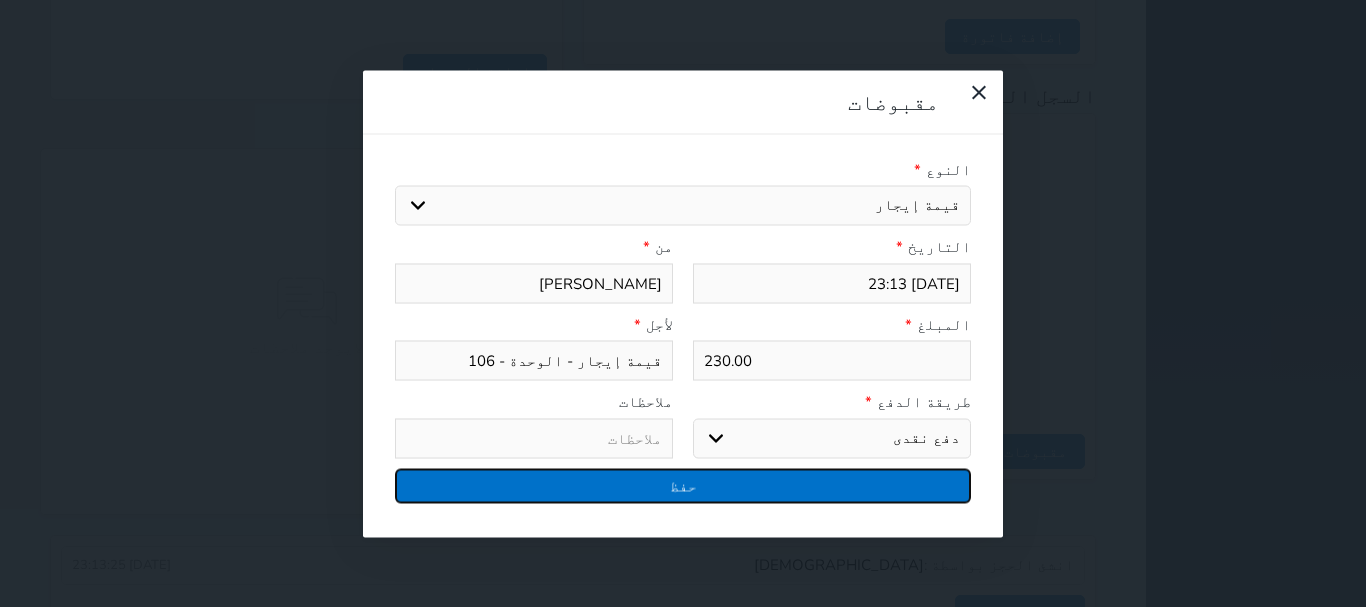 click on "حفظ" at bounding box center (683, 485) 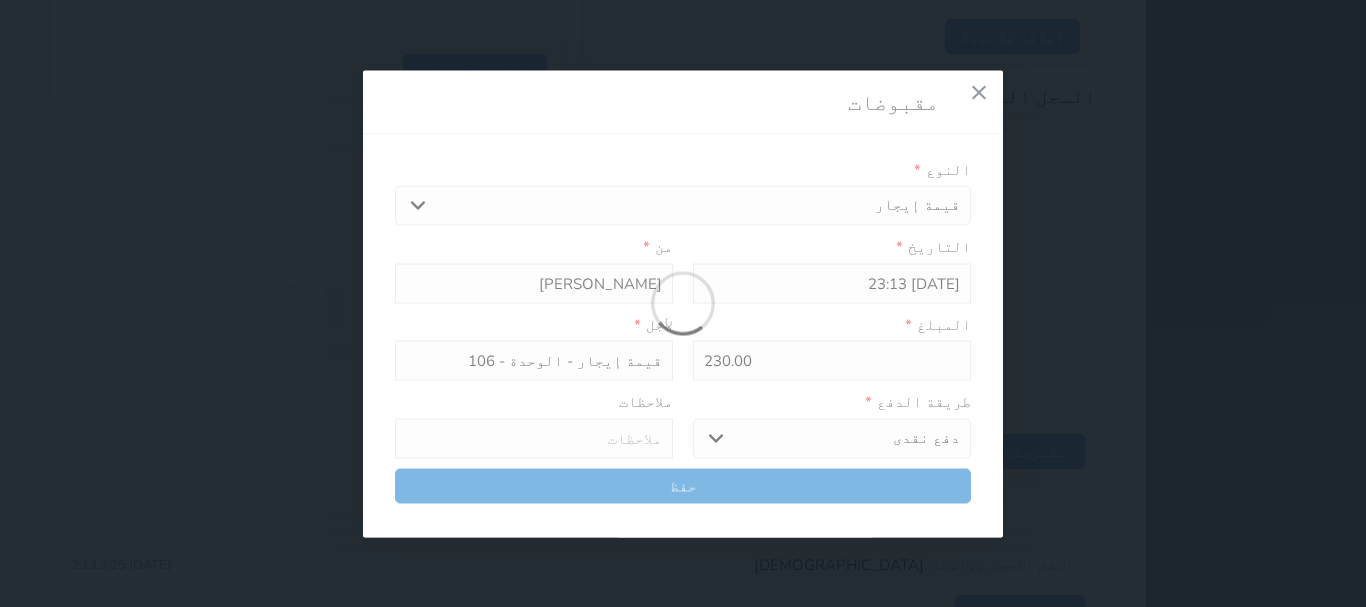 select 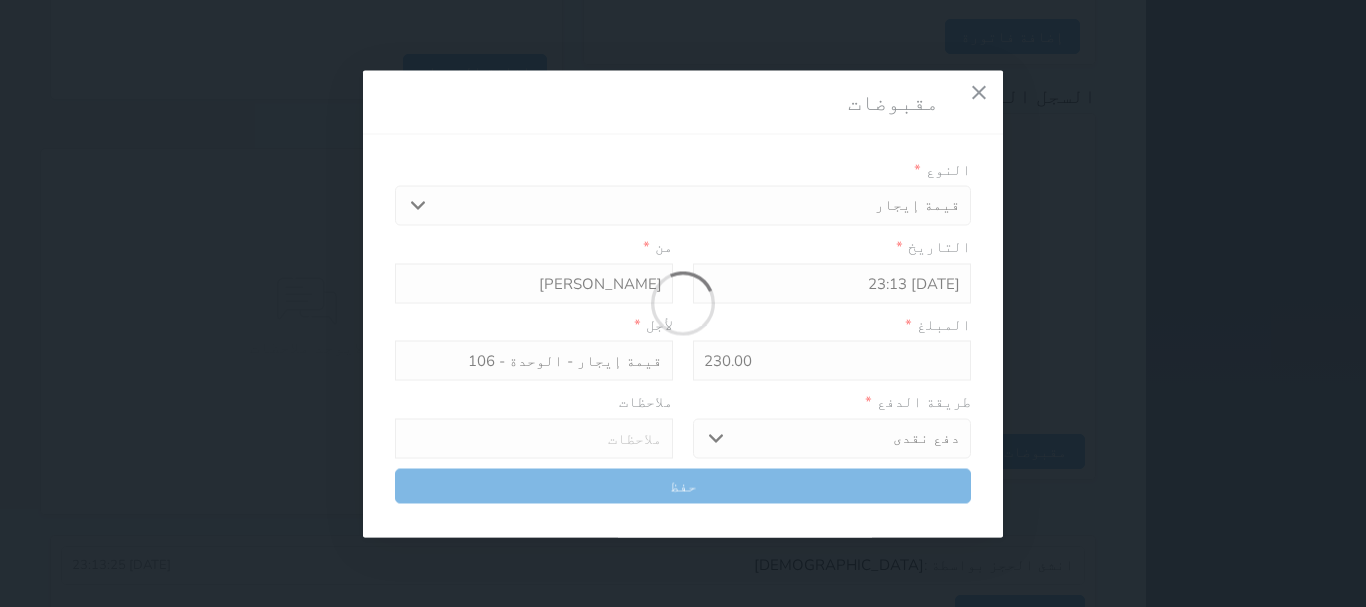 type 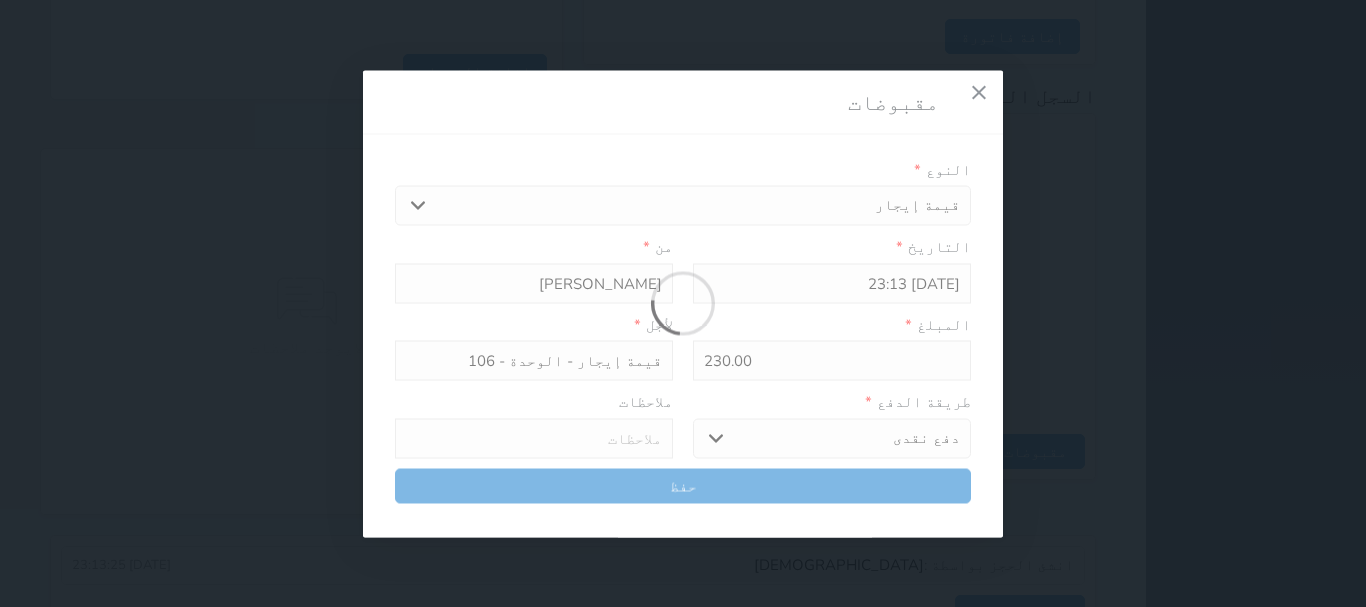 type on "0" 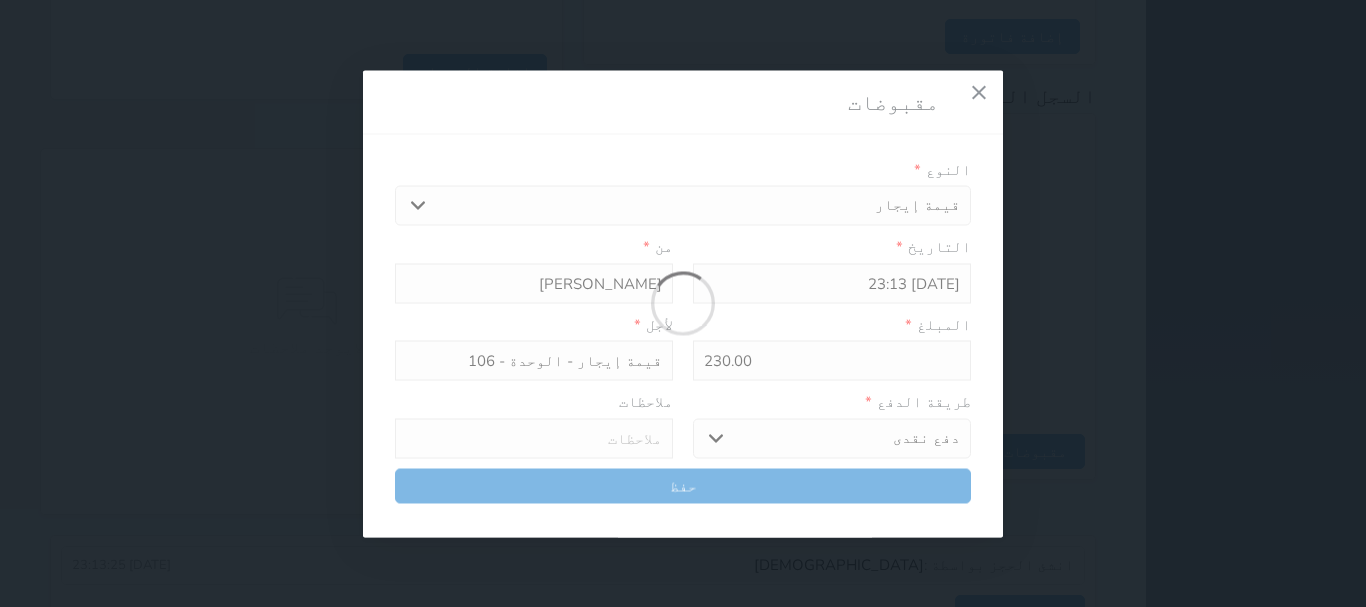 select 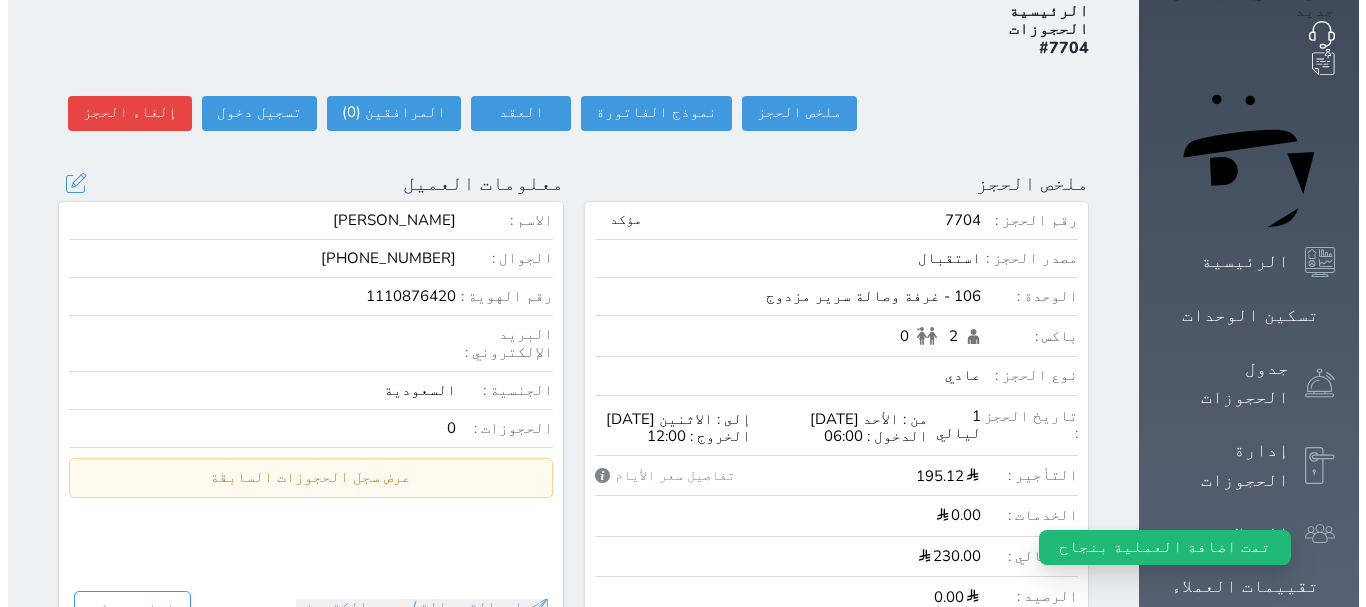 scroll, scrollTop: 0, scrollLeft: 0, axis: both 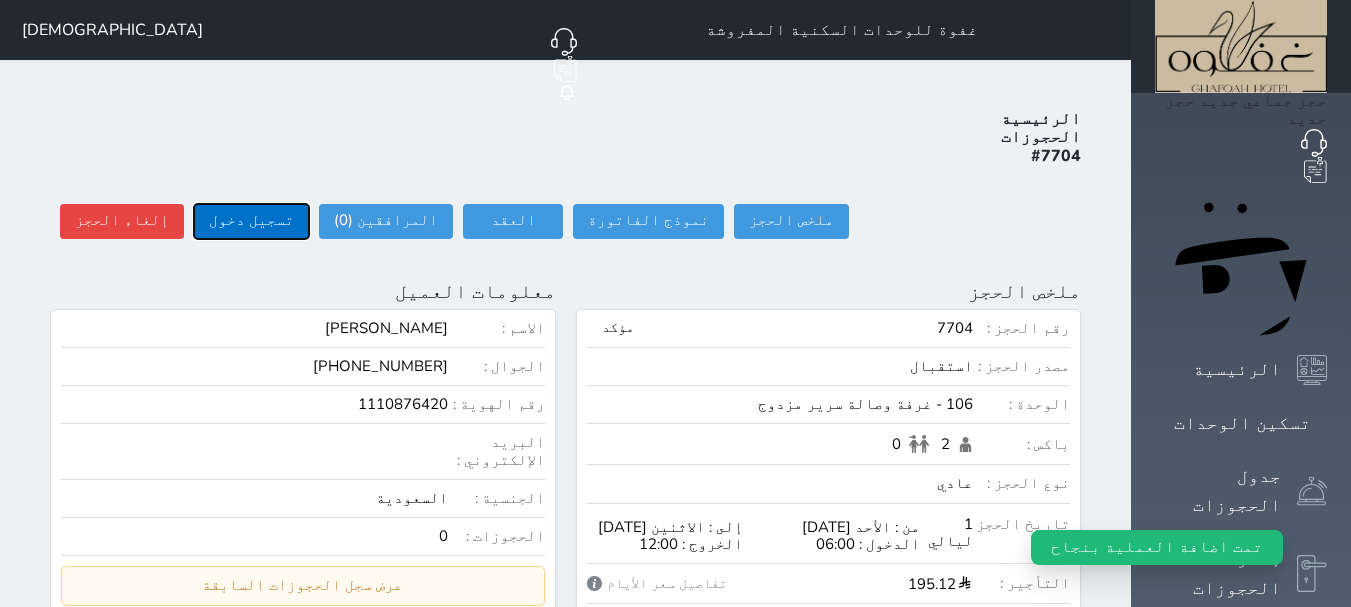 click on "تسجيل دخول" at bounding box center [251, 221] 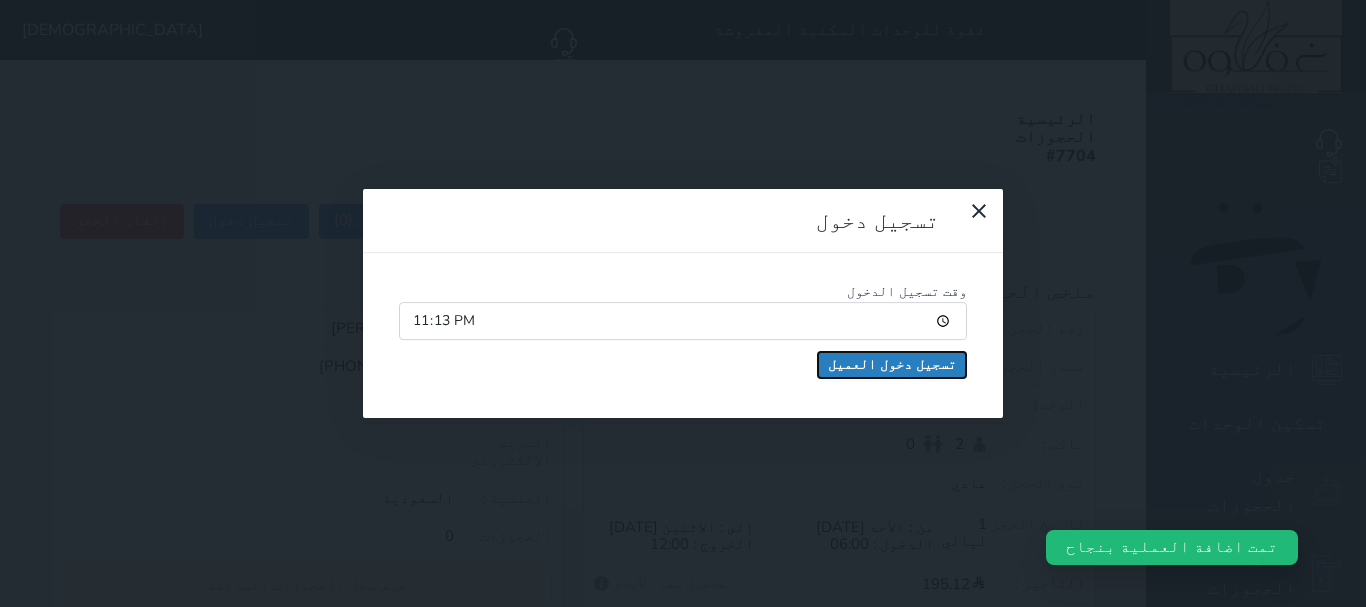 click on "تسجيل دخول العميل" at bounding box center [892, 365] 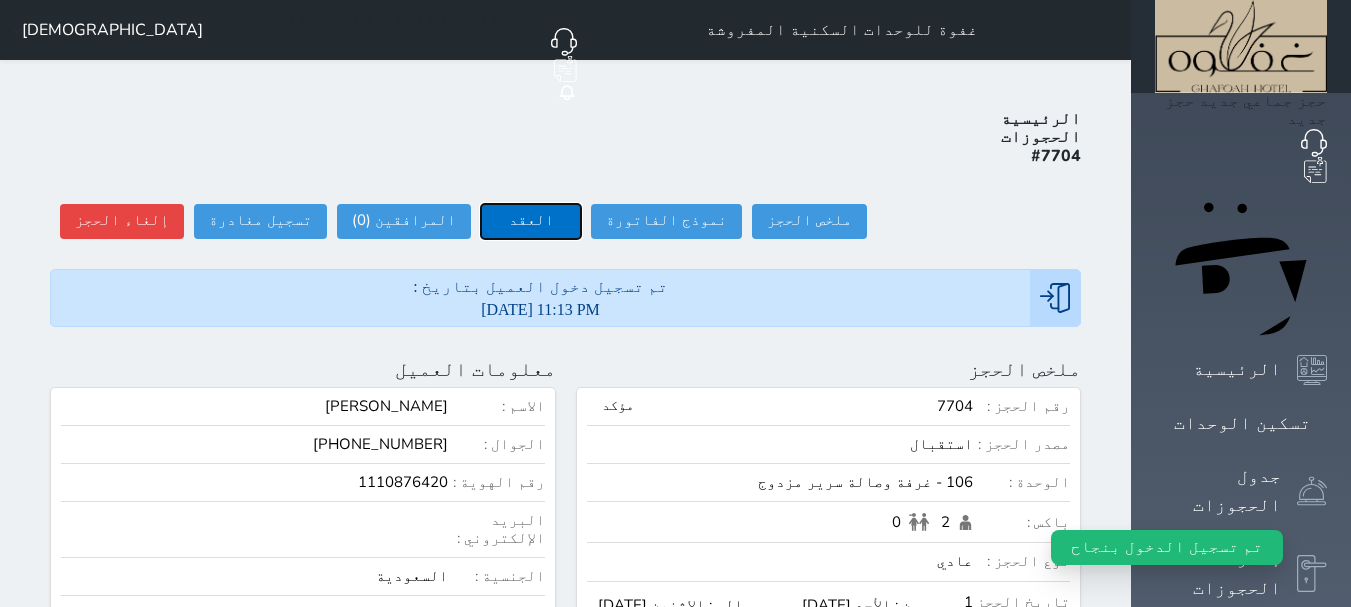 click on "العقد" at bounding box center (531, 221) 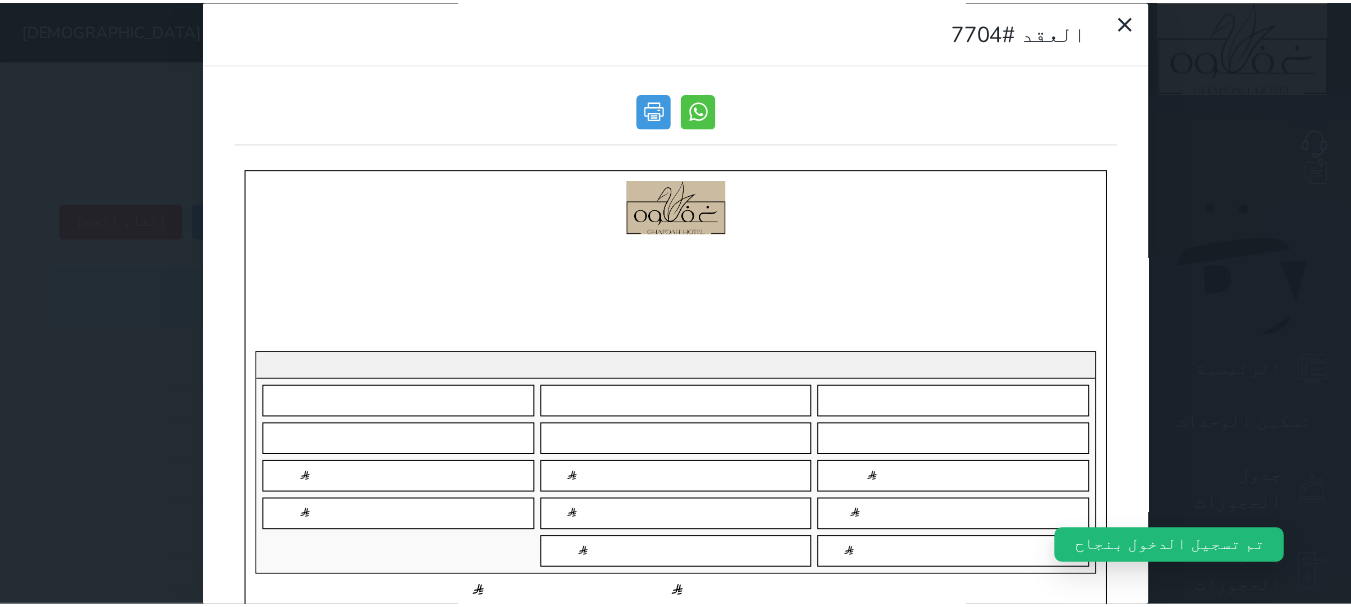 scroll, scrollTop: 0, scrollLeft: 0, axis: both 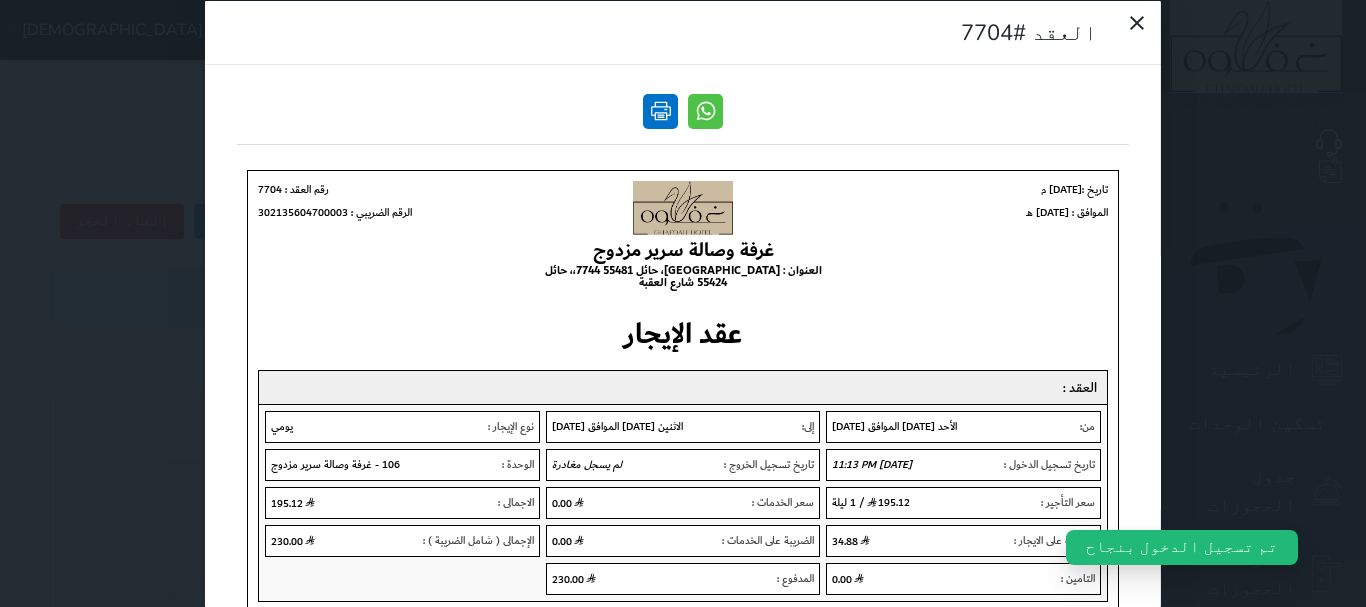 click at bounding box center (660, 110) 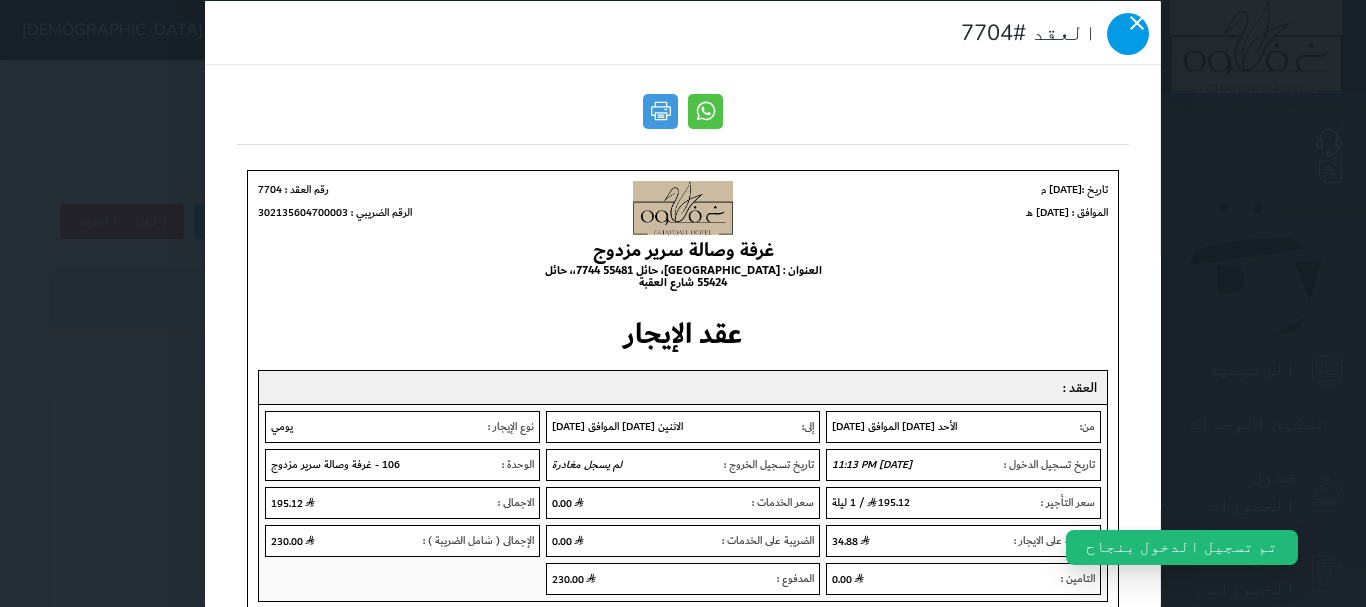 click at bounding box center (1128, 33) 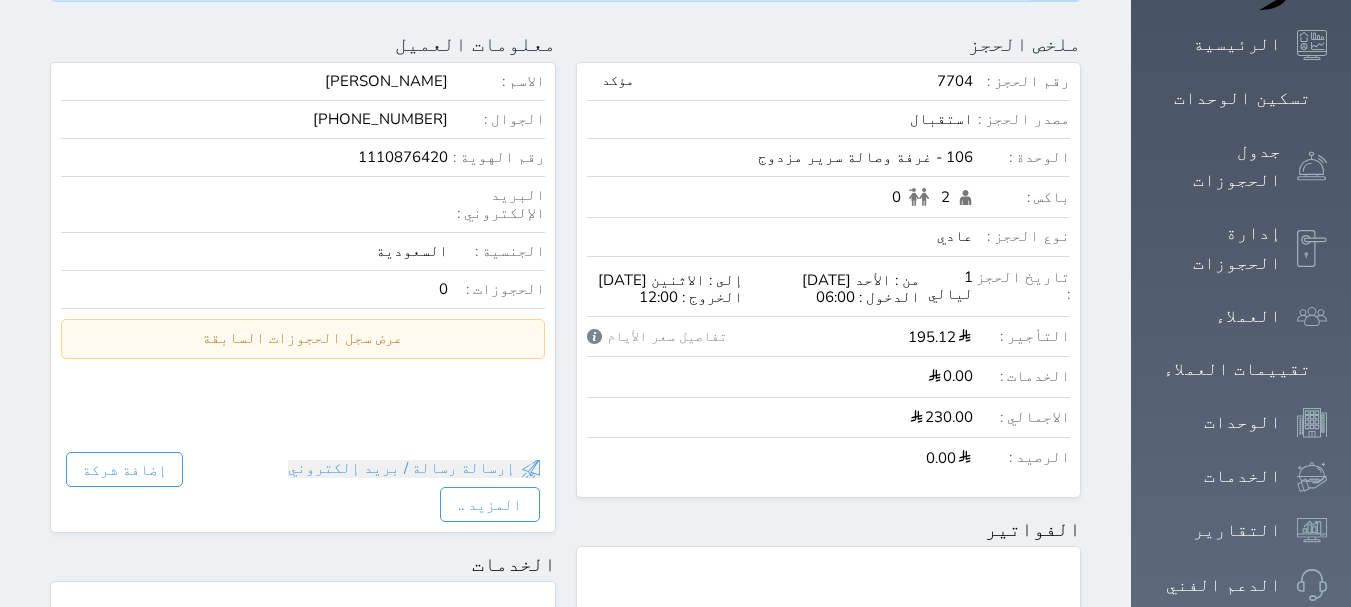 scroll, scrollTop: 100, scrollLeft: 0, axis: vertical 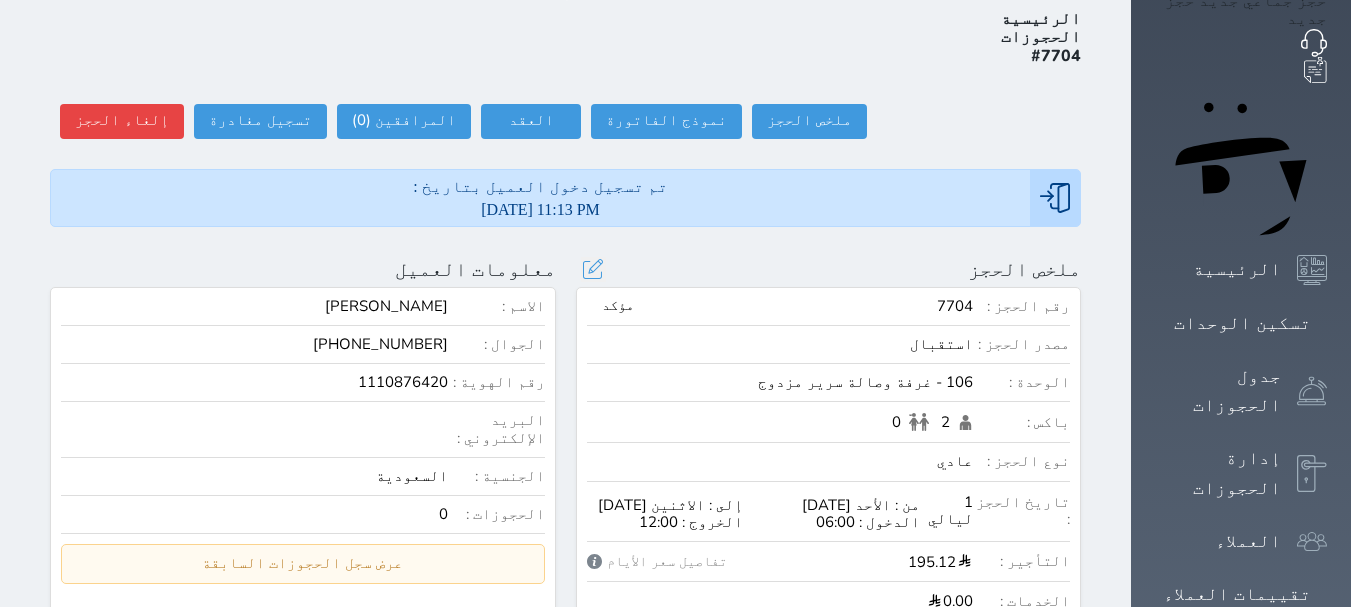 click on "ملخص الحجز           تحديث الحجز                       نوع الإيجار :     يومي     تاريخ بداية ونهاية الحجز :     الوحدة :   106 غرفة وصالة سرير مزدوج     ( يمكنك نقل العميل لوحدة أخري بشرط توافر الوحدة بالتواريخ المحددة )   مصدر الحجز :       سعر الحجز :           الليالي :     1     ليله    الخدمات المشمولة في السعر :   الخدمات المختاره (0)  تحديد الكل  ×  فطار   عدد باكس           البالغون     2                             الاطفال     0               نوع الحجز :
عادي
إقامة مجانية
إستخدام داخلي
إستخدام يومي
تحديث الحجز" at bounding box center (829, 269) 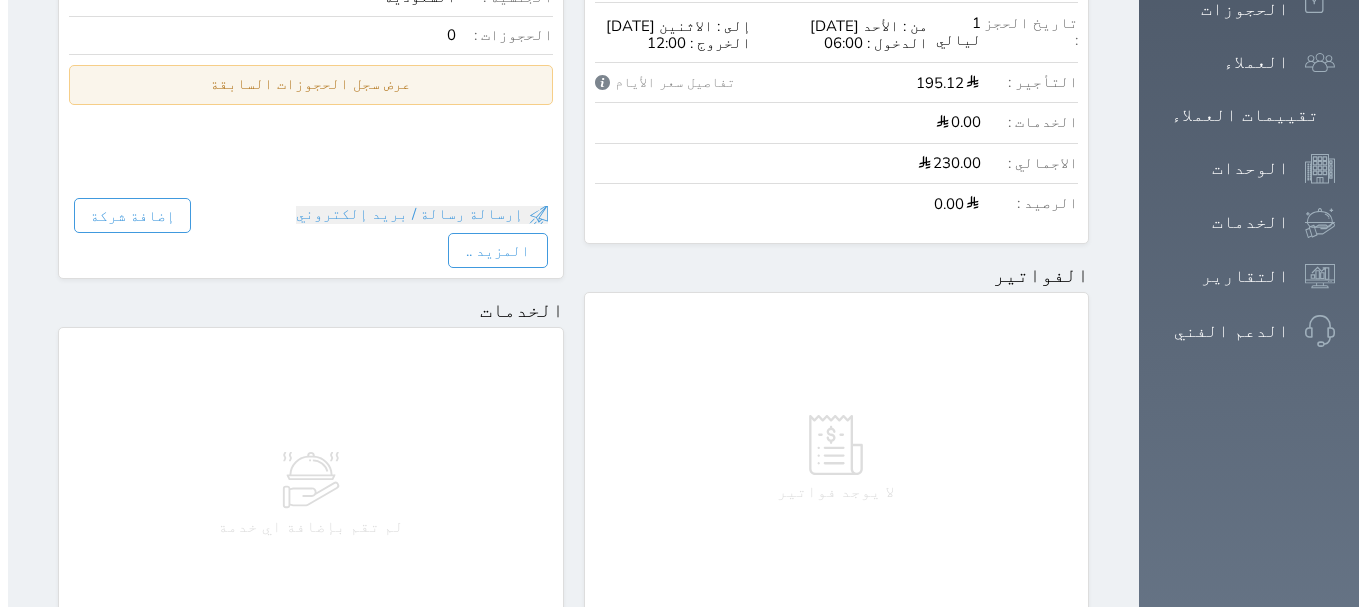 scroll, scrollTop: 373, scrollLeft: 0, axis: vertical 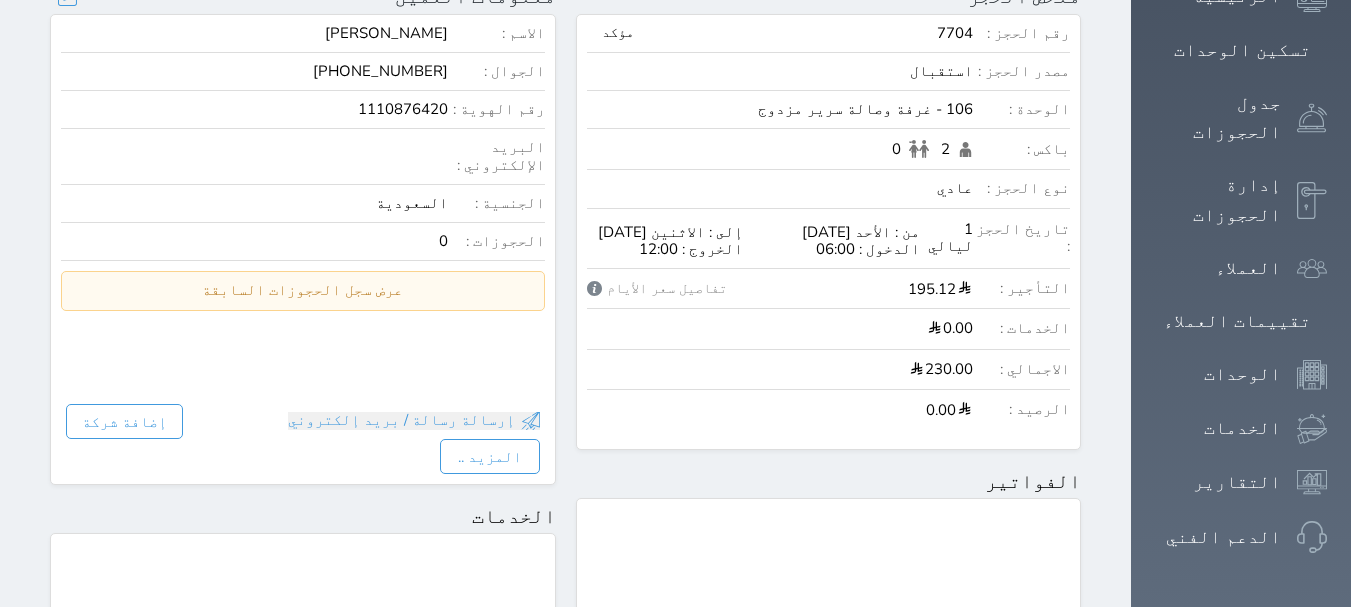 click on "عرض سجل الحجوزات السابقة" at bounding box center (303, 290) 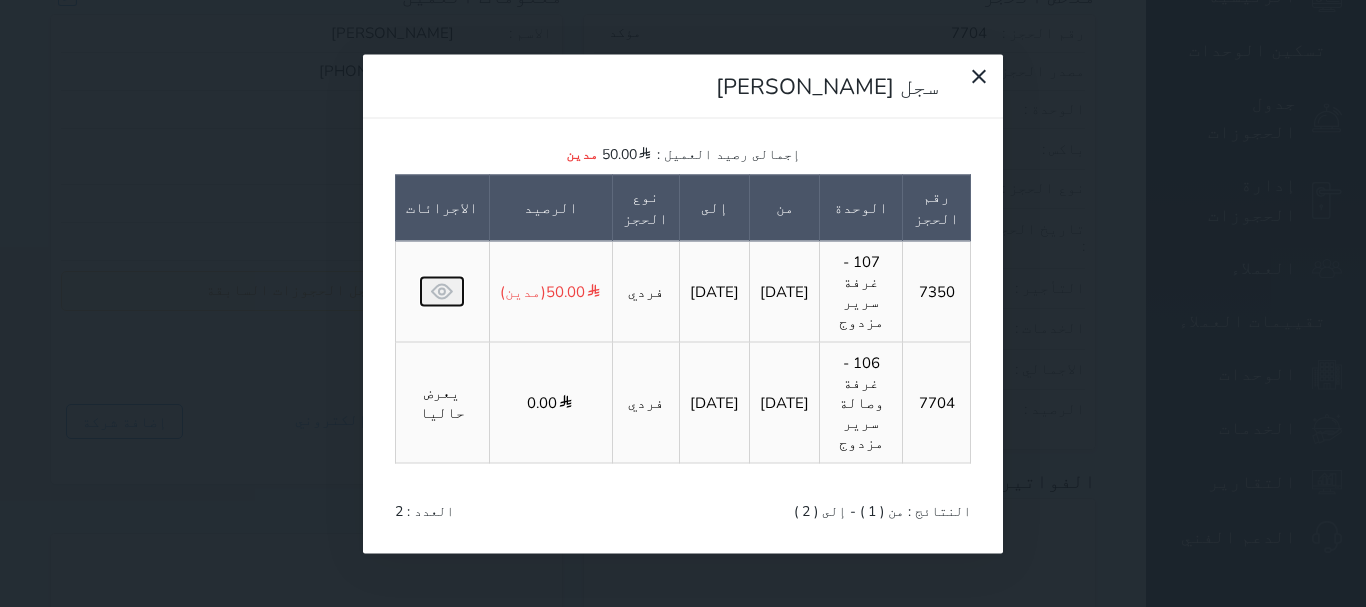 click at bounding box center [442, 291] 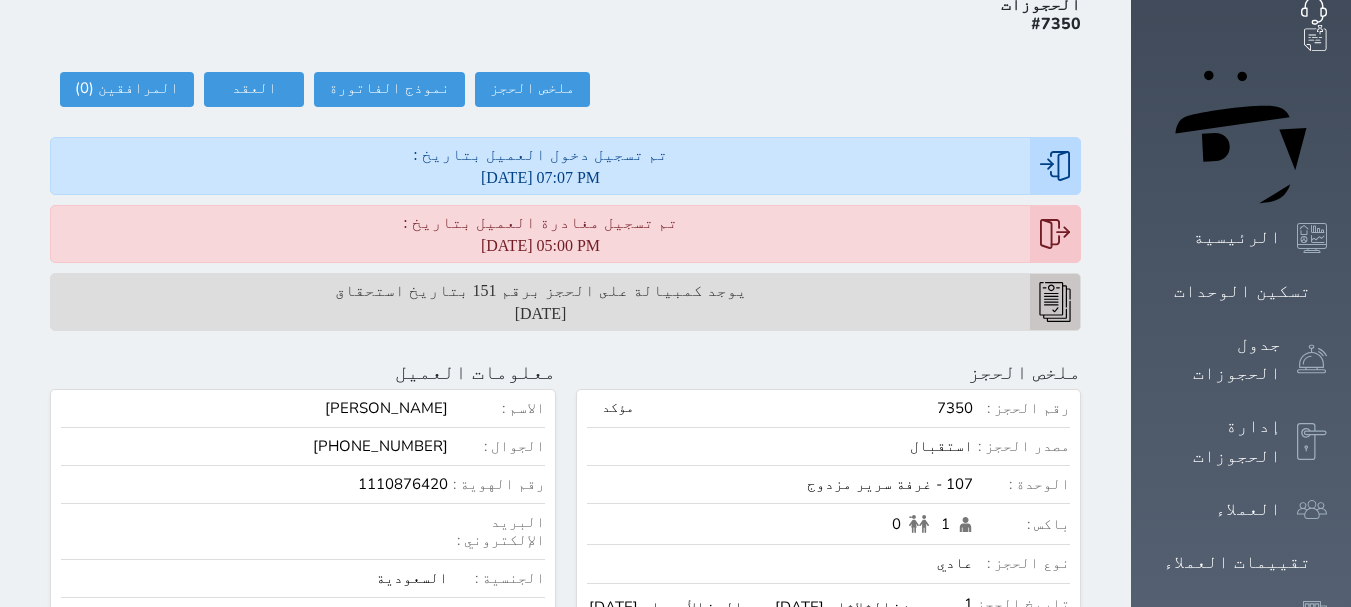 scroll, scrollTop: 0, scrollLeft: 0, axis: both 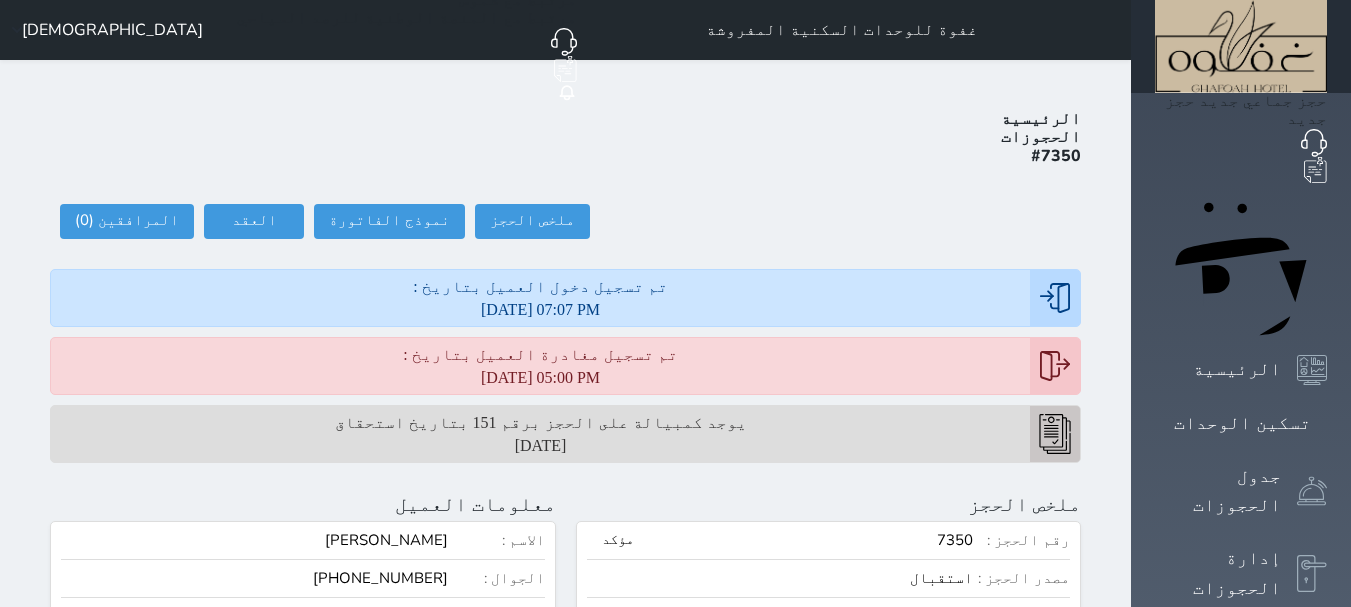click on "[DEMOGRAPHIC_DATA]" at bounding box center [112, 30] 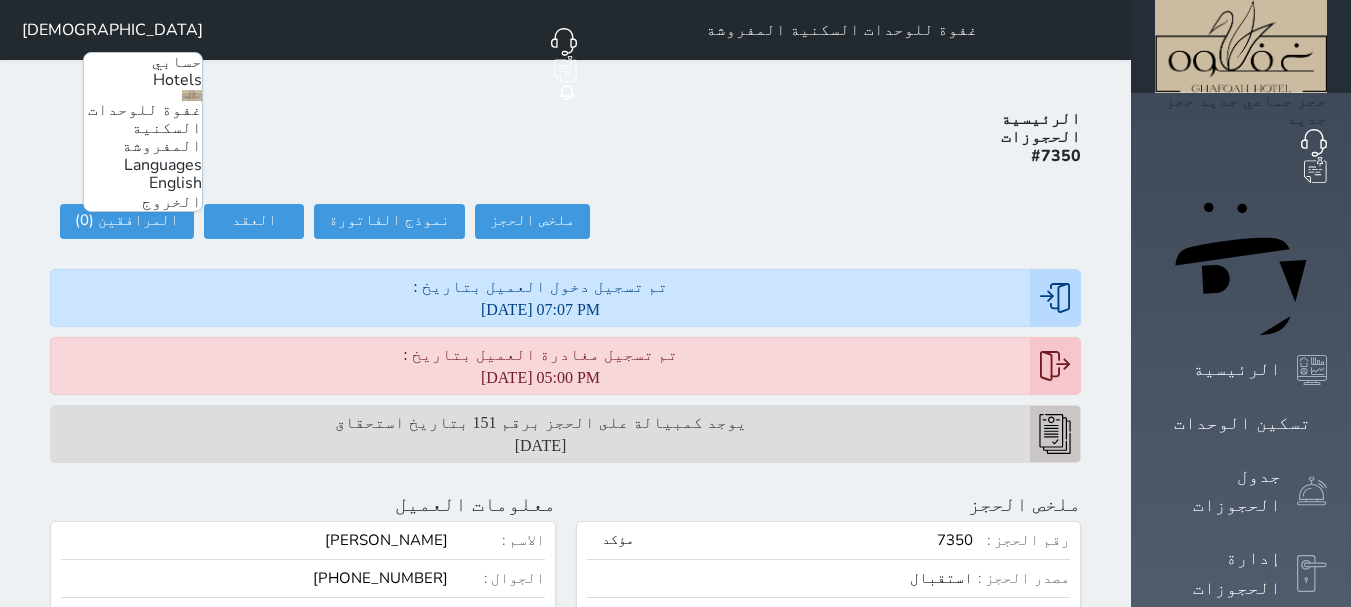 click on "الخروج" at bounding box center (172, 202) 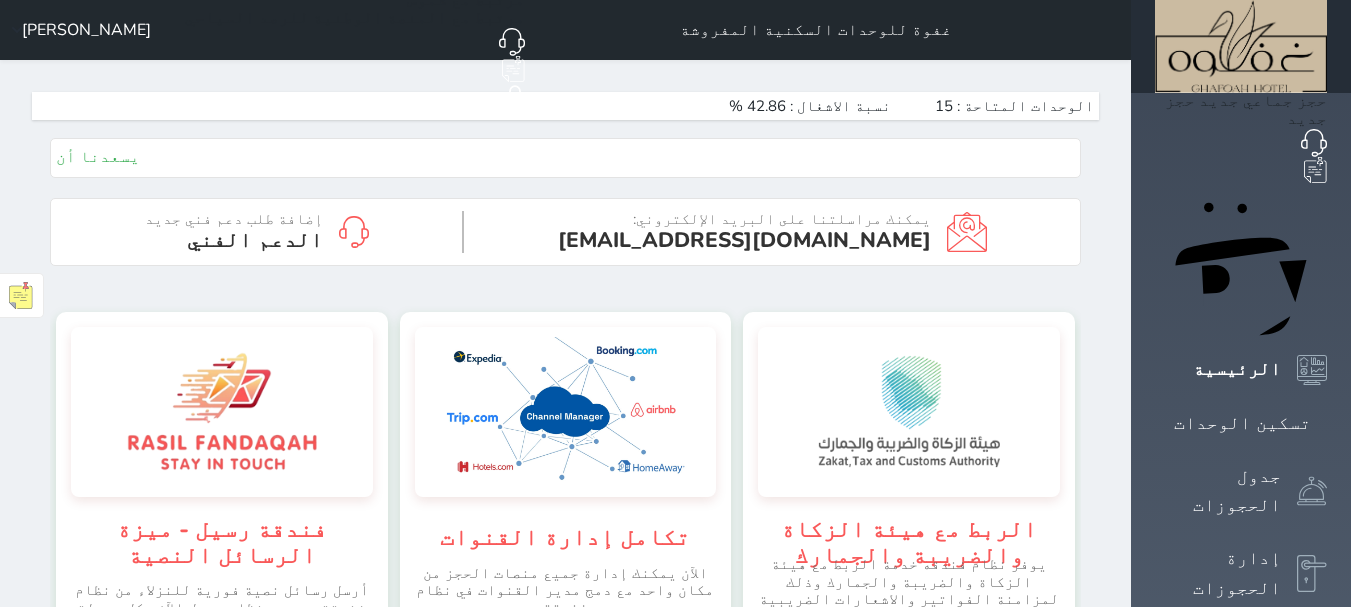 scroll, scrollTop: 0, scrollLeft: 0, axis: both 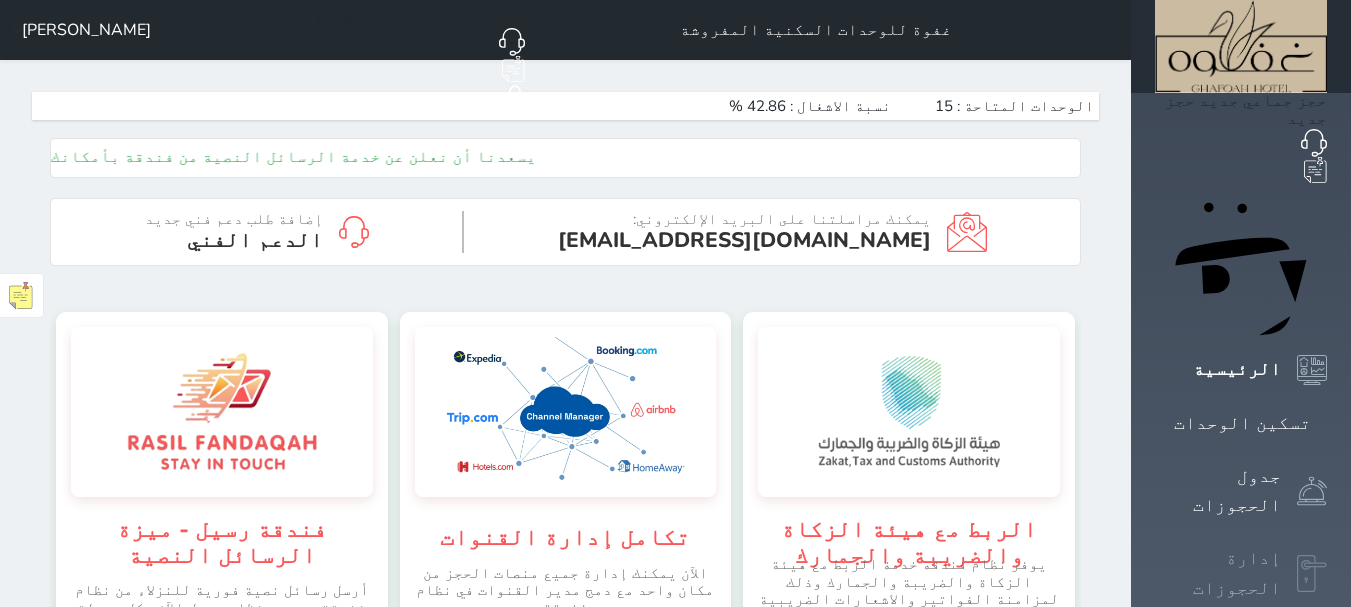 click on "إدارة الحجوزات" at bounding box center [1218, 573] 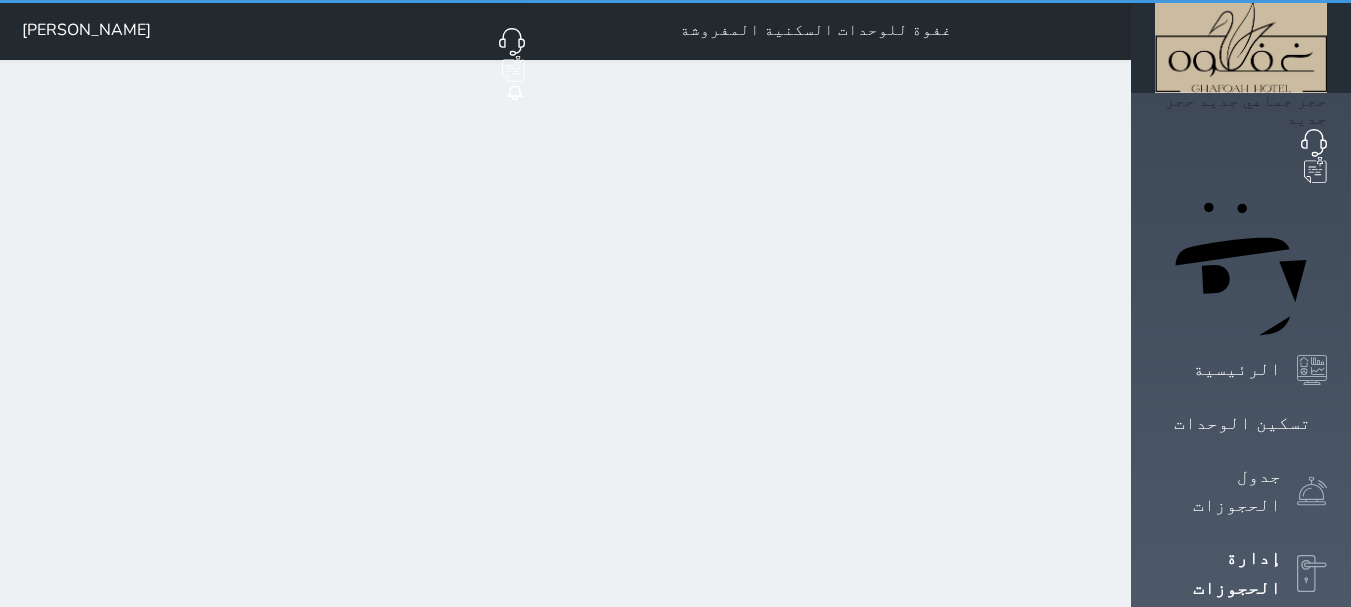 click on "الإدارة المالية" at bounding box center (1241, 656) 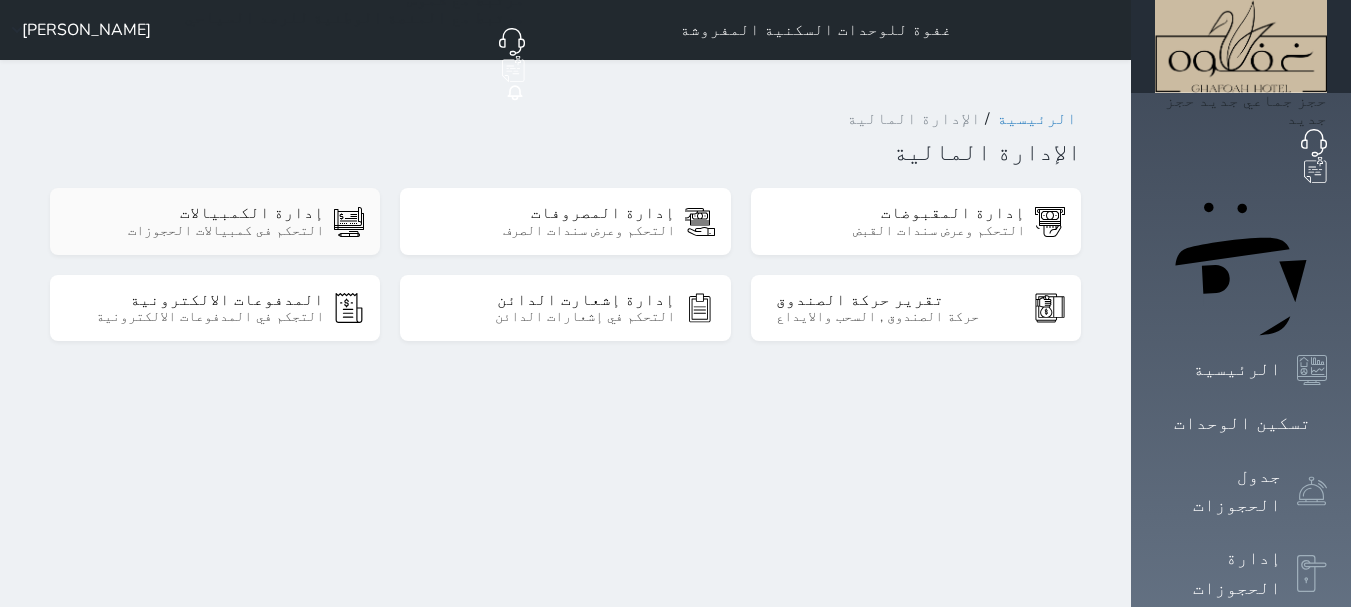 click on "إدارة الكمبيالات
التحكم فى كمبيالات الحجوزات" at bounding box center [215, 221] 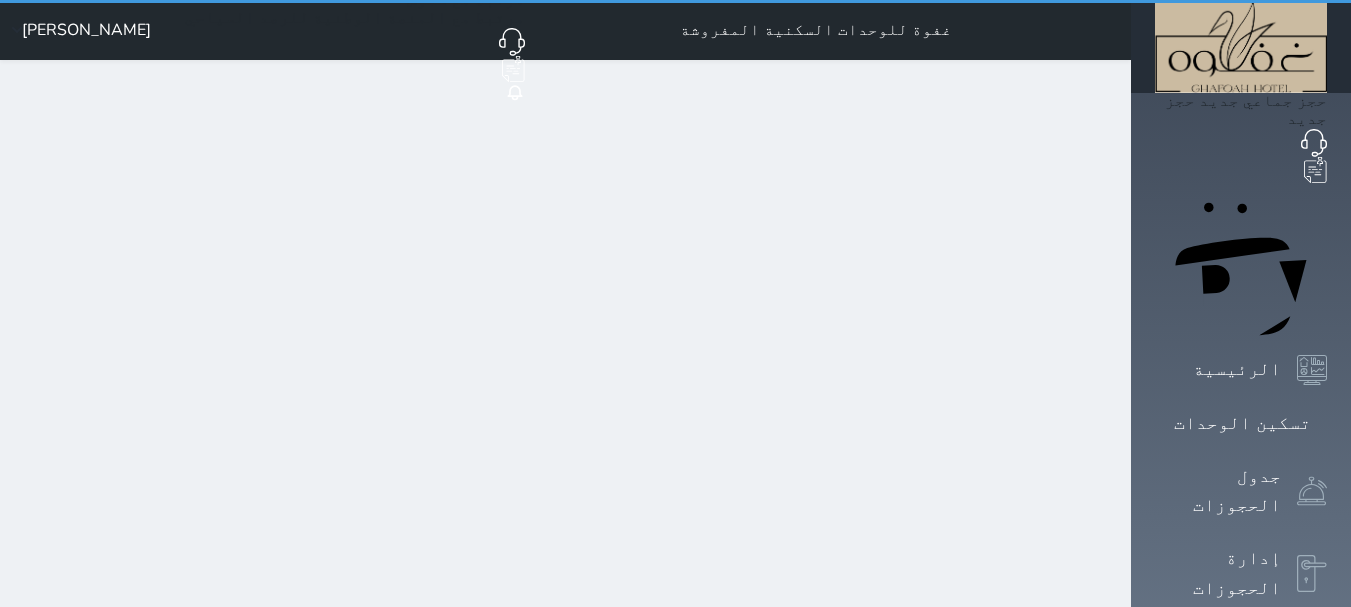 select on "pending" 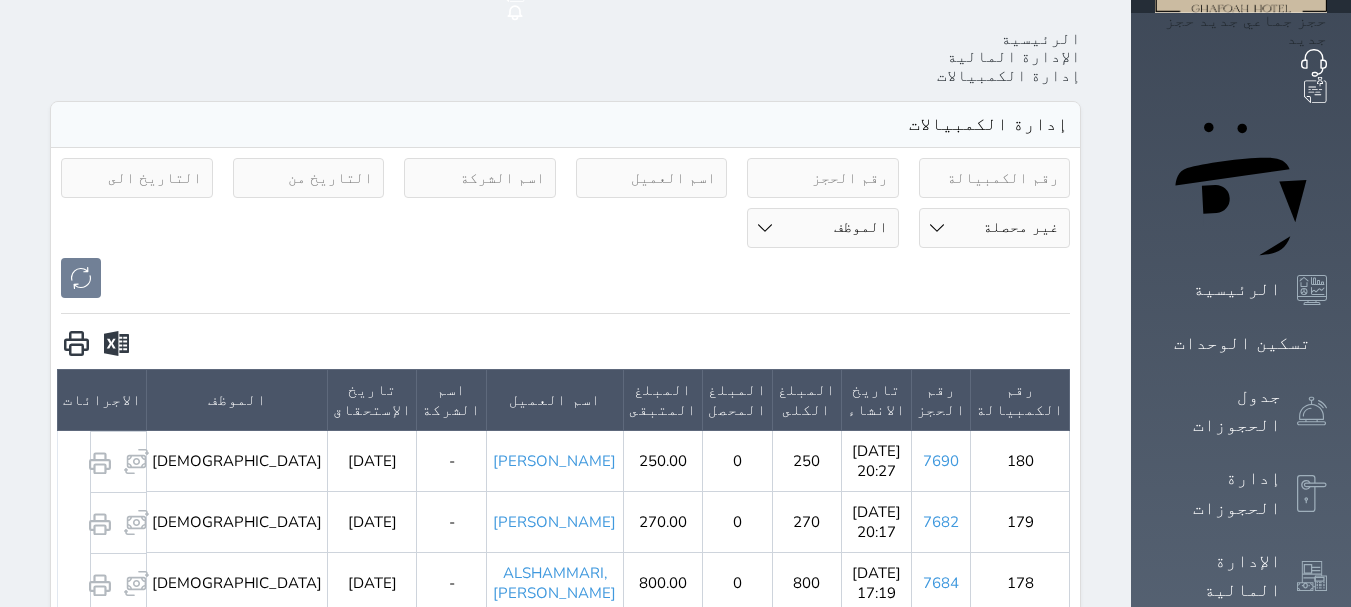scroll, scrollTop: 0, scrollLeft: 0, axis: both 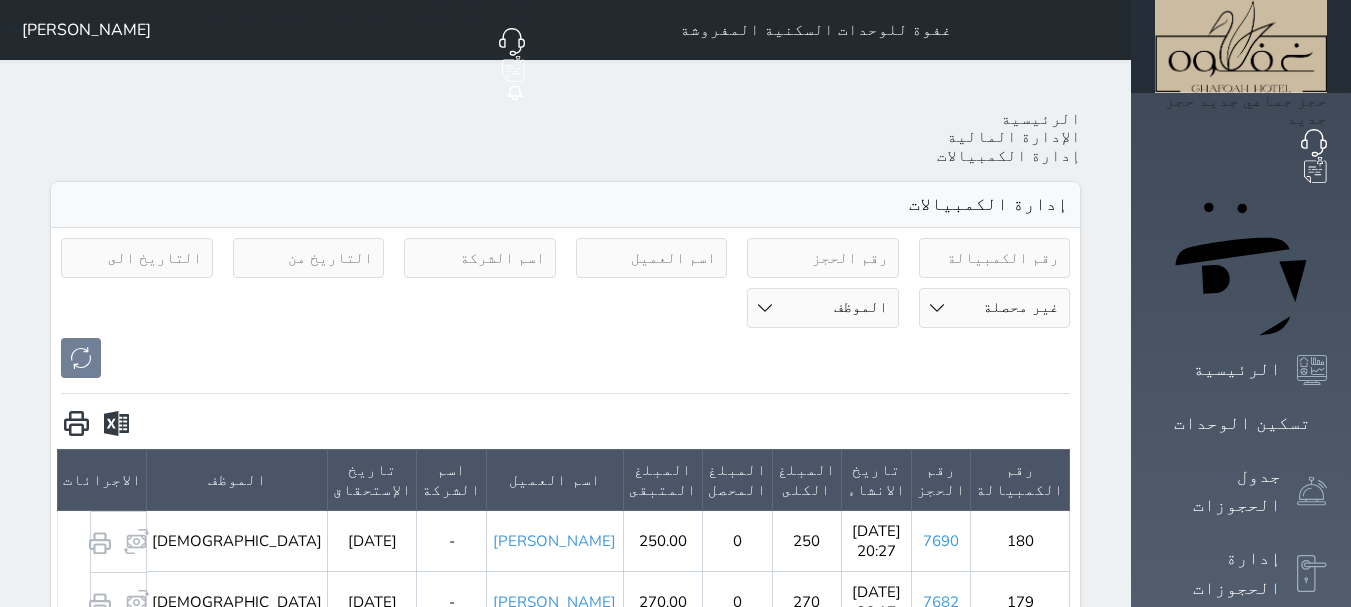 click at bounding box center (995, 258) 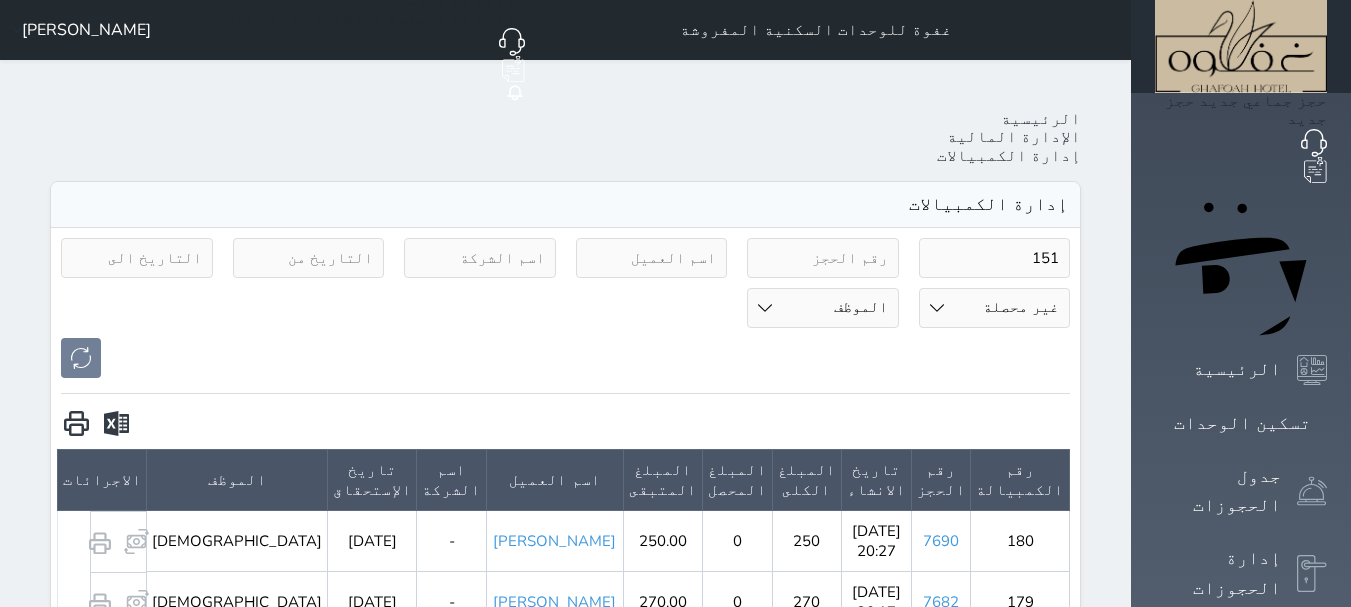 type on "151" 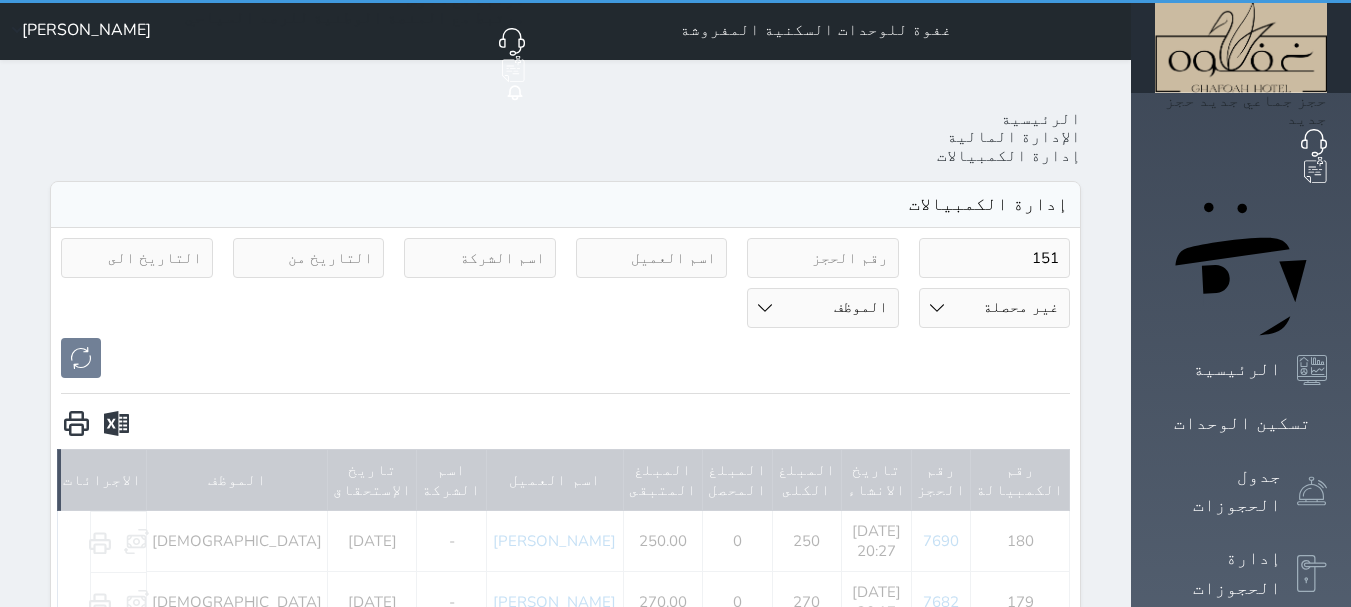click at bounding box center [565, 358] 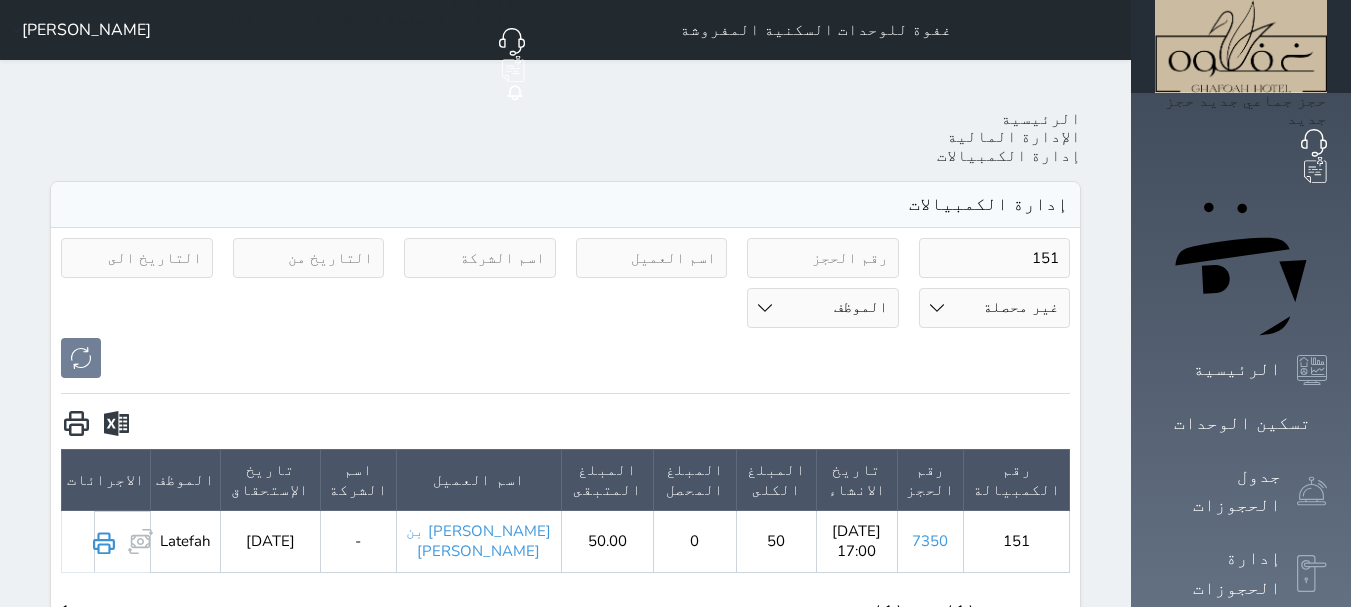 click 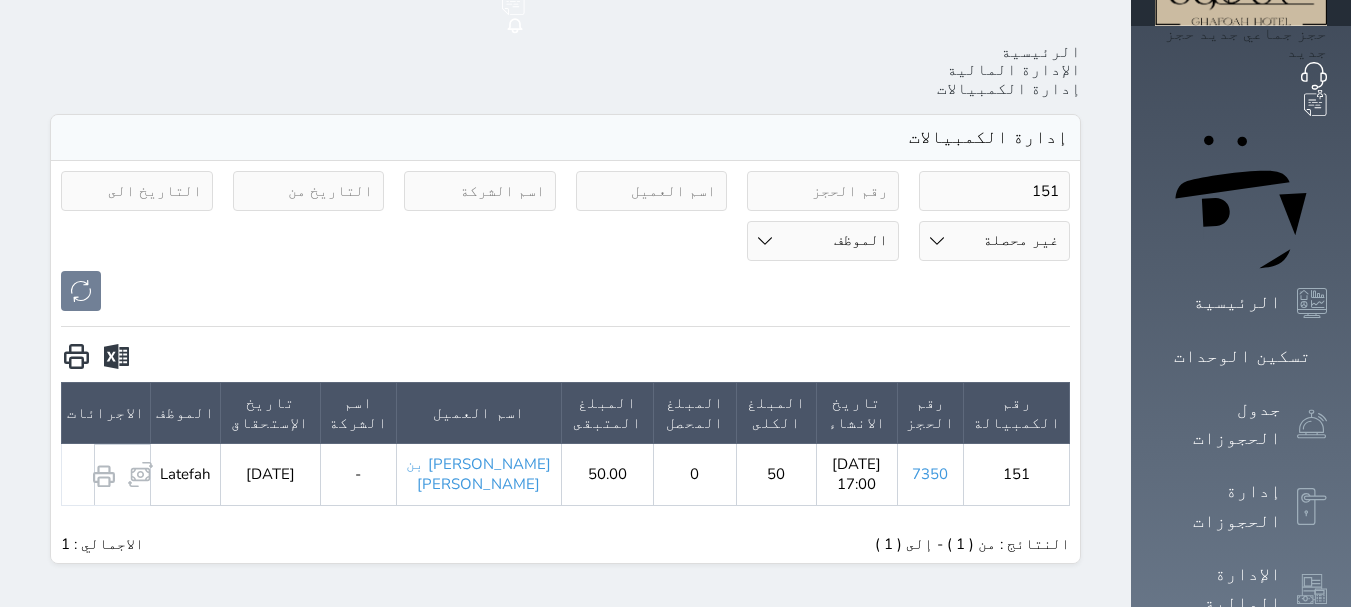 scroll, scrollTop: 100, scrollLeft: 0, axis: vertical 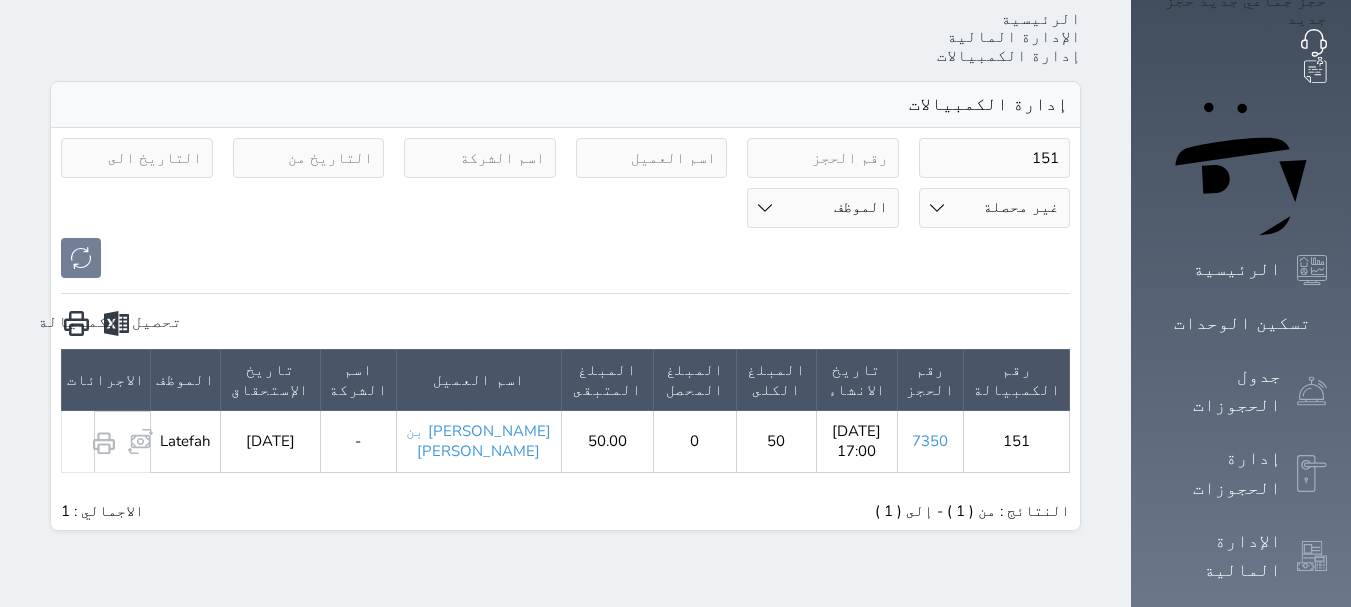 click 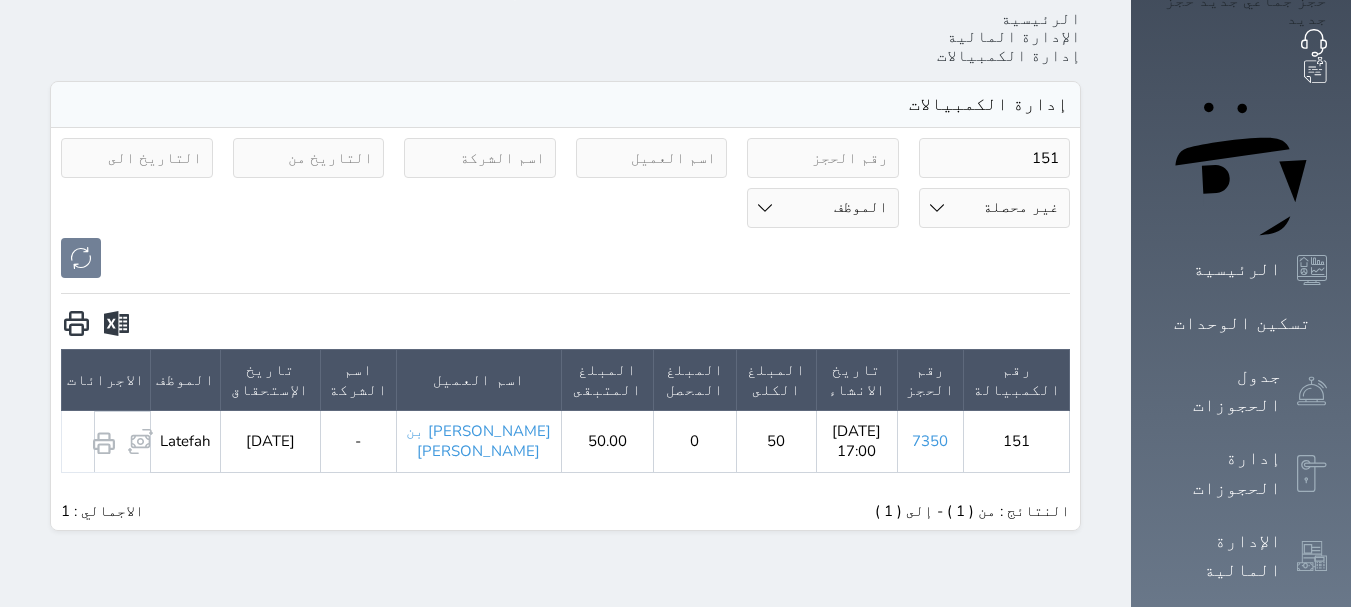 select 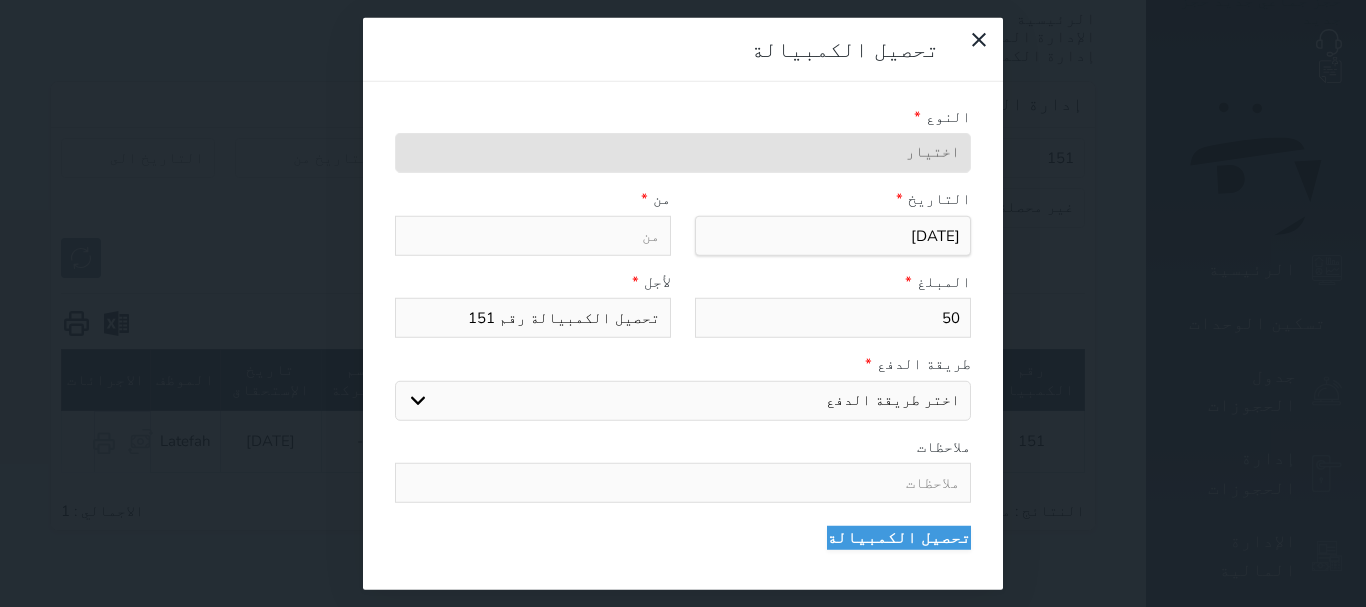 click at bounding box center [533, 235] 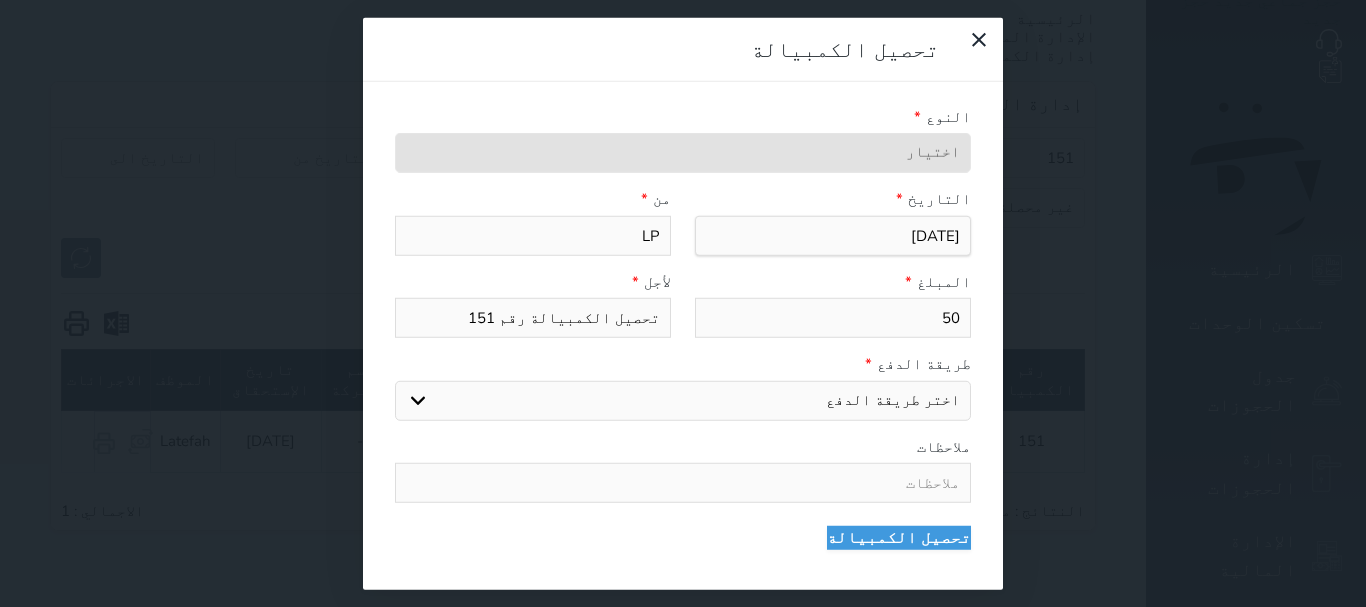 type on "L" 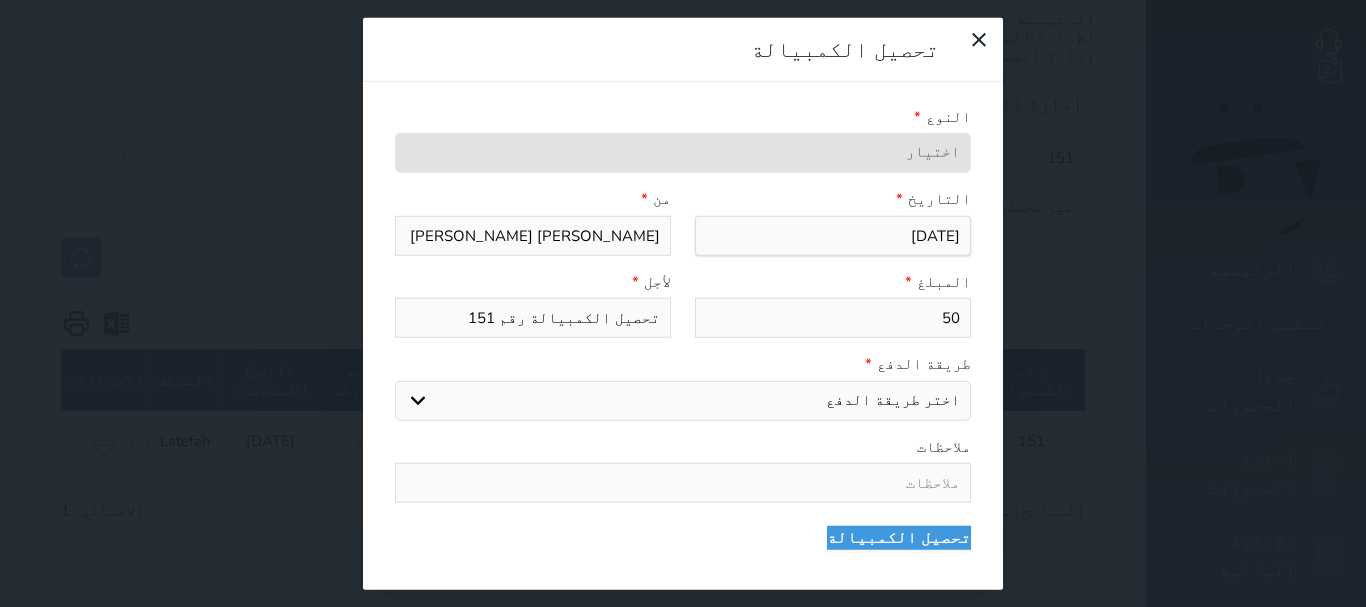 type on "[PERSON_NAME] [PERSON_NAME]" 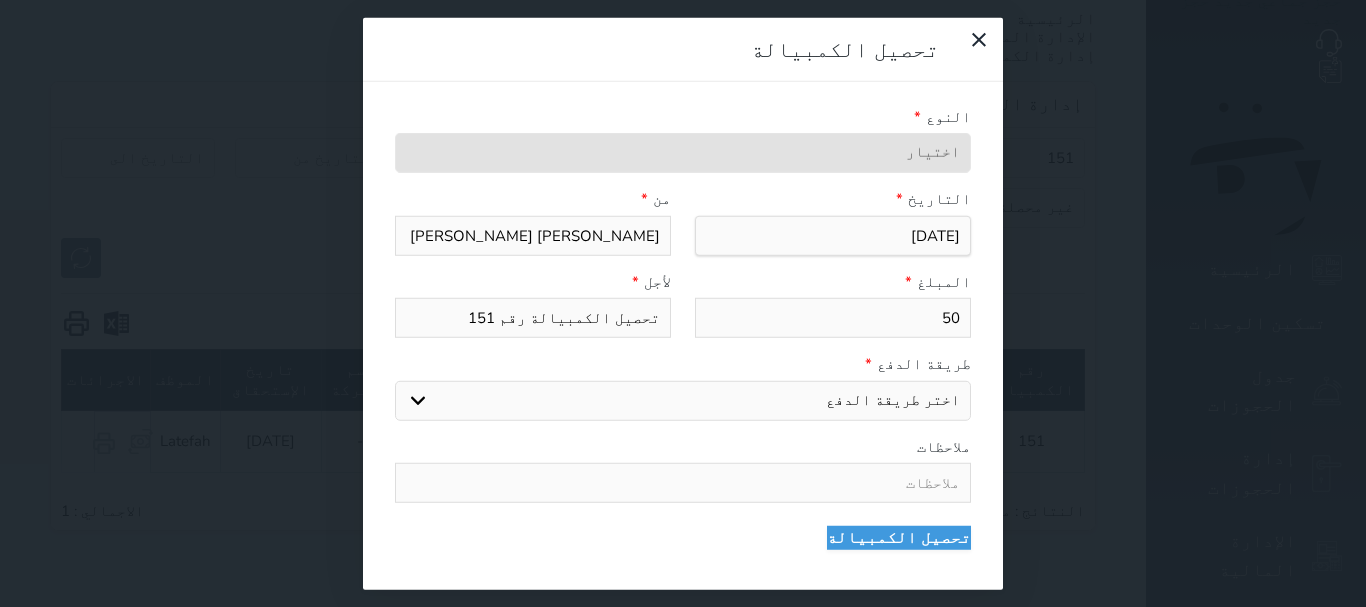 drag, startPoint x: 829, startPoint y: 383, endPoint x: 834, endPoint y: 397, distance: 14.866069 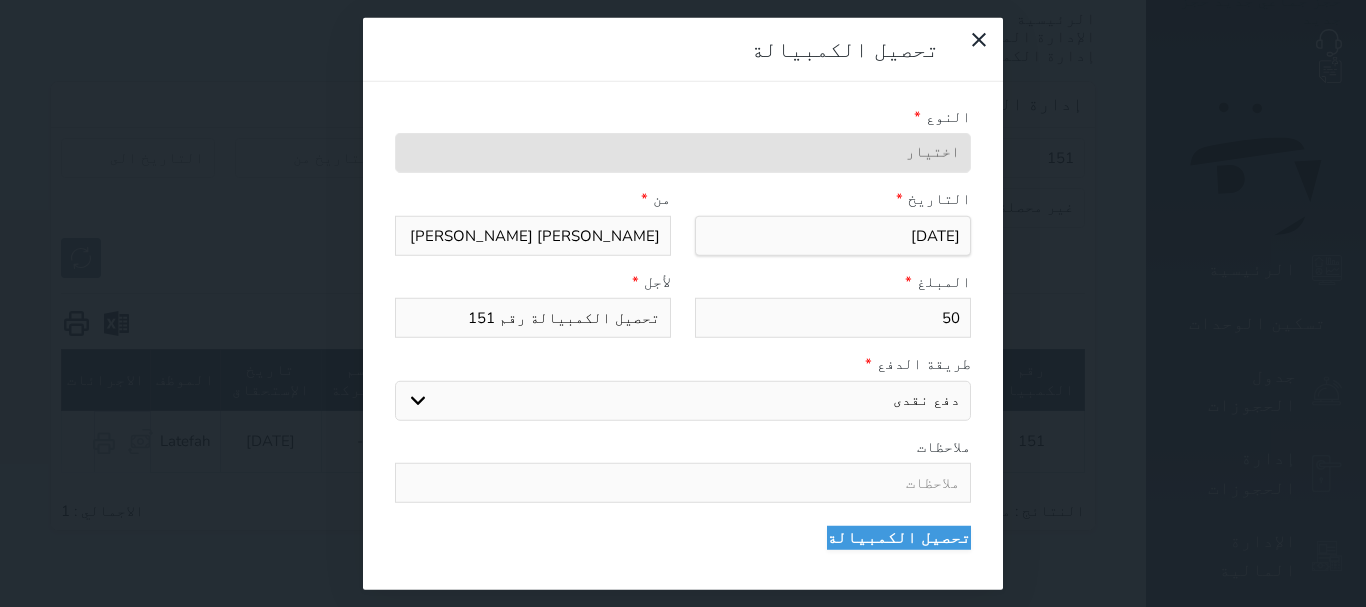 click on "اختر طريقة الدفع   دفع نقدى   تحويل بنكى   مدى   بطاقة ائتمان   رد ايراد" at bounding box center [683, 400] 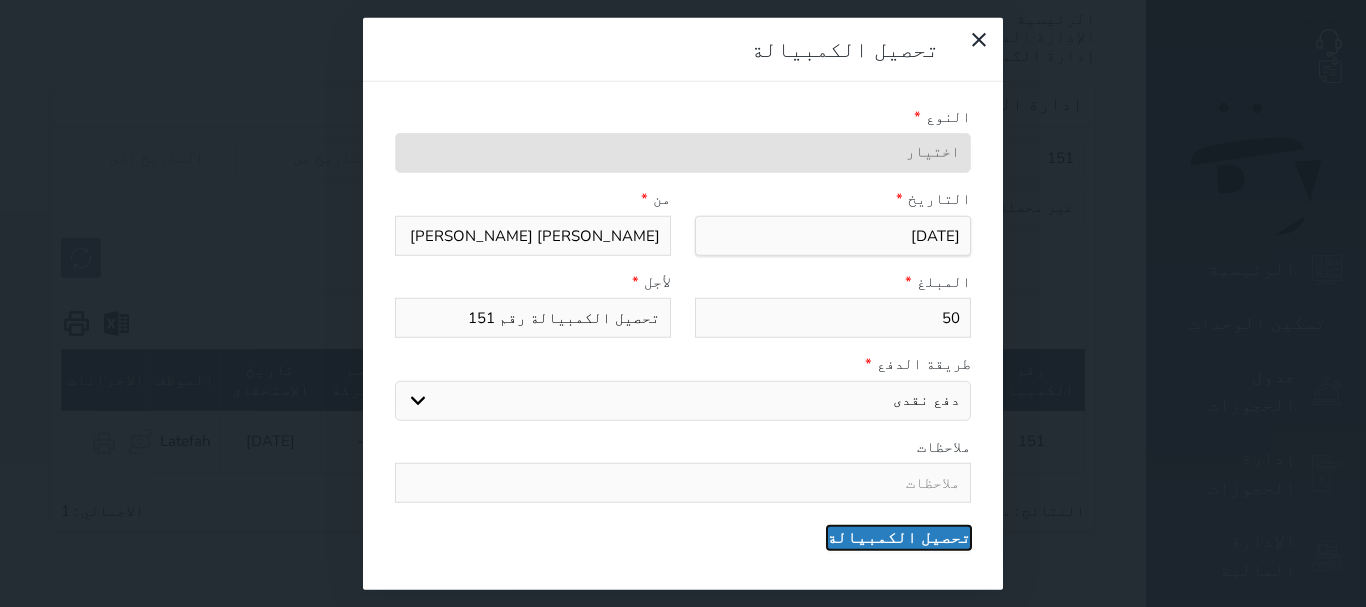 click on "تحصيل الكمبيالة" at bounding box center (899, 538) 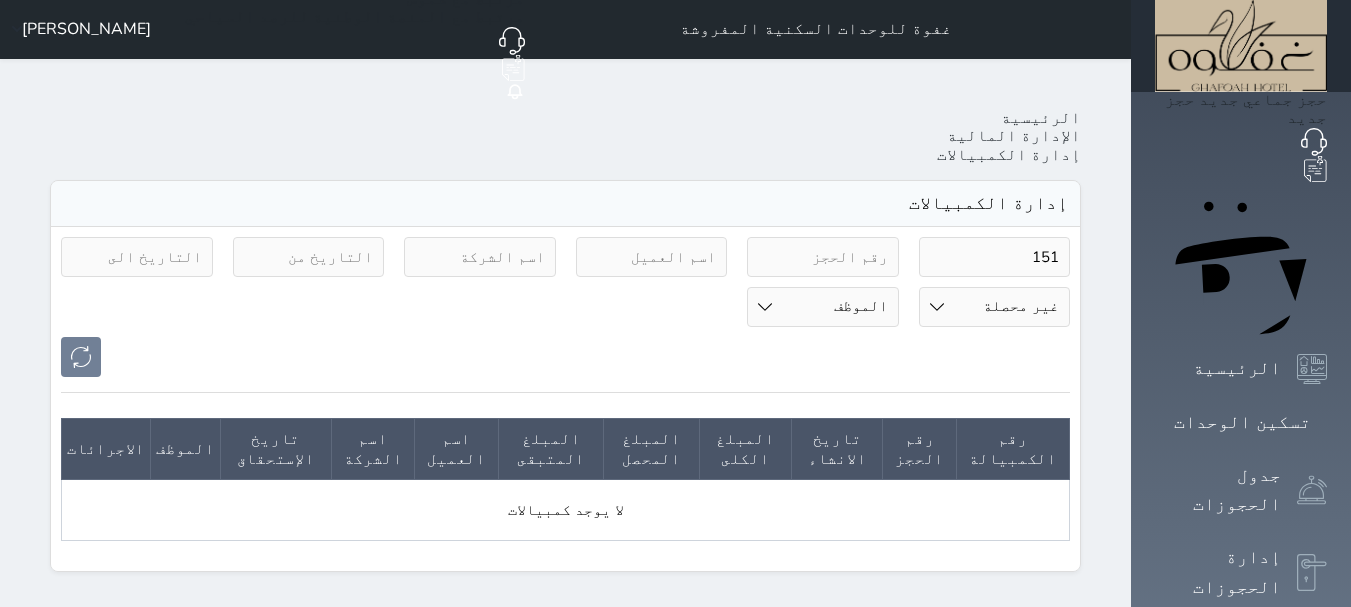 scroll, scrollTop: 0, scrollLeft: 0, axis: both 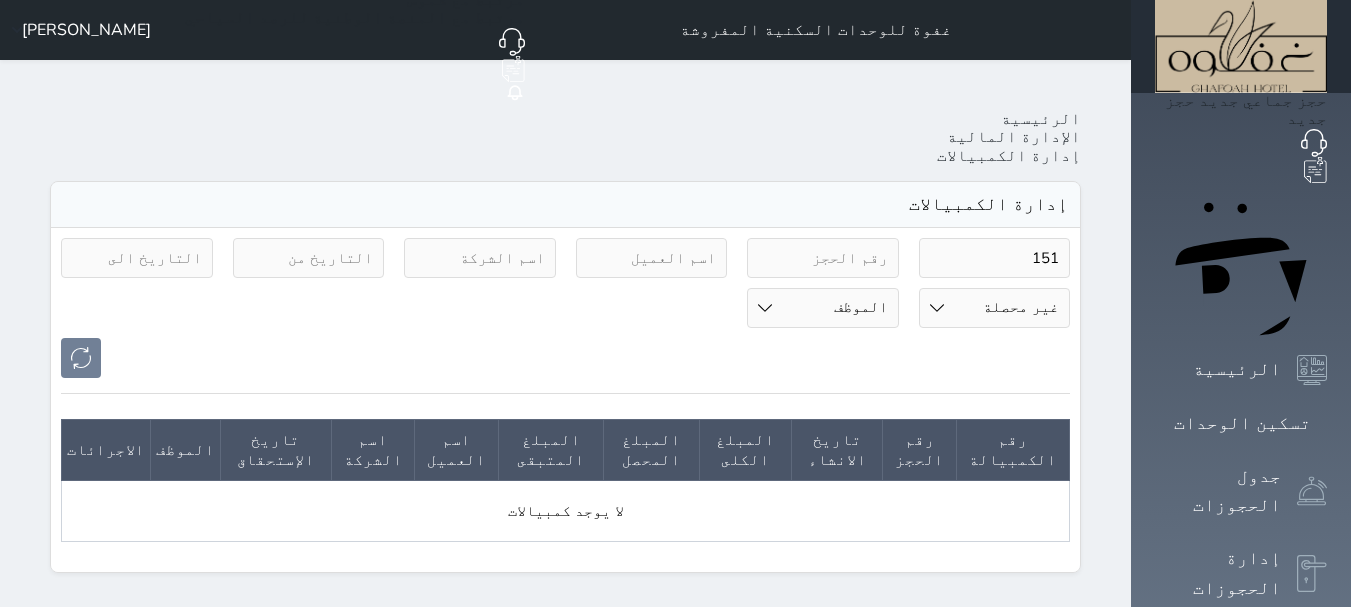 click on "[PERSON_NAME]" at bounding box center (86, 30) 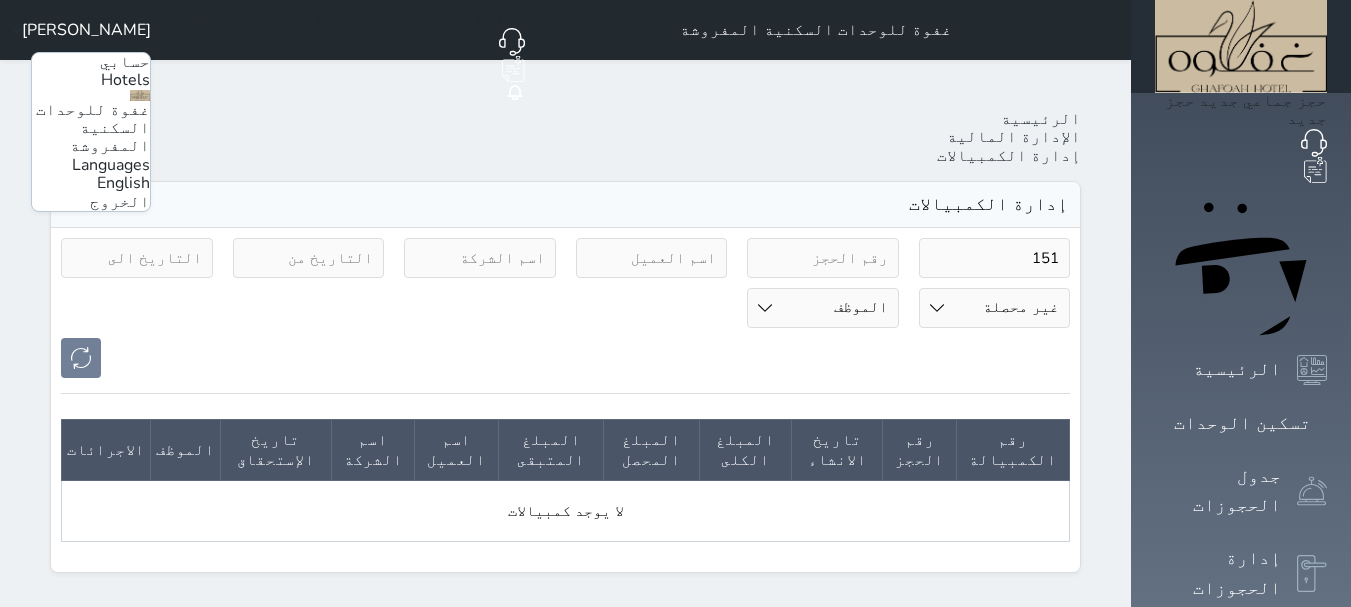 click on "الخروج" at bounding box center [120, 202] 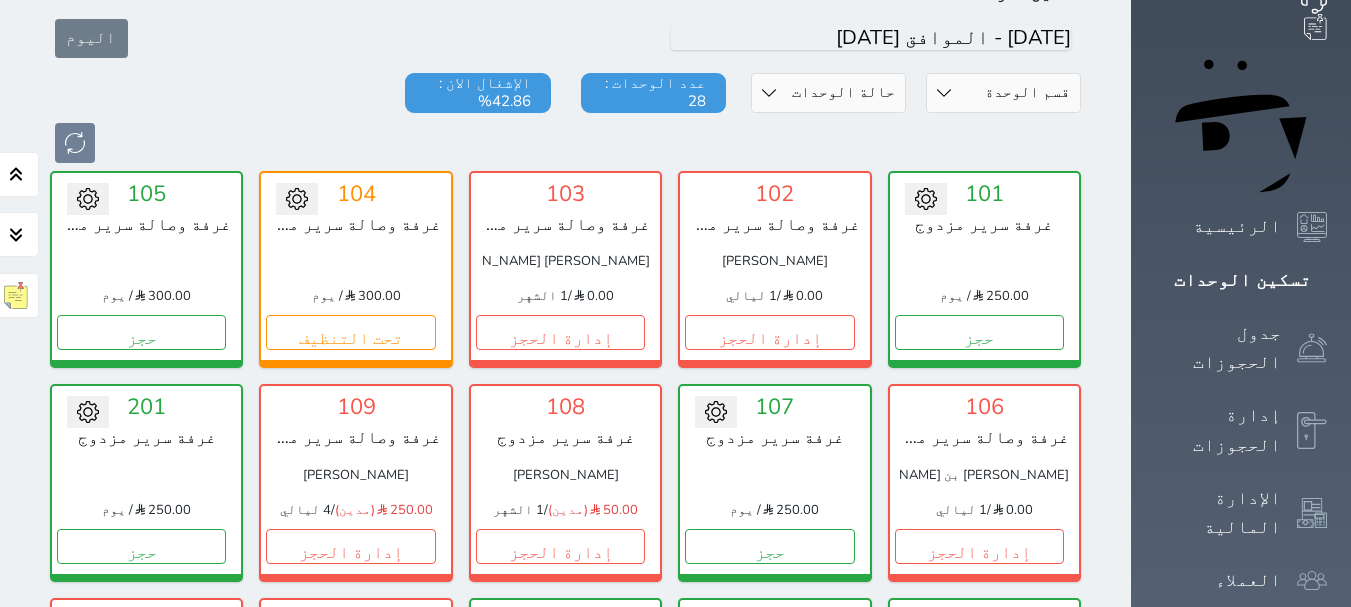 scroll, scrollTop: 178, scrollLeft: 0, axis: vertical 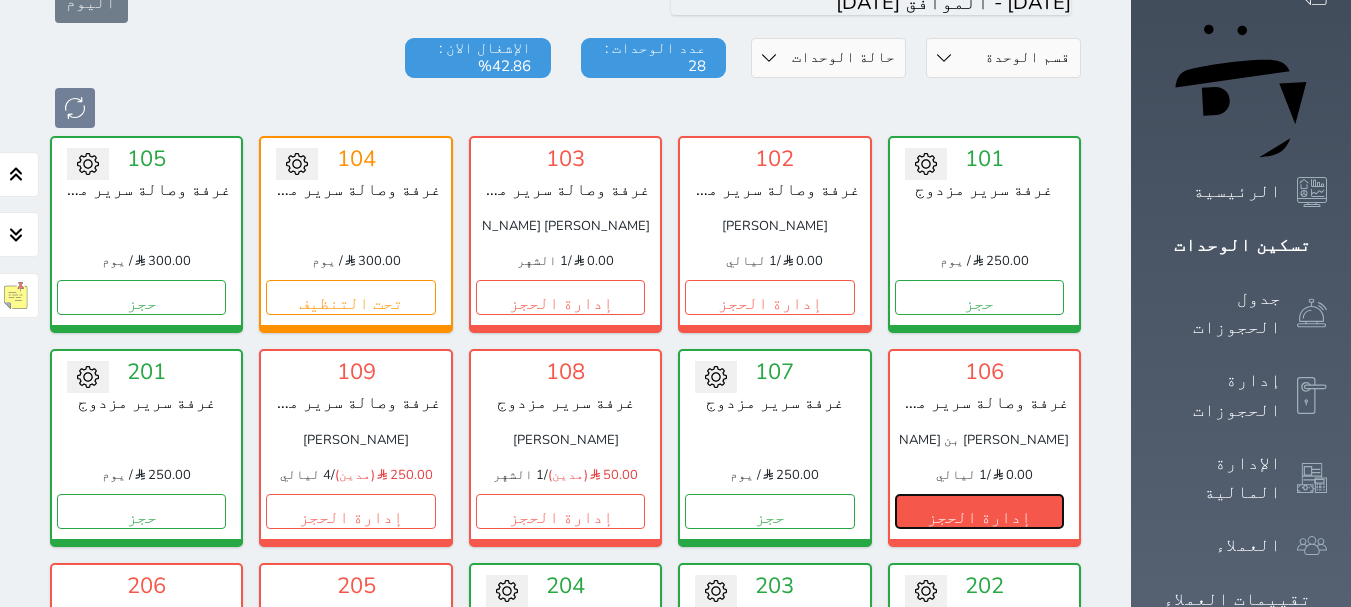 click on "إدارة الحجز" at bounding box center [979, 511] 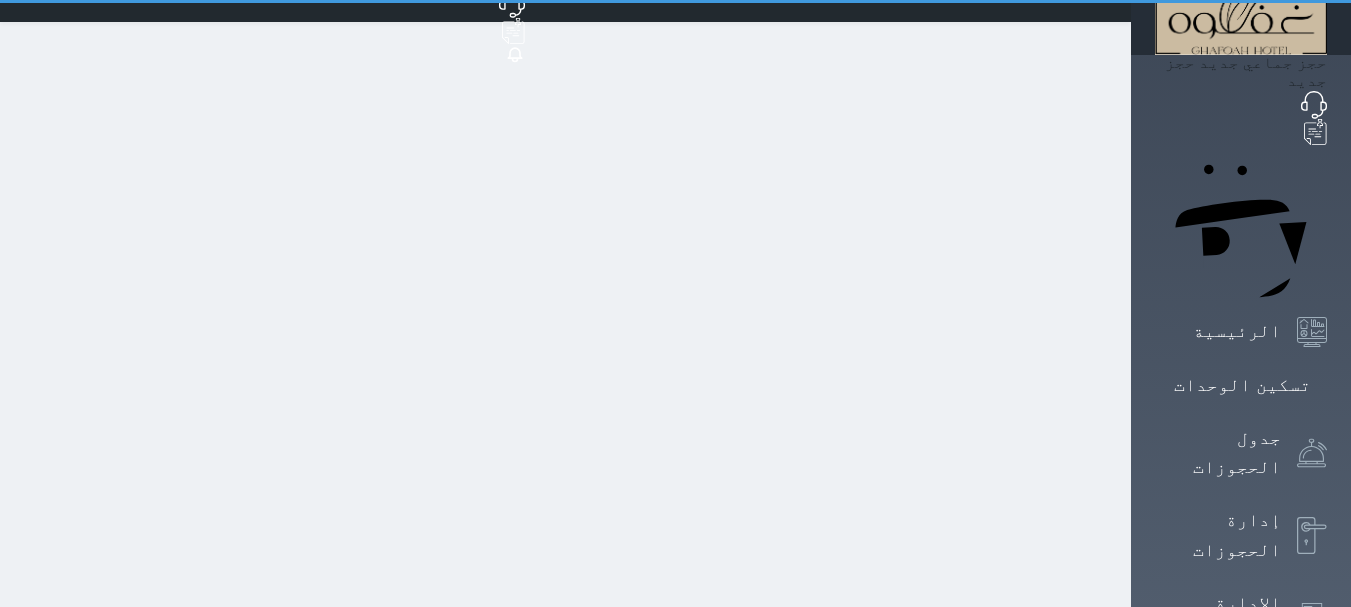 scroll, scrollTop: 0, scrollLeft: 0, axis: both 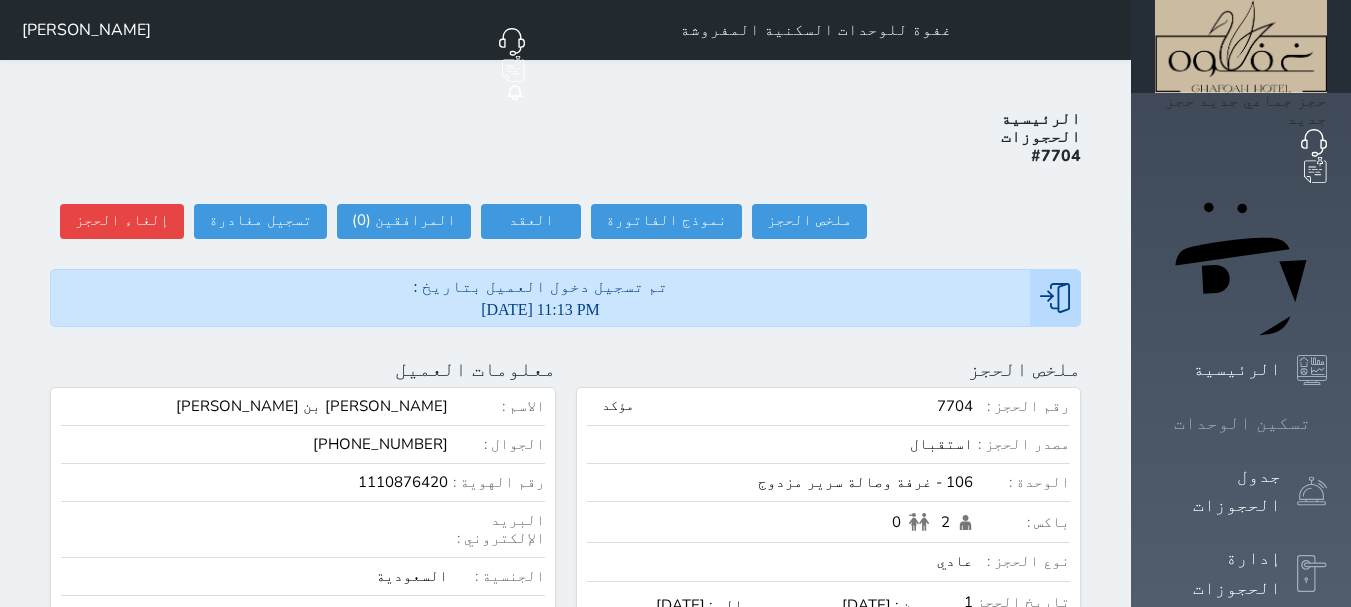 click on "تسكين الوحدات" at bounding box center [1242, 423] 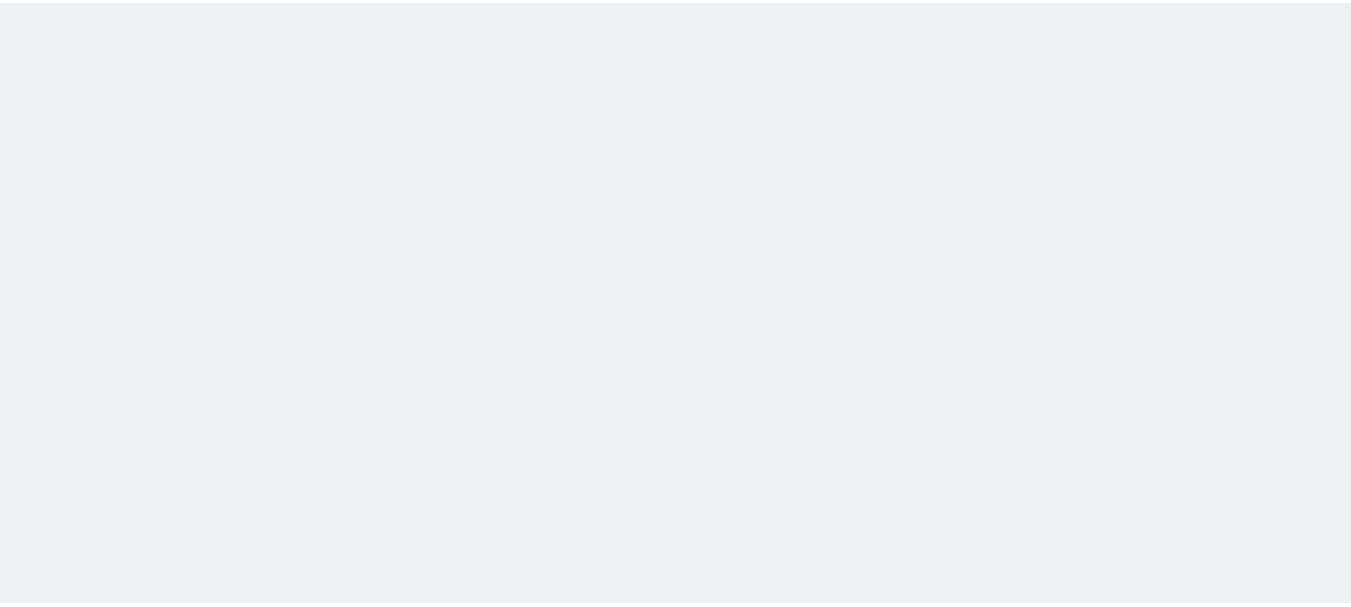 scroll, scrollTop: 0, scrollLeft: 0, axis: both 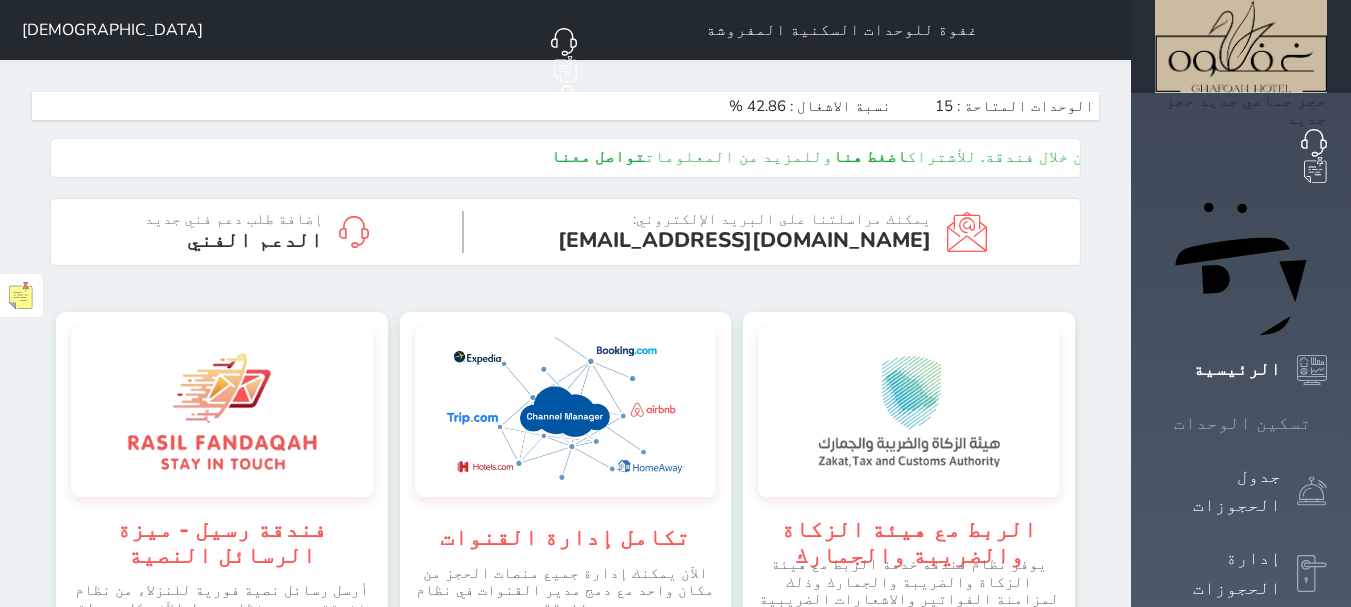 click 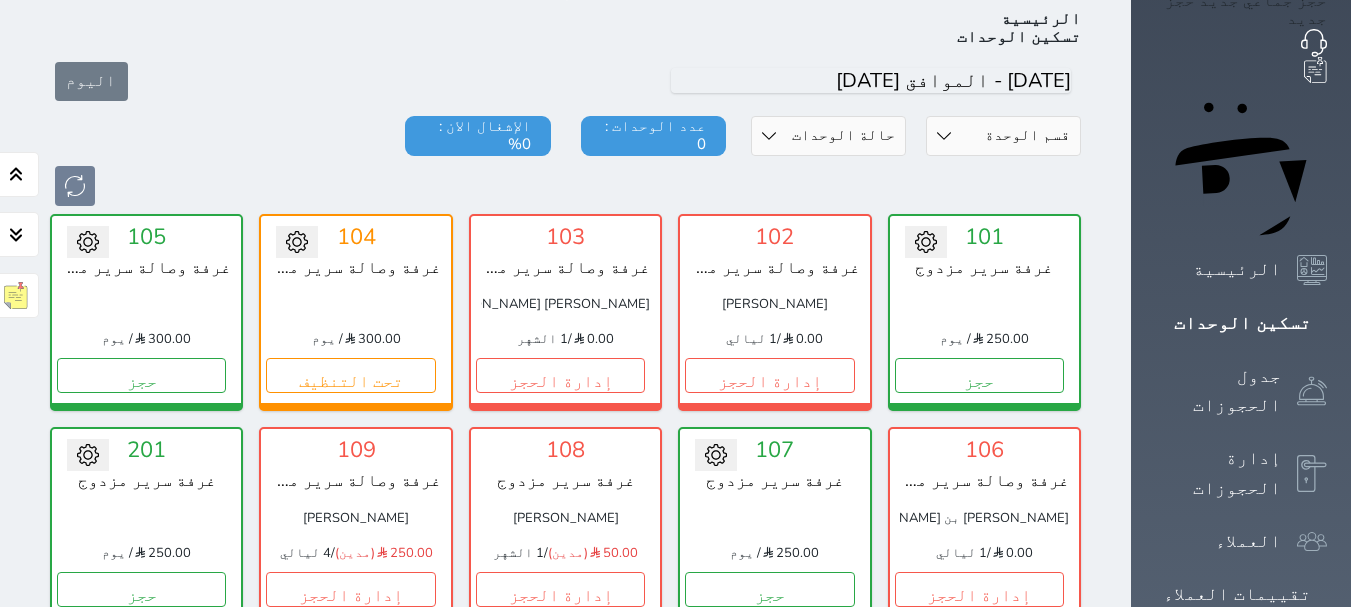 scroll, scrollTop: 78, scrollLeft: 0, axis: vertical 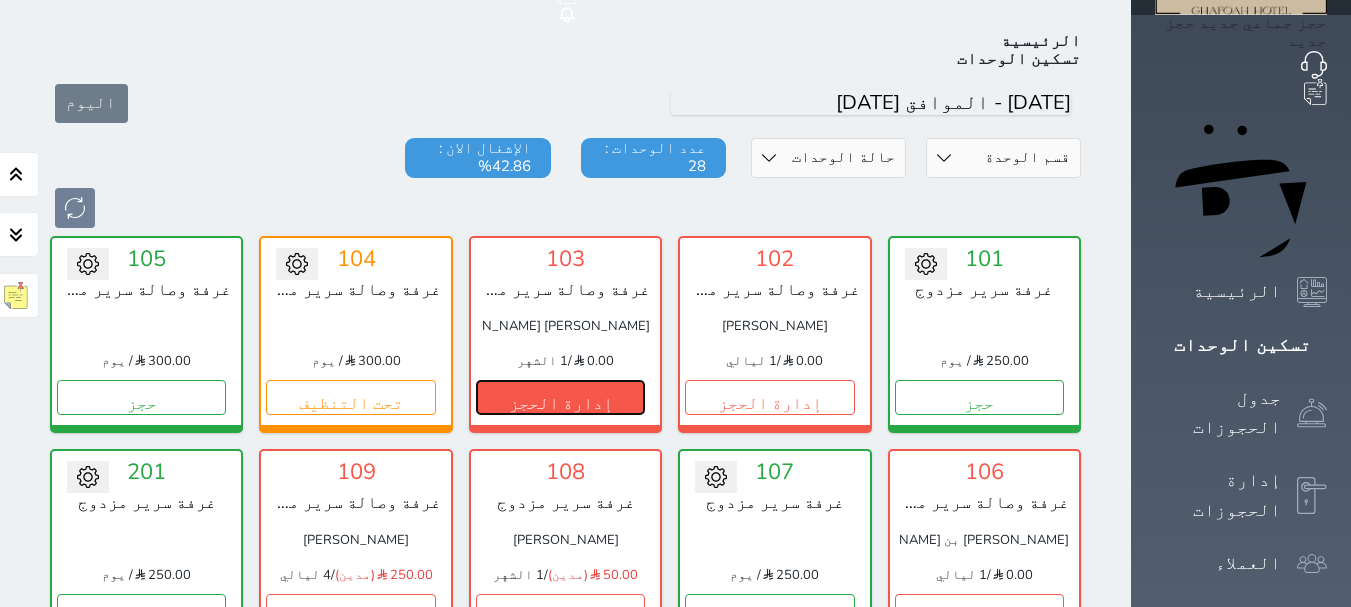 click on "إدارة الحجز" at bounding box center (560, 397) 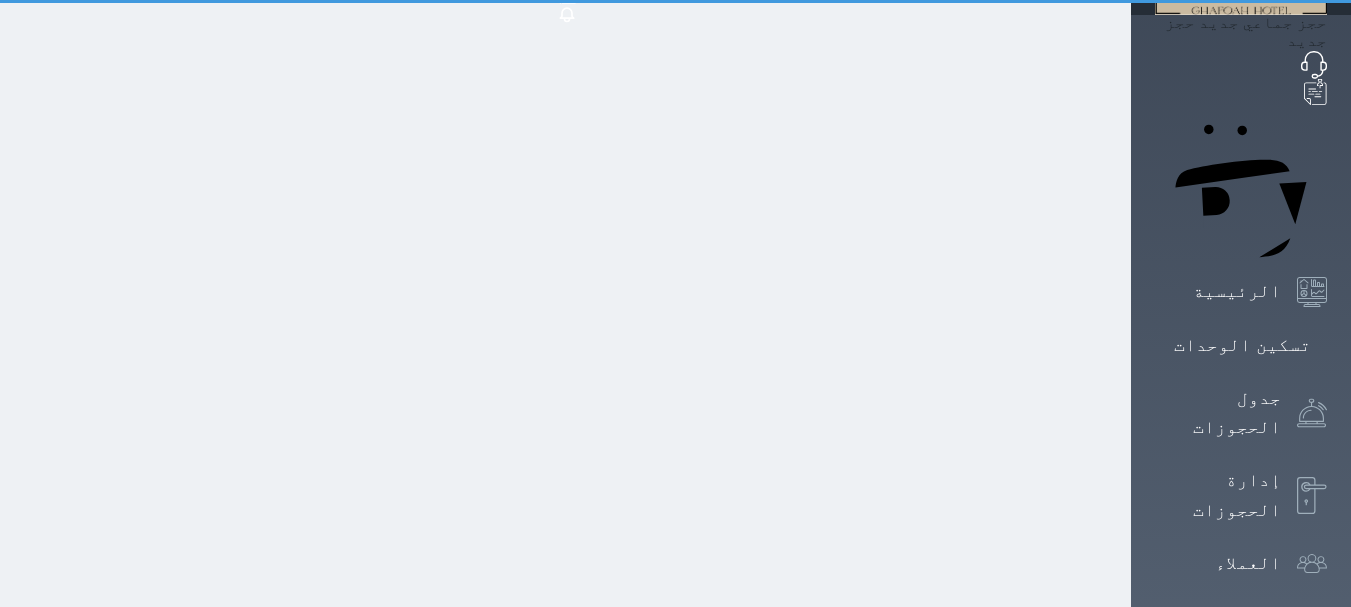 scroll, scrollTop: 0, scrollLeft: 0, axis: both 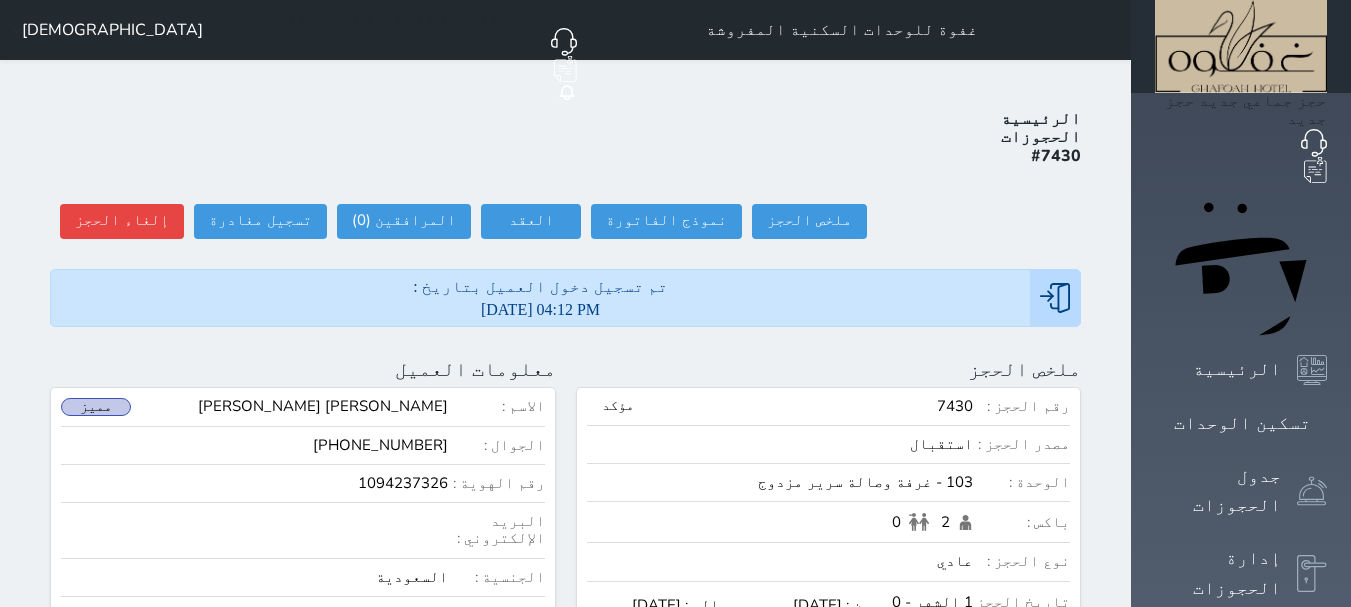 select 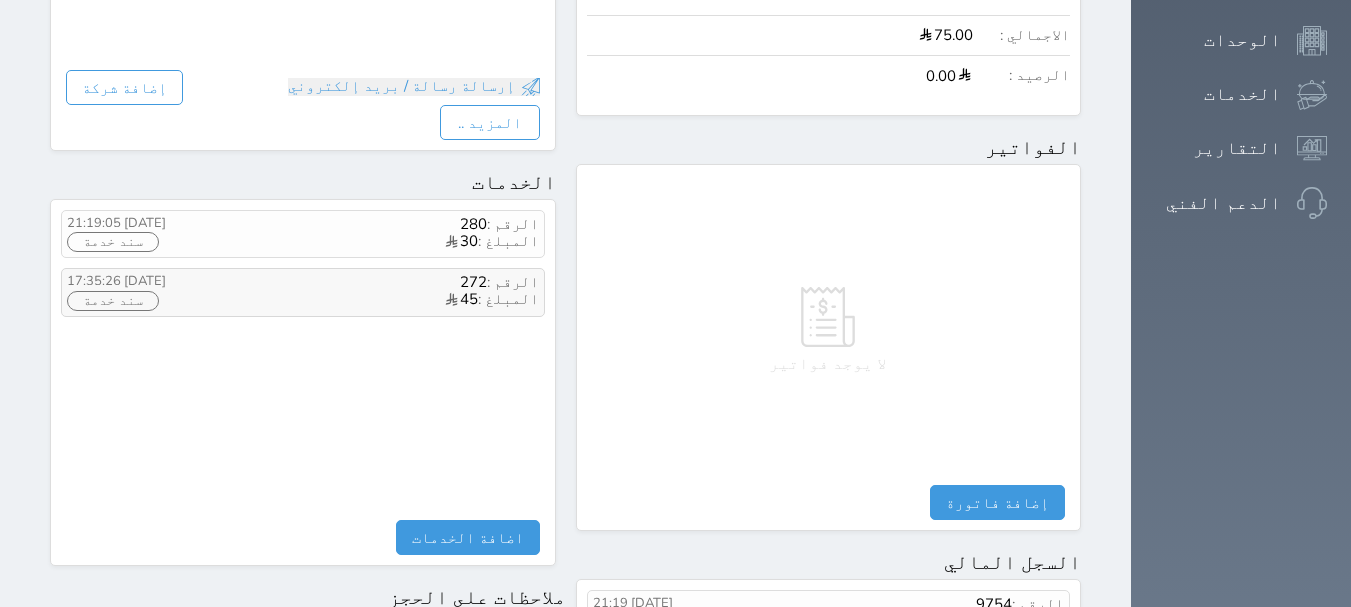 scroll, scrollTop: 900, scrollLeft: 0, axis: vertical 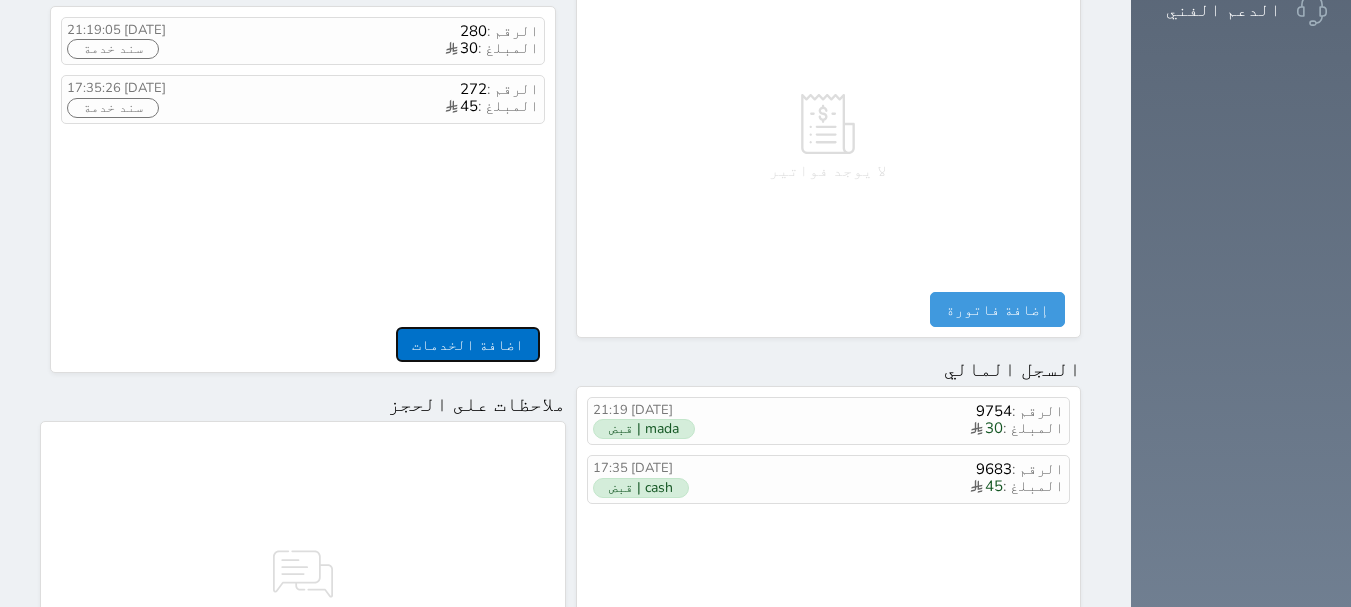click on "اضافة الخدمات" at bounding box center [468, 344] 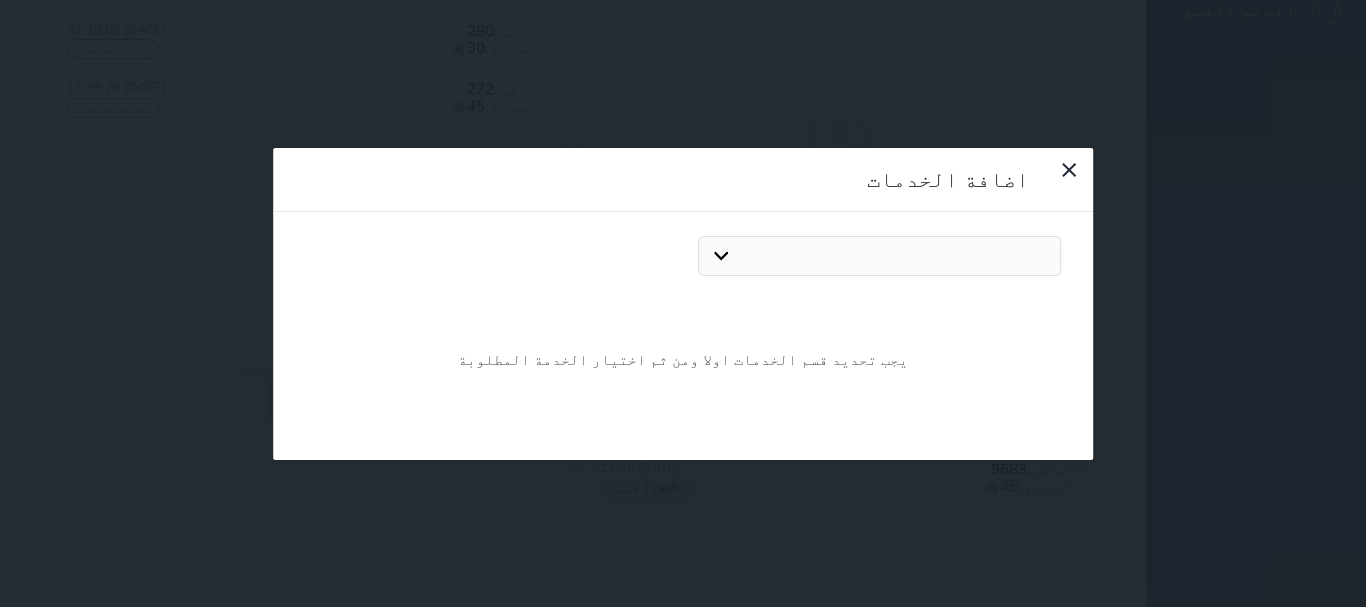 click on "مطعم مغسلة اتلافات" at bounding box center [879, 256] 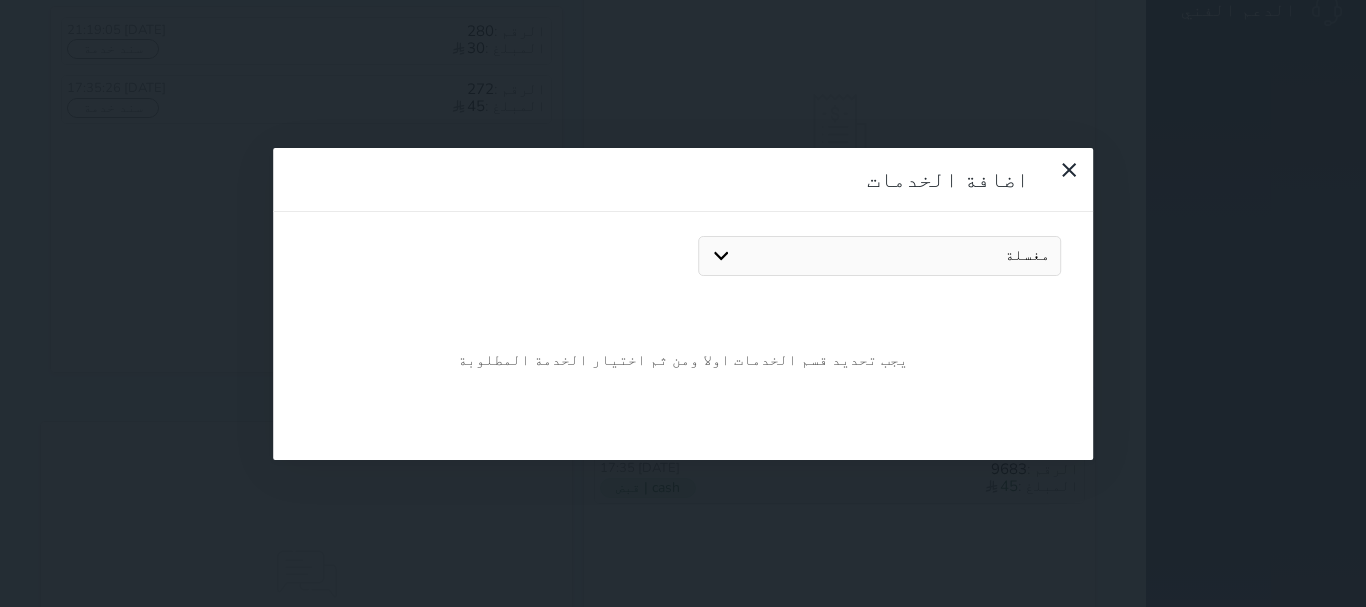 click on "مطعم مغسلة اتلافات" at bounding box center (879, 256) 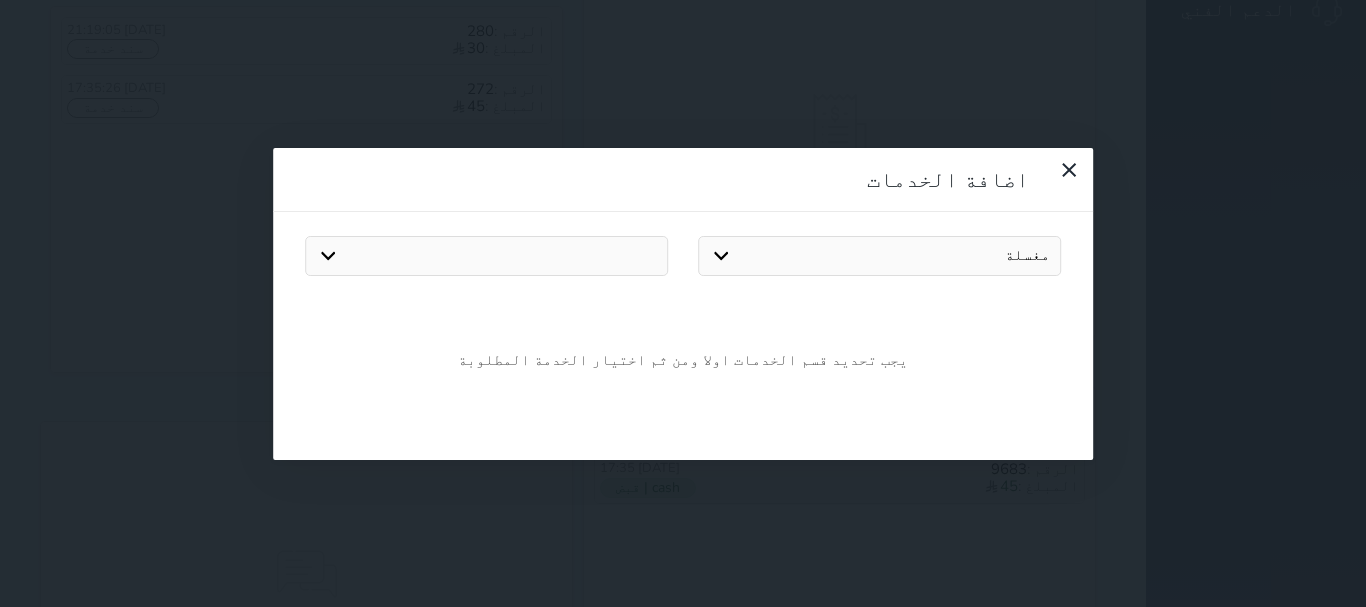 click on "ثوب بنطلون شماغ شورت بلوزة فستان نسائي تنوره ملابس نسائية ملابس رجالية" at bounding box center [486, 256] 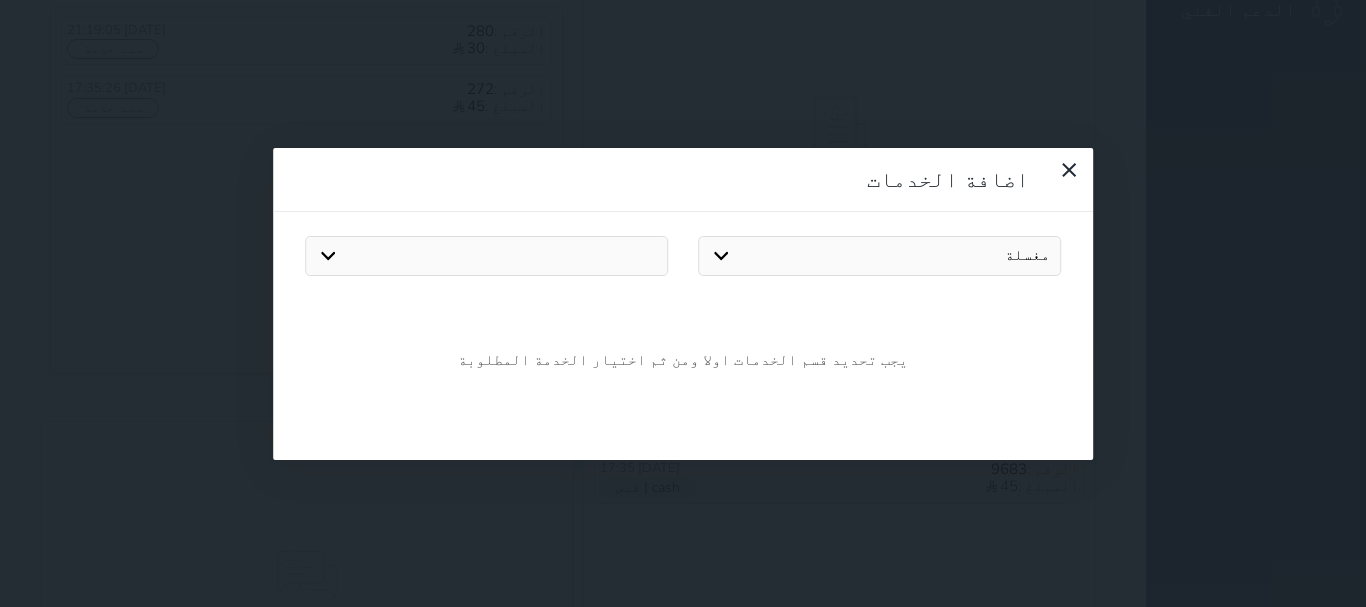 select on "0" 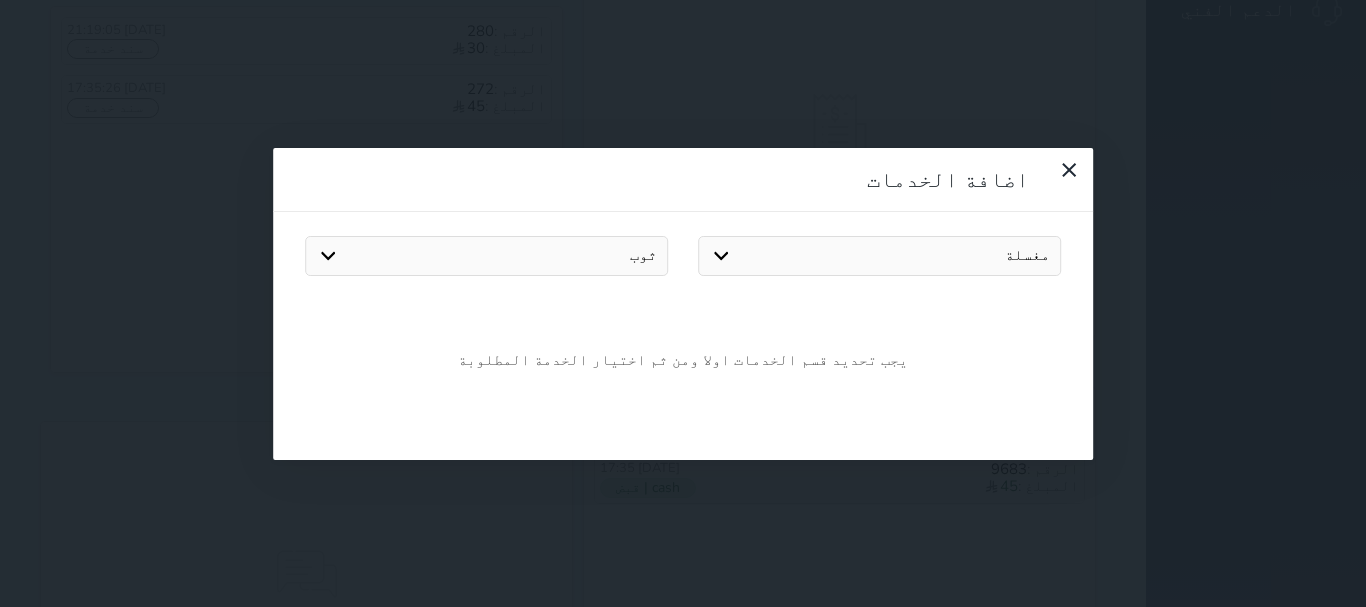 click on "ثوب بنطلون شماغ شورت بلوزة فستان نسائي تنوره ملابس نسائية ملابس رجالية" at bounding box center [486, 256] 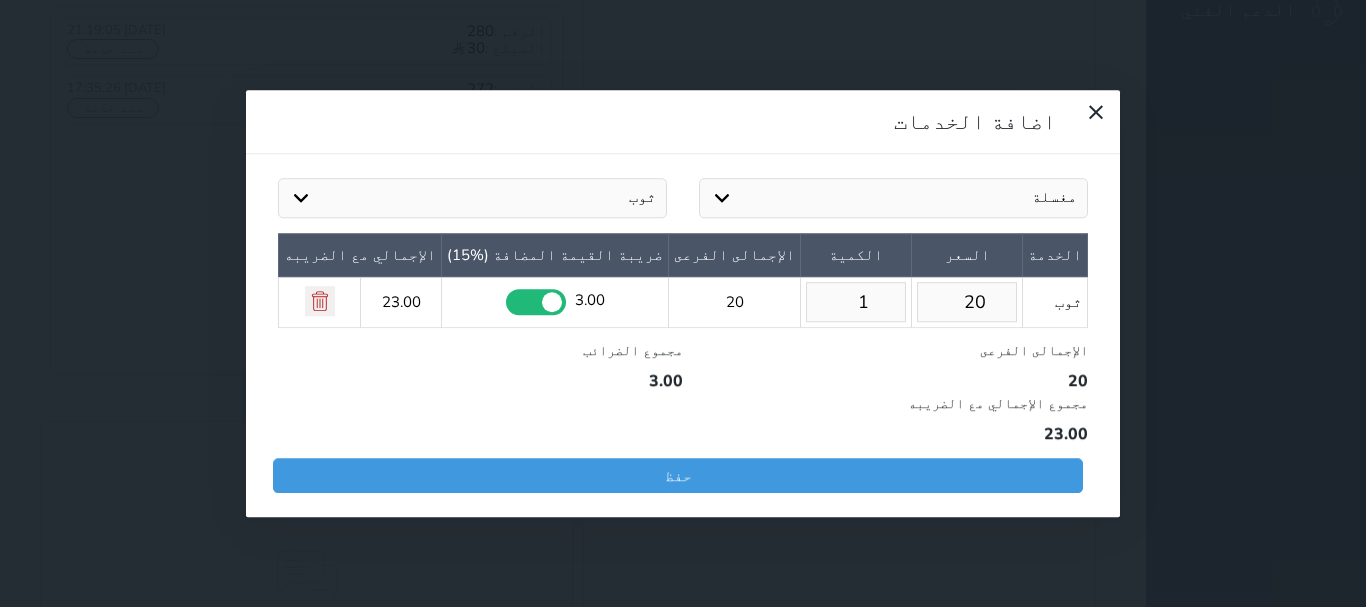 click on "20" at bounding box center [967, 302] 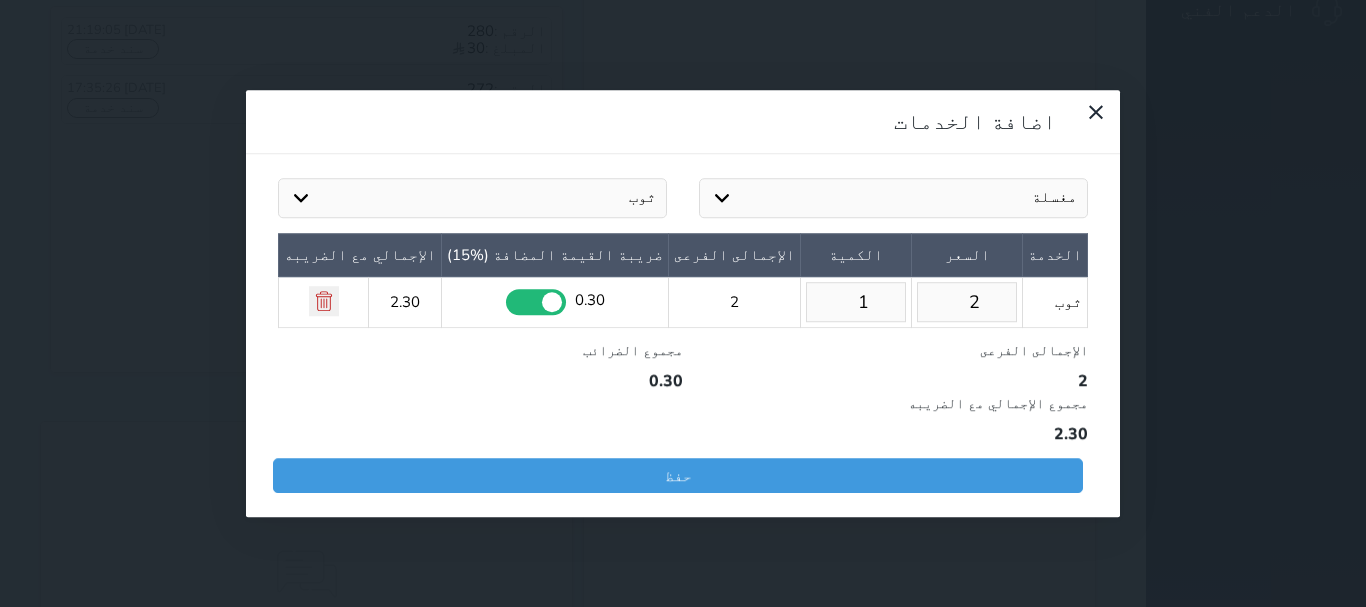 type on "20" 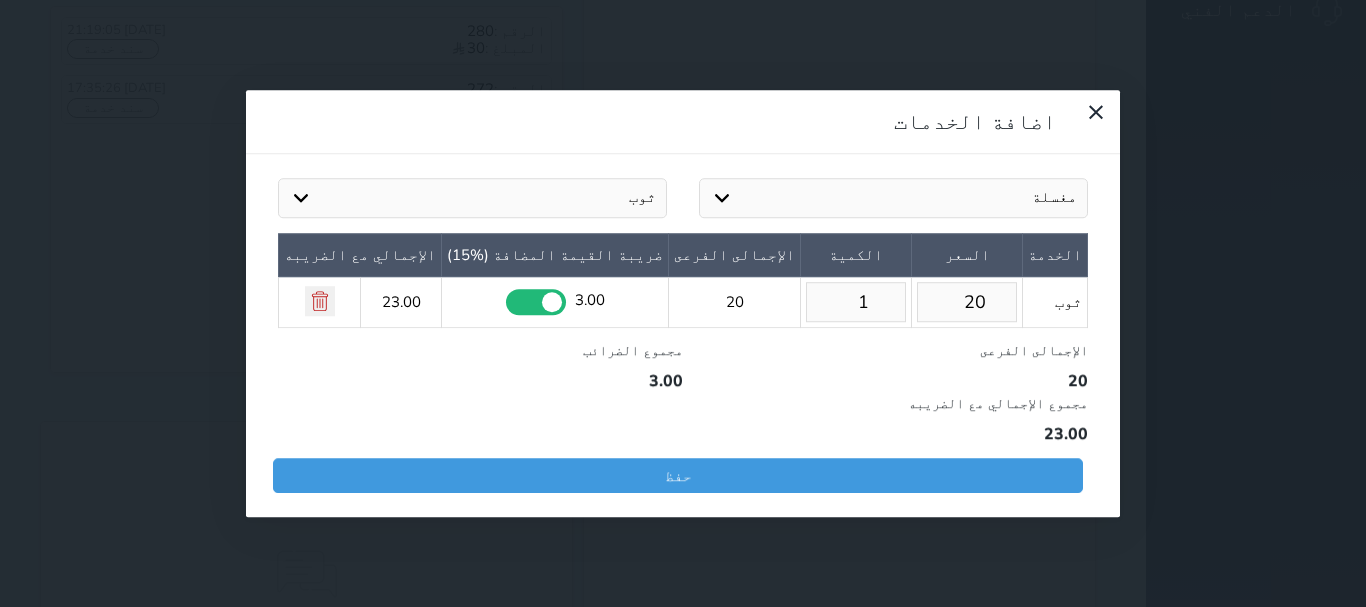 click at bounding box center (536, 302) 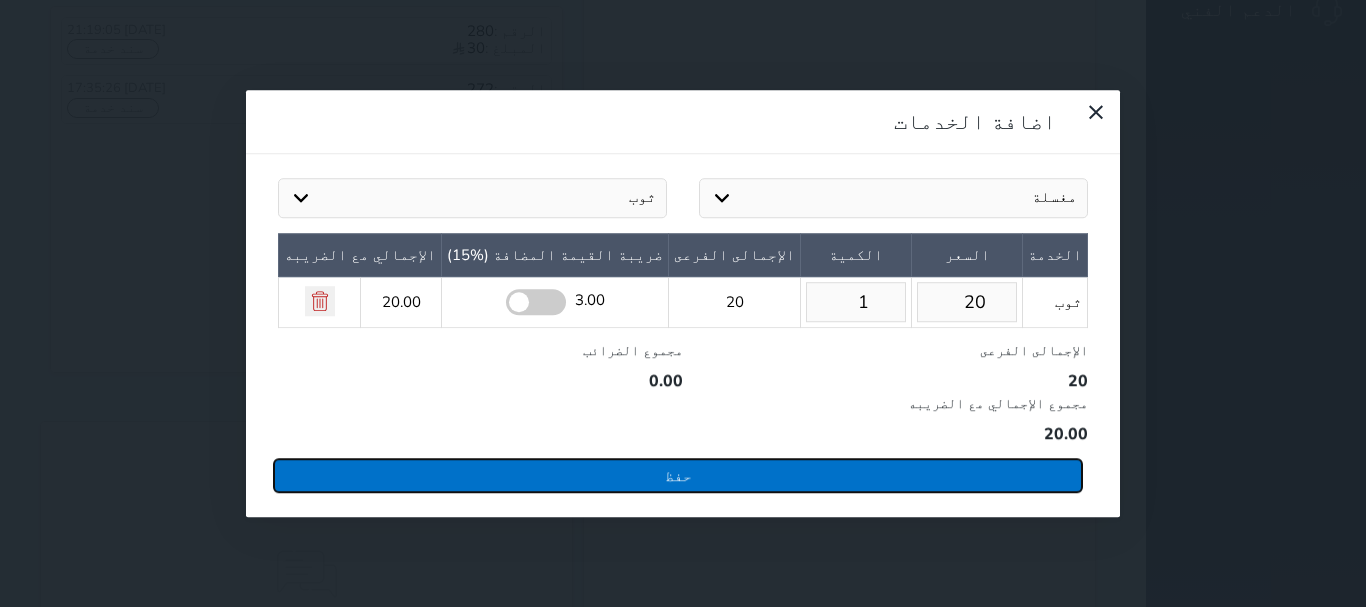 click on "حفظ" at bounding box center [678, 475] 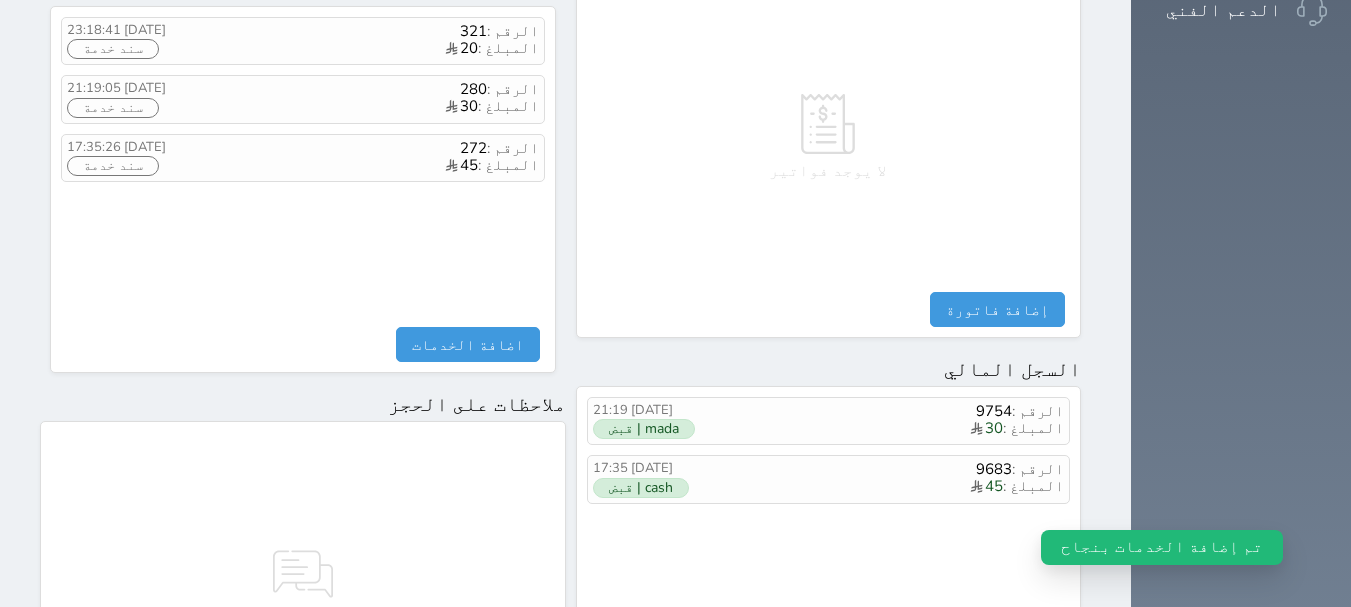 select 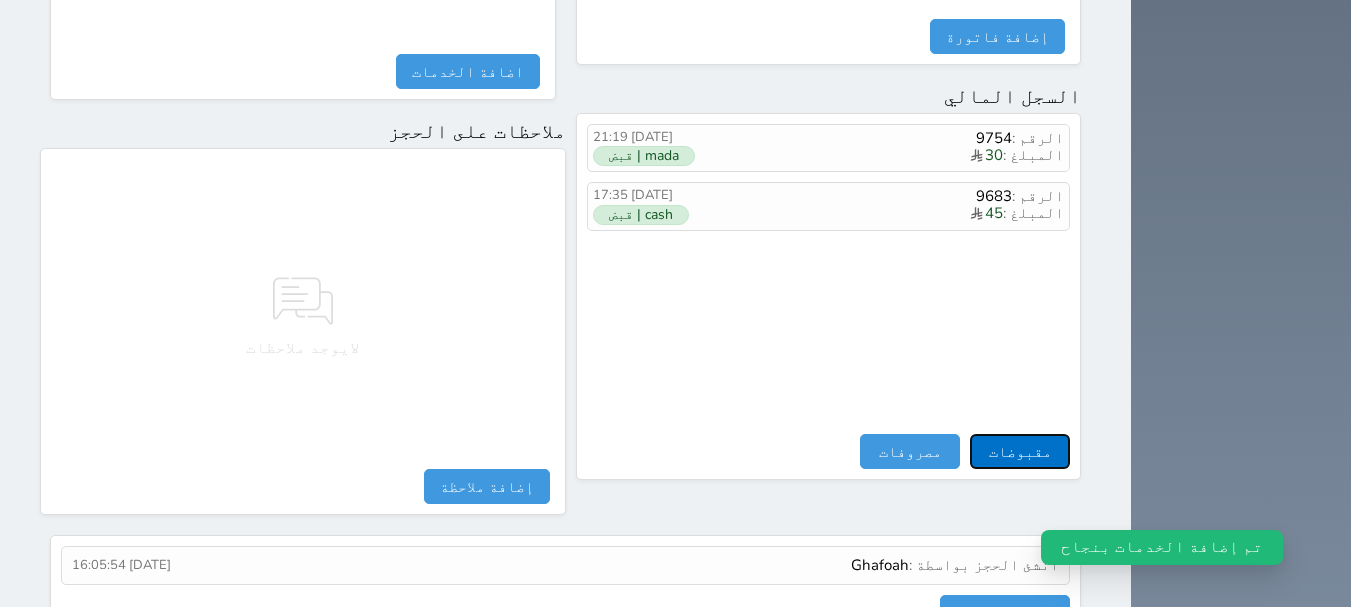 click on "مقبوضات" at bounding box center [1020, 451] 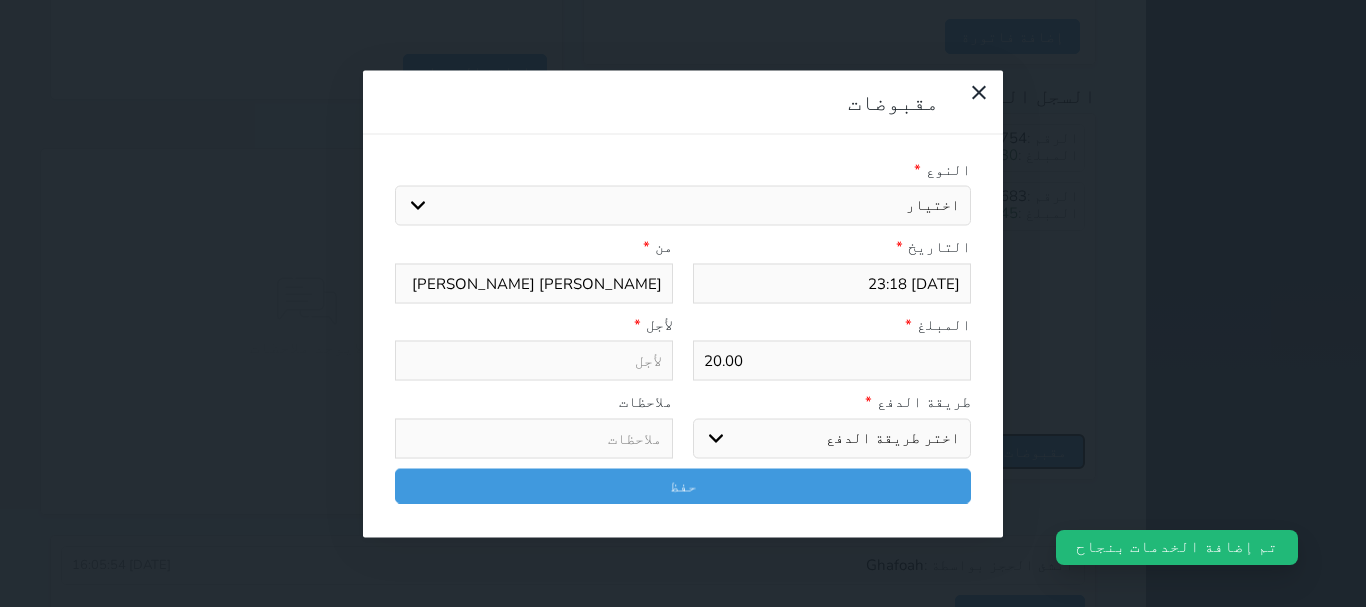 select 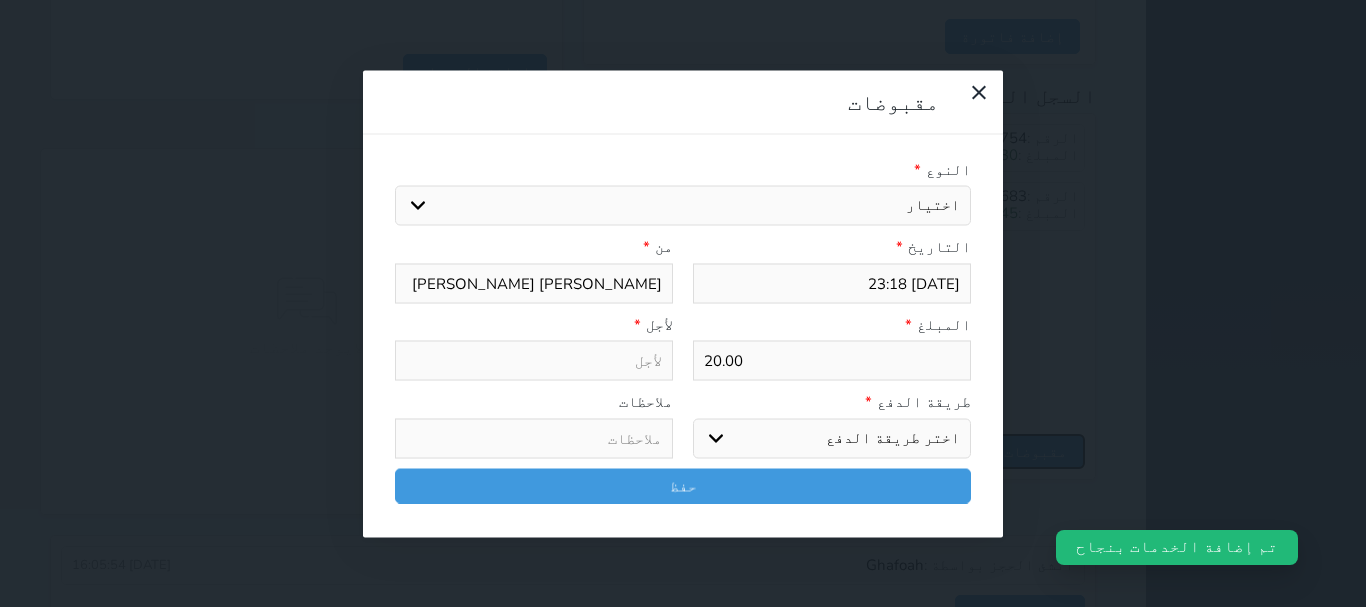 select 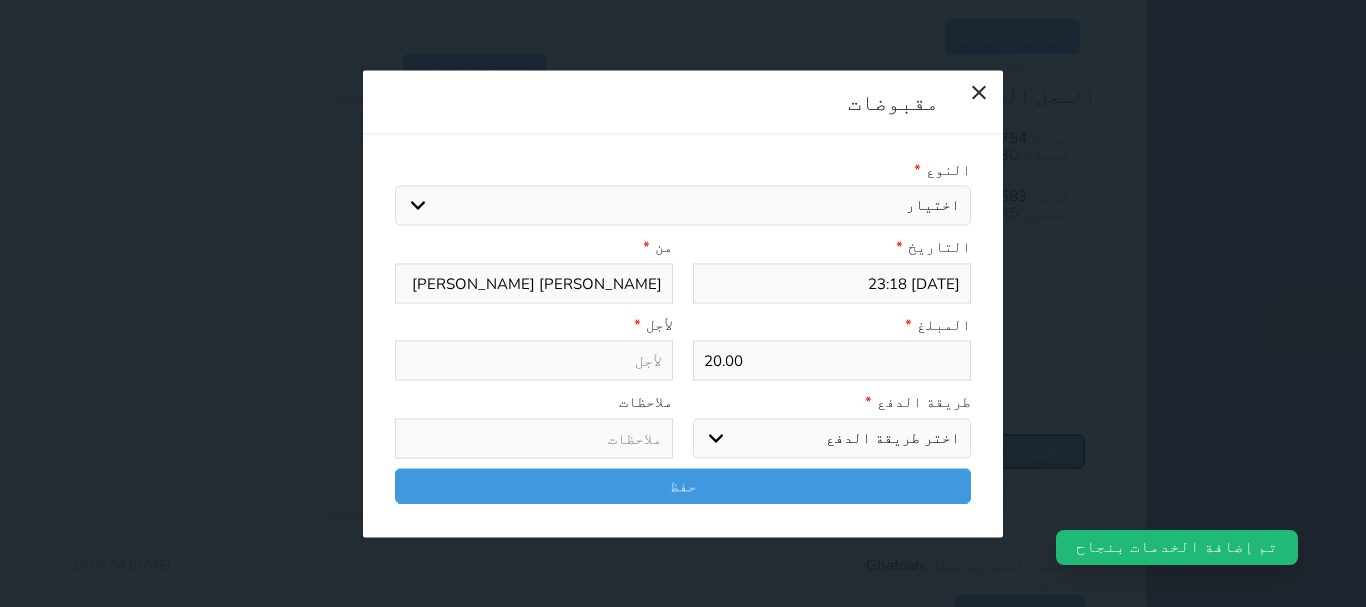 select 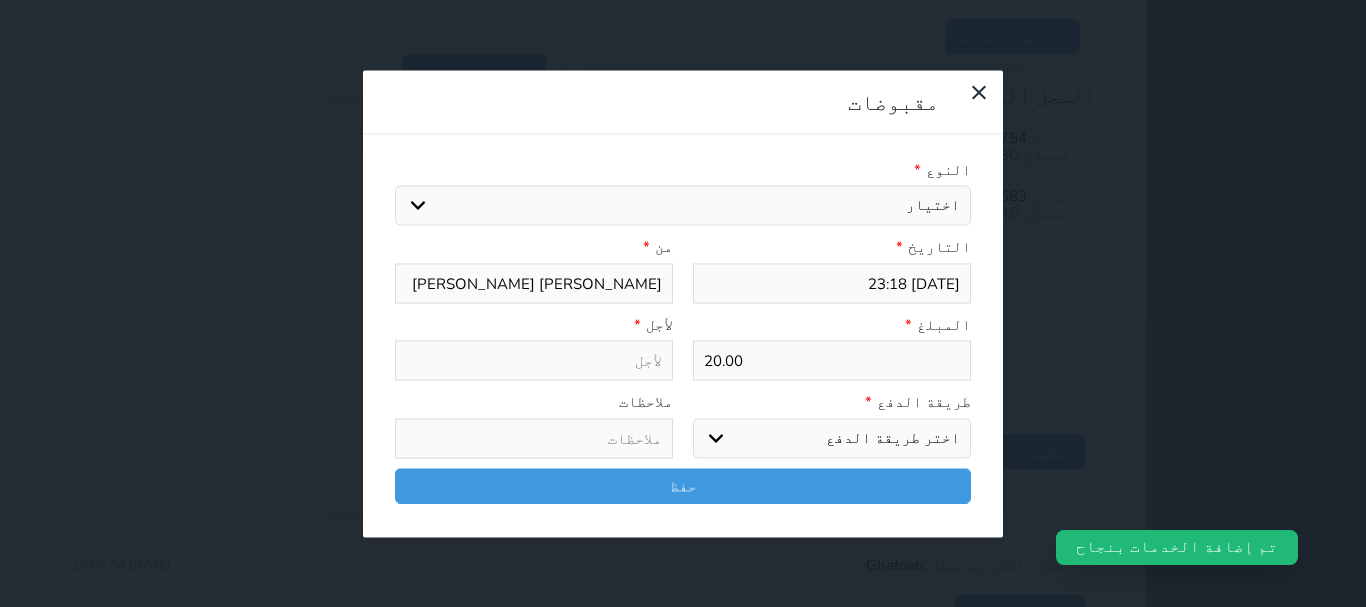 click on "اختر طريقة الدفع   دفع نقدى   تحويل بنكى   مدى   بطاقة ائتمان   آجل" at bounding box center (832, 438) 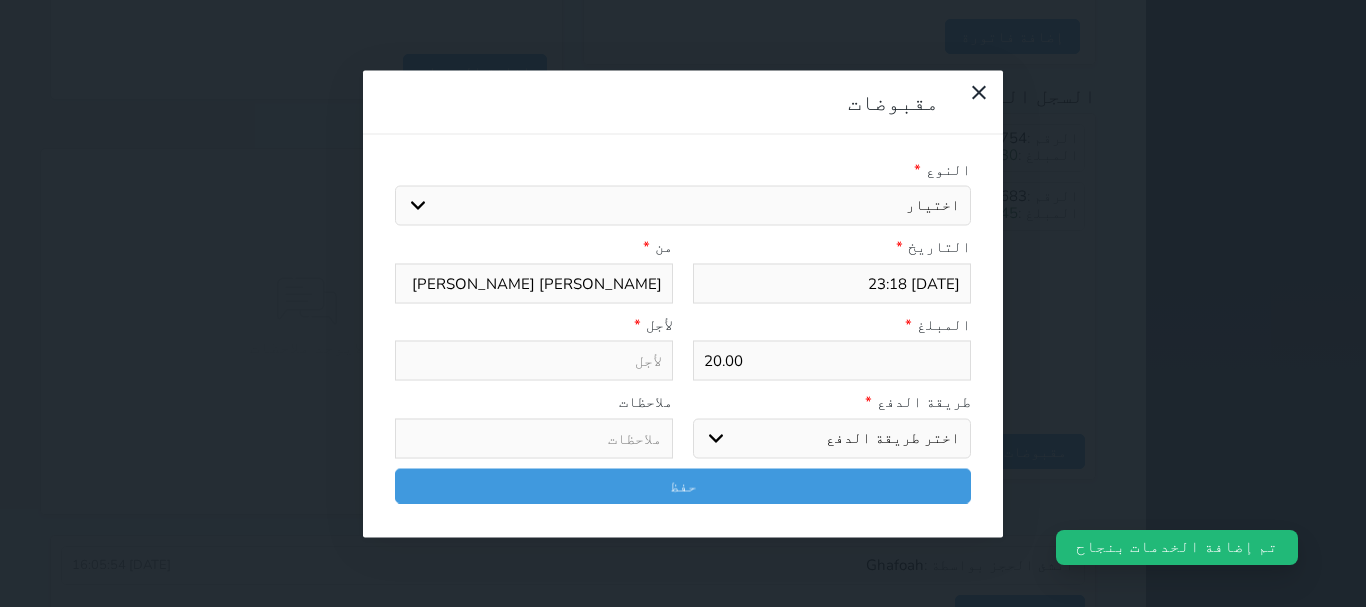 select on "mada" 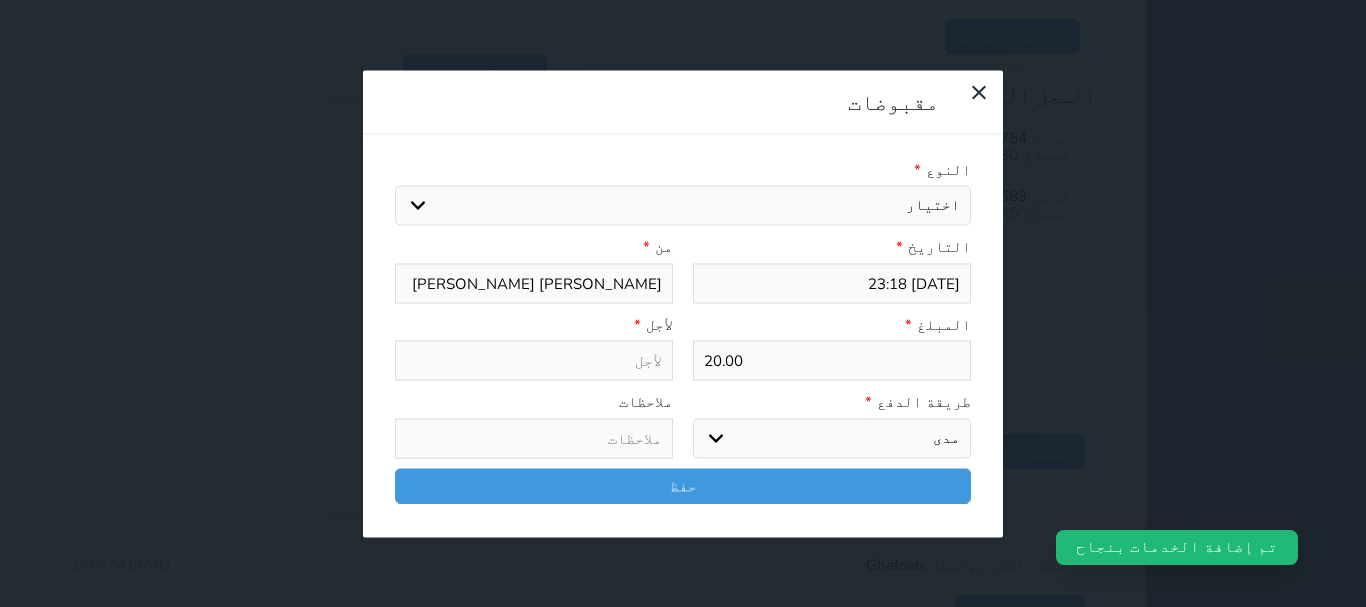 click on "اختر طريقة الدفع   دفع نقدى   تحويل بنكى   مدى   بطاقة ائتمان   آجل" at bounding box center (832, 438) 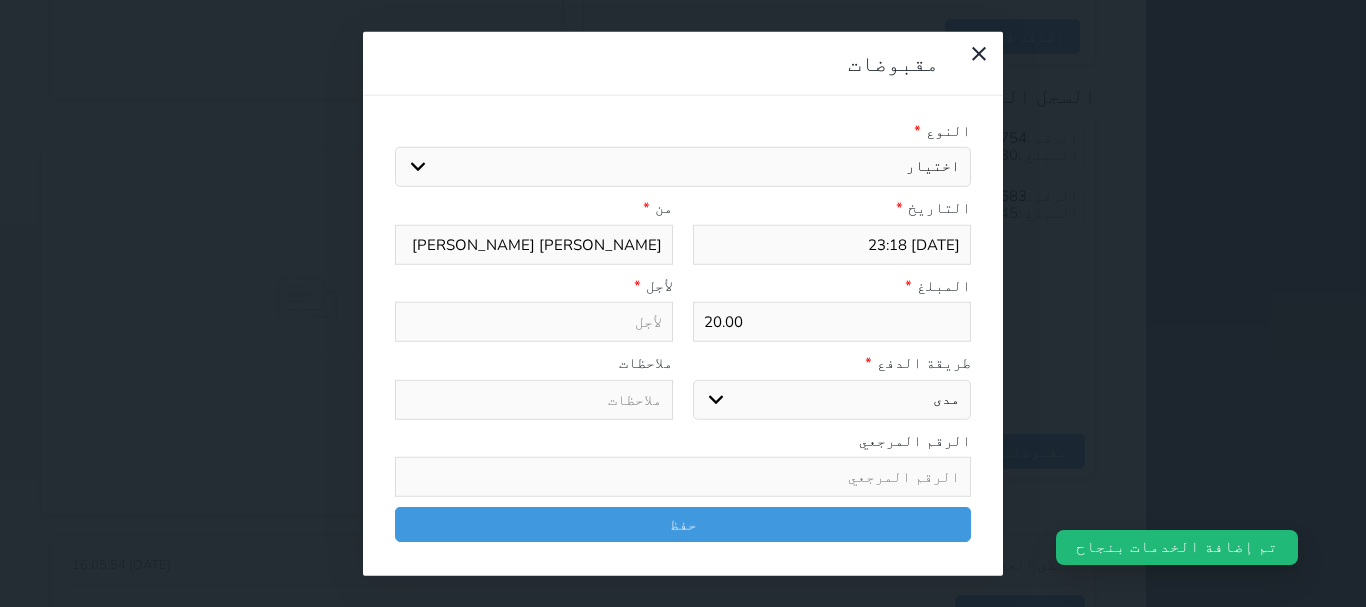 click on "اختيار   مقبوضات عامة قيمة إيجار فواتير تامين عربون لا ينطبق آخر مغسلة واي فاي - الإنترنت مواقف السيارات طعام الأغذية والمشروبات مشروبات المشروبات الباردة المشروبات الساخنة الإفطار غداء عشاء مخبز و كعك حمام سباحة الصالة الرياضية سبا و خدمات الجمال اختيار وإسقاط (خدمات النقل) ميني بار كابل - تلفزيون سرير إضافي تصفيف الشعر التسوق خدمات الجولات السياحية المنظمة خدمات الدليل السياحي" at bounding box center (683, 167) 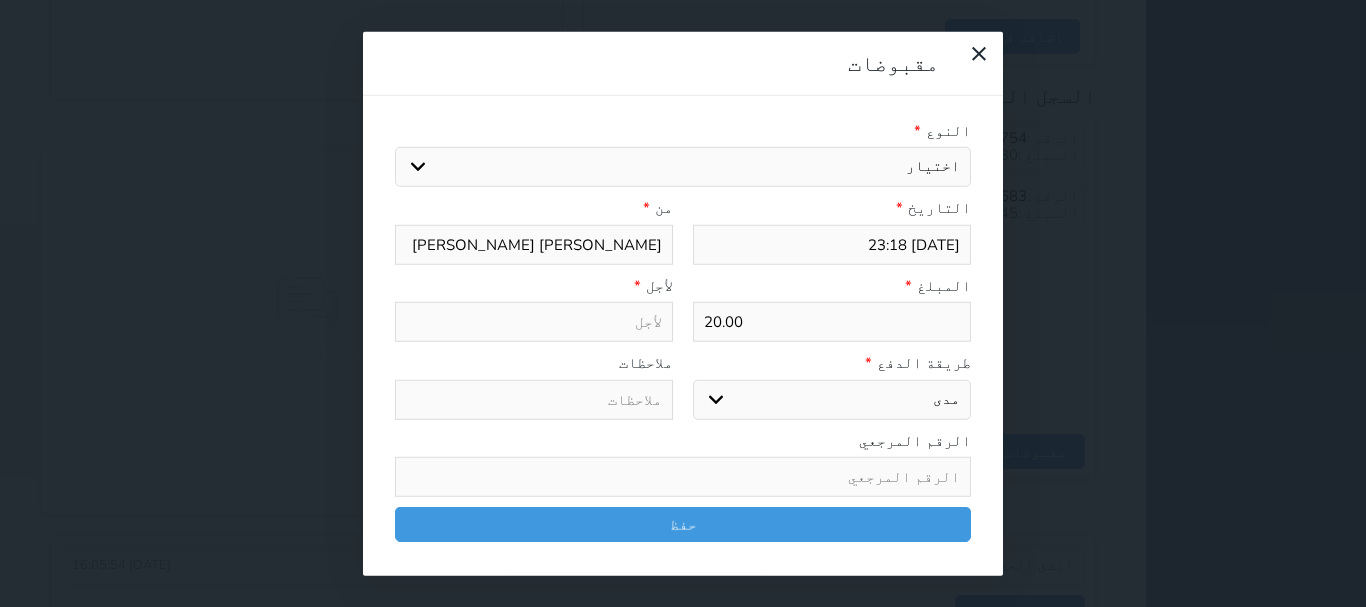 select on "90718" 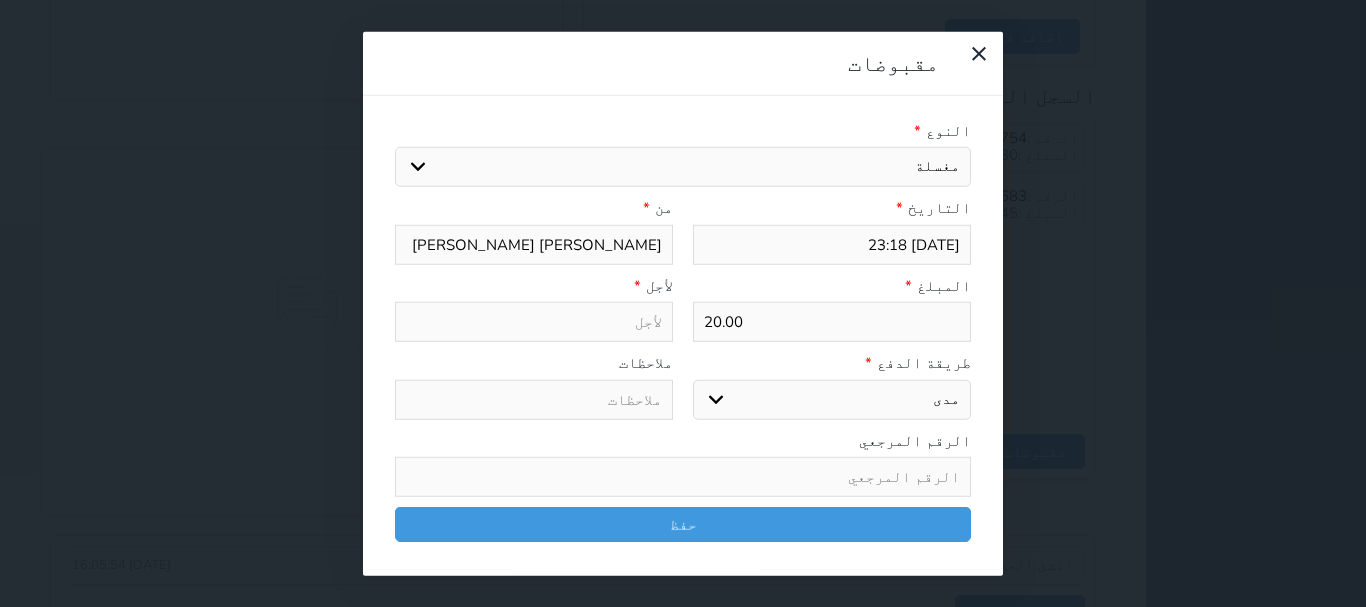 click on "اختيار   مقبوضات عامة قيمة إيجار فواتير تامين عربون لا ينطبق آخر مغسلة واي فاي - الإنترنت مواقف السيارات طعام الأغذية والمشروبات مشروبات المشروبات الباردة المشروبات الساخنة الإفطار غداء عشاء مخبز و كعك حمام سباحة الصالة الرياضية سبا و خدمات الجمال اختيار وإسقاط (خدمات النقل) ميني بار كابل - تلفزيون سرير إضافي تصفيف الشعر التسوق خدمات الجولات السياحية المنظمة خدمات الدليل السياحي" at bounding box center (683, 167) 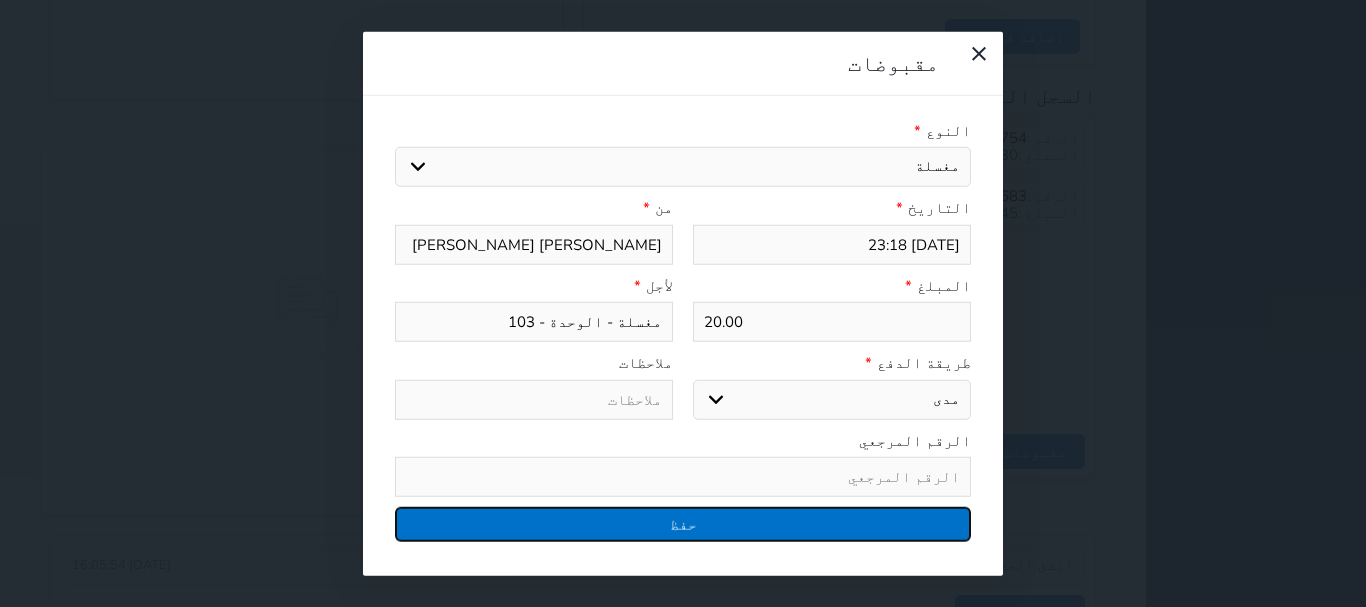click on "حفظ" at bounding box center [683, 524] 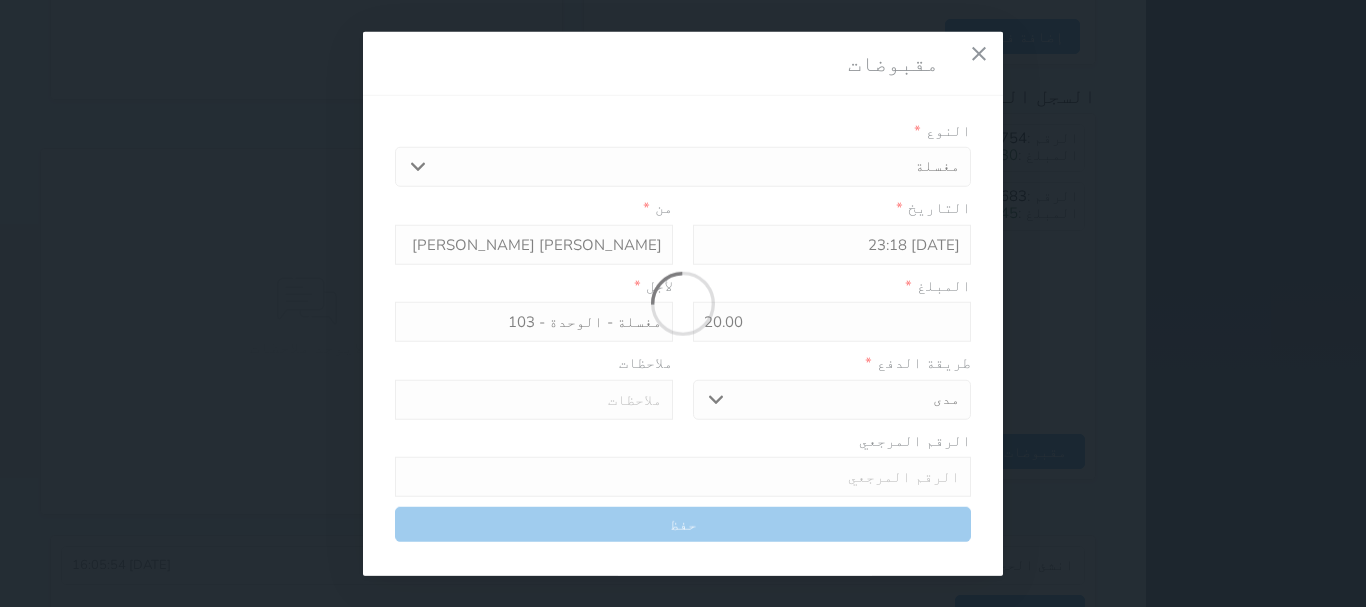 select 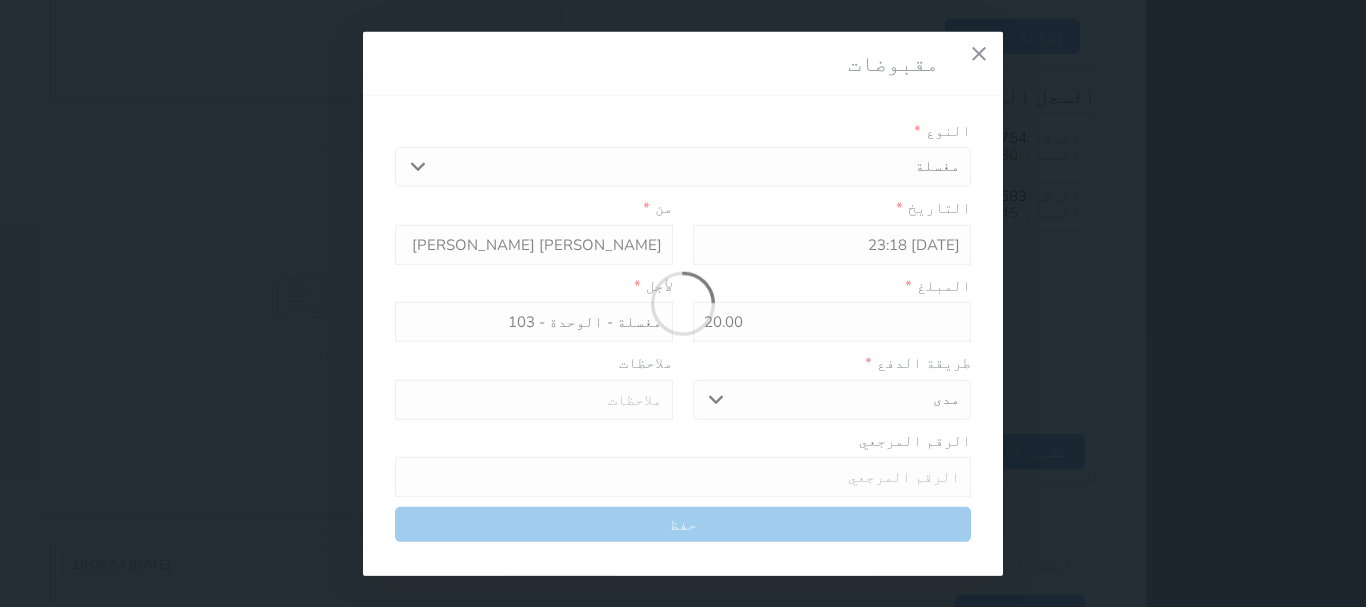 type 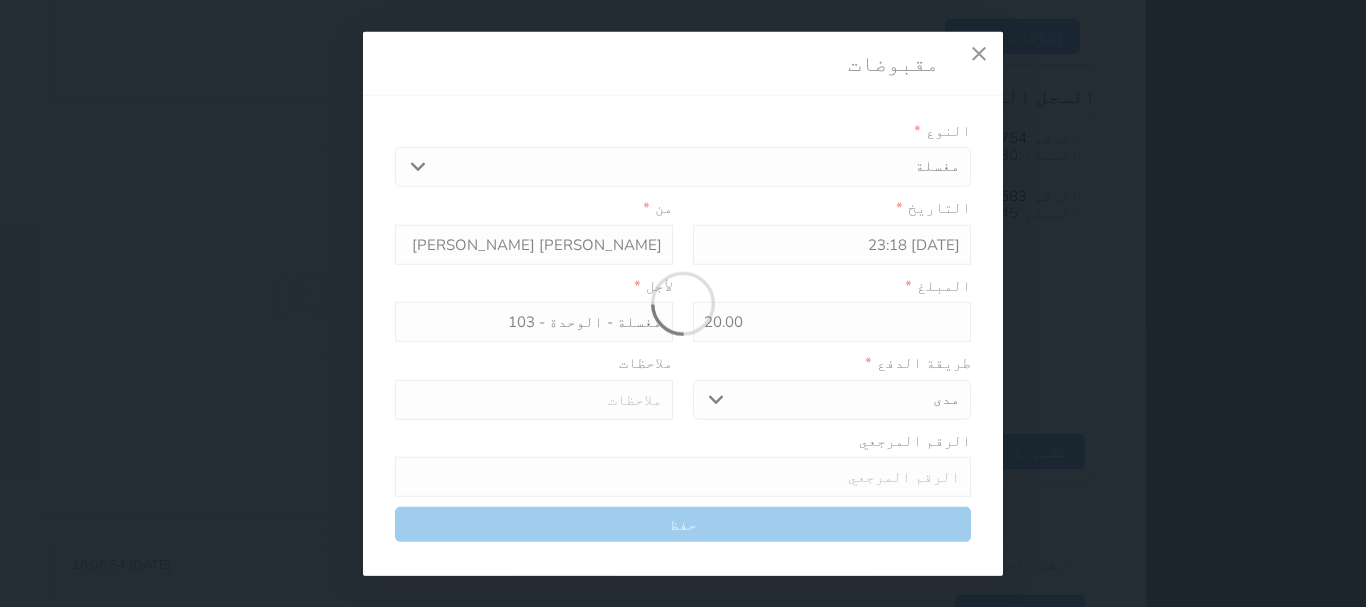 type on "0" 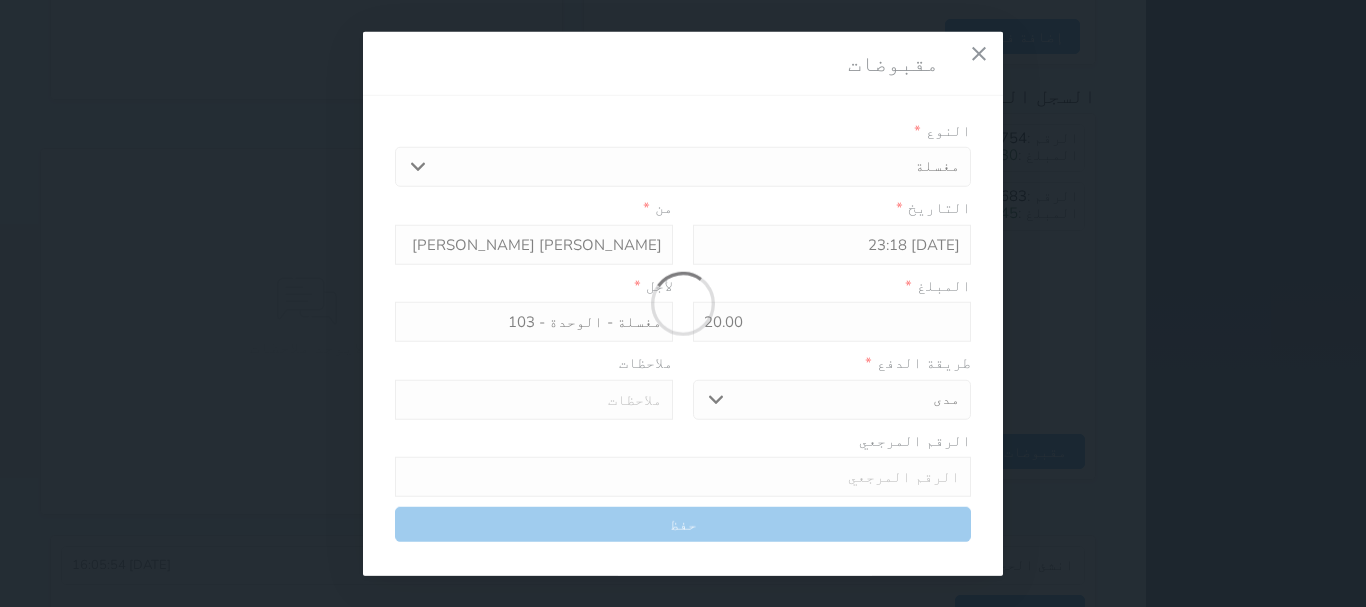 select 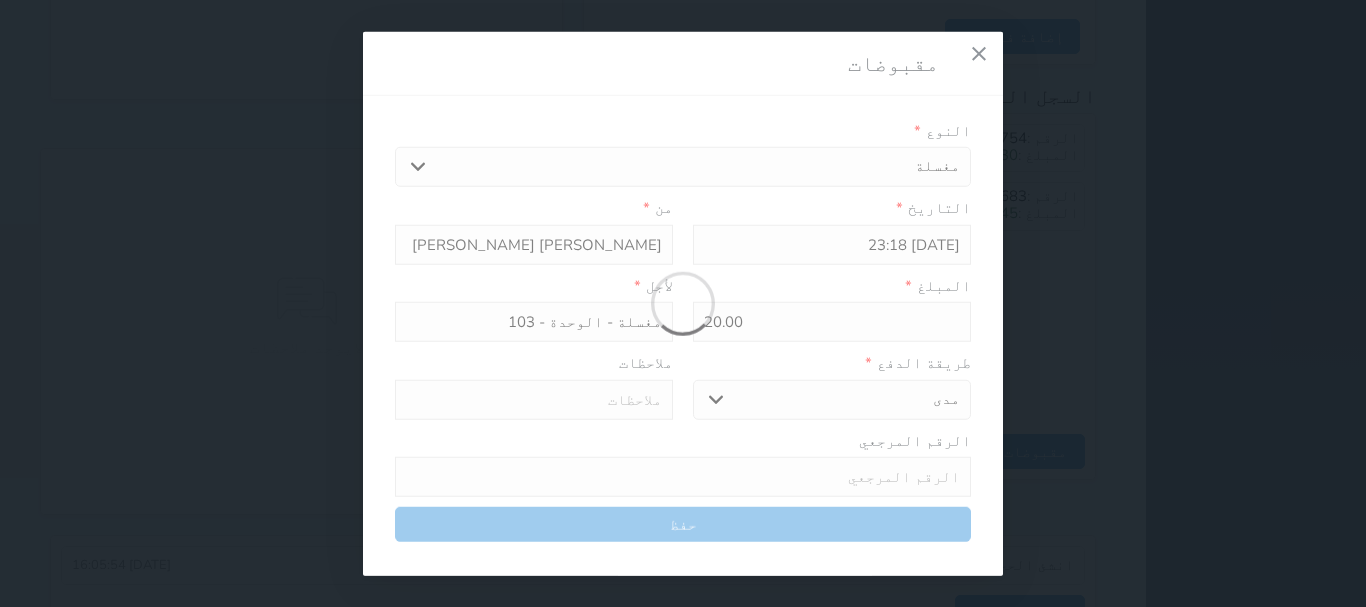type on "0" 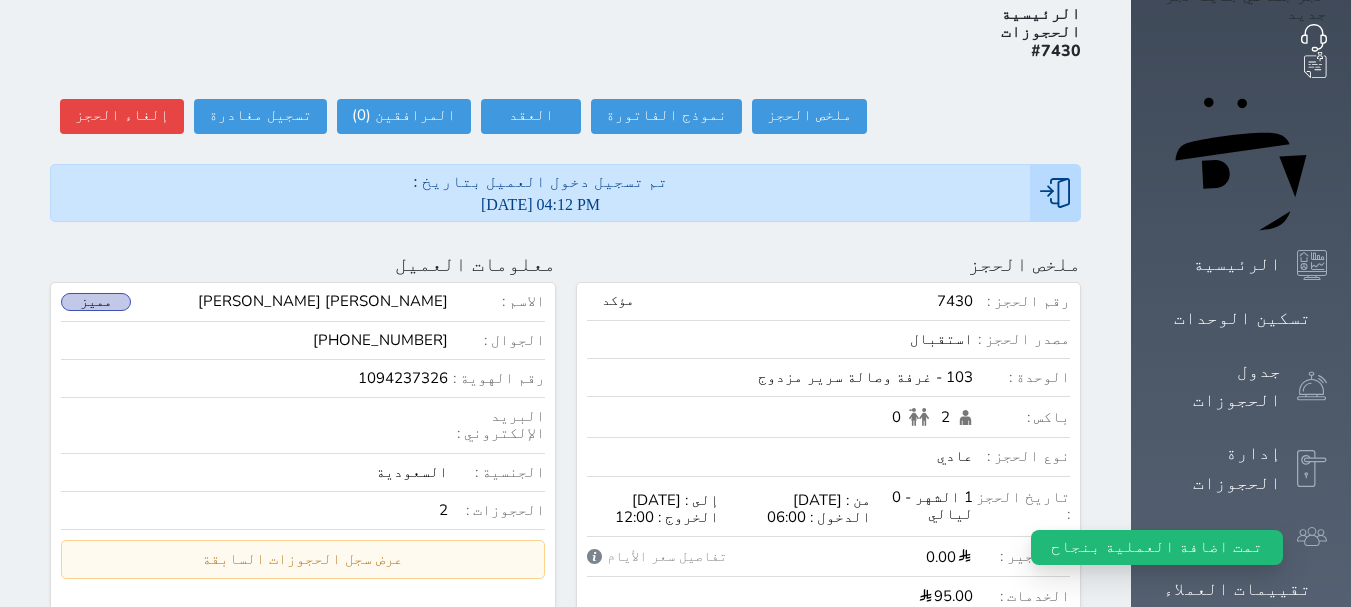 scroll, scrollTop: 0, scrollLeft: 0, axis: both 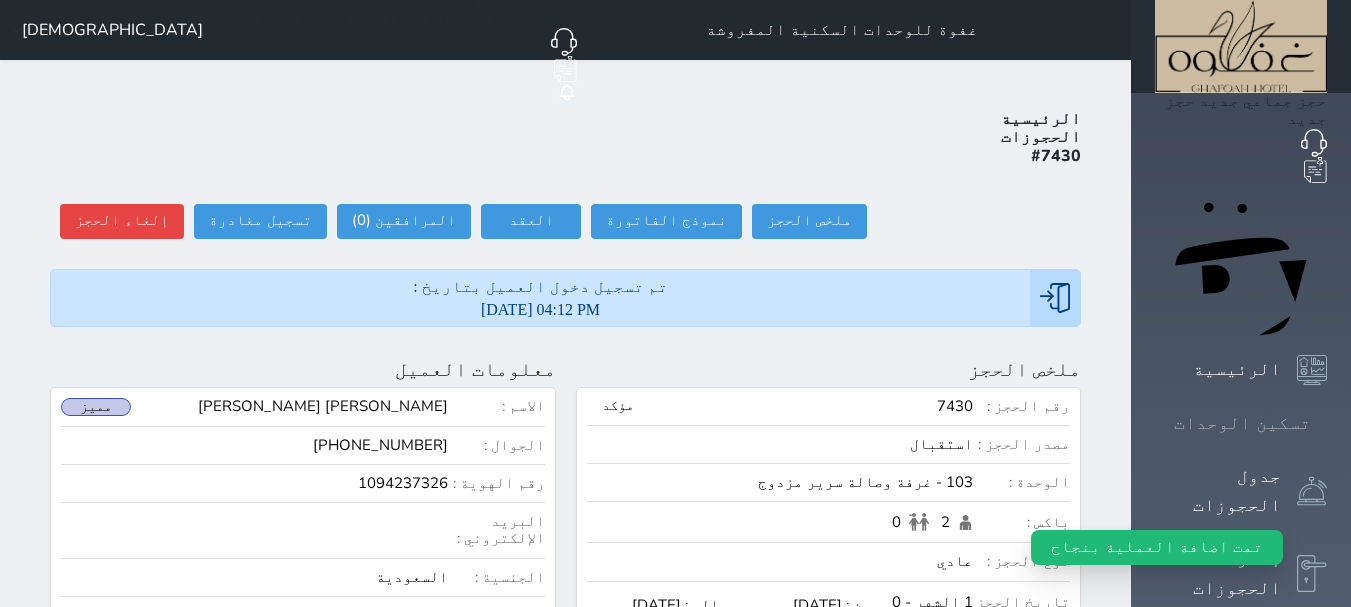 click on "تسكين الوحدات" at bounding box center [1242, 423] 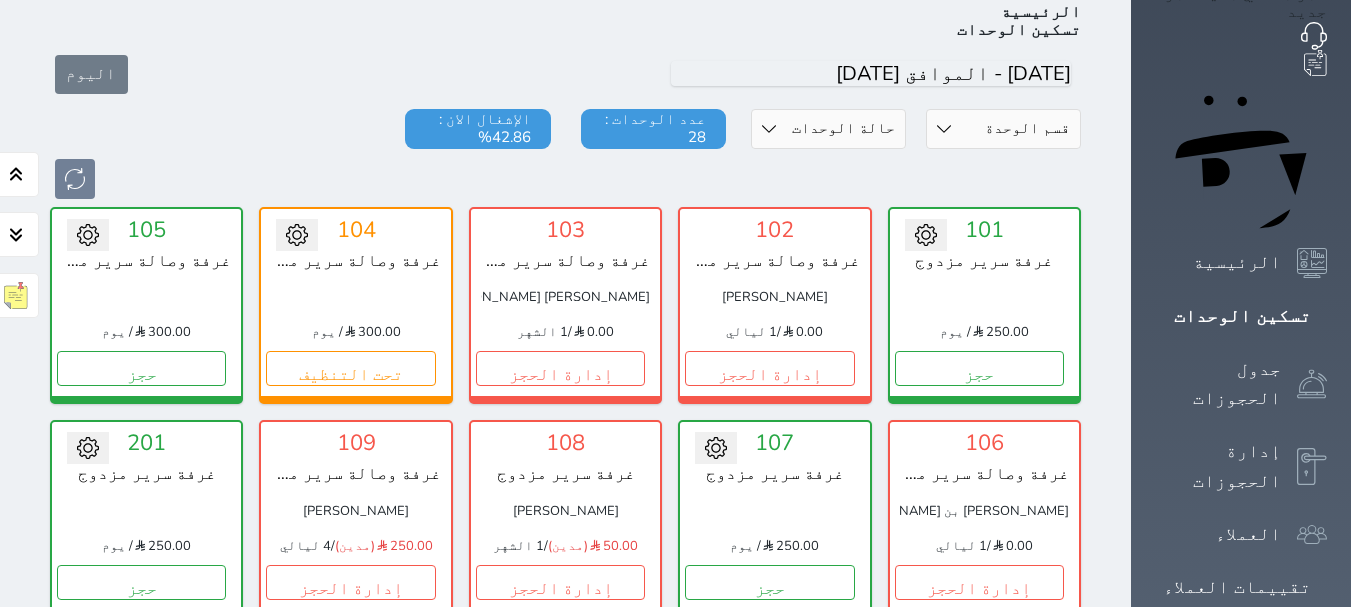 scroll, scrollTop: 0, scrollLeft: 0, axis: both 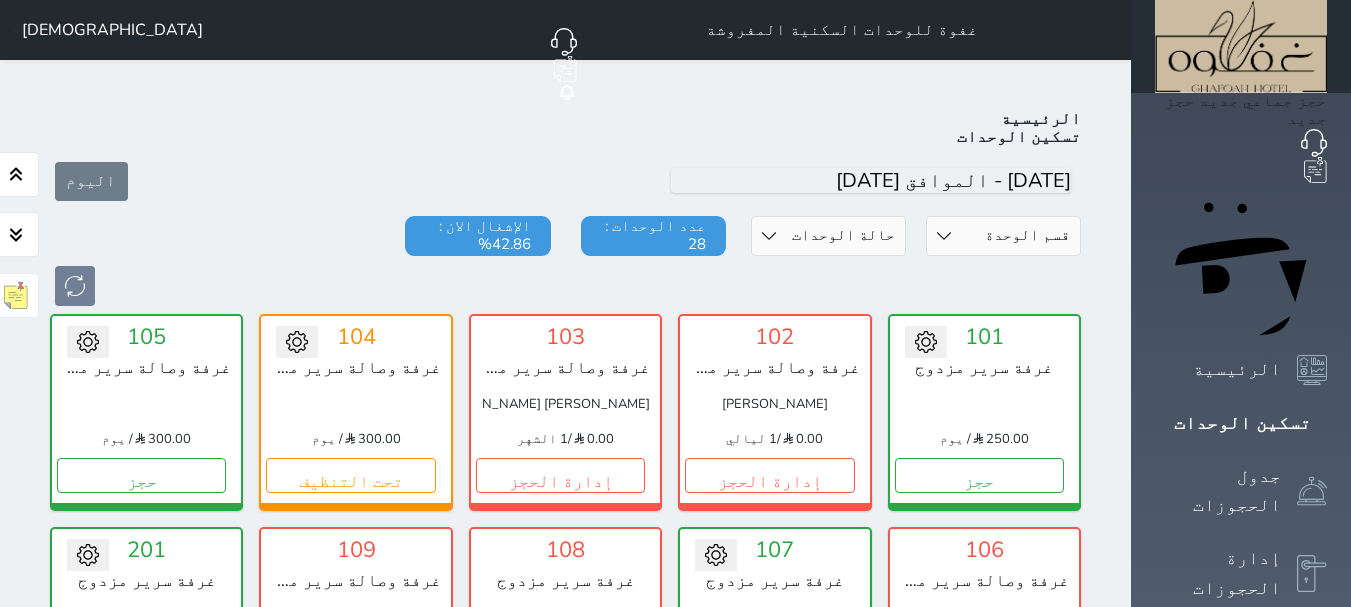 click on "إدارة الحجز" at bounding box center [979, 689] 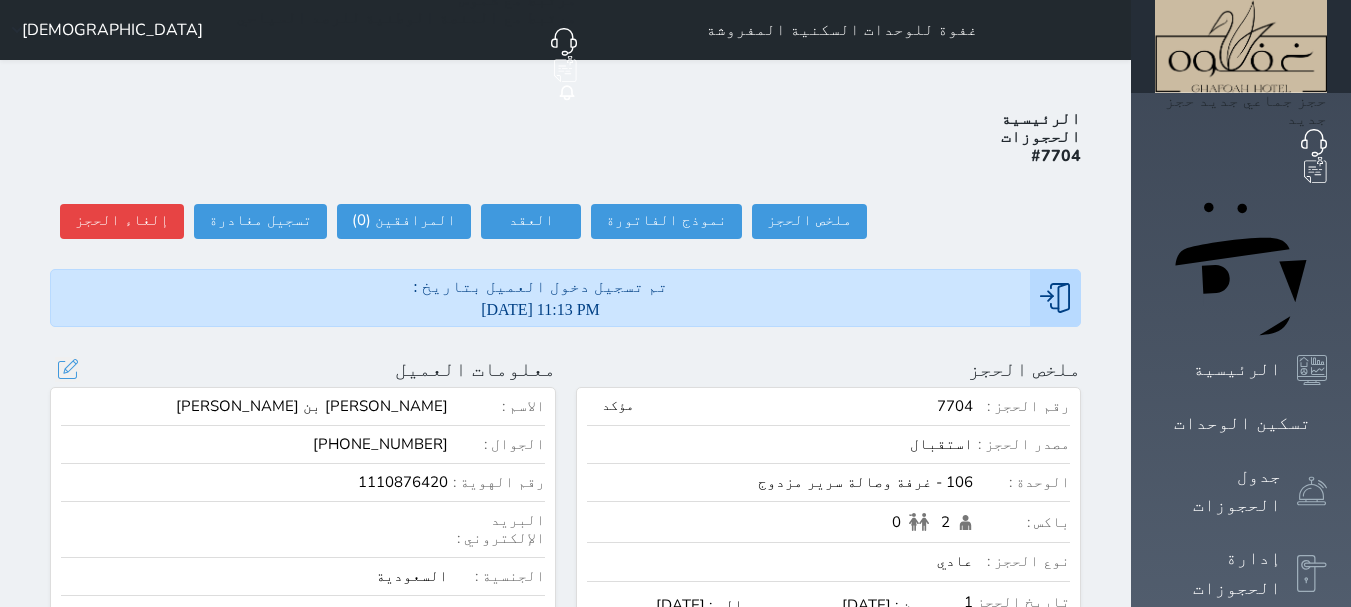 click on "عرض سجل الحجوزات السابقة" at bounding box center (303, 663) 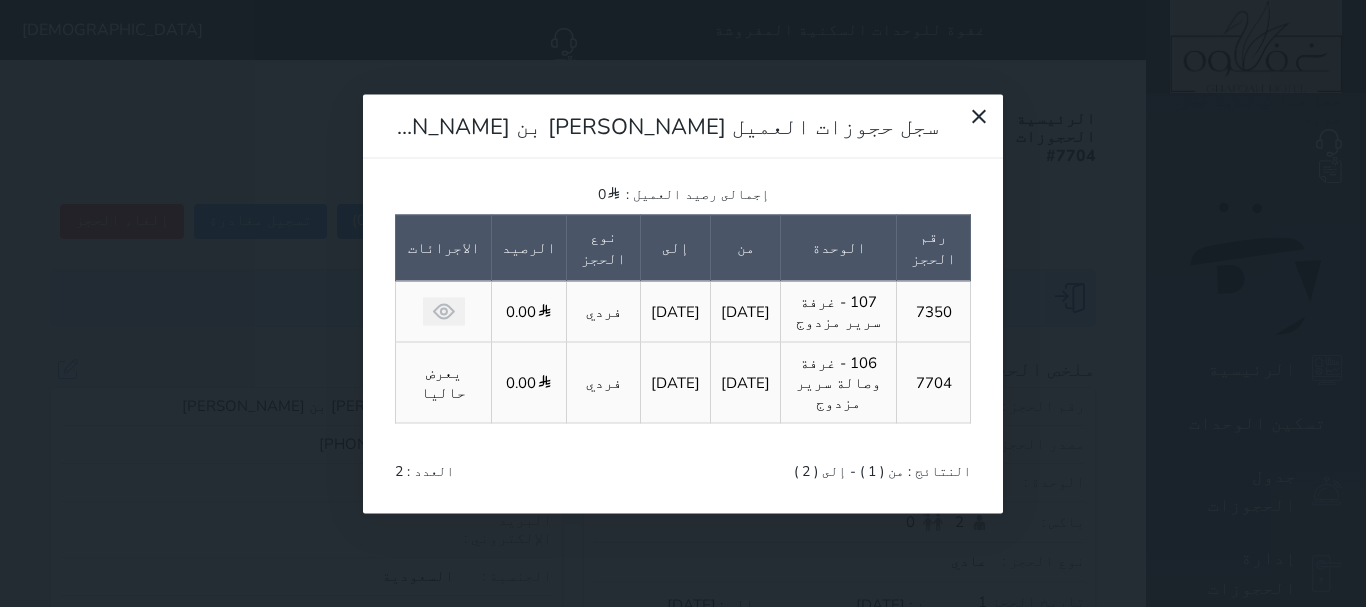 drag, startPoint x: 413, startPoint y: 232, endPoint x: 425, endPoint y: 234, distance: 12.165525 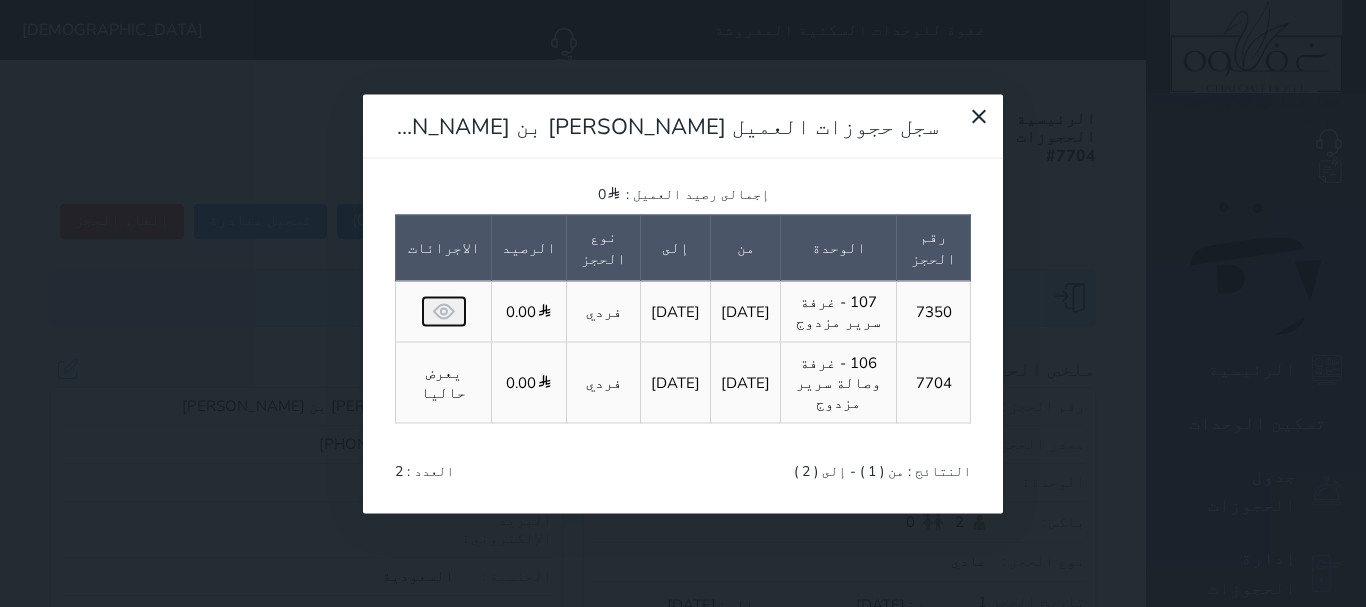 click at bounding box center (444, 311) 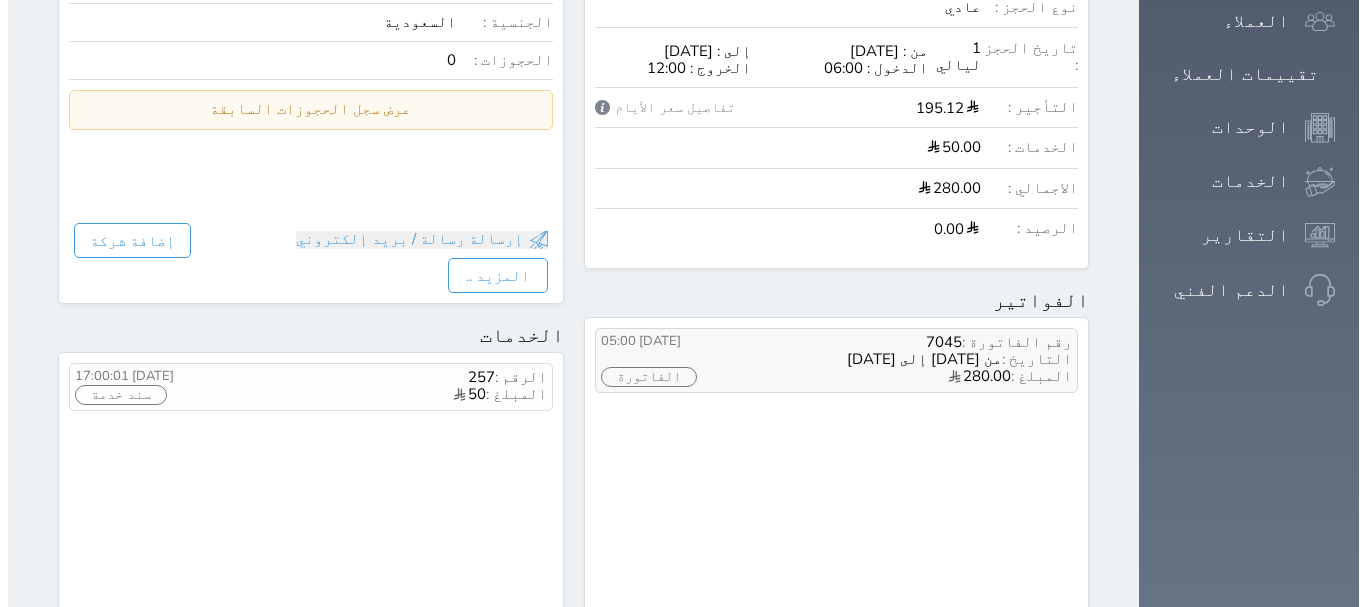 scroll, scrollTop: 900, scrollLeft: 0, axis: vertical 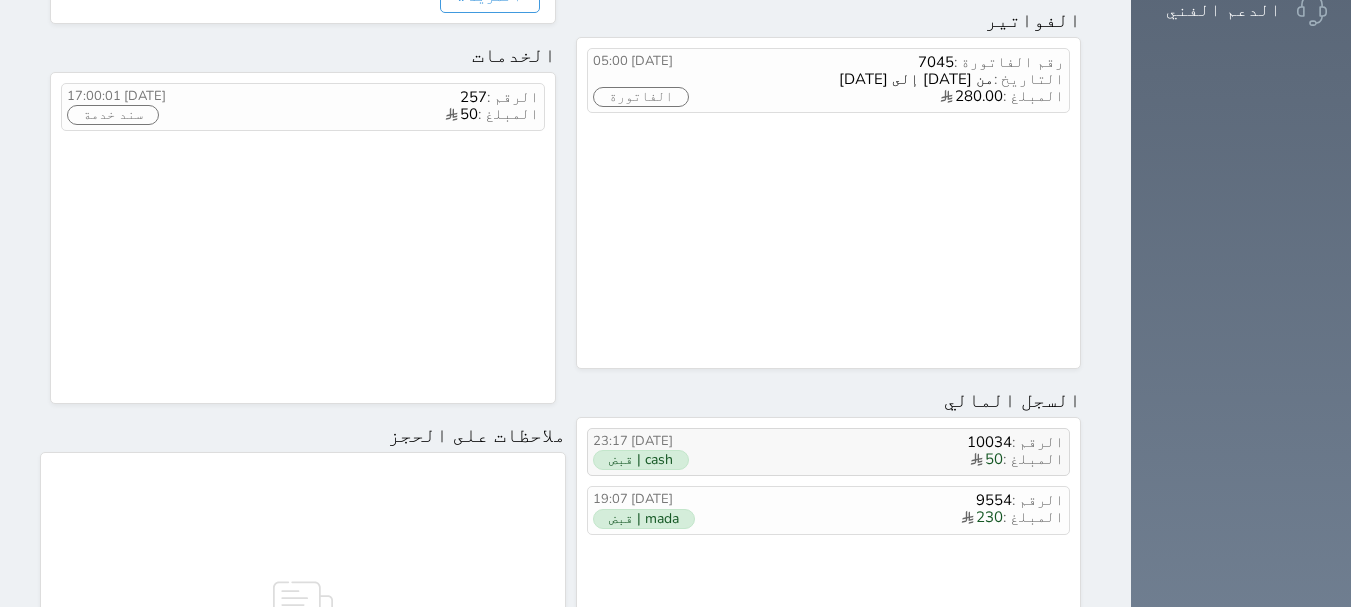 click on "المبلغ :  50" at bounding box center (899, 460) 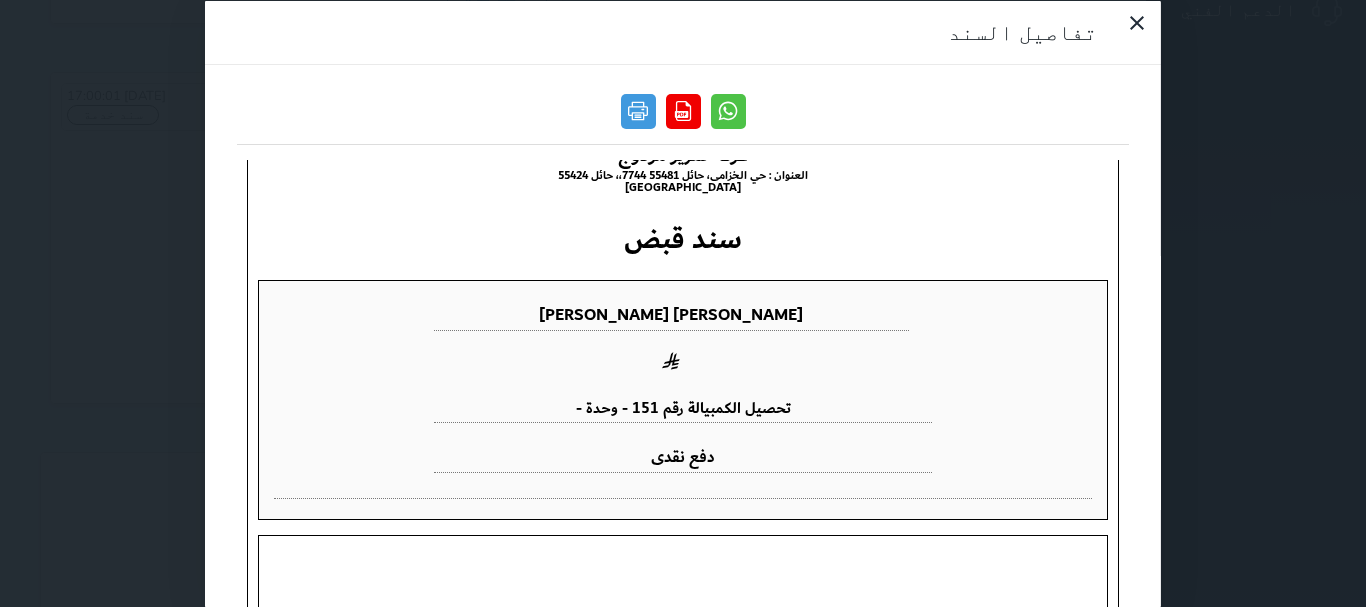 scroll, scrollTop: 289, scrollLeft: 0, axis: vertical 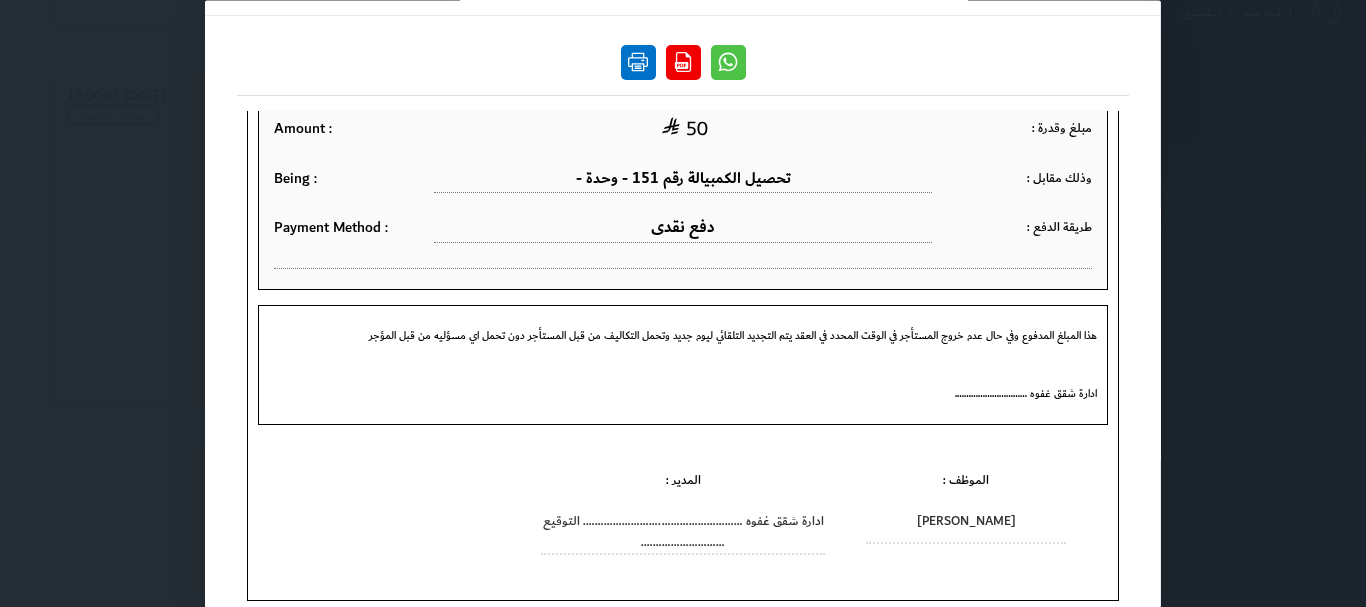 click at bounding box center (638, 62) 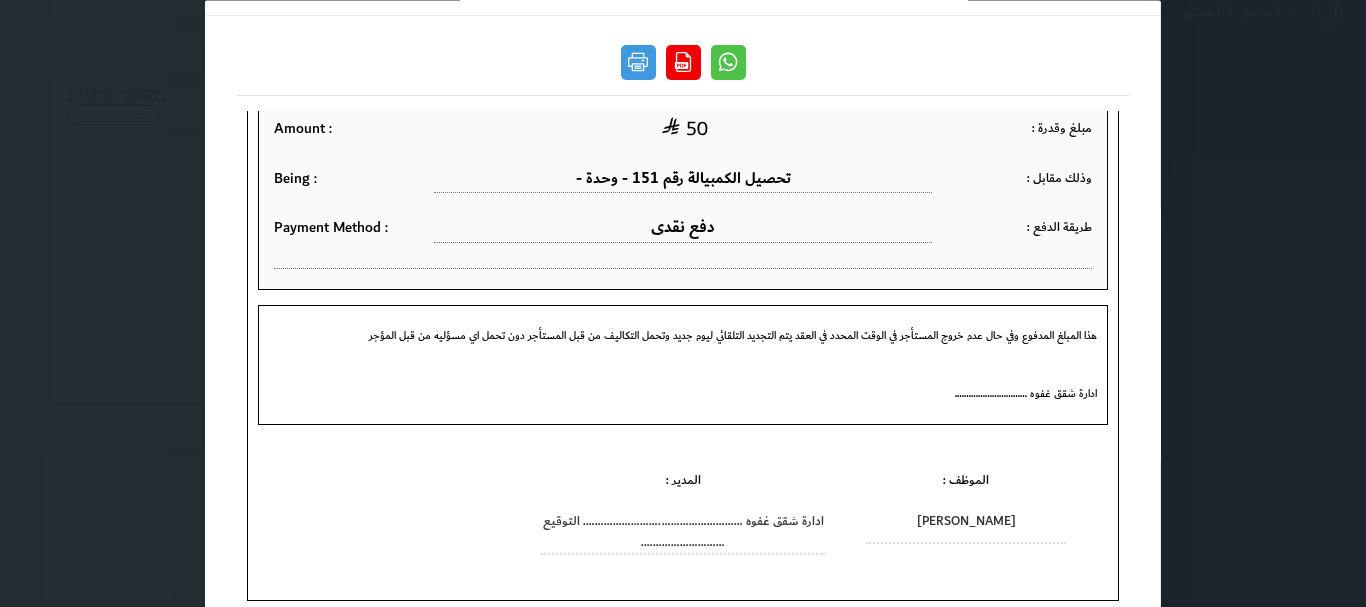 click on "تفاصيل السند" at bounding box center (683, 303) 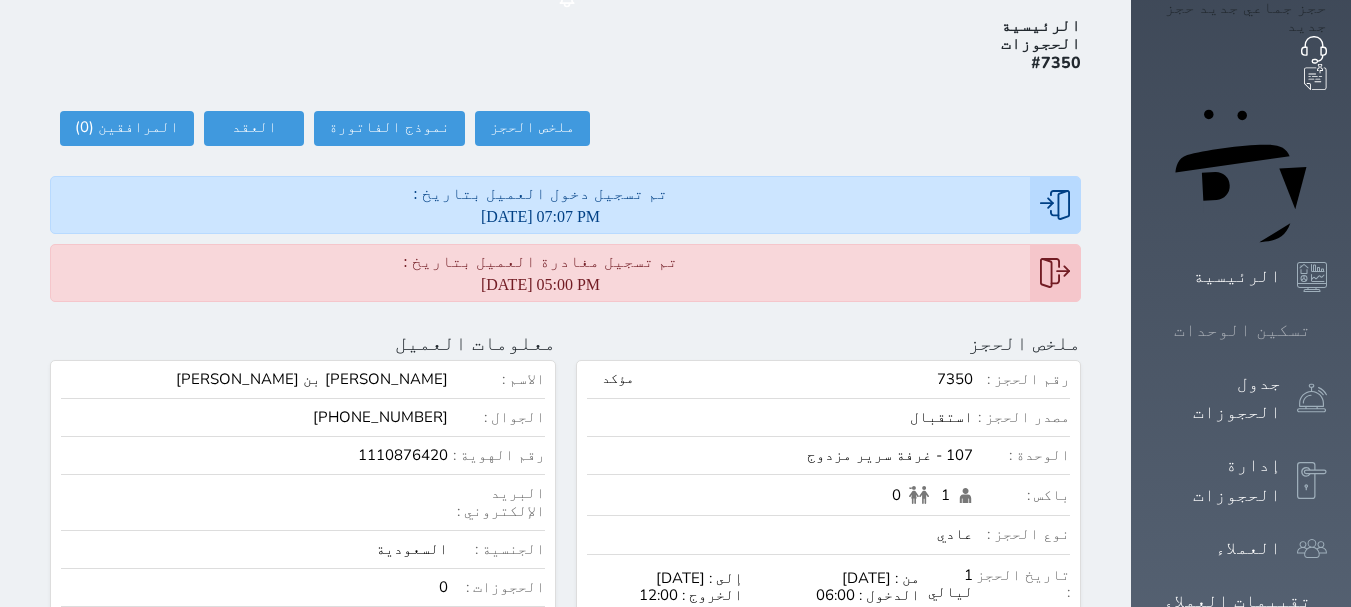 scroll, scrollTop: 0, scrollLeft: 0, axis: both 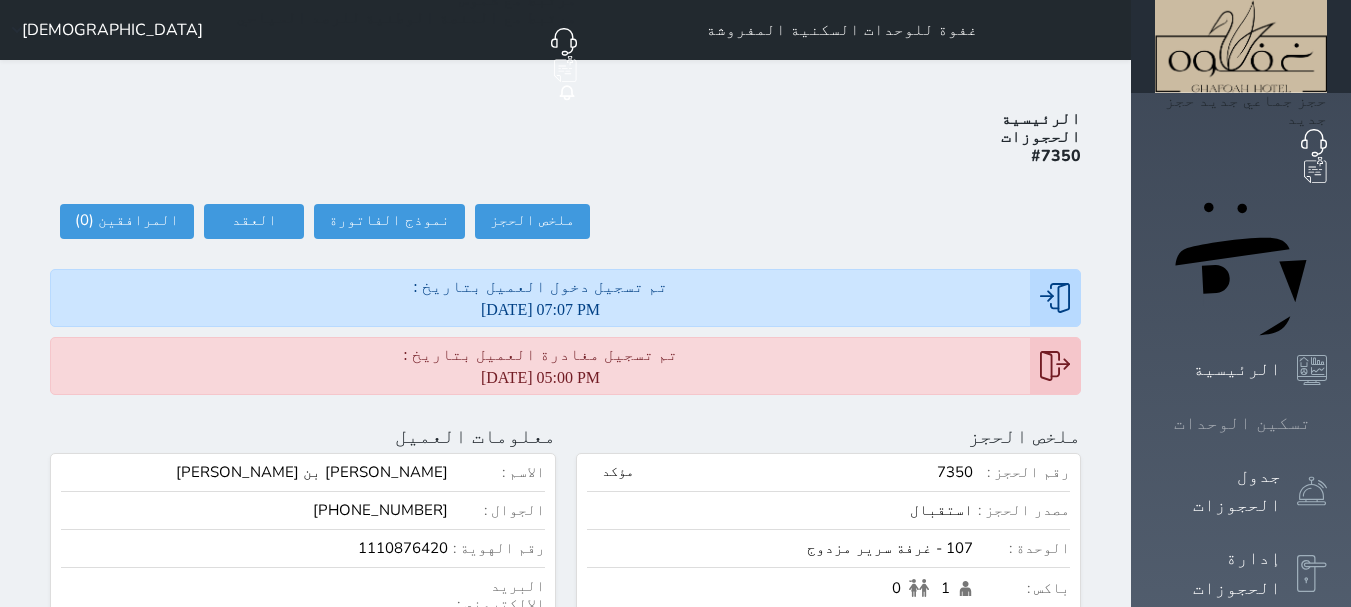 click on "تسكين الوحدات" at bounding box center (1242, 423) 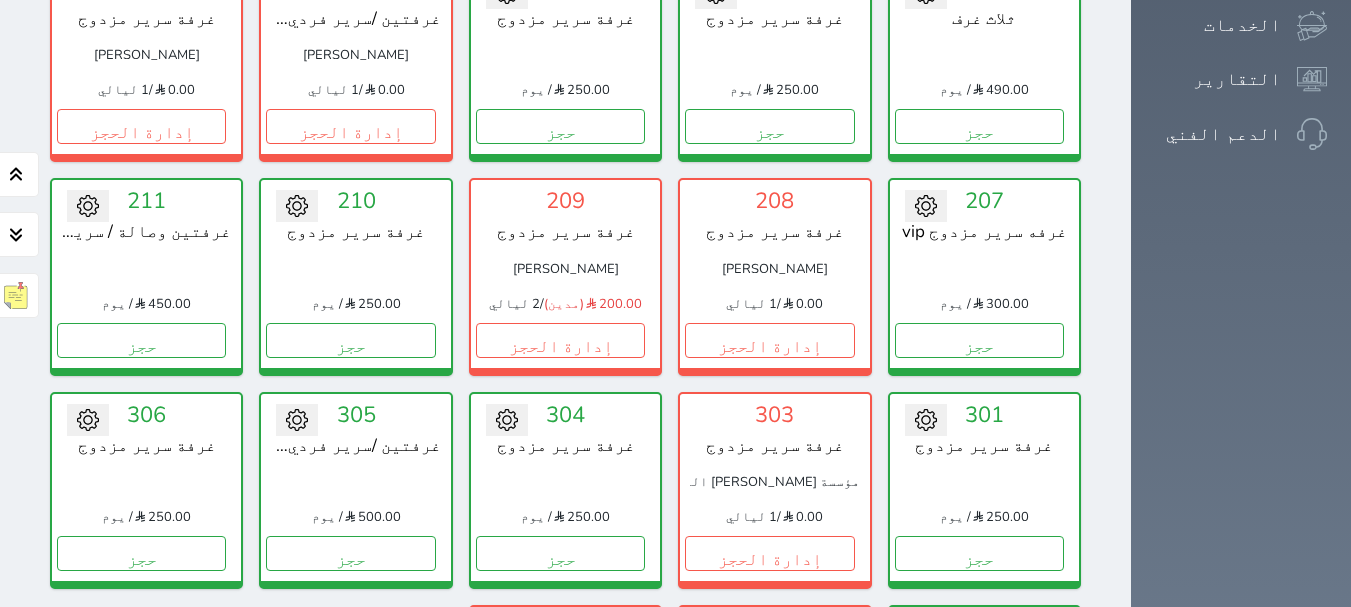 scroll, scrollTop: 481, scrollLeft: 0, axis: vertical 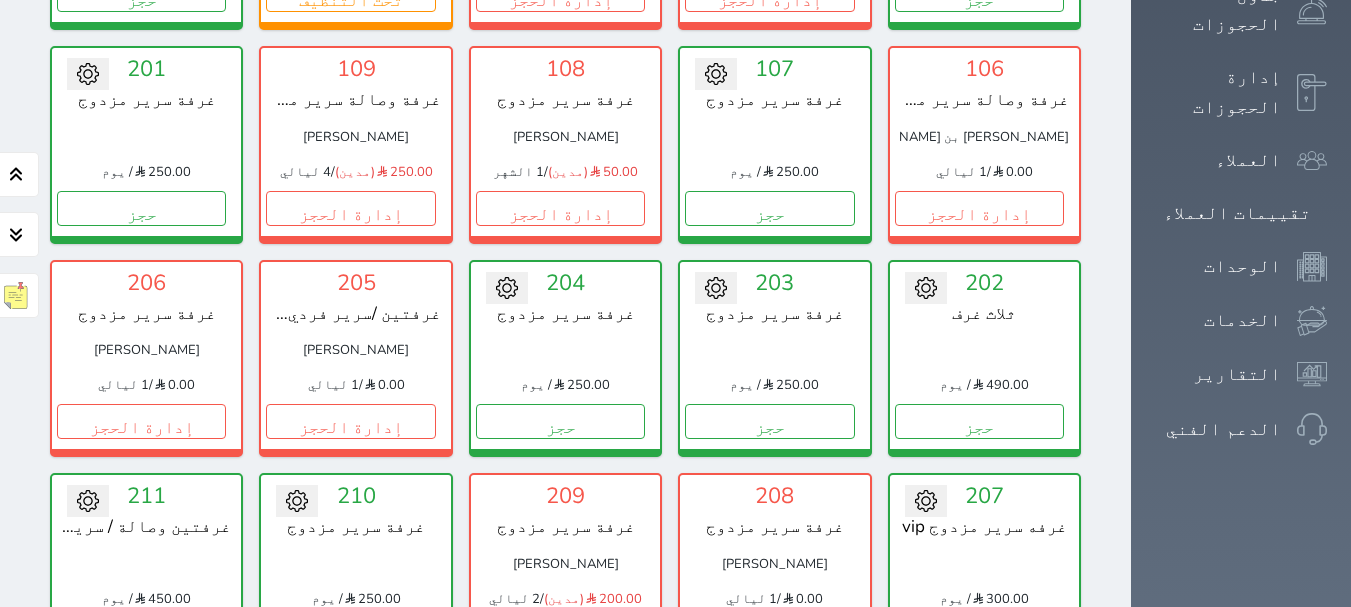 click on "إدارة الحجز" at bounding box center (560, 635) 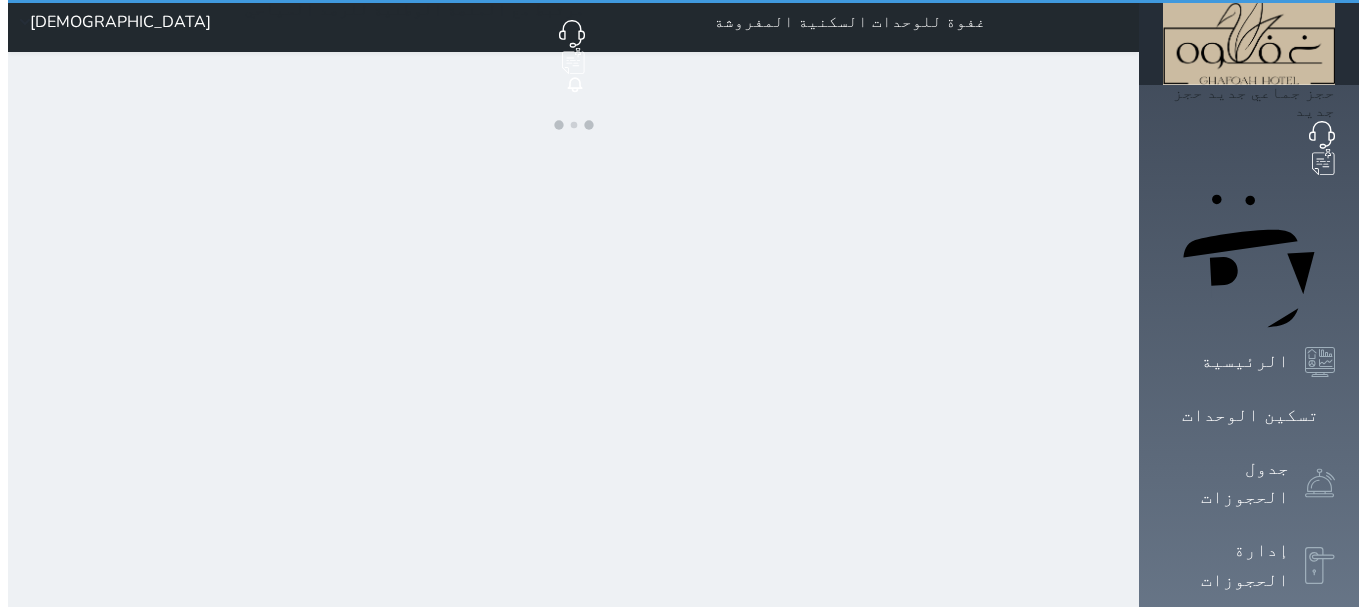 scroll, scrollTop: 0, scrollLeft: 0, axis: both 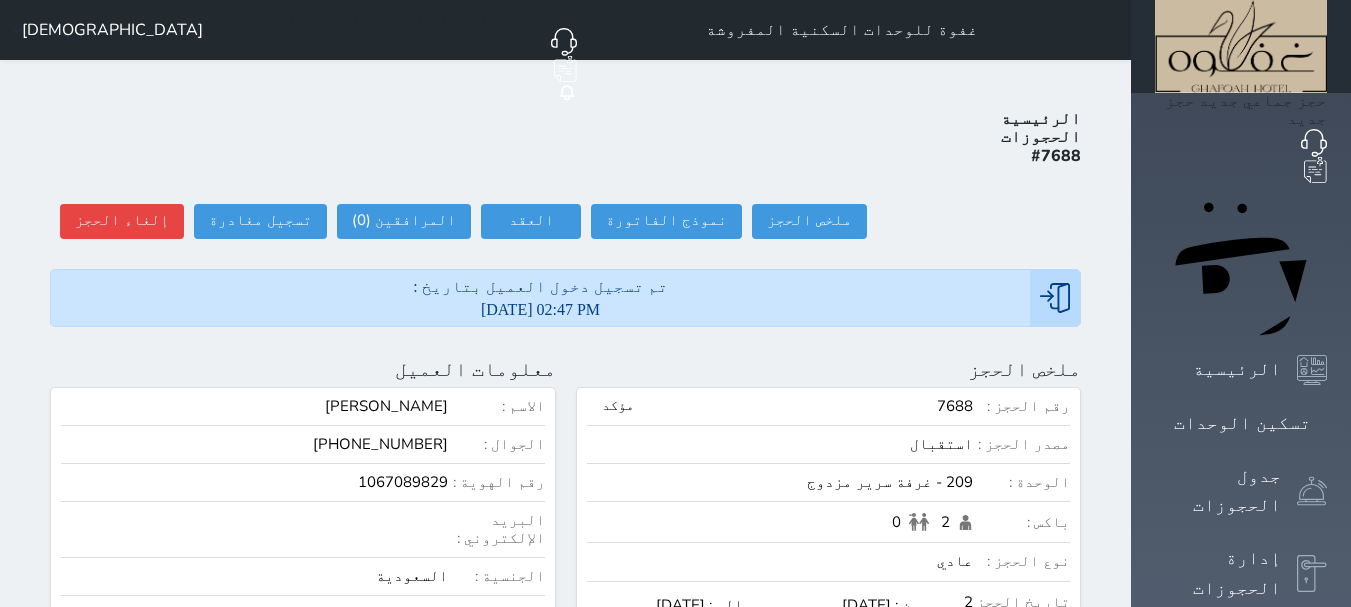 select 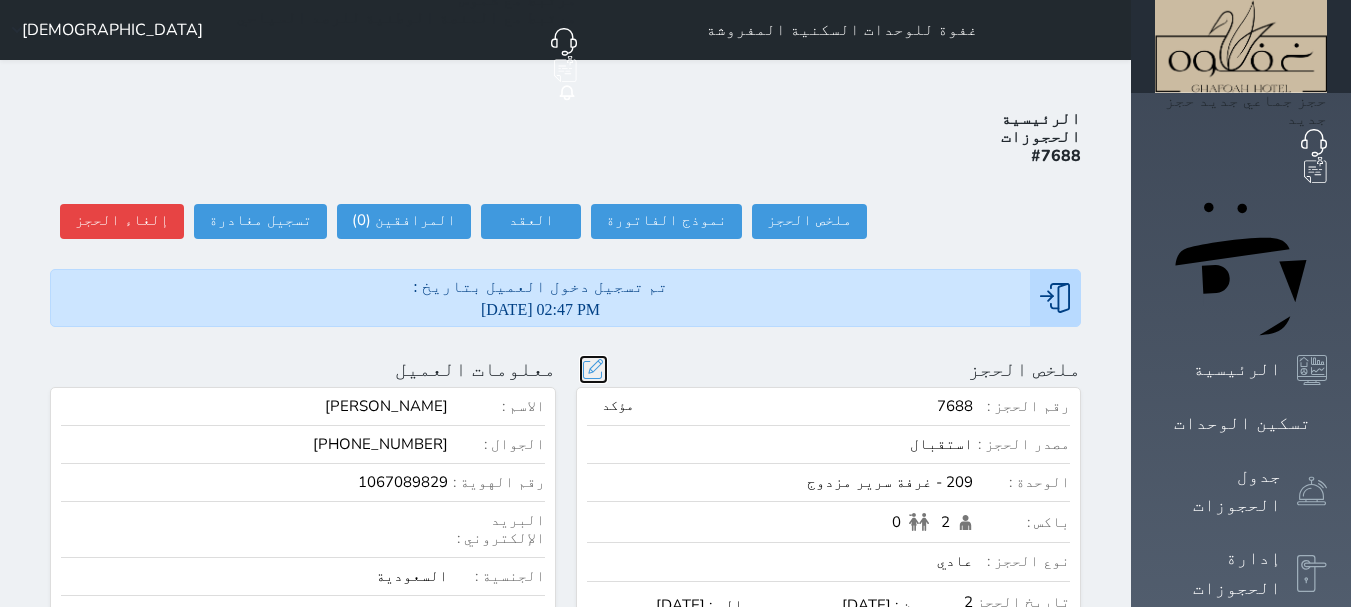click at bounding box center (593, 369) 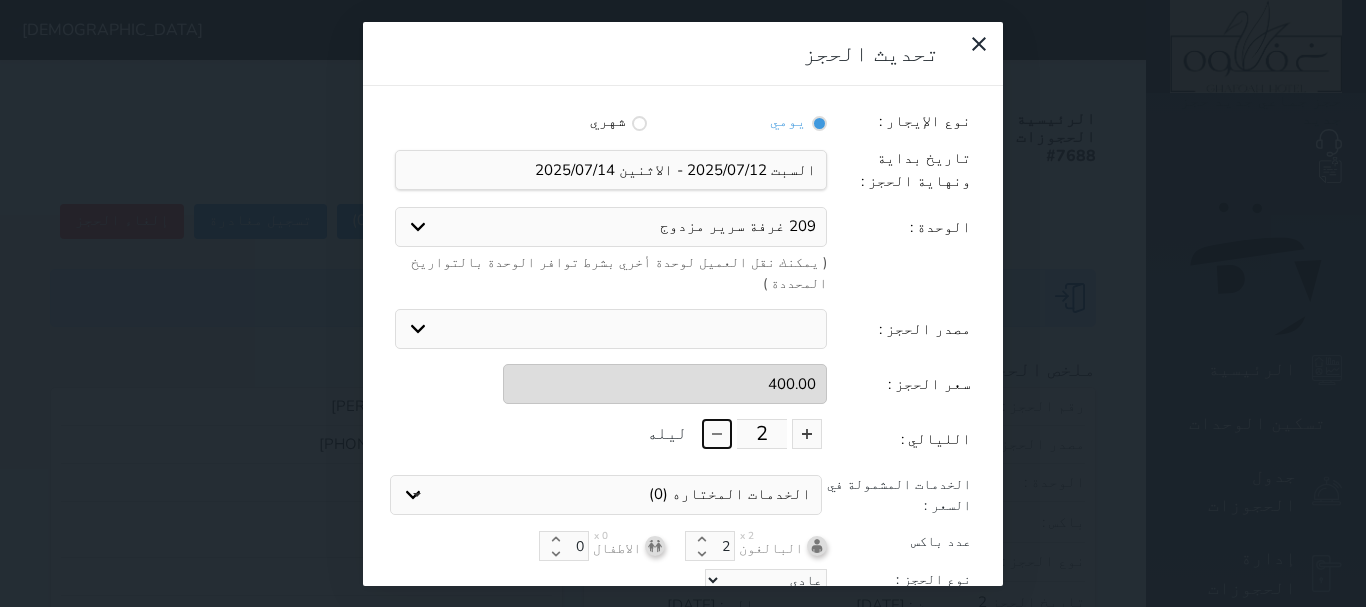 click at bounding box center [717, 434] 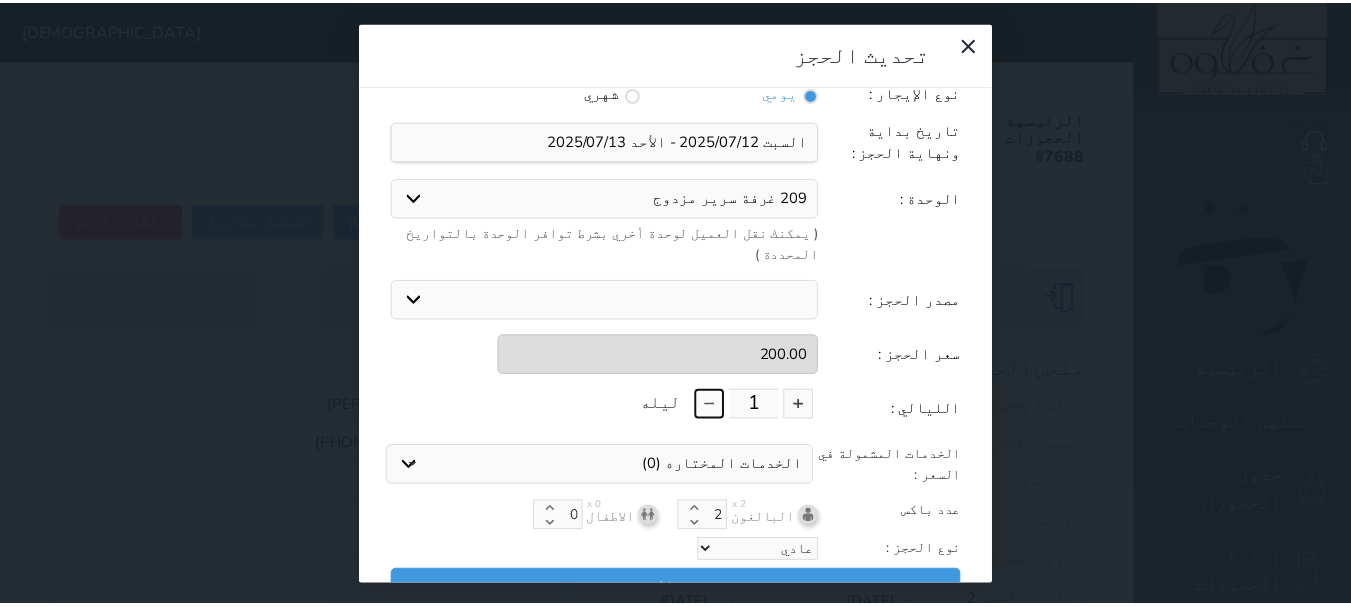 scroll, scrollTop: 45, scrollLeft: 0, axis: vertical 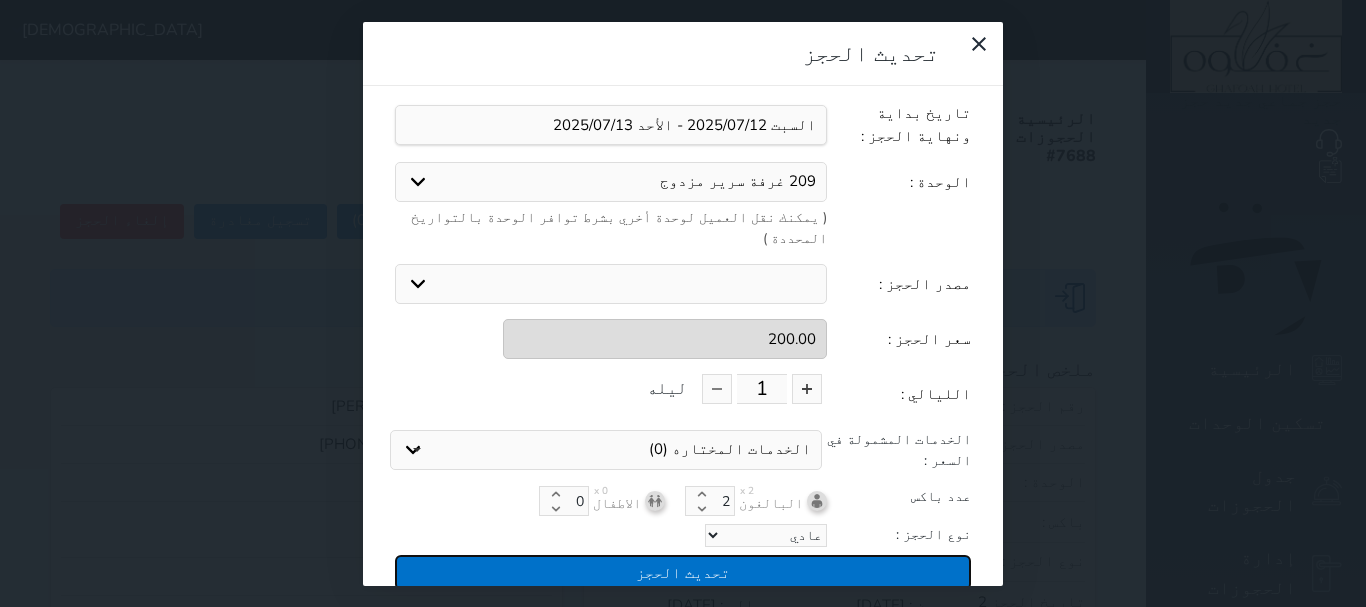 click on "تحديث الحجز" at bounding box center [683, 572] 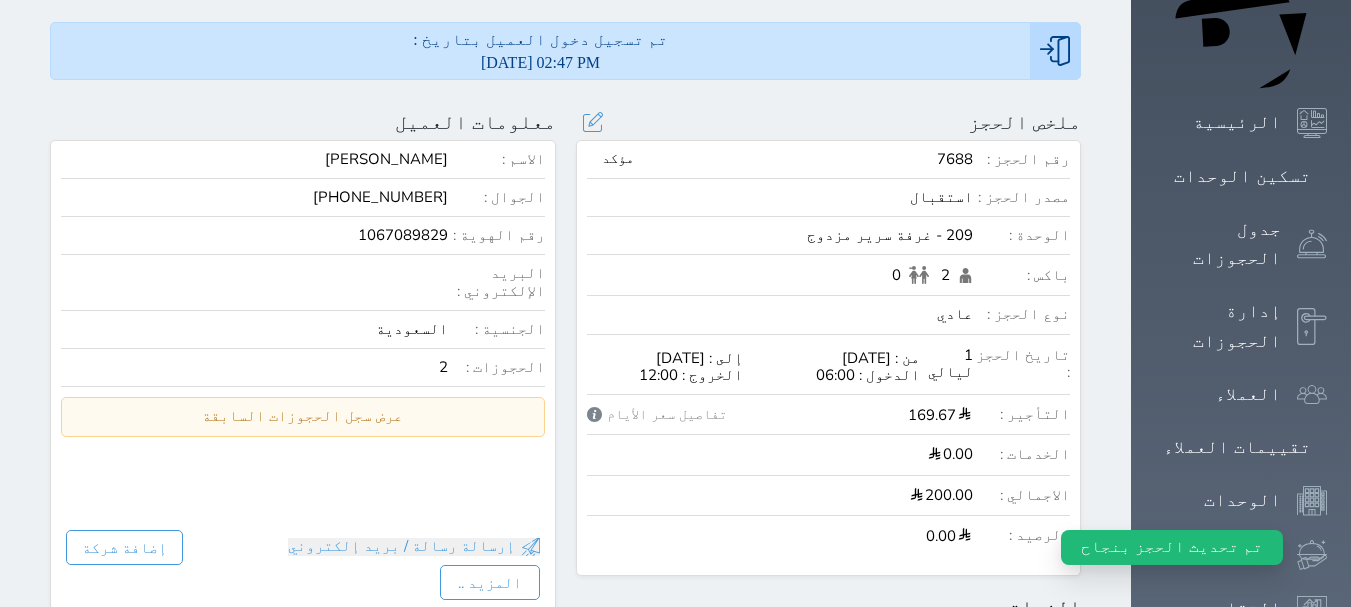 scroll, scrollTop: 500, scrollLeft: 0, axis: vertical 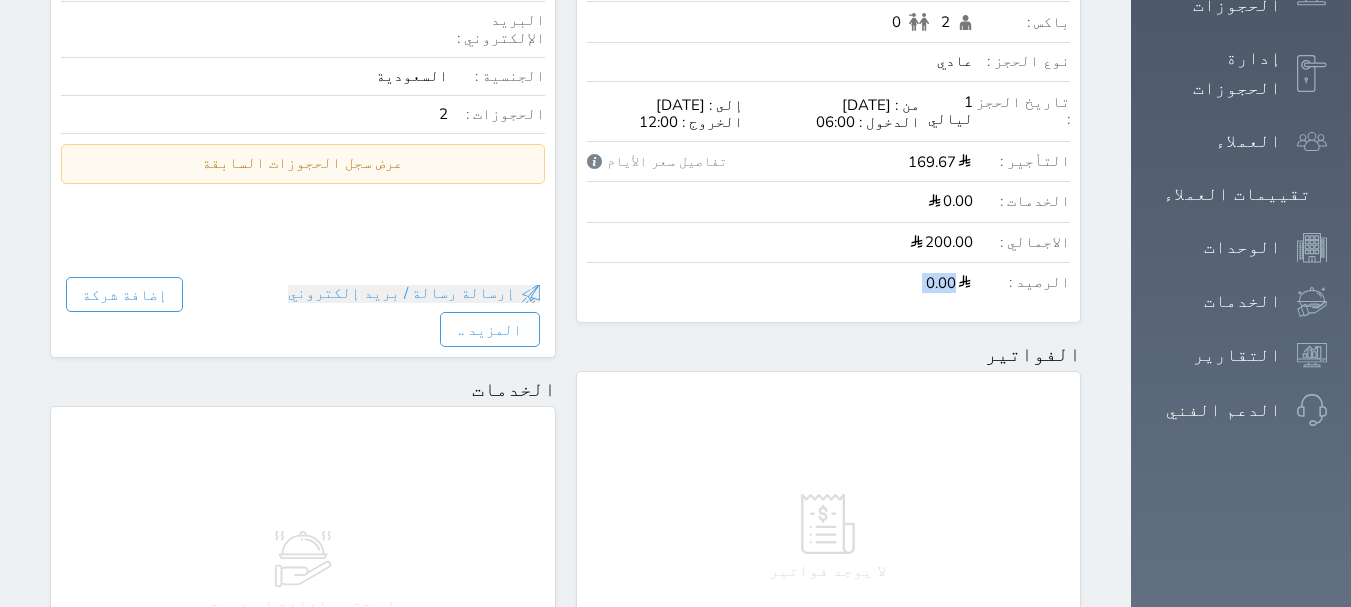drag, startPoint x: 1084, startPoint y: 205, endPoint x: 1006, endPoint y: 219, distance: 79.24645 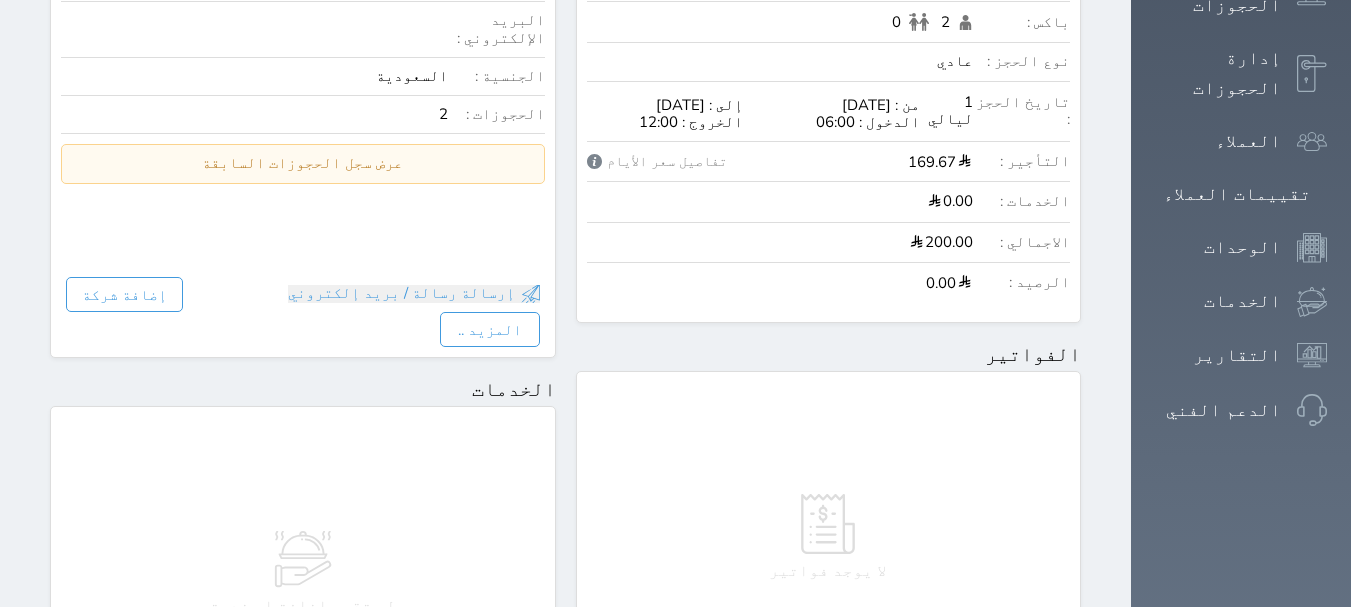 click on "0.00" at bounding box center [780, 282] 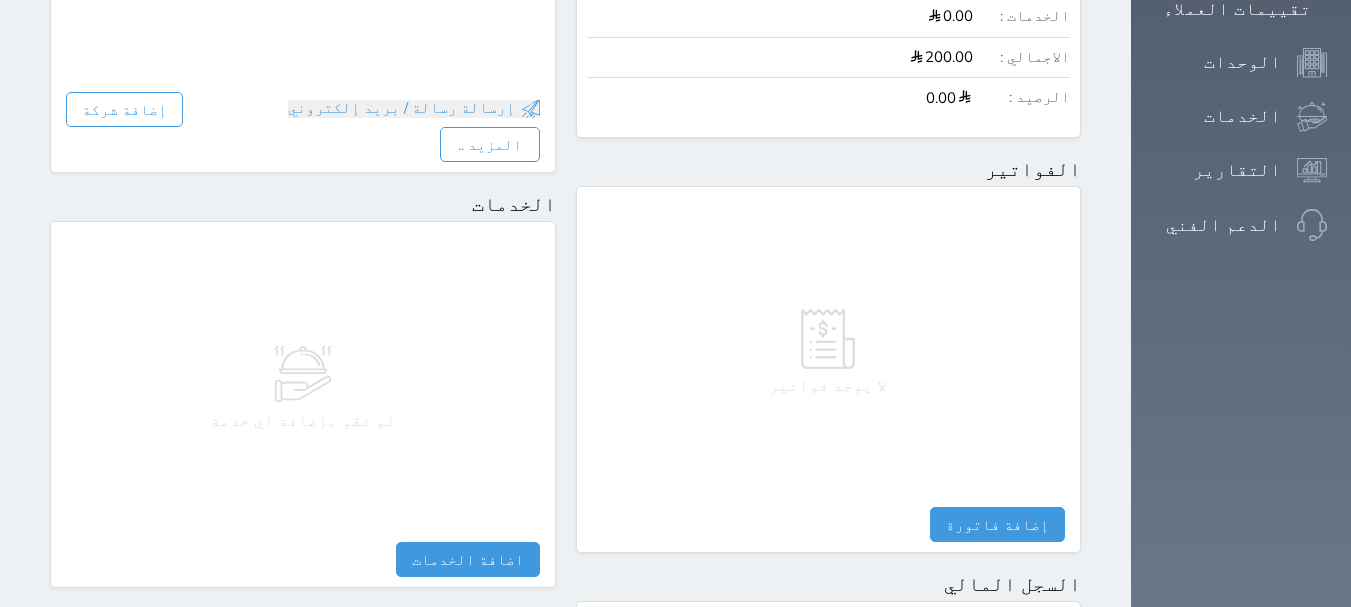 scroll, scrollTop: 900, scrollLeft: 0, axis: vertical 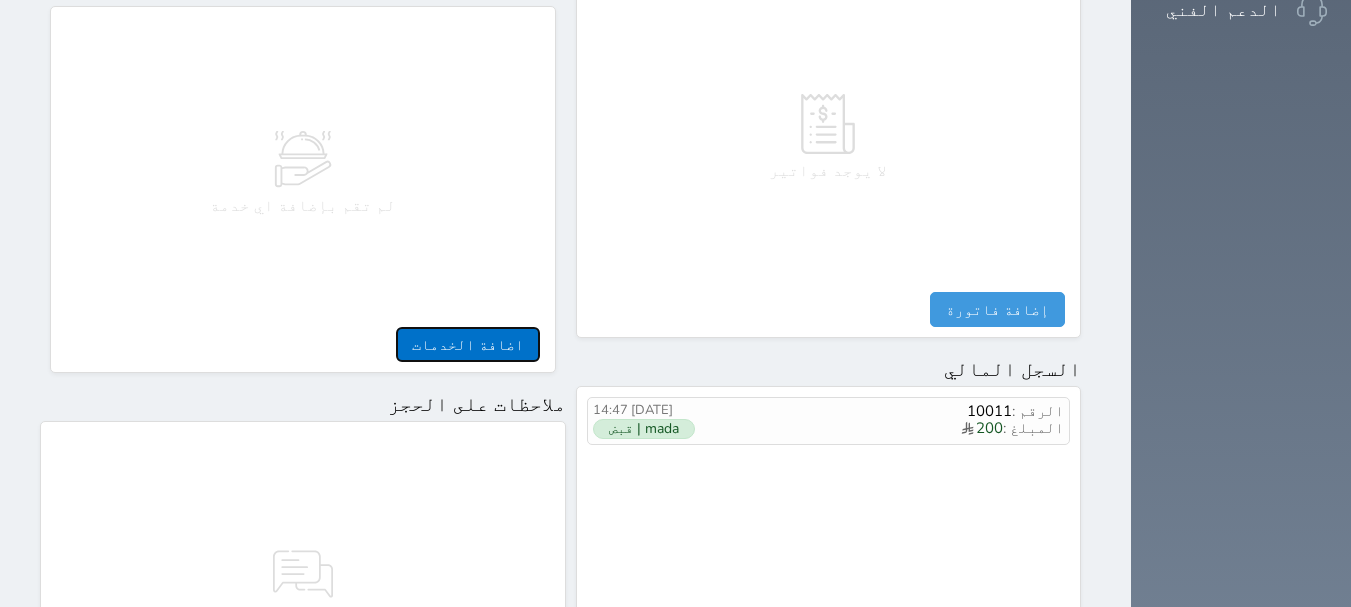 click on "اضافة الخدمات" at bounding box center [468, 344] 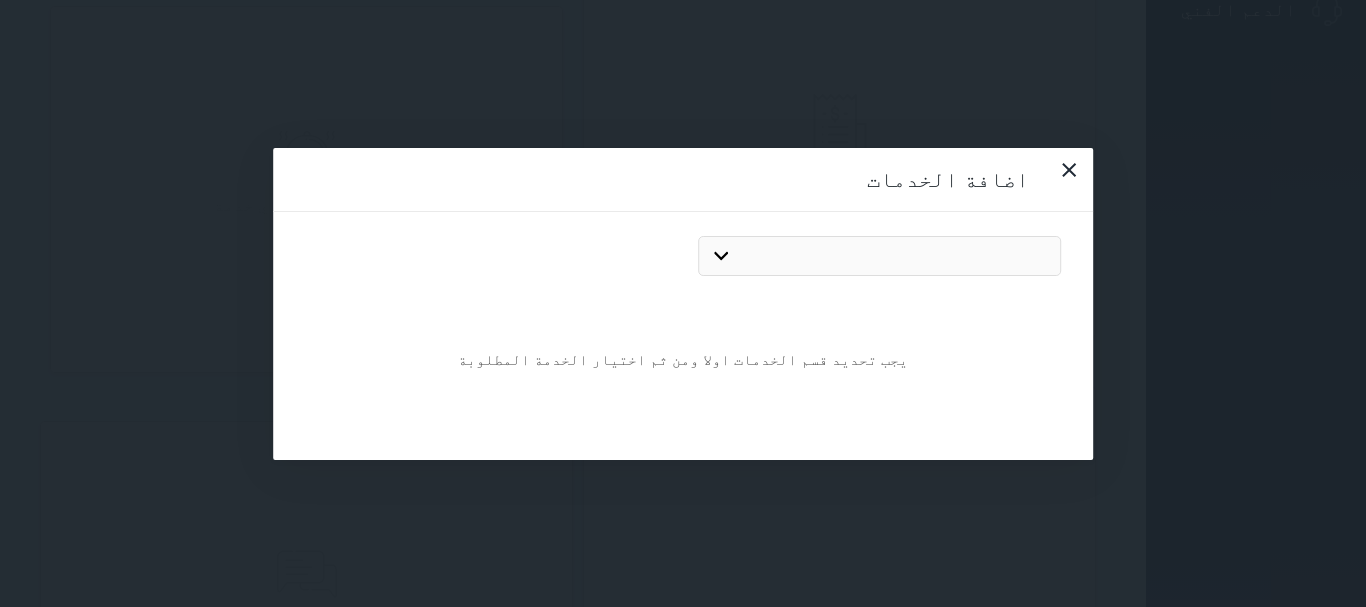 click on "مطعم مغسلة اتلافات" at bounding box center [879, 256] 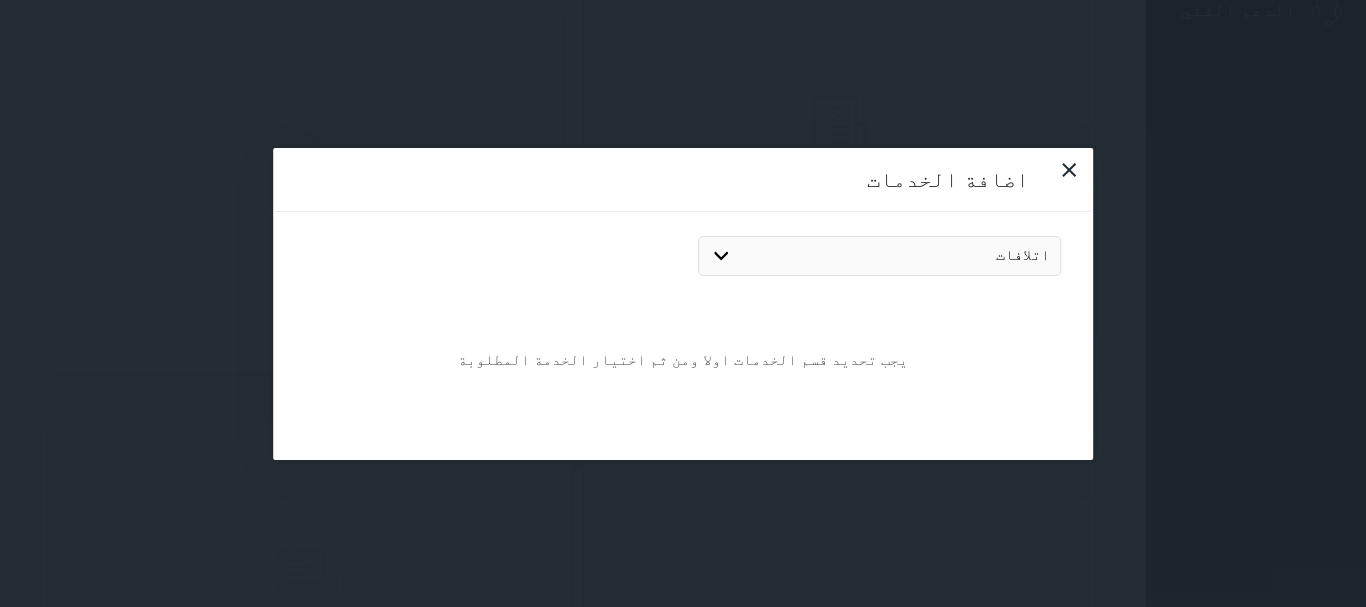 click on "مطعم مغسلة اتلافات" at bounding box center [879, 256] 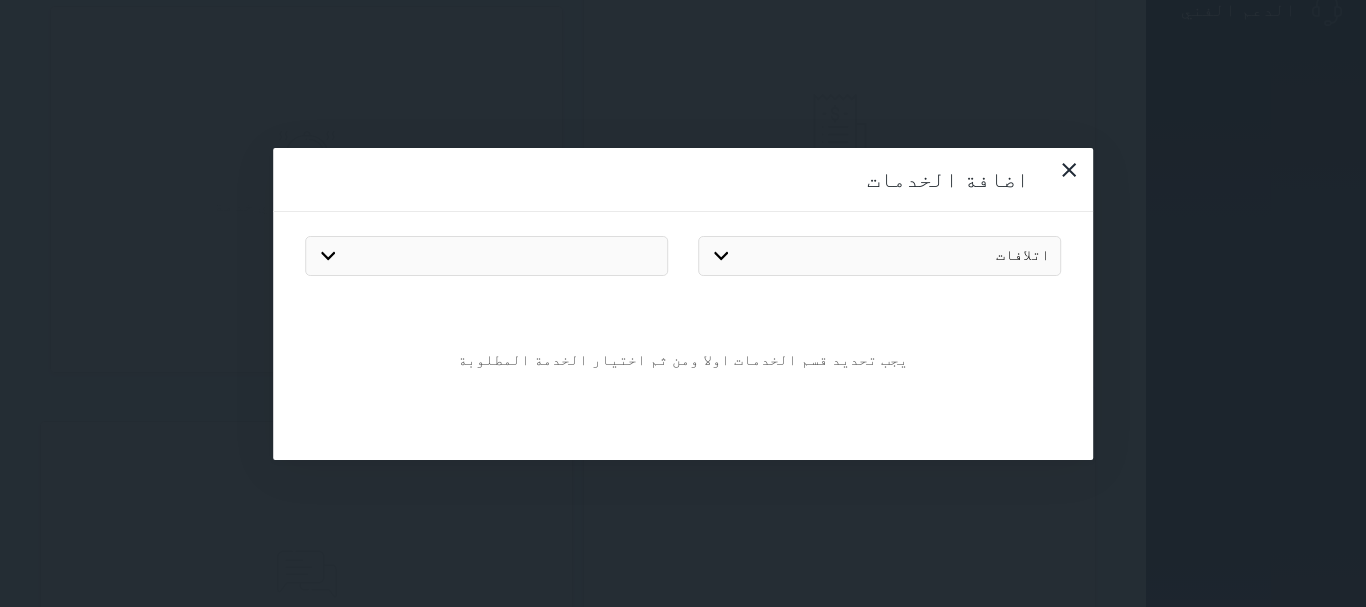 click on "الشاشه ستاره كنب سرير سليب هاي مرتبه اتلافات اخرى مفتاح بطاقه مفقود" at bounding box center [486, 256] 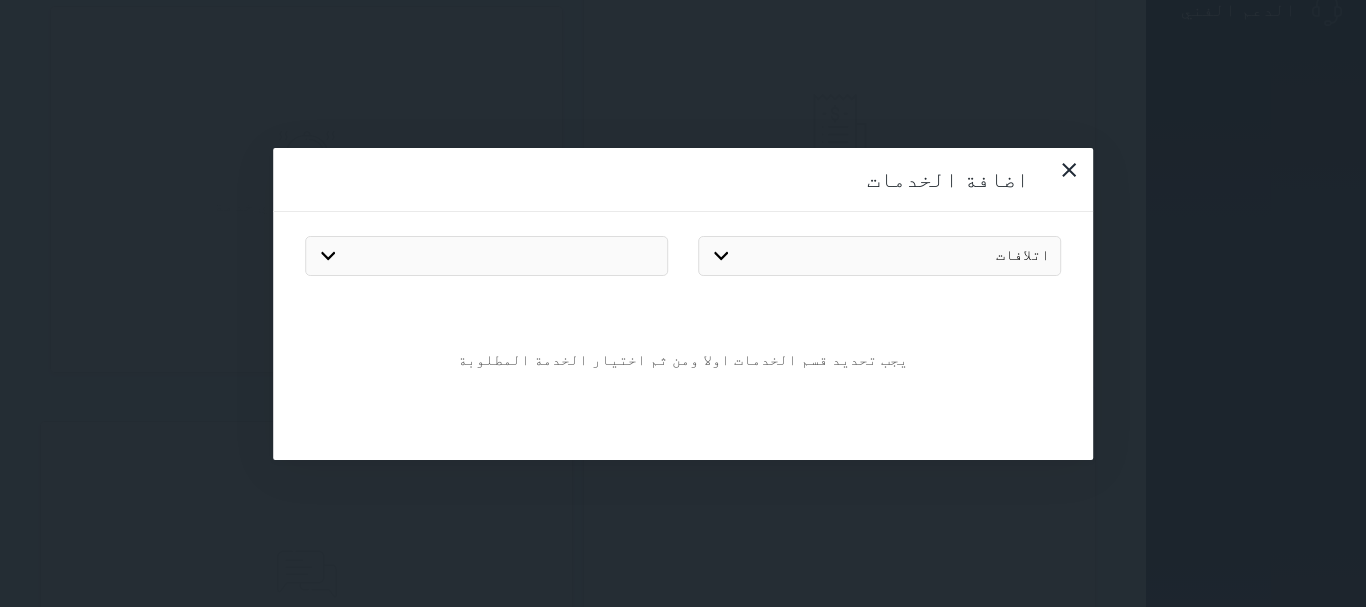 select on "5" 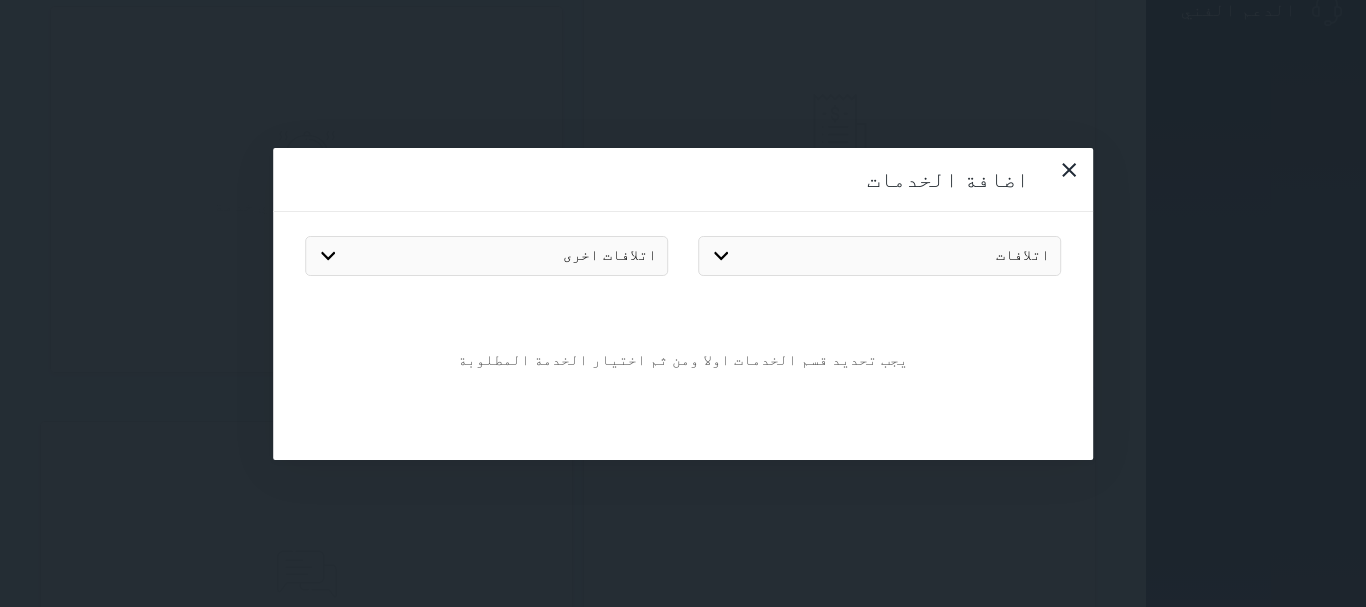 click on "الشاشه ستاره كنب سرير سليب هاي مرتبه اتلافات اخرى مفتاح بطاقه مفقود" at bounding box center (486, 256) 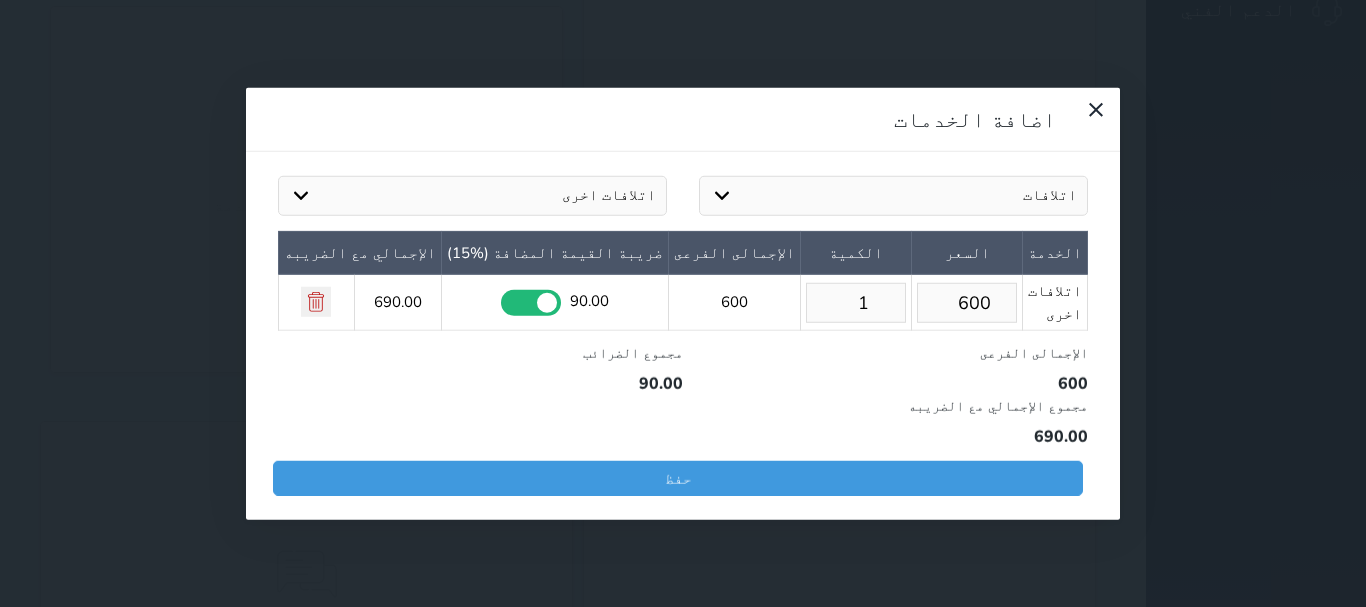 click at bounding box center (531, 302) 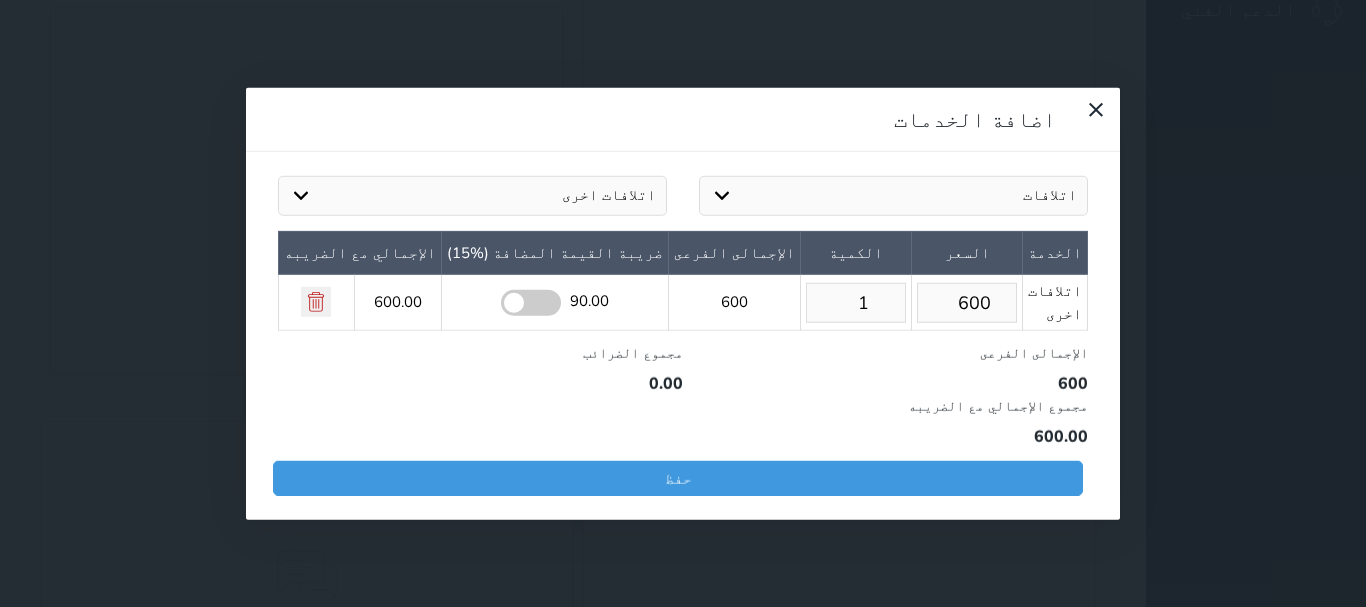 click on "600" at bounding box center [967, 302] 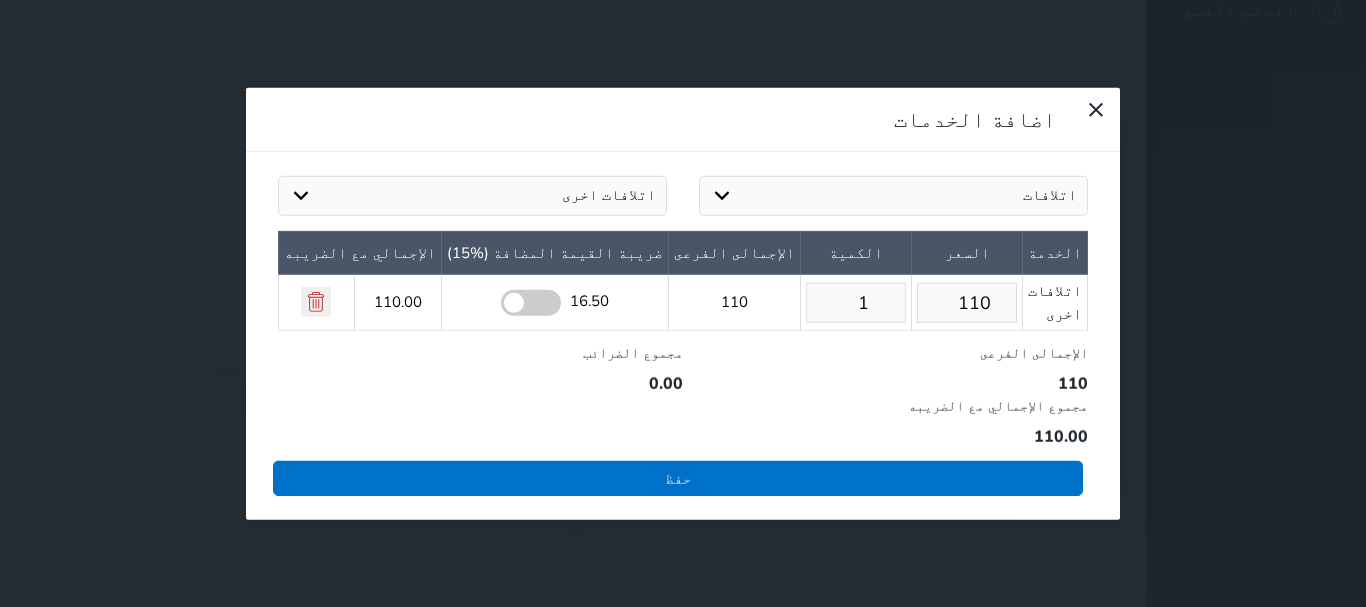 type on "110" 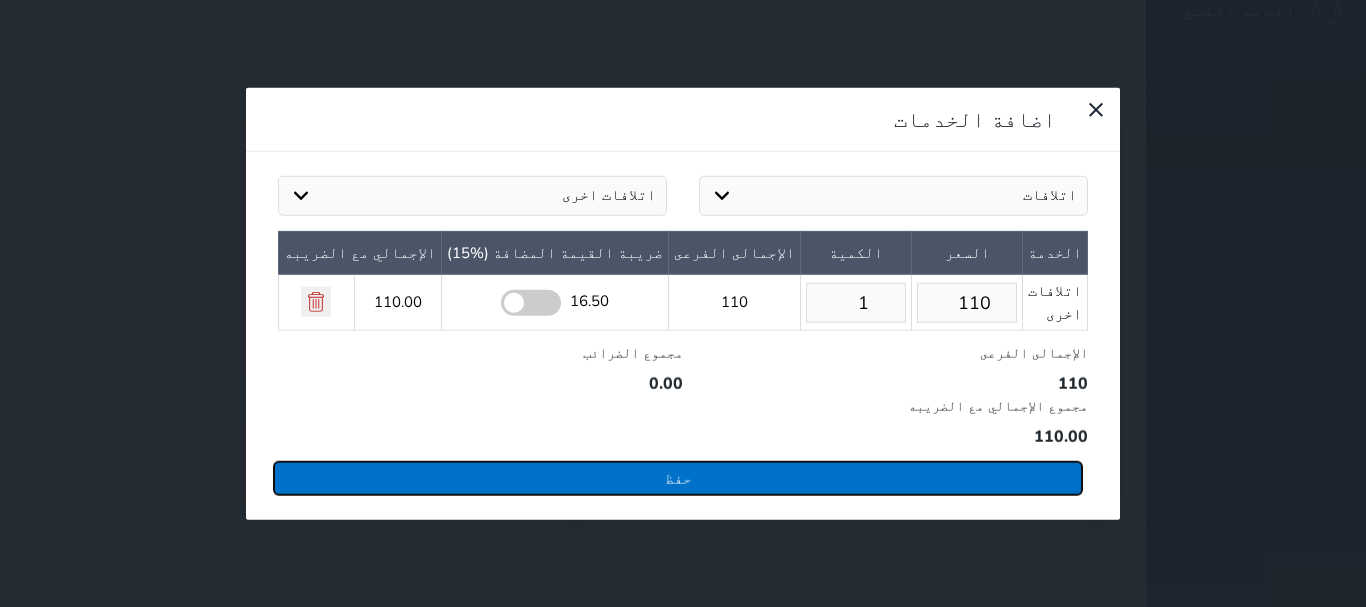 click on "حفظ" at bounding box center [678, 478] 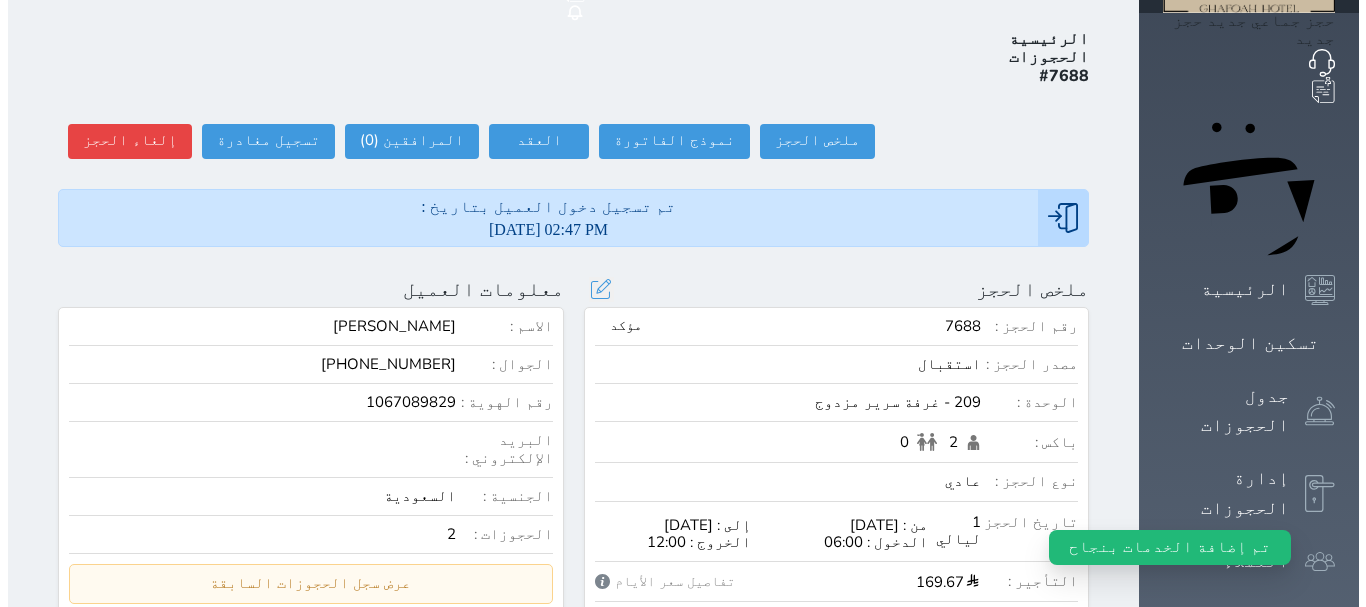 scroll, scrollTop: 0, scrollLeft: 0, axis: both 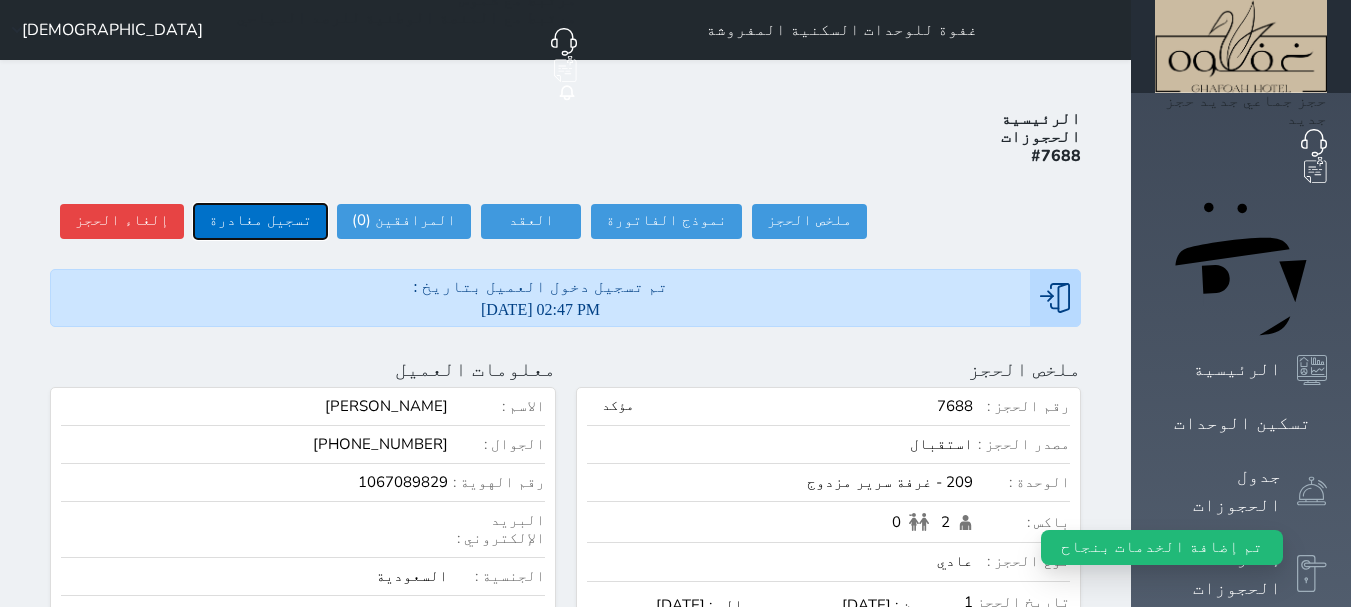 click on "تسجيل مغادرة" at bounding box center (260, 221) 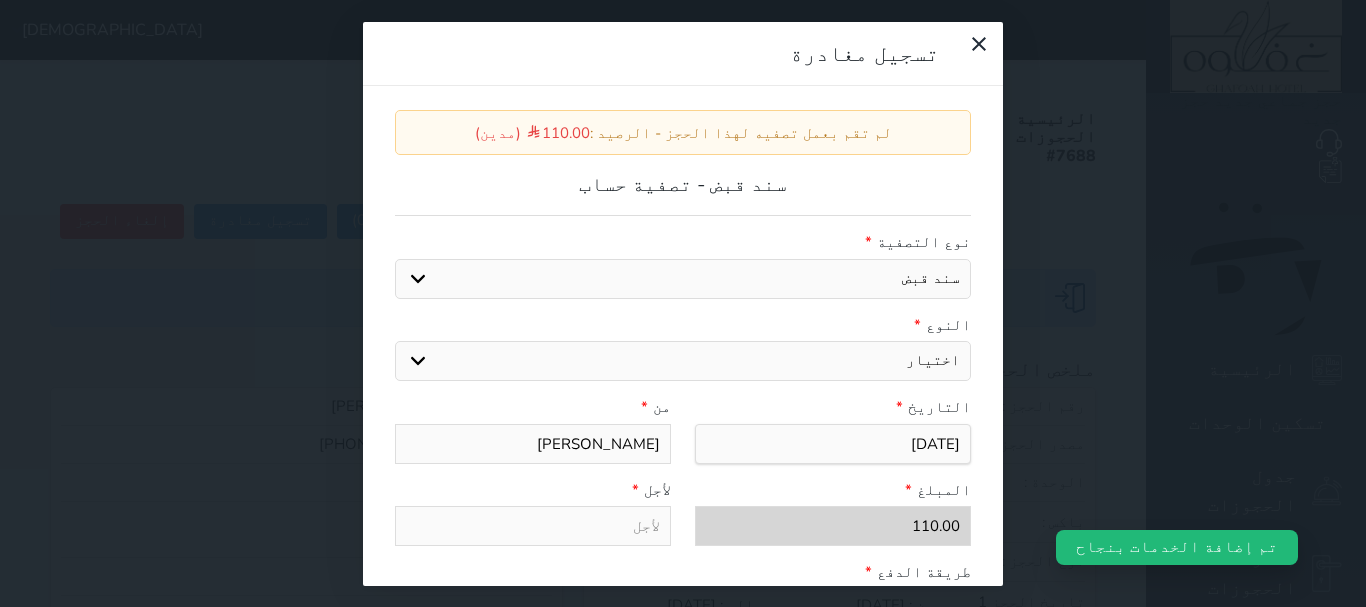 click on "سند قبض    كمبيالة" at bounding box center [683, 279] 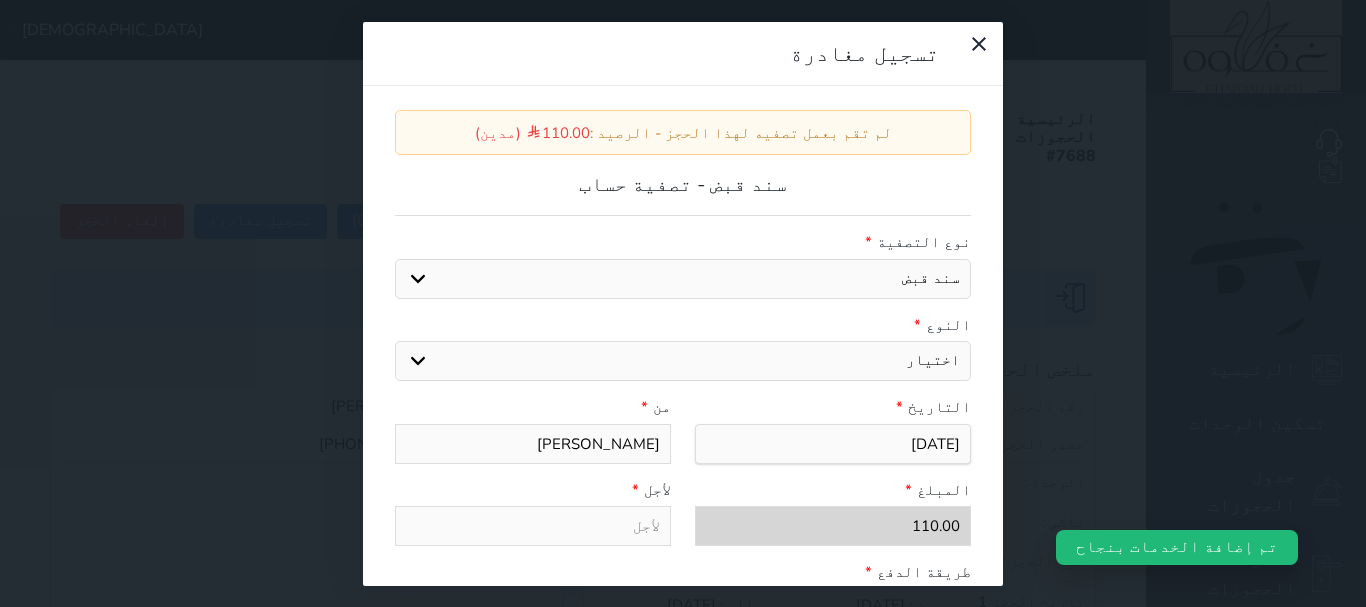select on "promissory" 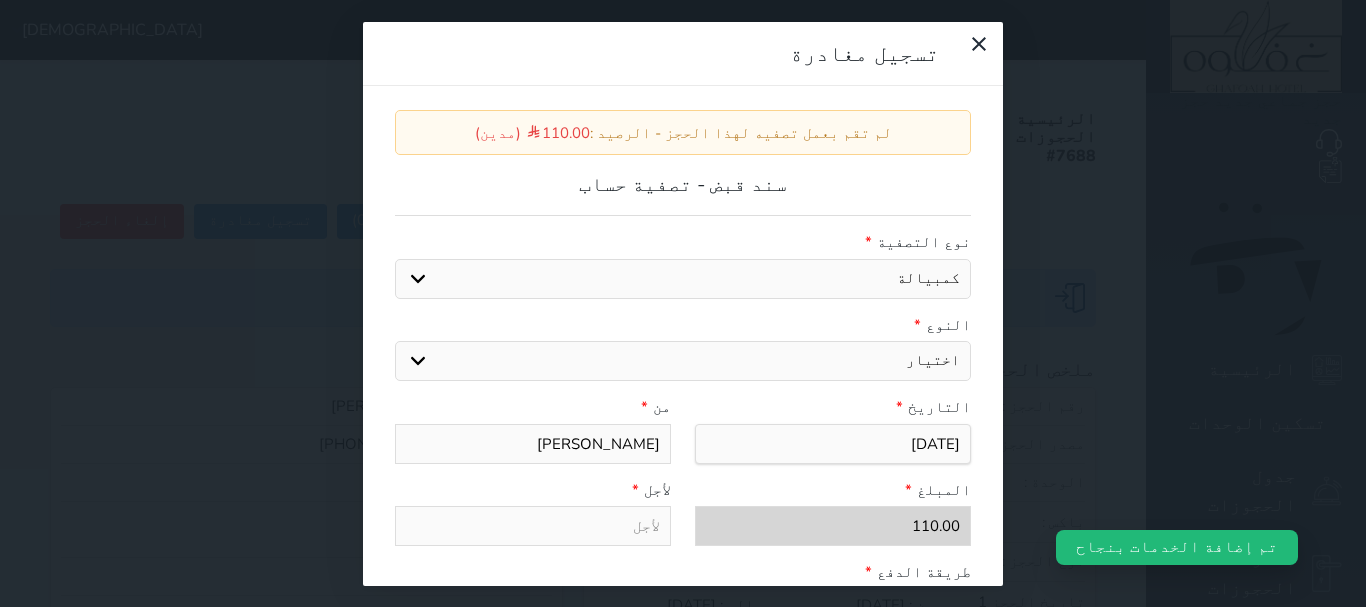 click on "سند قبض    كمبيالة" at bounding box center [683, 279] 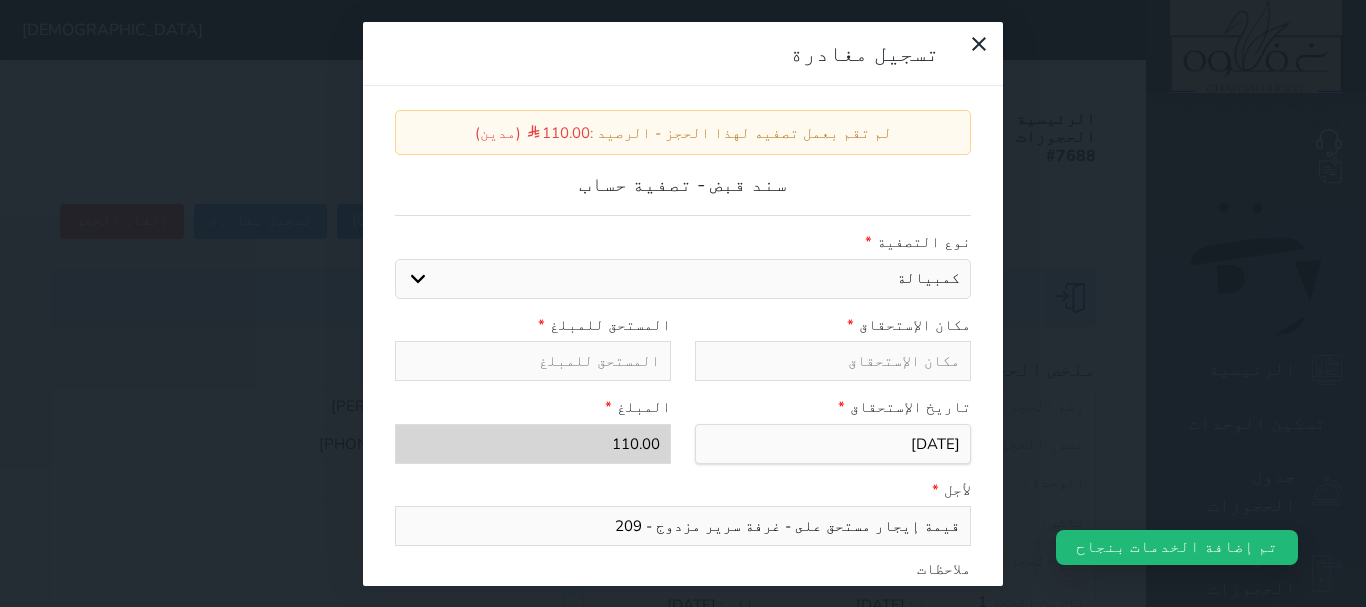 click on "تاريخ الإستحقاق *" at bounding box center (833, 407) 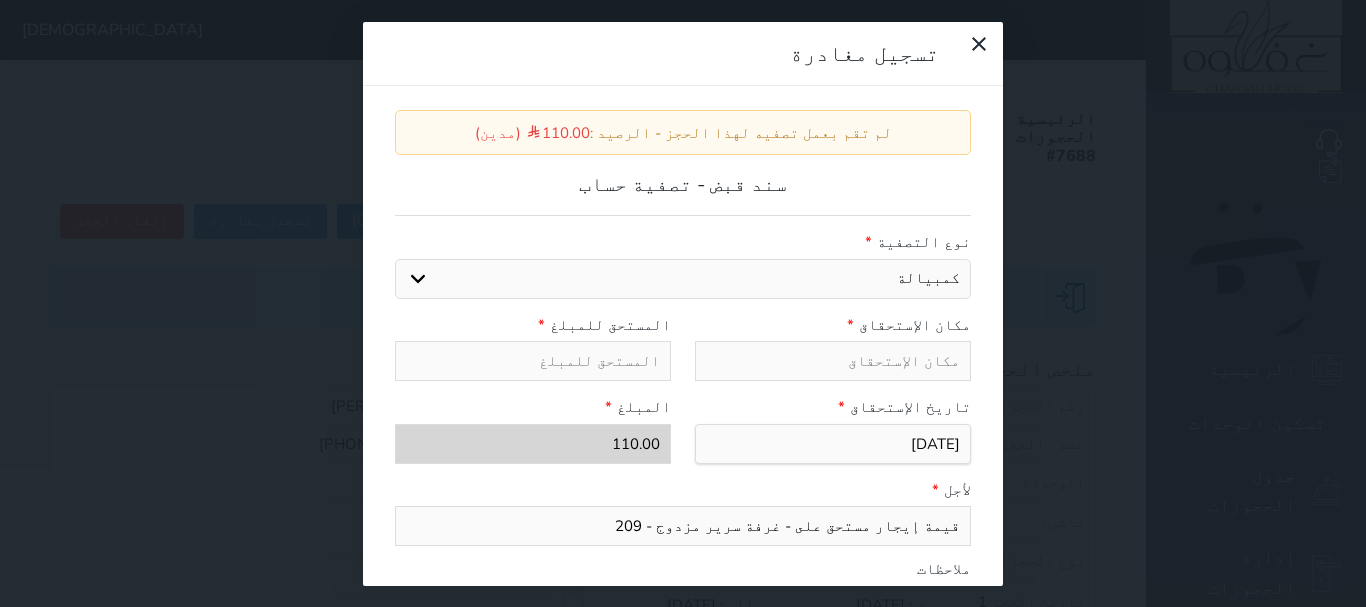 click at bounding box center (833, 361) 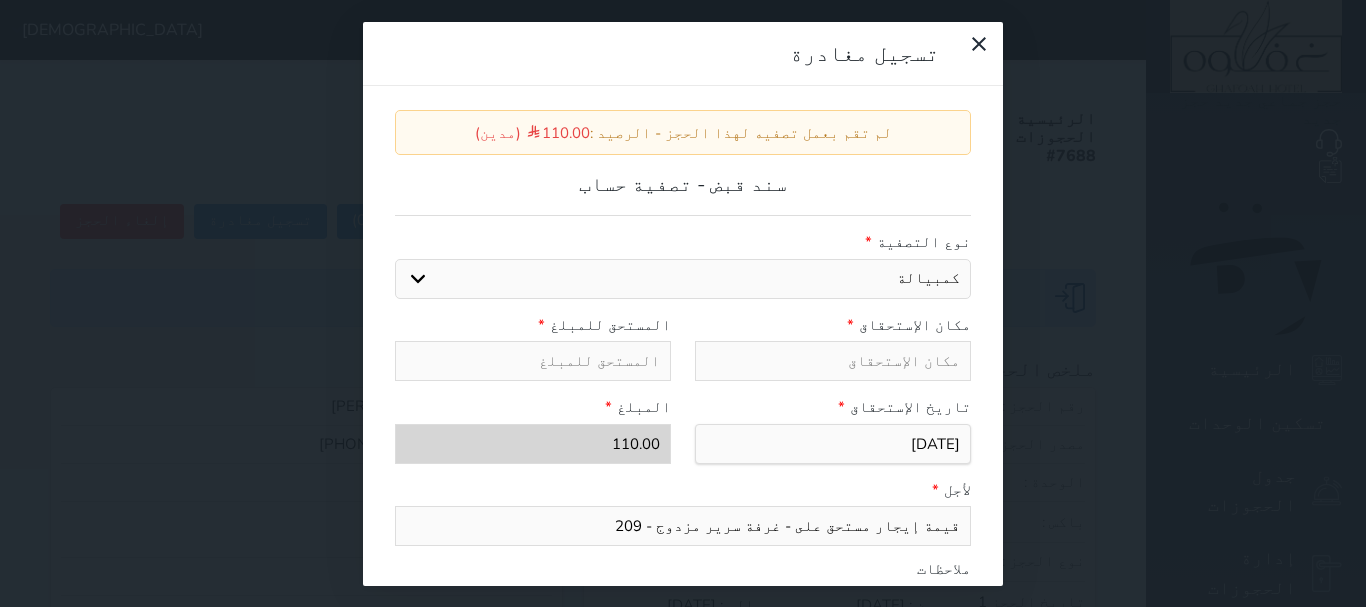 type on "a" 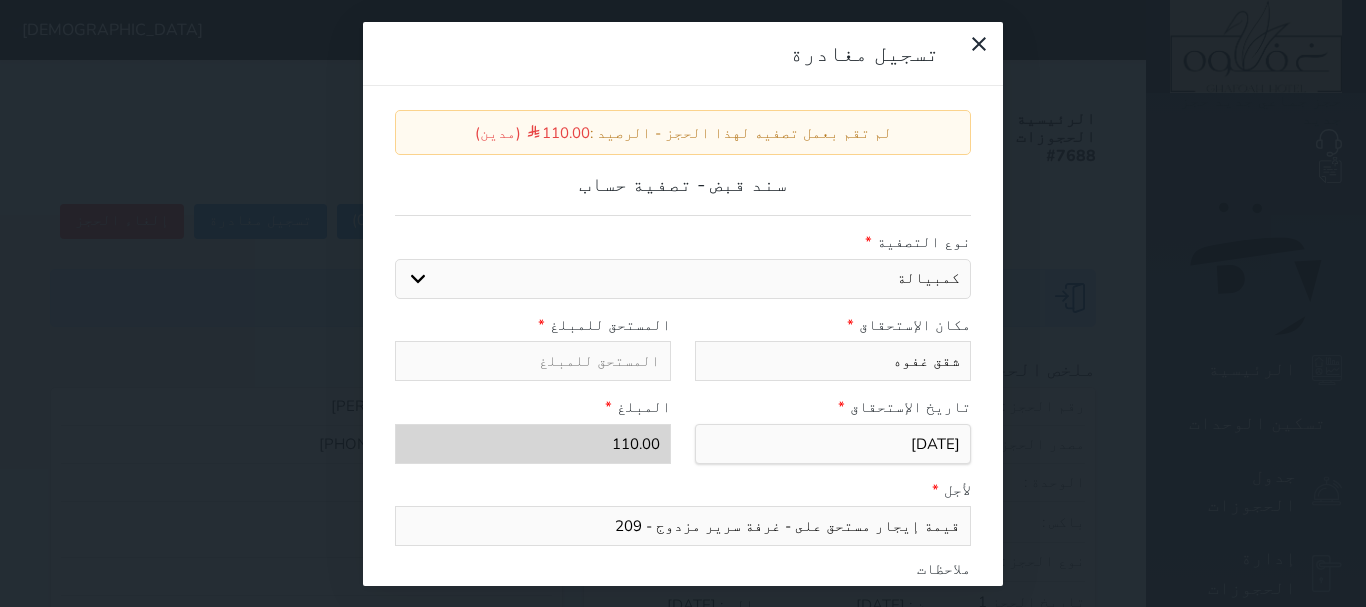 type on "شقق غفوه" 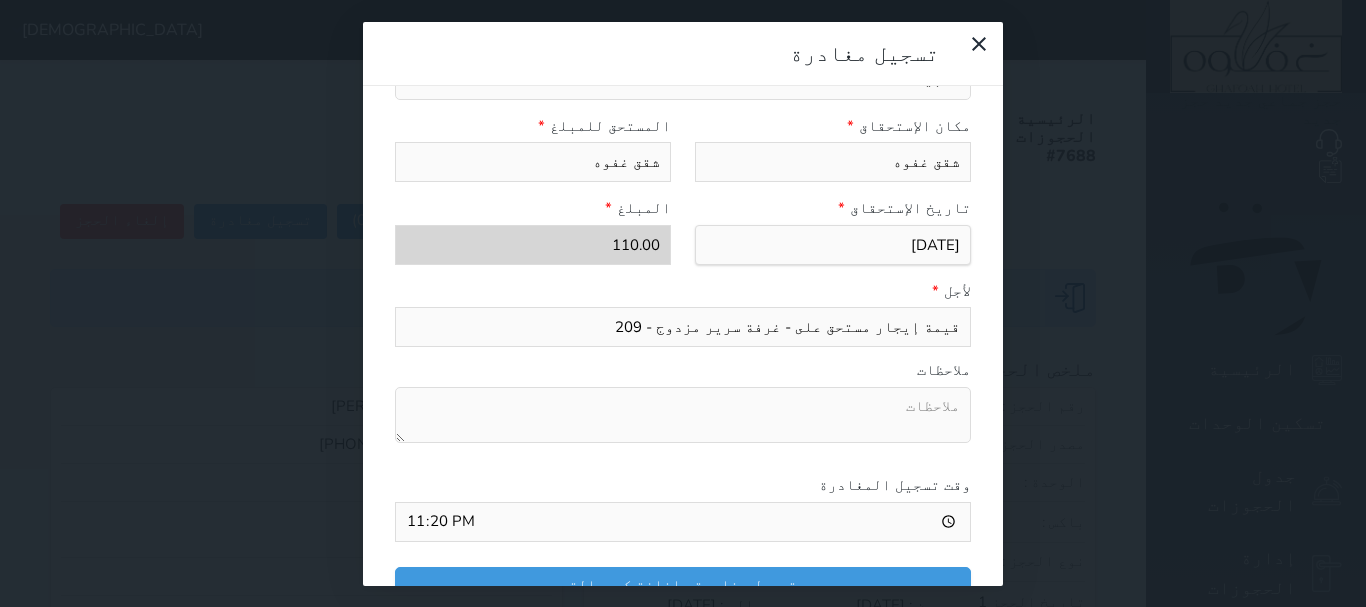 scroll, scrollTop: 200, scrollLeft: 0, axis: vertical 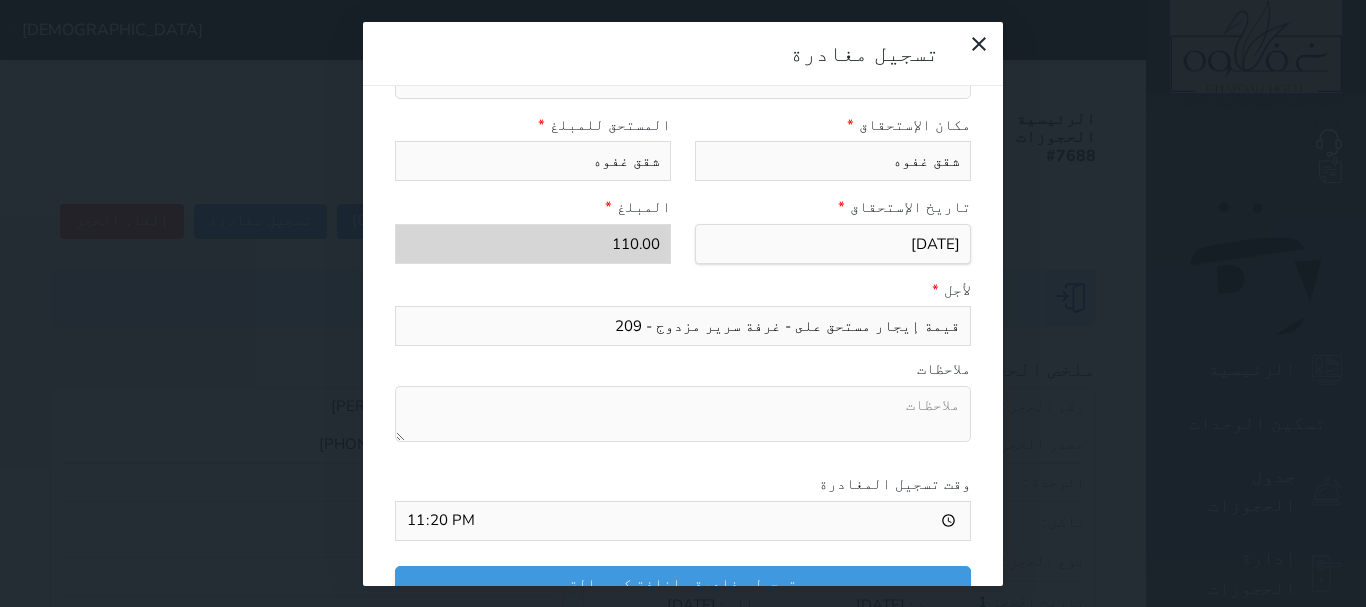 type on "شقق غفوه" 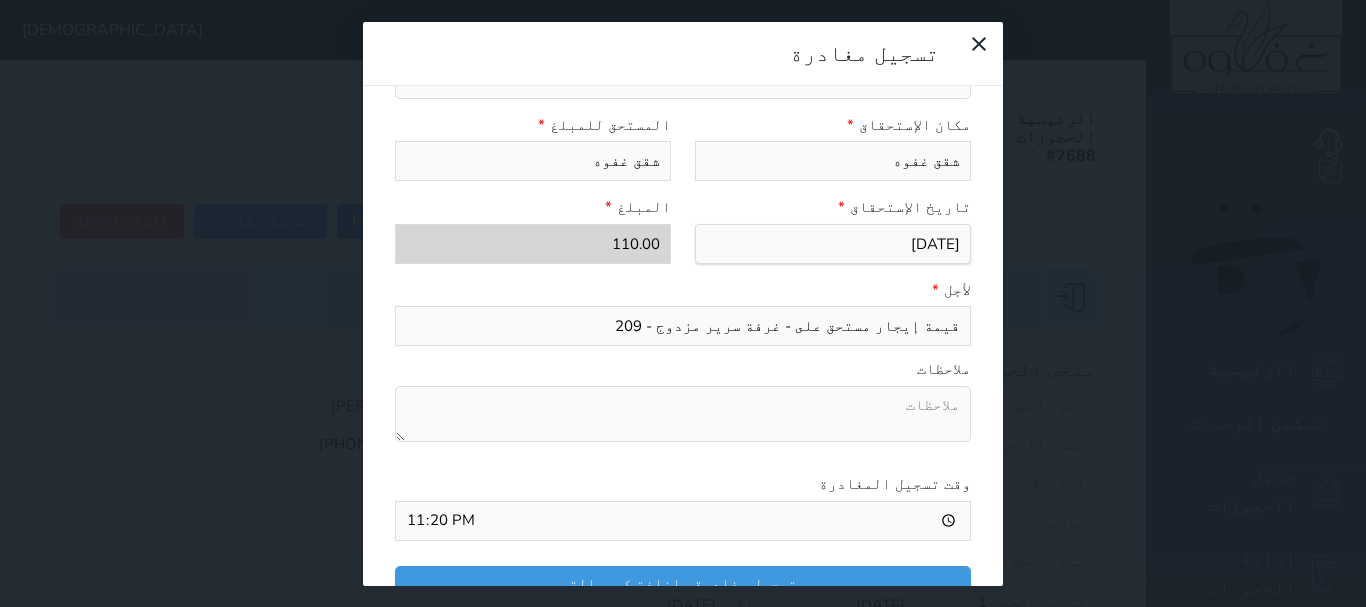drag, startPoint x: 850, startPoint y: 312, endPoint x: 983, endPoint y: 299, distance: 133.63383 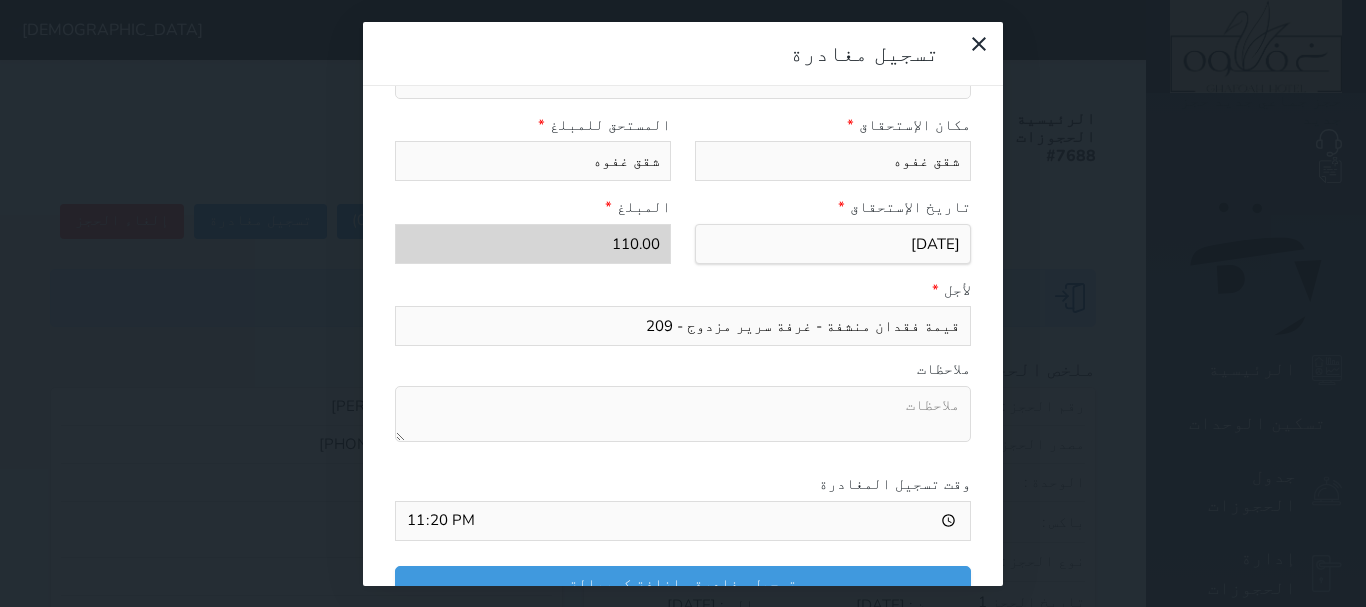 type on "قيمة فقدان منشفة - غرفة سرير مزدوج - 209" 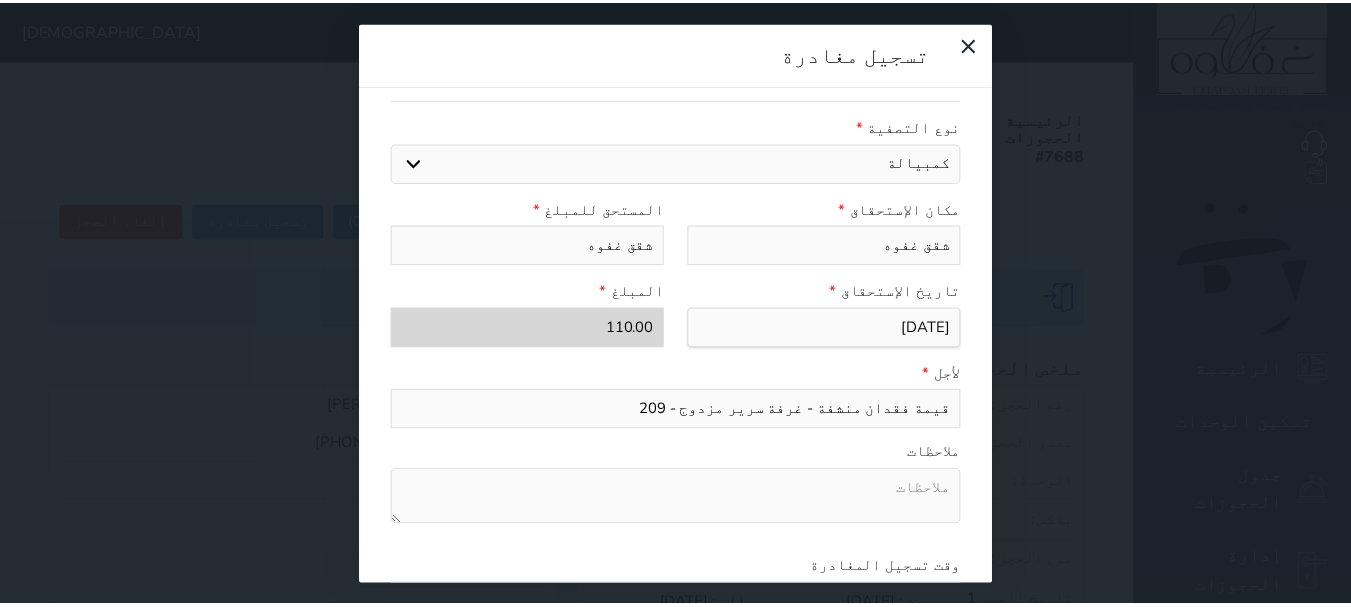scroll, scrollTop: 223, scrollLeft: 0, axis: vertical 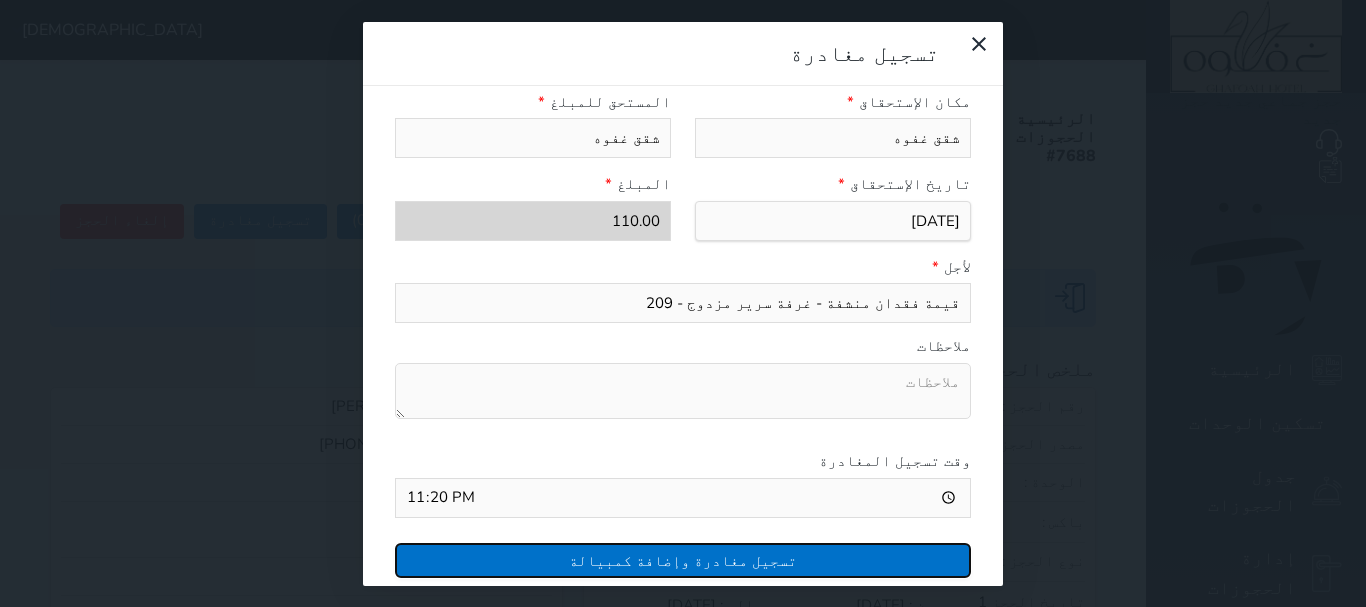 click on "تسجيل مغادرة وإضافة كمبيالة" at bounding box center [683, 560] 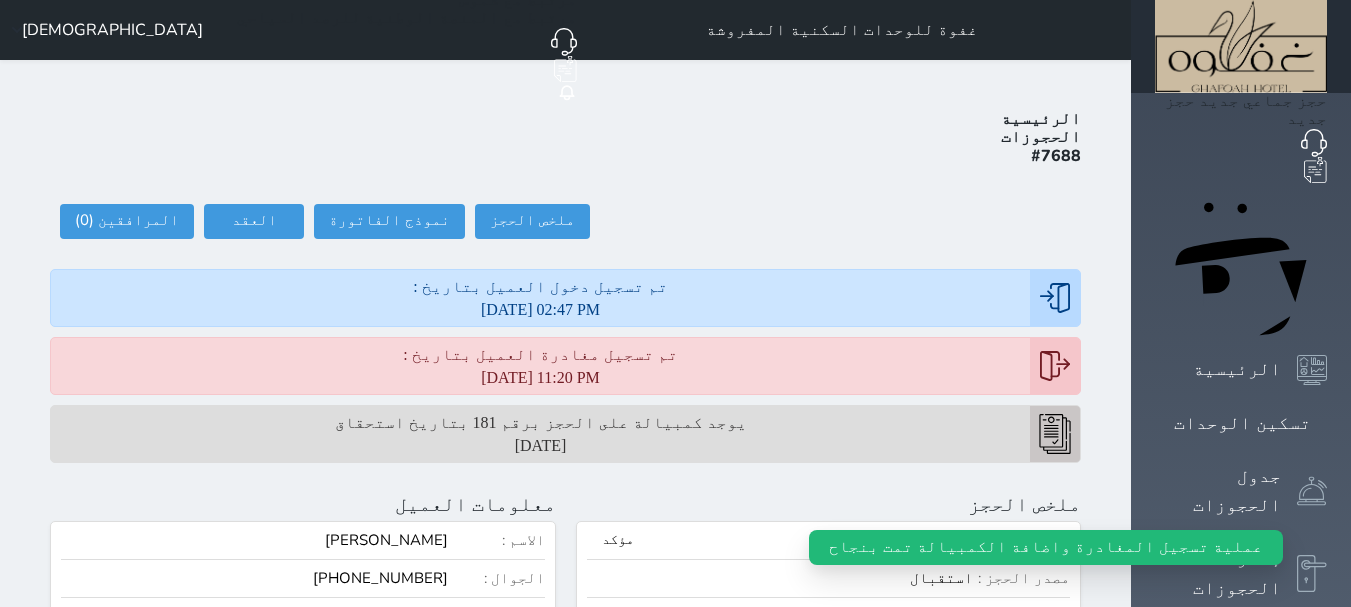 click 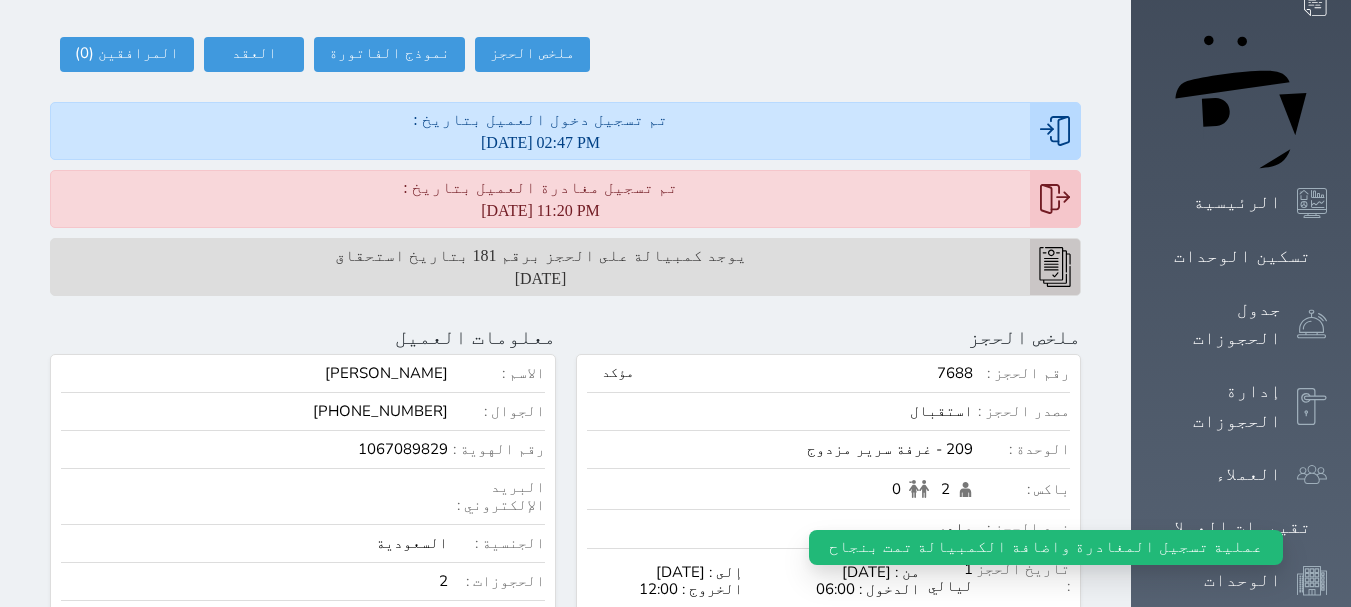 scroll, scrollTop: 0, scrollLeft: 0, axis: both 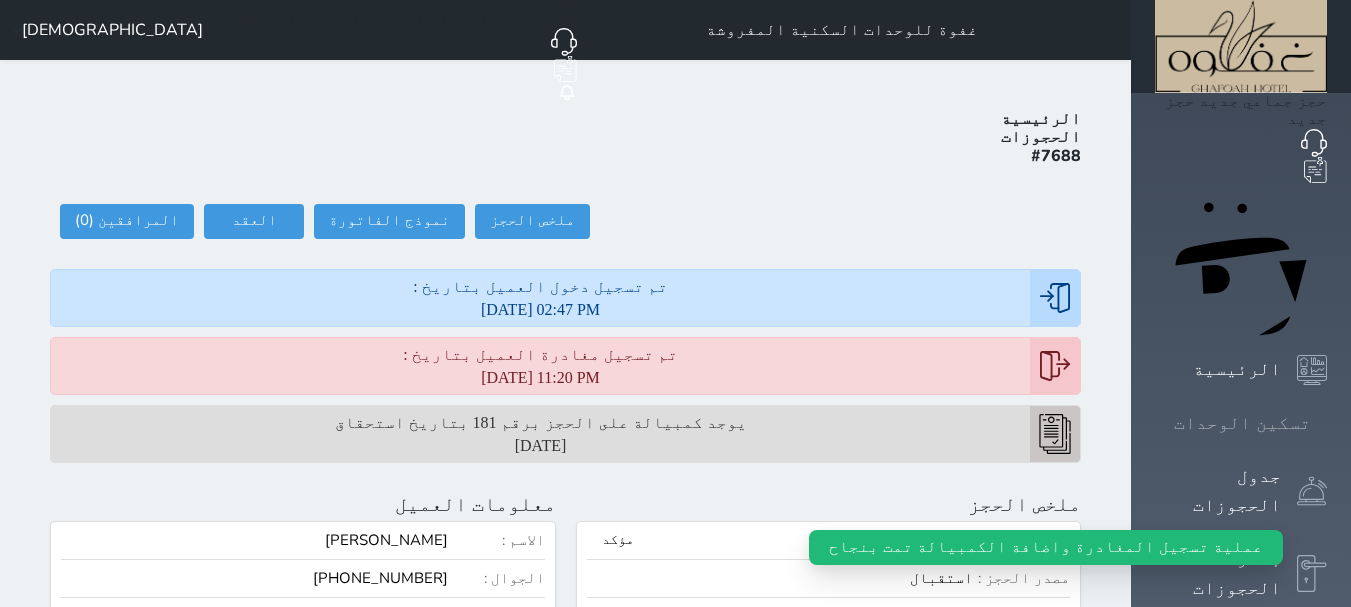 click on "تسكين الوحدات" at bounding box center [1242, 423] 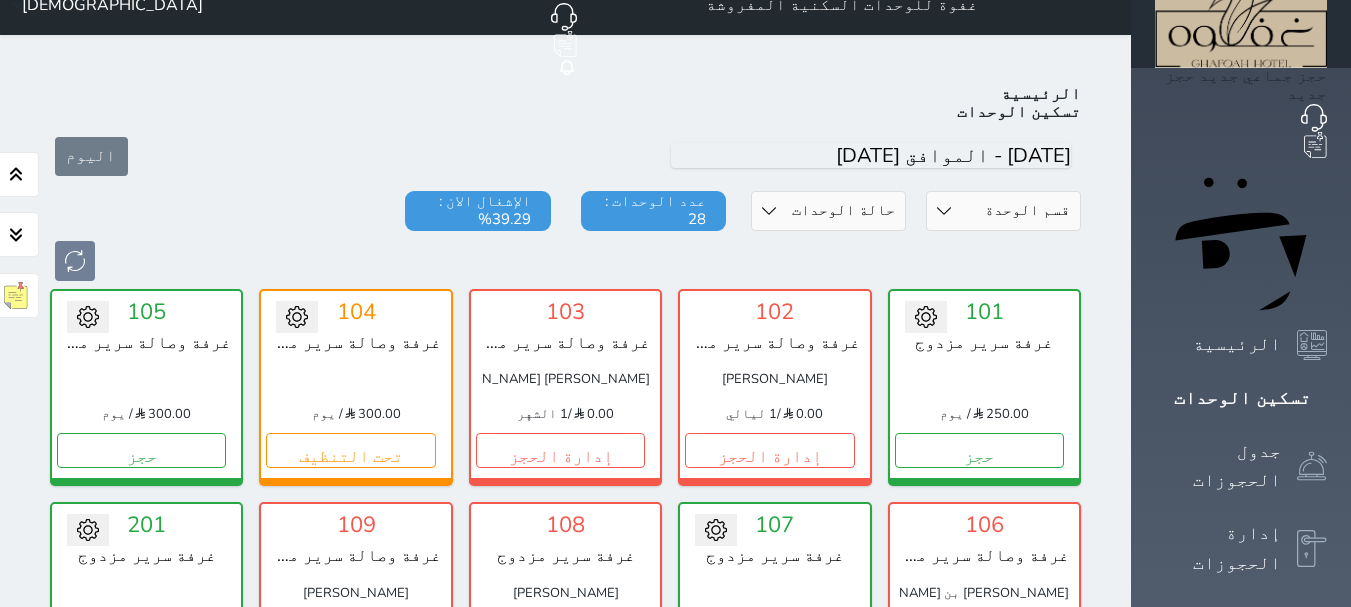 scroll, scrollTop: 0, scrollLeft: 0, axis: both 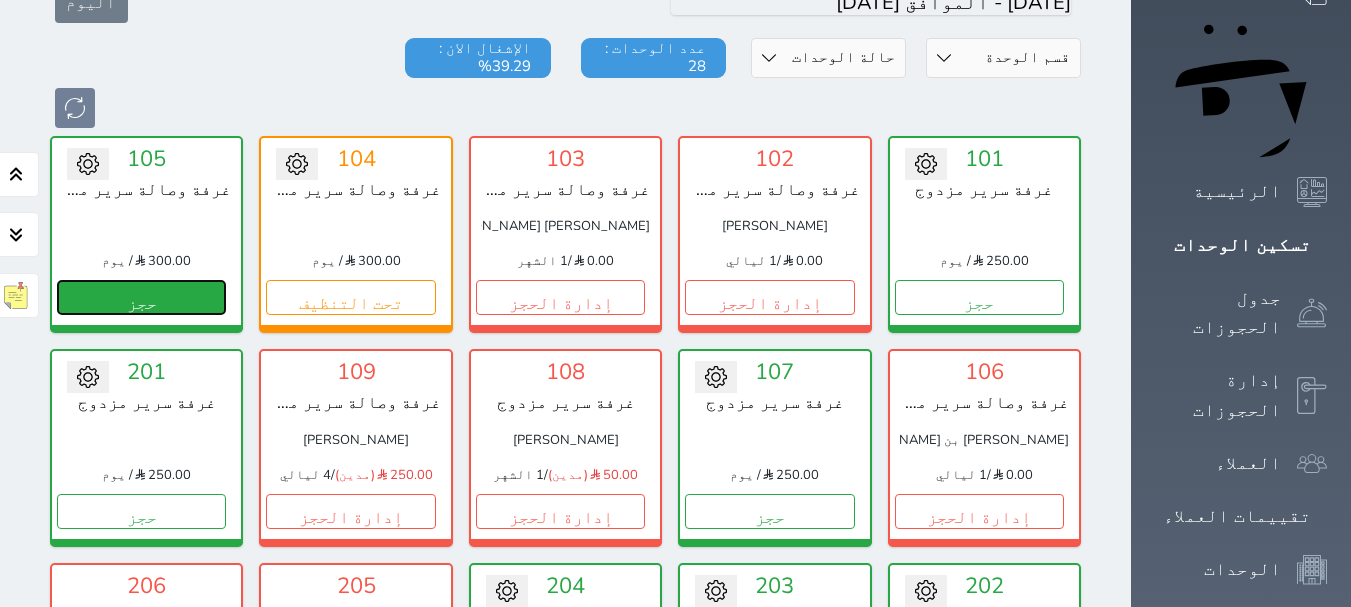 click on "حجز" at bounding box center (141, 297) 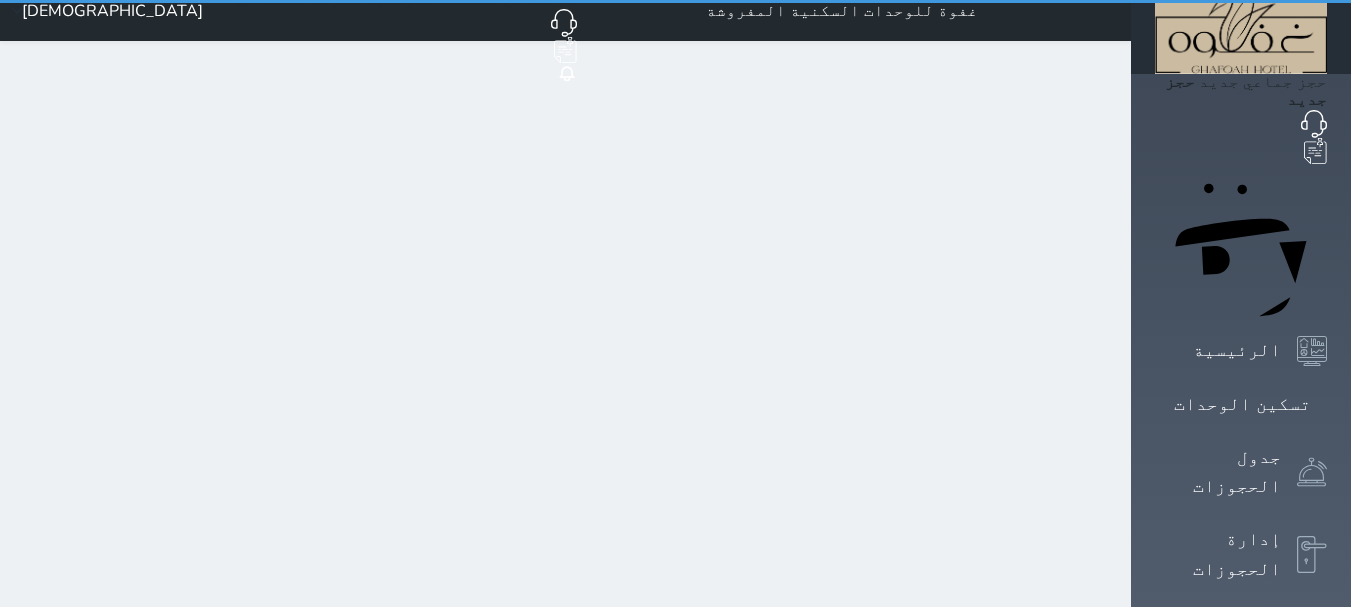 scroll, scrollTop: 0, scrollLeft: 0, axis: both 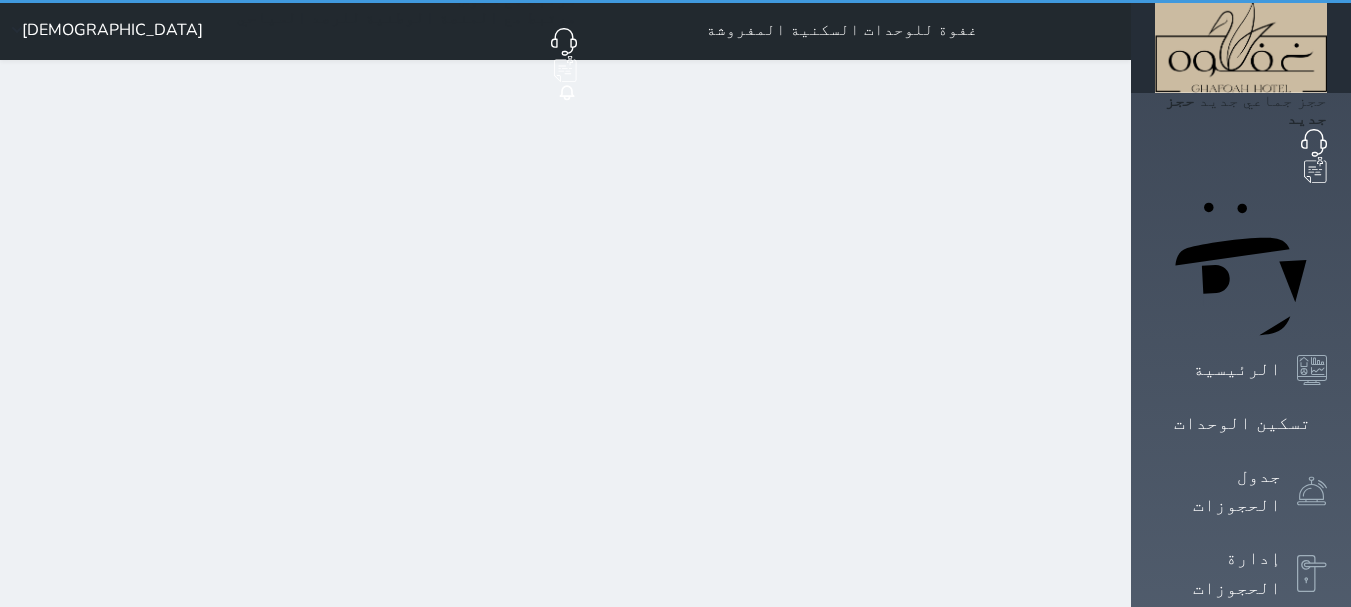 select on "1" 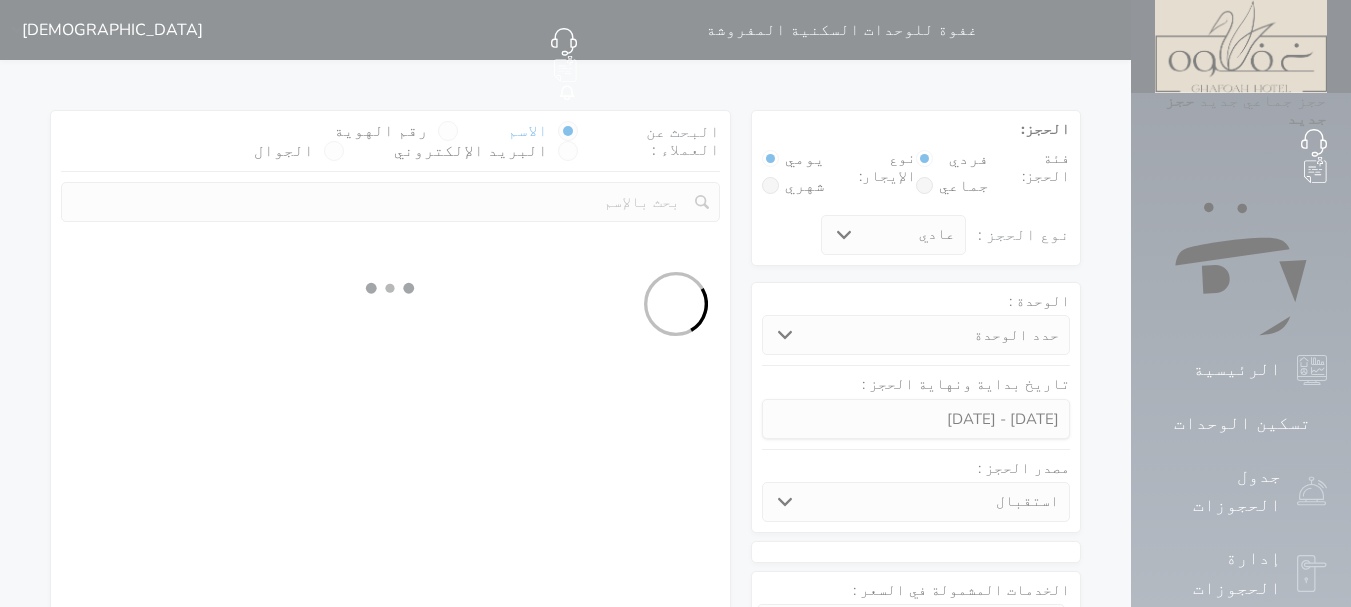 select 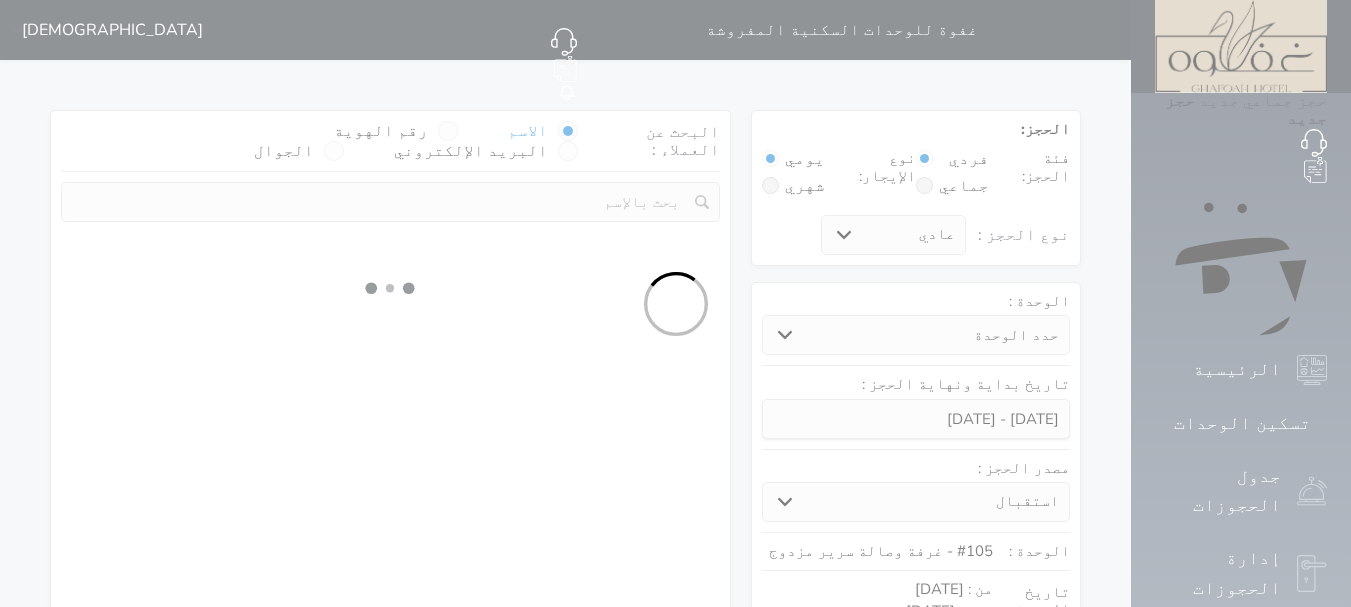 select on "1" 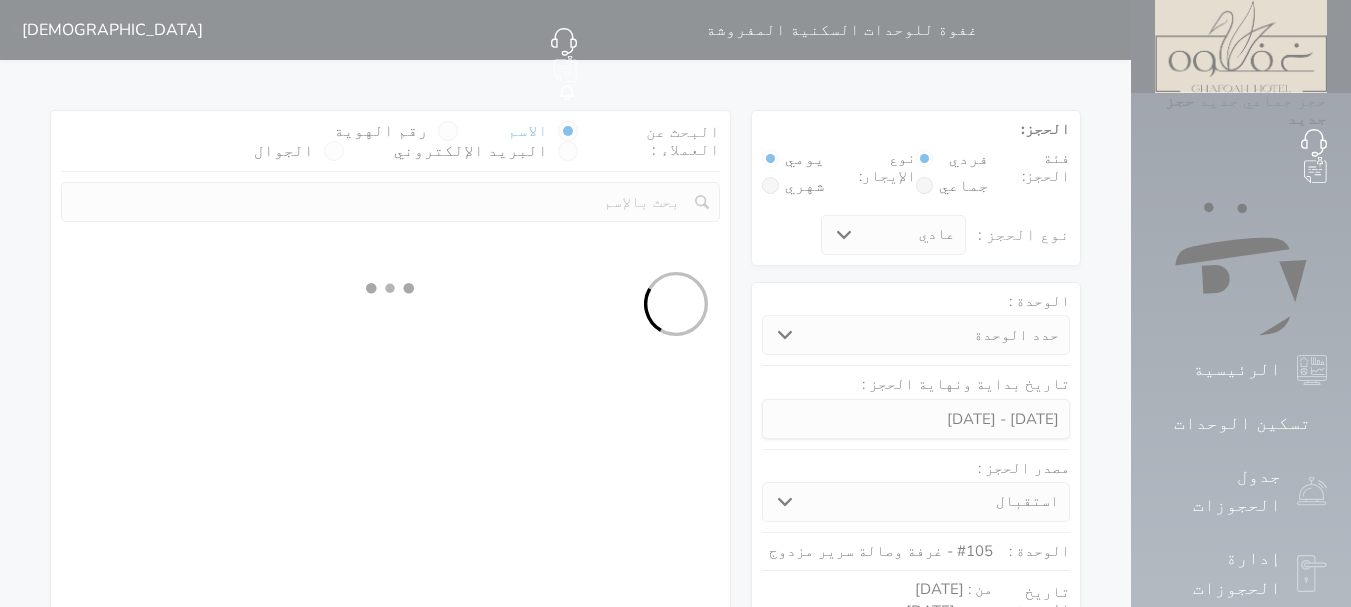 select on "113" 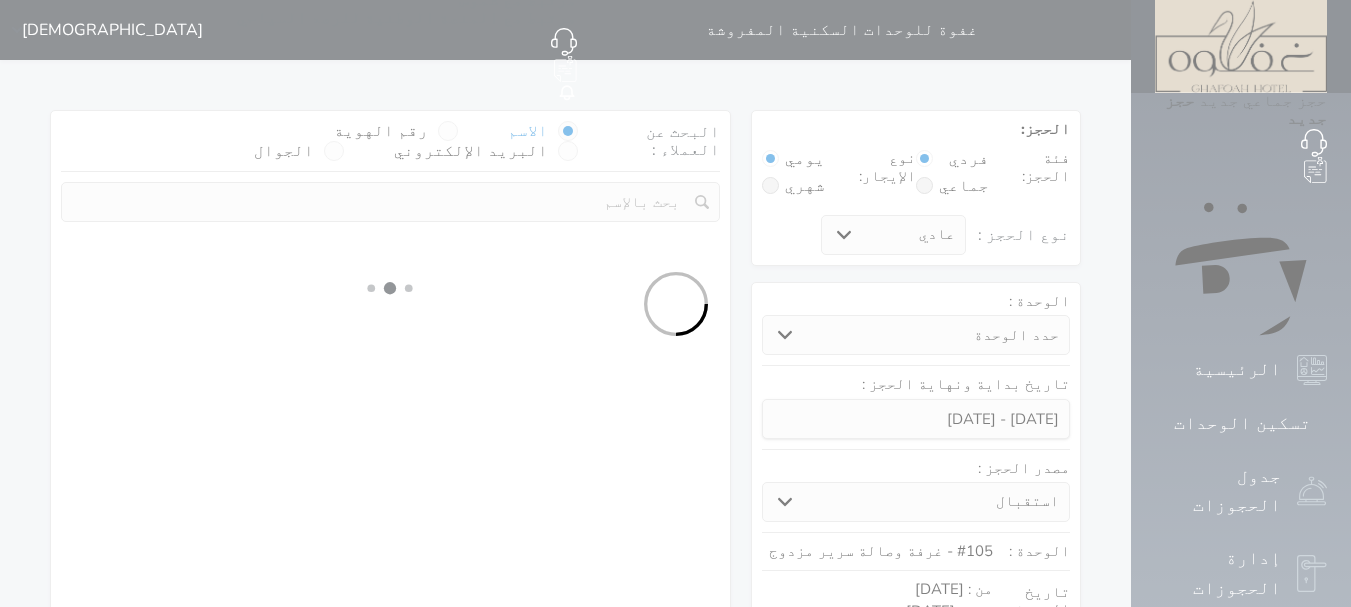 select on "1" 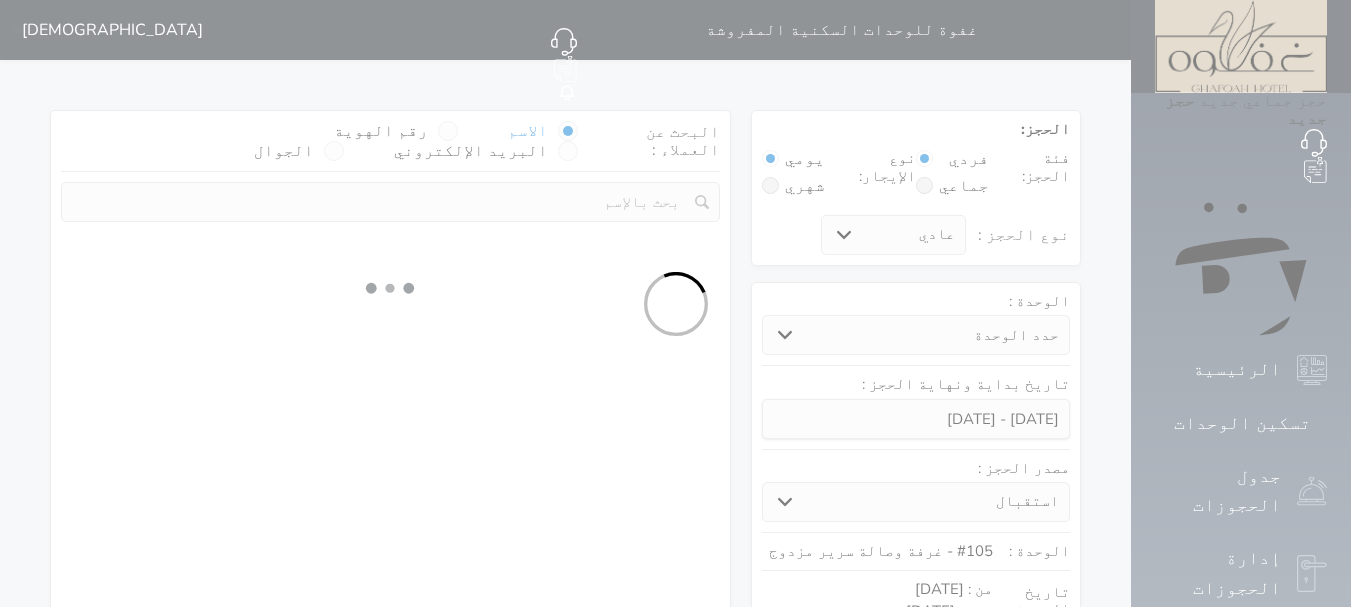select 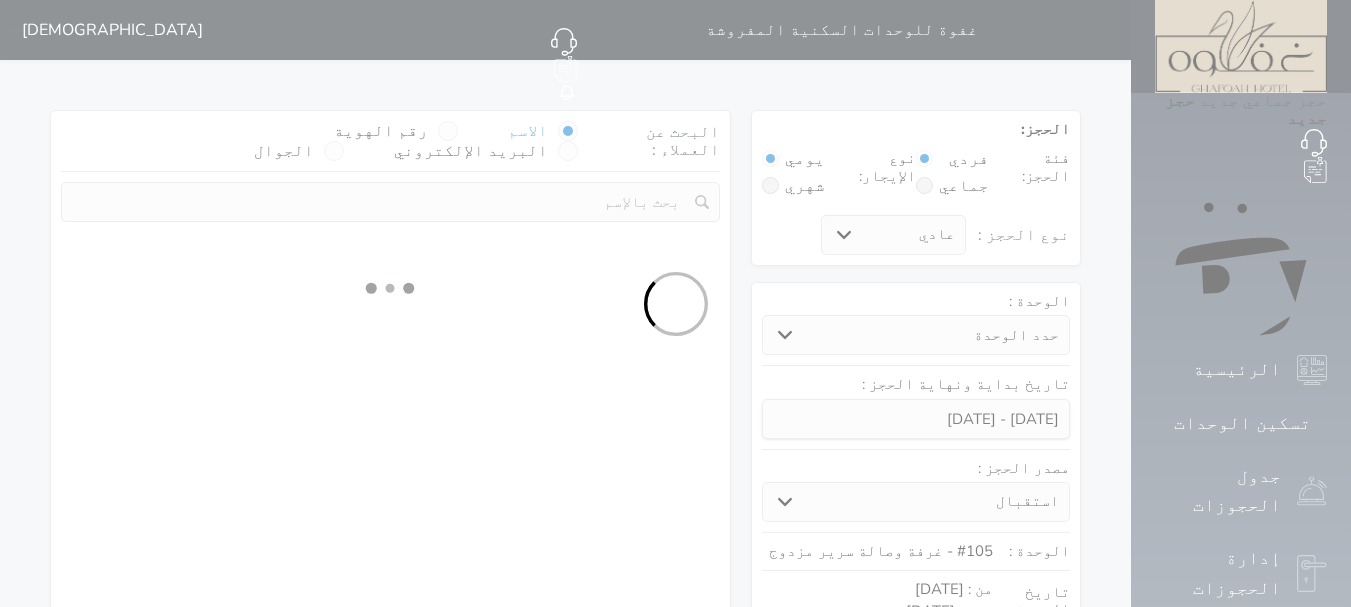 select on "7" 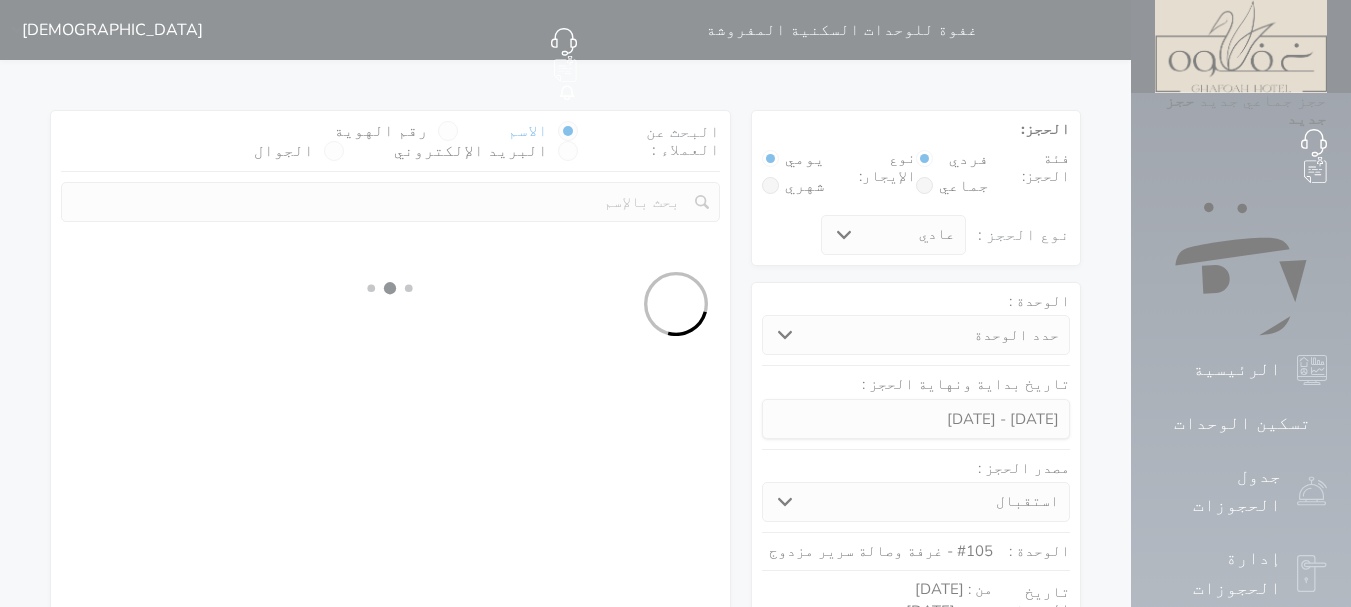 select 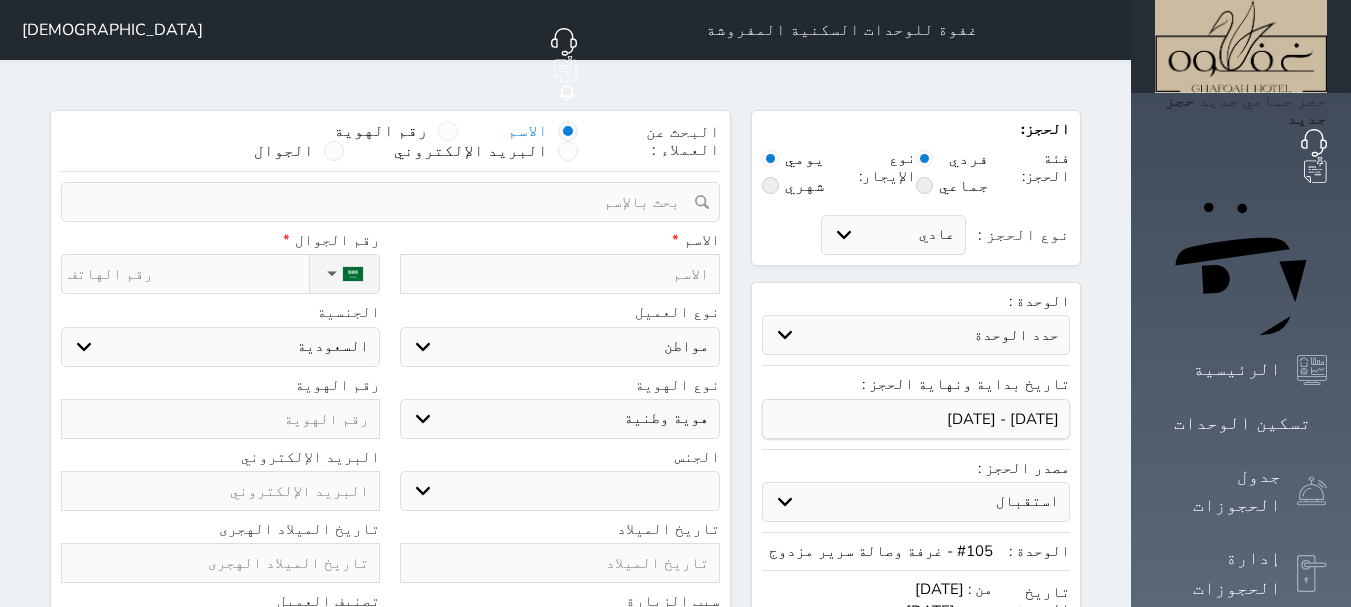 select 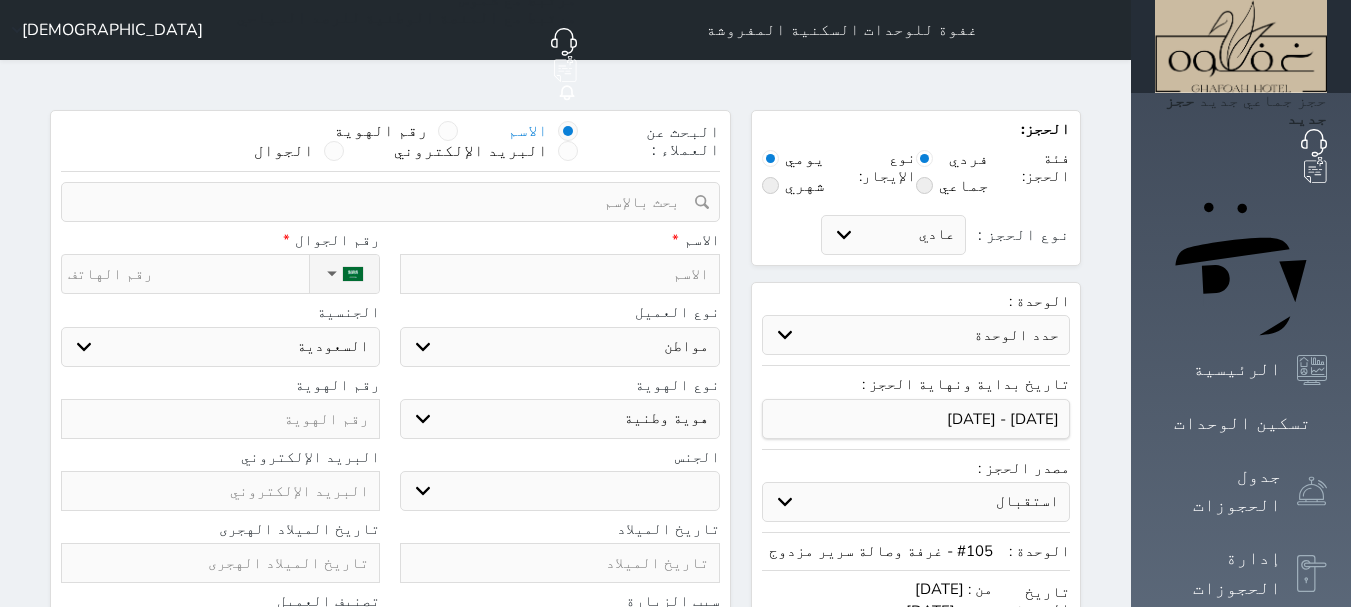 select 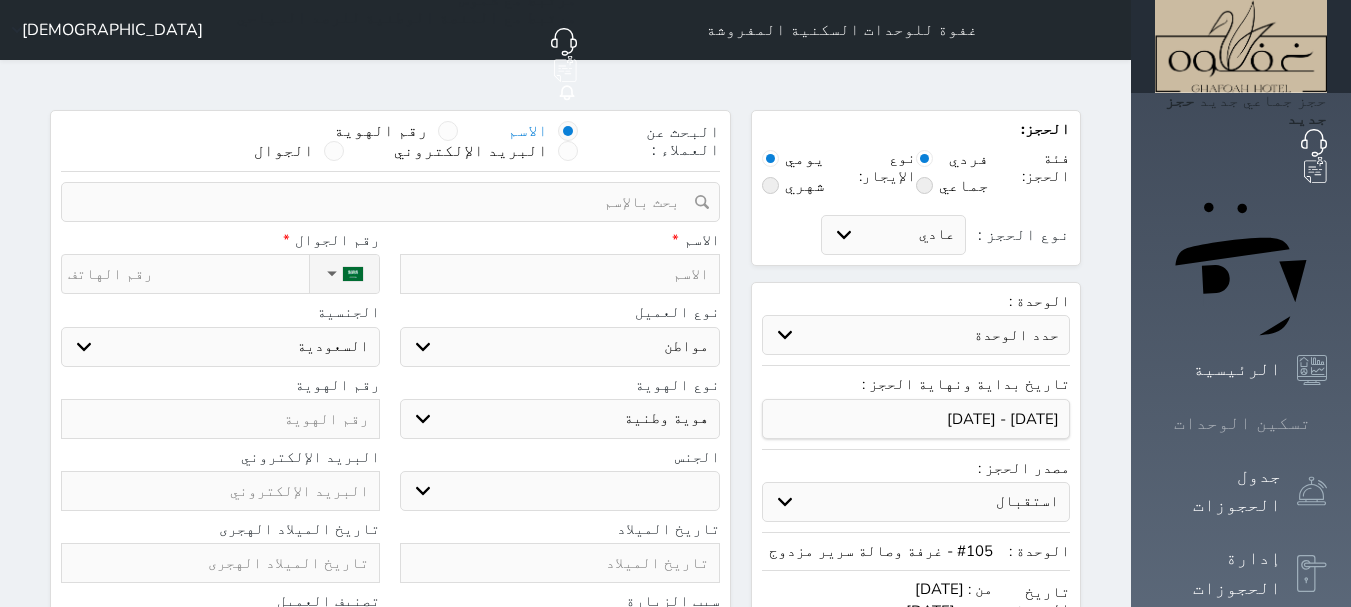click 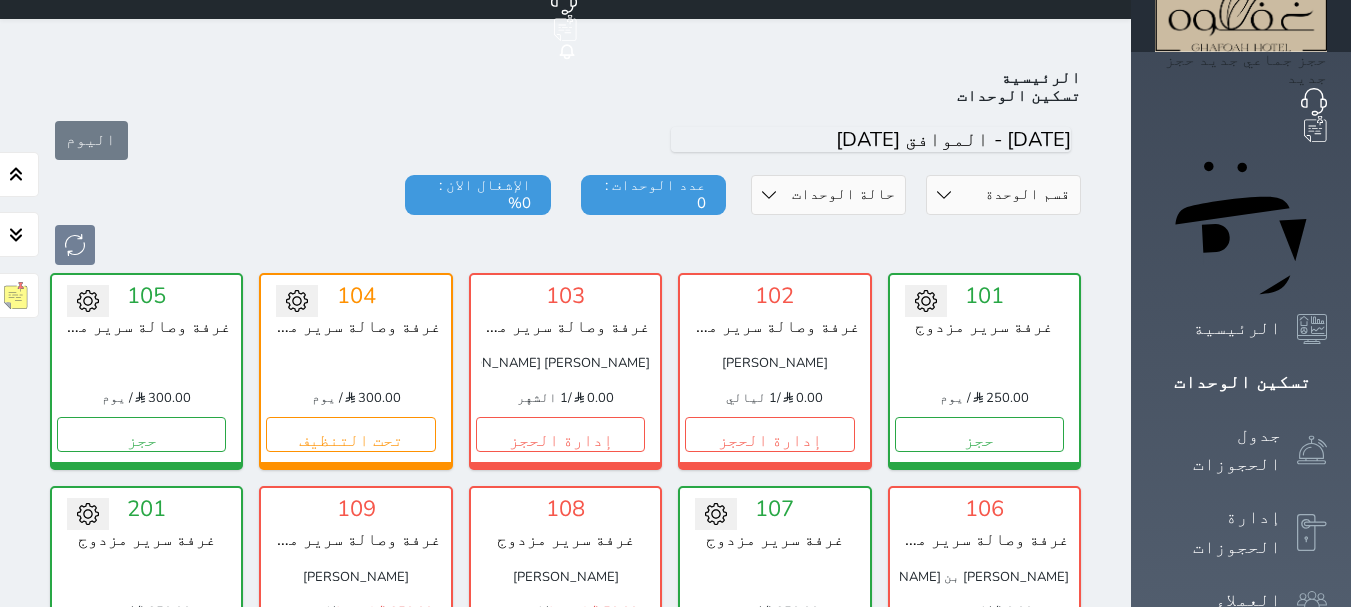 scroll, scrollTop: 78, scrollLeft: 0, axis: vertical 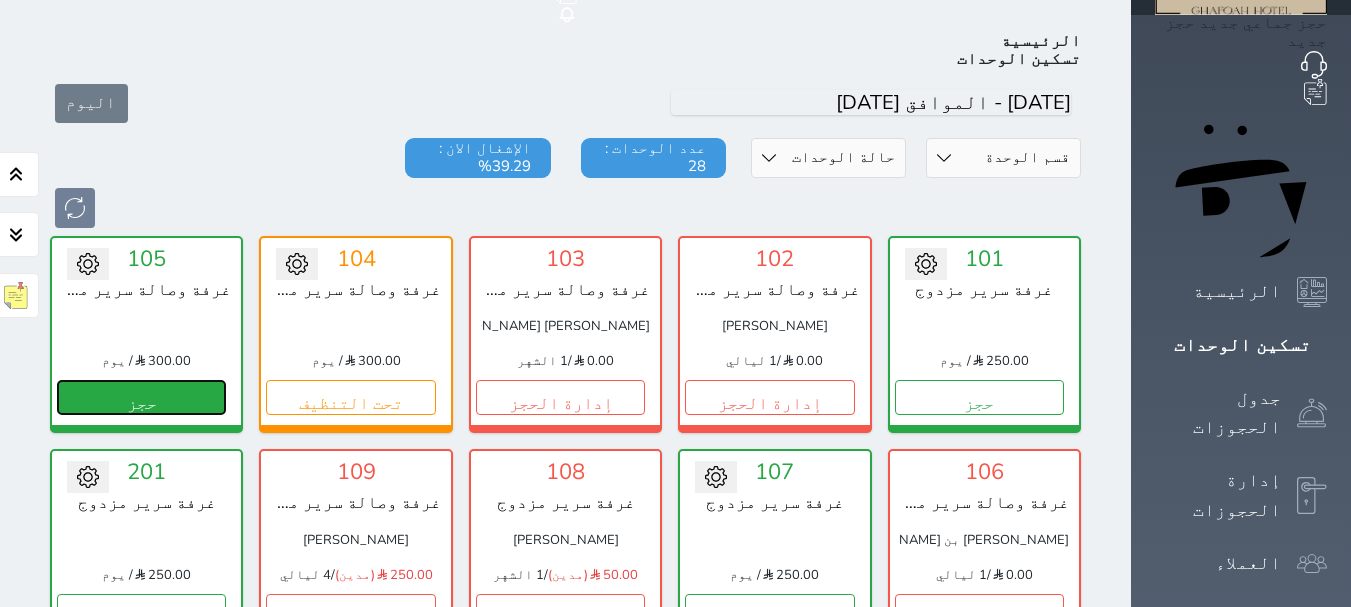 click on "حجز" at bounding box center (141, 397) 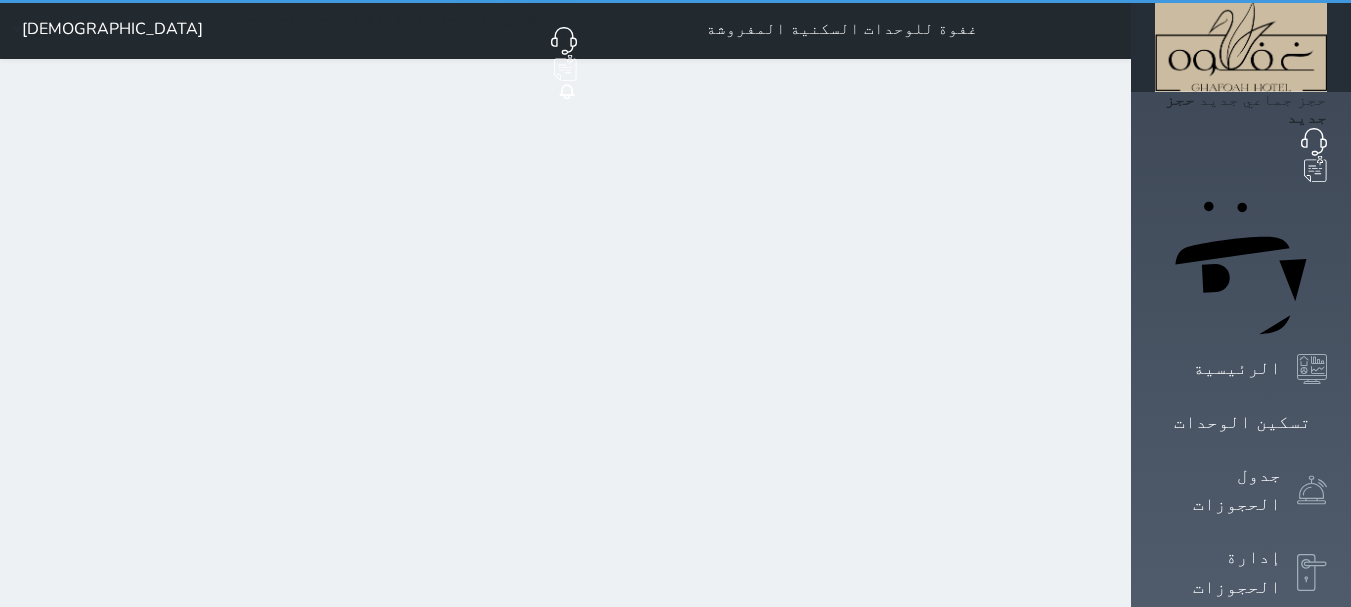 scroll, scrollTop: 0, scrollLeft: 0, axis: both 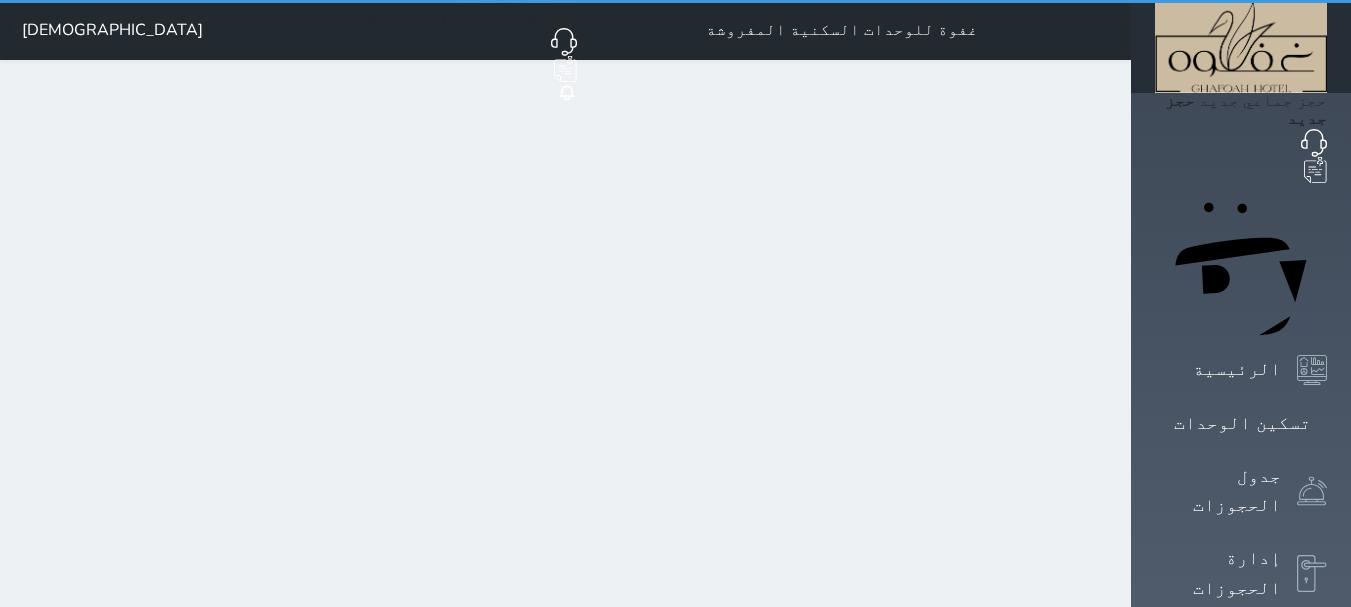 select on "1" 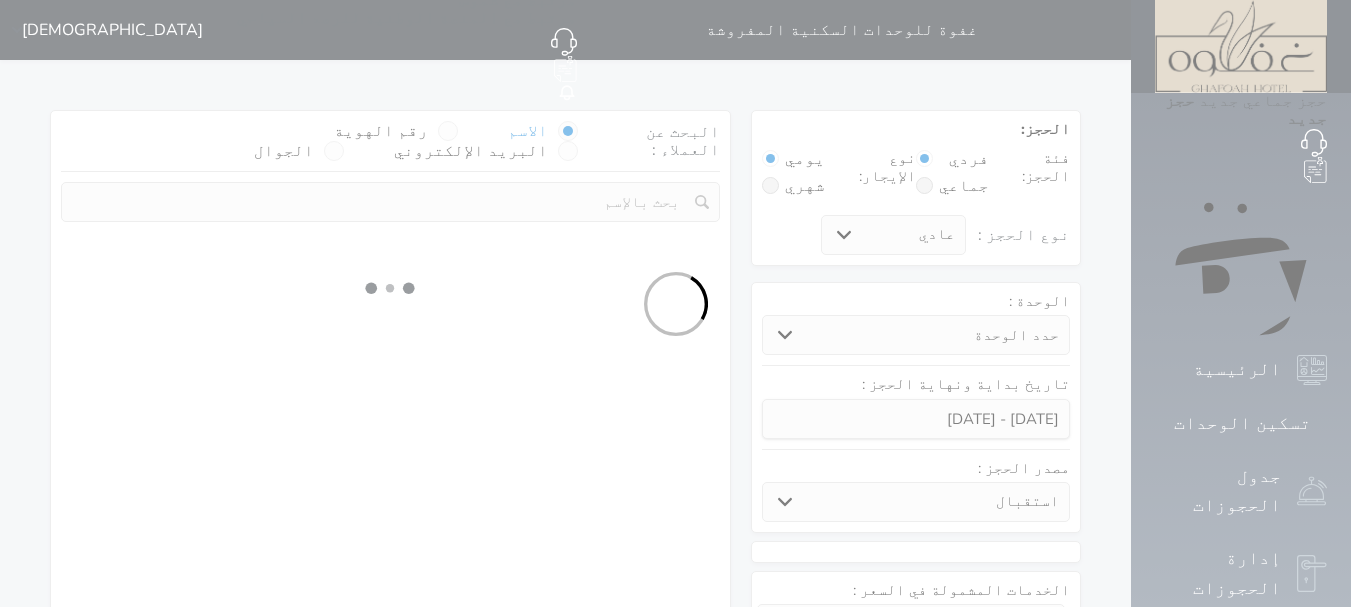select 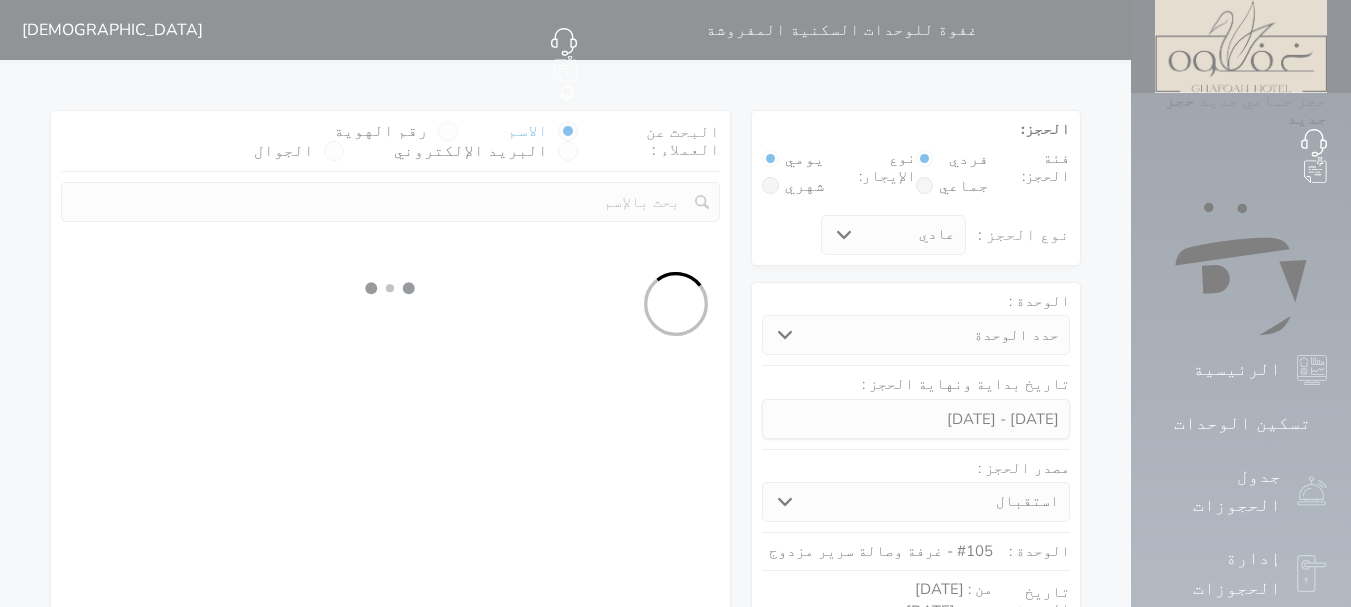 click at bounding box center (675, 303) 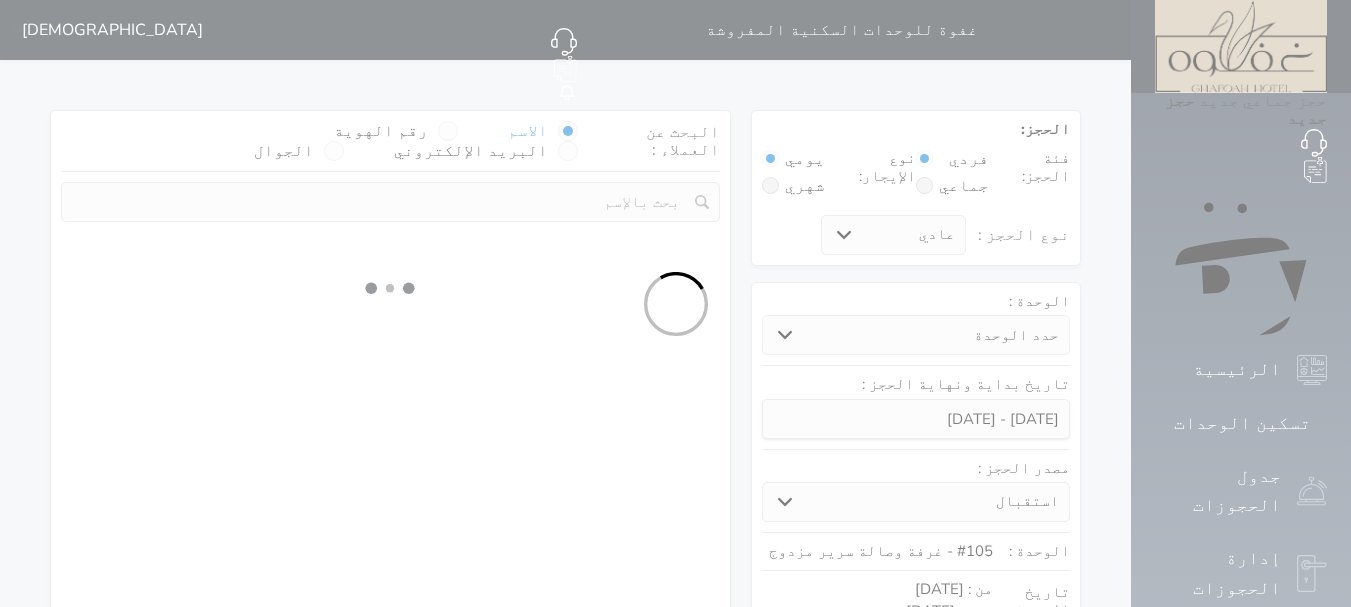 select on "1" 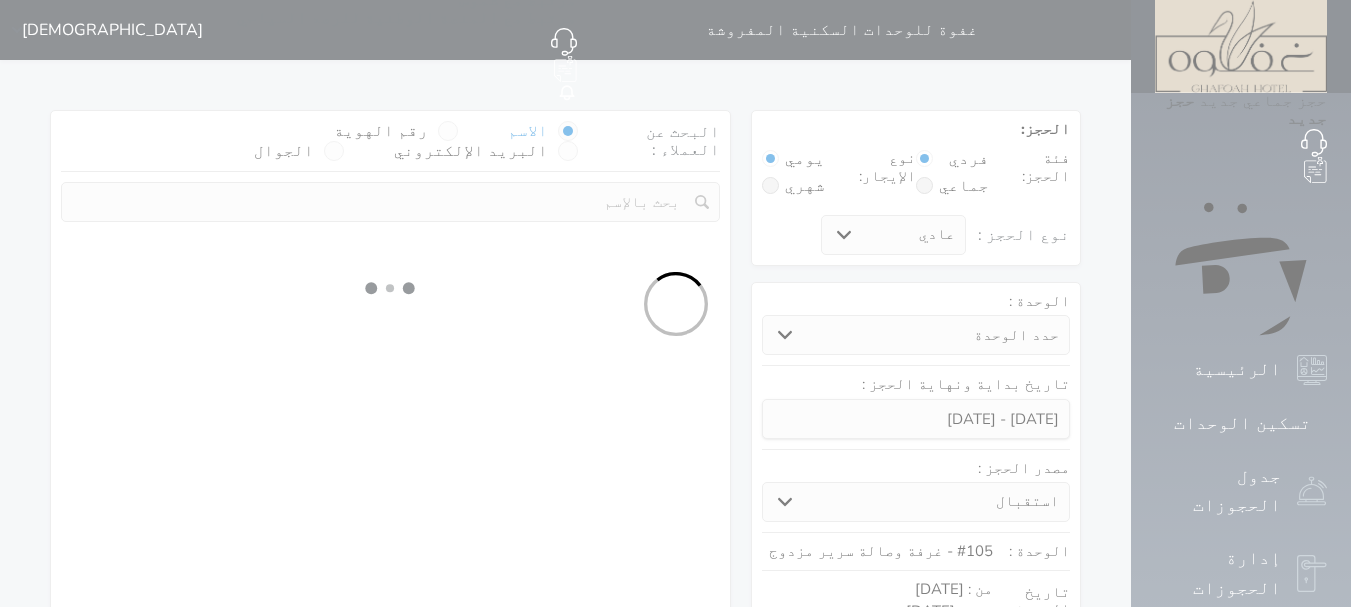 select on "113" 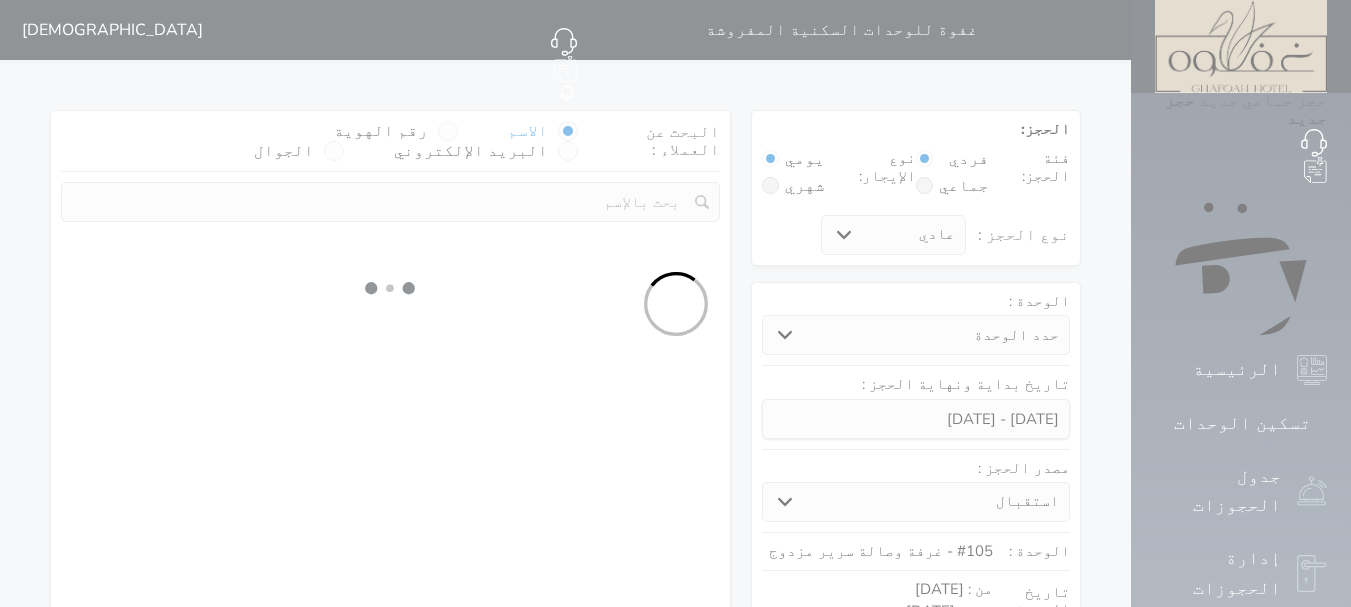 select on "1" 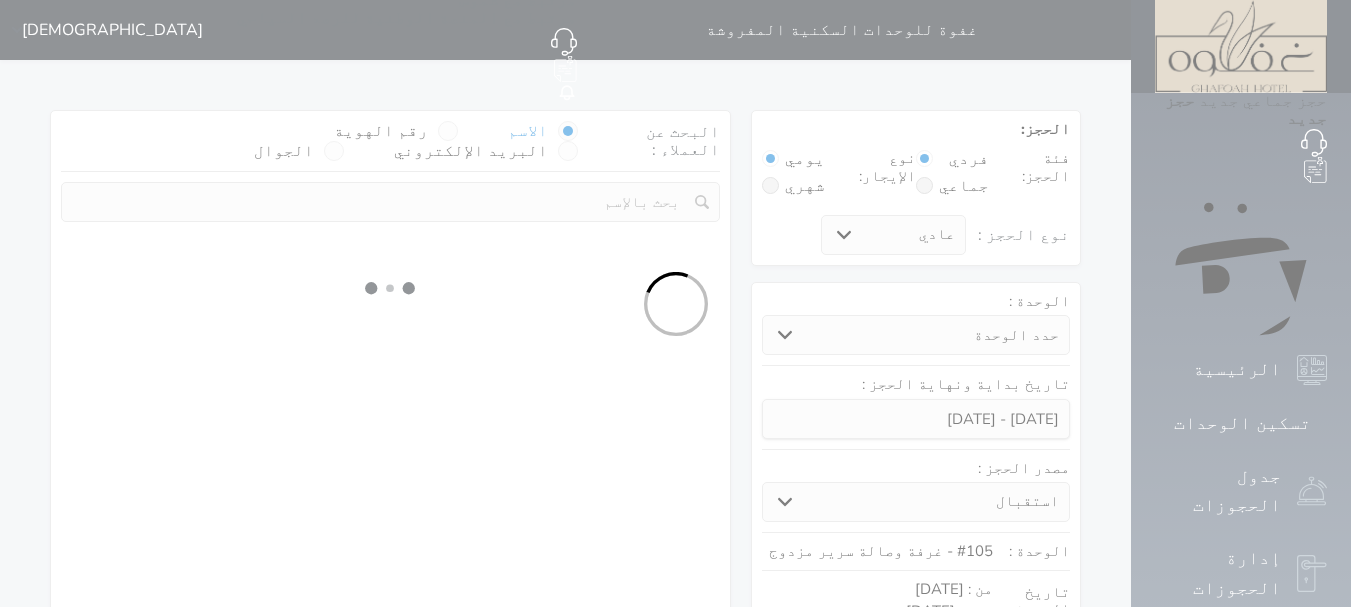 select 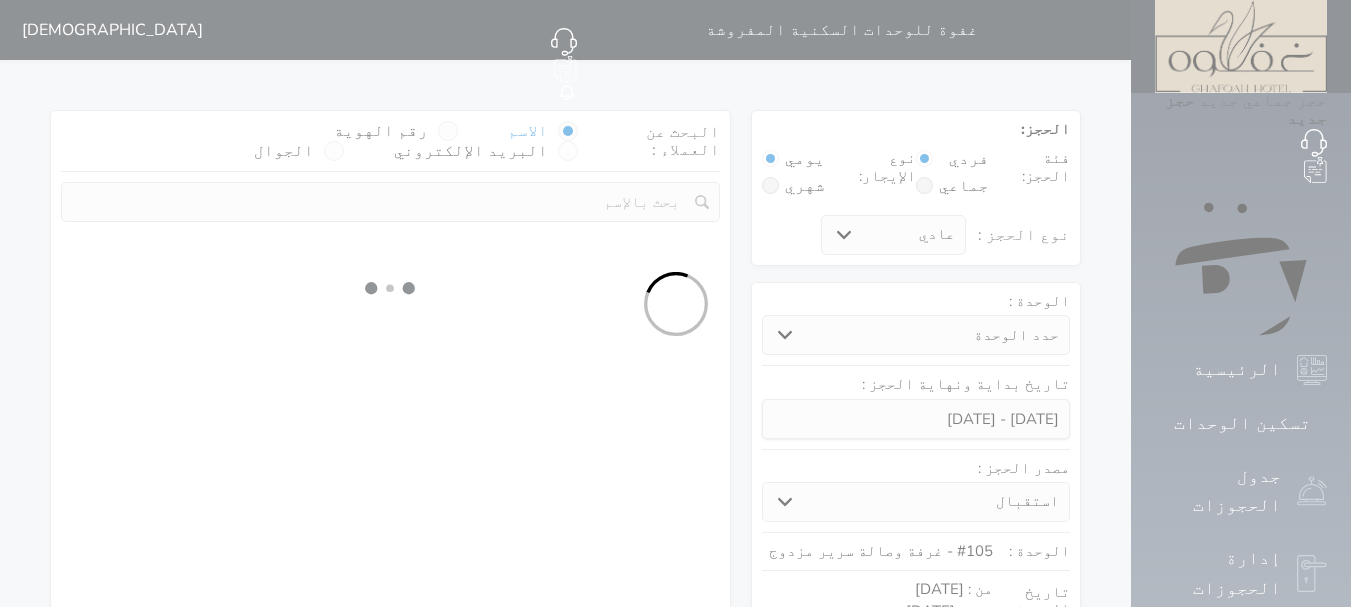 select on "7" 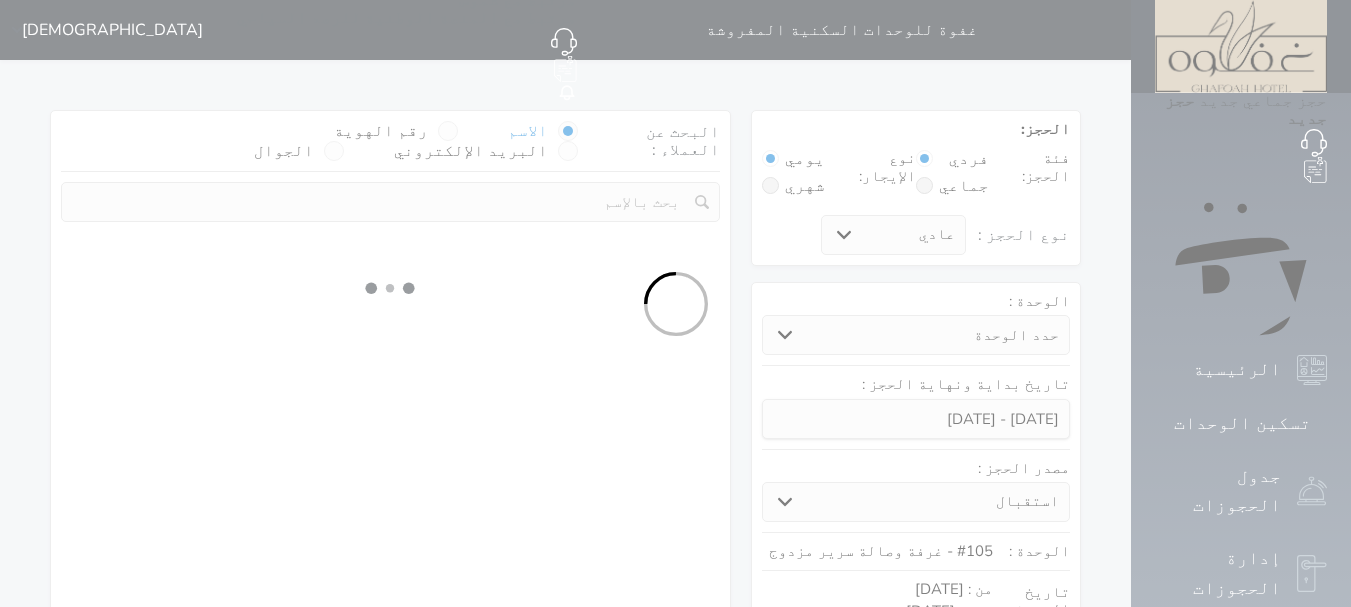 select 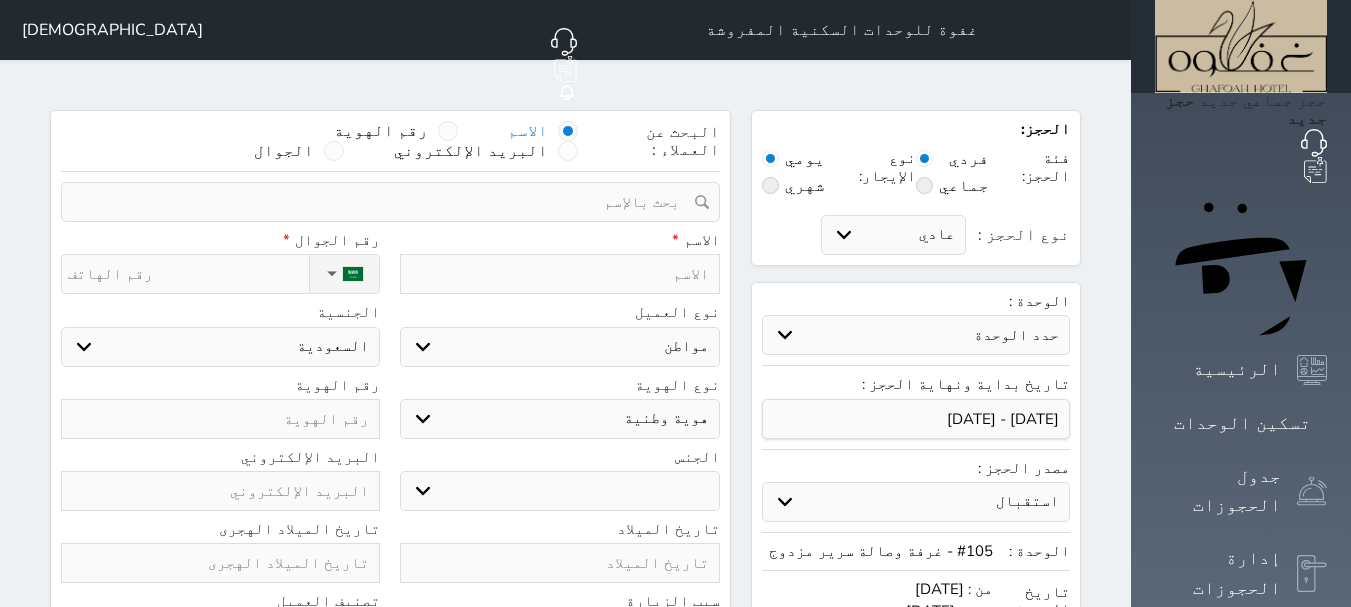 select 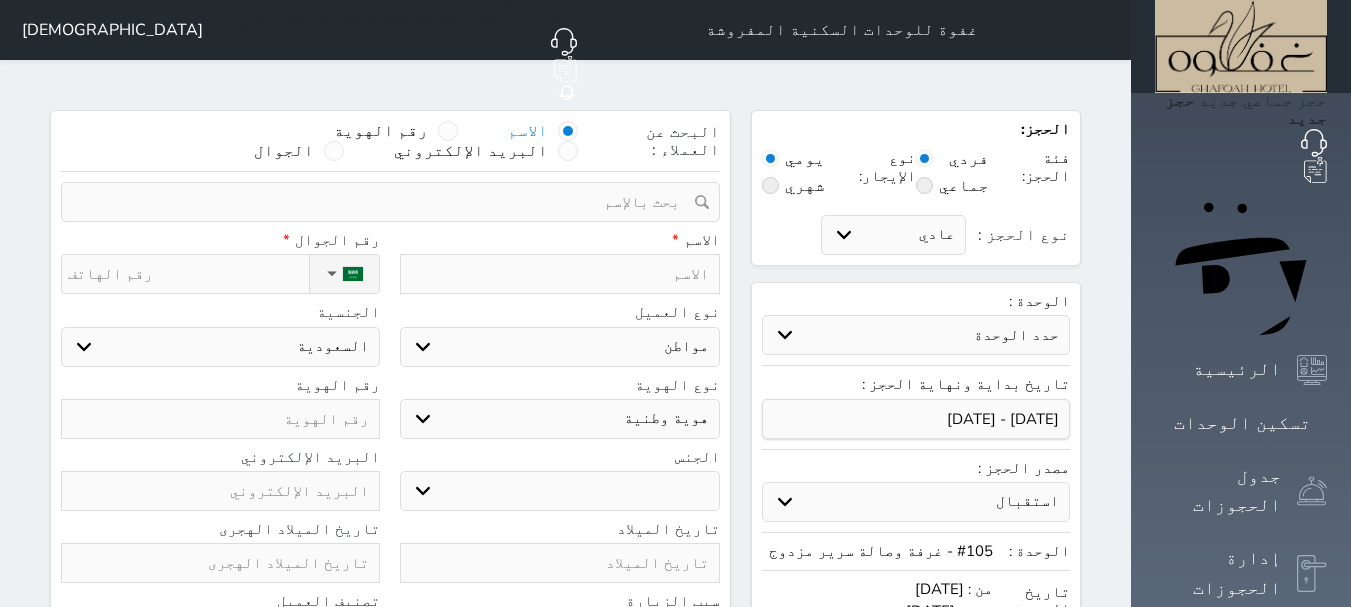 select 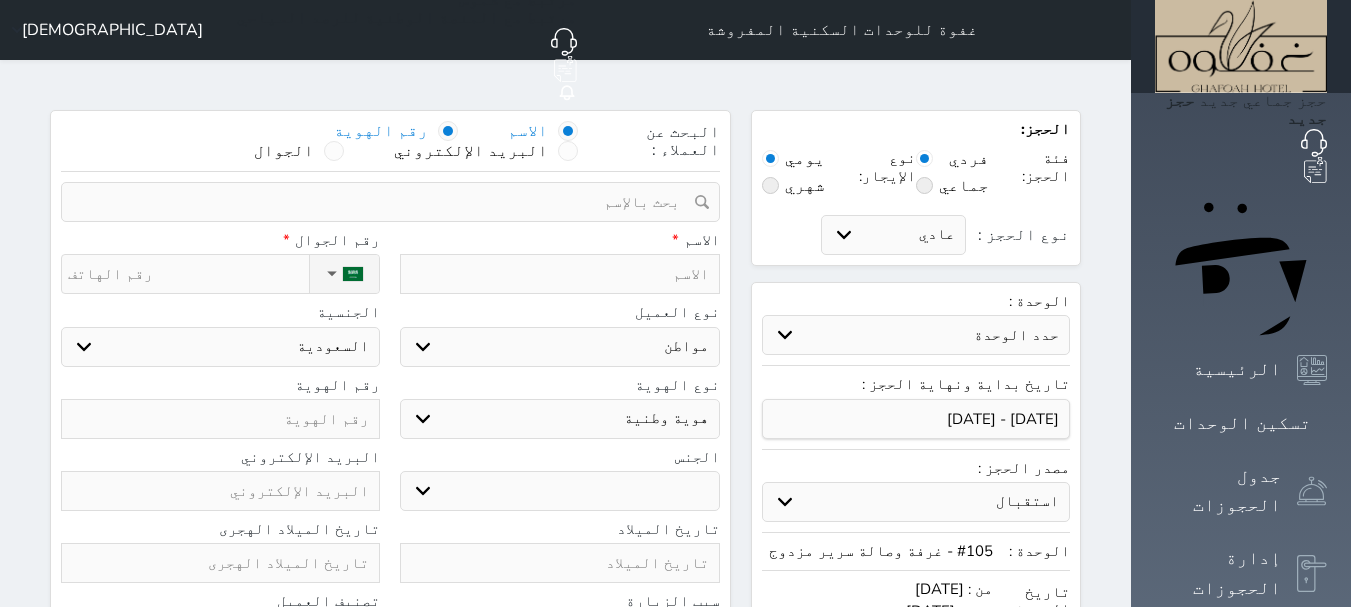 select 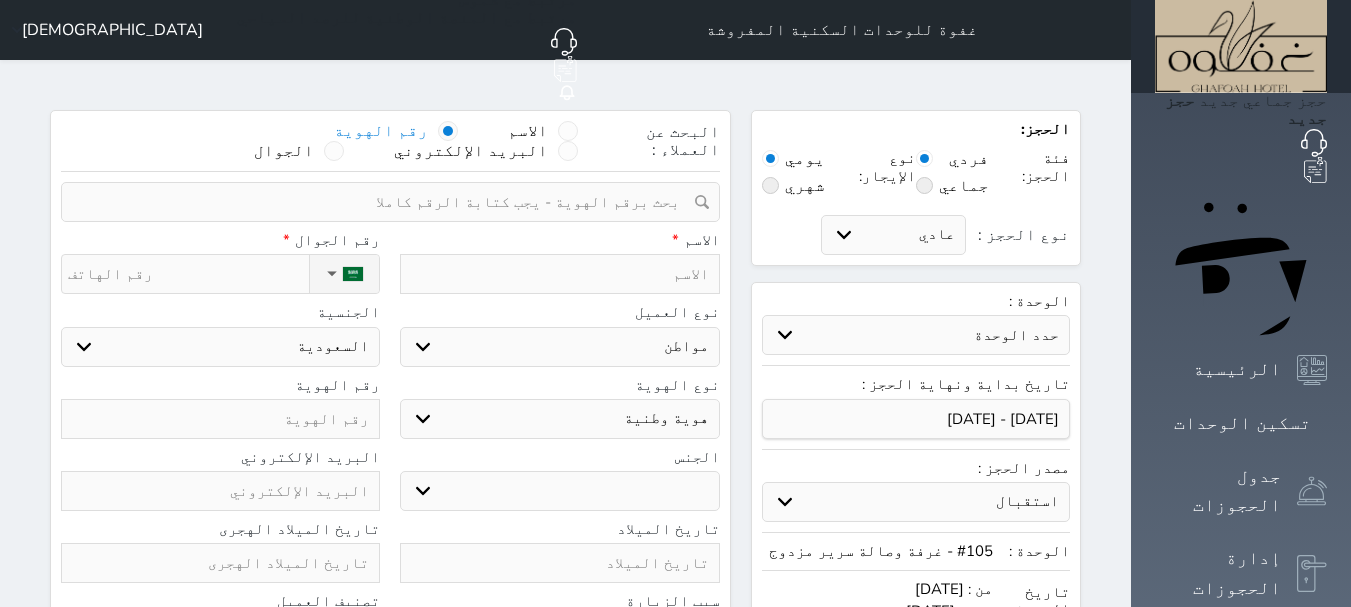 select 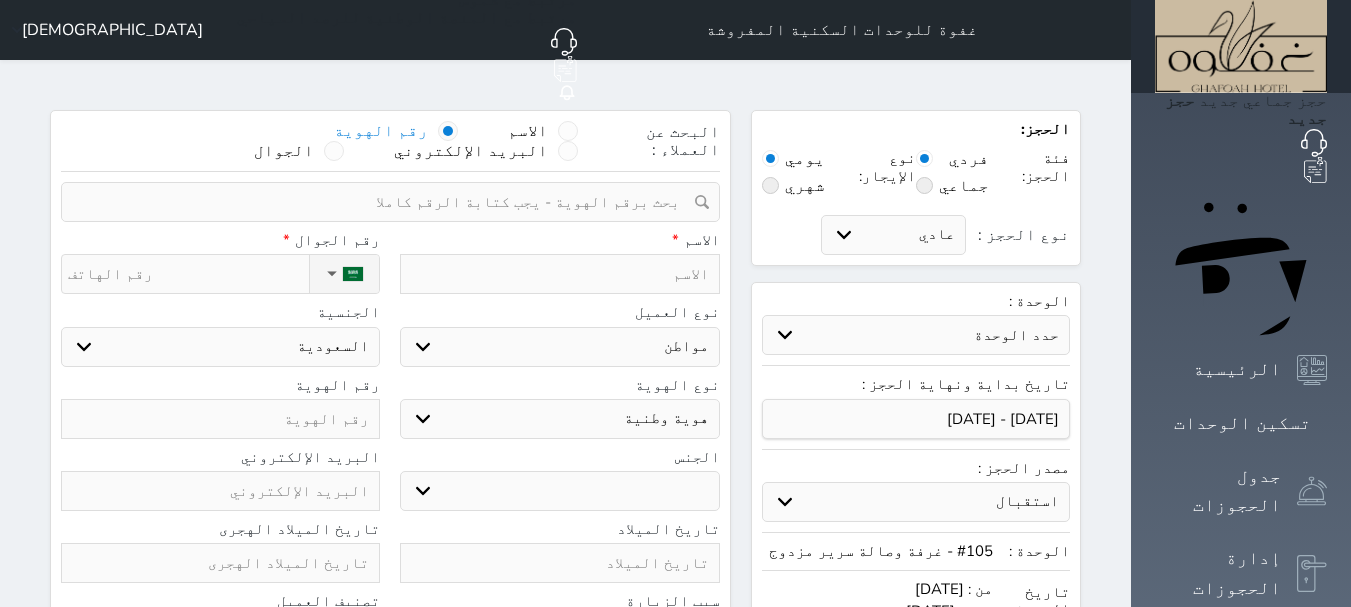 click at bounding box center [383, 202] 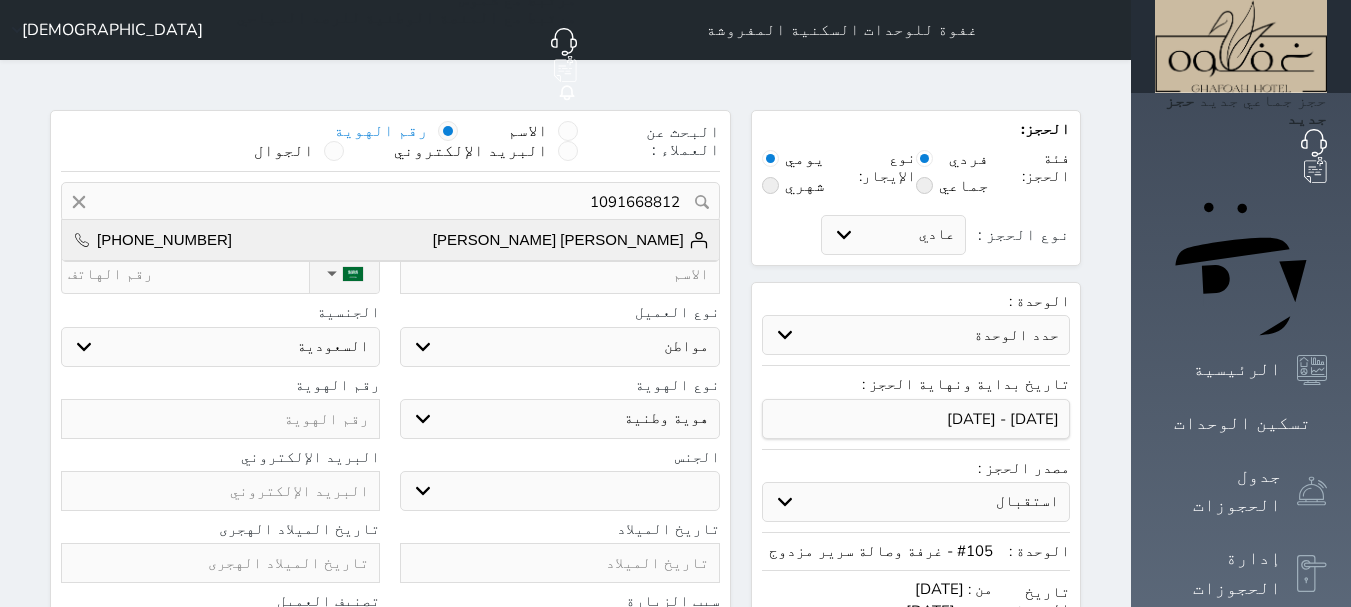 click on "[PERSON_NAME] [PERSON_NAME]" at bounding box center [571, 240] 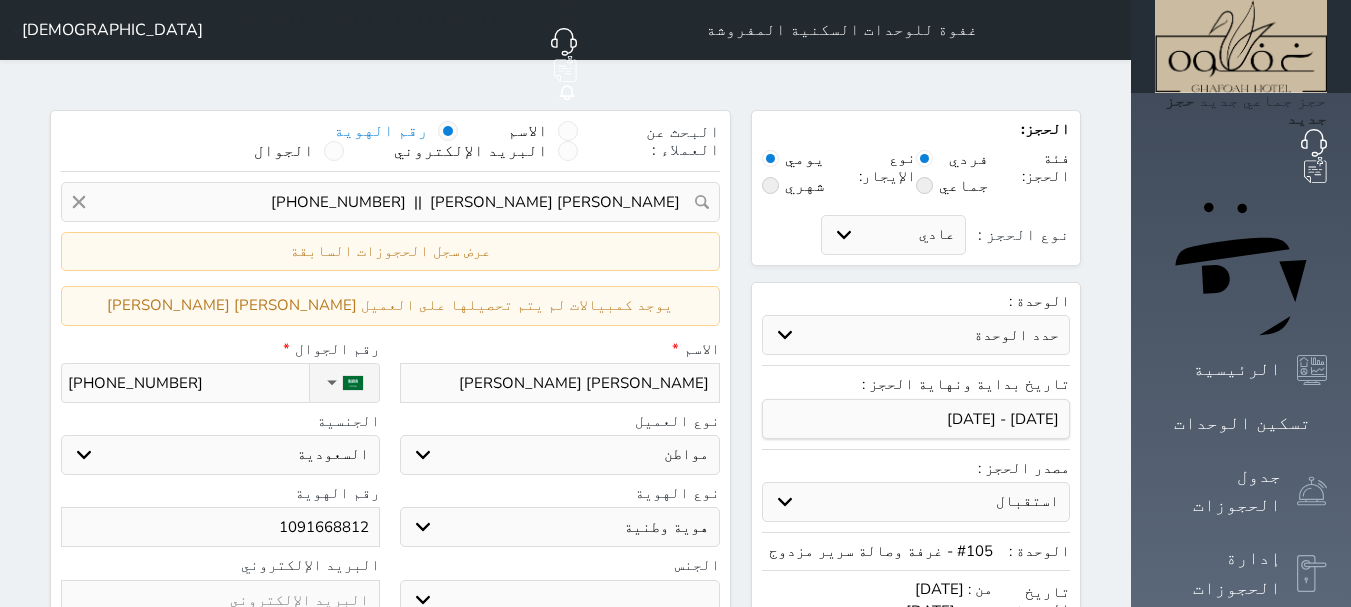 click on "يوجد كمبيالات لم يتم تحصيلها على العميل [PERSON_NAME] [PERSON_NAME]" at bounding box center (390, 305) 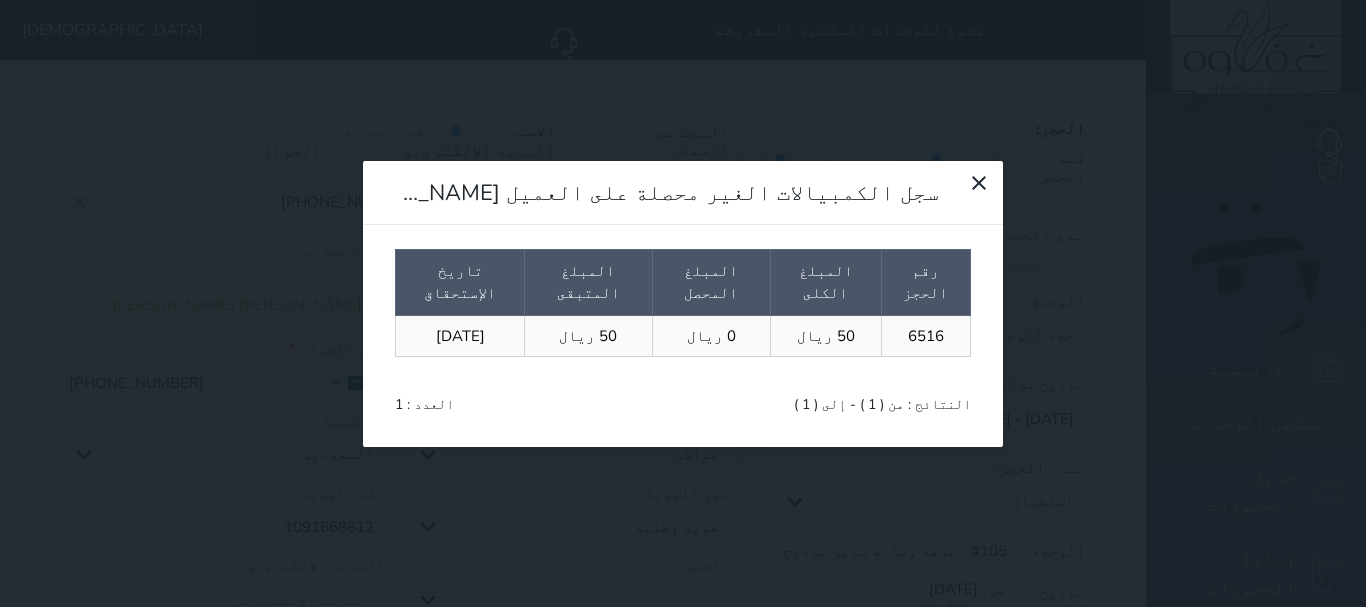 click on "رقم الحجز   المبلغ الكلى    المبلغ المحصل    المبلغ المتبقى    تاريخ الإستحقاق   6516   50 ريال   0 ريال   50 ريال   [DATE]       النتائج  : من ( 1 ) - إلى  ( 1 )   العدد  : 1" at bounding box center [683, 332] 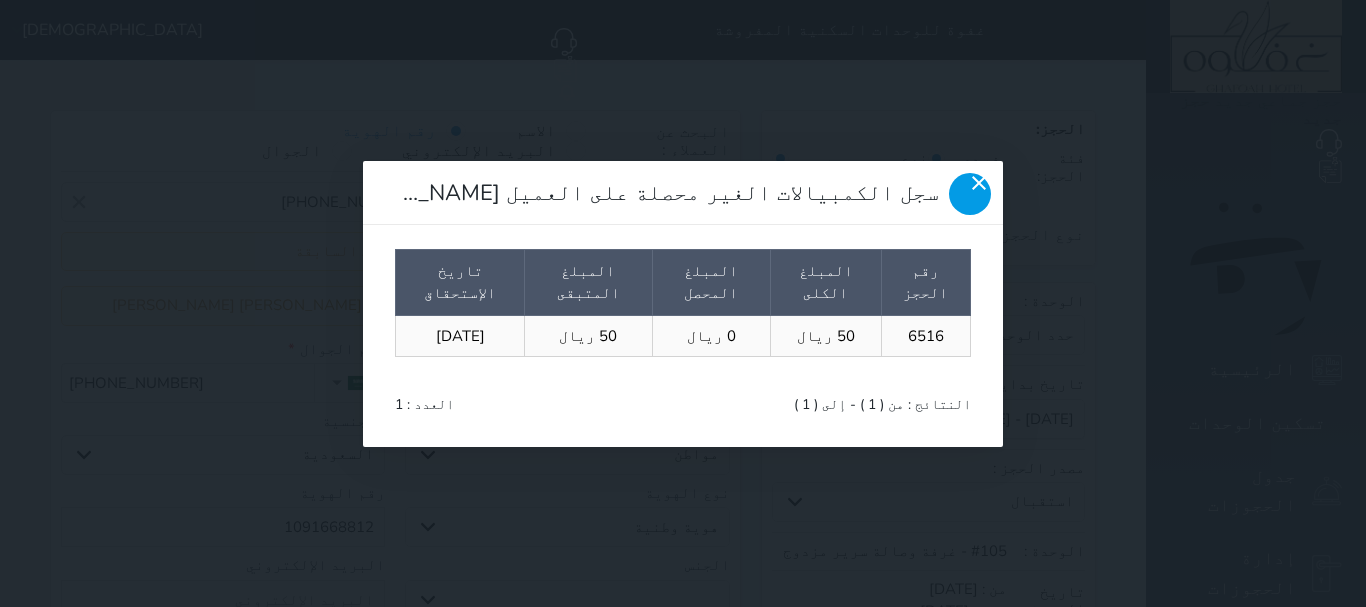 click 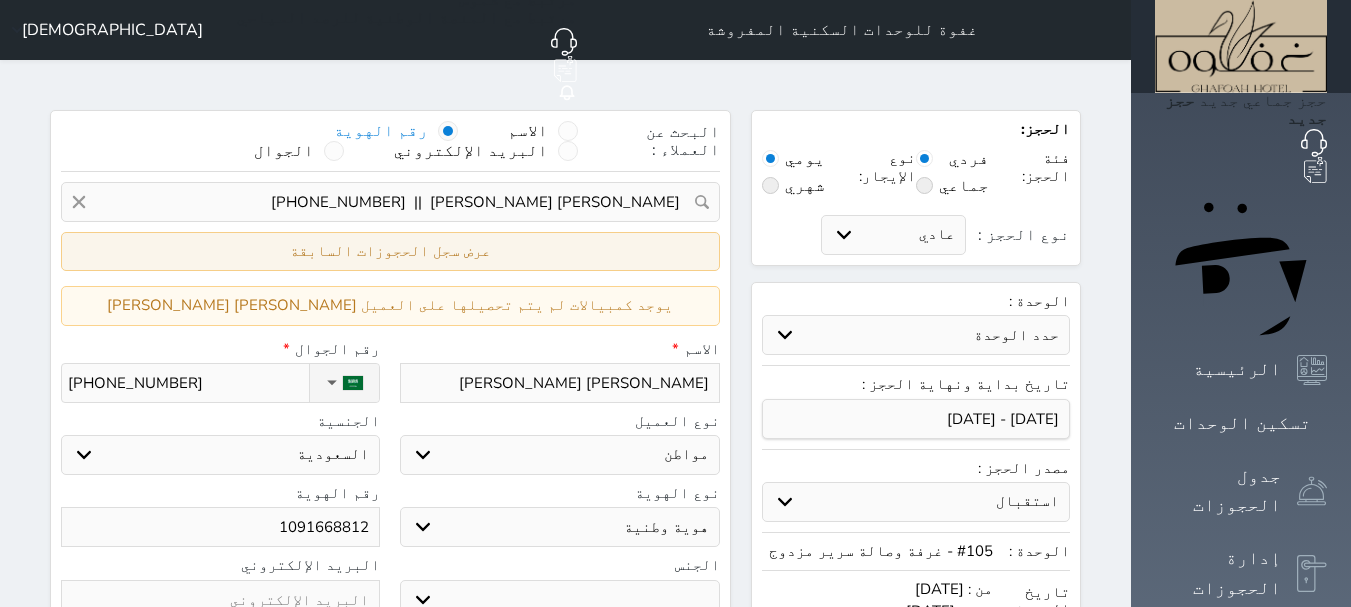 click on "عرض سجل الحجوزات السابقة" at bounding box center [390, 251] 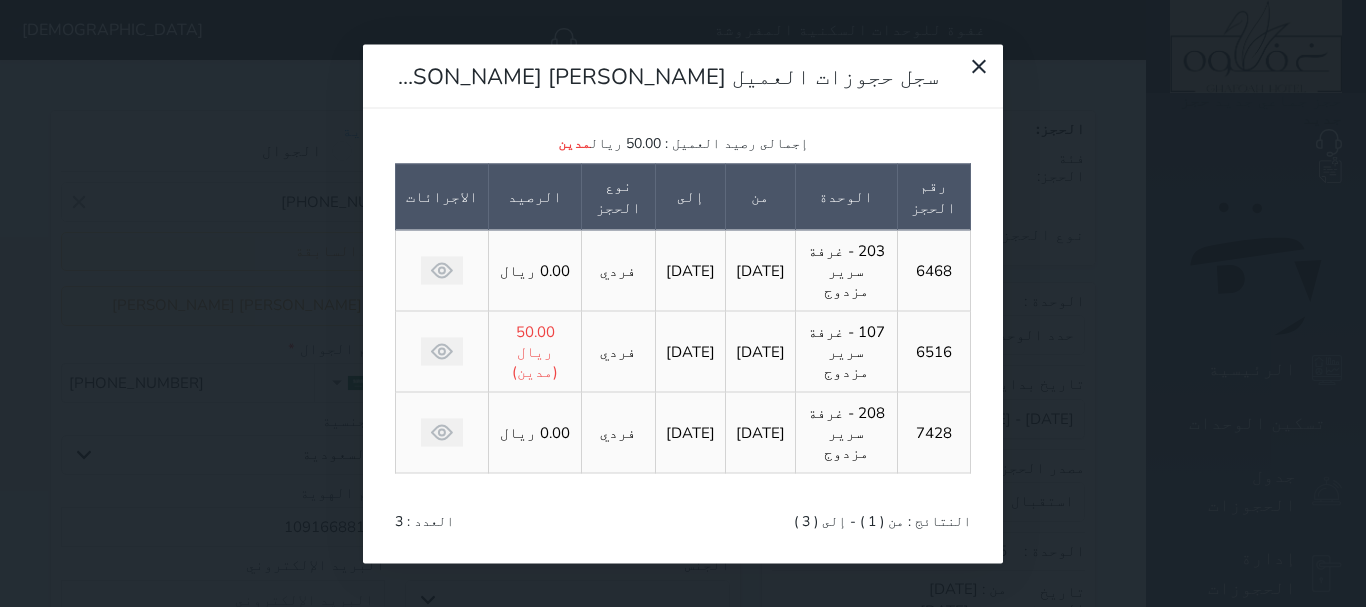 click on "[DATE]" at bounding box center [690, 351] 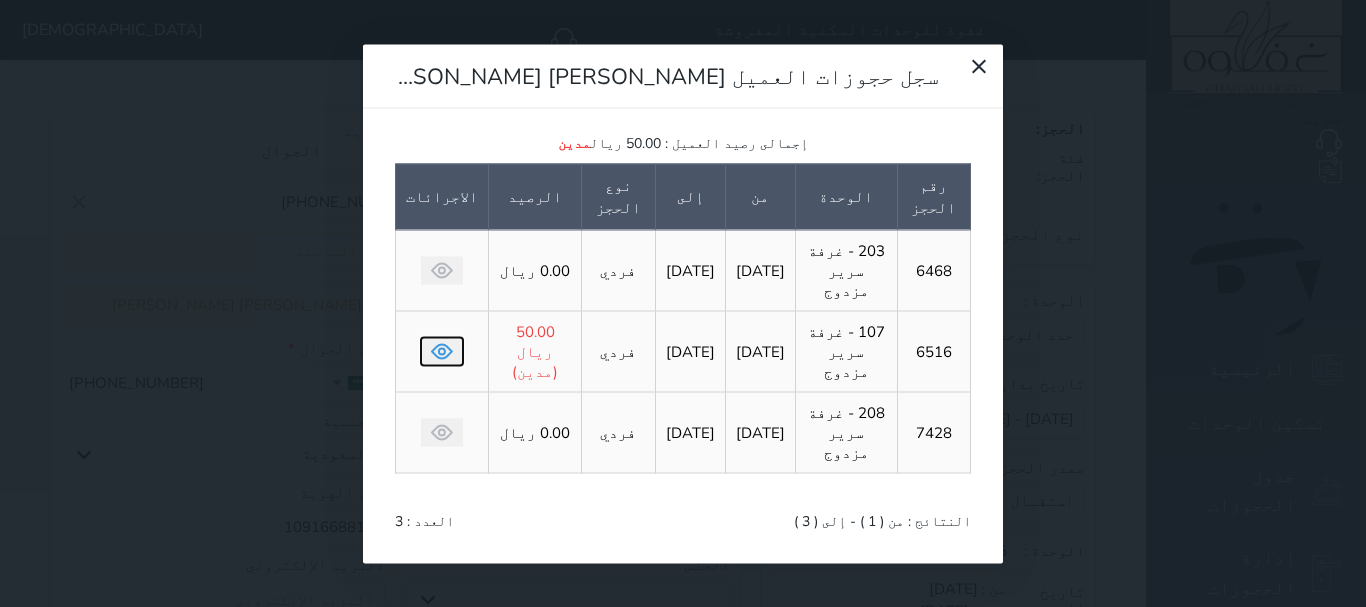 click 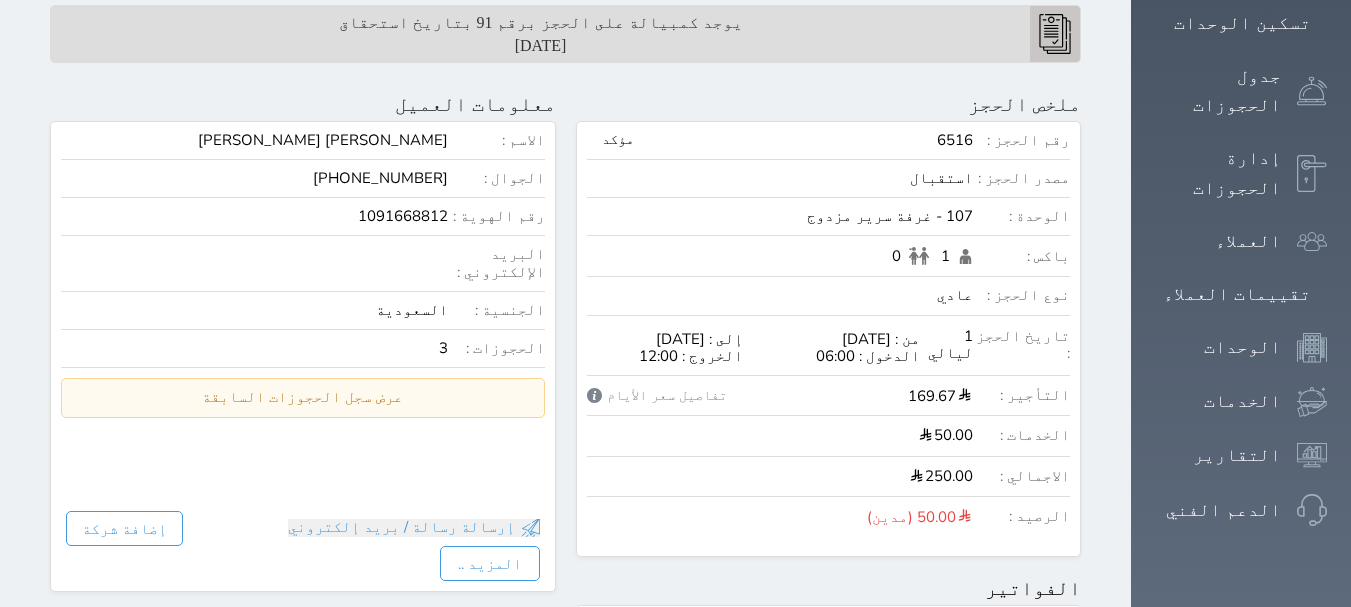 scroll, scrollTop: 300, scrollLeft: 0, axis: vertical 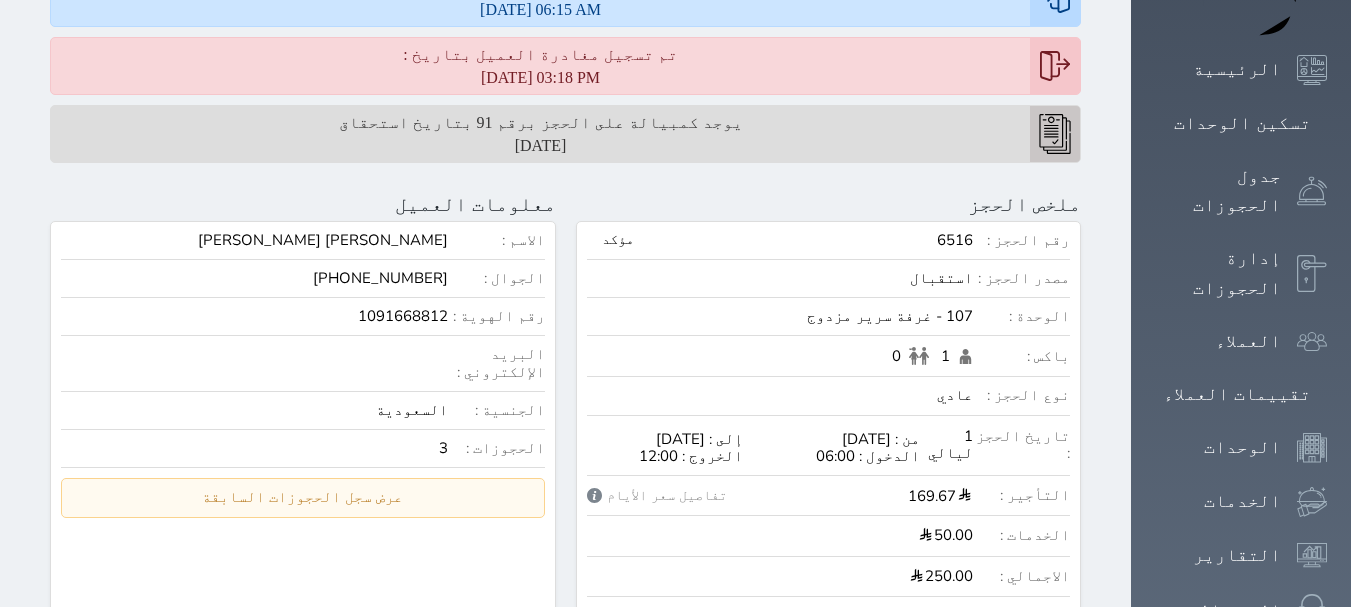 click 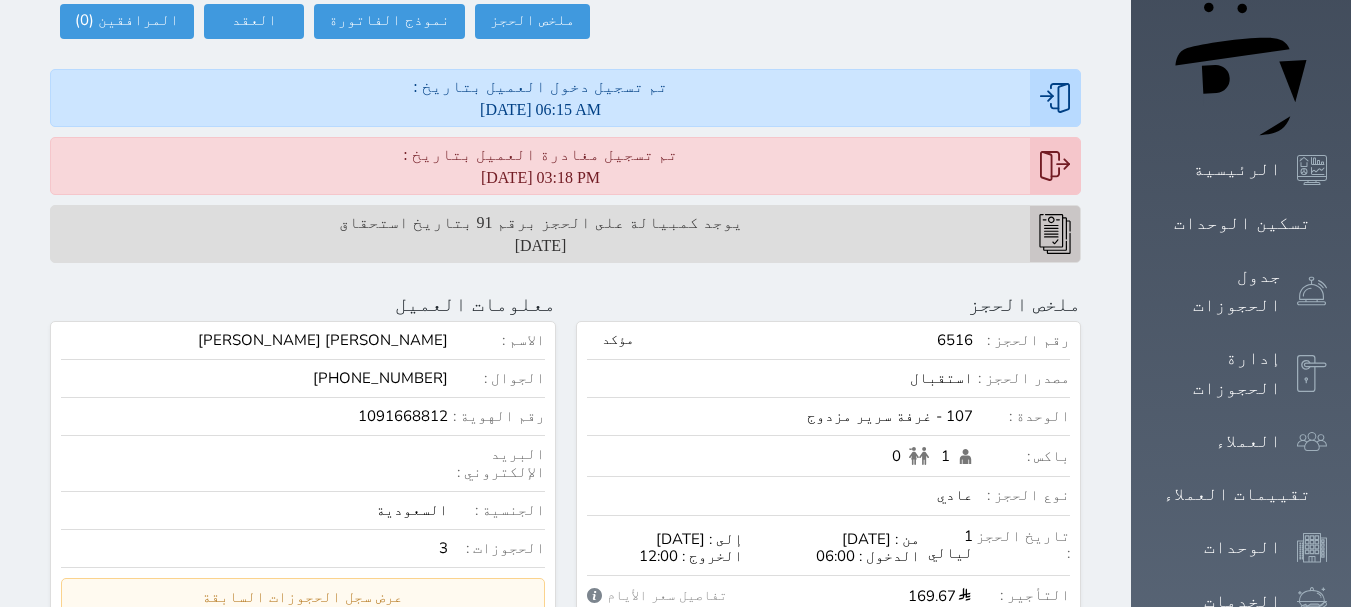 scroll, scrollTop: 0, scrollLeft: 0, axis: both 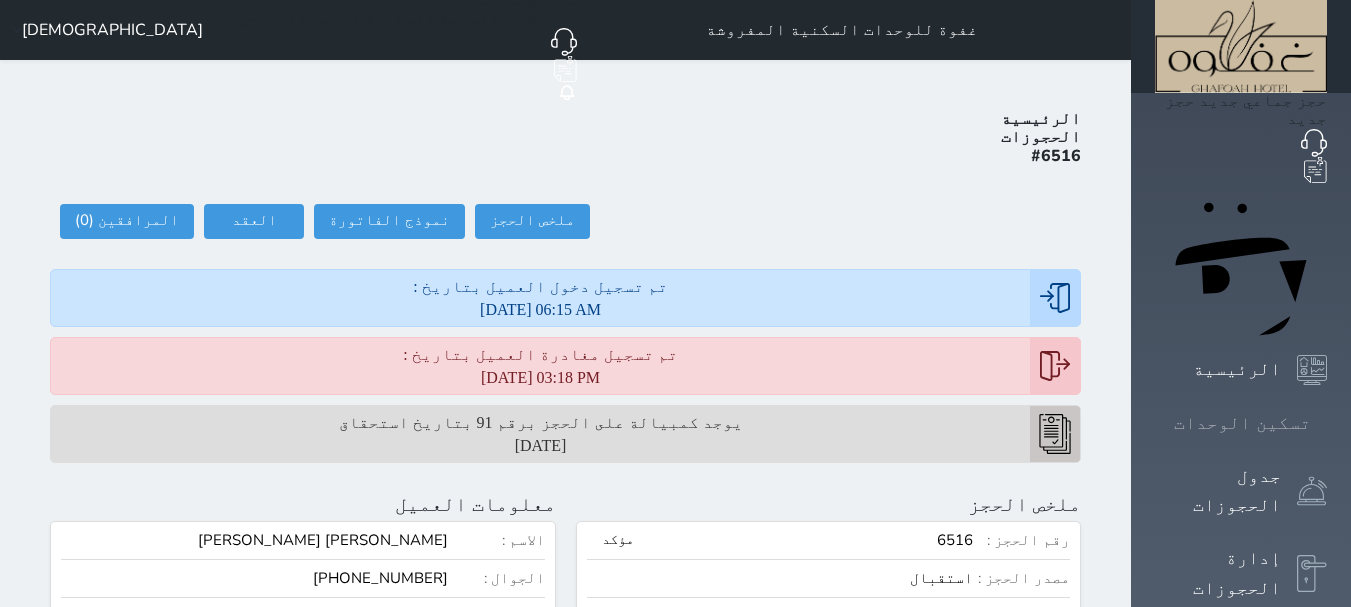 click 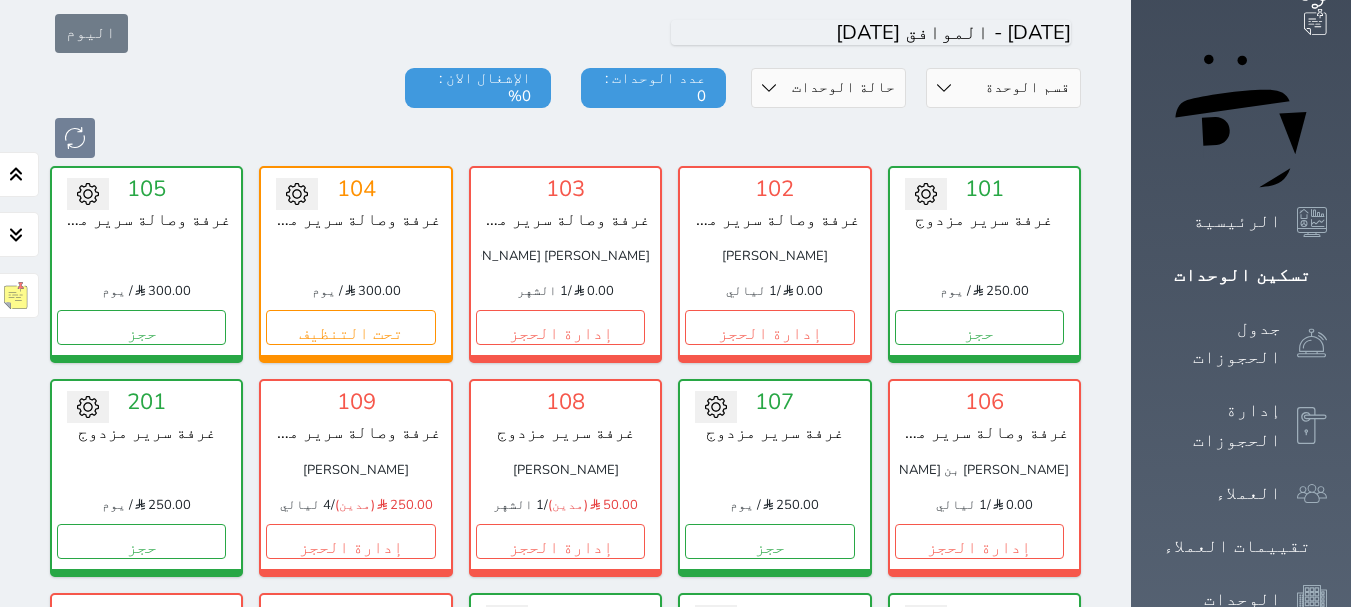 scroll, scrollTop: 78, scrollLeft: 0, axis: vertical 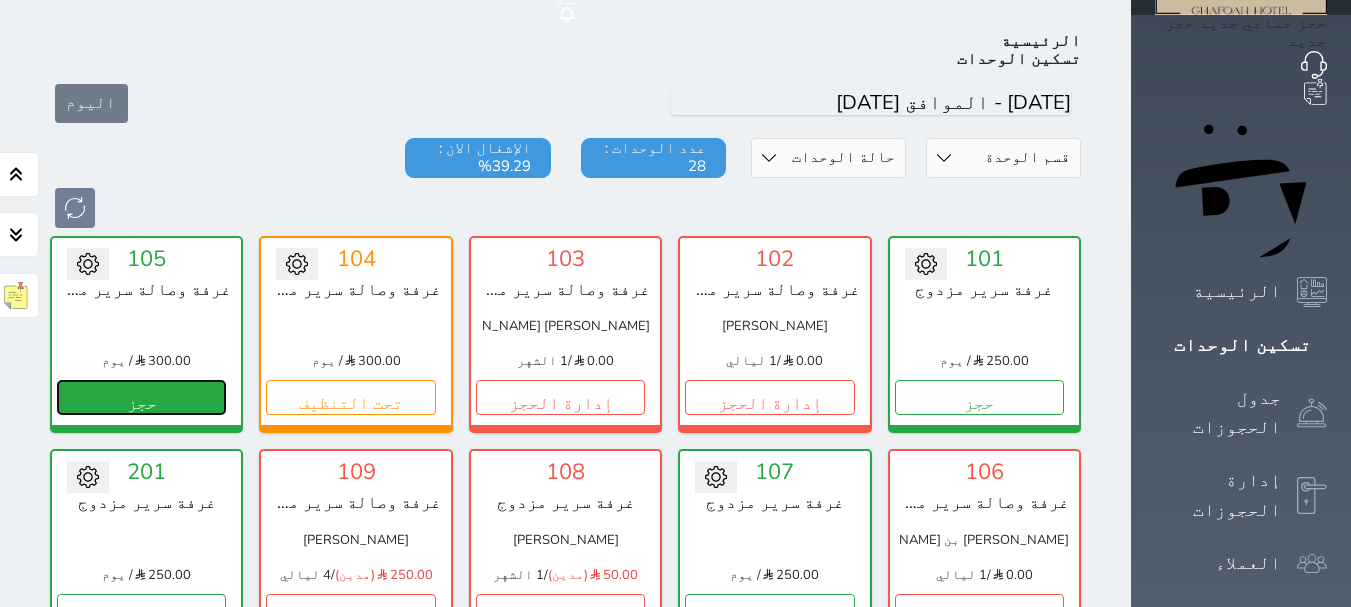 click on "حجز" at bounding box center (141, 397) 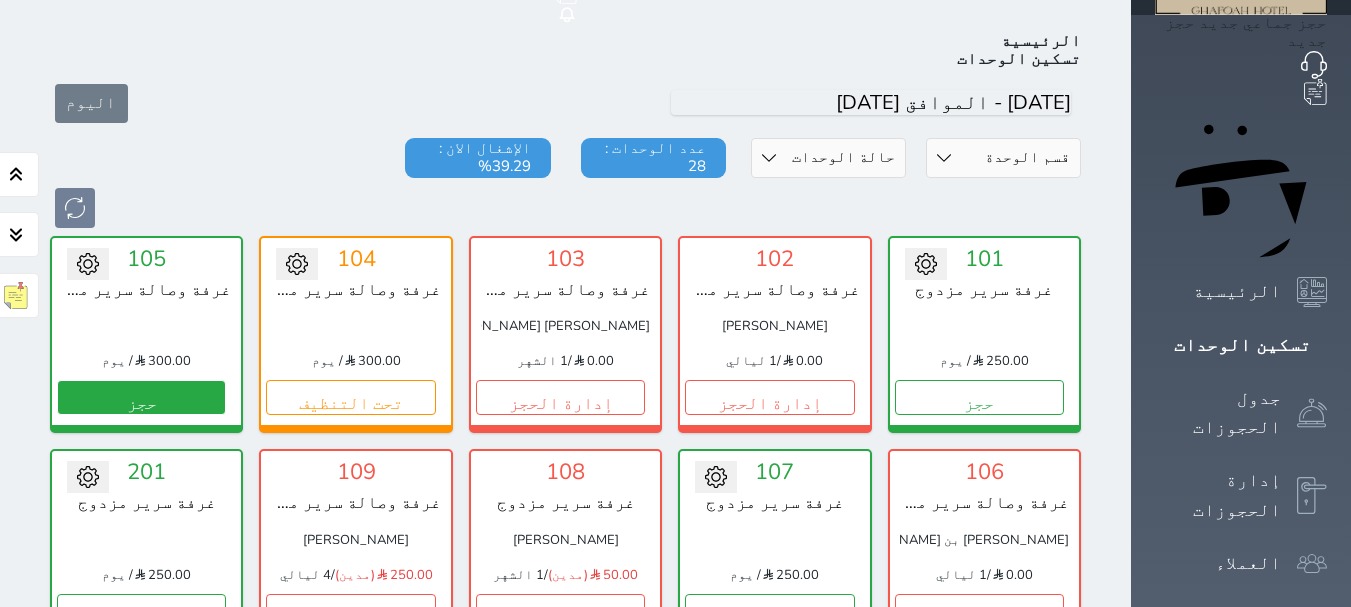 select on "1" 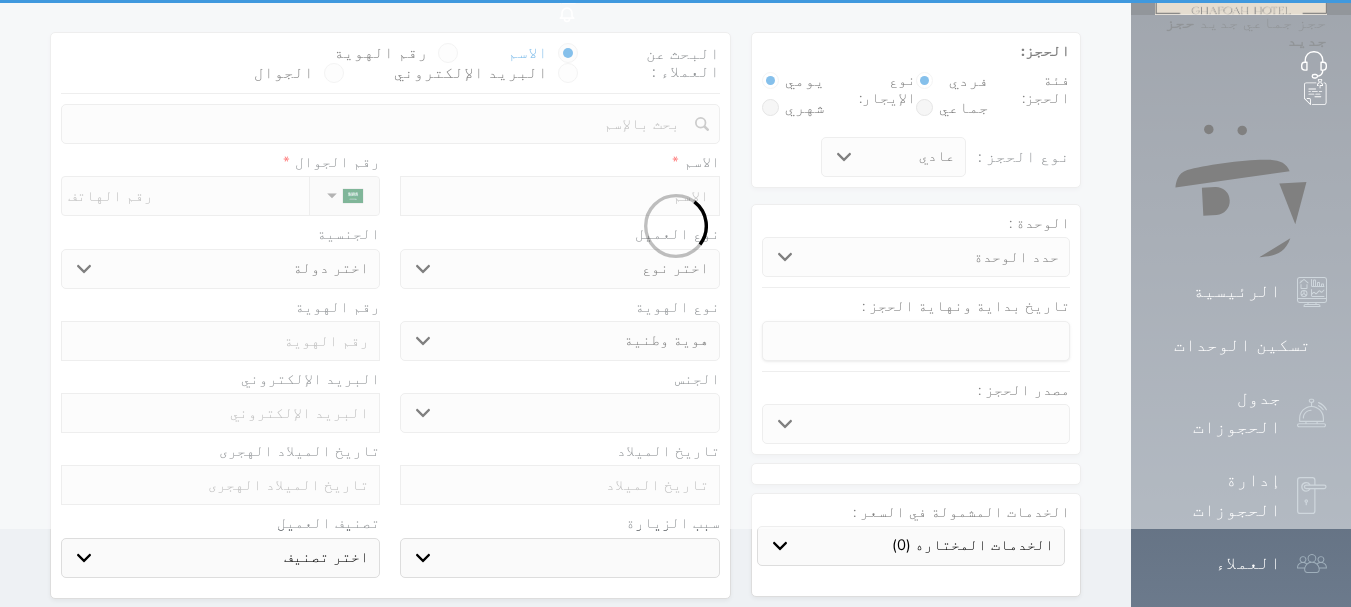 scroll, scrollTop: 0, scrollLeft: 0, axis: both 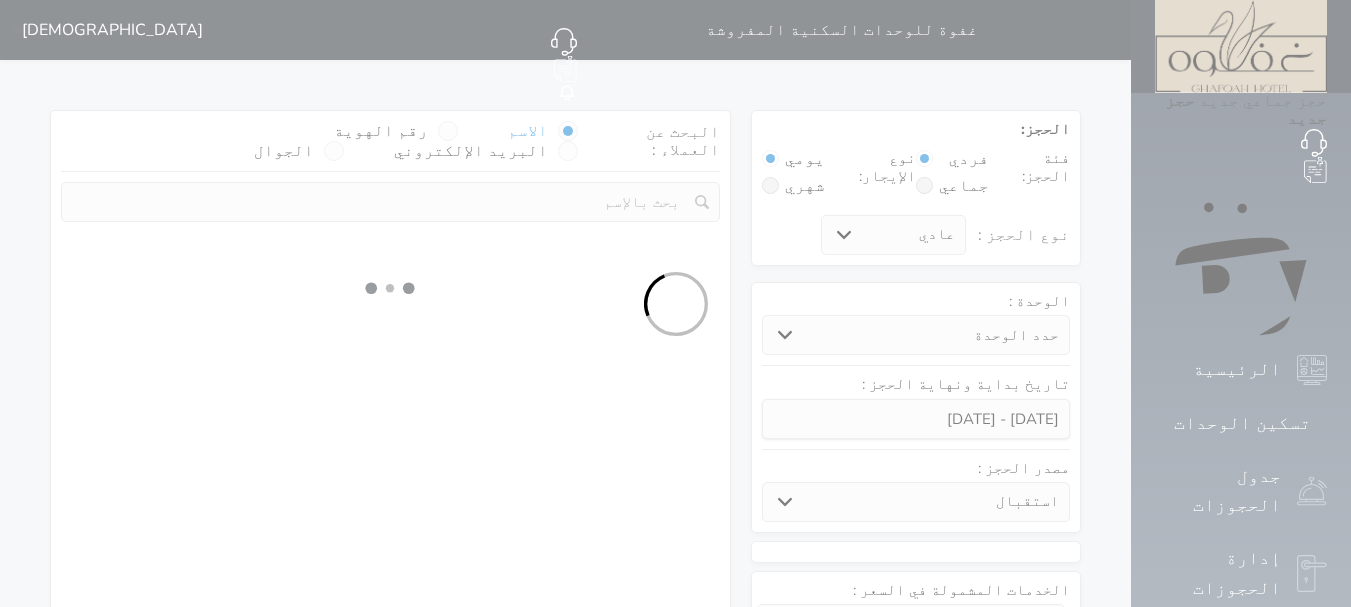 select 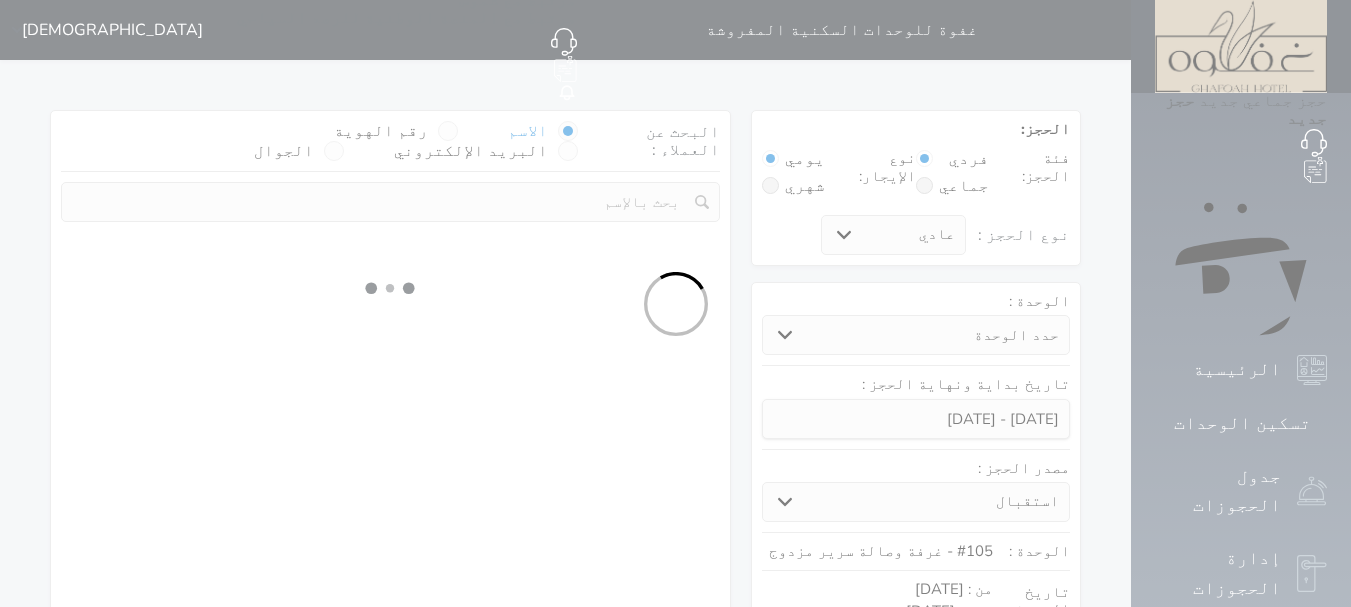 select on "1" 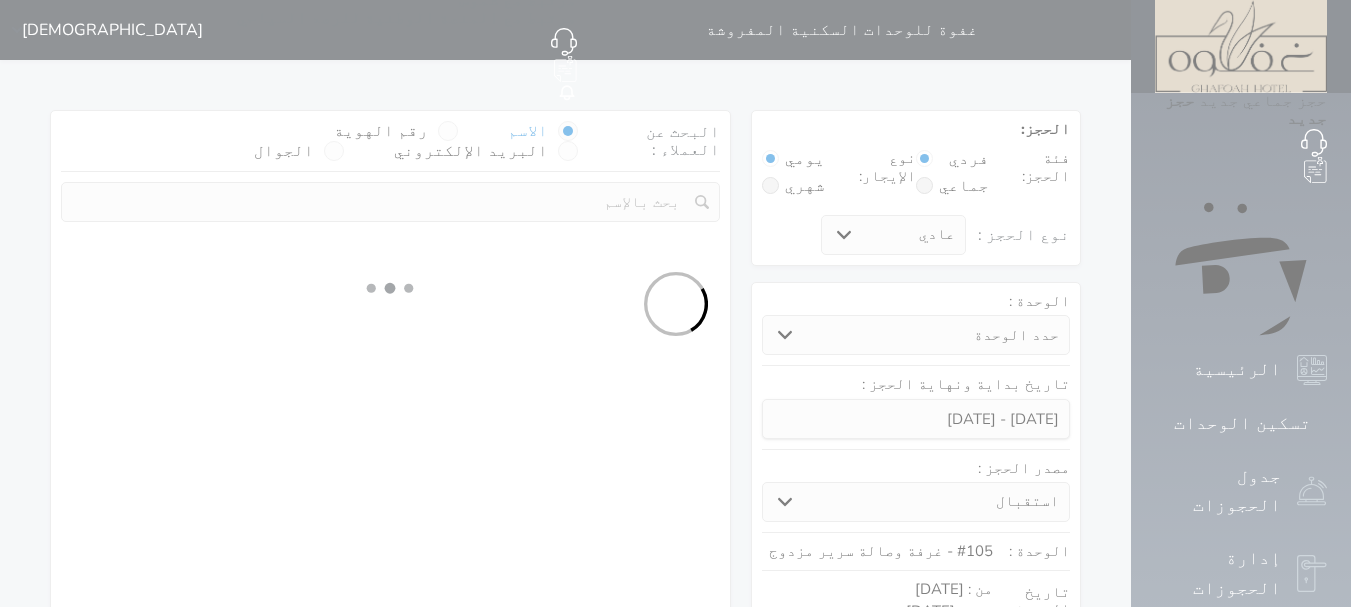 select on "113" 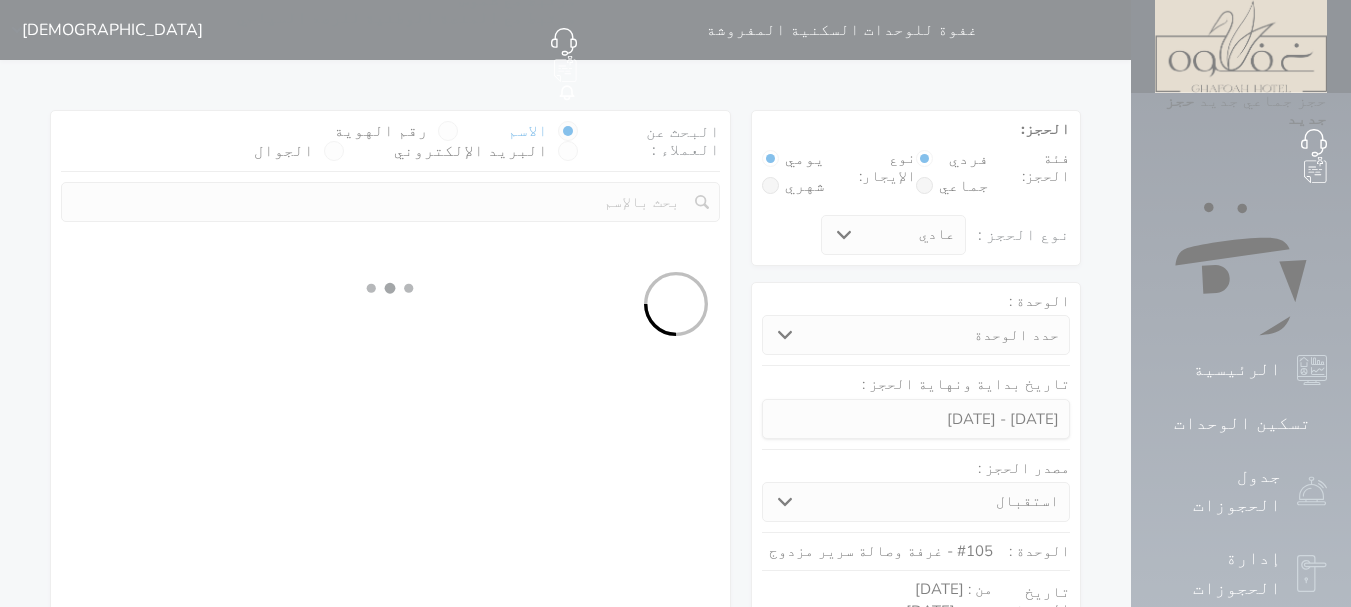 select on "1" 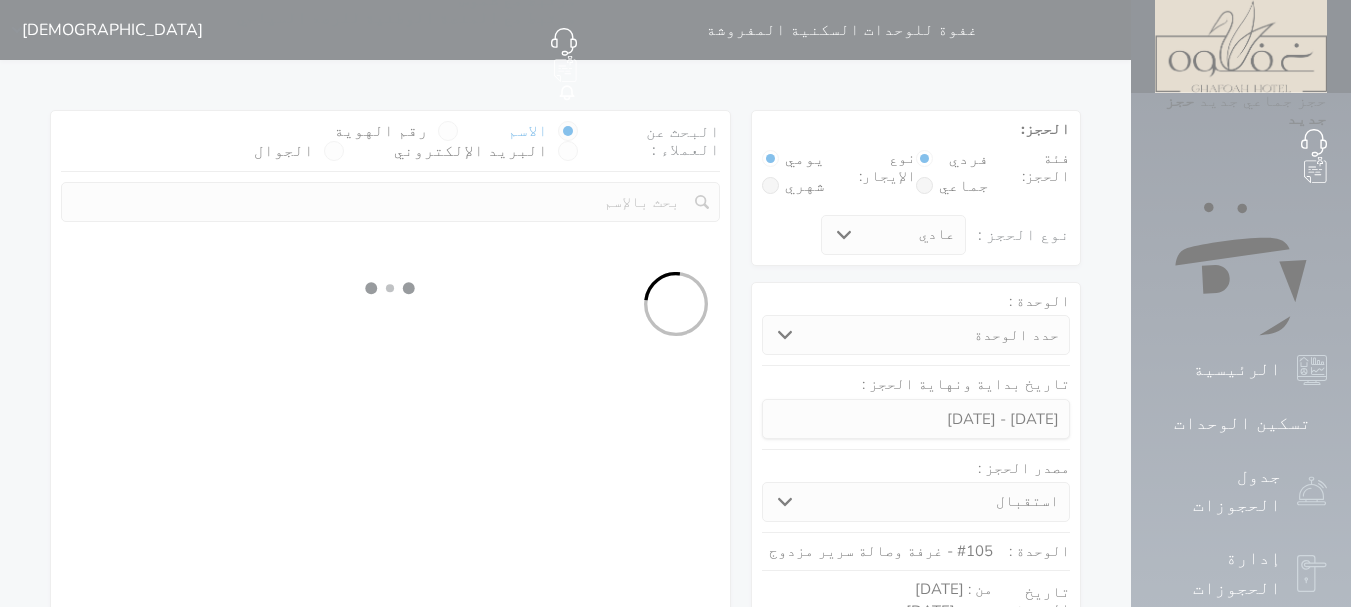select 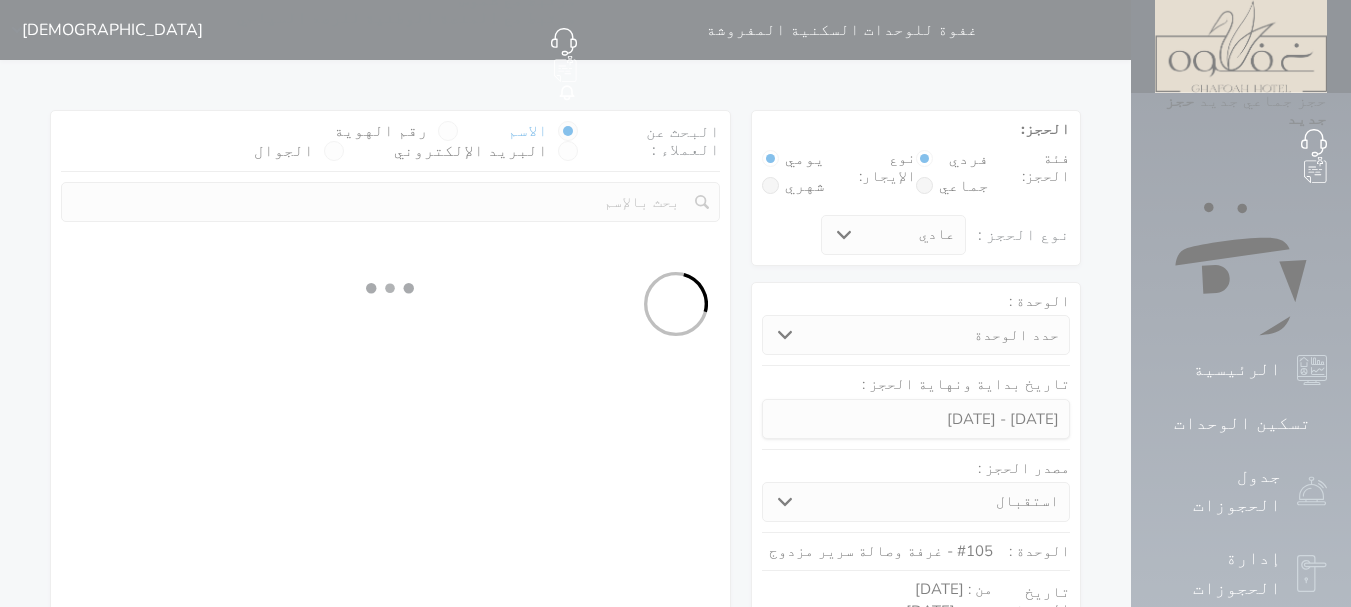 select on "7" 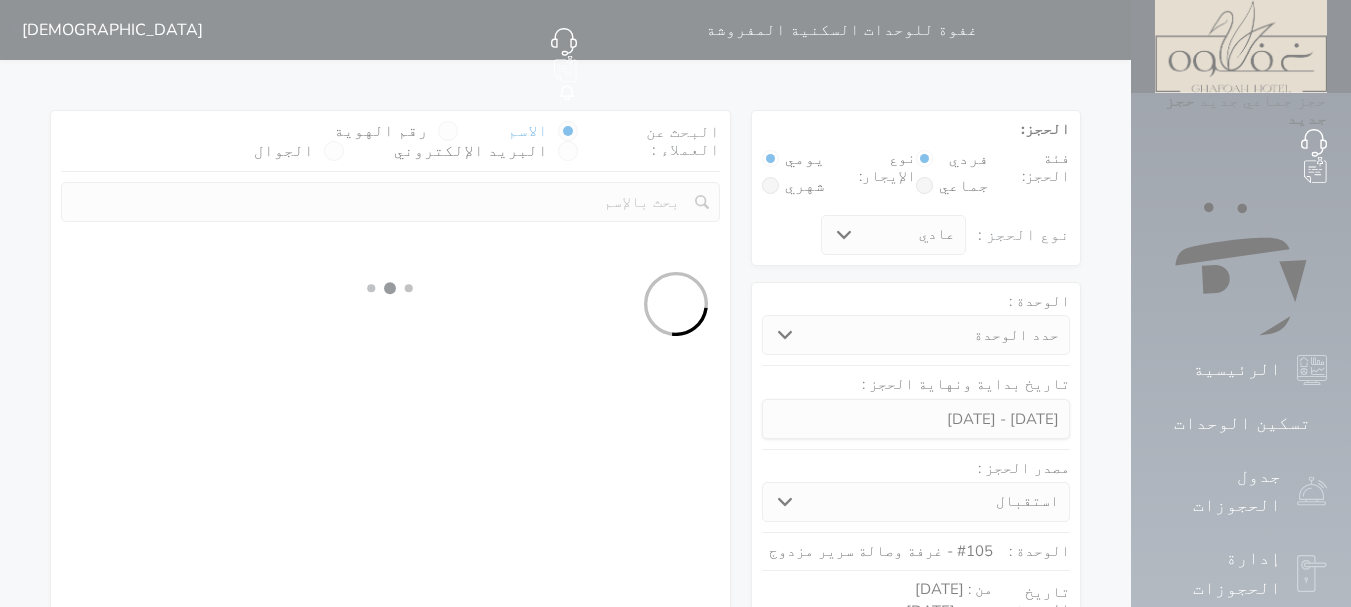 select 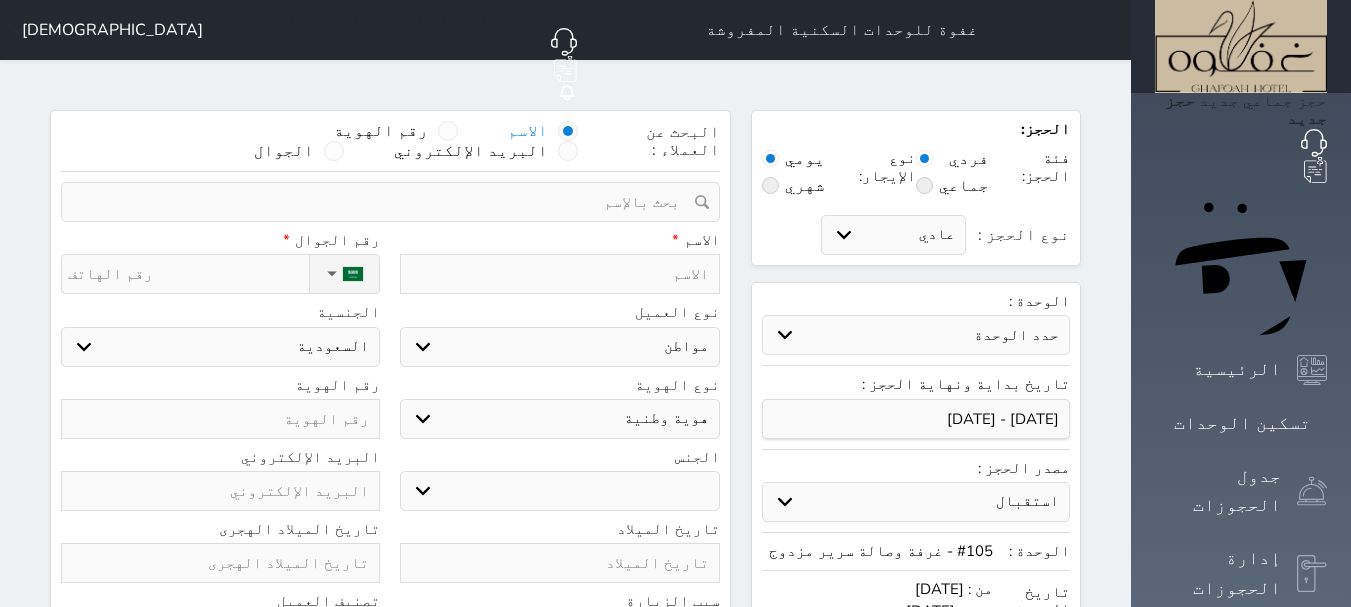select 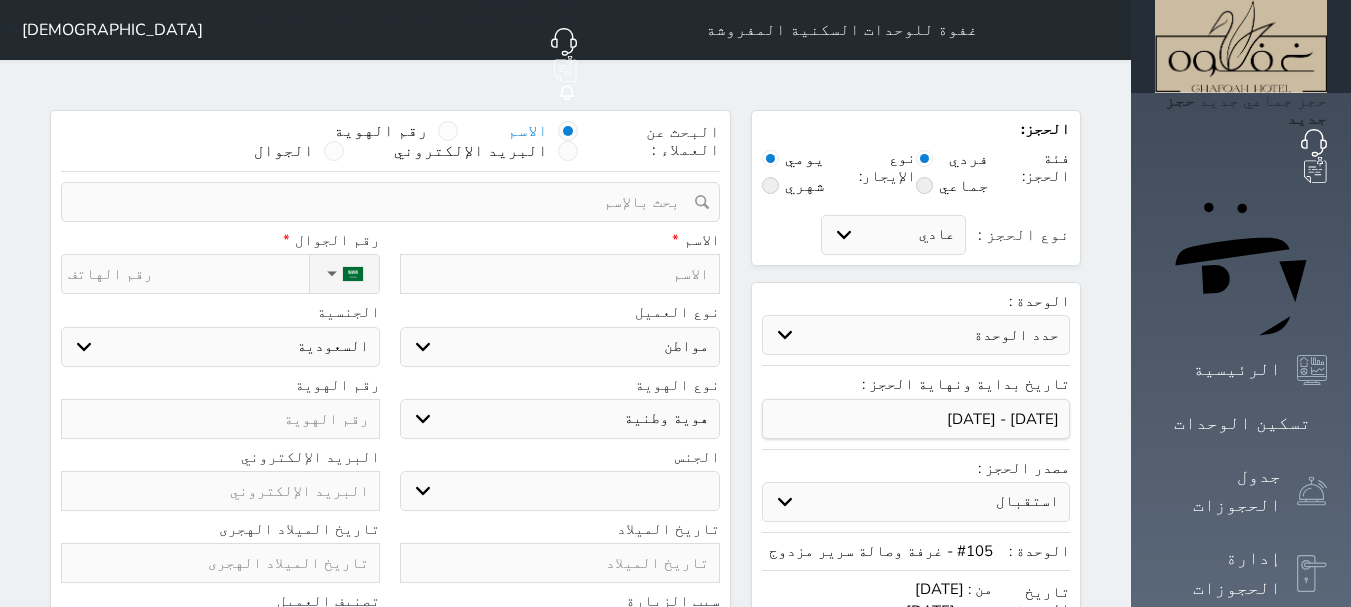 select 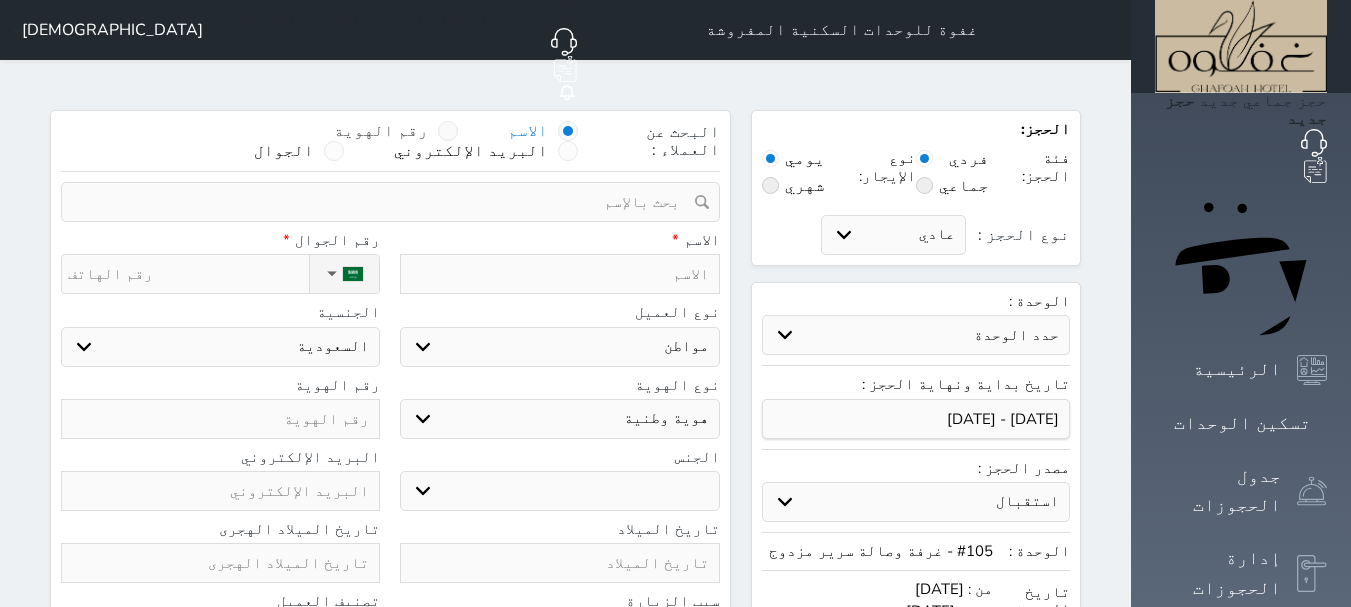 click at bounding box center [448, 131] 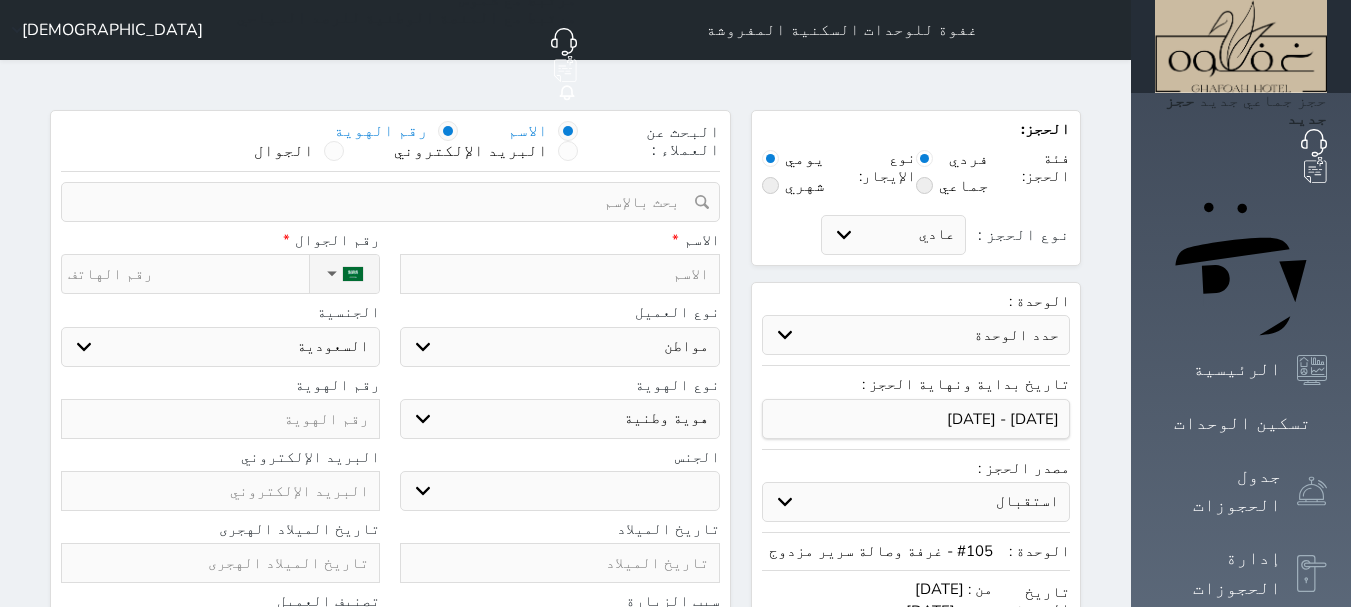 select 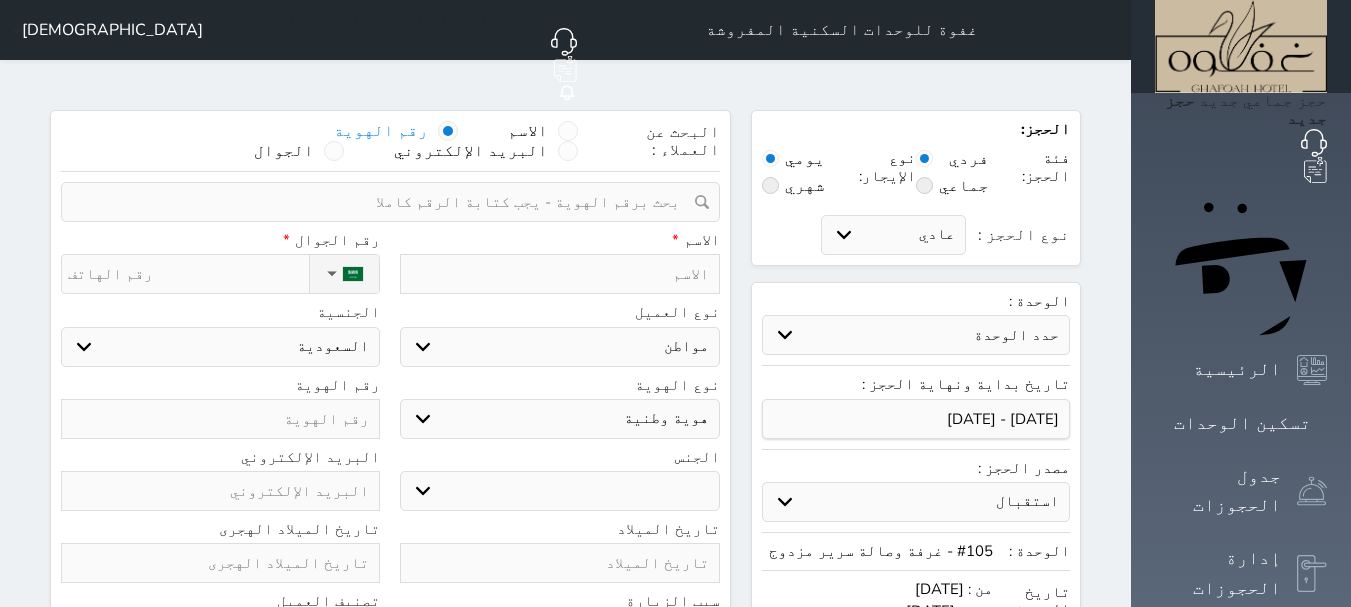 click at bounding box center [383, 202] 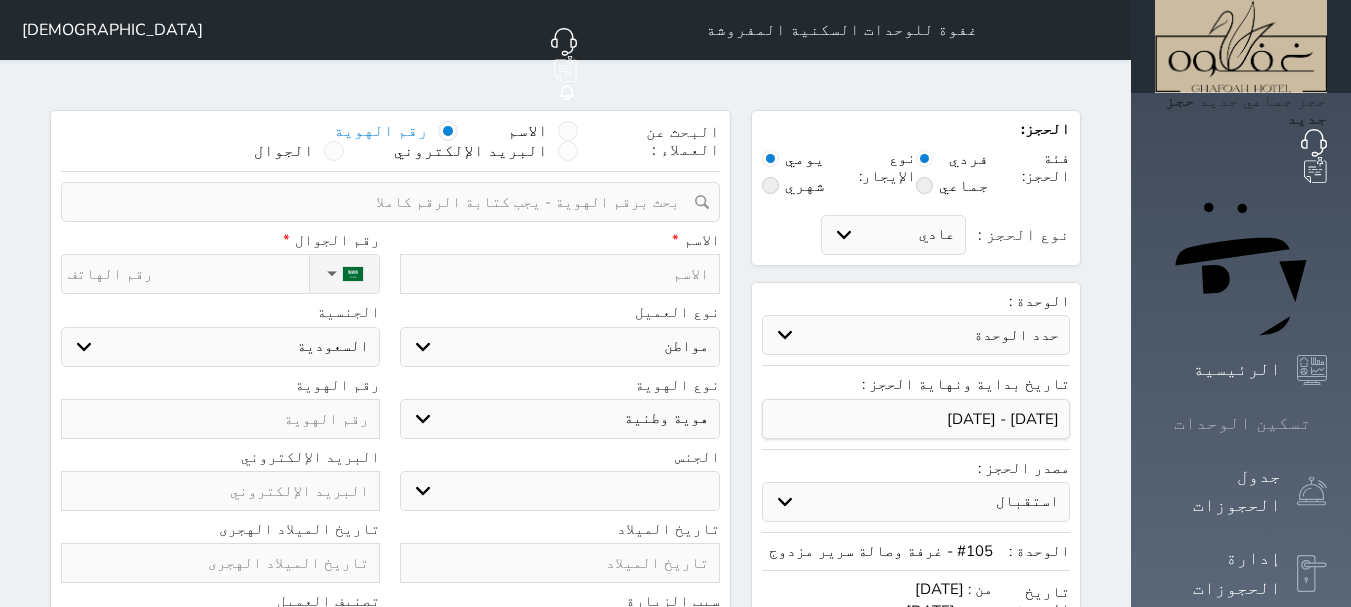 click 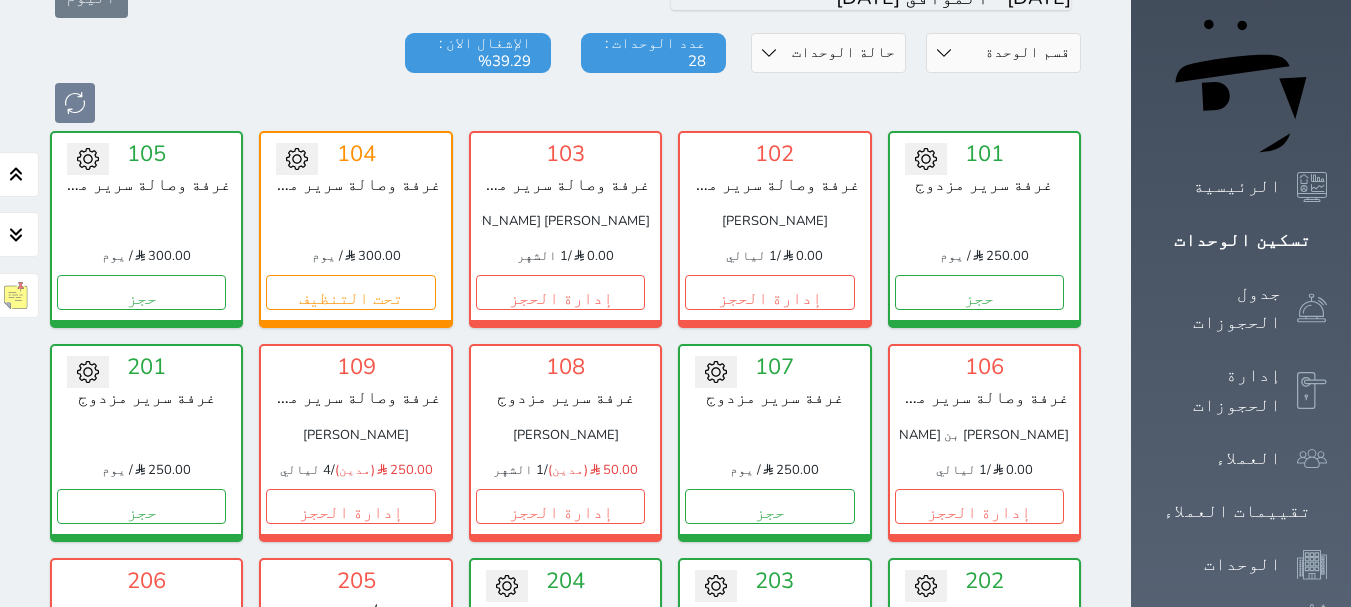 scroll, scrollTop: 200, scrollLeft: 0, axis: vertical 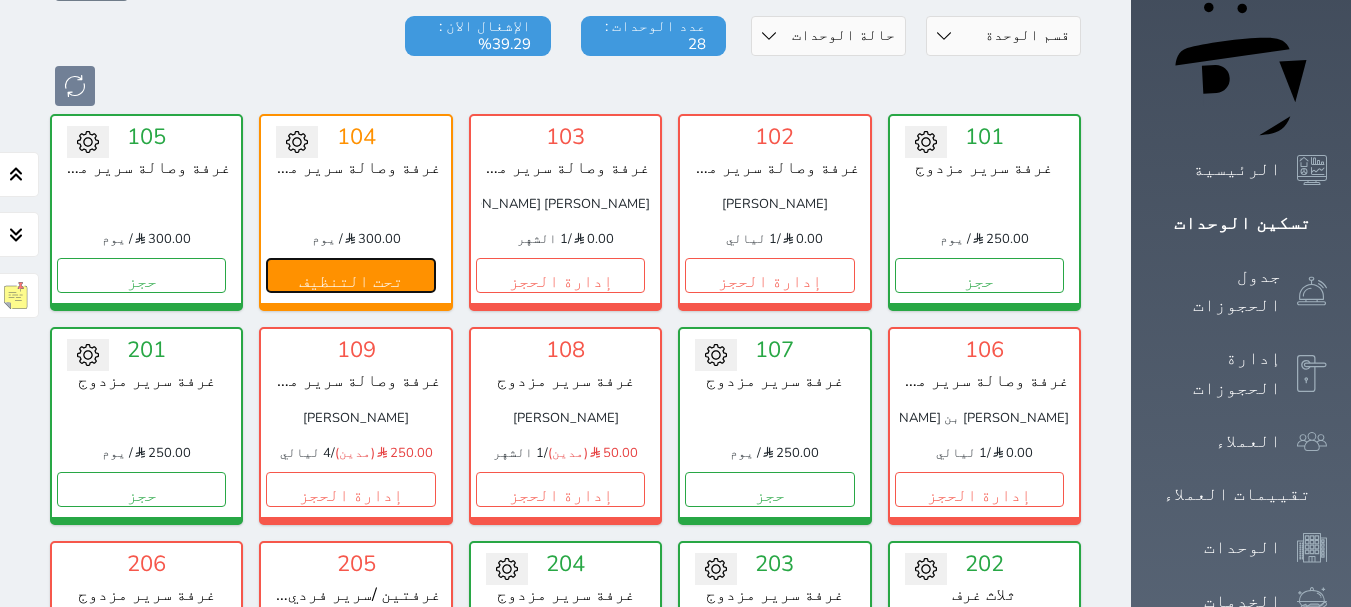 click on "تحت التنظيف" at bounding box center [350, 275] 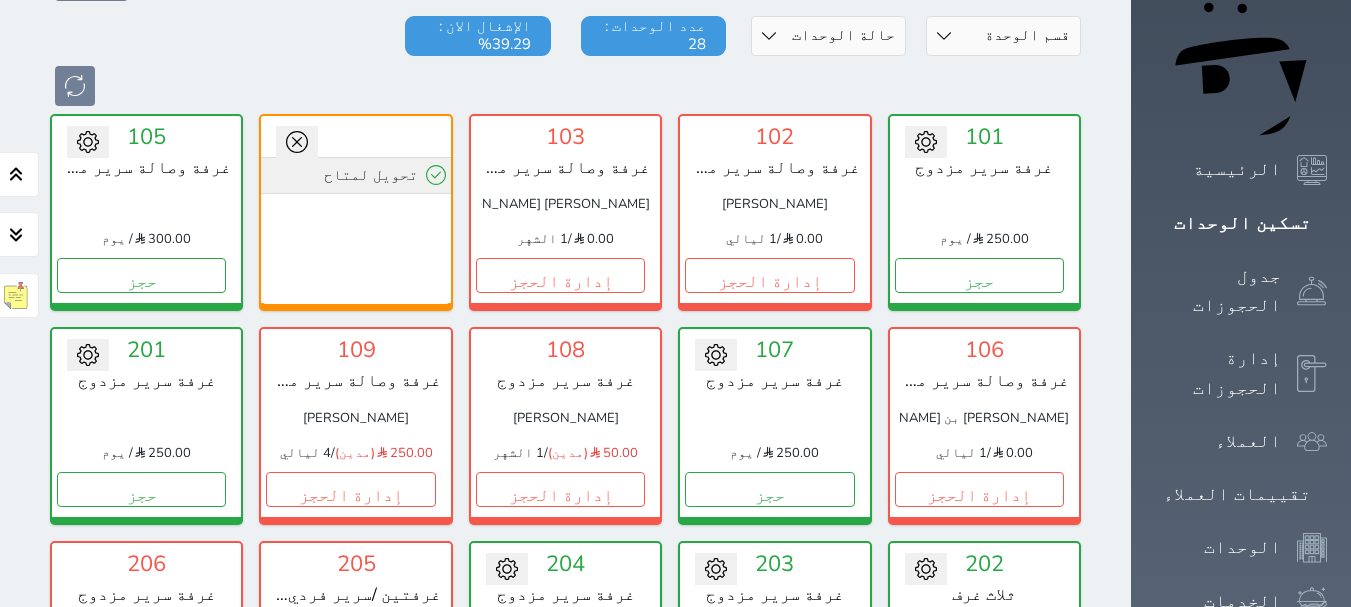 click on "تحويل لمتاح" at bounding box center [355, 175] 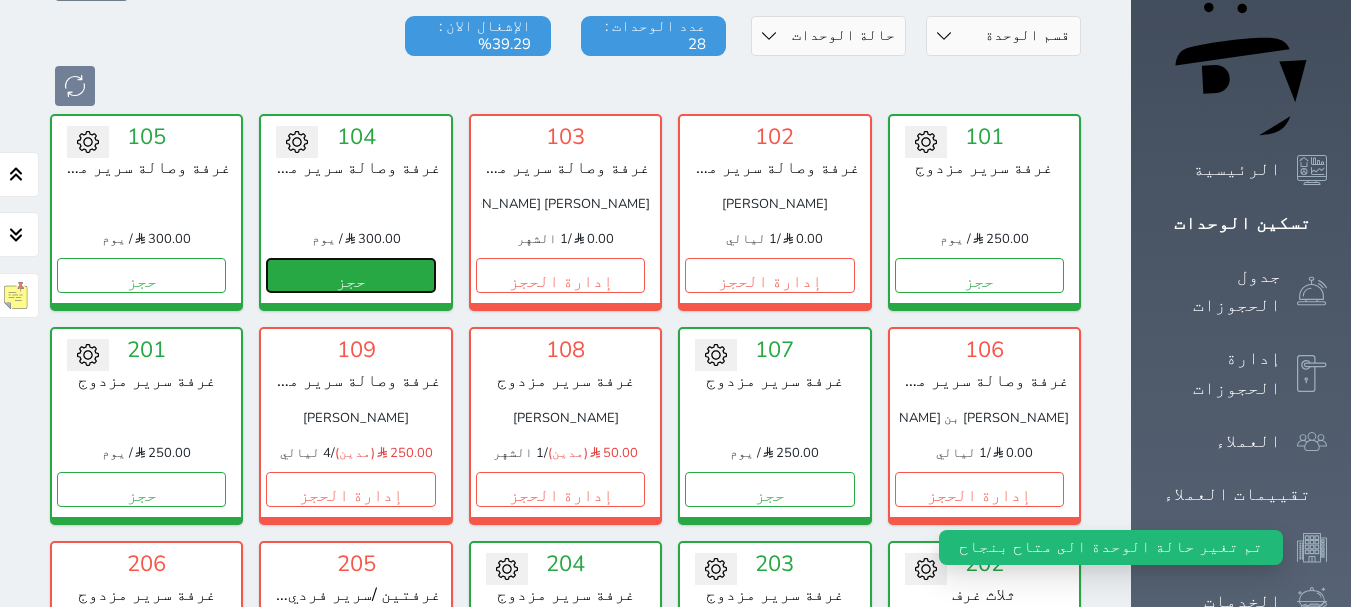 click on "حجز" at bounding box center [350, 275] 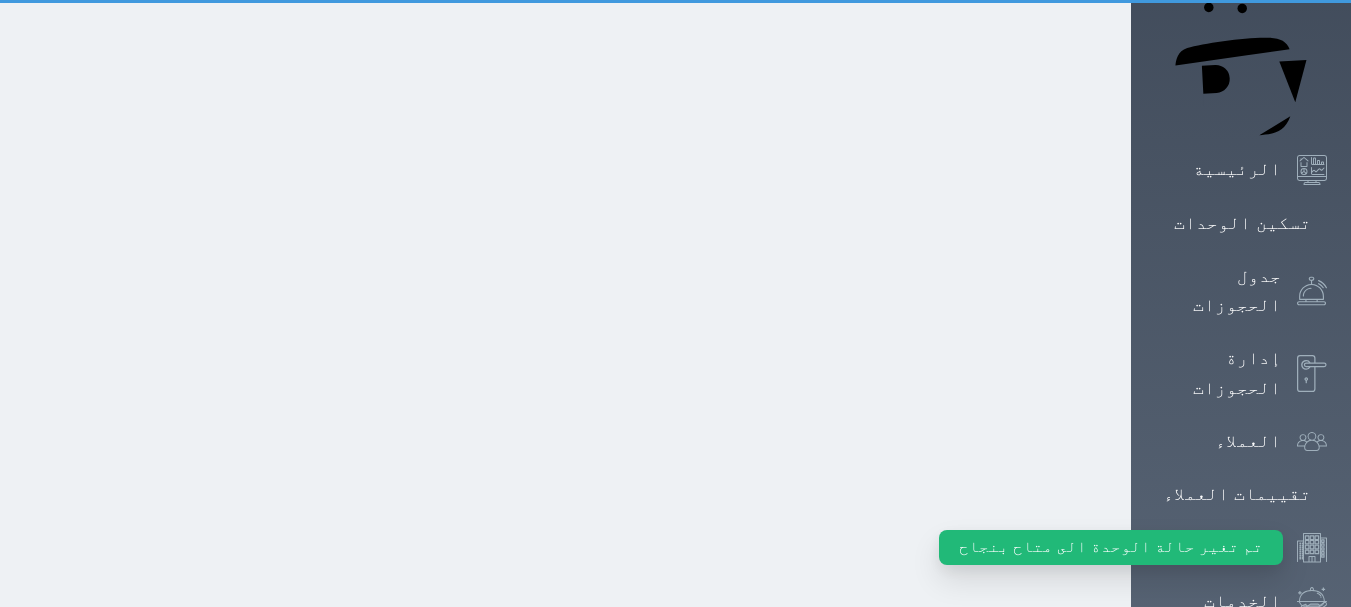 scroll, scrollTop: 2, scrollLeft: 0, axis: vertical 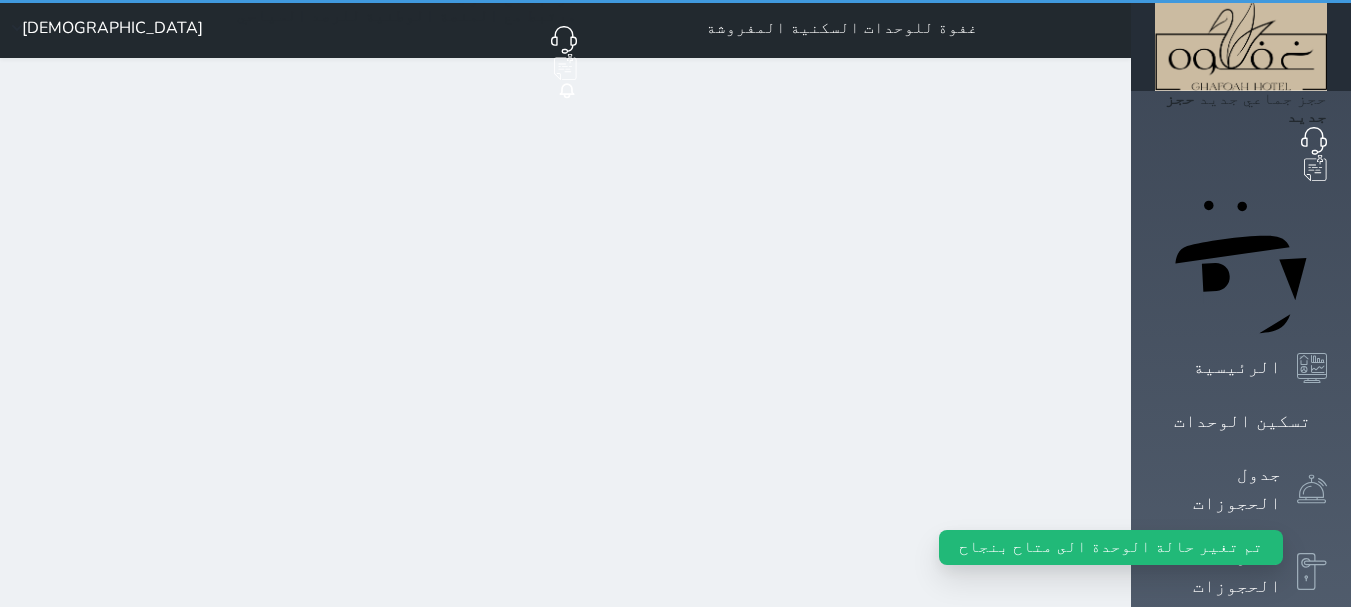 select on "1" 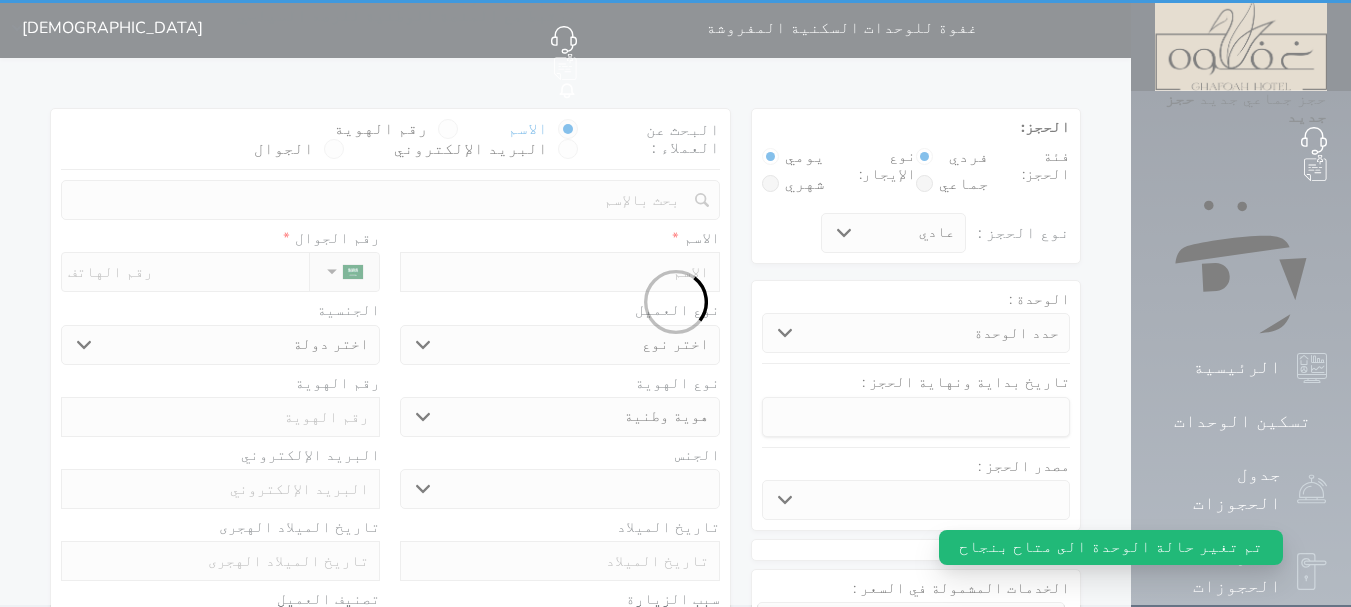 scroll, scrollTop: 0, scrollLeft: 0, axis: both 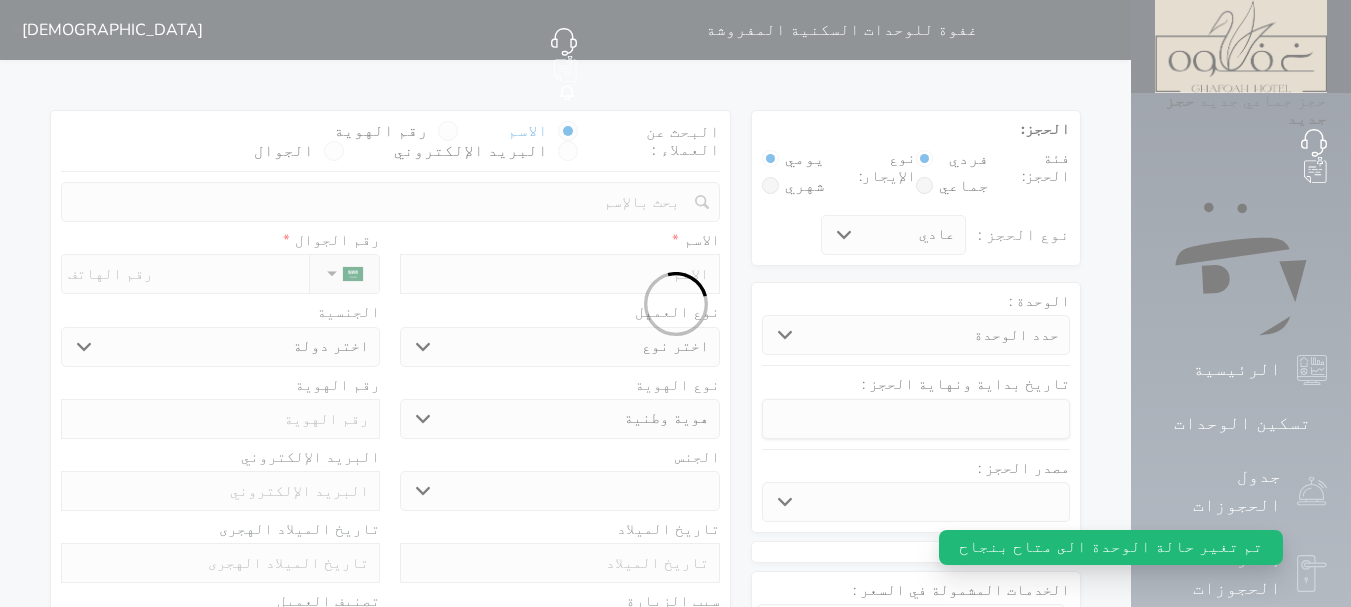 select 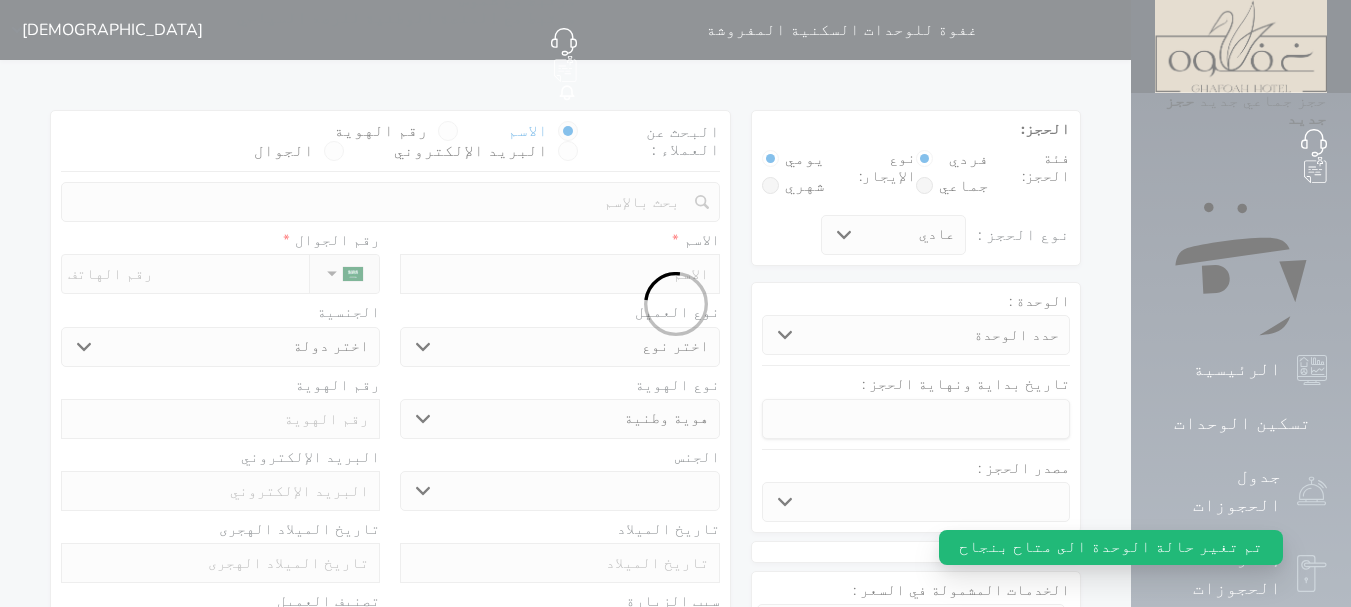 select 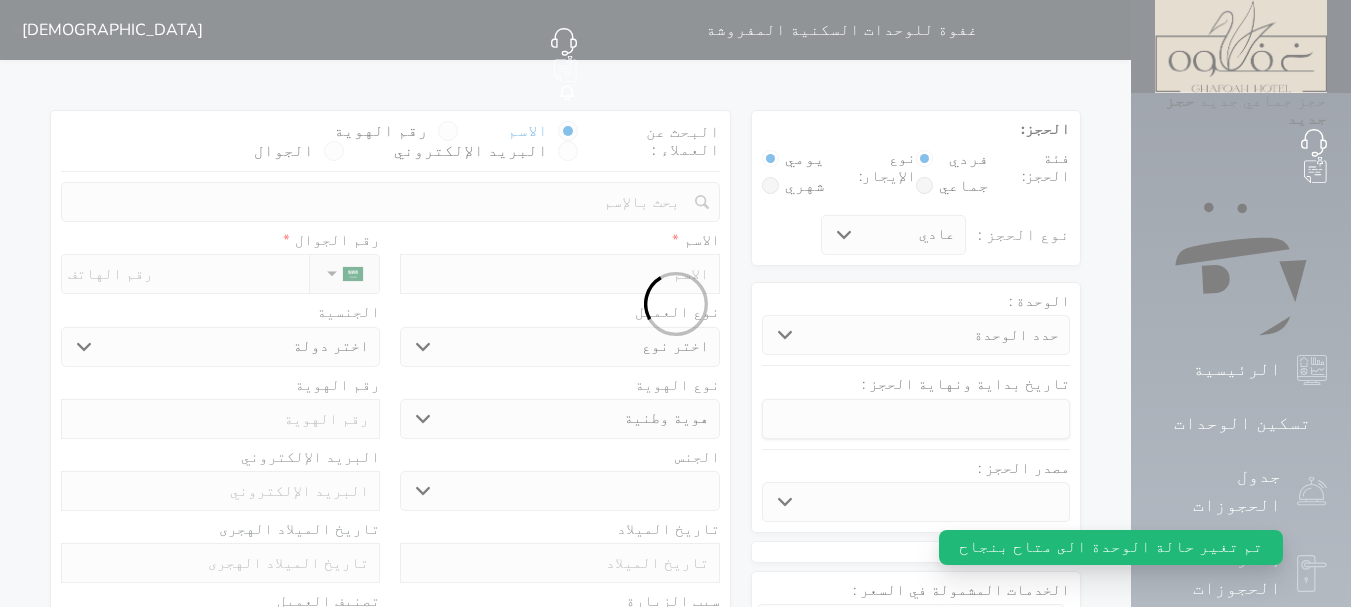 select 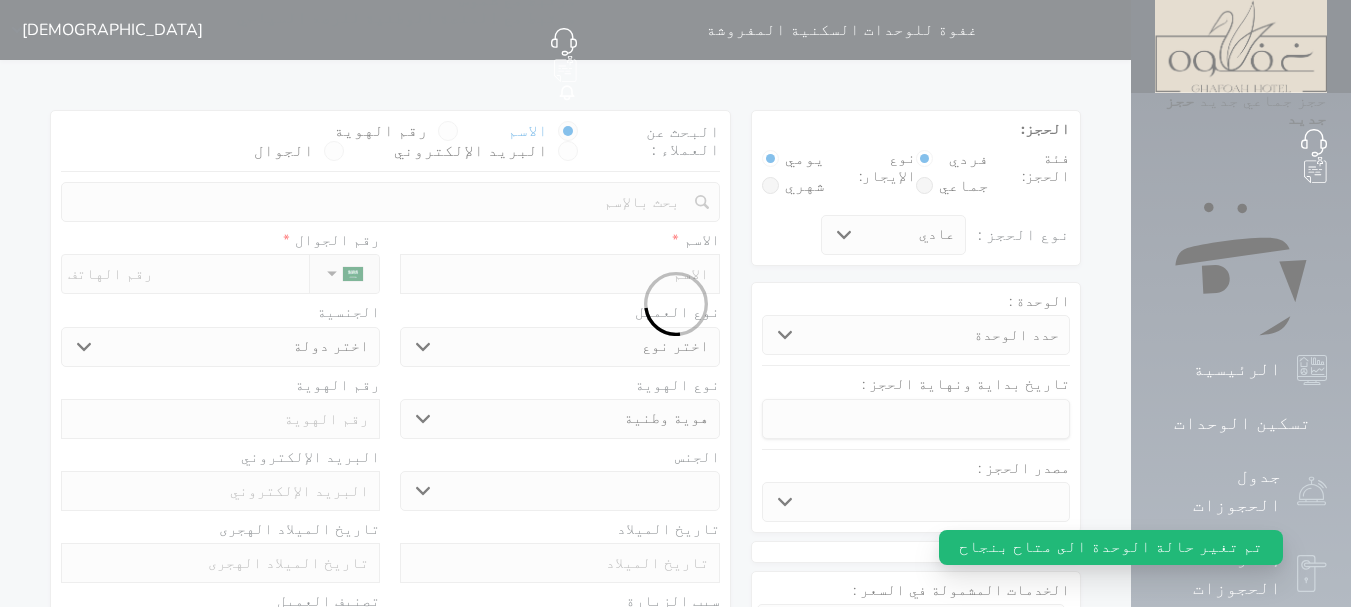 select 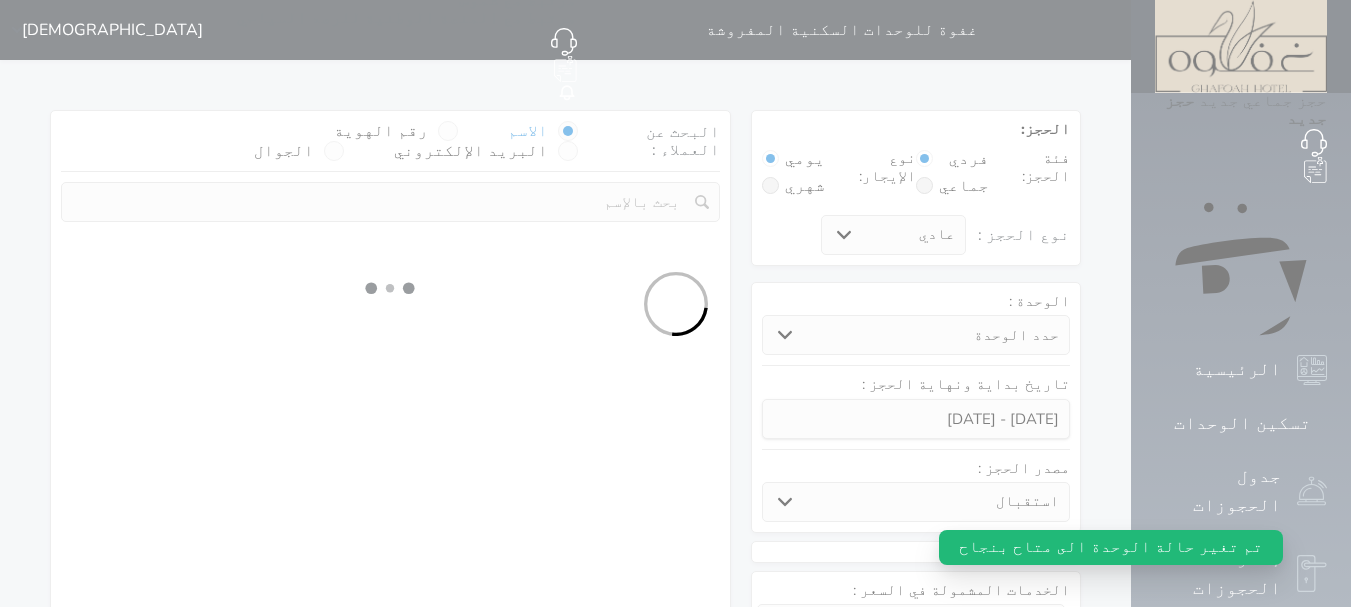select 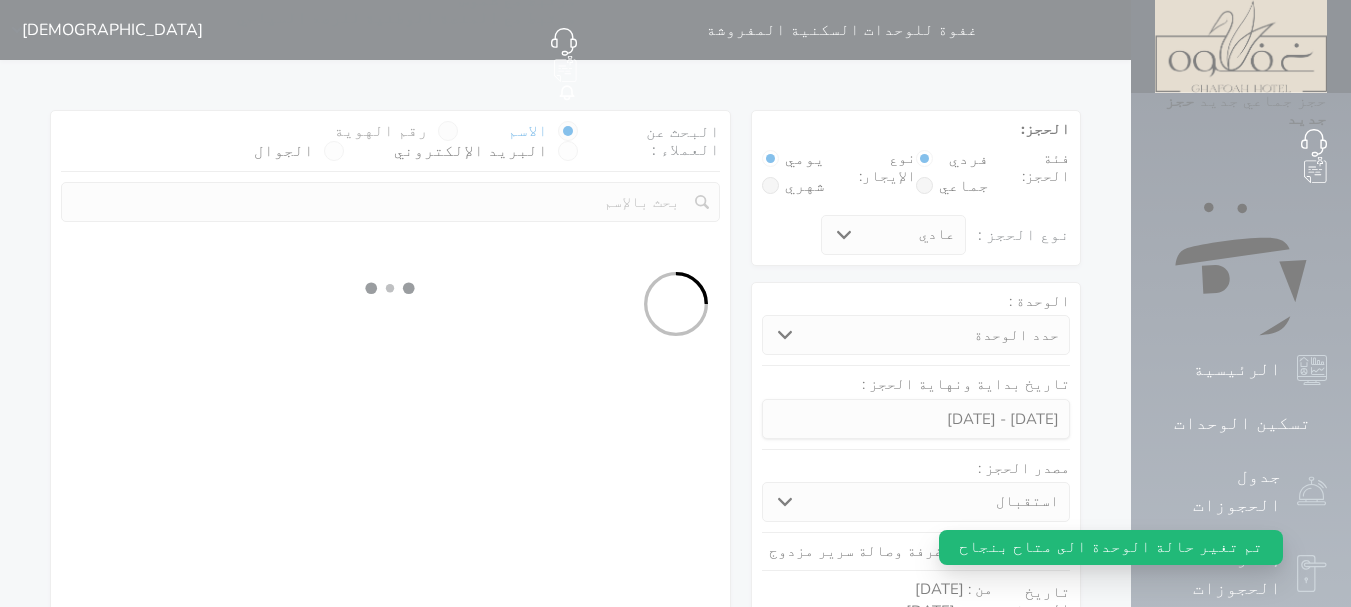 select on "1" 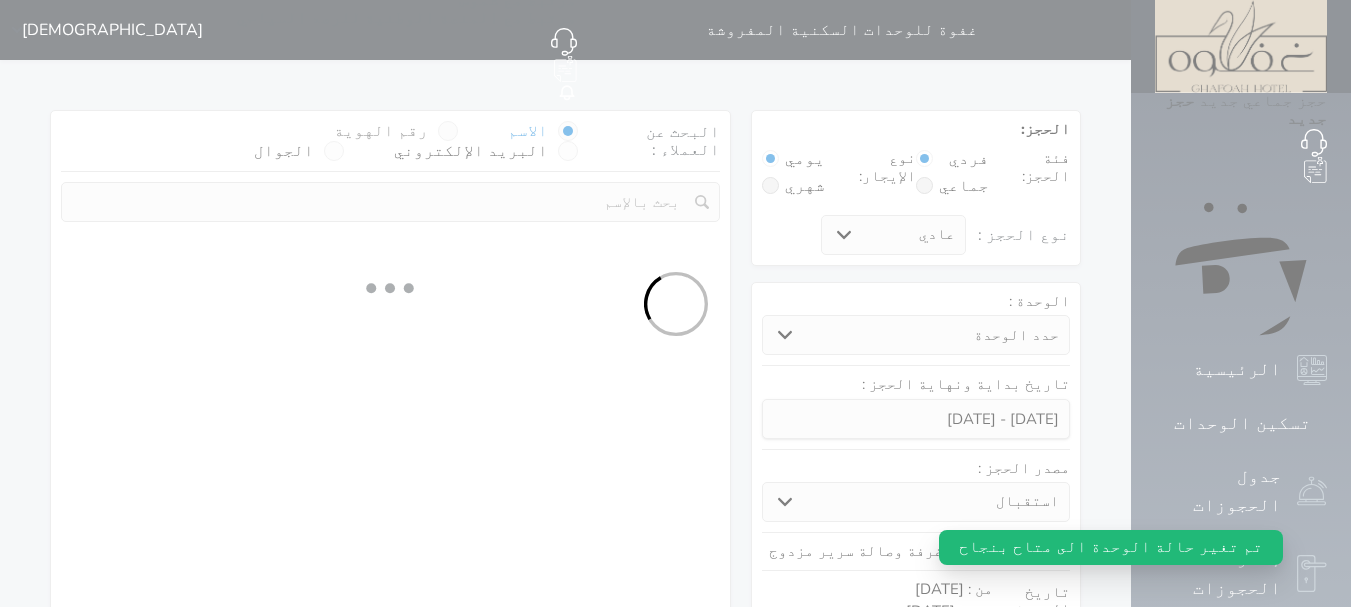 select on "113" 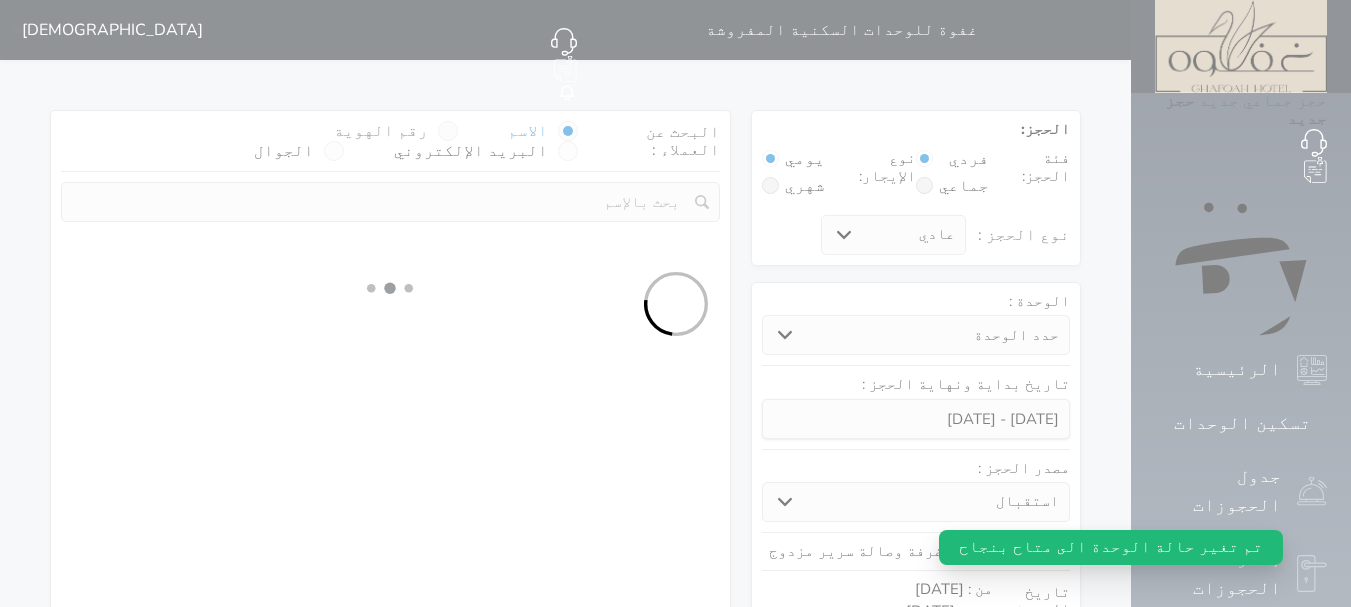 select on "1" 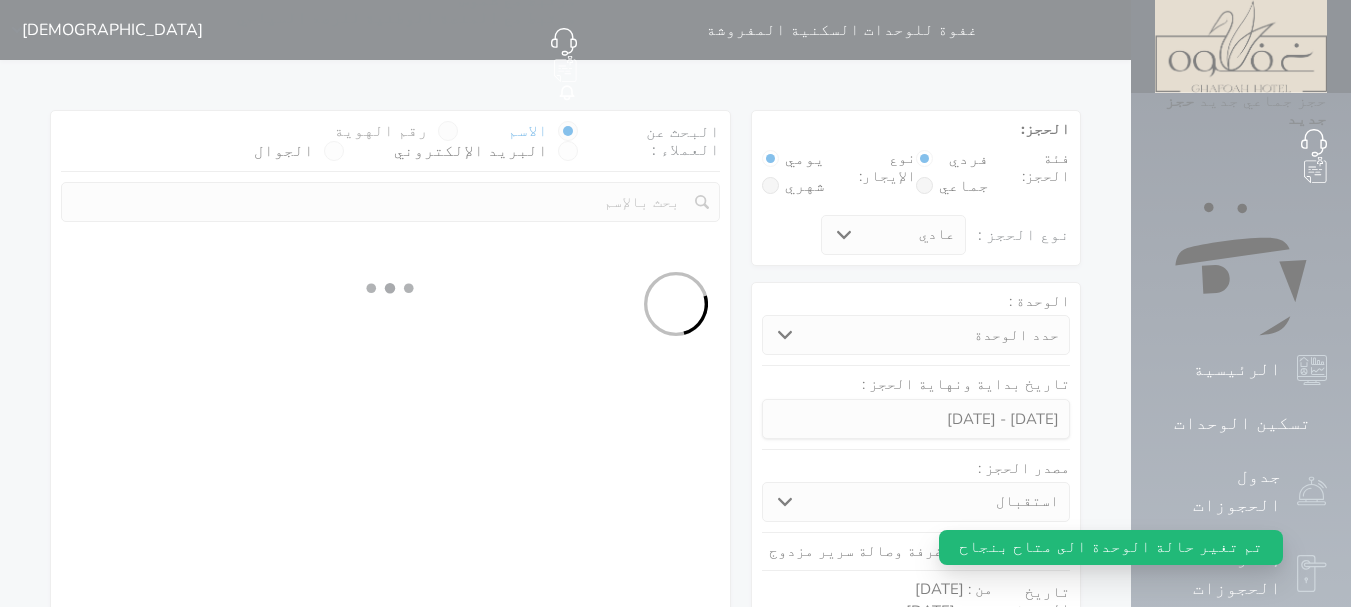 select 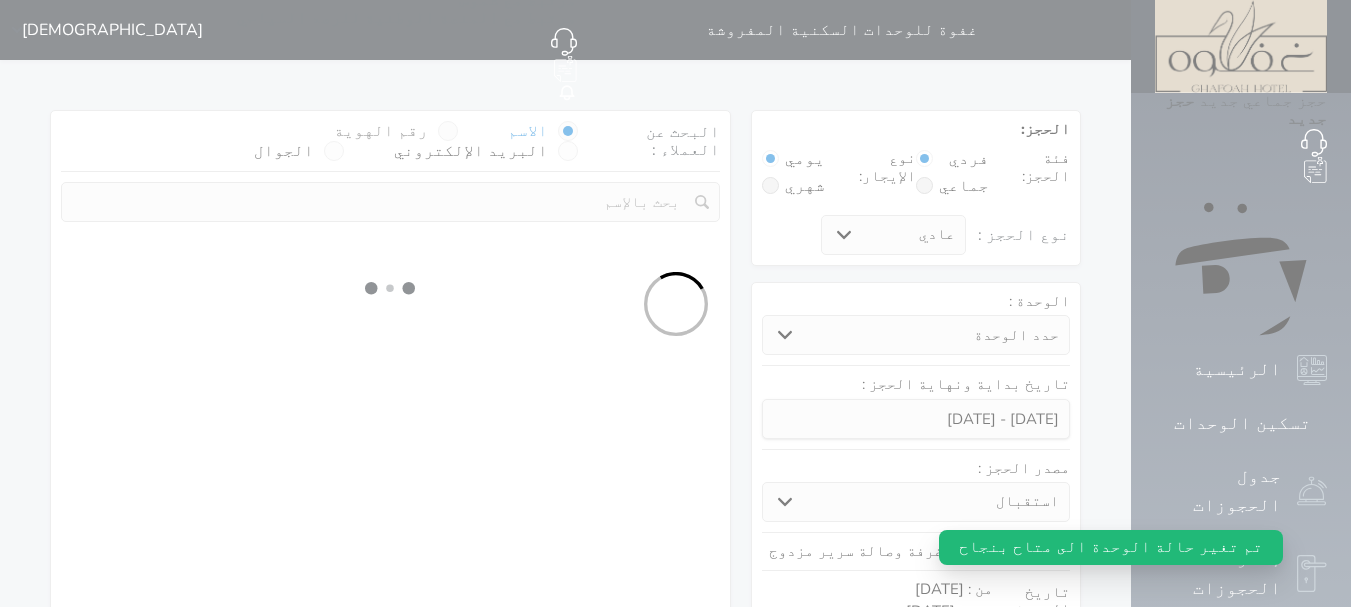 select on "7" 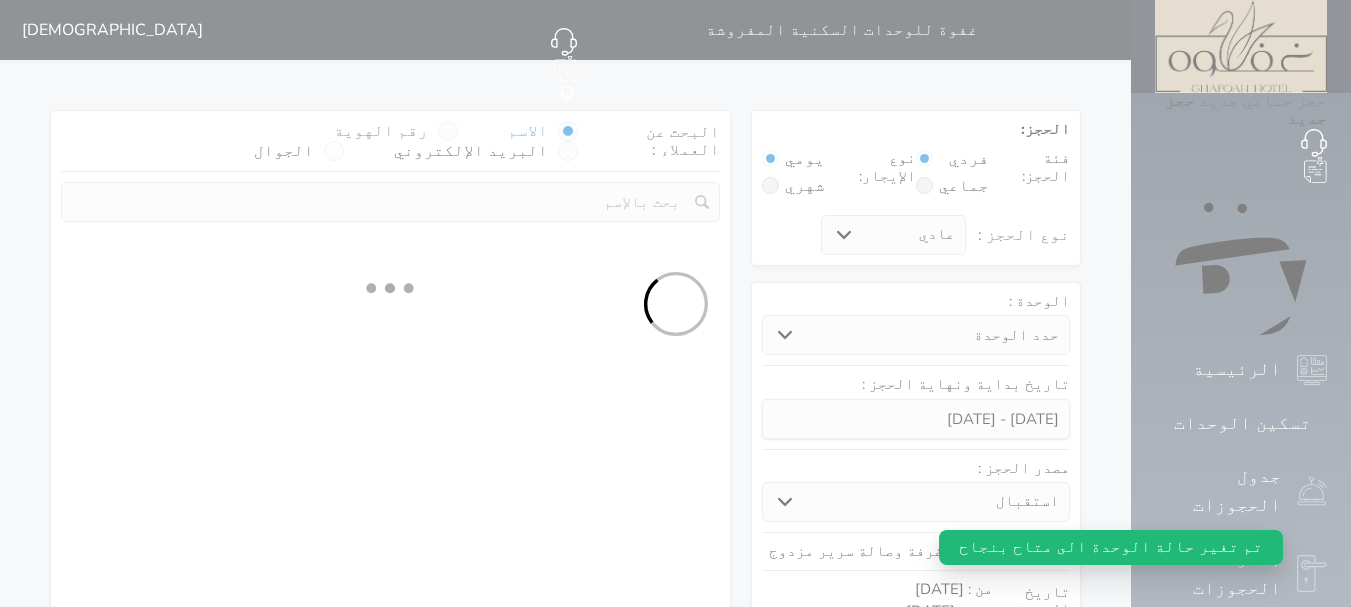 select 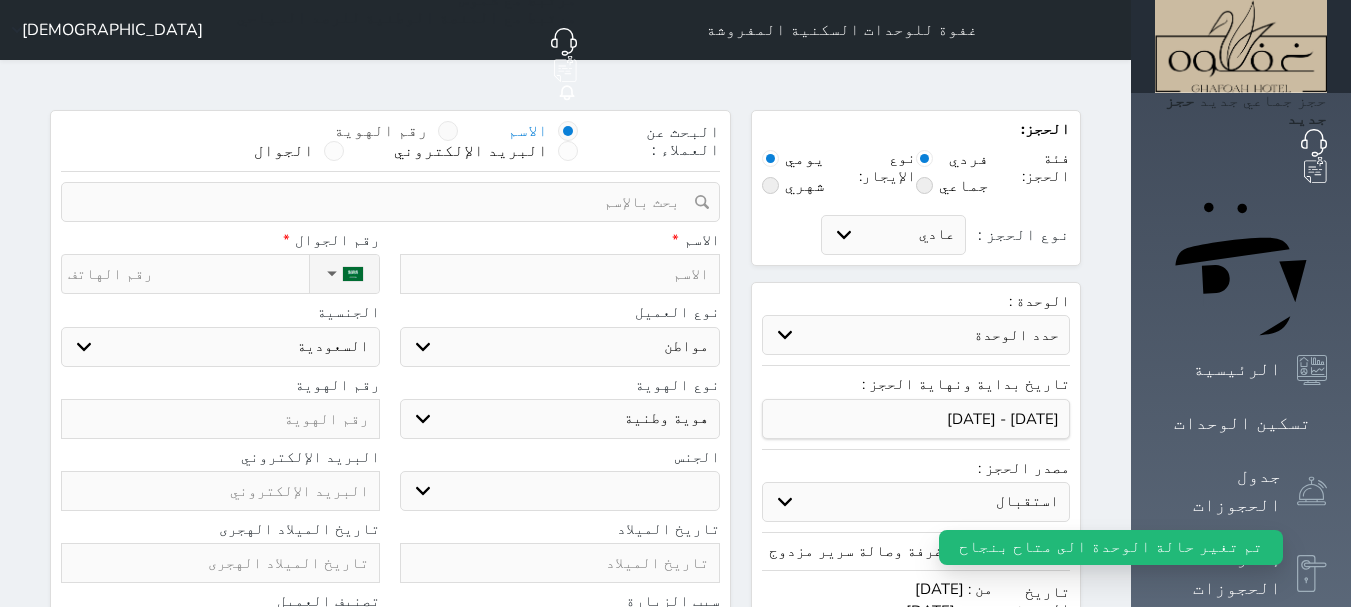 select 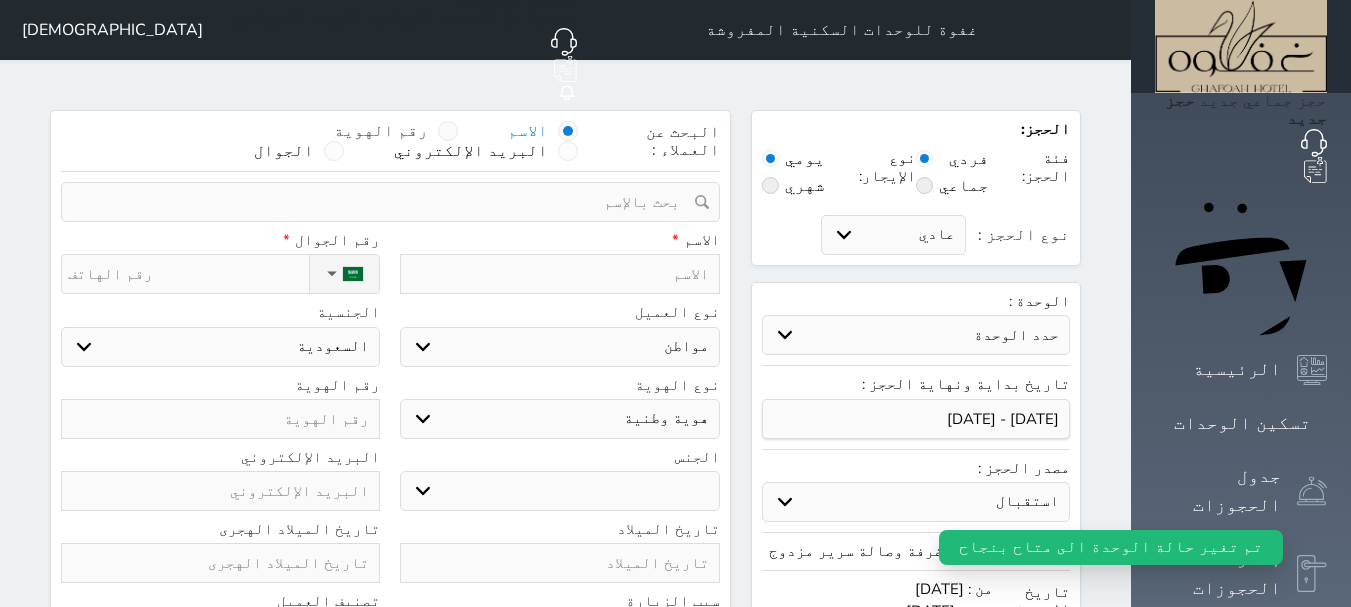 click at bounding box center [448, 131] 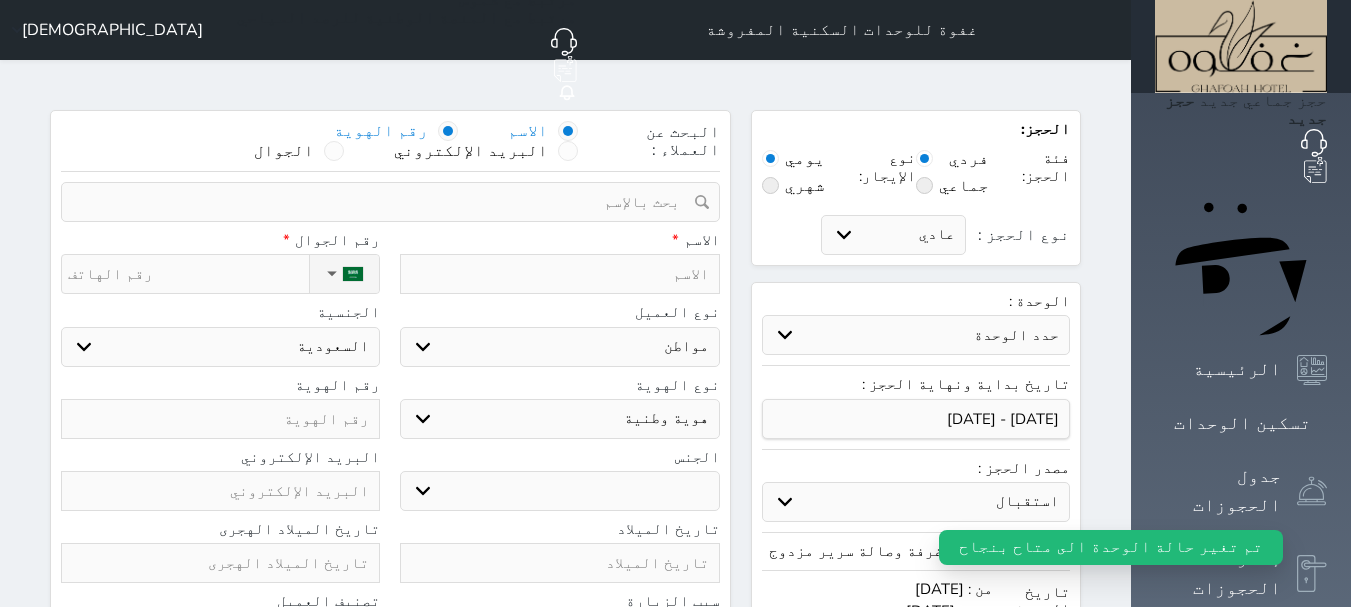 select 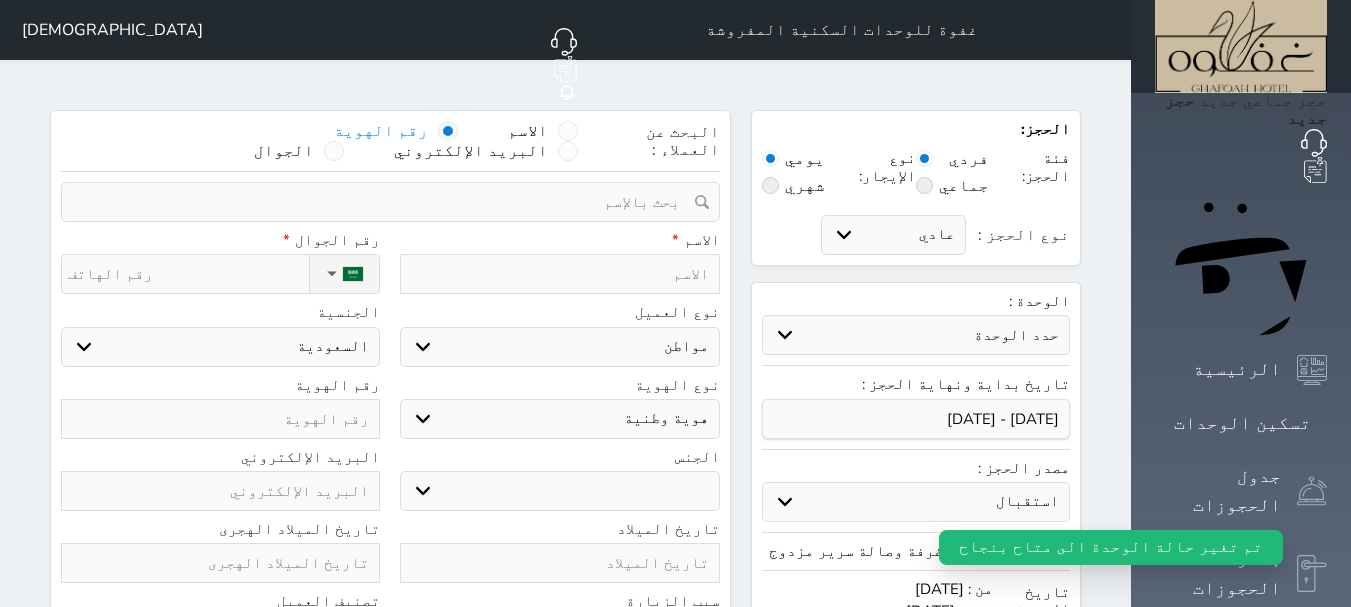 select 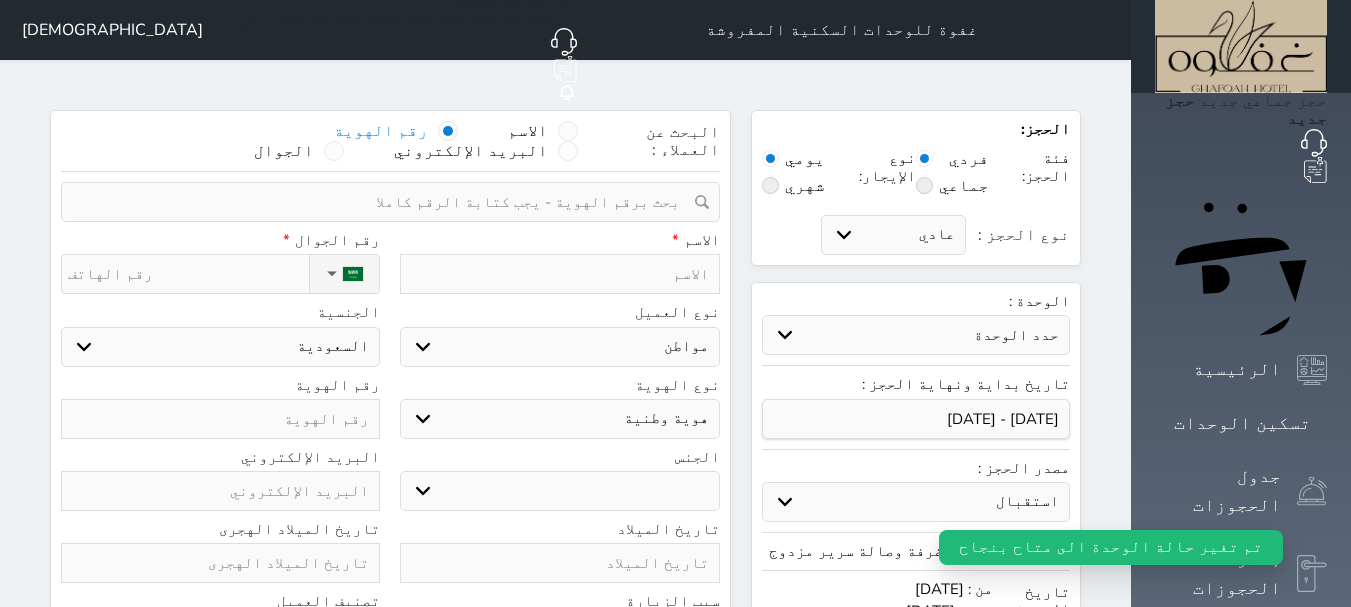 select 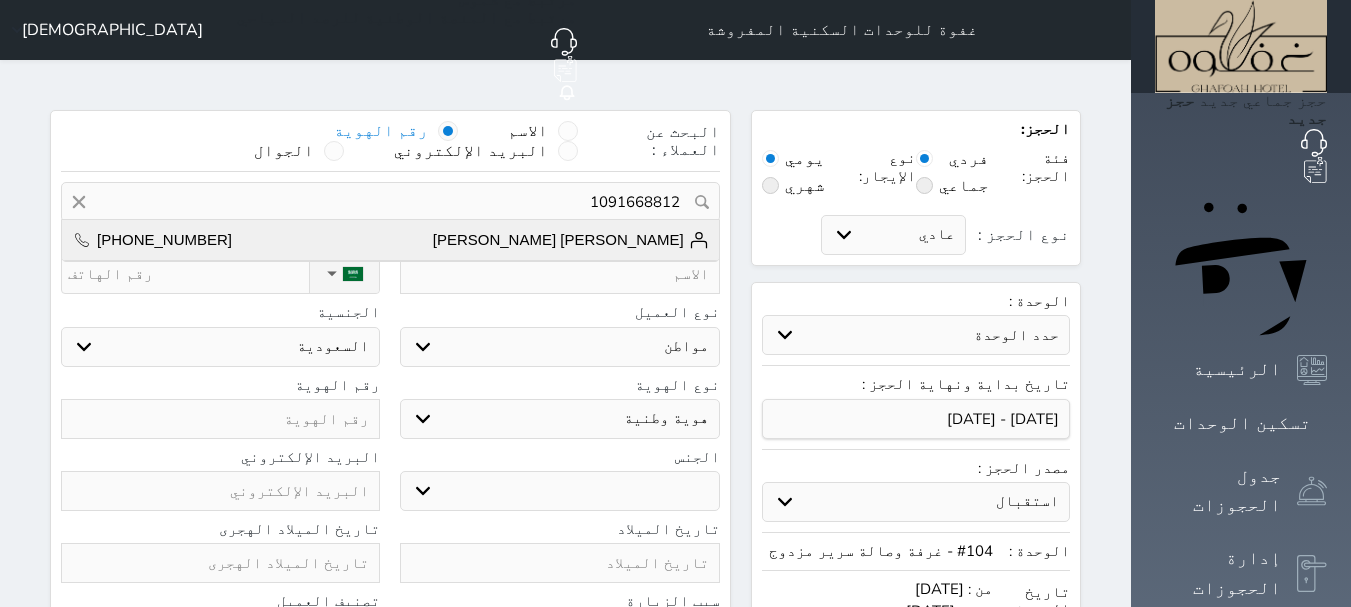 click on "[PERSON_NAME]" at bounding box center (571, 240) 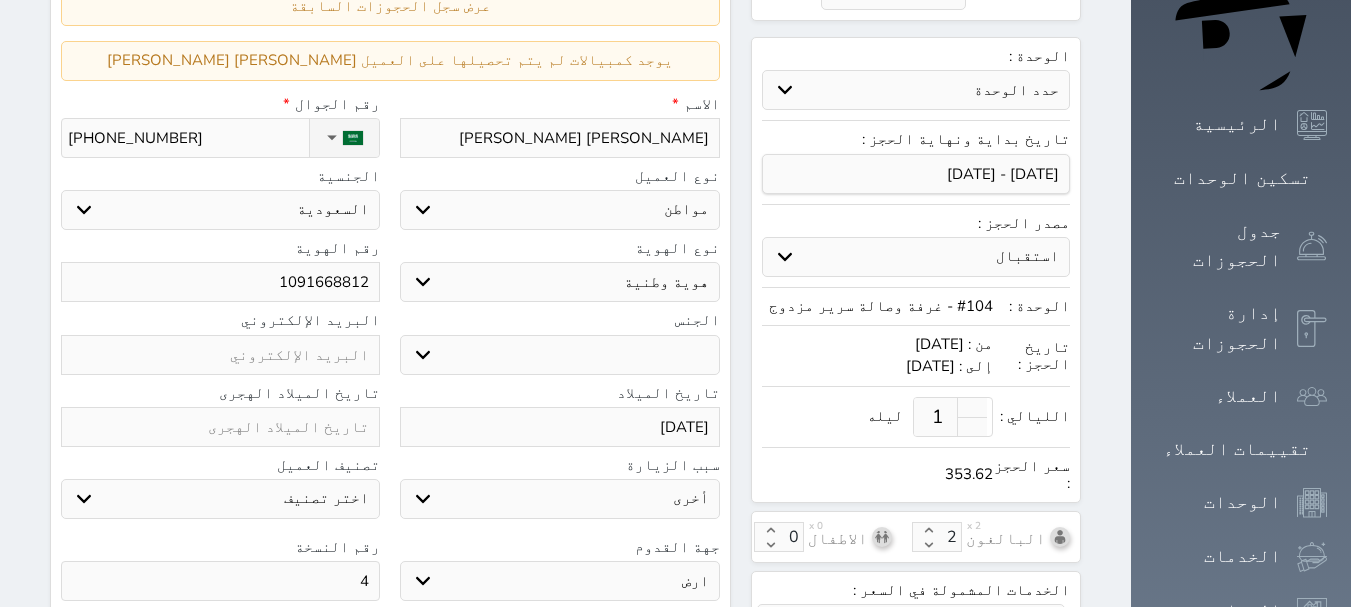 scroll, scrollTop: 626, scrollLeft: 0, axis: vertical 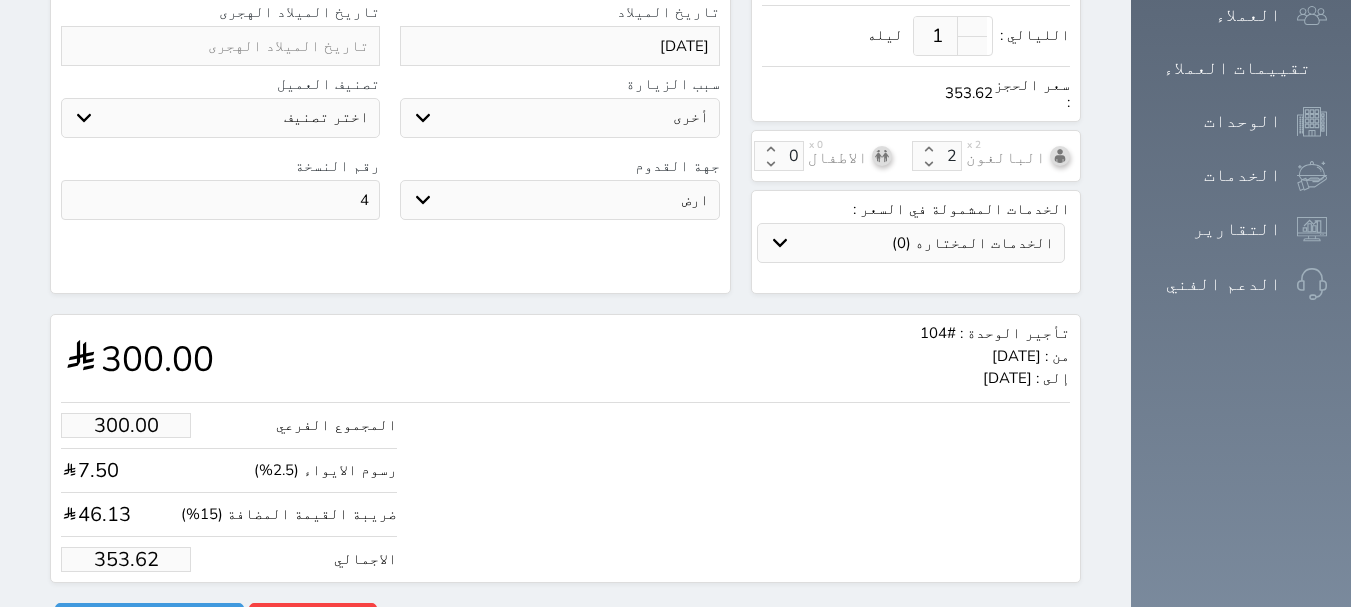 click on "353.62" at bounding box center (126, 559) 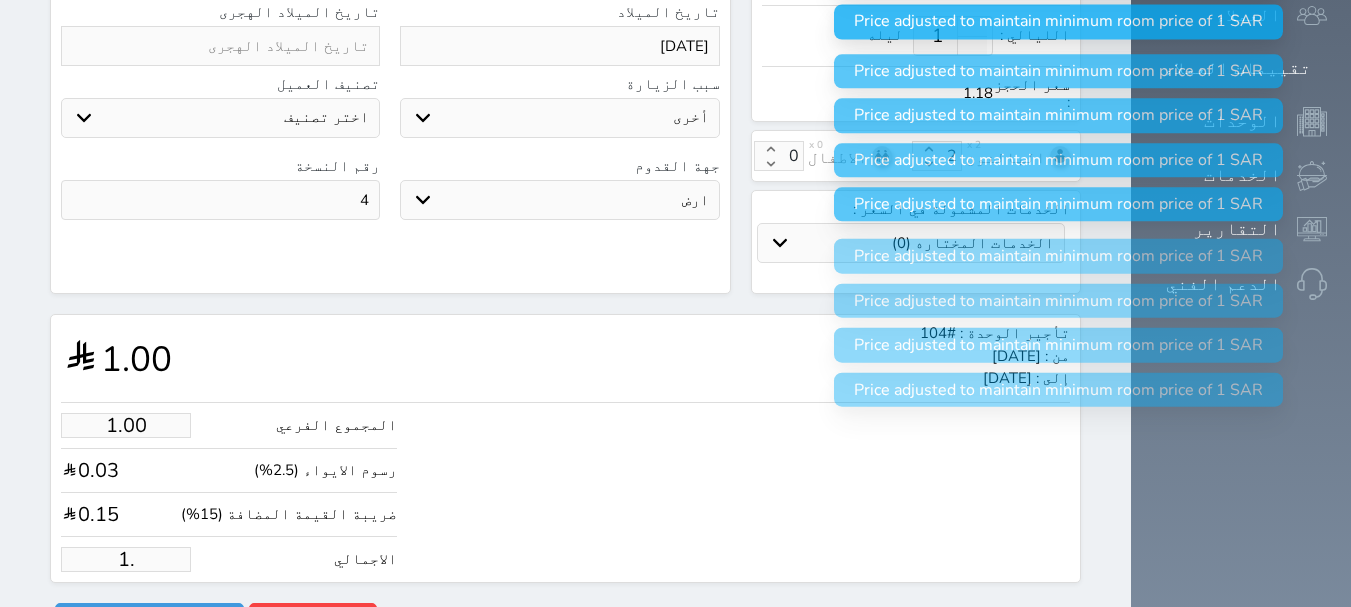 type on "1" 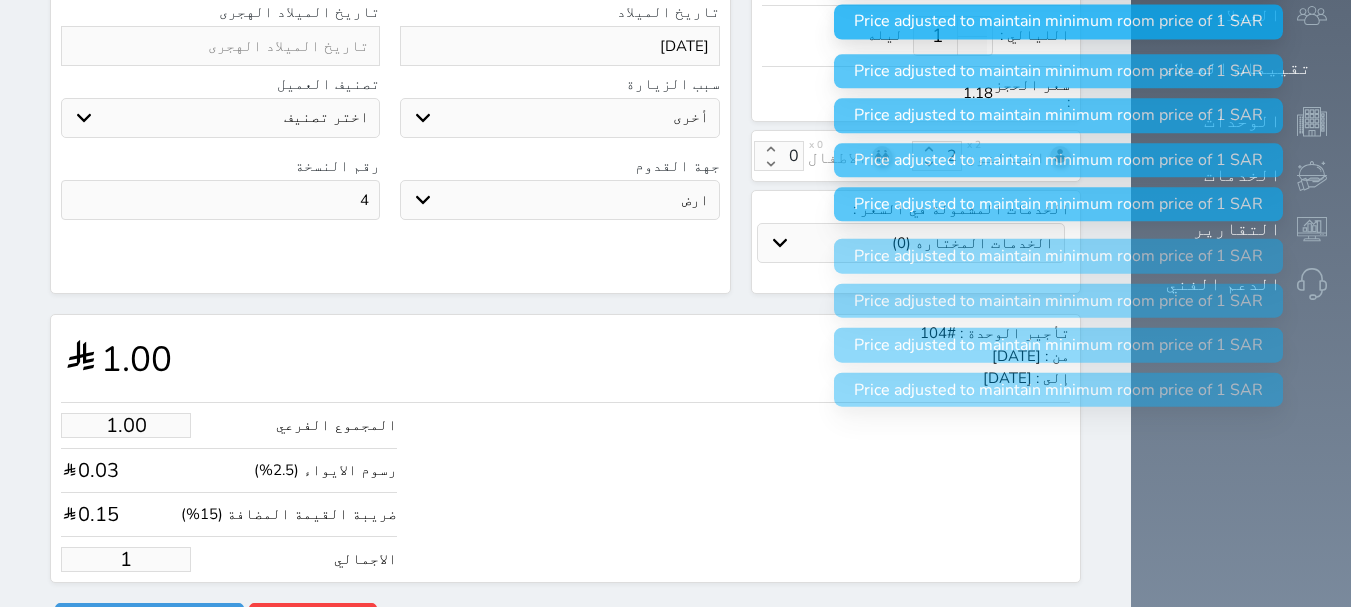 type 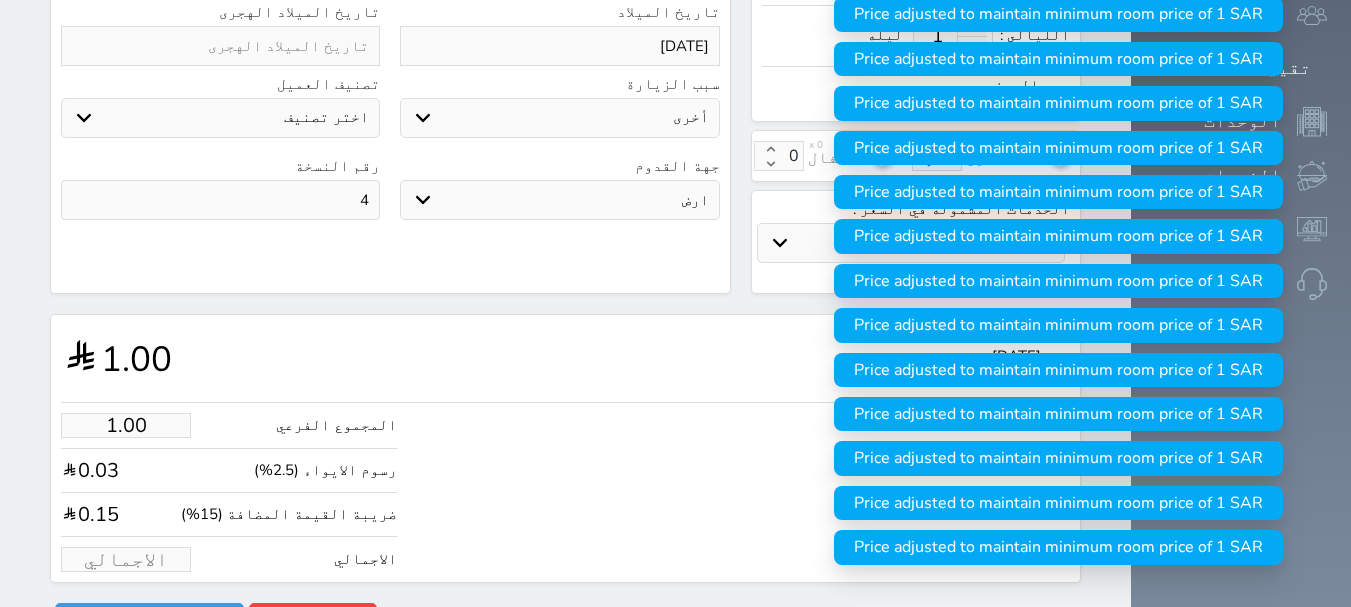 click at bounding box center [126, 559] 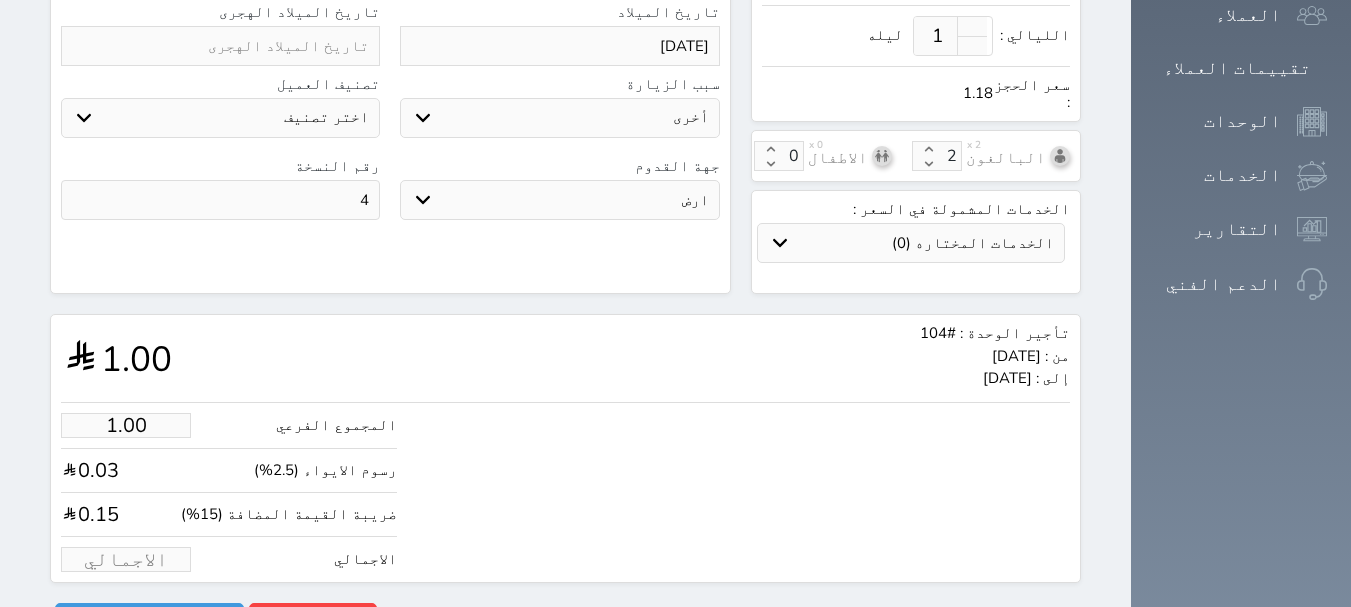 type on "1.70" 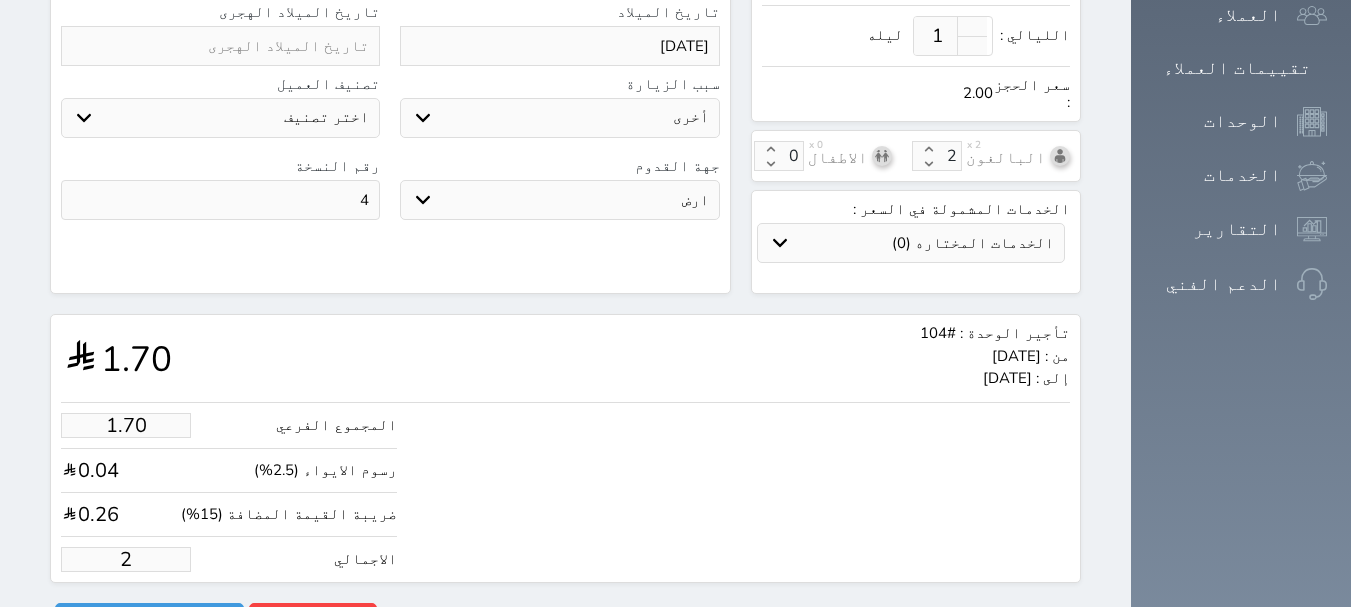 type on "21.21" 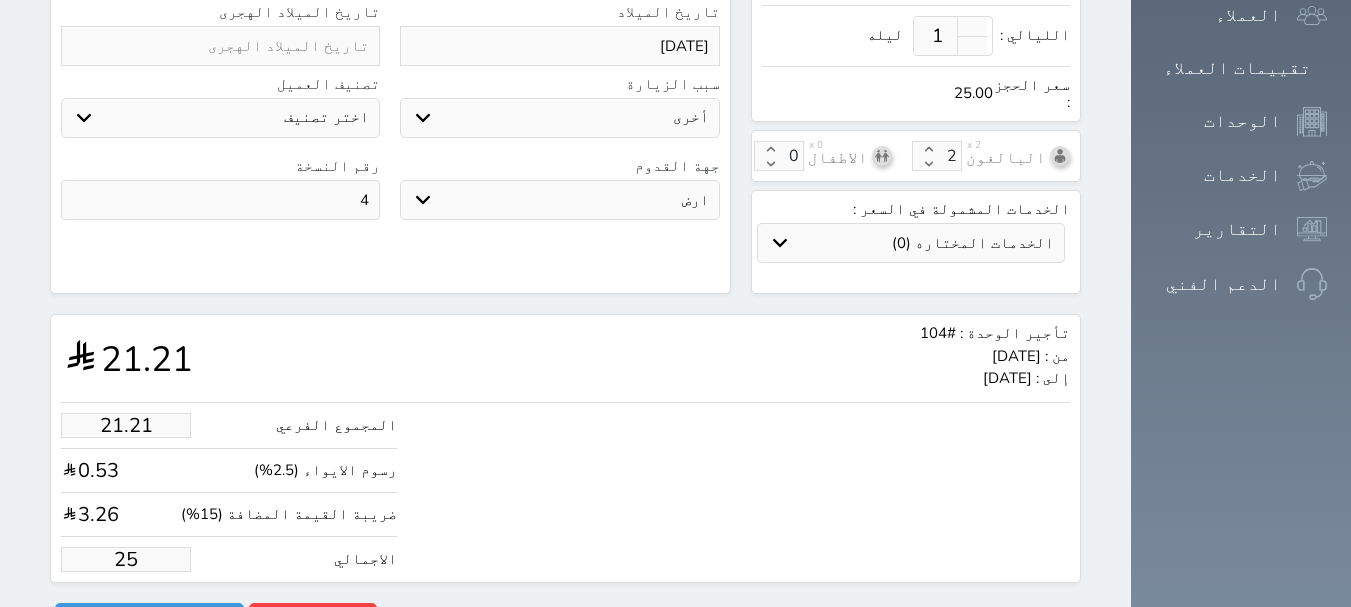 type on "212.09" 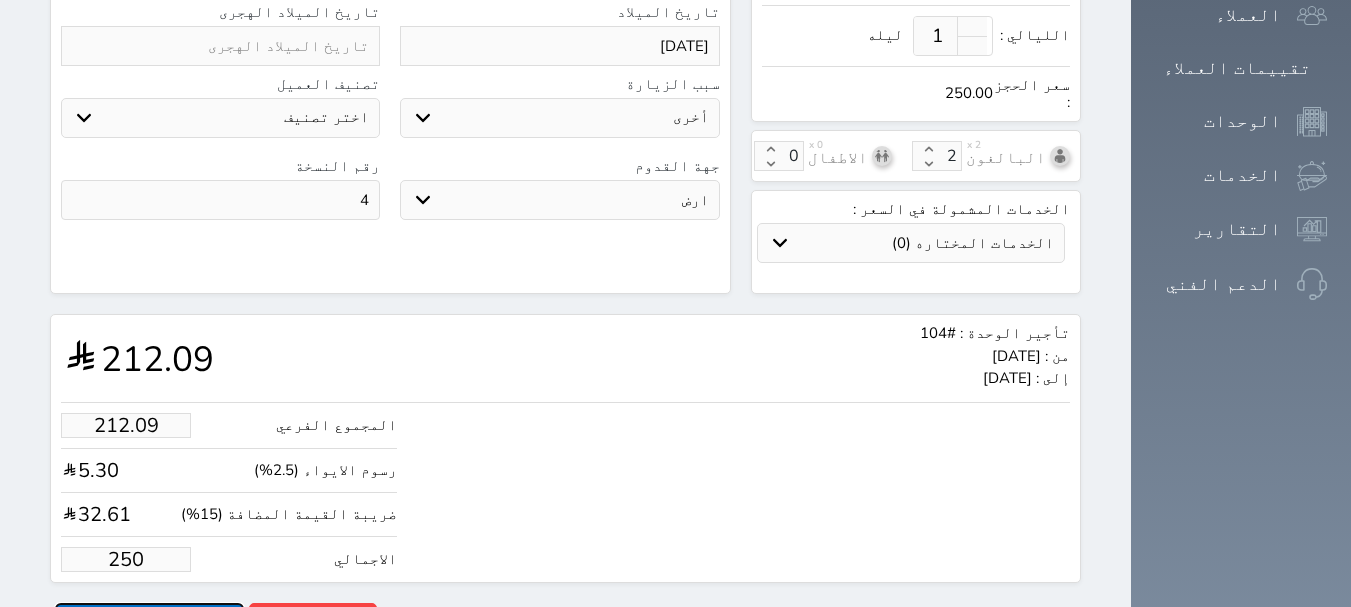 type on "250.00" 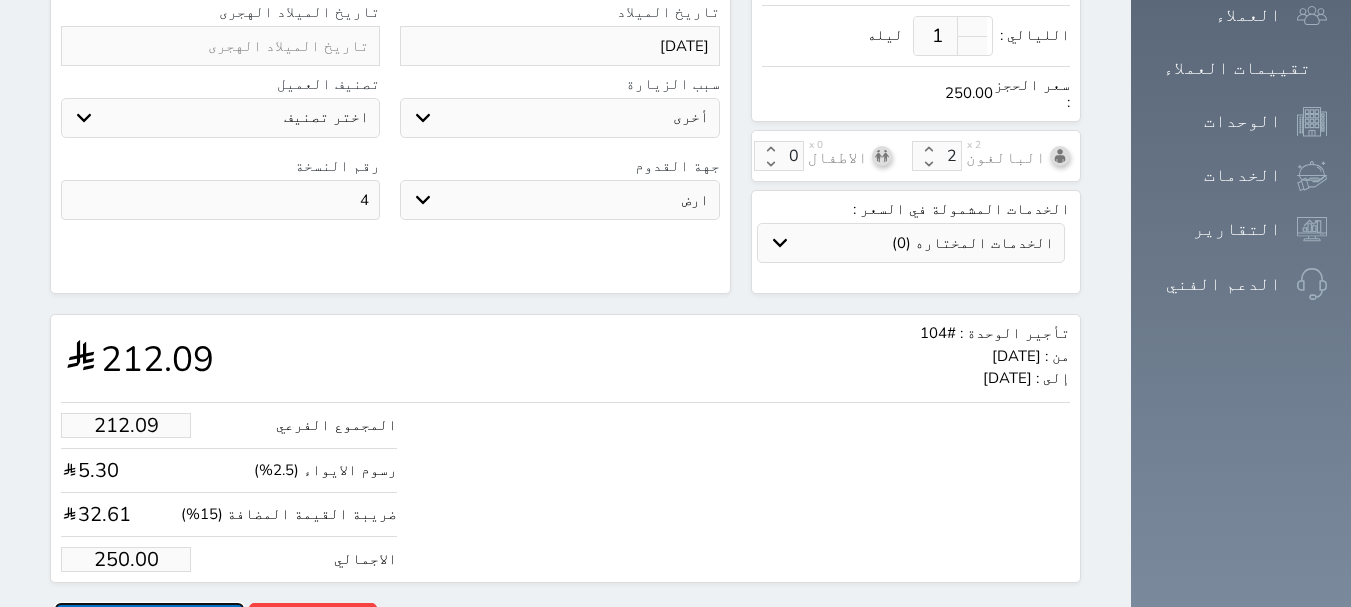 click on "حجز" at bounding box center [149, 620] 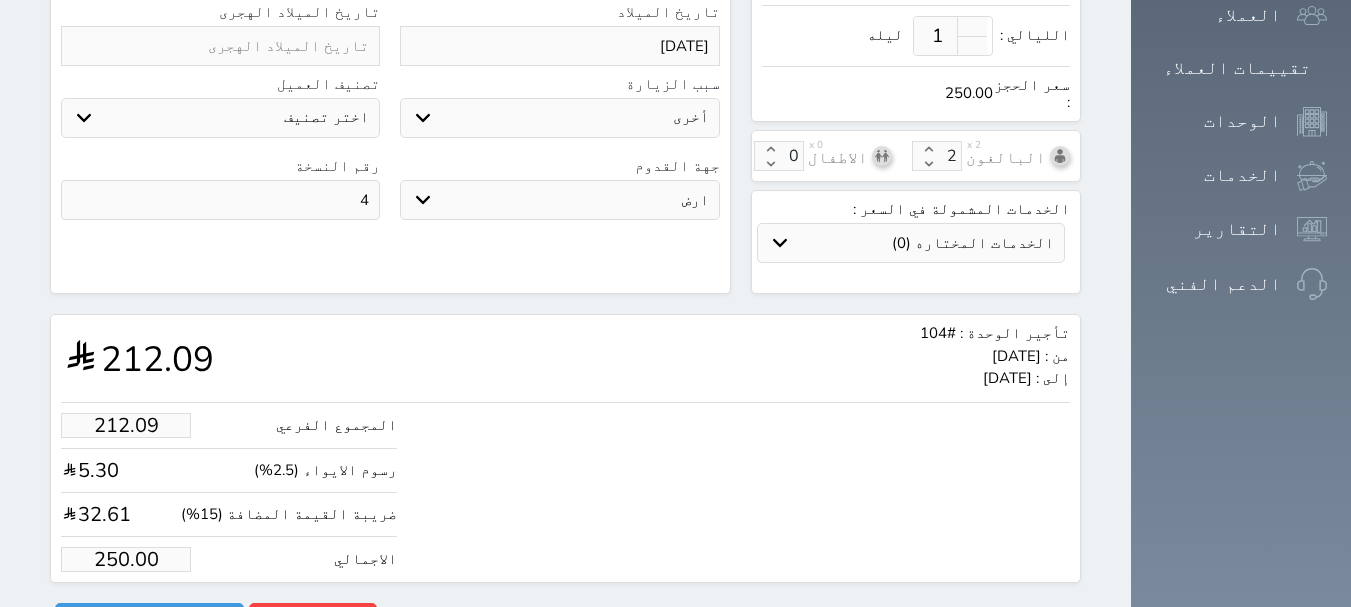 scroll, scrollTop: 329, scrollLeft: 0, axis: vertical 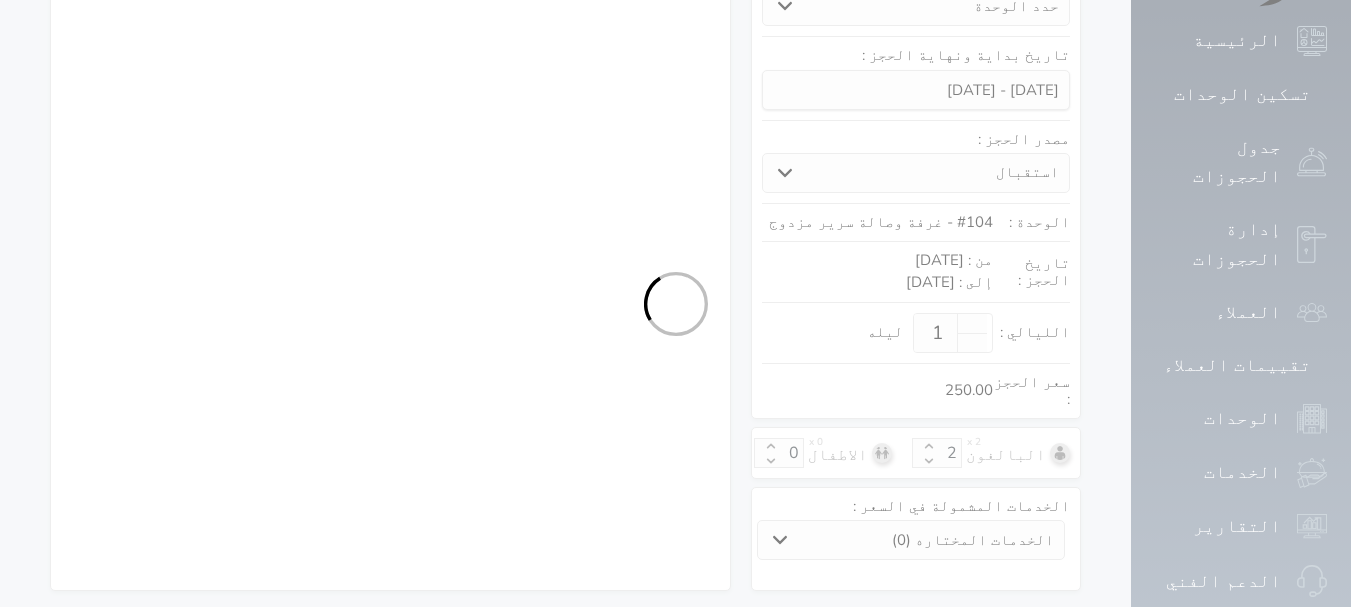 select on "1" 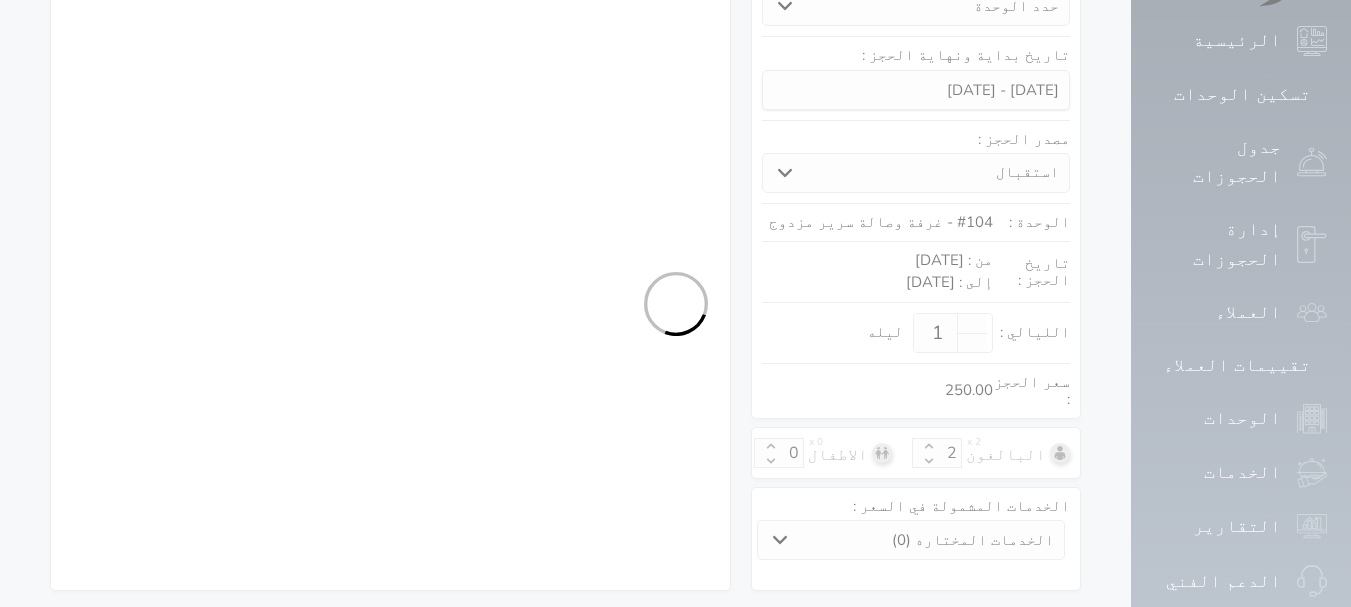 select on "113" 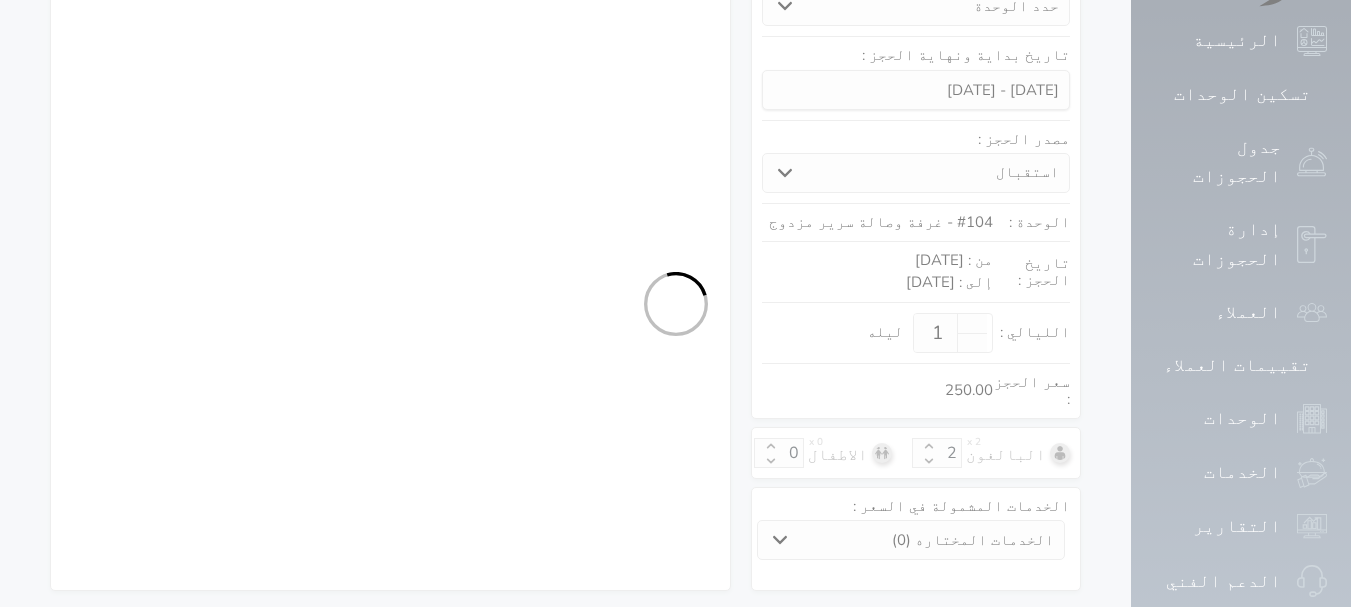 select on "1" 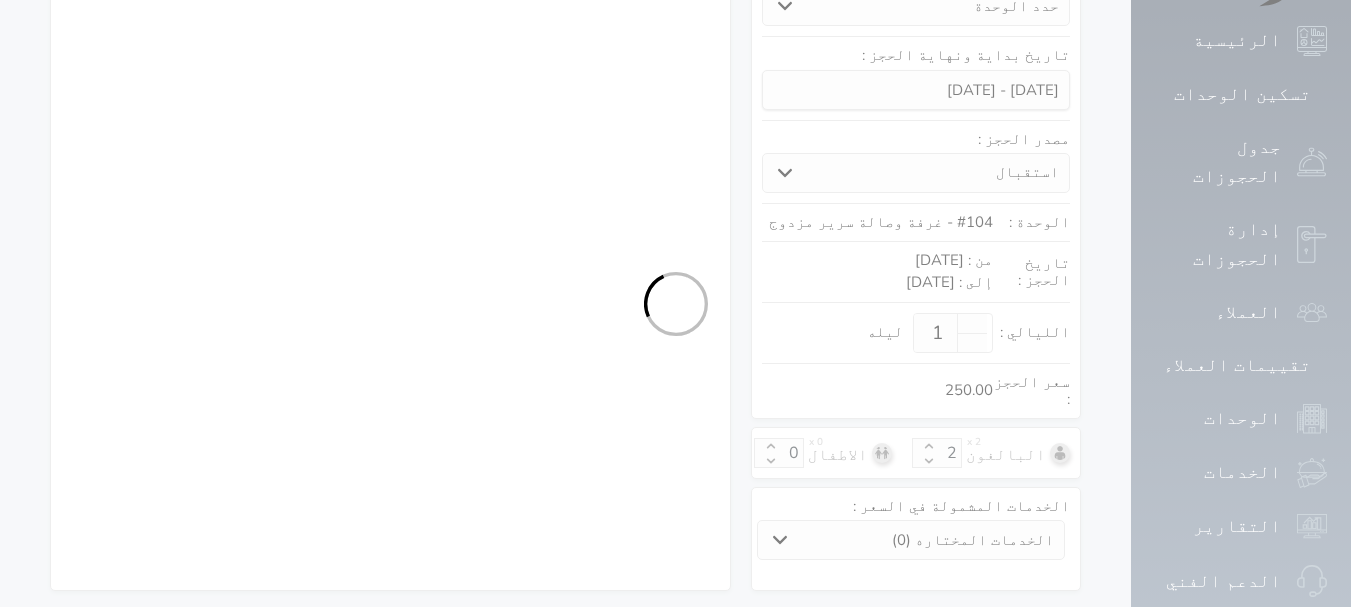select on "7" 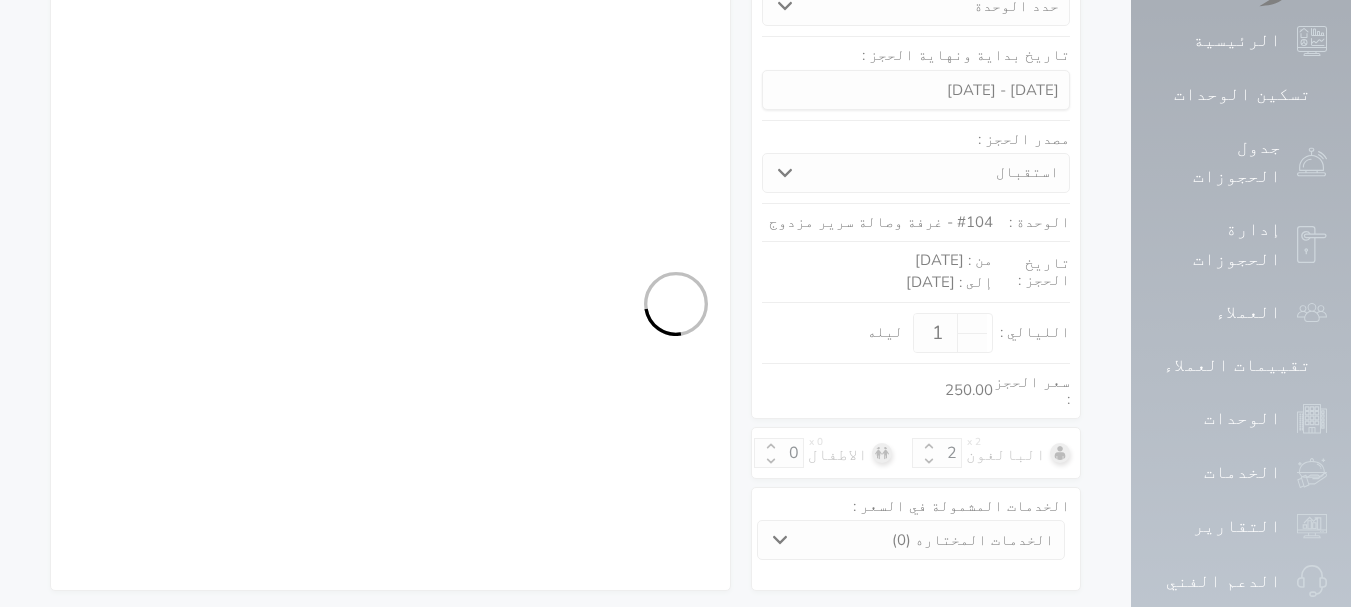 select on "9" 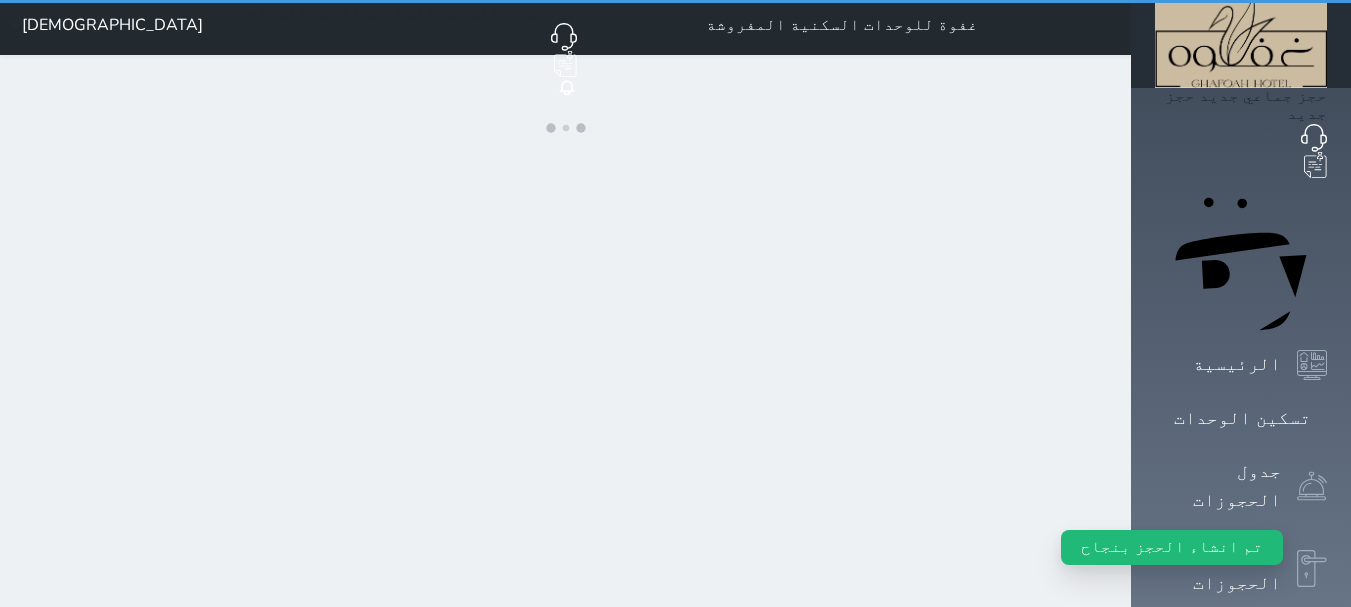 scroll, scrollTop: 0, scrollLeft: 0, axis: both 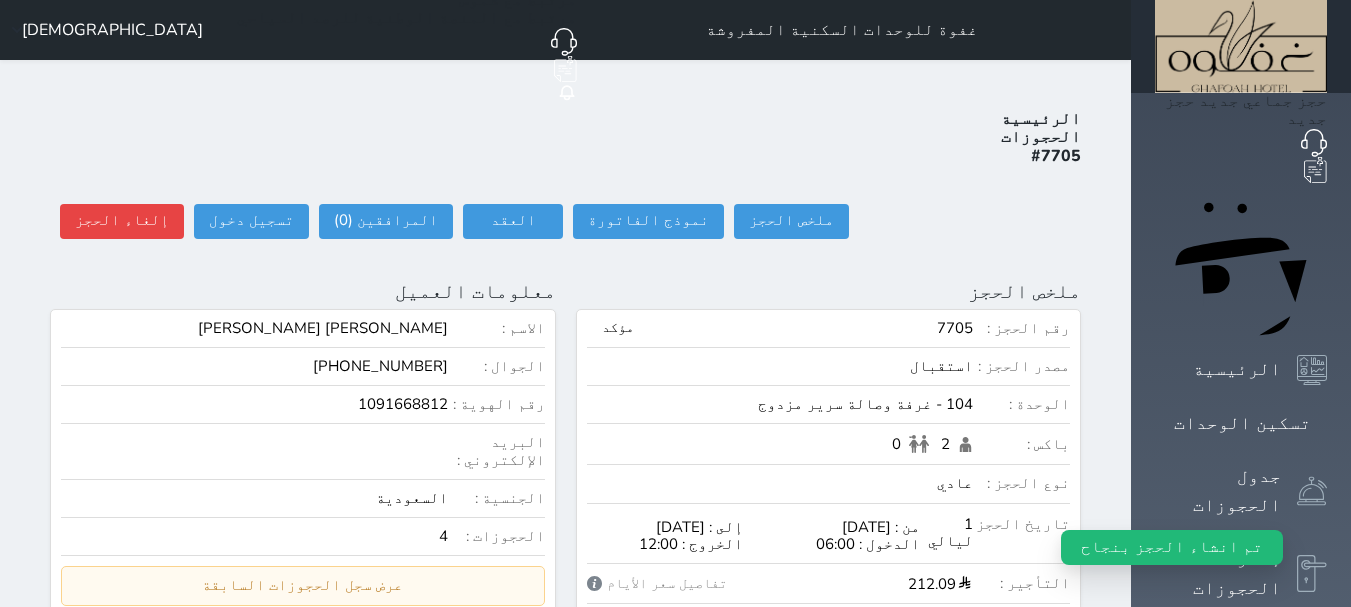 select 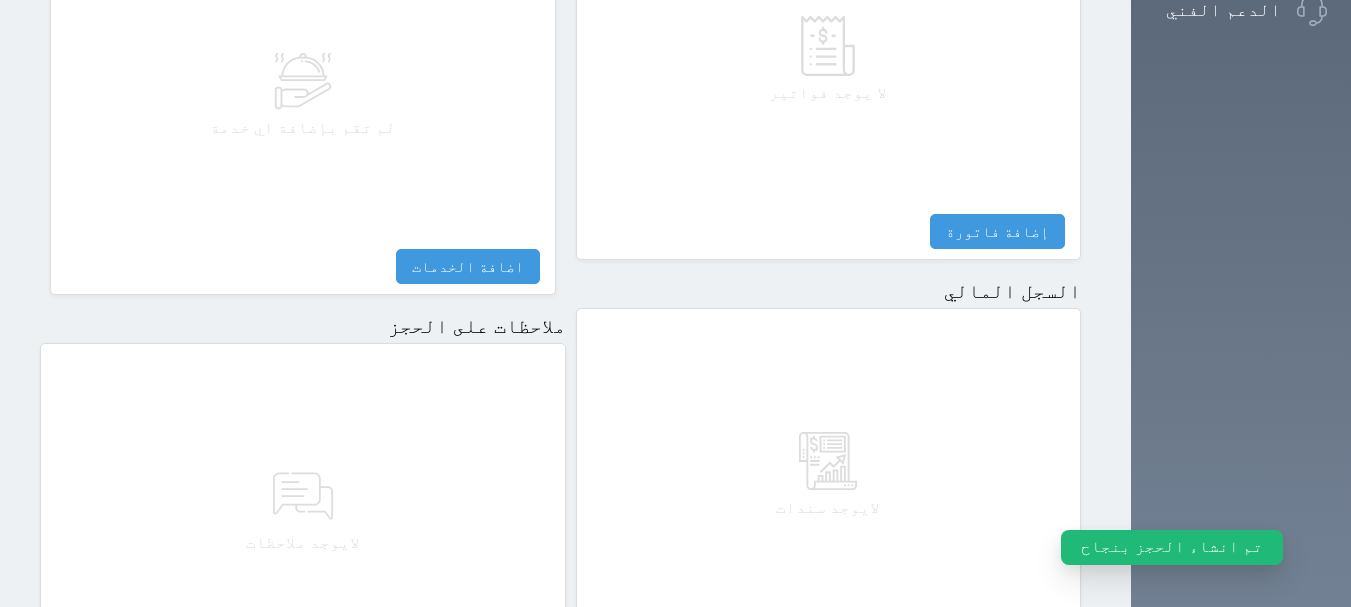 scroll, scrollTop: 1095, scrollLeft: 0, axis: vertical 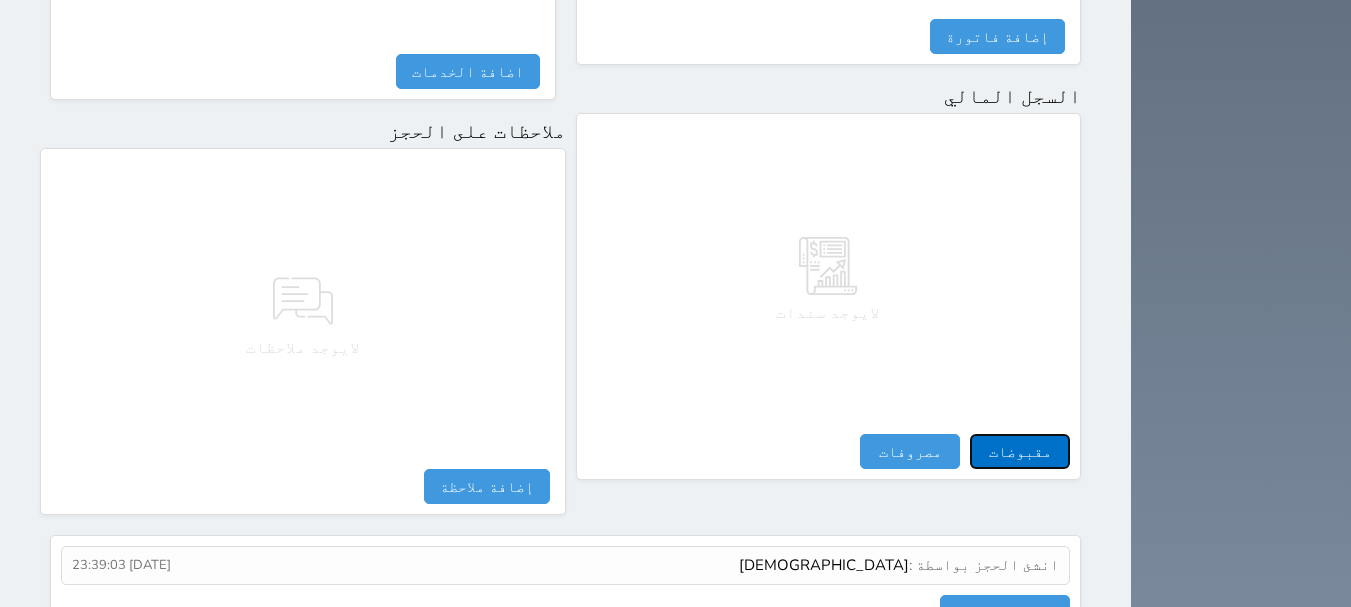 click on "مقبوضات" at bounding box center [1020, 451] 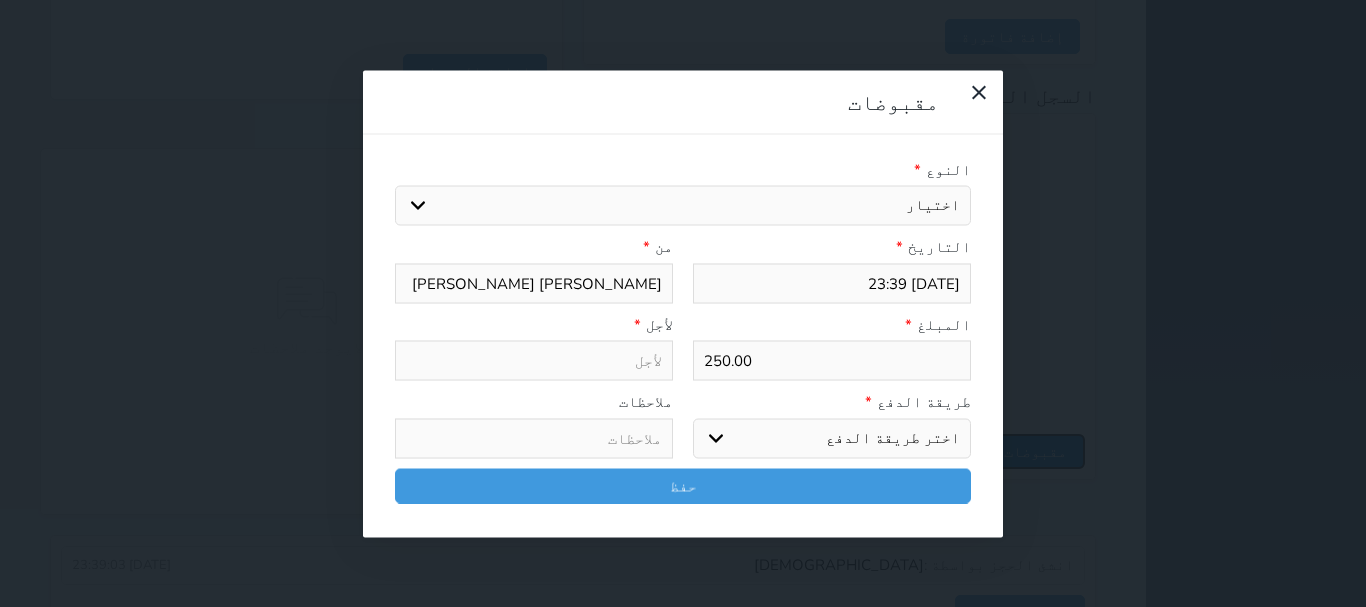 select 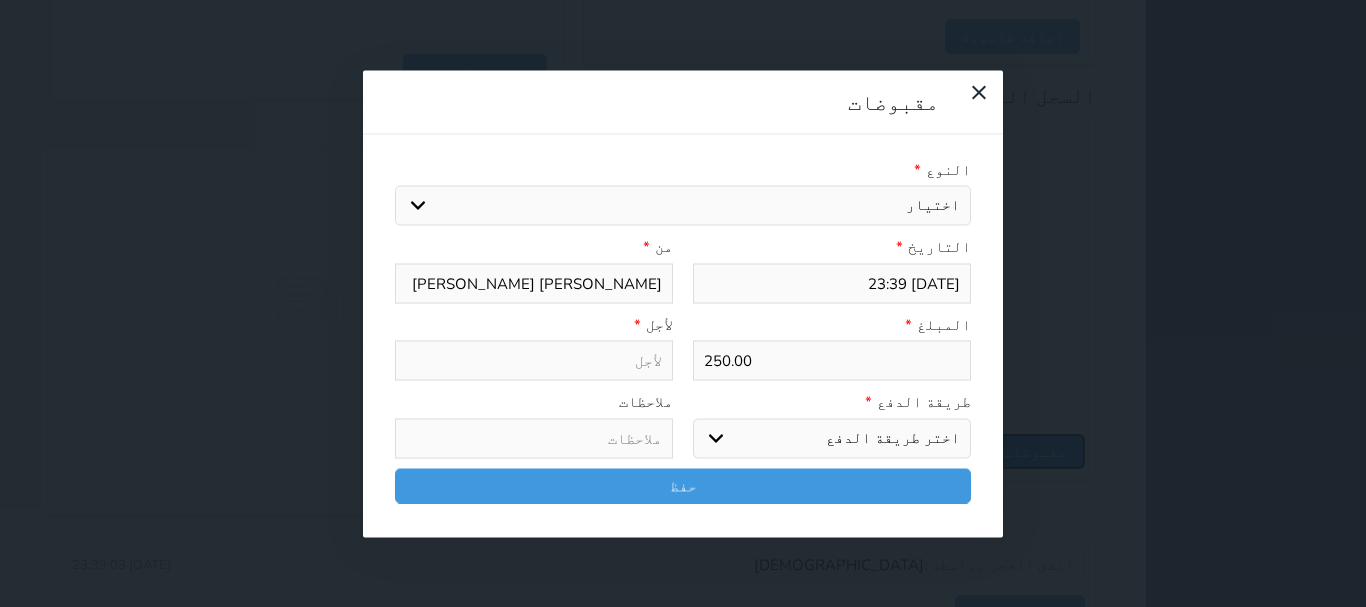 select 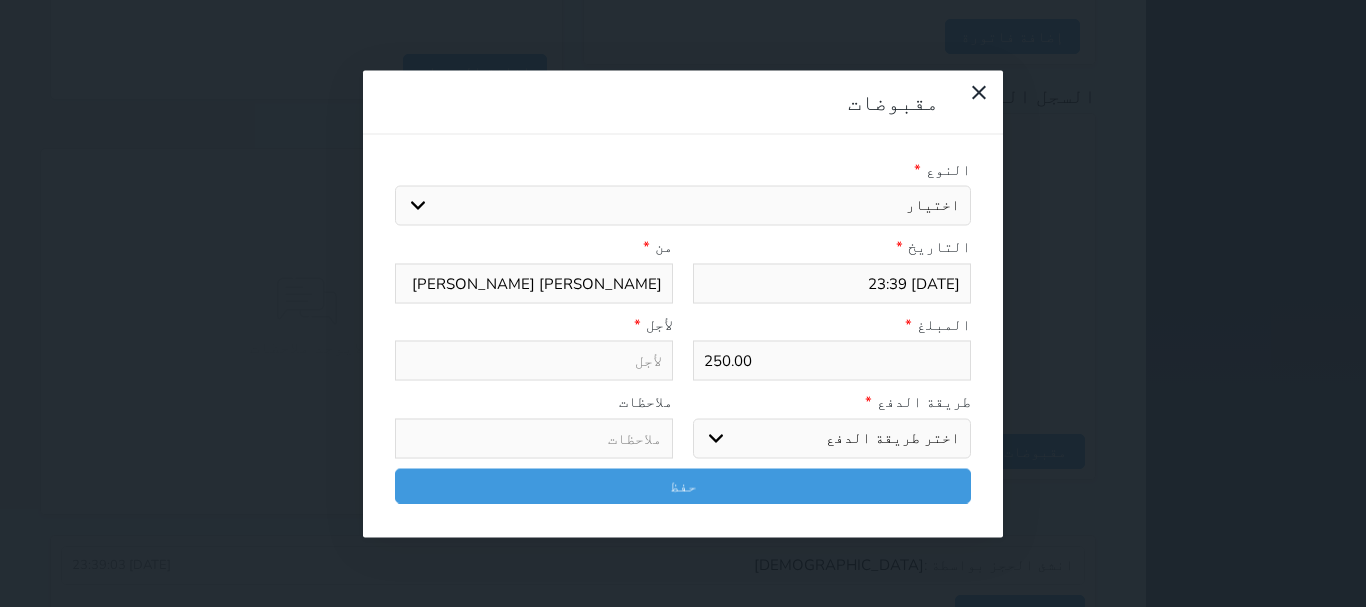click on "250.00" at bounding box center [832, 361] 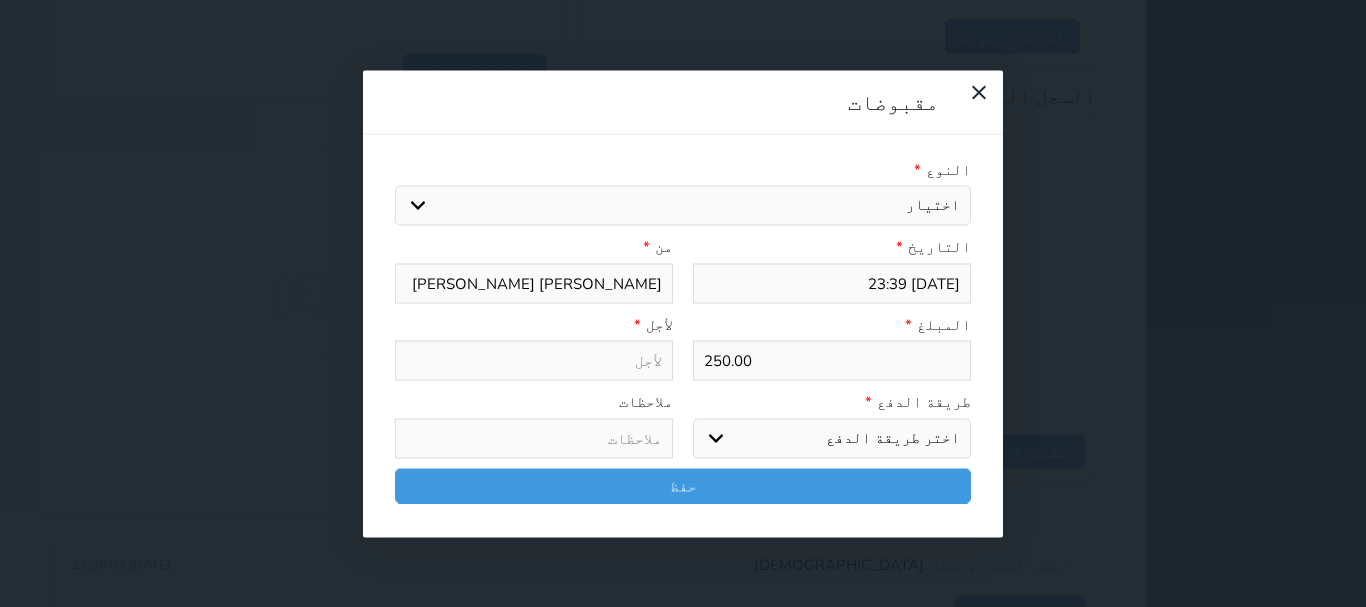select 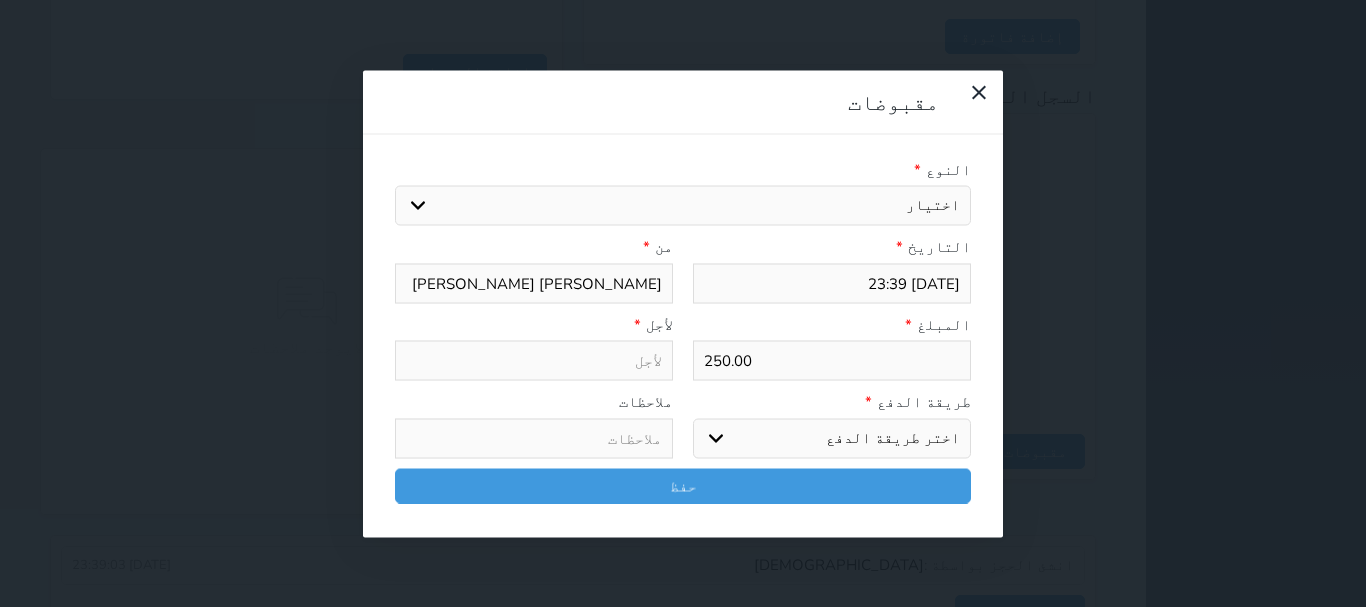 type on "2" 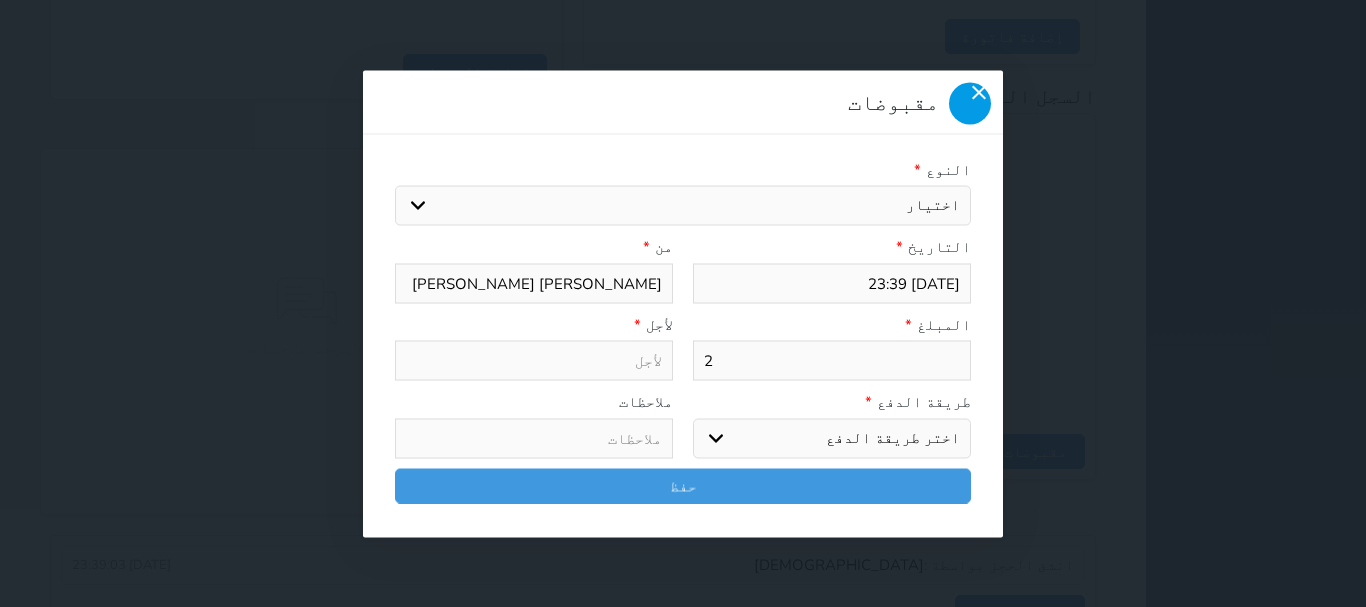 type on "2" 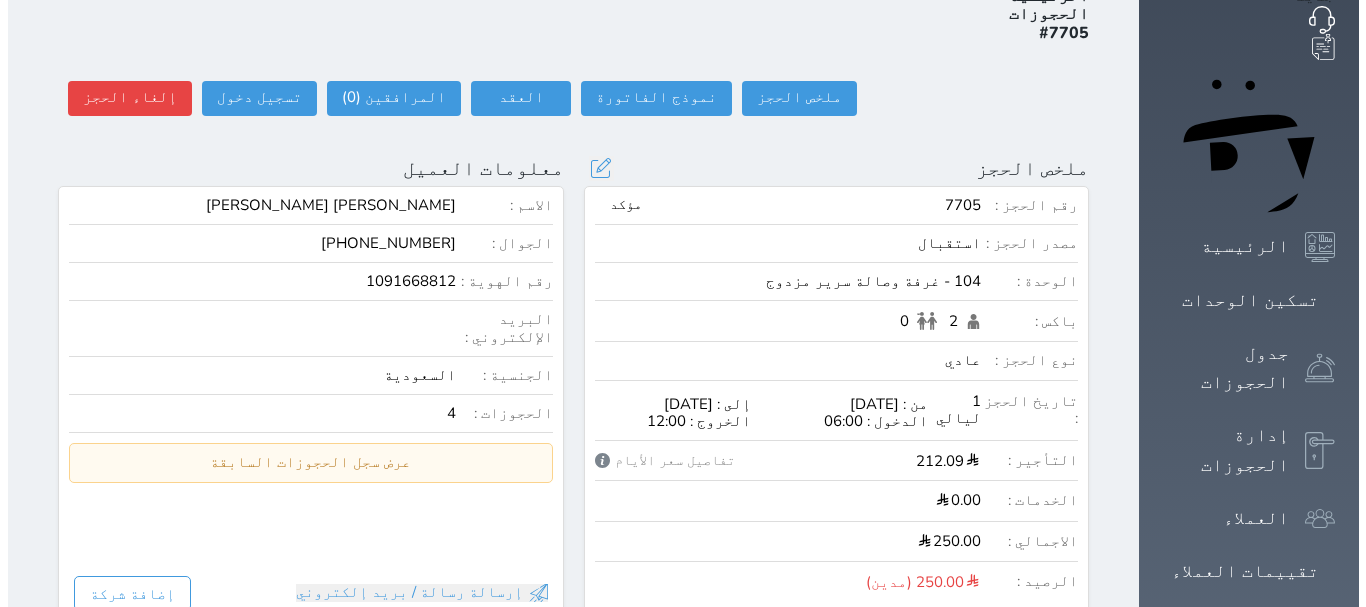 scroll, scrollTop: 0, scrollLeft: 0, axis: both 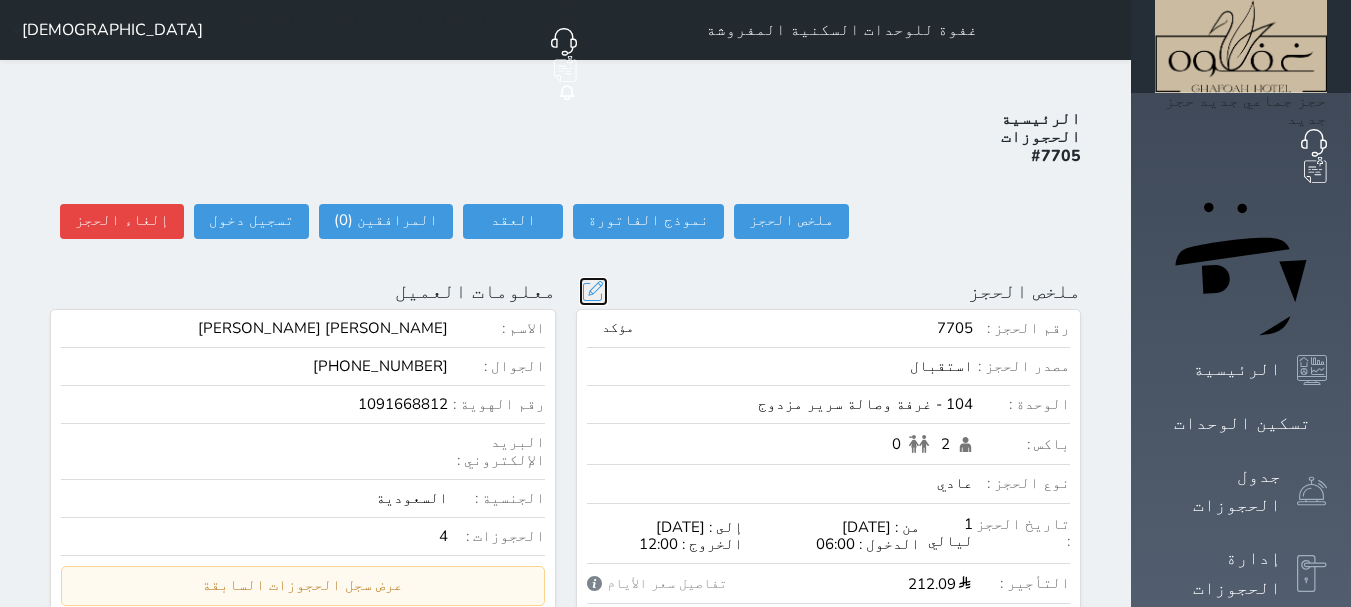 click at bounding box center (593, 291) 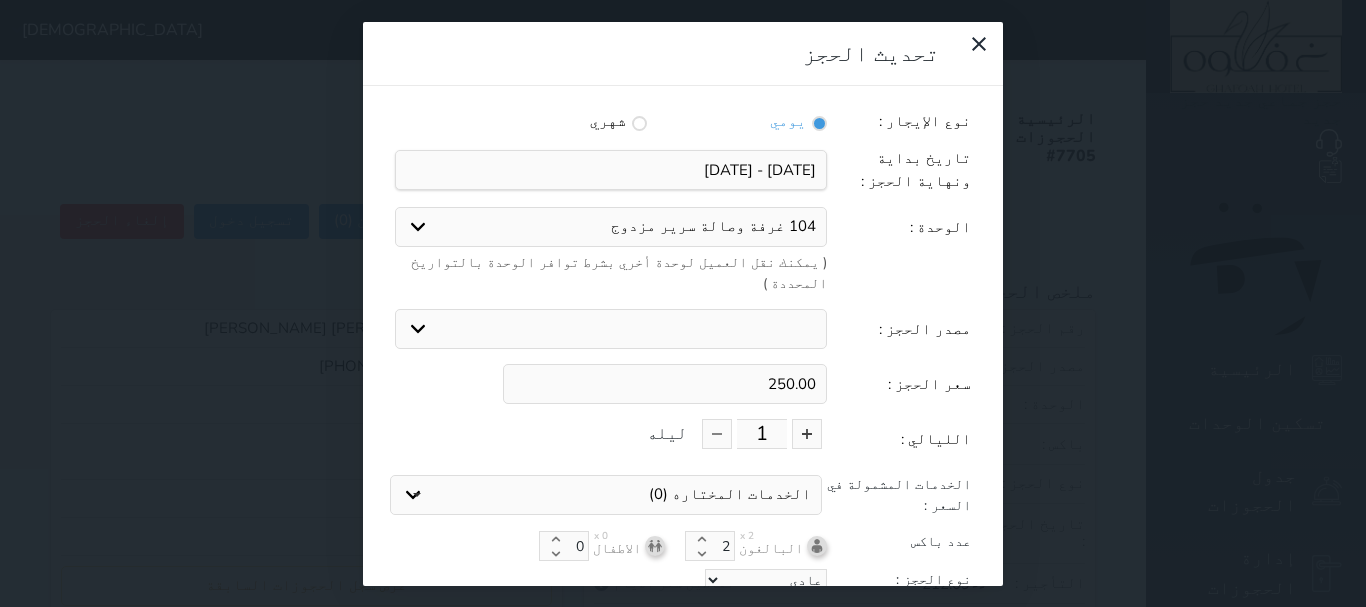 click on "250.00" at bounding box center (665, 384) 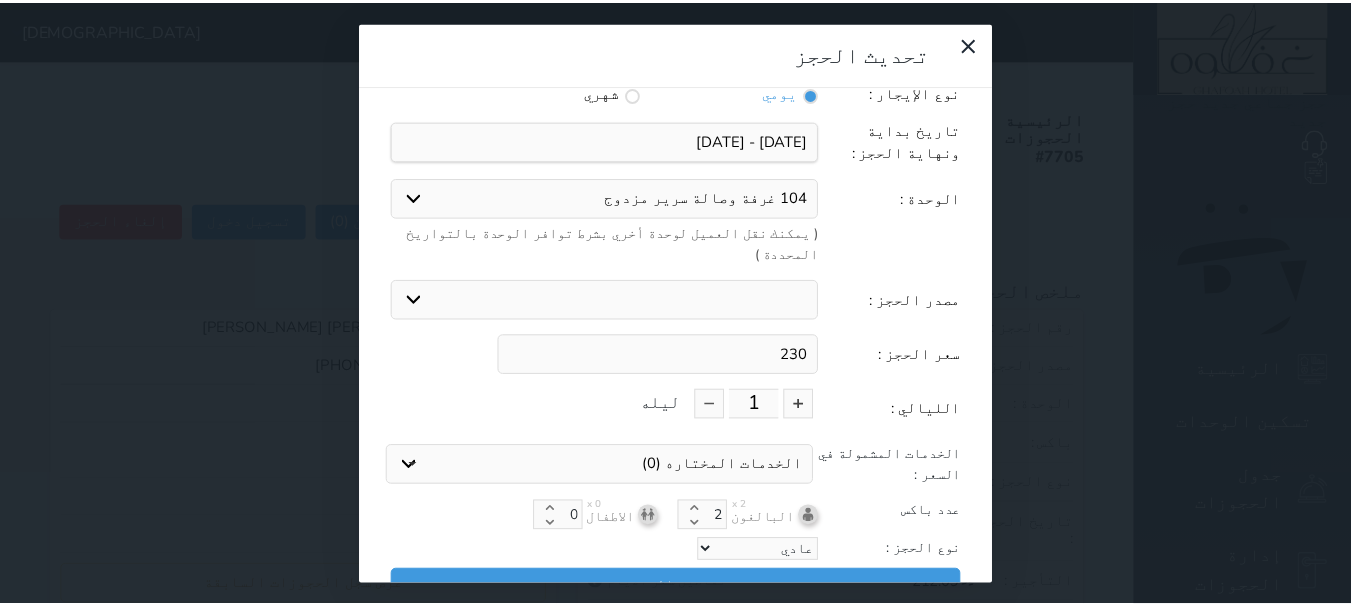 scroll, scrollTop: 45, scrollLeft: 0, axis: vertical 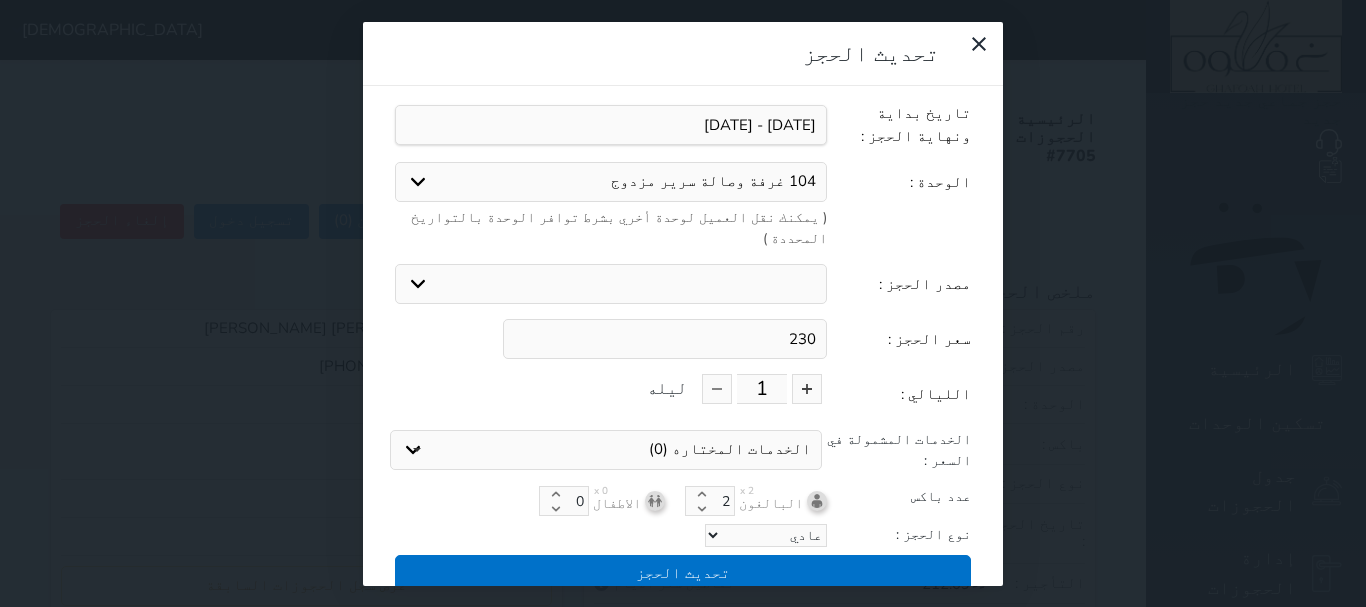 type on "230" 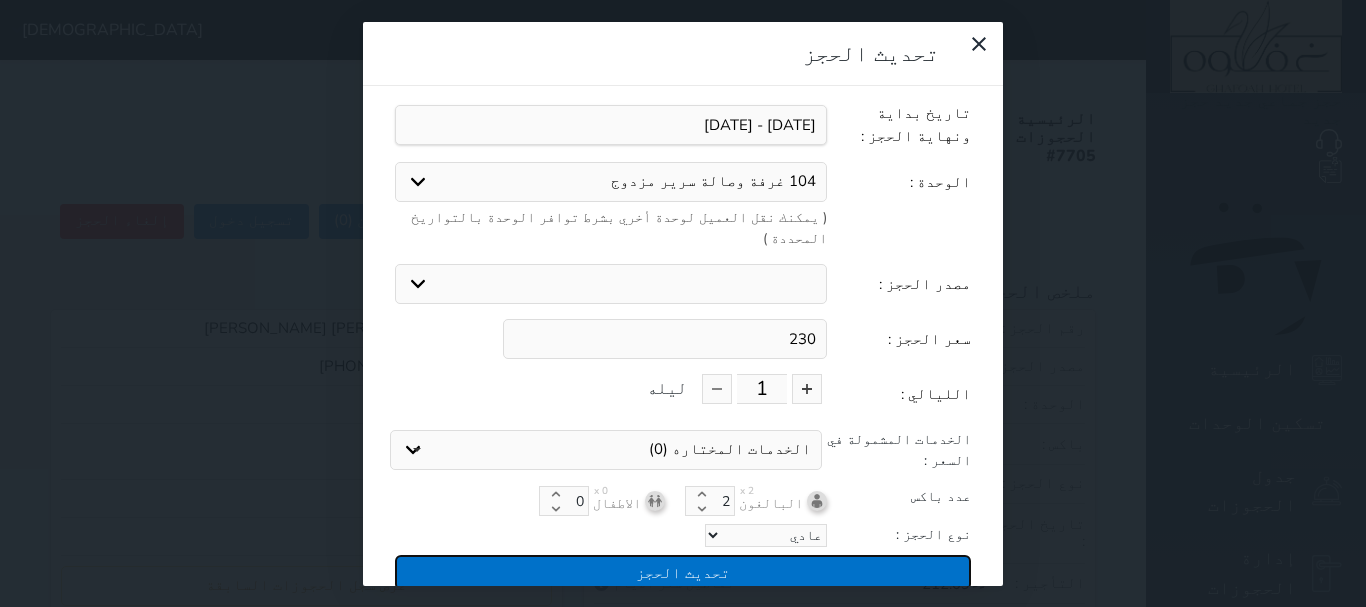 click on "تحديث الحجز" at bounding box center (683, 572) 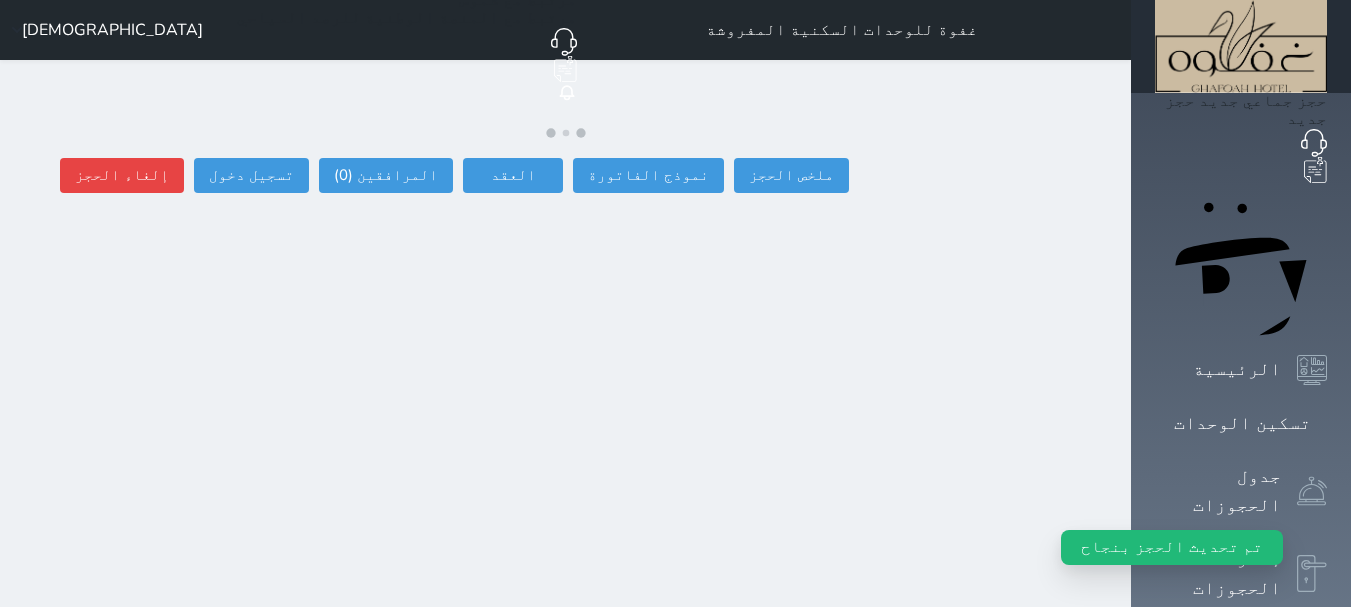 select 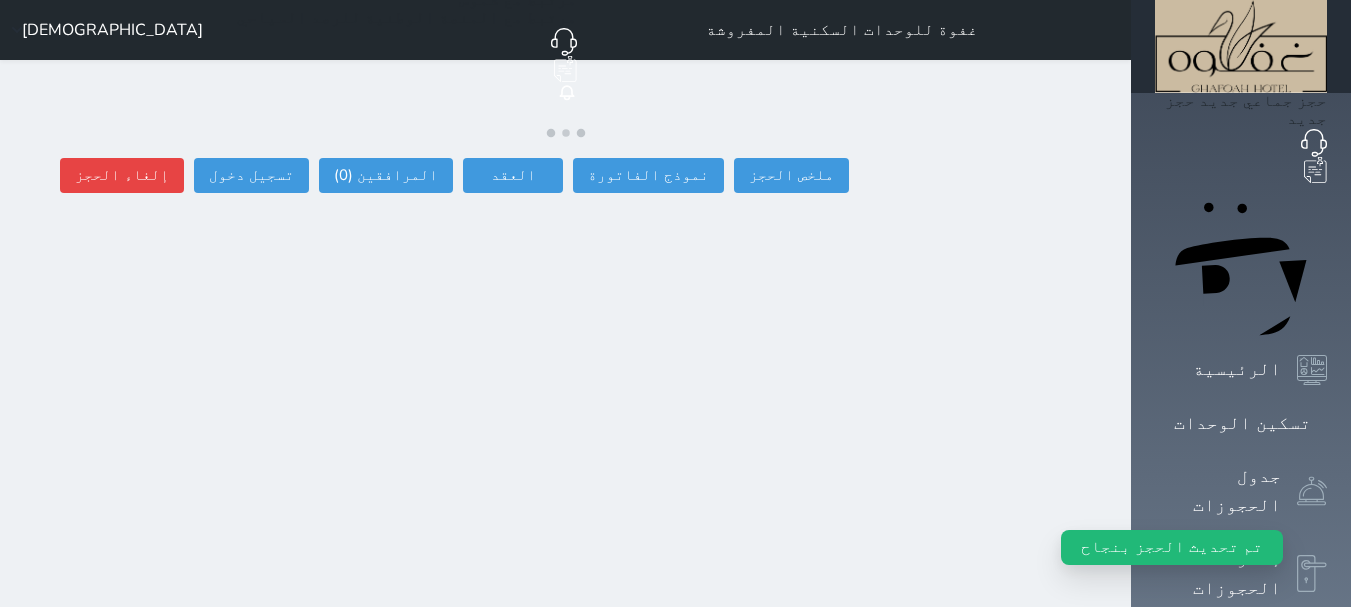 select 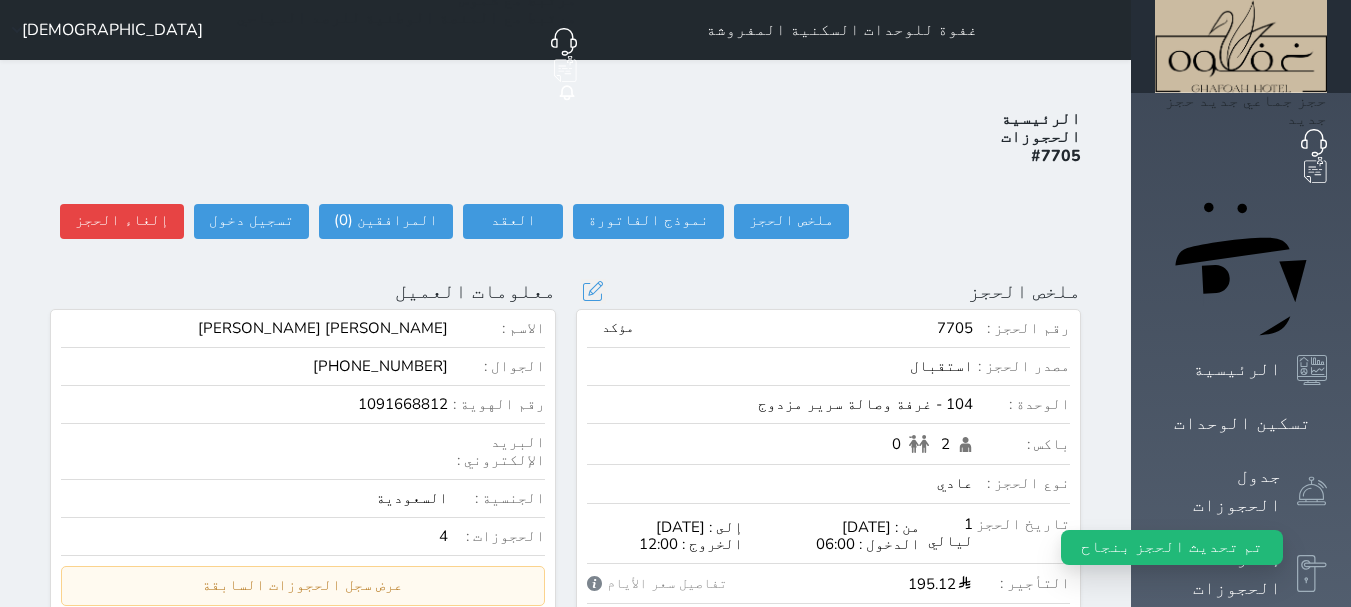 select 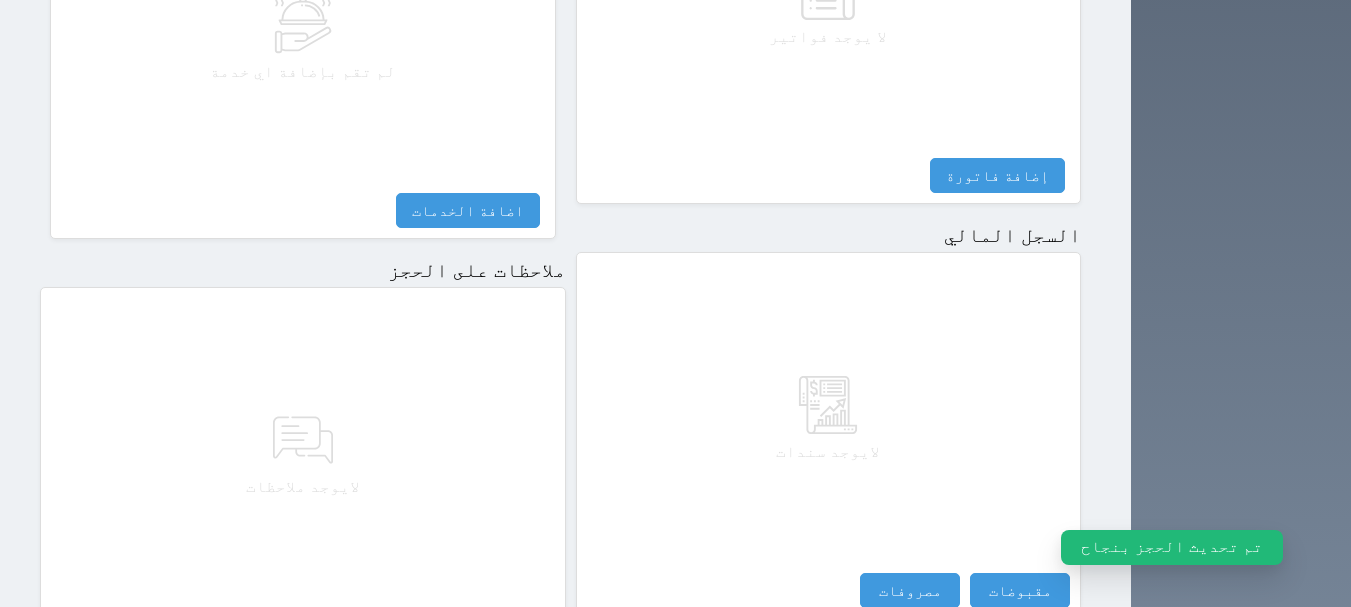 scroll, scrollTop: 1095, scrollLeft: 0, axis: vertical 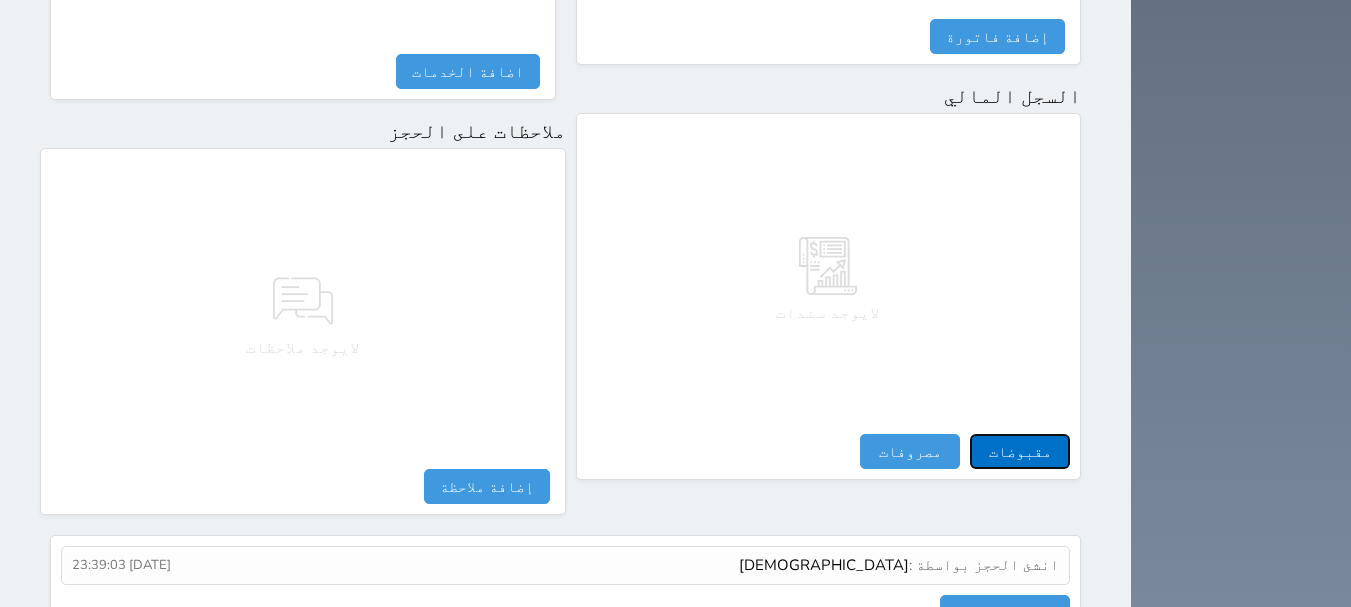 click on "مقبوضات" at bounding box center [1020, 451] 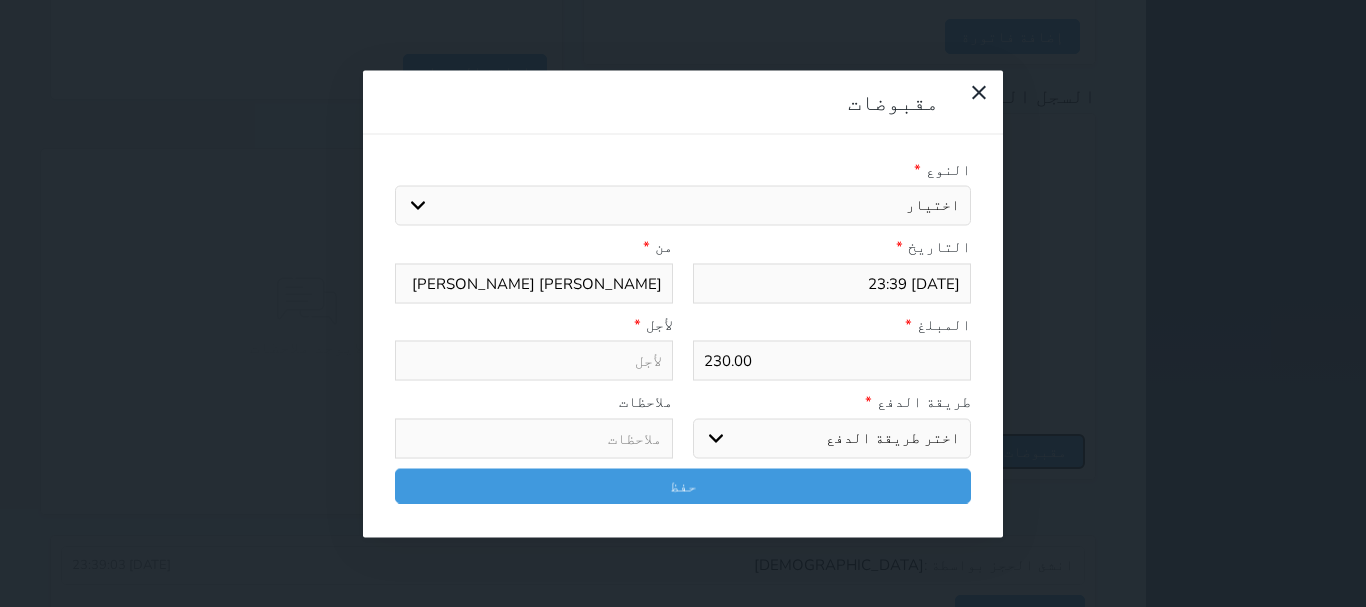 select 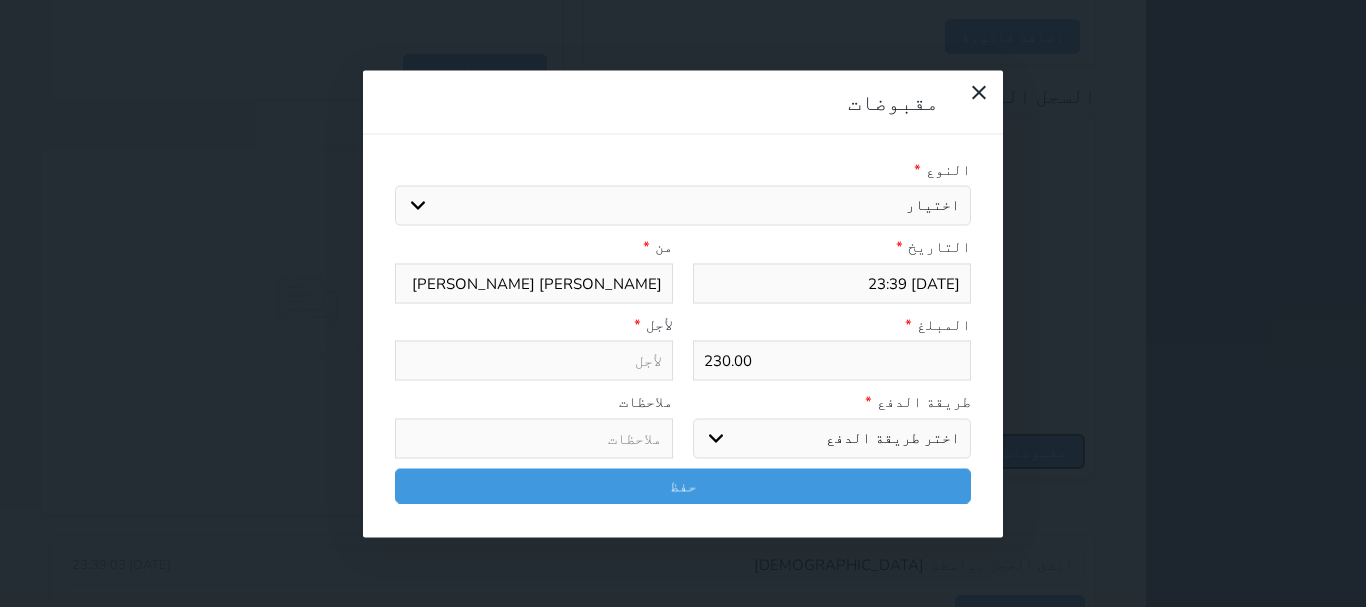 select 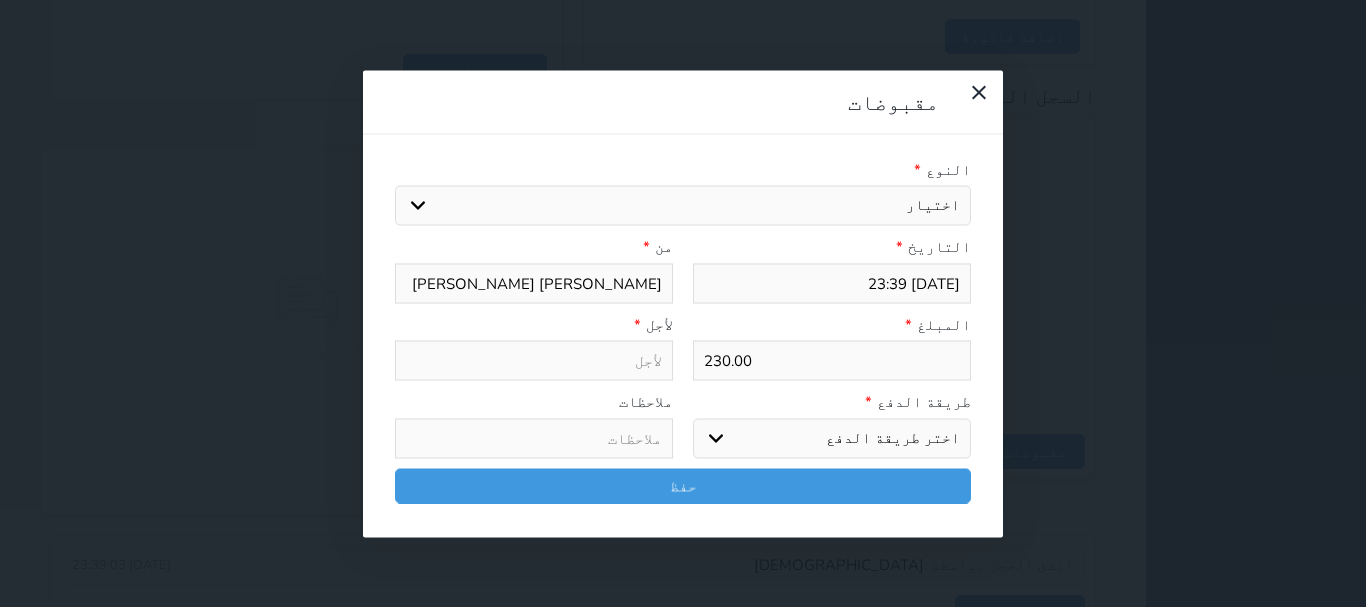 drag, startPoint x: 825, startPoint y: 358, endPoint x: 851, endPoint y: 372, distance: 29.529646 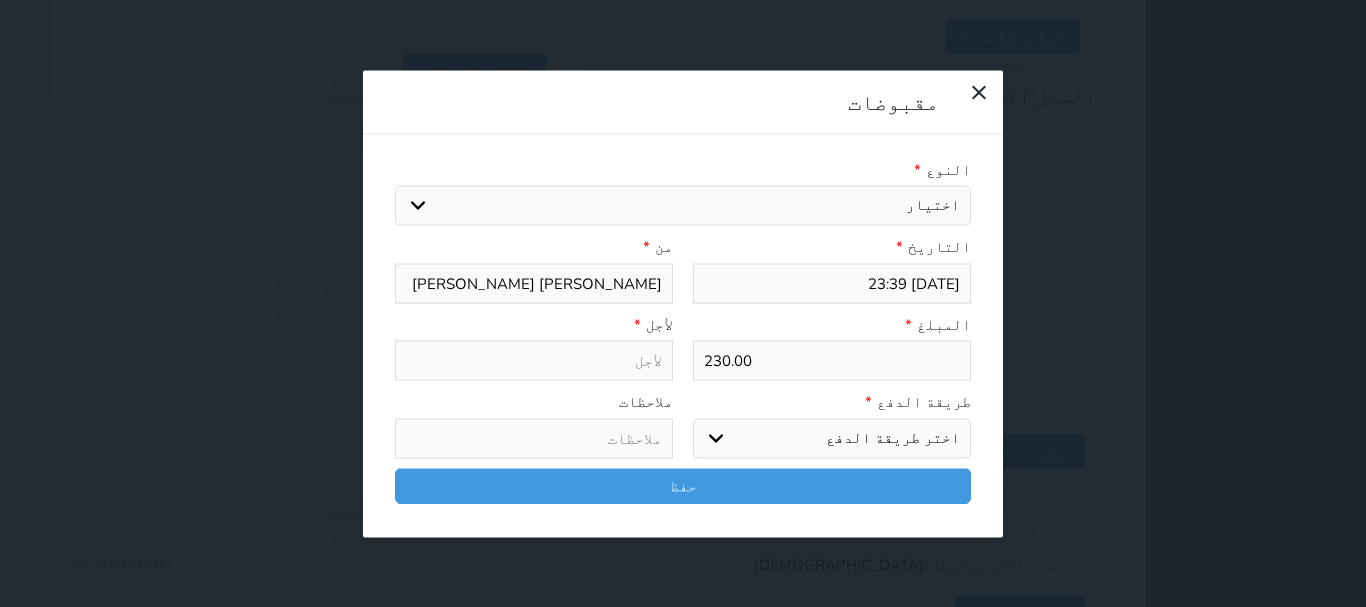 click on "اختر طريقة الدفع   دفع نقدى   تحويل بنكى   مدى   بطاقة ائتمان   آجل" at bounding box center (832, 438) 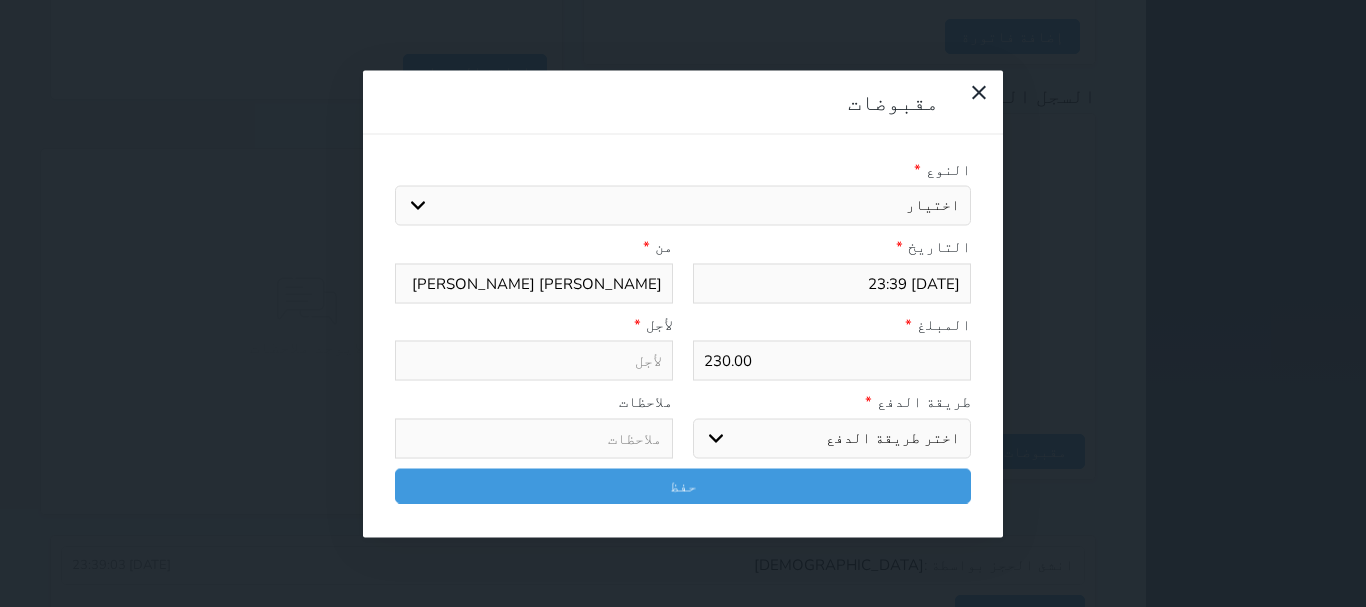 select on "cash" 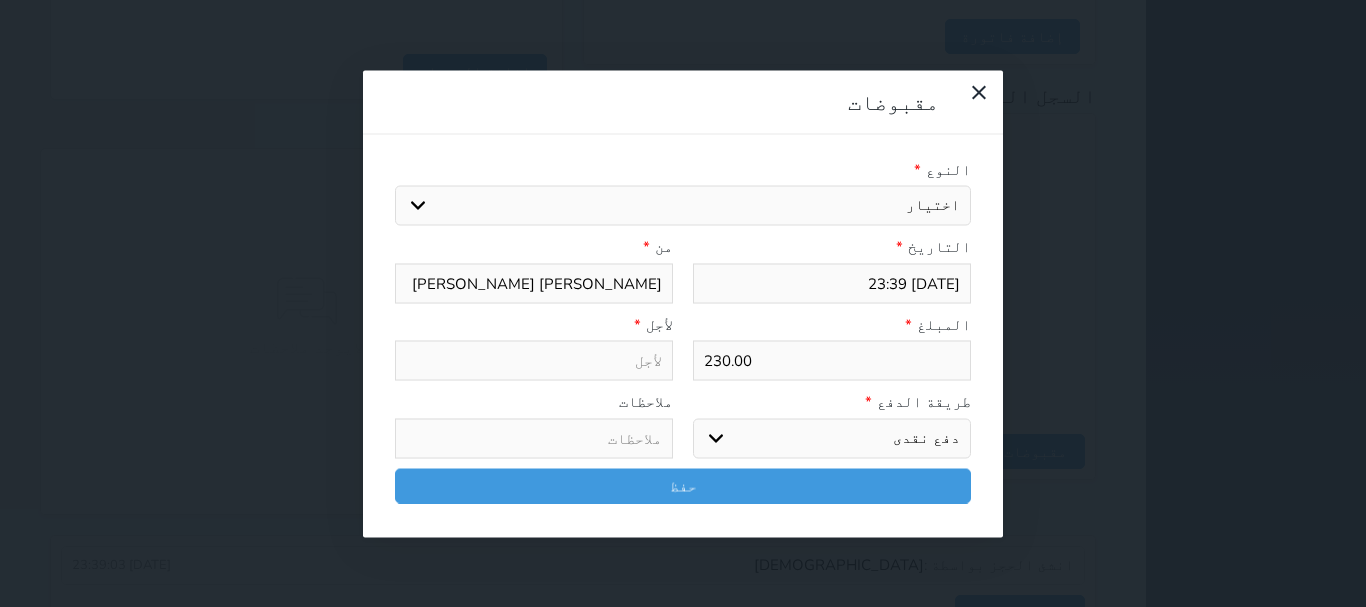 click on "اختر طريقة الدفع   دفع نقدى   تحويل بنكى   مدى   بطاقة ائتمان   آجل" at bounding box center (832, 438) 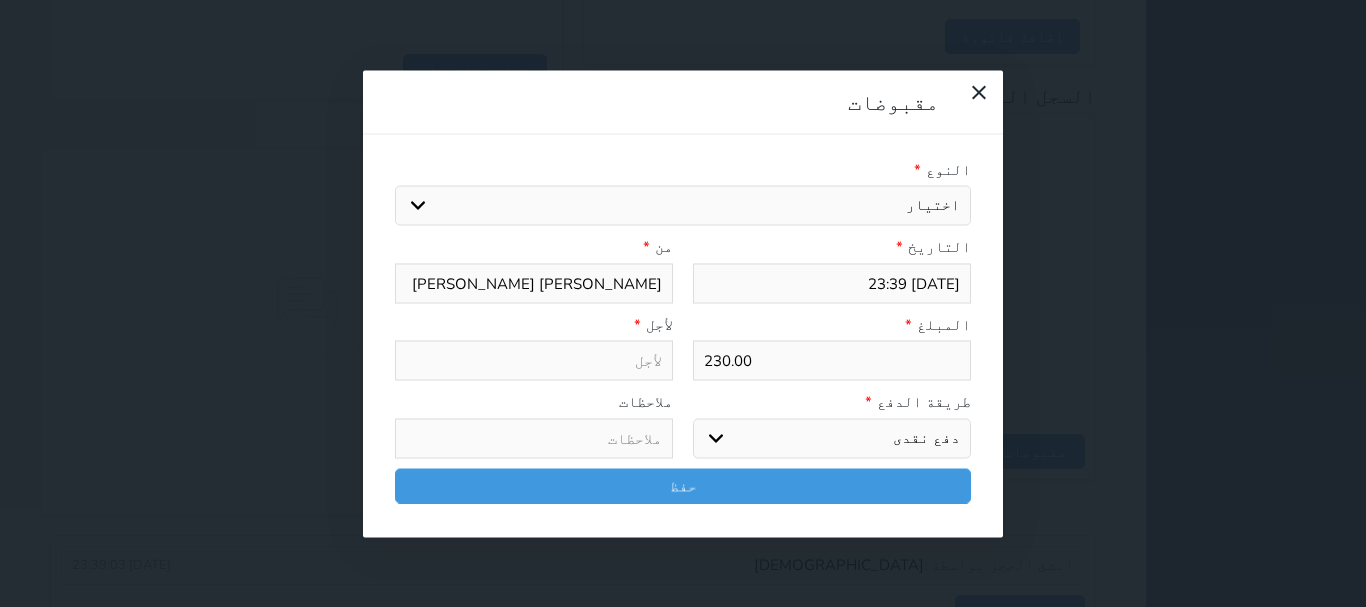 click on "اختيار   مقبوضات عامة قيمة إيجار فواتير تامين عربون لا ينطبق آخر مغسلة واي فاي - الإنترنت مواقف السيارات طعام الأغذية والمشروبات مشروبات المشروبات الباردة المشروبات الساخنة الإفطار غداء عشاء مخبز و كعك حمام سباحة الصالة الرياضية سبا و خدمات الجمال اختيار وإسقاط (خدمات النقل) ميني بار كابل - تلفزيون سرير إضافي تصفيف الشعر التسوق خدمات الجولات السياحية المنظمة خدمات الدليل السياحي" at bounding box center (683, 206) 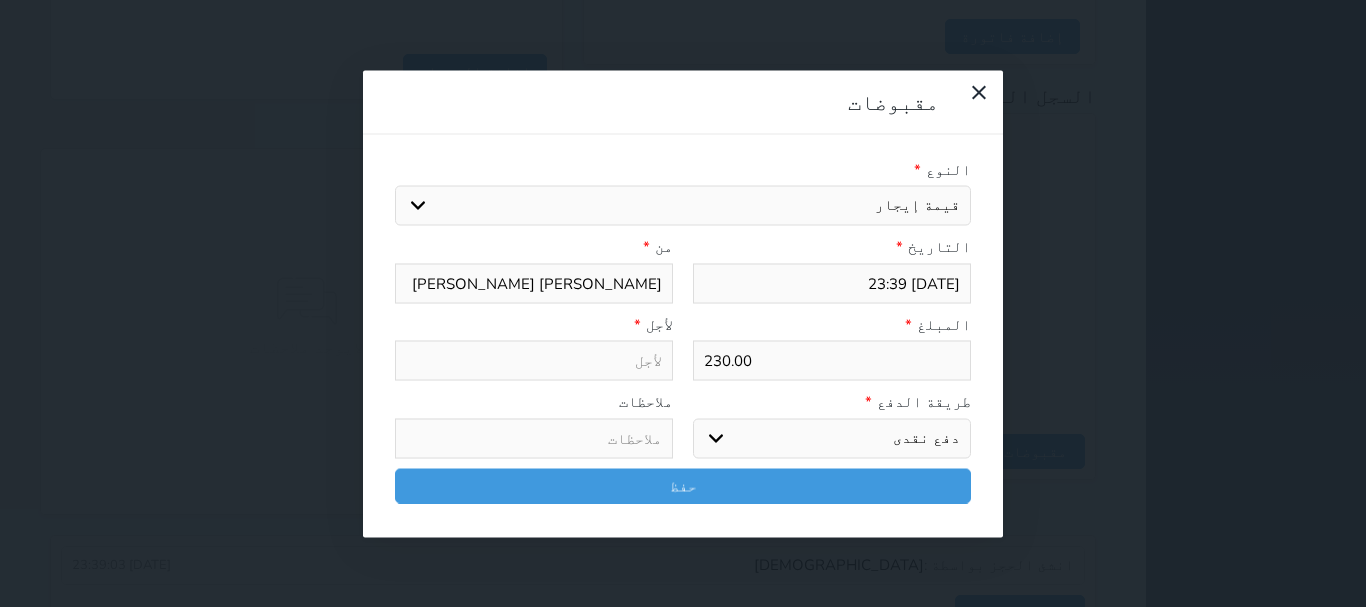click on "اختيار   مقبوضات عامة قيمة إيجار فواتير تامين عربون لا ينطبق آخر مغسلة واي فاي - الإنترنت مواقف السيارات طعام الأغذية والمشروبات مشروبات المشروبات الباردة المشروبات الساخنة الإفطار غداء عشاء مخبز و كعك حمام سباحة الصالة الرياضية سبا و خدمات الجمال اختيار وإسقاط (خدمات النقل) ميني بار كابل - تلفزيون سرير إضافي تصفيف الشعر التسوق خدمات الجولات السياحية المنظمة خدمات الدليل السياحي" at bounding box center (683, 206) 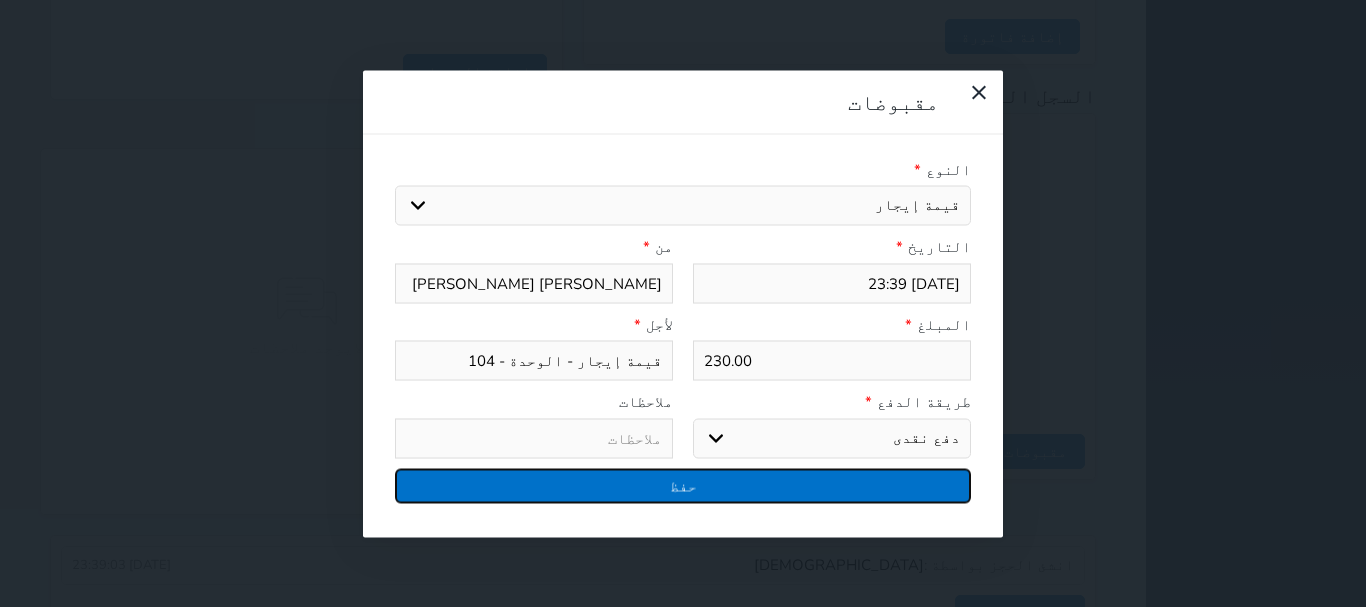 click on "حفظ" at bounding box center [683, 485] 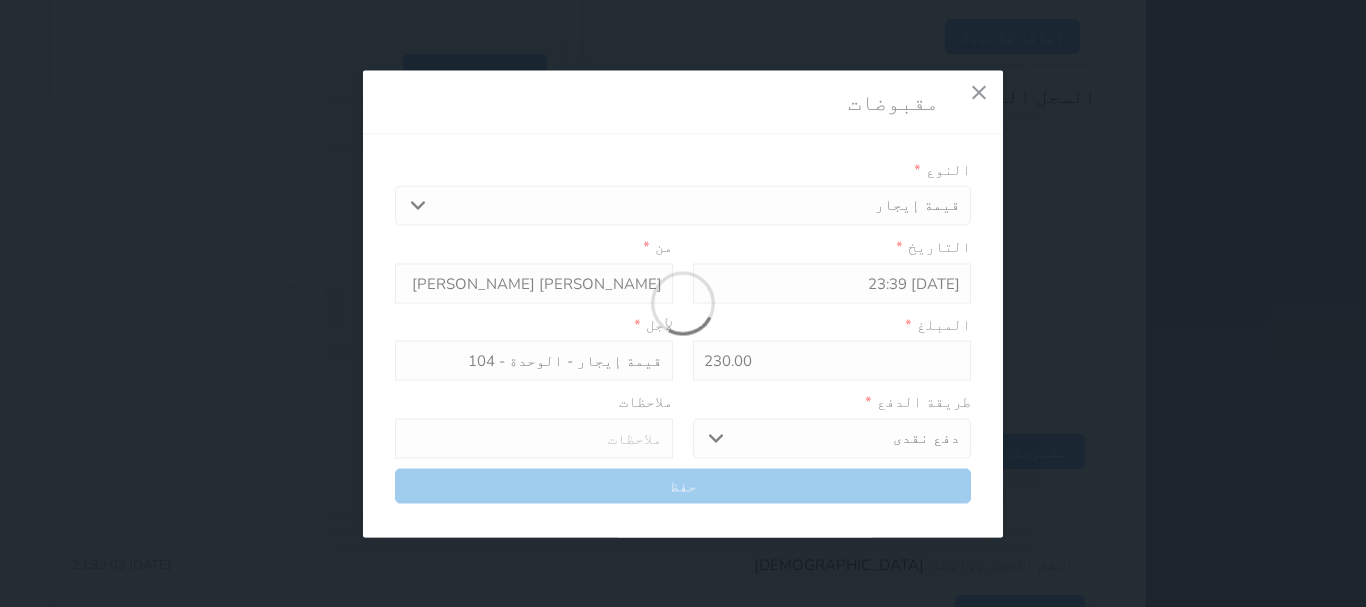select 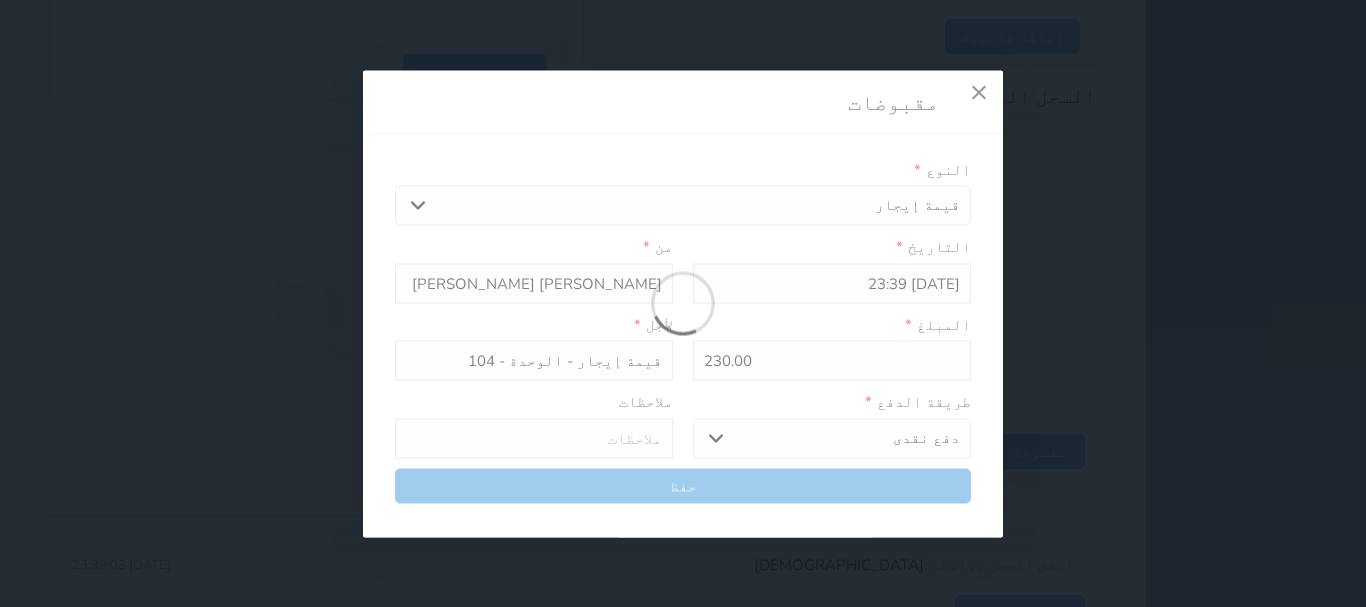 type 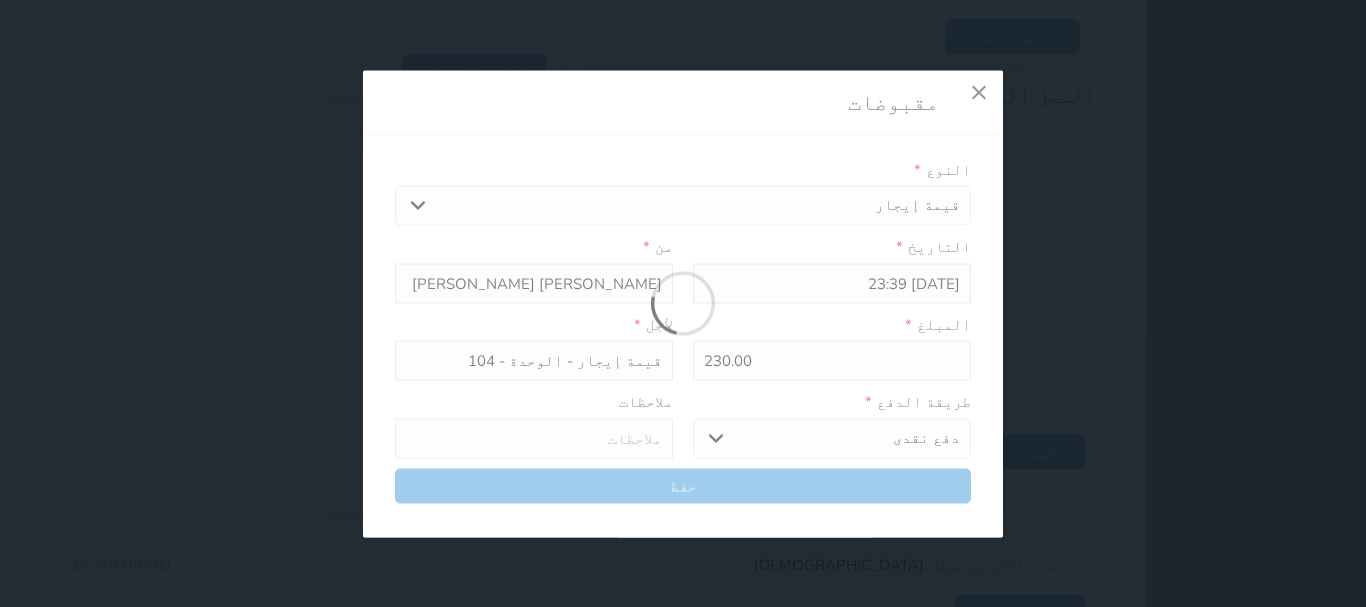 type on "0" 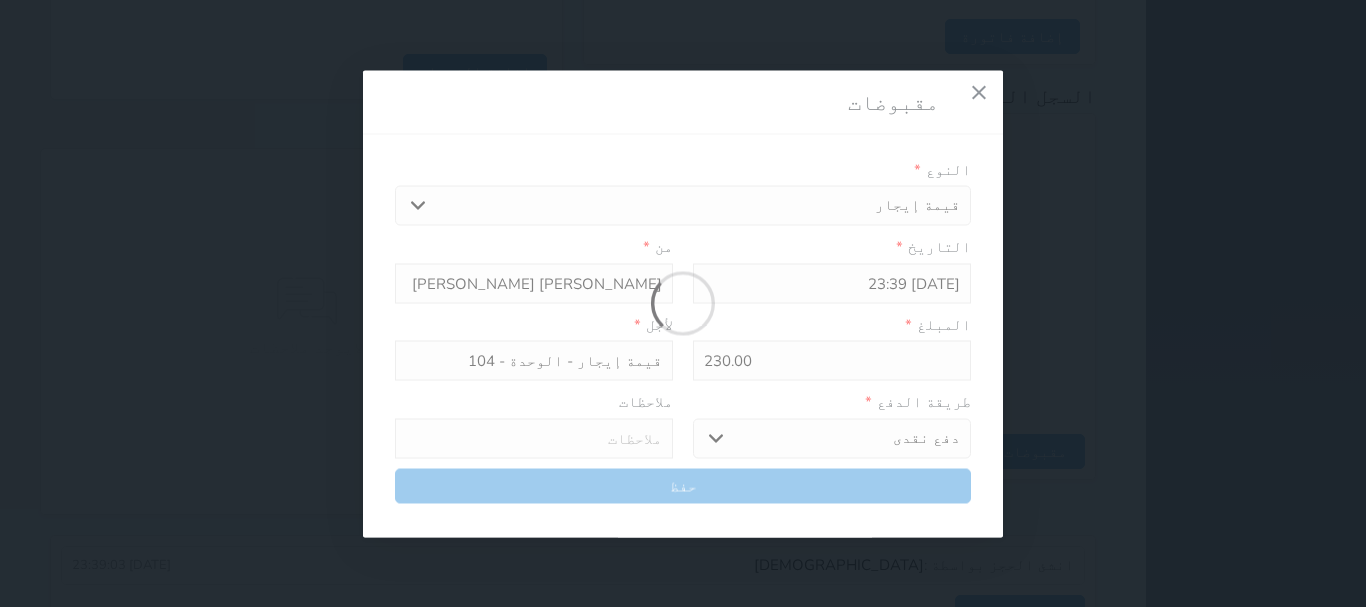 select 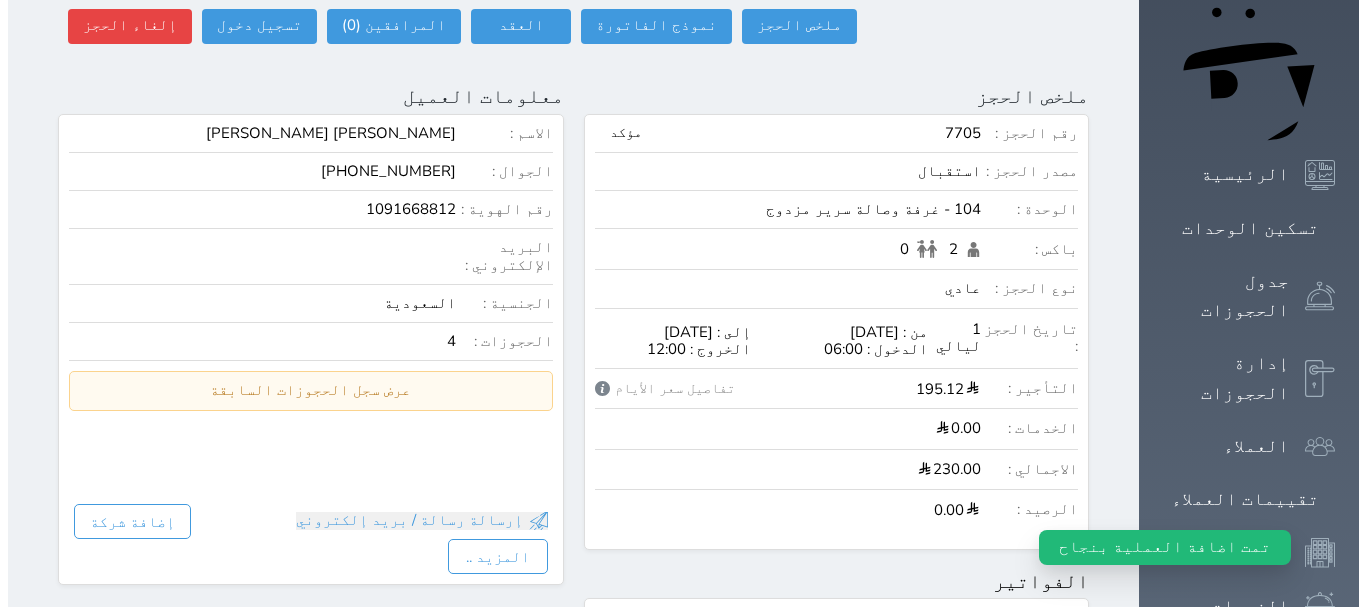 scroll, scrollTop: 0, scrollLeft: 0, axis: both 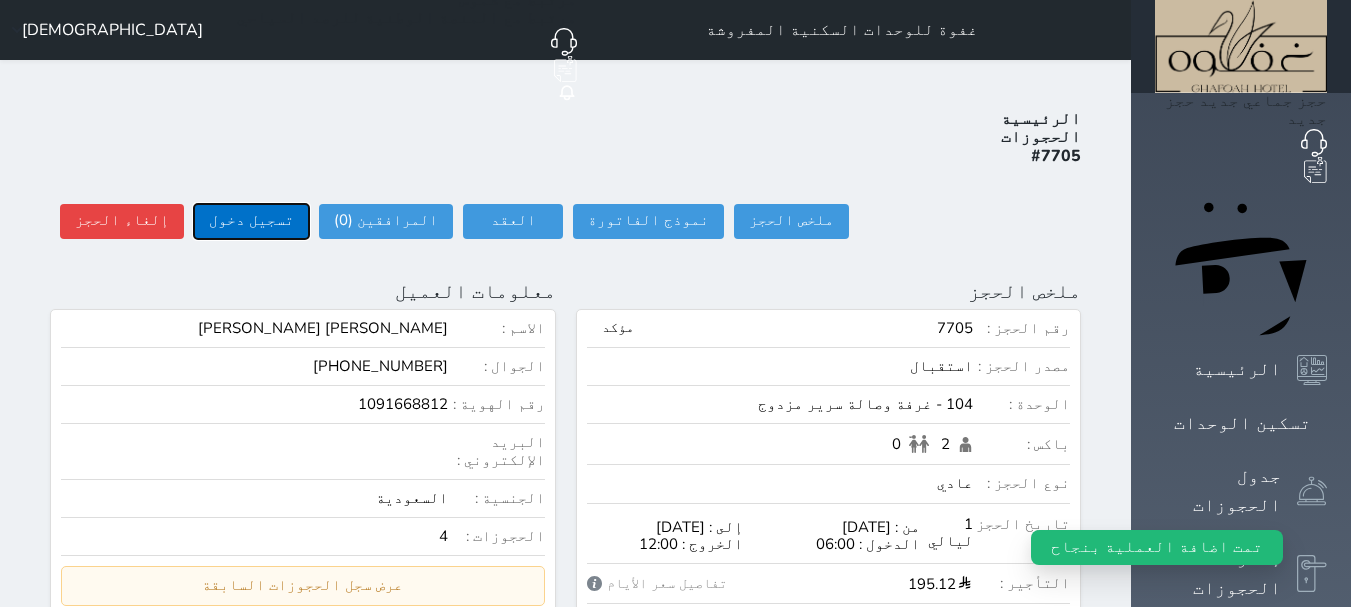 click on "تسجيل دخول" at bounding box center [251, 221] 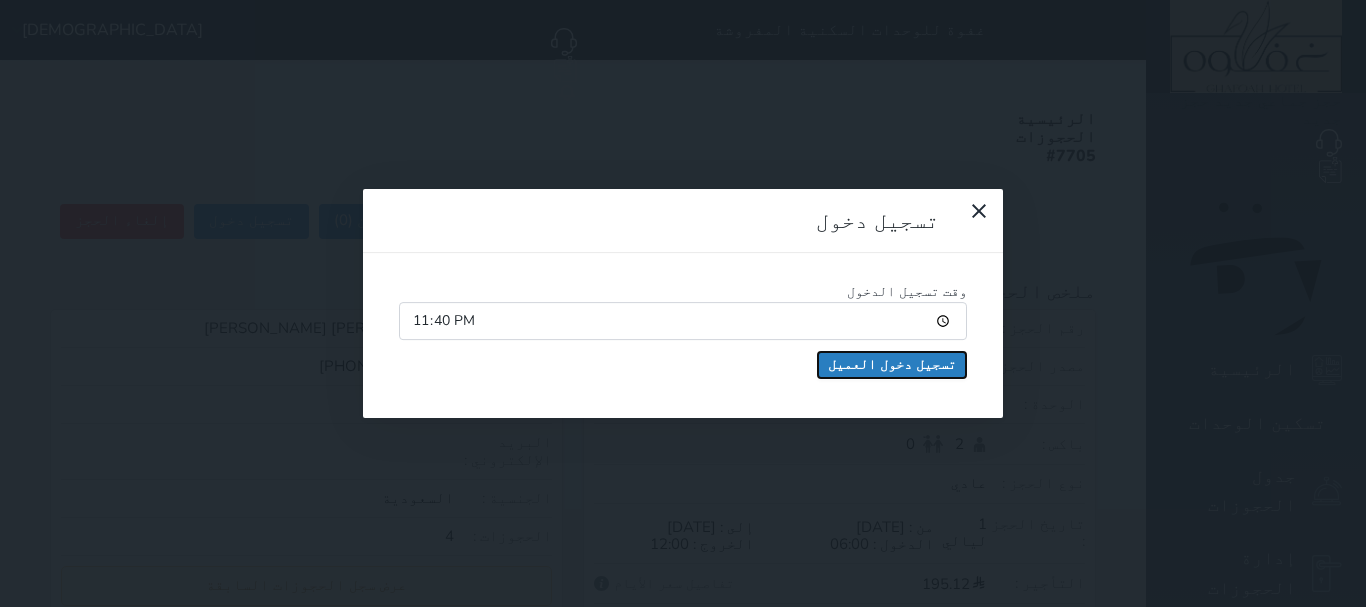 click on "تسجيل دخول العميل" at bounding box center [892, 365] 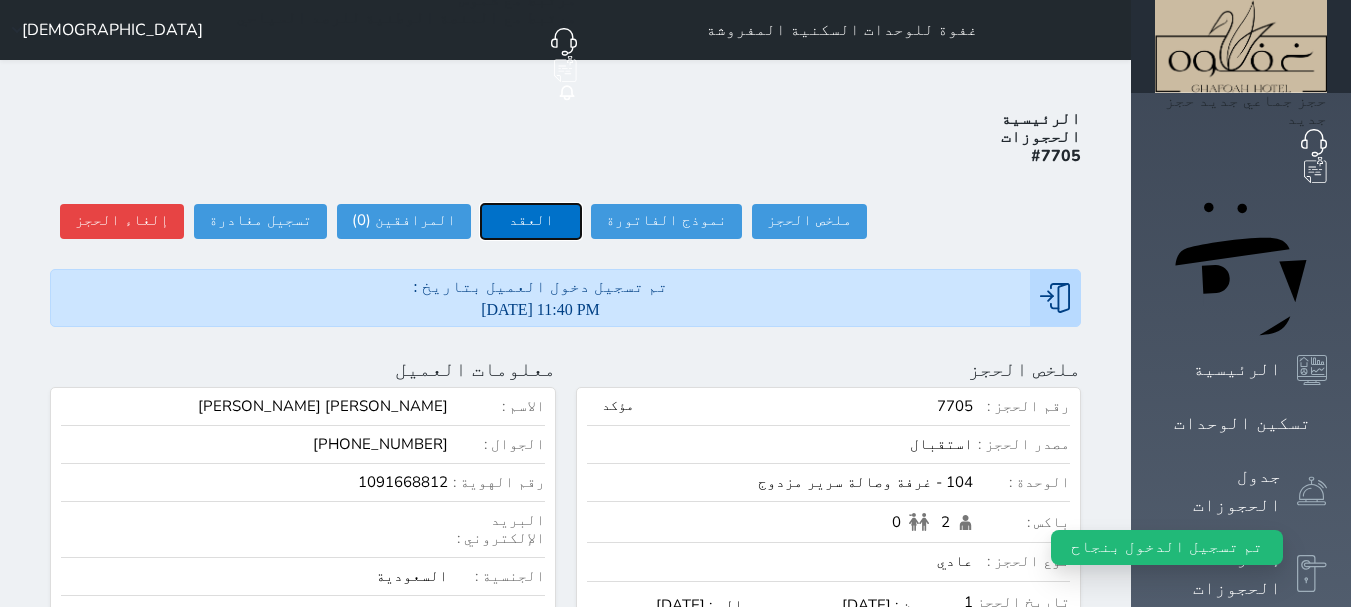 click on "العقد" at bounding box center [531, 221] 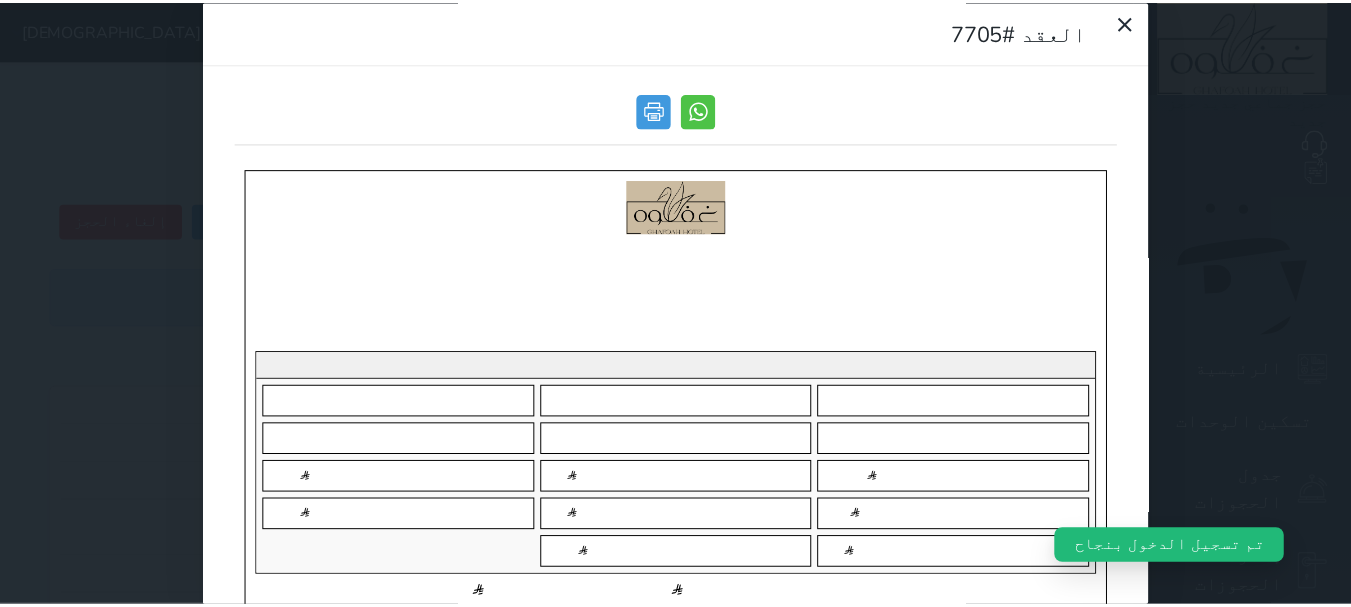 scroll, scrollTop: 0, scrollLeft: 0, axis: both 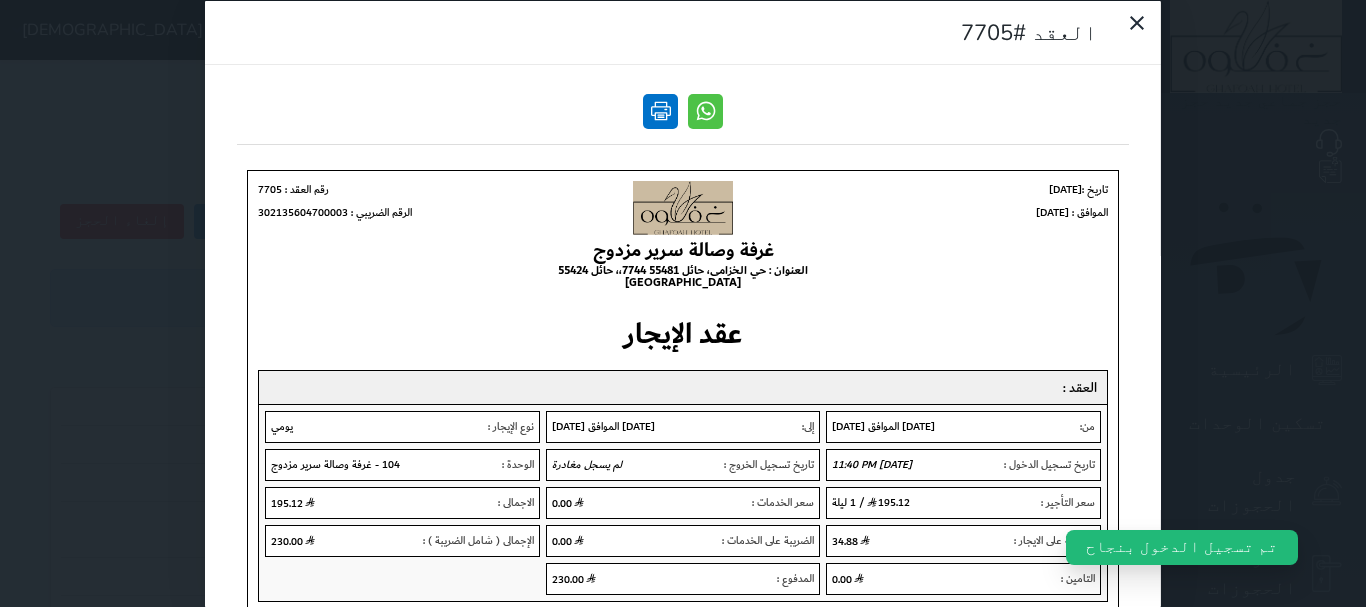 click at bounding box center [660, 110] 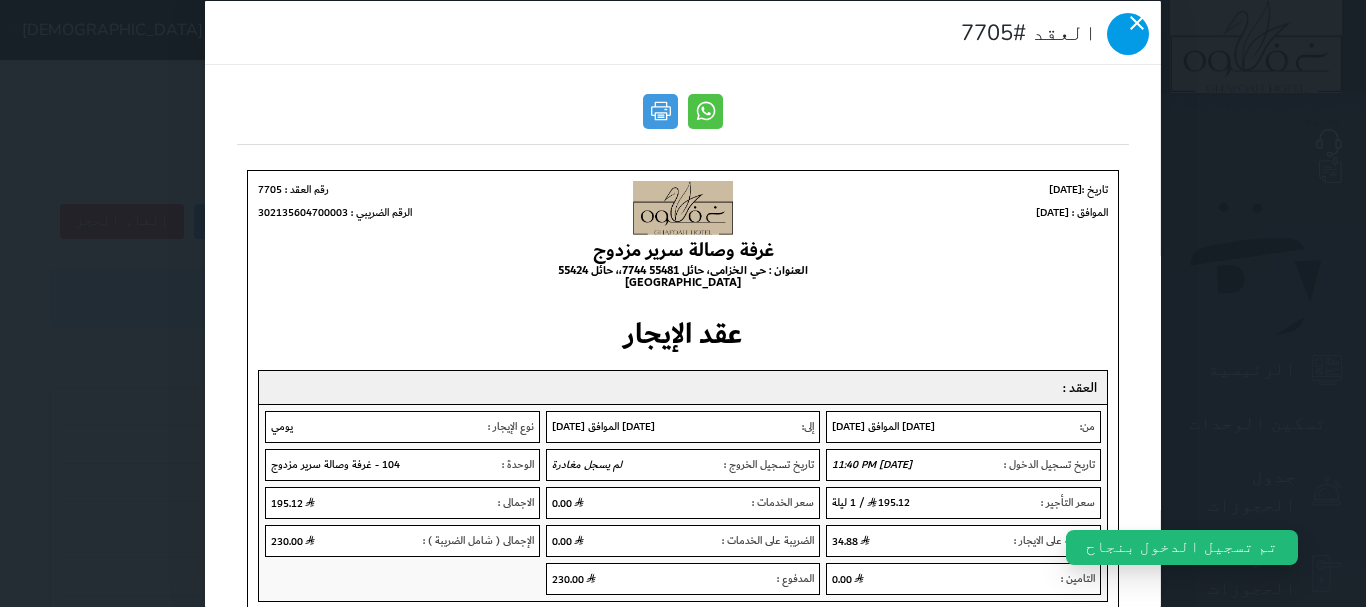 click 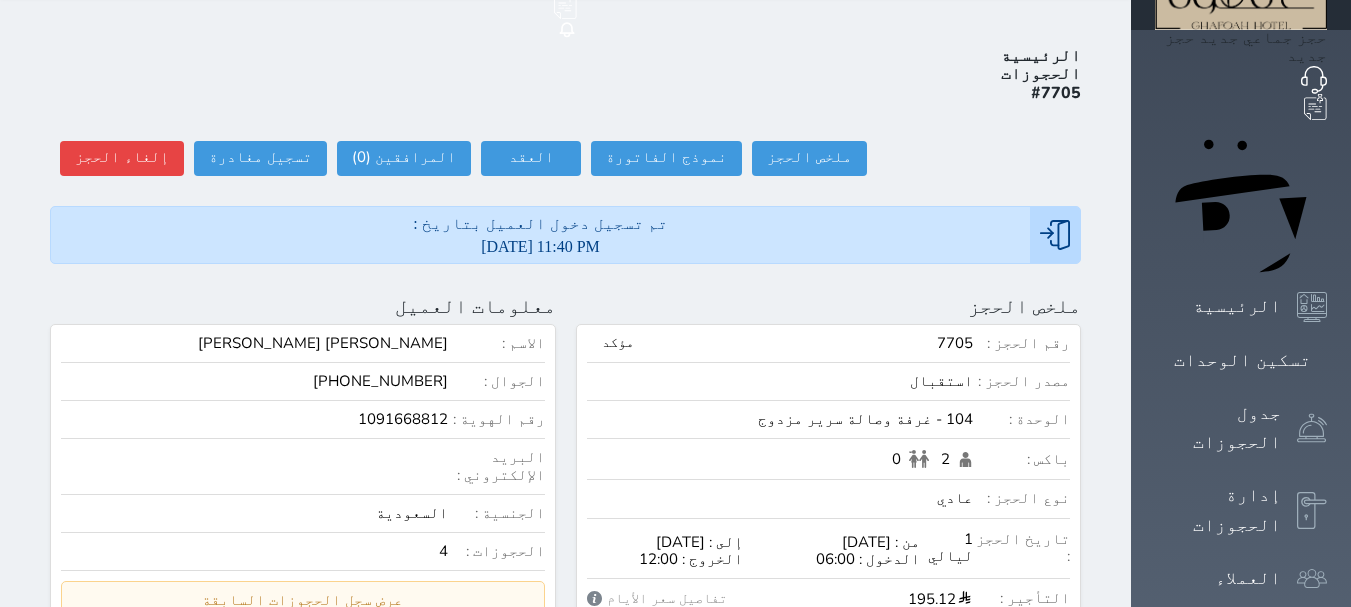 scroll, scrollTop: 0, scrollLeft: 0, axis: both 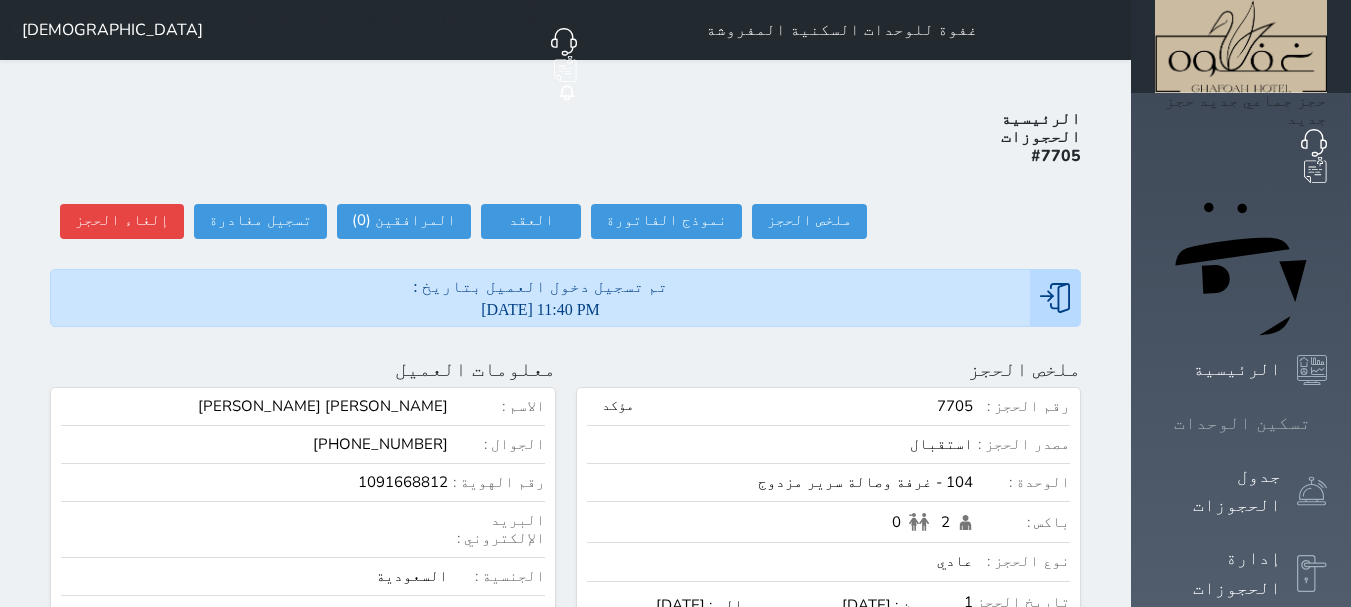 click 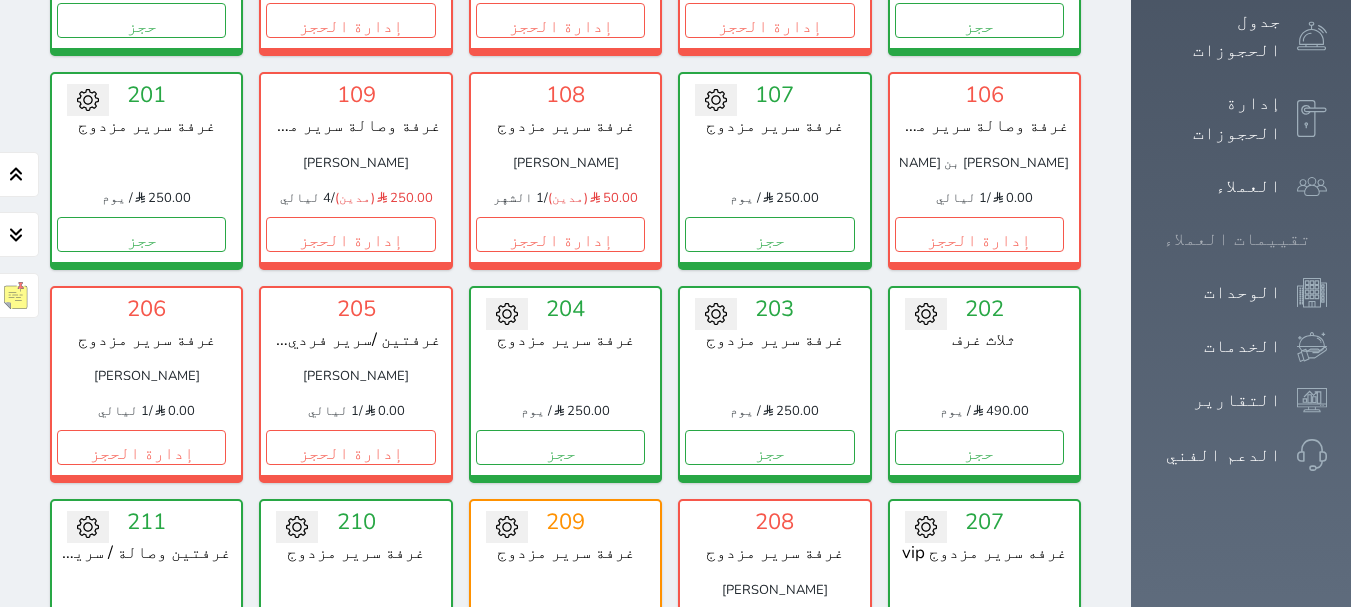 scroll, scrollTop: 478, scrollLeft: 0, axis: vertical 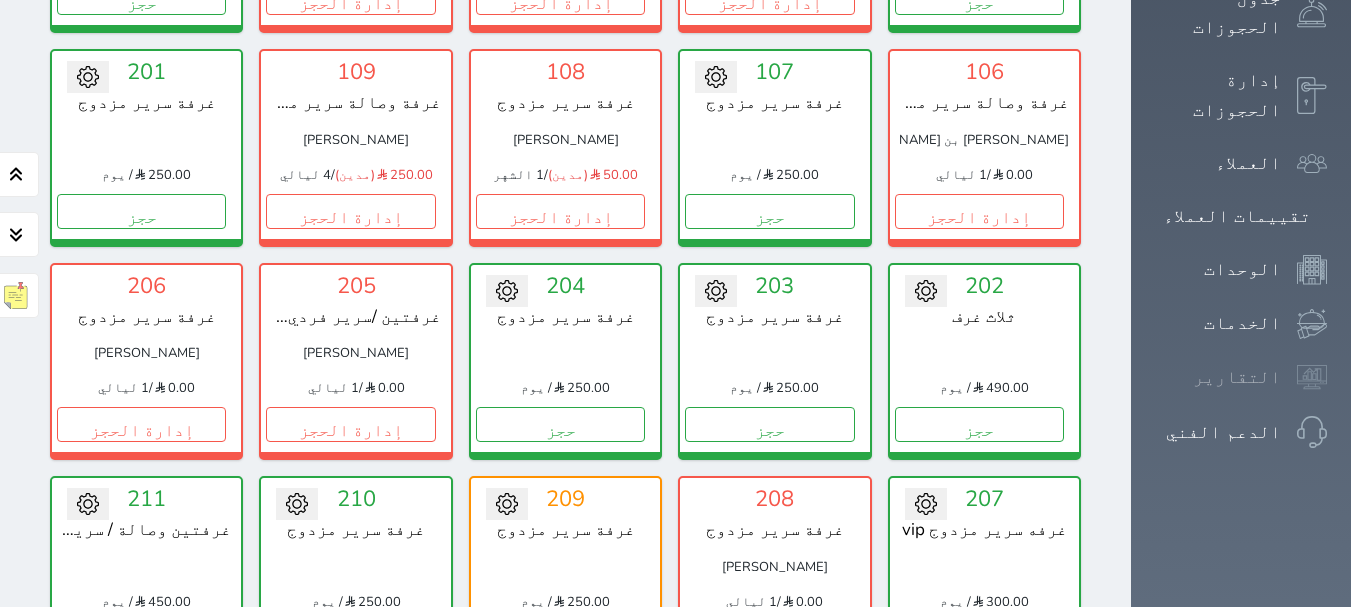click on "التقارير" at bounding box center (1237, 377) 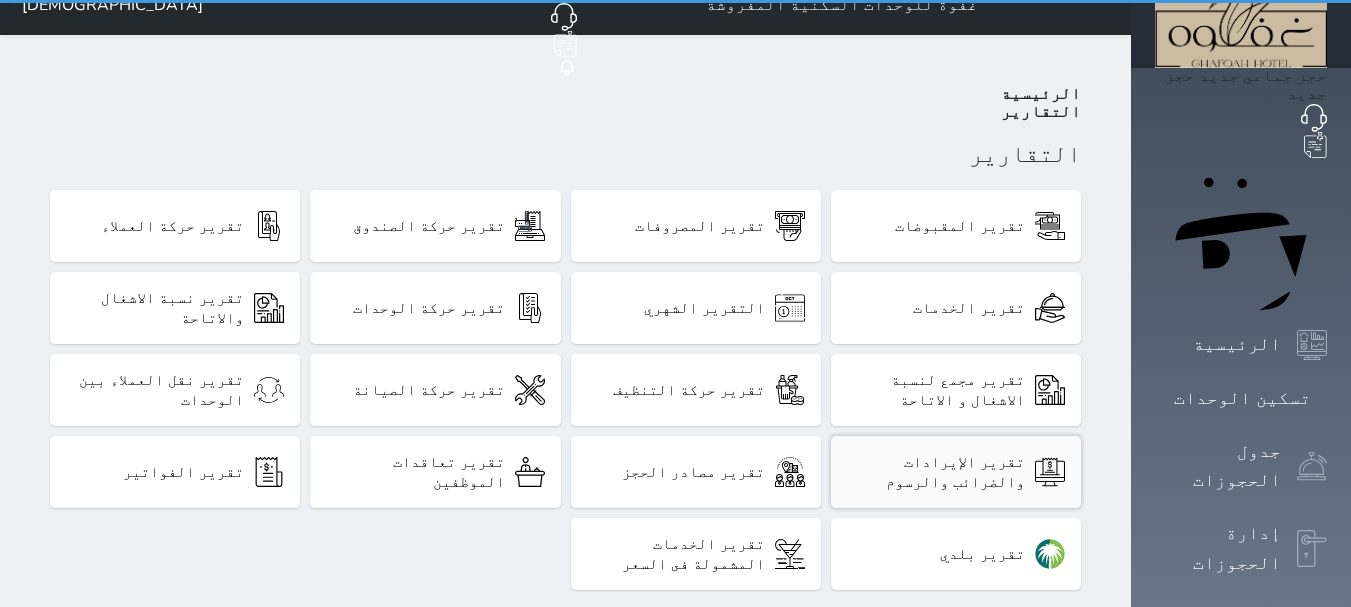 scroll, scrollTop: 0, scrollLeft: 0, axis: both 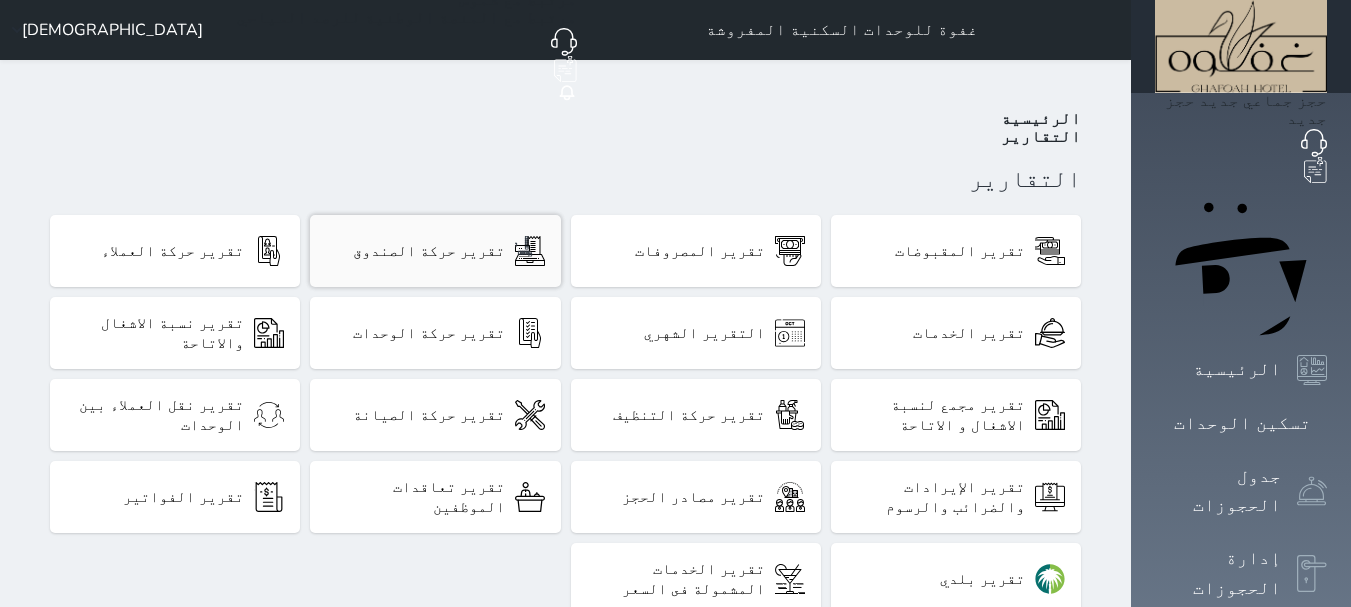 click on "تقرير حركة الصندوق" at bounding box center [429, 251] 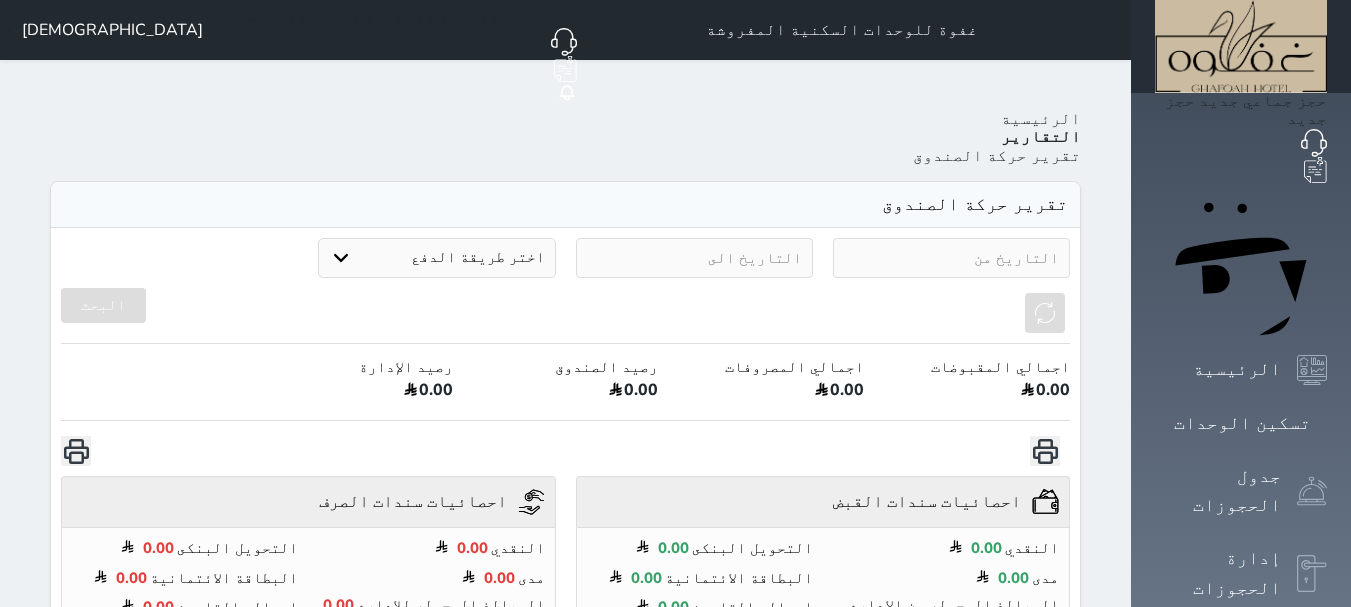 select on "6" 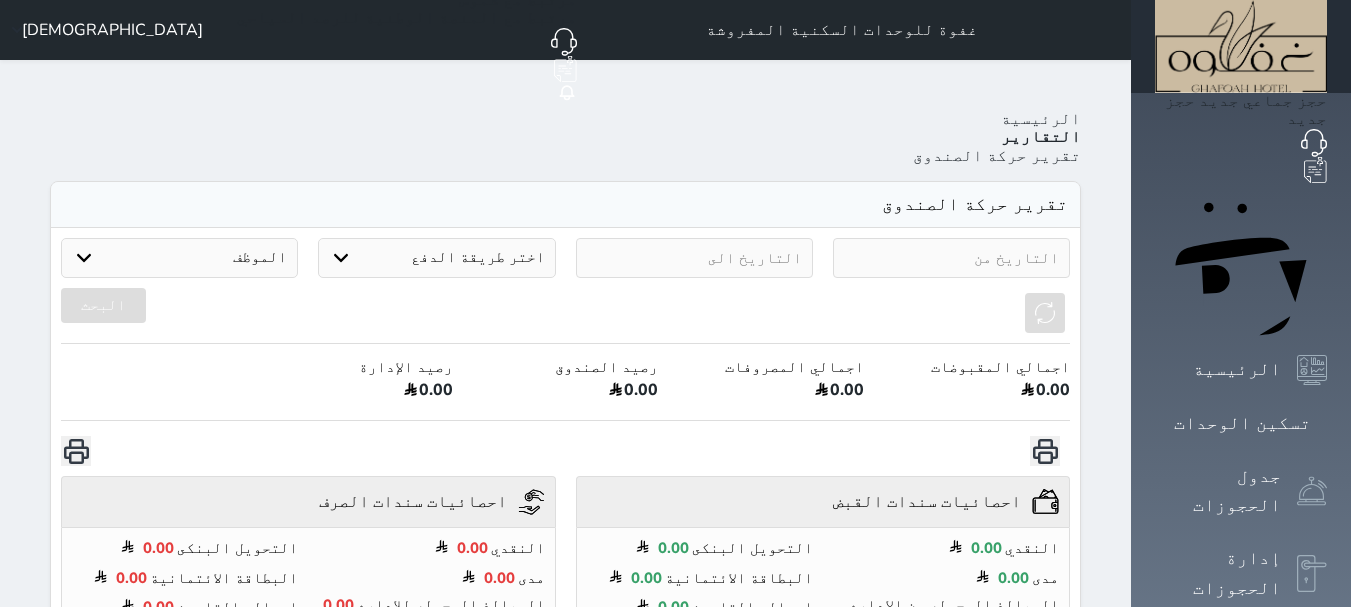 click on "Your browser does not support the audio element.
حجز جماعي جديد   حجز جديد             الرئيسية     تسكين الوحدات     جدول الحجوزات     إدارة الحجوزات         العملاء     تقييمات العملاء     الوحدات     الخدمات     التقارير       الدعم الفني
غفوة للوحدات السكنية المفروشة
حجز جماعي جديد   حجز جديد   غير مرتبط مع منصة زاتكا المرحلة الثانية   مرتبط مع شموس   مرتبط مع المنصة الوطنية للرصد السياحي             إشعار   الغرفة   النزيل   المصدر
بهاء
الرئيسية التقارير تقرير حركة الصندوق   تقرير حركة الصندوق       اختر طريقة الدفع   دفع نقدى   تحويل بنكى   مدى   بطاقة ائتمان   آجل     Mr" at bounding box center (675, 480) 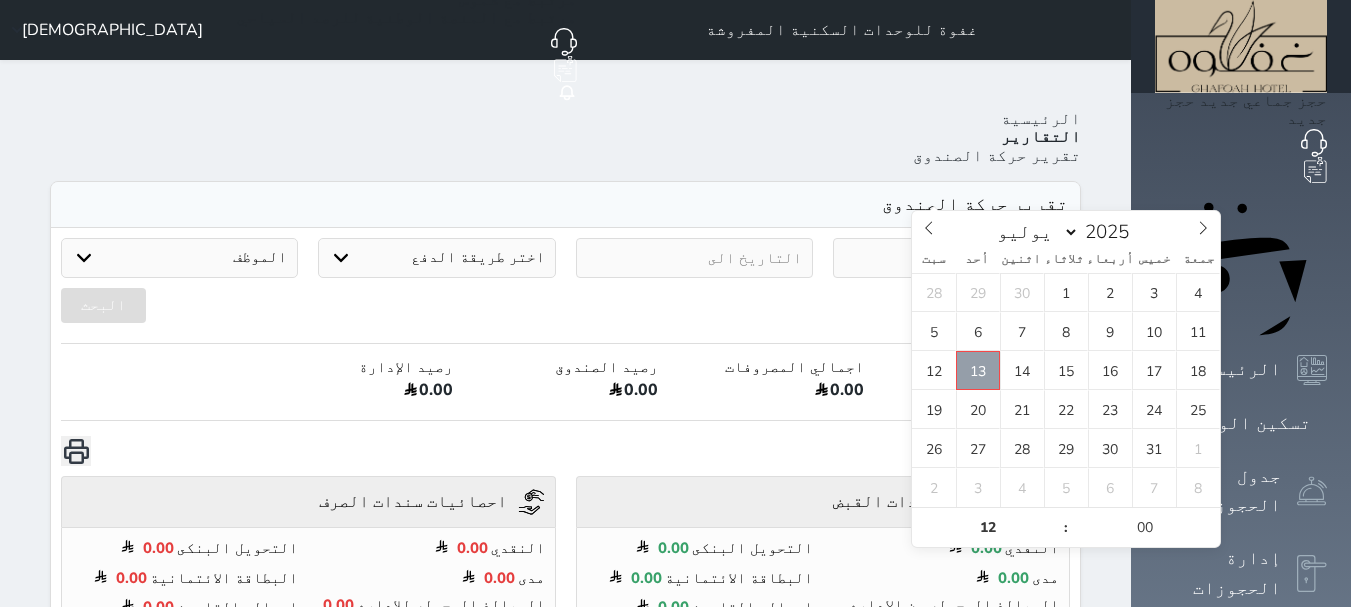 click on "13" at bounding box center [978, 370] 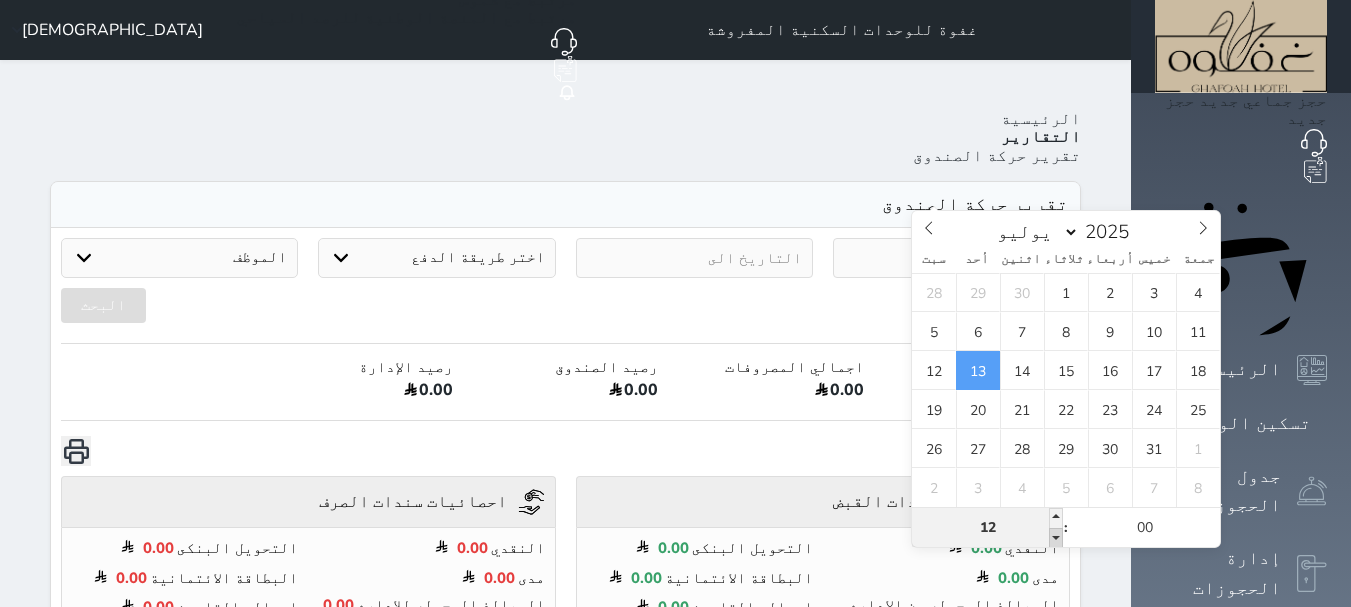 click at bounding box center [1056, 538] 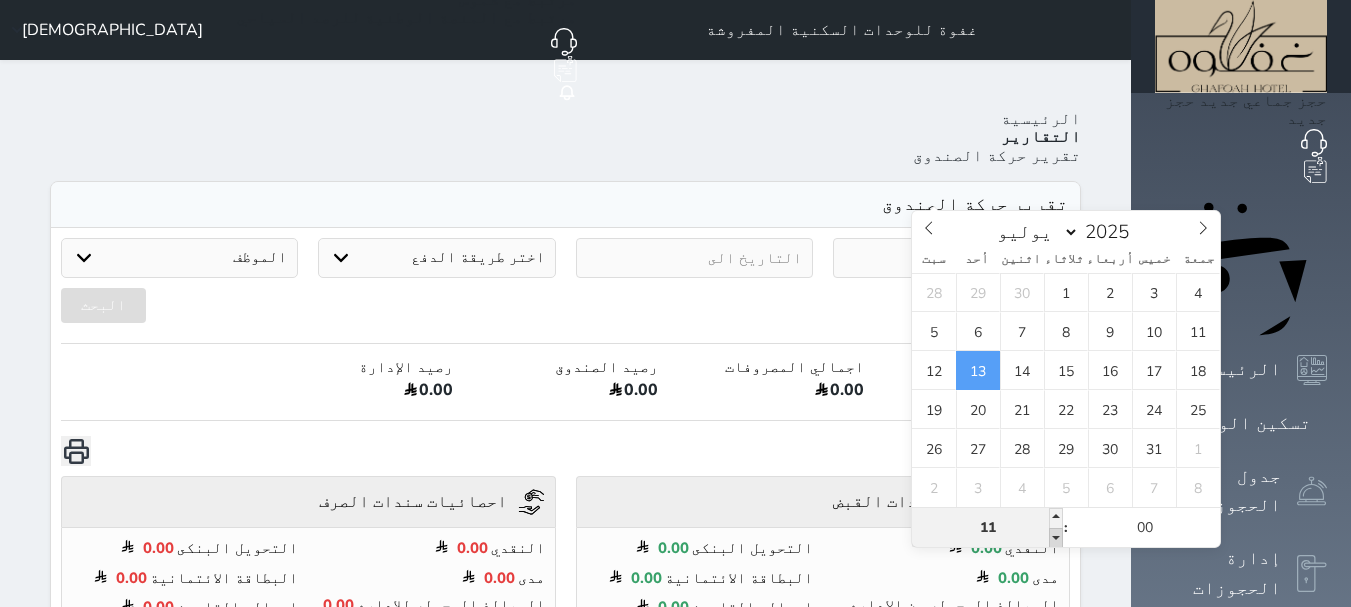click at bounding box center (1056, 538) 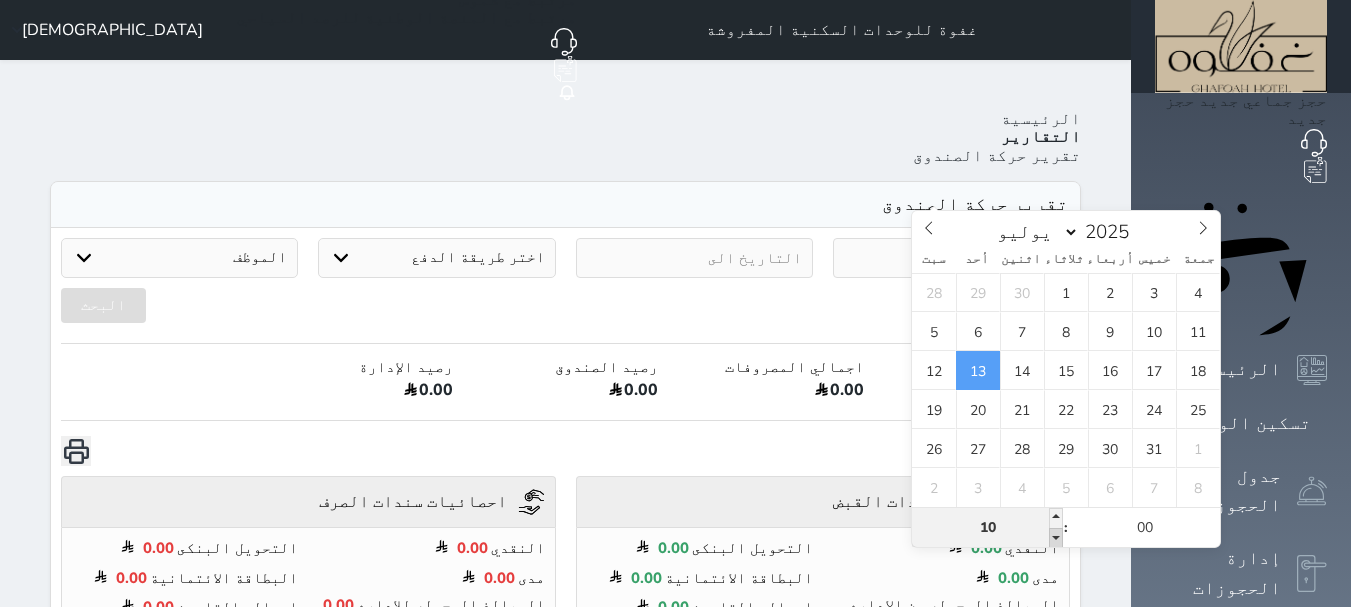 click at bounding box center [1056, 538] 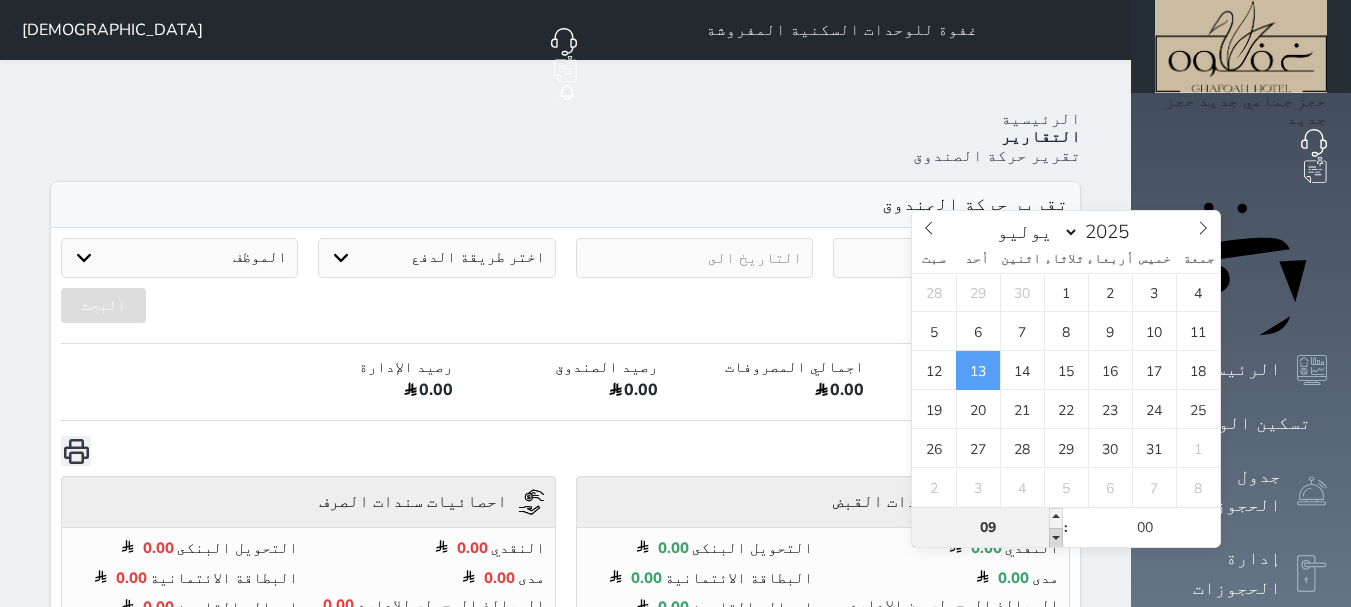 click at bounding box center [1056, 538] 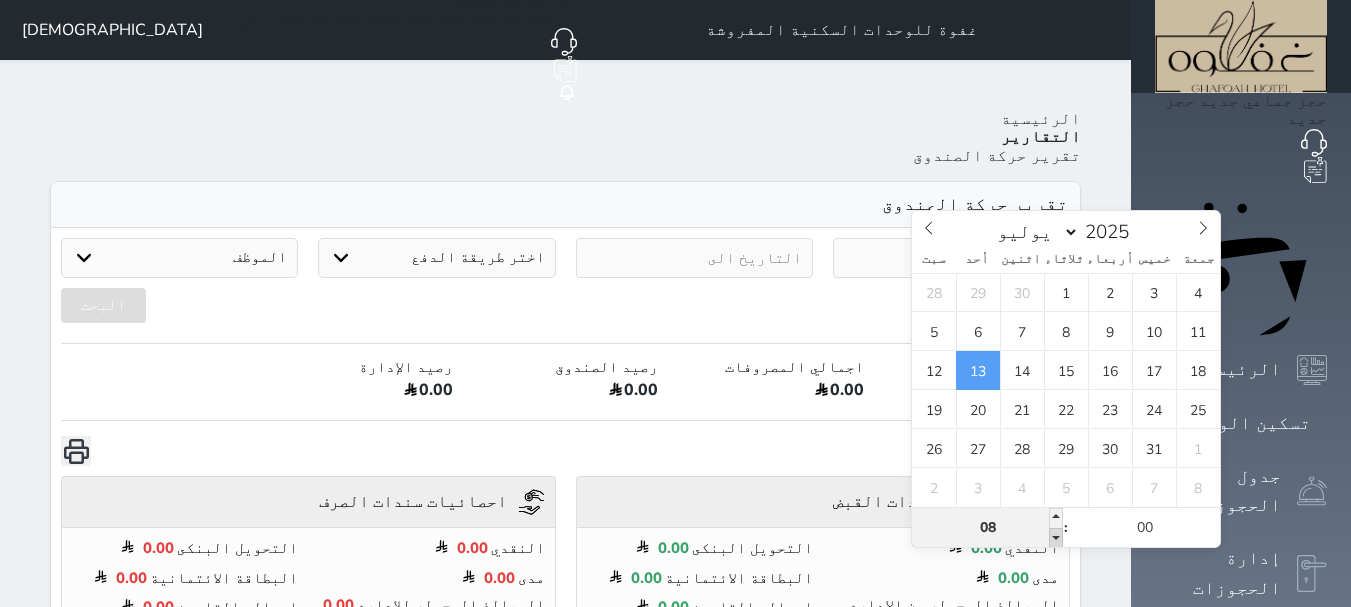 click at bounding box center (1056, 538) 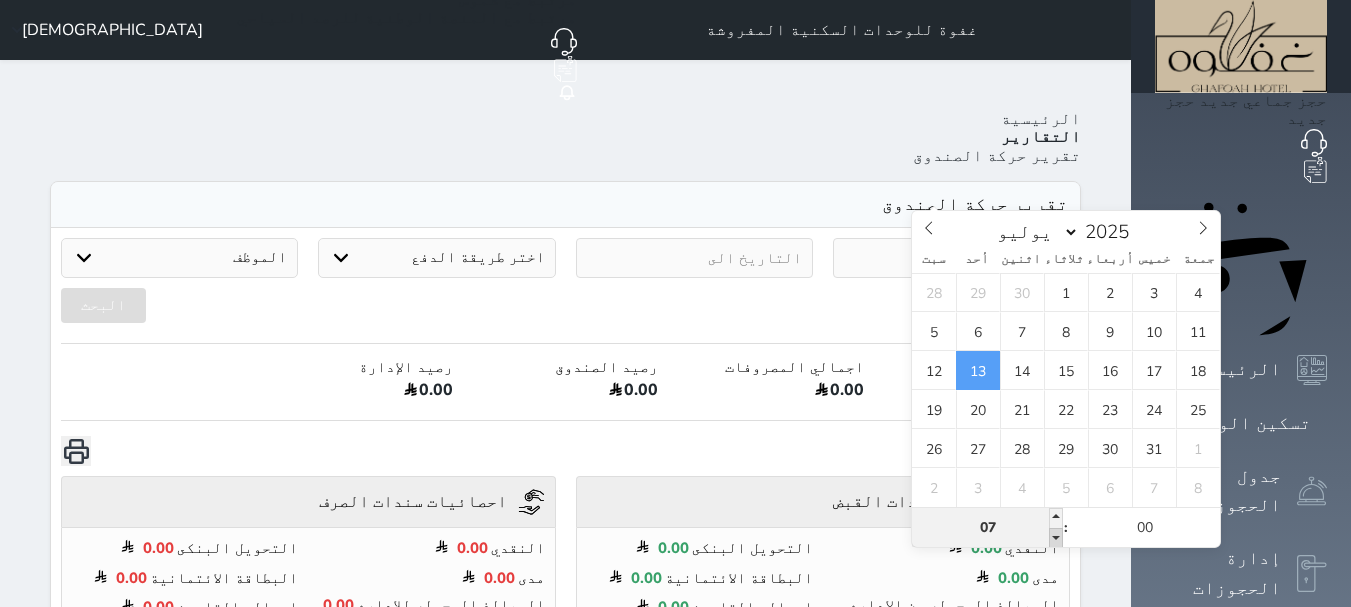 click at bounding box center (1056, 538) 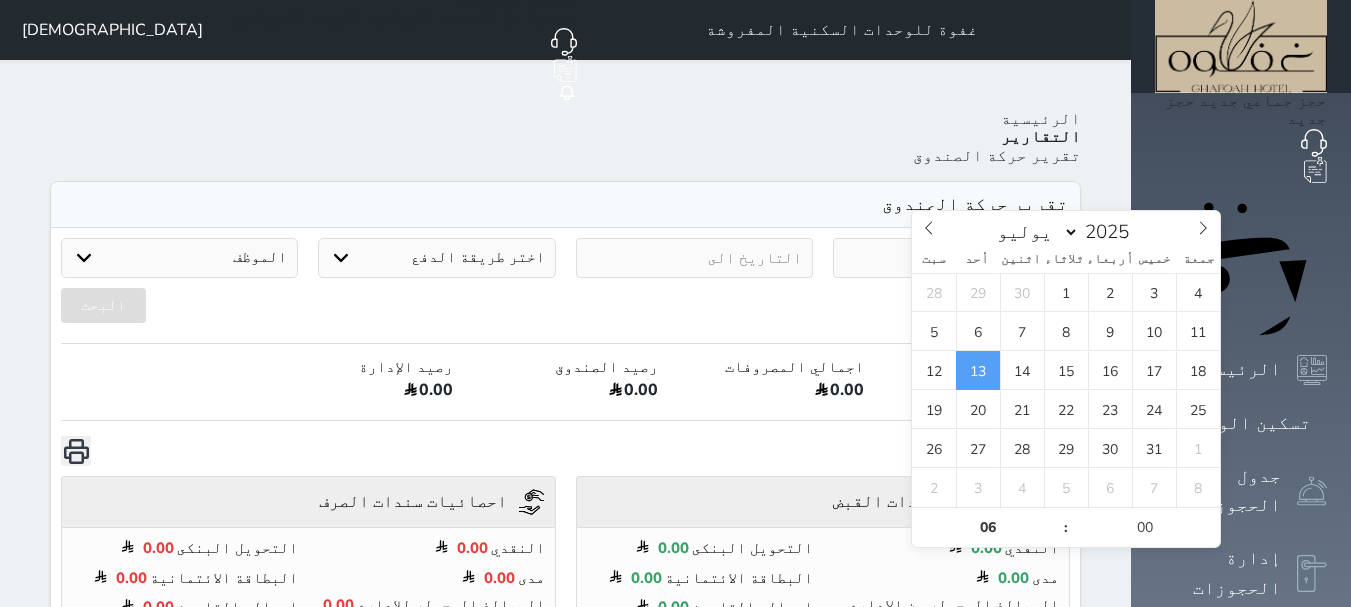 click on ":" at bounding box center [1066, 528] 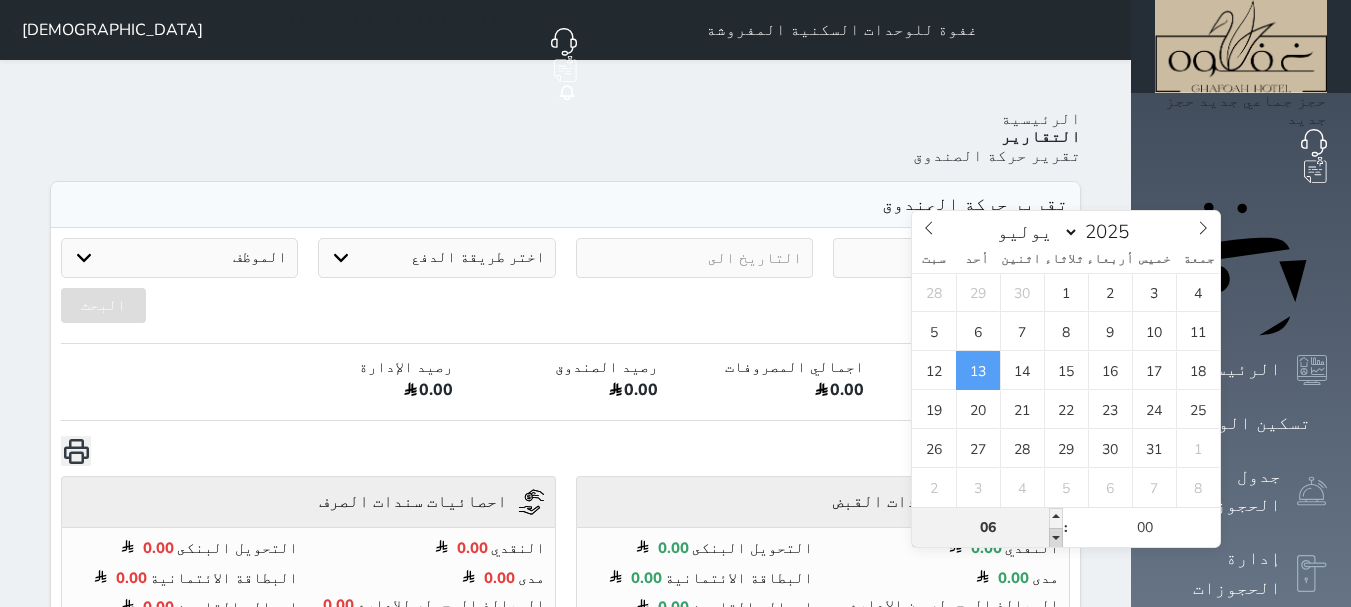 click at bounding box center (1056, 538) 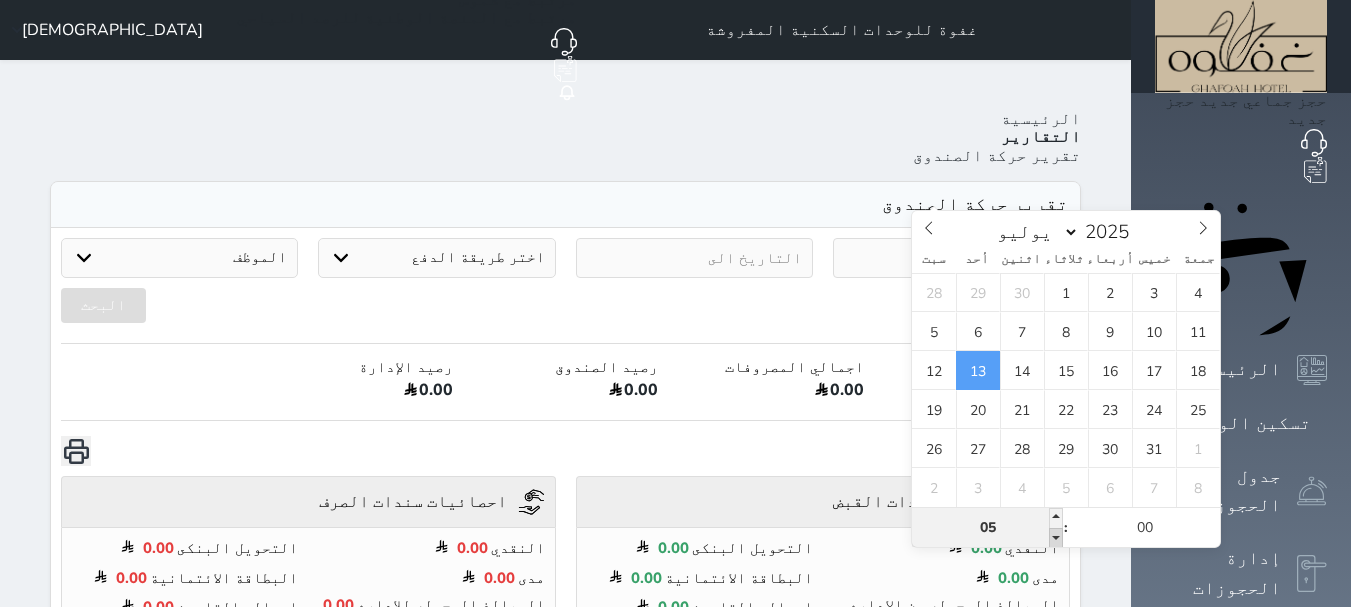 click at bounding box center (1056, 538) 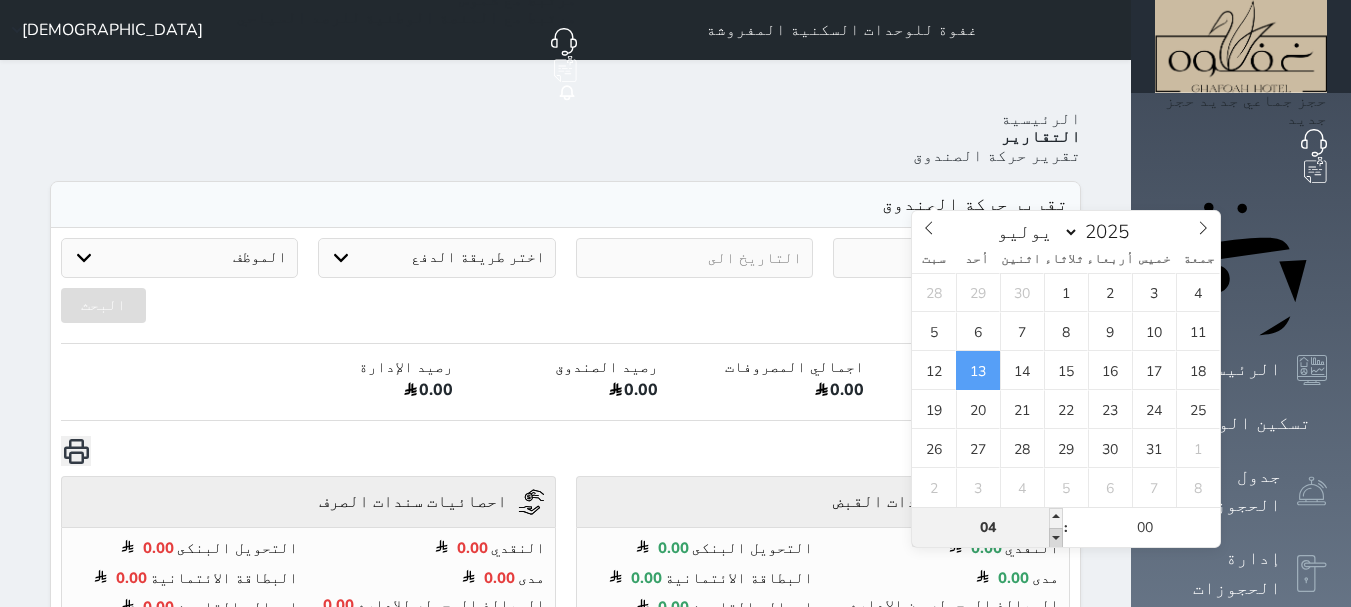 click at bounding box center (1056, 538) 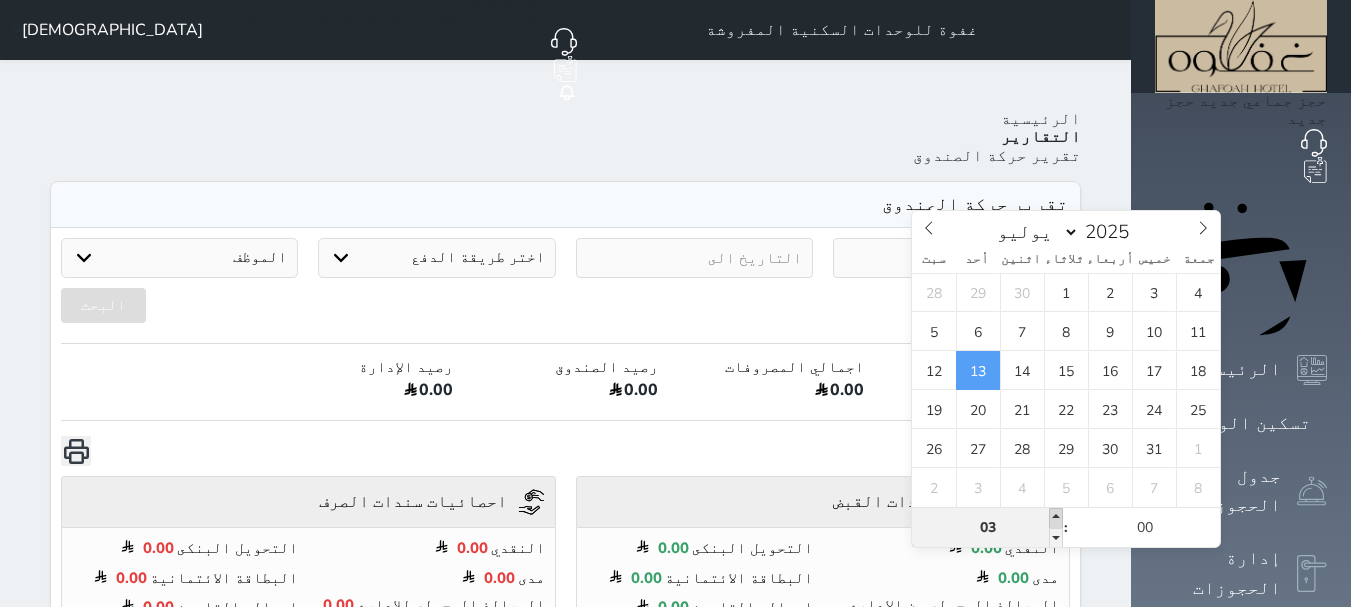 click at bounding box center [1056, 518] 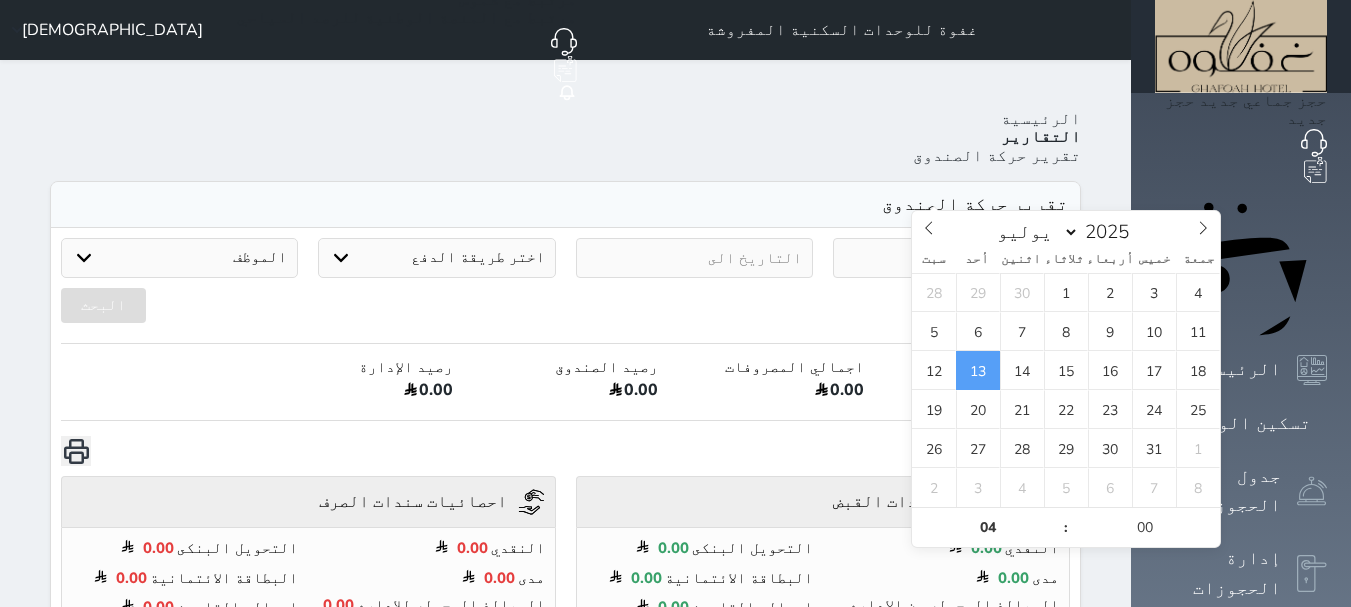 click at bounding box center [694, 258] 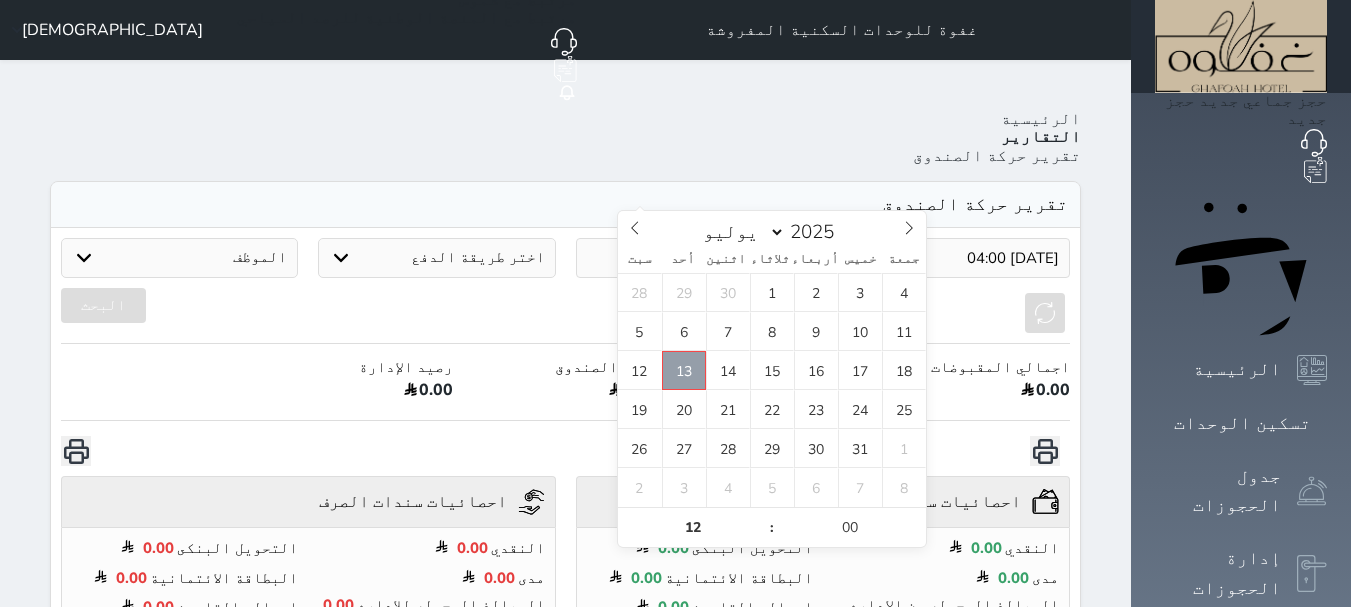 click on "13" at bounding box center (684, 370) 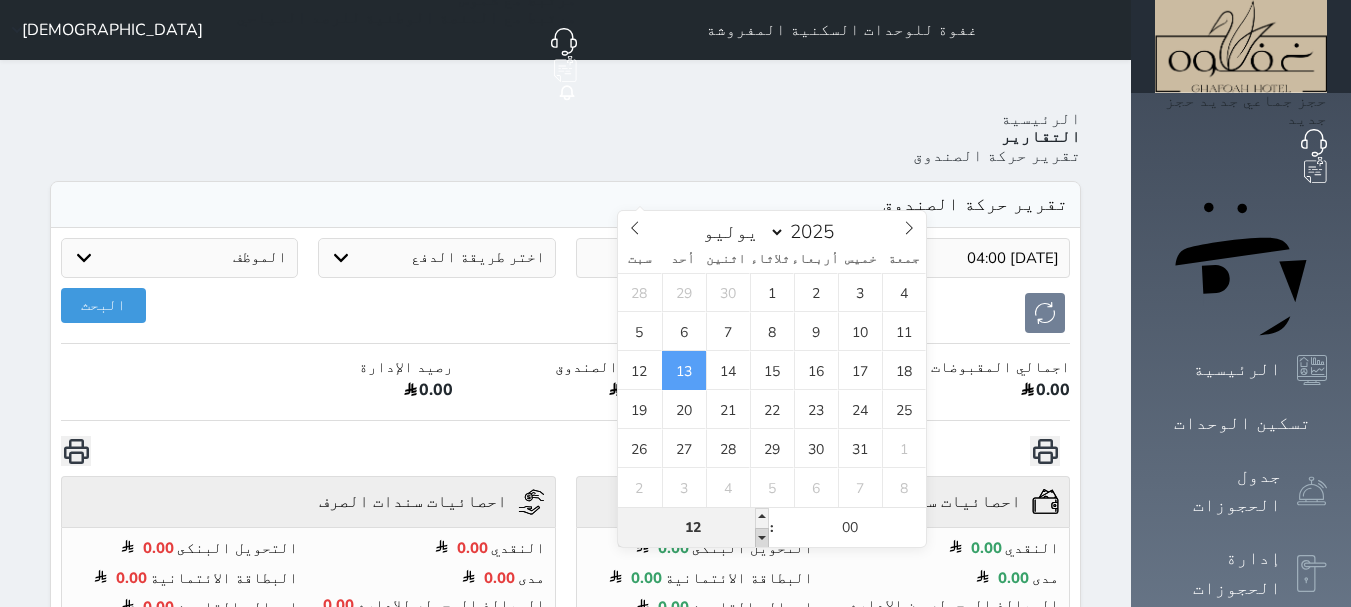 click at bounding box center (762, 538) 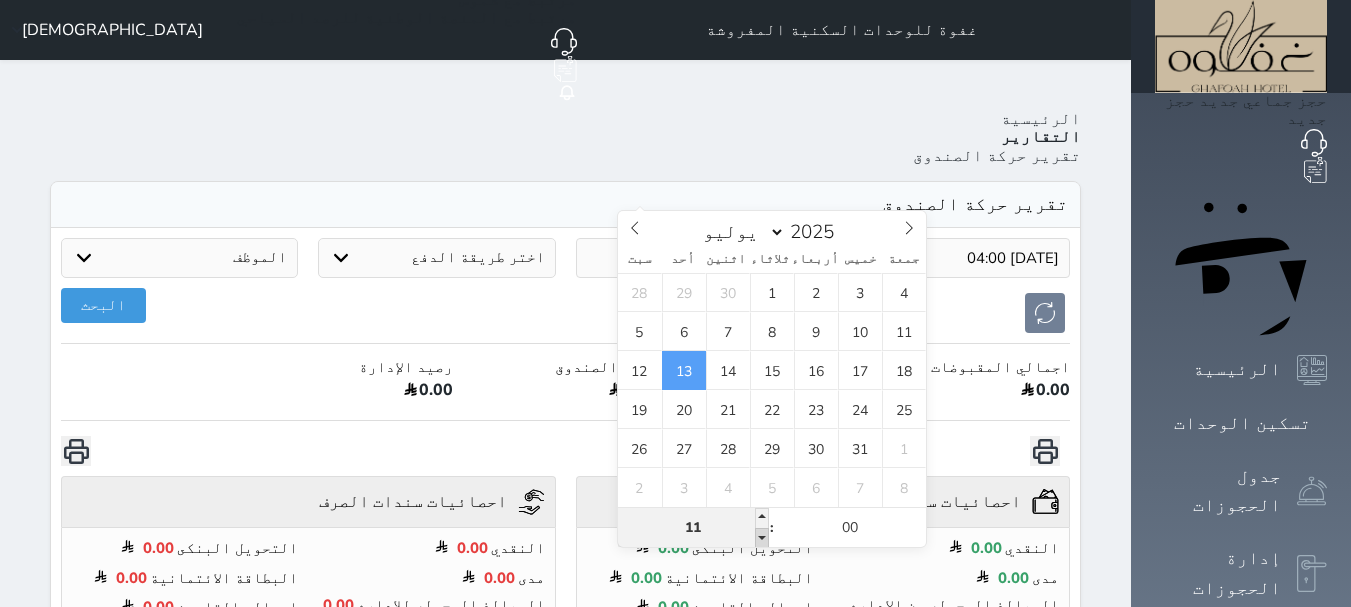 click at bounding box center (762, 538) 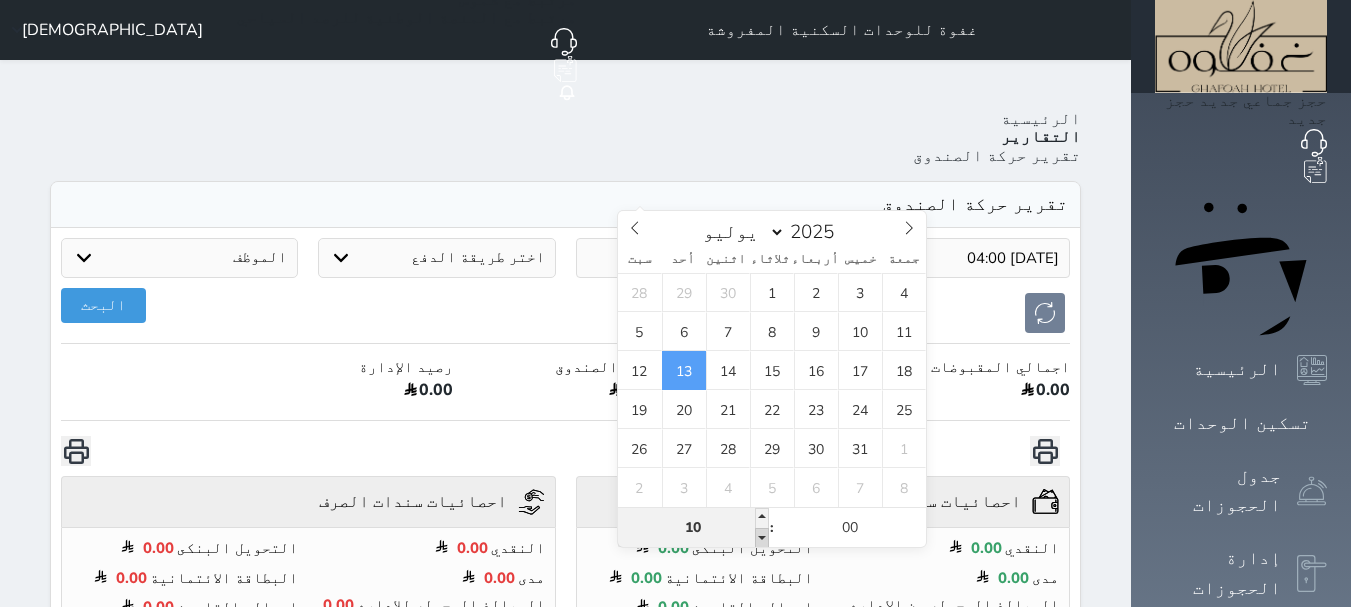 click at bounding box center (762, 538) 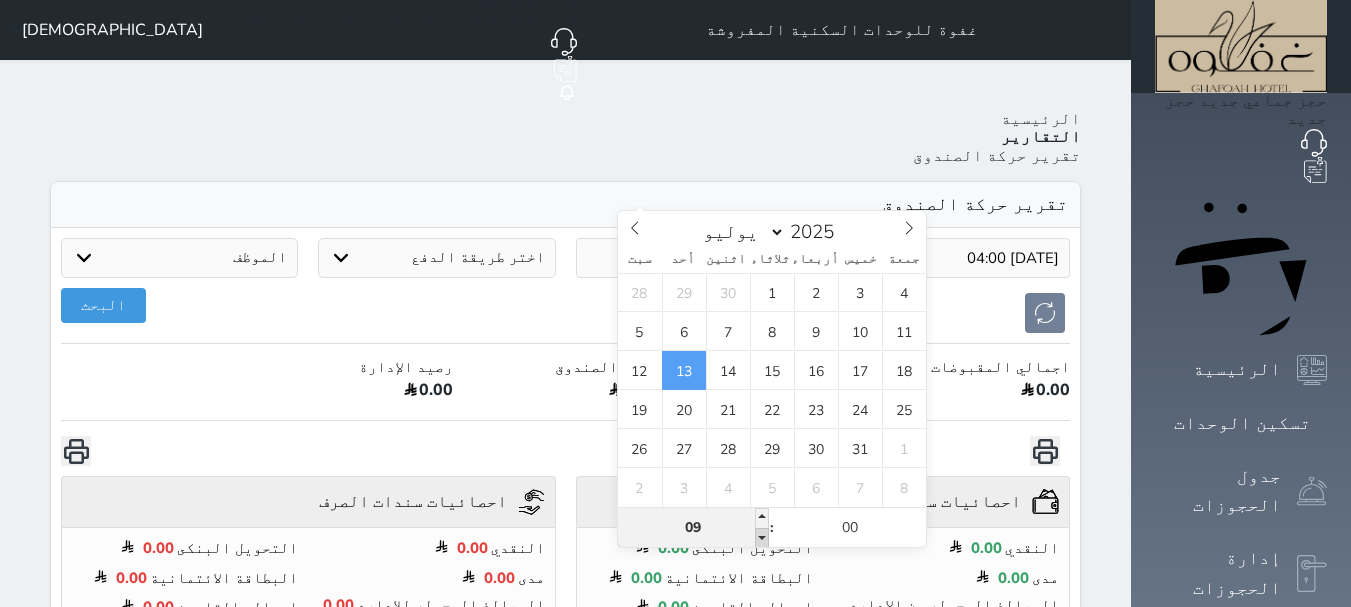 click at bounding box center [762, 538] 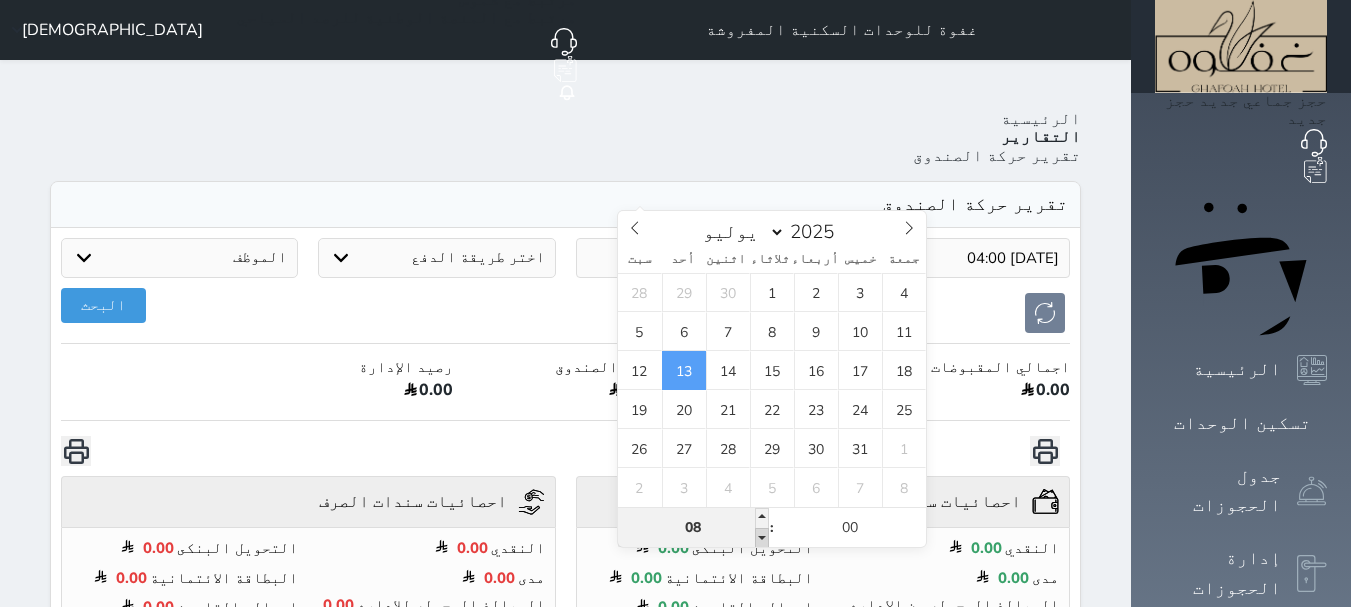 click at bounding box center (762, 538) 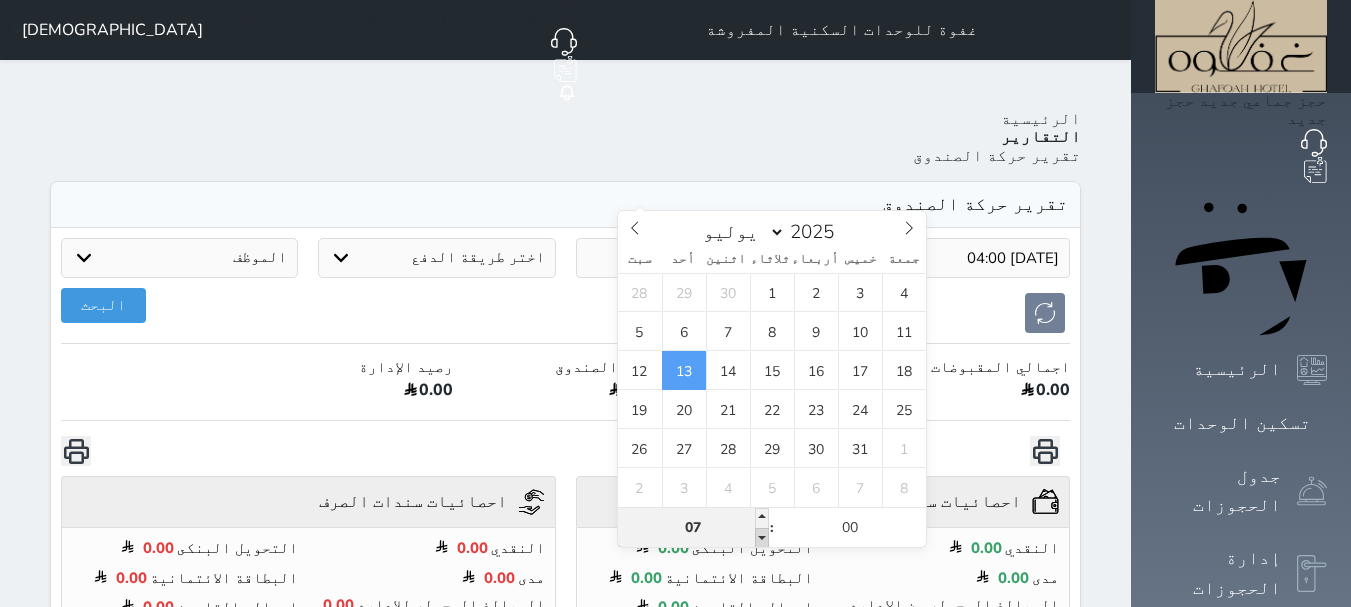 click at bounding box center (762, 538) 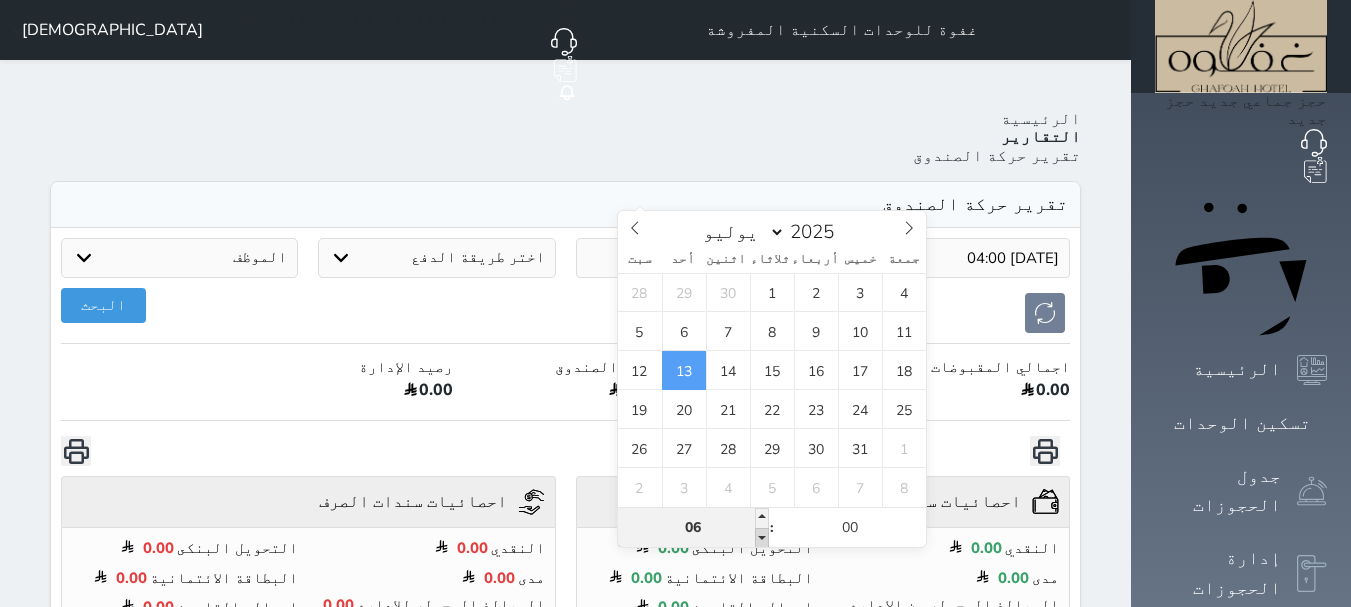 click at bounding box center (762, 538) 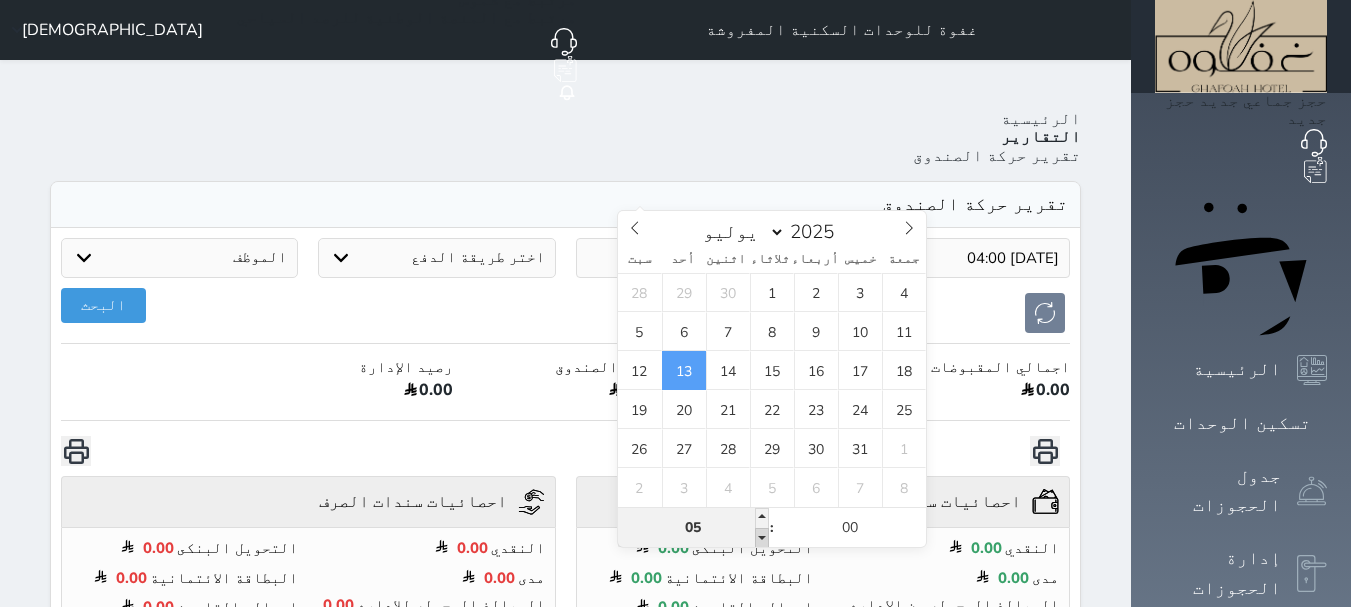 click at bounding box center (762, 538) 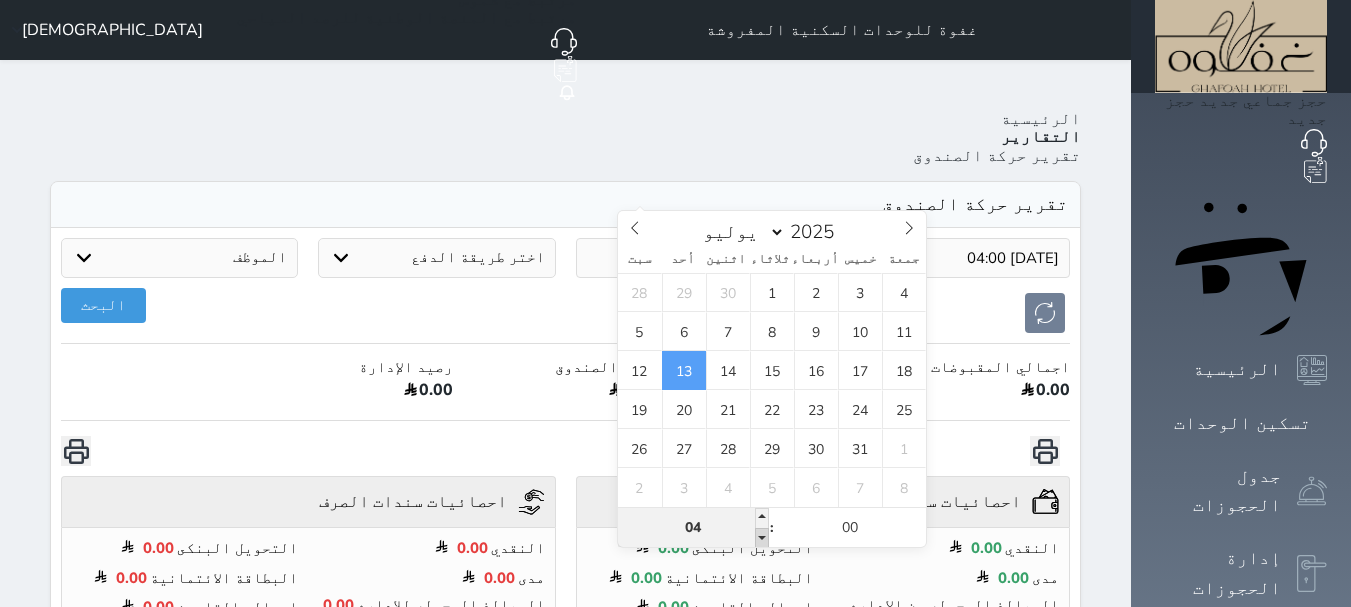 click at bounding box center [762, 538] 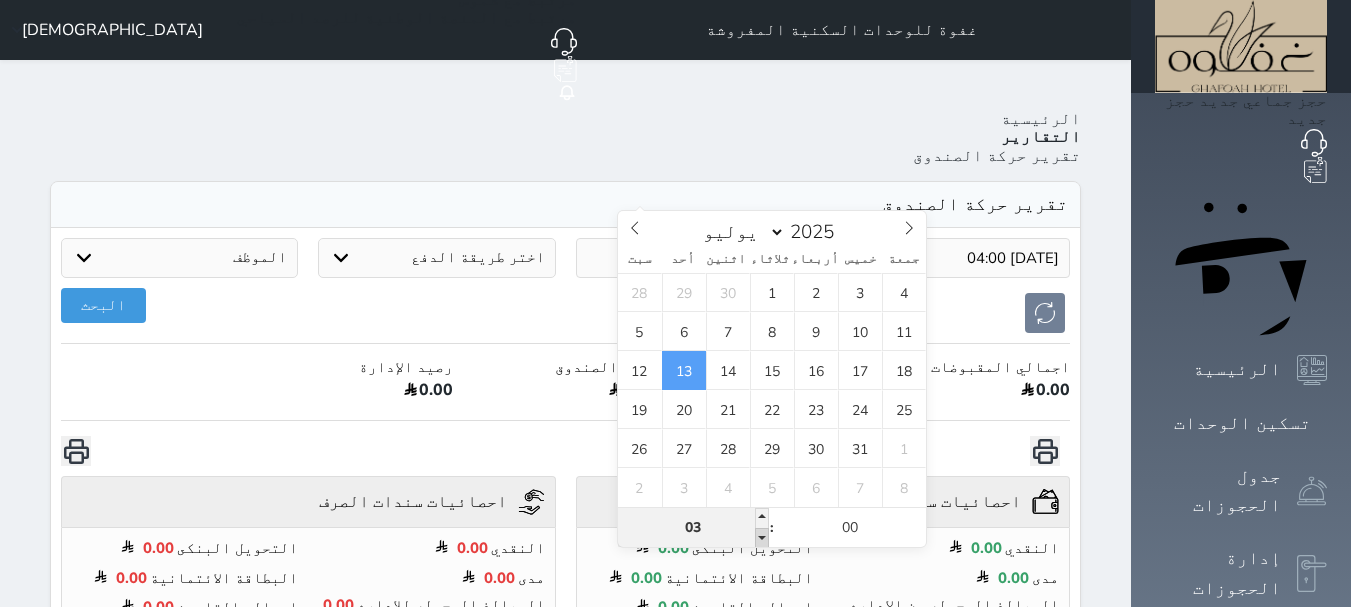 click at bounding box center (762, 538) 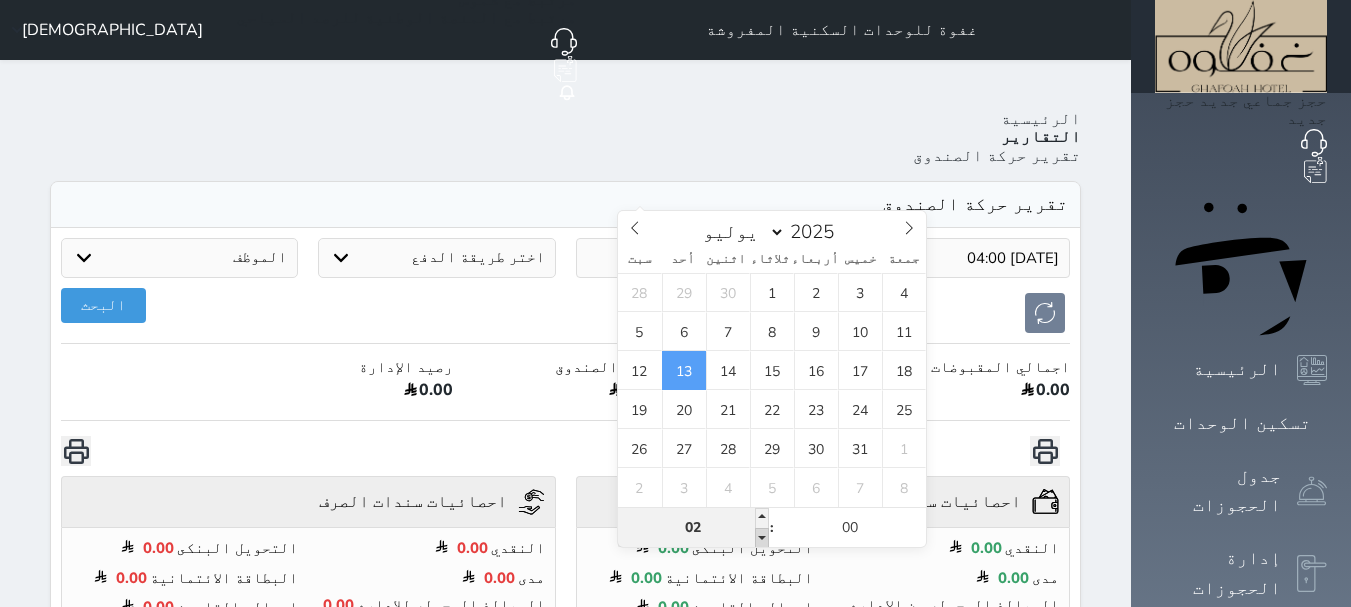 click at bounding box center [762, 538] 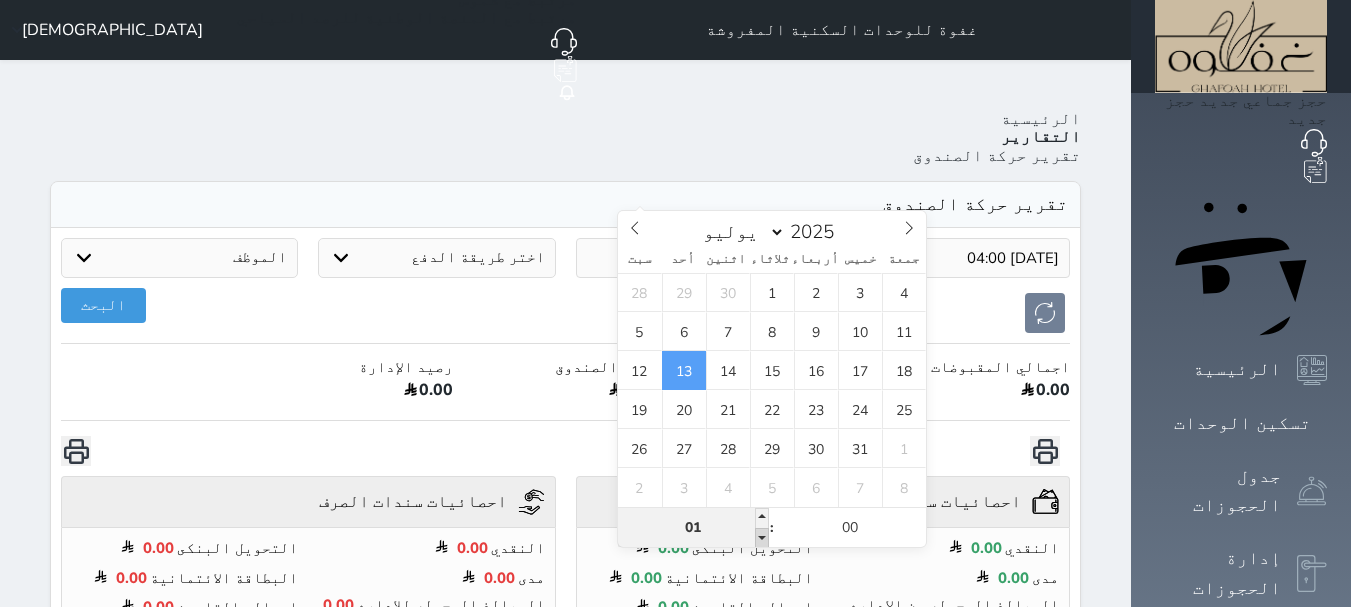 click at bounding box center [762, 538] 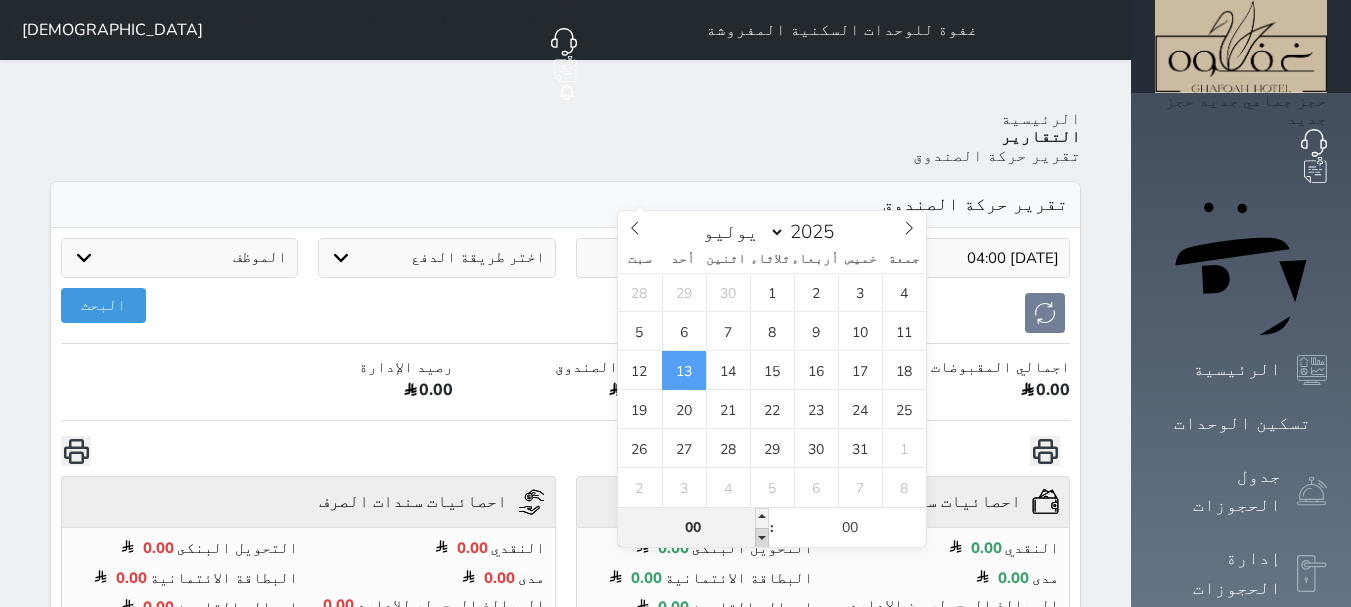 click at bounding box center [762, 538] 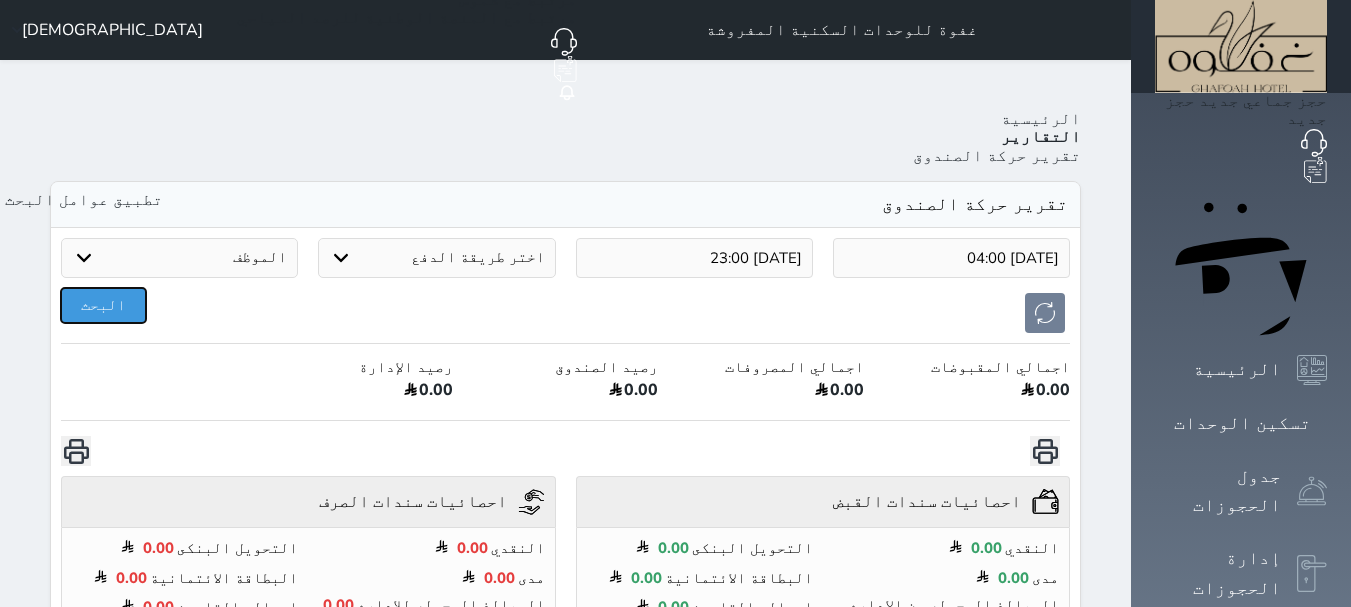 click on "البحث" at bounding box center (103, 305) 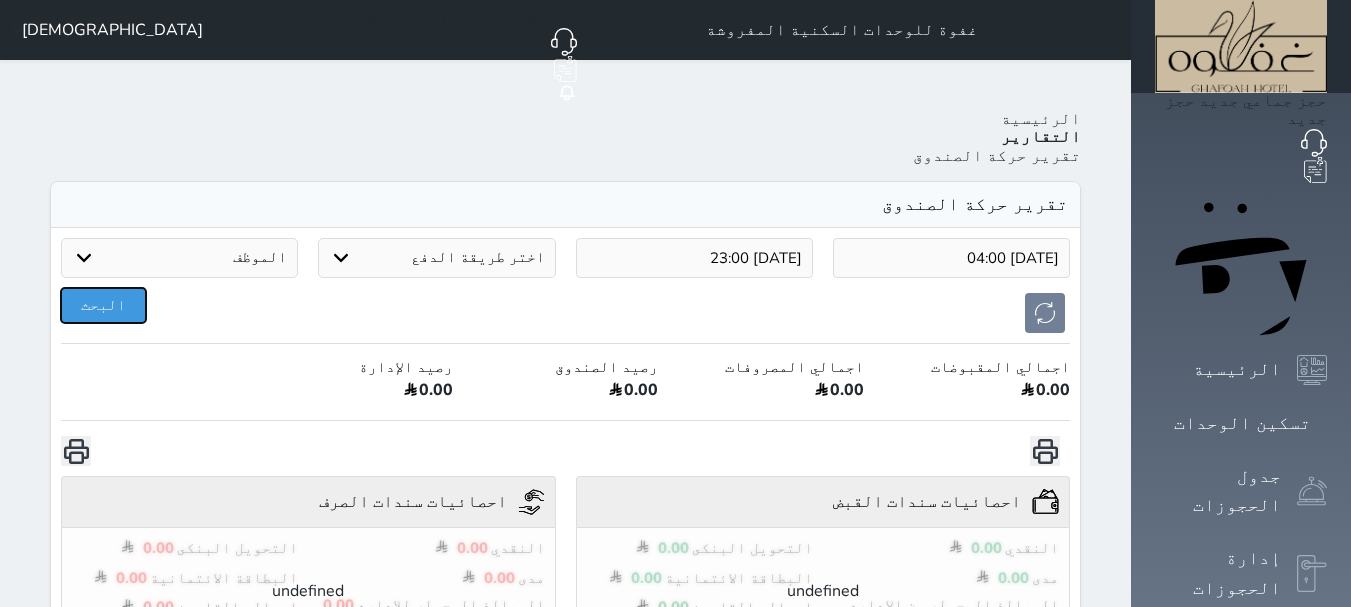 click on "البحث" at bounding box center [103, 305] 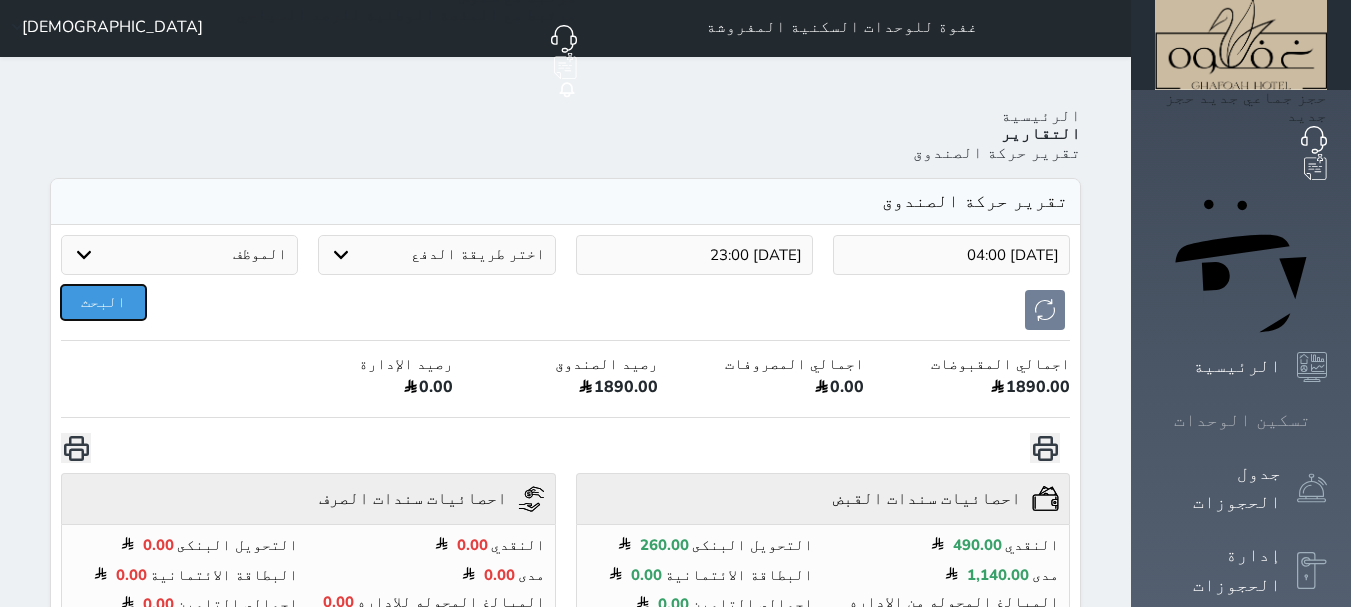scroll, scrollTop: 0, scrollLeft: 0, axis: both 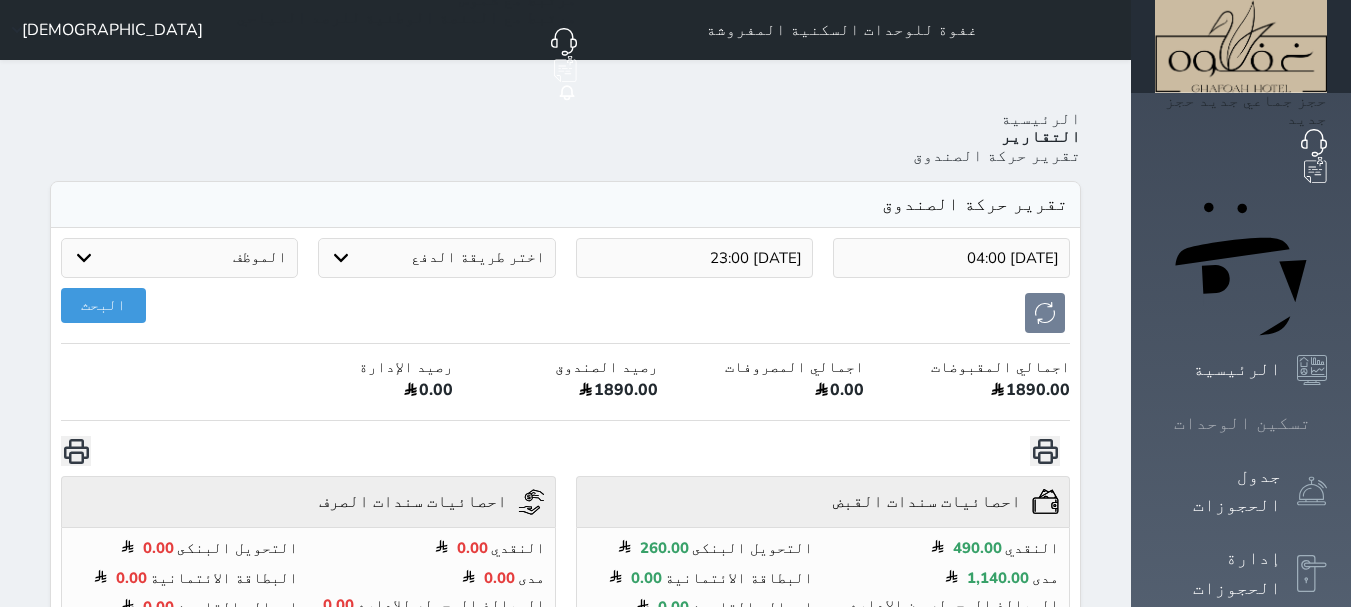 click on "تسكين الوحدات" at bounding box center (1242, 423) 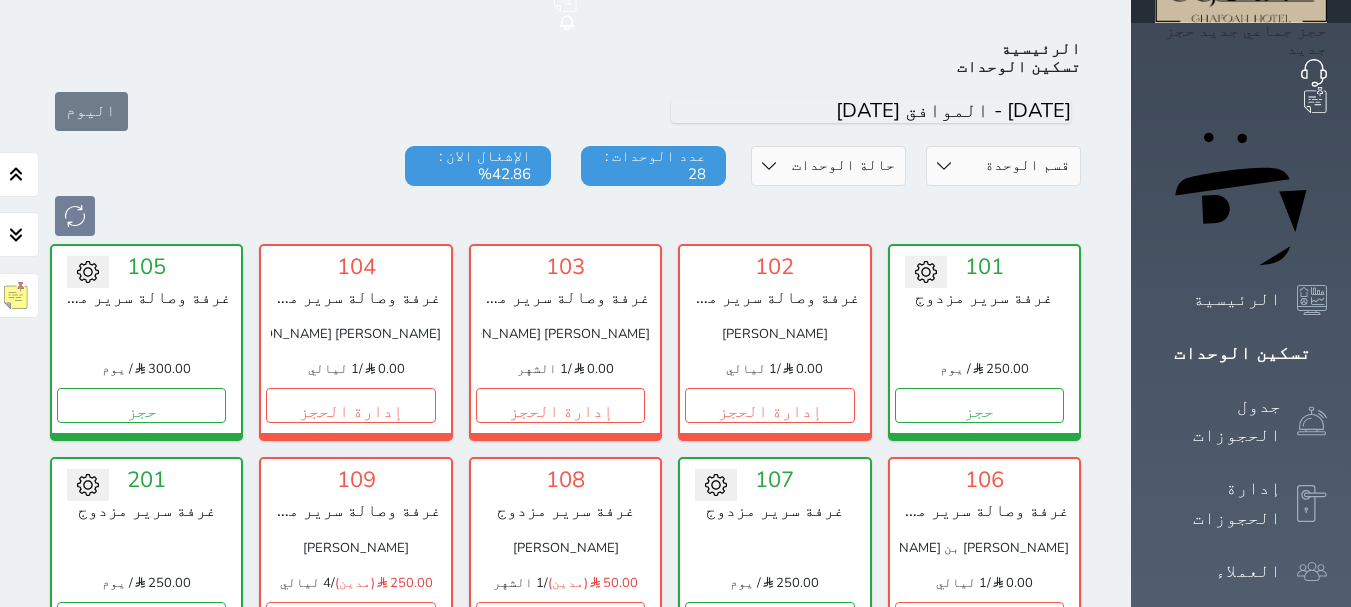 scroll, scrollTop: 0, scrollLeft: 0, axis: both 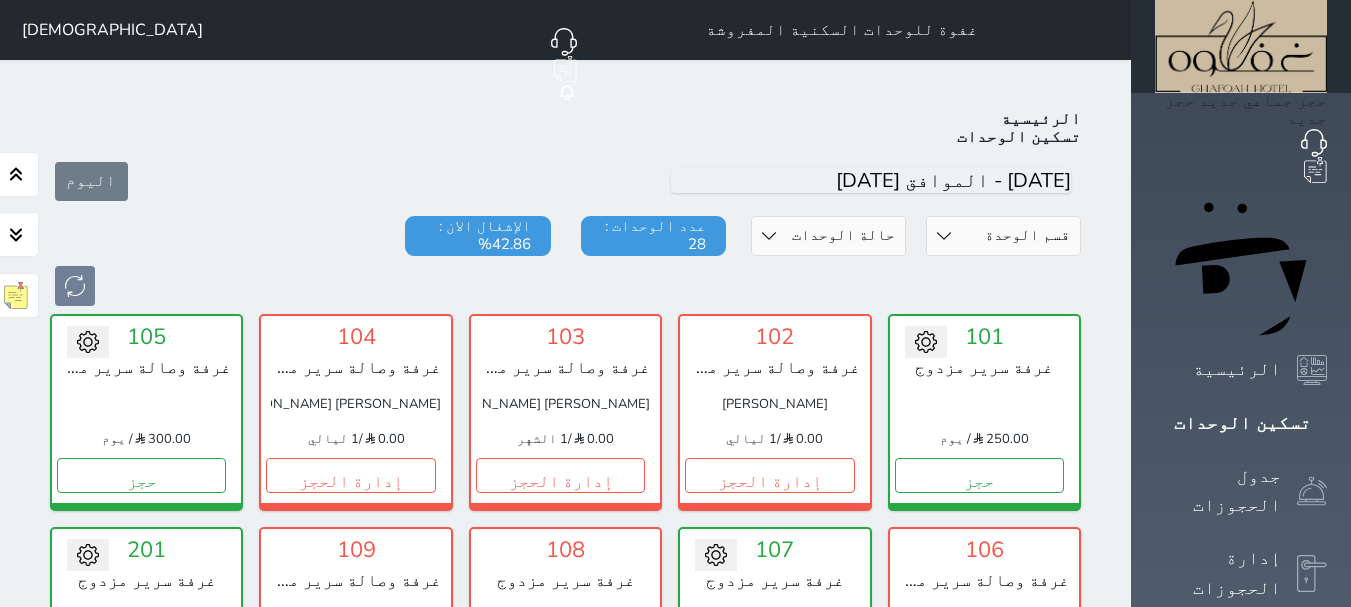 click at bounding box center (565, 286) 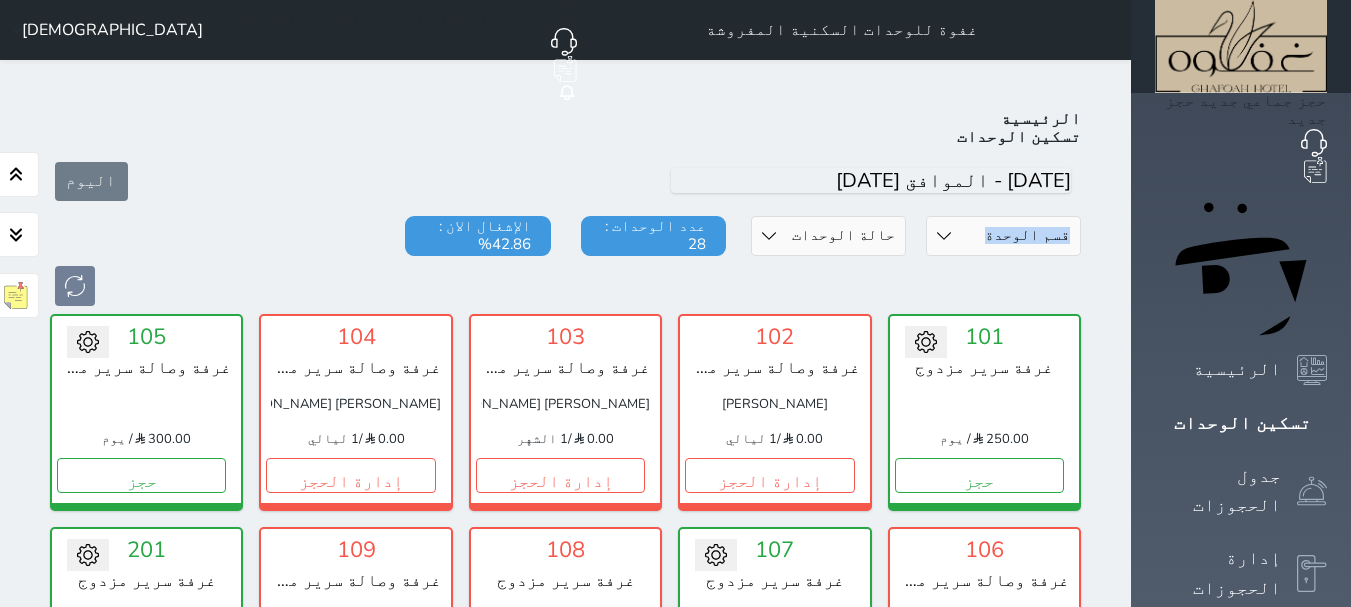 click on "اليوم" at bounding box center [565, 181] 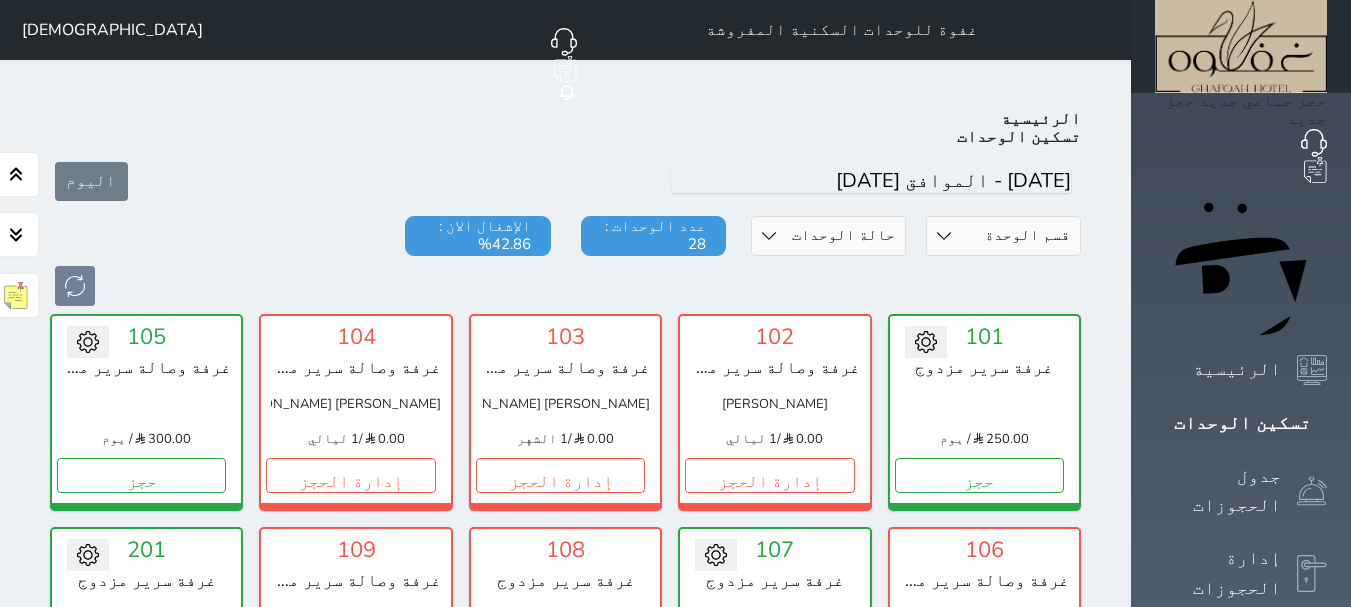 click at bounding box center (565, 286) 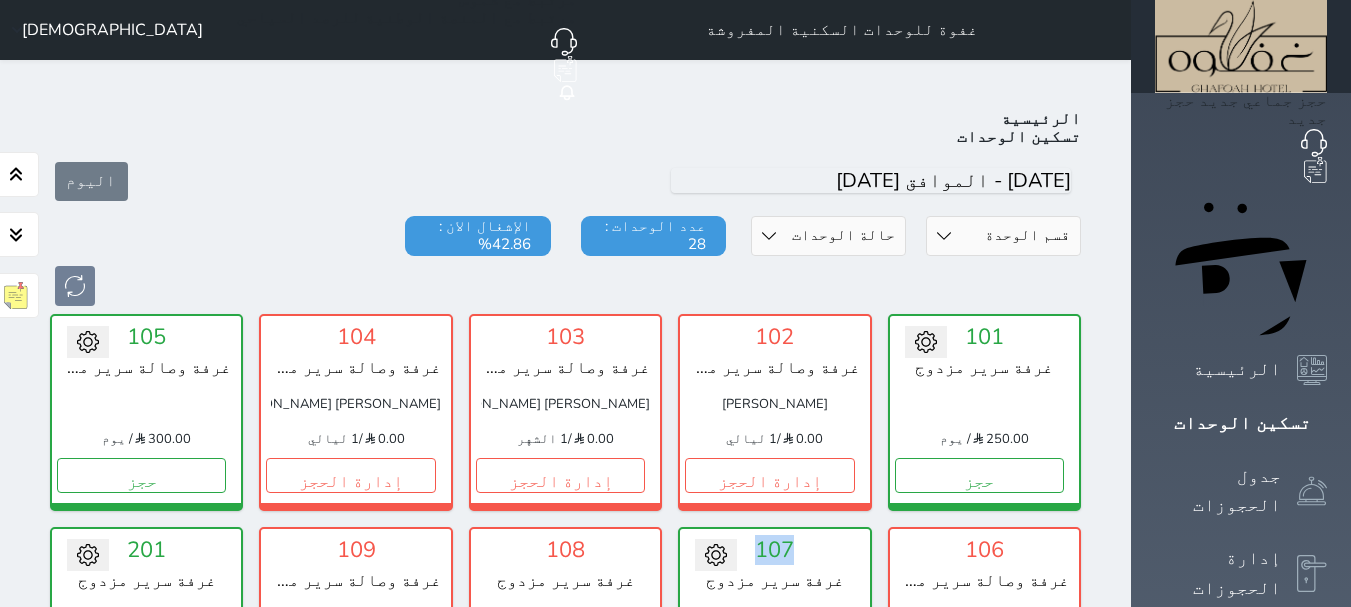 click on "تحويل لتحت الصيانة
تحويل لتحت التنظيف
107   غرفة سرير مزدوج
250.00
/ يوم       حجز                   تغيير الحالة الى صيانة                   التاريخ المتوقع للانتهاء       حفظ" at bounding box center (774, 625) 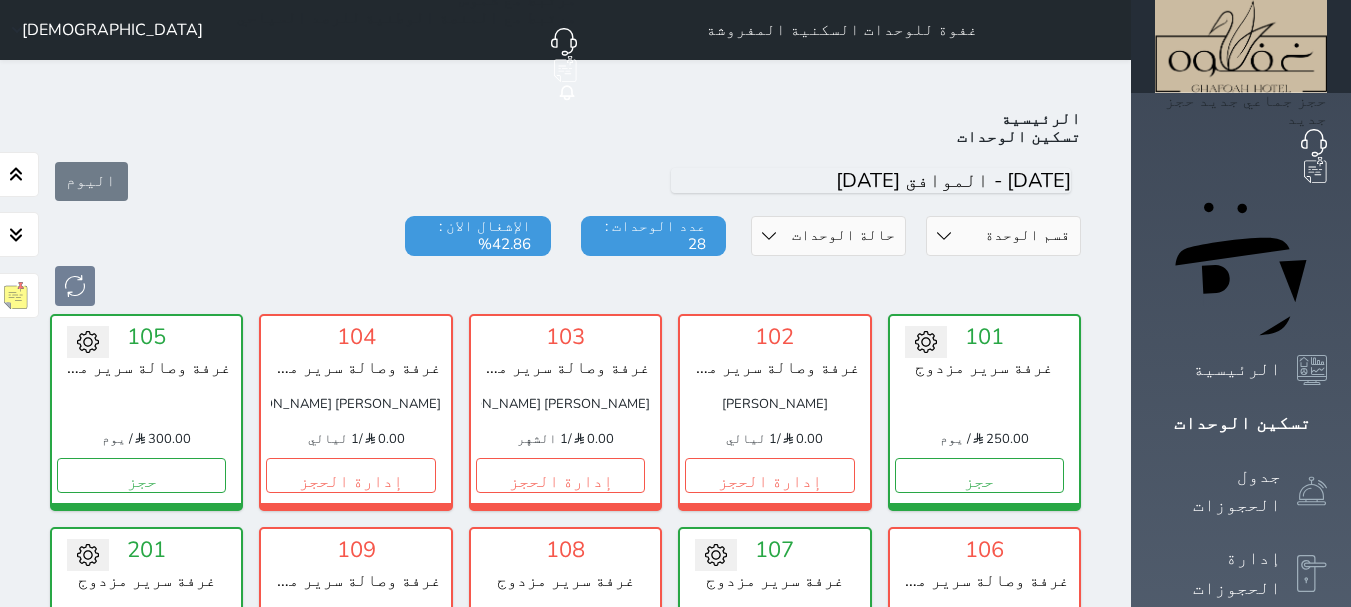 click on "تحويل لتحت الصيانة
تحويل لتحت التنظيف
101   غرفة سرير مزدوج
250.00
/ يوم       حجز" at bounding box center [984, 412] 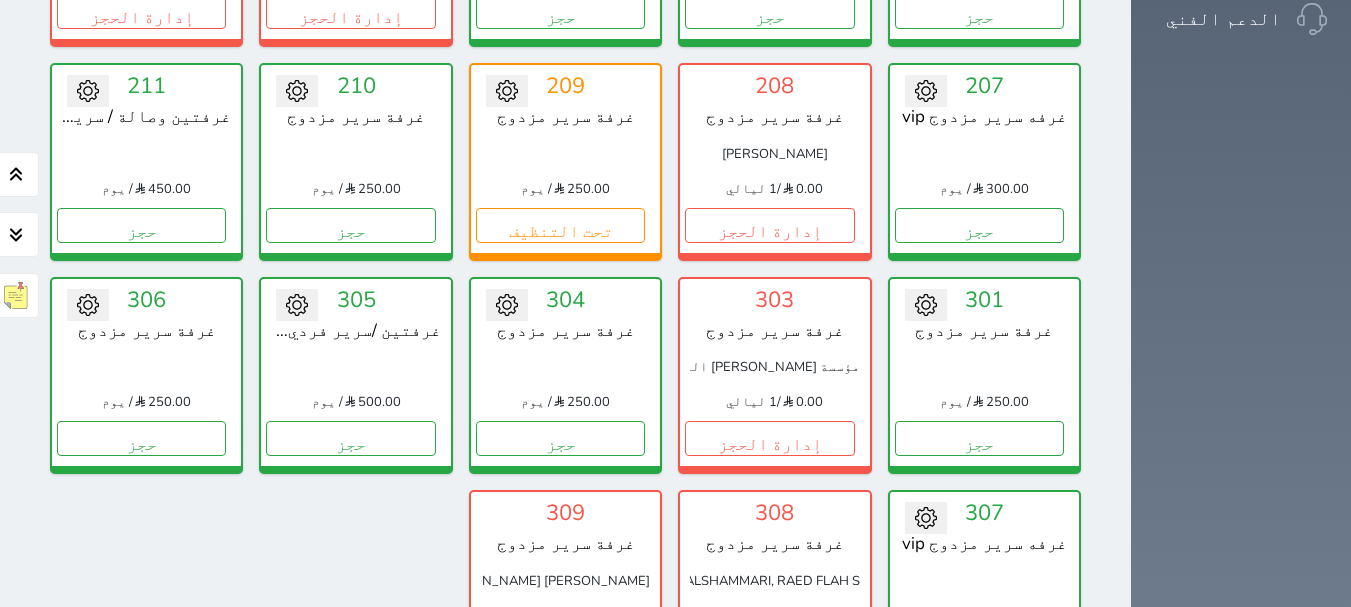 scroll, scrollTop: 860, scrollLeft: 0, axis: vertical 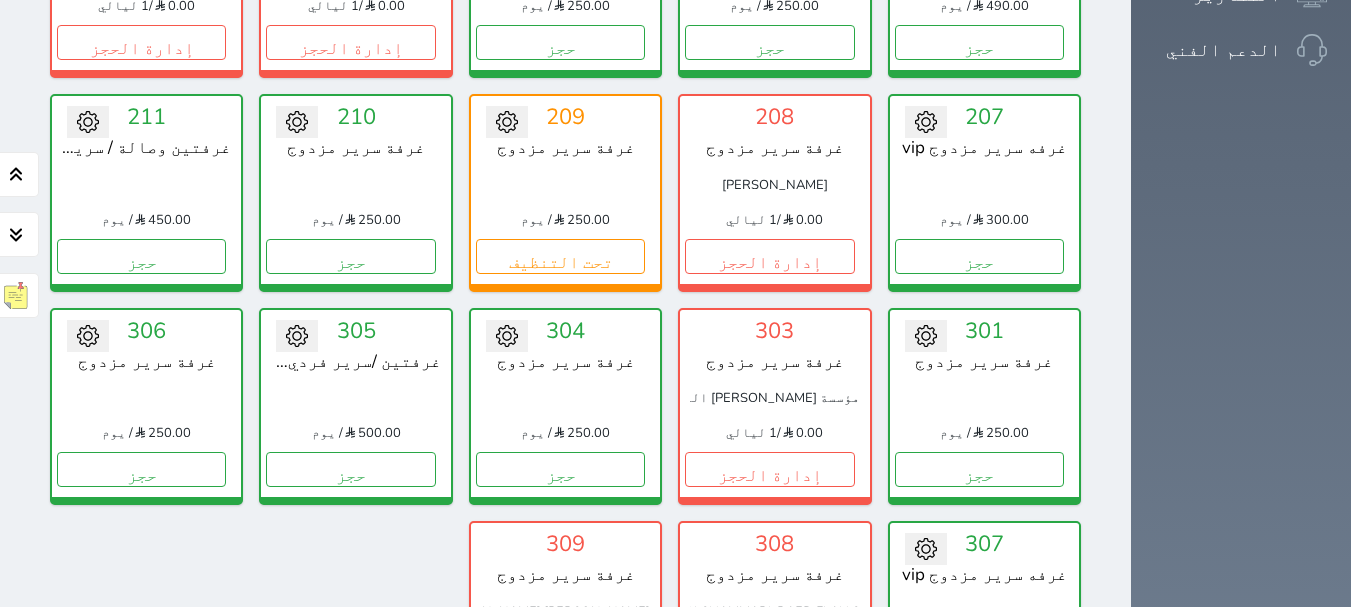 click on "تحويل لتحت الصيانة
تحويل لتحت التنظيف
101   غرفة سرير مزدوج
250.00
/ يوم       حجز                   تغيير الحالة الى صيانة                   التاريخ المتوقع للانتهاء       حفظ                   102   غرفة وصالة سرير مزدوج
طلال عايد الشمري
0.00
/   1 ليالي           إدارة الحجز               تغيير الحالة الى صيانة                   التاريخ المتوقع للانتهاء       حفظ                   103   غرفة وصالة سرير مزدوج
منال حميد سعود الرشيدي
0.00
/
1 الشهر
إدارة الحجز" at bounding box center (565, 86) 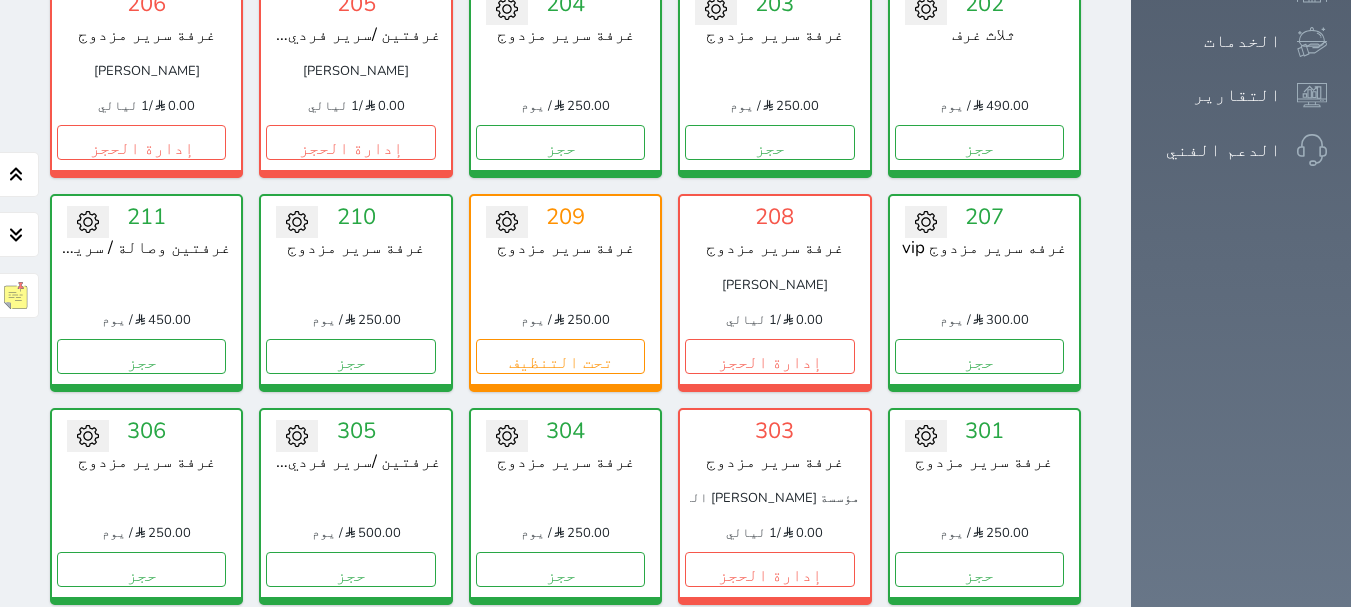 click on "إدارة الحجز" at bounding box center [560, 782] 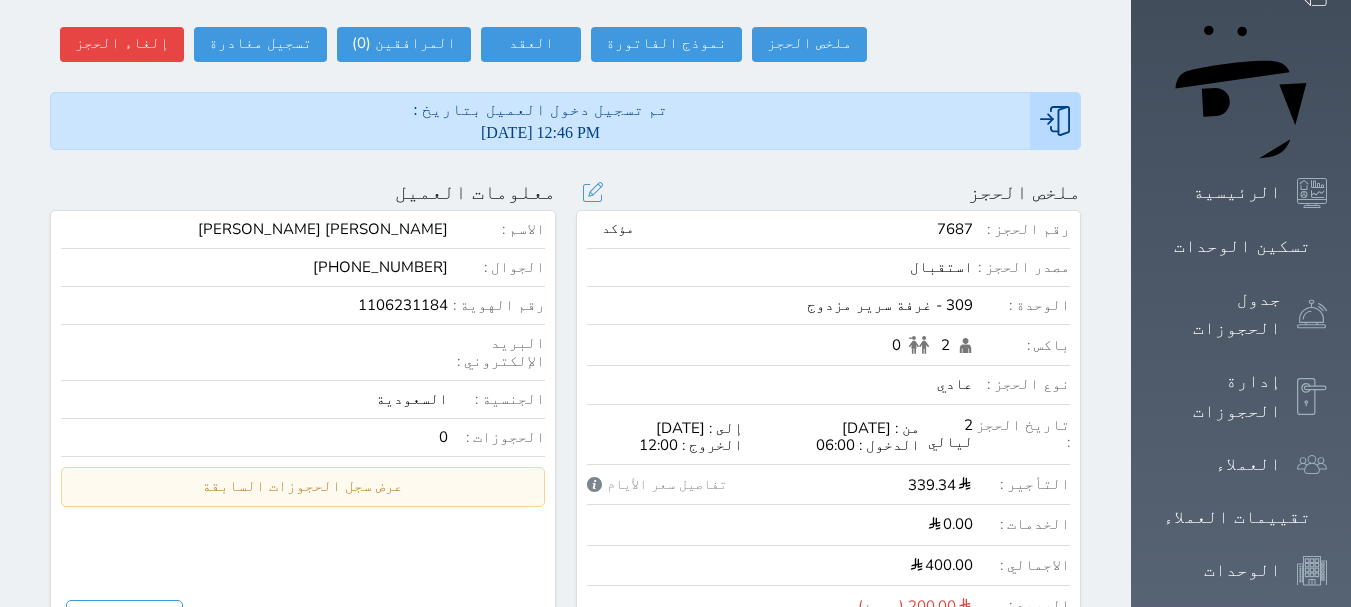 scroll, scrollTop: 200, scrollLeft: 0, axis: vertical 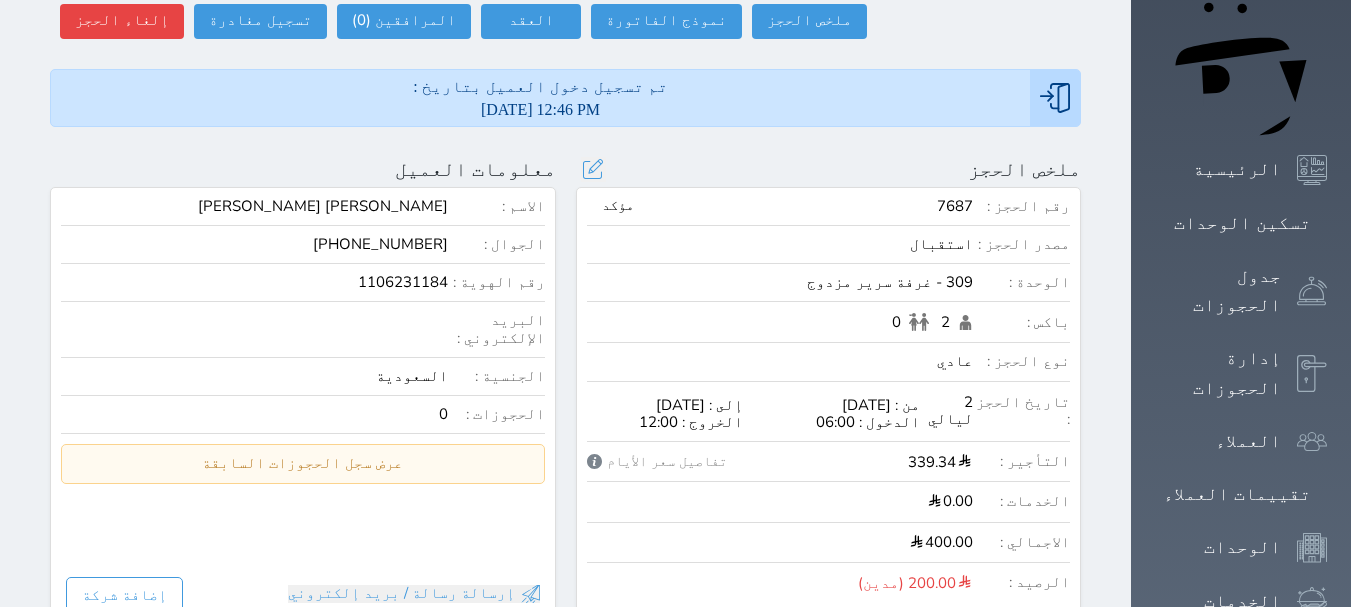 click on "309 - غرفة سرير مزدوج" at bounding box center [780, 282] 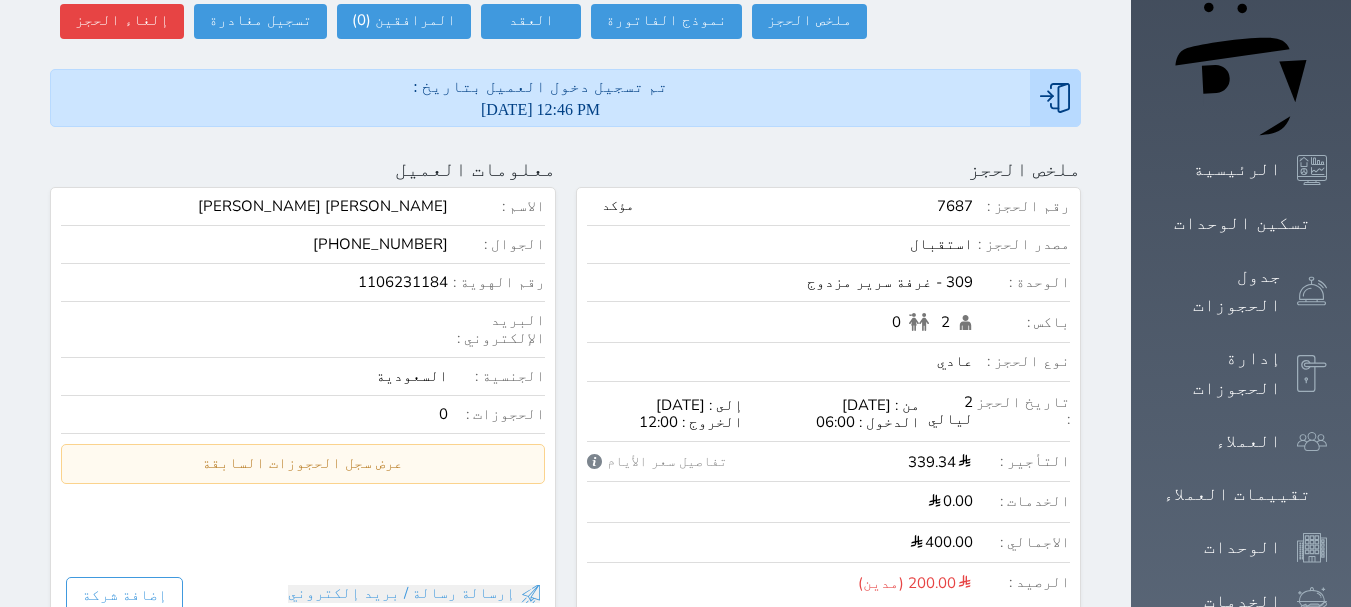 scroll, scrollTop: 0, scrollLeft: 0, axis: both 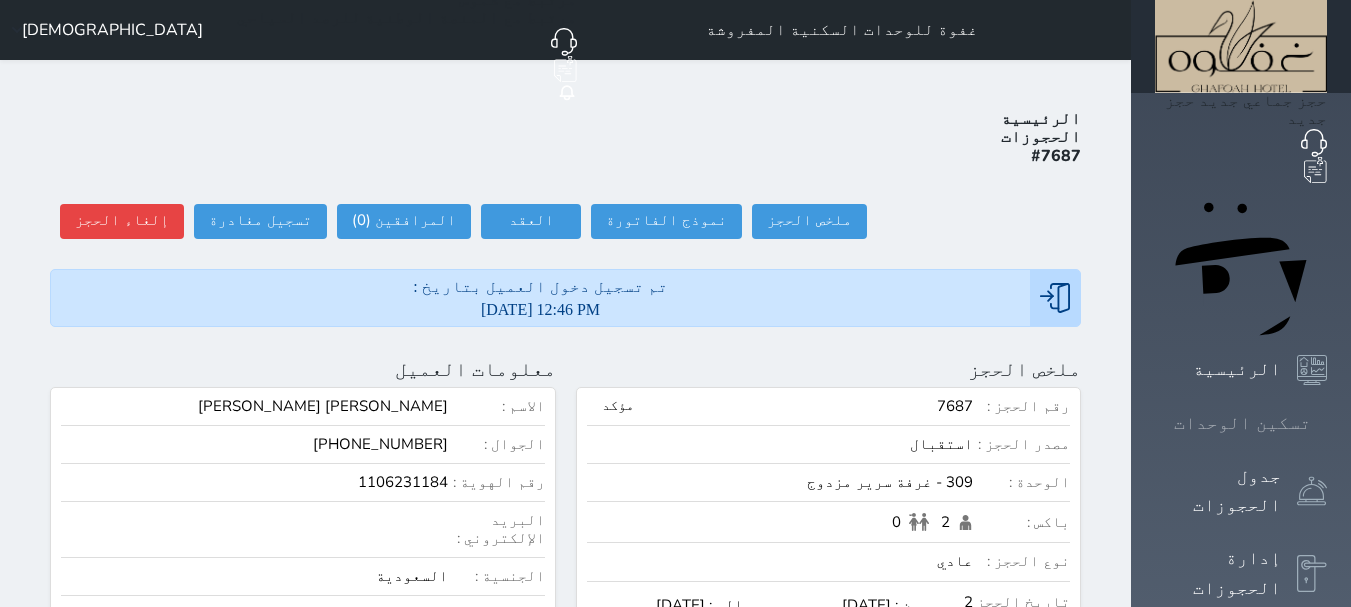 click 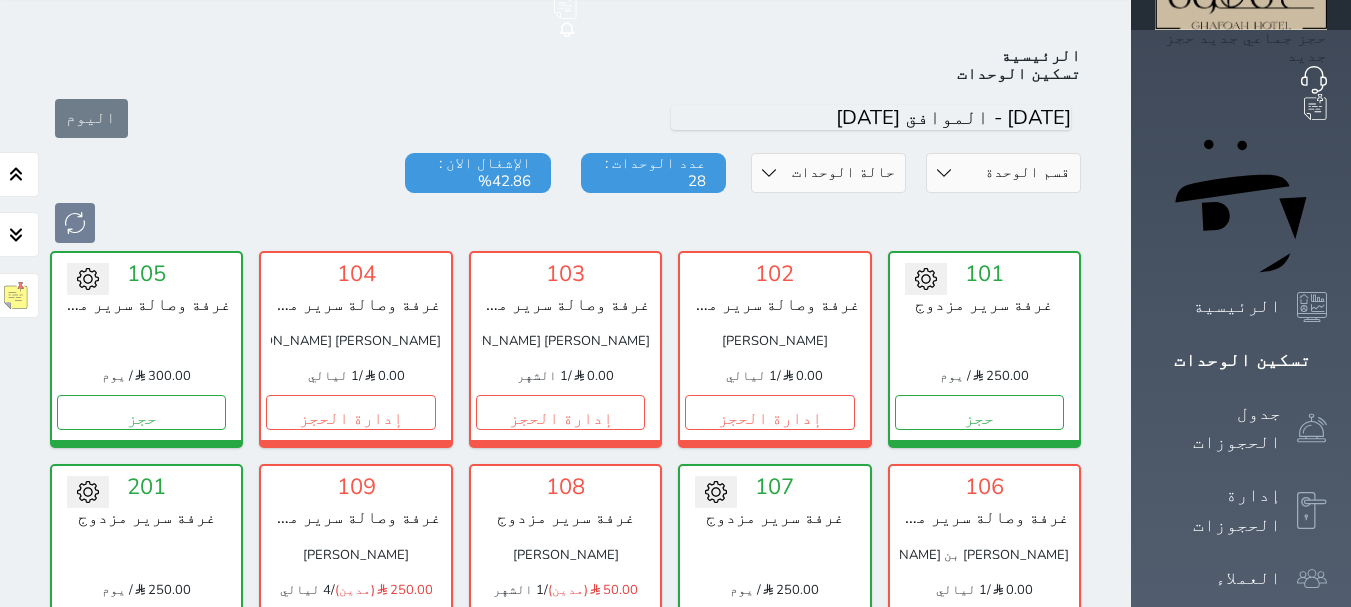 scroll, scrollTop: 0, scrollLeft: 0, axis: both 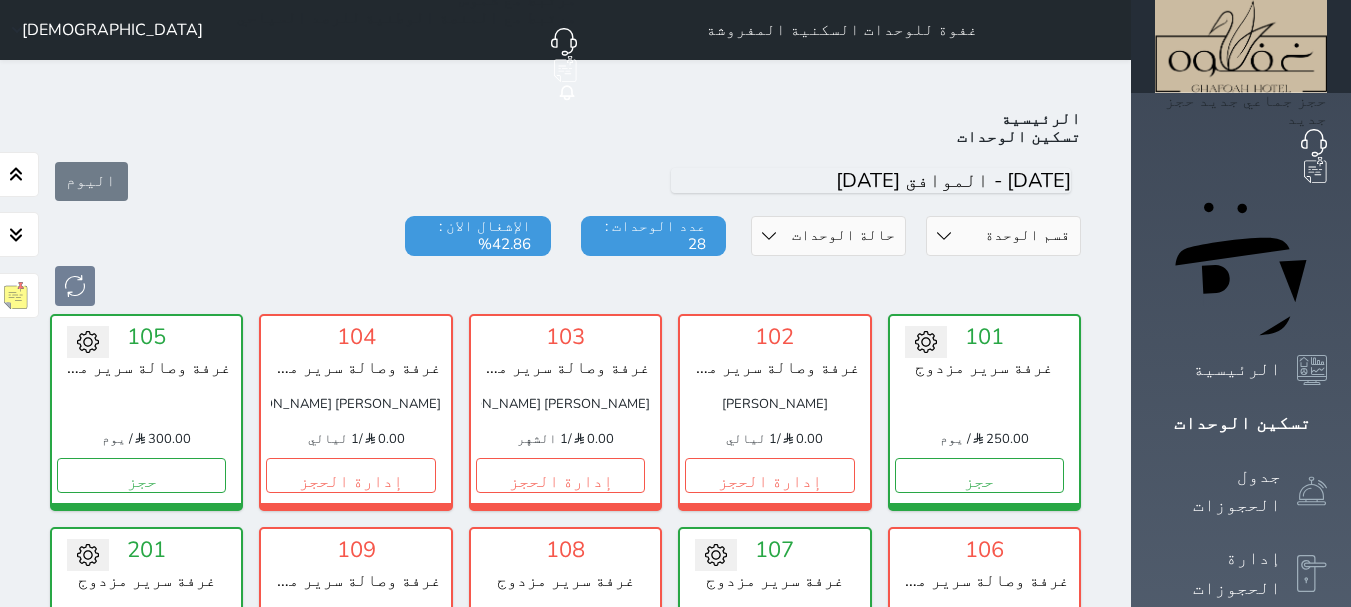 click on "الرئيسية   تسكين الوحدات" at bounding box center [565, 128] 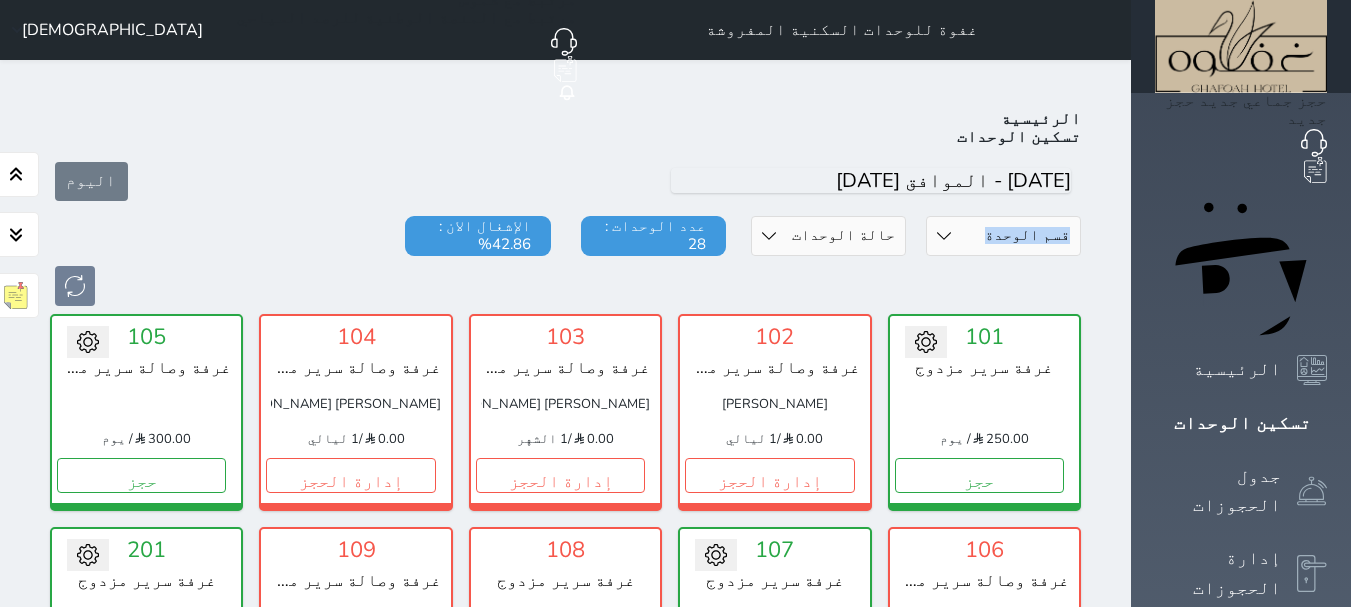 click on "اليوم" at bounding box center (565, 181) 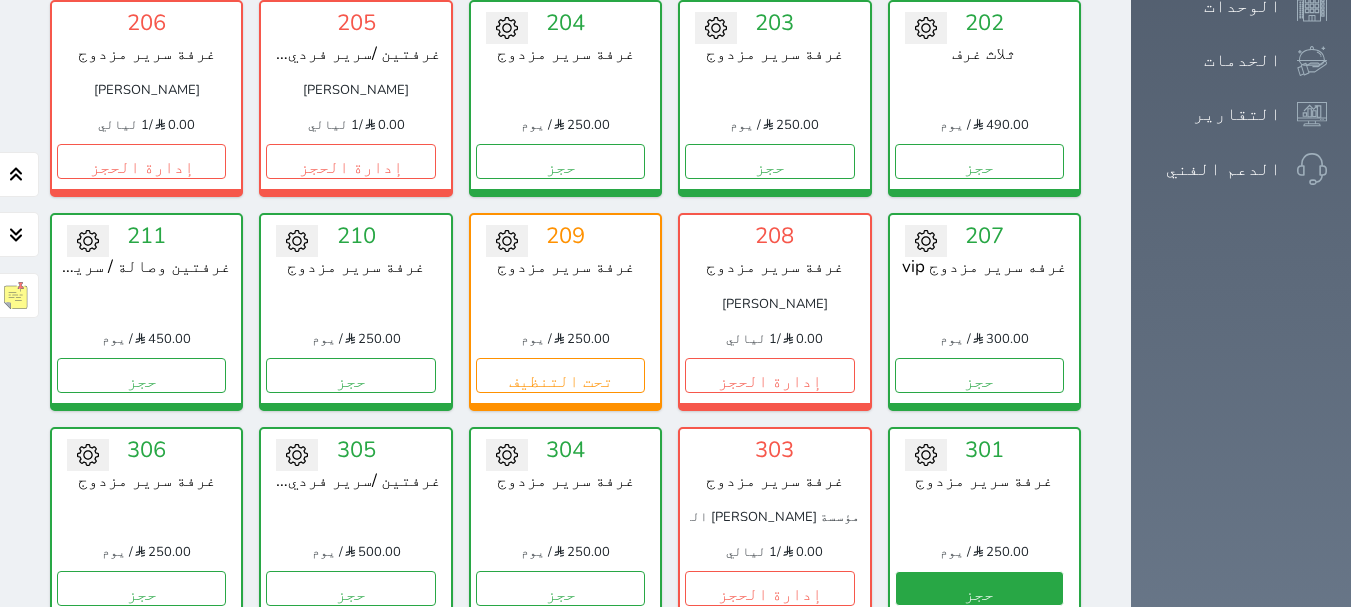 scroll, scrollTop: 860, scrollLeft: 0, axis: vertical 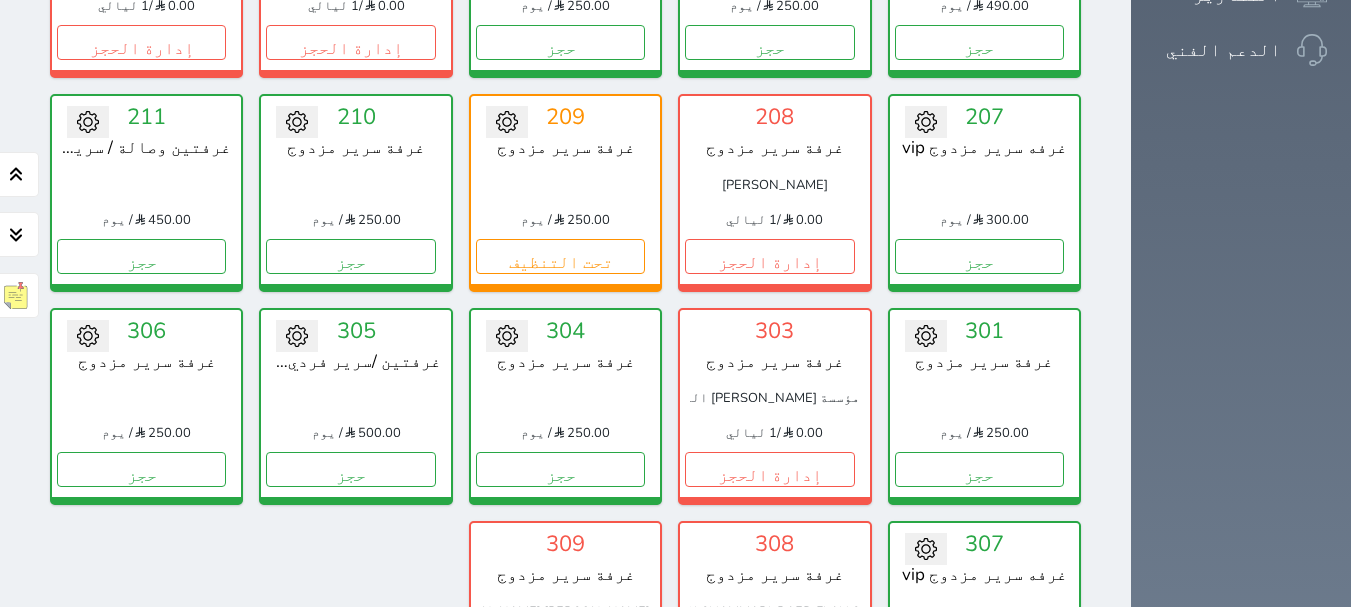 click on "تحويل لتحت الصيانة
تحويل لتحت التنظيف
101   غرفة سرير مزدوج
250.00
/ يوم       حجز                   تغيير الحالة الى صيانة                   التاريخ المتوقع للانتهاء       حفظ                   102   غرفة وصالة سرير مزدوج
طلال عايد الشمري
0.00
/   1 ليالي           إدارة الحجز               تغيير الحالة الى صيانة                   التاريخ المتوقع للانتهاء       حفظ                   103   غرفة وصالة سرير مزدوج
منال حميد سعود الرشيدي
0.00
/
1 الشهر
إدارة الحجز" at bounding box center (565, 86) 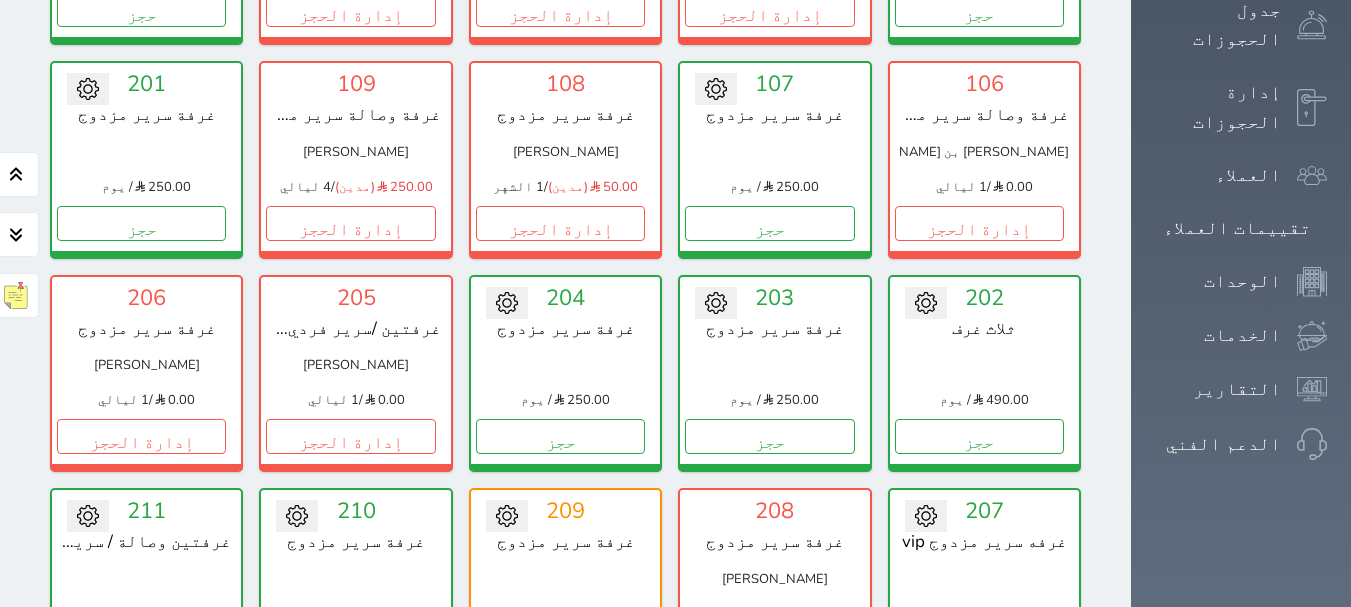 scroll, scrollTop: 460, scrollLeft: 0, axis: vertical 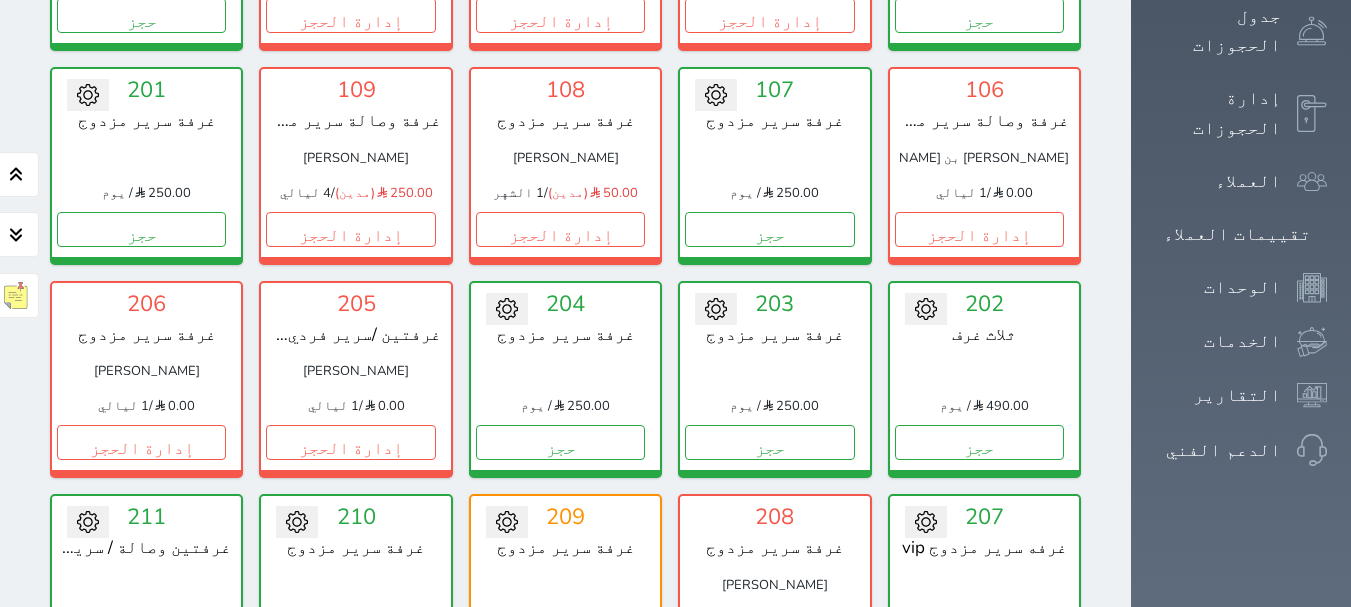 click on "تحويل لمتاح
209   غرفة سرير مزدوج
250.00
/ يوم             تحت التنظيف" at bounding box center [565, 592] 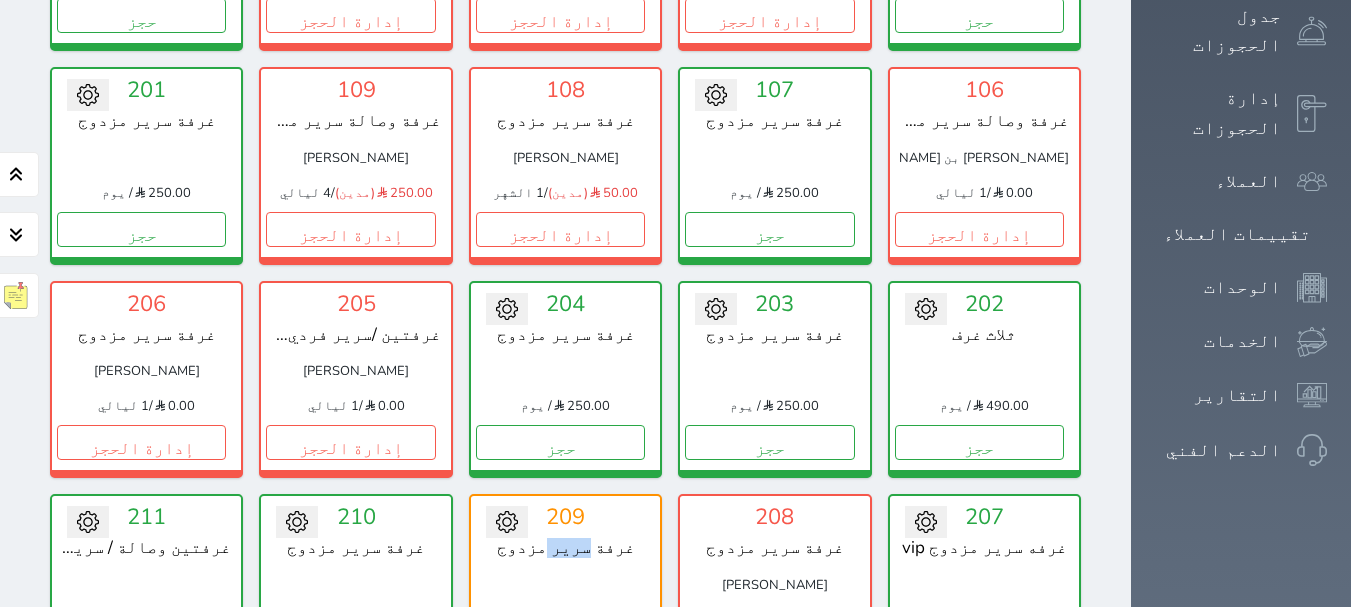 click on "غرفة سرير مزدوج" at bounding box center (565, 548) 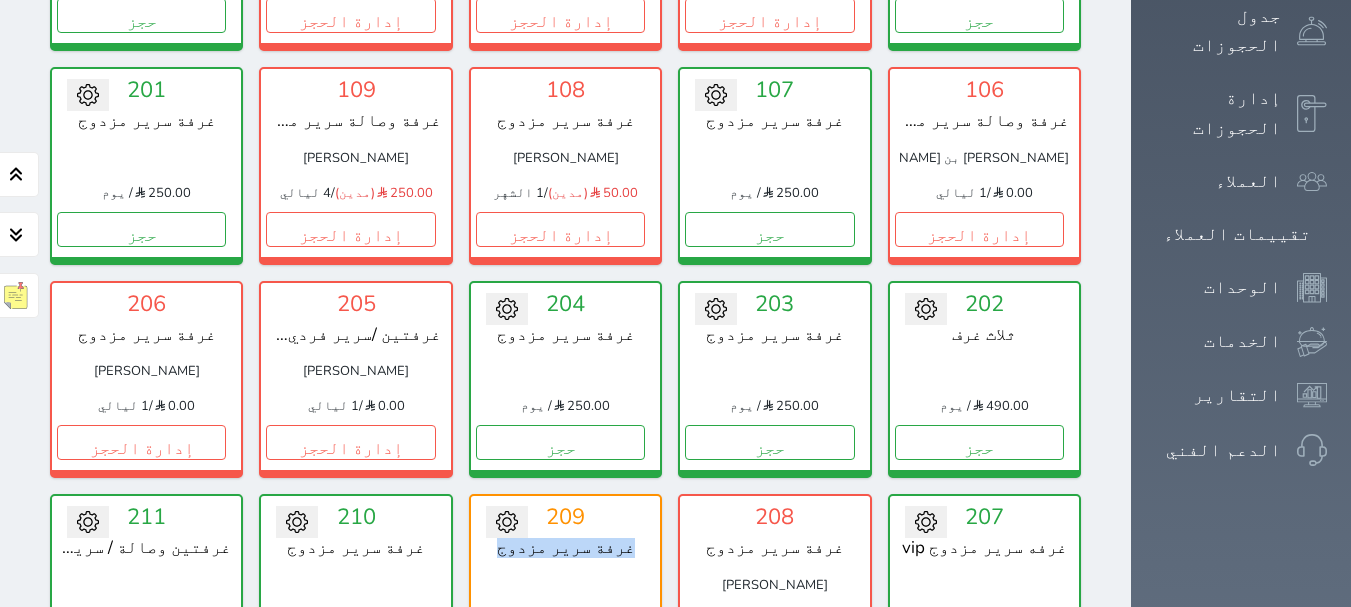 click on "غرفة سرير مزدوج" at bounding box center [565, 548] 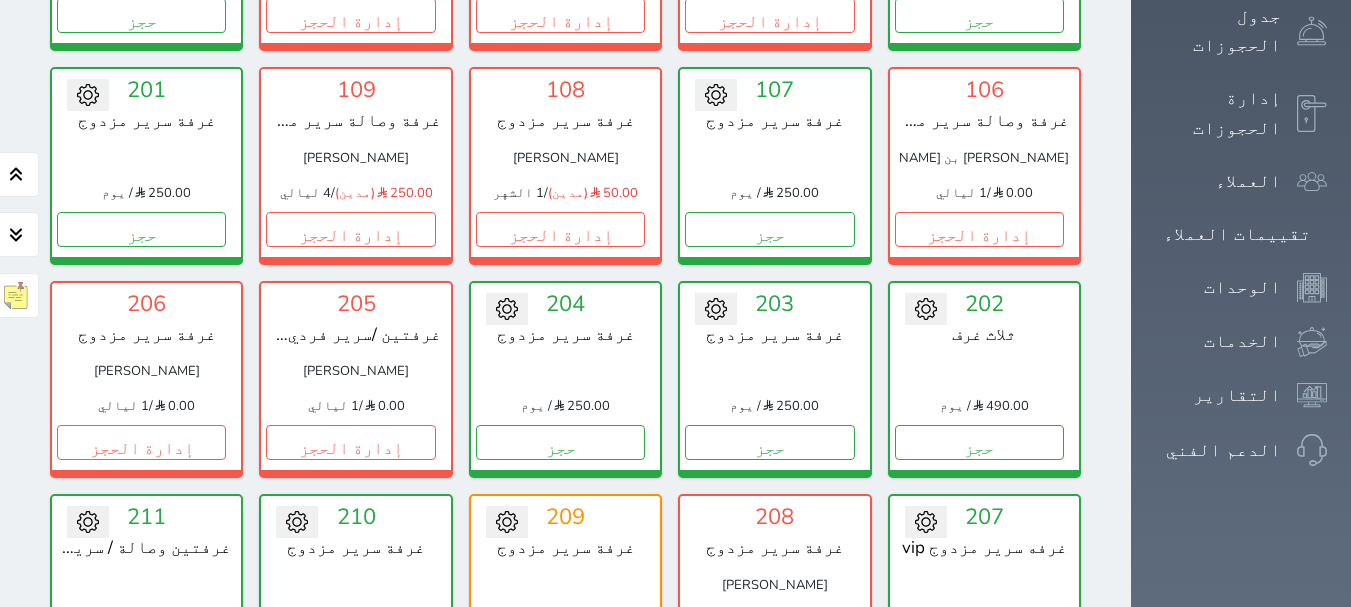 drag, startPoint x: 110, startPoint y: 280, endPoint x: 72, endPoint y: 283, distance: 38.118237 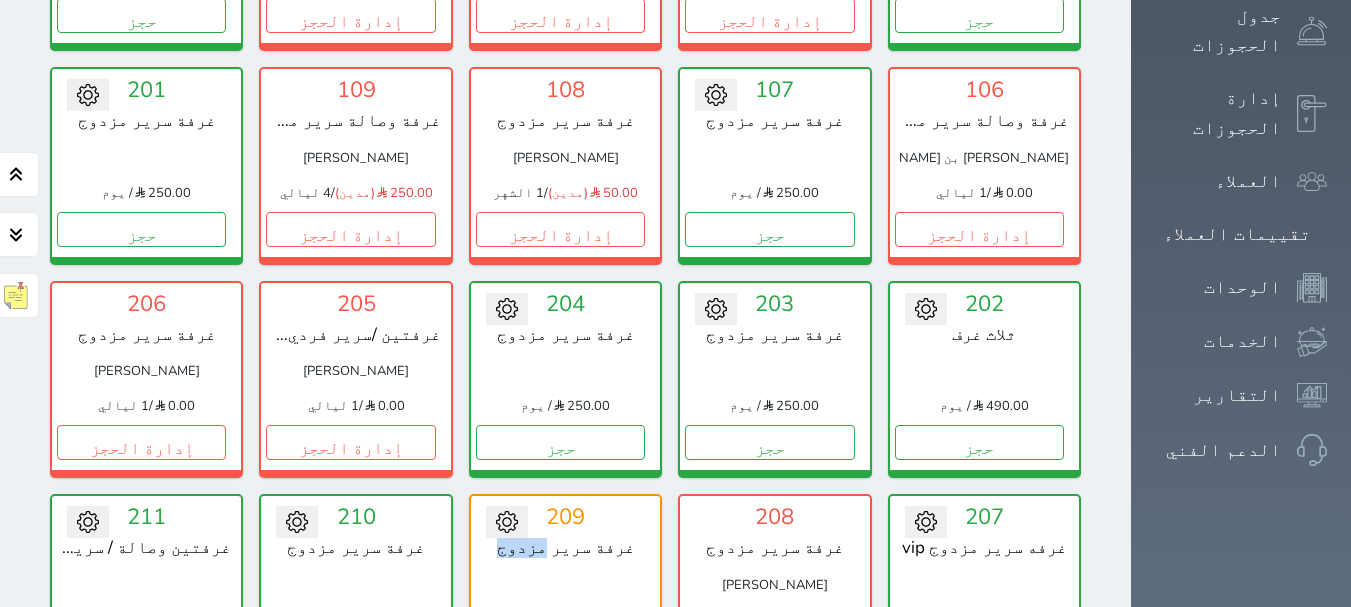 click on "غرفة سرير مزدوج" at bounding box center [565, 548] 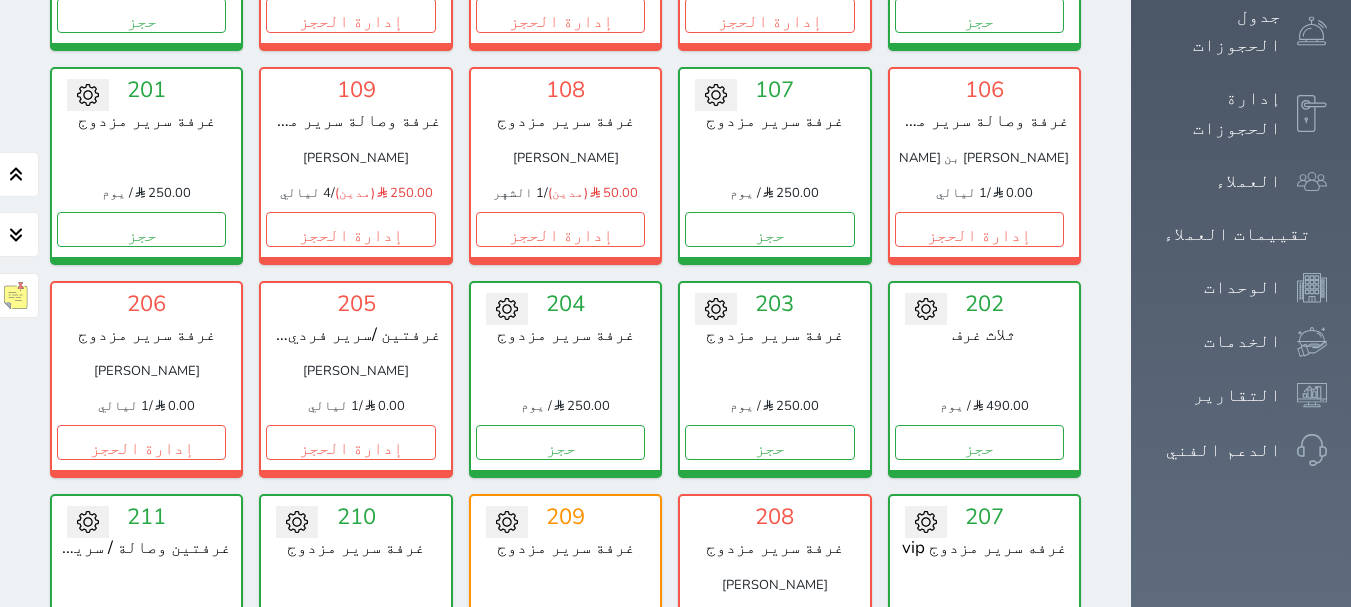 click on "غرفة سرير مزدوج" at bounding box center [565, 548] 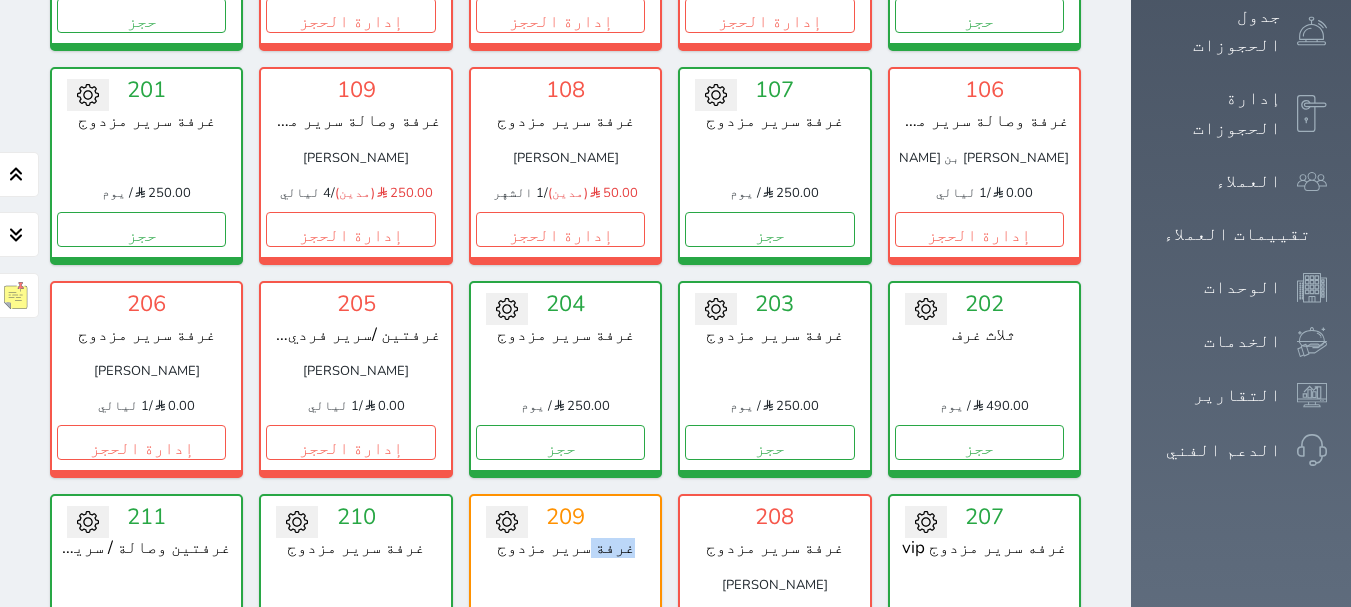 click on "غرفة سرير مزدوج" at bounding box center [565, 548] 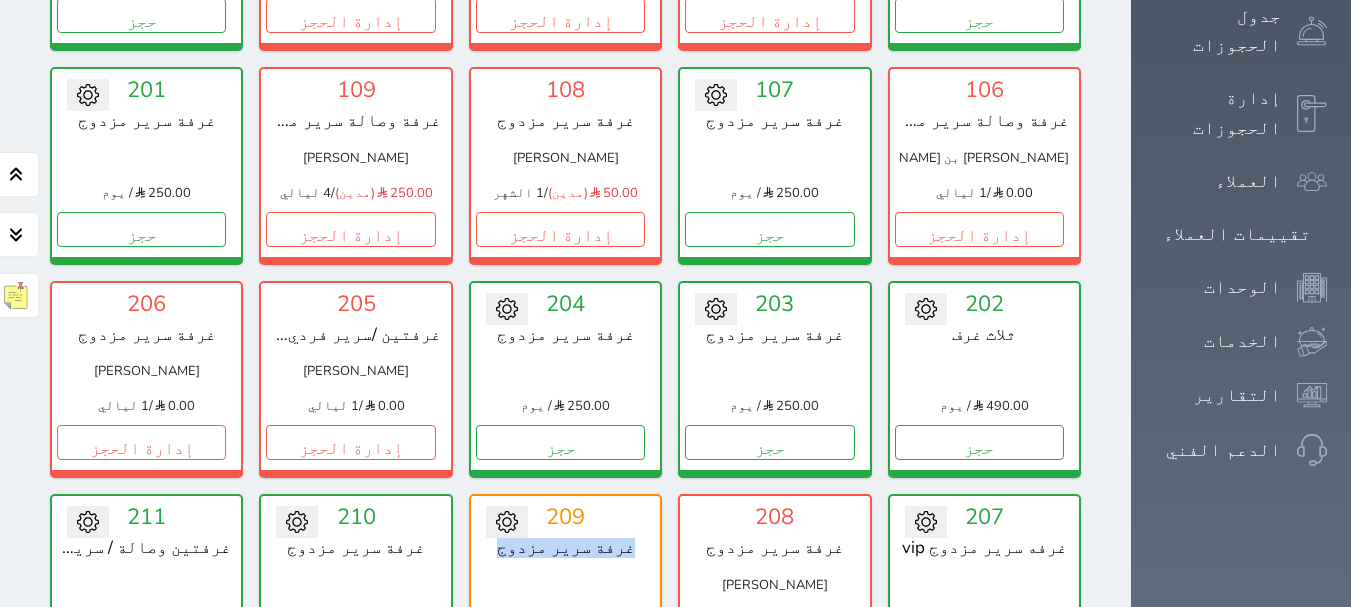 click on "غرفة سرير مزدوج" at bounding box center [565, 548] 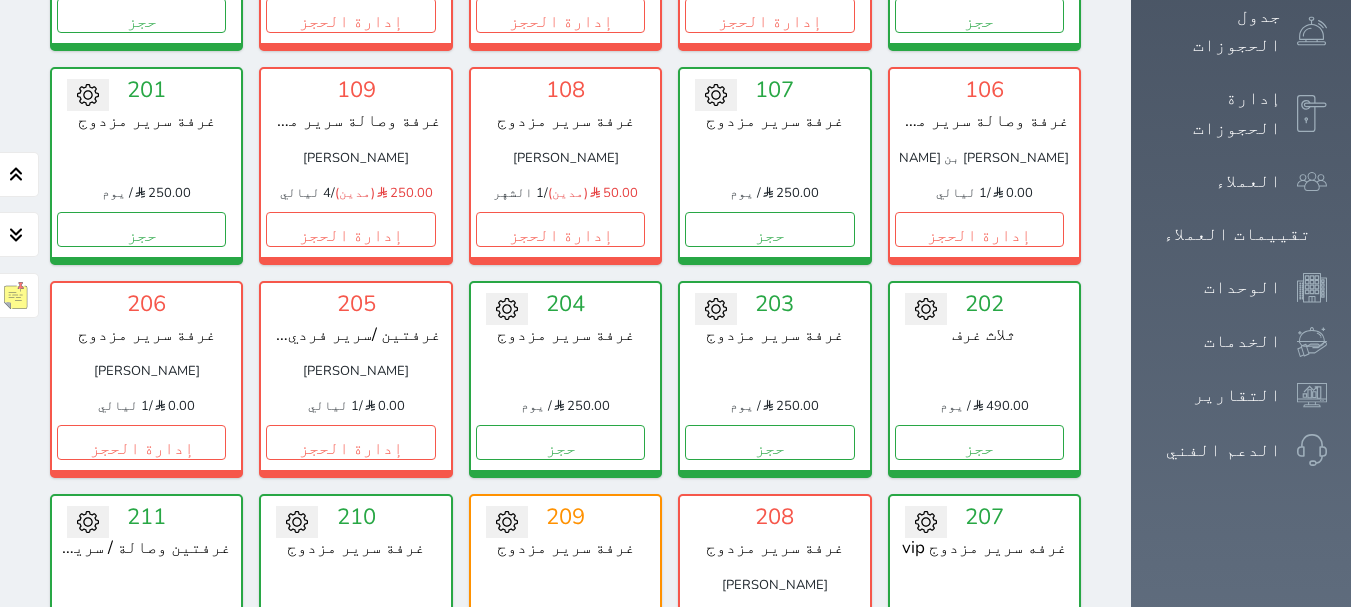 click on "تحويل لمتاح
209   غرفة سرير مزدوج
250.00
/ يوم             تحت التنظيف" at bounding box center (565, 592) 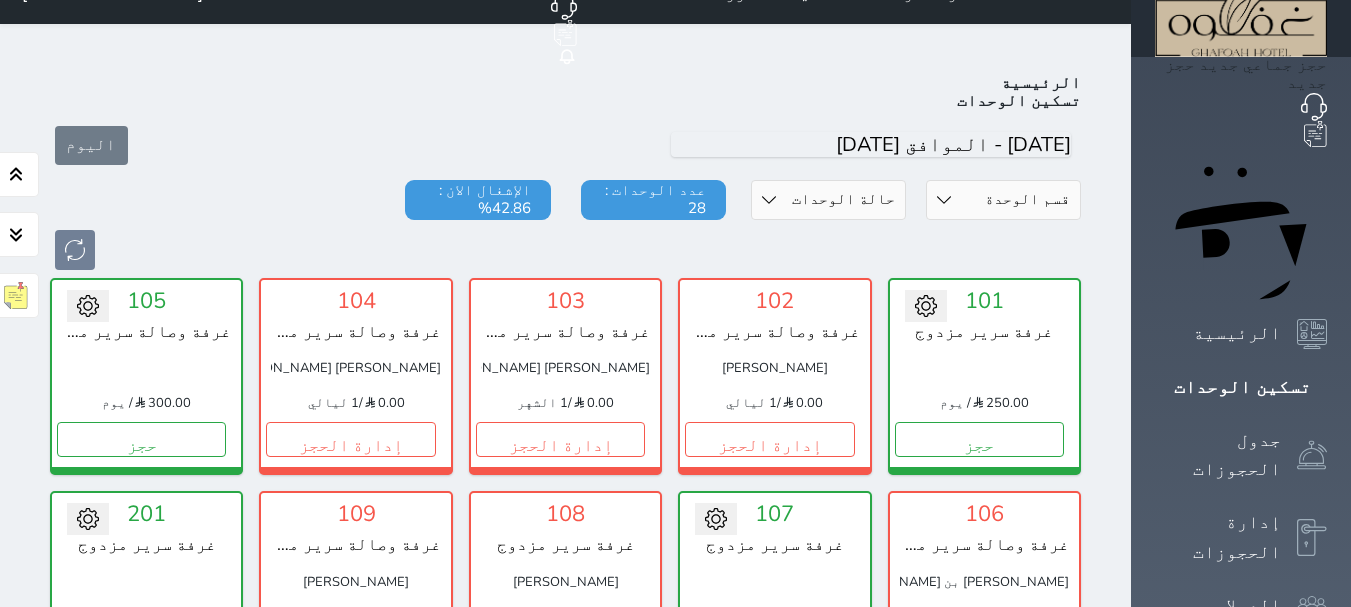 scroll, scrollTop: 100, scrollLeft: 0, axis: vertical 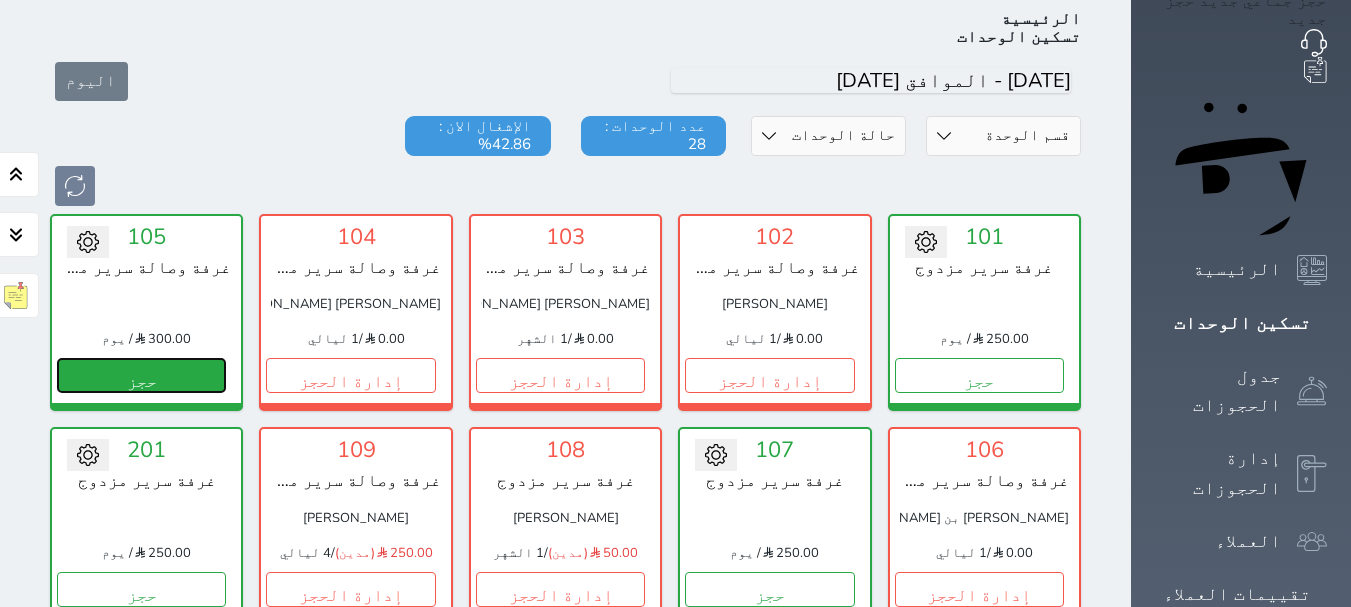 click on "حجز" at bounding box center (141, 375) 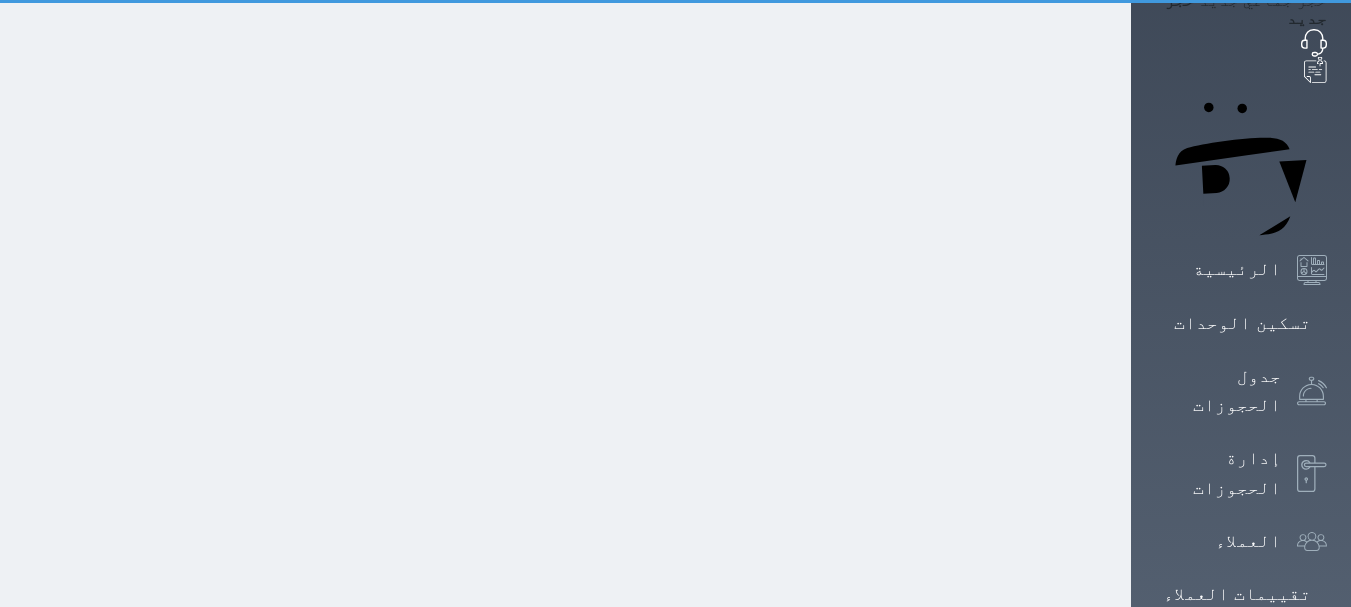 scroll, scrollTop: 0, scrollLeft: 0, axis: both 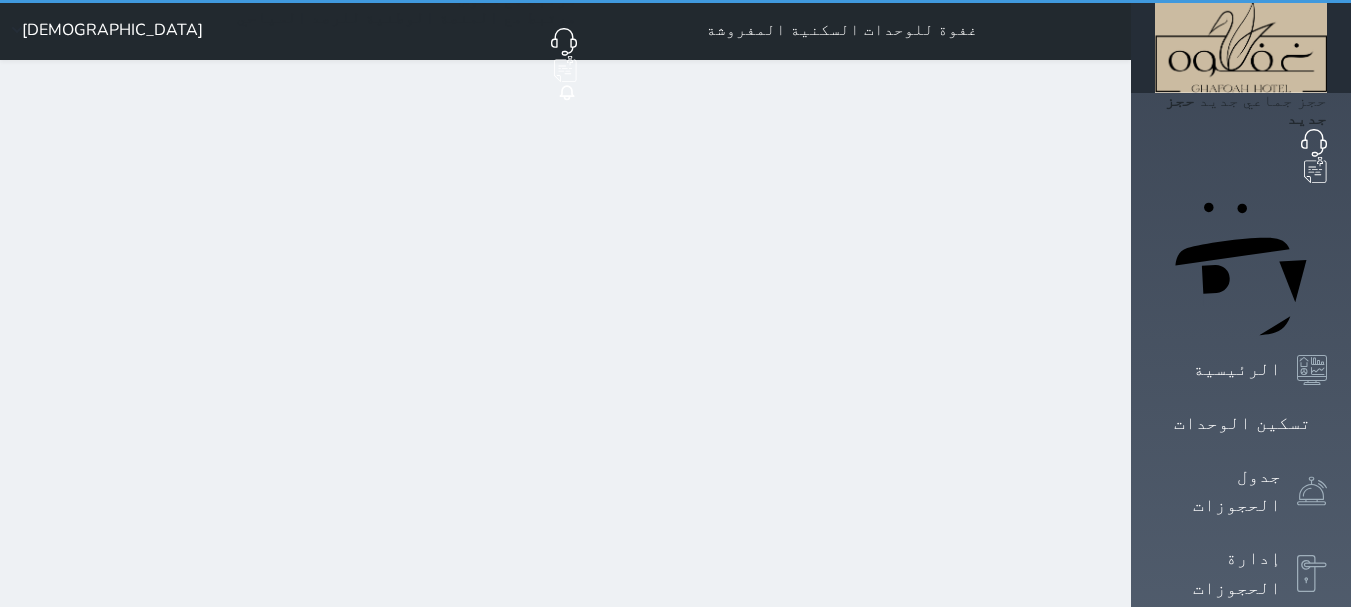 select on "1" 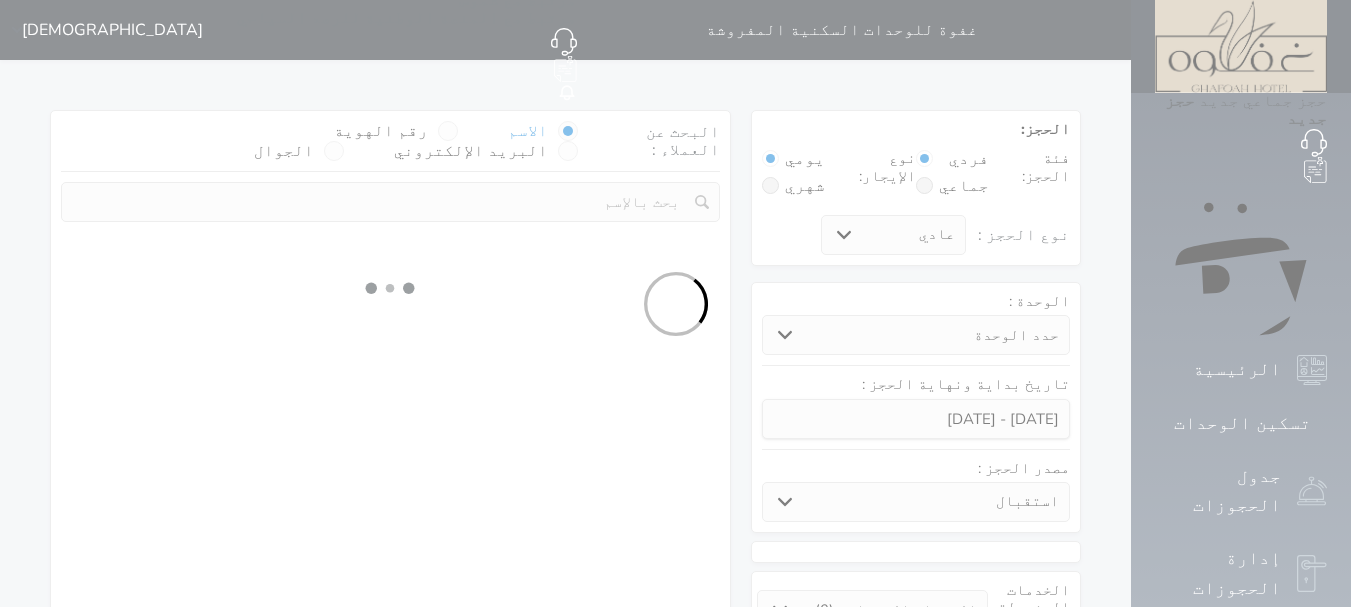 select 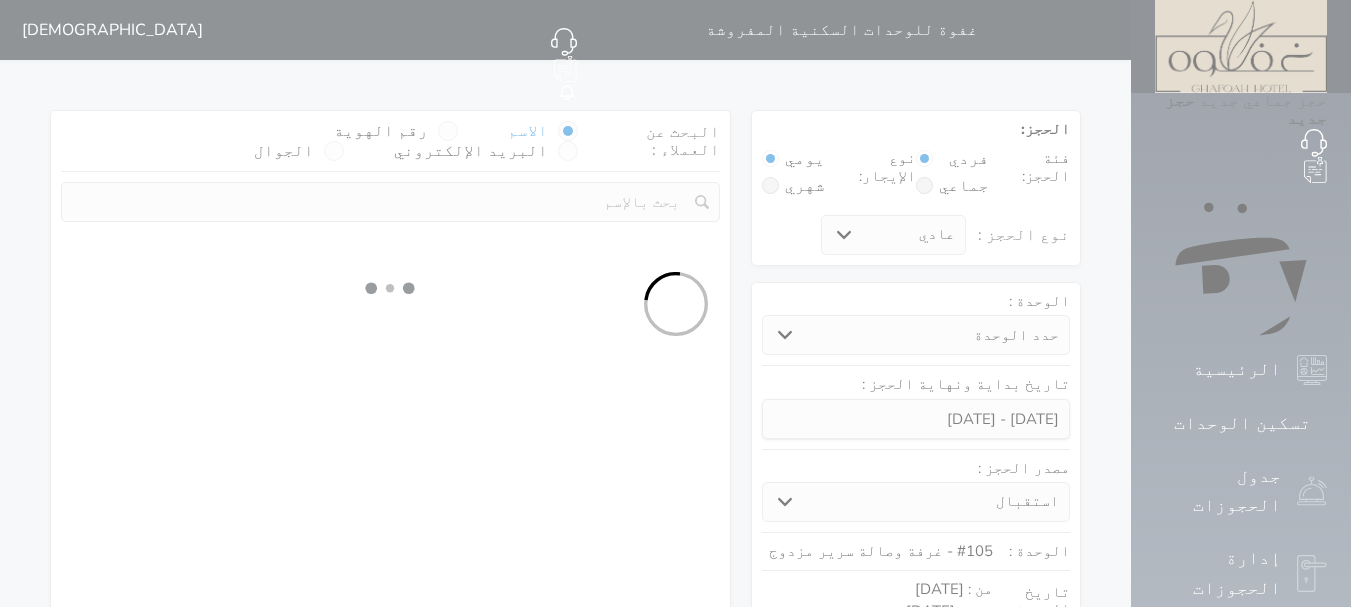 select on "1" 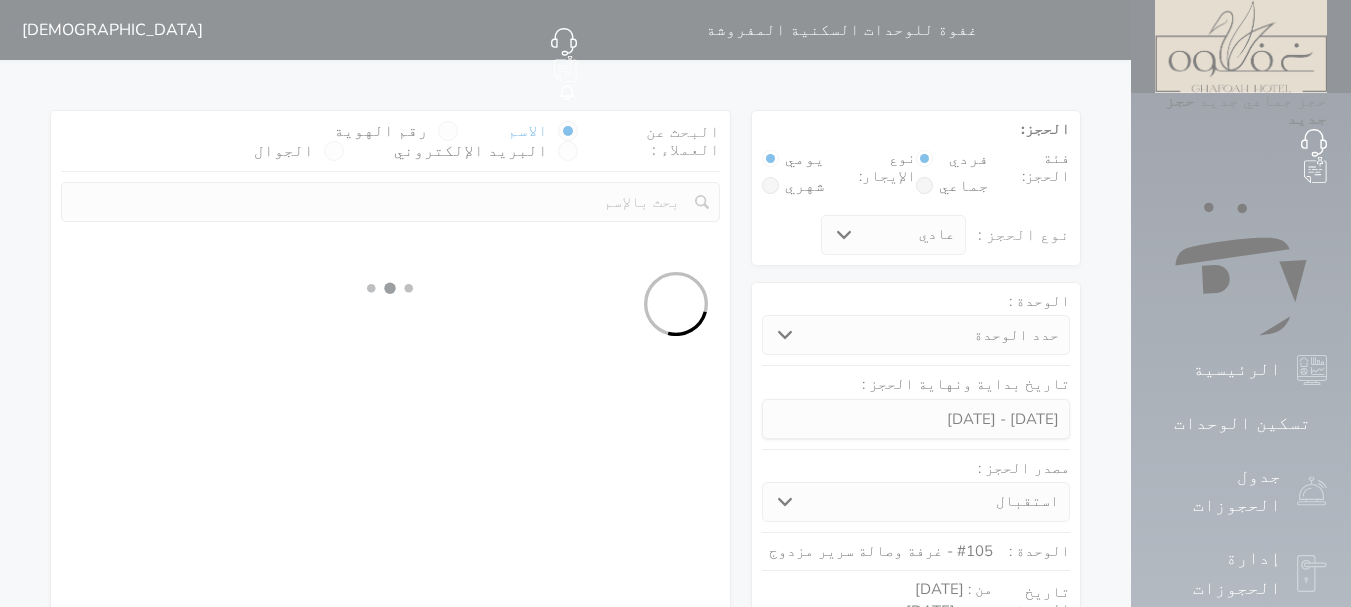 select on "113" 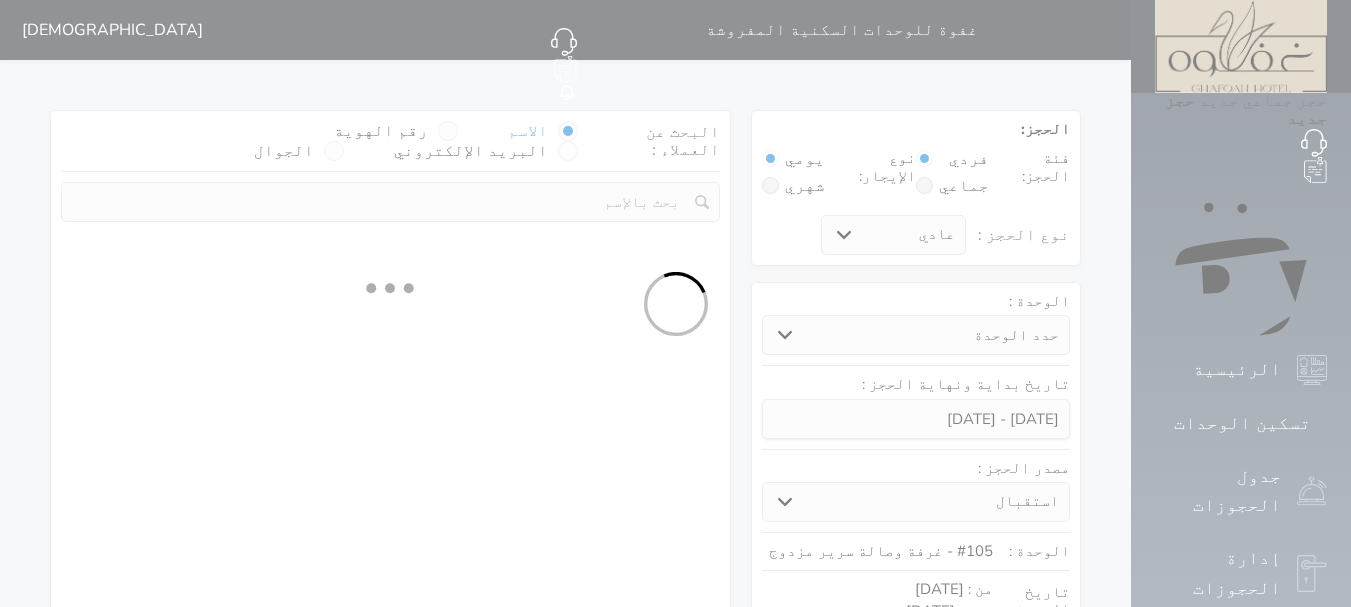 select on "1" 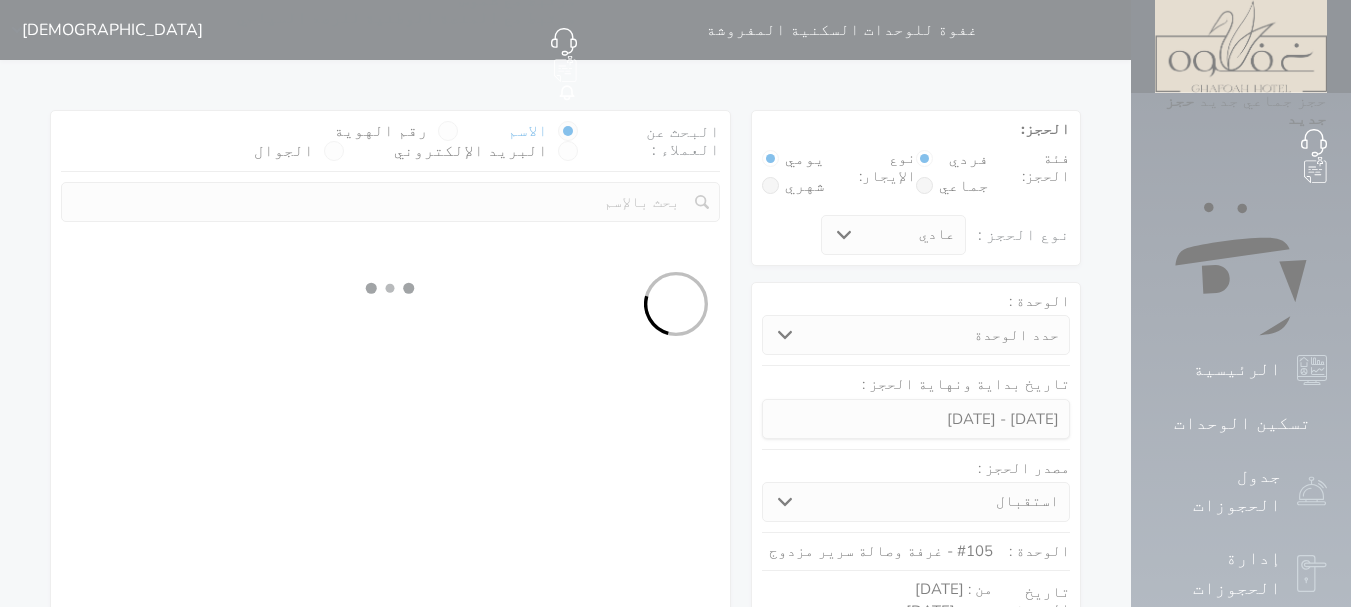 select 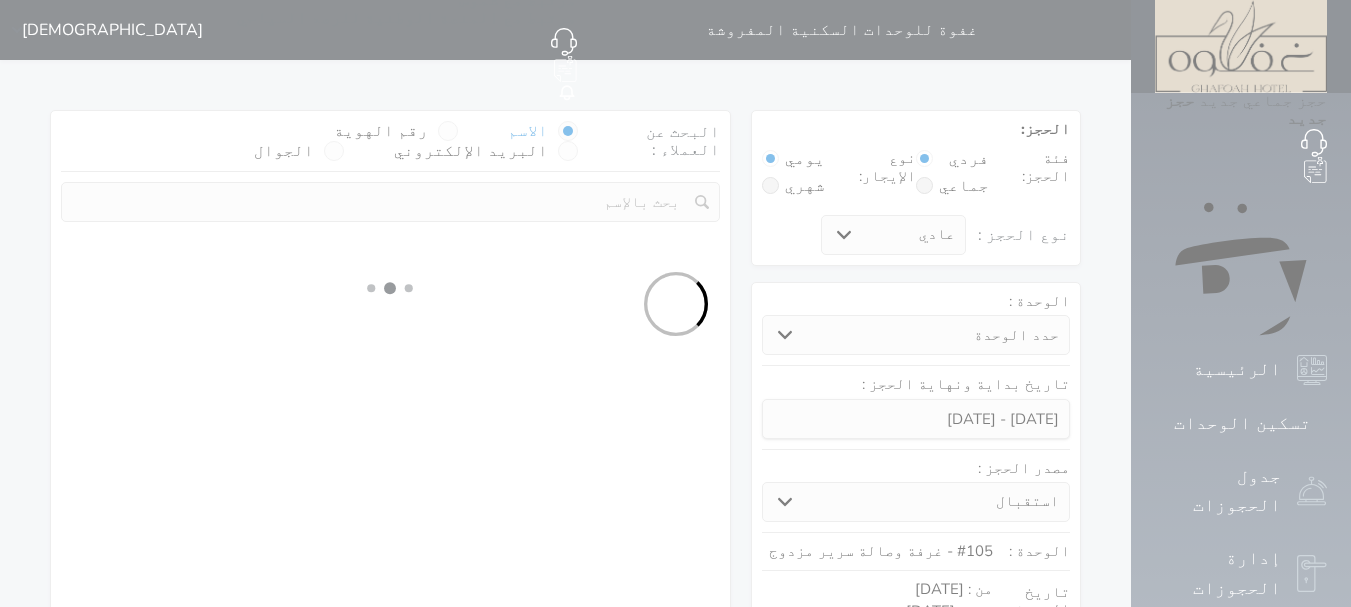 select on "7" 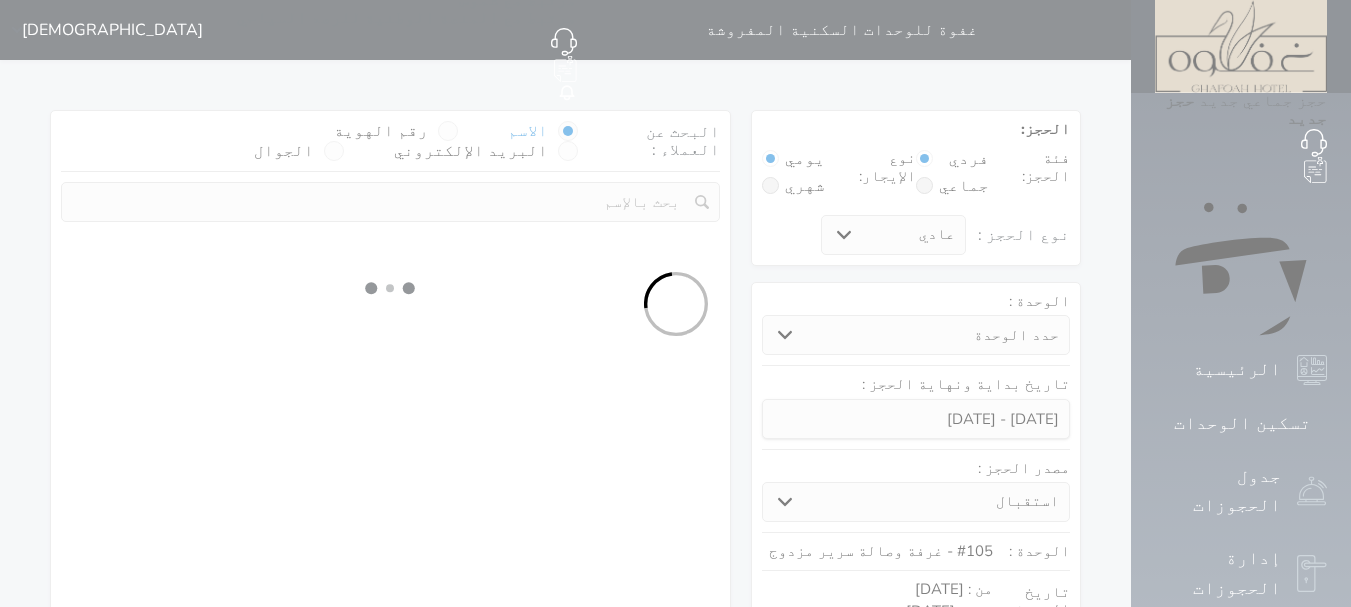 select 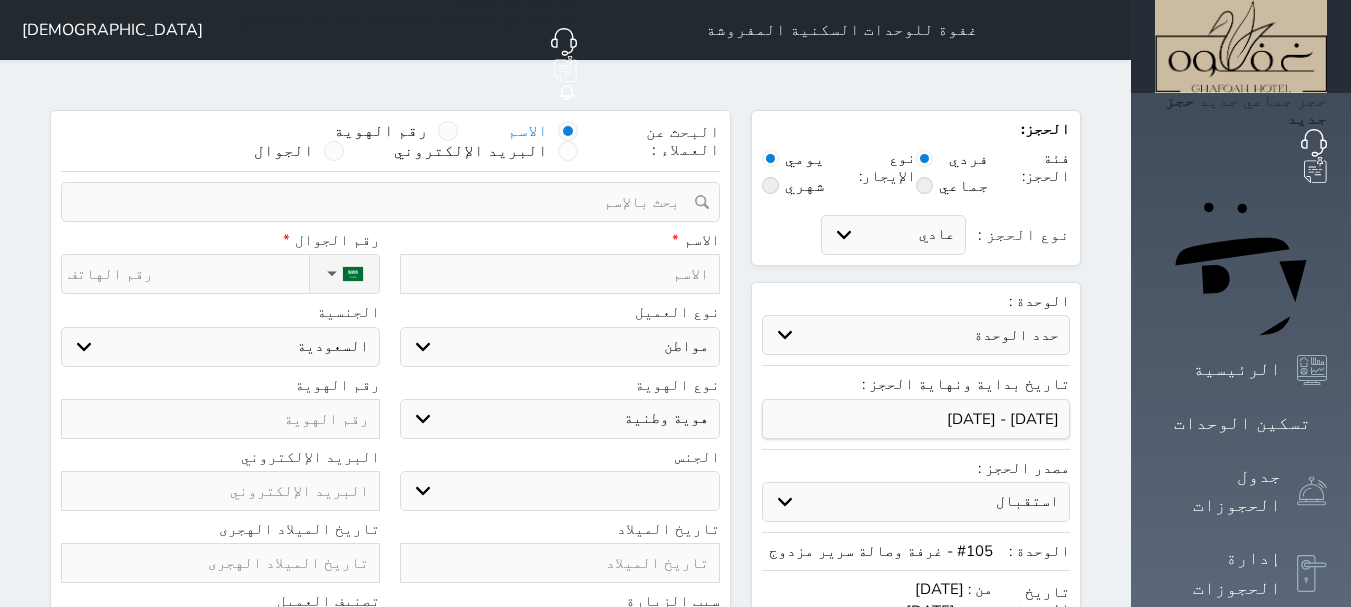 select 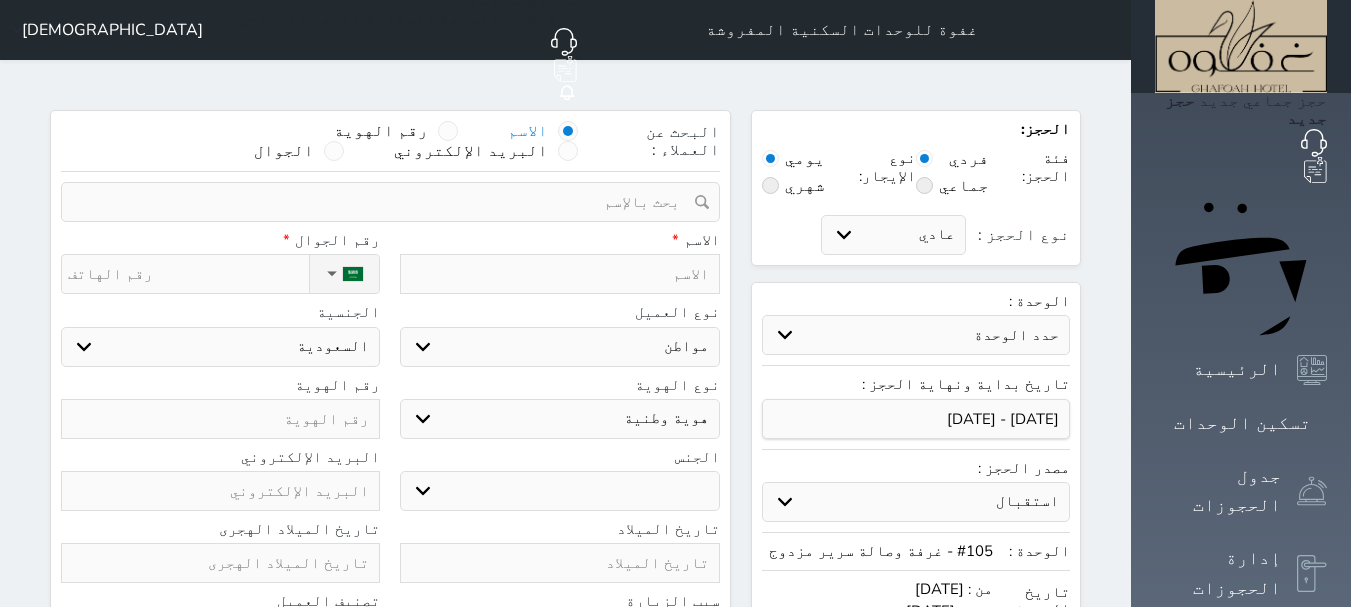 select 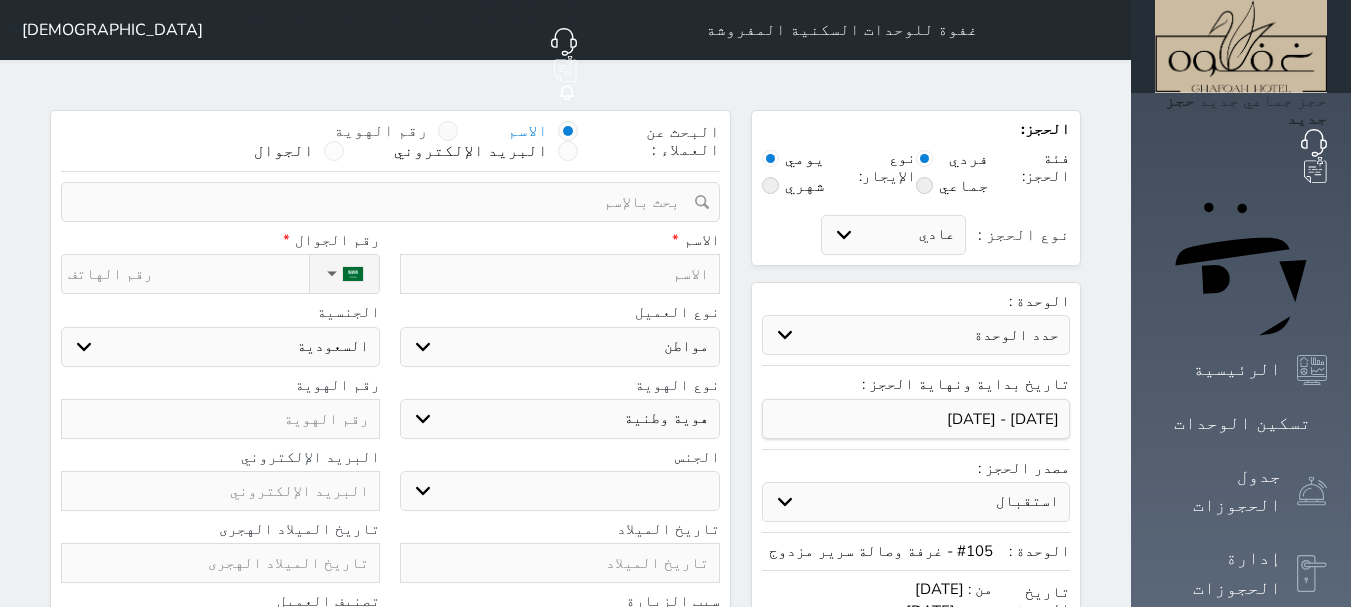 click at bounding box center (448, 131) 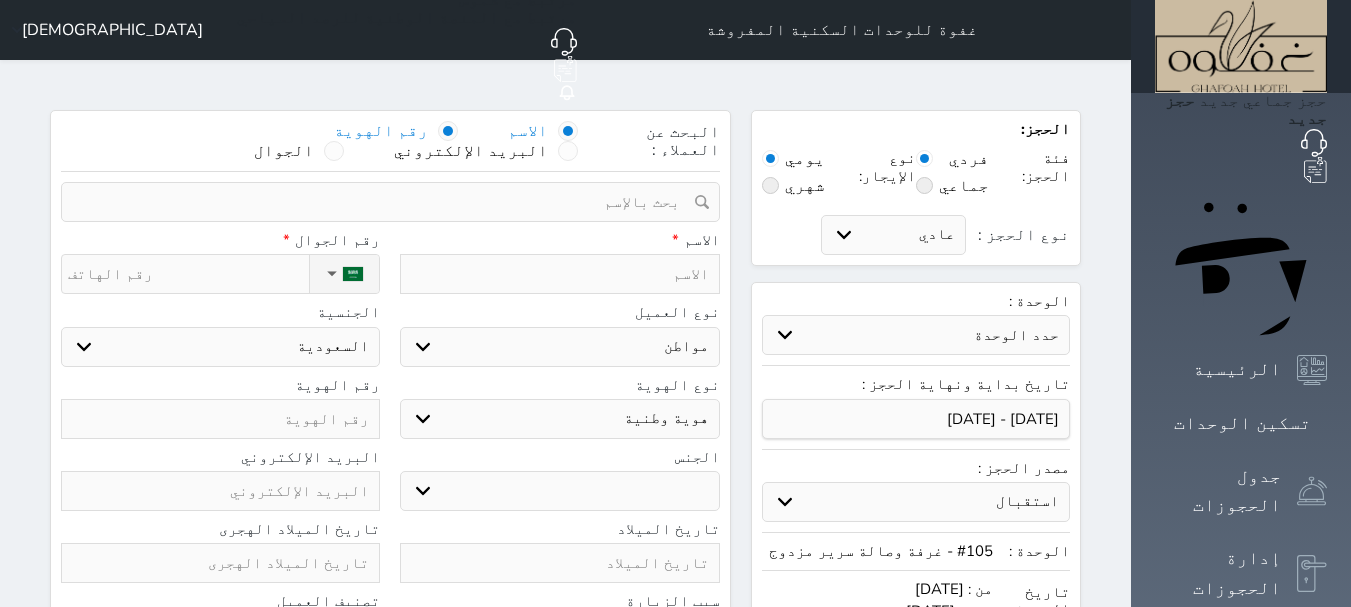 select 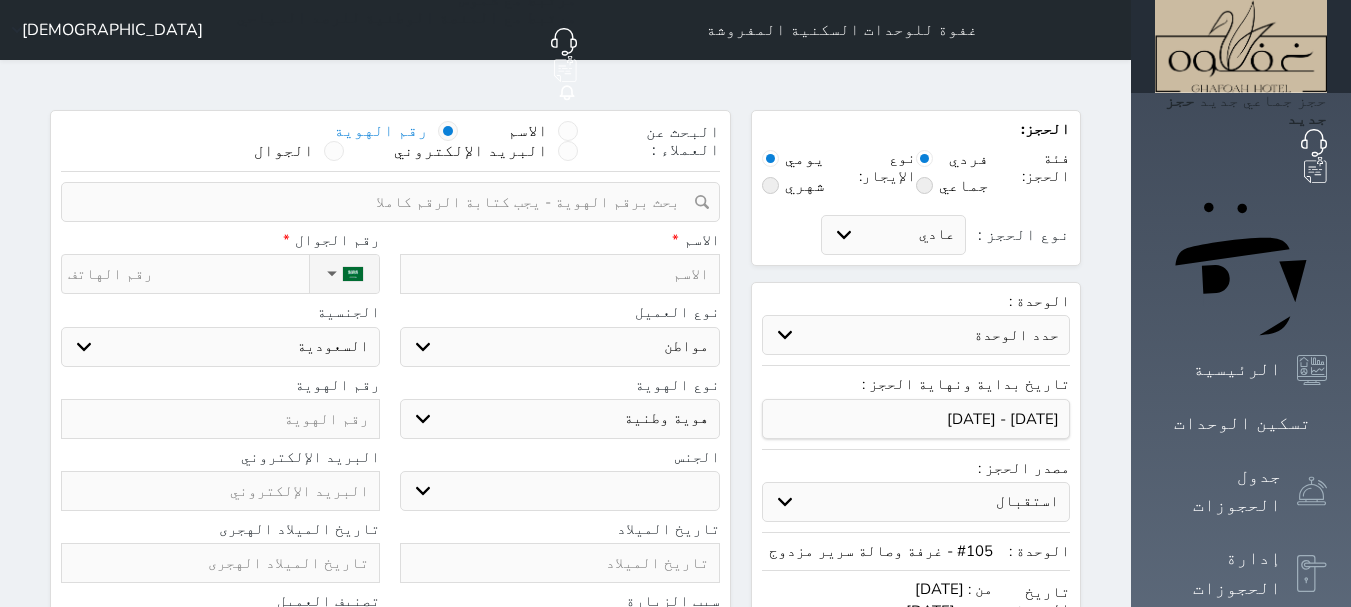 select 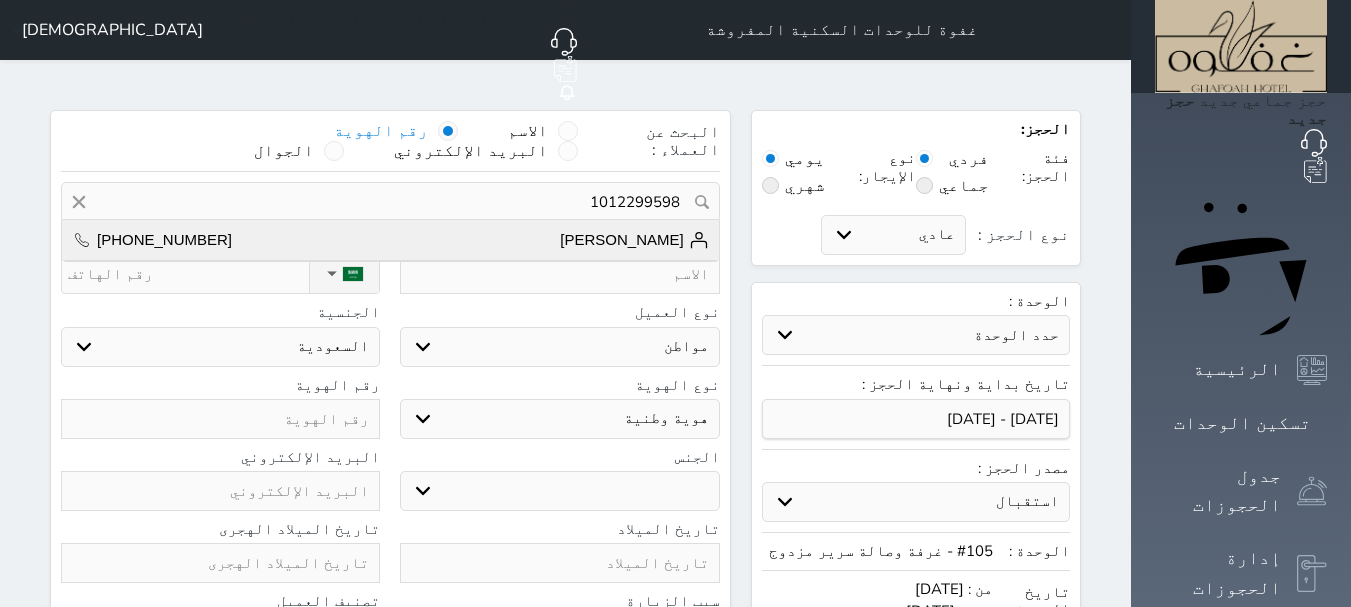click on "[PERSON_NAME]" at bounding box center (634, 240) 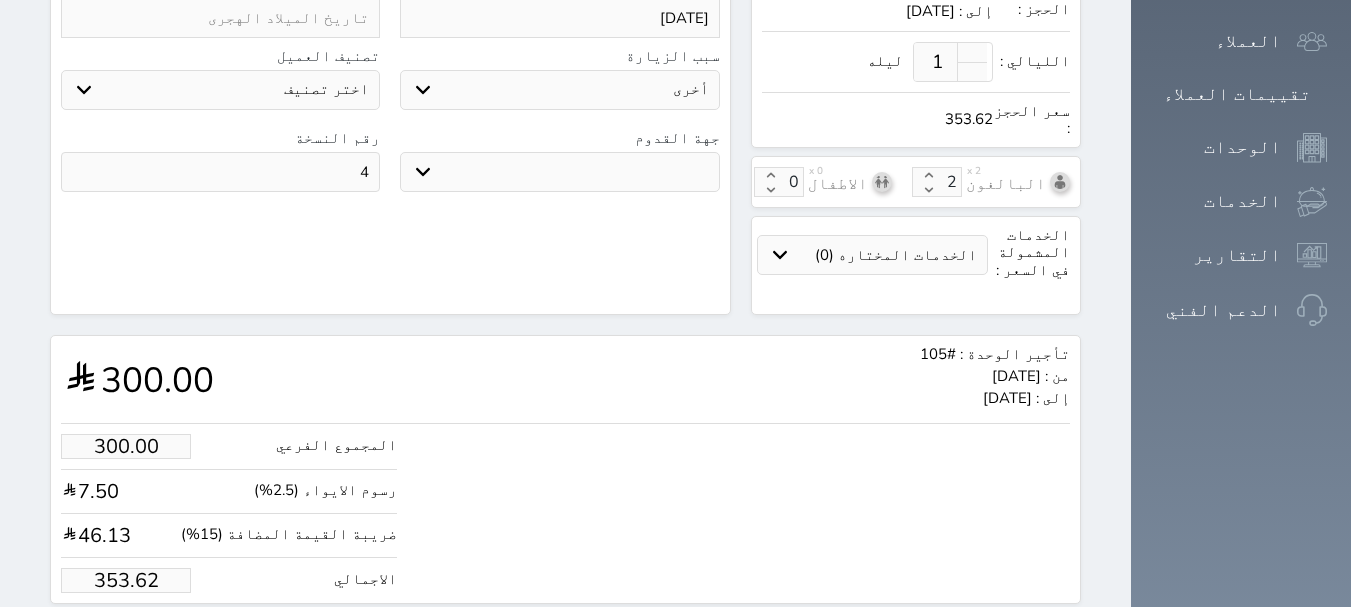 scroll, scrollTop: 620, scrollLeft: 0, axis: vertical 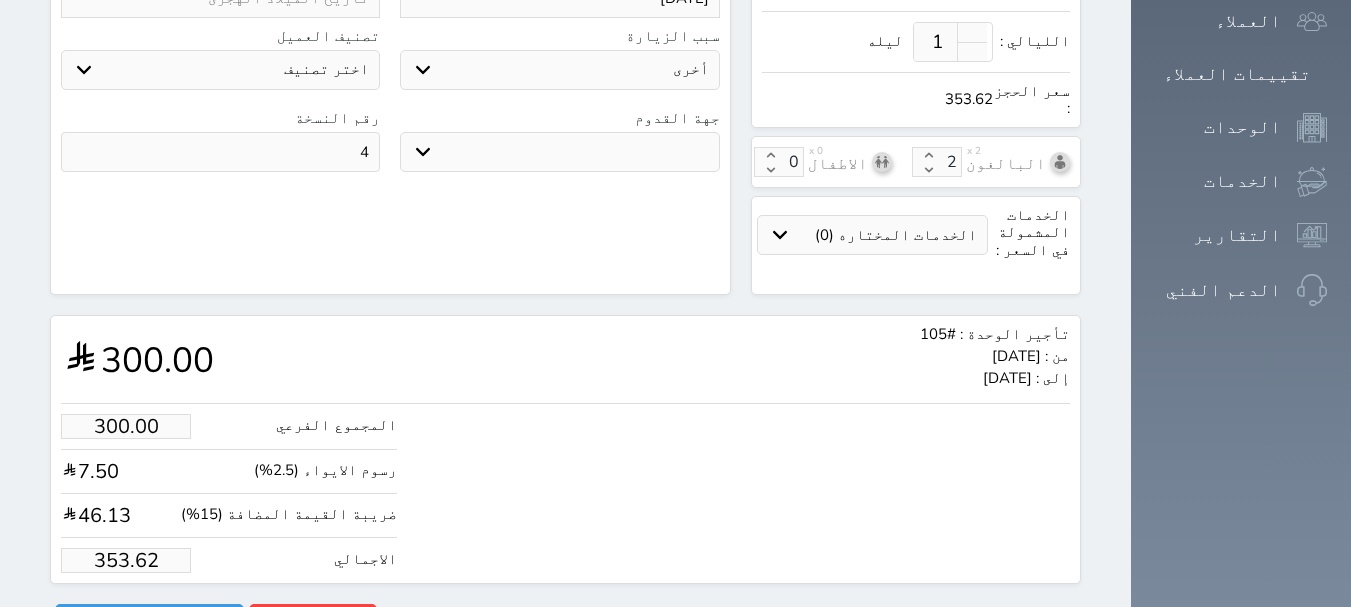 click on "353.62" at bounding box center (126, 560) 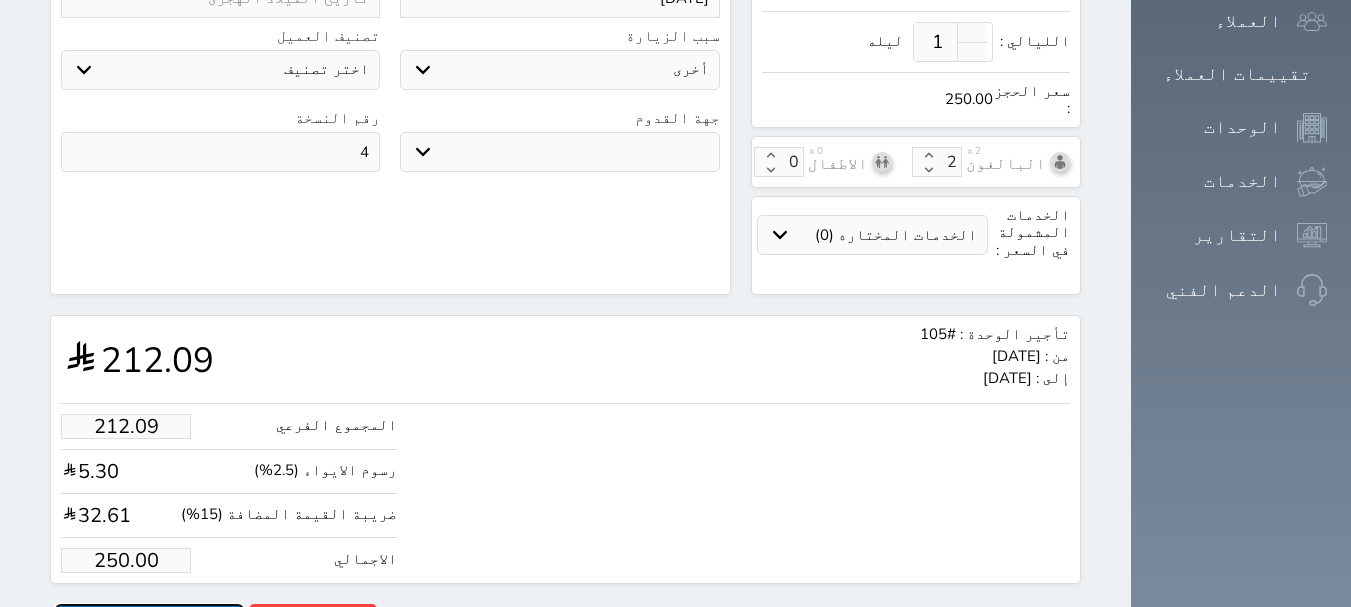 click on "حجز" at bounding box center [149, 621] 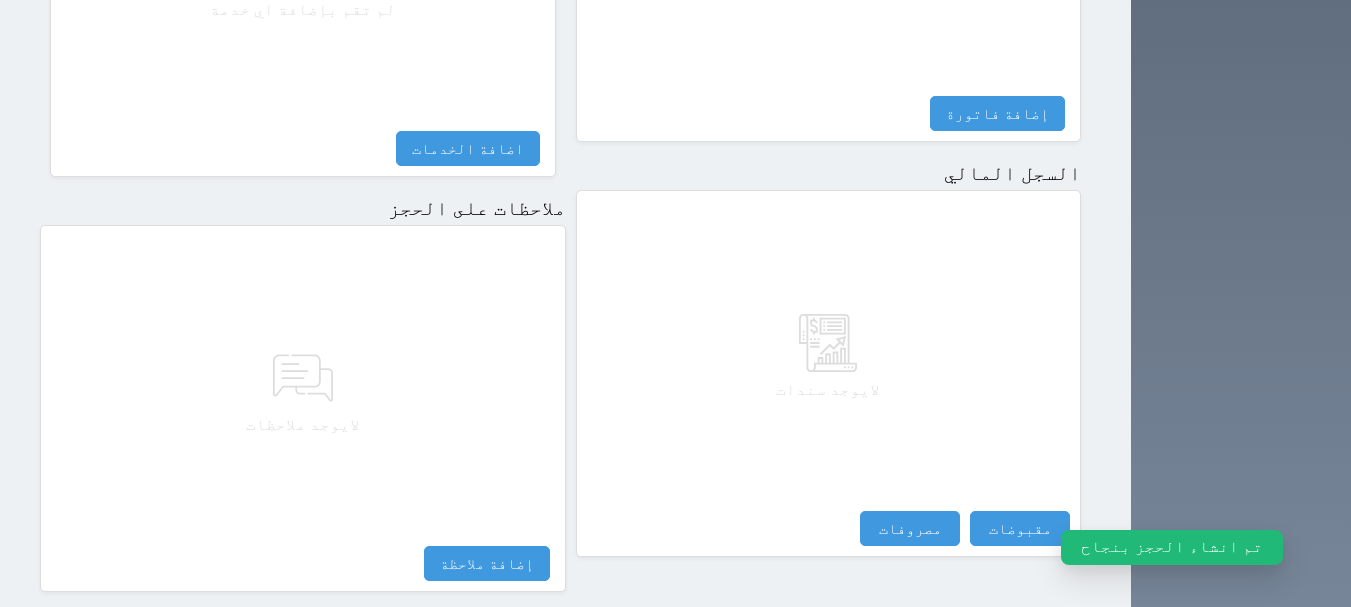 scroll, scrollTop: 1095, scrollLeft: 0, axis: vertical 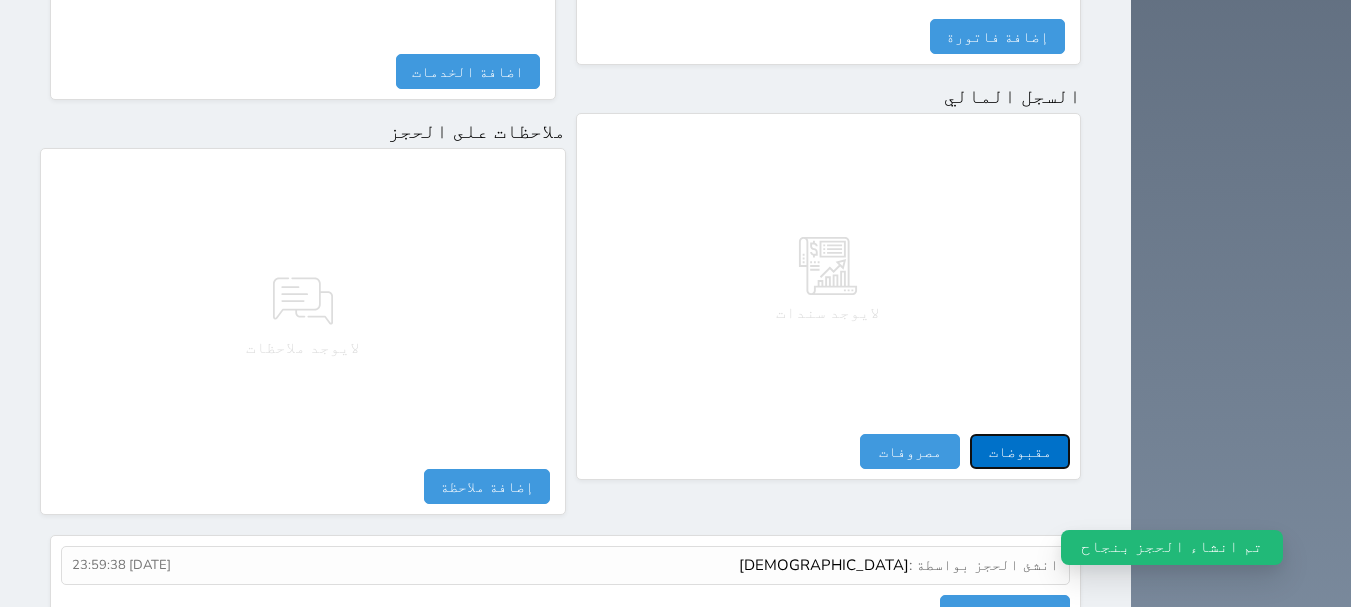 click on "مقبوضات" at bounding box center (1020, 451) 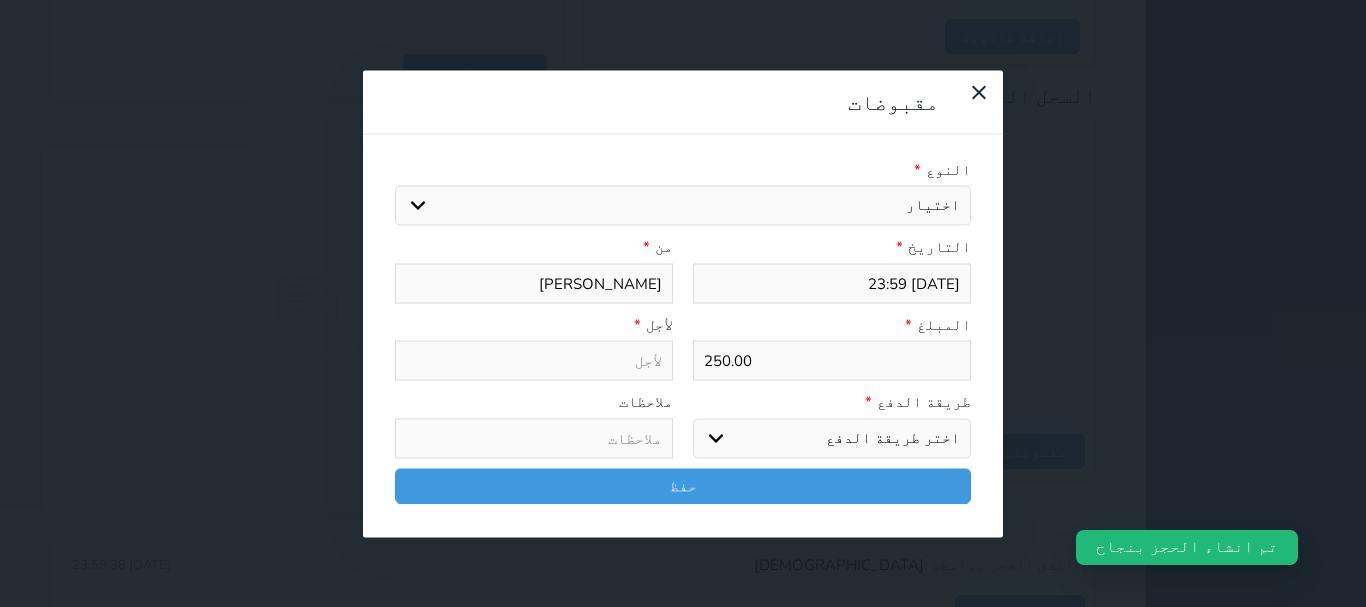 click on "النوع  *" at bounding box center (683, 169) 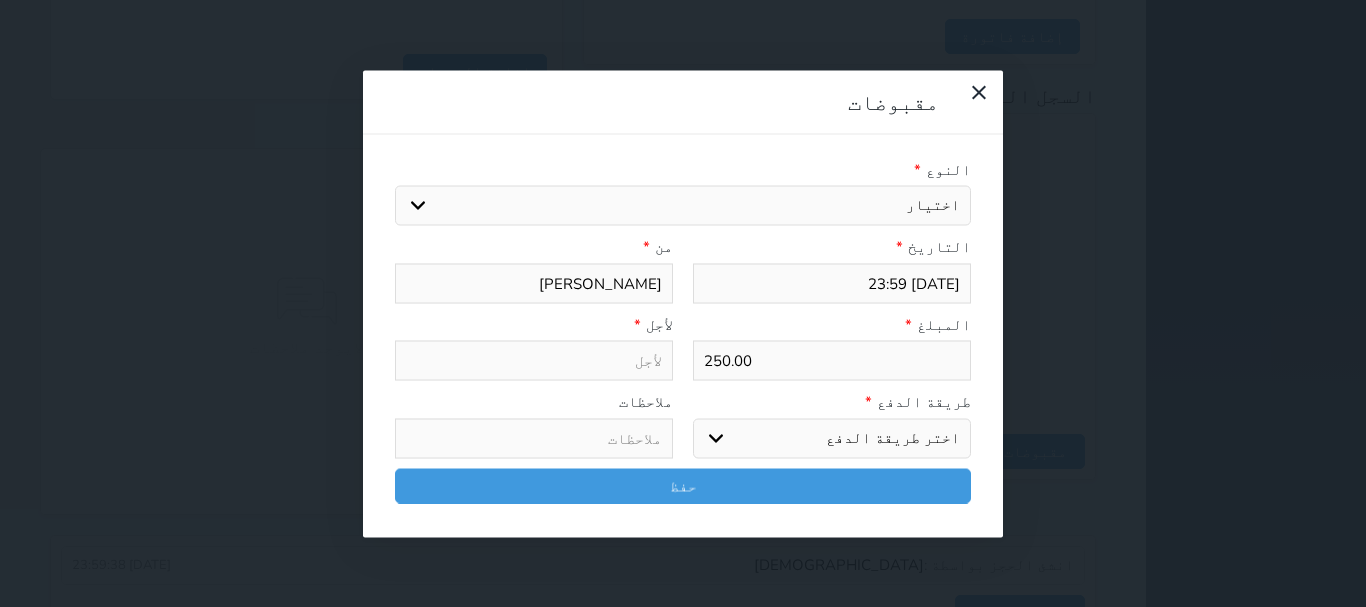 click on "اختيار" at bounding box center [683, 206] 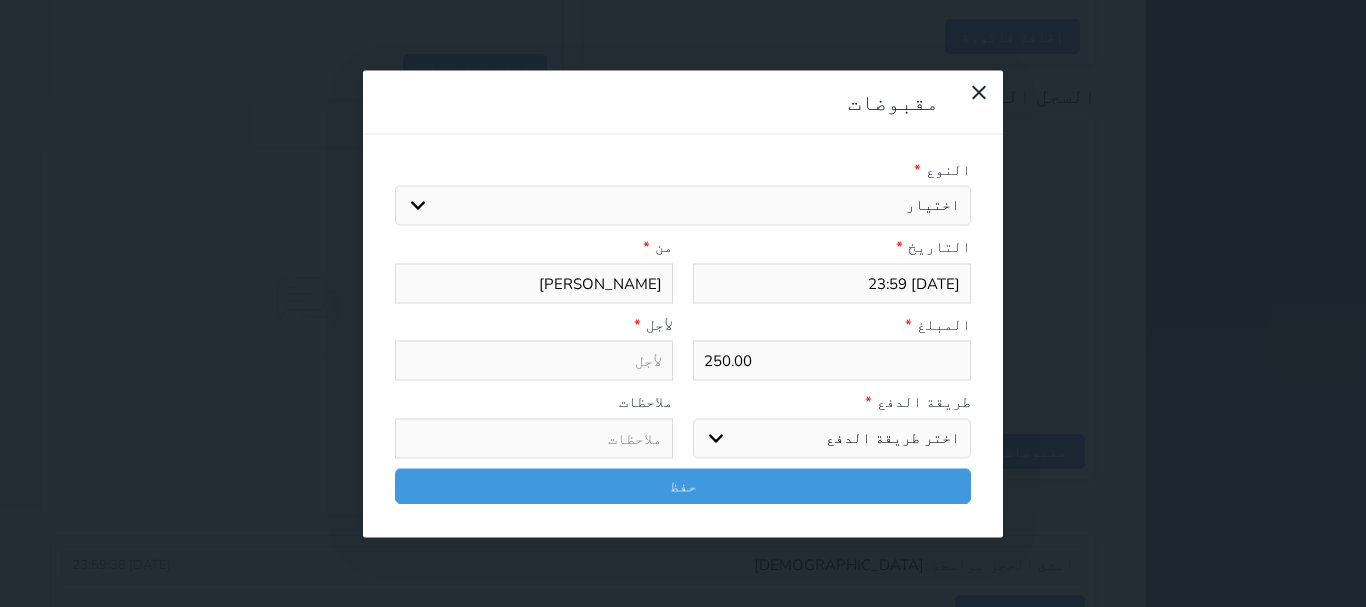 click on "اختر طريقة الدفع   دفع نقدى   تحويل بنكى   مدى   بطاقة ائتمان   آجل" at bounding box center [832, 438] 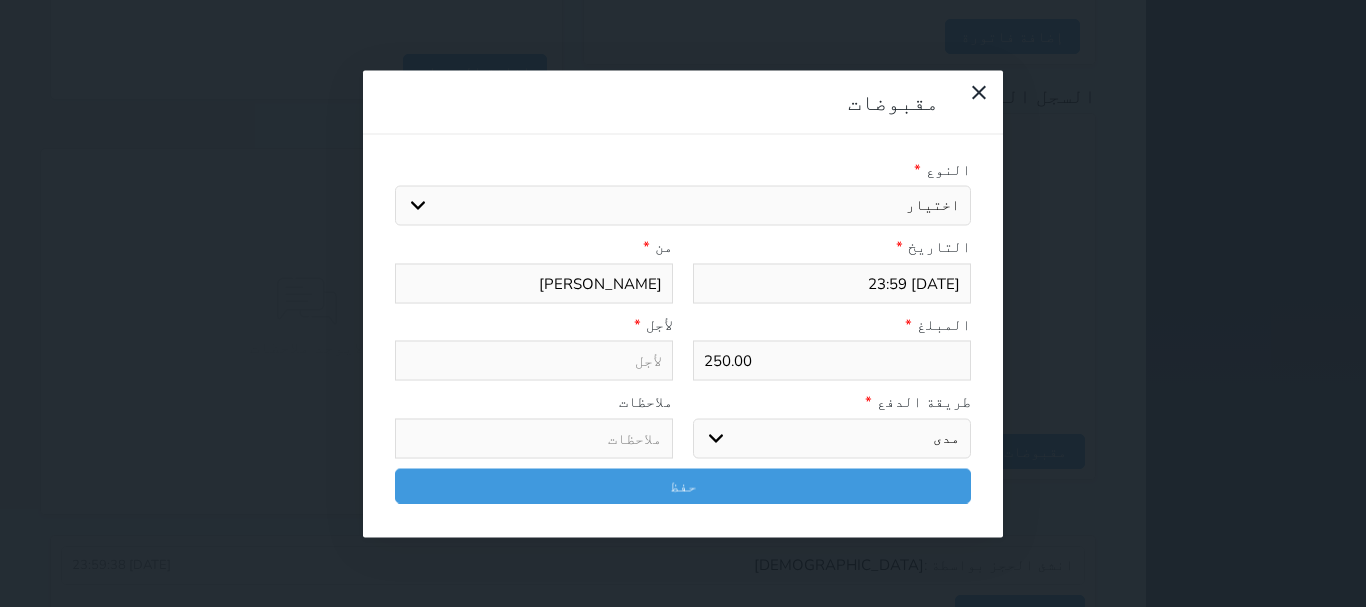 click on "اختر طريقة الدفع   دفع نقدى   تحويل بنكى   مدى   بطاقة ائتمان   آجل" at bounding box center (832, 438) 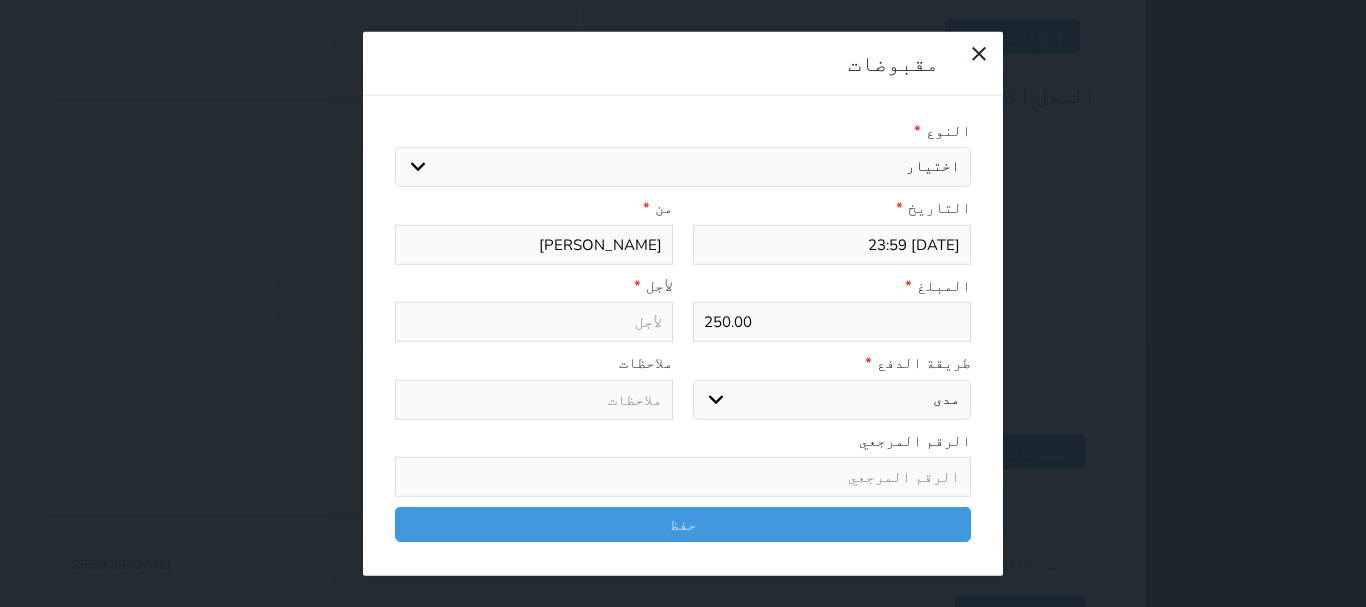 click on "اختيار" at bounding box center (683, 167) 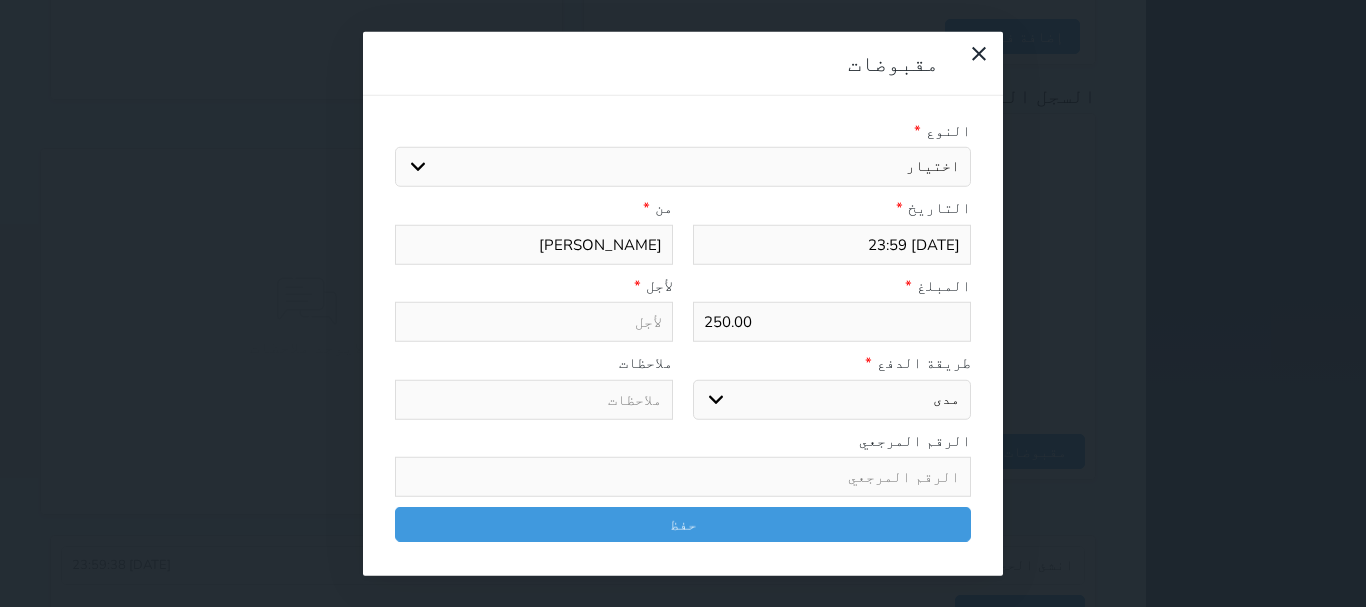 click on "اختيار" at bounding box center [683, 167] 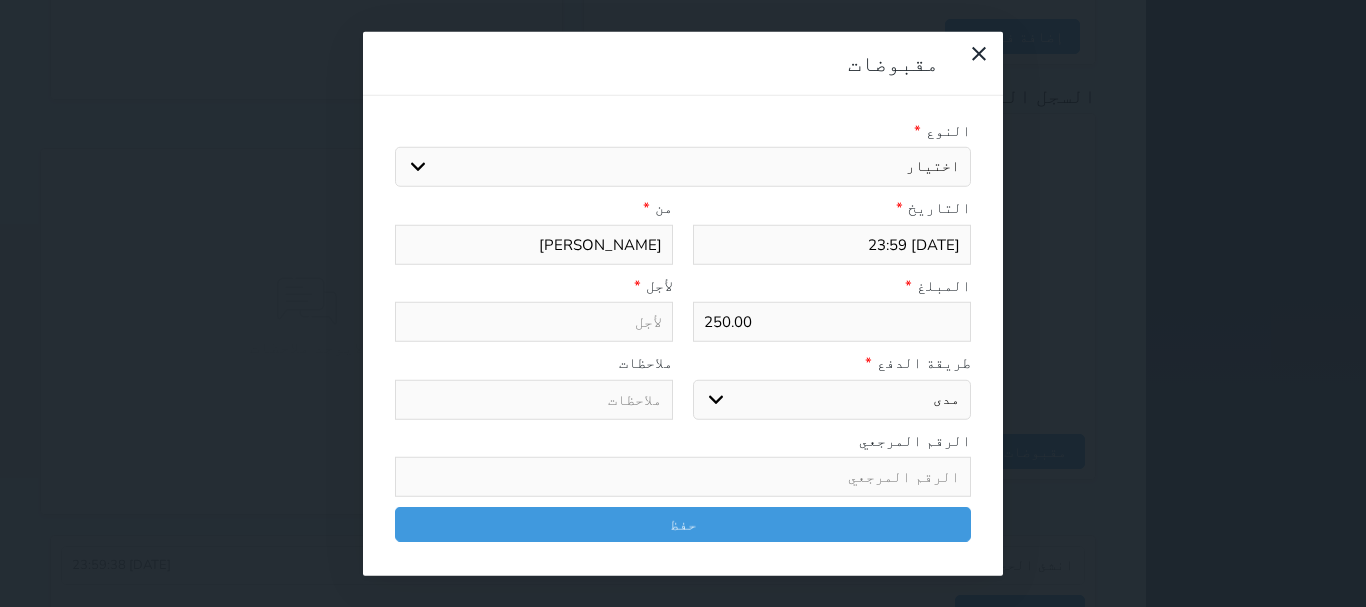 click on "اختيار   مقبوضات عامة قيمة إيجار فواتير تامين عربون لا ينطبق آخر مغسلة واي فاي - الإنترنت مواقف السيارات طعام الأغذية والمشروبات مشروبات المشروبات الباردة المشروبات الساخنة الإفطار غداء عشاء مخبز و كعك حمام سباحة الصالة الرياضية سبا و خدمات الجمال اختيار وإسقاط (خدمات النقل) ميني بار كابل - تلفزيون سرير إضافي تصفيف الشعر التسوق خدمات الجولات السياحية المنظمة خدمات الدليل السياحي" at bounding box center (683, 167) 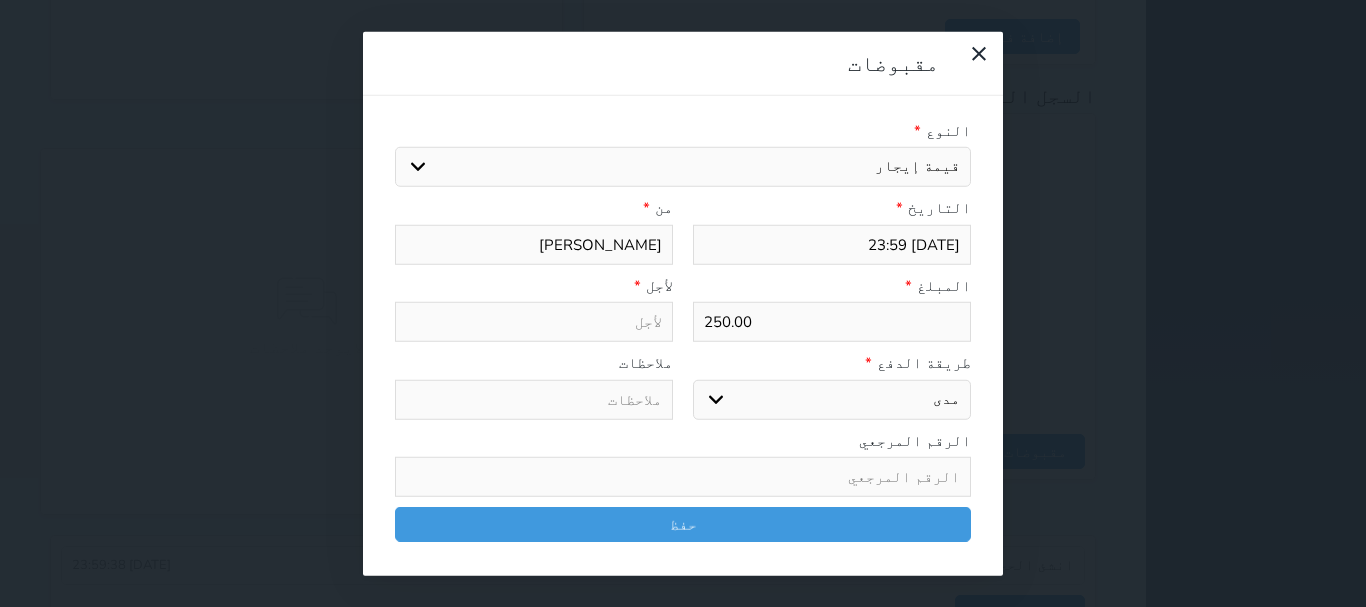 click on "اختيار   مقبوضات عامة قيمة إيجار فواتير تامين عربون لا ينطبق آخر مغسلة واي فاي - الإنترنت مواقف السيارات طعام الأغذية والمشروبات مشروبات المشروبات الباردة المشروبات الساخنة الإفطار غداء عشاء مخبز و كعك حمام سباحة الصالة الرياضية سبا و خدمات الجمال اختيار وإسقاط (خدمات النقل) ميني بار كابل - تلفزيون سرير إضافي تصفيف الشعر التسوق خدمات الجولات السياحية المنظمة خدمات الدليل السياحي" at bounding box center (683, 167) 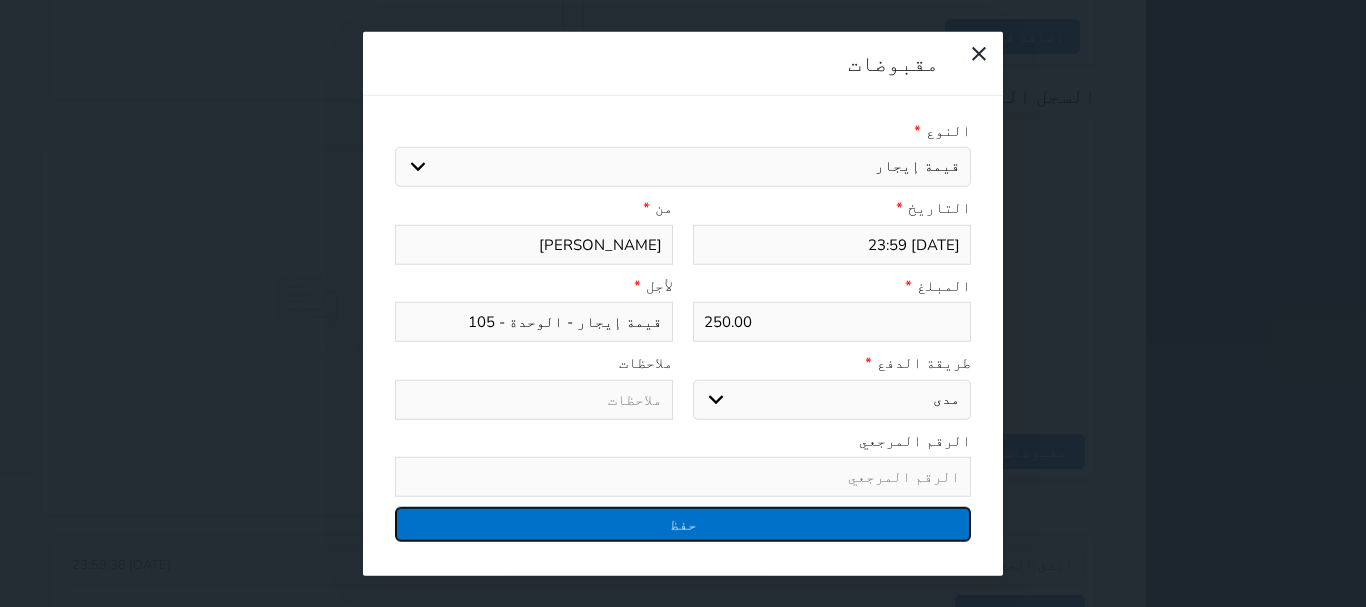 click on "حفظ" at bounding box center [683, 524] 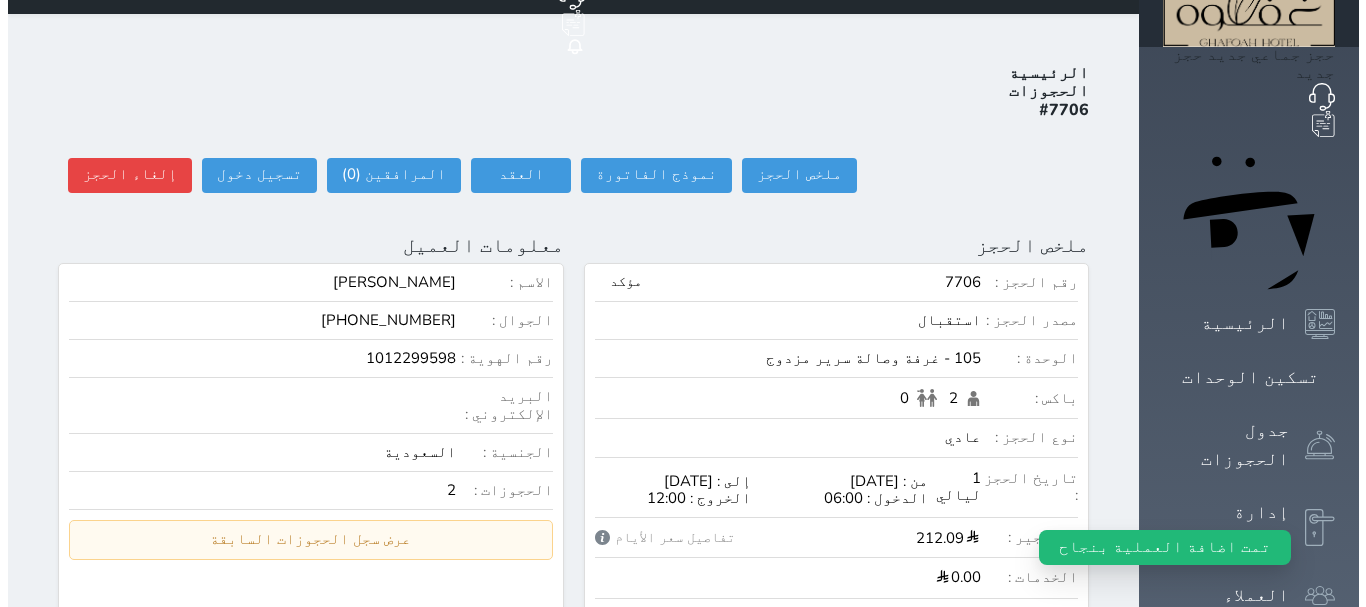 scroll, scrollTop: 0, scrollLeft: 0, axis: both 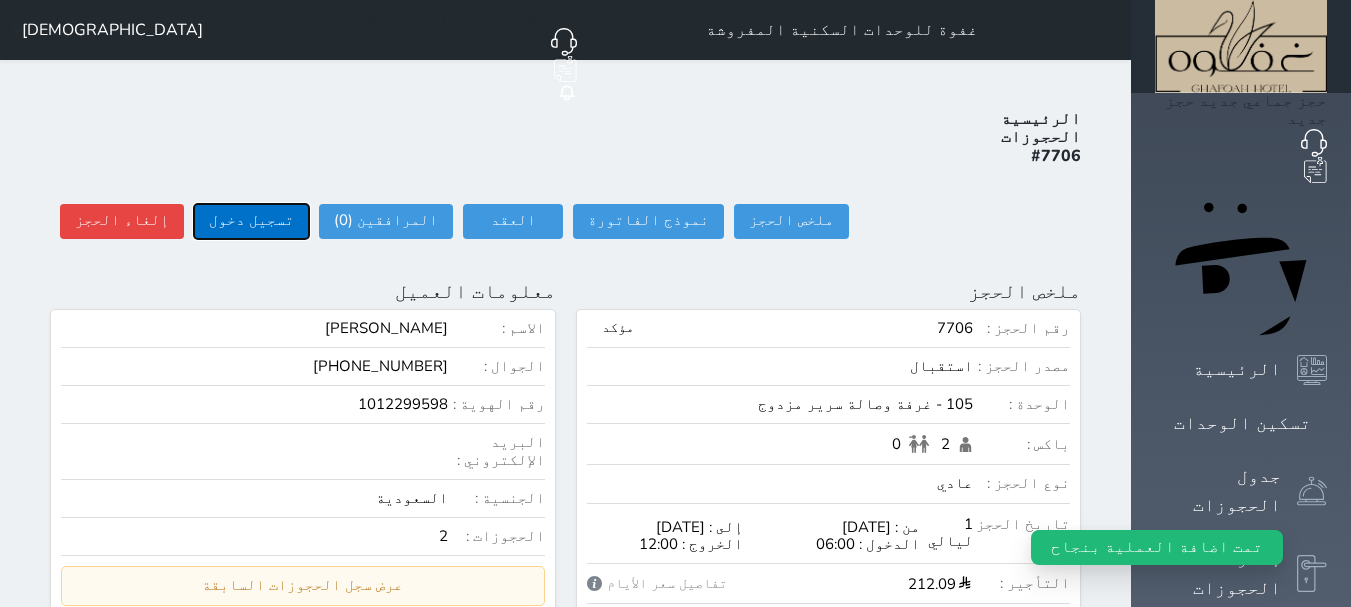 click on "تسجيل دخول" at bounding box center [251, 221] 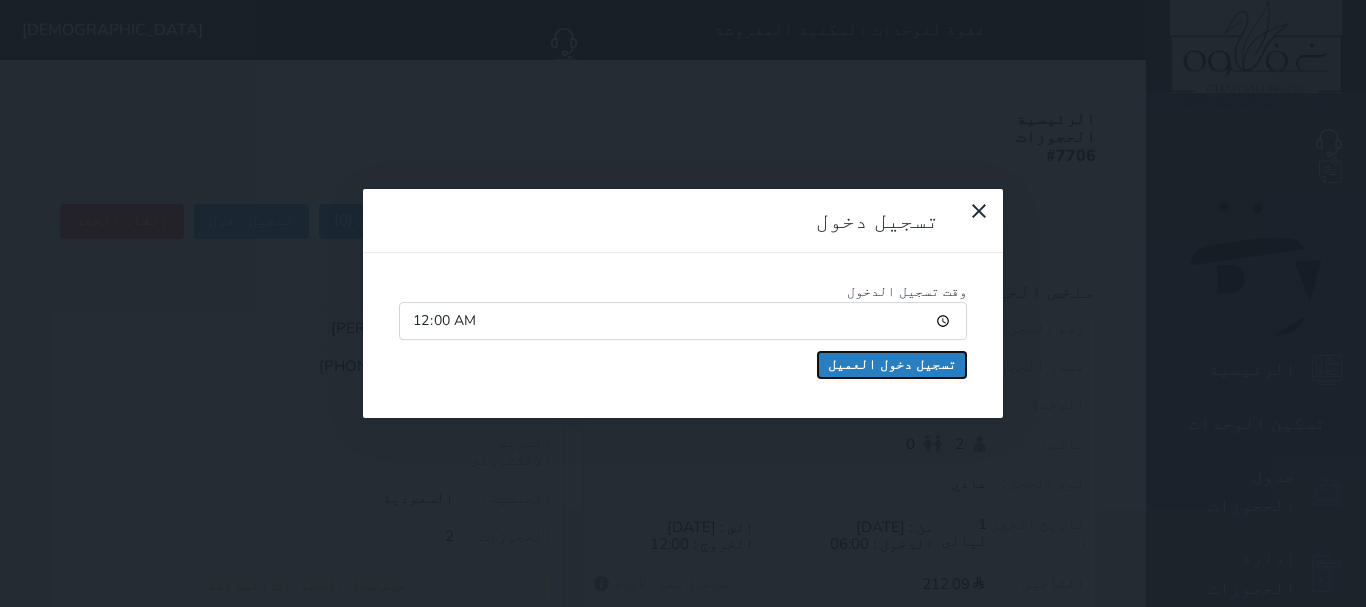 click on "تسجيل دخول العميل" at bounding box center [892, 365] 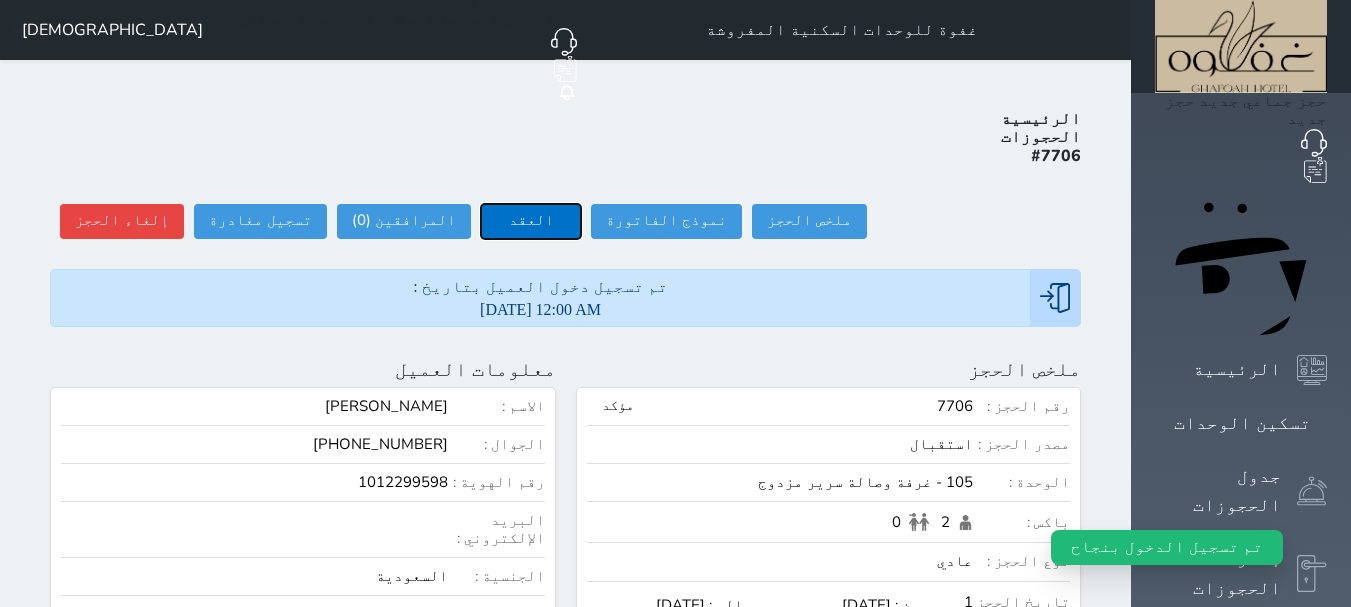 click on "العقد" at bounding box center [531, 221] 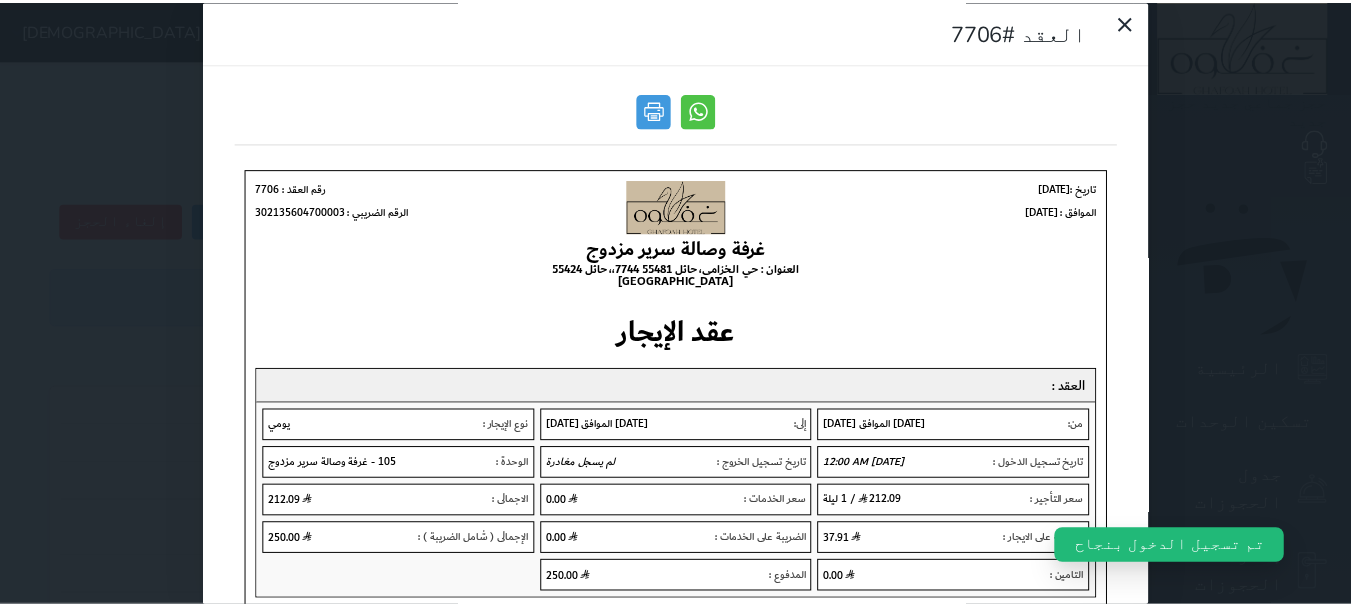 scroll, scrollTop: 0, scrollLeft: 0, axis: both 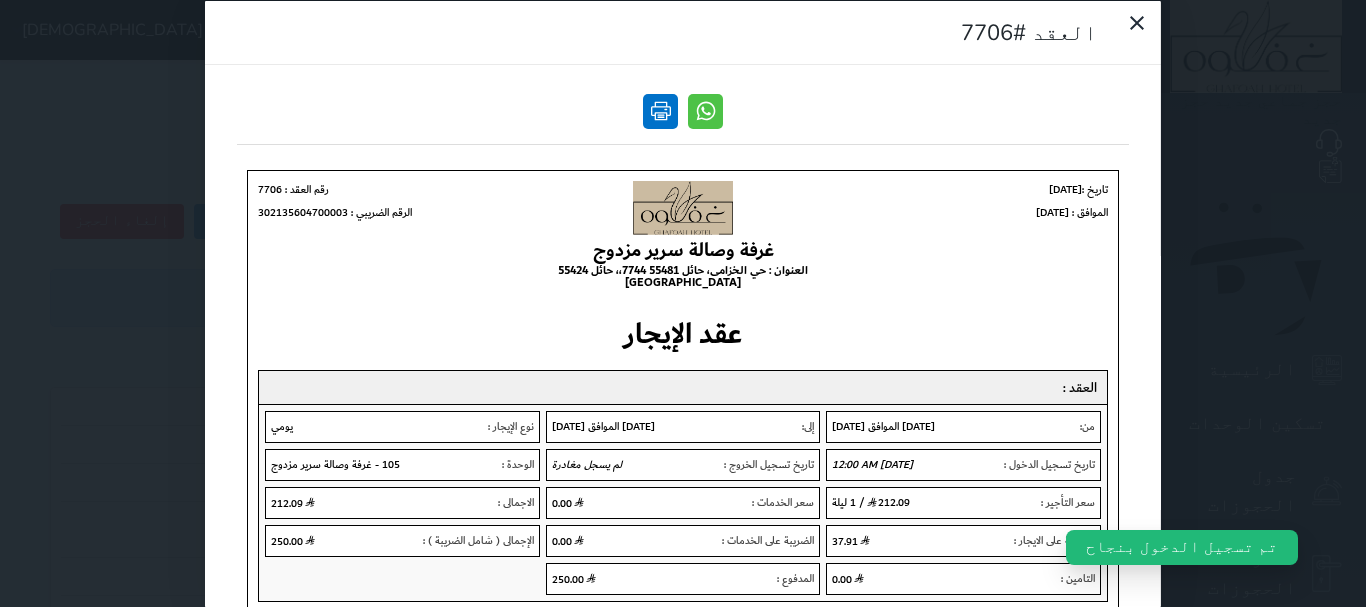 click at bounding box center [660, 110] 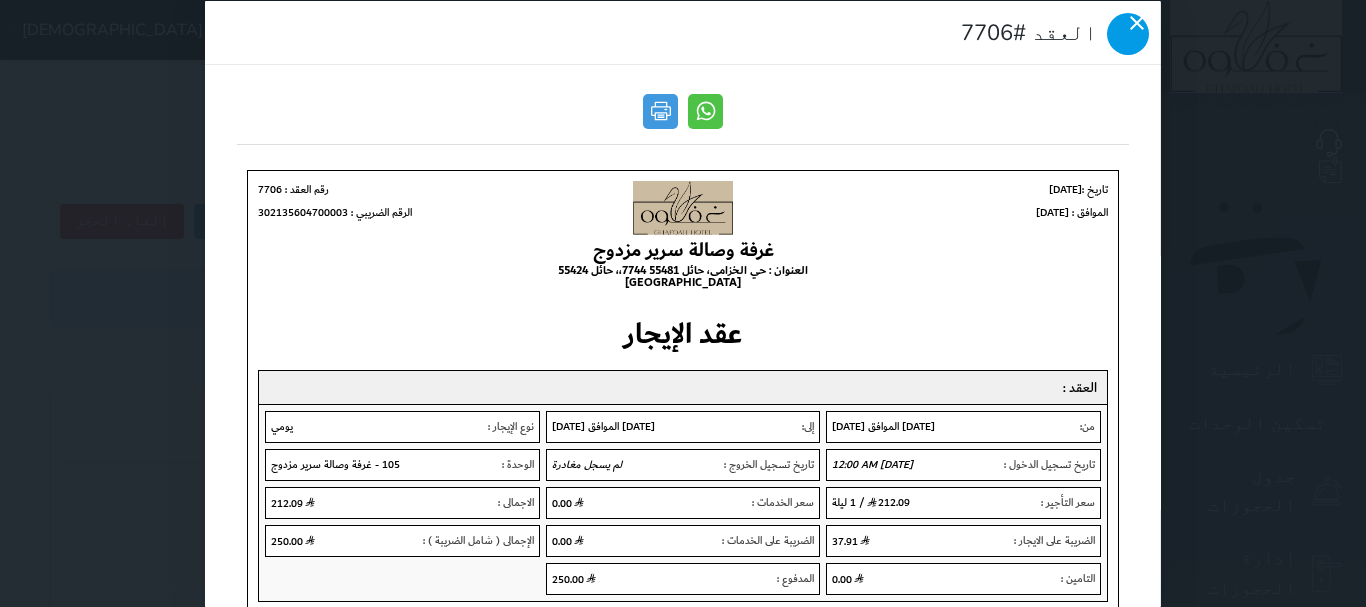 click at bounding box center [1128, 33] 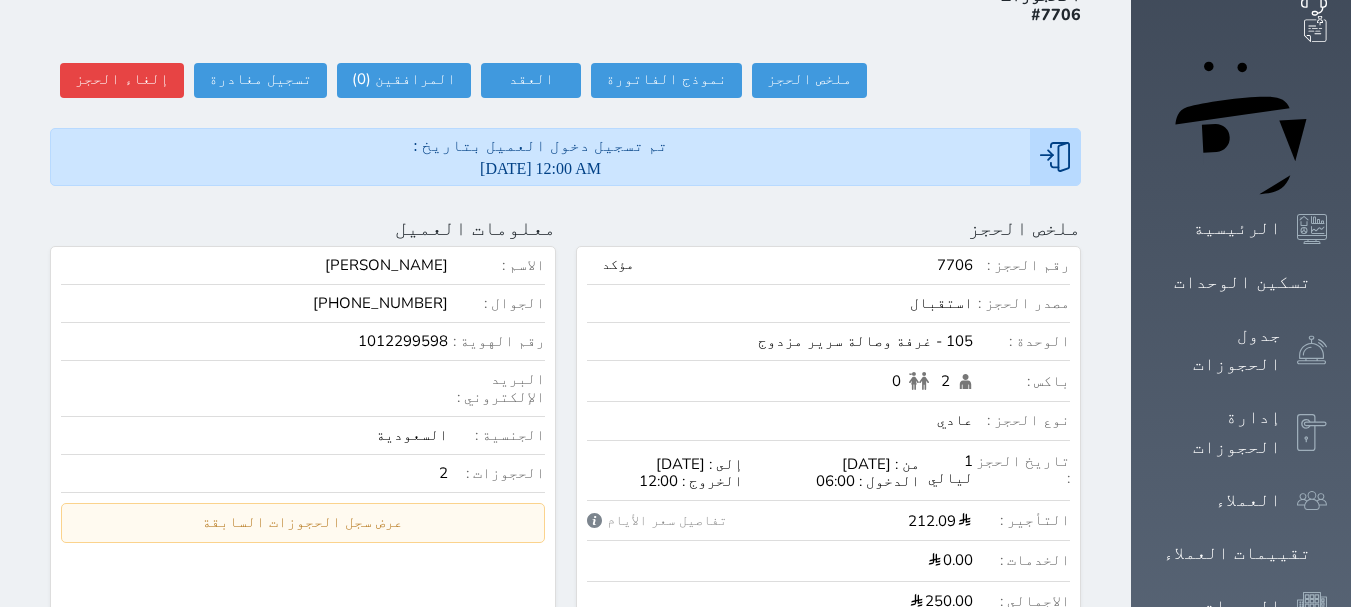 scroll, scrollTop: 0, scrollLeft: 0, axis: both 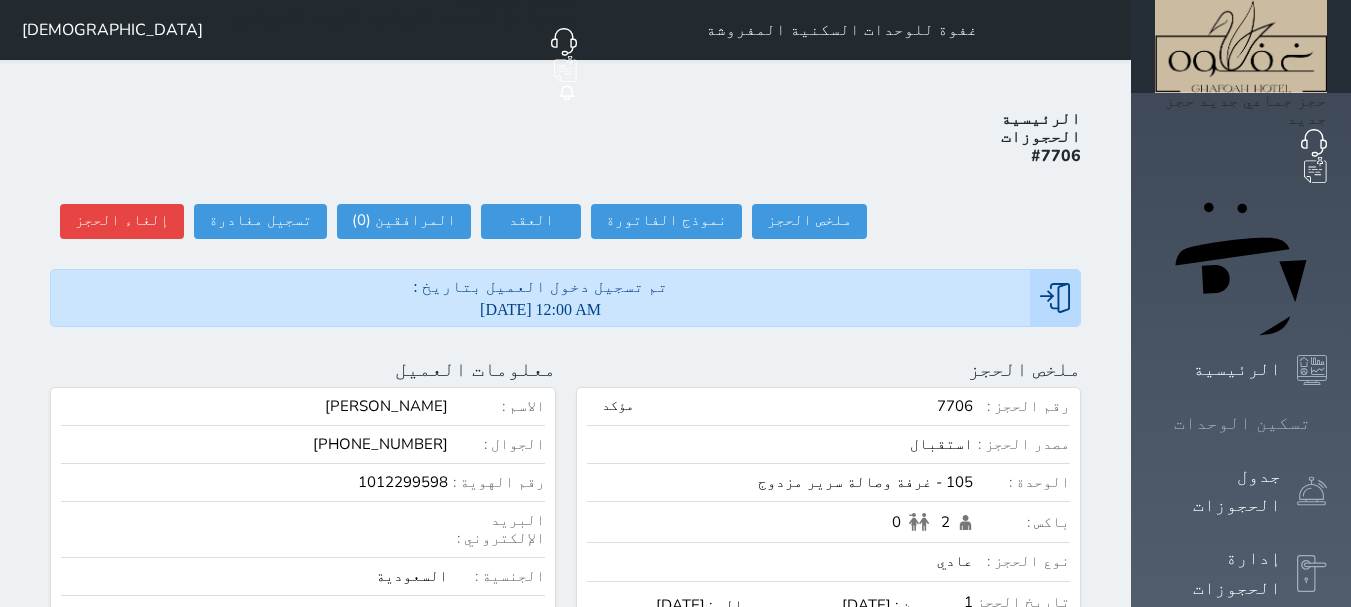 click 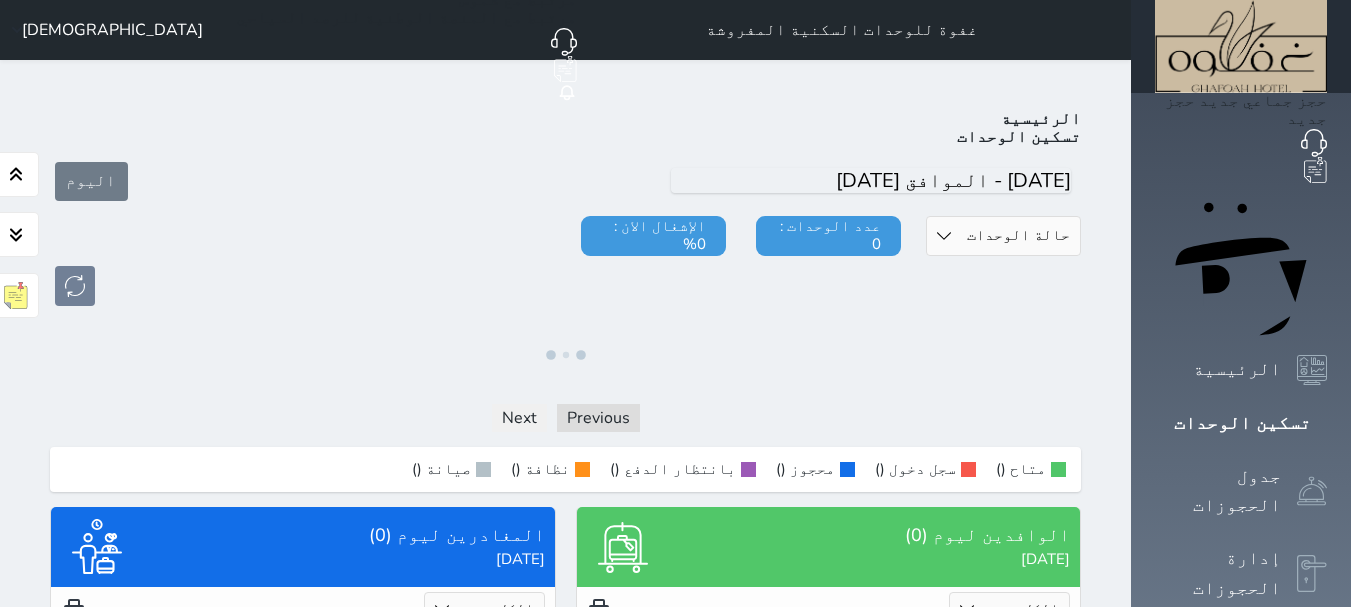 click on "الرئيسية   تسكين الوحدات       اليوم     حالة الوحدات متاح تحت التنظيف تحت الصيانة سجل دخول  لم يتم تسجيل الدخول   عدد الوحدات : 0   الإشغال الان : 0%                   ملاحظات فريق العمل       حفظ   Previous    Next     متاح ()   سجل دخول ()   محجوز ()   بانتظار الدفع ()   نظافة ()   صيانة ()         تقرير استلام     الوافدين ليوم (0)   الاثنين  2025/07/14     الكل   لم يسجل دخول   تم الدخول       لايوجد عملاء وافدين   عرض الوافدين       المغادرين ليوم (0)   الاثنين  2025/07/14     الكل   تم الدخول   تم المغادرة       لايوجد عملاء مغادرين   عرض المغادرين           تقرير استلام                     2025-07-14 00:02" at bounding box center (565, 457) 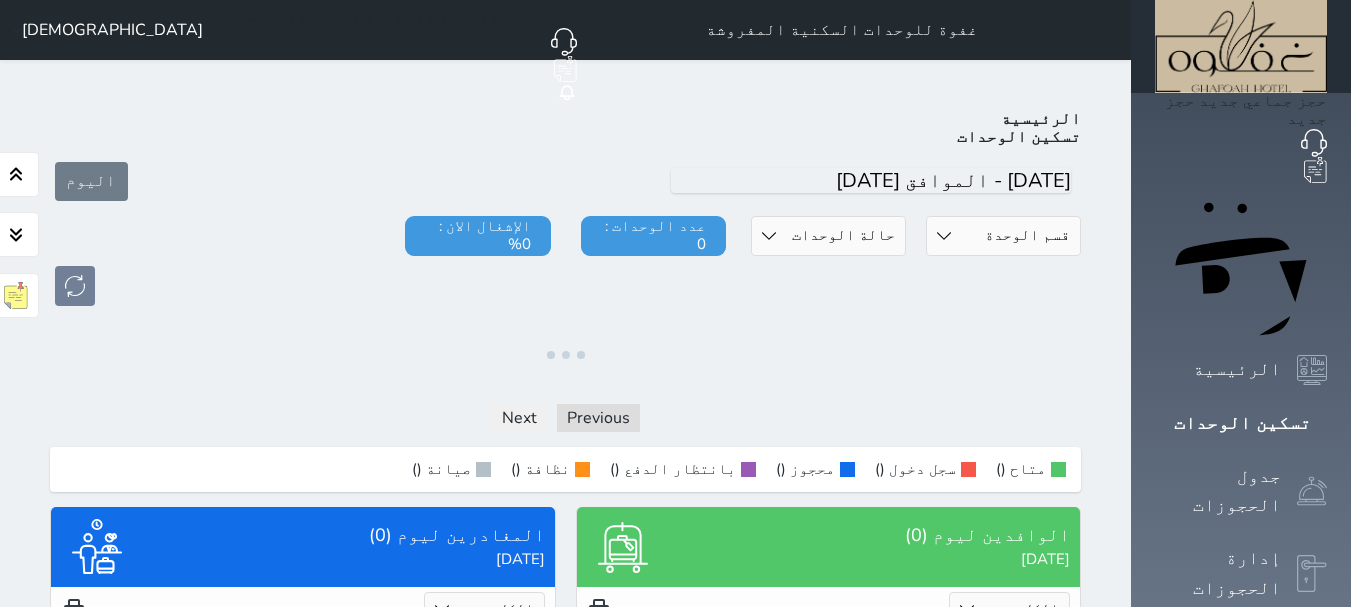 click on "الرئيسية   تسكين الوحدات       اليوم   قسم الوحدة   غرفتين vip ومطبخ غرفه سرير مزدوج vip ثلاث غرف غرفتين وصالة / سرير فردي 2, سرير مزدوج غرفة وصالة سرير مزدوج غرفة سرير مزدوج   حالة الوحدات متاح تحت التنظيف تحت الصيانة سجل دخول  لم يتم تسجيل الدخول   عدد الوحدات : 0   الإشغال الان : 0%                   ملاحظات فريق العمل       حفظ   Previous    Next     متاح ()   سجل دخول ()   محجوز ()   بانتظار الدفع ()   نظافة ()   صيانة ()         تقرير استلام     الوافدين ليوم (0)   الاثنين  2025/07/14     الكل   لم يسجل دخول   تم الدخول       لايوجد عملاء وافدين   عرض الوافدين       المغادرين ليوم (0)   الاثنين  2025/07/14     الكل   تم الدخول" at bounding box center (565, 457) 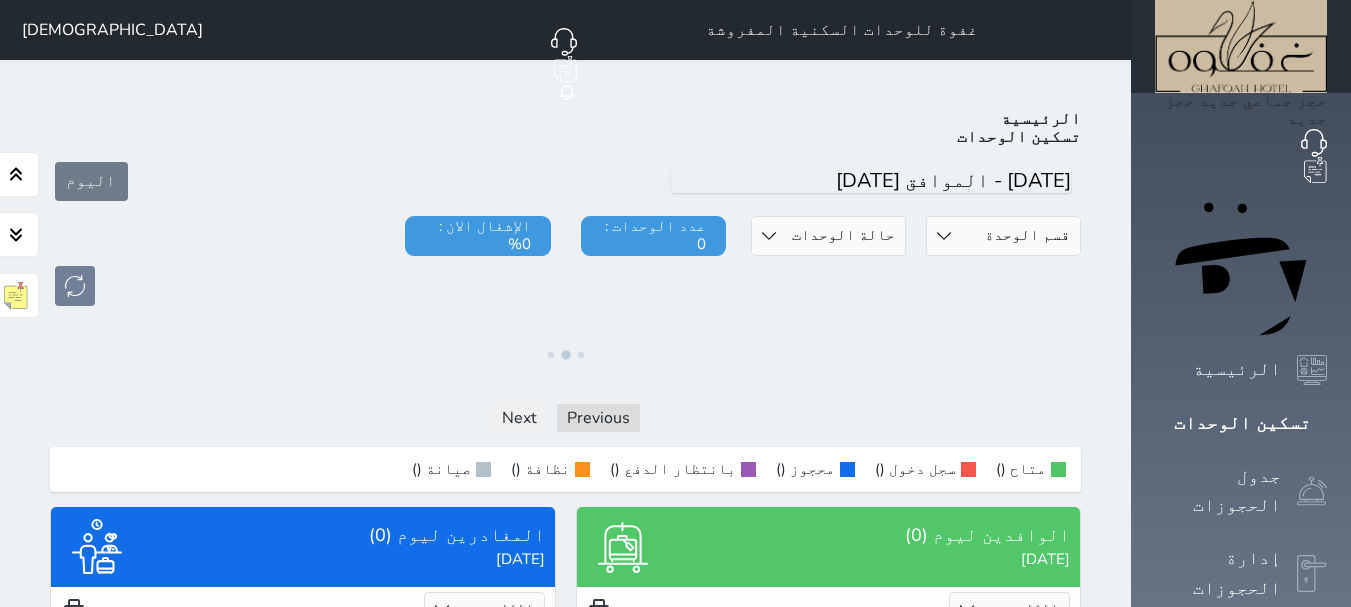 click on "الرئيسية   تسكين الوحدات       اليوم   قسم الوحدة   غرفتين vip ومطبخ غرفه سرير مزدوج vip ثلاث غرف غرفتين وصالة / سرير فردي 2, سرير مزدوج غرفة وصالة سرير مزدوج غرفة سرير مزدوج   حالة الوحدات متاح تحت التنظيف تحت الصيانة سجل دخول  لم يتم تسجيل الدخول   عدد الوحدات : 0   الإشغال الان : 0%                   ملاحظات فريق العمل       حفظ   Previous    Next     متاح ()   سجل دخول ()   محجوز ()   بانتظار الدفع ()   نظافة ()   صيانة ()         تقرير استلام     الوافدين ليوم (0)   الاثنين  2025/07/14     الكل   لم يسجل دخول   تم الدخول       لايوجد عملاء وافدين   عرض الوافدين       المغادرين ليوم (0)   الاثنين  2025/07/14     الكل   تم الدخول" at bounding box center (565, 457) 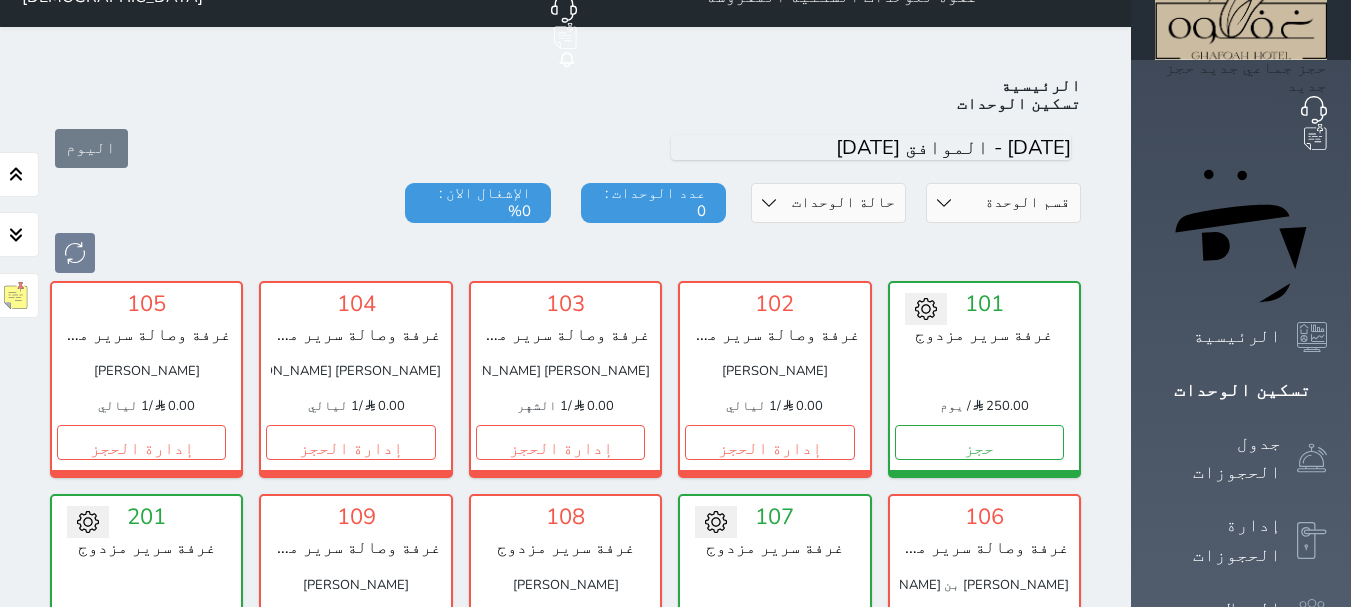 scroll, scrollTop: 78, scrollLeft: 0, axis: vertical 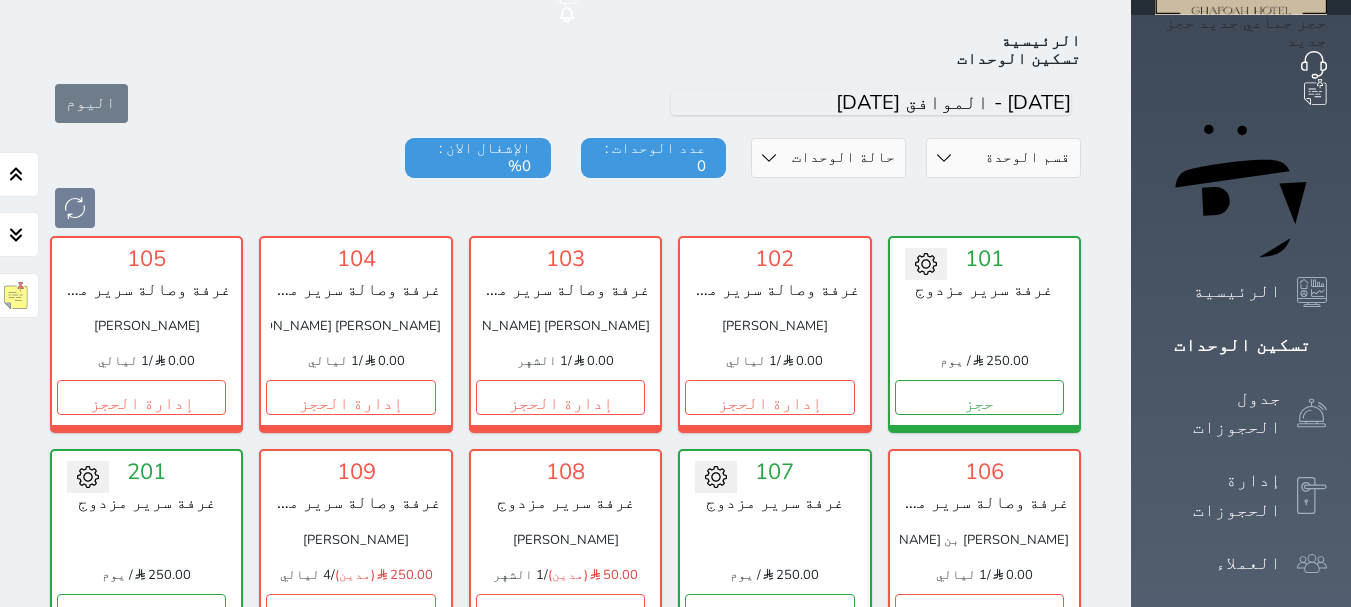 click on "[PERSON_NAME]" at bounding box center [774, 326] 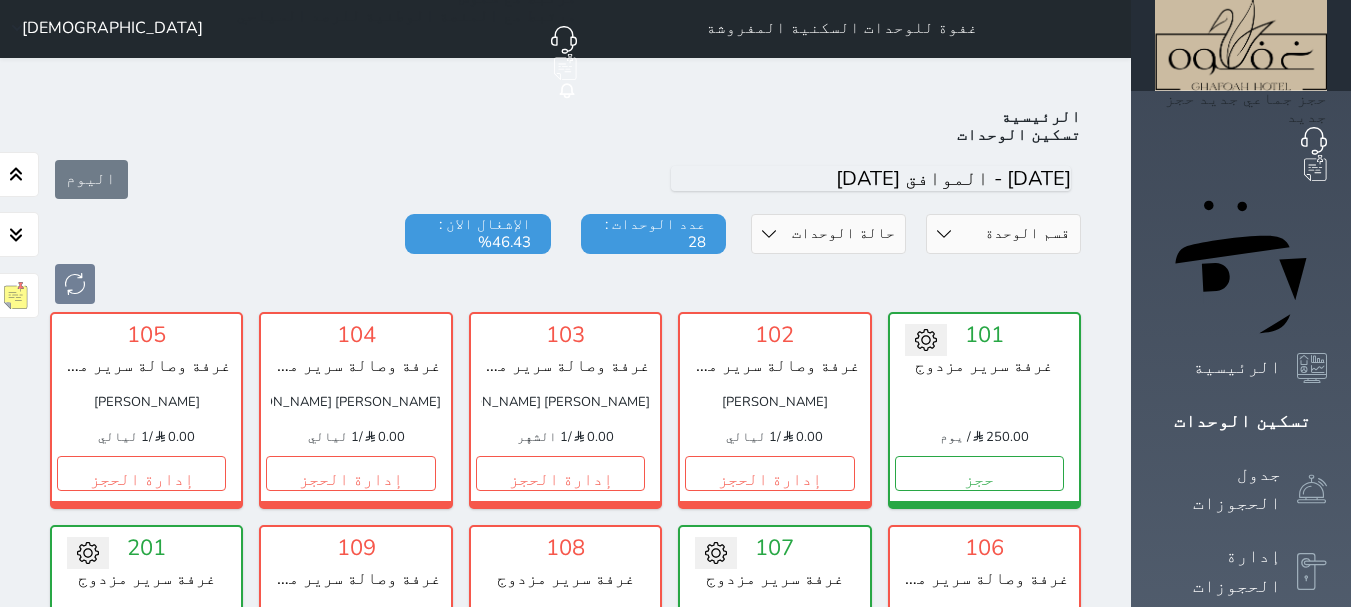 scroll, scrollTop: 0, scrollLeft: 0, axis: both 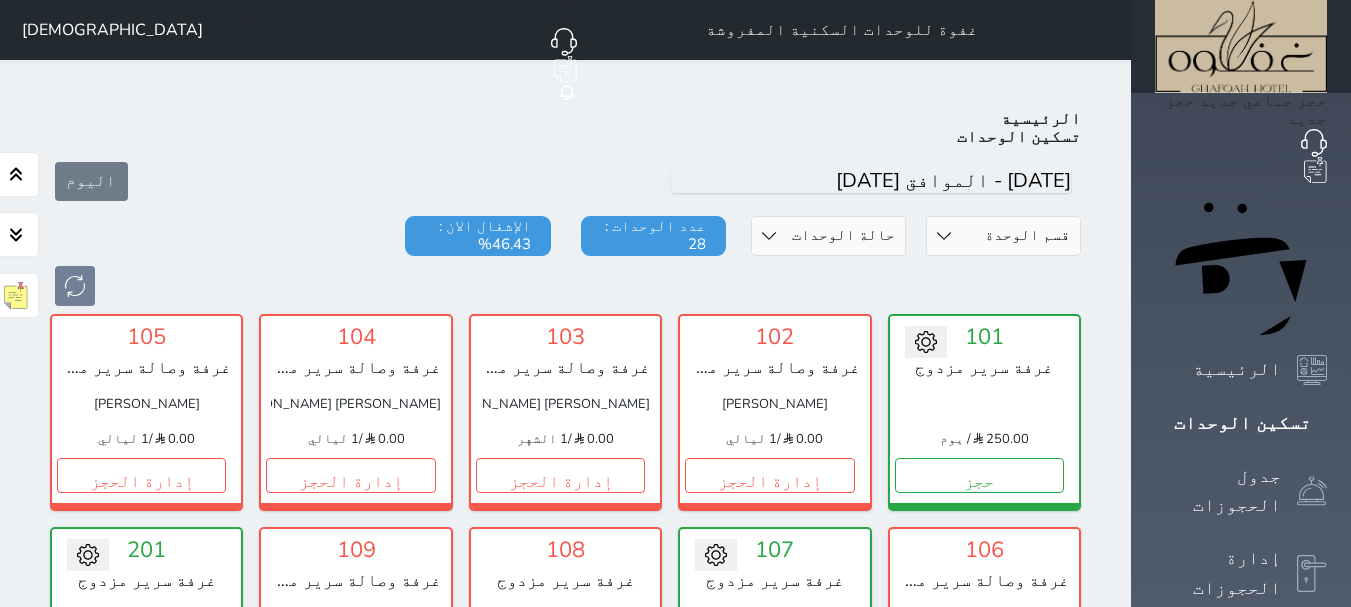 click on "قسم الوحدة   غرفتين vip ومطبخ غرفه سرير مزدوج vip ثلاث غرف غرفتين وصالة / سرير فردي 2, سرير مزدوج غرفة وصالة سرير مزدوج غرفة سرير مزدوج   حالة الوحدات متاح تحت التنظيف تحت الصيانة سجل دخول  لم يتم تسجيل الدخول   عدد الوحدات : 28   الإشغال الان : 46.43%" at bounding box center [565, 261] 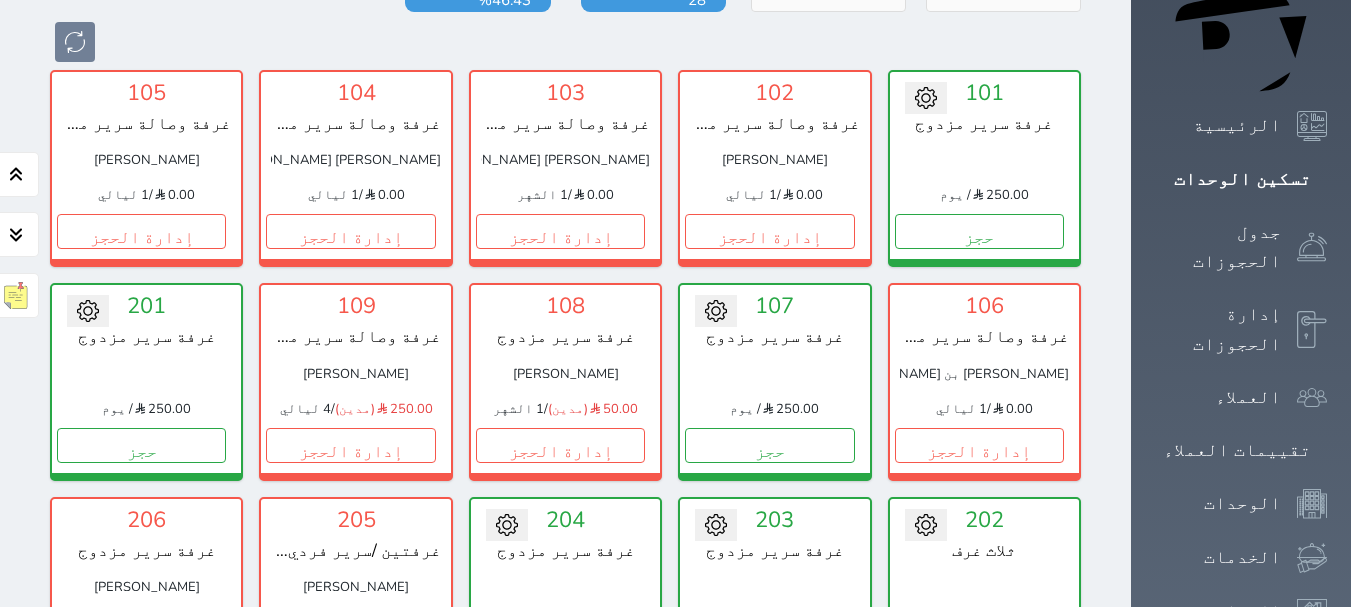 scroll, scrollTop: 800, scrollLeft: 0, axis: vertical 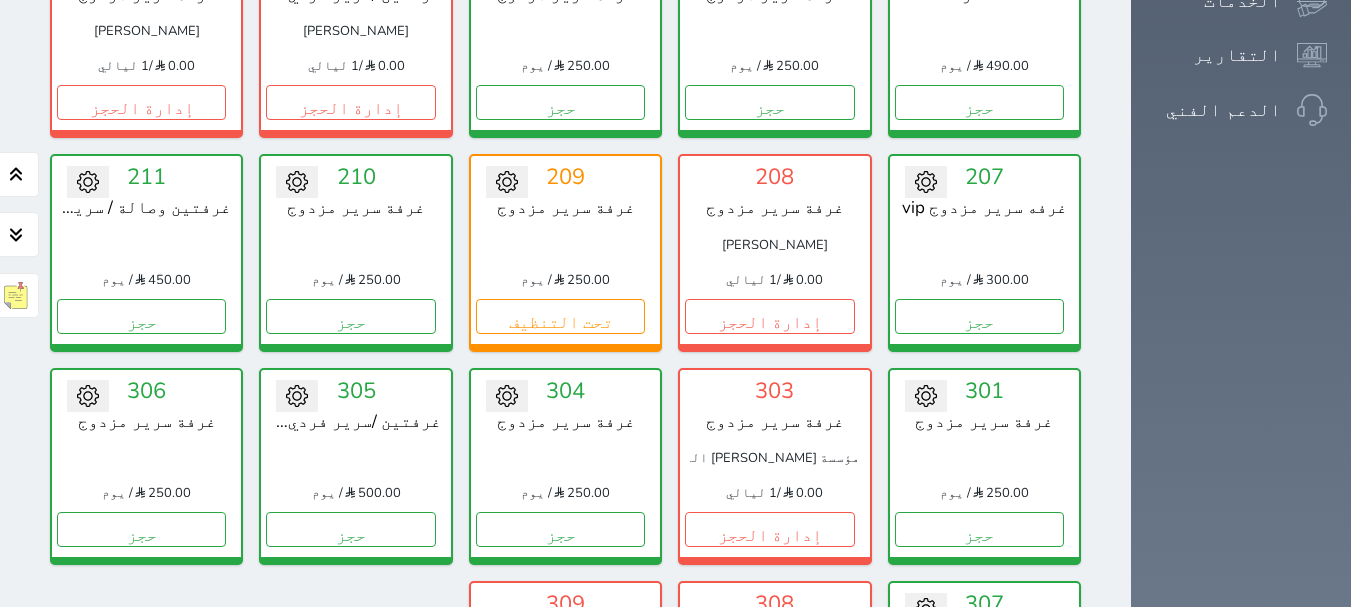 click on "تحويل لتحت الصيانة
تحويل لتحت التنظيف
101   غرفة سرير مزدوج
250.00
/ يوم       حجز                   تغيير الحالة الى صيانة                   التاريخ المتوقع للانتهاء       حفظ                   102   غرفة وصالة سرير مزدوج
طلال عايد الشمري
0.00
/   1 ليالي           إدارة الحجز               تغيير الحالة الى صيانة                   التاريخ المتوقع للانتهاء       حفظ                   103   غرفة وصالة سرير مزدوج
منال حميد سعود الرشيدي
0.00
/
1 الشهر
إدارة الحجز" at bounding box center [565, 146] 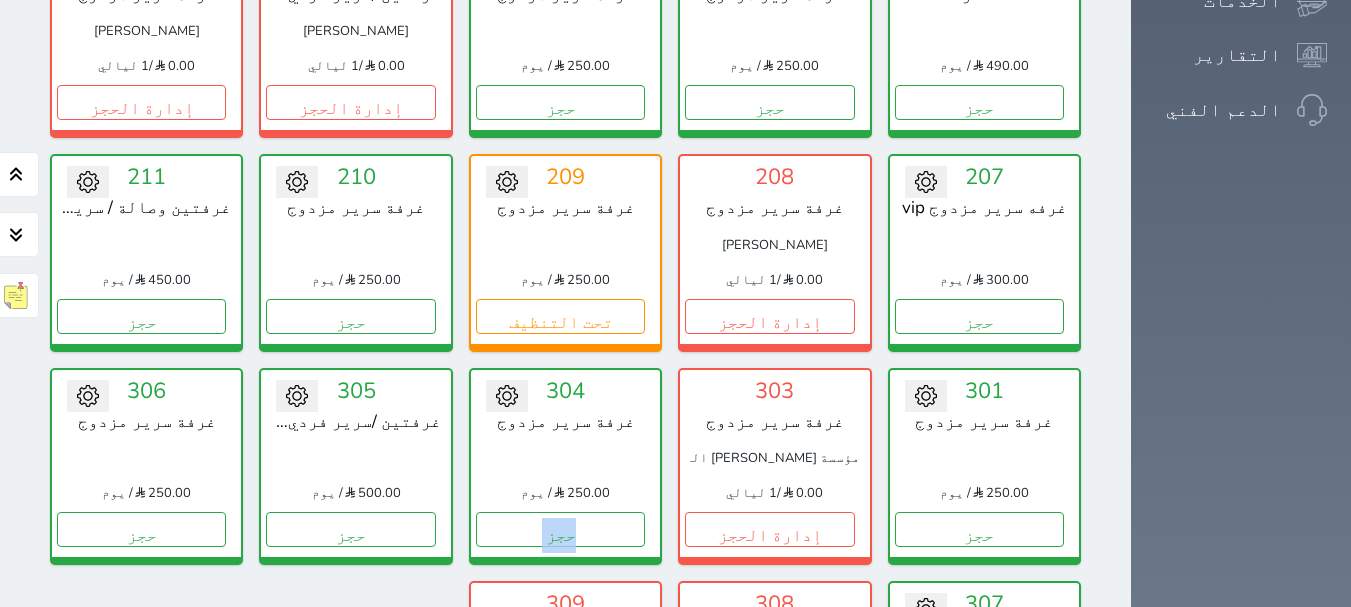 click on "تحويل لتحت الصيانة
تحويل لتحت التنظيف
101   غرفة سرير مزدوج
250.00
/ يوم       حجز                   تغيير الحالة الى صيانة                   التاريخ المتوقع للانتهاء       حفظ                   102   غرفة وصالة سرير مزدوج
طلال عايد الشمري
0.00
/   1 ليالي           إدارة الحجز               تغيير الحالة الى صيانة                   التاريخ المتوقع للانتهاء       حفظ                   103   غرفة وصالة سرير مزدوج
منال حميد سعود الرشيدي
0.00
/
1 الشهر
إدارة الحجز" at bounding box center (565, 146) 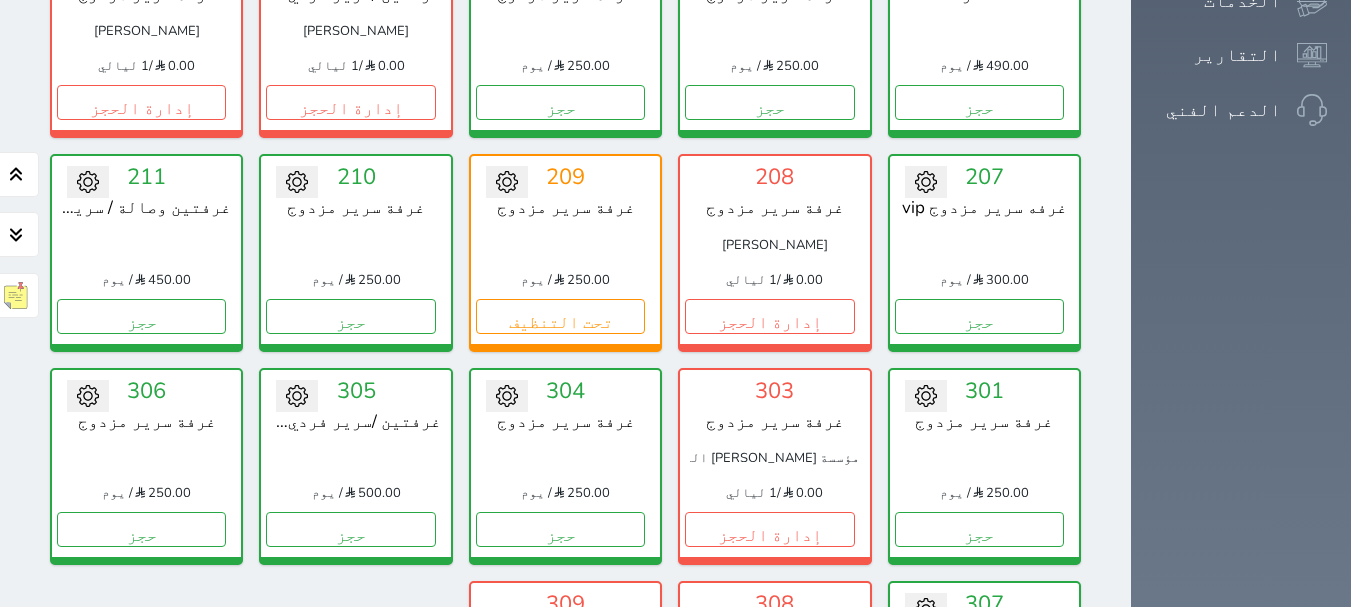 drag, startPoint x: 246, startPoint y: 410, endPoint x: 206, endPoint y: 425, distance: 42.72002 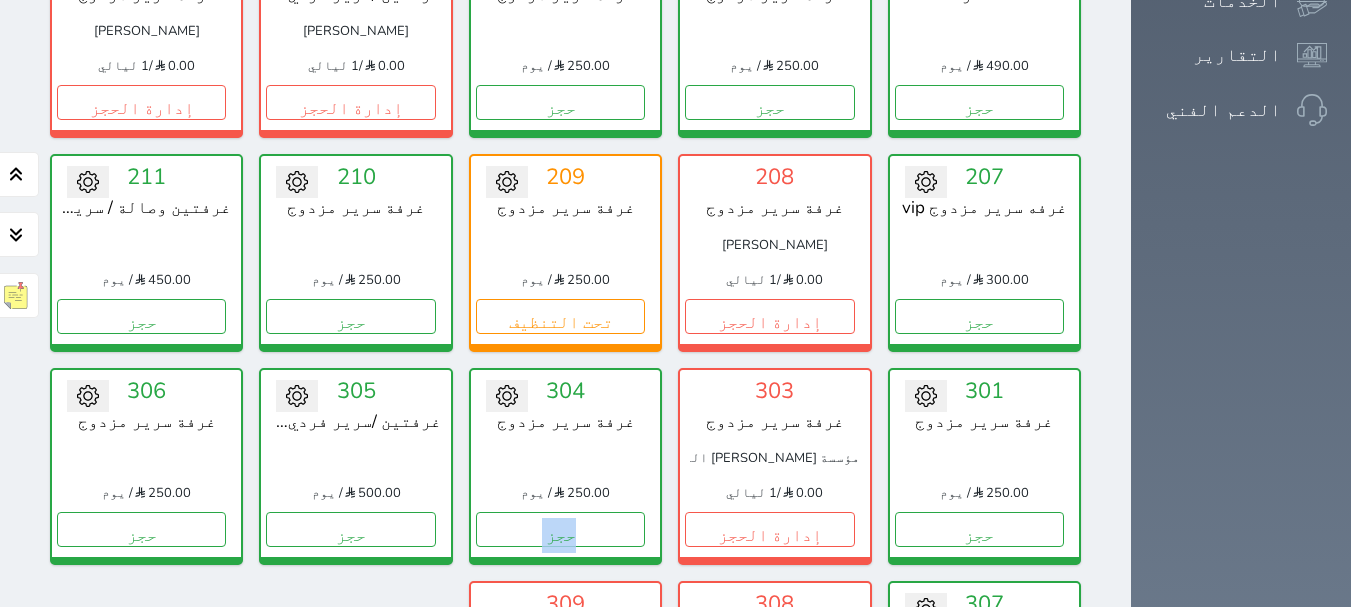 click on "تحويل لتحت الصيانة
تحويل لتحت التنظيف
101   غرفة سرير مزدوج
250.00
/ يوم       حجز                   تغيير الحالة الى صيانة                   التاريخ المتوقع للانتهاء       حفظ                   102   غرفة وصالة سرير مزدوج
طلال عايد الشمري
0.00
/   1 ليالي           إدارة الحجز               تغيير الحالة الى صيانة                   التاريخ المتوقع للانتهاء       حفظ                   103   غرفة وصالة سرير مزدوج
منال حميد سعود الرشيدي
0.00
/
1 الشهر
إدارة الحجز" at bounding box center (565, 146) 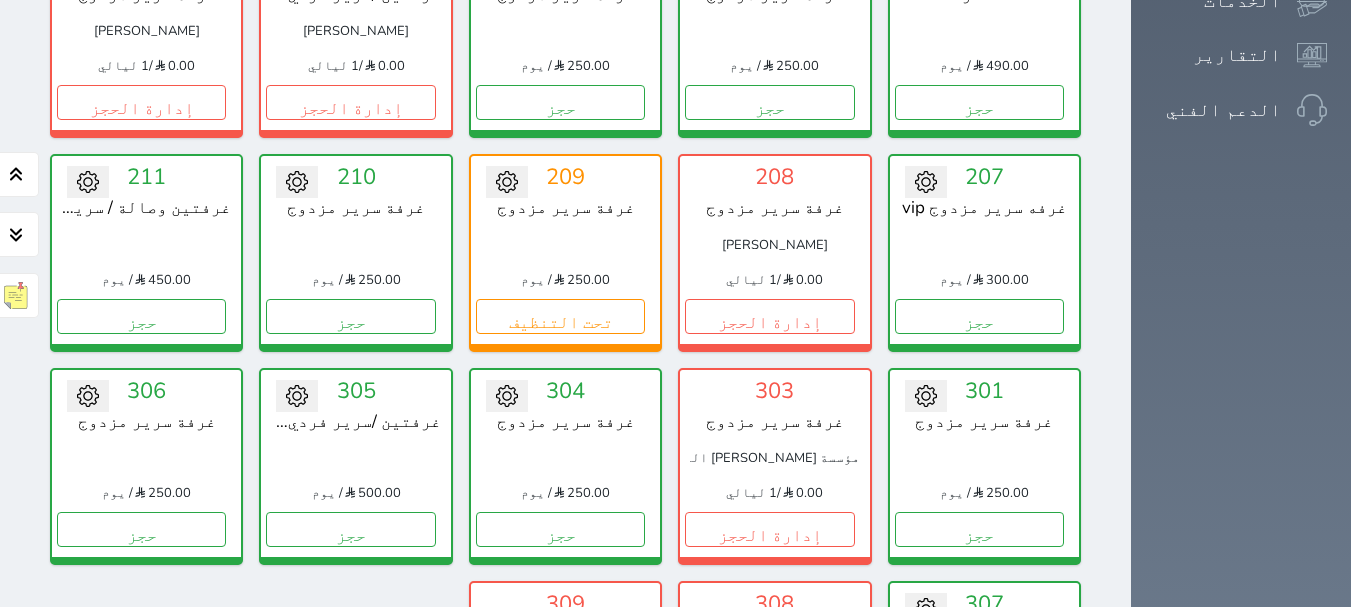 click on "تحويل لتحت الصيانة
تحويل لتحت التنظيف
101   غرفة سرير مزدوج
250.00
/ يوم       حجز                   تغيير الحالة الى صيانة                   التاريخ المتوقع للانتهاء       حفظ                   102   غرفة وصالة سرير مزدوج
طلال عايد الشمري
0.00
/   1 ليالي           إدارة الحجز               تغيير الحالة الى صيانة                   التاريخ المتوقع للانتهاء       حفظ                   103   غرفة وصالة سرير مزدوج
منال حميد سعود الرشيدي
0.00
/
1 الشهر
إدارة الحجز" at bounding box center [565, 146] 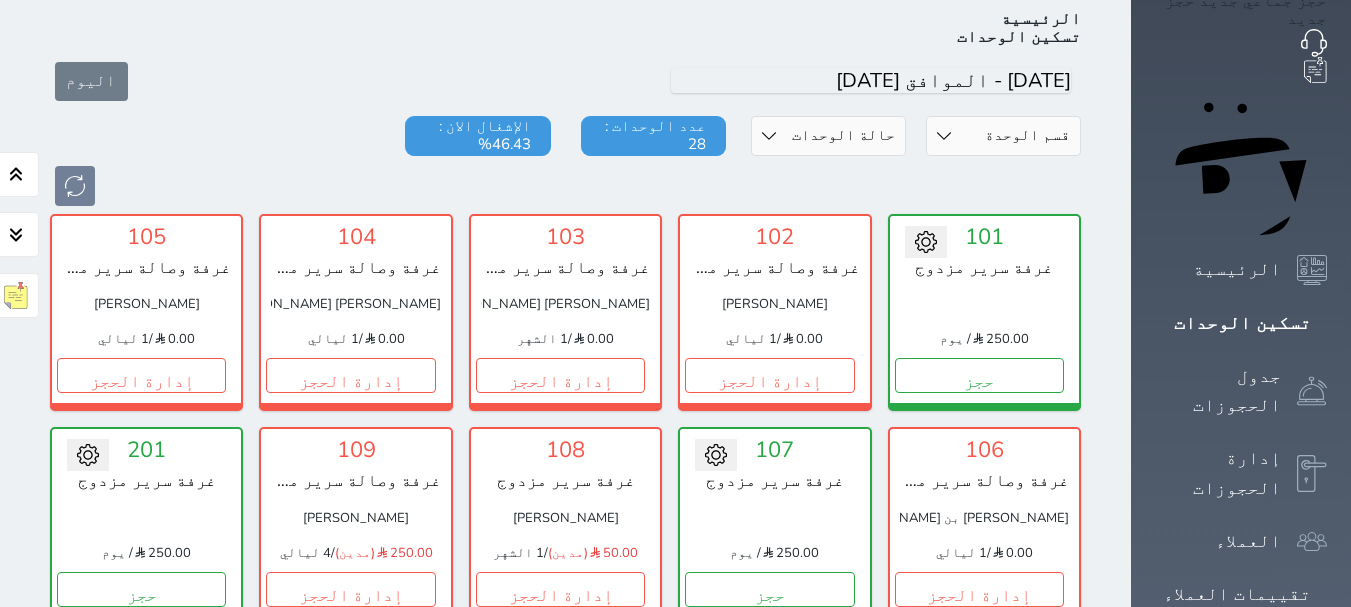 scroll, scrollTop: 0, scrollLeft: 0, axis: both 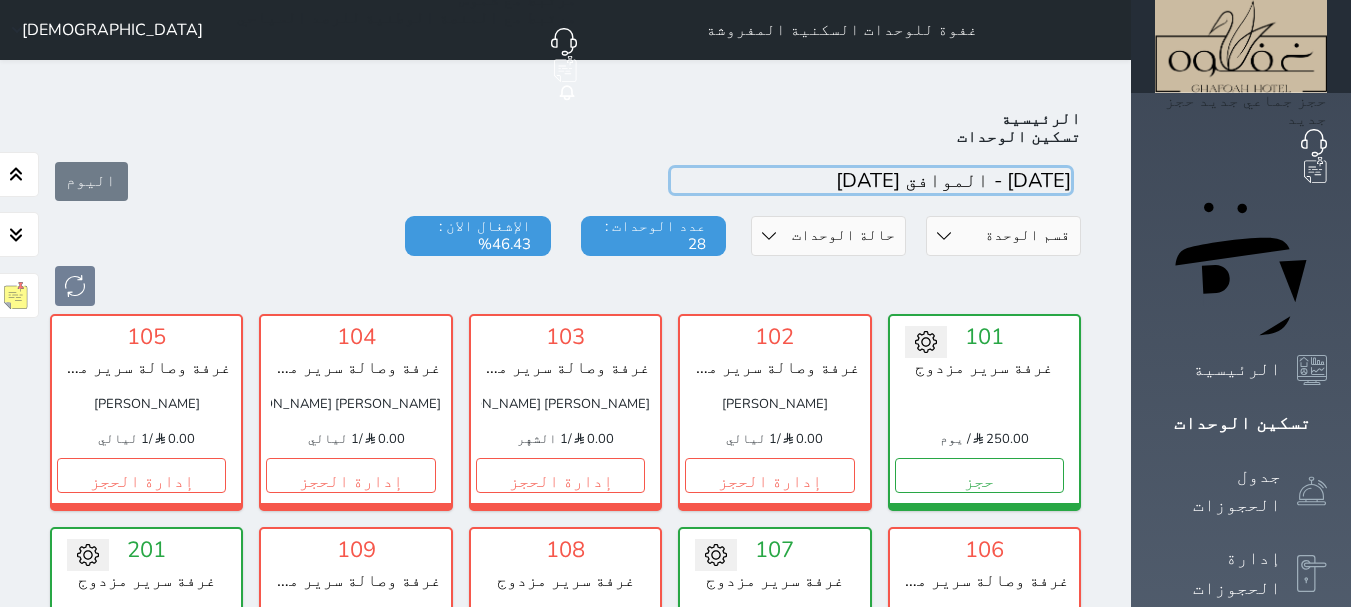 click at bounding box center (871, 180) 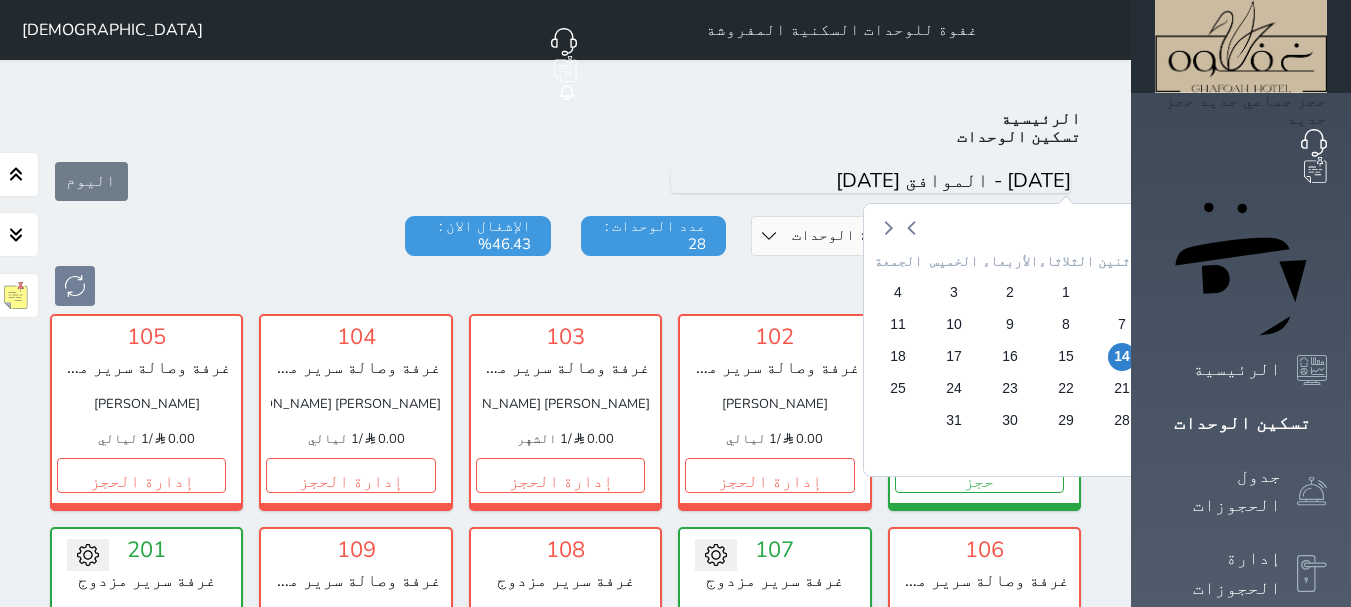 click on "يوليو 2025 السبت الأحد الاثنين الثلاثاء الأربعاء الخميس الجمعة 28 29 30 1 2 3 4 5 6 7 8 9 10 11 12 13 14 15 16 17 18 19 20 21 22 23 24 25 26 27 28 29 30 31 1 2 3 4 5 6 7 8   اليوم" at bounding box center [565, 181] 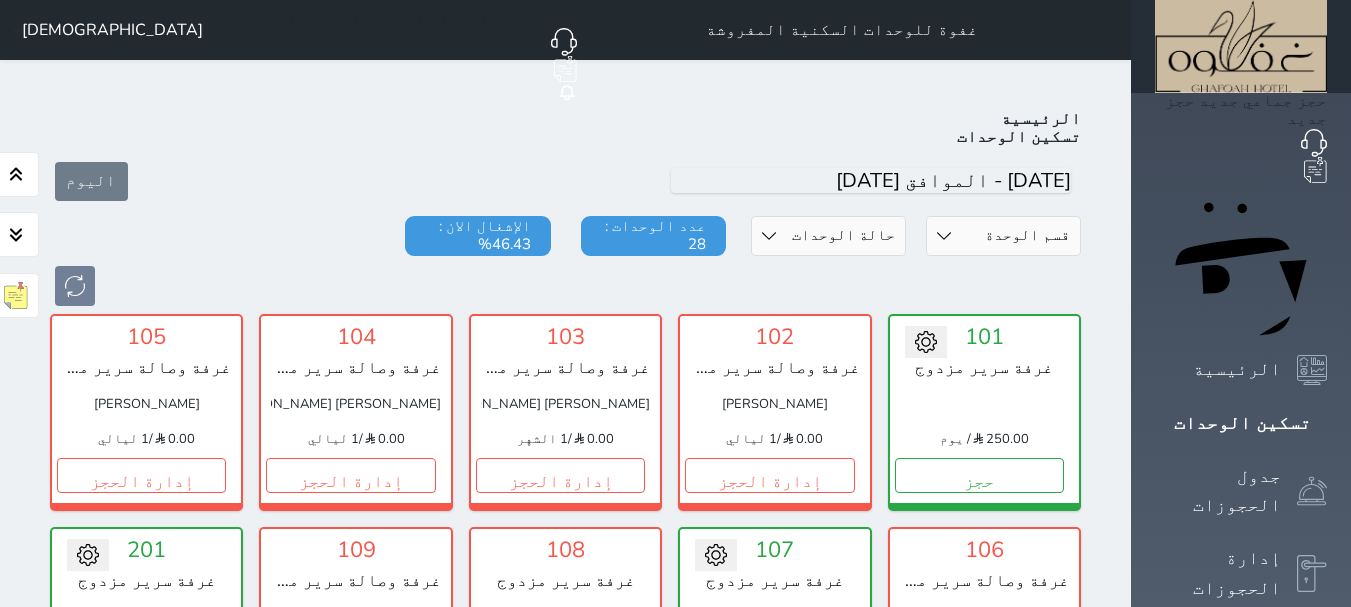 click on "اليوم" at bounding box center (565, 181) 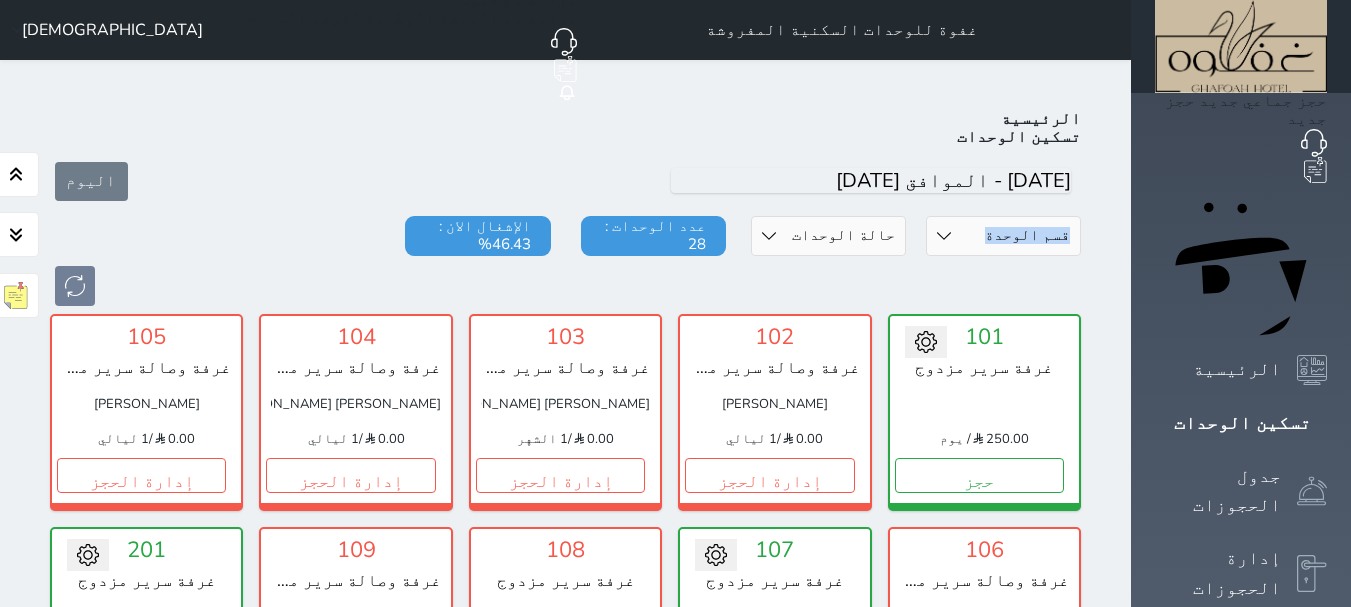 click on "اليوم" at bounding box center (565, 181) 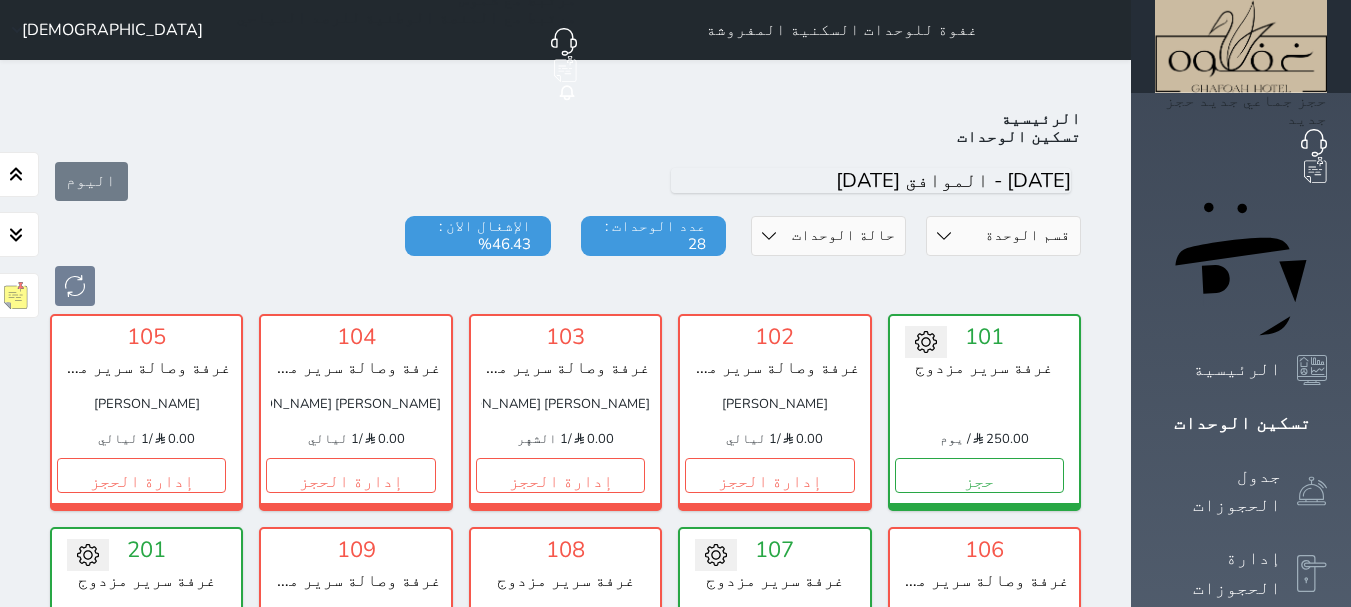 click on "اليوم" at bounding box center [565, 181] 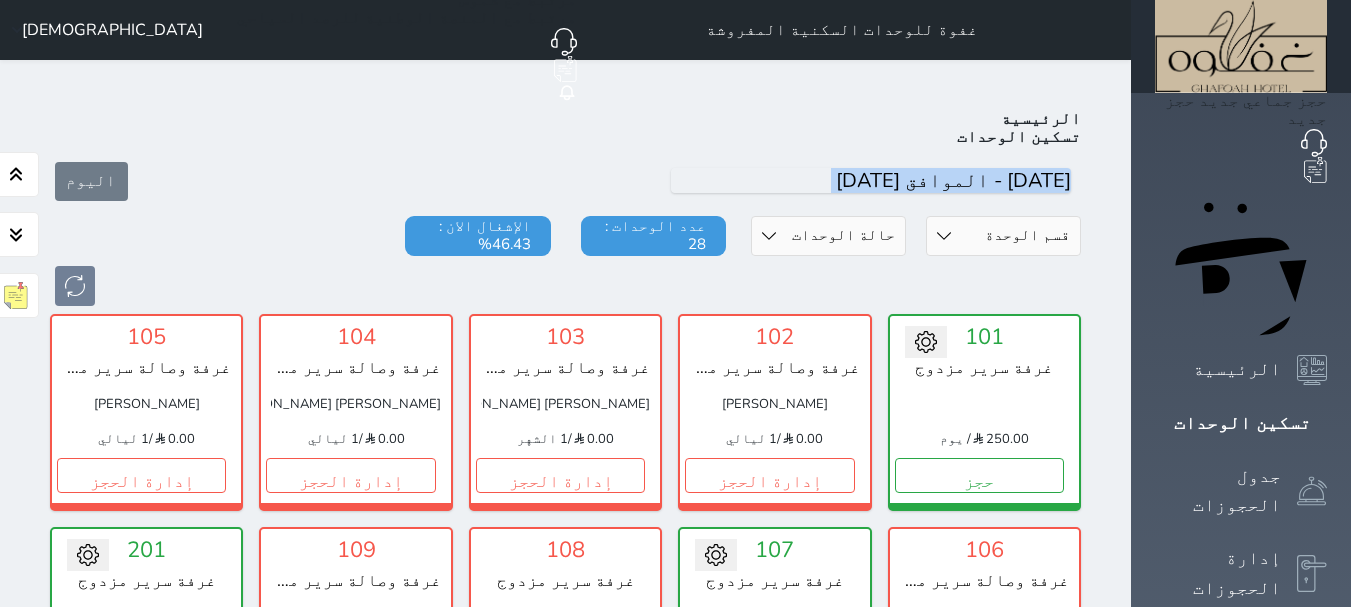 click on "اليوم" at bounding box center (565, 181) 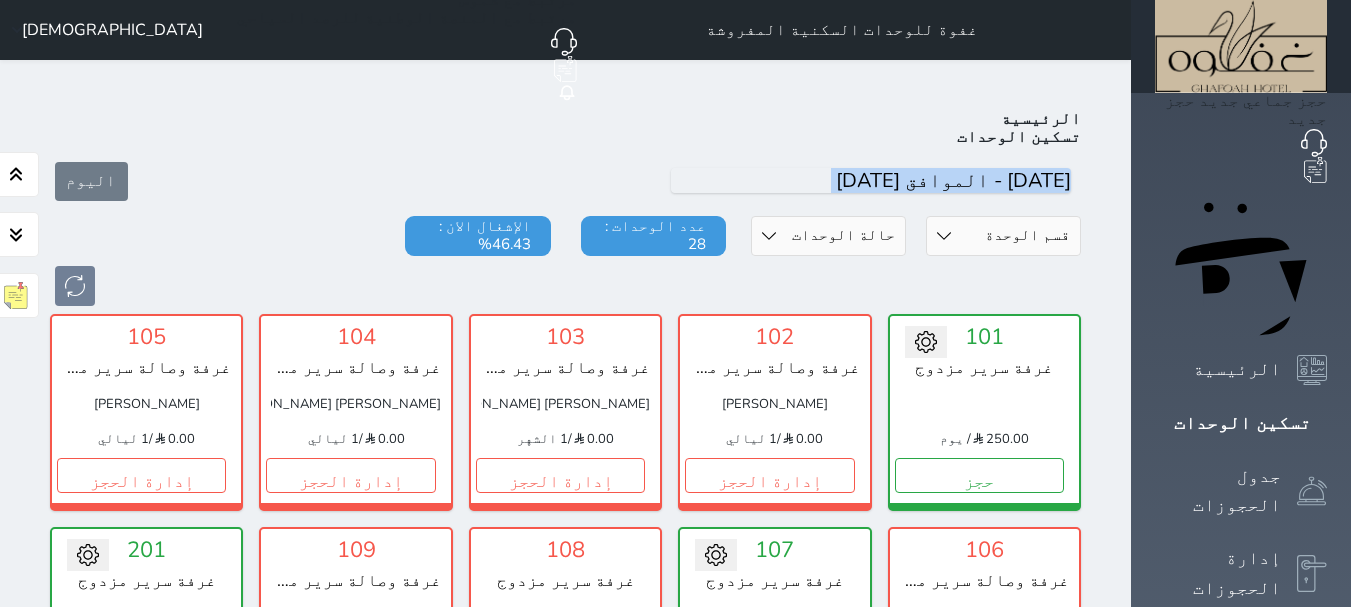 click on "قسم الوحدة   غرفتين vip ومطبخ غرفه سرير مزدوج vip ثلاث غرف غرفتين وصالة / سرير فردي 2, سرير مزدوج غرفة وصالة سرير مزدوج غرفة سرير مزدوج" at bounding box center (1003, 236) 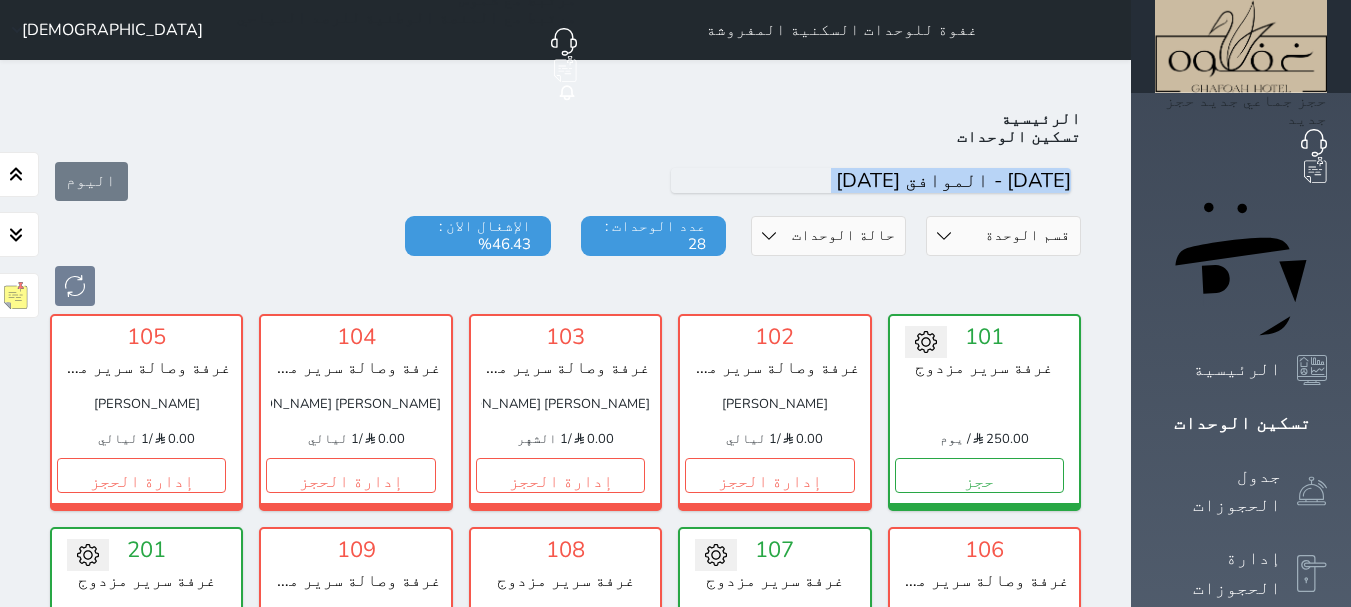 click on "حالة الوحدات متاح تحت التنظيف تحت الصيانة سجل دخول  لم يتم تسجيل الدخول" at bounding box center (828, 236) 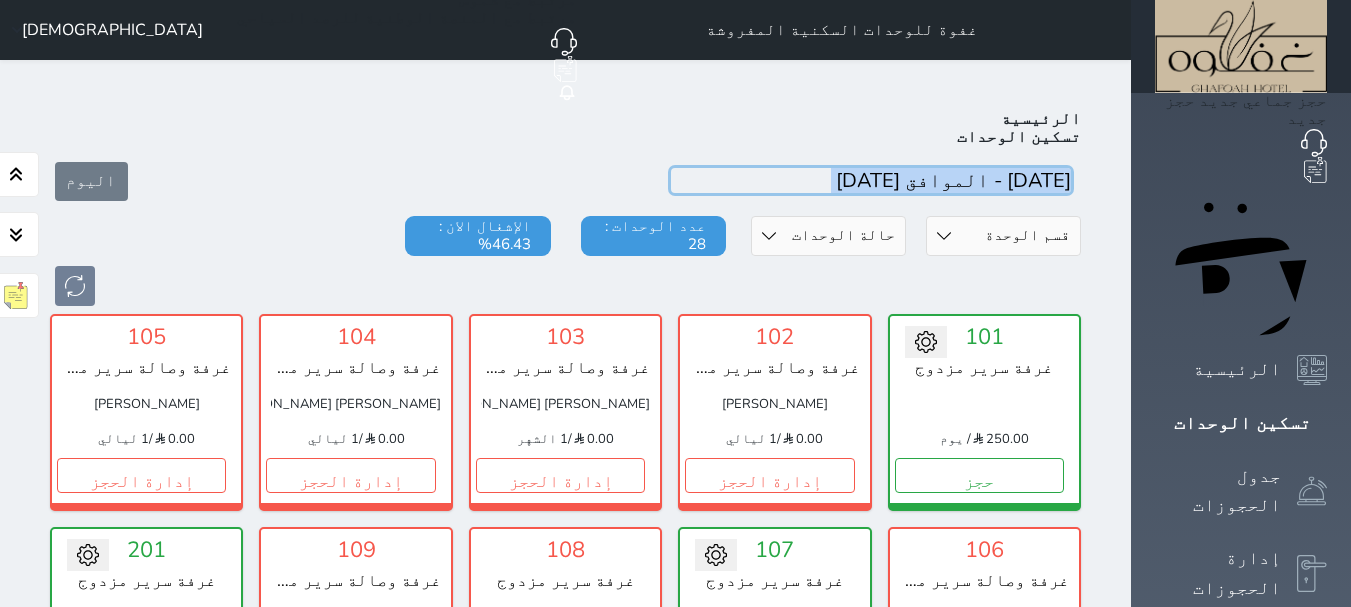 click at bounding box center [871, 180] 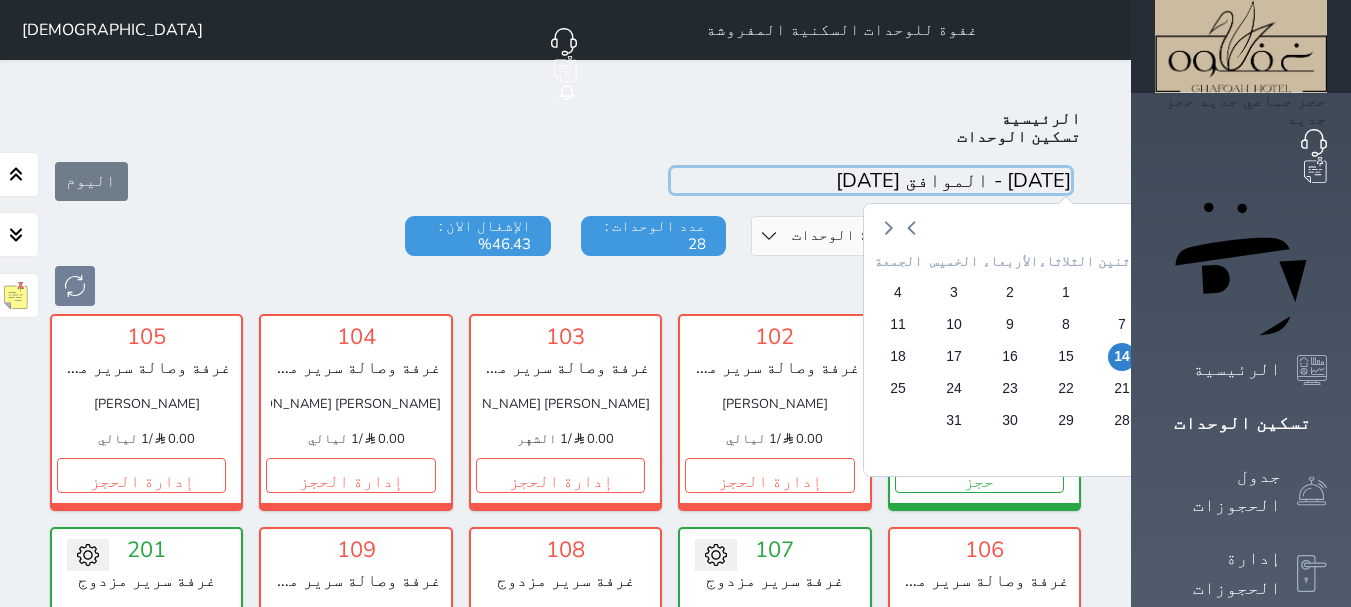 click at bounding box center (871, 180) 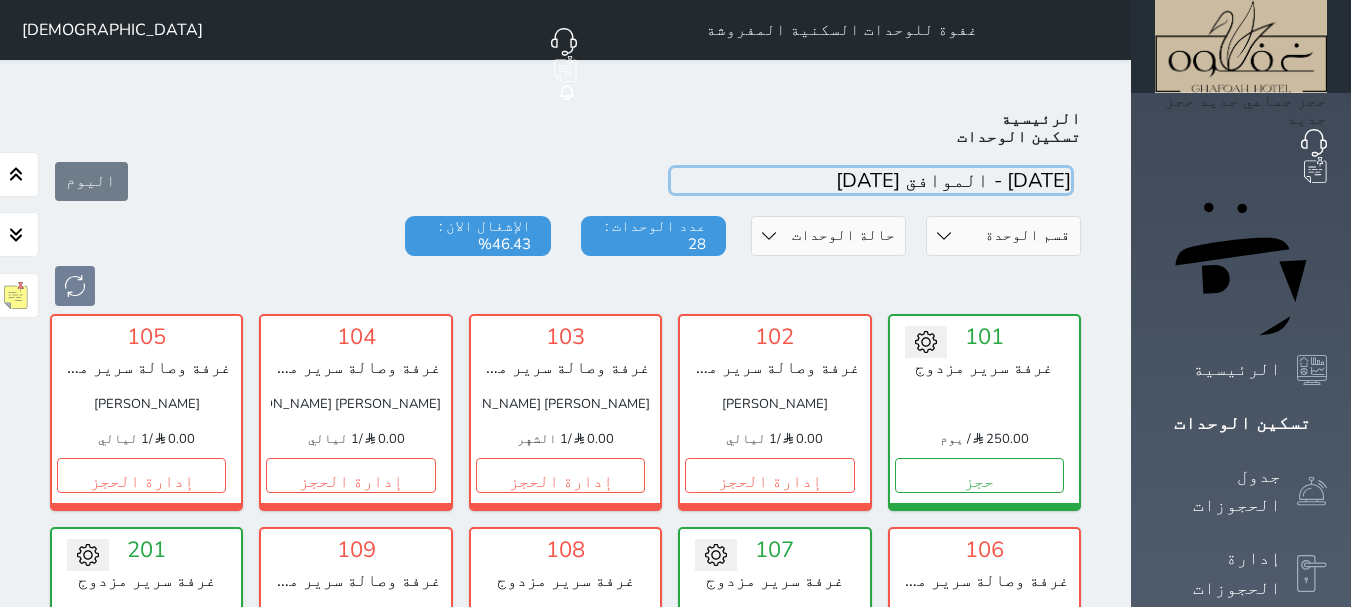 click at bounding box center [871, 180] 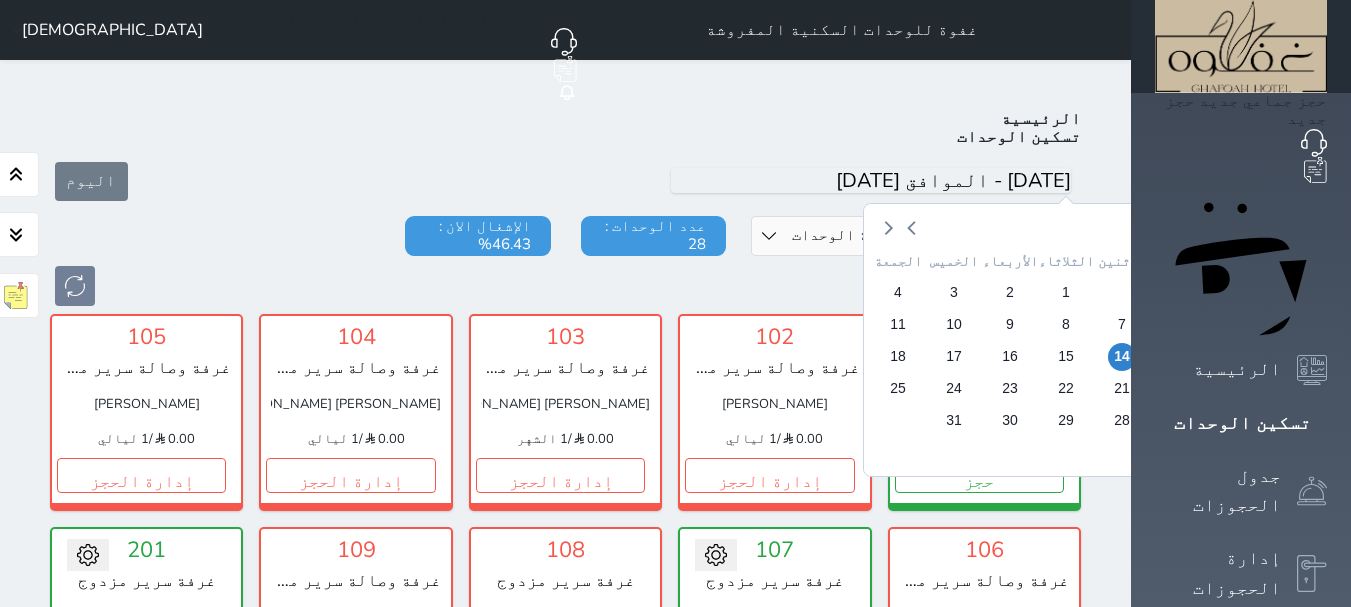 click on "يوليو 2025 السبت الأحد الاثنين الثلاثاء الأربعاء الخميس الجمعة 28 29 30 1 2 3 4 5 6 7 8 9 10 11 12 13 14 15 16 17 18 19 20 21 22 23 24 25 26 27 28 29 30 31 1 2 3 4 5 6 7 8   اليوم" at bounding box center [565, 181] 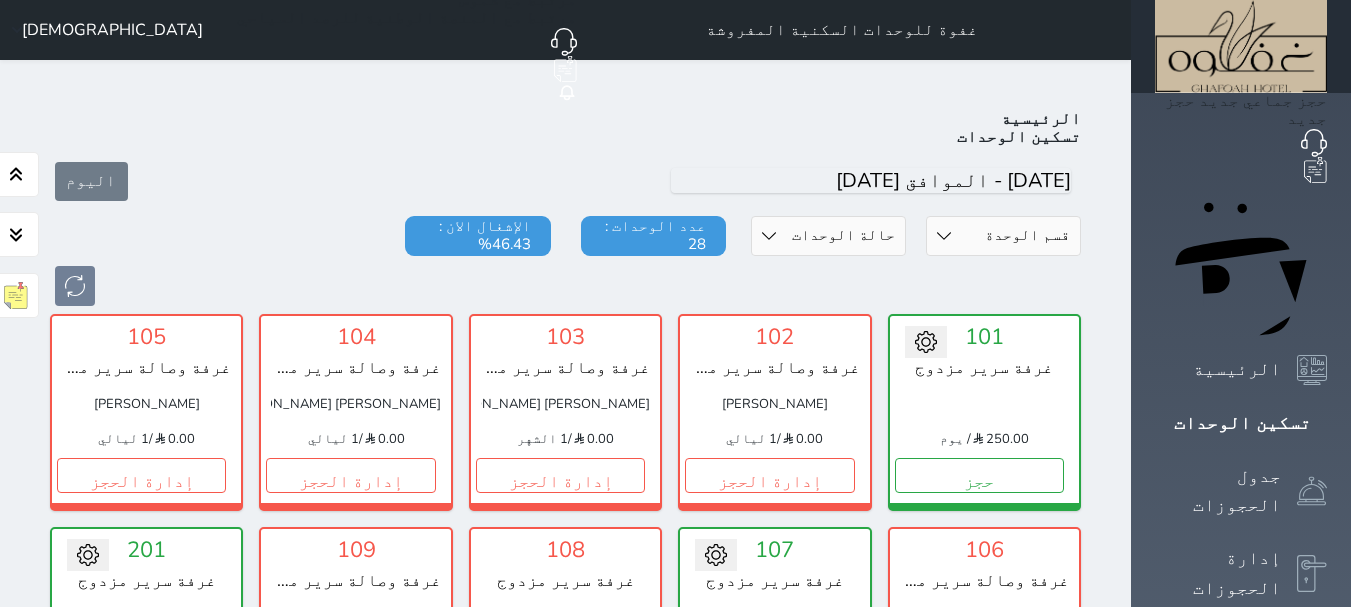 click on "اليوم" at bounding box center (565, 181) 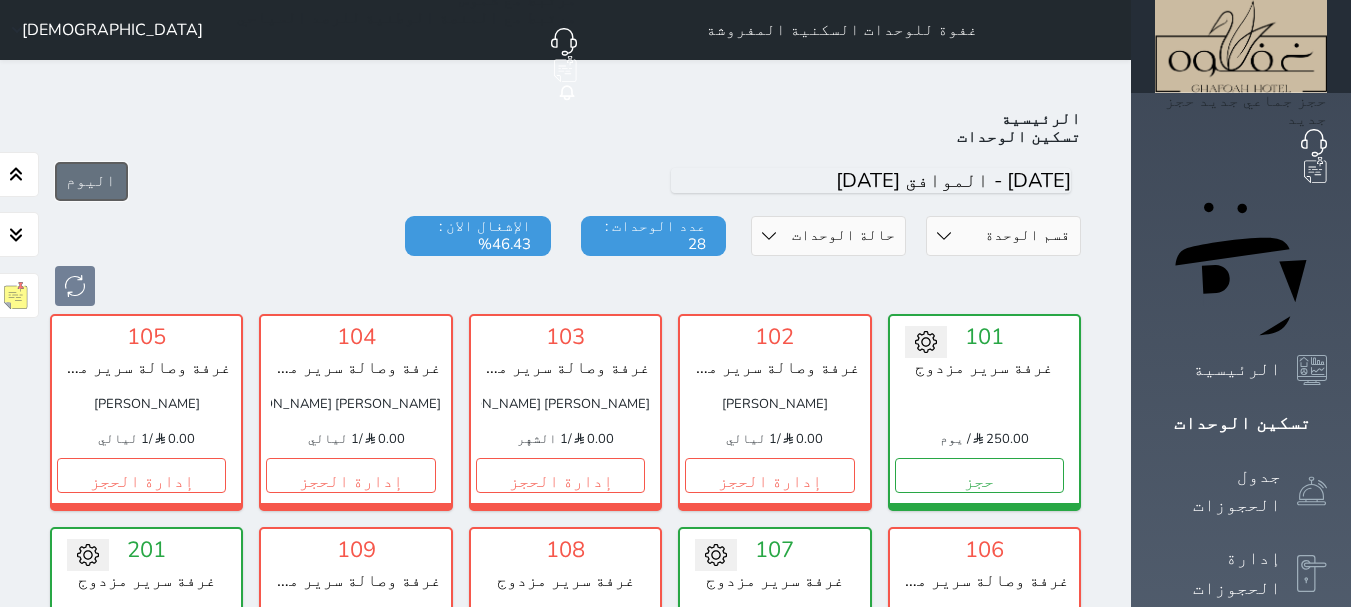 click on "اليوم" at bounding box center (91, 181) 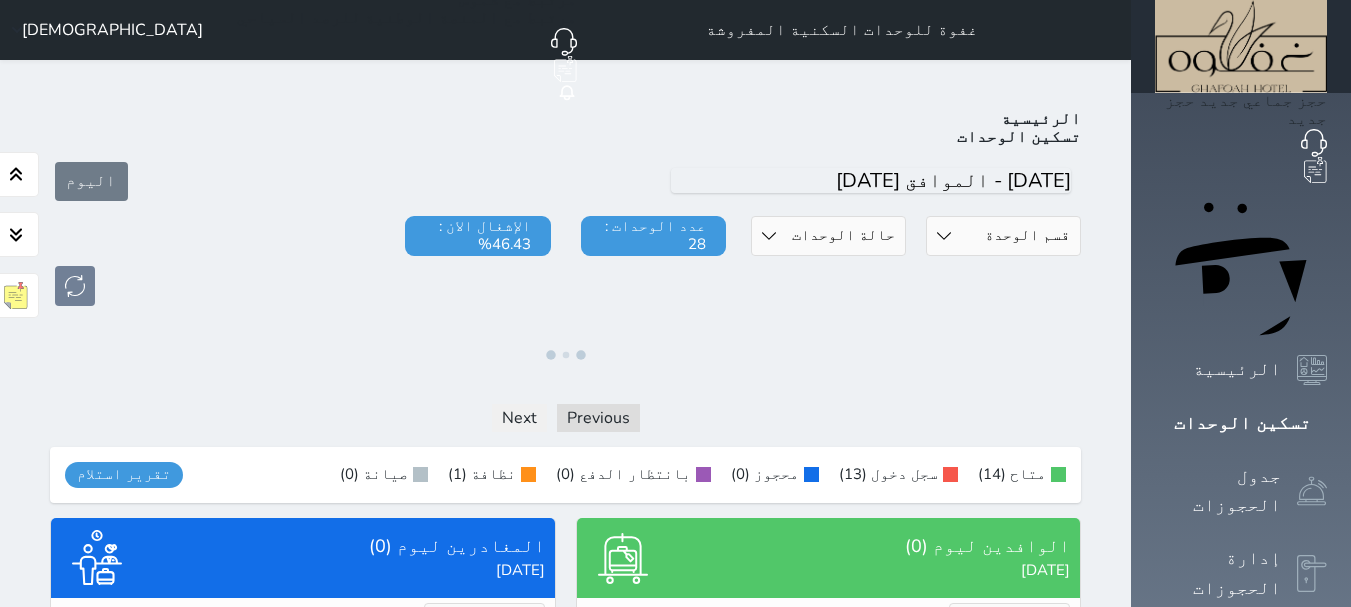 click on "اليوم" at bounding box center [565, 181] 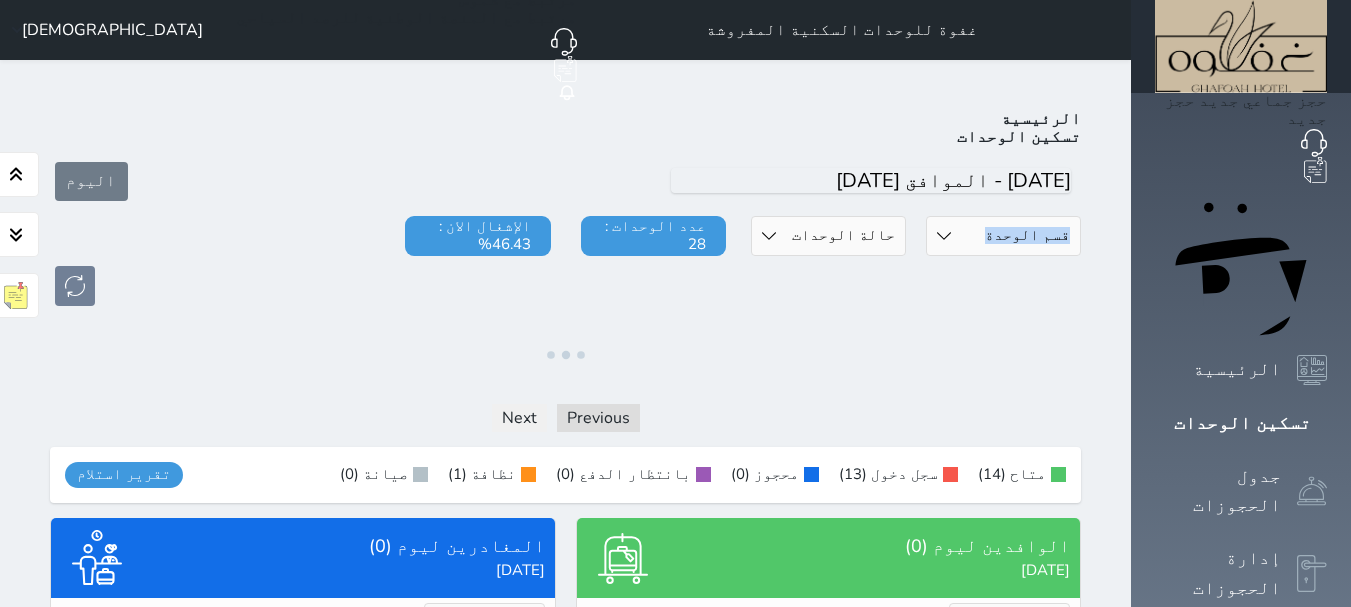click on "اليوم" at bounding box center [565, 181] 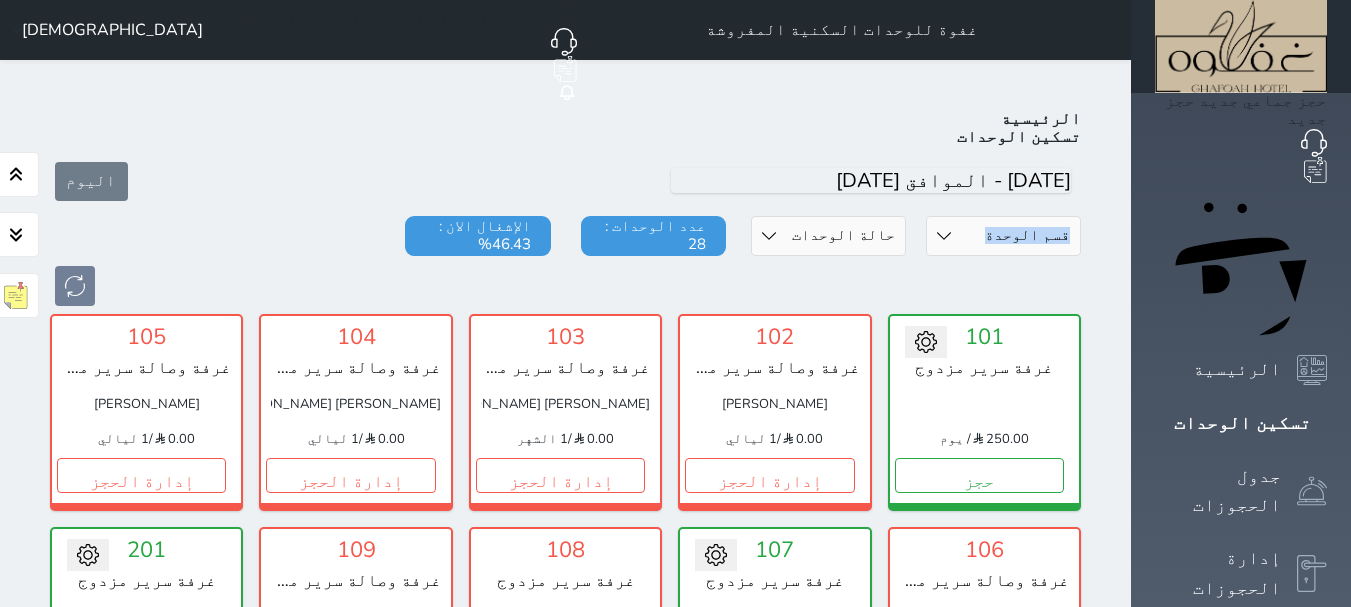 click on "103   غرفة وصالة سرير مزدوج
منال حميد سعود الرشيدي
0.00
/
1 الشهر
إدارة الحجز" at bounding box center [565, 412] 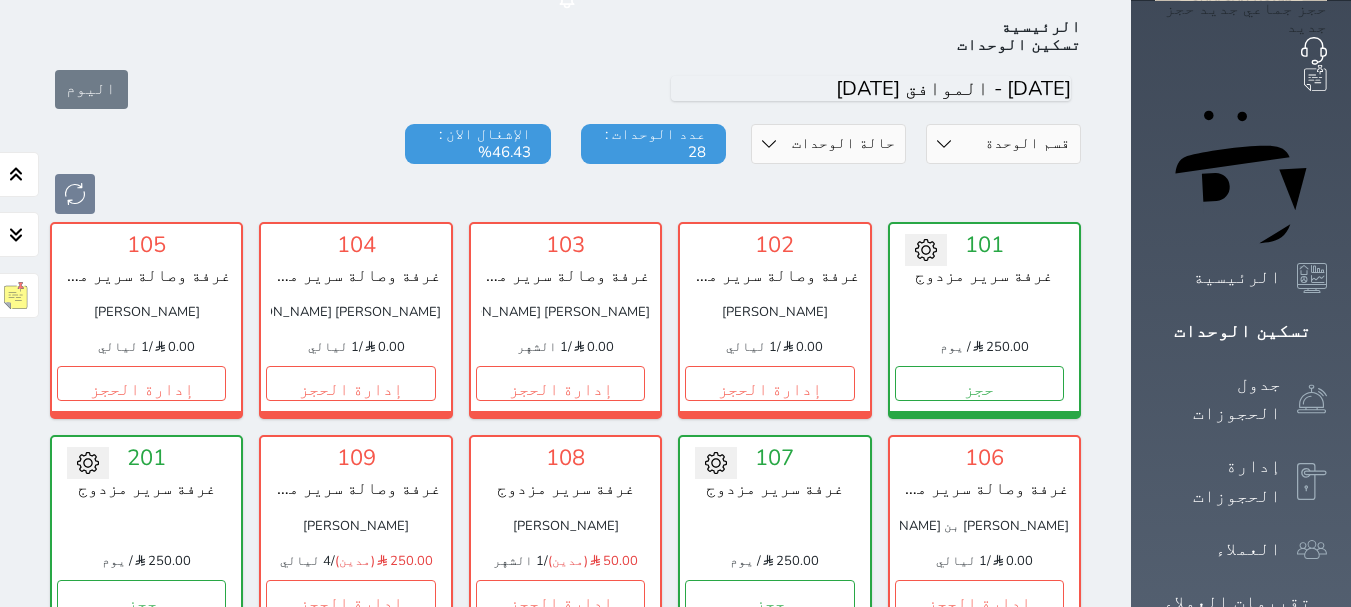 scroll, scrollTop: 0, scrollLeft: 0, axis: both 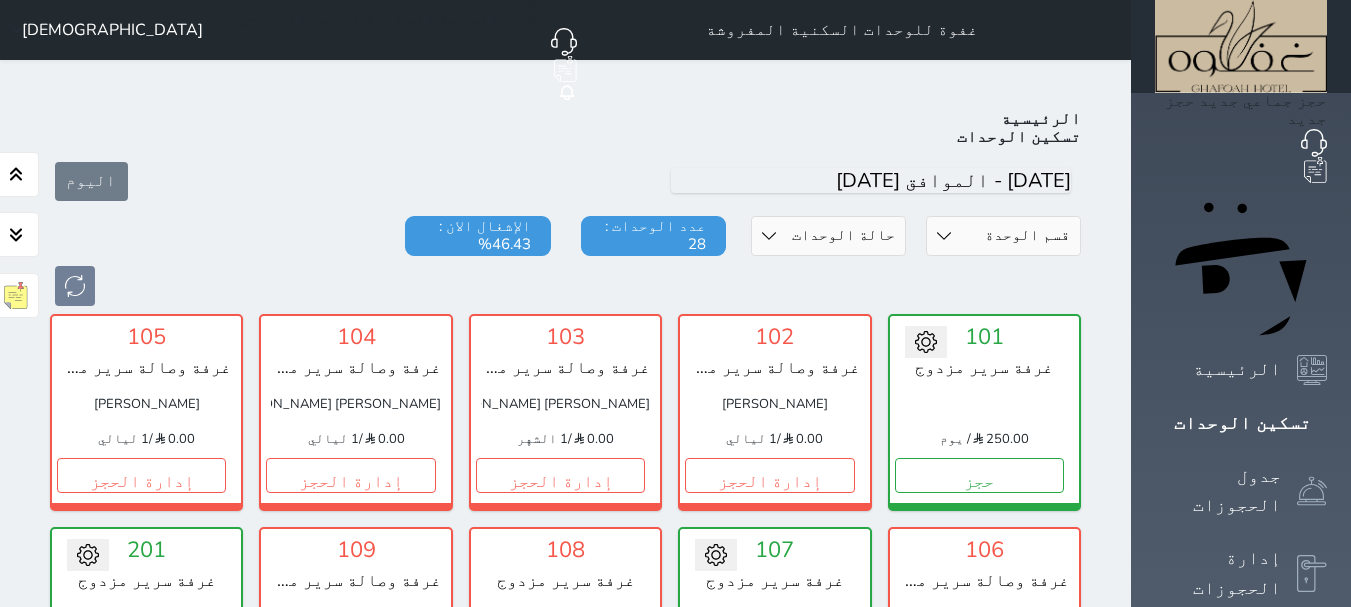 click on "قسم الوحدة   غرفتين vip ومطبخ غرفه سرير مزدوج vip ثلاث غرف غرفتين وصالة / سرير فردي 2, سرير مزدوج غرفة وصالة سرير مزدوج غرفة سرير مزدوج   حالة الوحدات متاح تحت التنظيف تحت الصيانة سجل دخول  لم يتم تسجيل الدخول   عدد الوحدات : 28   الإشغال الان : 46.43%" at bounding box center [565, 261] 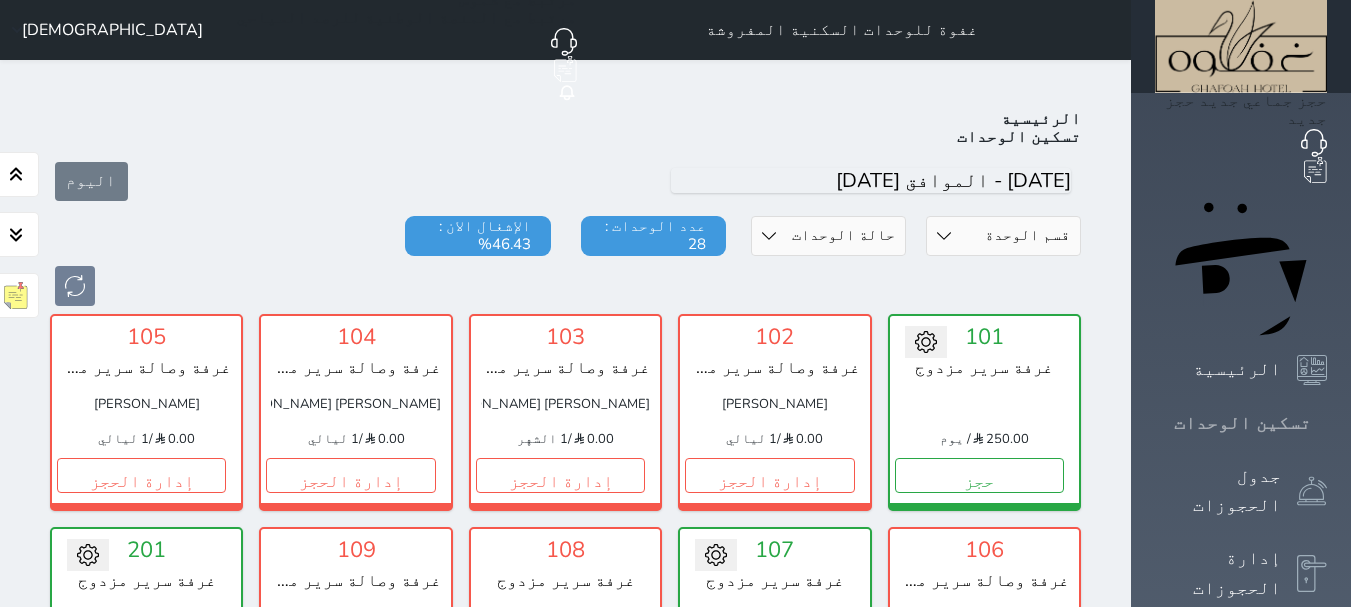 click at bounding box center (1327, 423) 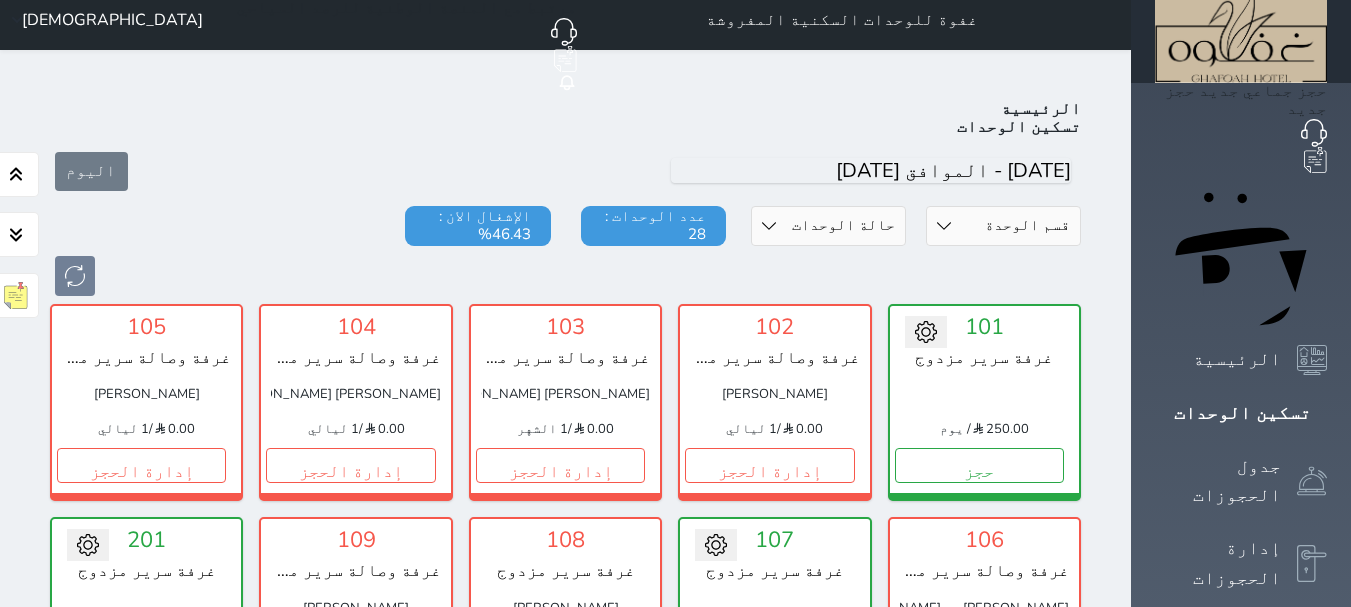 scroll, scrollTop: 0, scrollLeft: 0, axis: both 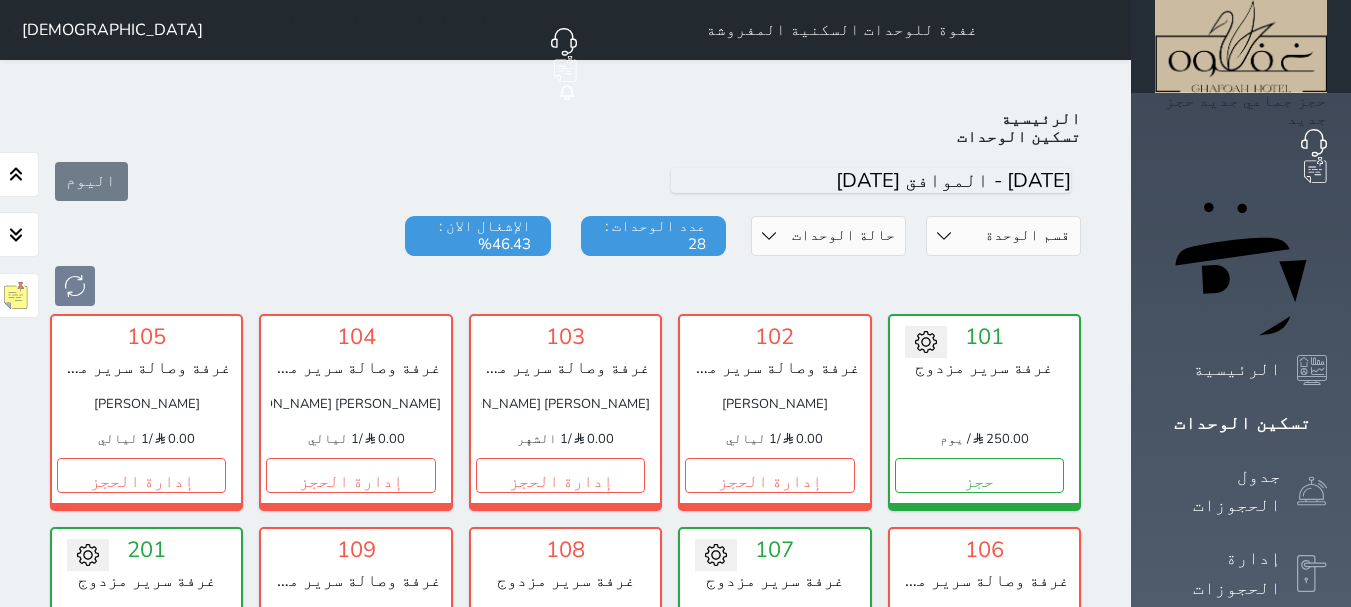 click on "الرئيسية   تسكين الوحدات" at bounding box center [565, 128] 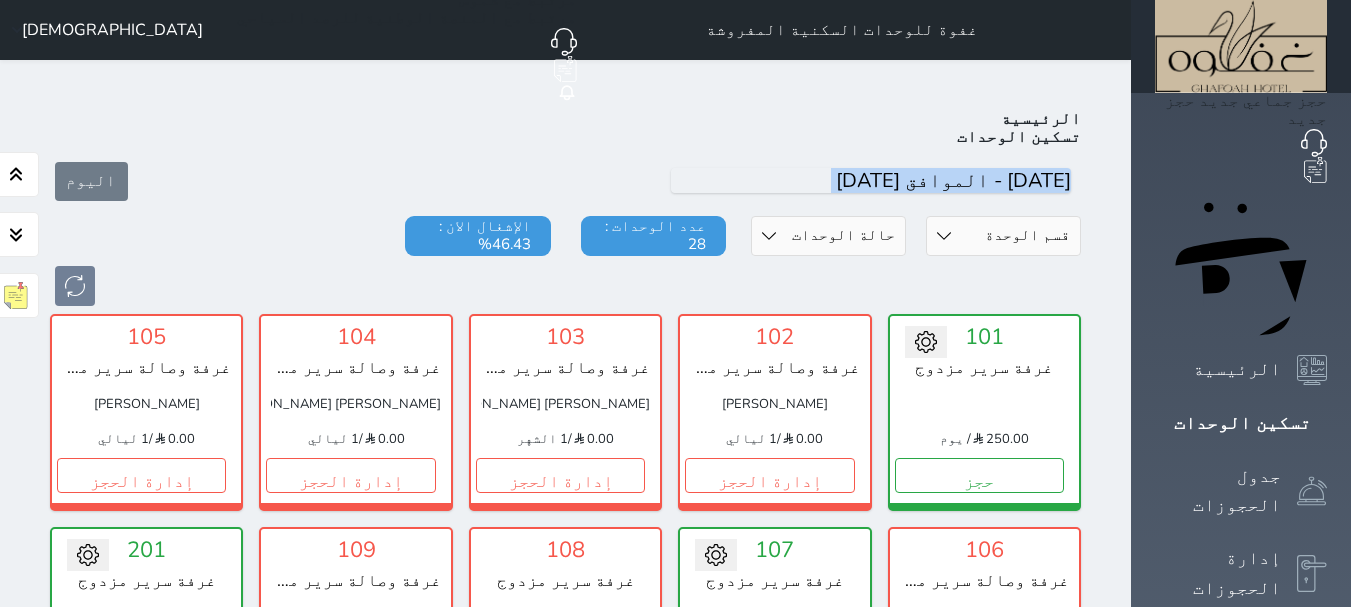 click on "اليوم" at bounding box center (565, 181) 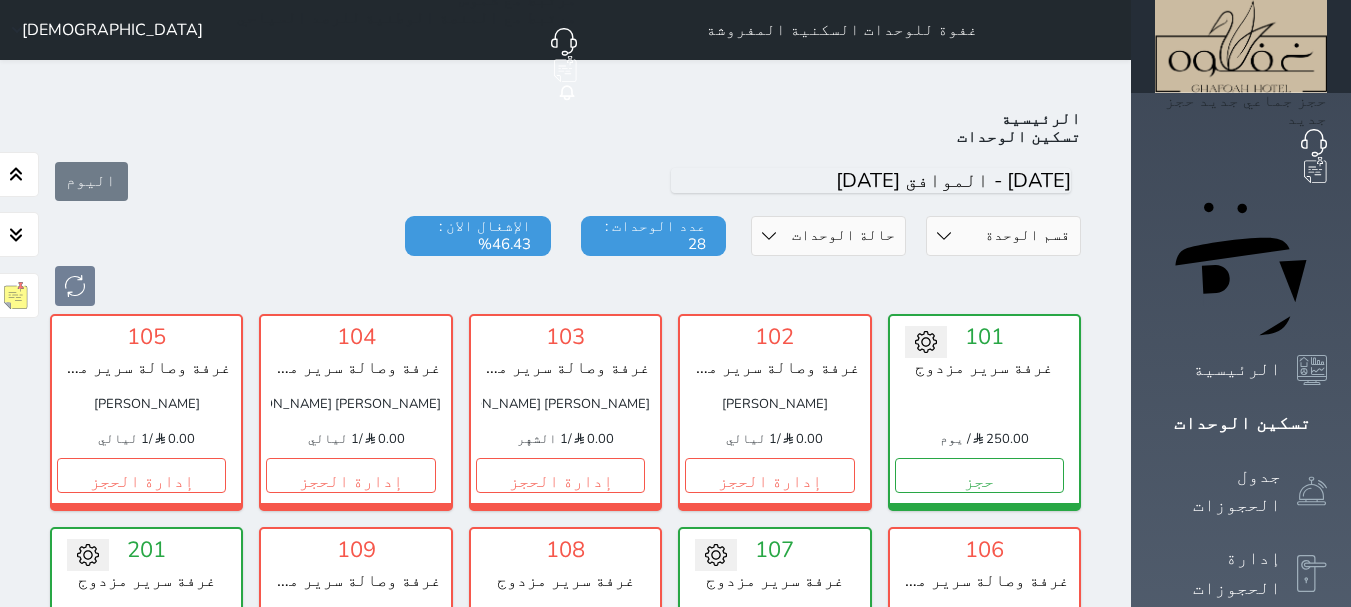 click on "الرئيسية   تسكين الوحدات" at bounding box center [565, 128] 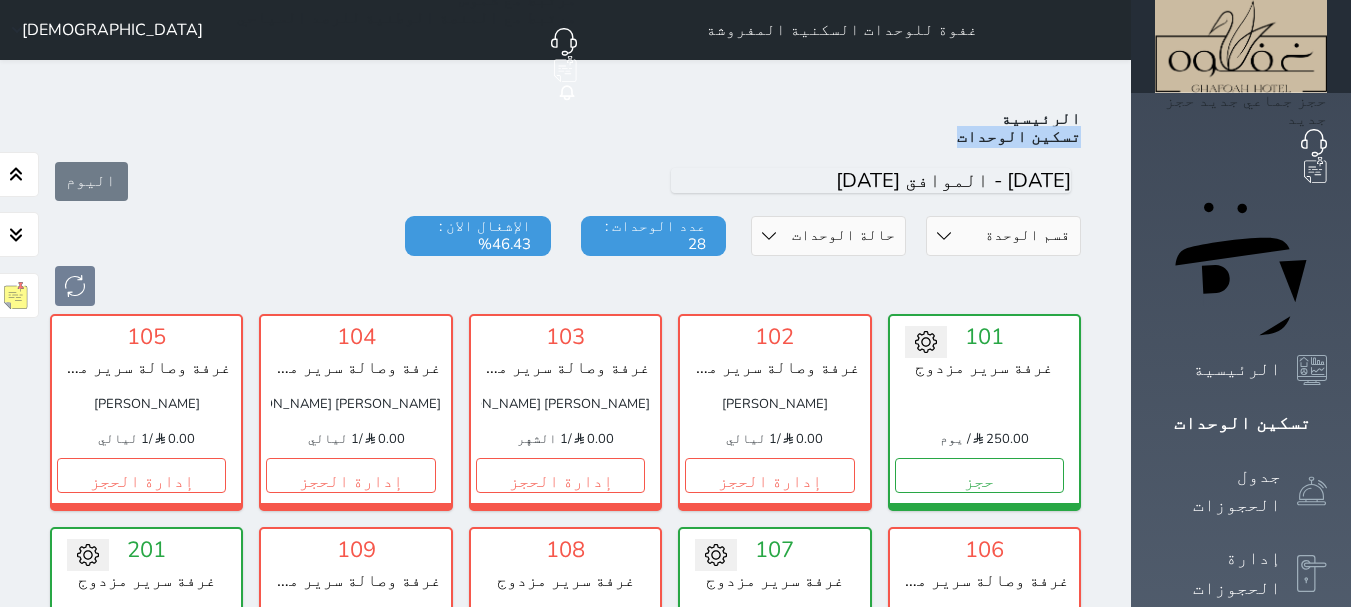 click on "الرئيسية   تسكين الوحدات" at bounding box center [565, 128] 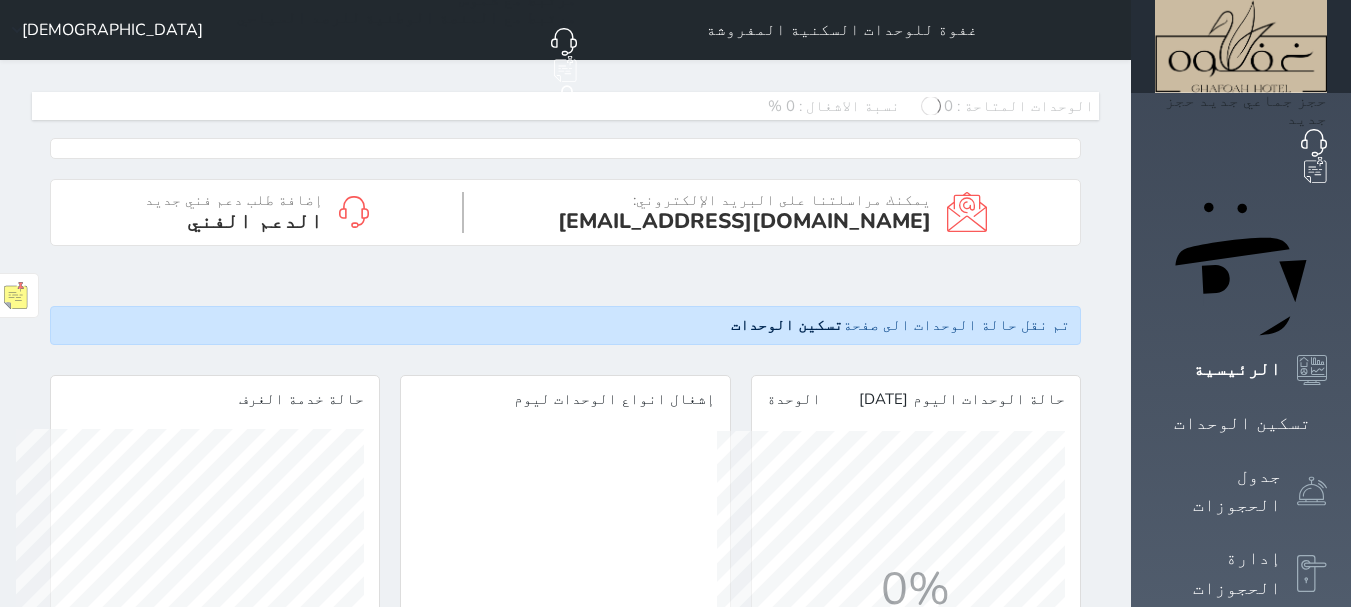 scroll, scrollTop: 999652, scrollLeft: 999652, axis: both 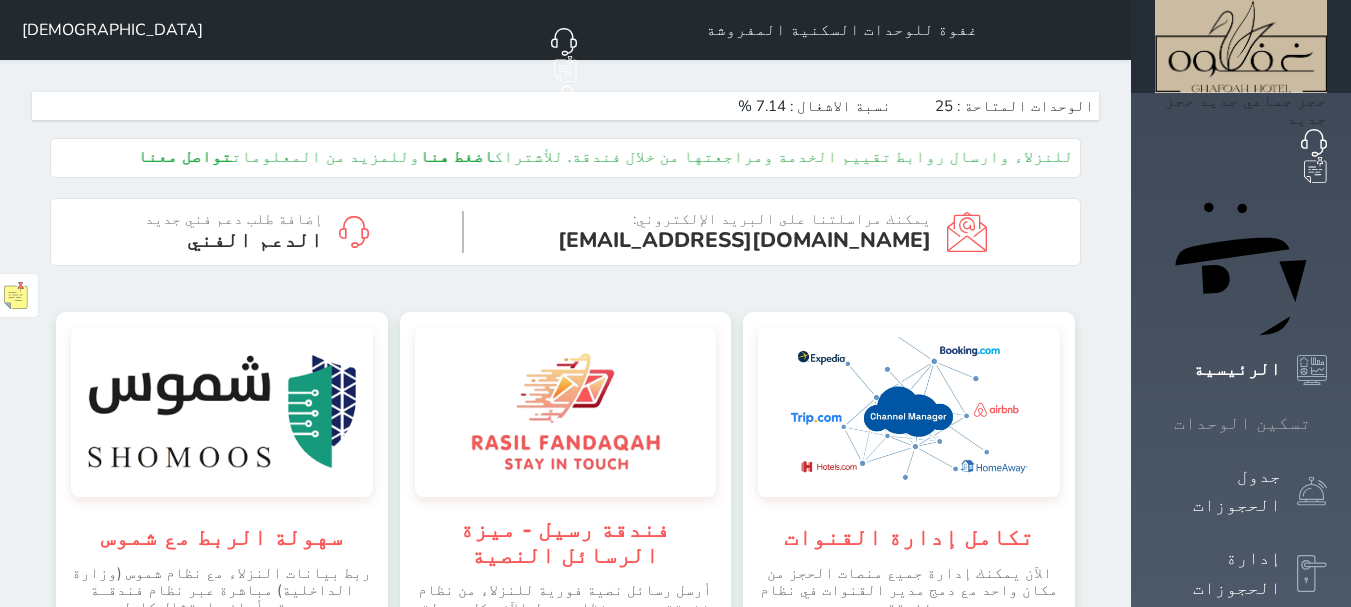 click on "تسكين الوحدات" at bounding box center (1241, 423) 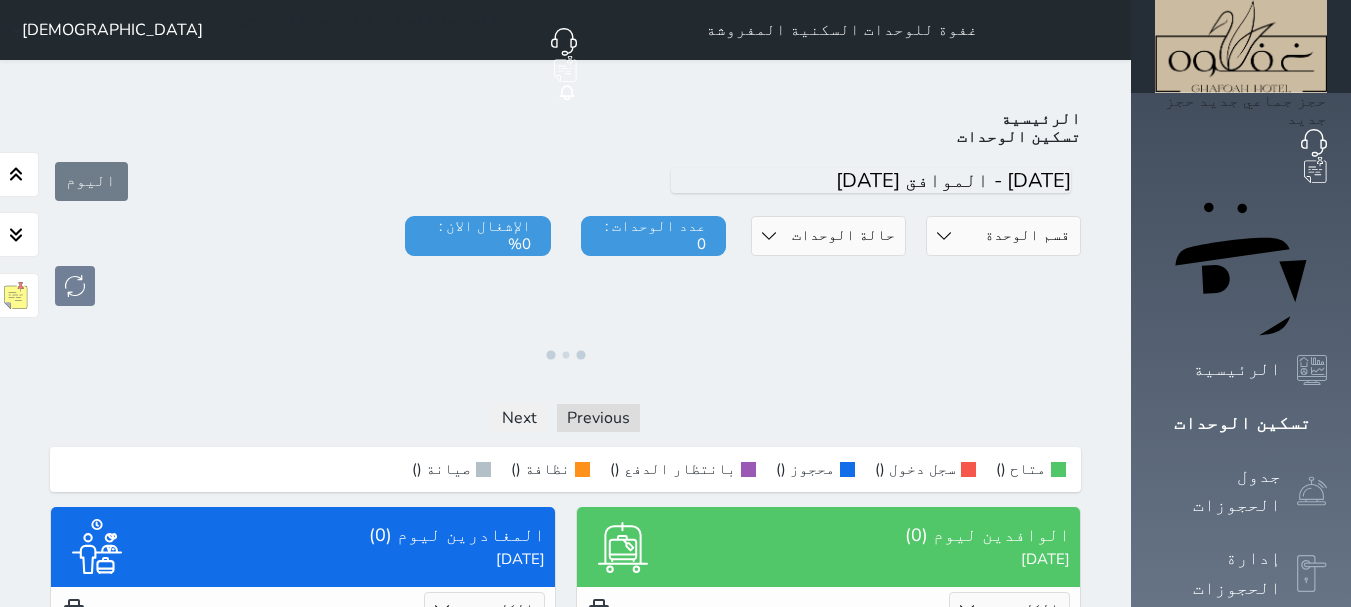 click on "الرئيسية   تسكين الوحدات       اليوم   قسم الوحدة   غرفتين vip ومطبخ غرفه سرير مزدوج vip ثلاث غرف غرفتين وصالة / سرير فردي 2, سرير مزدوج غرفة وصالة سرير مزدوج غرفة سرير مزدوج   حالة الوحدات متاح تحت التنظيف تحت الصيانة سجل دخول  لم يتم تسجيل الدخول   عدد الوحدات : 0   الإشغال الان : 0%                   ملاحظات فريق العمل       حفظ   Previous    Next     متاح ()   سجل دخول ()   محجوز ()   بانتظار الدفع ()   نظافة ()   صيانة ()         تقرير استلام     الوافدين ليوم (0)   الاثنين  2025/07/14     الكل   لم يسجل دخول   تم الدخول       لايوجد عملاء وافدين   عرض الوافدين       المغادرين ليوم (0)   الاثنين  2025/07/14     الكل   تم الدخول" at bounding box center (565, 457) 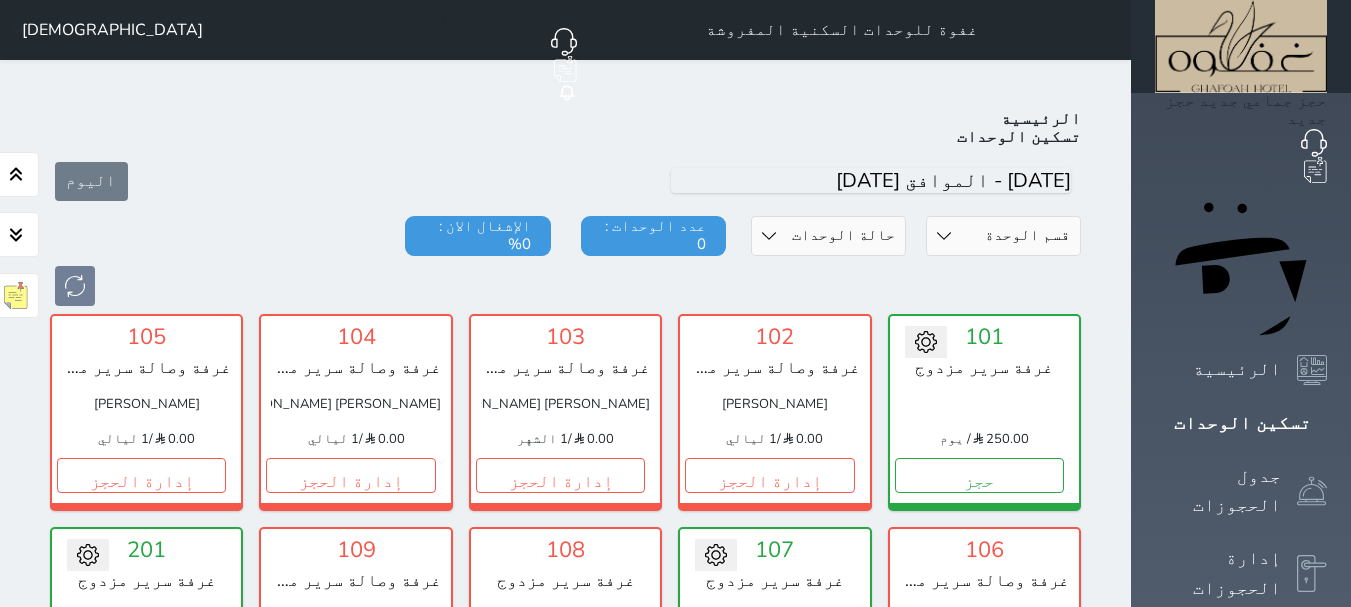 scroll, scrollTop: 78, scrollLeft: 0, axis: vertical 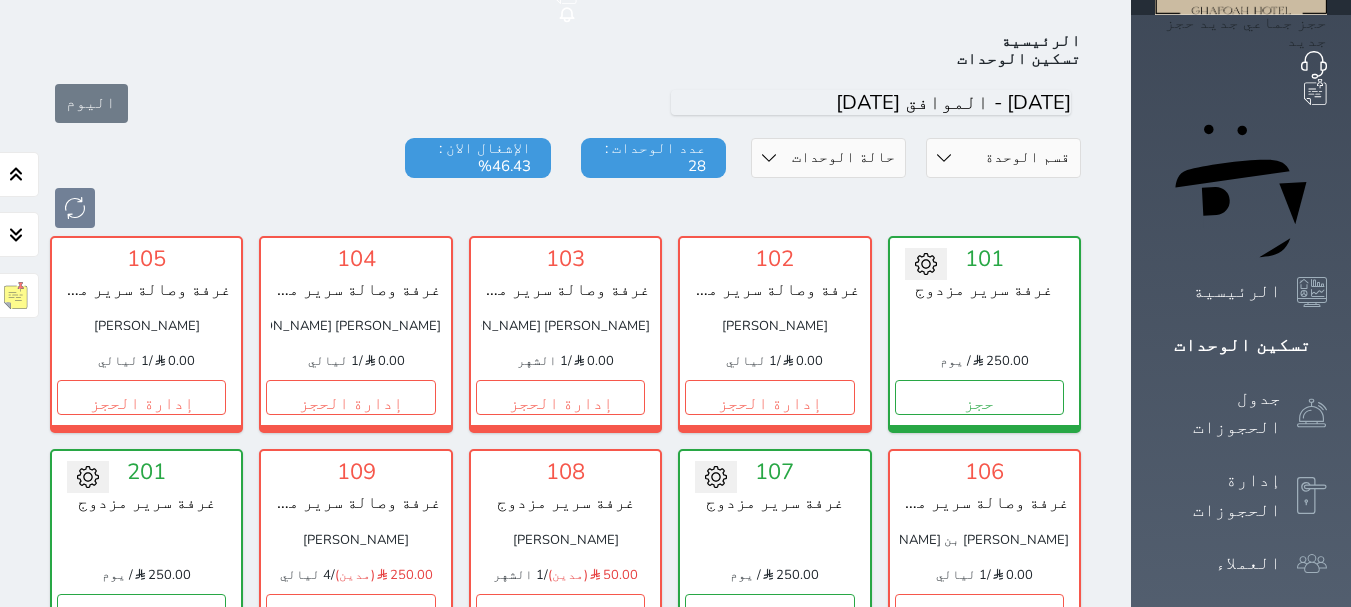 click on "قسم الوحدة   غرفتين vip ومطبخ غرفه سرير مزدوج vip ثلاث غرف غرفتين وصالة / سرير فردي 2, سرير مزدوج غرفة وصالة سرير مزدوج غرفة سرير مزدوج   حالة الوحدات متاح تحت التنظيف تحت الصيانة سجل دخول  لم يتم تسجيل الدخول   عدد الوحدات : 28   الإشغال الان : 46.43%" at bounding box center [565, 183] 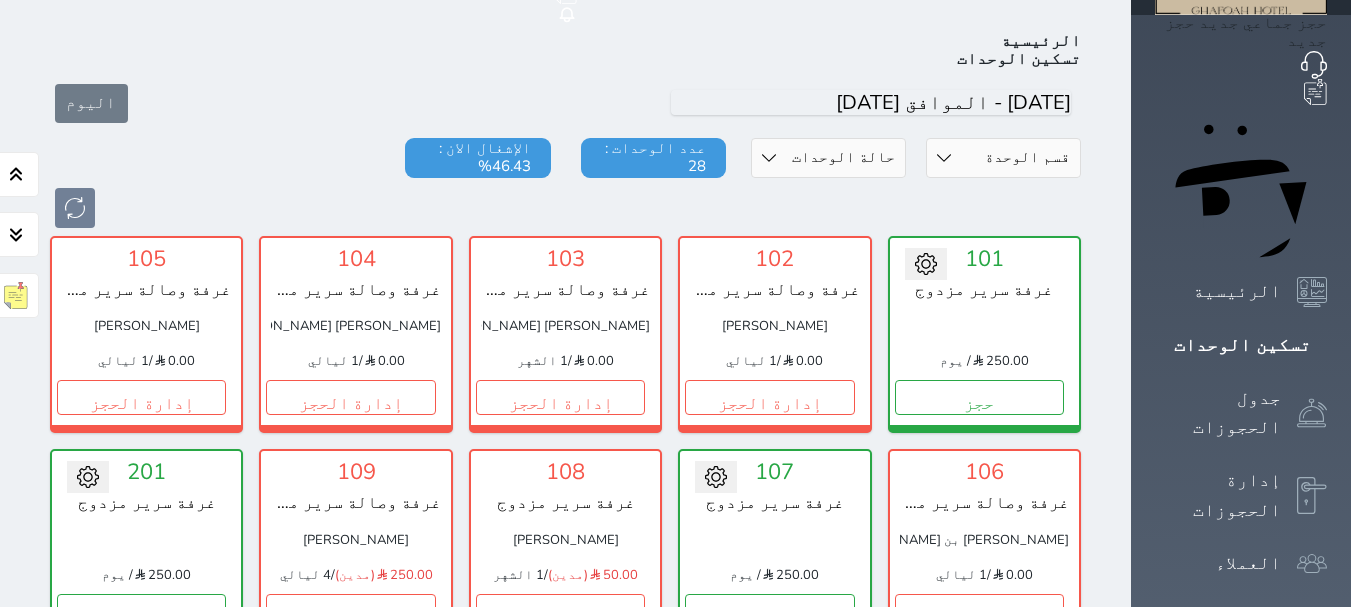 click on "قسم الوحدة   غرفتين vip ومطبخ غرفه سرير مزدوج vip ثلاث غرف غرفتين وصالة / سرير فردي 2, سرير مزدوج غرفة وصالة سرير مزدوج غرفة سرير مزدوج" at bounding box center (1003, 158) 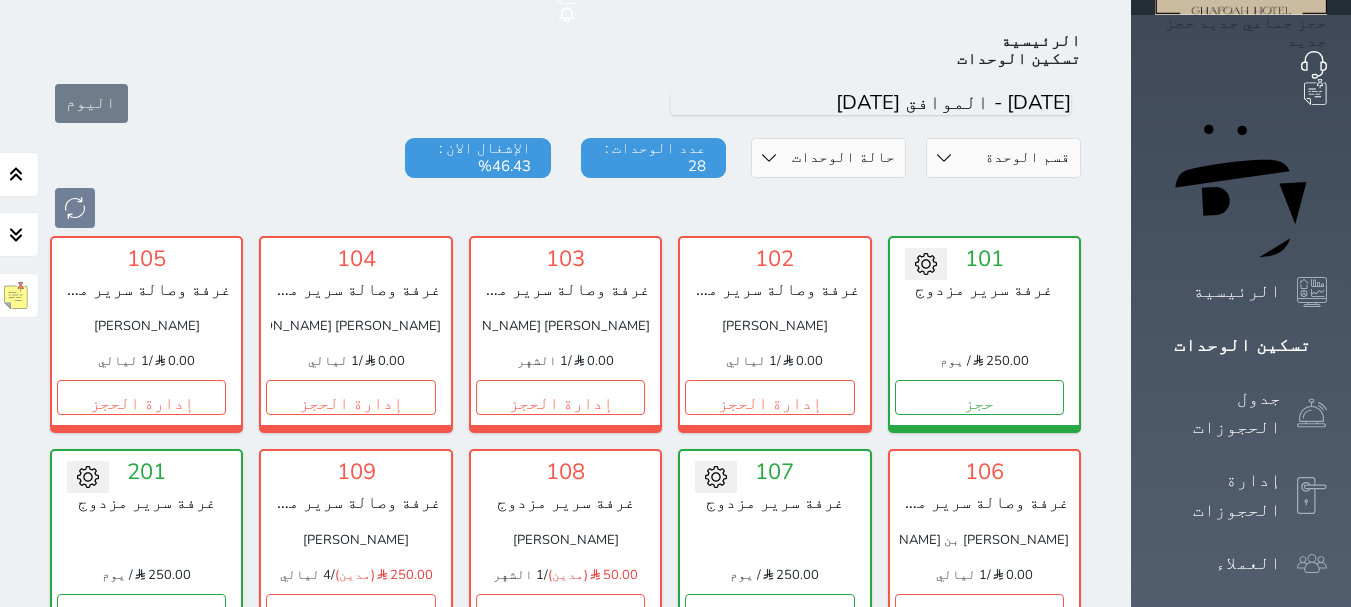 click on "حالة الوحدات متاح تحت التنظيف تحت الصيانة سجل دخول  لم يتم تسجيل الدخول" at bounding box center (828, 158) 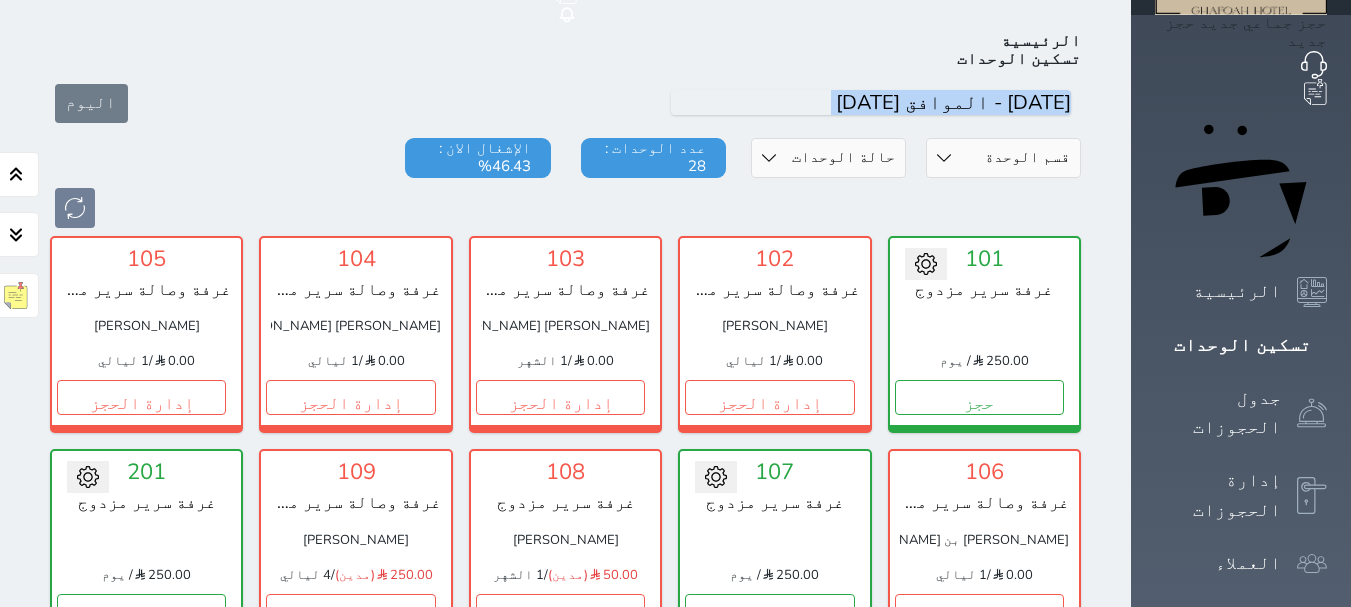click on "اليوم" at bounding box center [565, 103] 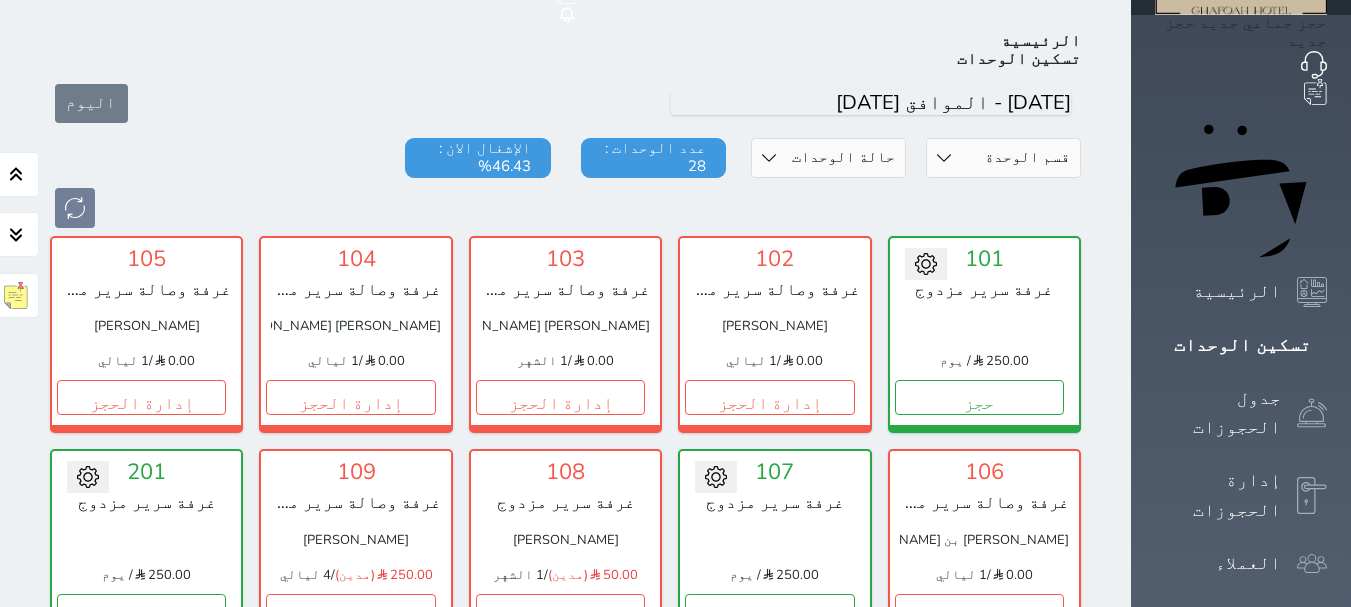 click on "اليوم" at bounding box center (565, 103) 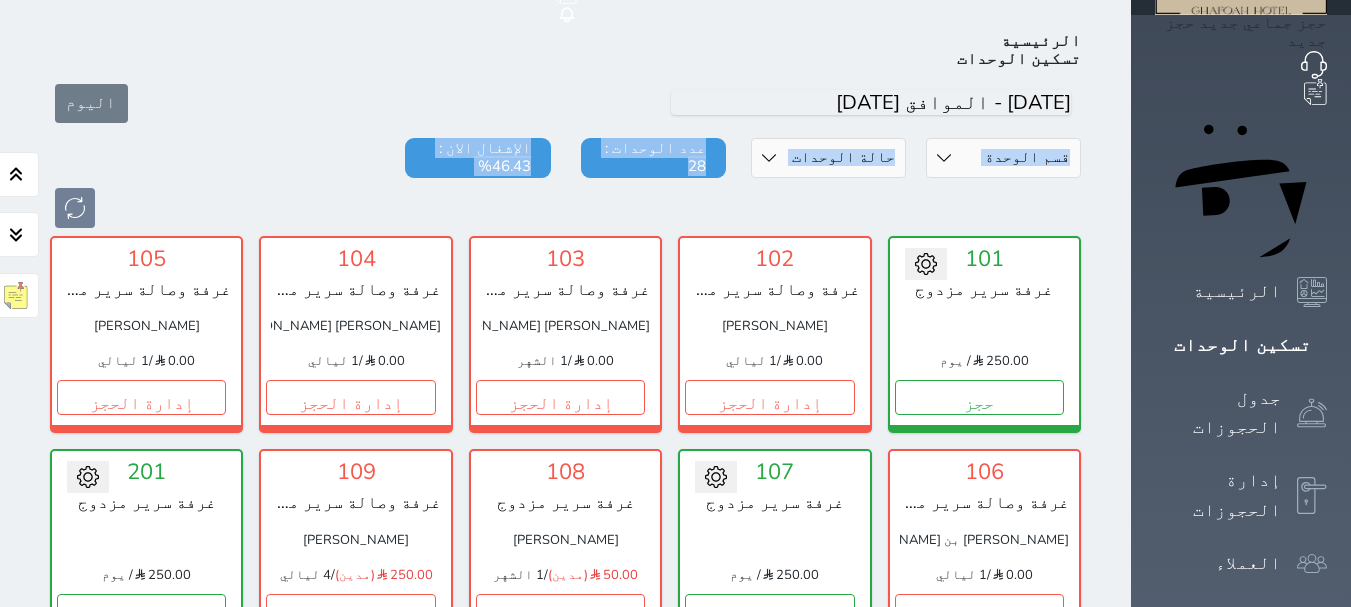 drag, startPoint x: 324, startPoint y: 53, endPoint x: 351, endPoint y: 111, distance: 63.97656 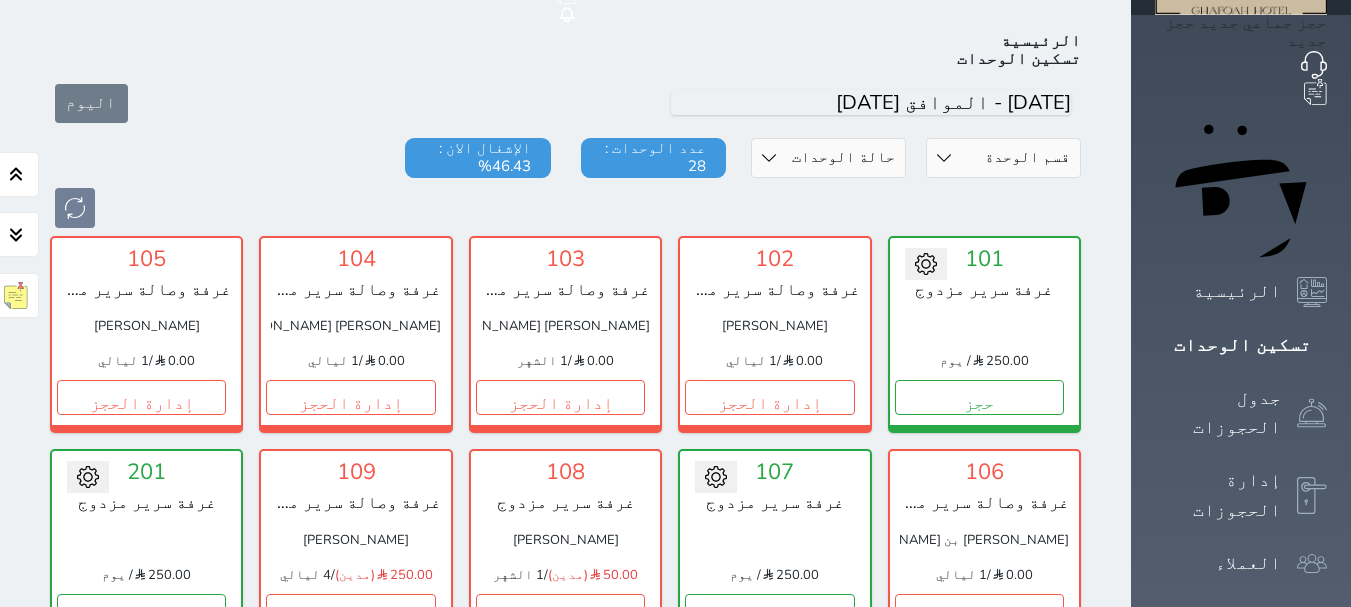click on "قسم الوحدة   غرفتين vip ومطبخ غرفه سرير مزدوج vip ثلاث غرف غرفتين وصالة / سرير فردي 2, سرير مزدوج غرفة وصالة سرير مزدوج غرفة سرير مزدوج   حالة الوحدات متاح تحت التنظيف تحت الصيانة سجل دخول  لم يتم تسجيل الدخول   عدد الوحدات : 28   الإشغال الان : 46.43%" at bounding box center [565, 183] 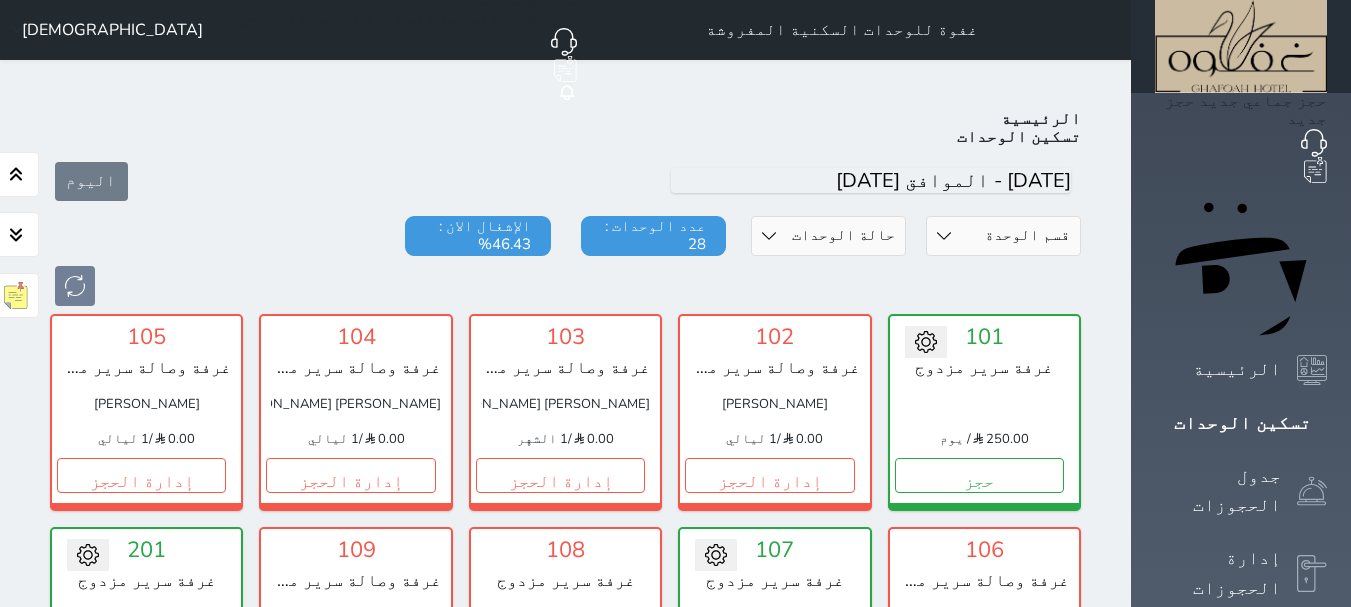 drag, startPoint x: 410, startPoint y: 49, endPoint x: 830, endPoint y: 32, distance: 420.3439 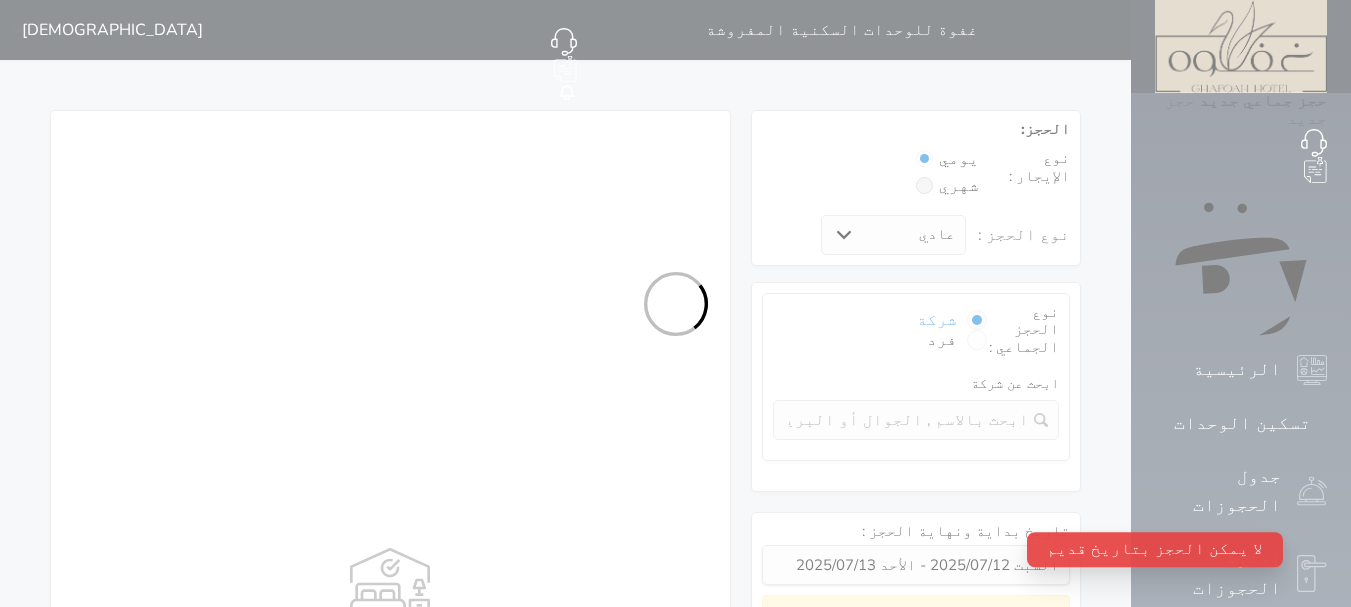click 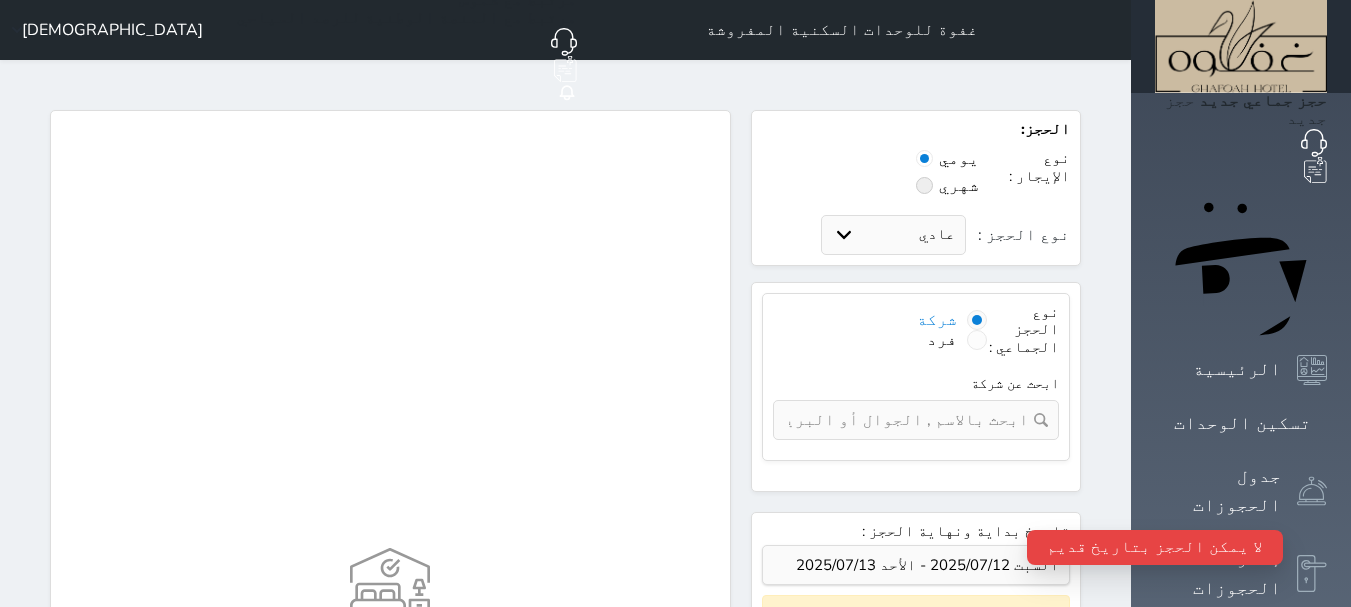 click on "حجز جديد" 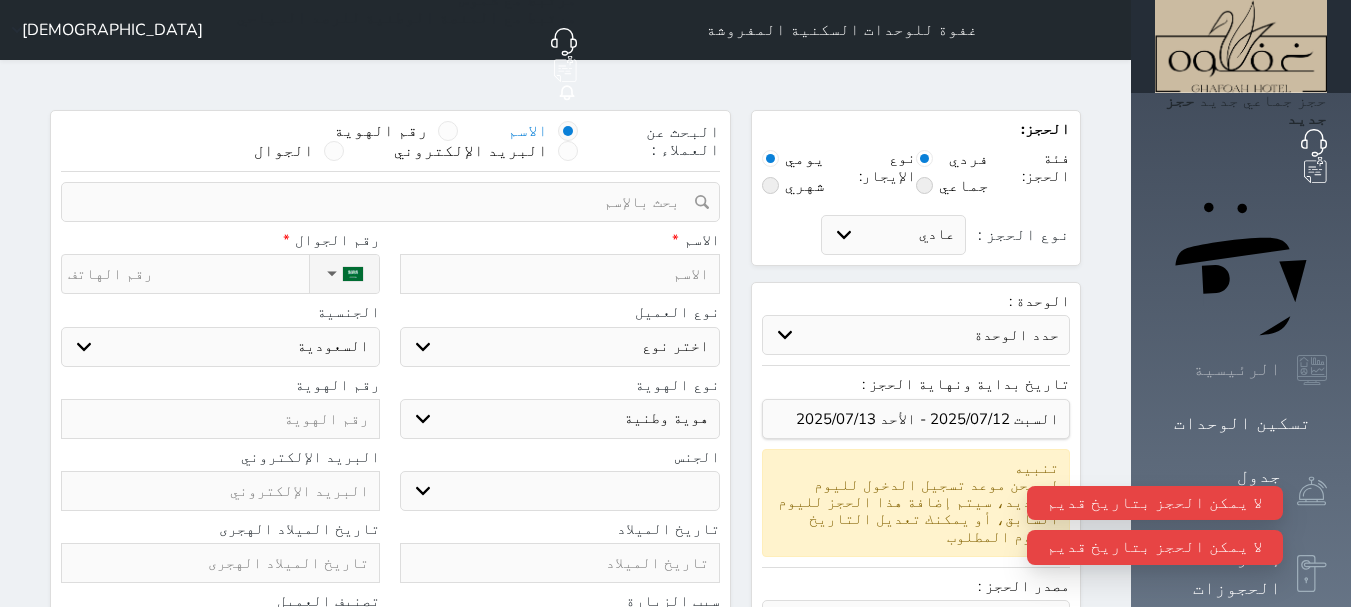 click 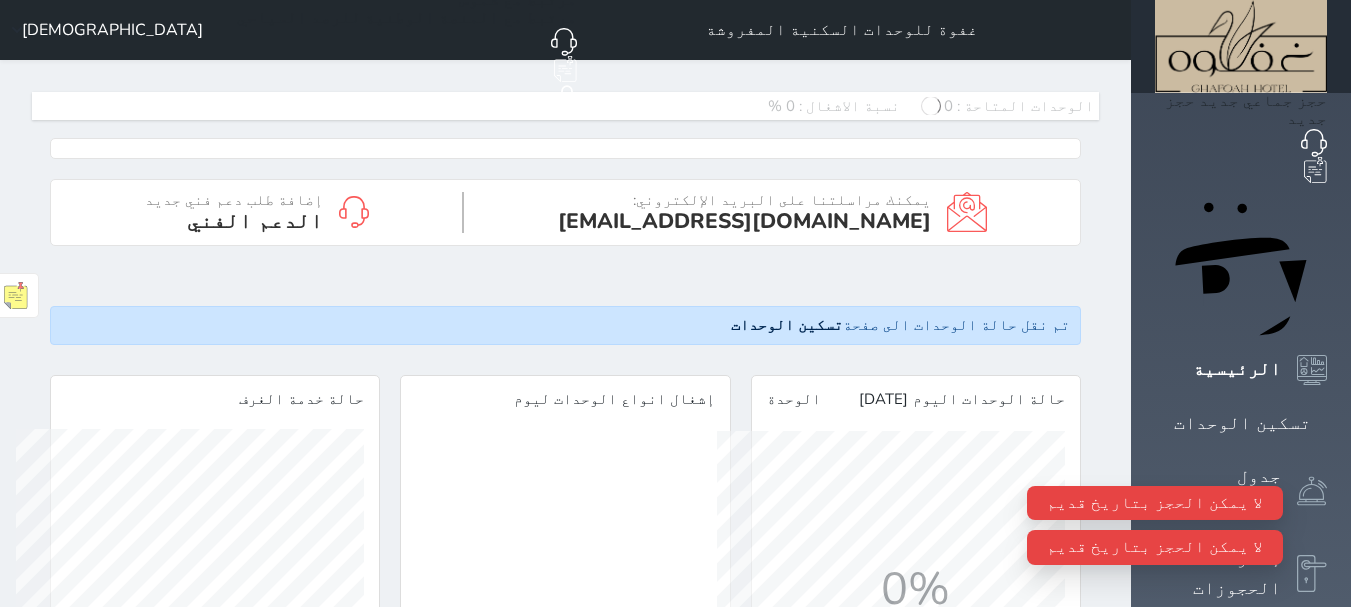 scroll, scrollTop: 999652, scrollLeft: 999652, axis: both 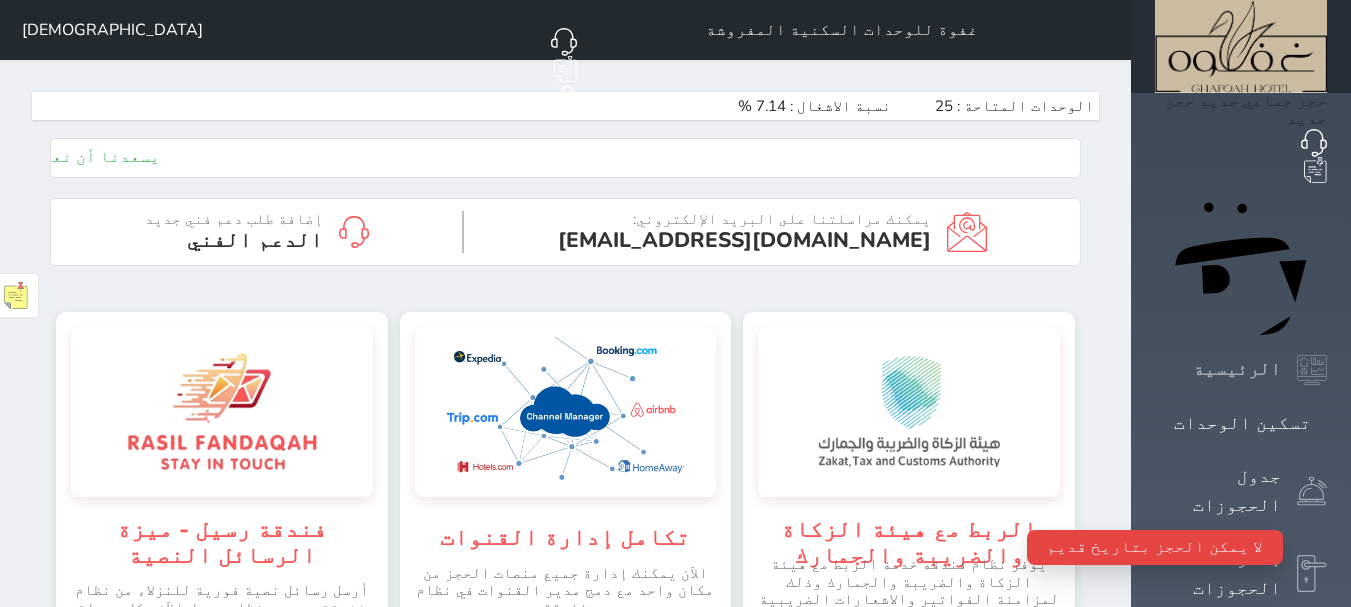 click on "الرئيسية" 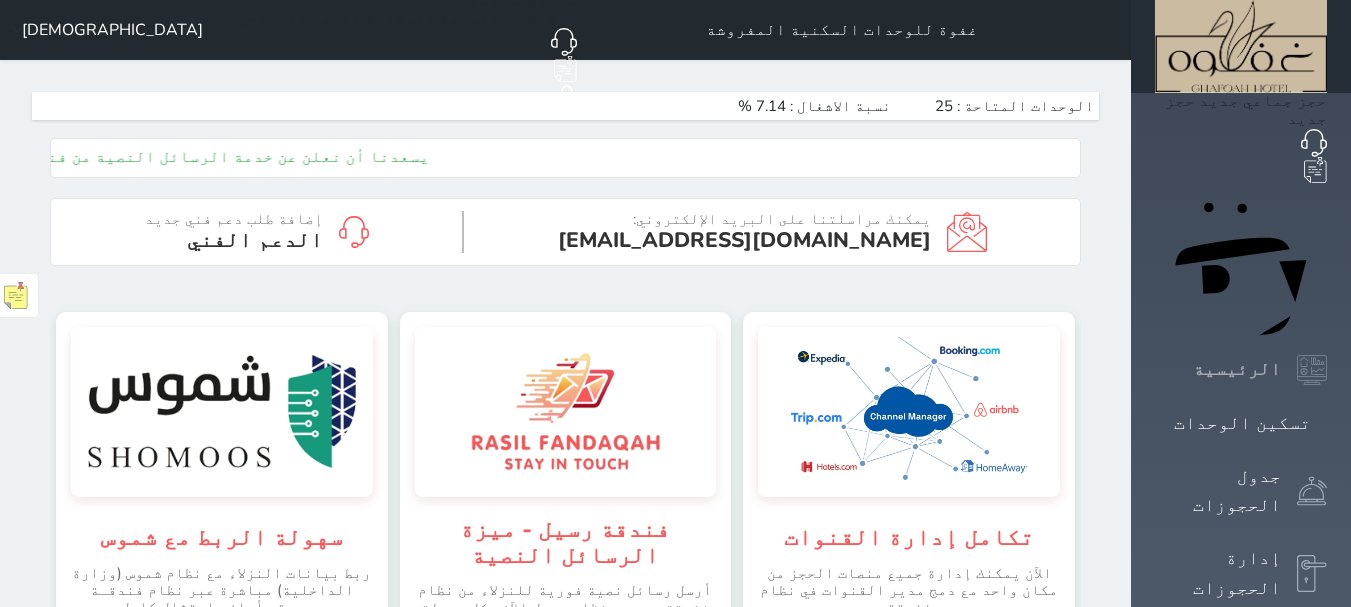 click 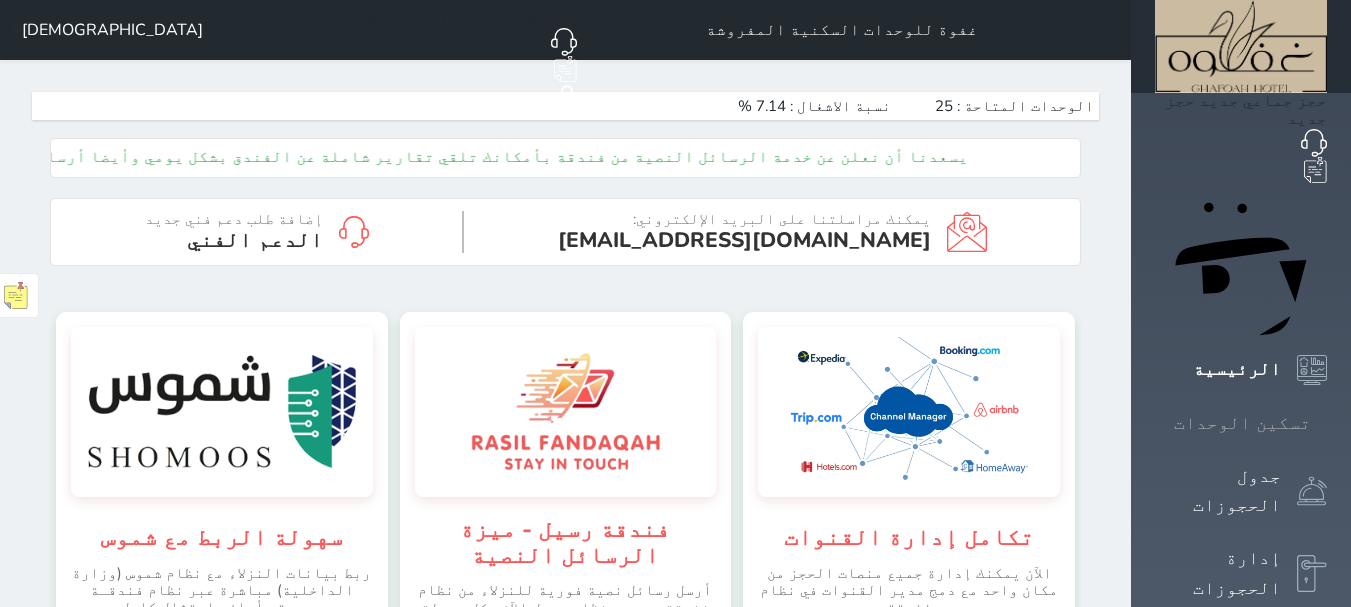 click on "تسكين الوحدات" 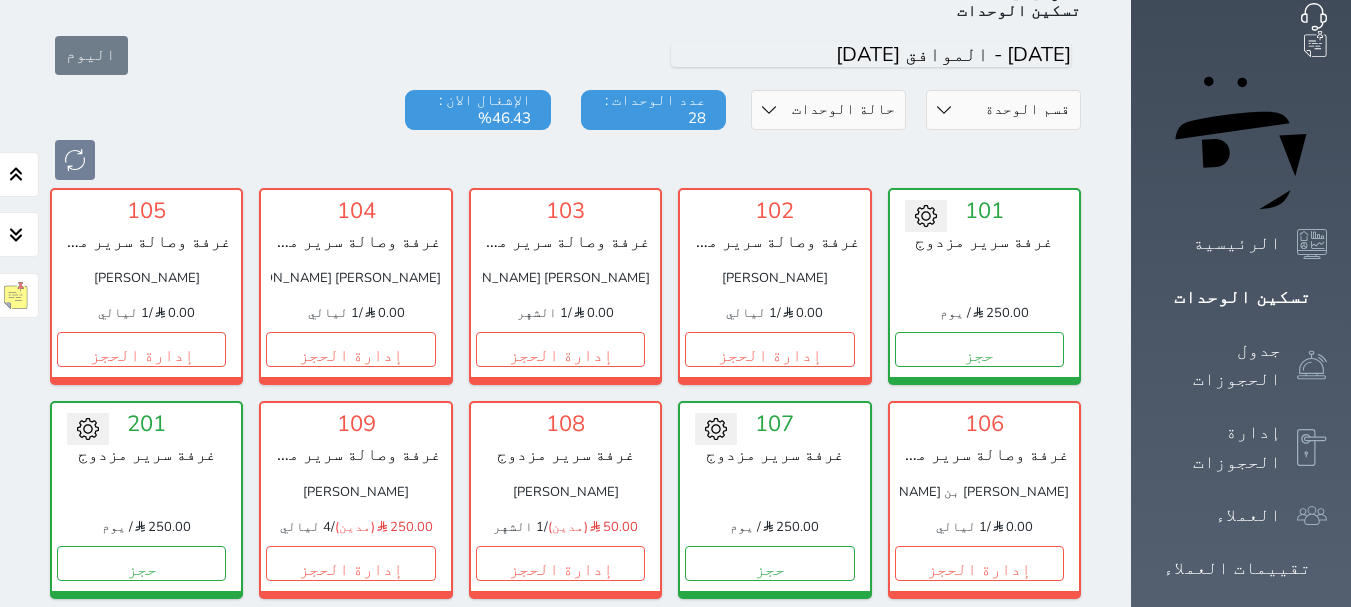scroll, scrollTop: 626, scrollLeft: 0, axis: vertical 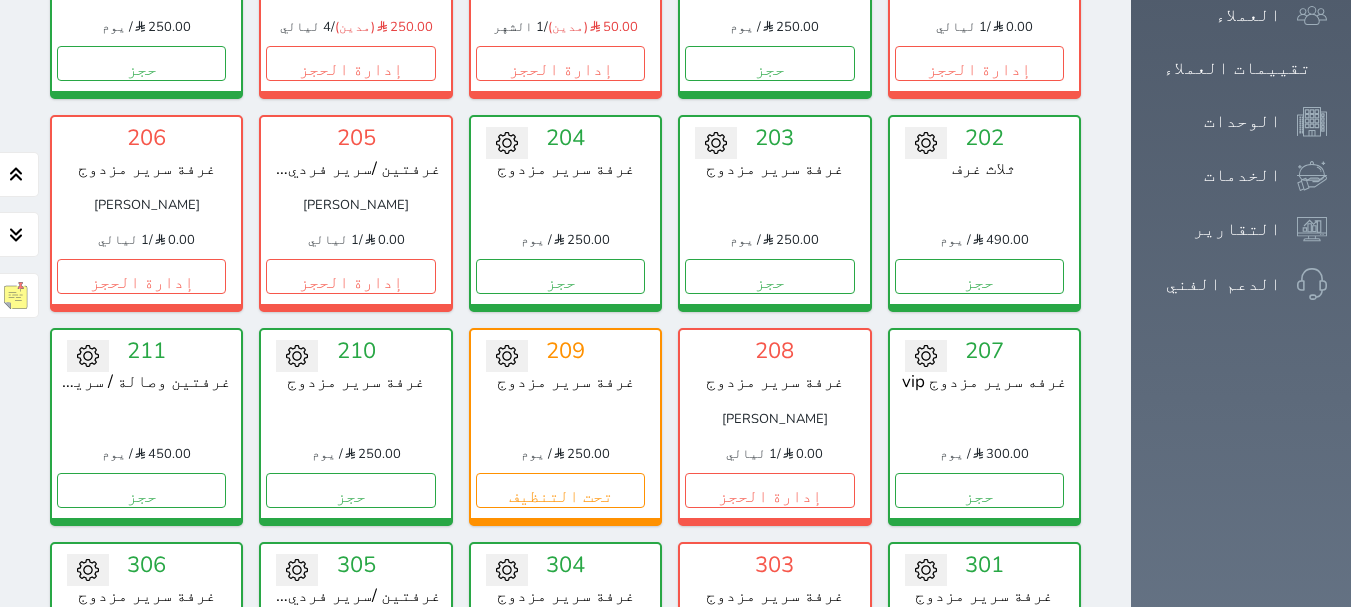 click on "تحويل لتحت الصيانة
تحويل لتحت التنظيف
101   غرفة سرير مزدوج
250.00
/ يوم       حجز                   تغيير الحالة الى صيانة                   التاريخ المتوقع للانتهاء       حفظ                   102   غرفة وصالة سرير مزدوج
طلال عايد الشمري
0.00
/   1 ليالي           إدارة الحجز               تغيير الحالة الى صيانة                   التاريخ المتوقع للانتهاء       حفظ                   103   غرفة وصالة سرير مزدوج
منال حميد سعود الرشيدي
0.00
/
1 الشهر
إدارة الحجز" 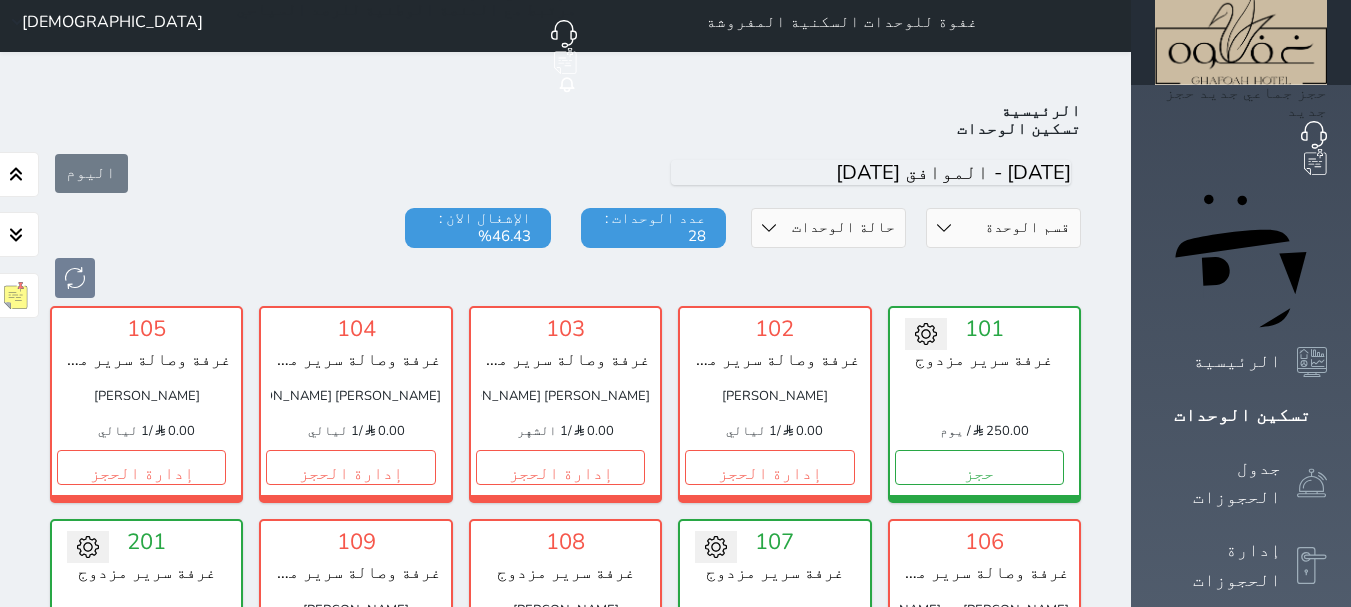 scroll, scrollTop: 0, scrollLeft: 0, axis: both 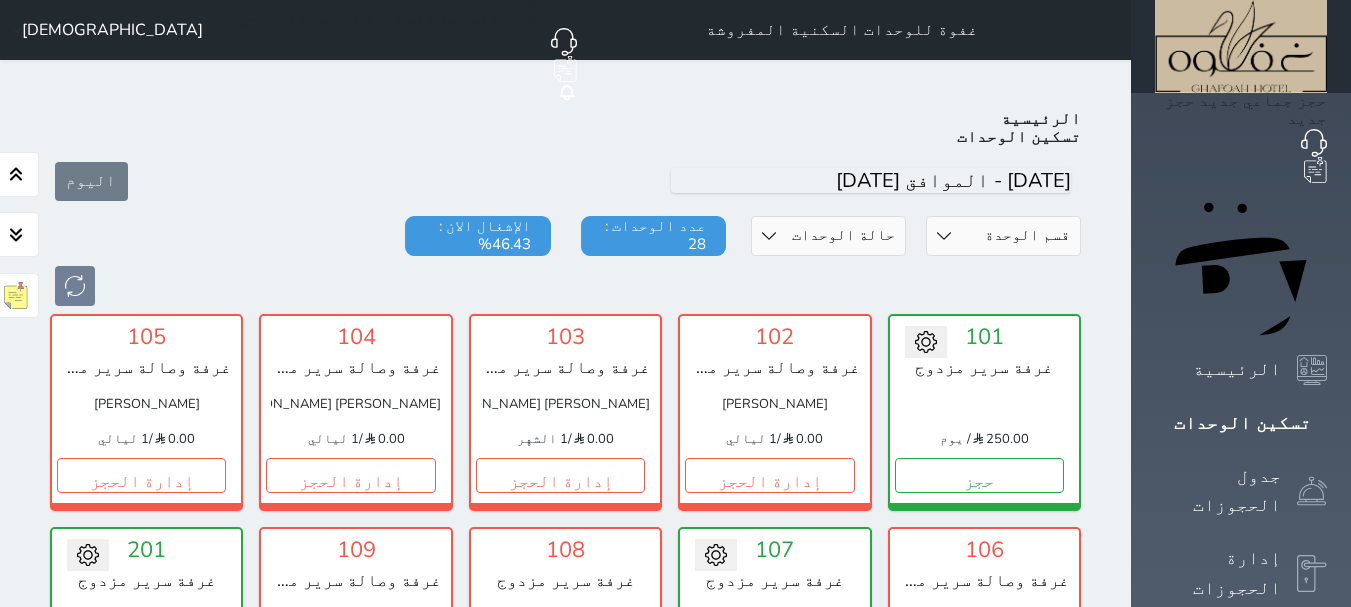 click on "الرئيسية   تسكين الوحدات" 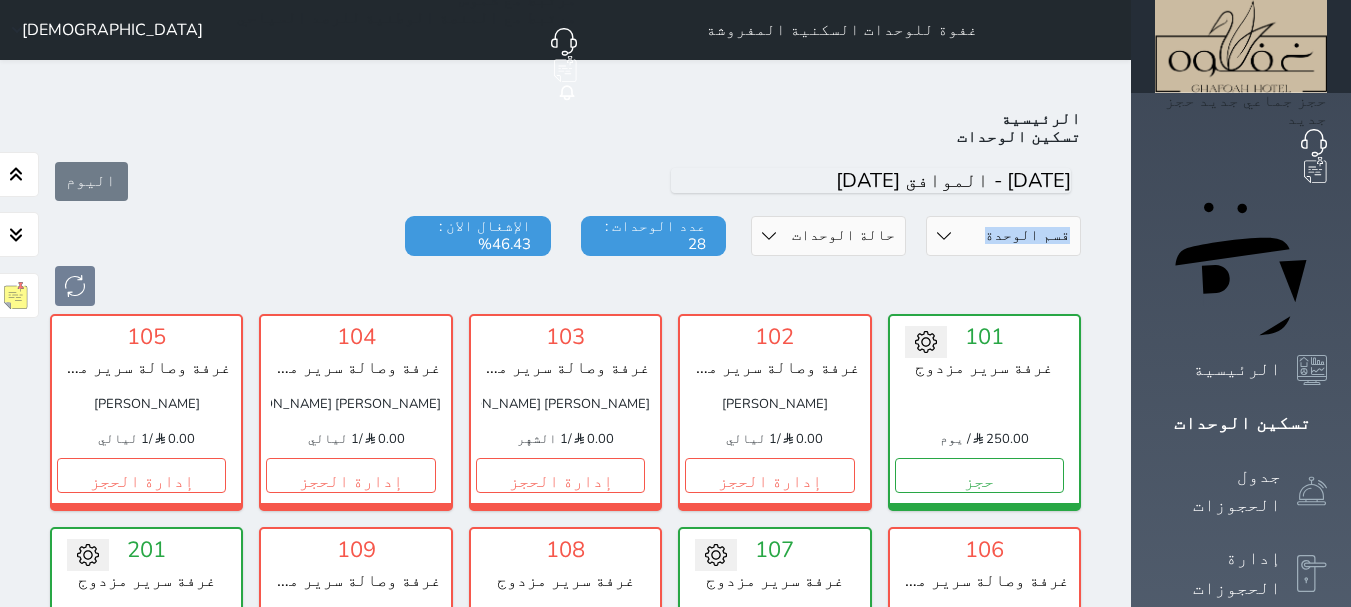 click on "اليوم" 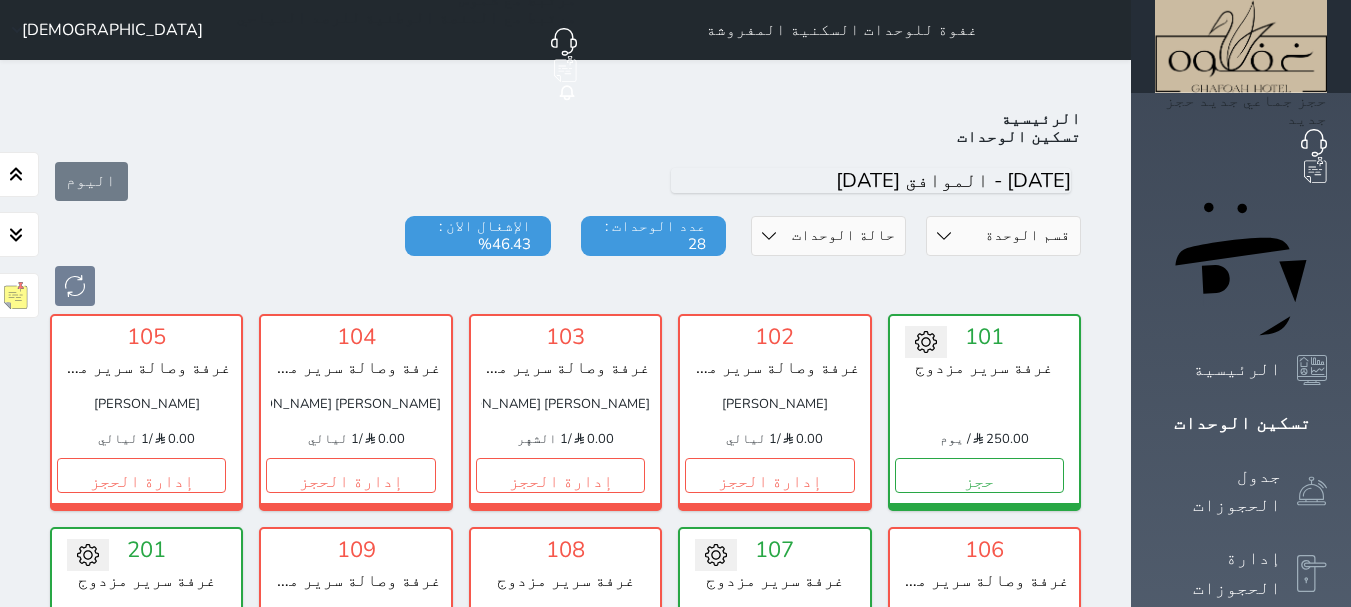 click on "اليوم" 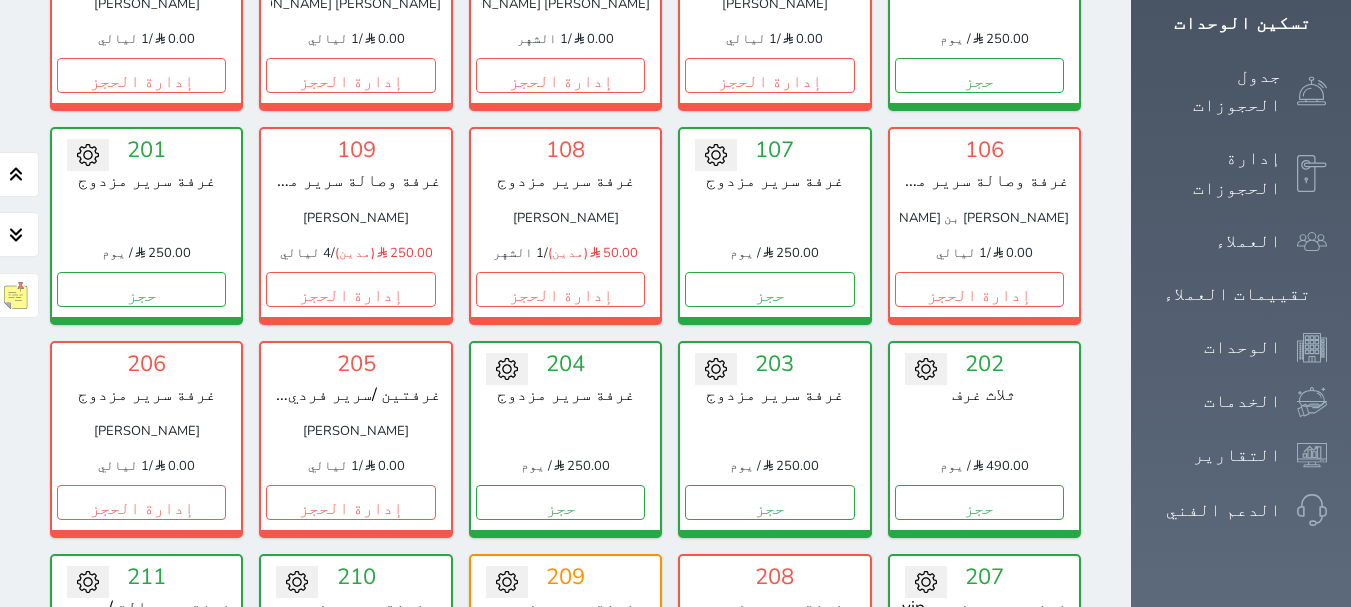 scroll, scrollTop: 500, scrollLeft: 0, axis: vertical 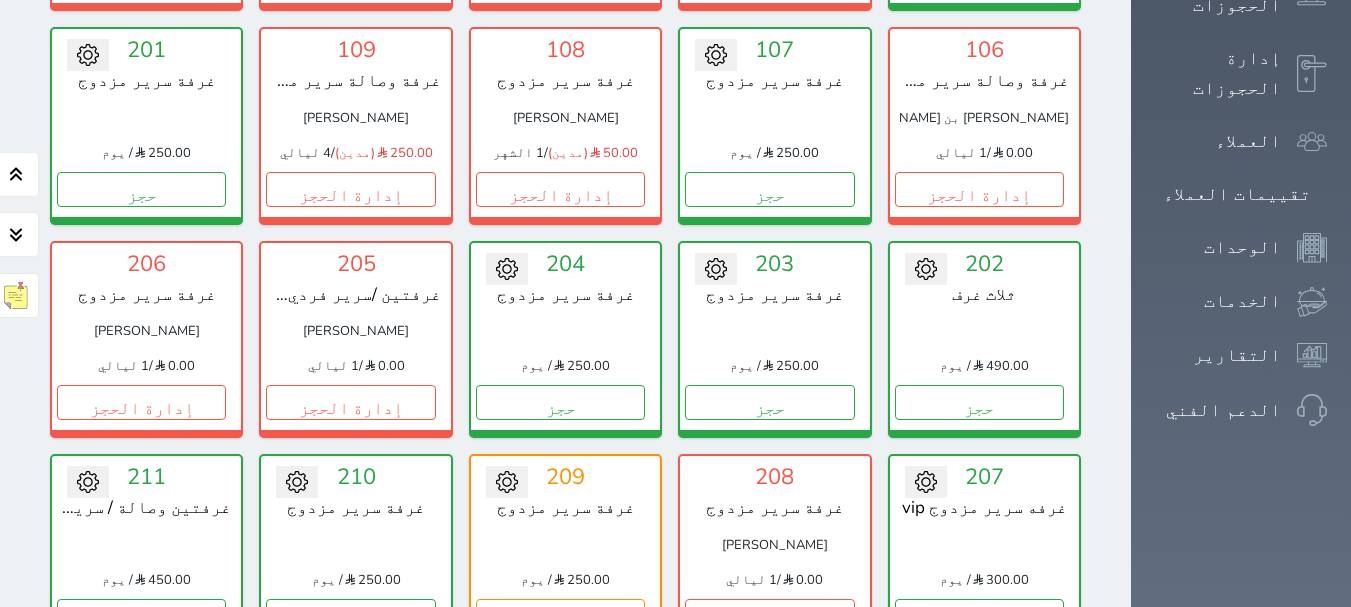 drag, startPoint x: 427, startPoint y: 35, endPoint x: 443, endPoint y: 11, distance: 28.84441 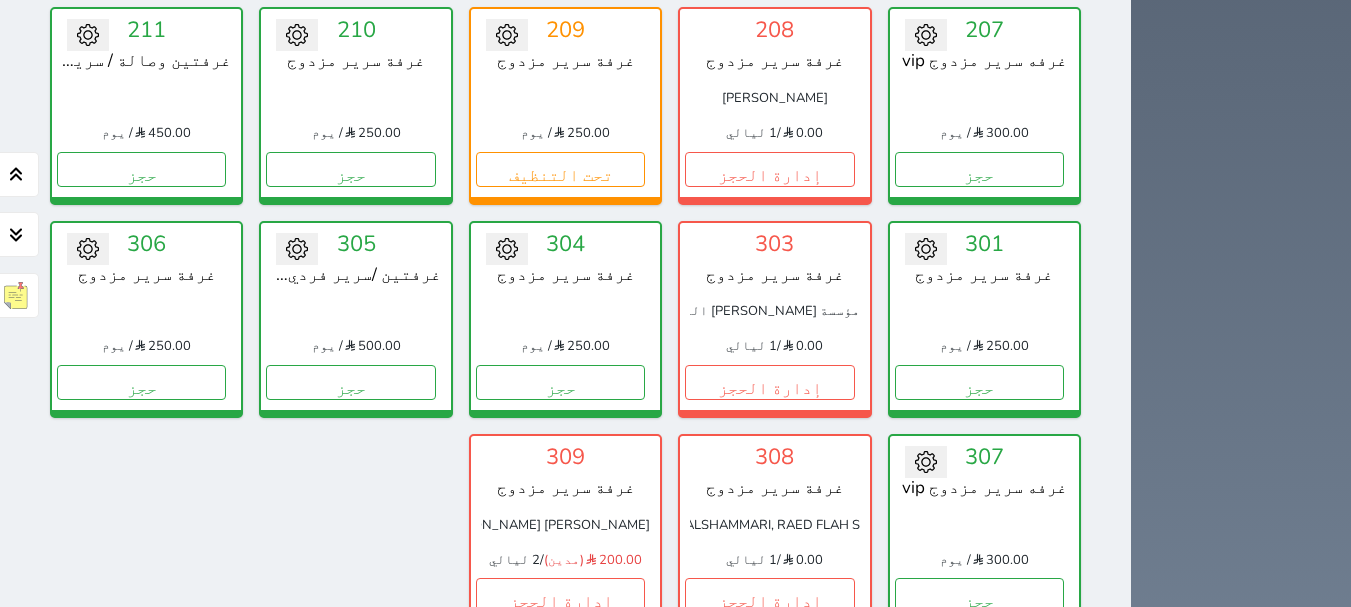 scroll, scrollTop: 900, scrollLeft: 0, axis: vertical 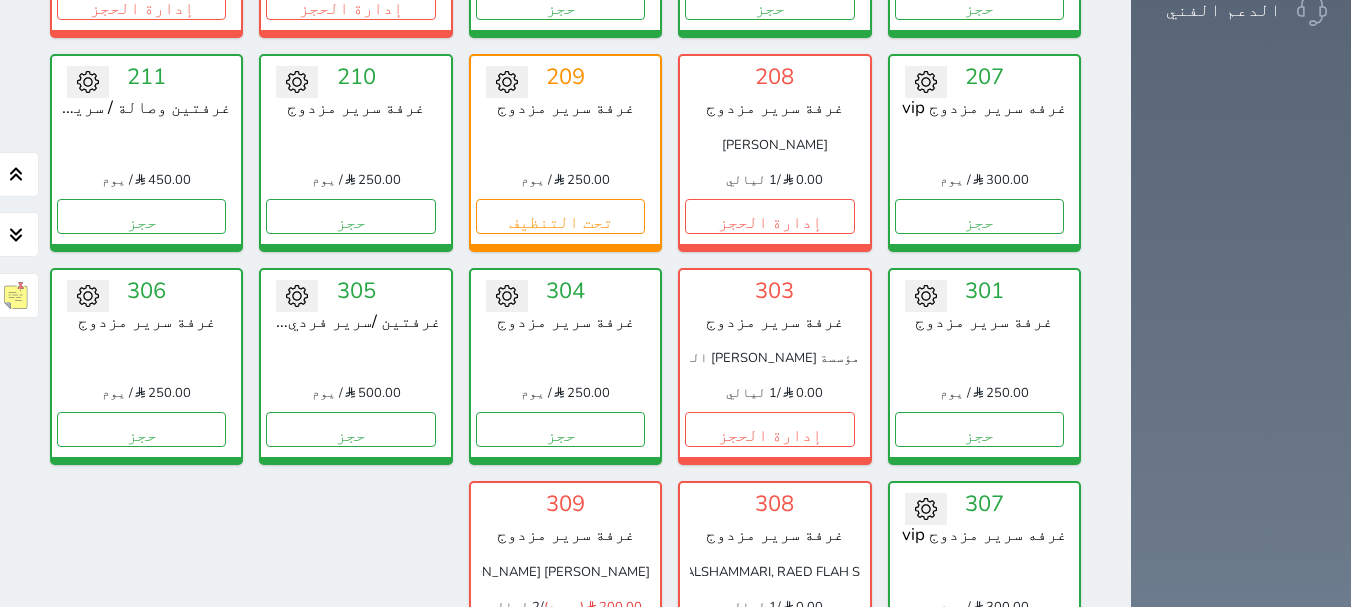 click on "إدارة الحجز" 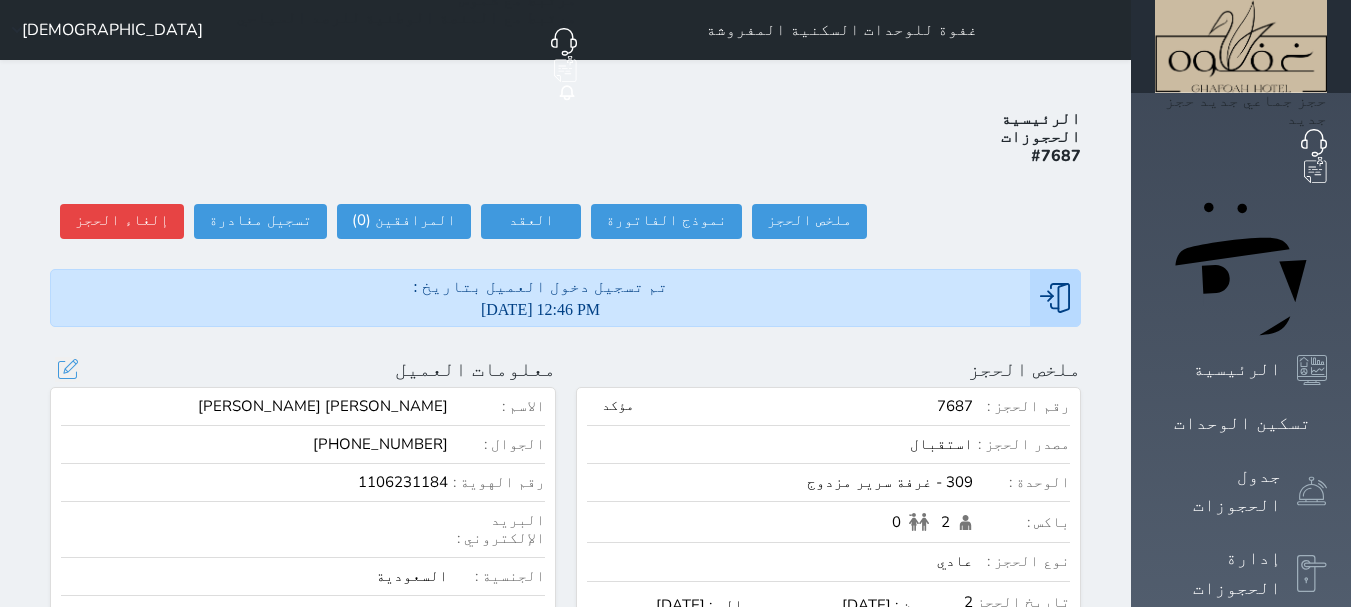 scroll, scrollTop: 531, scrollLeft: 0, axis: vertical 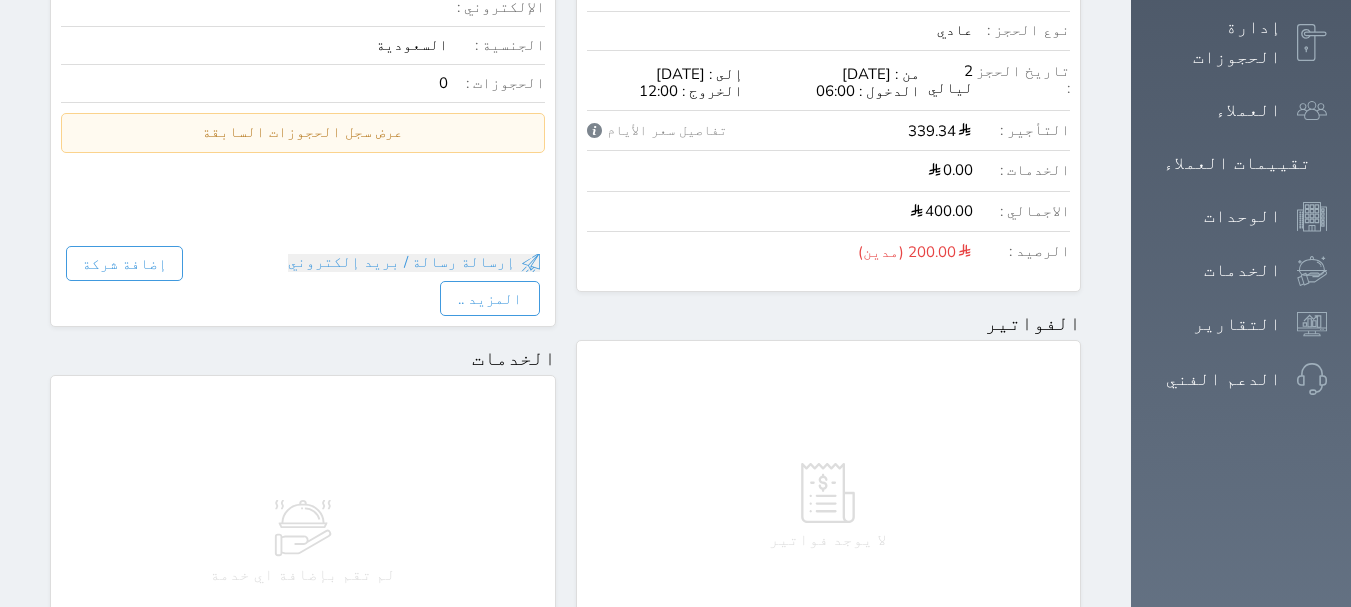 click on "لا يوجد فواتير" 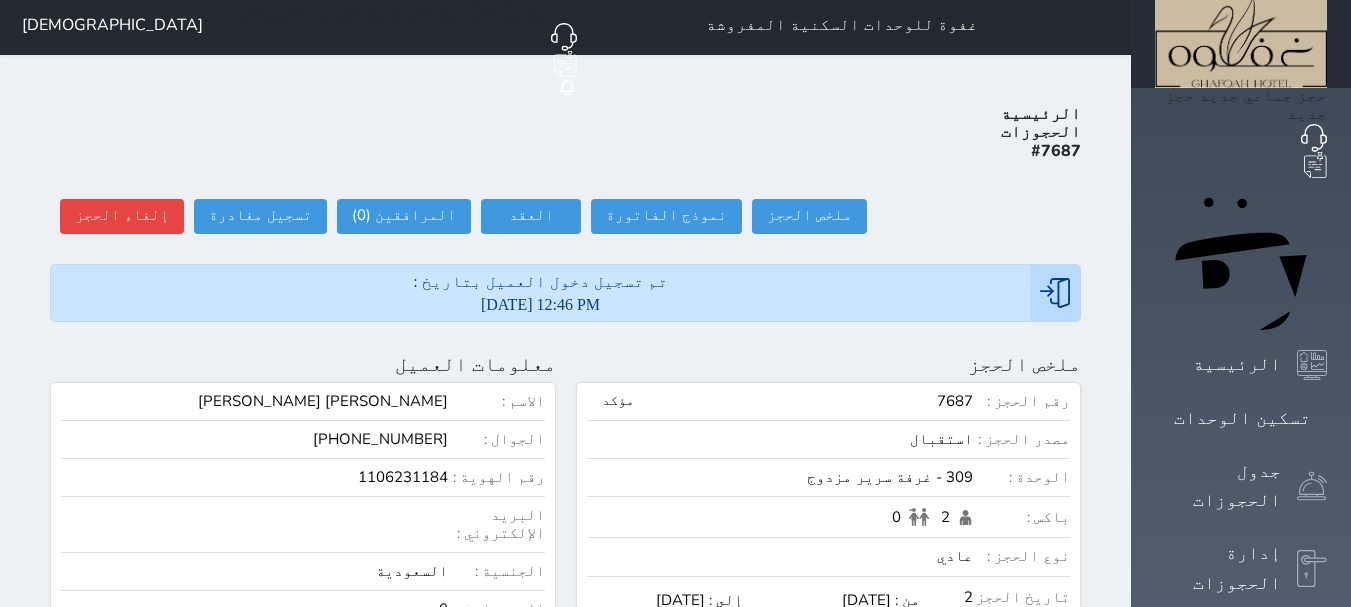 scroll, scrollTop: 0, scrollLeft: 0, axis: both 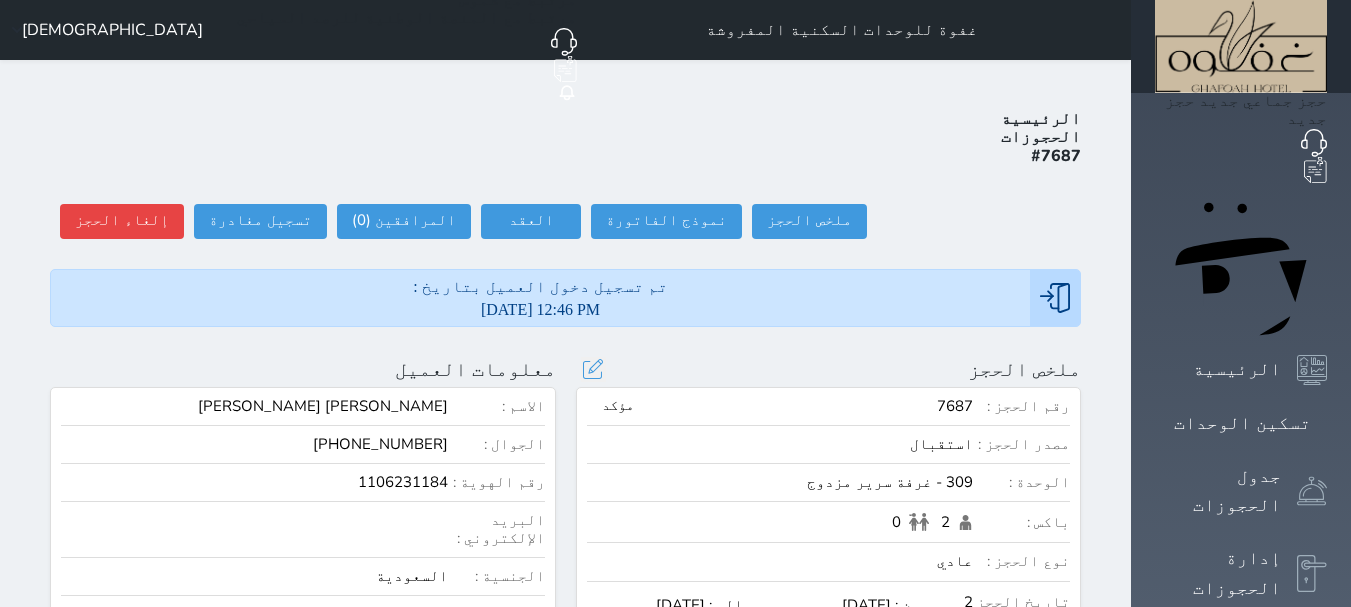 click on "ملخص الحجز           تحديث الحجز                       نوع الإيجار :     يومي     تاريخ بداية ونهاية الحجز :     الوحدة :   309 غرفة سرير مزدوج     ( يمكنك نقل العميل لوحدة أخري بشرط توافر الوحدة بالتواريخ المحددة )   مصدر الحجز :       سعر الحجز :           الليالي :     1     ليله    الخدمات المشمولة في السعر :   الخدمات المختاره (0)  تحديد الكل  ×  فطار   عدد باكس           البالغون     2                             الاطفال     0               نوع الحجز :
عادي
إقامة مجانية
إستخدام داخلي
إستخدام يومي
تحديث الحجز" 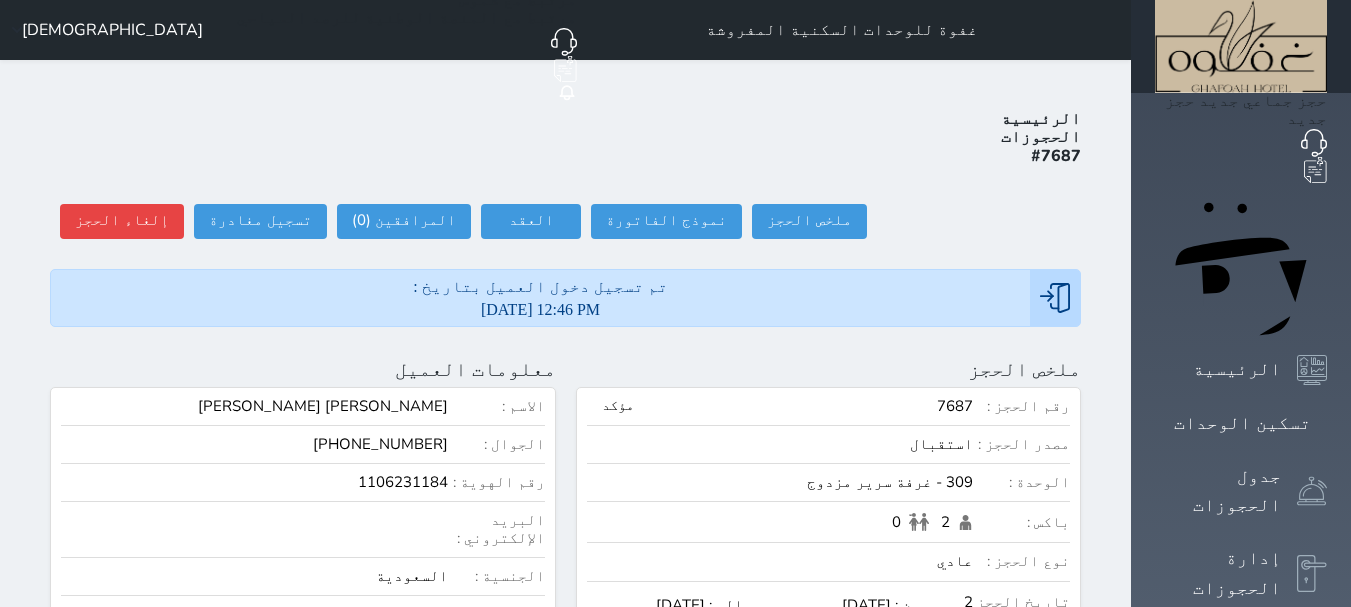 click on "ملخص الحجز           تحديث الحجز                       نوع الإيجار :     يومي     تاريخ بداية ونهاية الحجز :     الوحدة :   309 غرفة سرير مزدوج     ( يمكنك نقل العميل لوحدة أخري بشرط توافر الوحدة بالتواريخ المحددة )   مصدر الحجز :       سعر الحجز :           الليالي :     1     ليله    الخدمات المشمولة في السعر :   الخدمات المختاره (0)  تحديد الكل  ×  فطار   عدد باكس           البالغون     2                             الاطفال     0               نوع الحجز :
عادي
إقامة مجانية
إستخدام داخلي
إستخدام يومي
تحديث الحجز       رقم الحجز :" 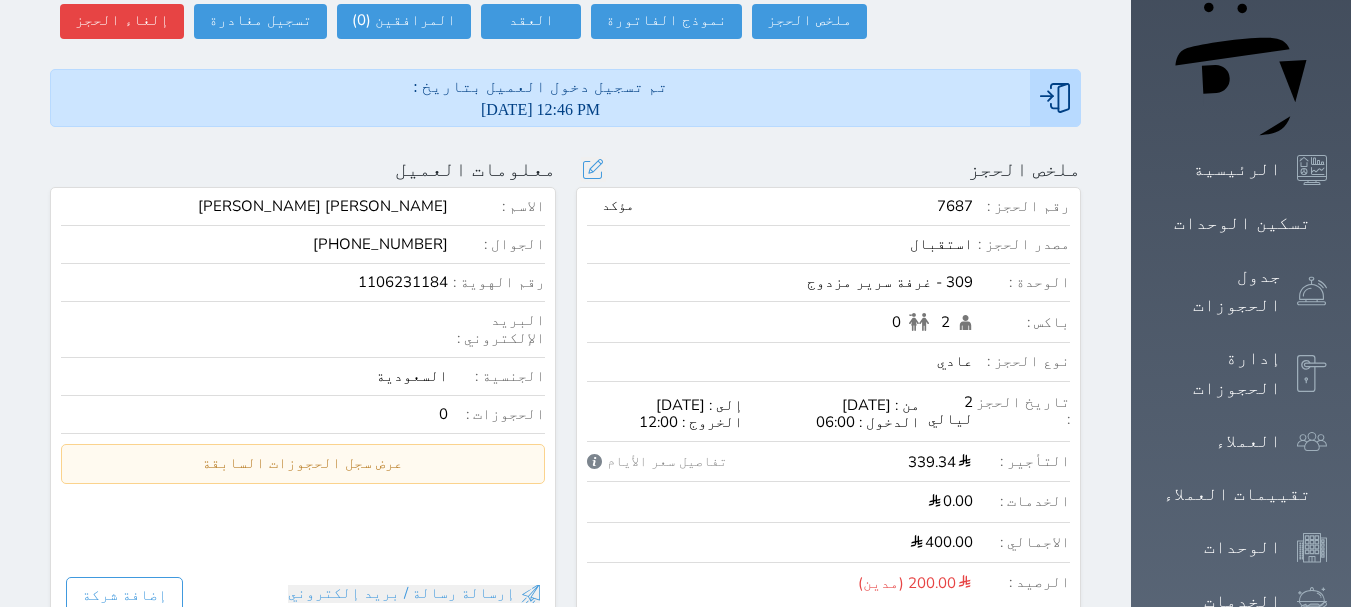 scroll, scrollTop: 100, scrollLeft: 0, axis: vertical 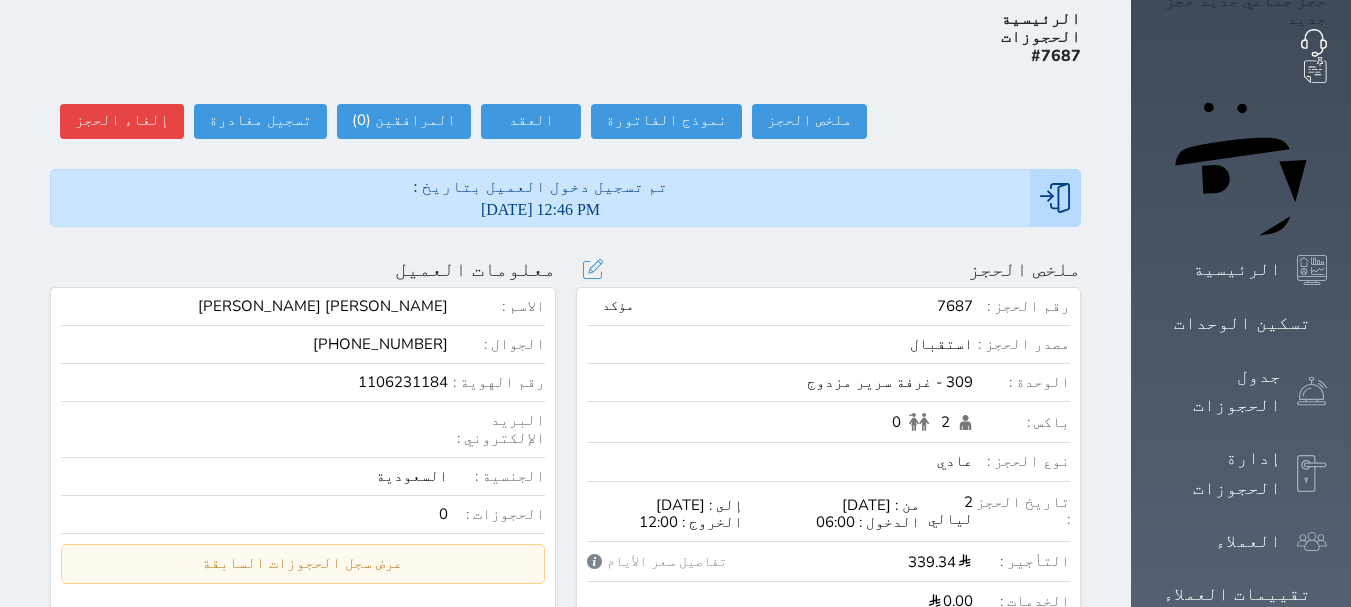 click on "309 - غرفة سرير مزدوج" 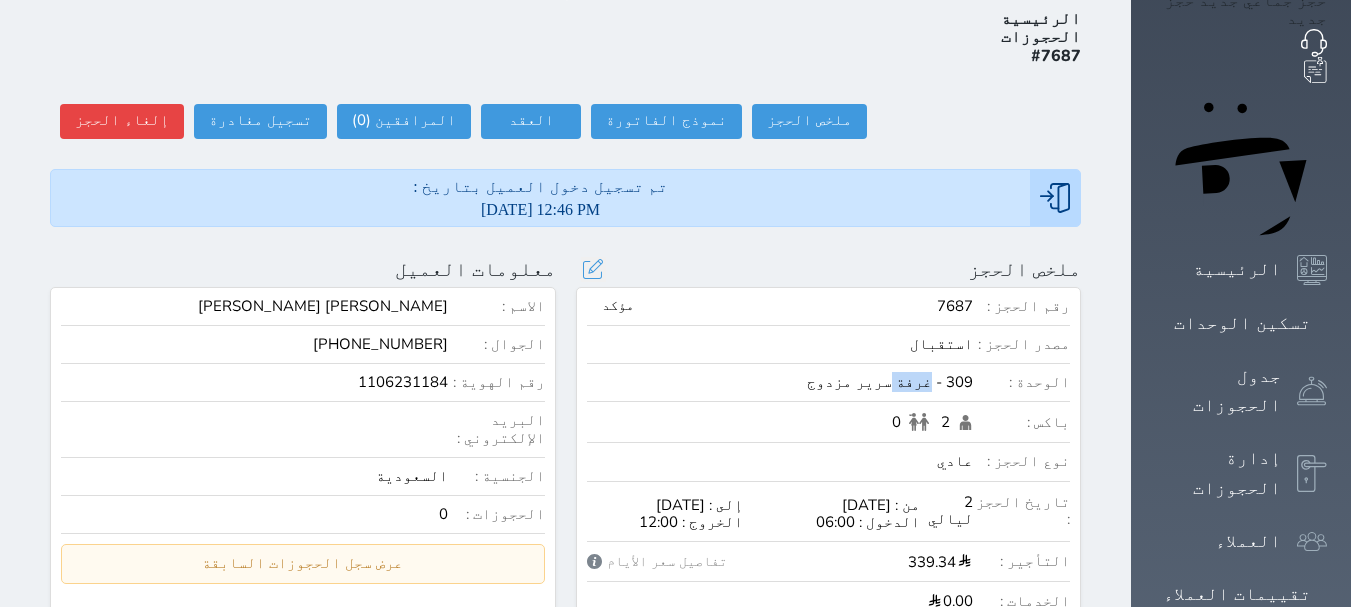 drag, startPoint x: 1035, startPoint y: 312, endPoint x: 1085, endPoint y: 314, distance: 50.039986 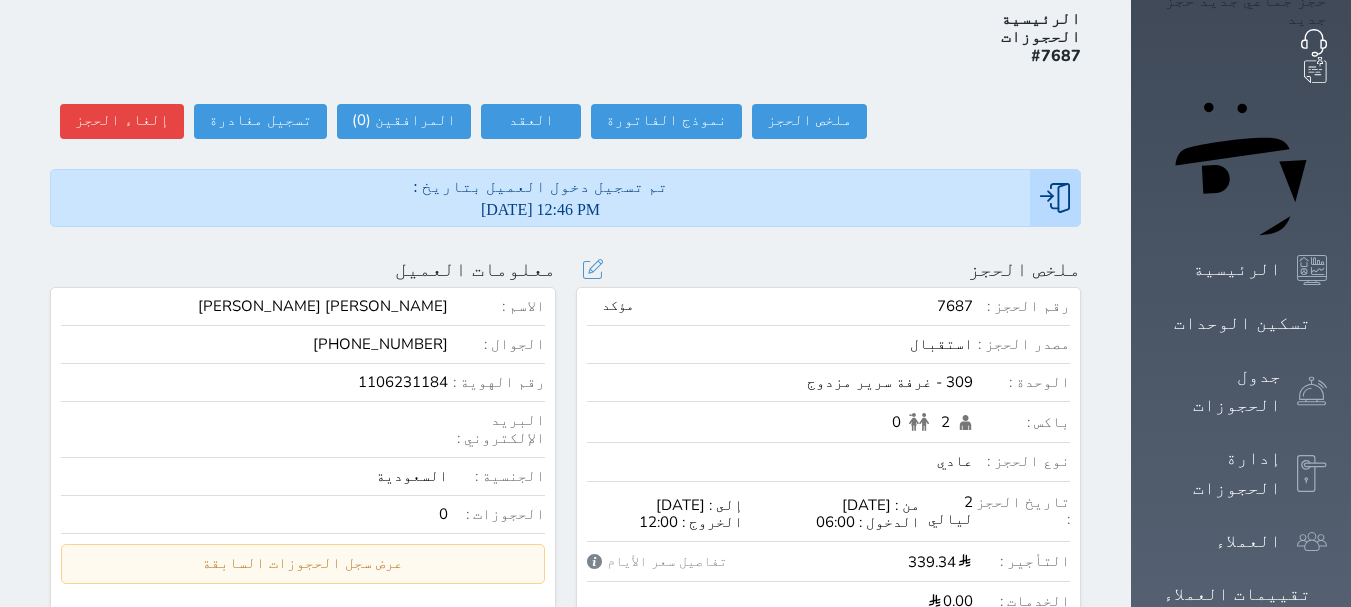 click on "الوحدة :" 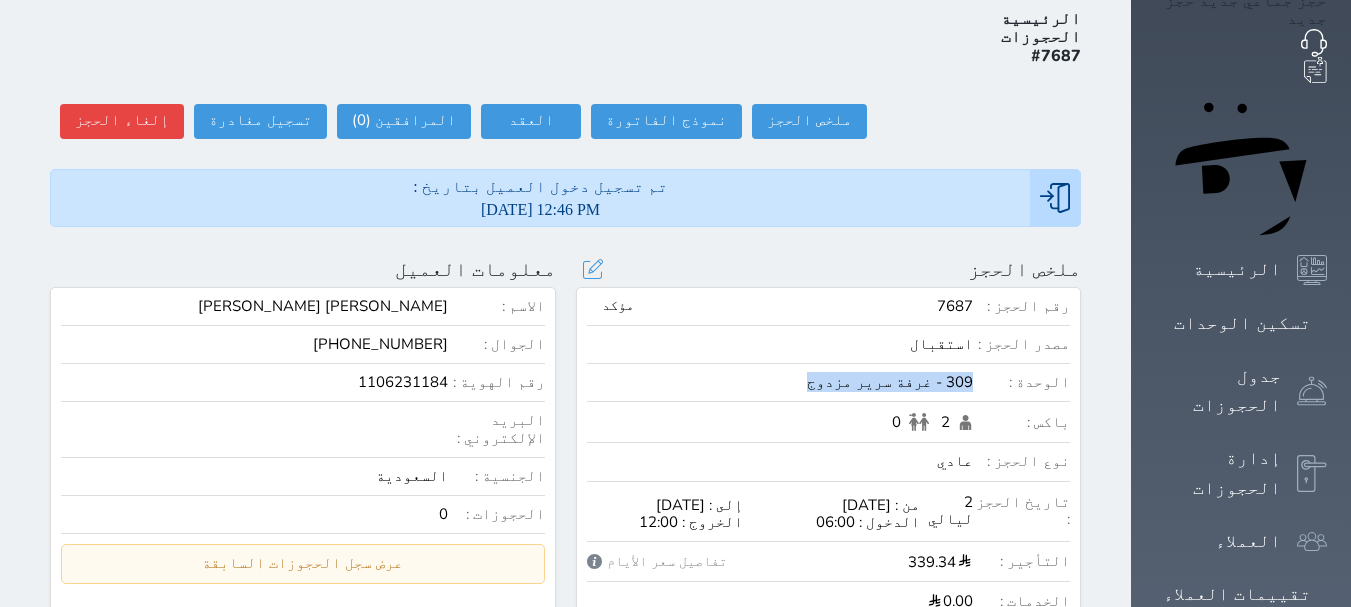drag, startPoint x: 1069, startPoint y: 316, endPoint x: 877, endPoint y: 334, distance: 192.8419 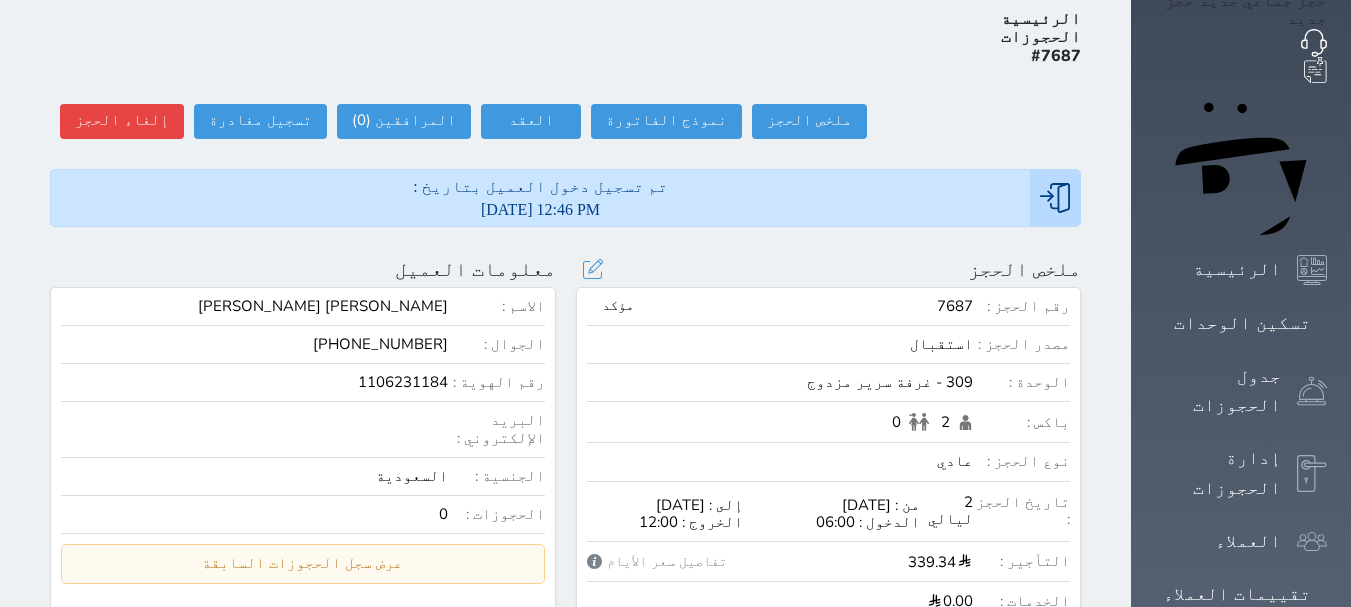 drag, startPoint x: 869, startPoint y: 309, endPoint x: 884, endPoint y: 309, distance: 15 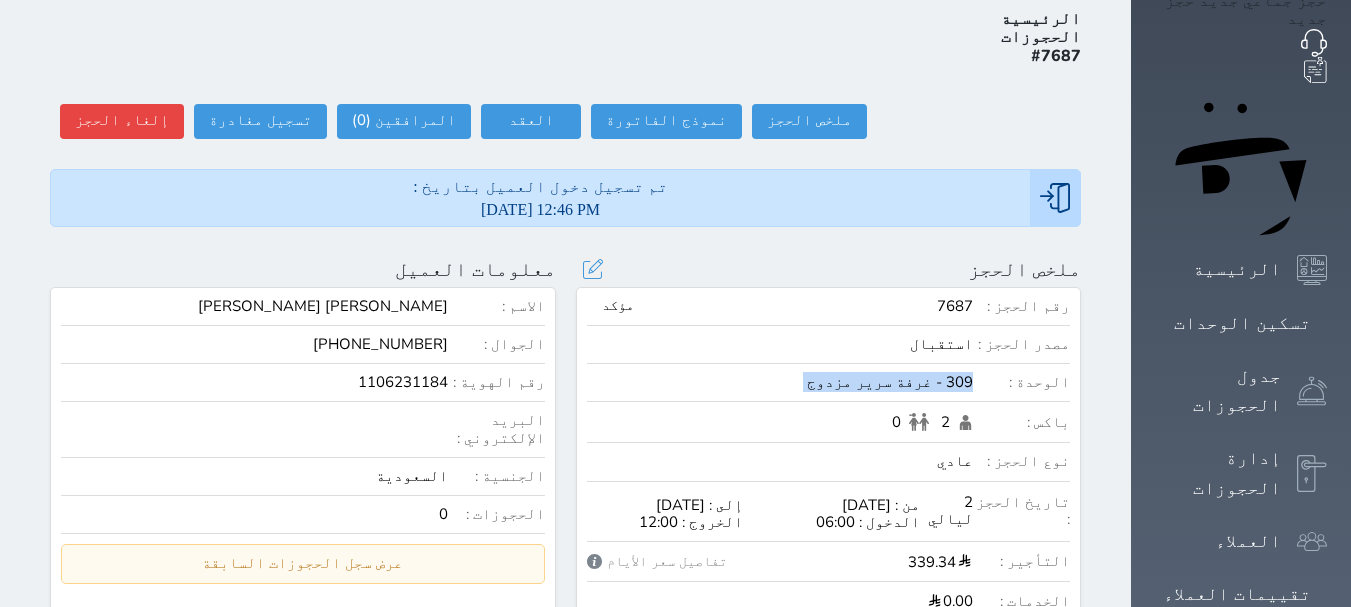 drag, startPoint x: 943, startPoint y: 317, endPoint x: 1132, endPoint y: 326, distance: 189.21416 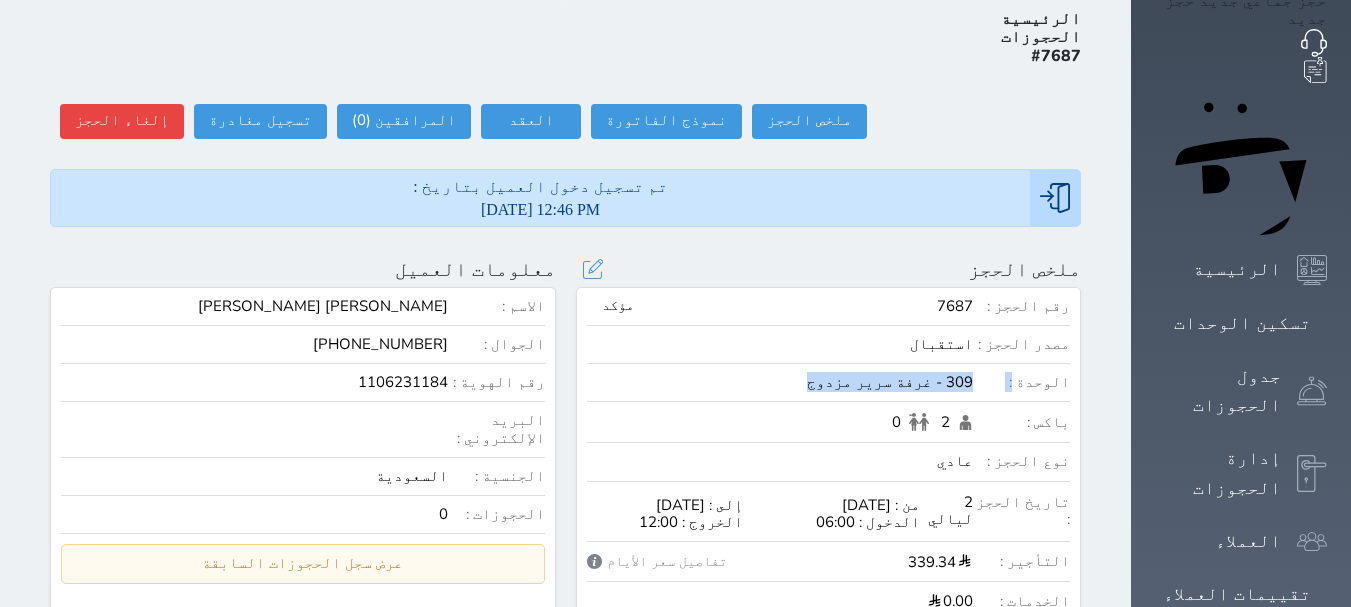 drag, startPoint x: 911, startPoint y: 312, endPoint x: 1149, endPoint y: 317, distance: 238.05252 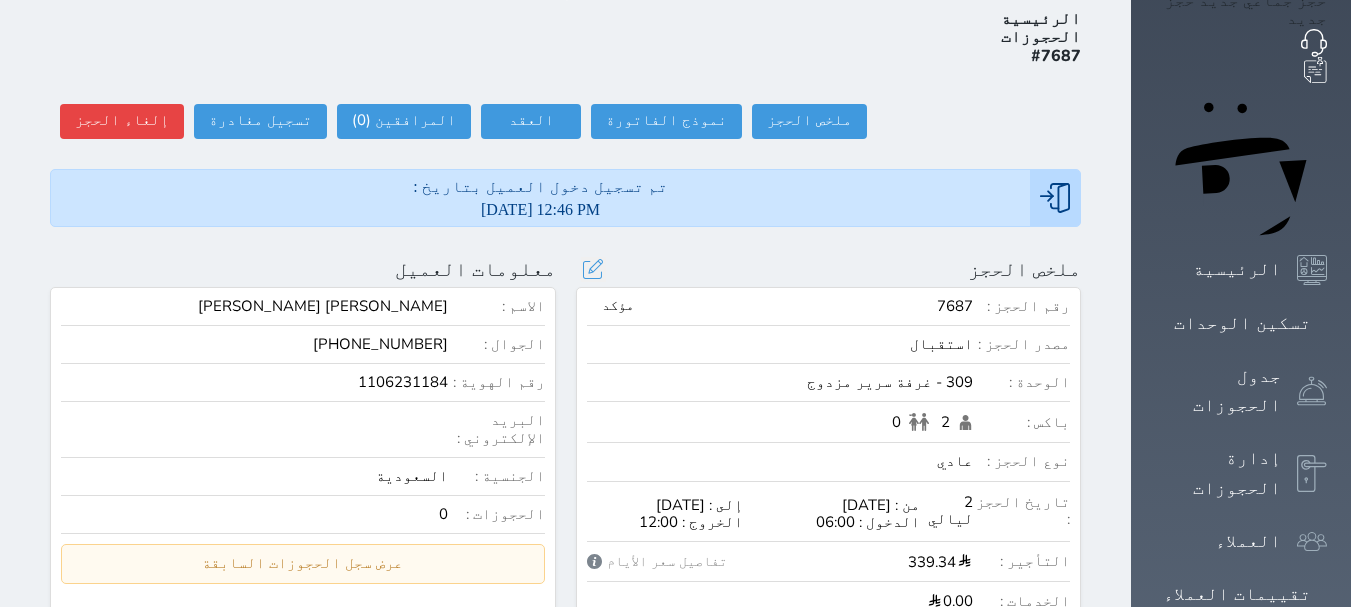 click on "309 - غرفة سرير مزدوج" 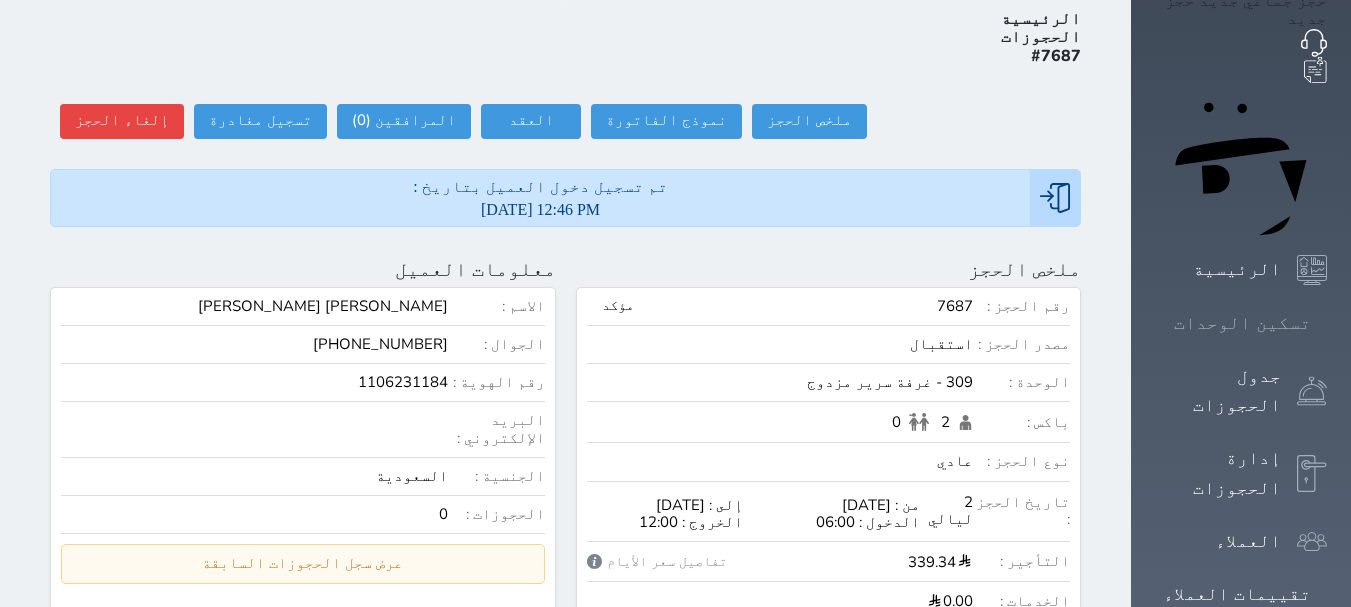 click 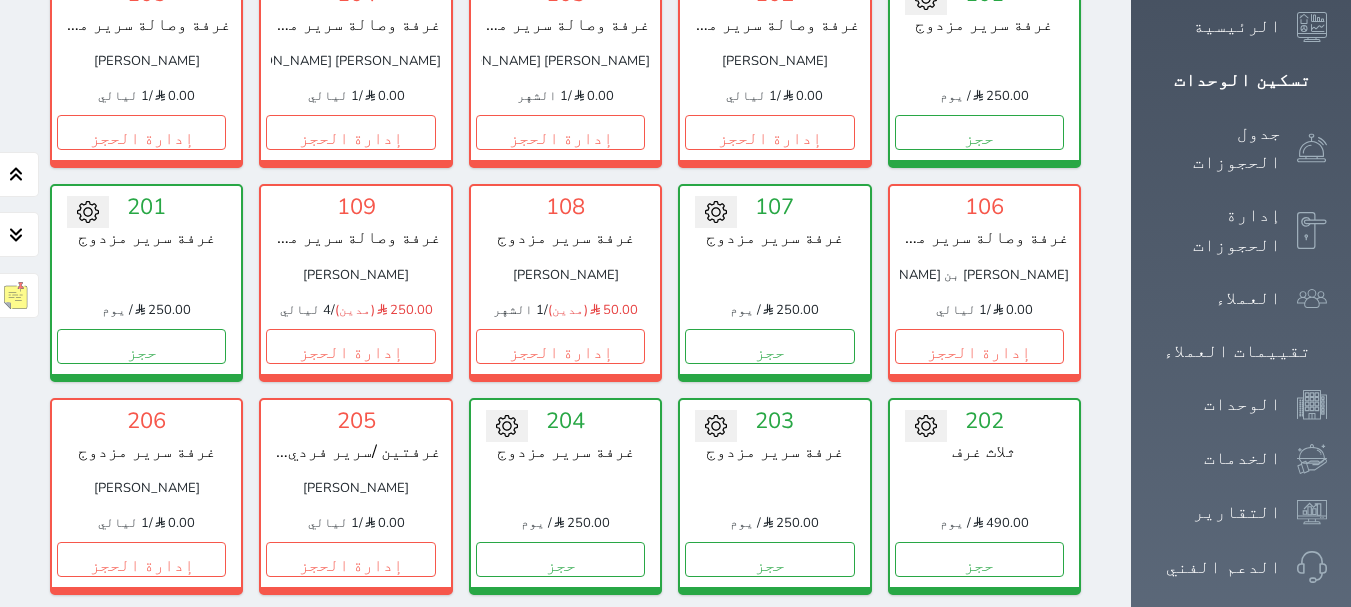 scroll, scrollTop: 378, scrollLeft: 0, axis: vertical 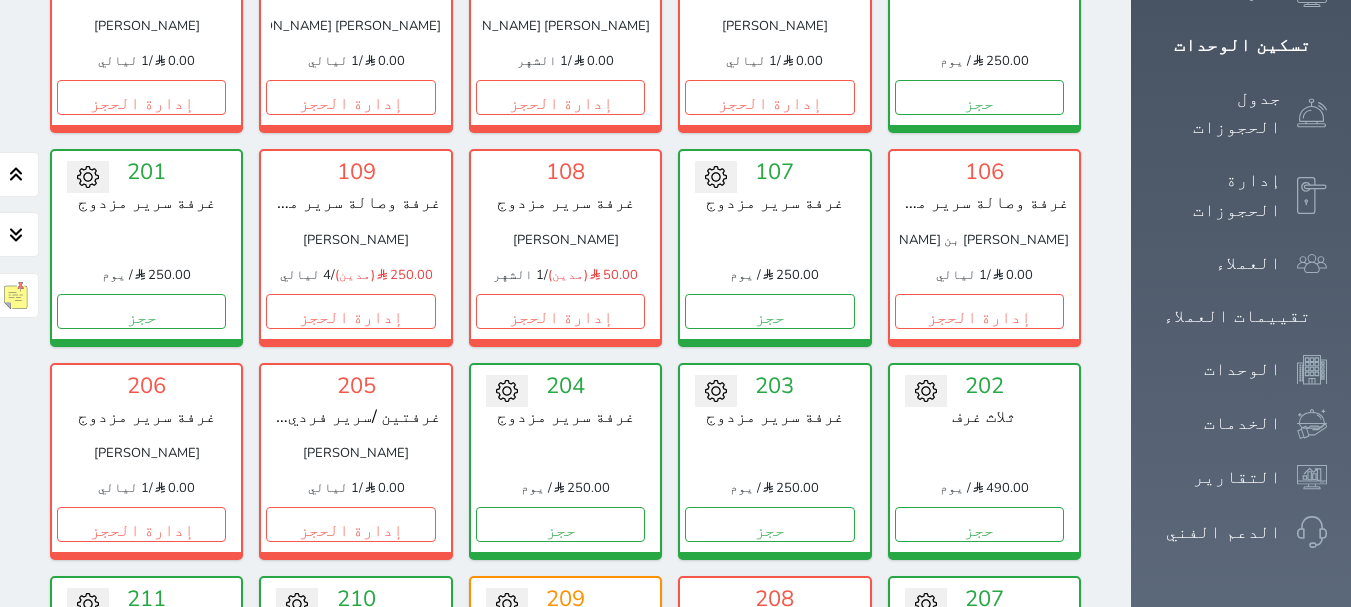 click 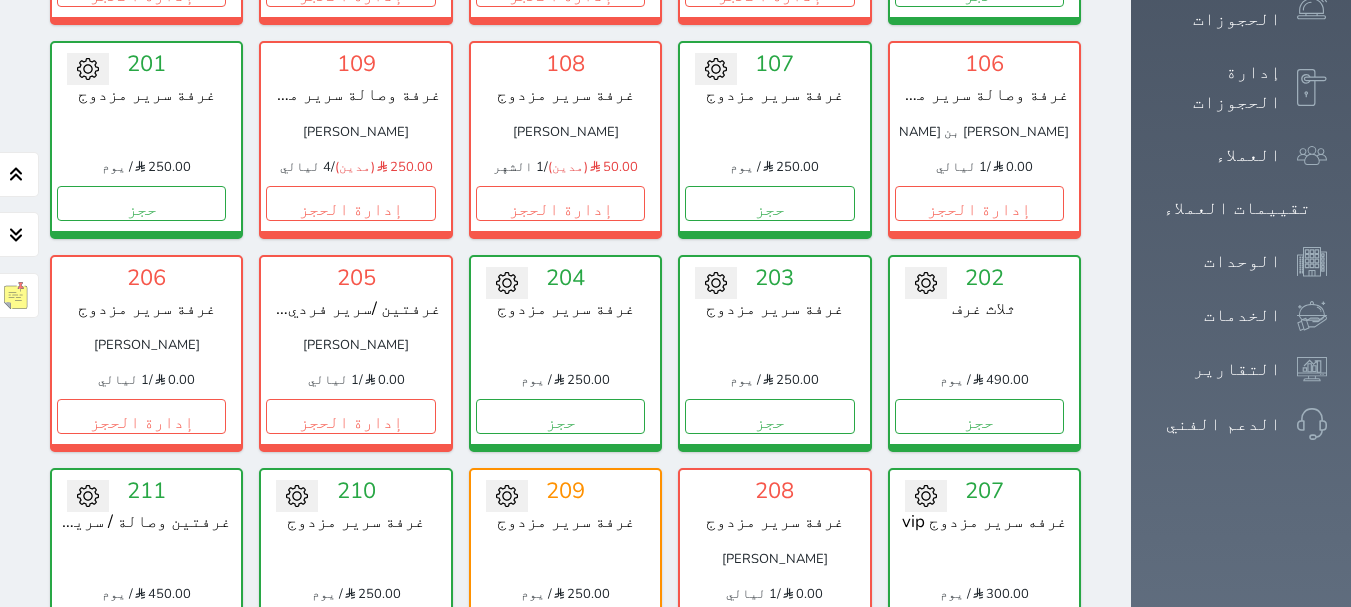 scroll, scrollTop: 478, scrollLeft: 0, axis: vertical 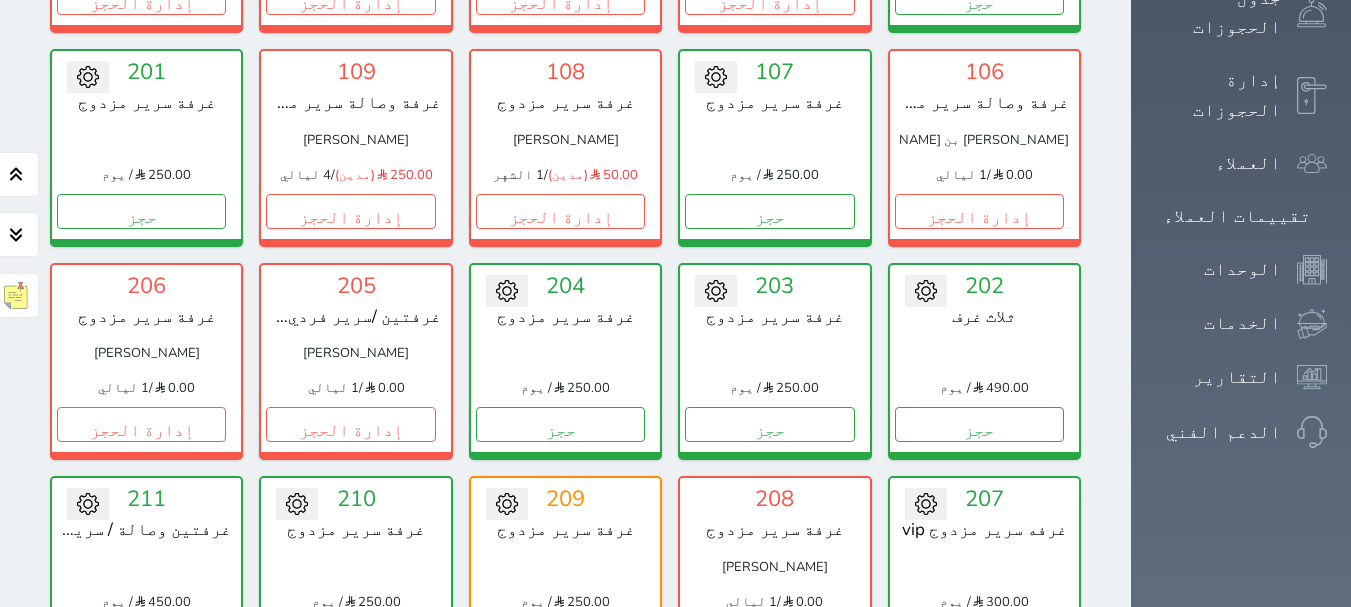 click 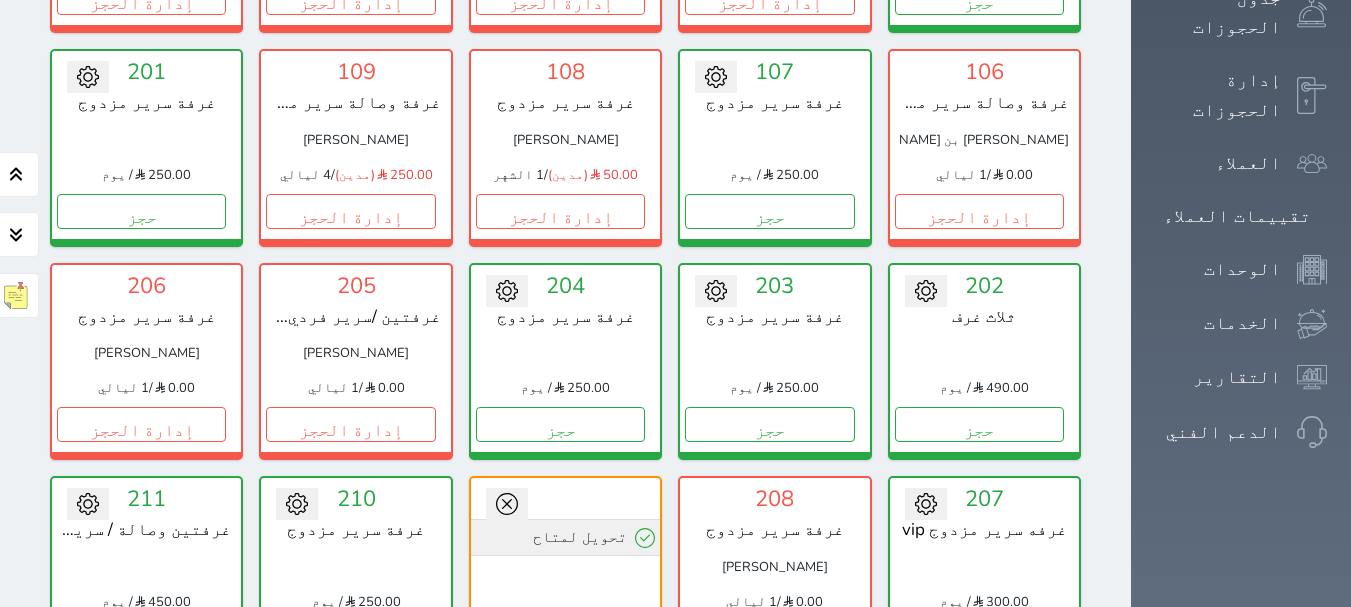 click on "تحويل لمتاح" 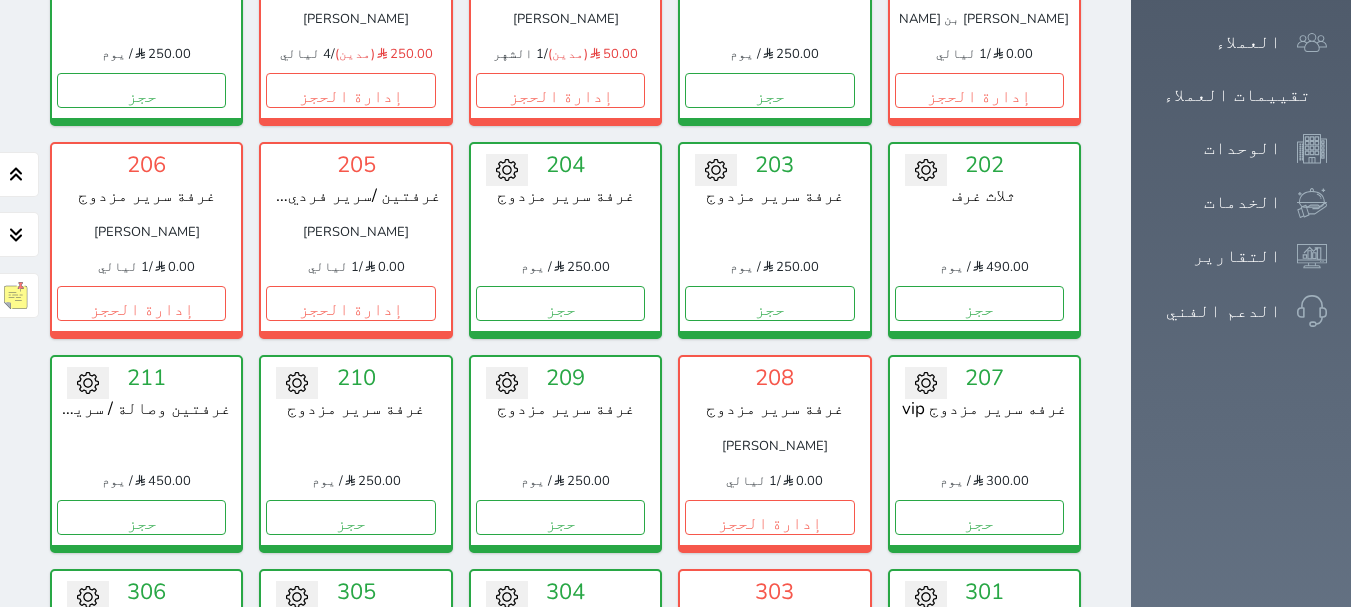 scroll, scrollTop: 500, scrollLeft: 0, axis: vertical 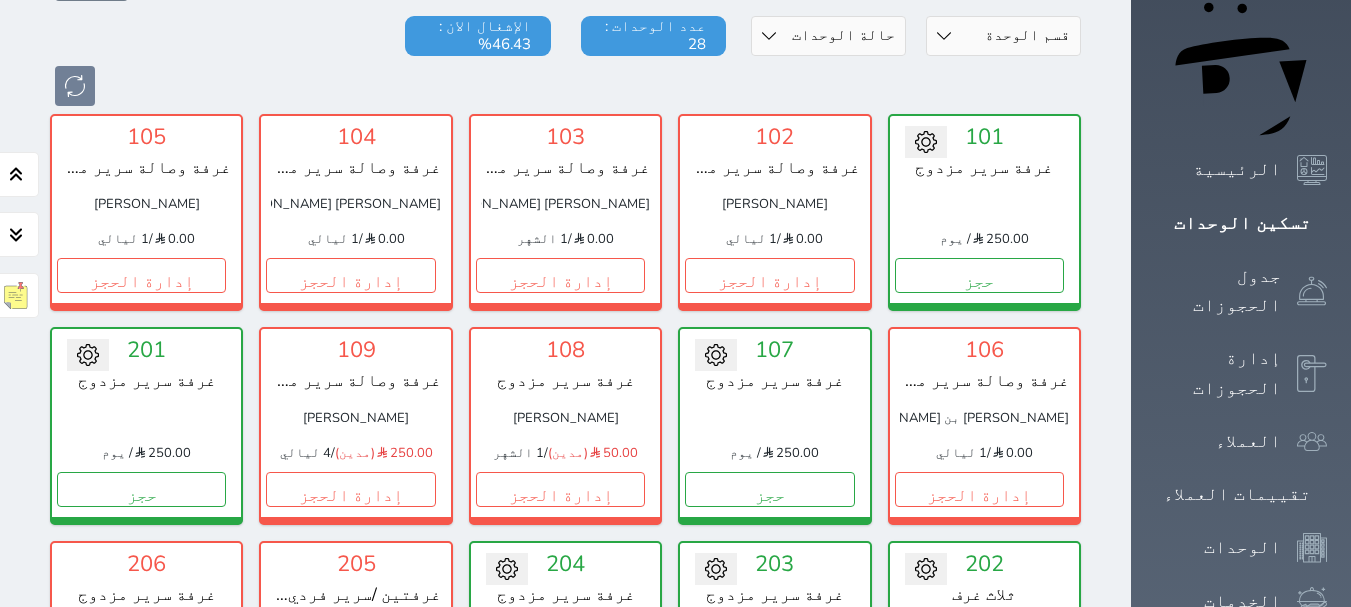 drag, startPoint x: 68, startPoint y: 222, endPoint x: 322, endPoint y: 13, distance: 328.93314 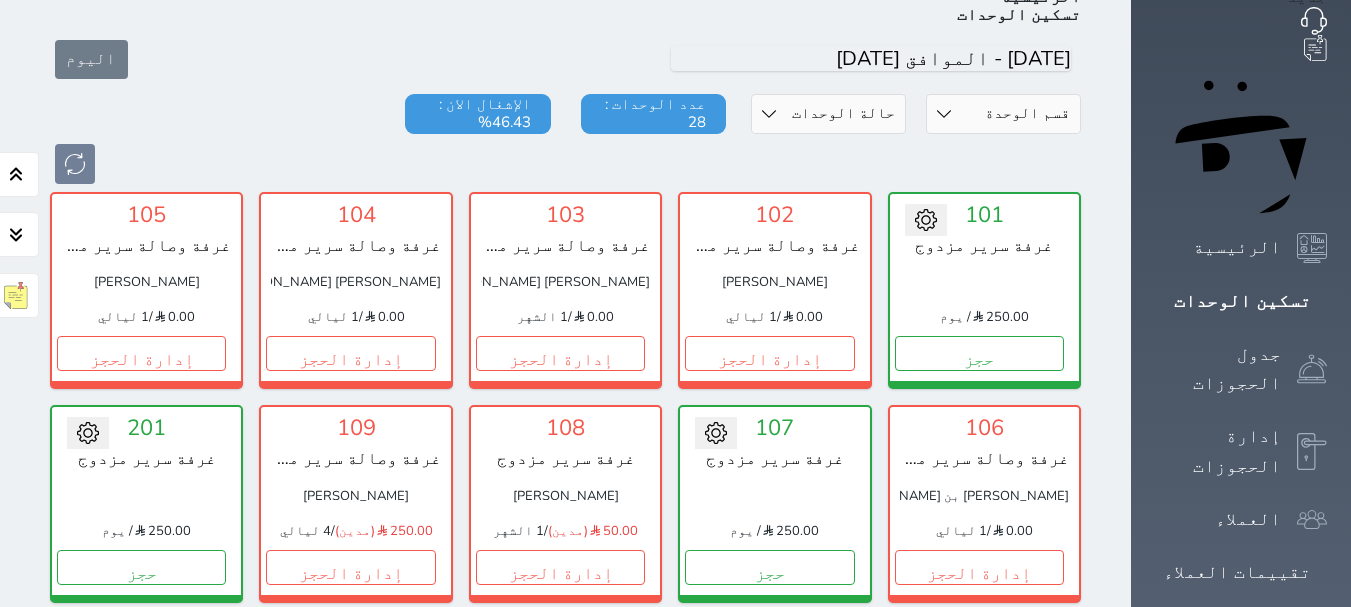scroll, scrollTop: 0, scrollLeft: 0, axis: both 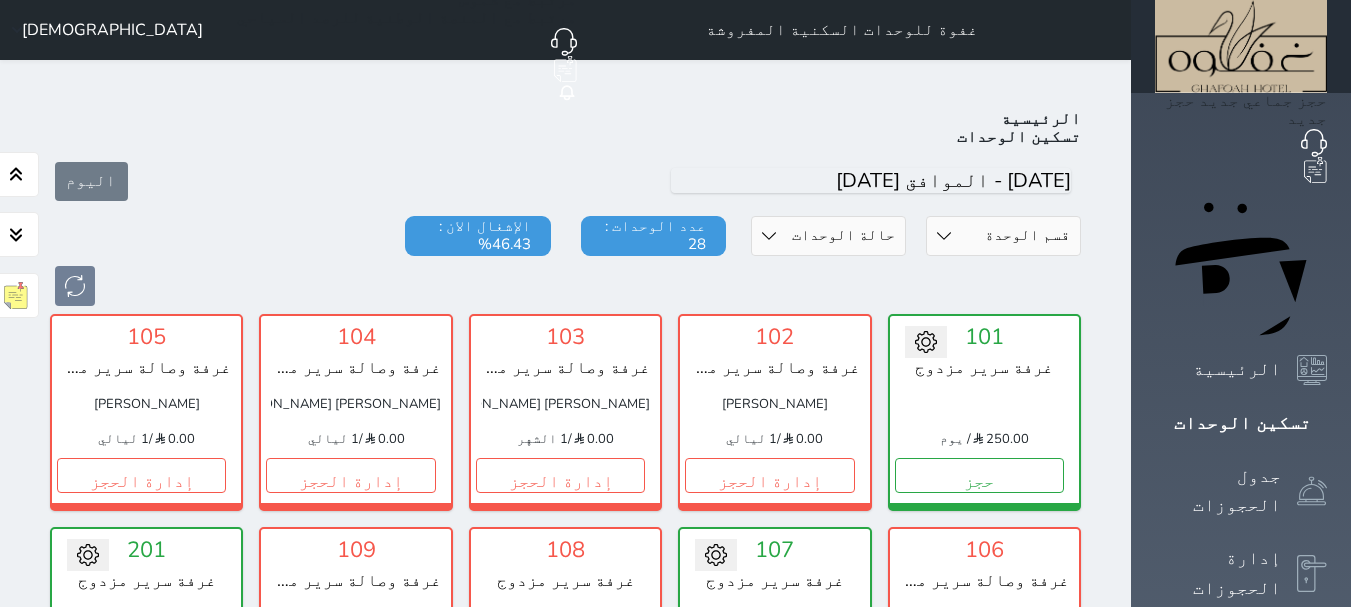 click on "[DEMOGRAPHIC_DATA]" 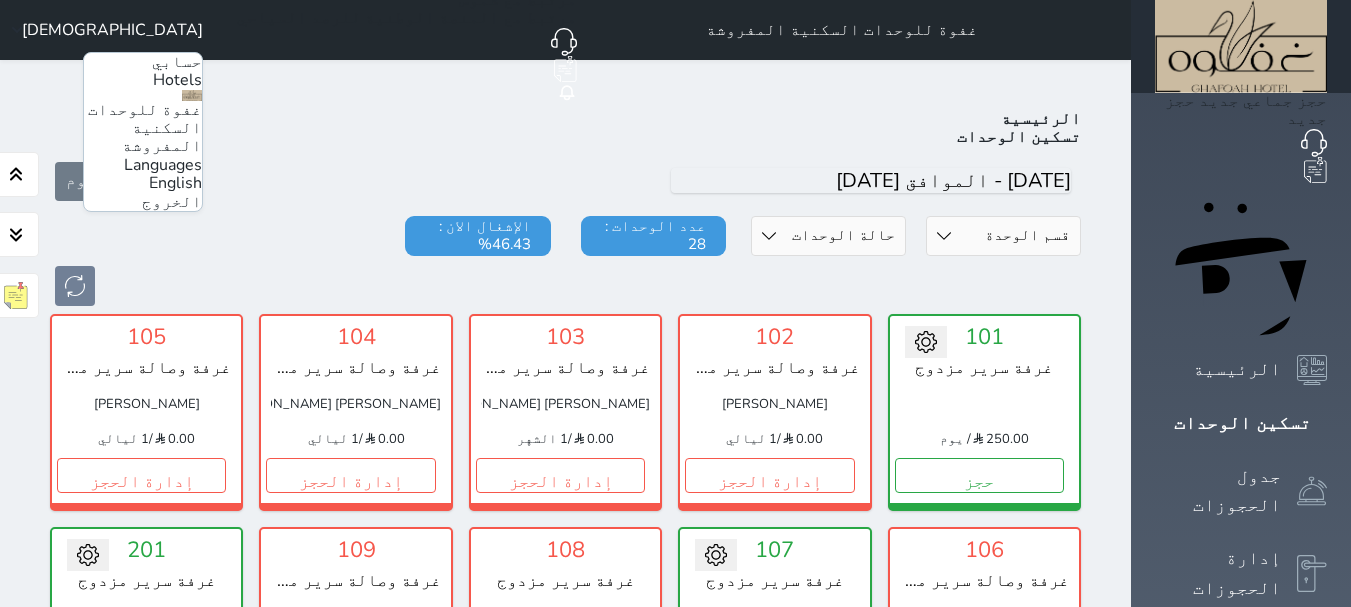 click on "English" 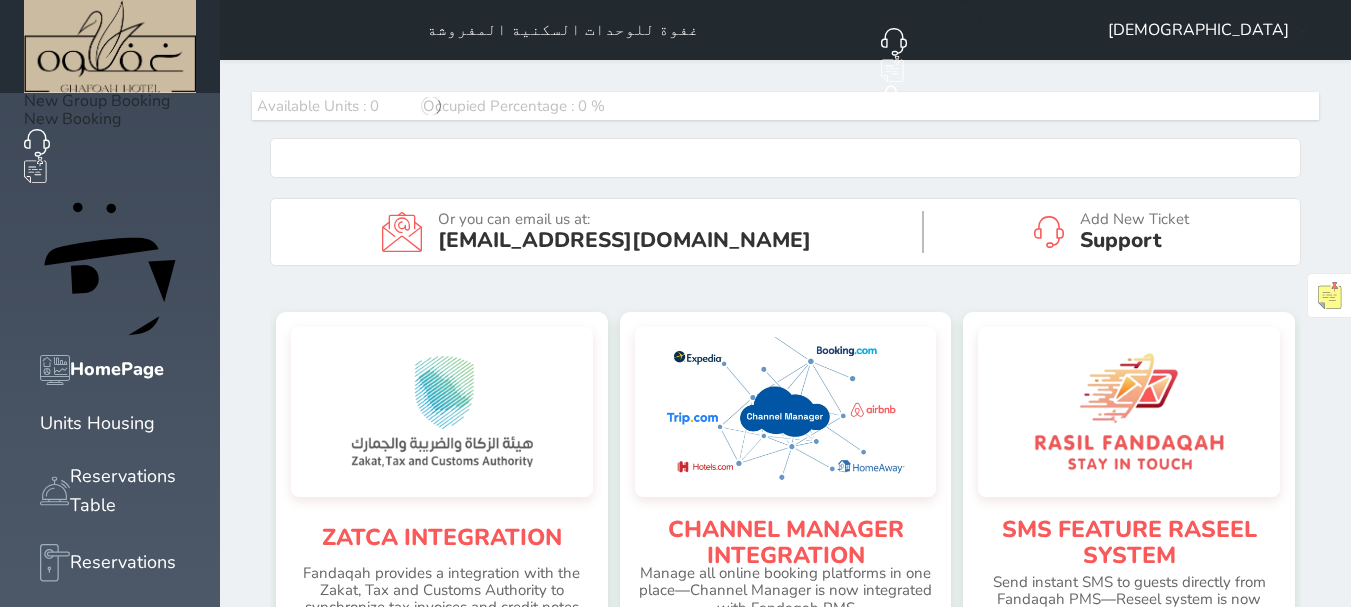 scroll, scrollTop: 0, scrollLeft: 0, axis: both 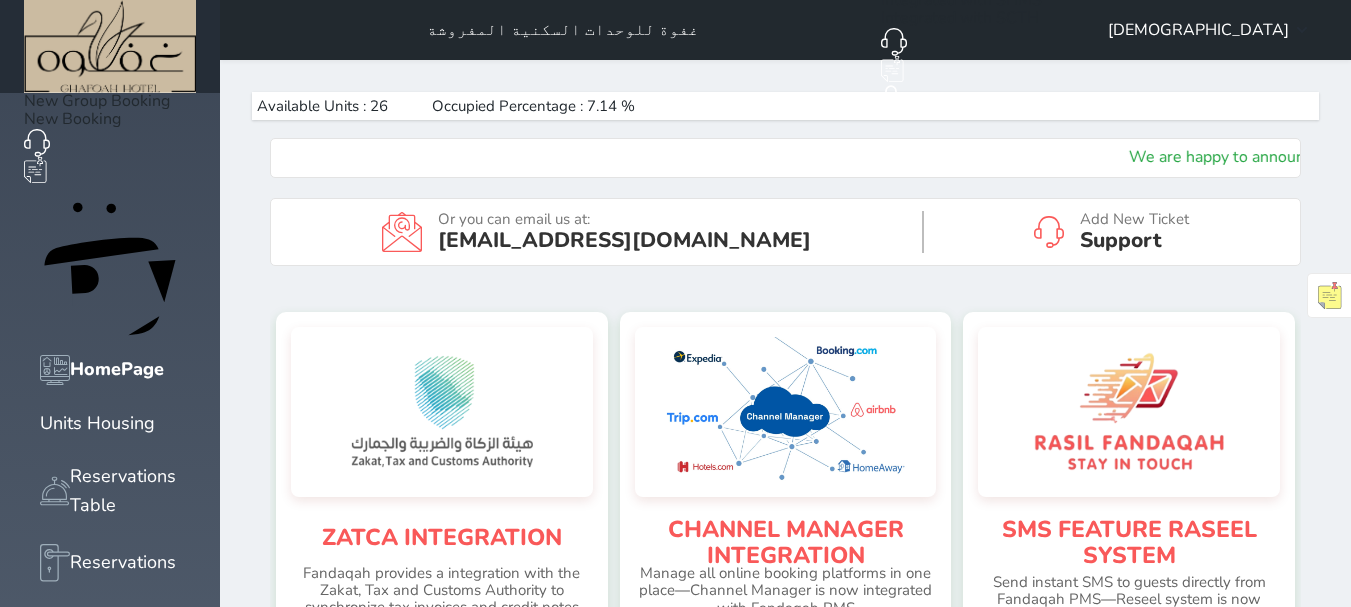 click on "New Group Booking   New Booking             HomePage     Units Housing     Reservations Table     Reservations         Customers     CustomerReviews     Units     Services     Reports       Support" at bounding box center [110, 1207] 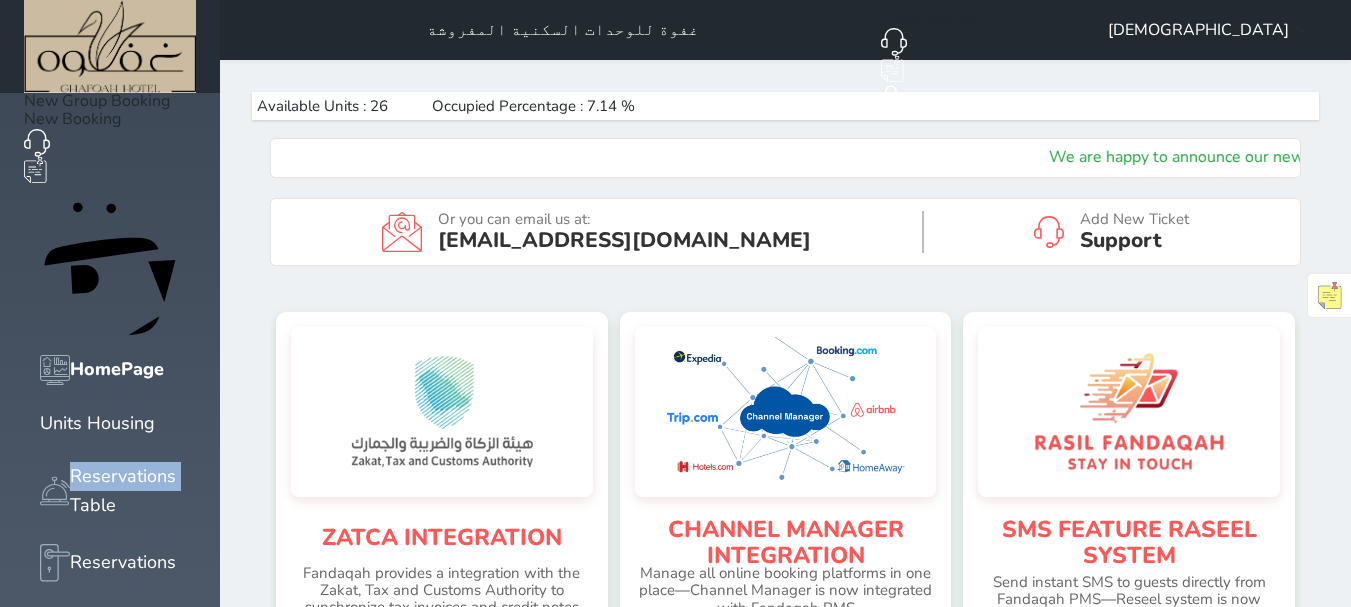 click on "New Group Booking   New Booking             HomePage     Units Housing     Reservations Table     Reservations         Customers     CustomerReviews     Units     Services     Reports       Support" at bounding box center (110, 1207) 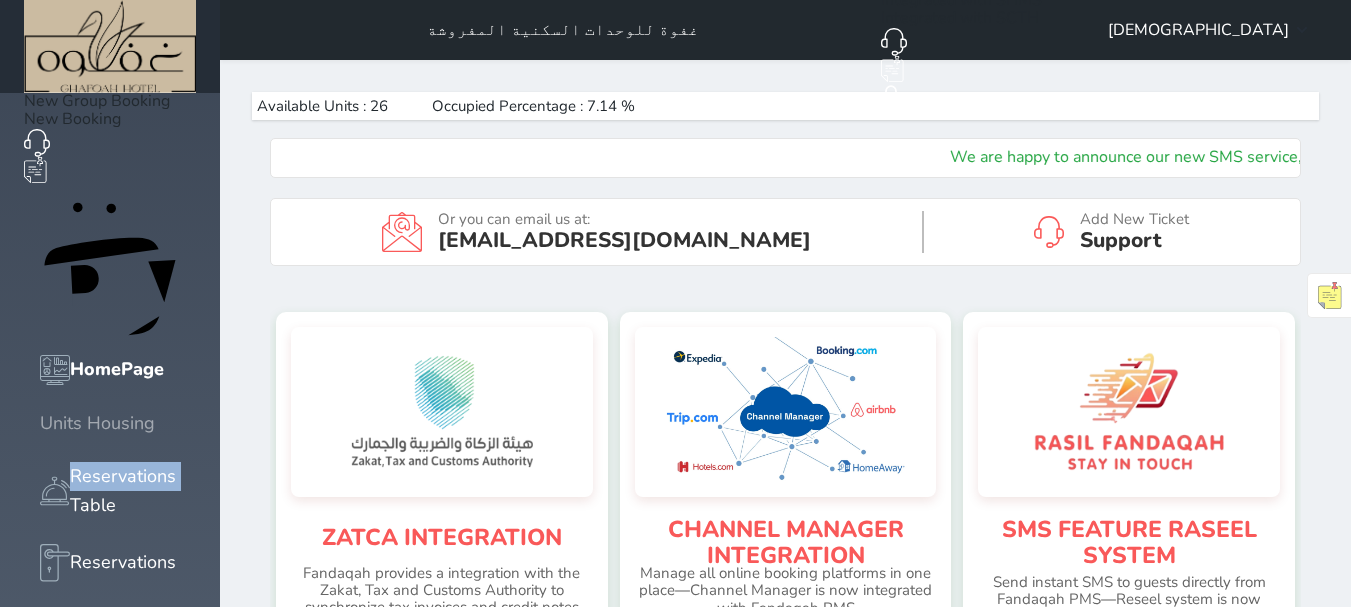 click 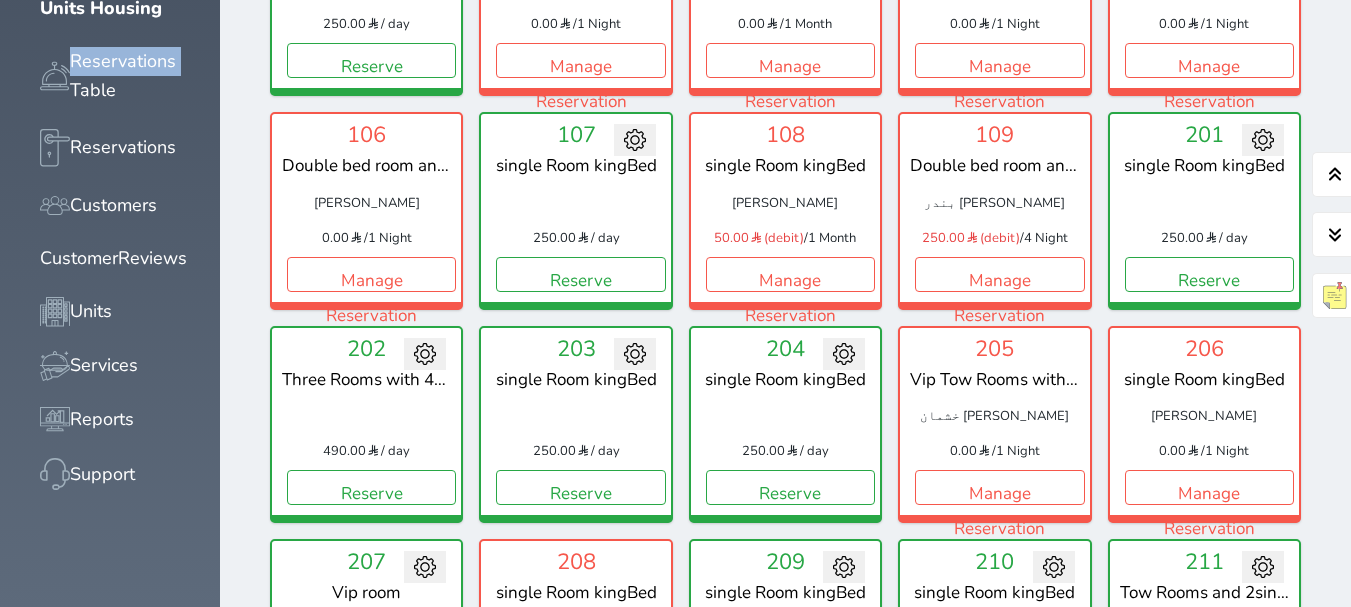 scroll, scrollTop: 478, scrollLeft: 0, axis: vertical 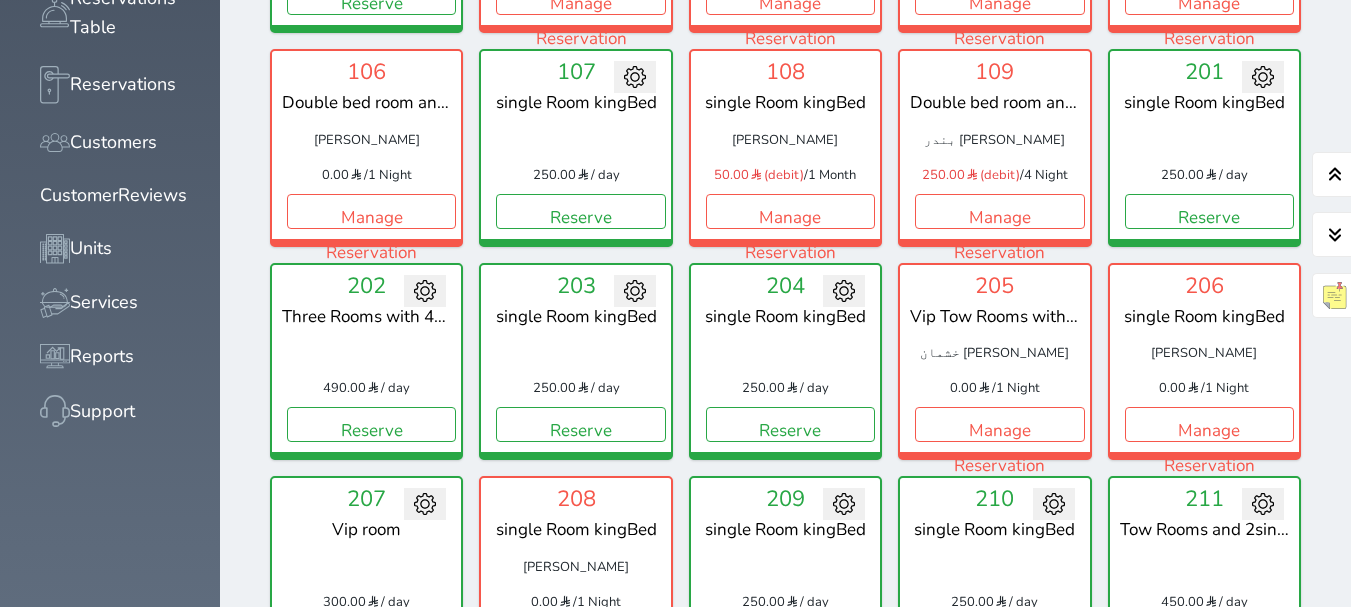 click on "New Group Booking   New Booking             HomePage     Units Housing     Reservations Table     Reservations         Customers     CustomerReviews     Units     Services     Reports       Support" at bounding box center (110, 548) 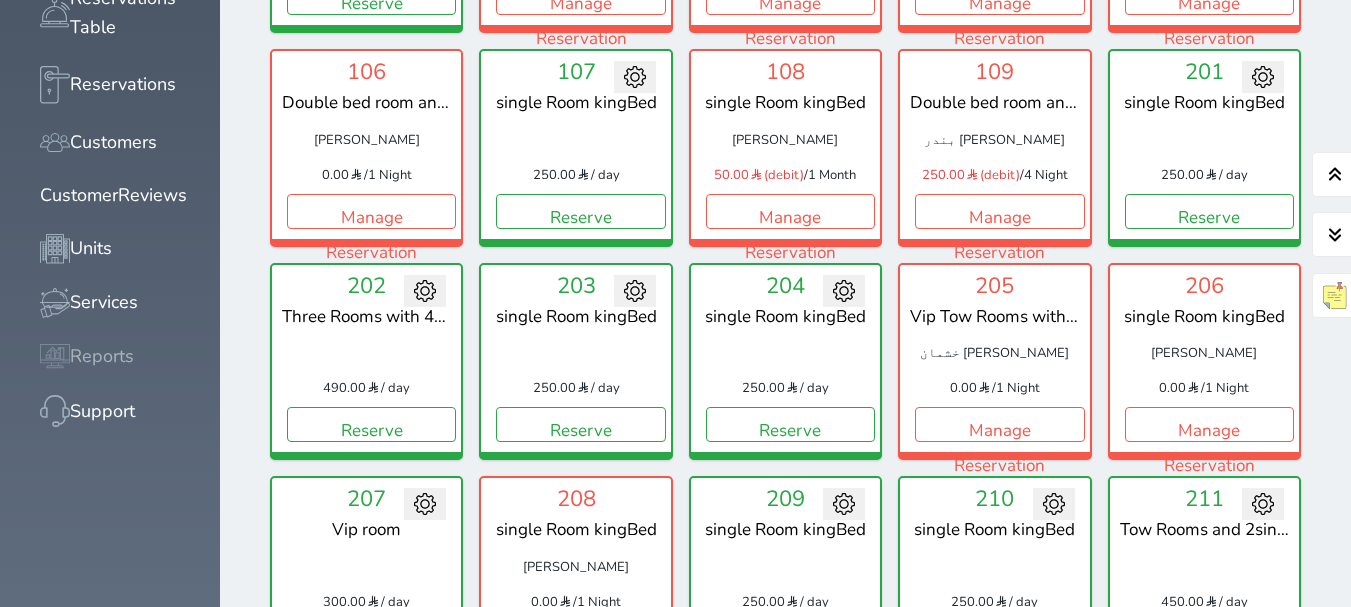 click 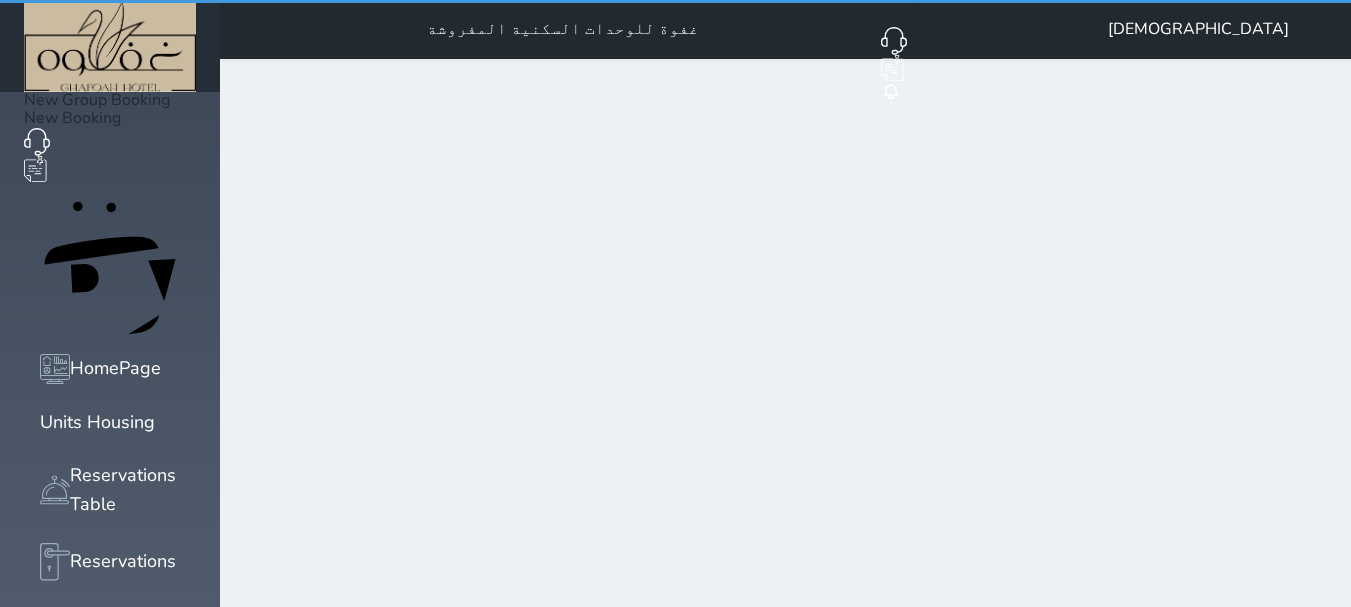 scroll, scrollTop: 0, scrollLeft: 0, axis: both 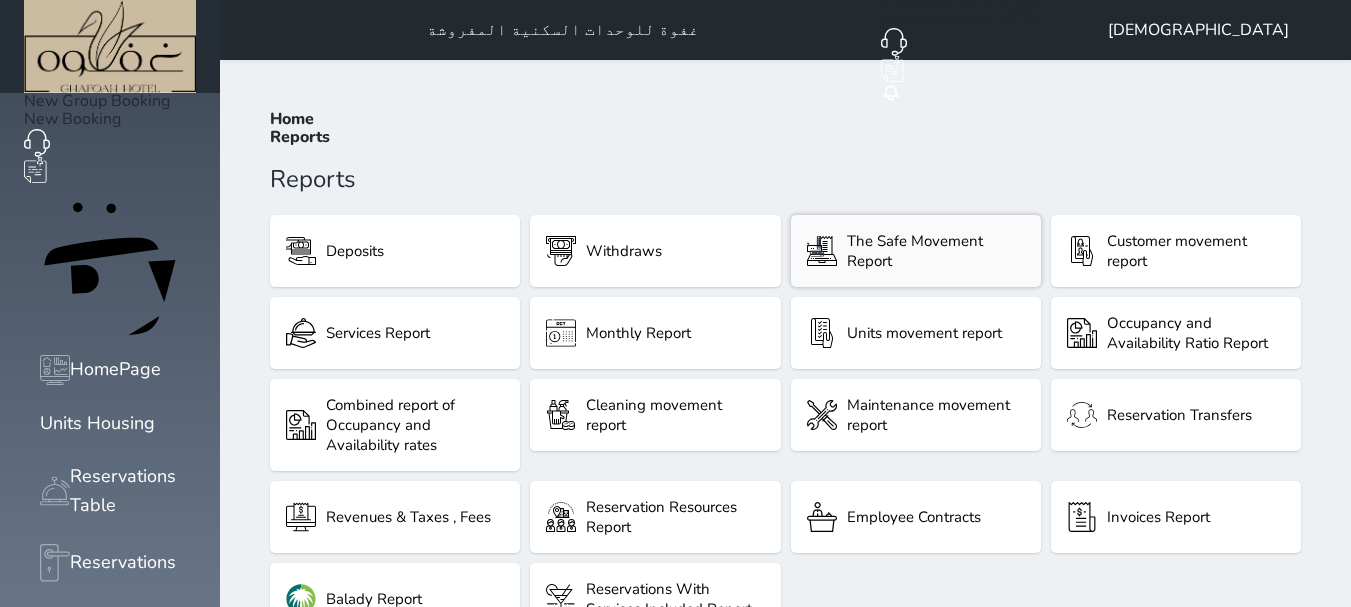 click on "The Safe Movement Report" at bounding box center [936, 251] 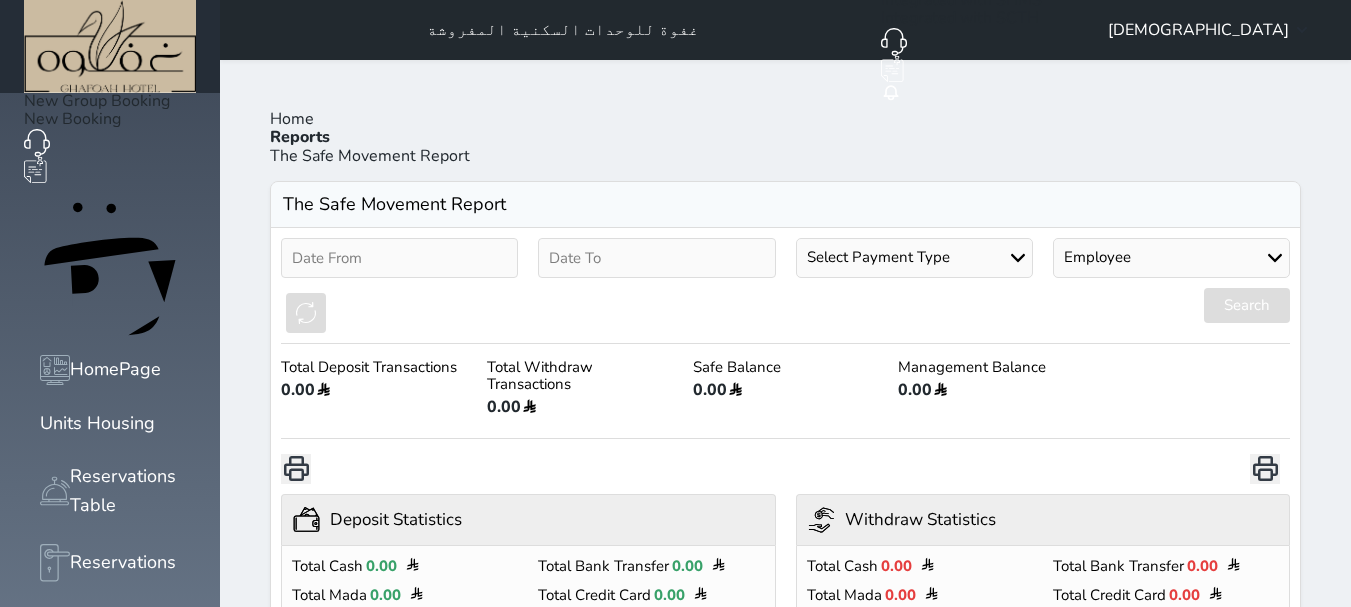 click at bounding box center [399, 258] 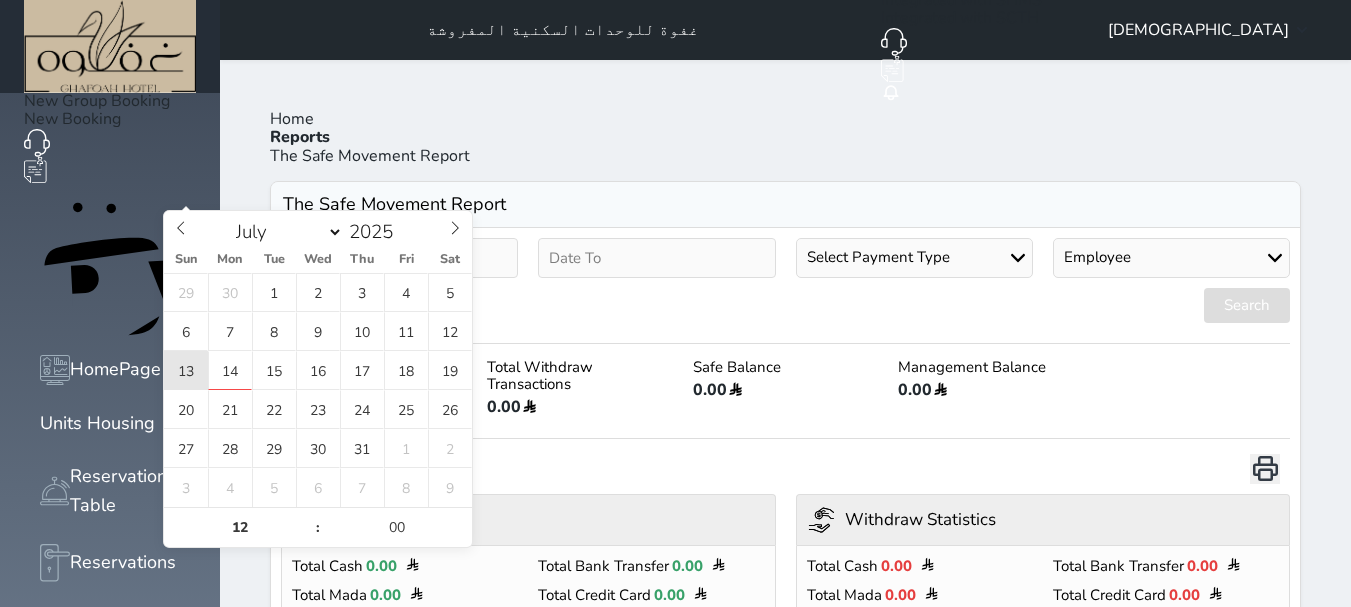 click on "13" at bounding box center [186, 370] 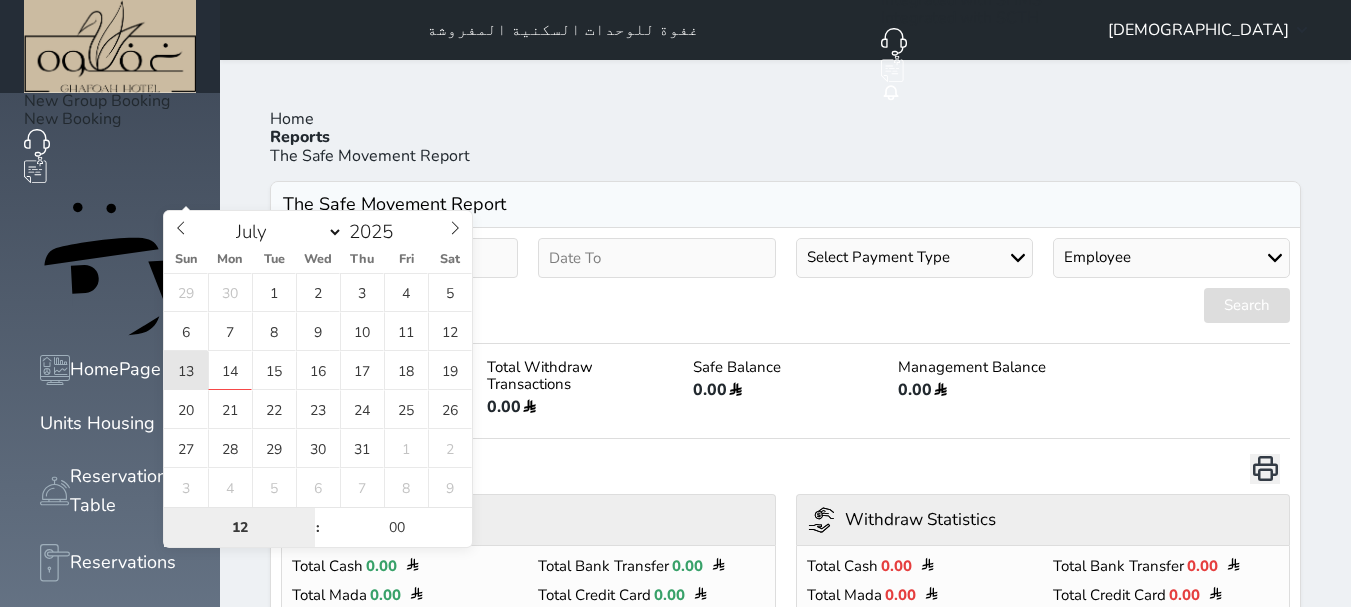 type on "2025-07-13 12:00" 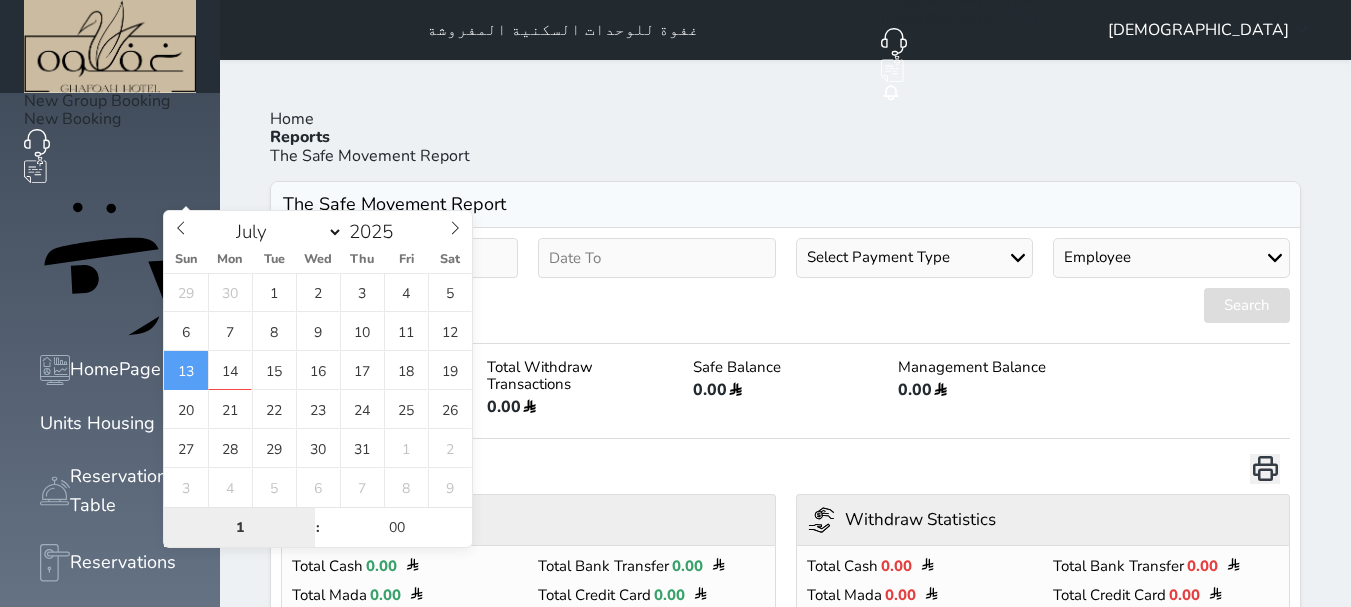 type on "16" 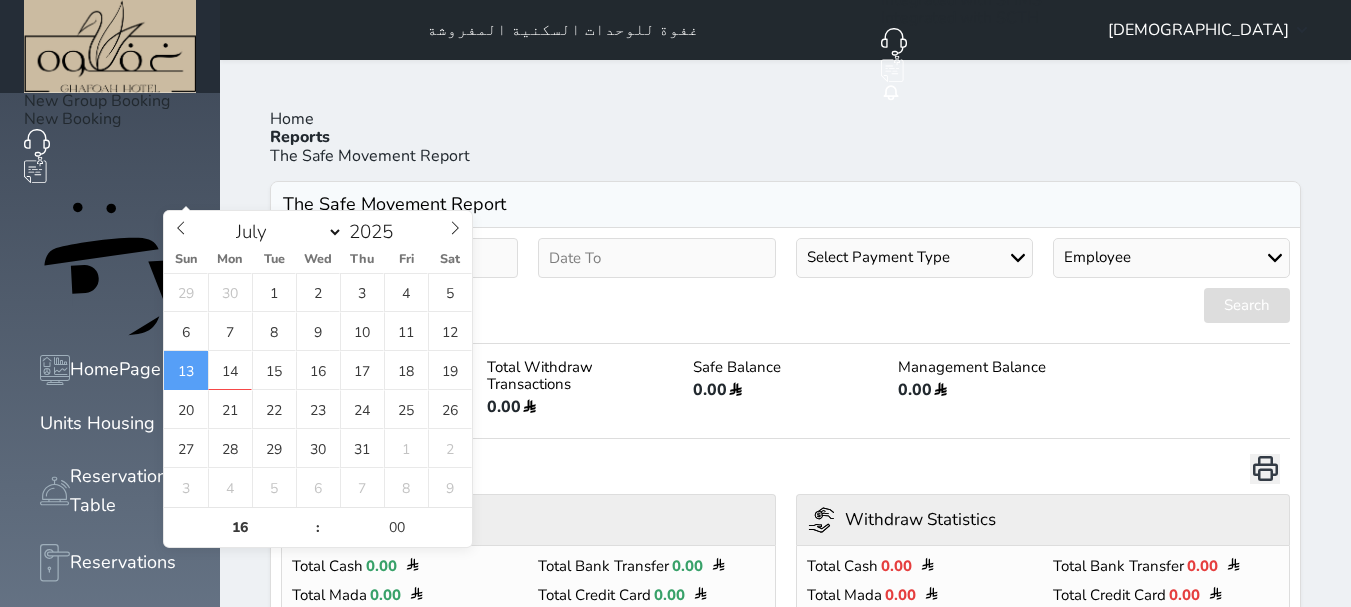 type on "2025-07-13 16:00" 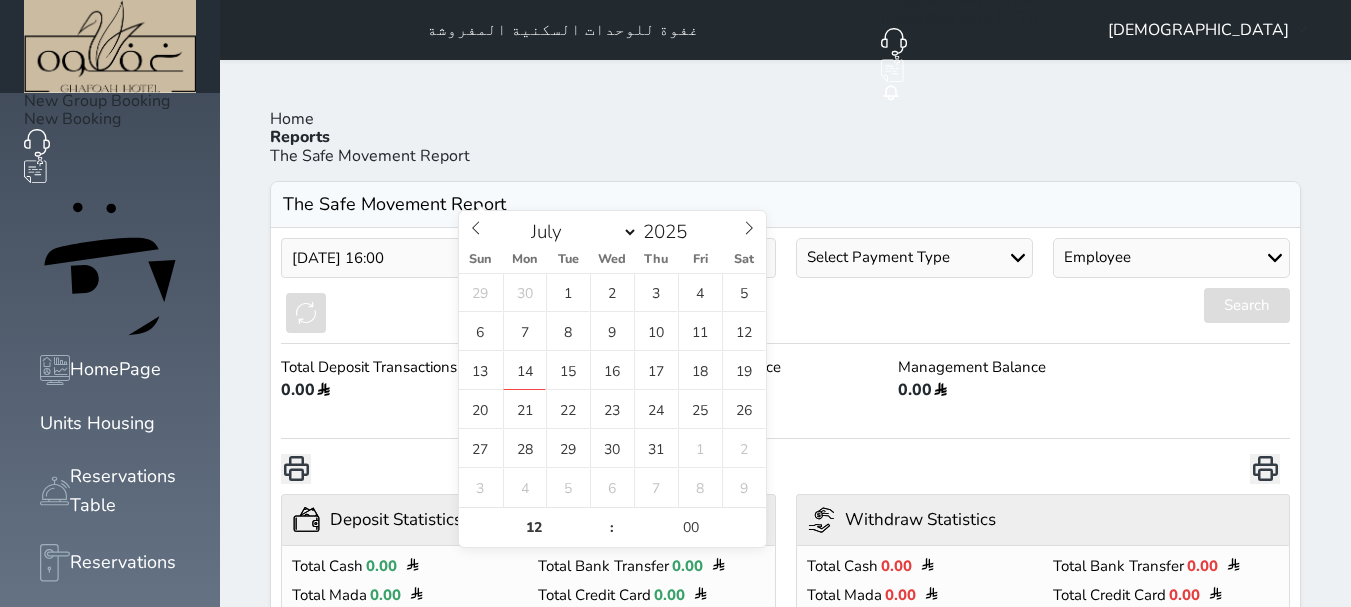 click at bounding box center [656, 258] 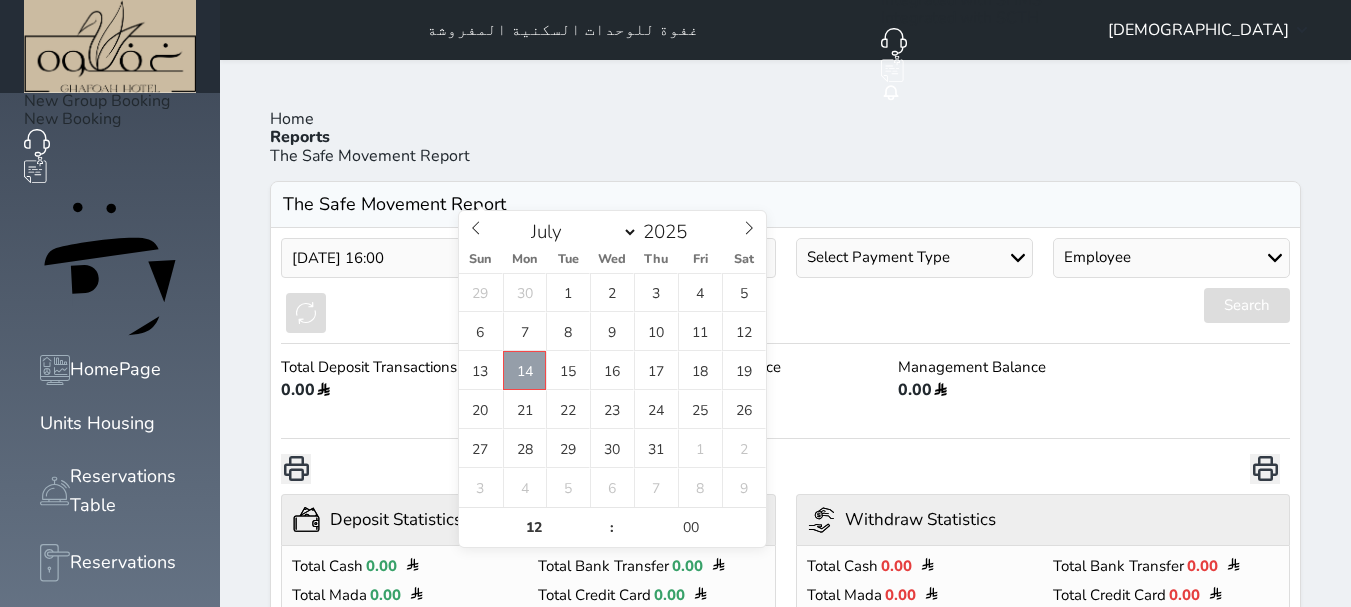 click on "14" at bounding box center [525, 370] 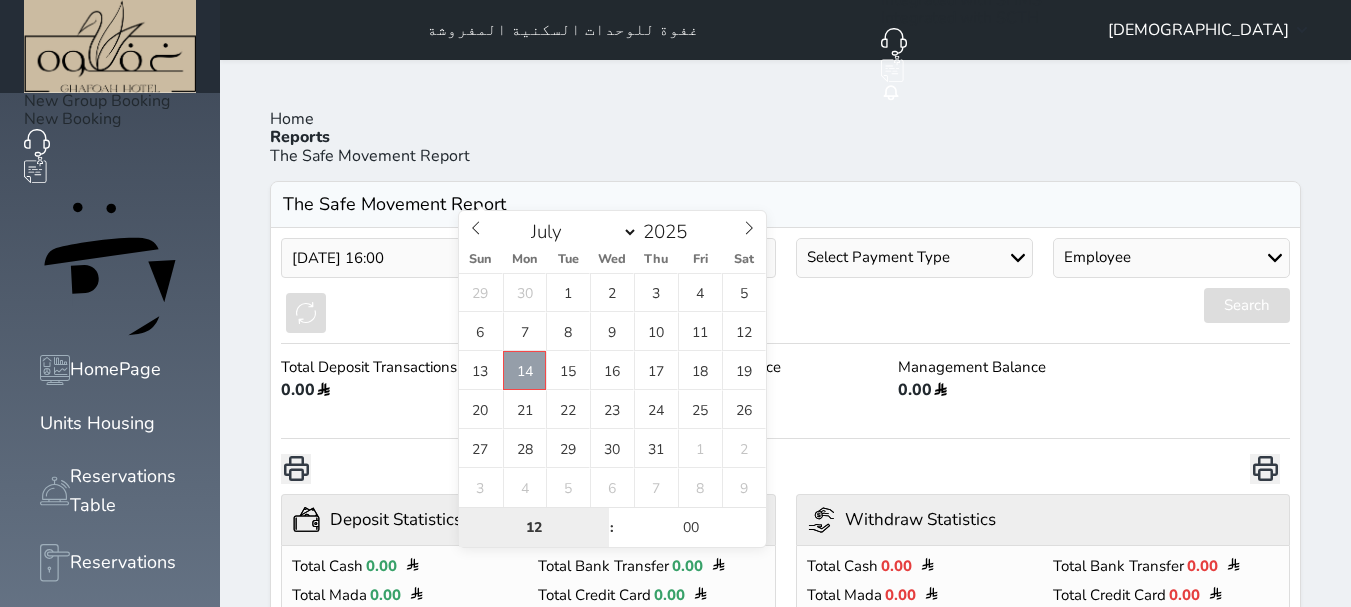 type on "2025-07-14 12:00" 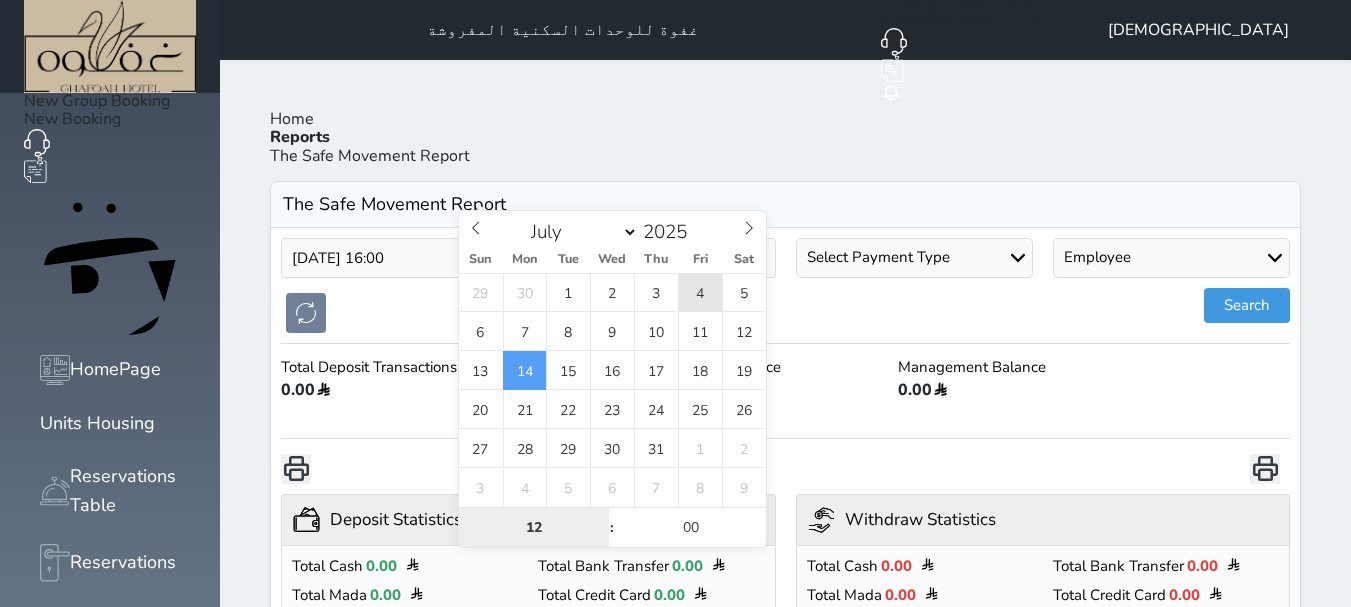 type on "7" 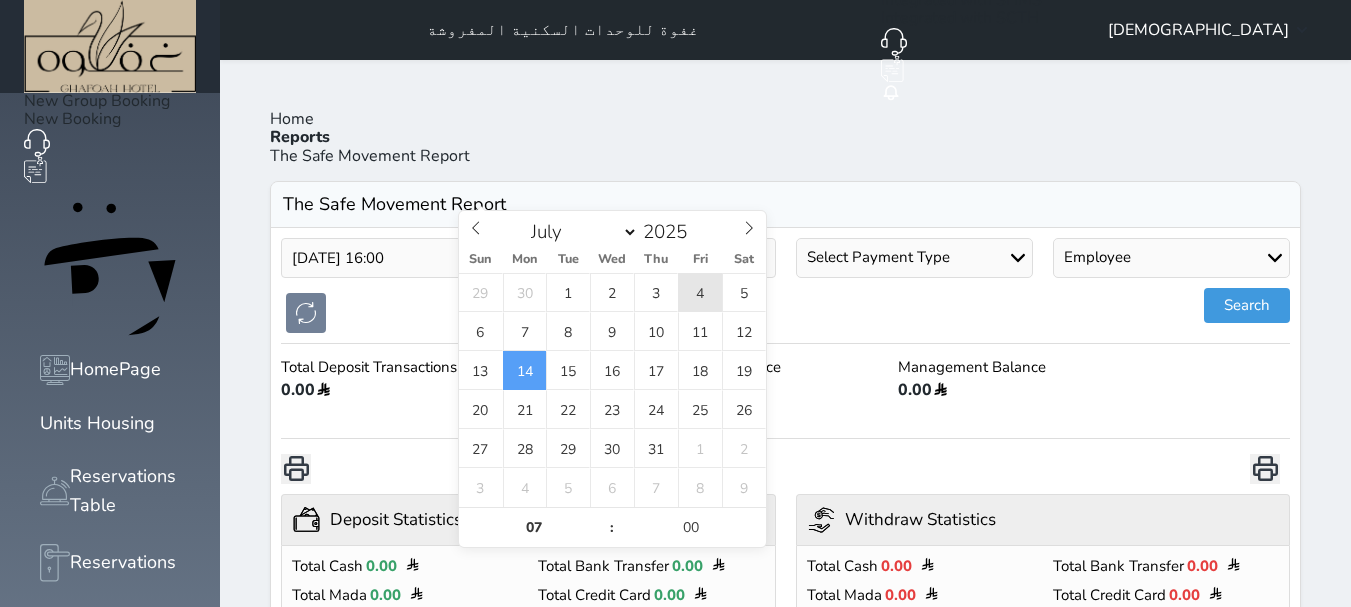 type on "2025-07-14 07:00" 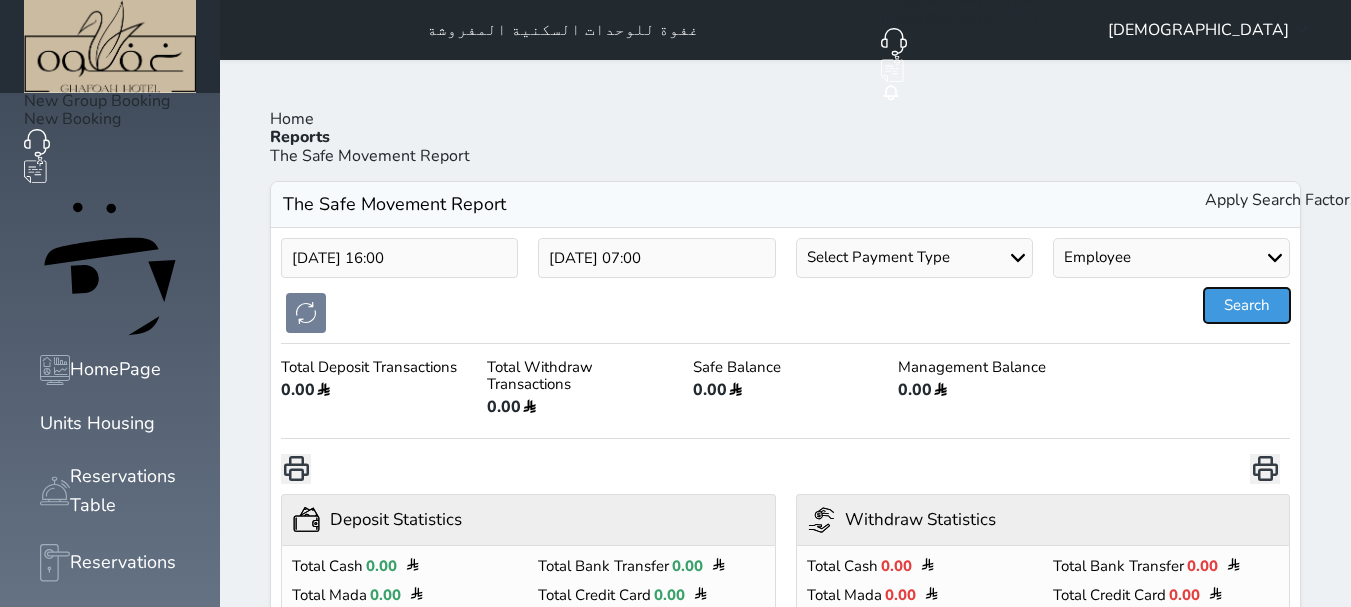 click on "Search" at bounding box center (1247, 305) 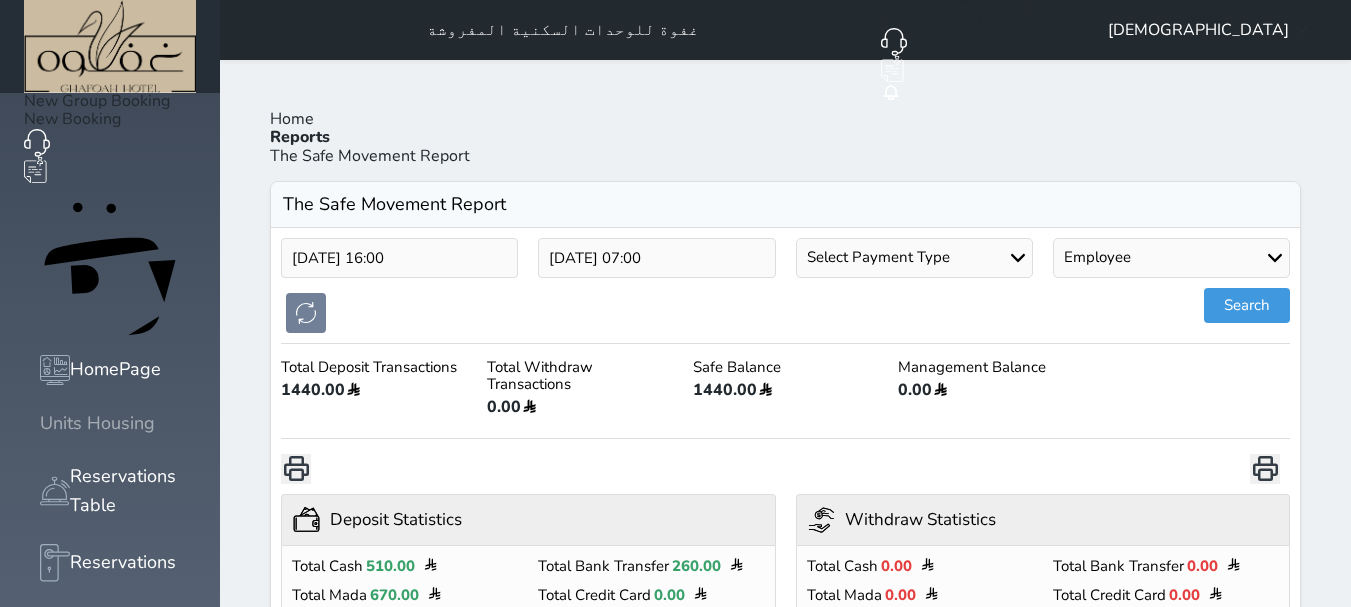 click 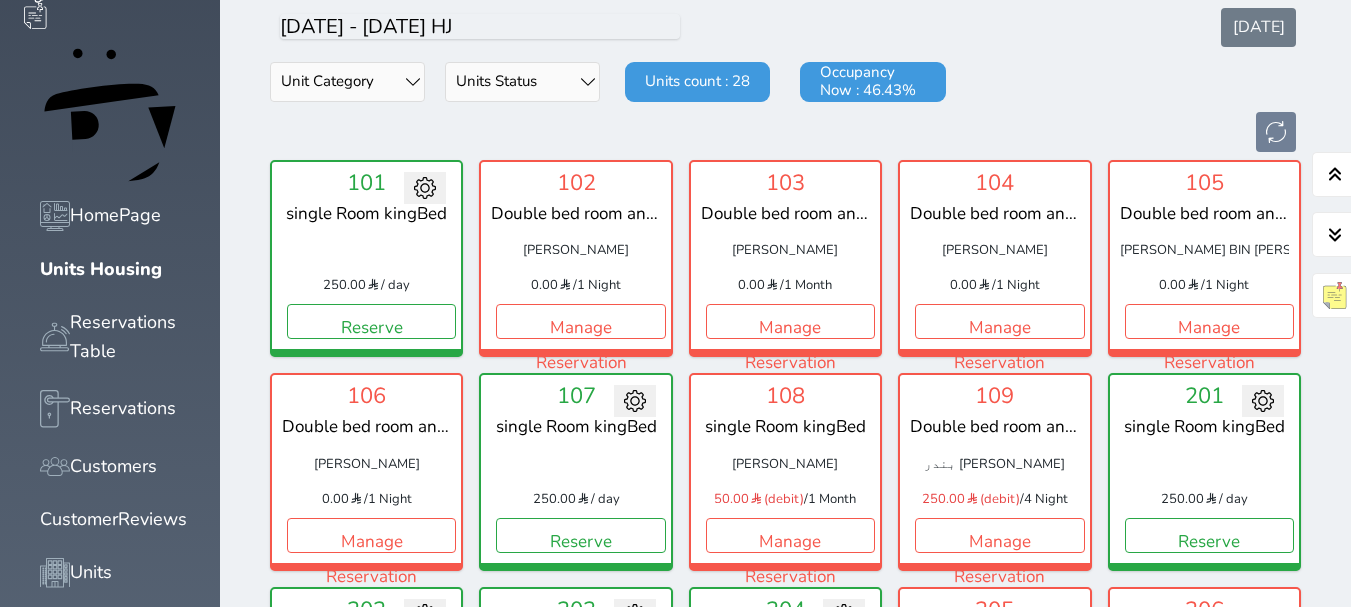 scroll, scrollTop: 0, scrollLeft: 0, axis: both 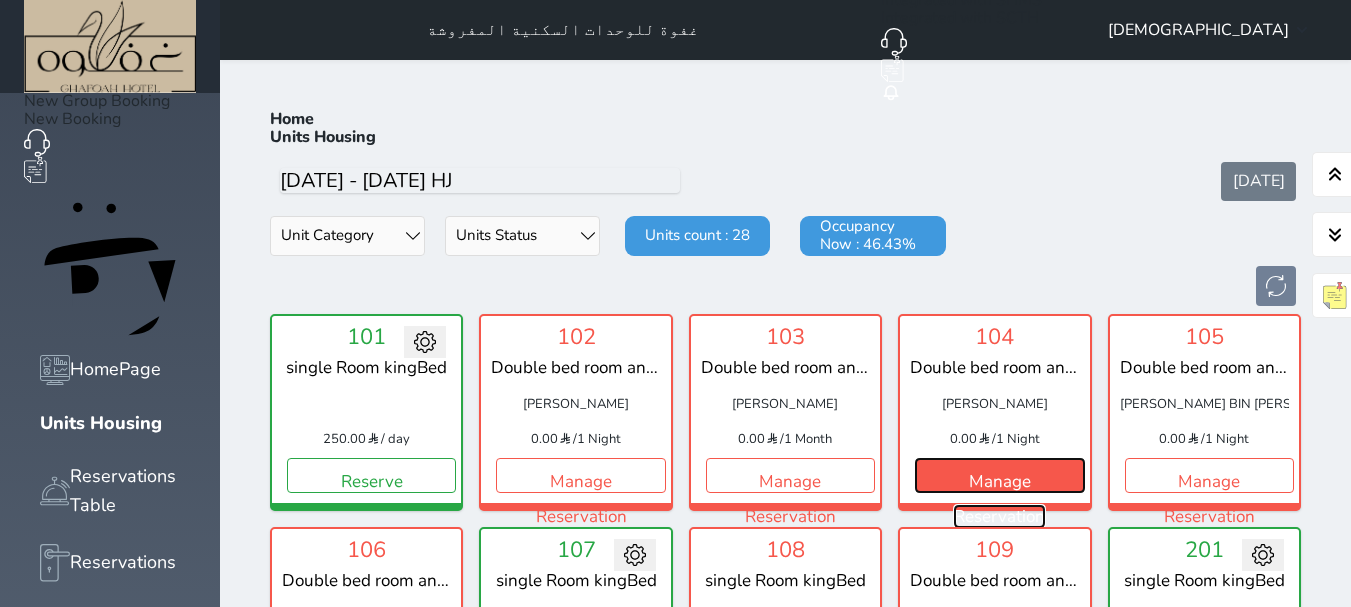 click on "Manage Reservation" at bounding box center (999, 475) 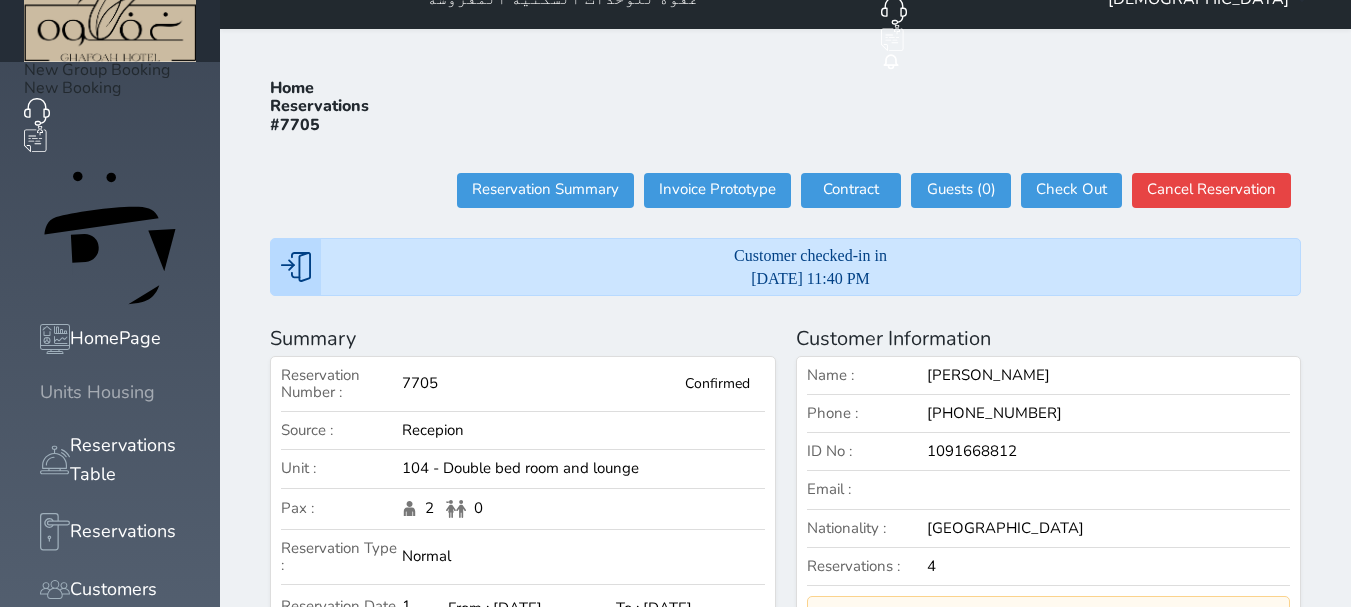 scroll, scrollTop: 0, scrollLeft: 0, axis: both 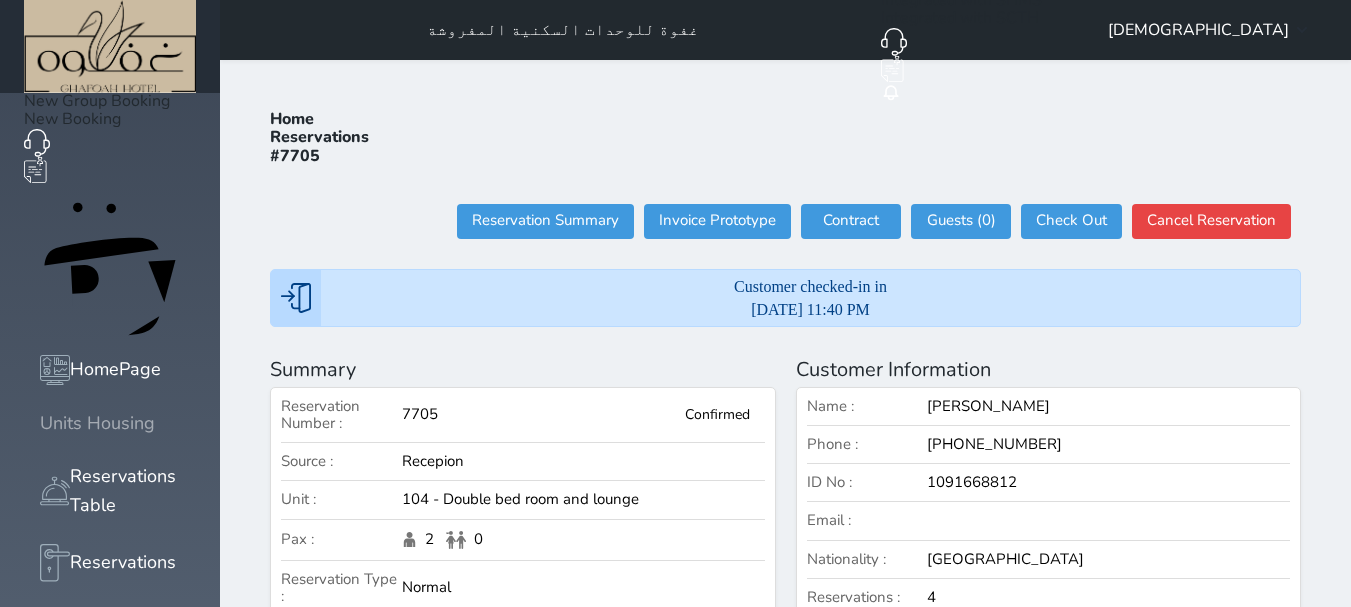 click at bounding box center (40, 423) 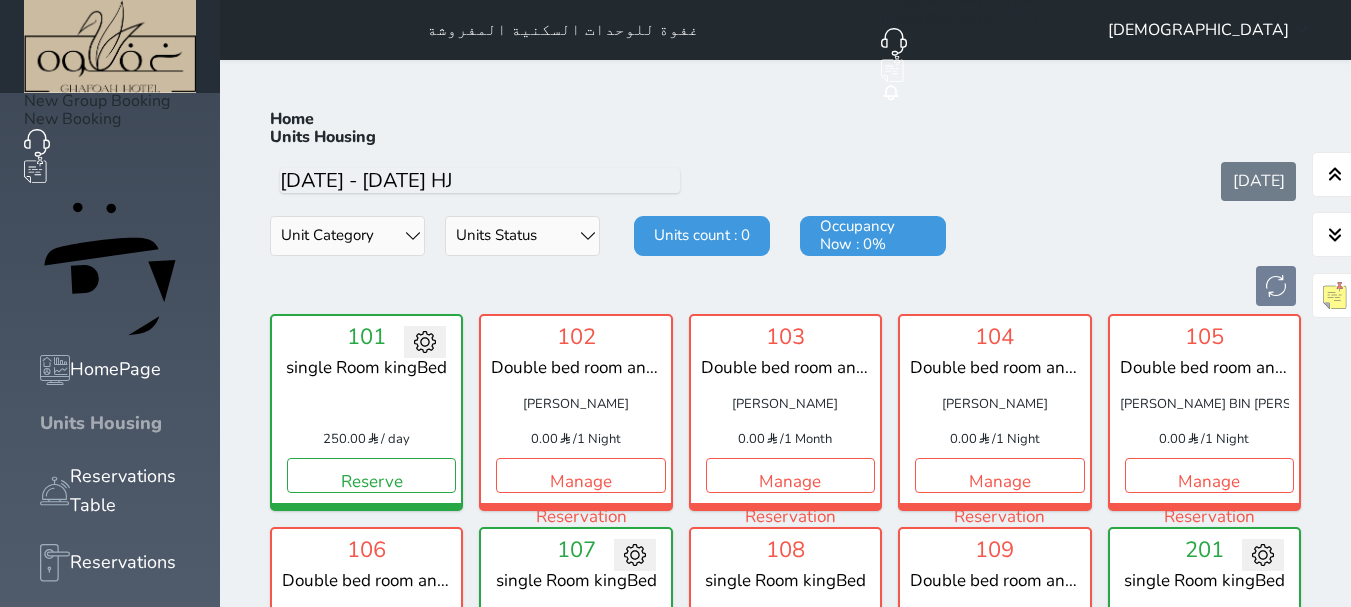scroll, scrollTop: 78, scrollLeft: 0, axis: vertical 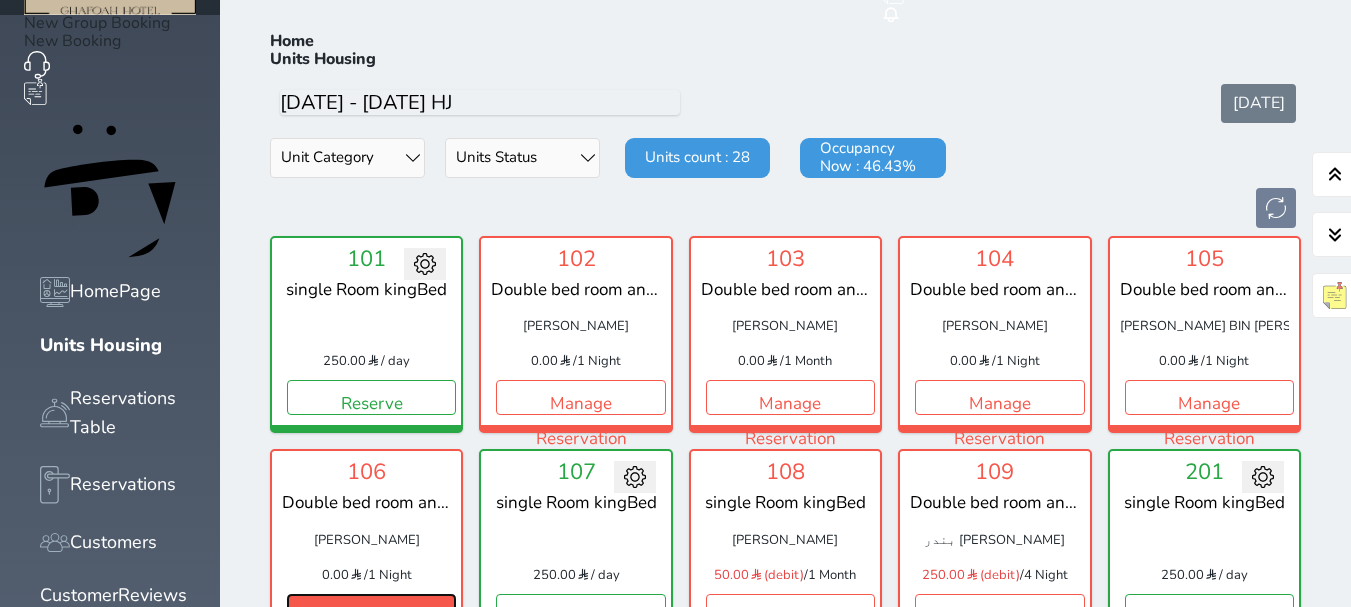 click on "Manage Reservation" at bounding box center (371, 611) 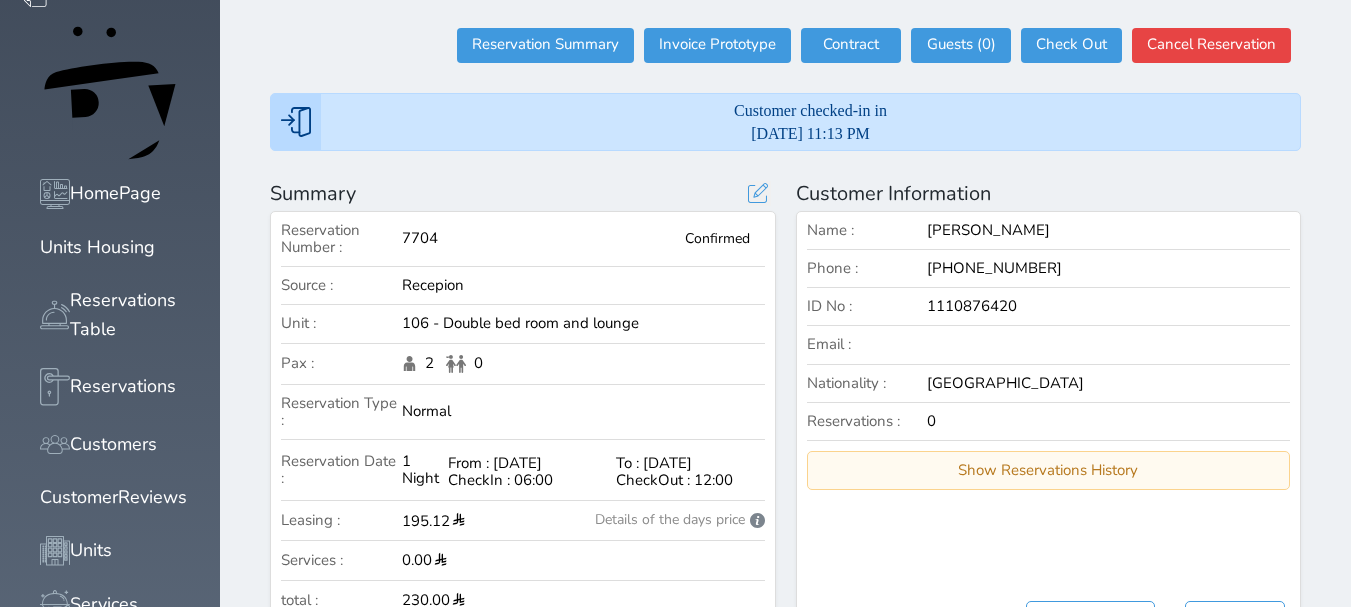 scroll, scrollTop: 0, scrollLeft: 0, axis: both 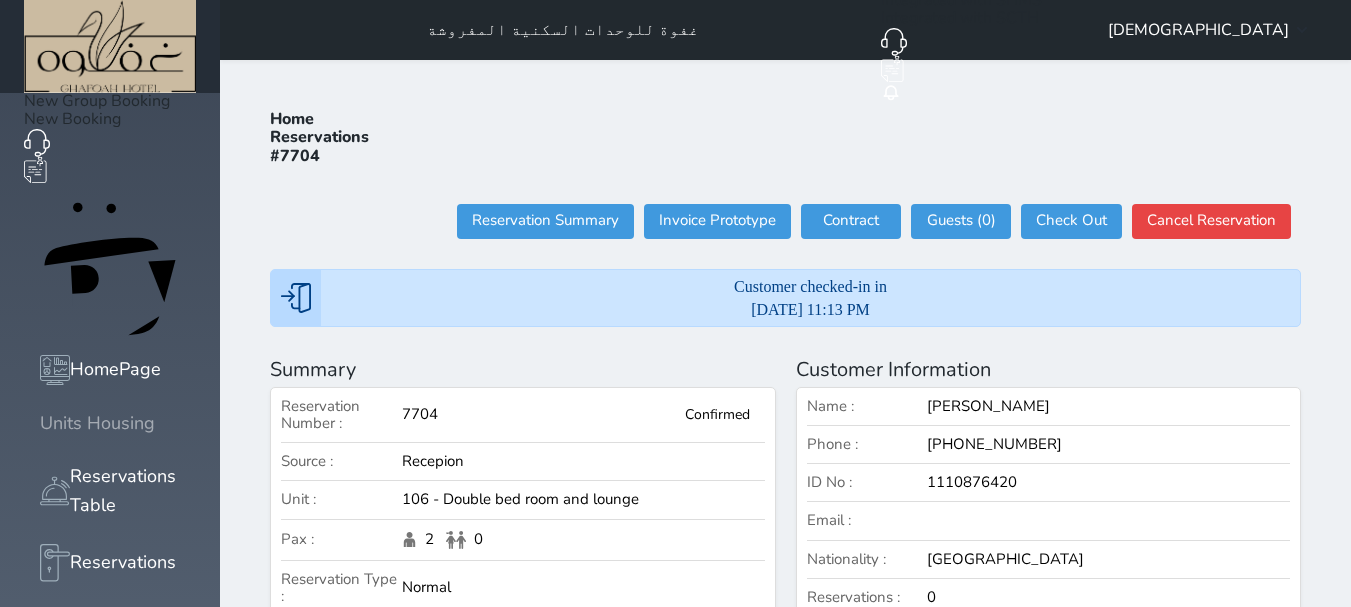 click at bounding box center [40, 423] 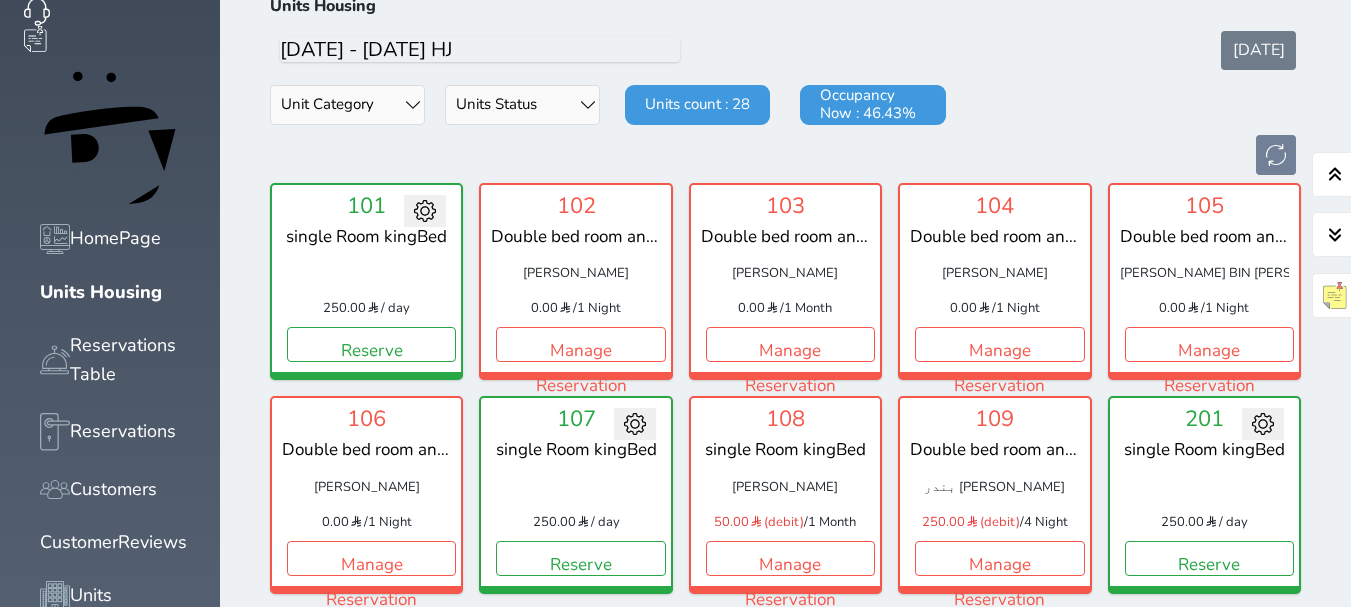 scroll, scrollTop: 178, scrollLeft: 0, axis: vertical 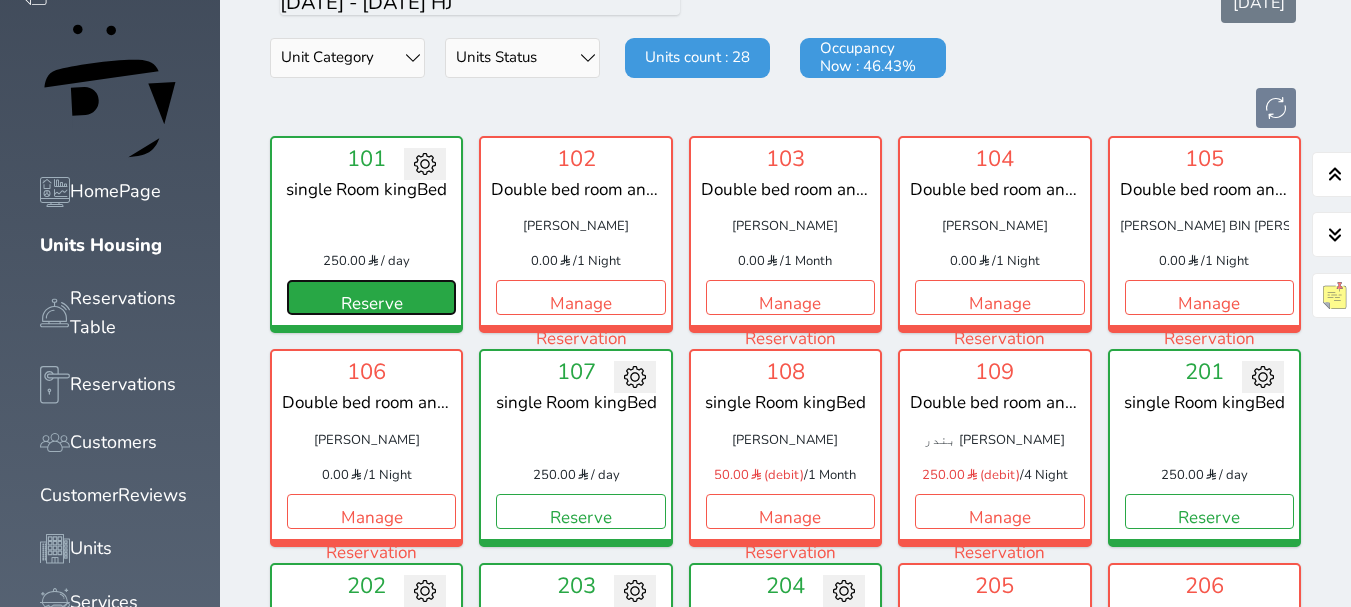 click on "Reserve" at bounding box center [371, 297] 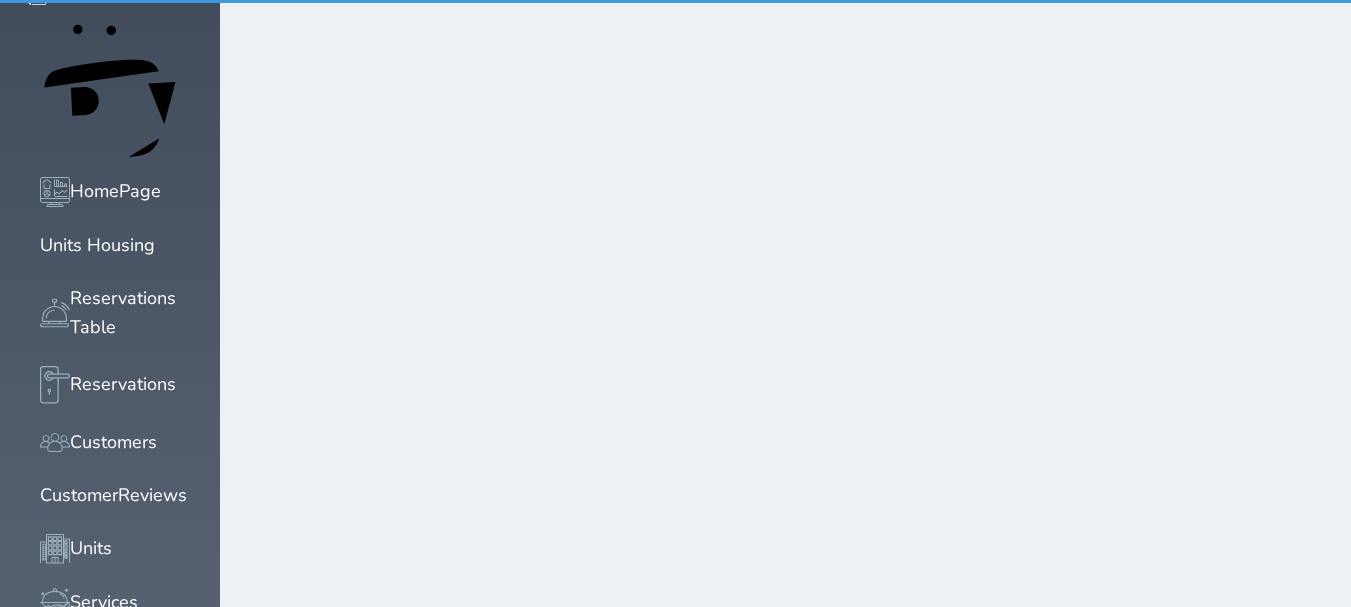 select on "1" 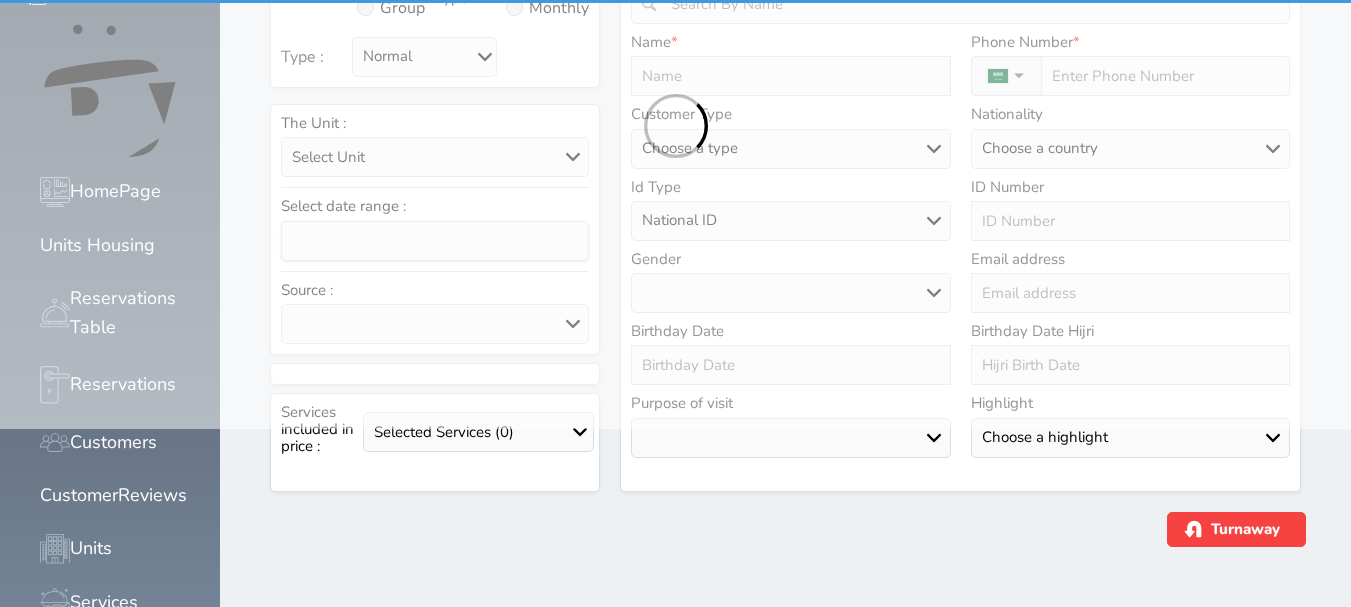 scroll, scrollTop: 0, scrollLeft: 0, axis: both 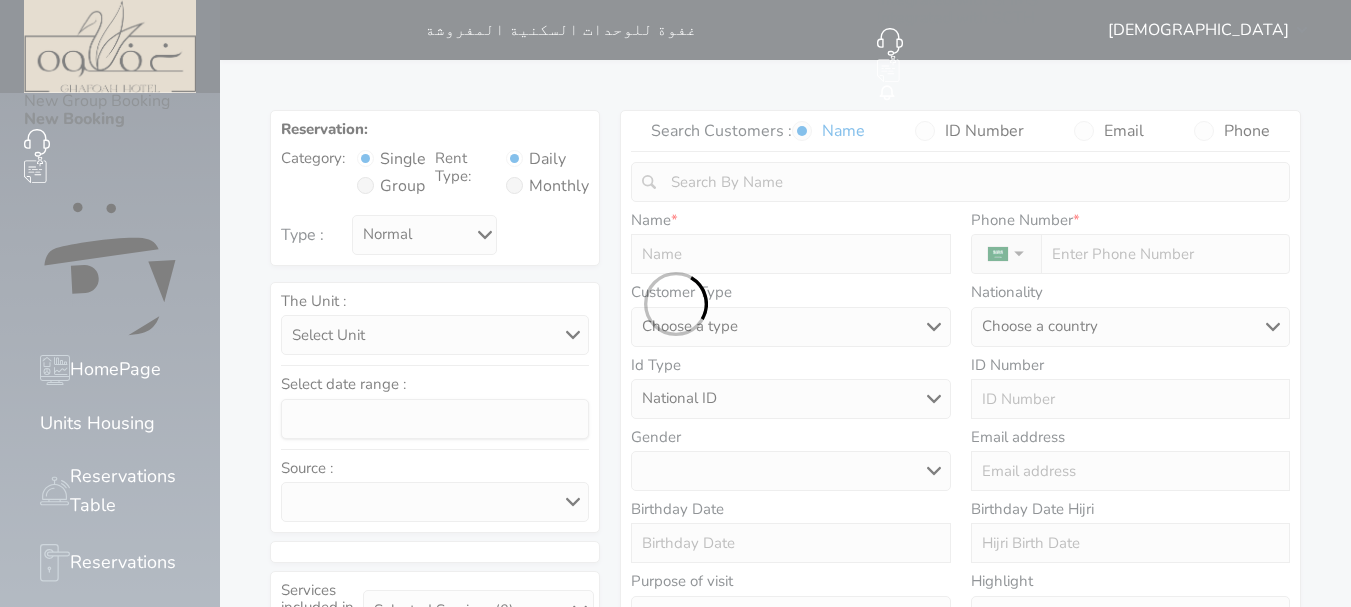 select 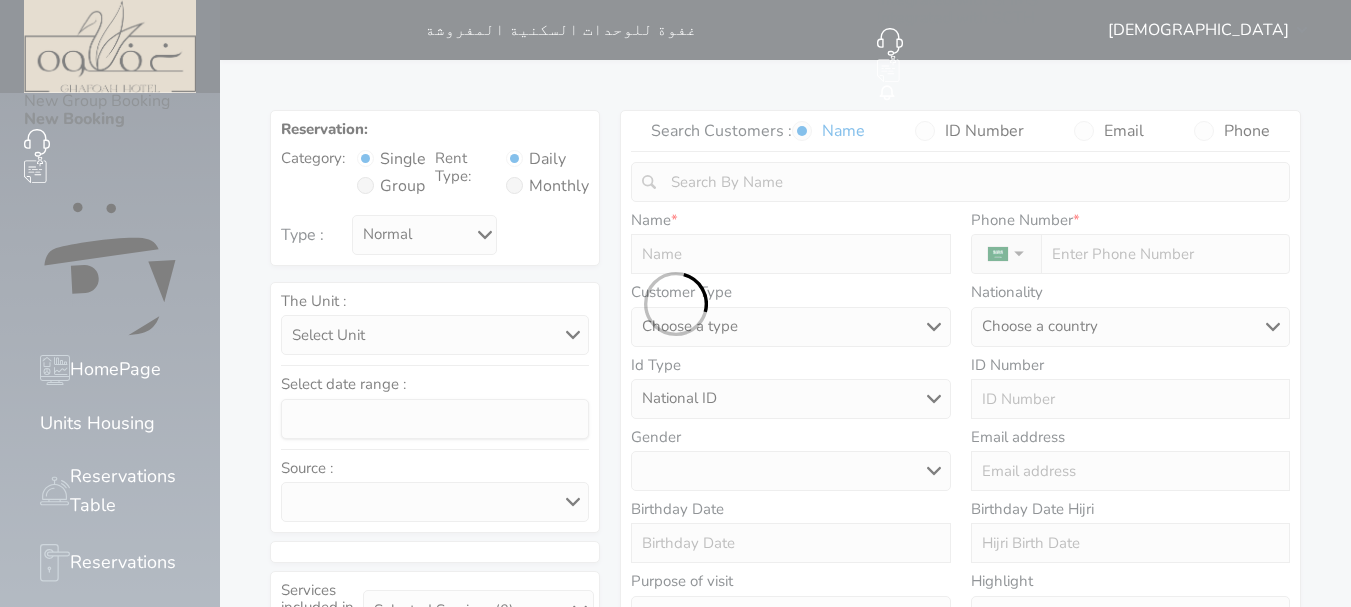 select on "18480" 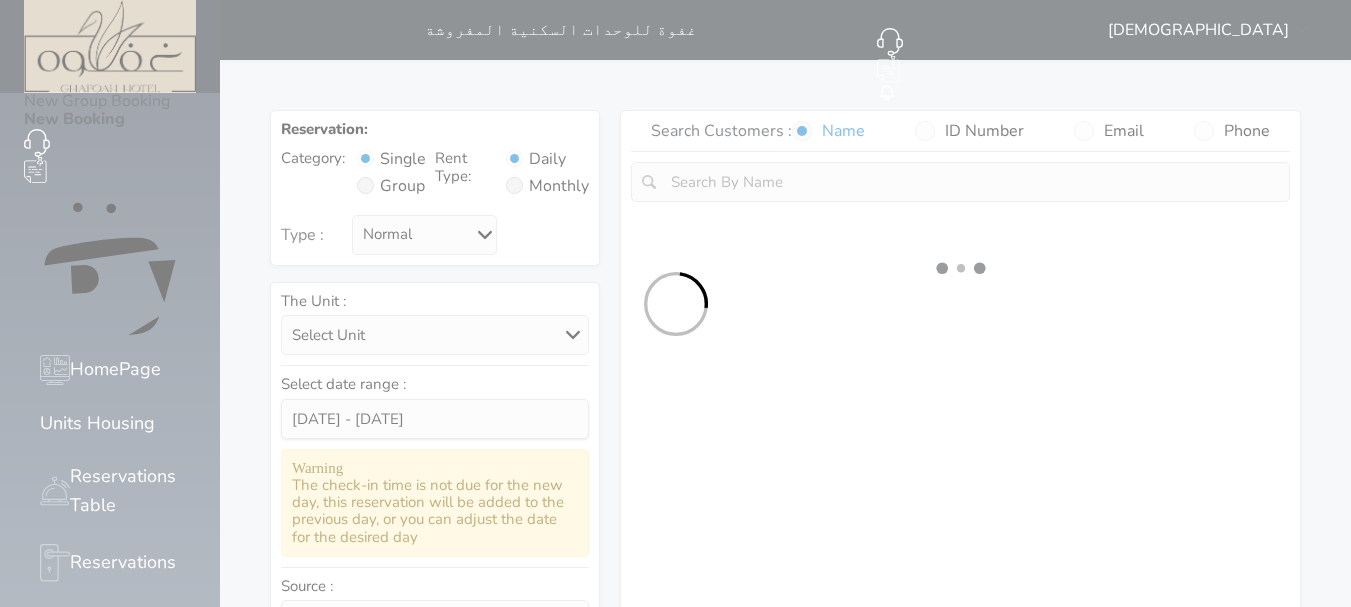select 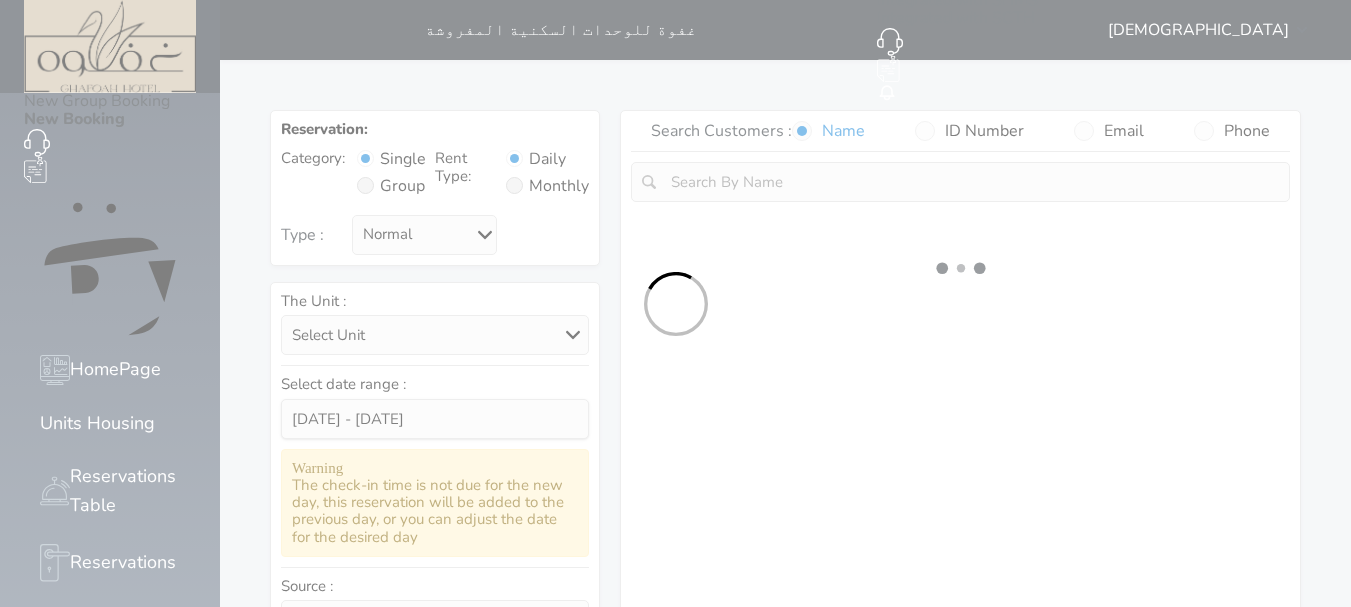 select on "1" 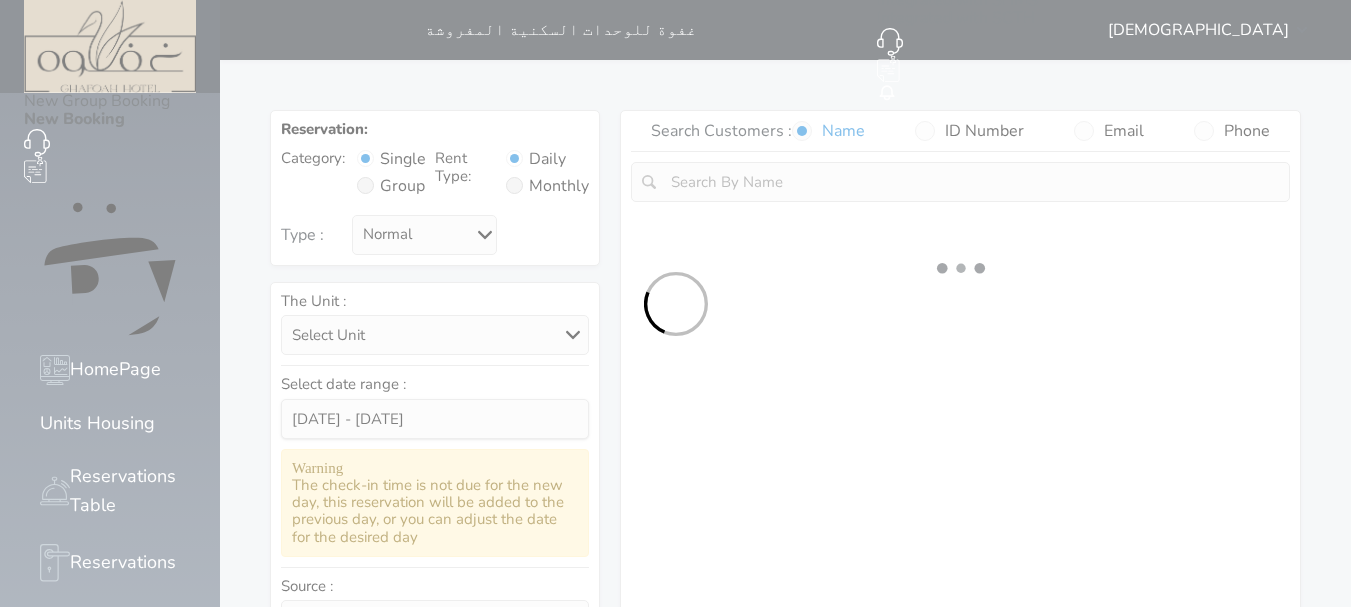 select on "113" 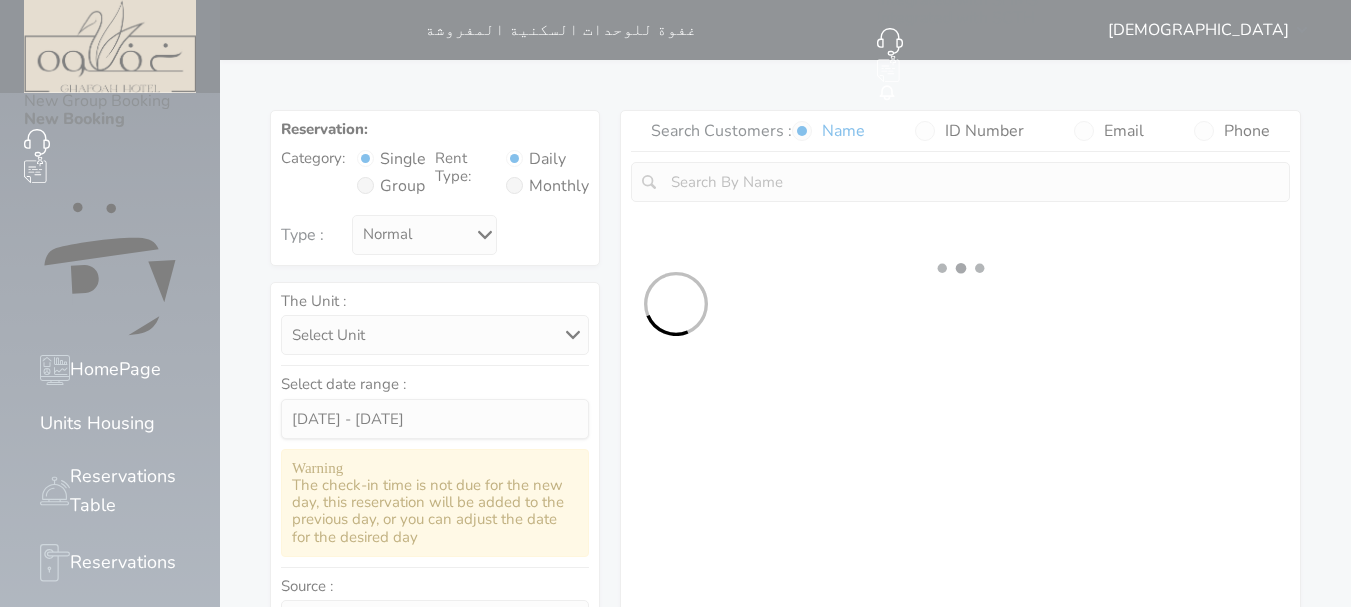 select on "1" 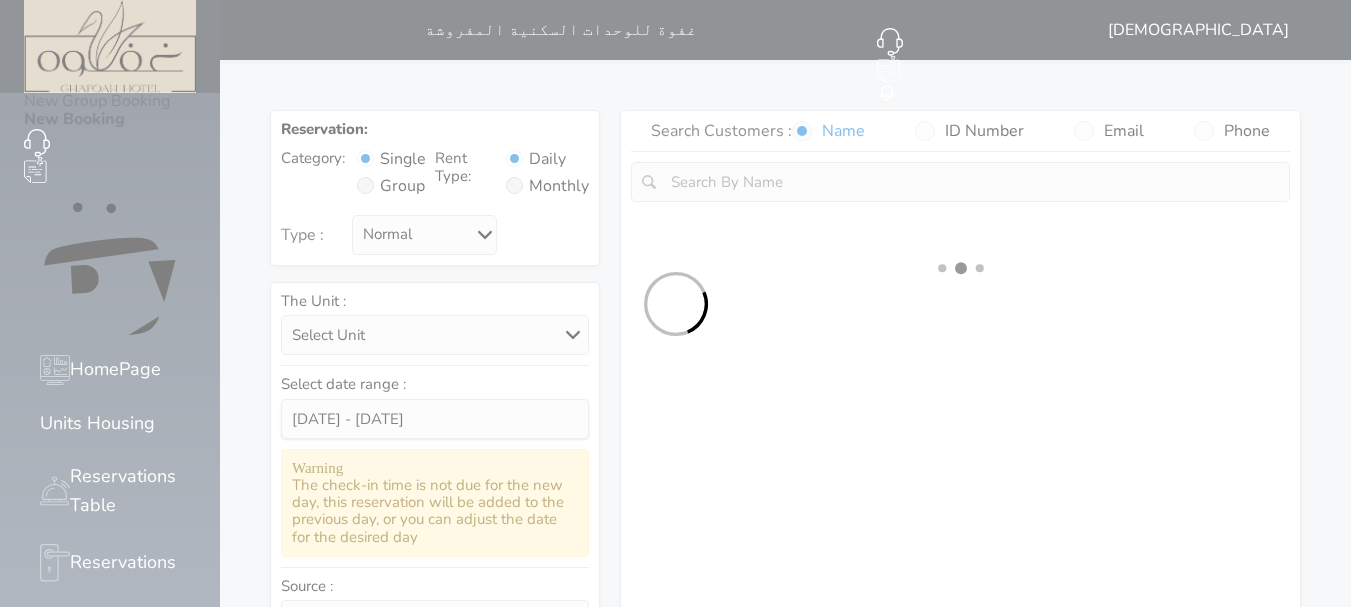 select 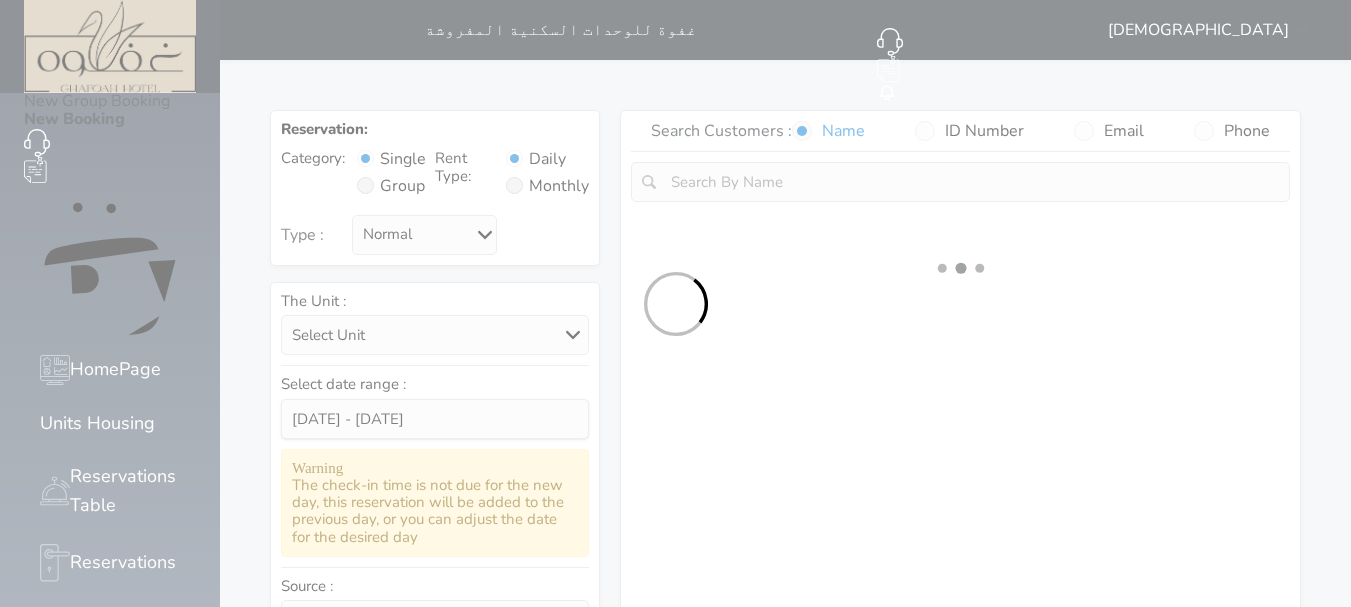 select on "7" 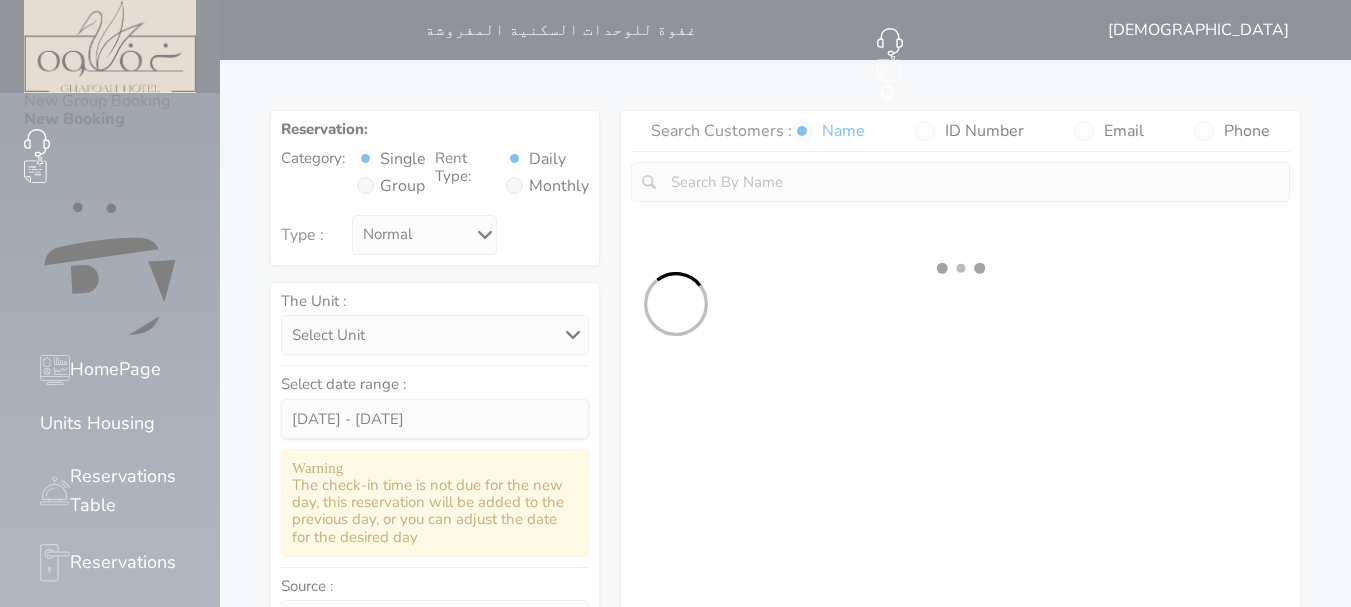 select 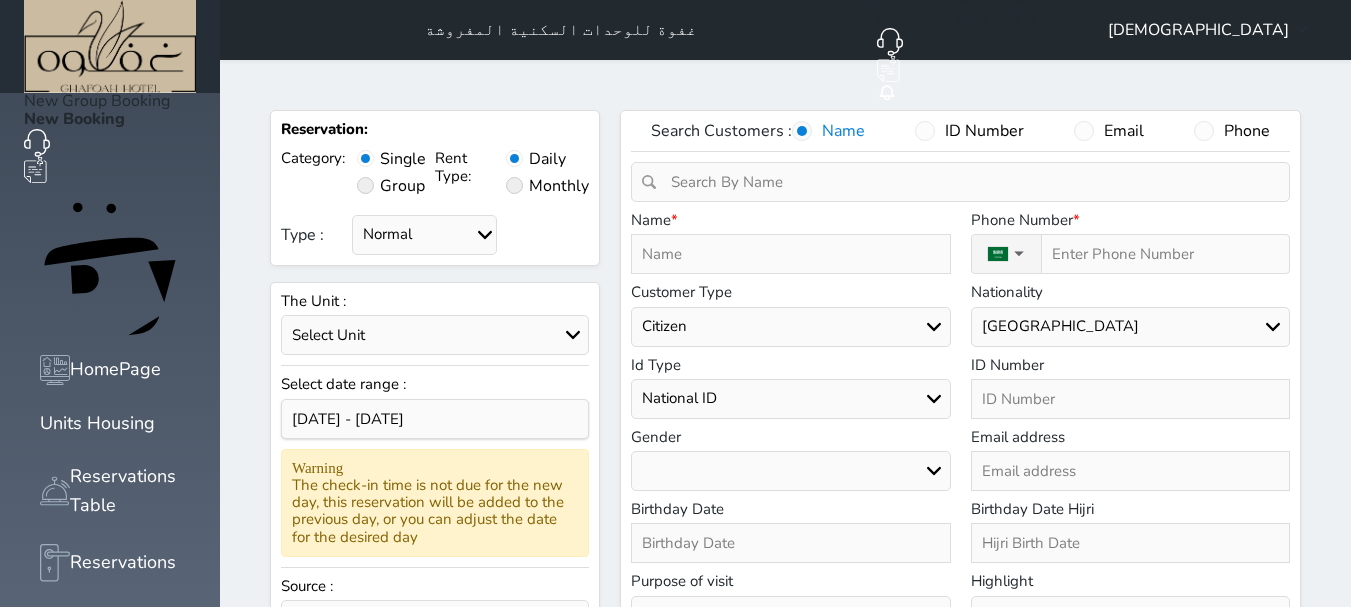 select 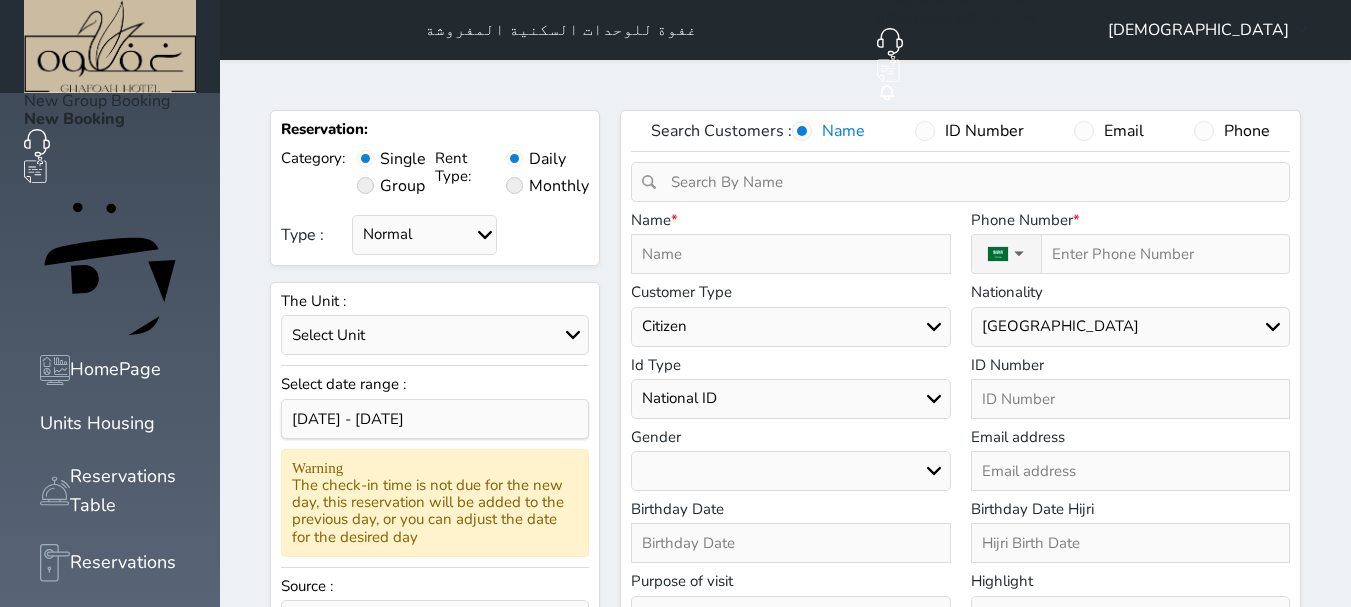 select 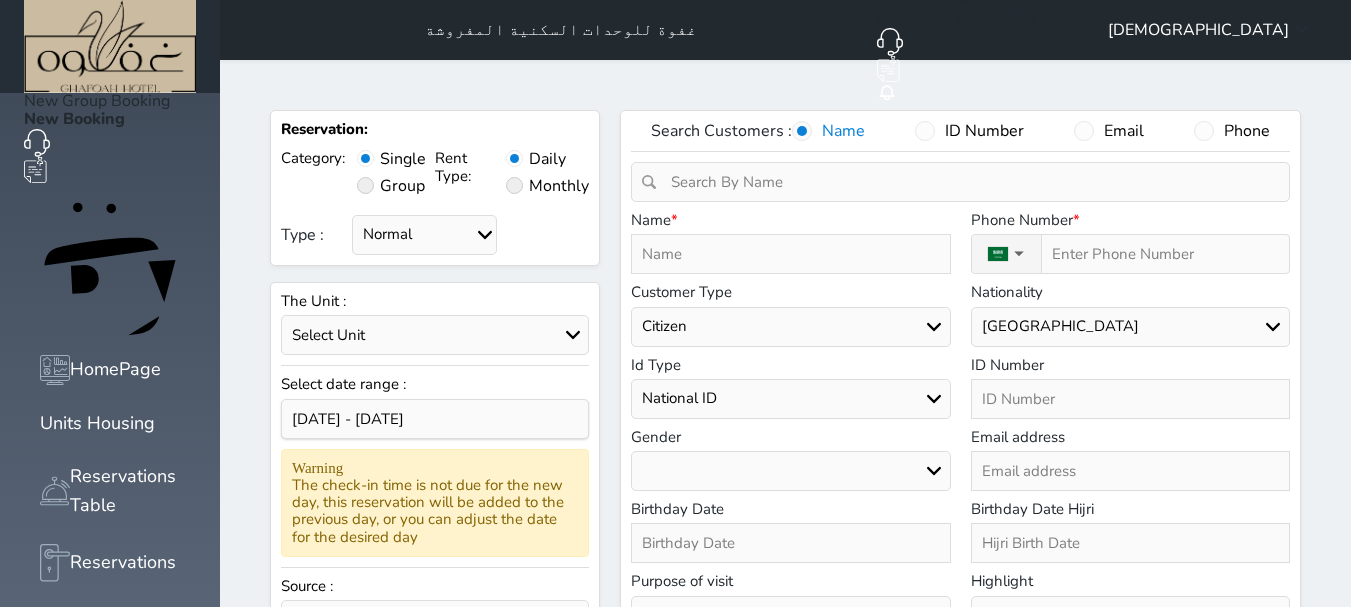drag, startPoint x: 840, startPoint y: 95, endPoint x: 760, endPoint y: 125, distance: 85.44004 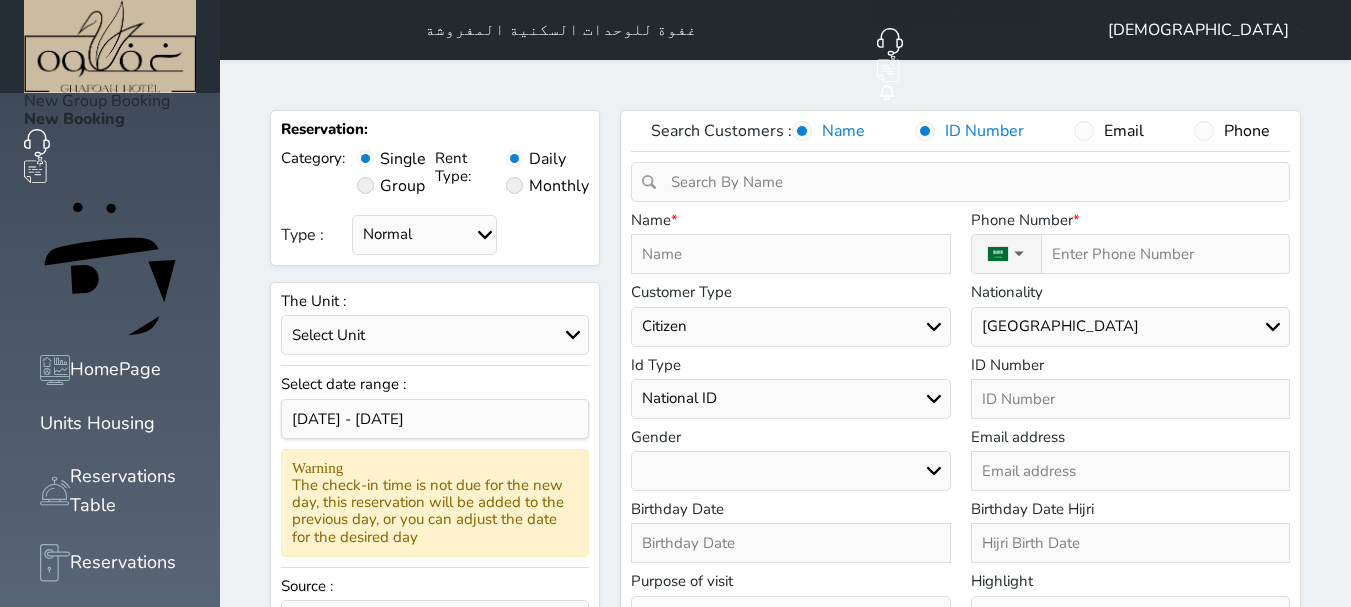 select 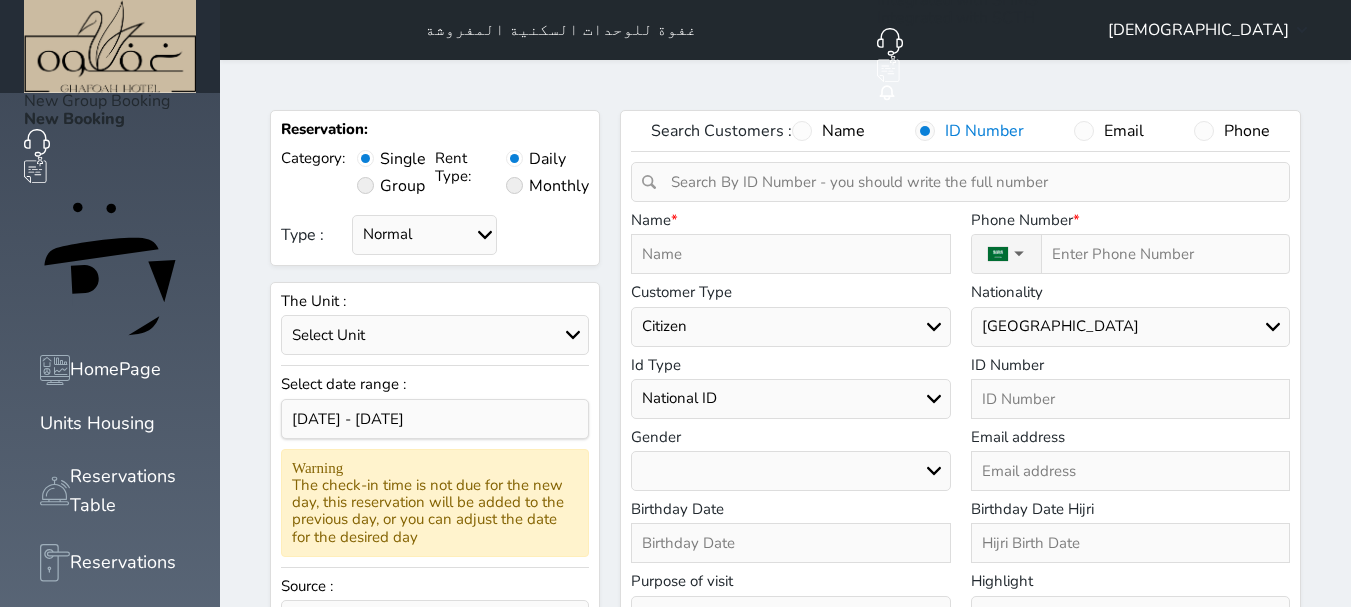 click on "Change Customer" at bounding box center (960, 182) 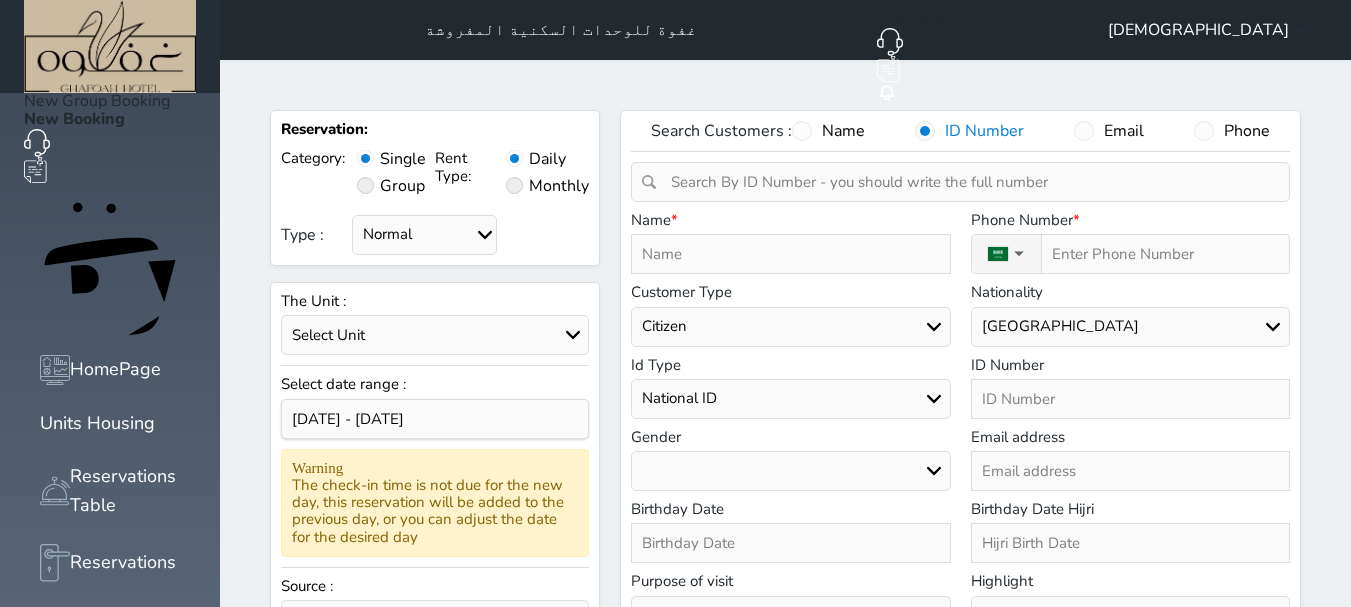 click at bounding box center [967, 182] 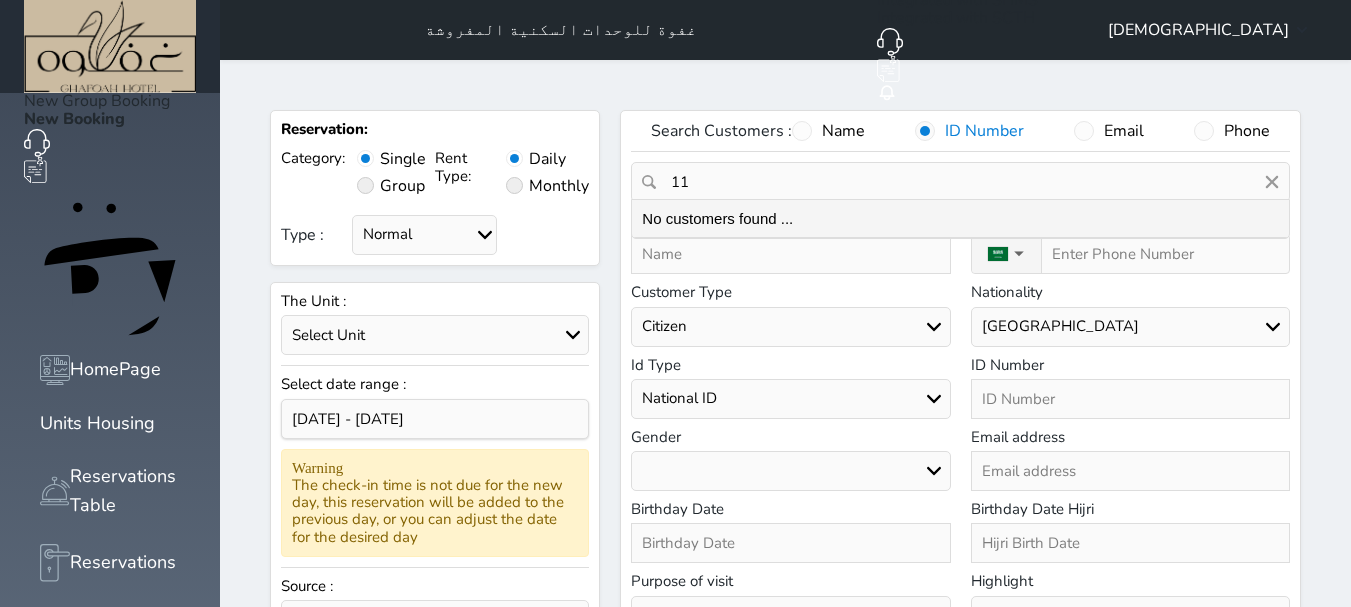 type on "1" 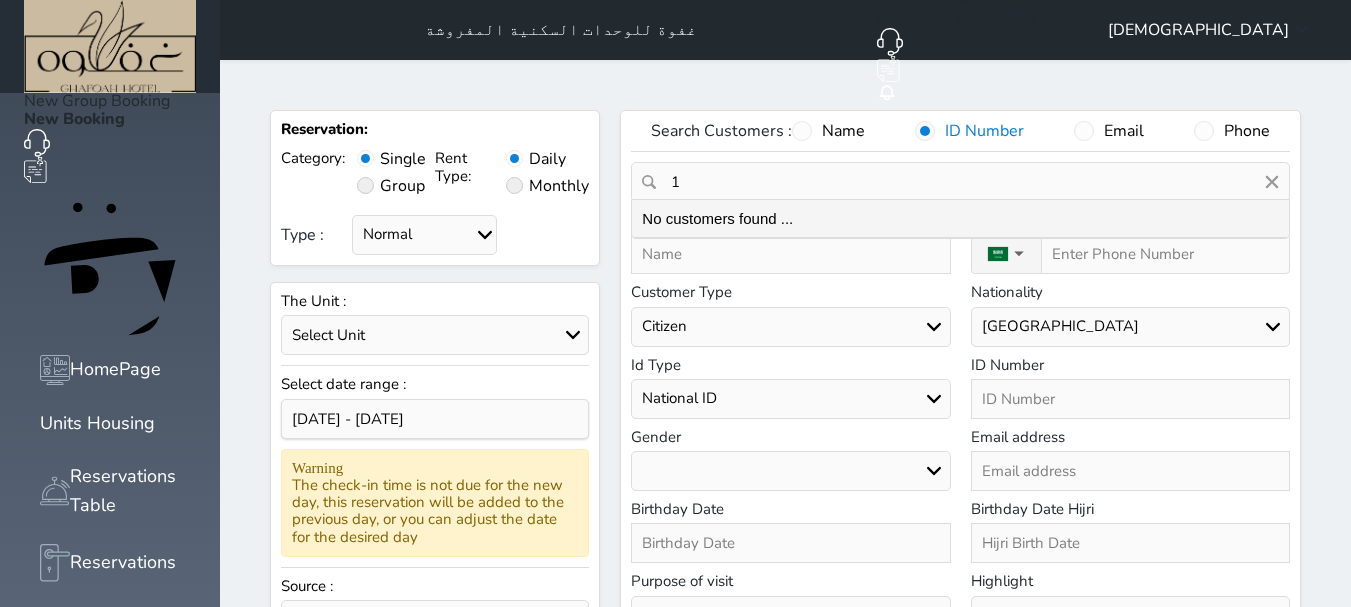type 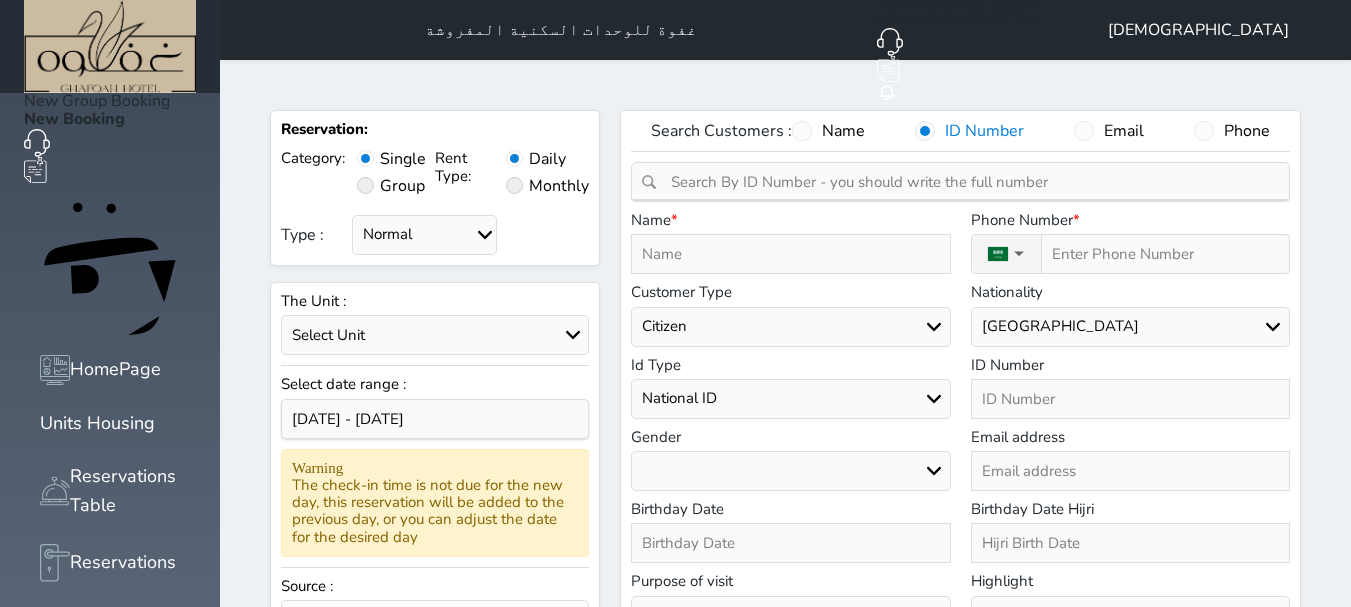 click at bounding box center [790, 254] 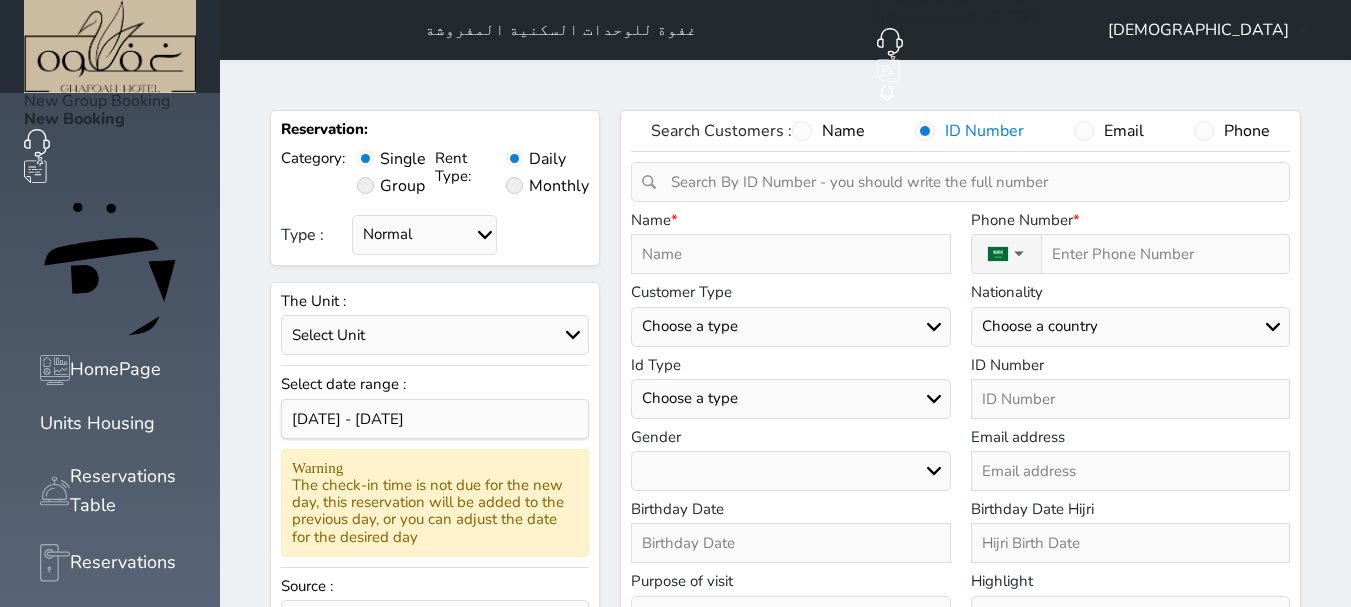 type on "a" 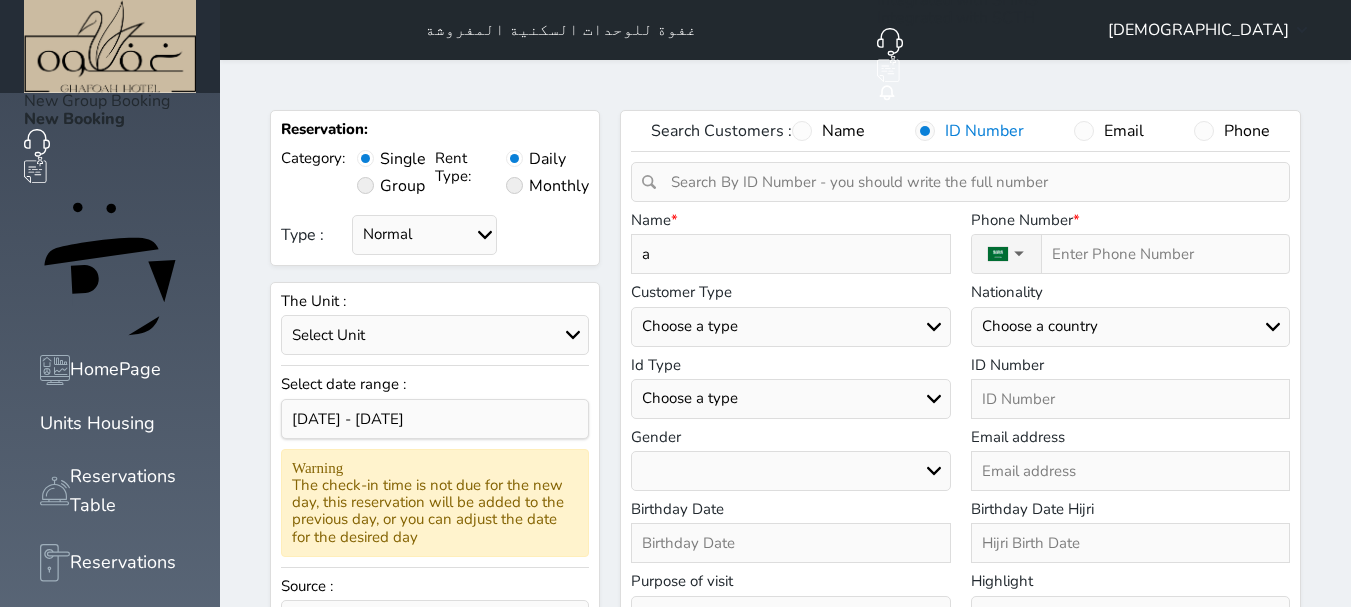 type on "al" 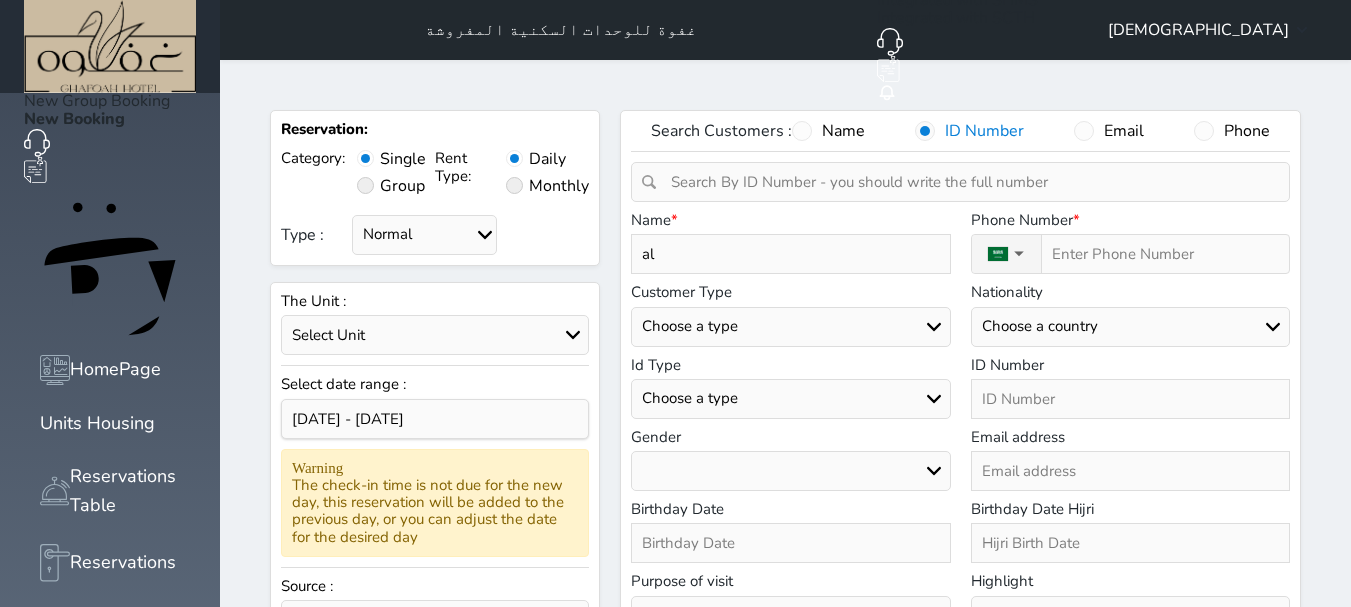 type on "a" 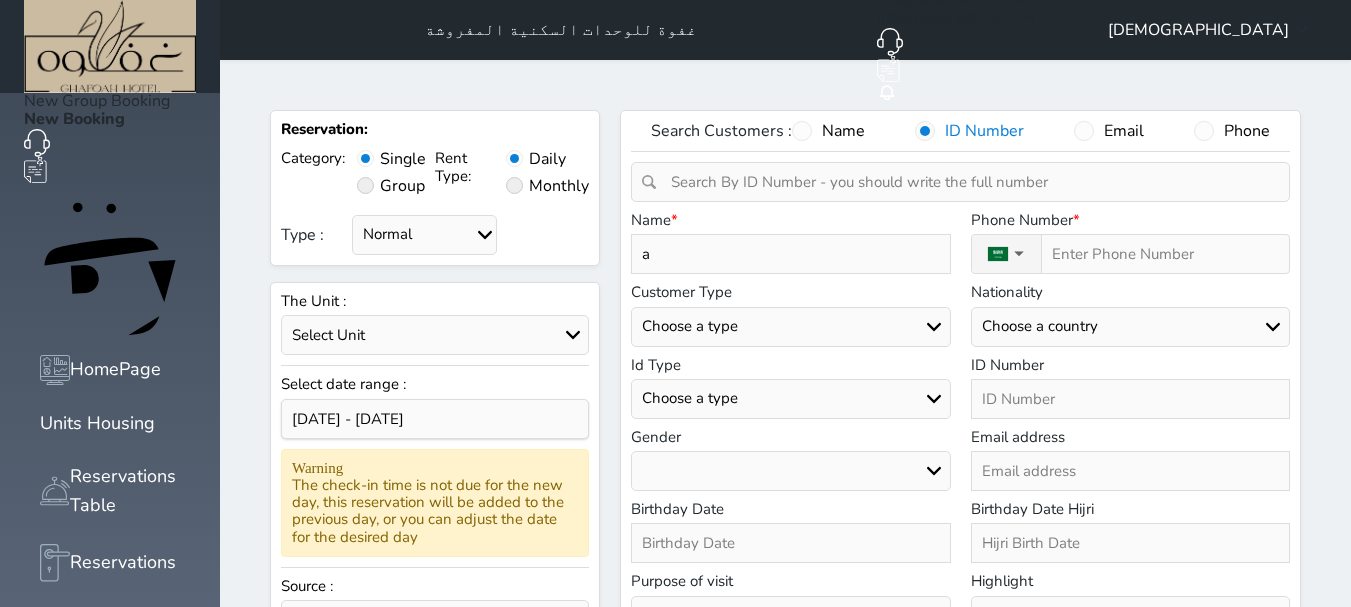 type 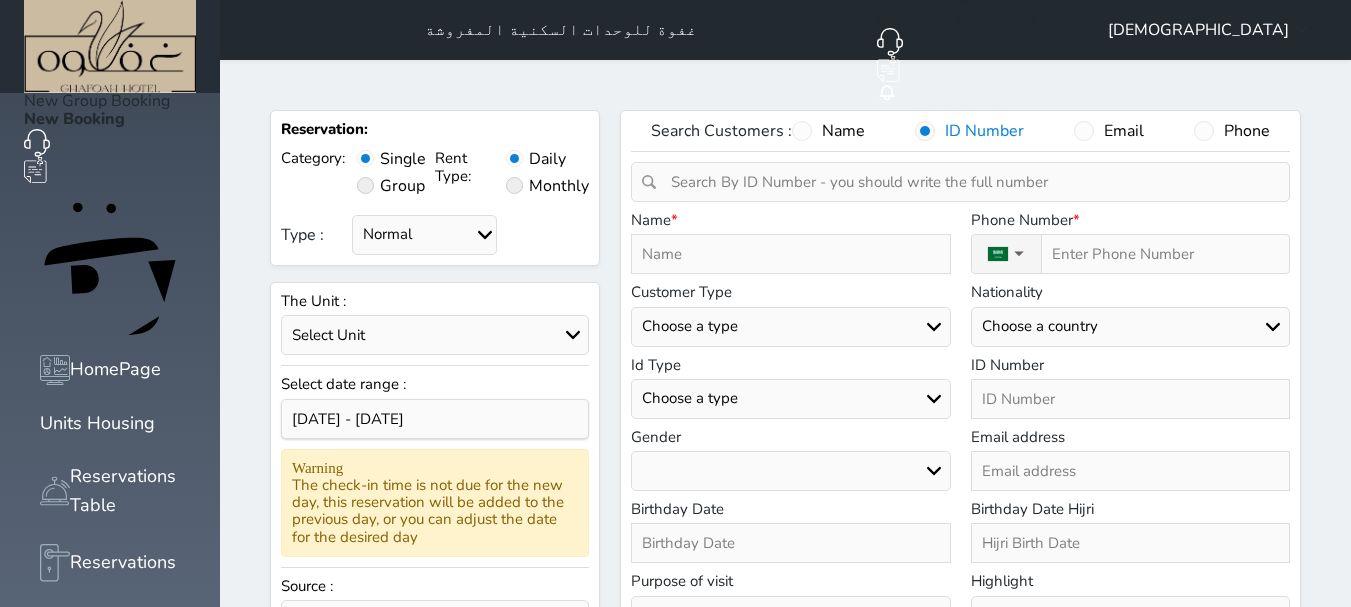 type on "A" 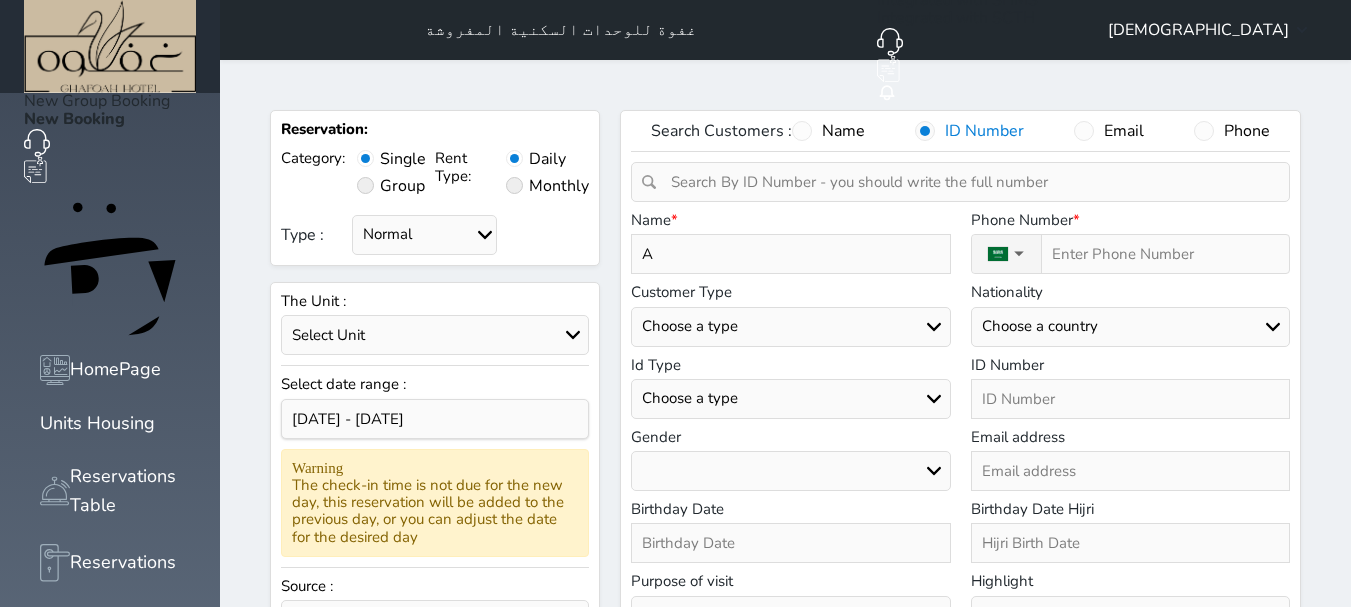 type on "AK" 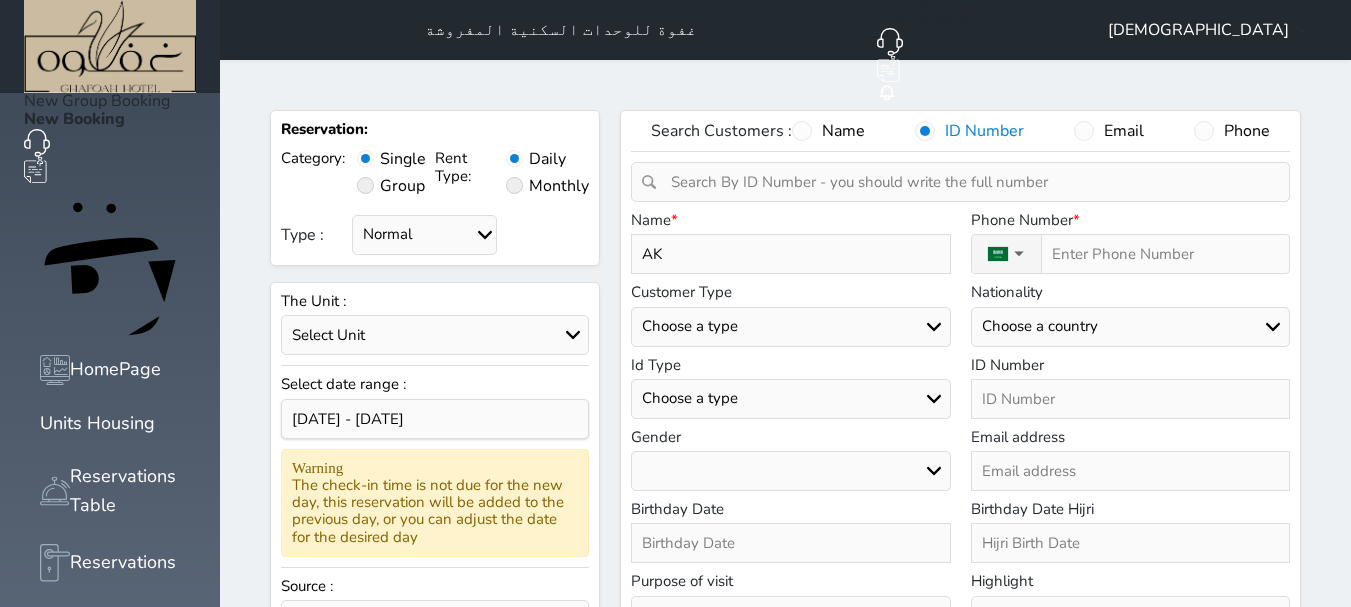 type on "A" 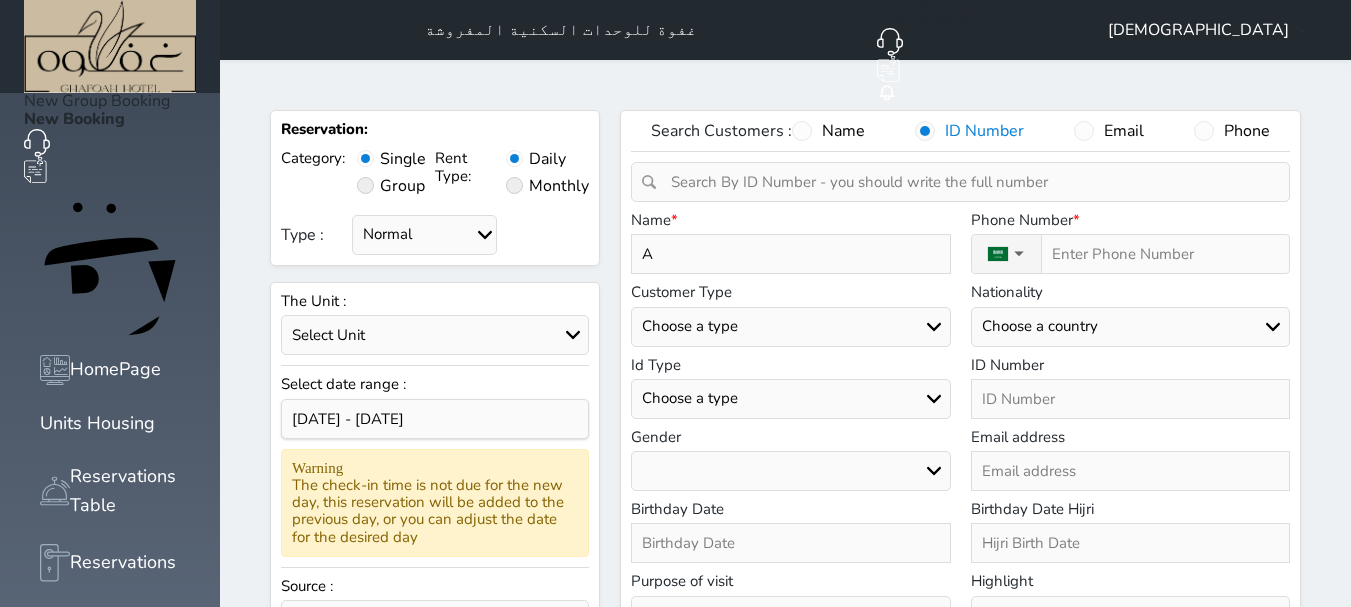 select 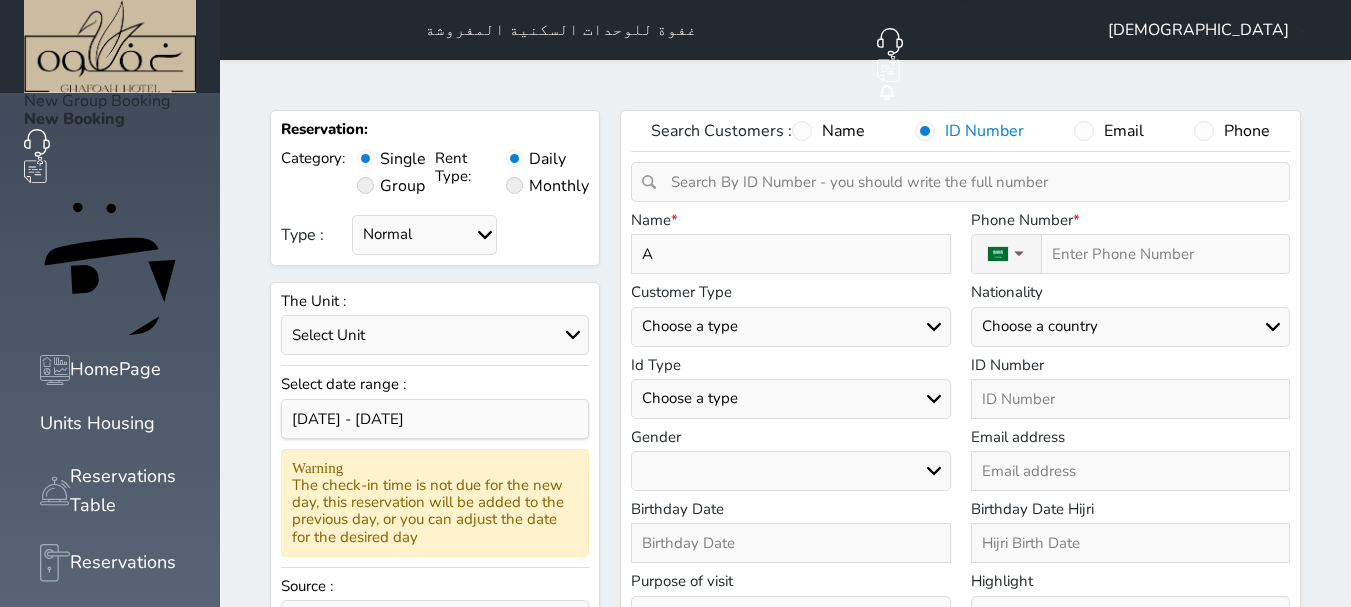 type on "AL" 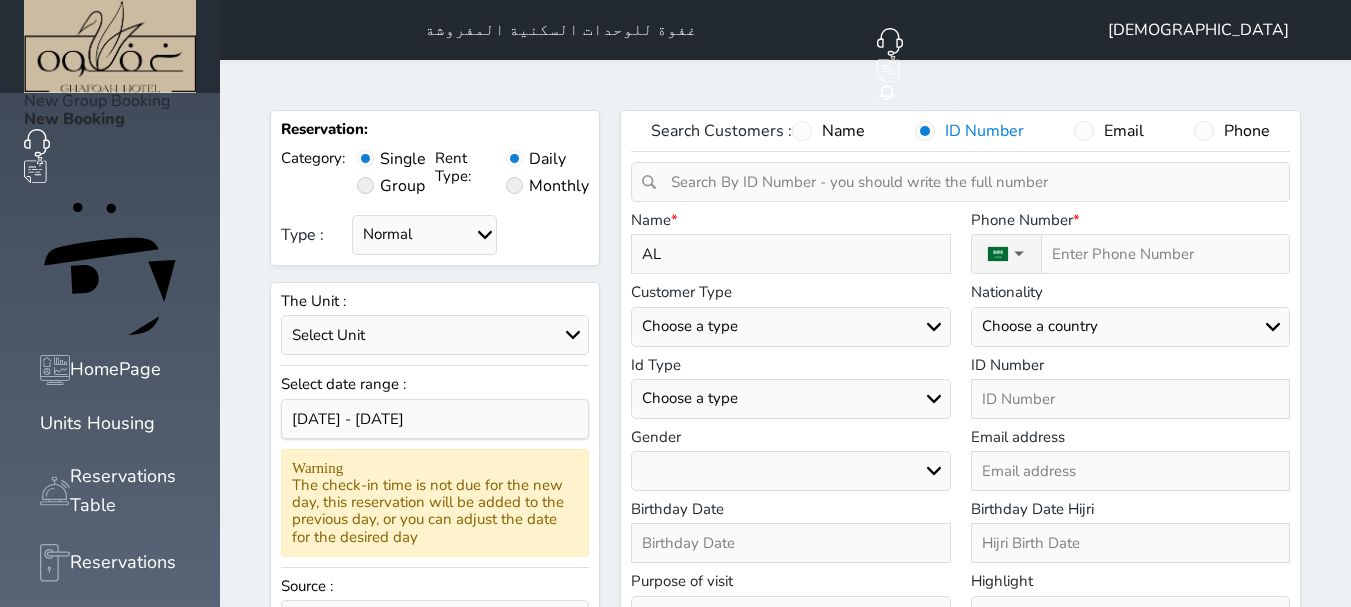 type on "ALG" 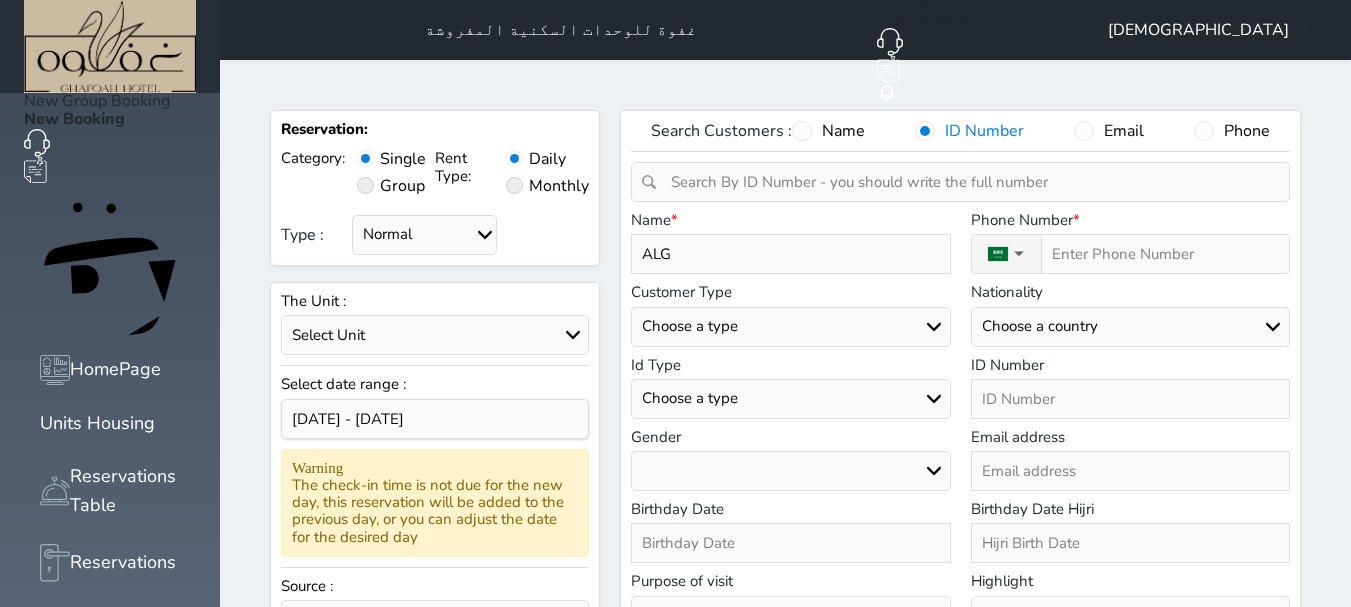 type on "ALGH" 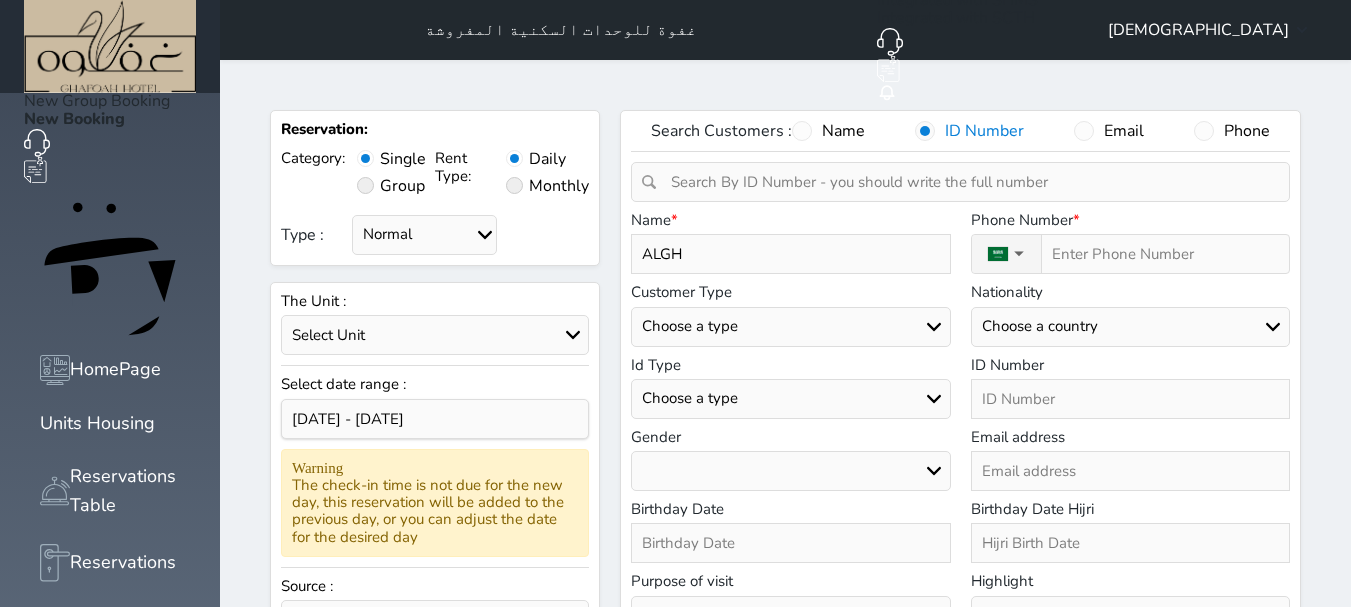 type on "ALGHA" 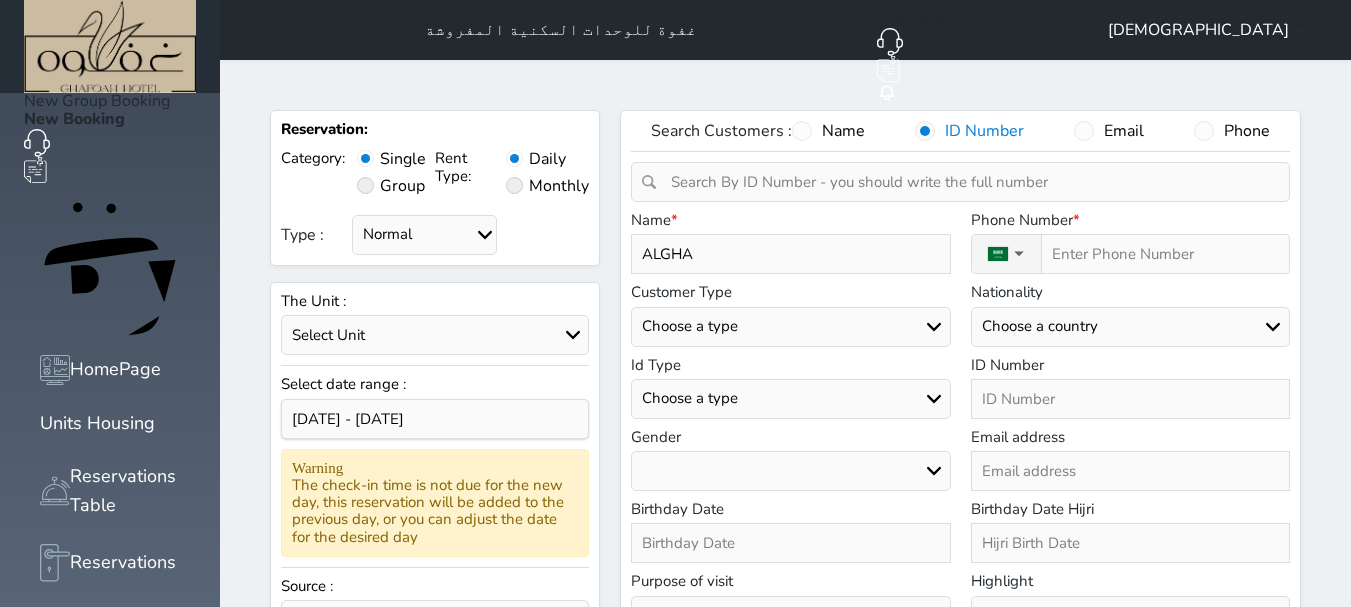 type on "ALGHAM" 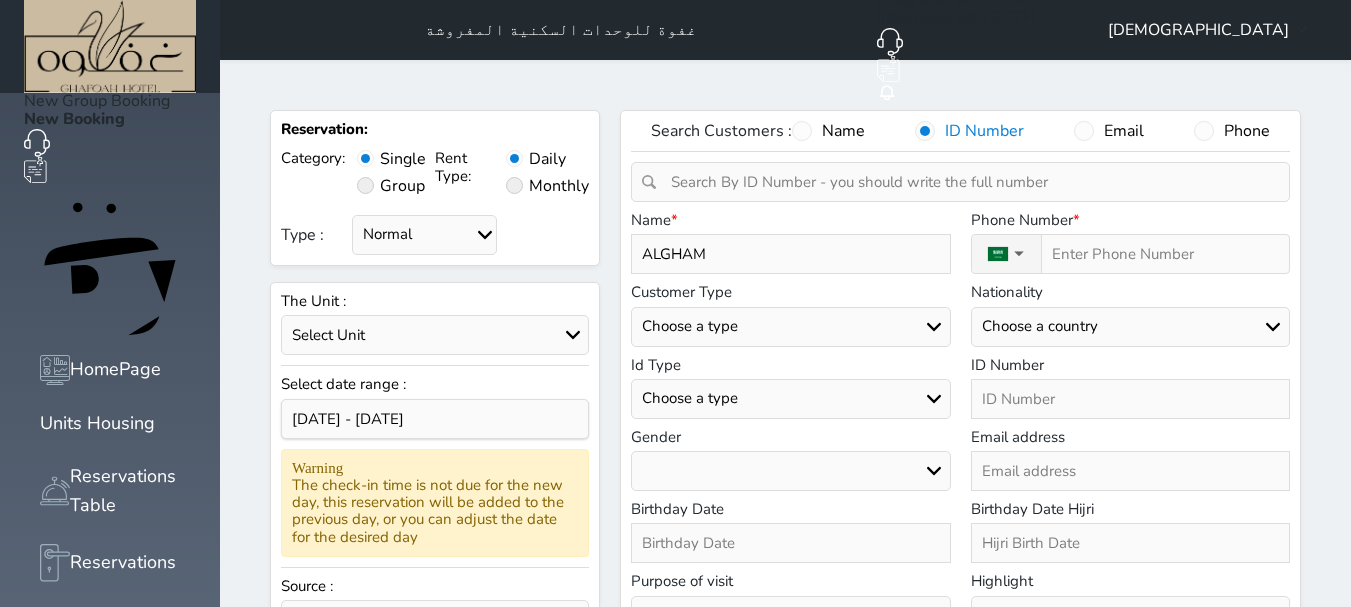 type on "ALGHAMD" 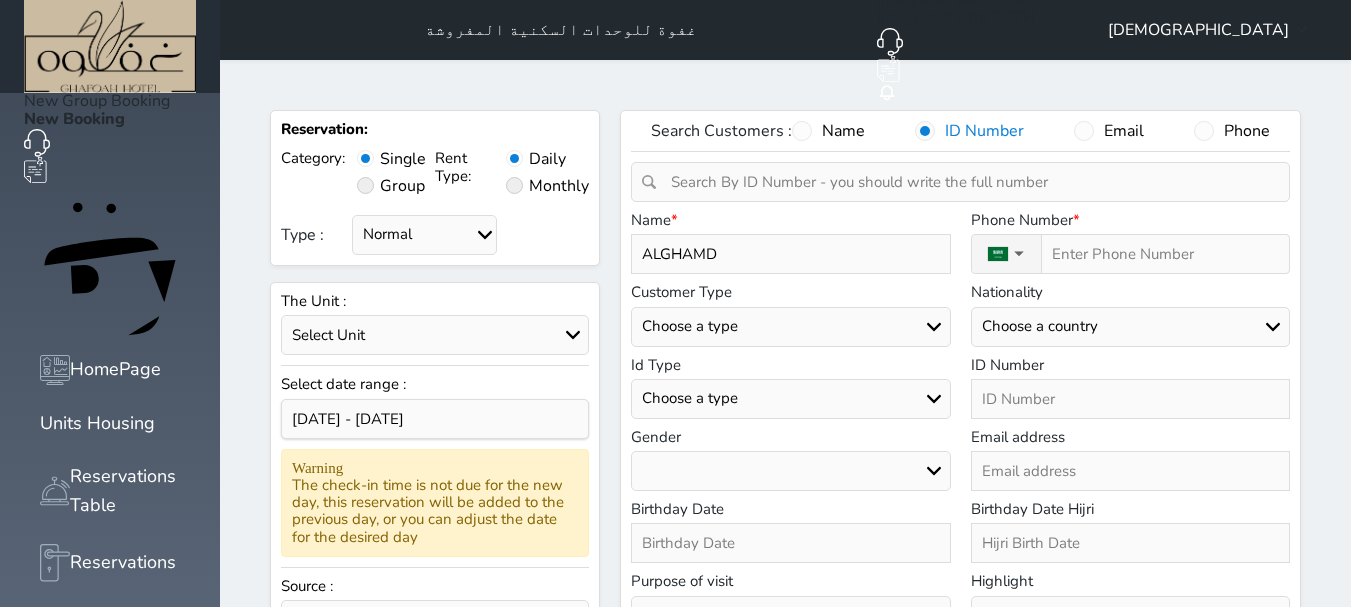type on "ALGHAMDI" 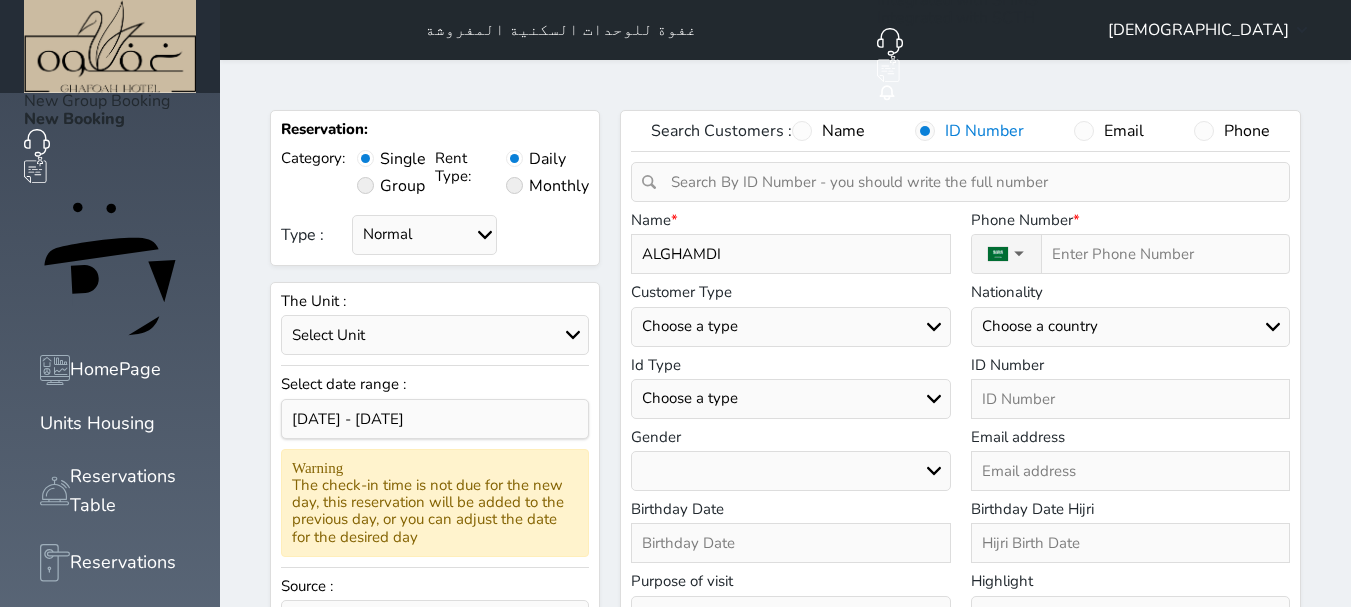 type on "ALGHAMDI," 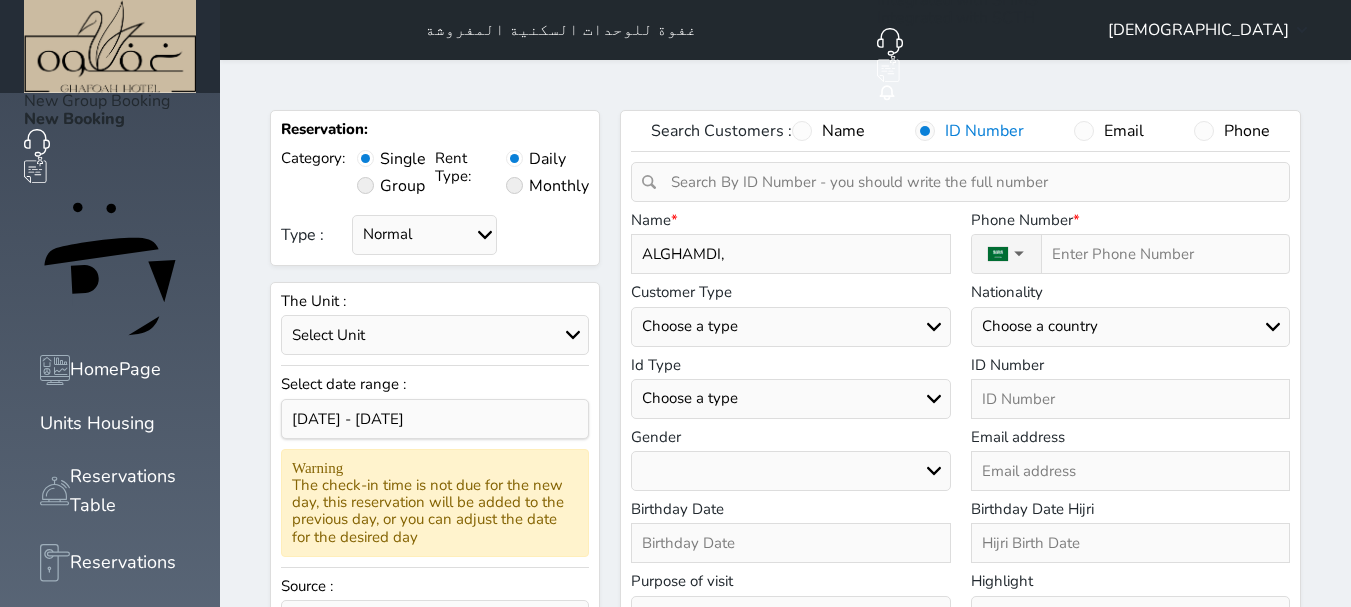 type on "ALGHAMDI," 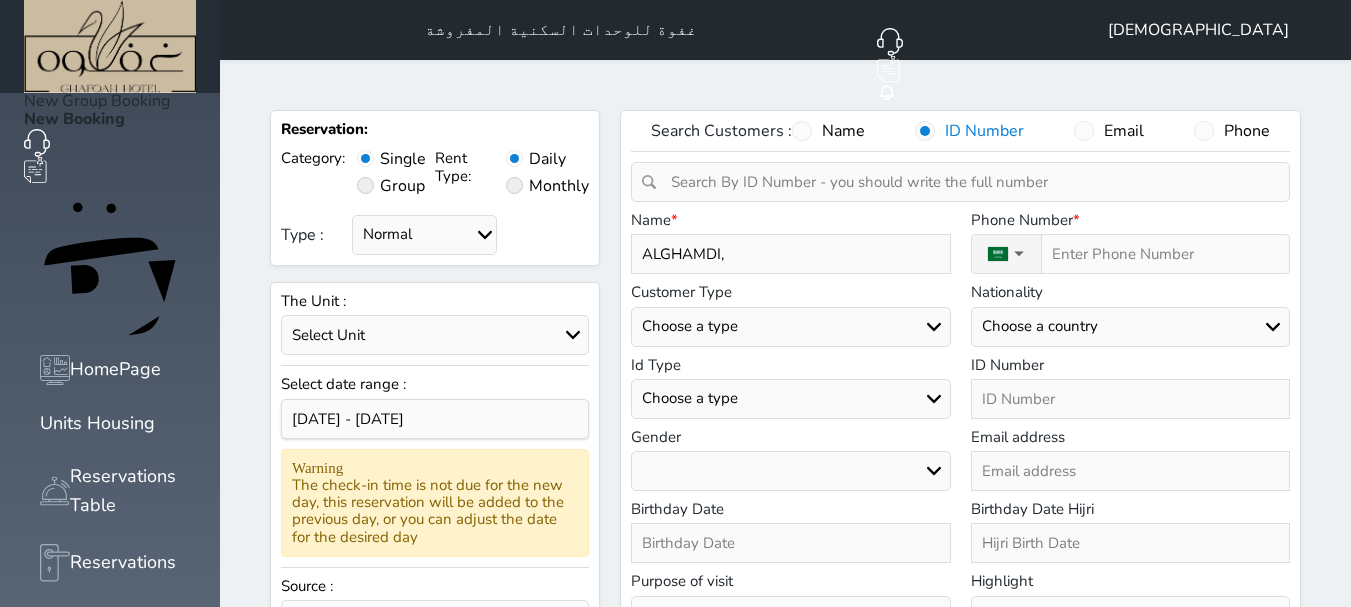 type on "ALGHAMDI, O" 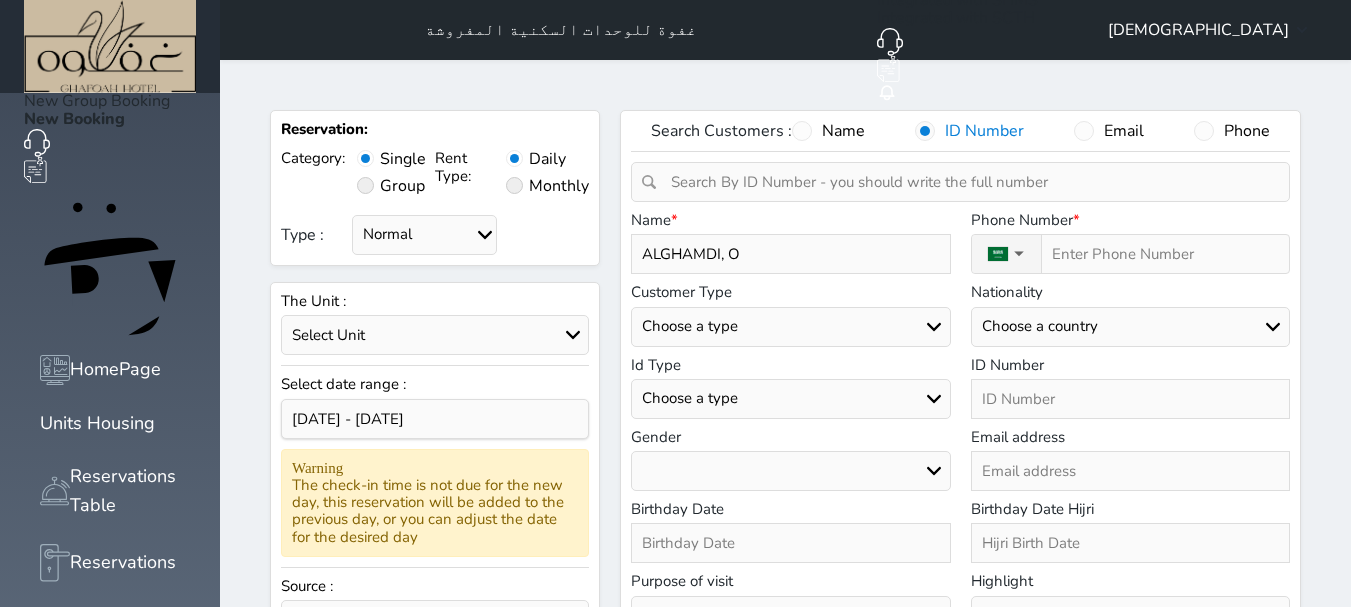type on "ALGHAMDI, OM" 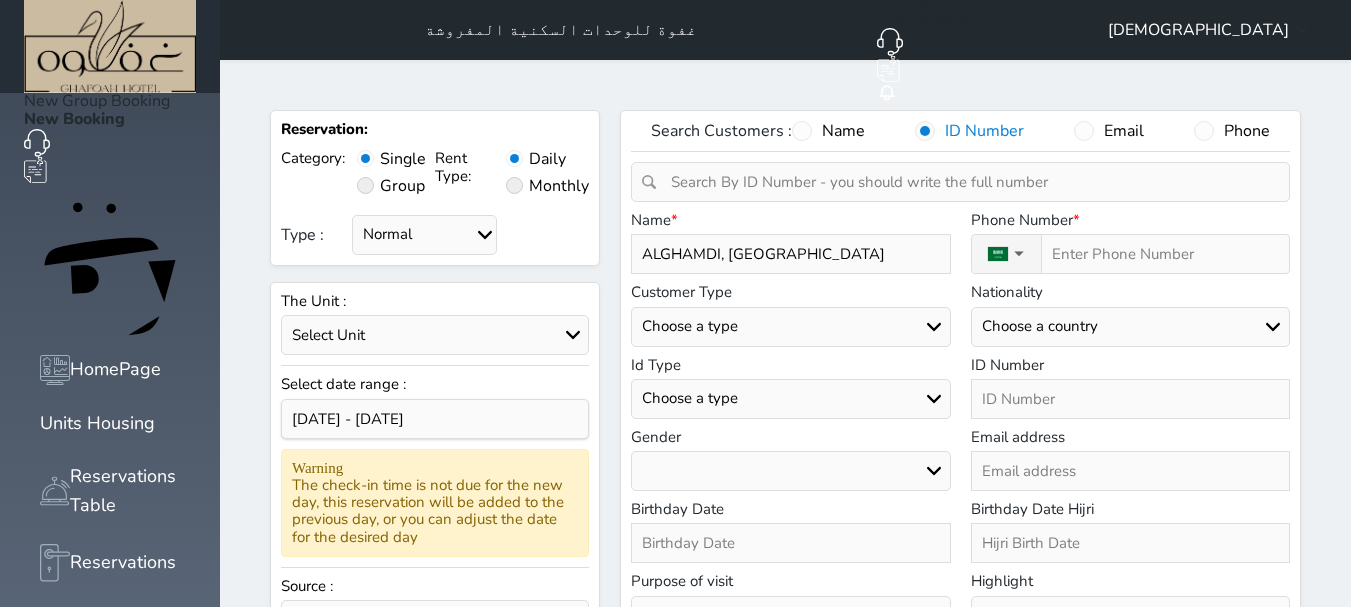 type on "ALGHAMDI, OMA" 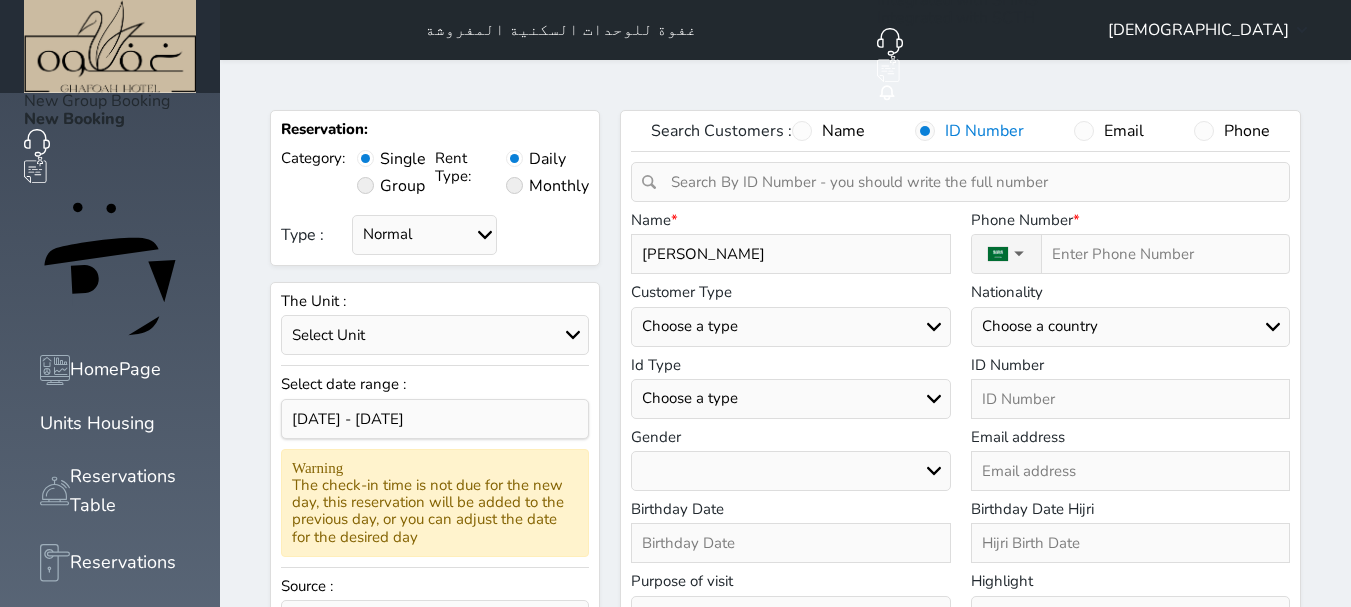 type on "ALGHAMDI, OMAR" 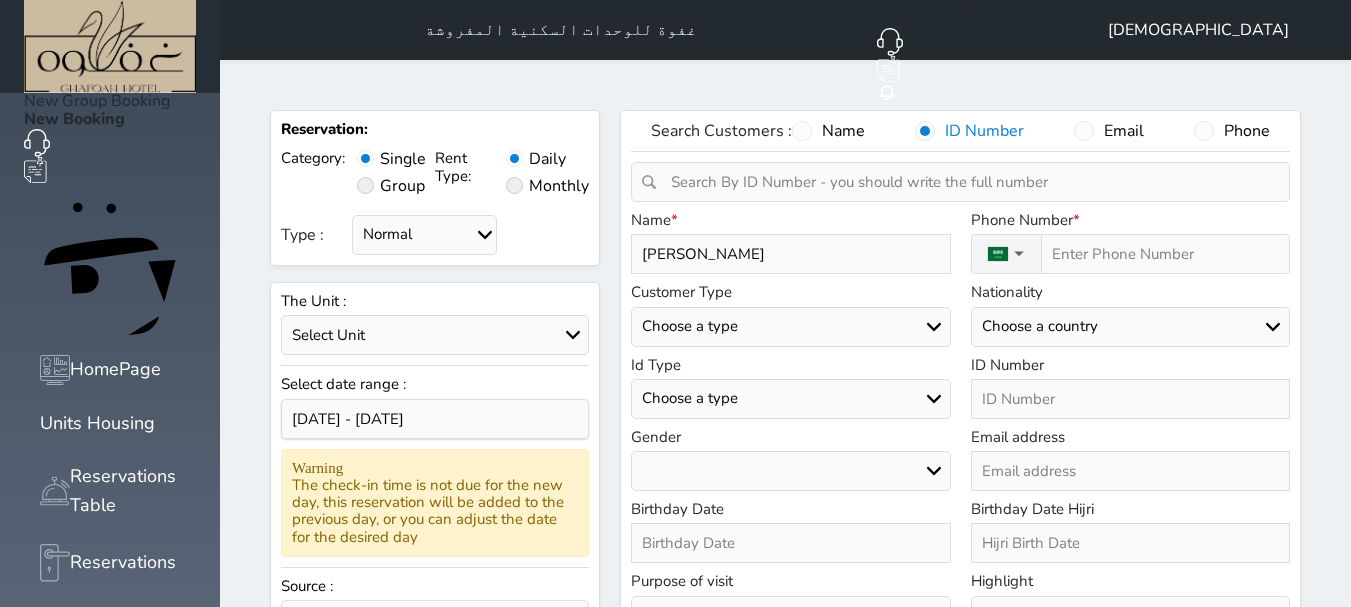 type on "ALGHAMDI, OMAR" 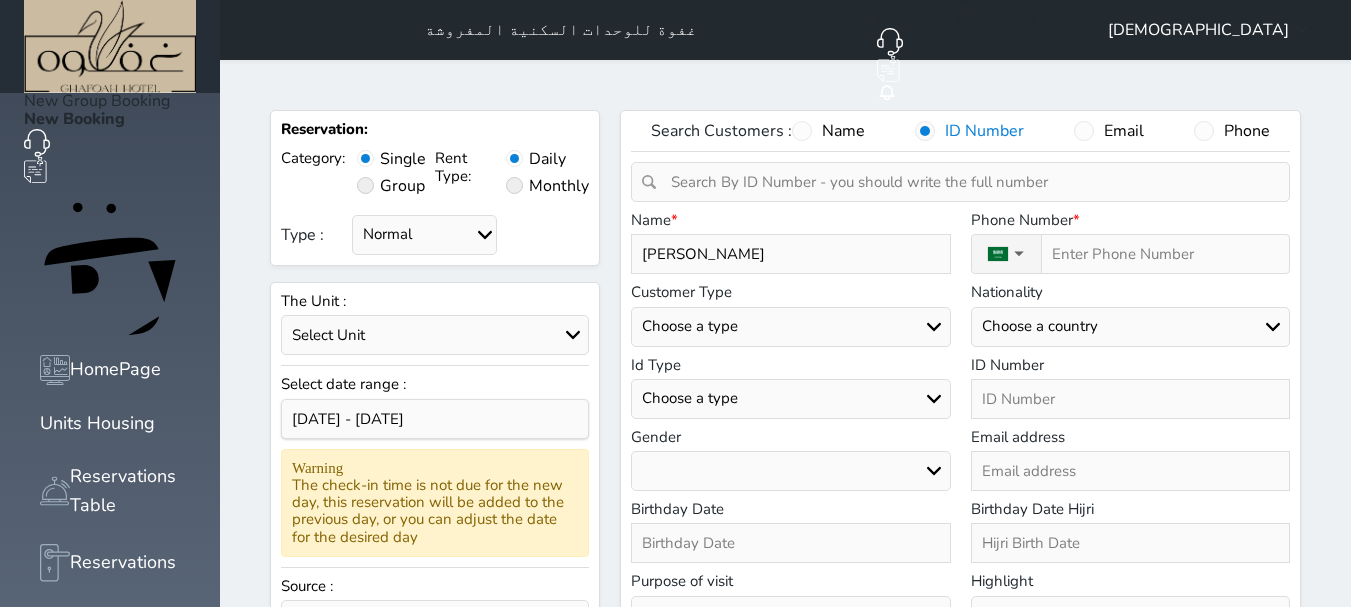 type on "ALGHAMDI, OMAR S" 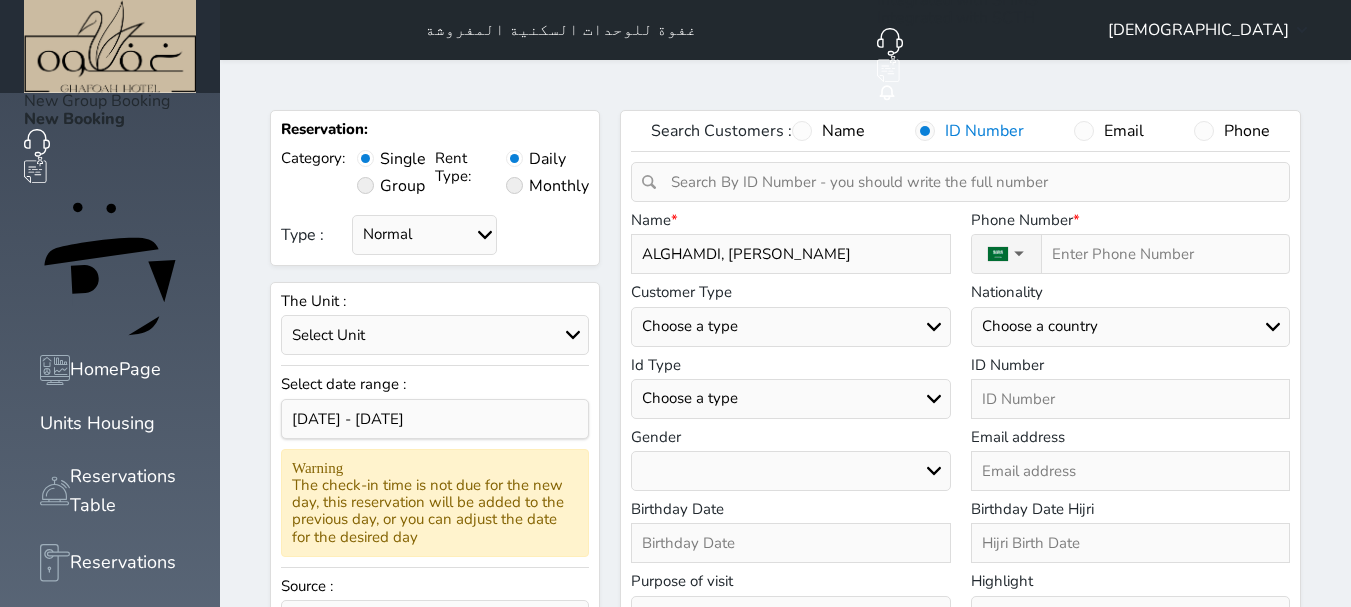 type on "ALGHAMDI, OMAR SA" 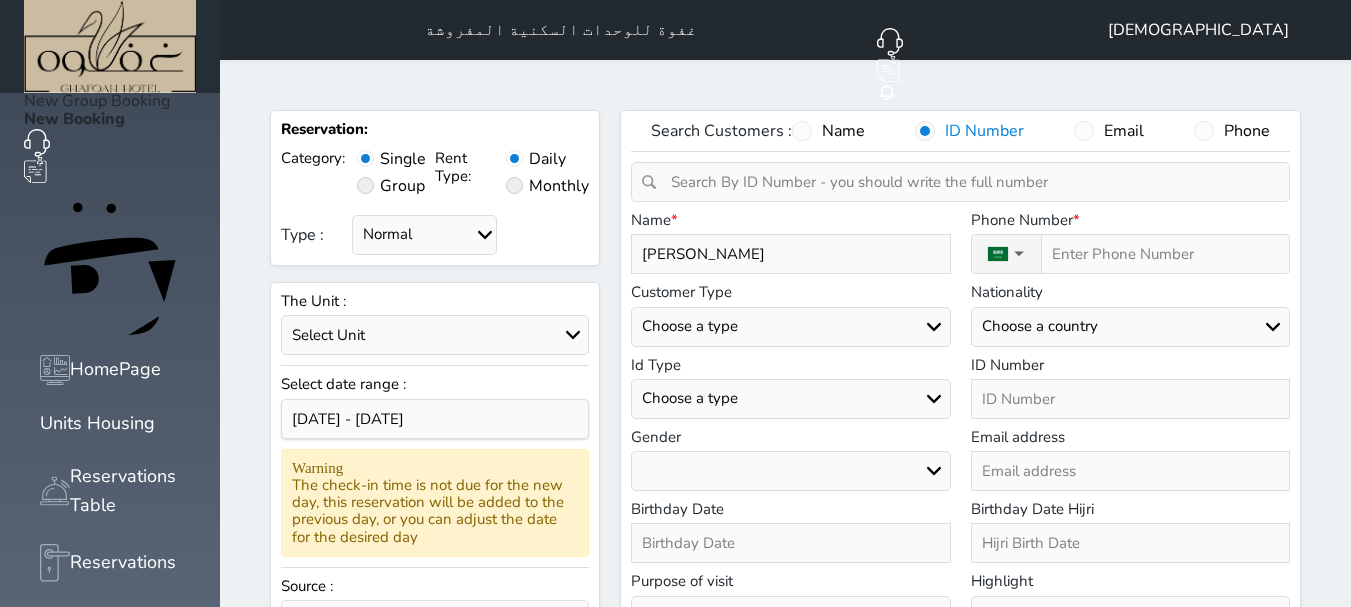 type on "ALGHAMDI, OMAR SAL" 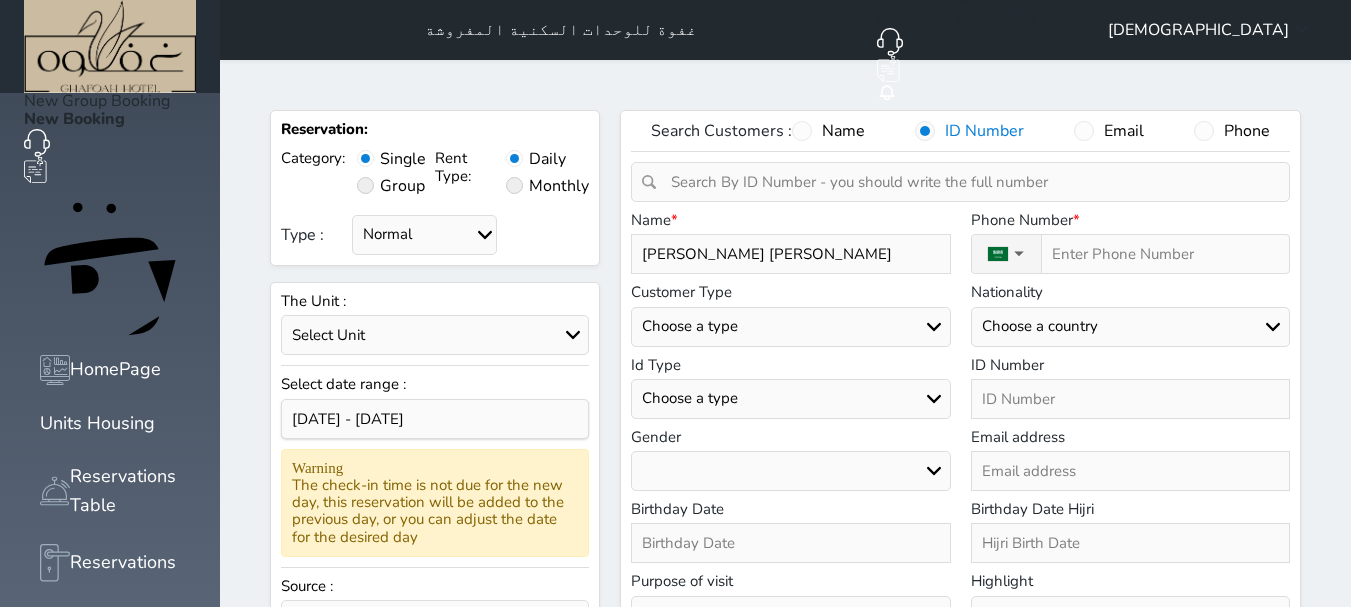 type on "ALGHAMDI, OMAR SALE" 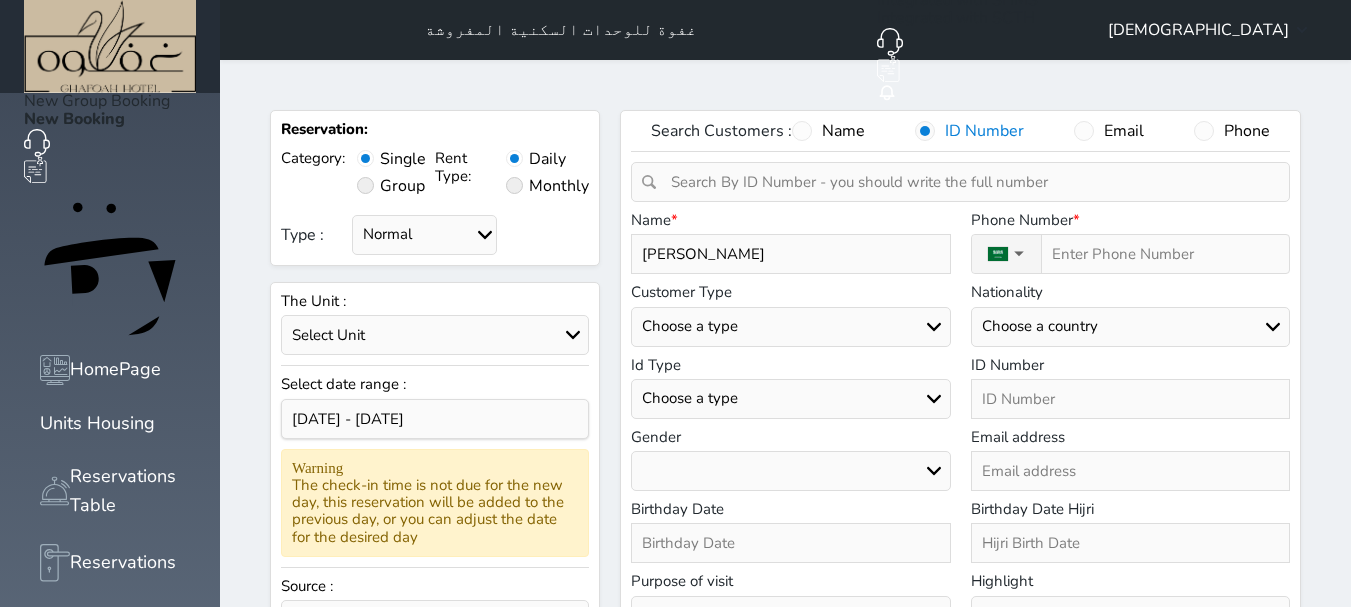 select 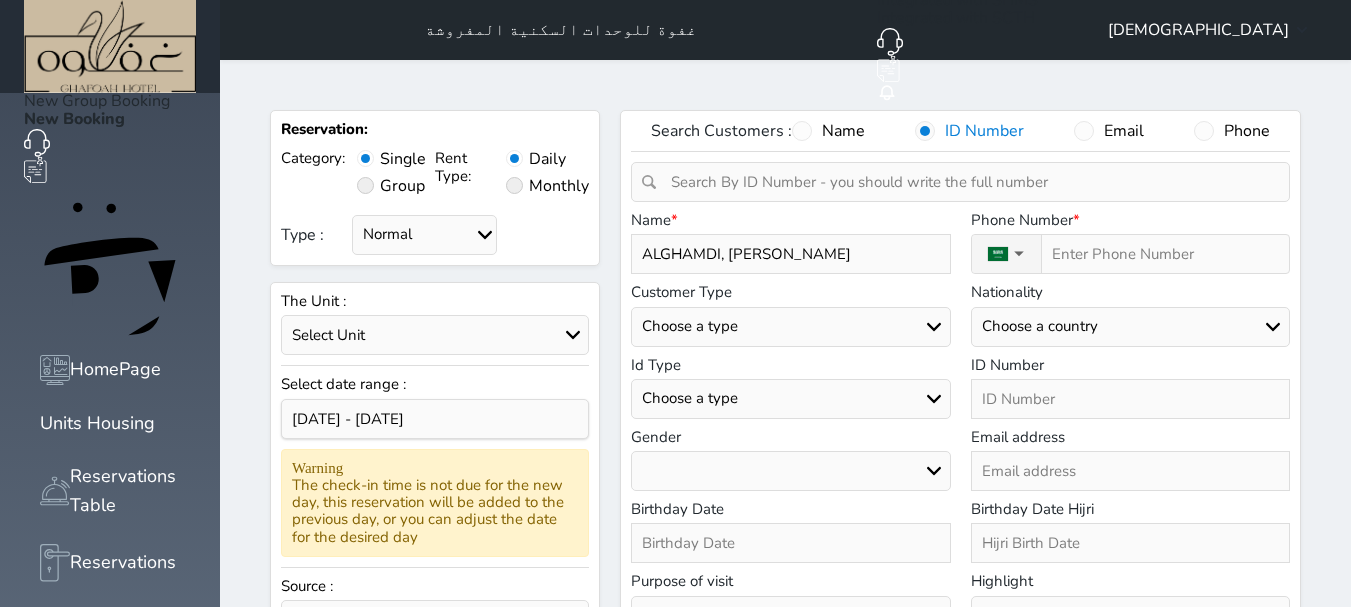 type on "ALGHAMDI, OMAR SALEH" 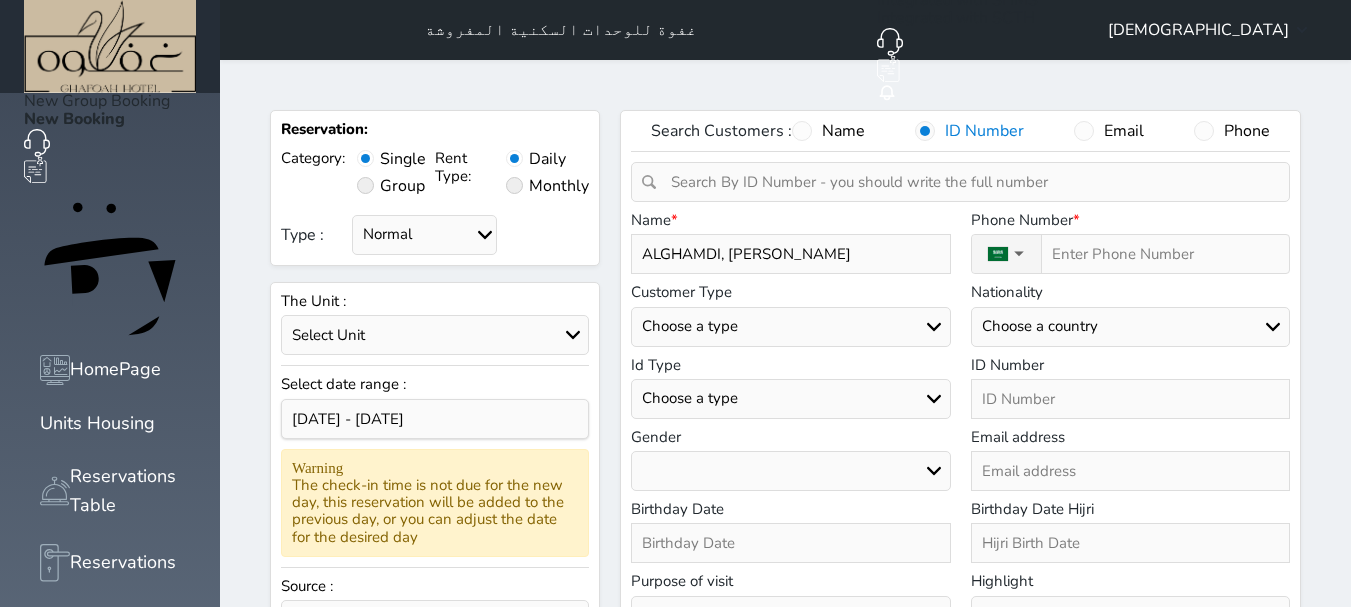 type on "ALGHAMDI, OMAR SALEH M" 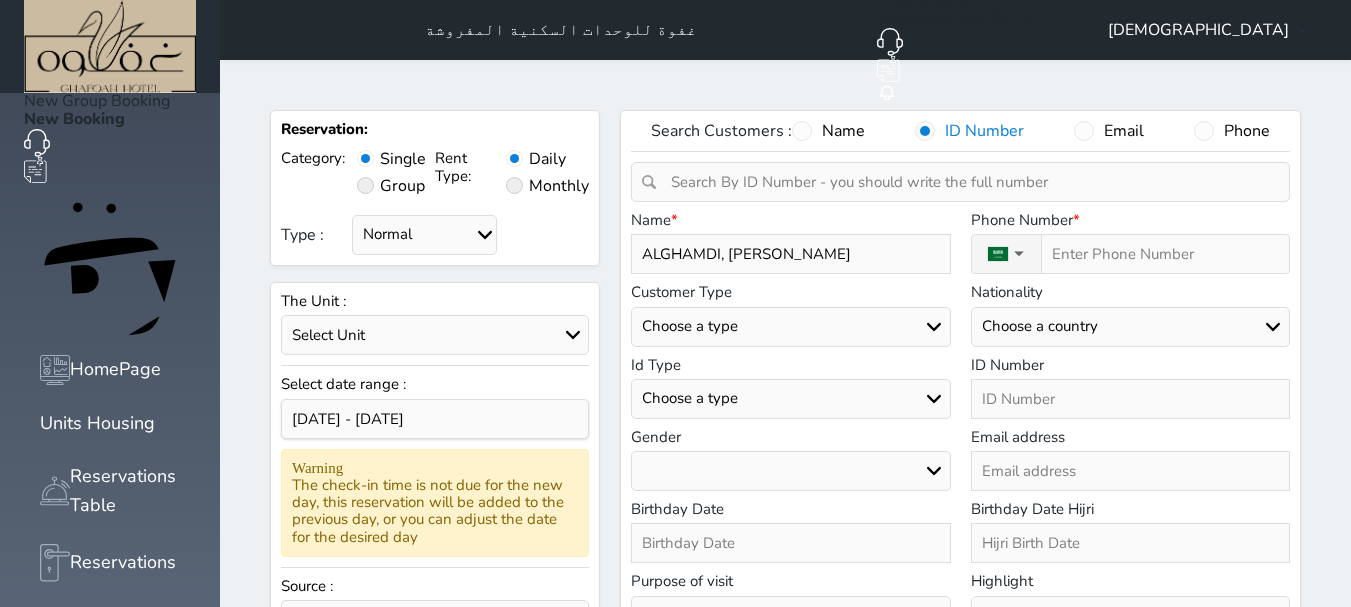 click on "Choose a type   Citizen Gulf Citizen Visitor Resident" at bounding box center [790, 327] 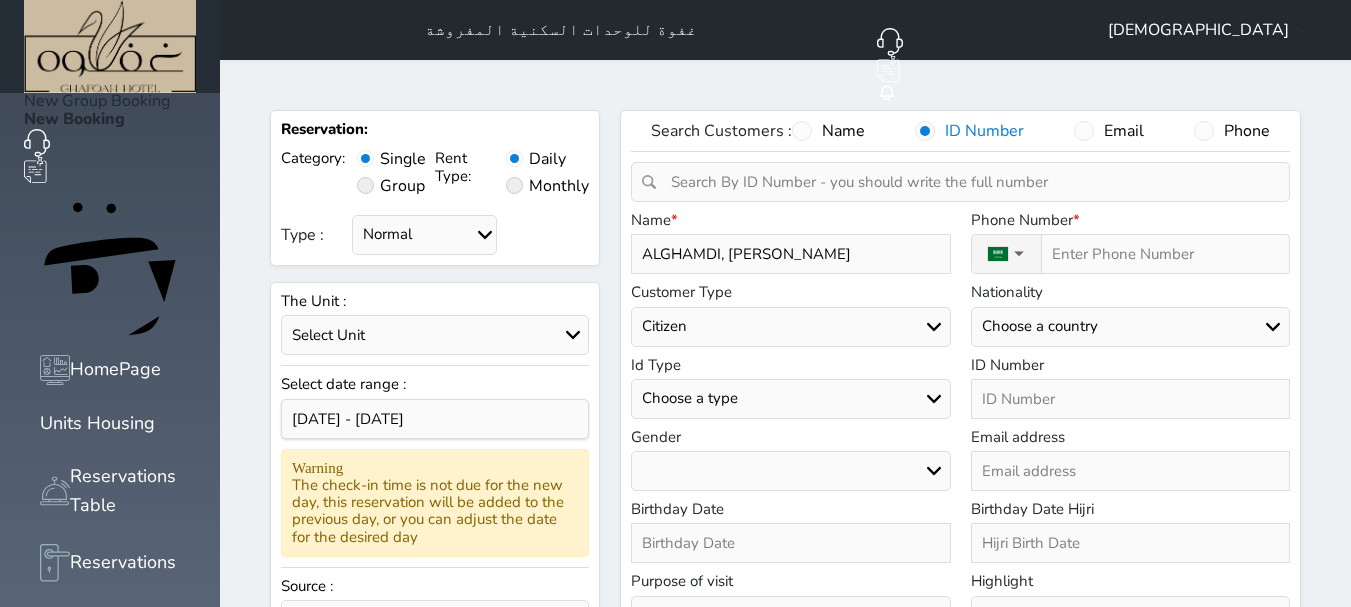 click on "Choose a type   Citizen Gulf Citizen Visitor Resident" at bounding box center [790, 327] 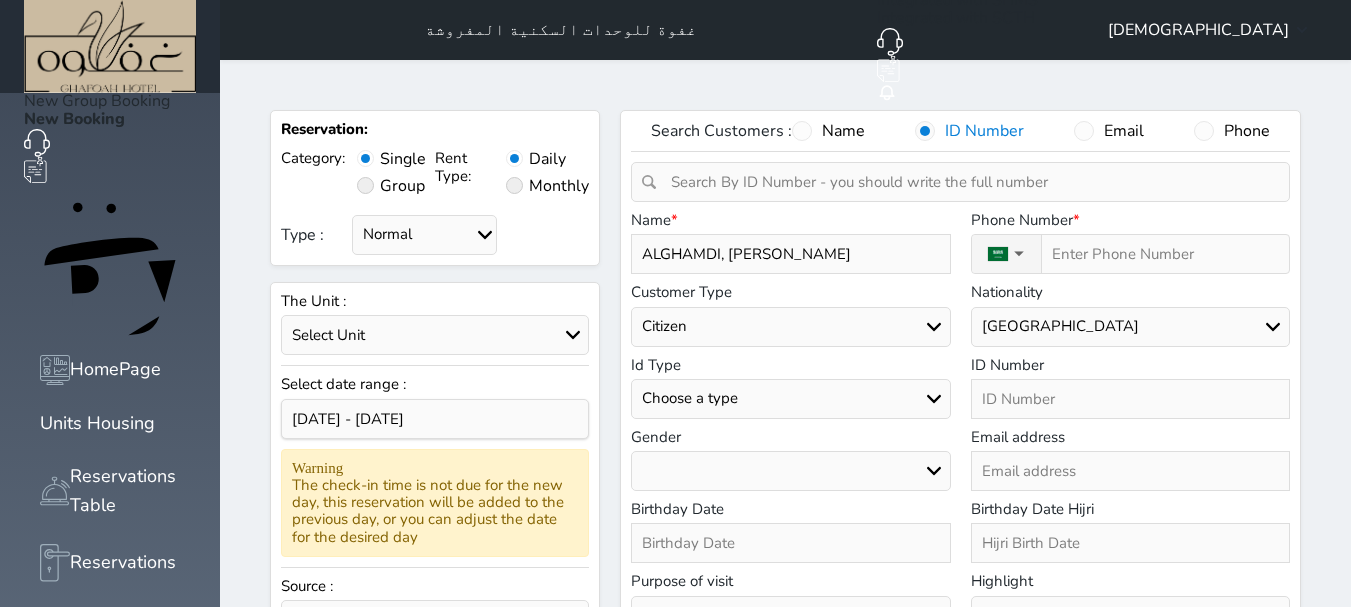click on "Choose a type   National ID Card family ID Passport" at bounding box center (790, 399) 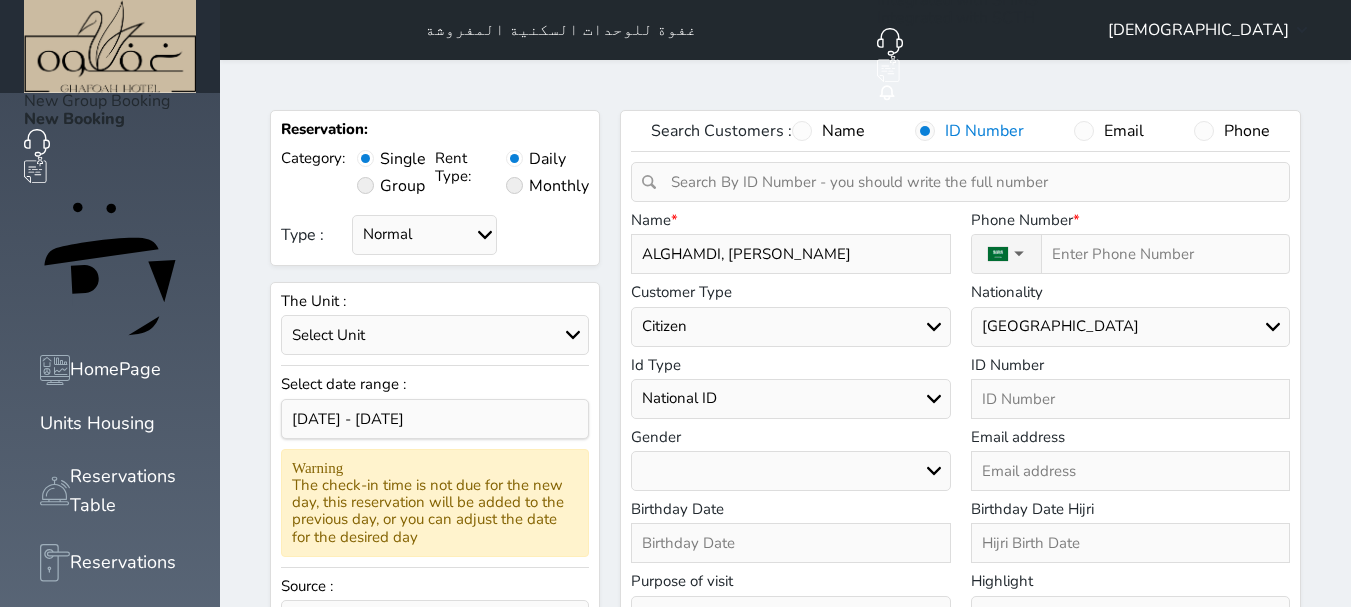 click on "Choose a type   National ID Card family ID Passport" at bounding box center (790, 399) 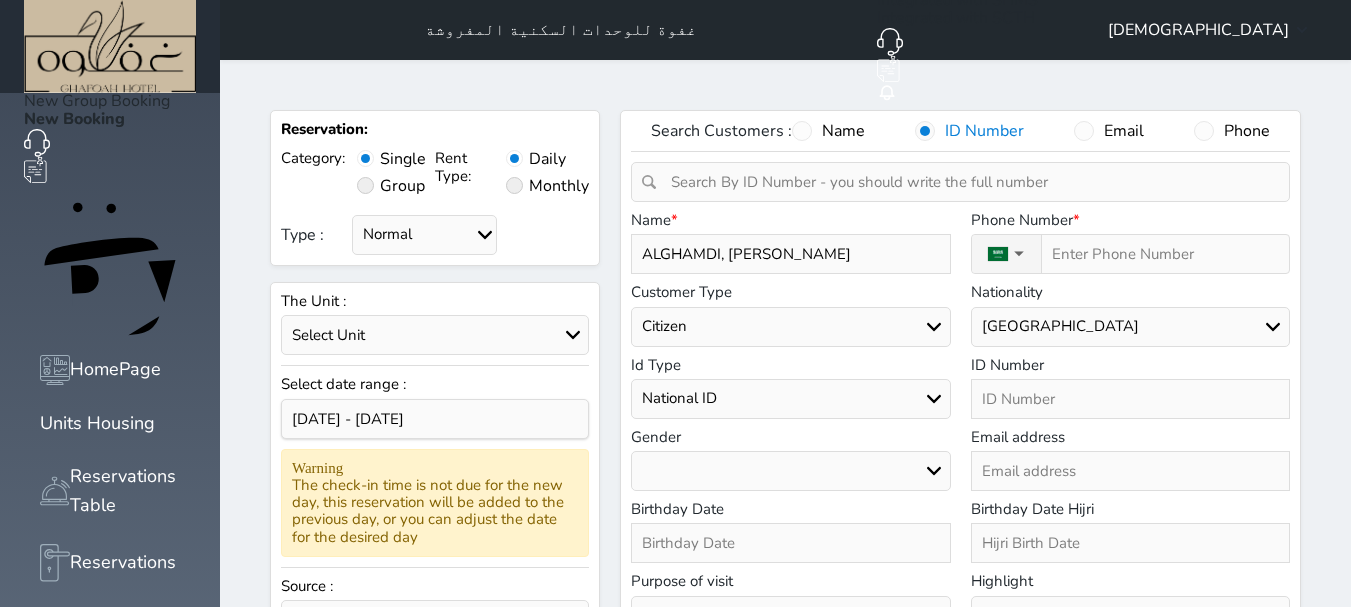 click on "Male   Female" at bounding box center [790, 471] 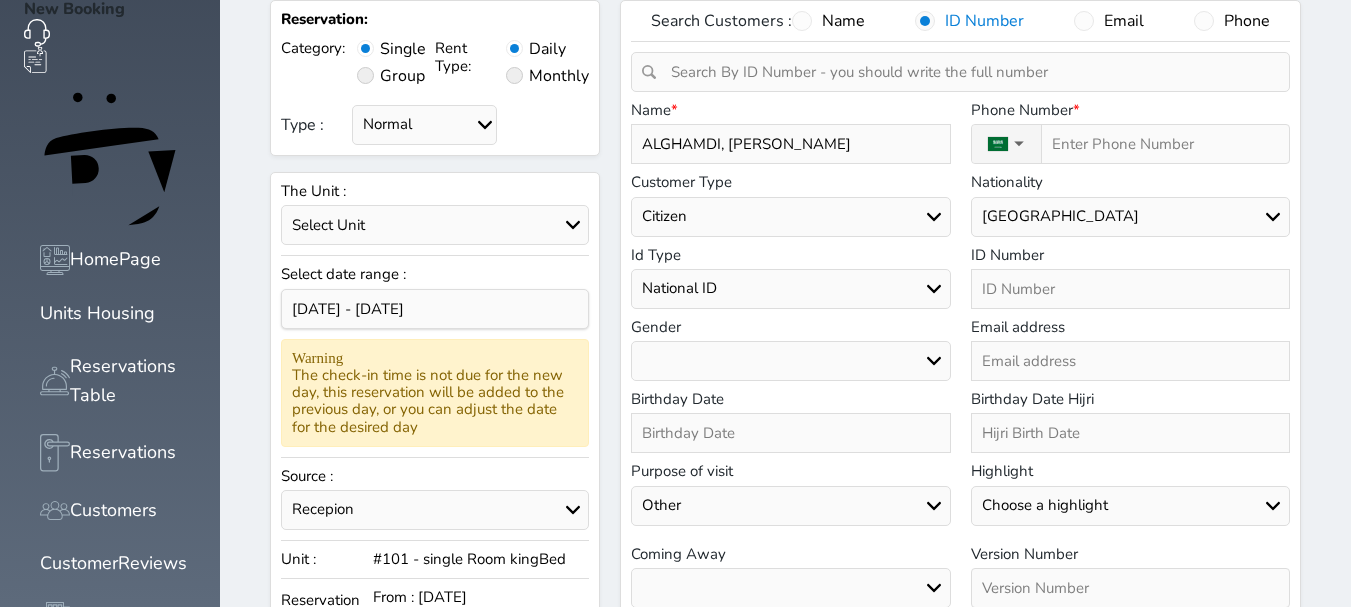scroll, scrollTop: 300, scrollLeft: 0, axis: vertical 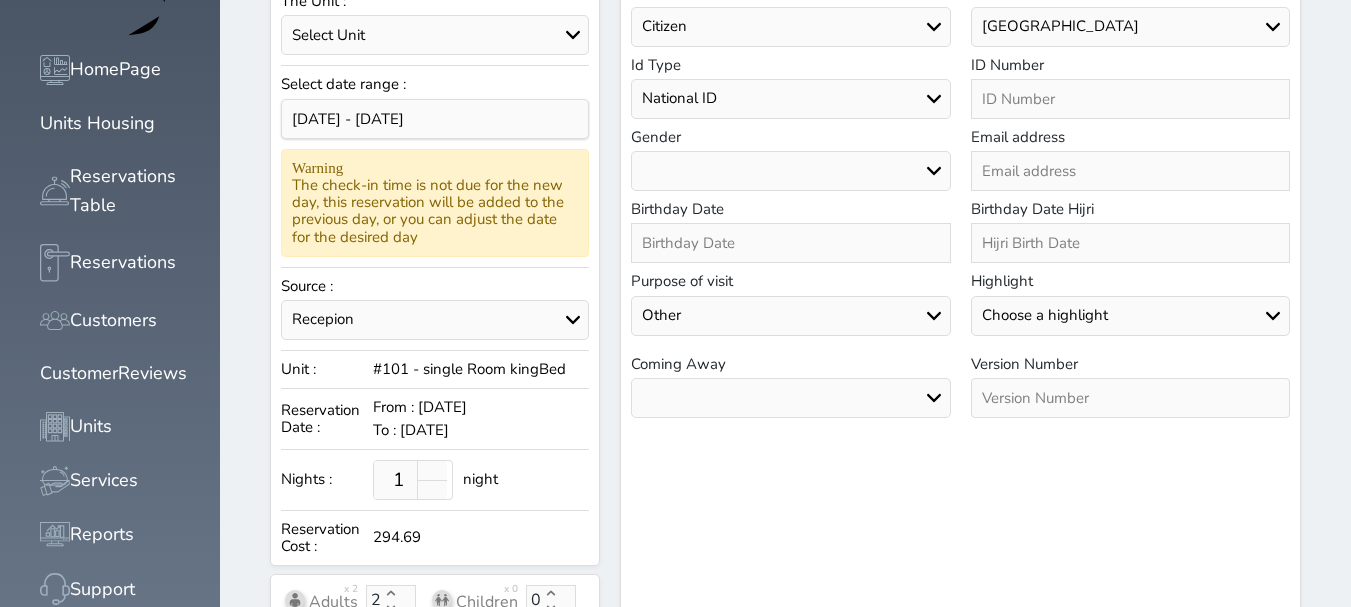 click at bounding box center [790, 243] 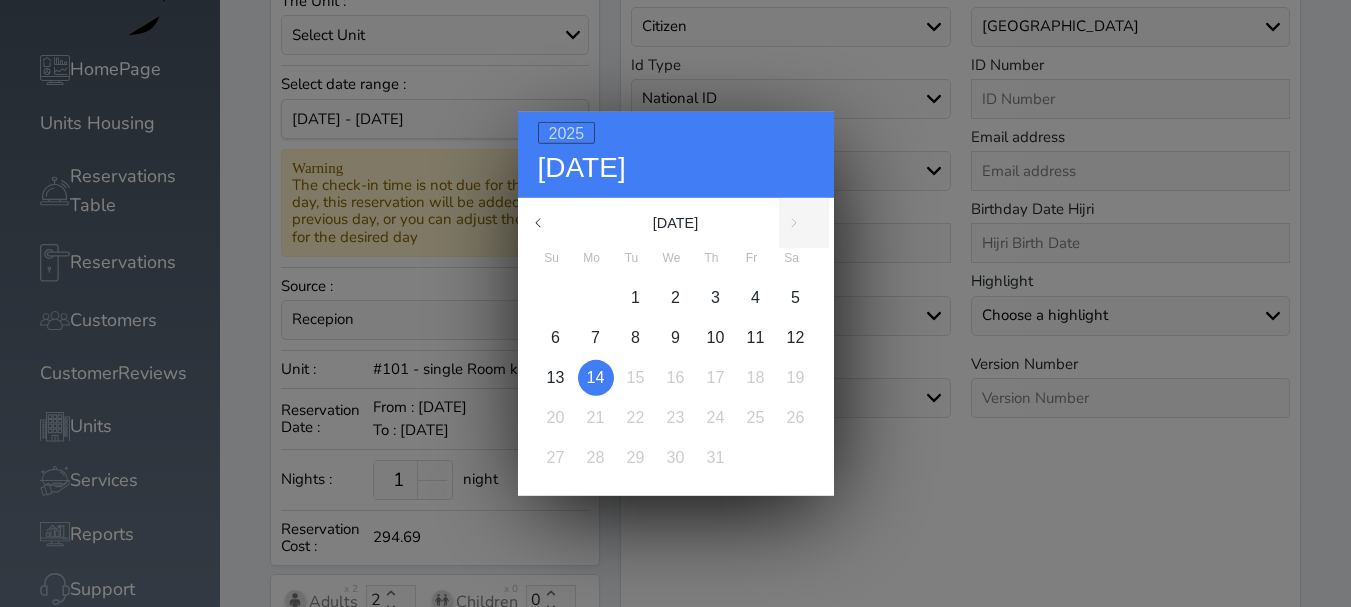 click on "2025" at bounding box center [567, 132] 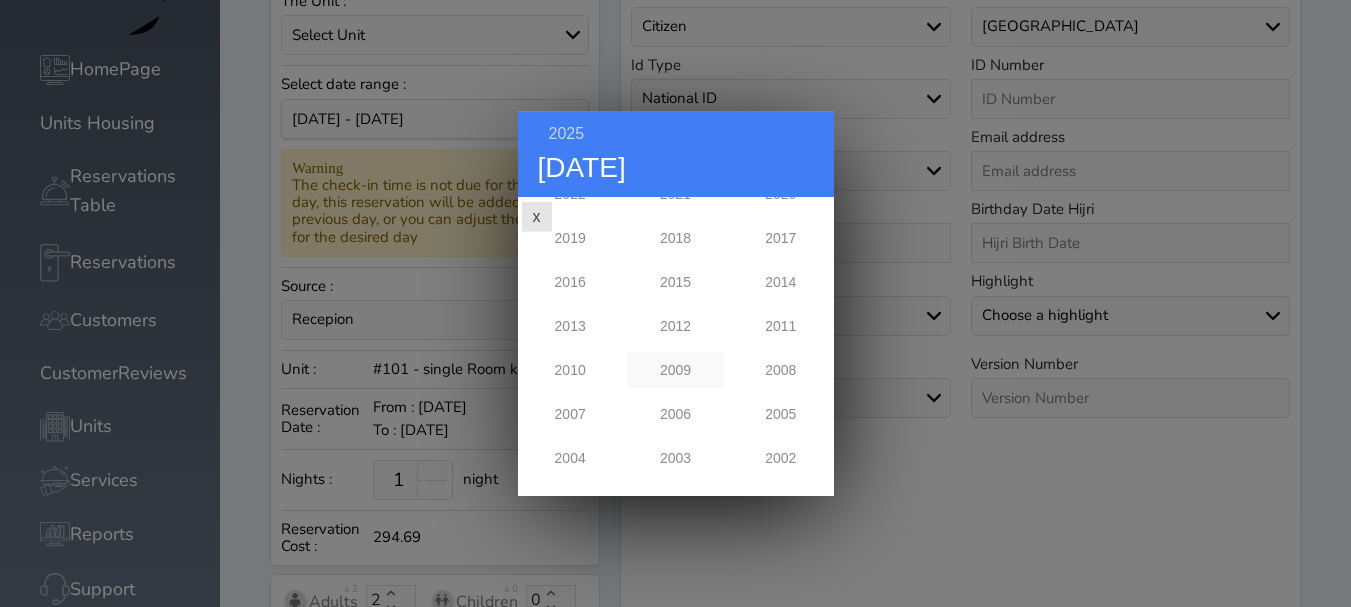 scroll, scrollTop: 200, scrollLeft: 0, axis: vertical 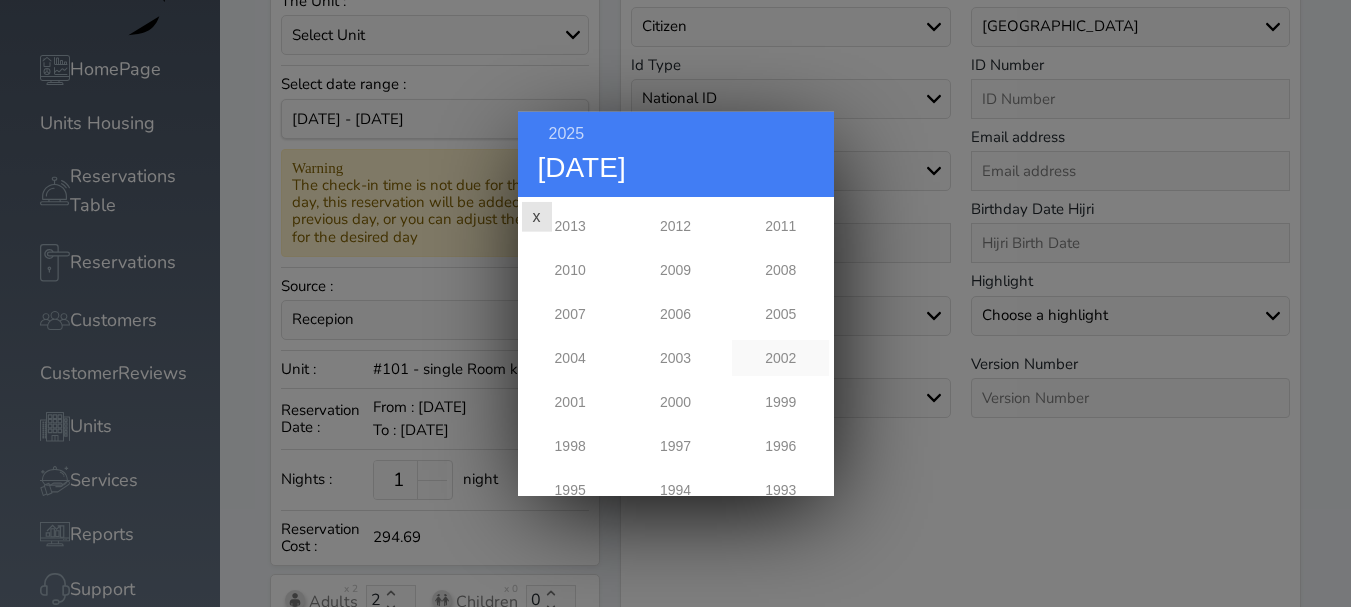 click on "2002" at bounding box center [780, 357] 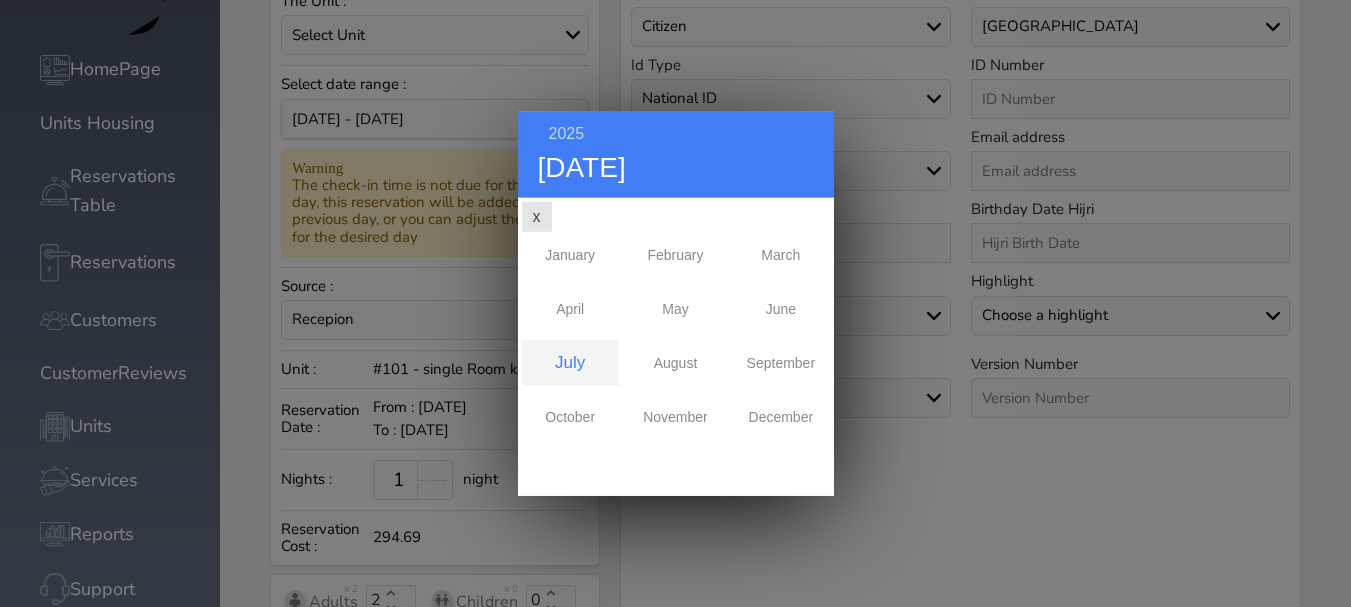 scroll, scrollTop: 0, scrollLeft: 0, axis: both 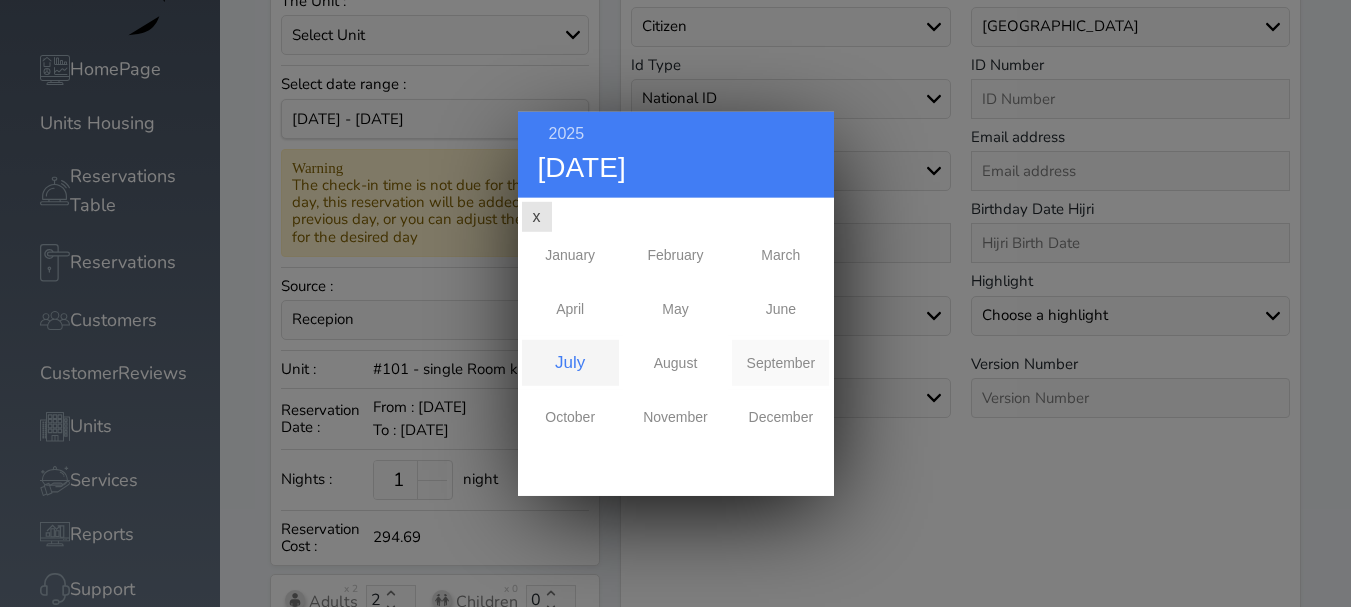 click on "September" at bounding box center (780, 362) 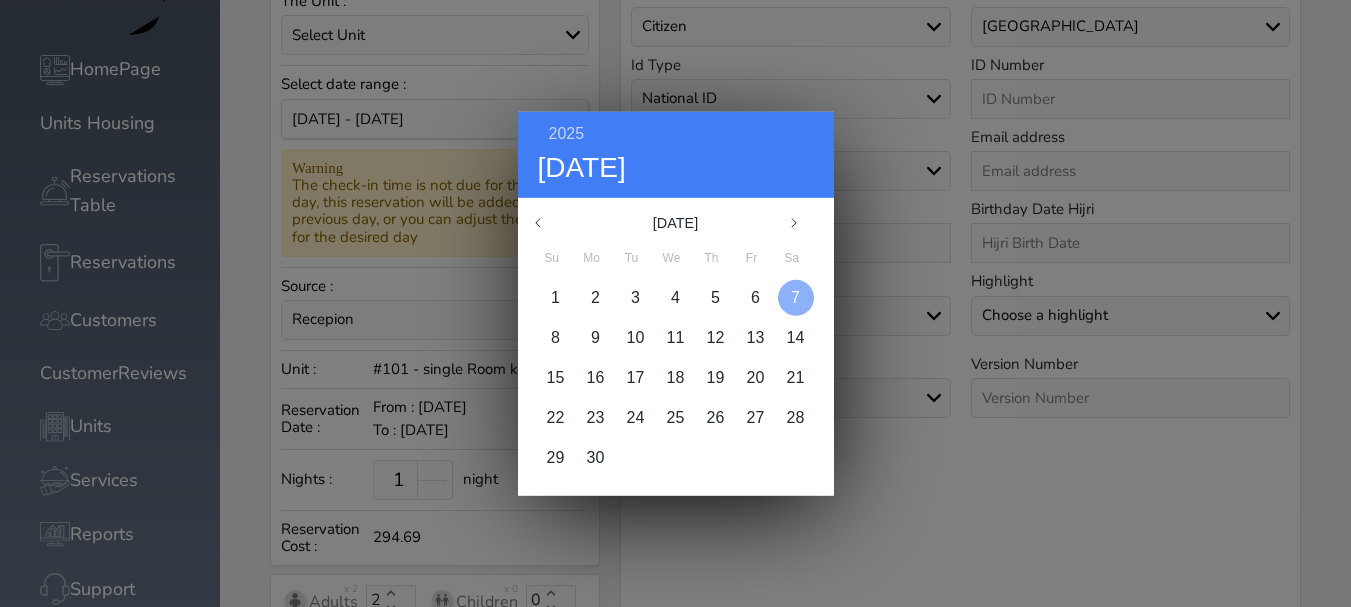 click on "7" at bounding box center (795, 296) 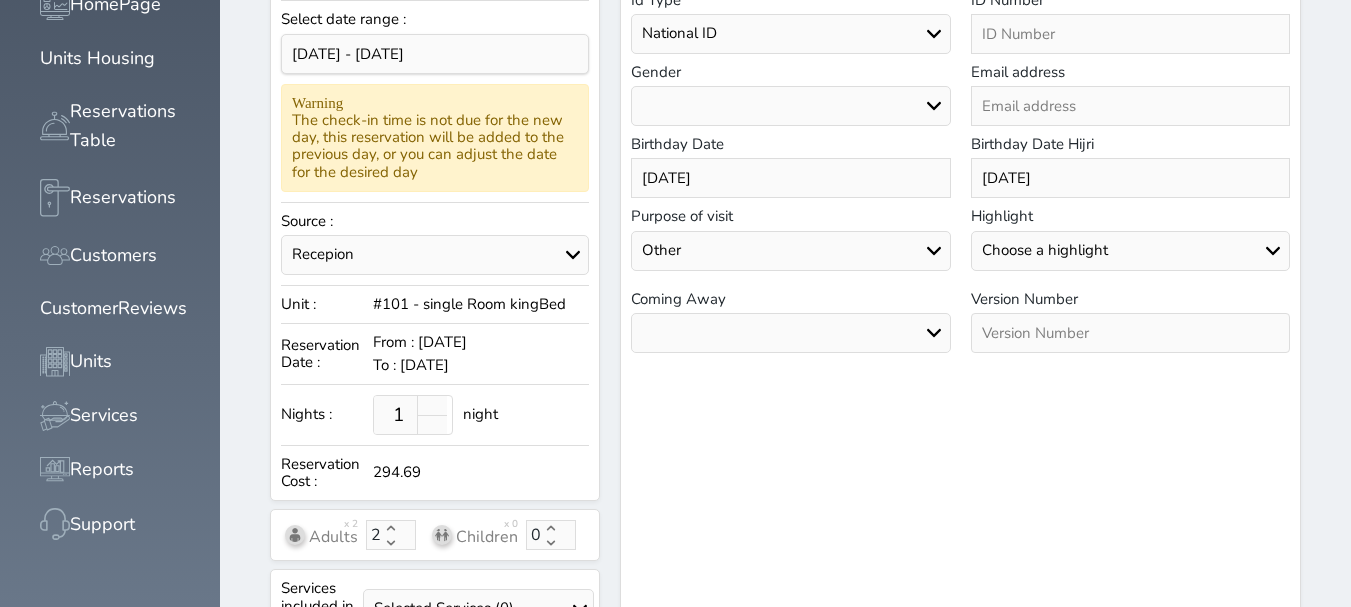 scroll, scrollTop: 400, scrollLeft: 0, axis: vertical 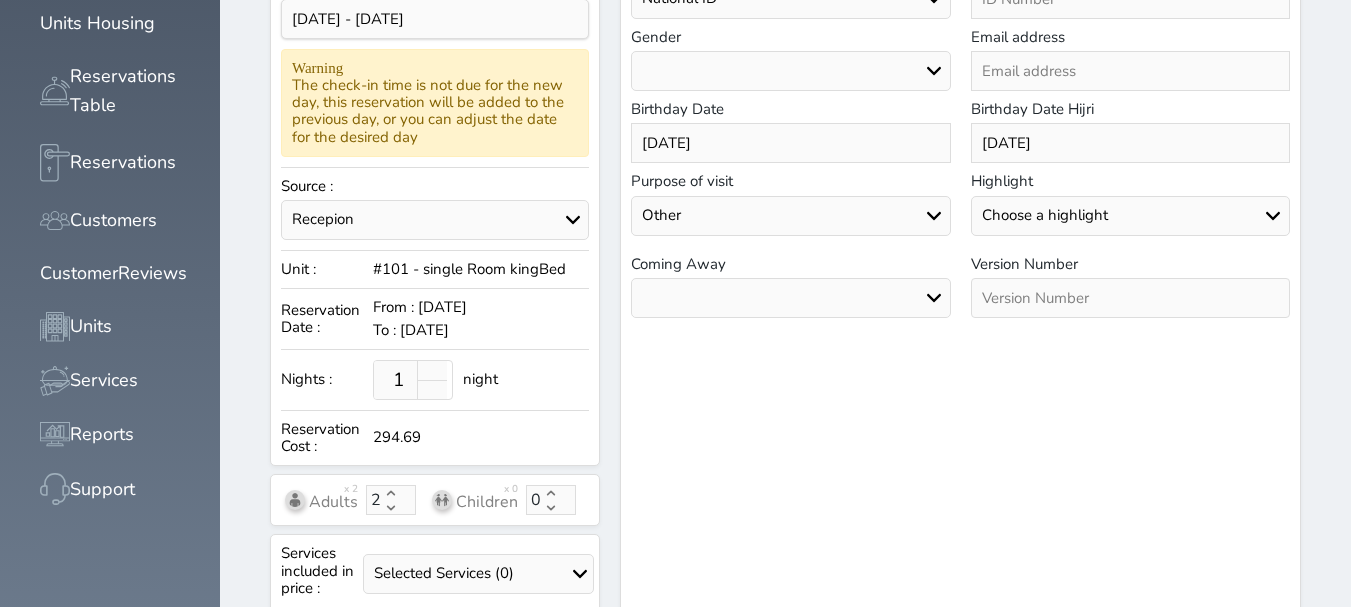 click on "Air Sea Land" at bounding box center [790, 298] 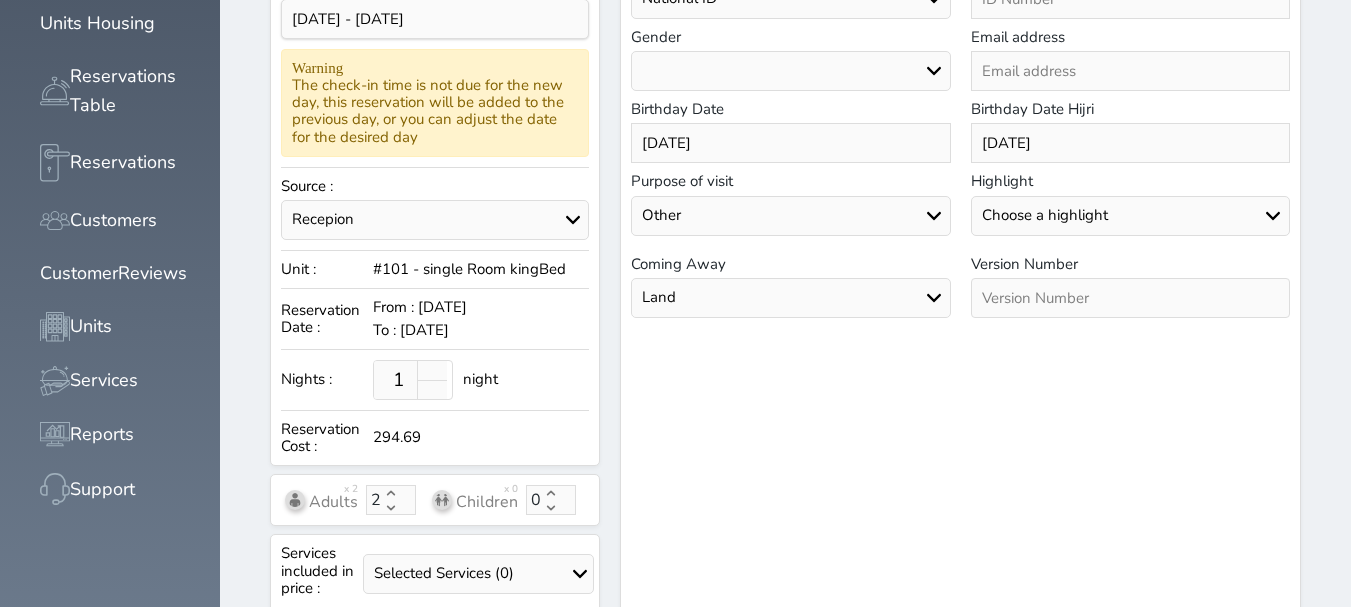 click on "Air Sea Land" at bounding box center [790, 298] 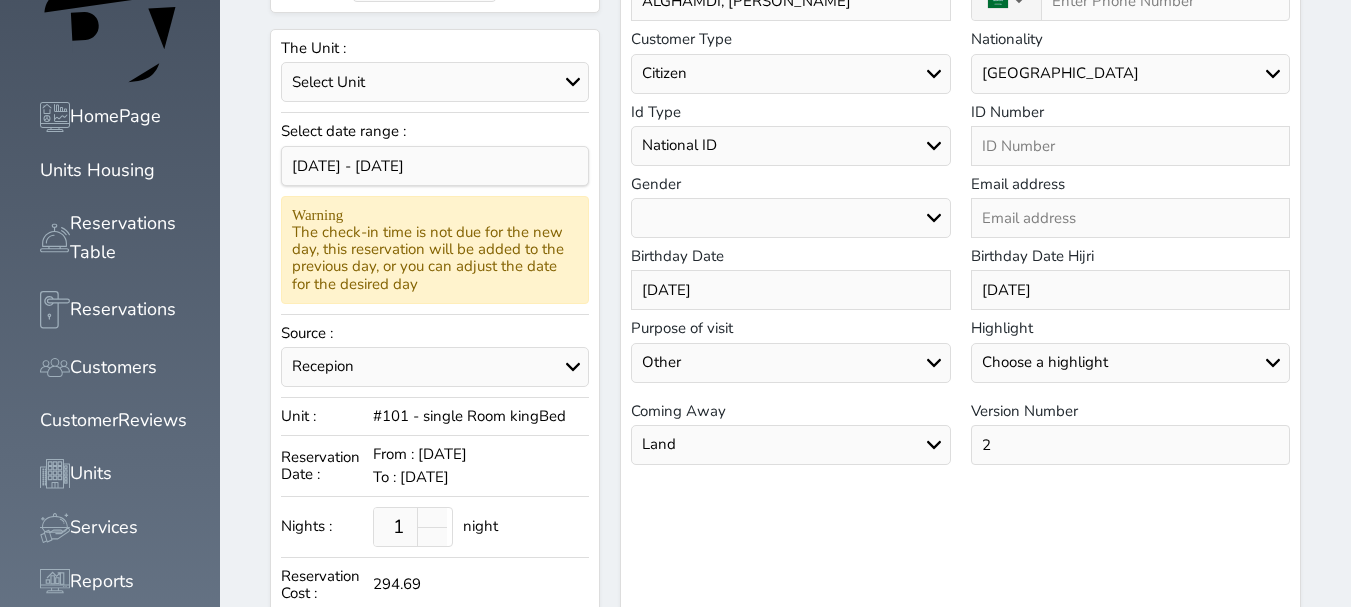 scroll, scrollTop: 100, scrollLeft: 0, axis: vertical 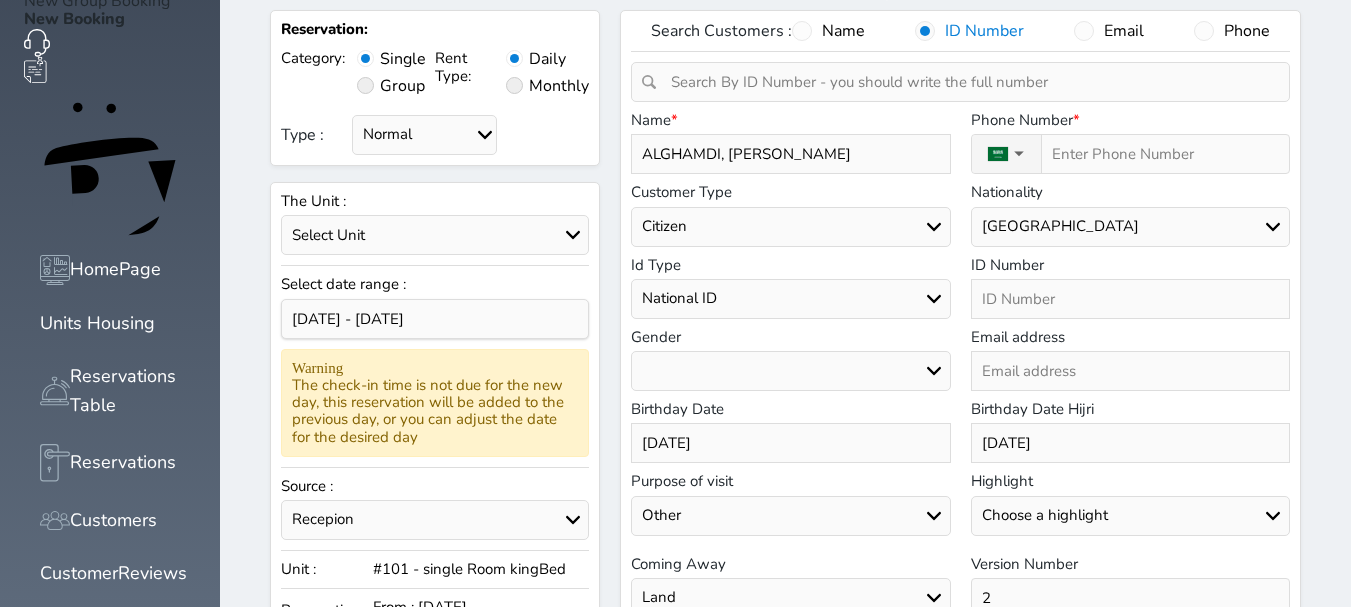 click at bounding box center [1130, 299] 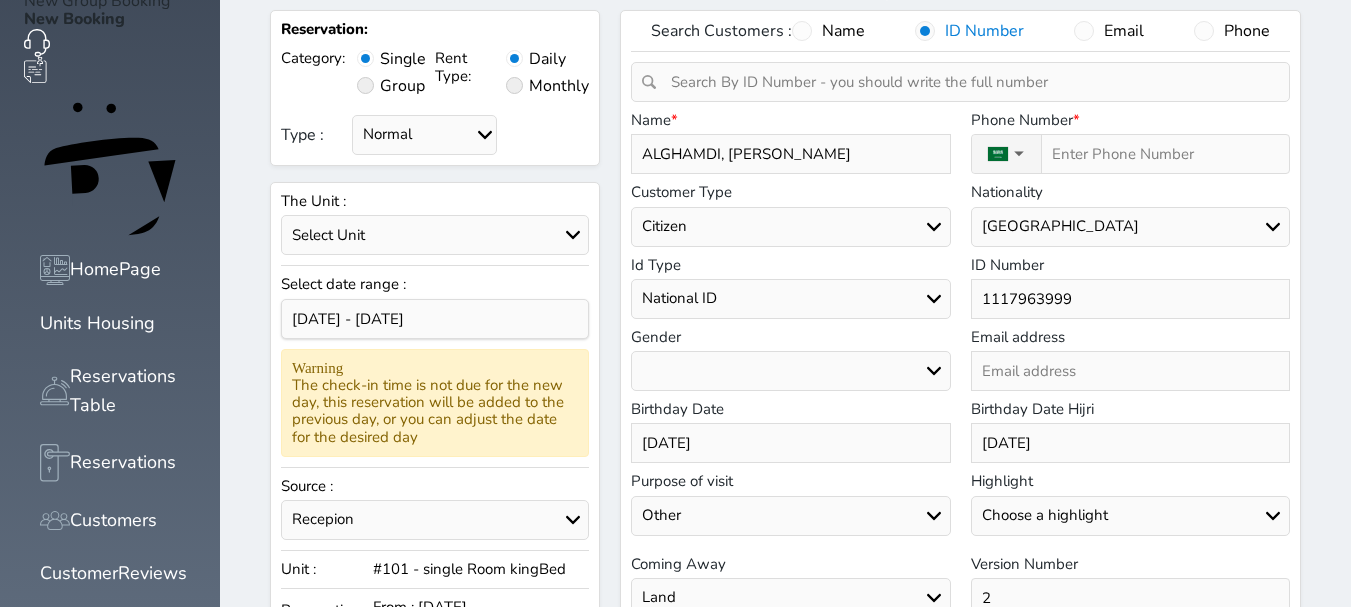 click on "Type :" at bounding box center [1162, 154] 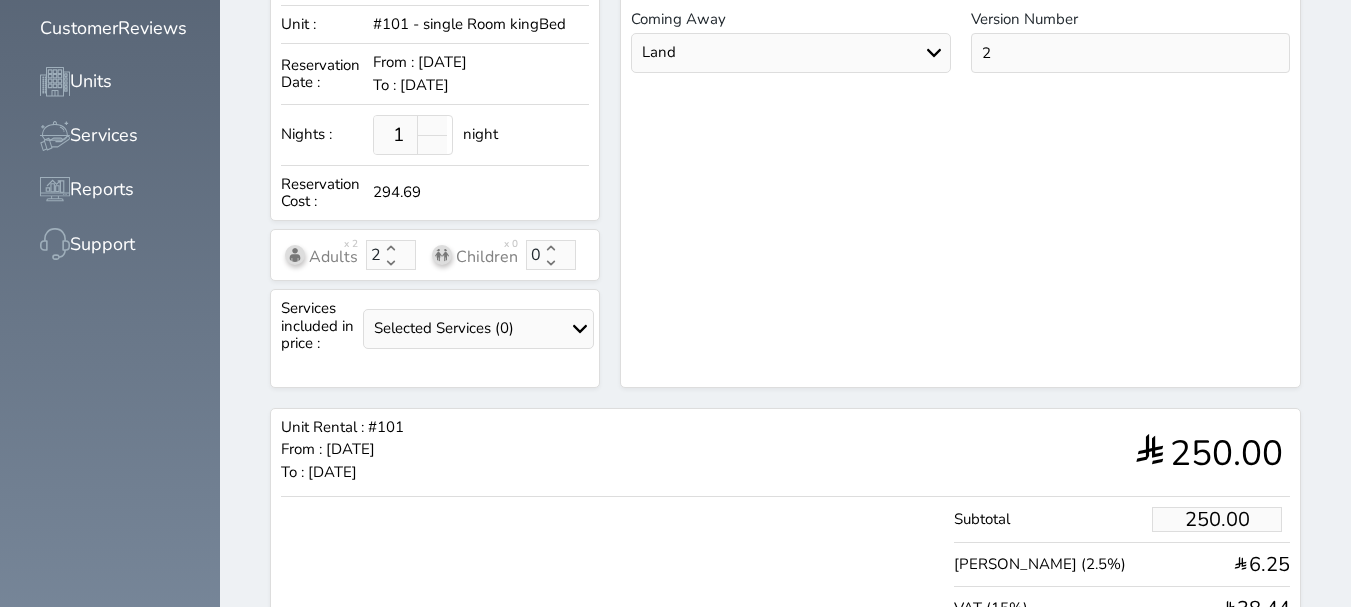 scroll, scrollTop: 739, scrollLeft: 0, axis: vertical 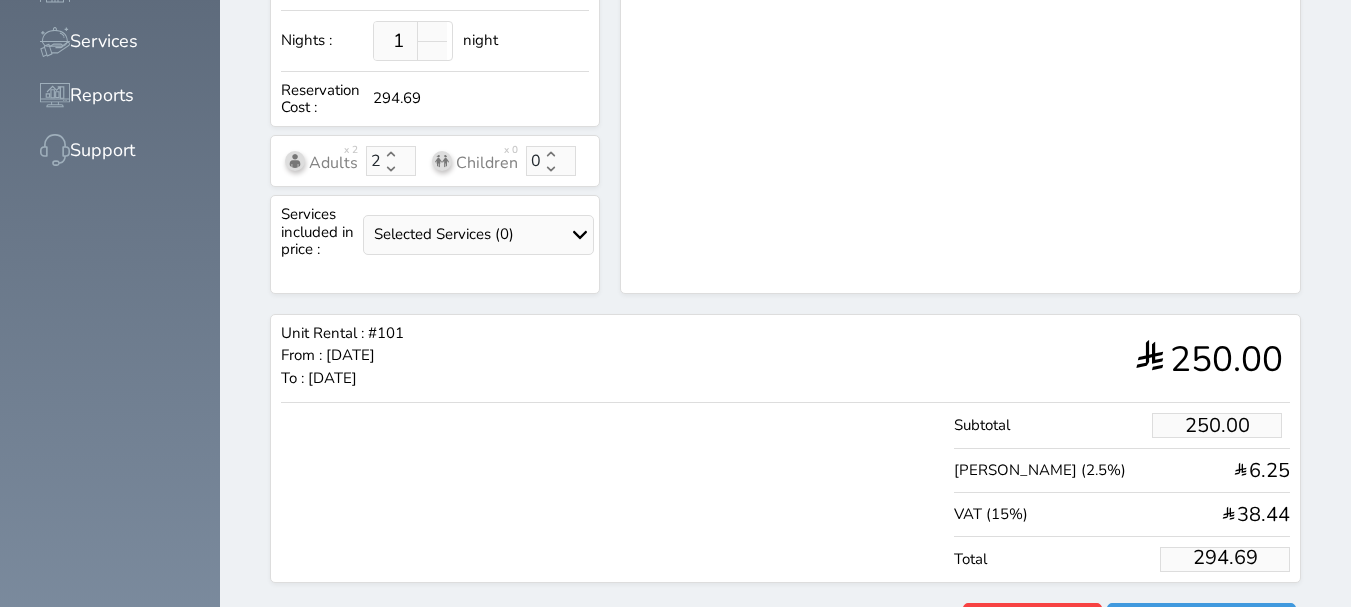 click on "294.69" at bounding box center [1225, 559] 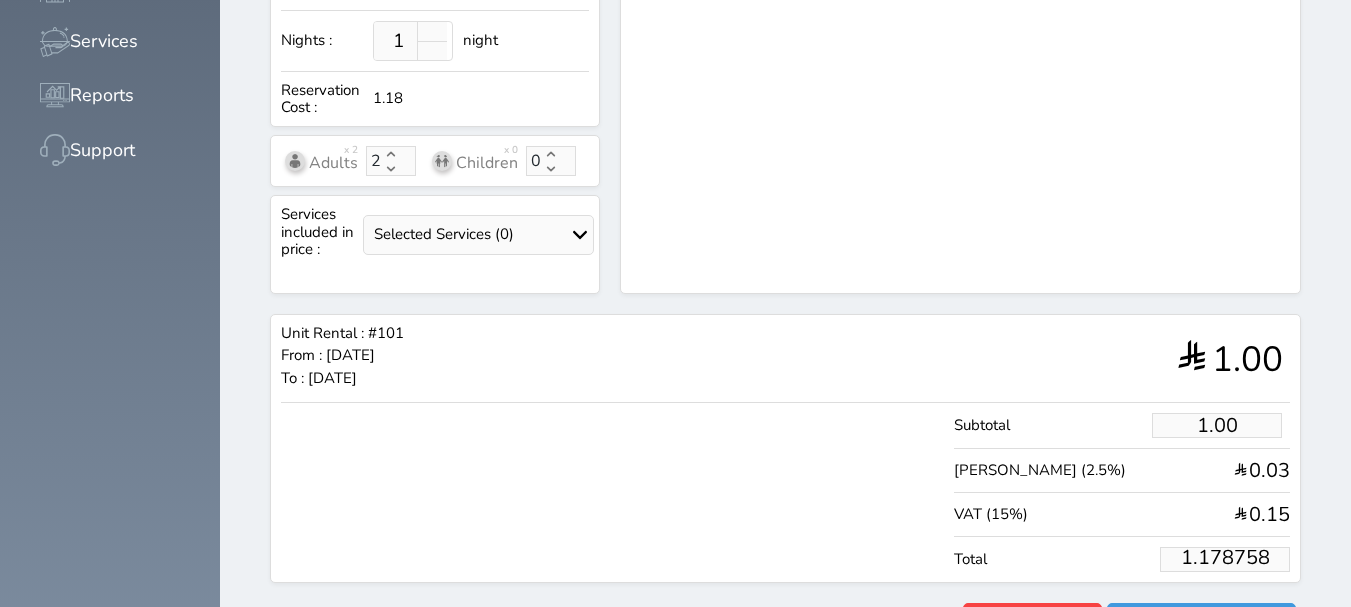 click on "1.178758" at bounding box center [1225, 559] 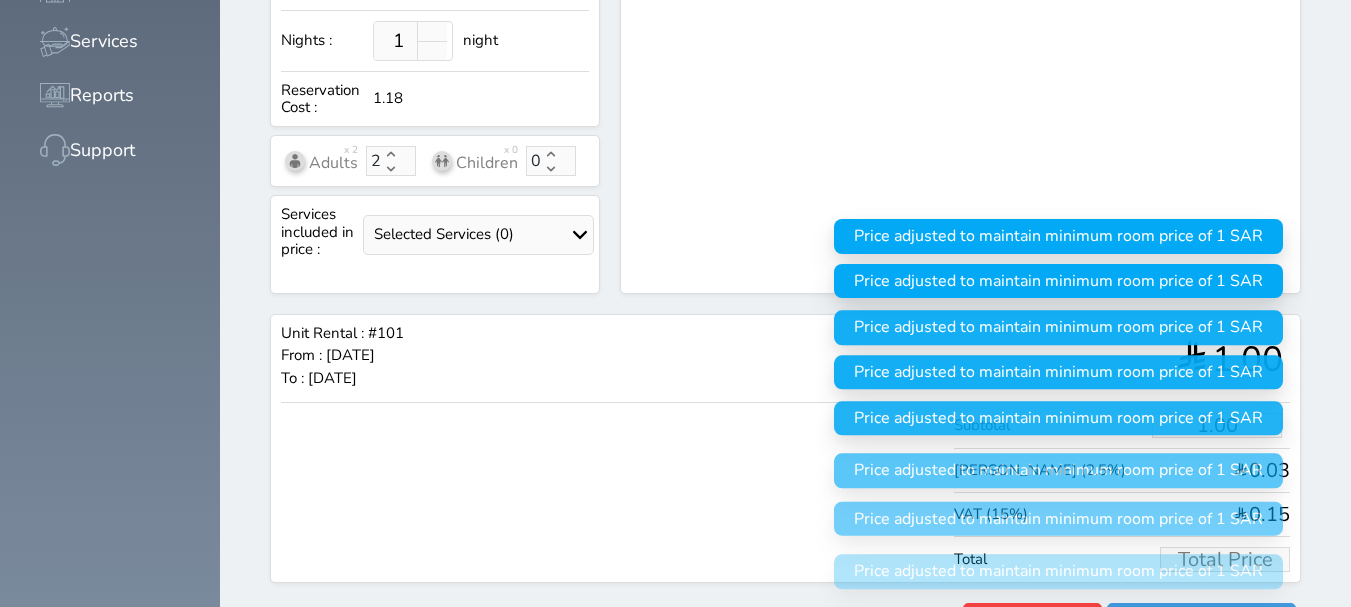scroll, scrollTop: 0, scrollLeft: 0, axis: both 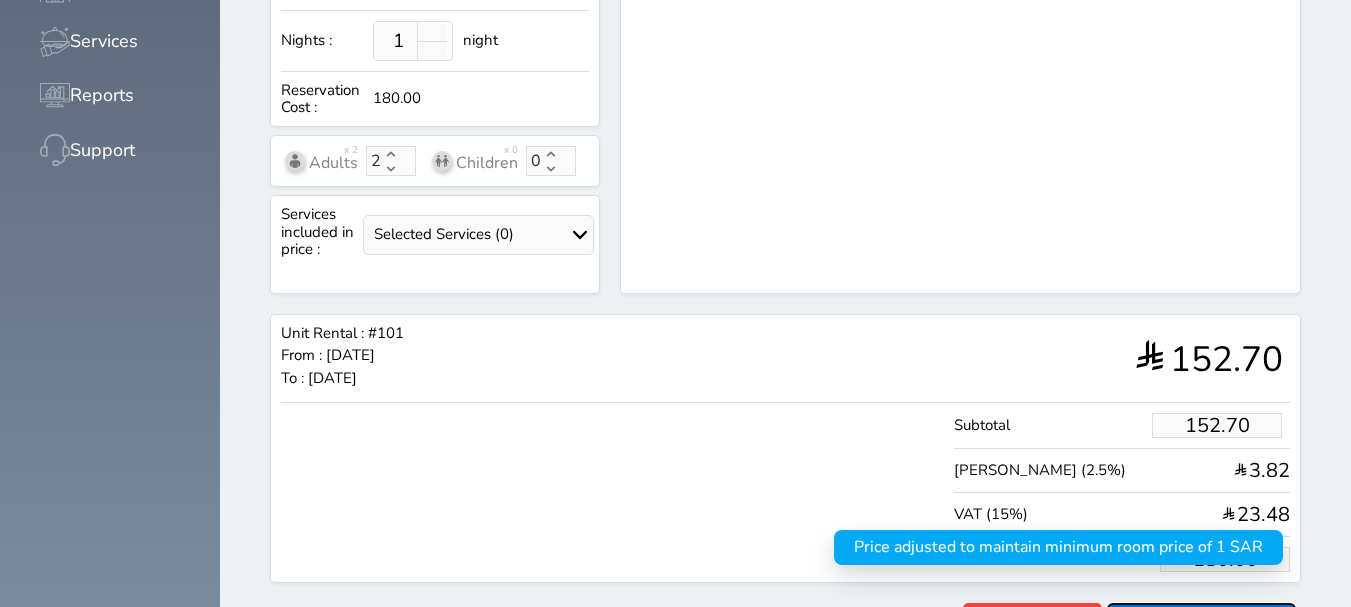 click on "Reserve" at bounding box center (1201, 620) 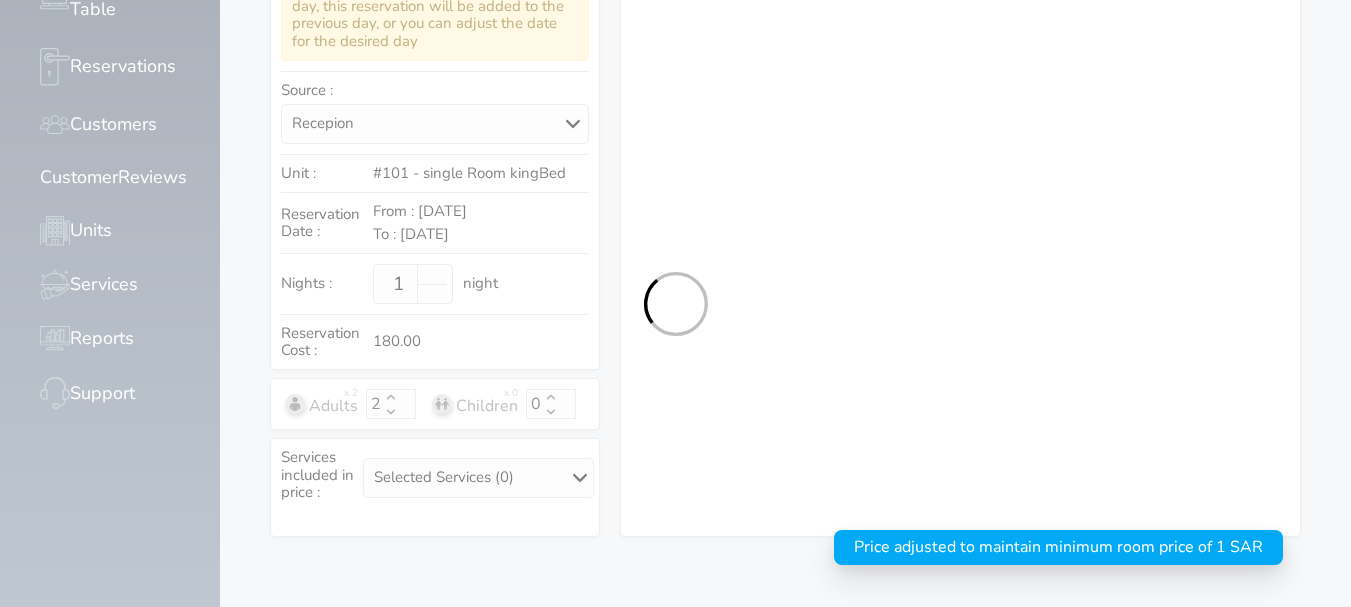scroll, scrollTop: 415, scrollLeft: 0, axis: vertical 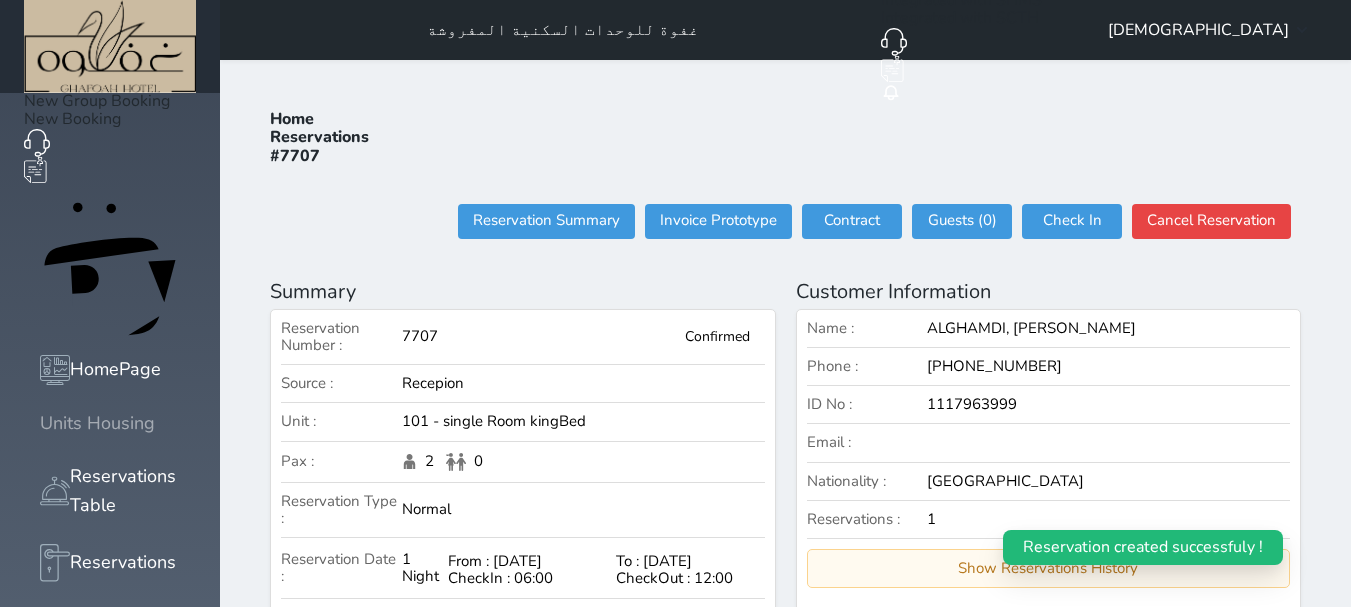 click 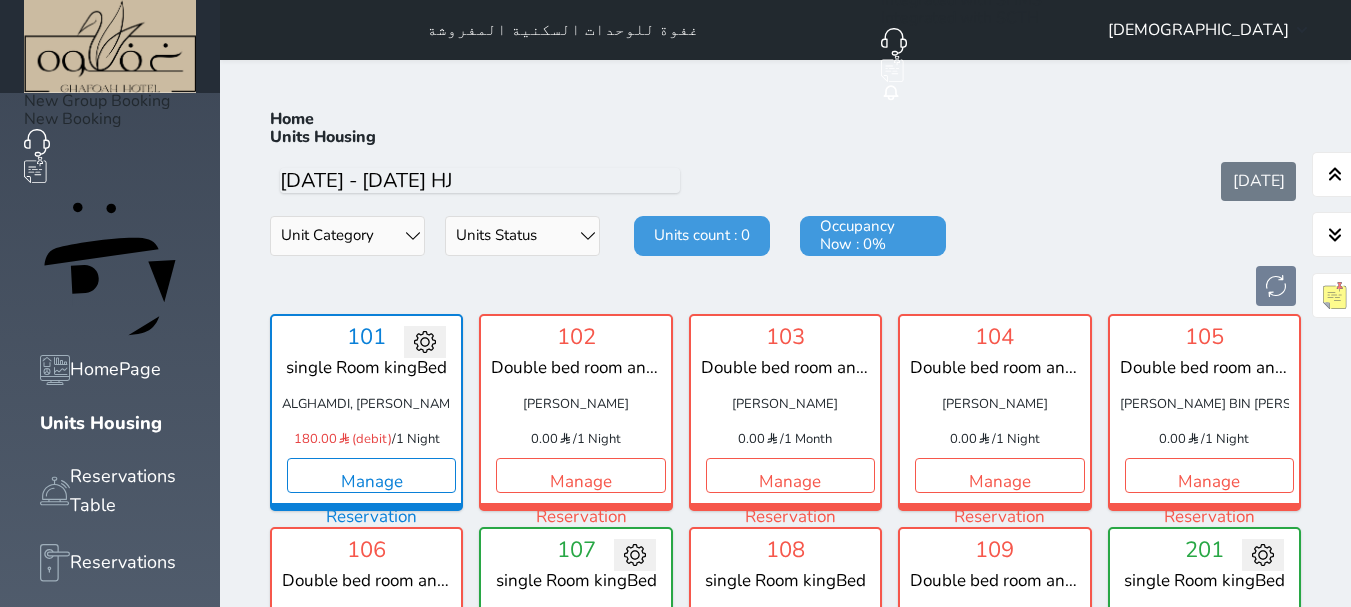 scroll, scrollTop: 78, scrollLeft: 0, axis: vertical 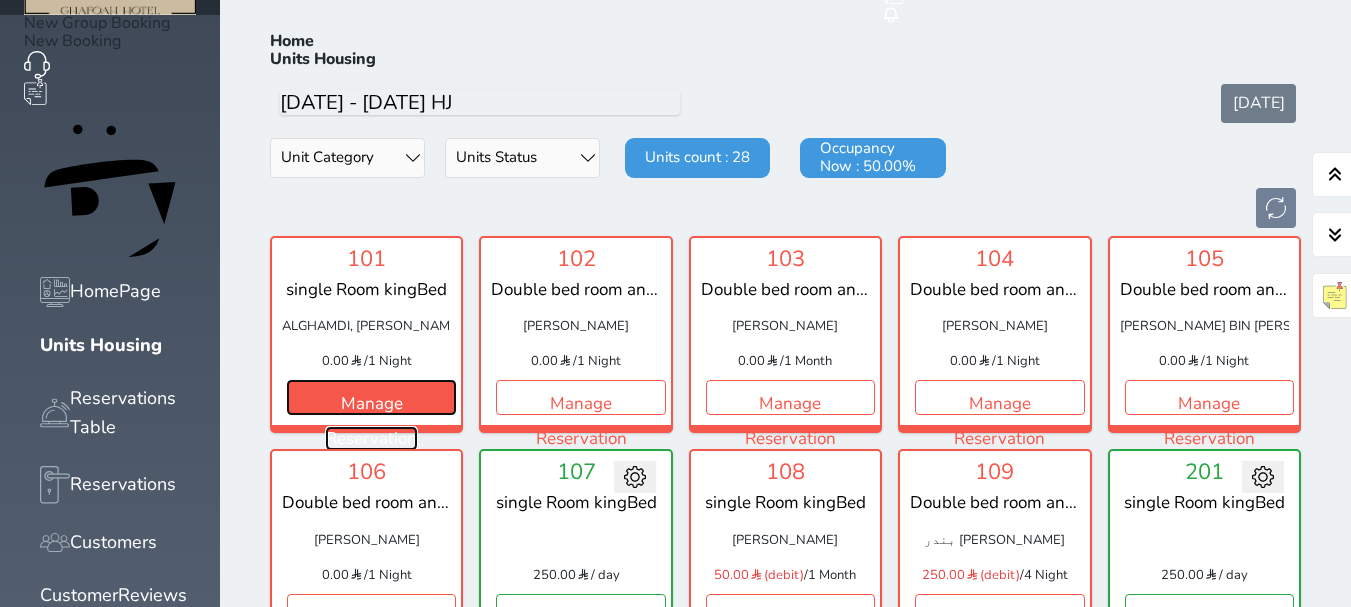 click on "Manage Reservation" at bounding box center (371, 397) 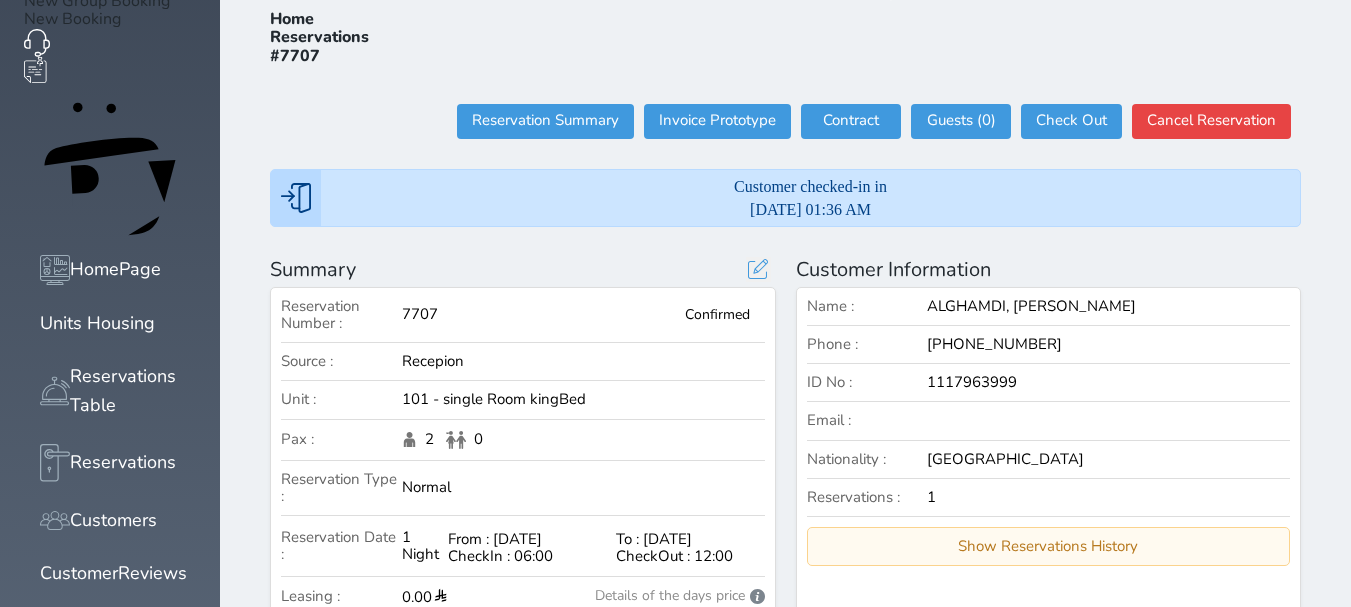 scroll, scrollTop: 0, scrollLeft: 0, axis: both 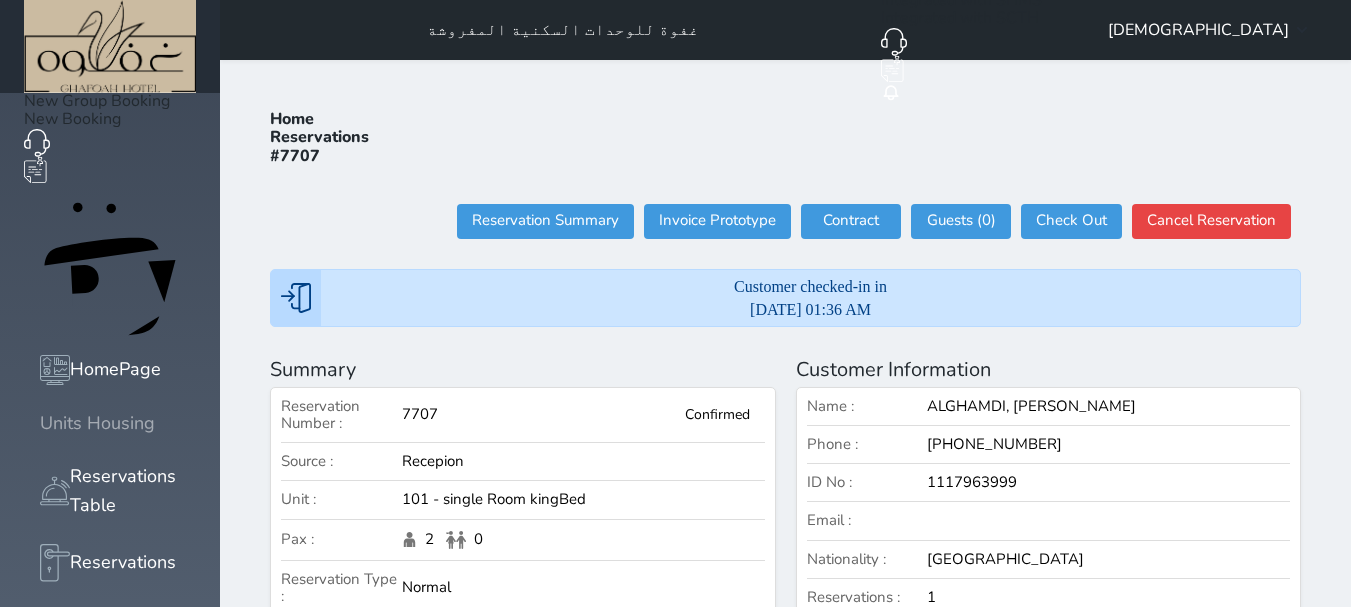 click 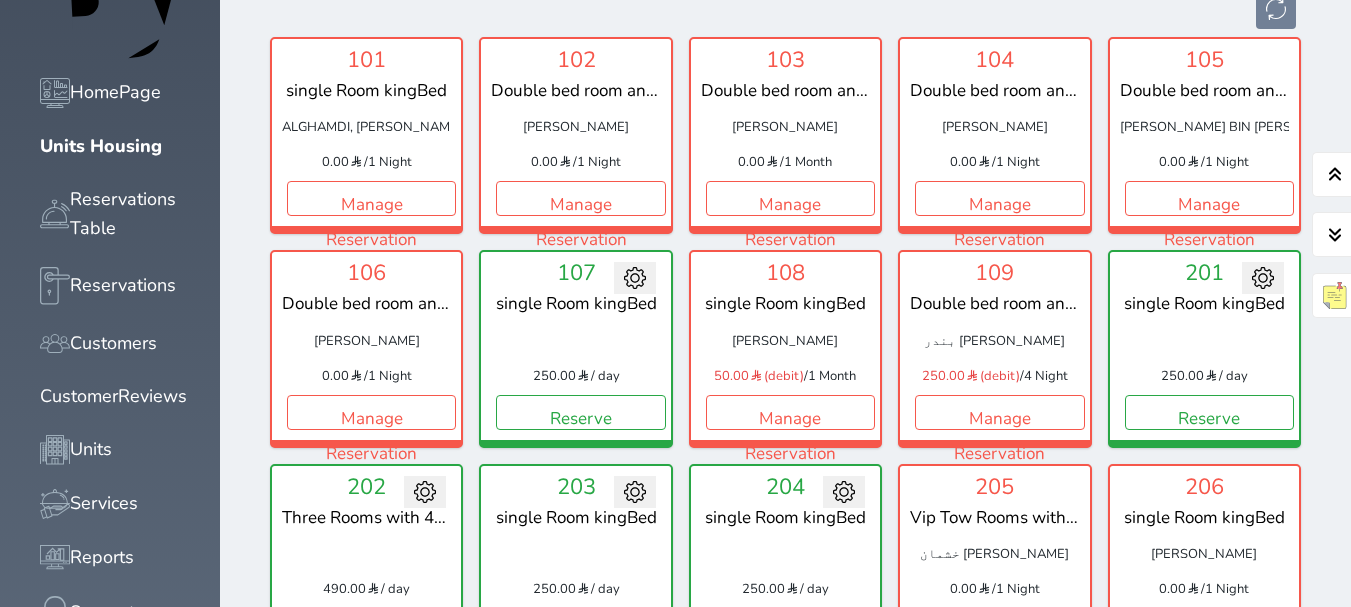 scroll, scrollTop: 78, scrollLeft: 0, axis: vertical 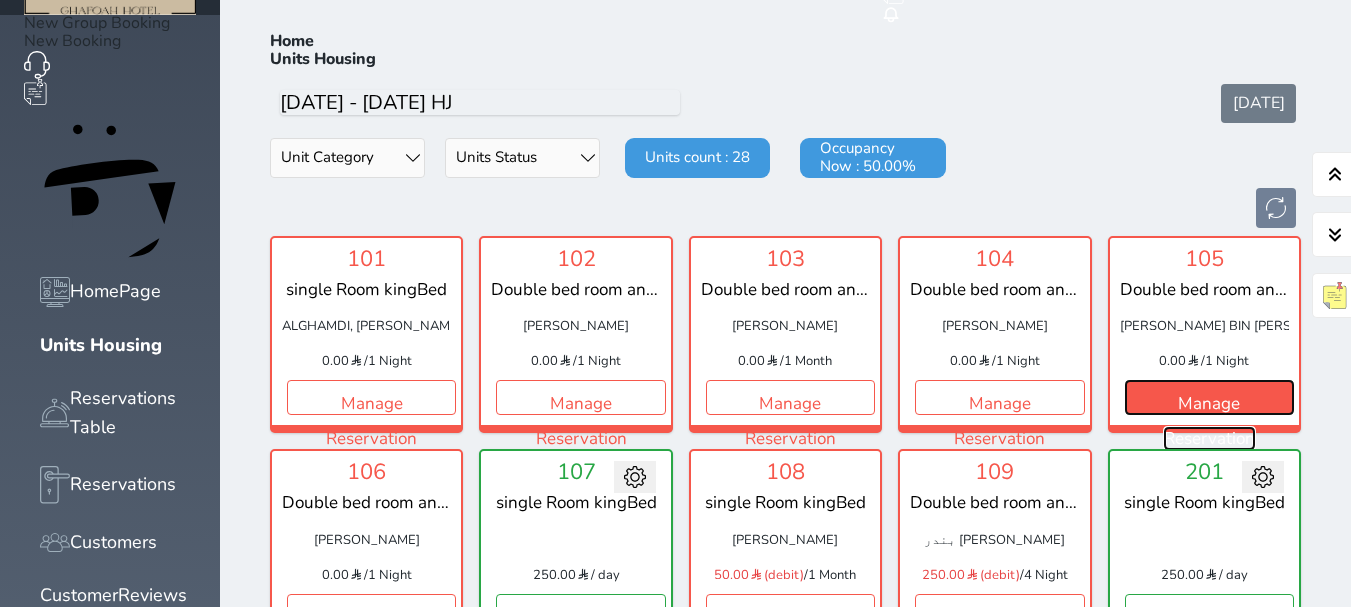 click on "Manage Reservation" at bounding box center [1209, 397] 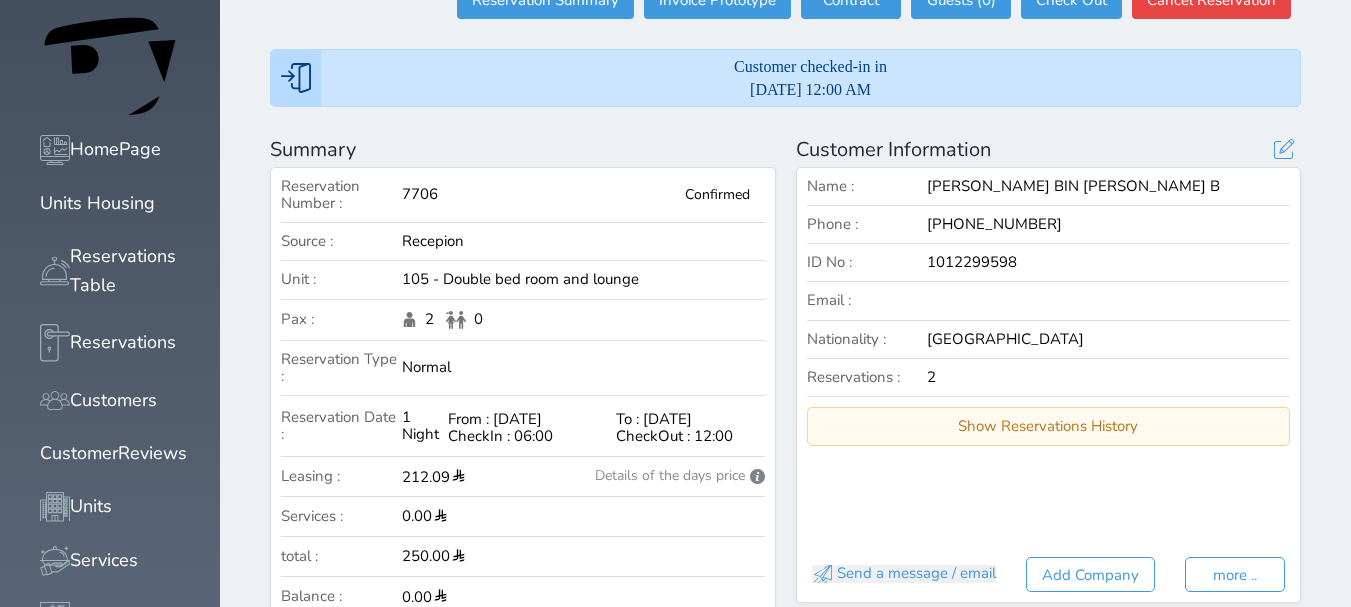 scroll, scrollTop: 300, scrollLeft: 0, axis: vertical 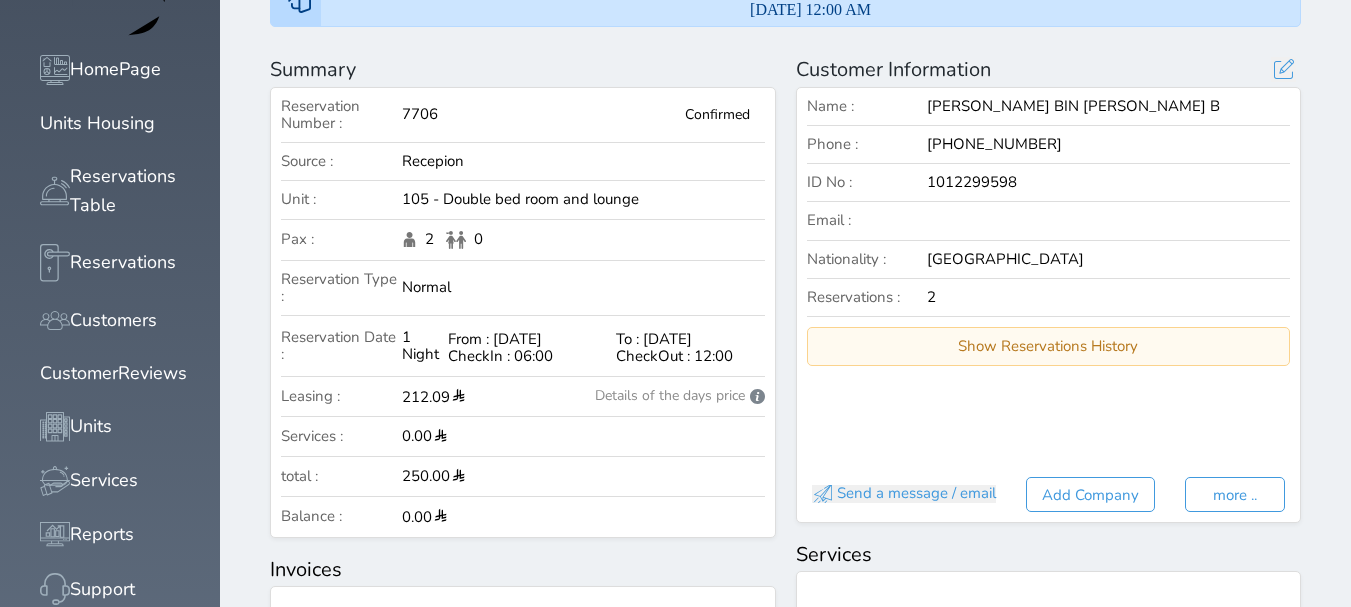 click on "Reservations :   2" at bounding box center (1049, 303) 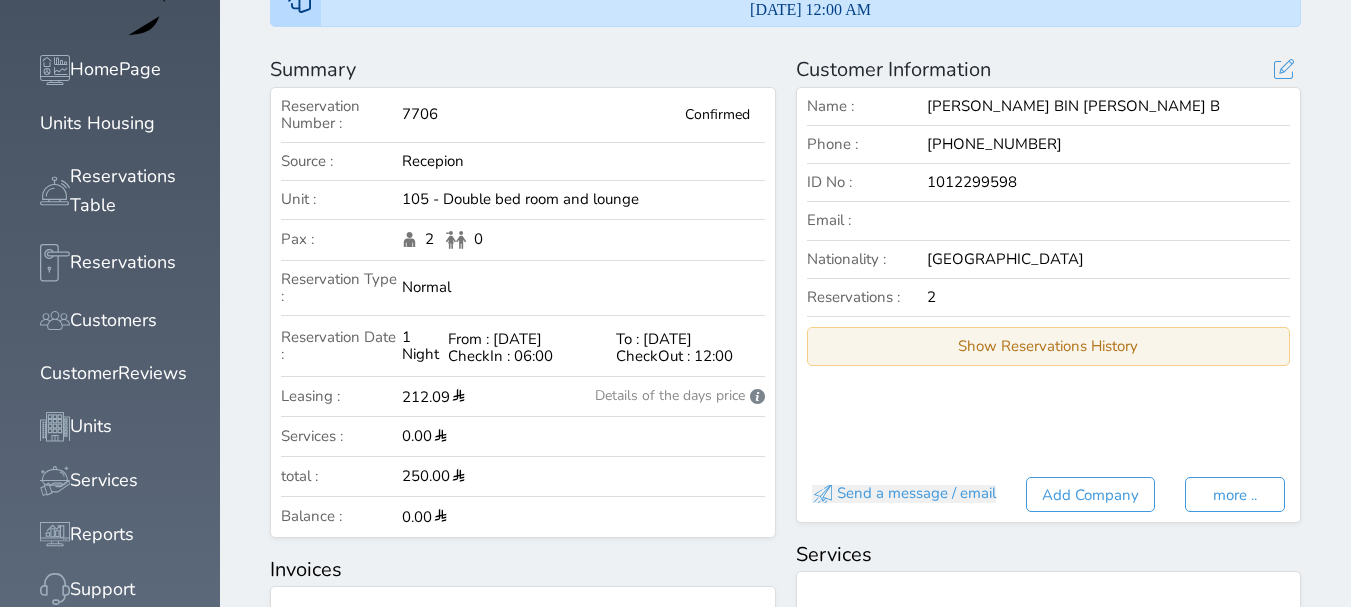 click on "Show Reservations History" at bounding box center [1049, 346] 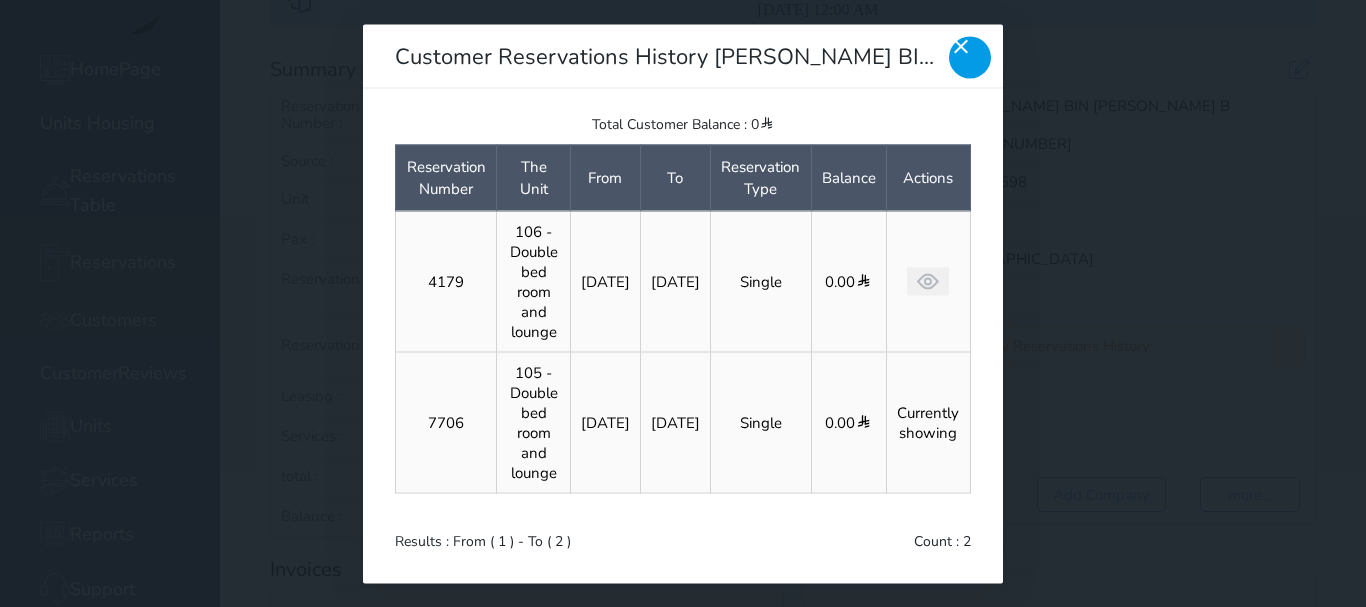 click 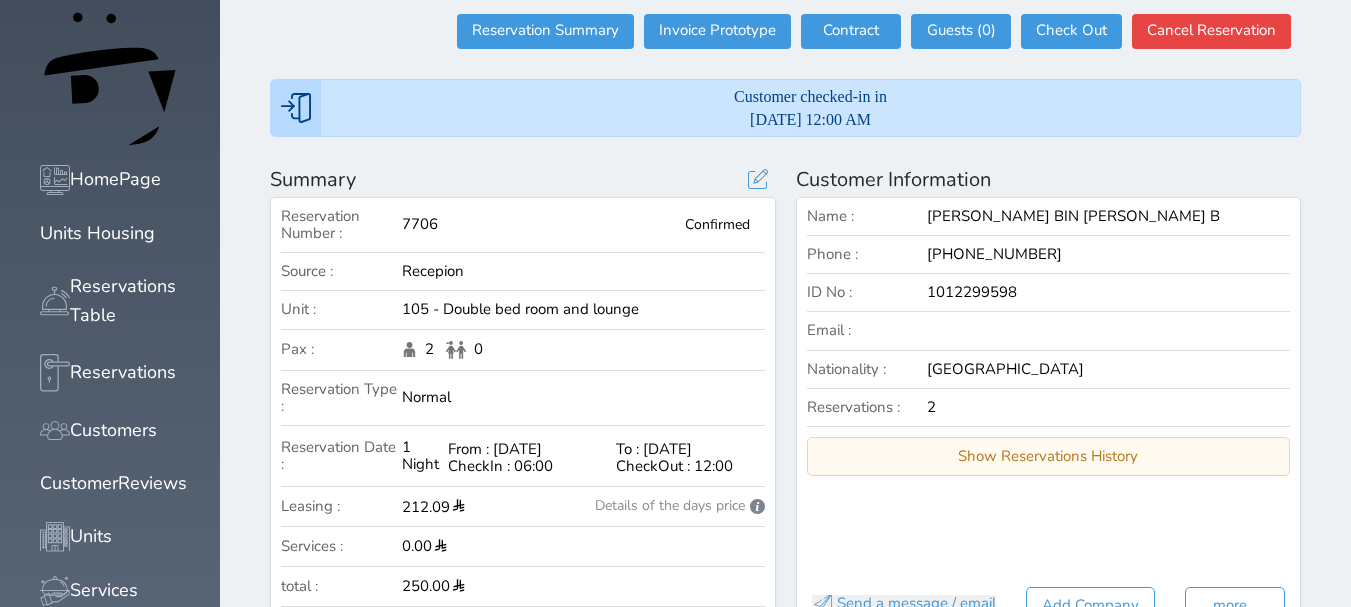 scroll, scrollTop: 0, scrollLeft: 0, axis: both 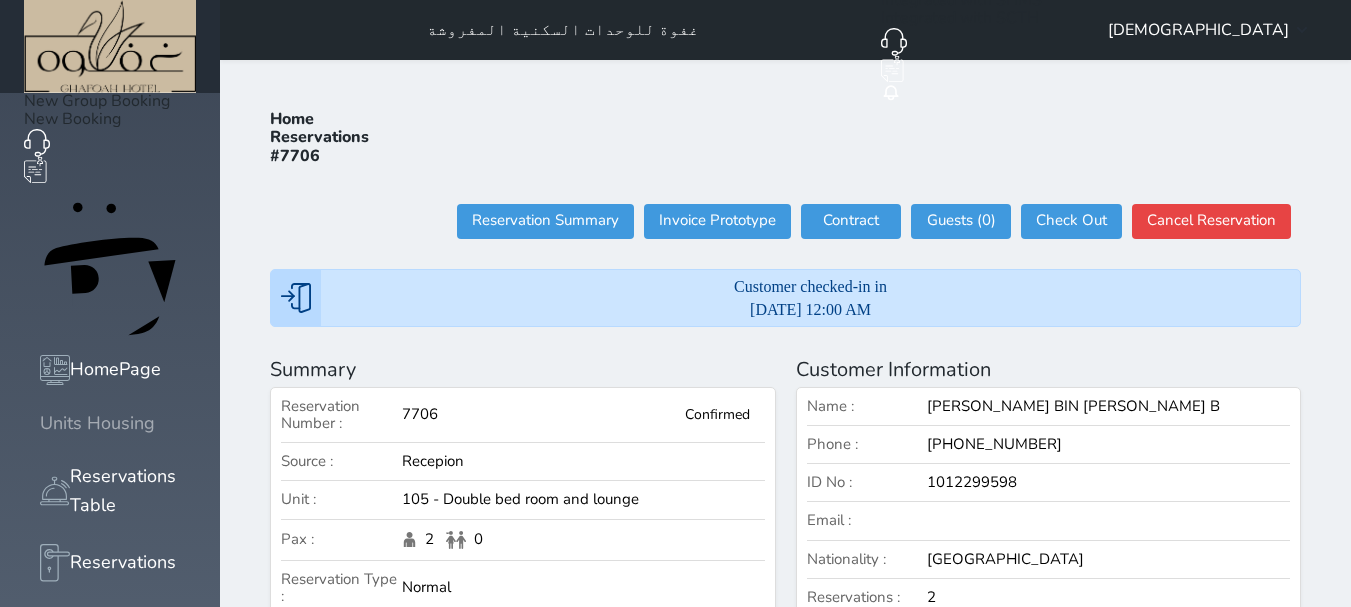 click 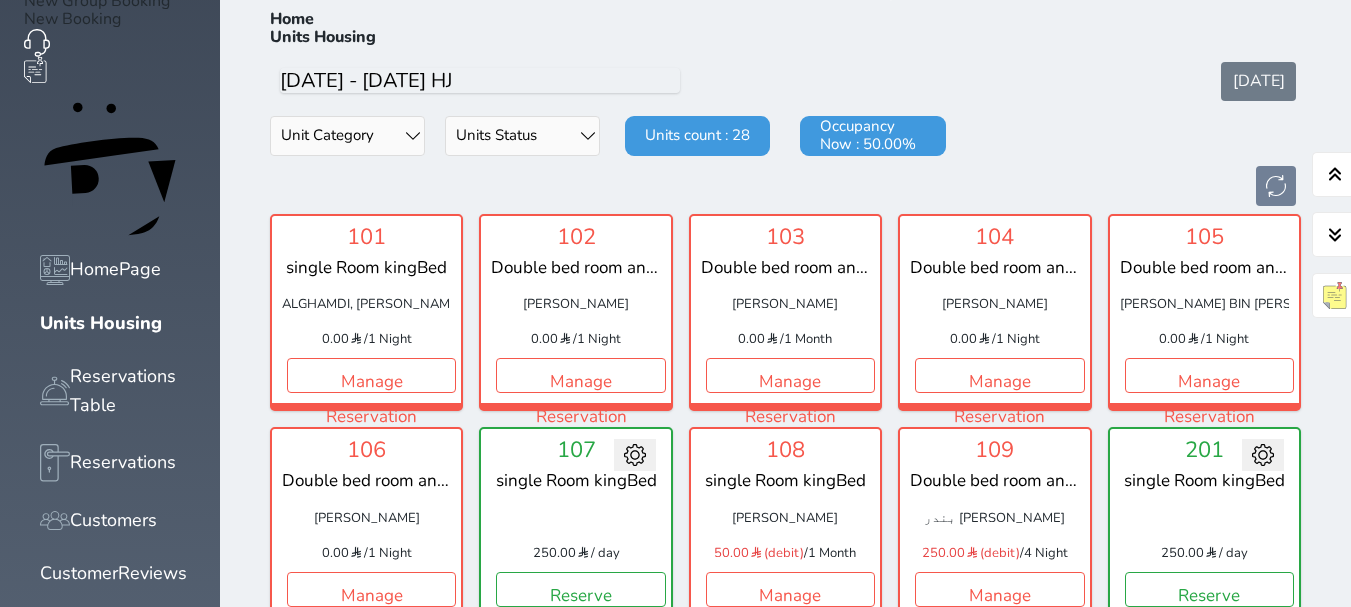 scroll, scrollTop: 0, scrollLeft: 0, axis: both 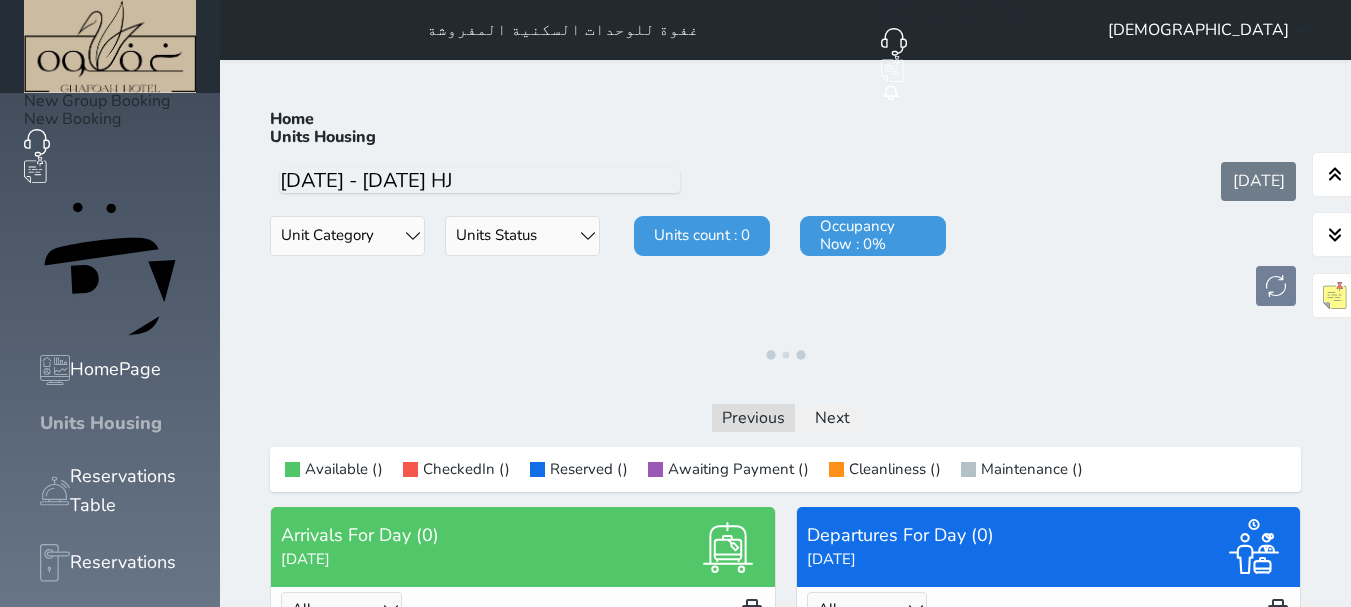 click on "Units Housing" at bounding box center (110, 423) 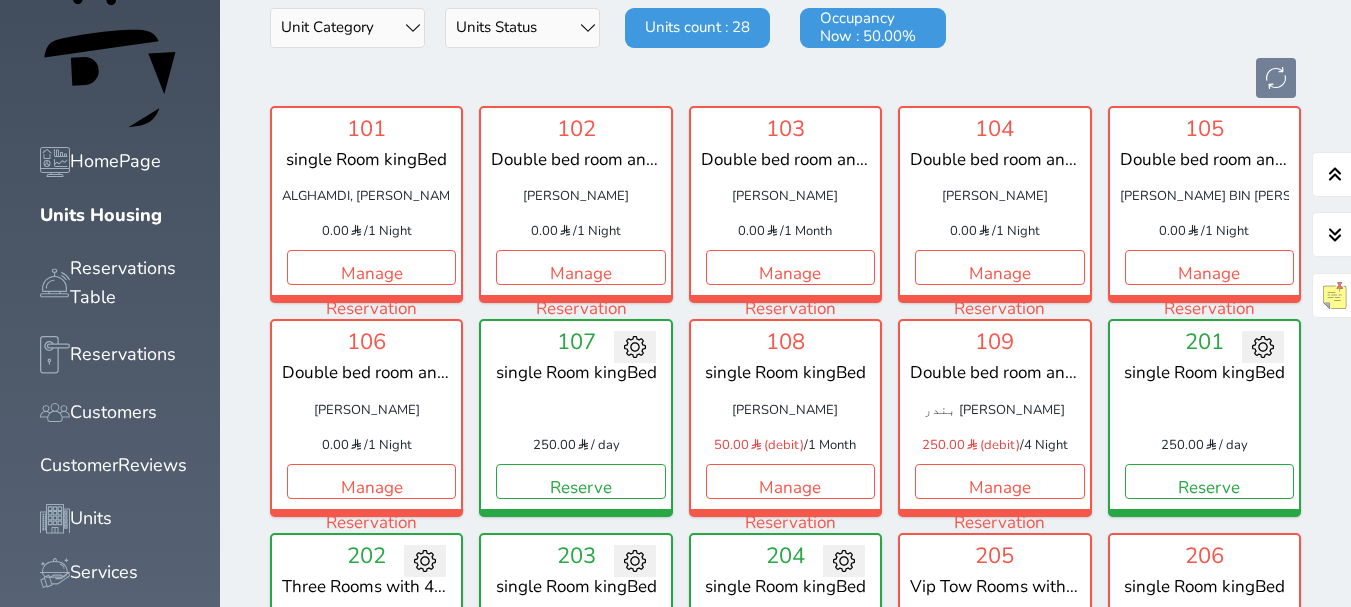 scroll, scrollTop: 100, scrollLeft: 0, axis: vertical 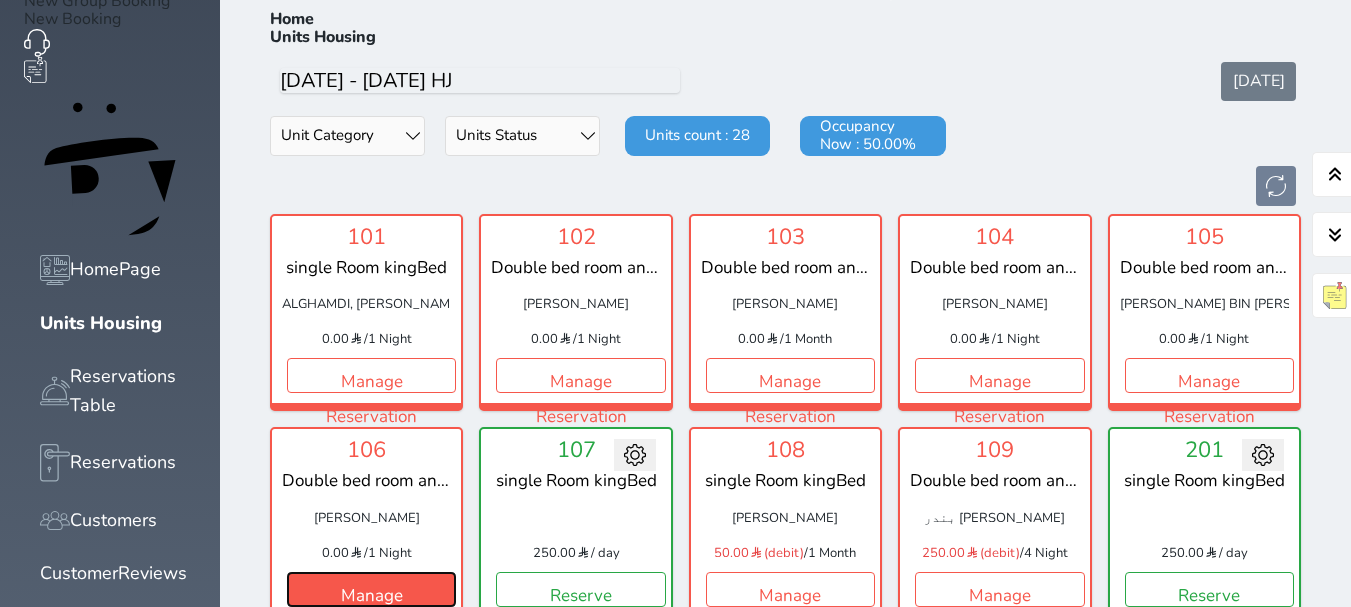 click on "Manage Reservation" at bounding box center (371, 589) 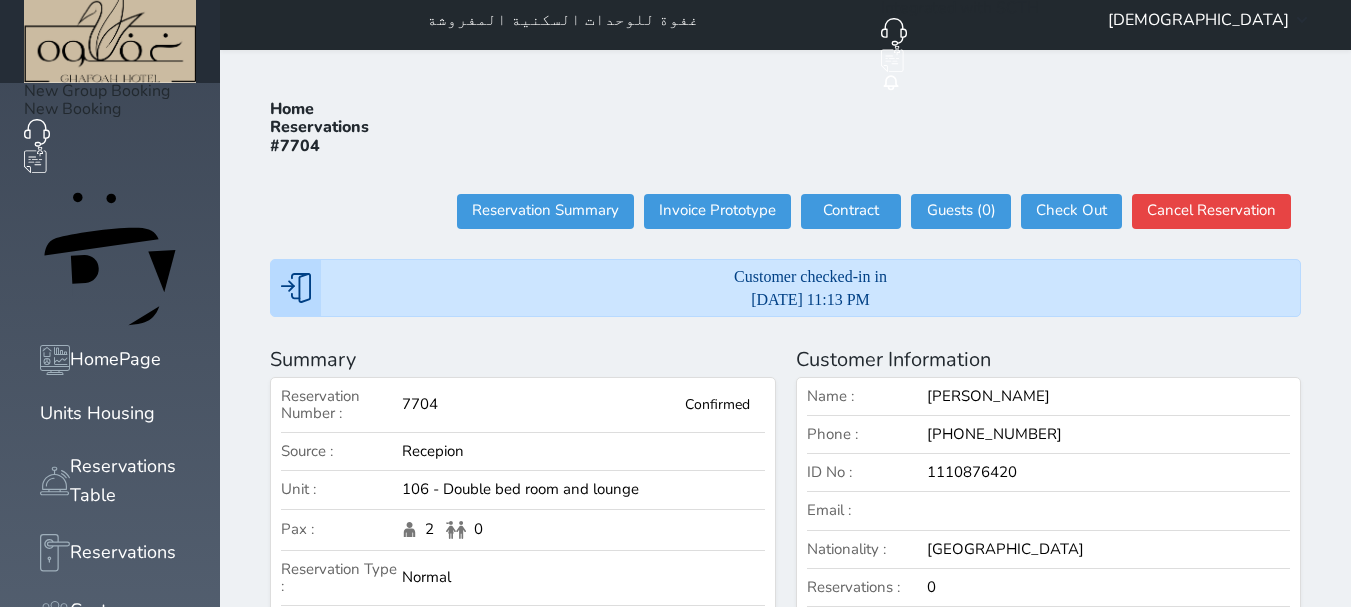 scroll, scrollTop: 0, scrollLeft: 0, axis: both 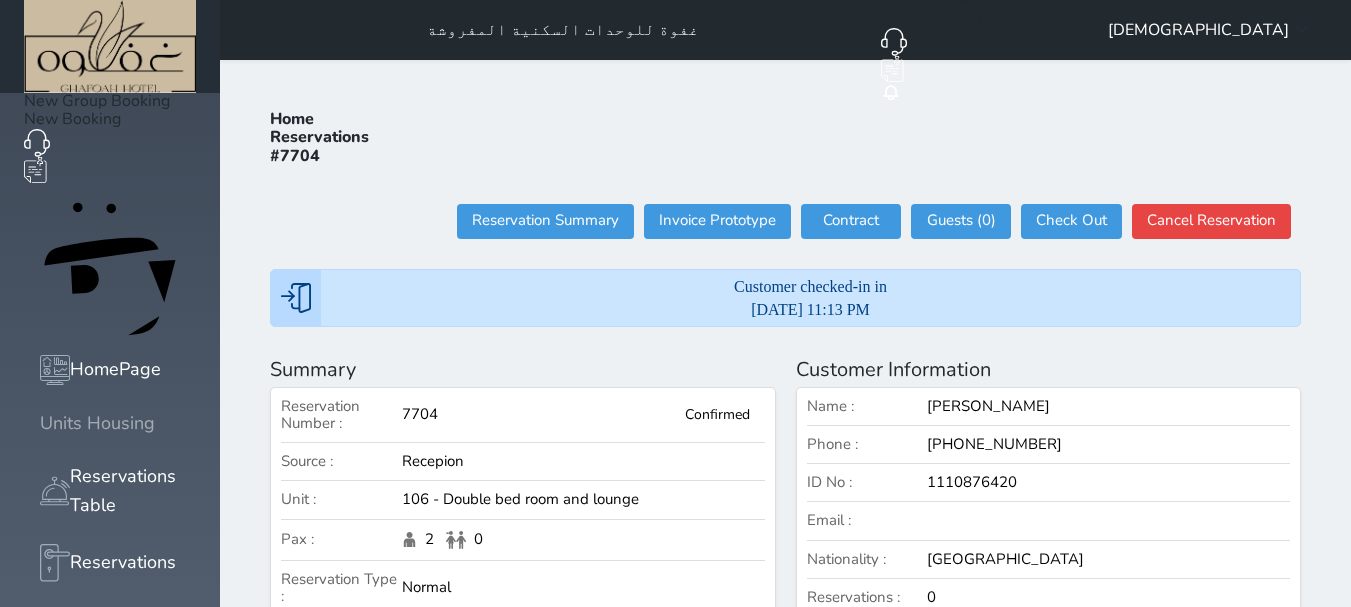 click on "Units Housing" at bounding box center [97, 423] 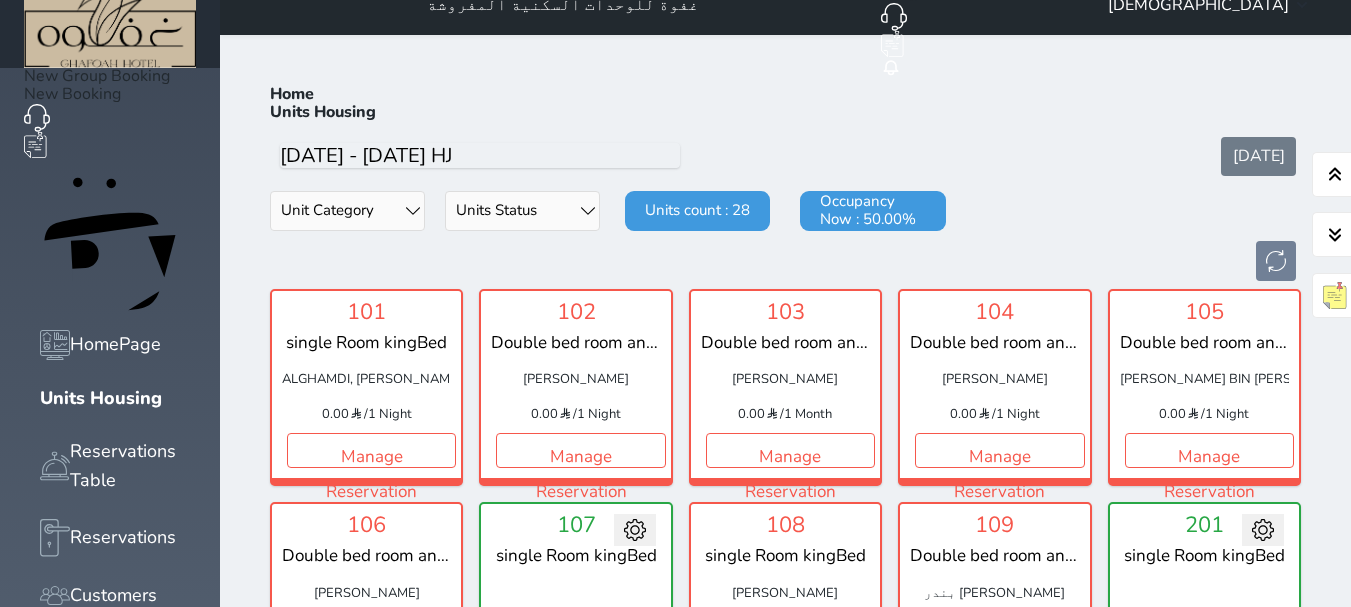 scroll, scrollTop: 0, scrollLeft: 0, axis: both 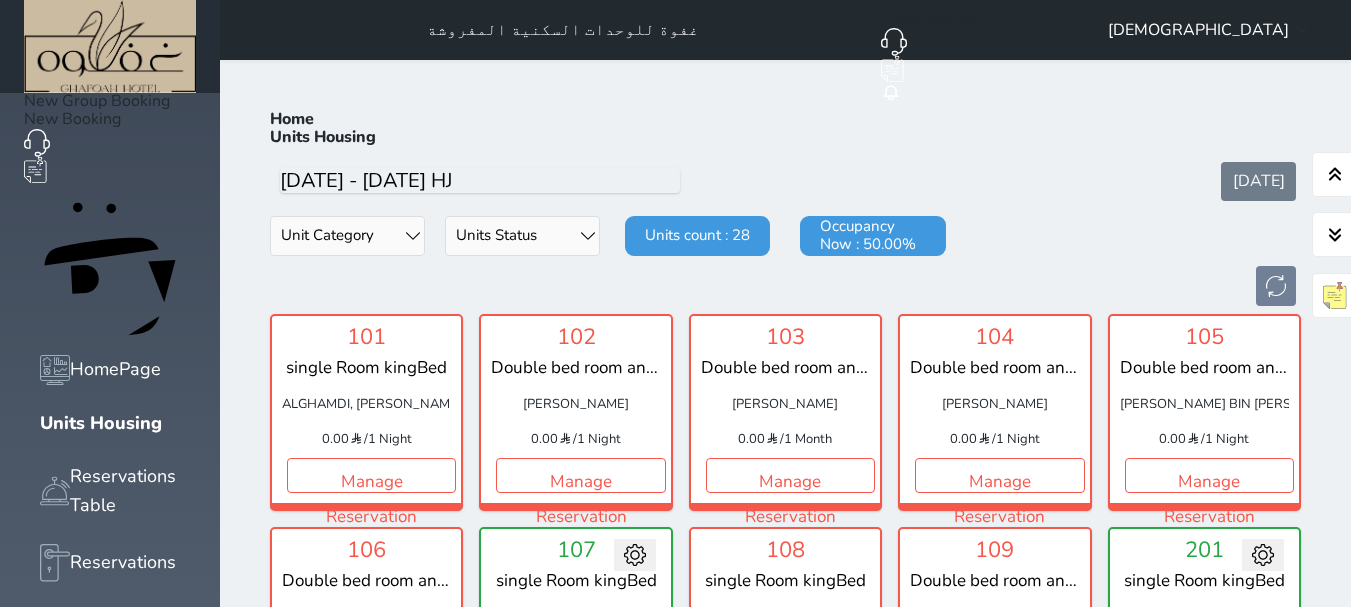 click on "1 Month" at bounding box center [808, 440] 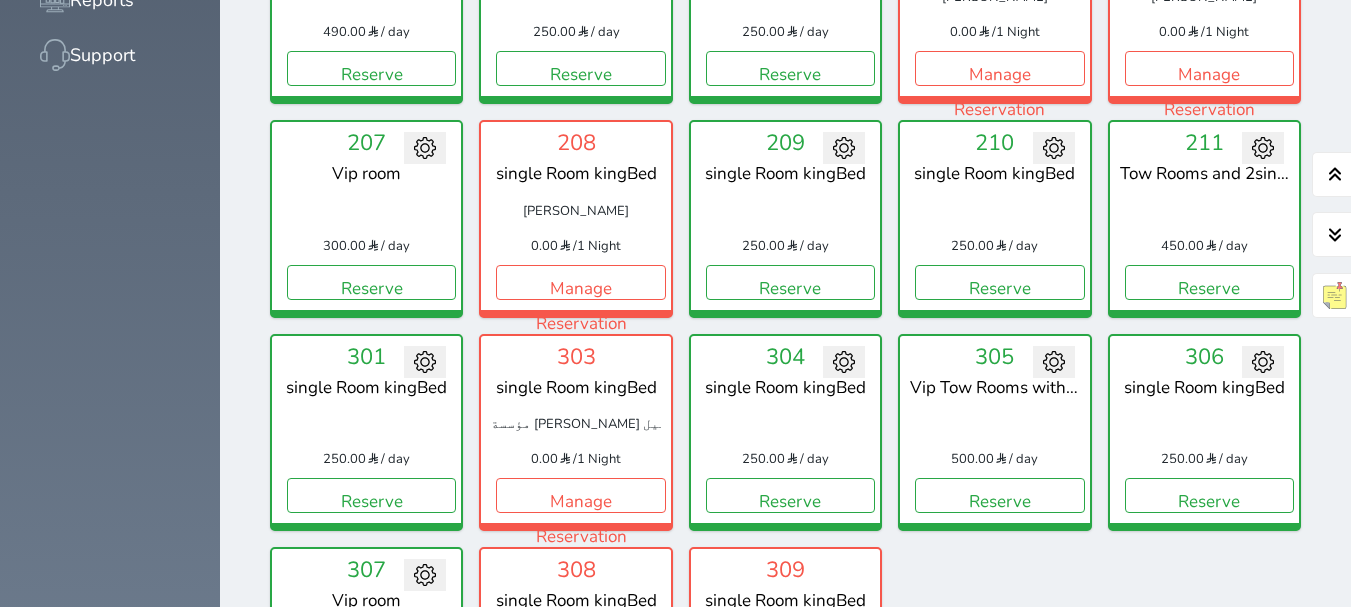 scroll, scrollTop: 878, scrollLeft: 0, axis: vertical 